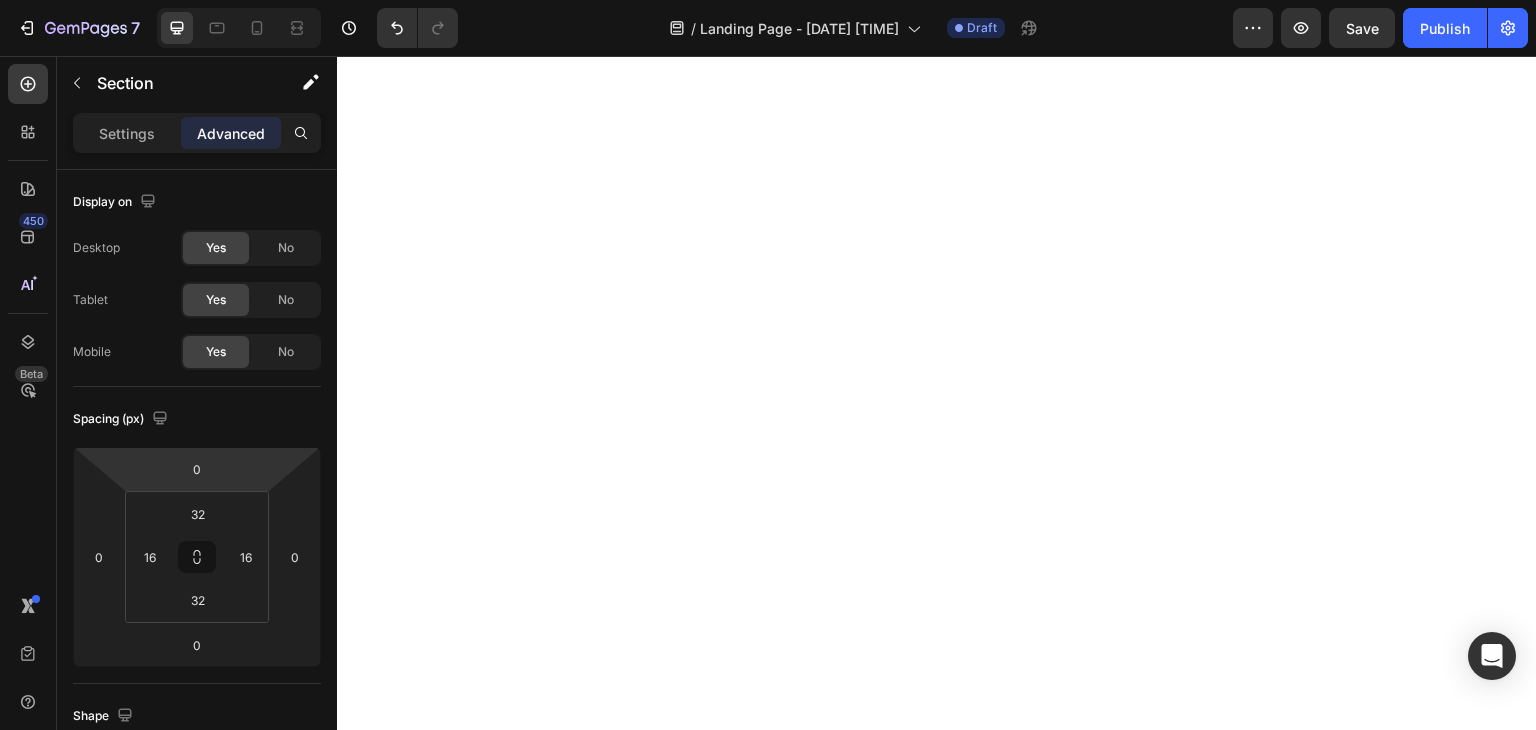 scroll, scrollTop: 0, scrollLeft: 0, axis: both 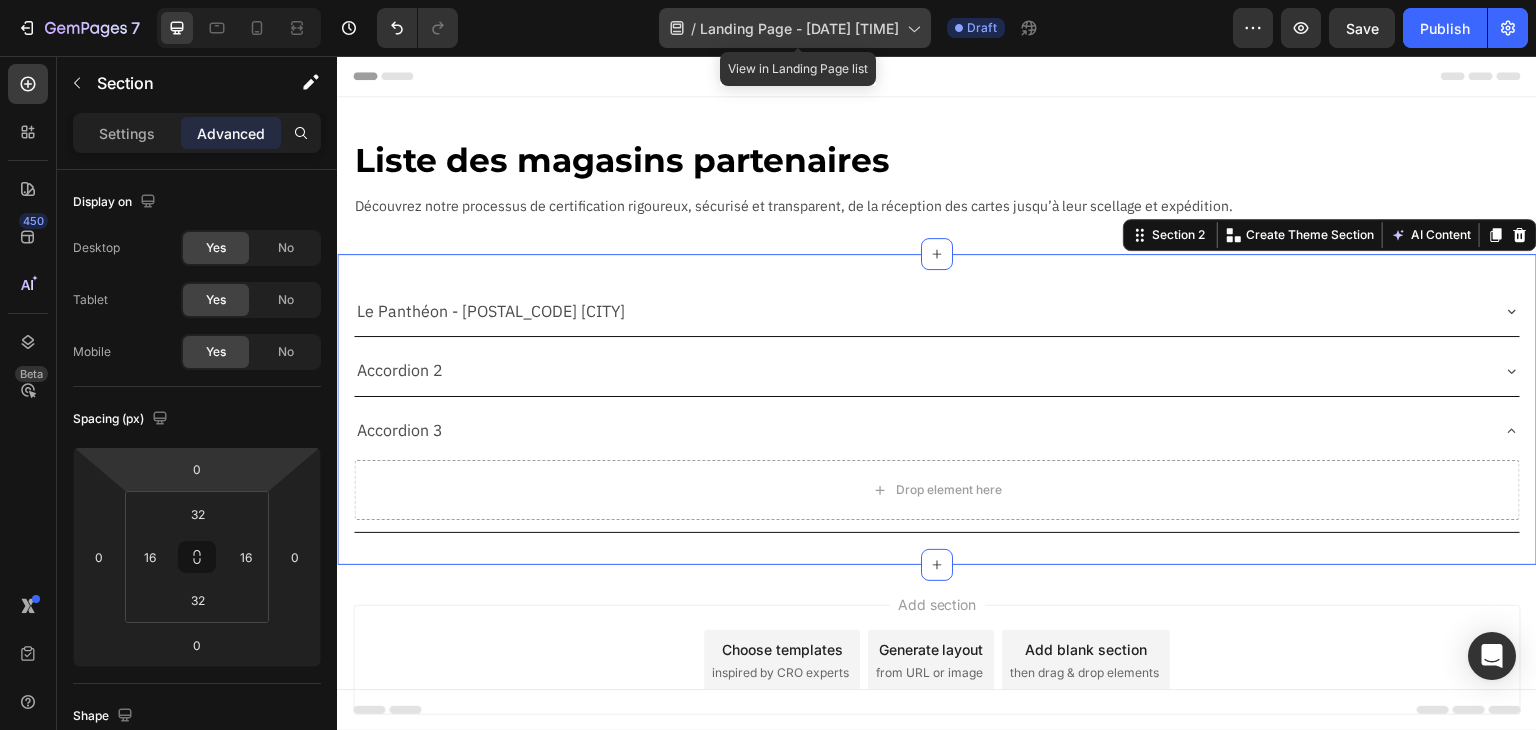 click on "Landing Page - [DATE] [TIME]" at bounding box center (799, 28) 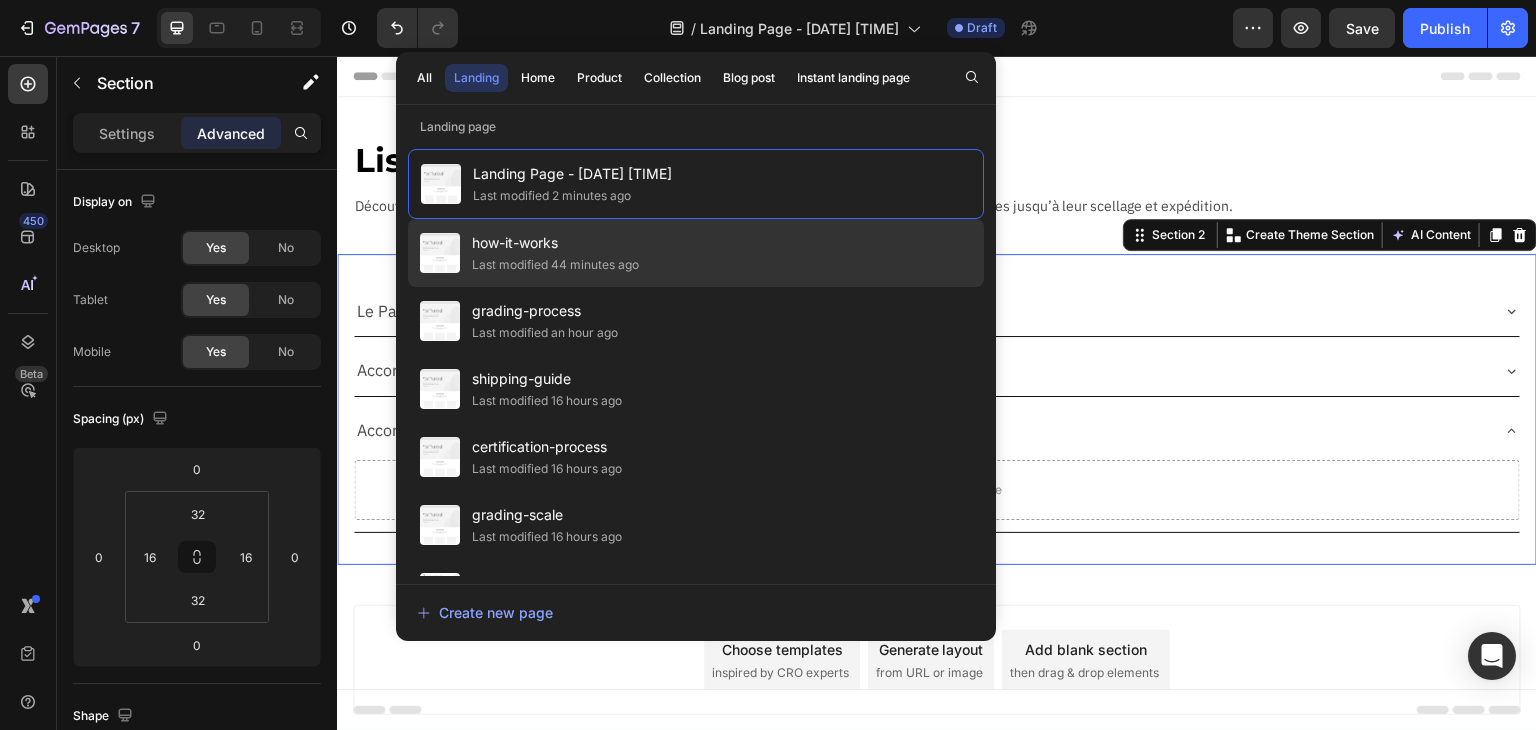 click on "how-it-works Last modified 44 minutes ago" 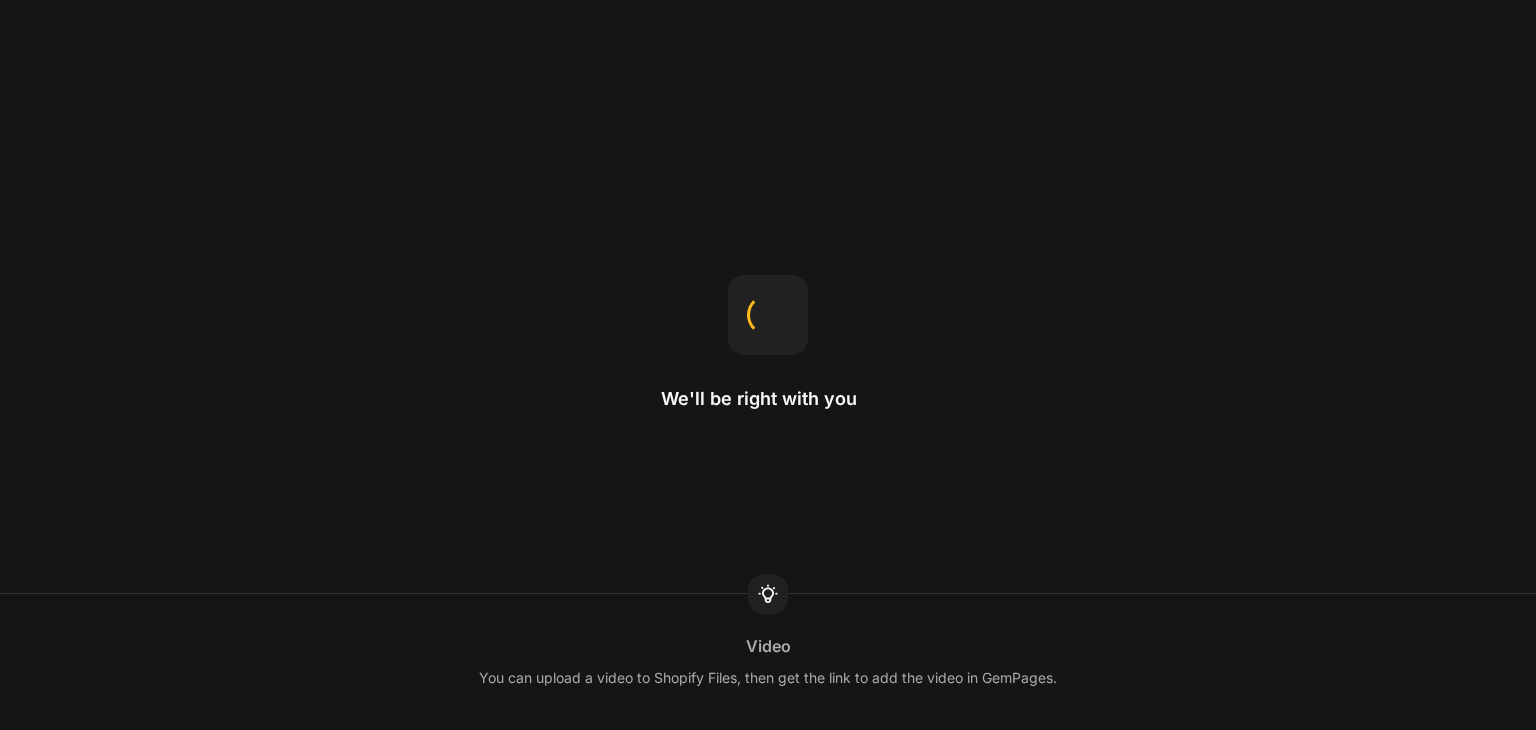 scroll, scrollTop: 0, scrollLeft: 0, axis: both 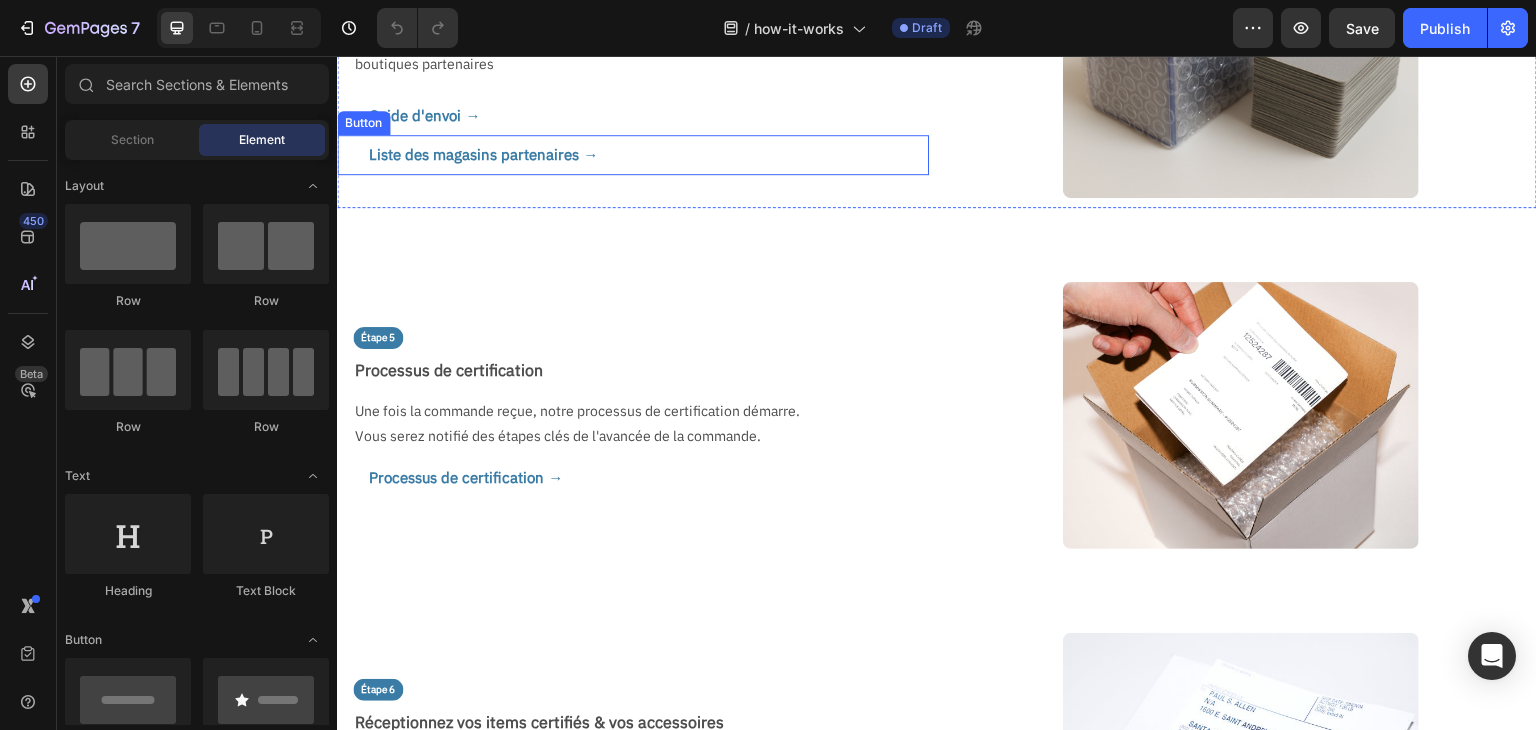 click on "Liste des magasins partenaires → Button" at bounding box center [633, 155] 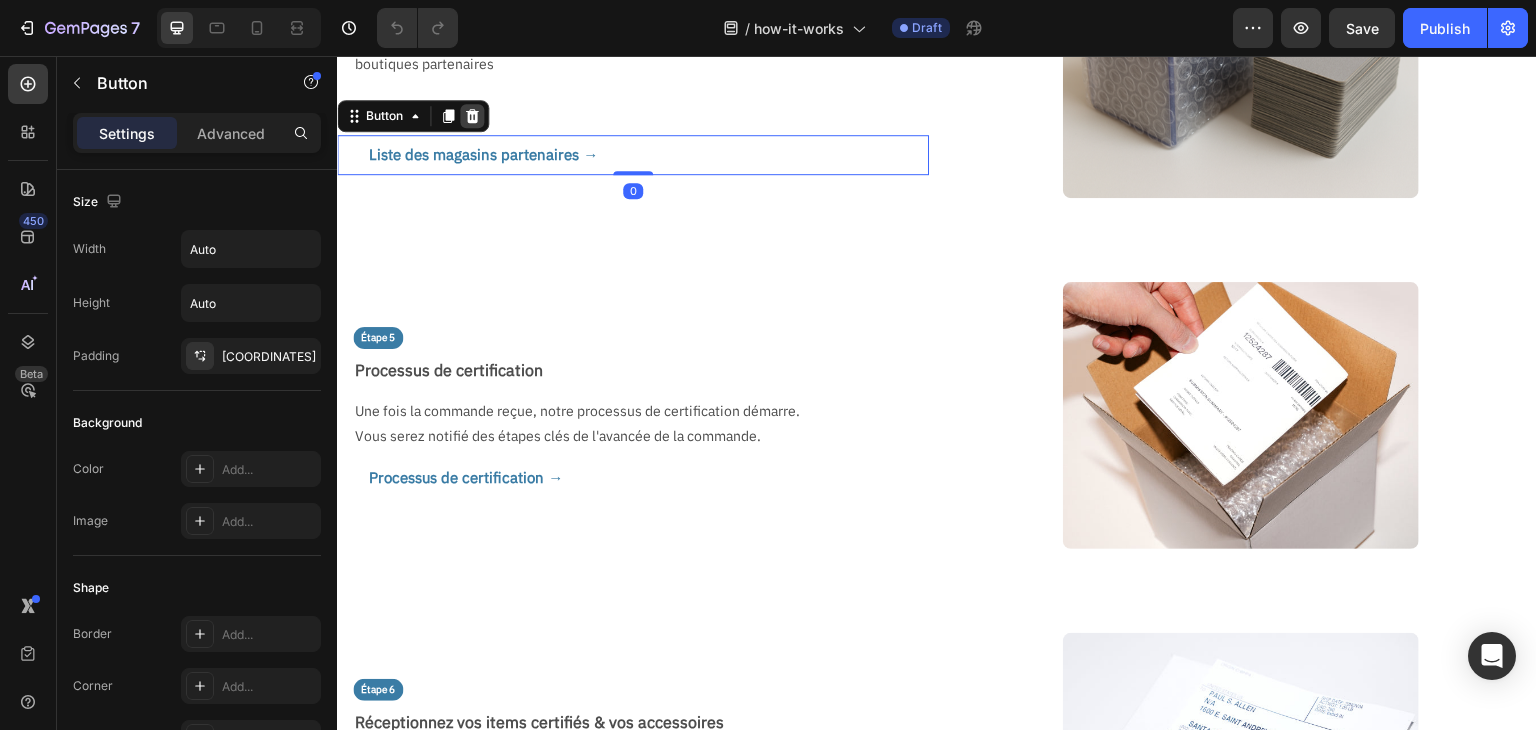 click 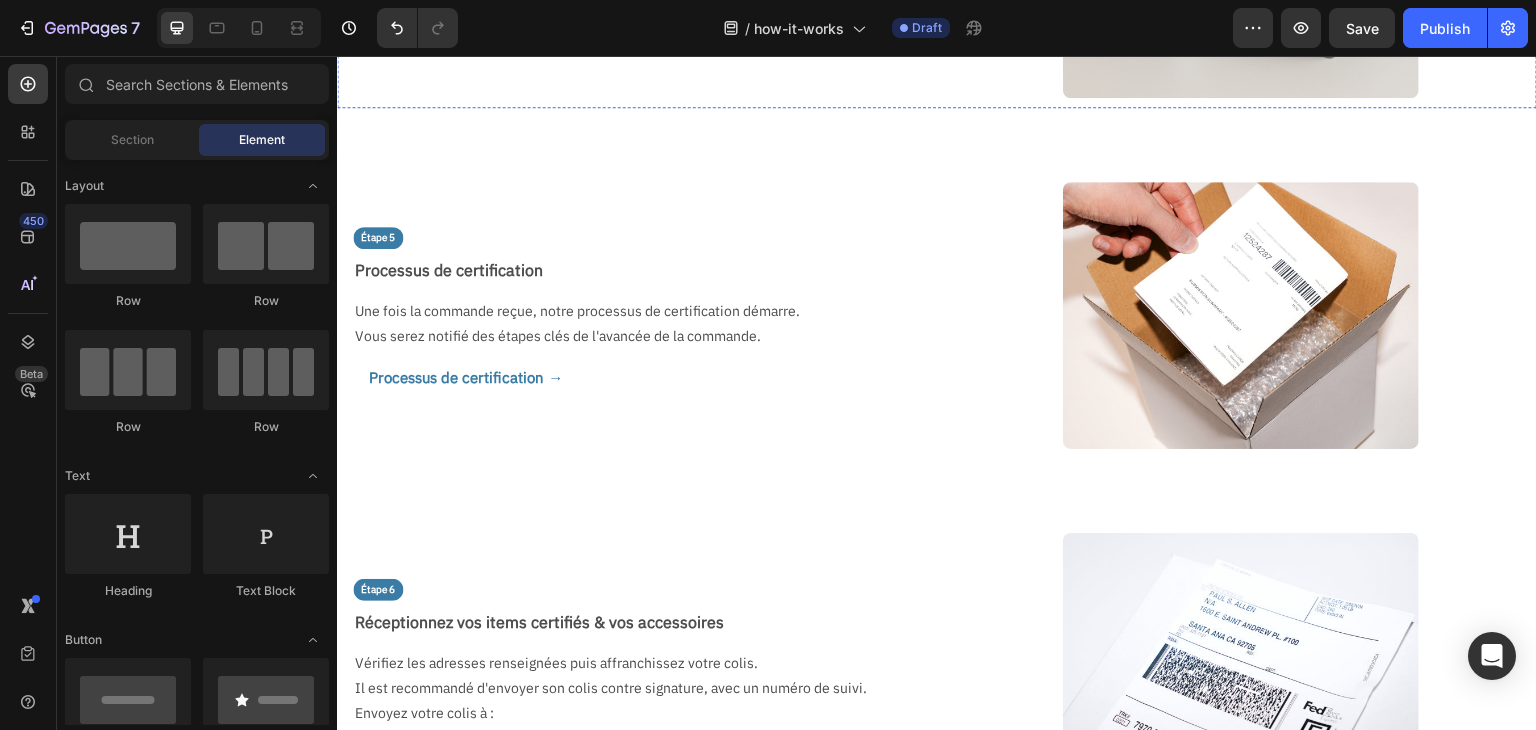scroll, scrollTop: 1318, scrollLeft: 0, axis: vertical 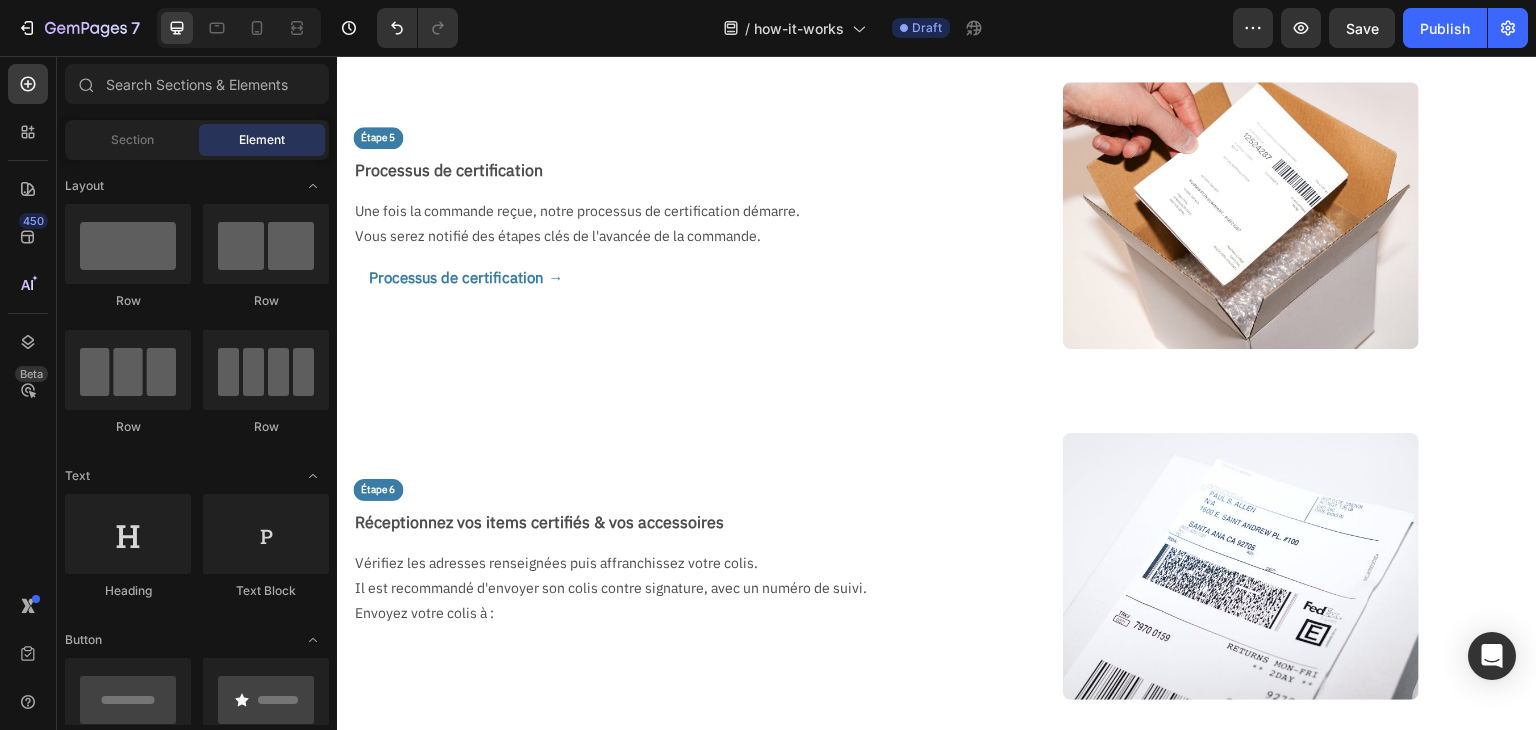 click on "Expédier vos items à CollectAura ou déposer vos cartes en main propre dans nos boutiques partenaires" at bounding box center (633, -128) 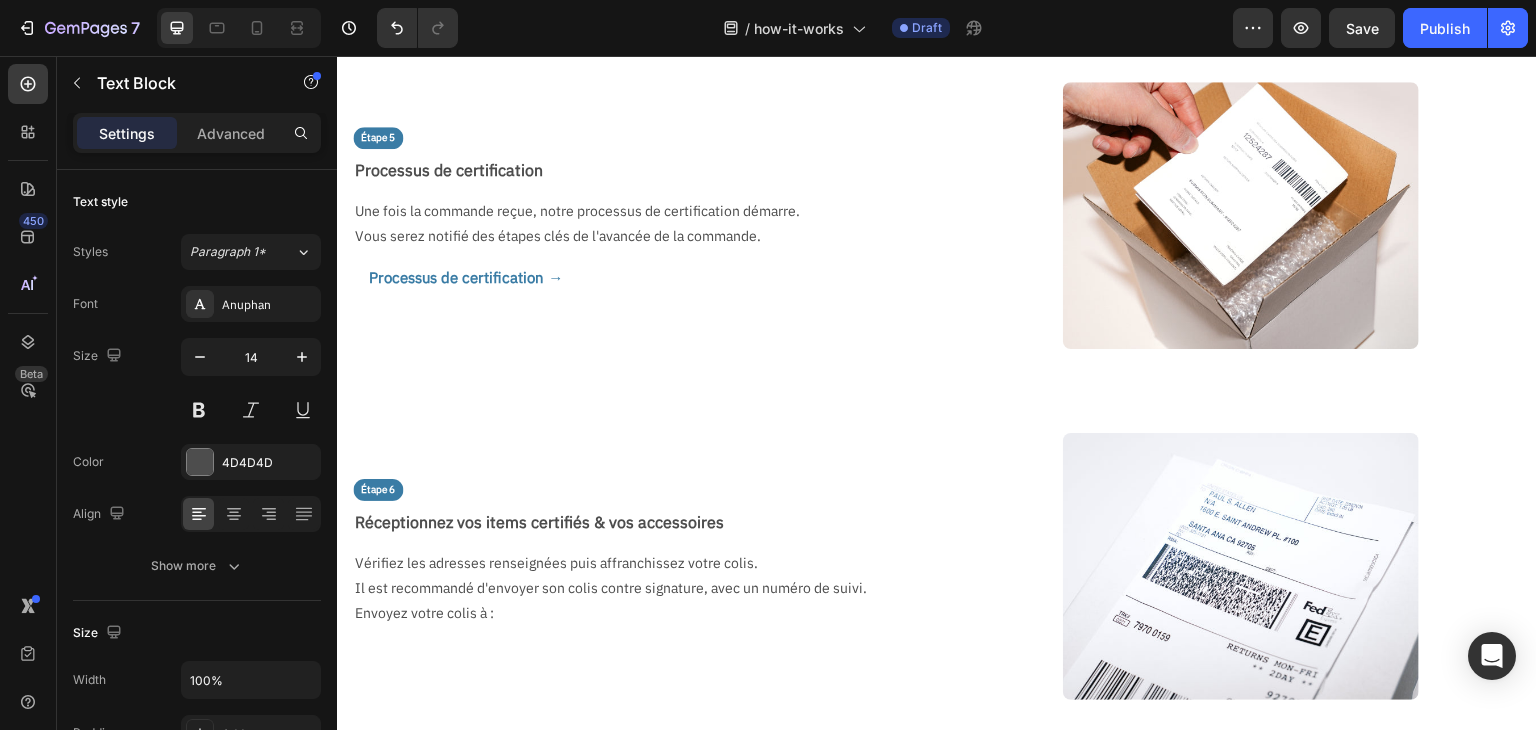 click on "Expédier vos items à CollectAura ou déposer vos cartes en main propre dans nos boutiques partenaires" at bounding box center [633, -128] 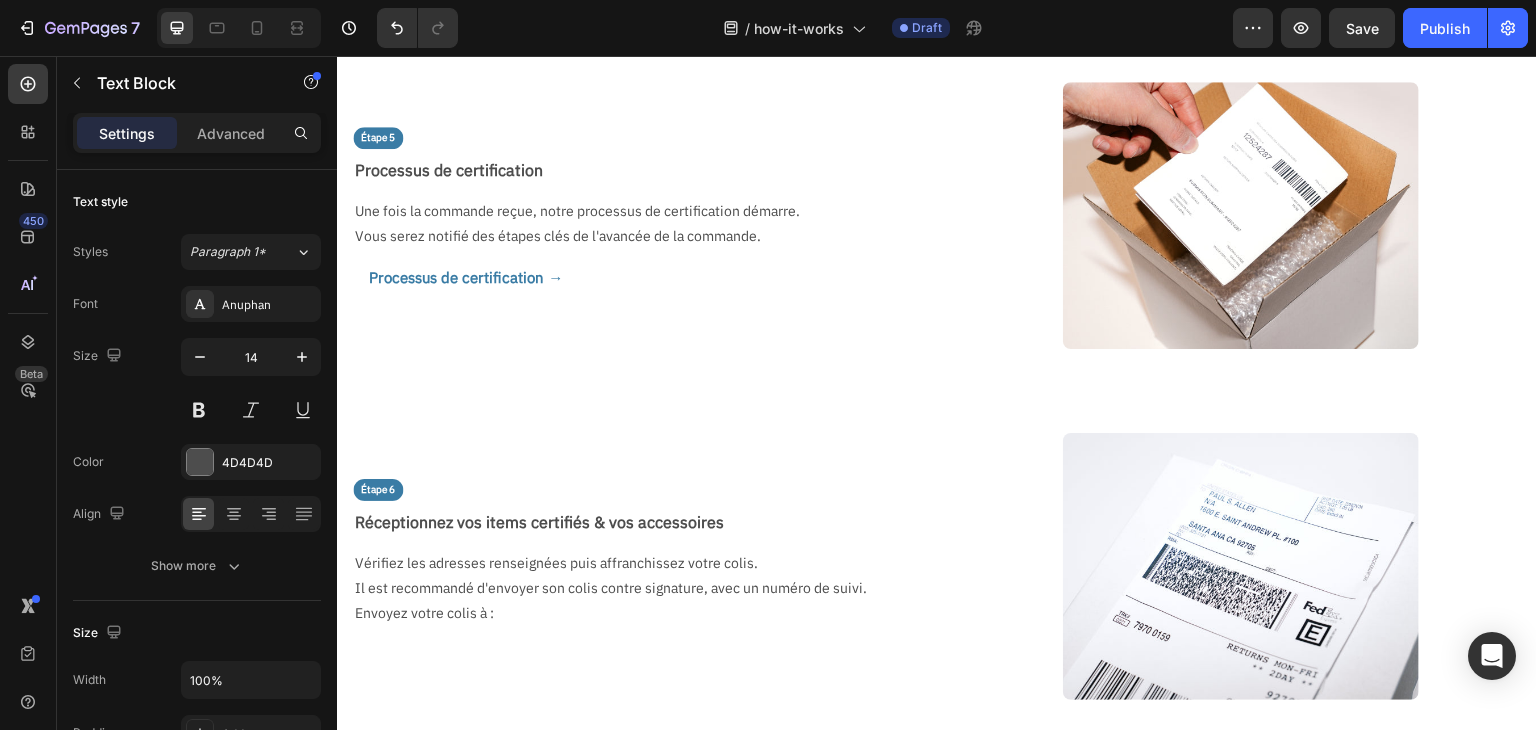 click on "Expédier vos items à CollectAura ou déposer vos cartes en main propre dans nos boutiques partenaires" at bounding box center [633, -128] 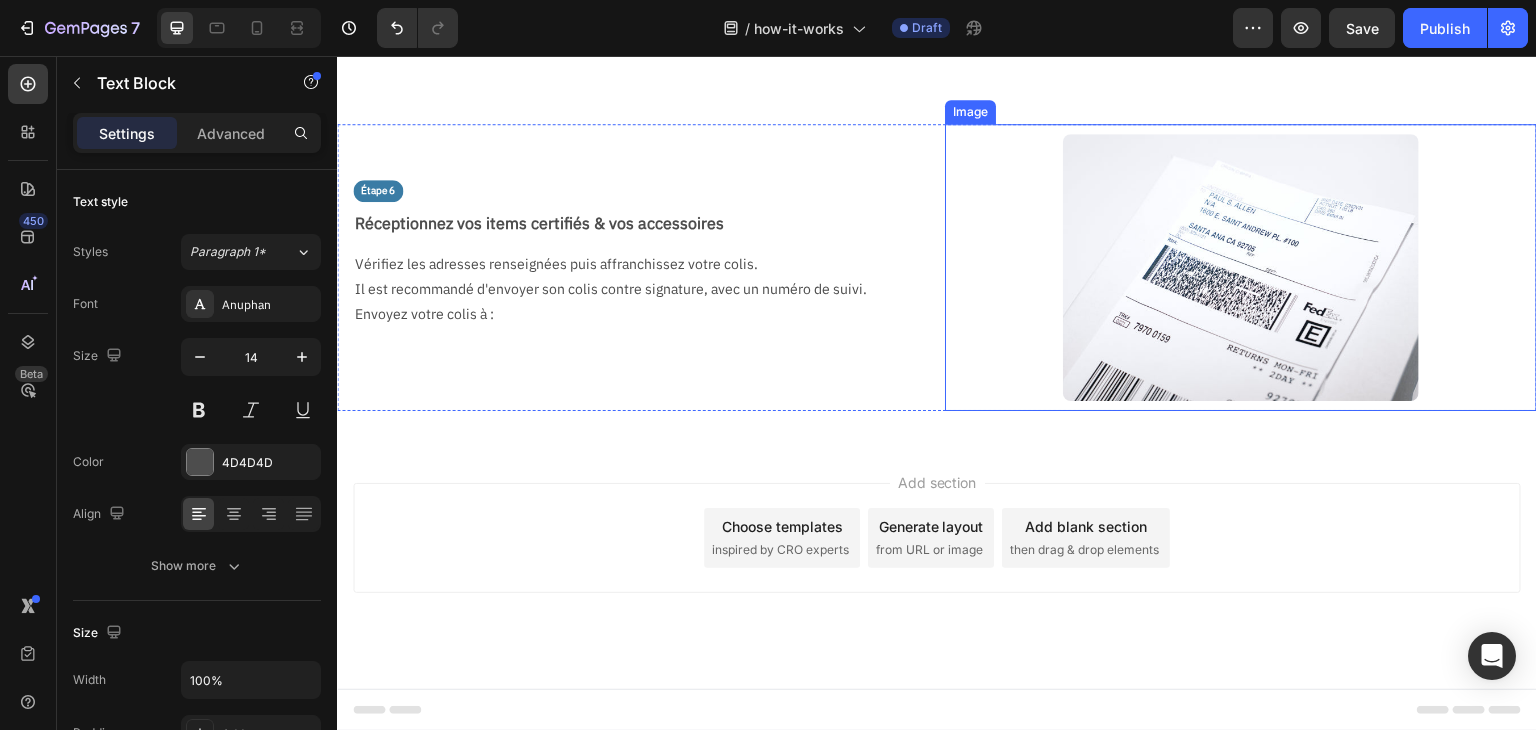 scroll, scrollTop: 1918, scrollLeft: 0, axis: vertical 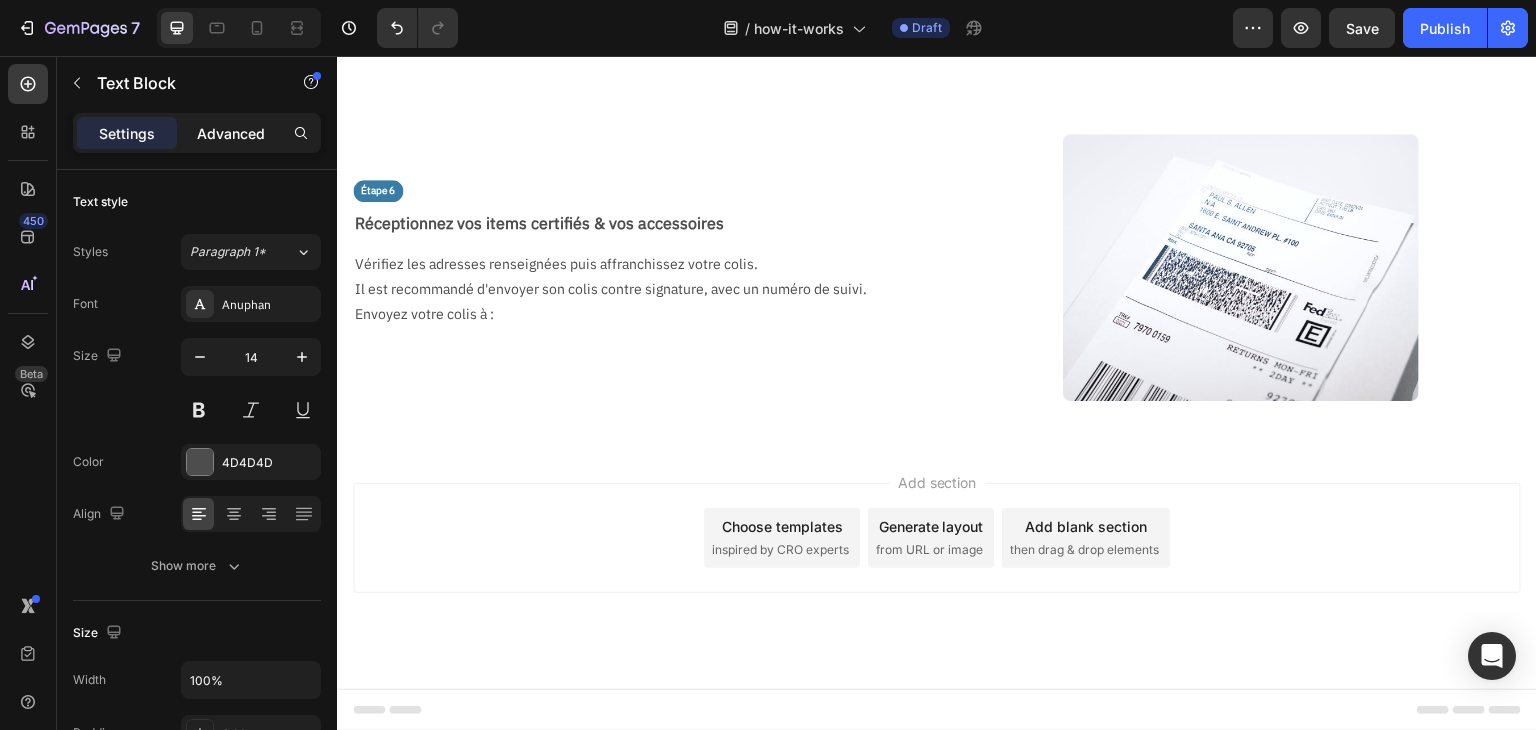 click on "Advanced" at bounding box center (231, 133) 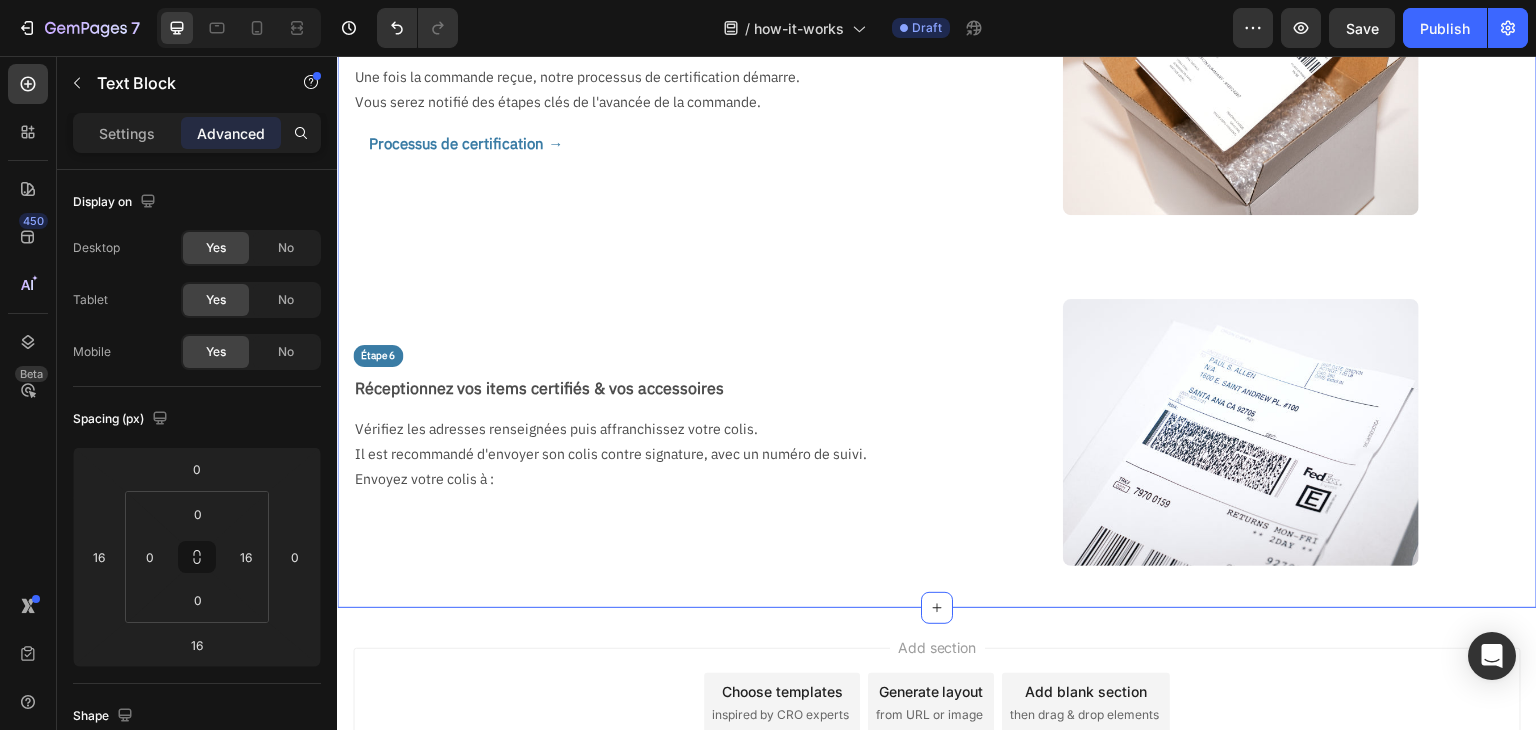 scroll, scrollTop: 1518, scrollLeft: 0, axis: vertical 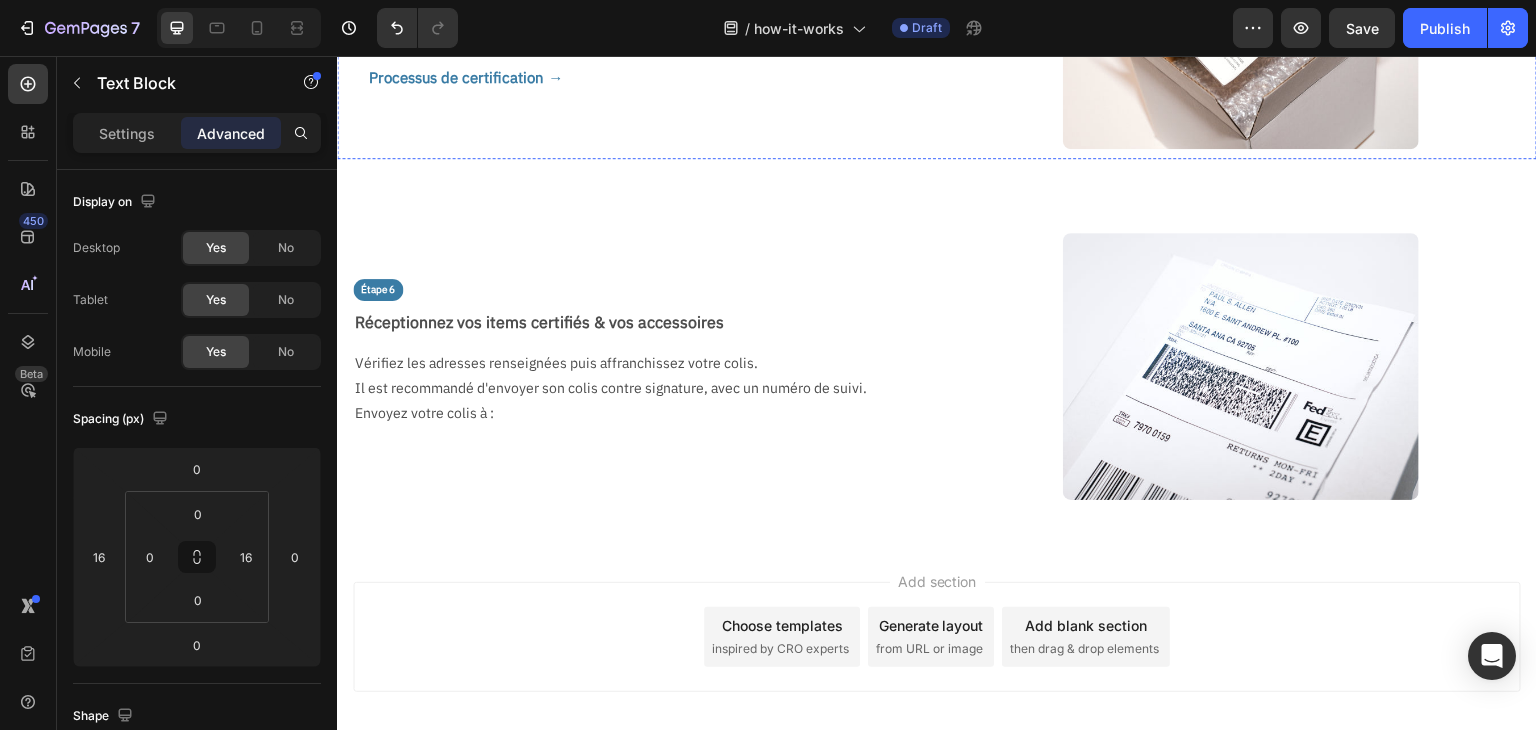 click on "Une fois la commande reçue, notre processus de certification démarre." at bounding box center (633, 11) 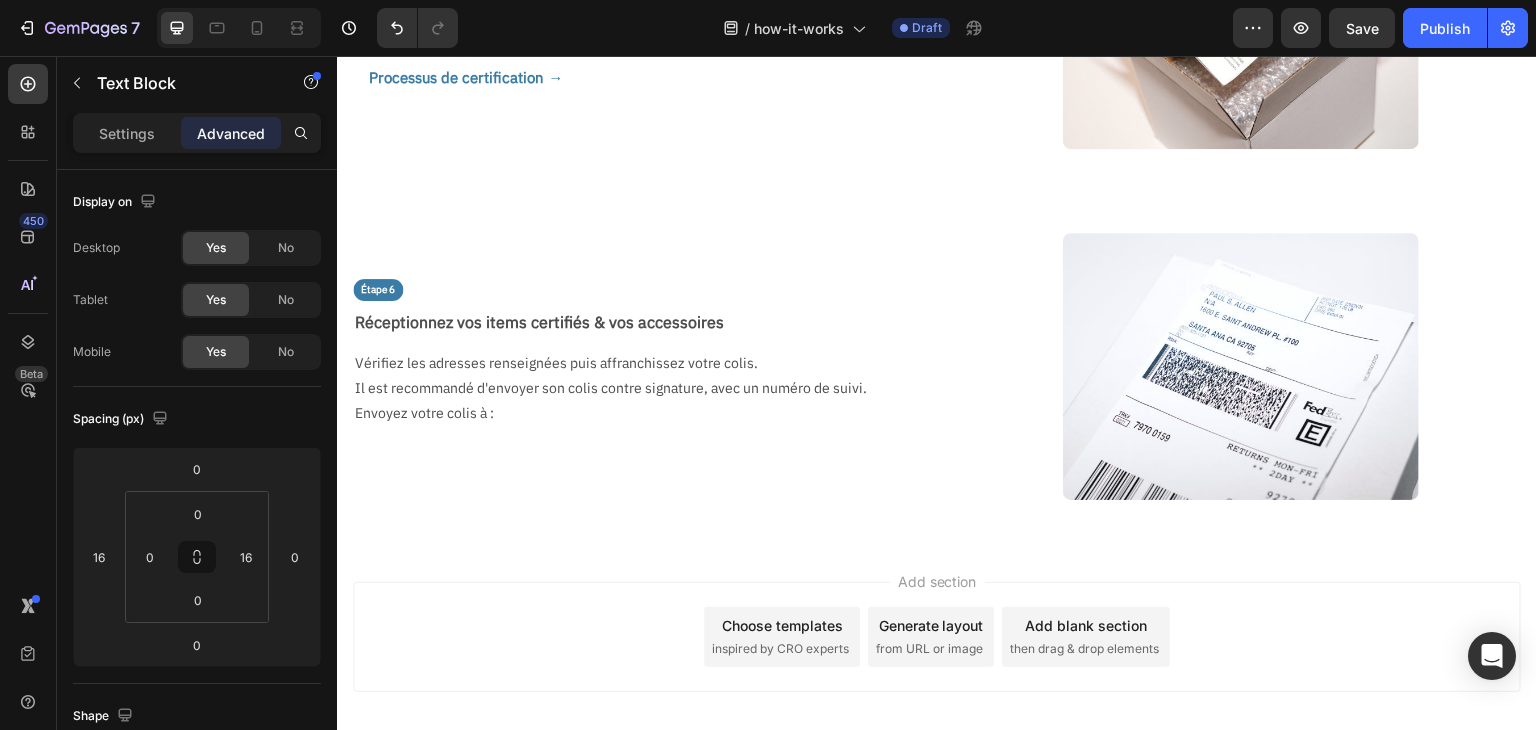 click on "Vous serez notifié des étapes clés de l'avancée de la commande." at bounding box center [633, 36] 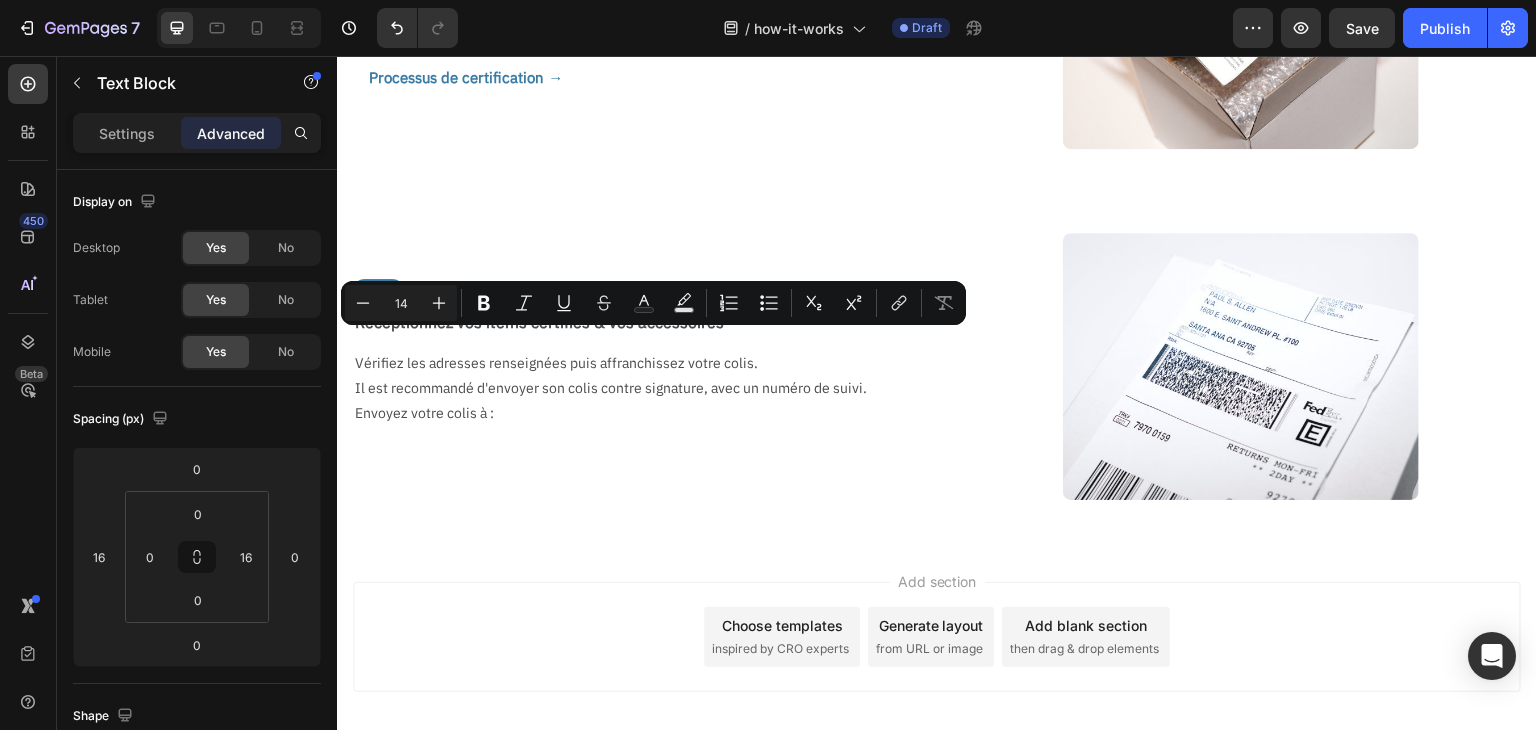 click on "Vous serez notifié des étapes clés de l'avancée de la commande." at bounding box center (633, 36) 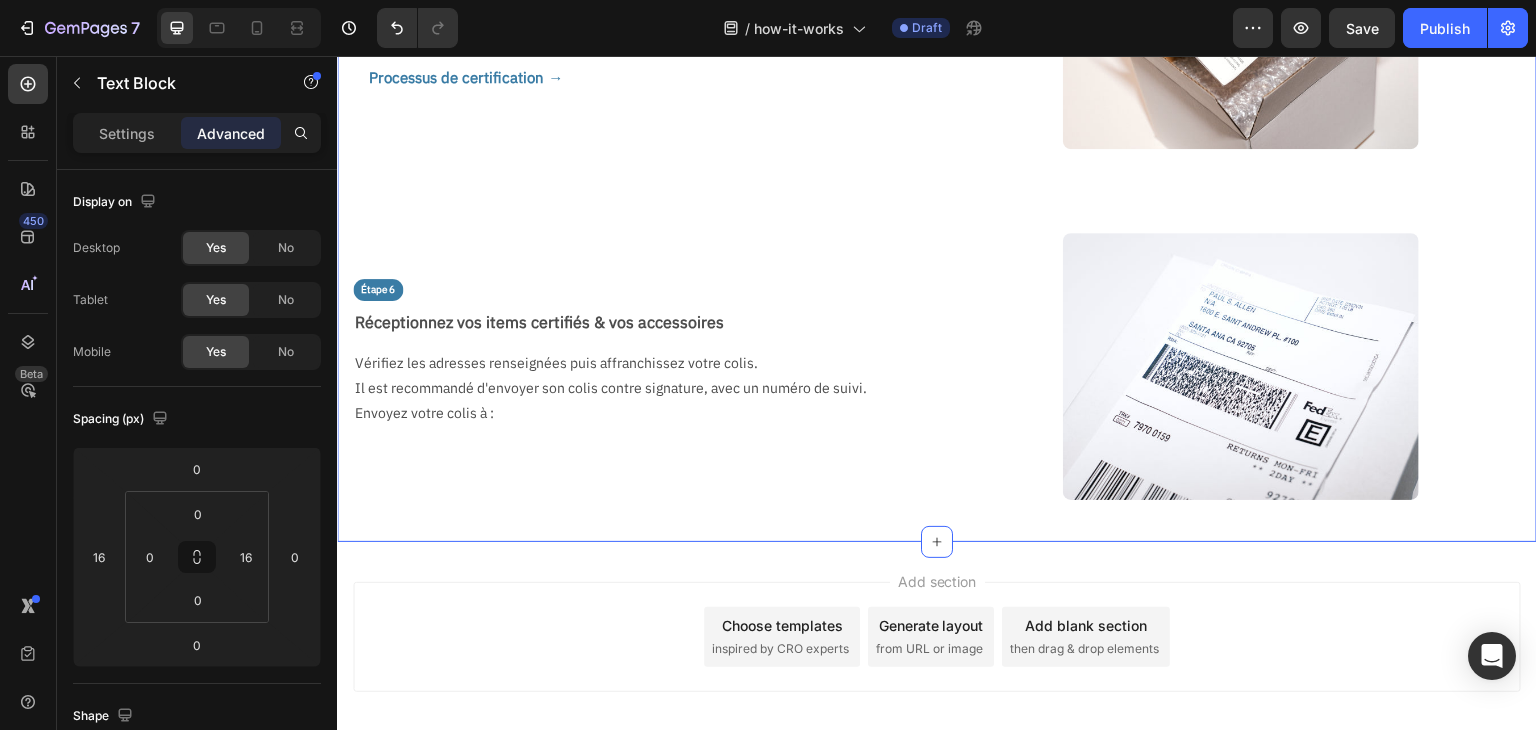 click on "Étape 1 Text Block Choisissez les items que vous souhaitez faire certifier Text Block Via notre barre de rercherche intuitive, sélectionnez les cartes et boosters qui méritent d'être protégés, valorisés et sublimés. Text Block Centre de soumission → Button Image Row Étape 2 - Optionnelle Text Block Parcourez la liste de nos accessoires et cadres personnalisés Text Block Visitez notre boutique d'accessoires pour mettre en valeur et organiser votre collection. Les accessoires et les items certifiés seront renvoyés dans un seul colis. Text Block Boutique d'accessoires → Button Image Row Étape 3 Text Block Validez votre commande, Text Block Renseignez votre adresse de livraison, la vitesse de traitement ainsi que le mode de restitution (Mondial Relay, Colissimo ou en Main propre) Validez la commande Text Block Image Row Étape 4 Text Block Expédier vos items à CollectAura Text Block Expédier vos items à CollectAura ou déposer vos cartes en main propre chez l'une de nos boutiques partenaires" at bounding box center [937, -349] 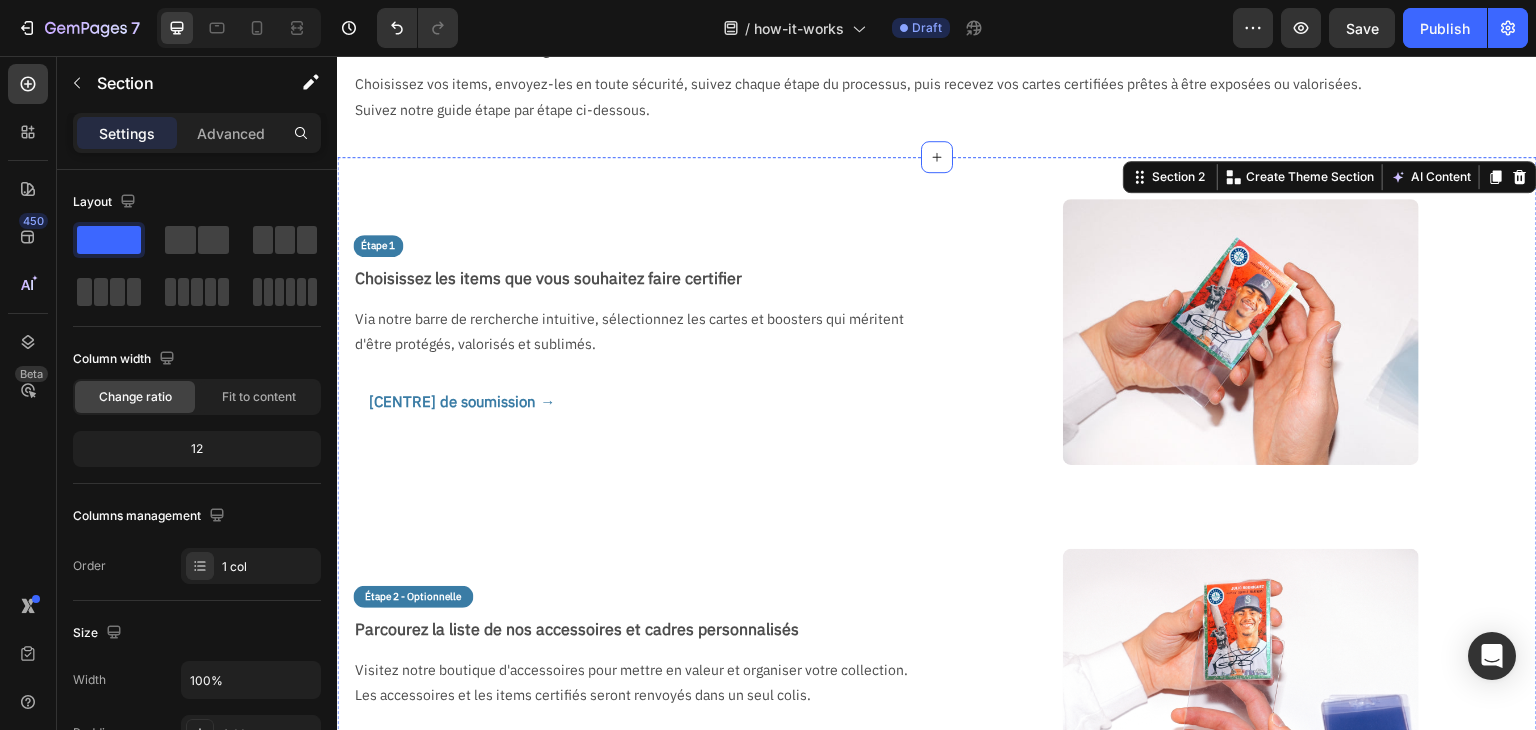 scroll, scrollTop: 0, scrollLeft: 0, axis: both 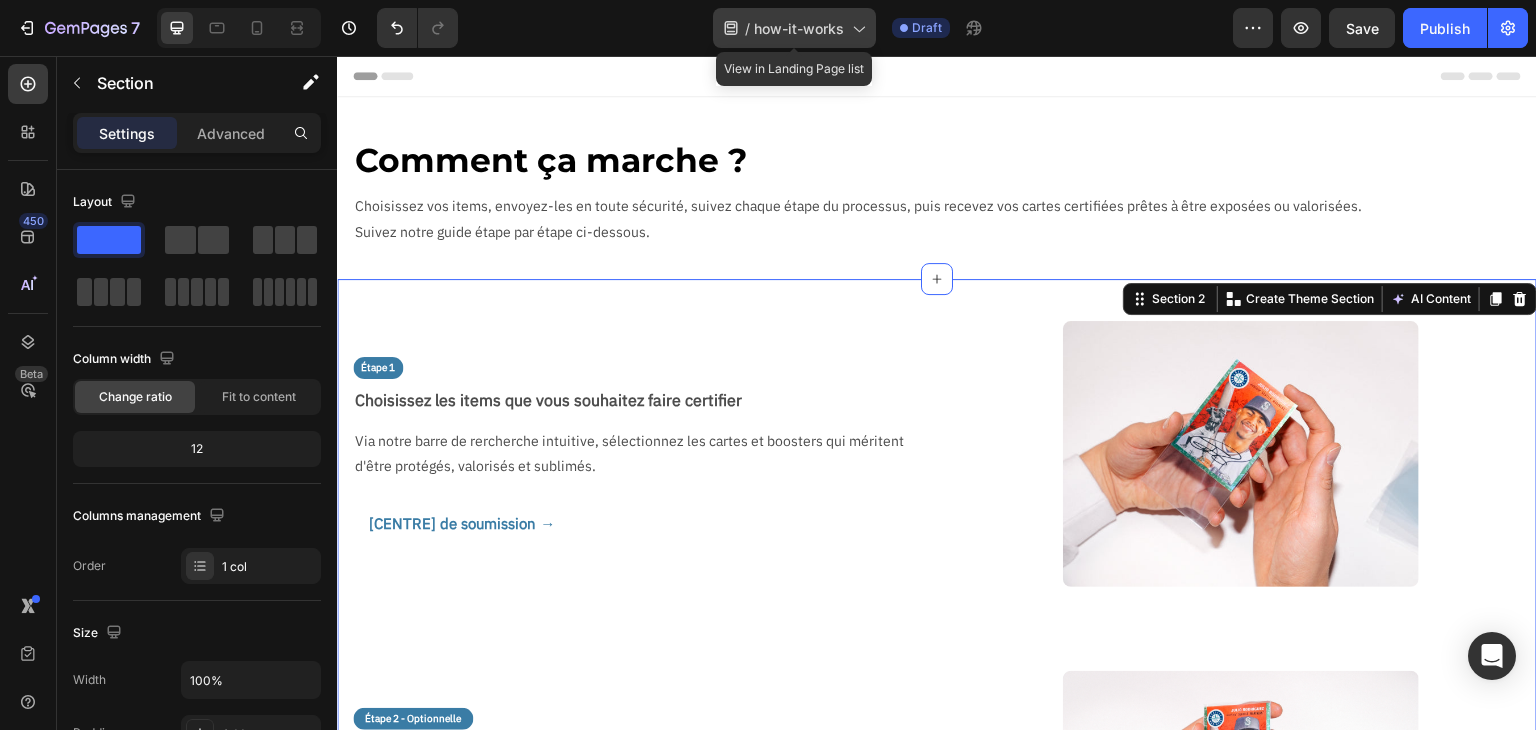 click 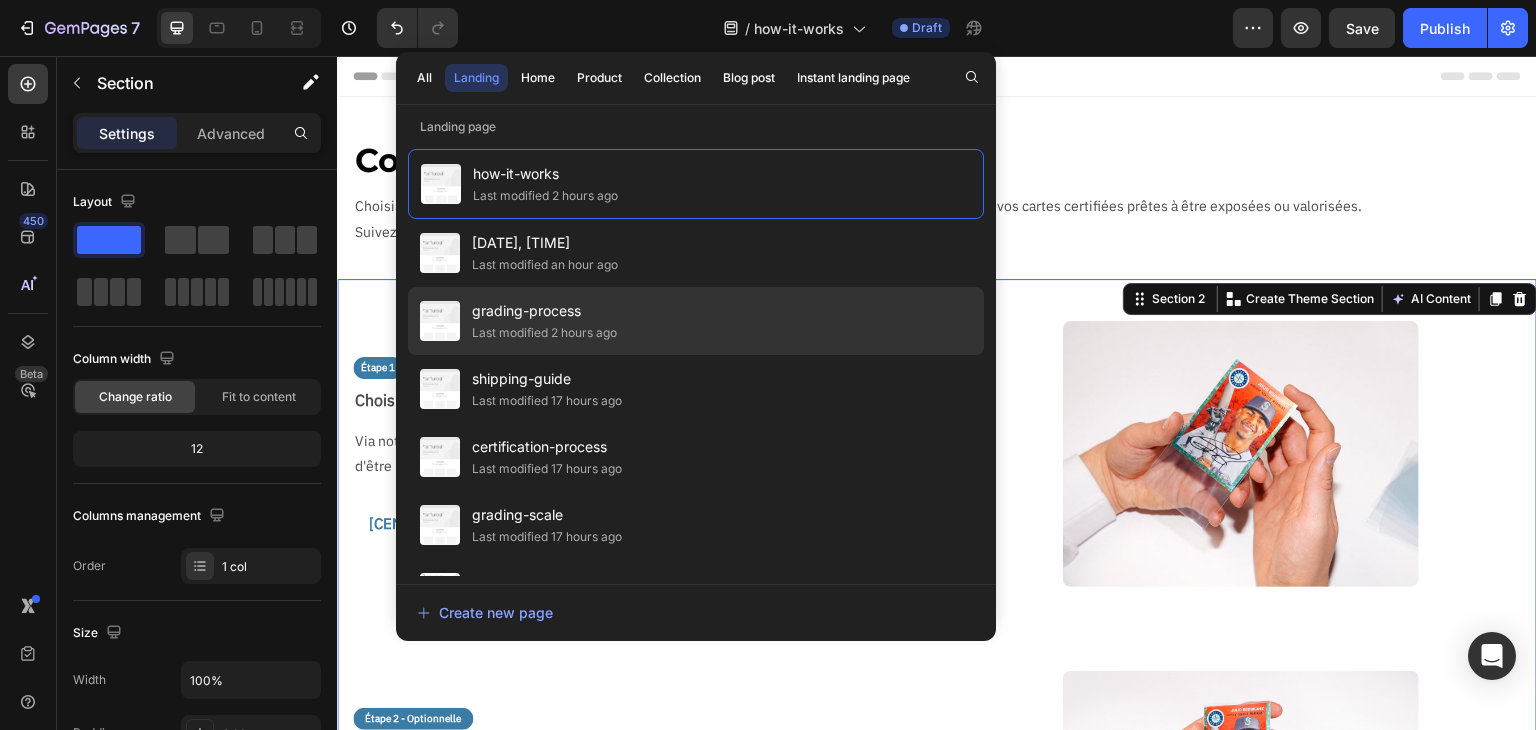 click on "grading-process" at bounding box center (544, 311) 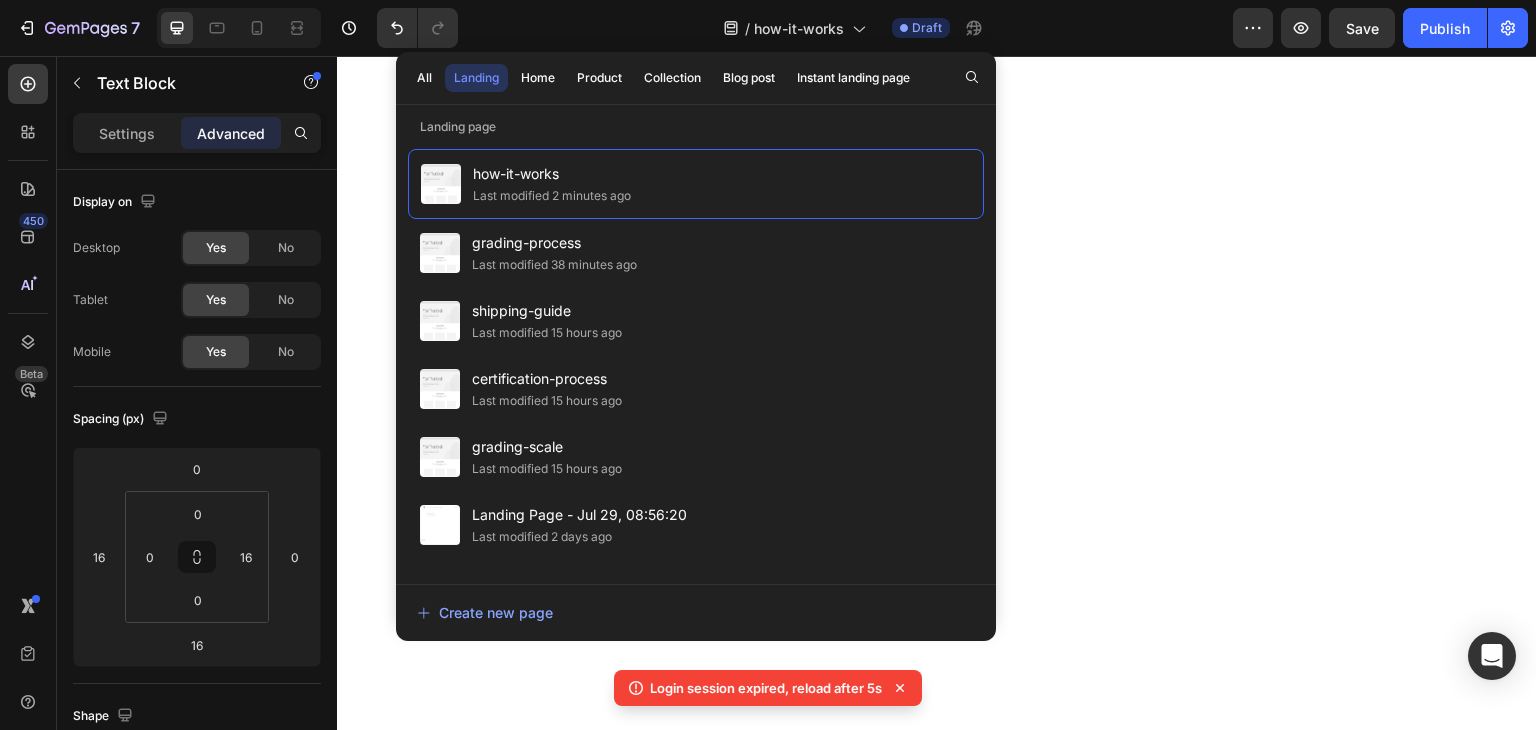 scroll, scrollTop: 0, scrollLeft: 0, axis: both 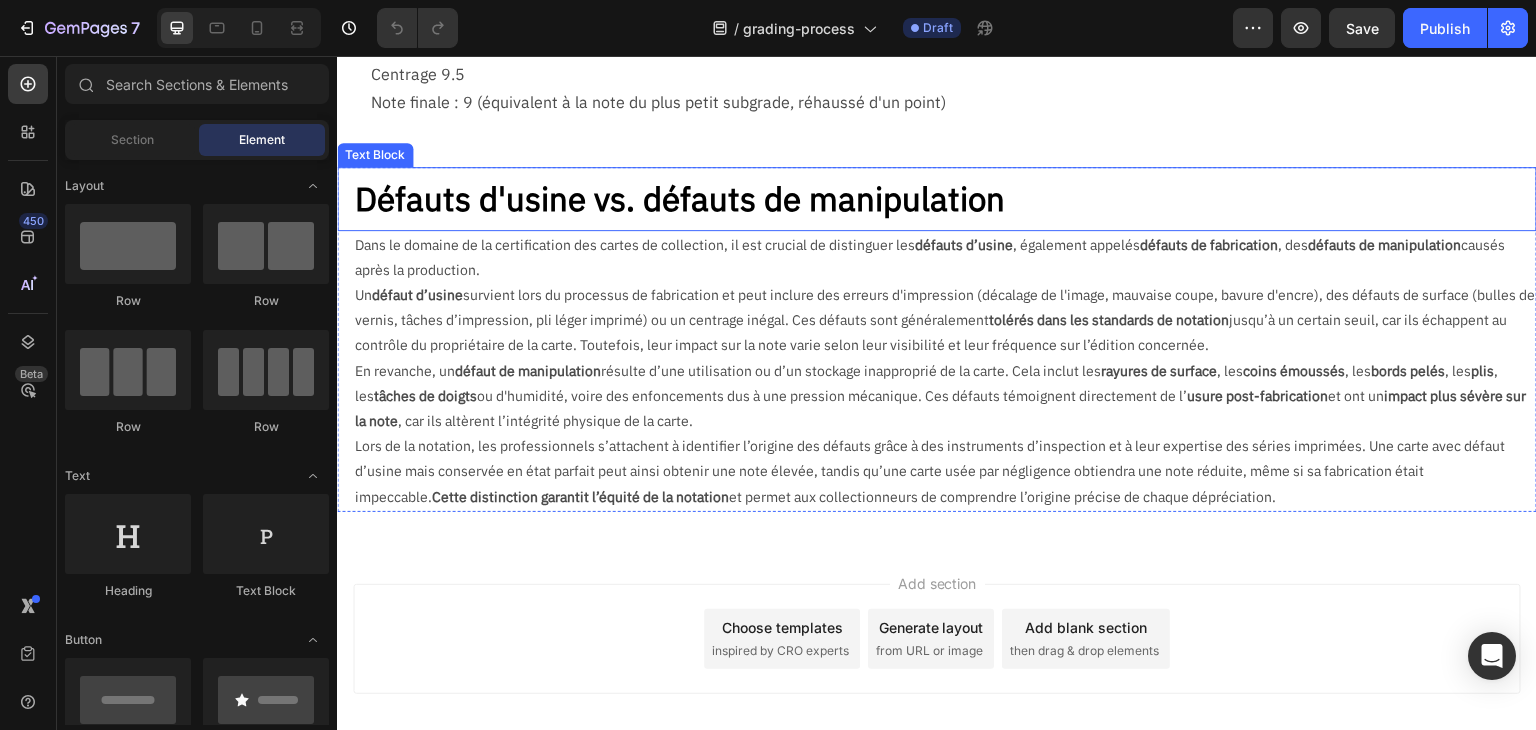 click on "Défauts d'usine vs. défauts de manipulation" at bounding box center (945, 198) 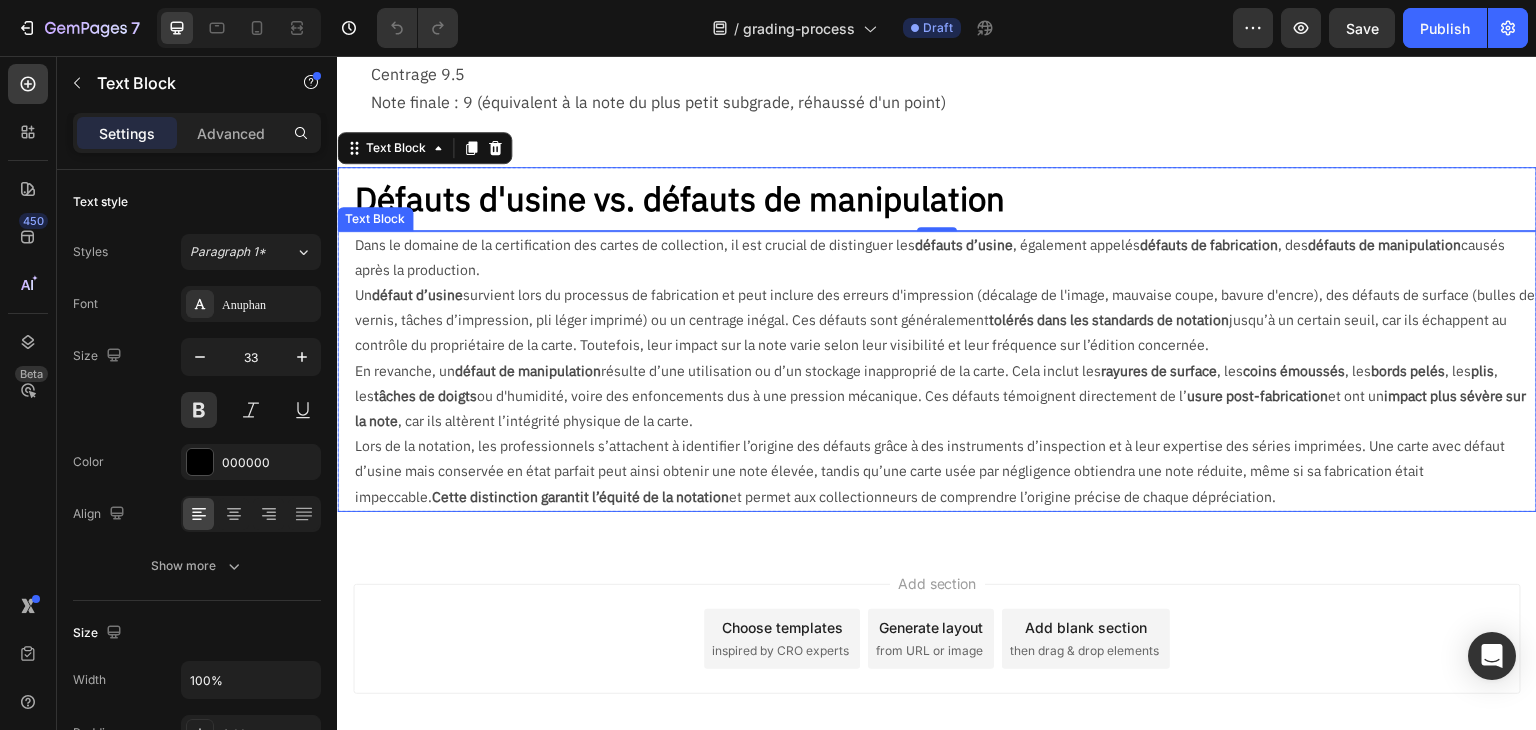 click on "Un  défaut d’usine  survient lors du processus de fabrication et peut inclure des erreurs d'impression (décalage de l'image, mauvaise coupe, bavure d'encre), des défauts de surface (bulles de vernis, tâches d’impression, pli léger imprimé) ou un centrage inégal. Ces défauts sont généralement  tolérés dans les standards de notation  jusqu’à un certain seuil, car ils échappent au contrôle du propriétaire de la carte. Toutefois, leur impact sur la note varie selon leur visibilité et leur fréquence sur l’édition concernée." at bounding box center [945, 321] 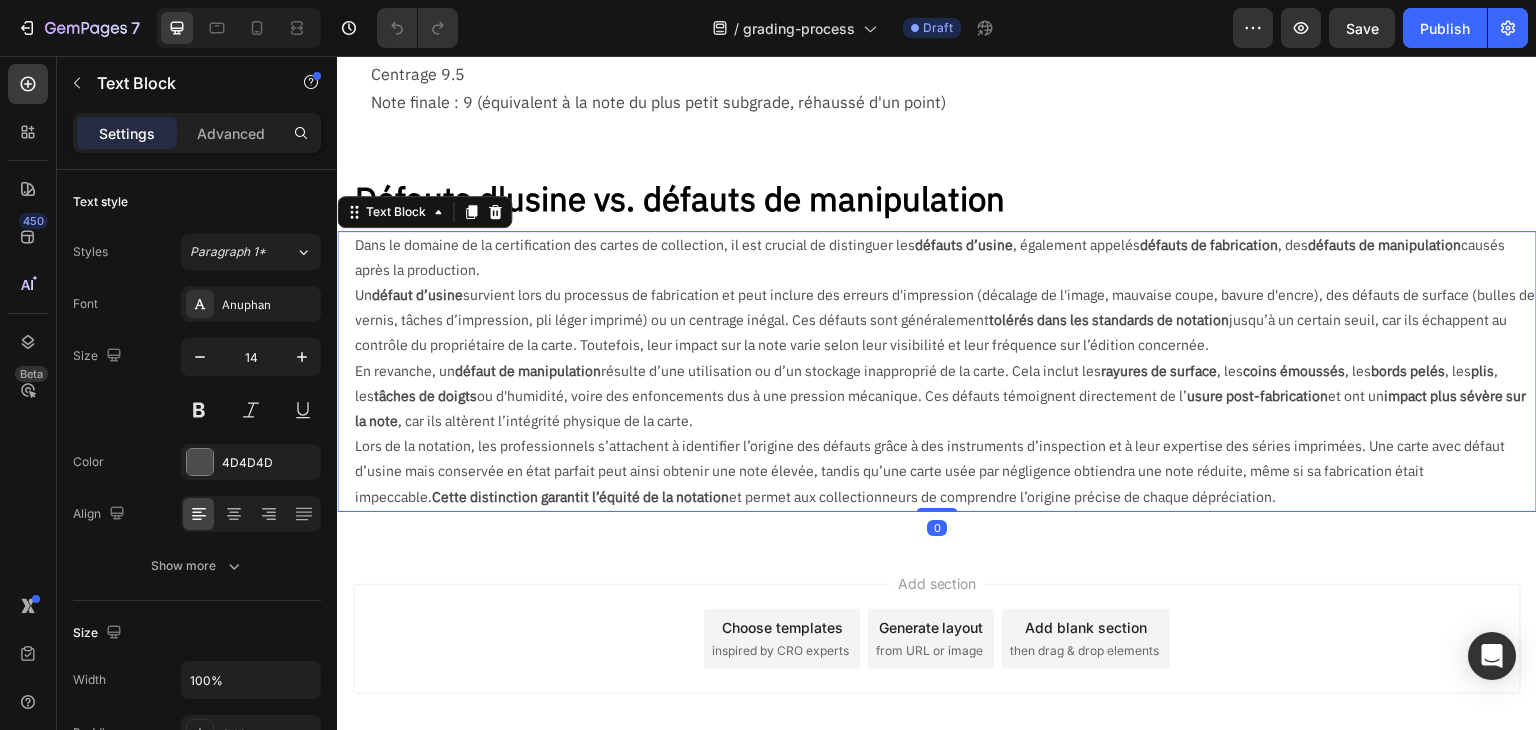 click on "Un  défaut d’usine  survient lors du processus de fabrication et peut inclure des erreurs d'impression (décalage de l'image, mauvaise coupe, bavure d'encre), des défauts de surface (bulles de vernis, tâches d’impression, pli léger imprimé) ou un centrage inégal. Ces défauts sont généralement  tolérés dans les standards de notation  jusqu’à un certain seuil, car ils échappent au contrôle du propriétaire de la carte. Toutefois, leur impact sur la note varie selon leur visibilité et leur fréquence sur l’édition concernée." at bounding box center (945, 321) 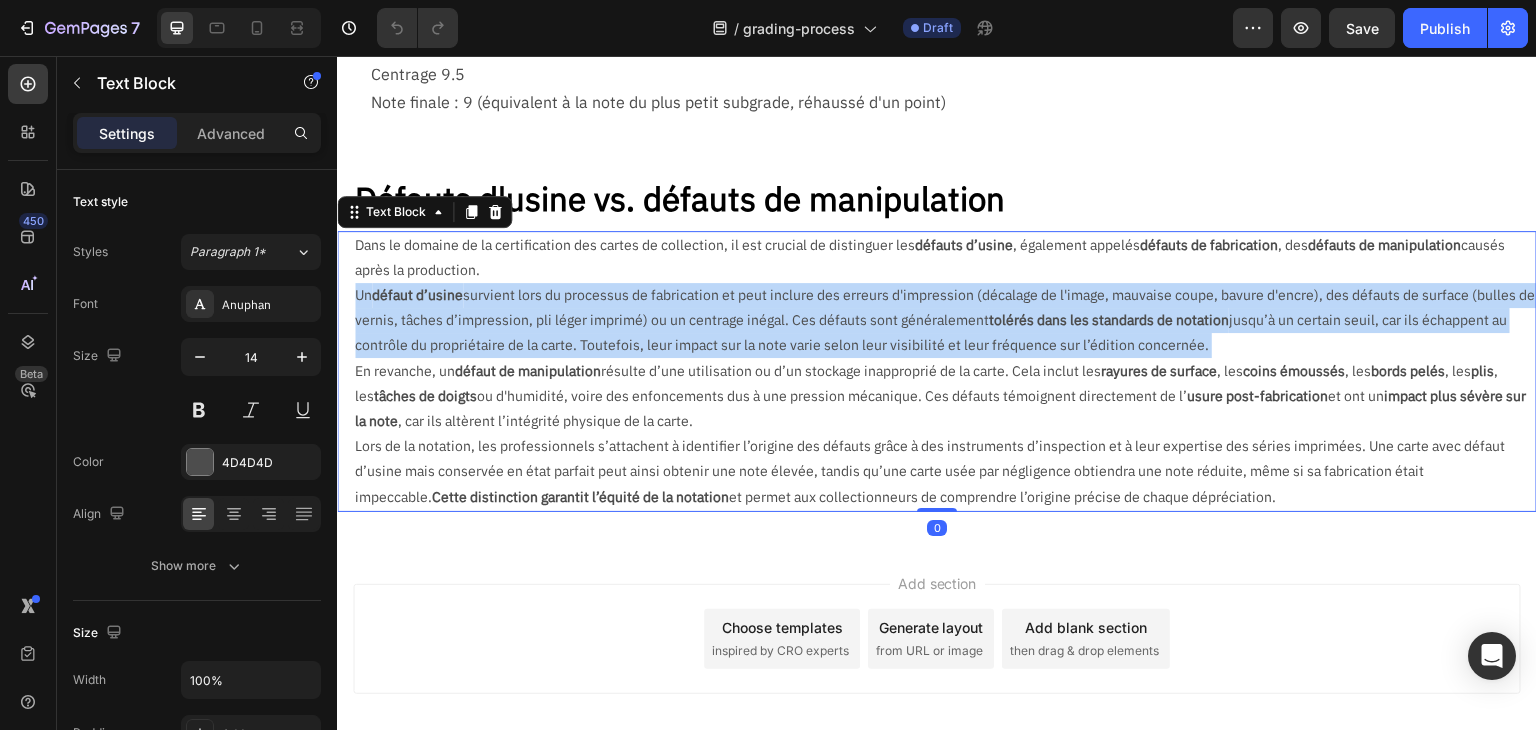 click on "Un  défaut d’usine  survient lors du processus de fabrication et peut inclure des erreurs d'impression (décalage de l'image, mauvaise coupe, bavure d'encre), des défauts de surface (bulles de vernis, tâches d’impression, pli léger imprimé) ou un centrage inégal. Ces défauts sont généralement  tolérés dans les standards de notation  jusqu’à un certain seuil, car ils échappent au contrôle du propriétaire de la carte. Toutefois, leur impact sur la note varie selon leur visibilité et leur fréquence sur l’édition concernée." at bounding box center (945, 321) 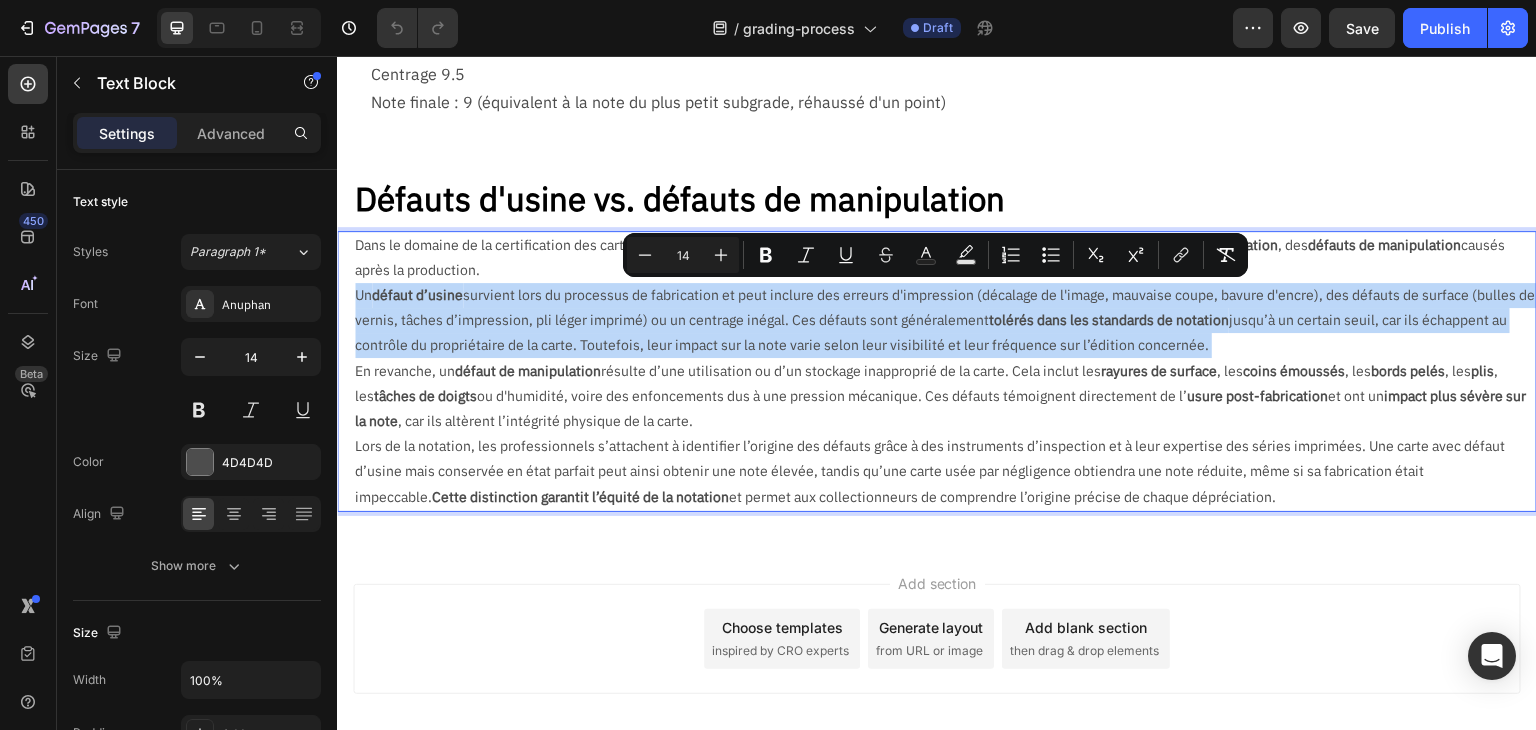 click on "Un  défaut d’usine  survient lors du processus de fabrication et peut inclure des erreurs d'impression (décalage de l'image, mauvaise coupe, bavure d'encre), des défauts de surface (bulles de vernis, tâches d’impression, pli léger imprimé) ou un centrage inégal. Ces défauts sont généralement  tolérés dans les standards de notation  jusqu’à un certain seuil, car ils échappent au contrôle du propriétaire de la carte. Toutefois, leur impact sur la note varie selon leur visibilité et leur fréquence sur l’édition concernée." at bounding box center [945, 321] 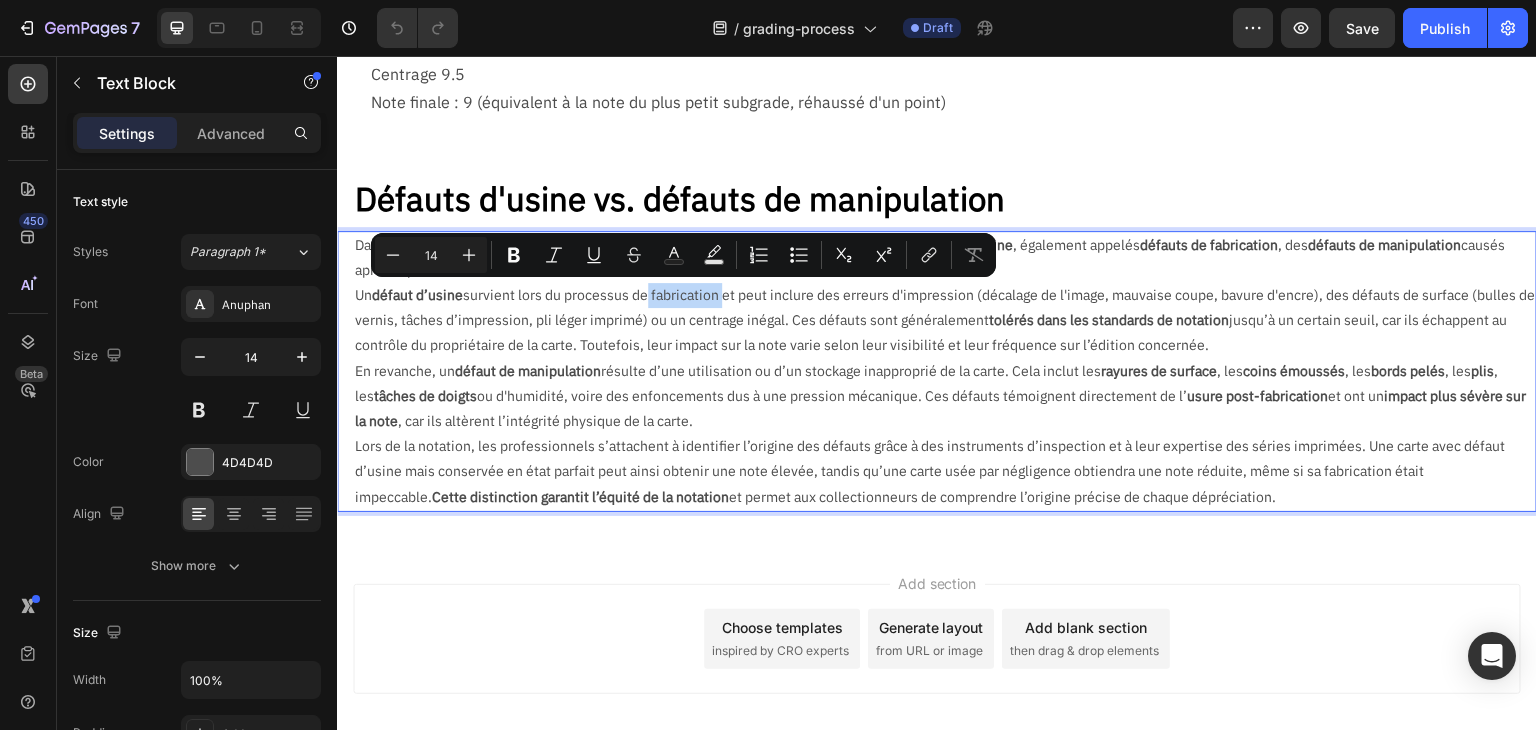 drag, startPoint x: 722, startPoint y: 294, endPoint x: 641, endPoint y: 300, distance: 81.22192 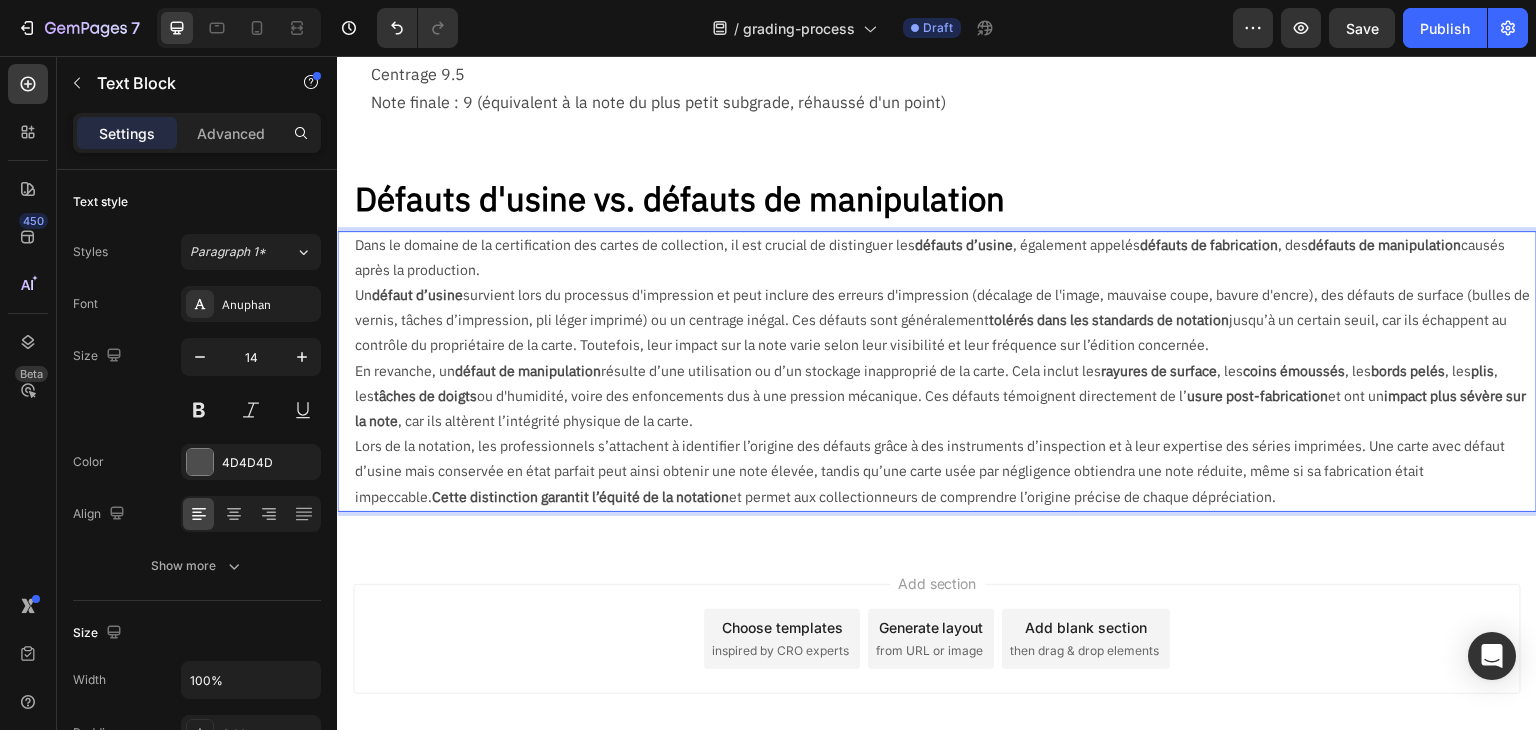 click on "En revanche, un  défaut de manipulation  résulte d’une utilisation ou d’un stockage inapproprié de la carte. Cela inclut les  rayures de surface , les  coins émoussés , les  bords pelés , les  plis , les  tâches de doigts  ou d'humidité, voire des enfoncements dus à une pression mécanique. Ces défauts témoignent directement de l’ usure post-fabrication  et ont un  impact plus sévère sur la note , car ils altèrent l’intégrité physique de la carte." at bounding box center [945, 397] 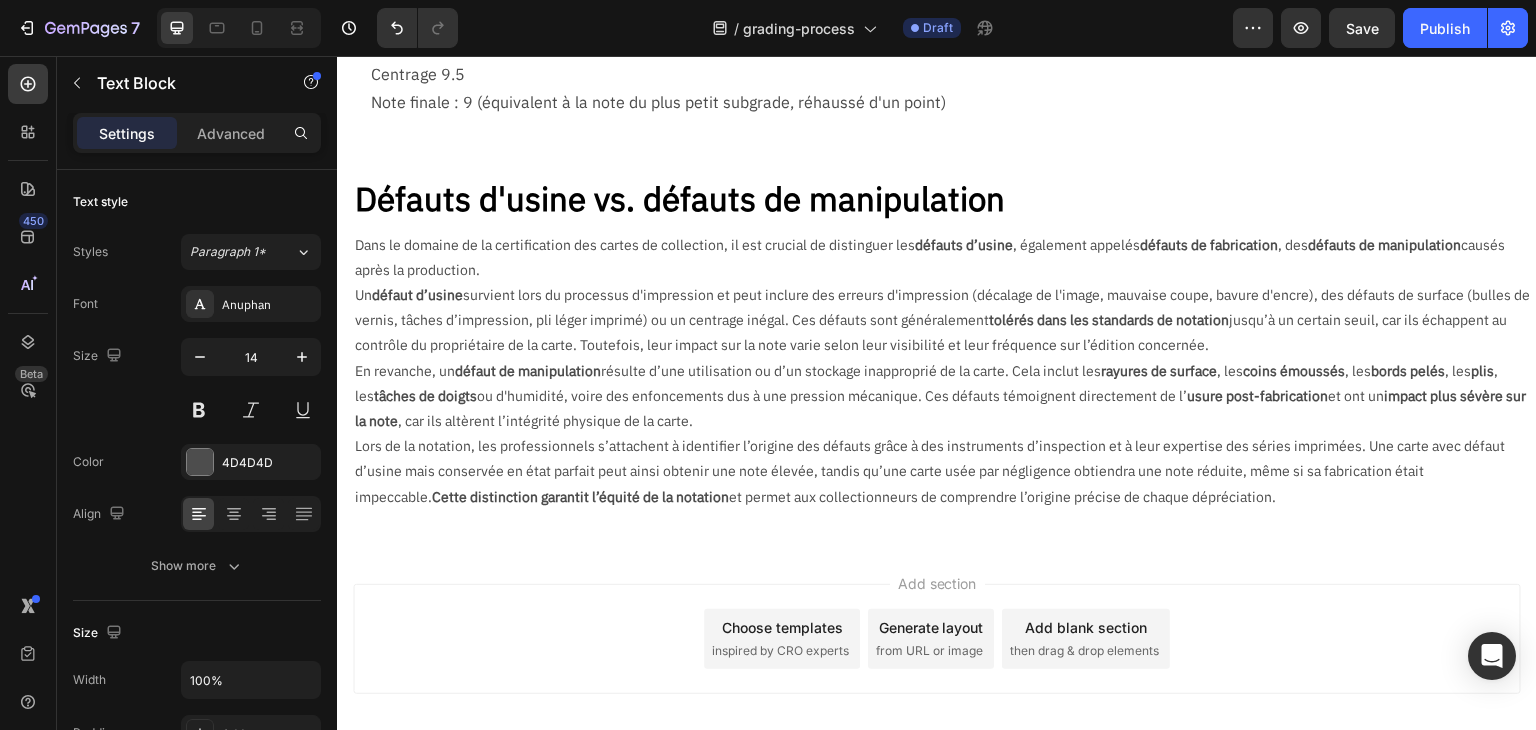 scroll, scrollTop: 2459, scrollLeft: 0, axis: vertical 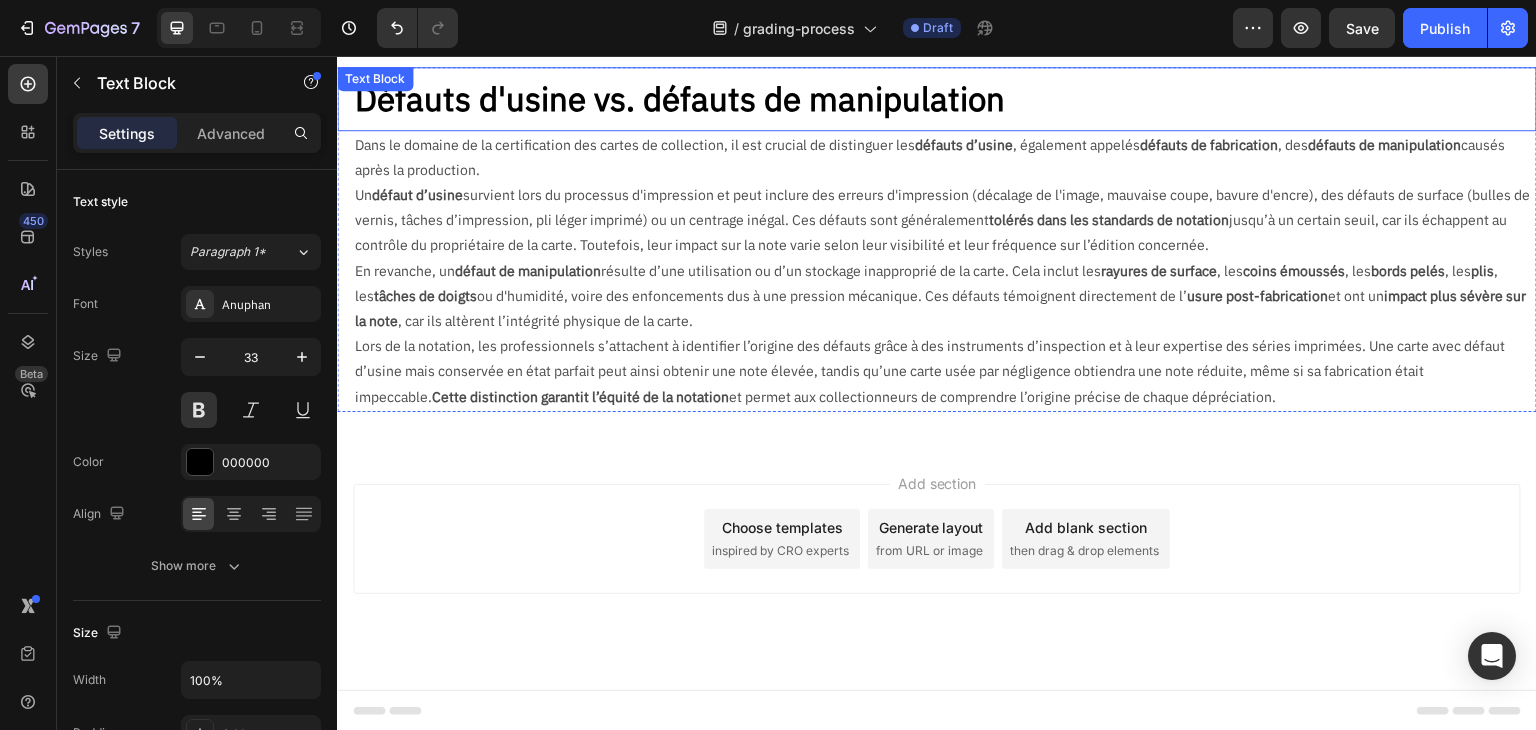click on "Défauts d'usine vs. défauts de manipulation" at bounding box center (945, 98) 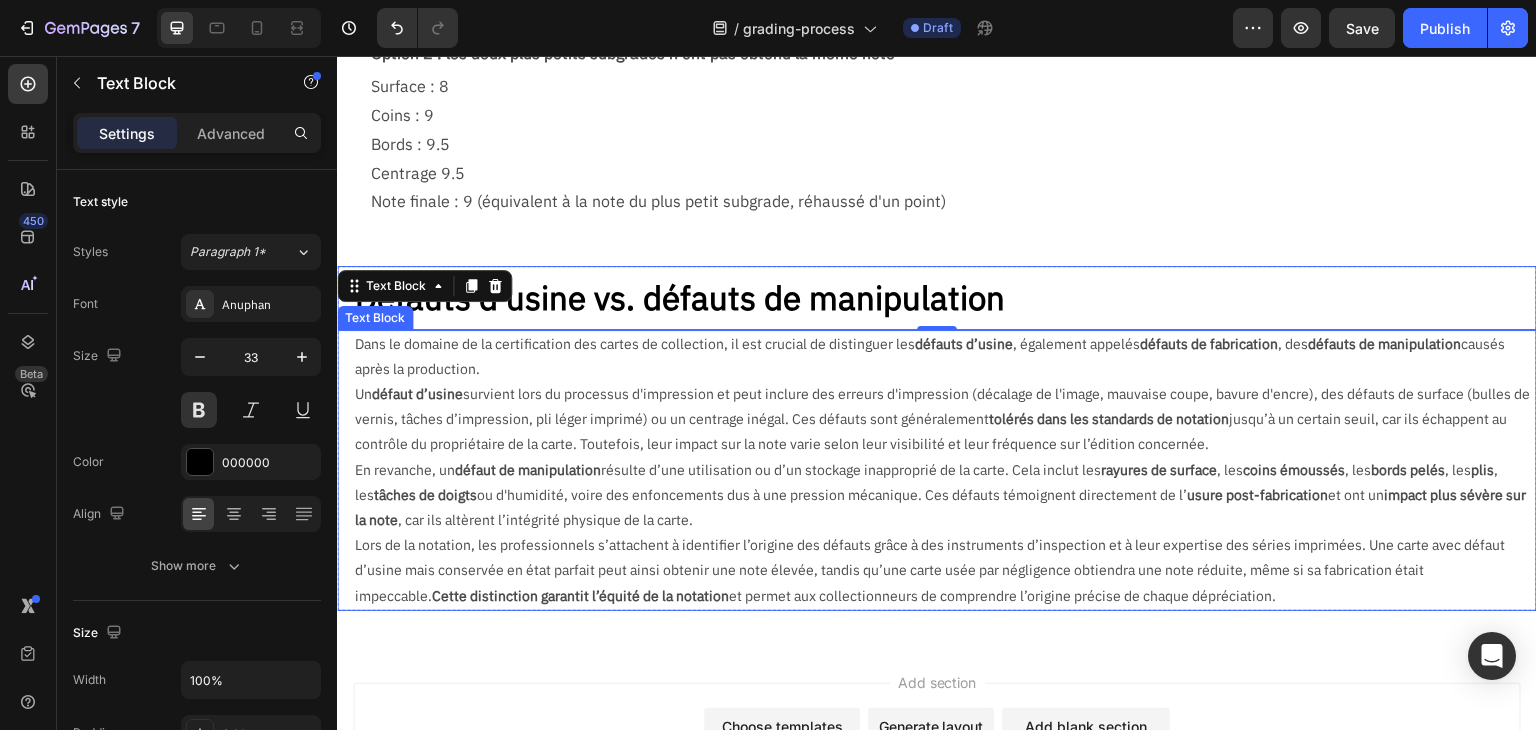scroll, scrollTop: 2259, scrollLeft: 0, axis: vertical 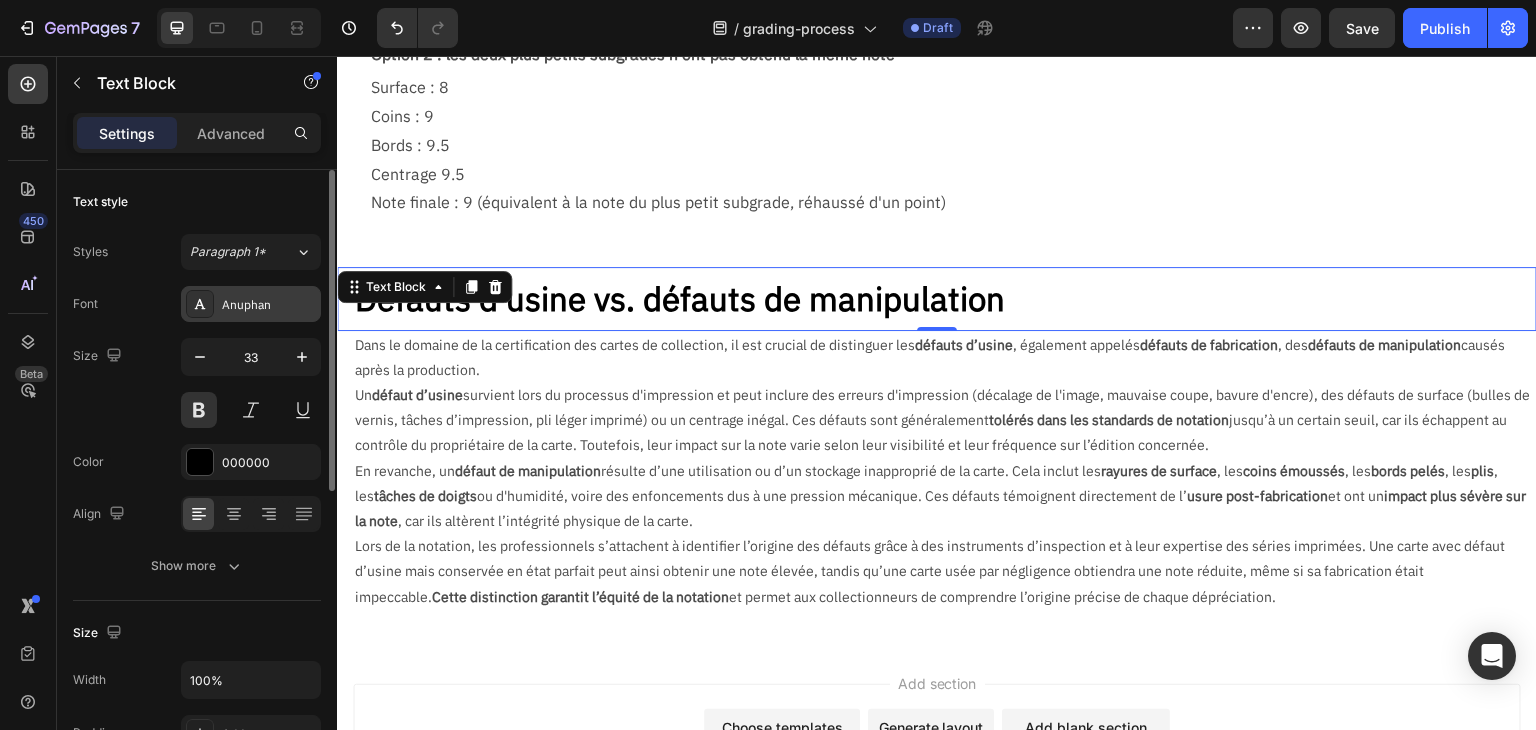 click on "Anuphan" at bounding box center (269, 305) 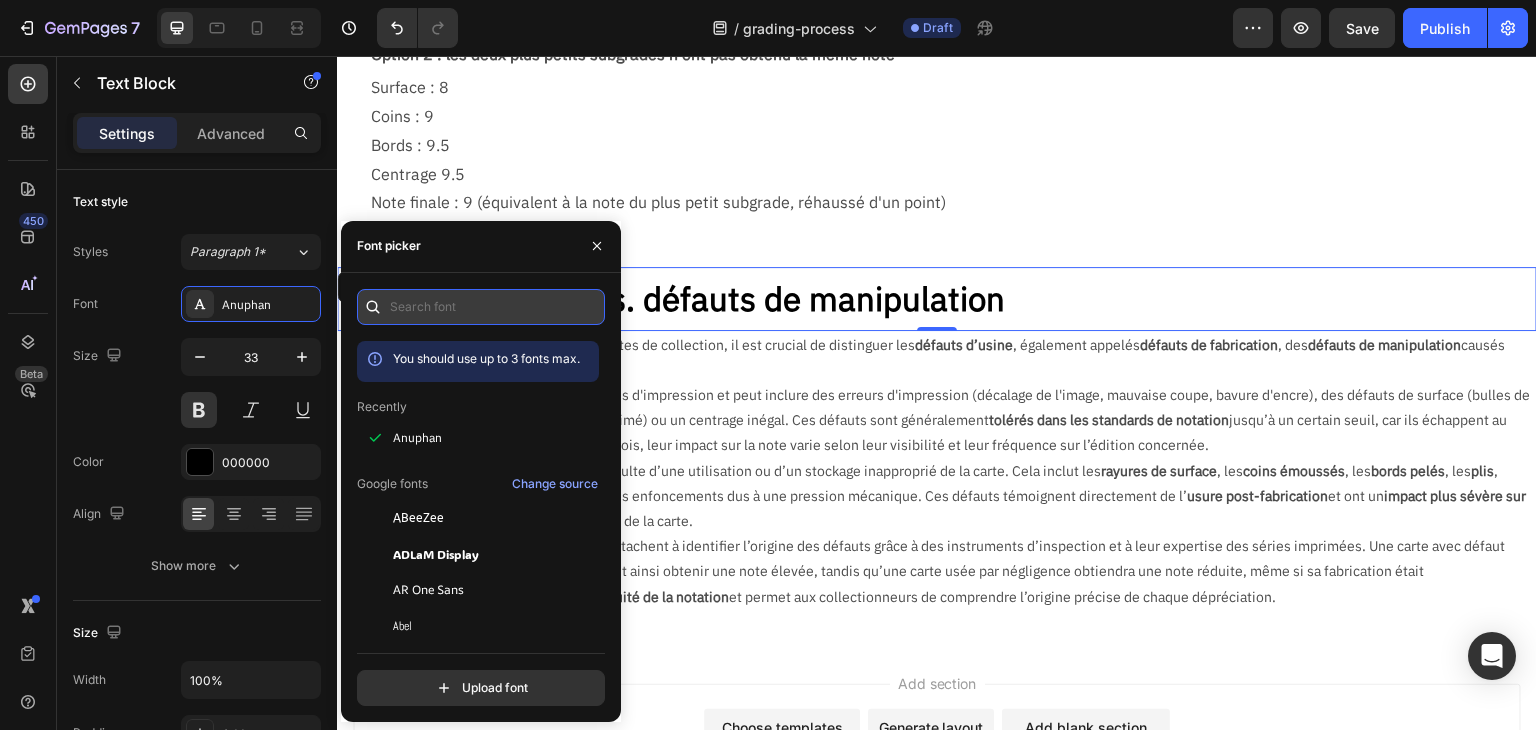 click at bounding box center (481, 307) 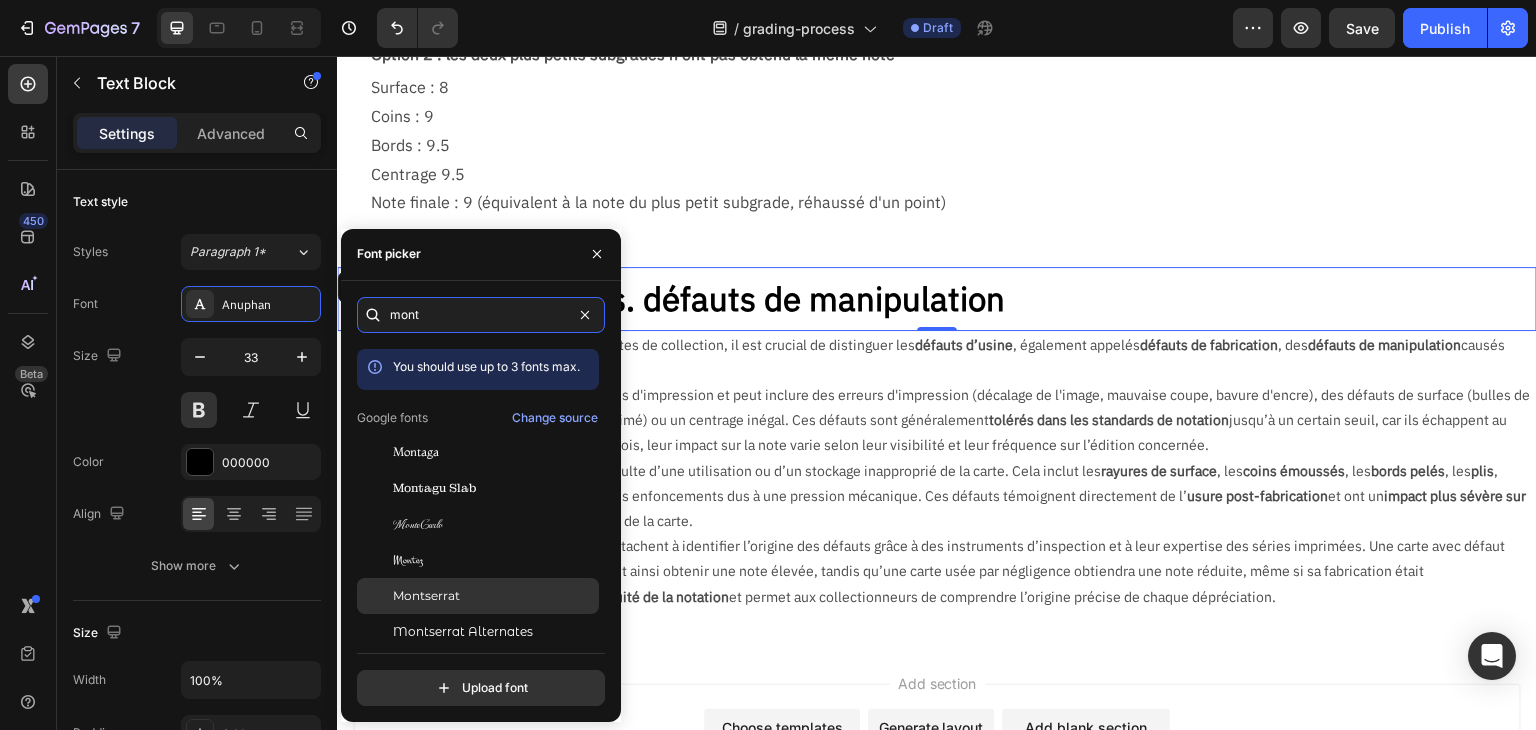 type on "mont" 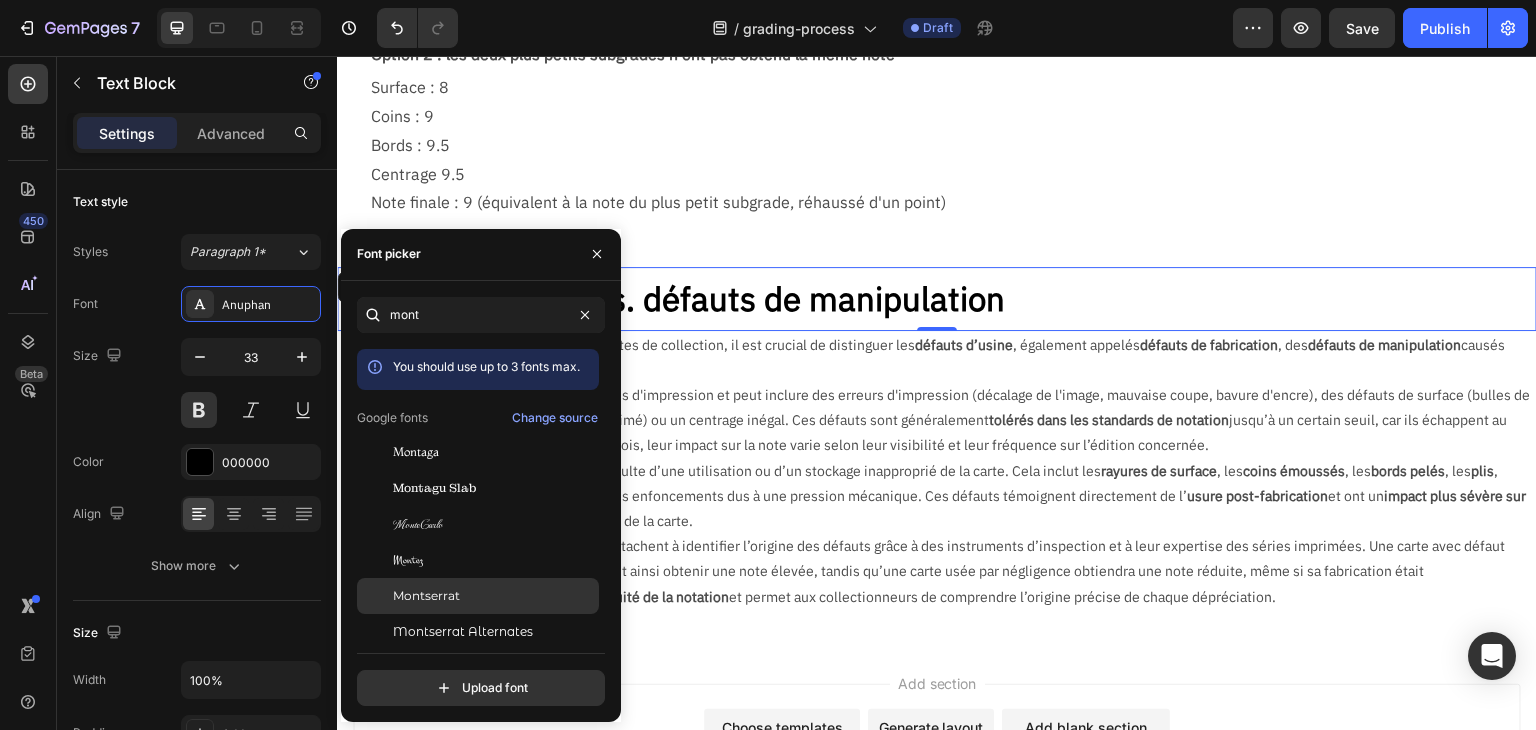 click on "Montserrat" at bounding box center (494, 596) 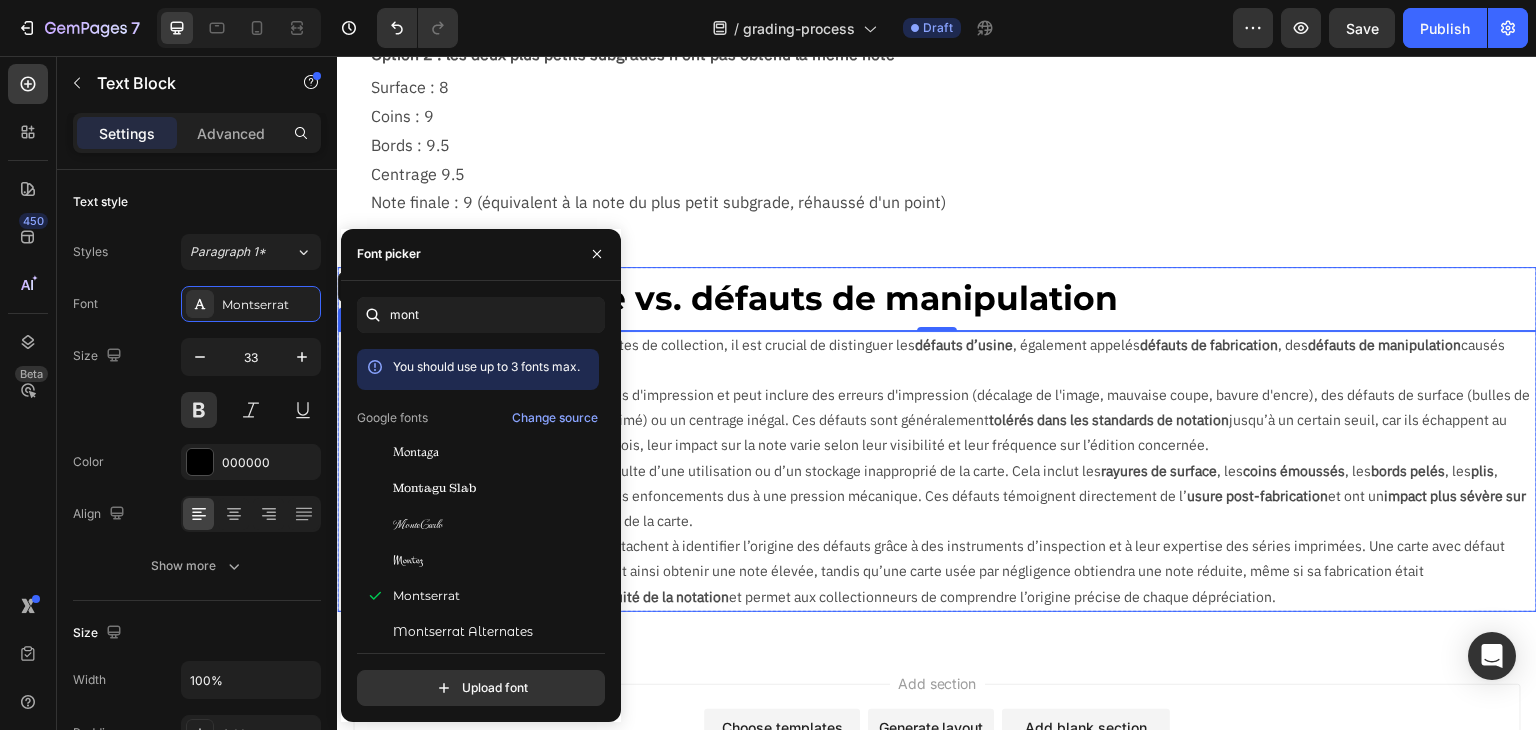 click on "En revanche, un  défaut de manipulation  résulte d’une utilisation ou d’un stockage inapproprié de la carte. Cela inclut les  rayures de surface , les  coins émoussés , les  bords pelés , les  plis , les  tâches de doigts  ou d'humidité, voire des enfoncements dus à une pression mécanique. Ces défauts témoignent directement de l’ usure post-fabrication  et ont un  impact plus sévère sur la note , car ils altèrent l’intégrité physique de la carte." at bounding box center (945, 497) 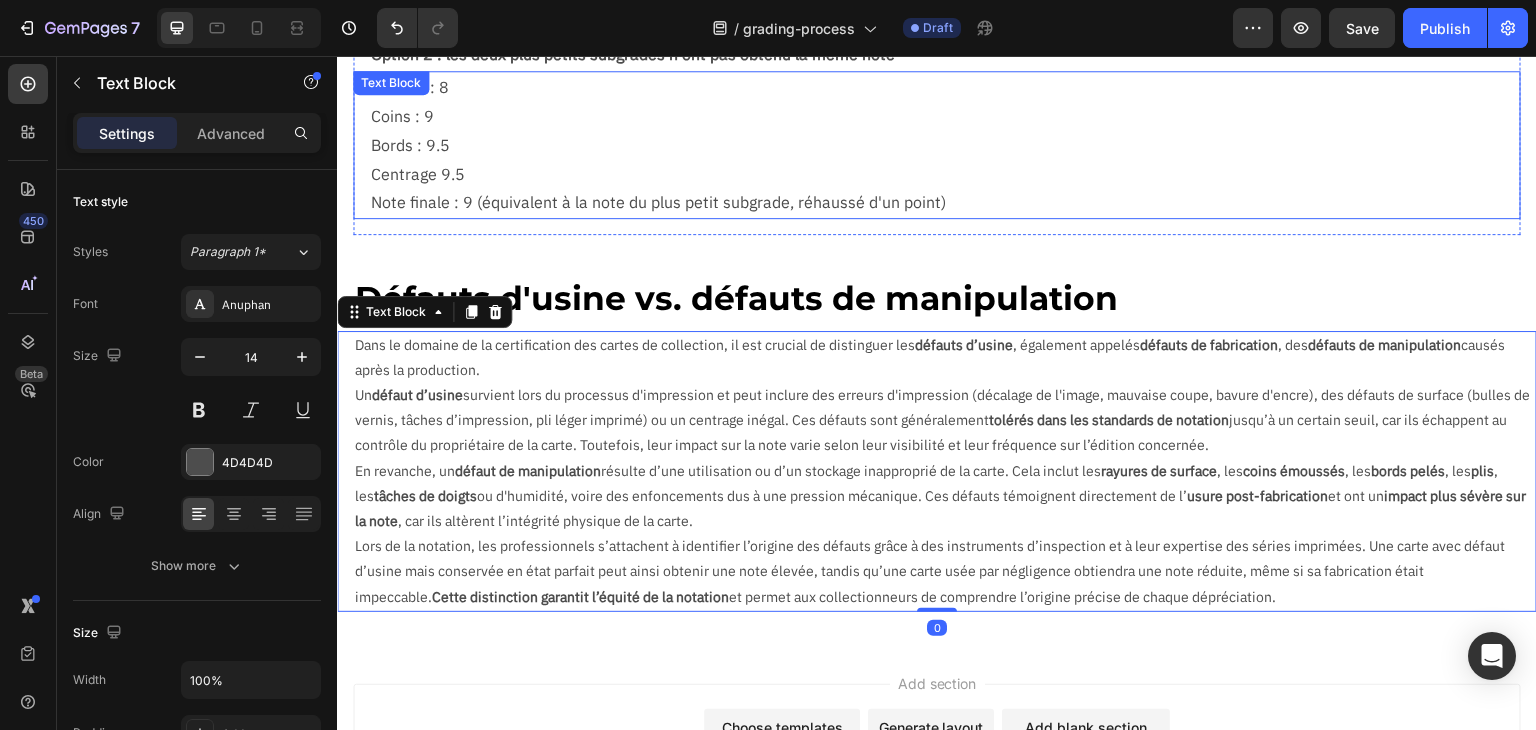 click on "Note finale : 9 (équivalent à la note du plus petit subgrade, réhaussé d'un point)" at bounding box center (945, 202) 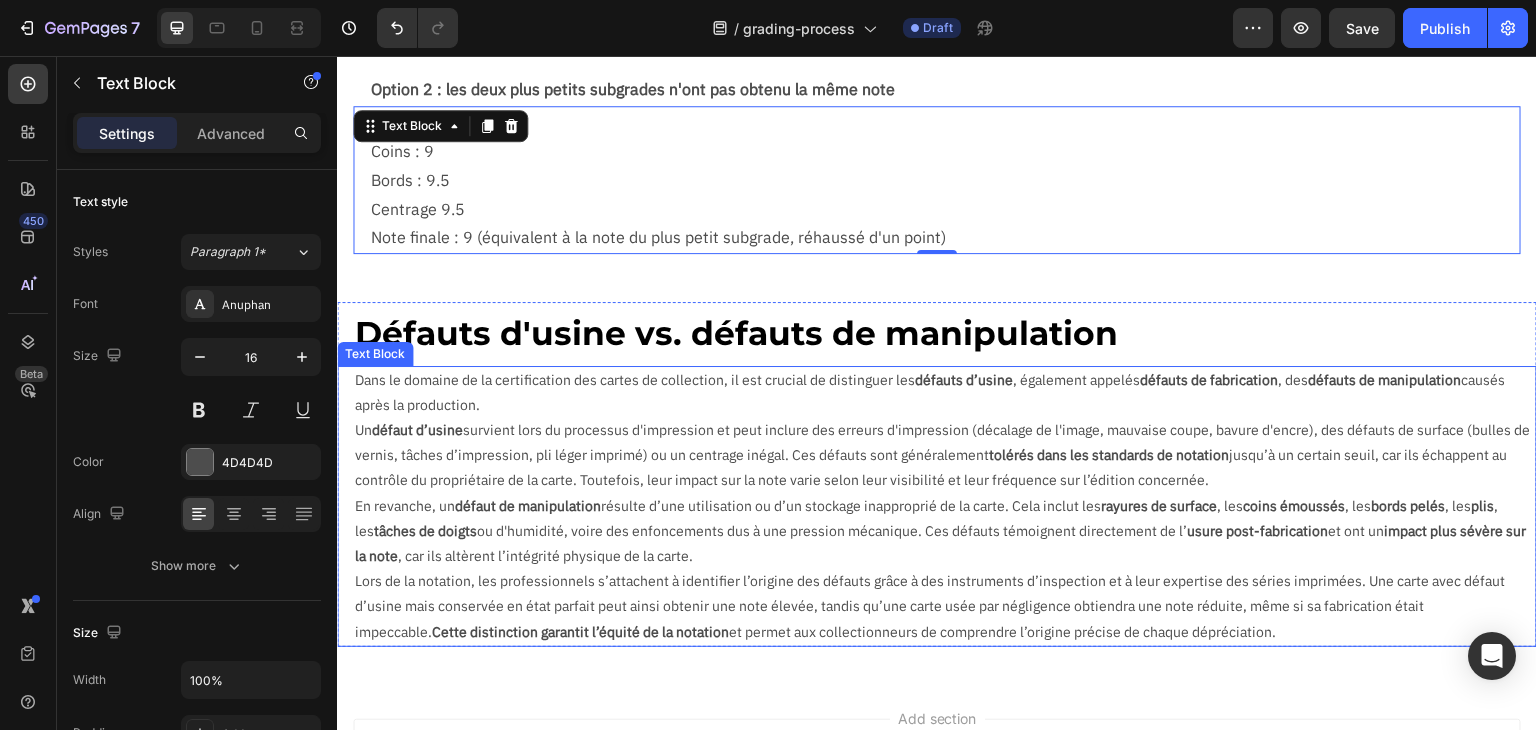 scroll, scrollTop: 2259, scrollLeft: 0, axis: vertical 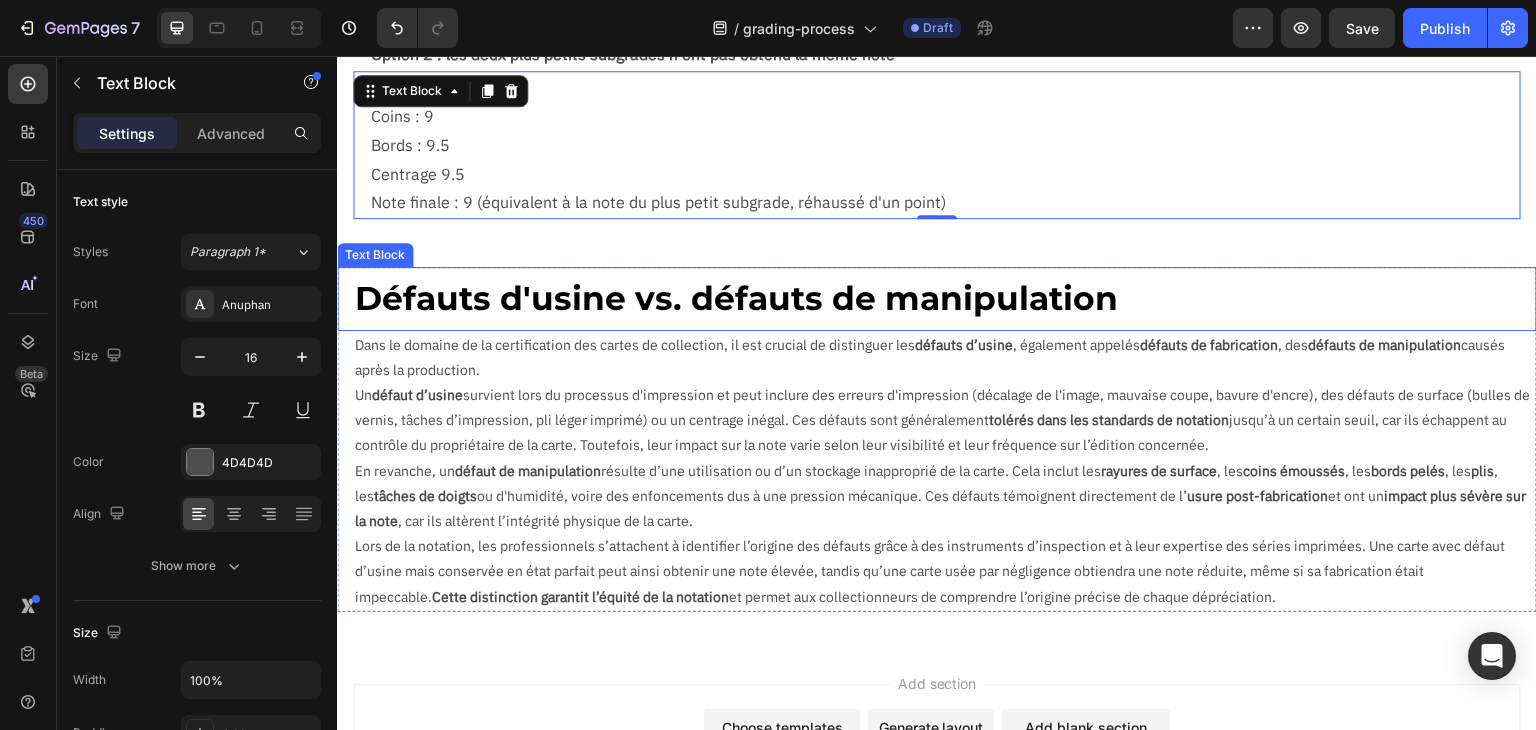 click on "Défauts d'usine vs. défauts de manipulation" at bounding box center (945, 298) 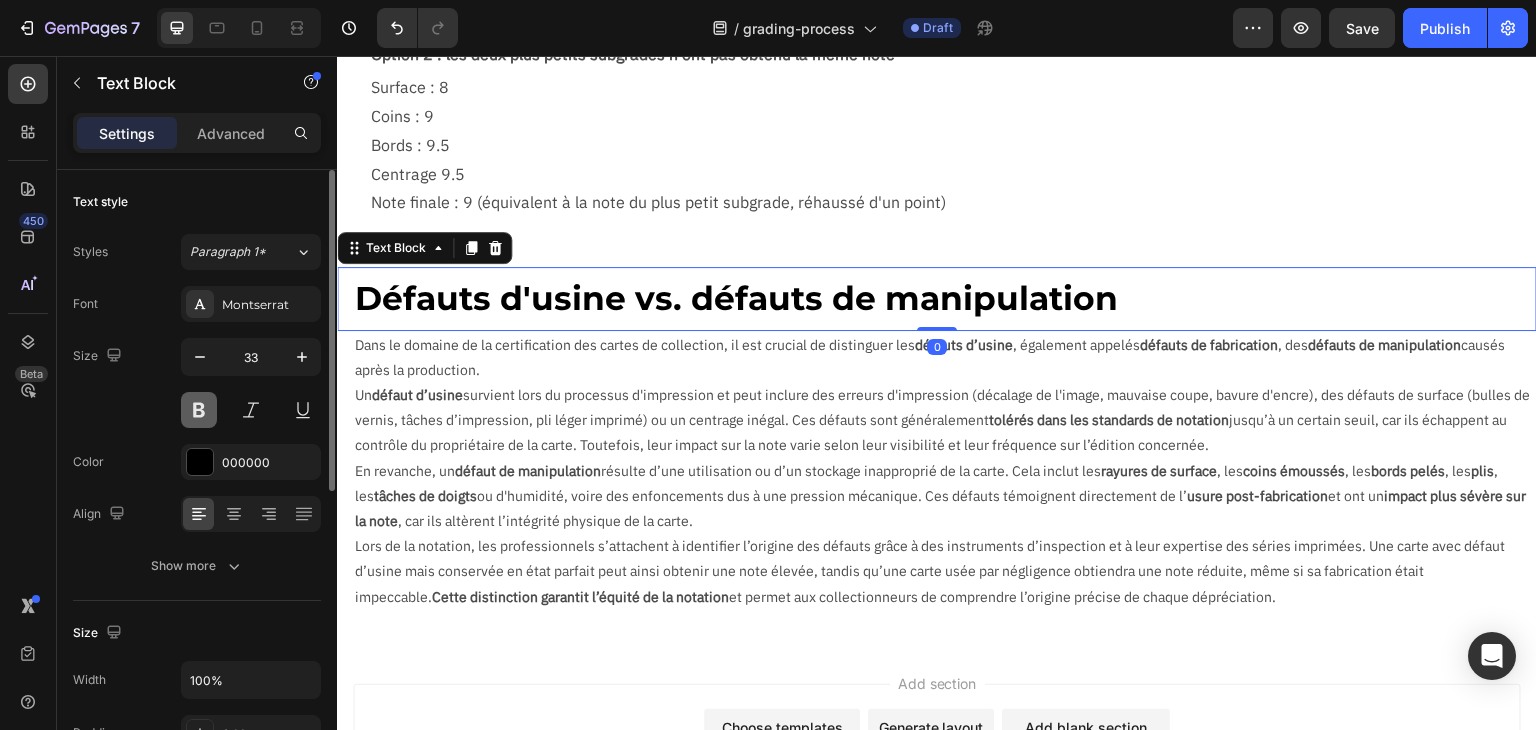 click at bounding box center (199, 410) 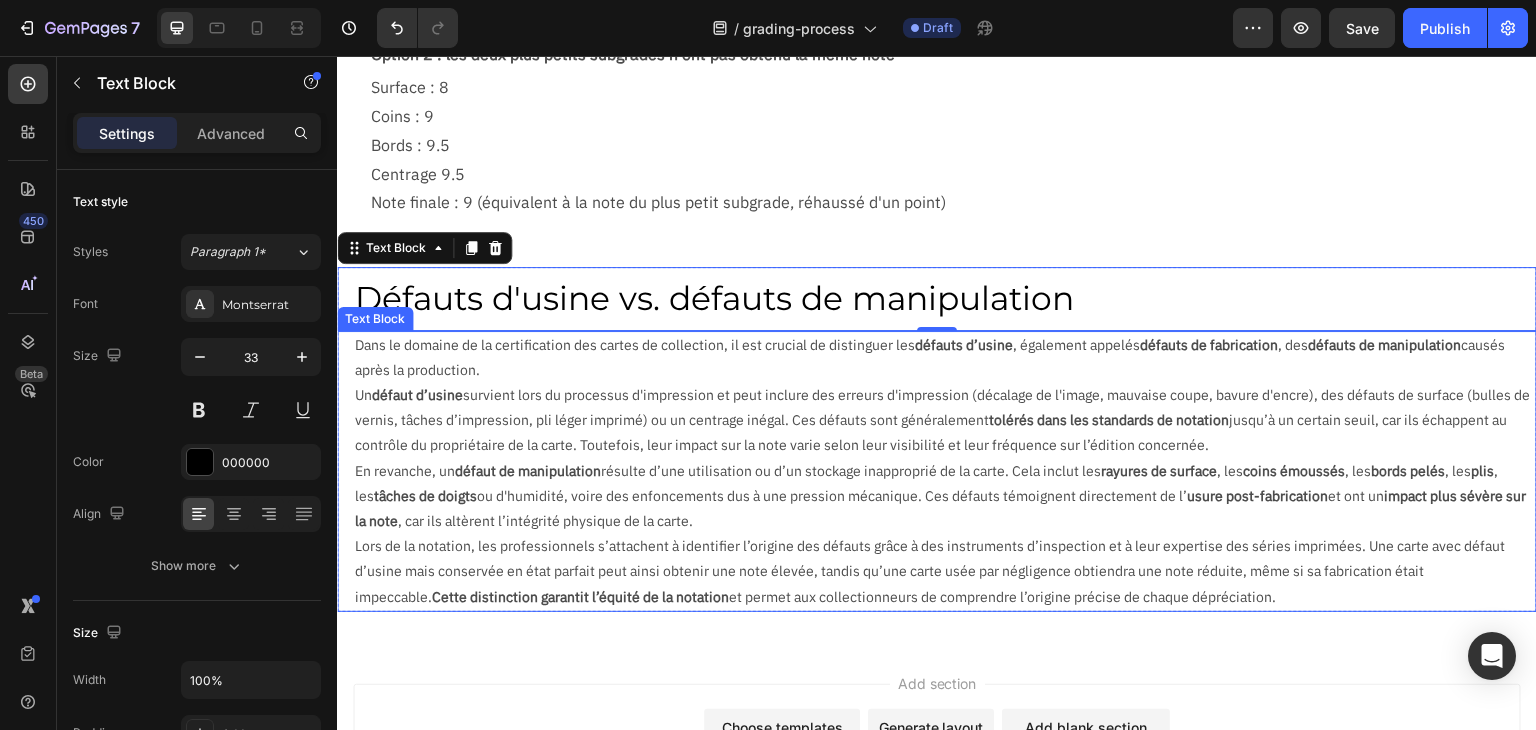 click on "Un  défaut d’usine  survient lors du processus d'impression et peut inclure des erreurs d'impression (décalage de l'image, mauvaise coupe, bavure d'encre), des défauts de surface (bulles de vernis, tâches d’impression, pli léger imprimé) ou un centrage inégal. Ces défauts sont généralement  tolérés dans les standards de notation  jusqu’à un certain seuil, car ils échappent au contrôle du propriétaire de la carte. Toutefois, leur impact sur la note varie selon leur visibilité et leur fréquence sur l’édition concernée." at bounding box center (945, 421) 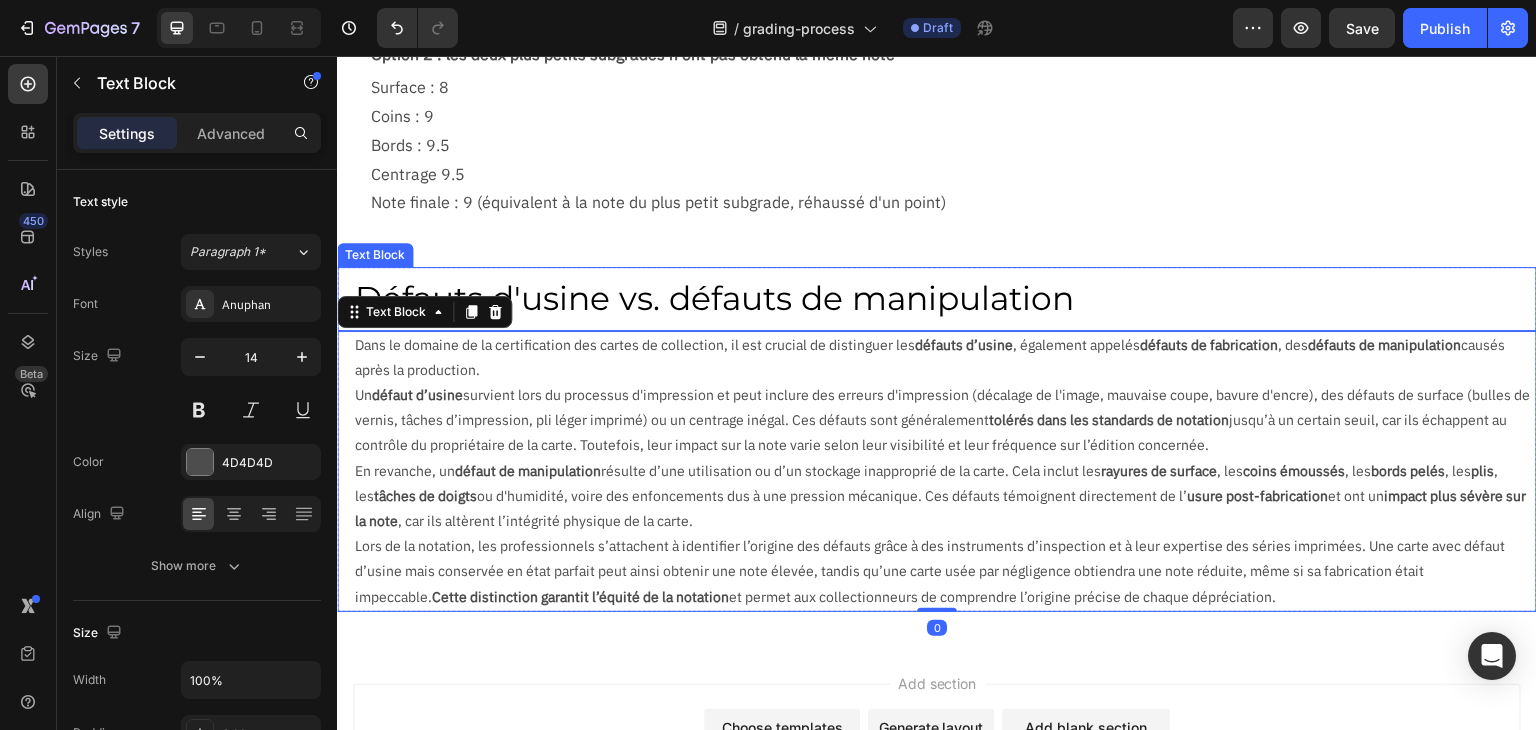 click on "Défauts d'usine vs. défauts de manipulation" at bounding box center [945, 298] 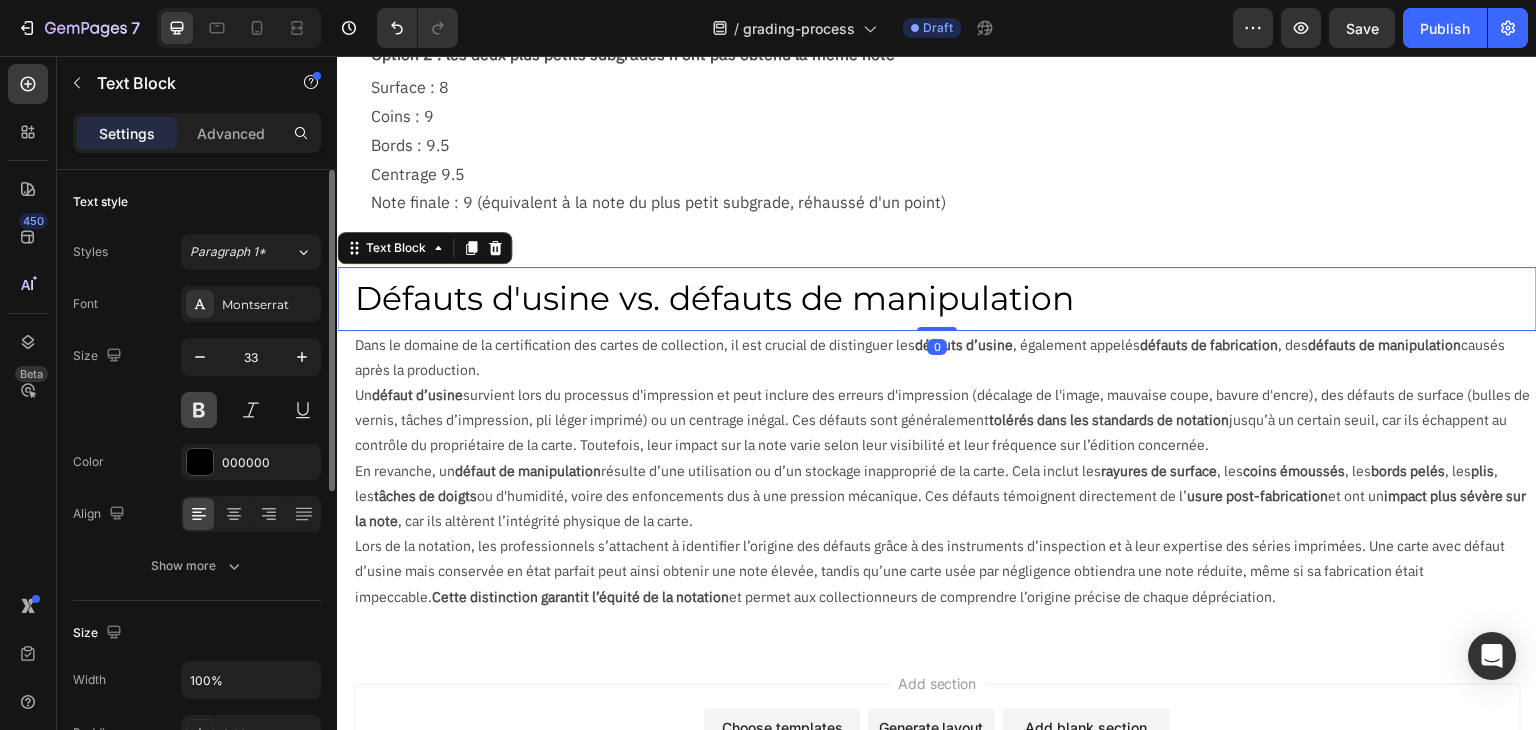 click at bounding box center (199, 410) 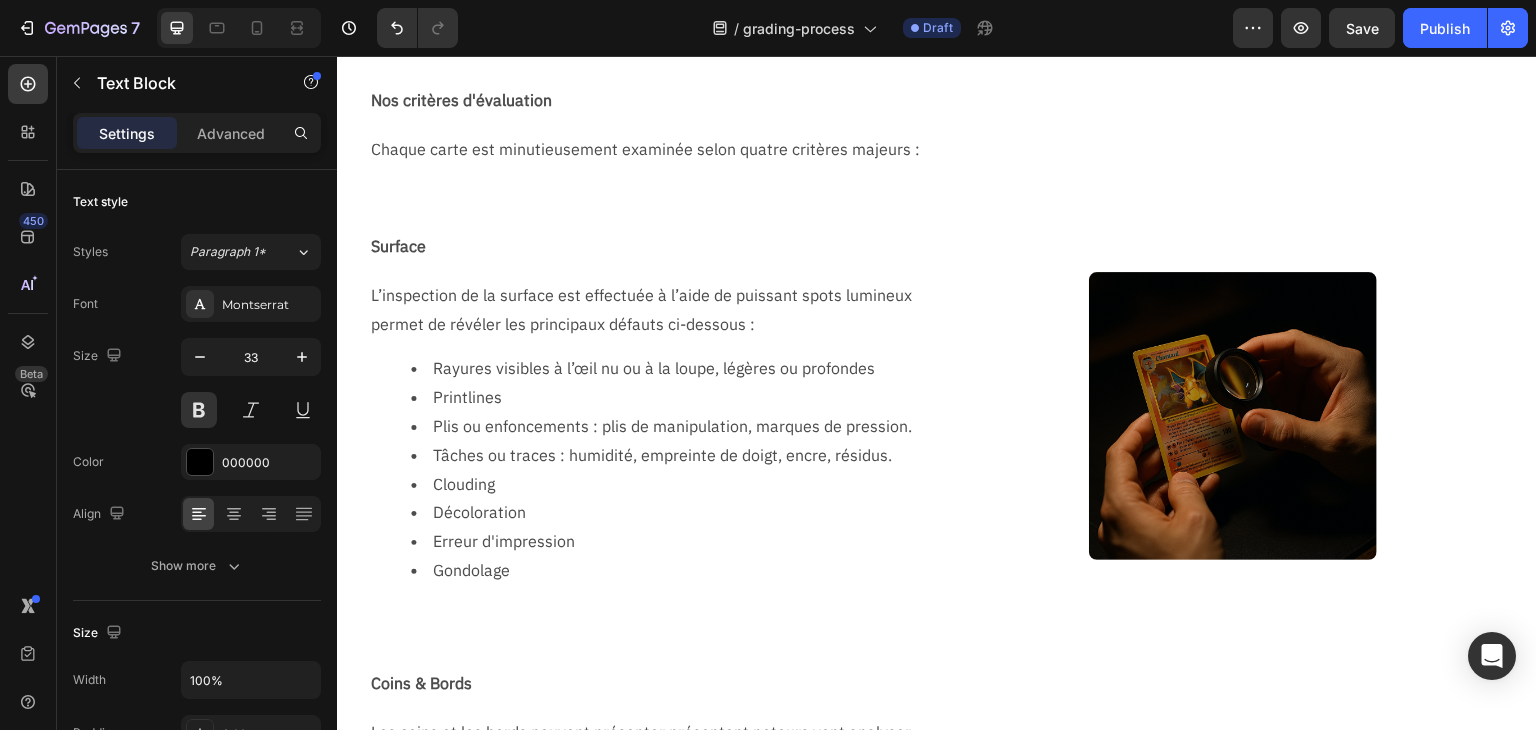 scroll, scrollTop: 0, scrollLeft: 0, axis: both 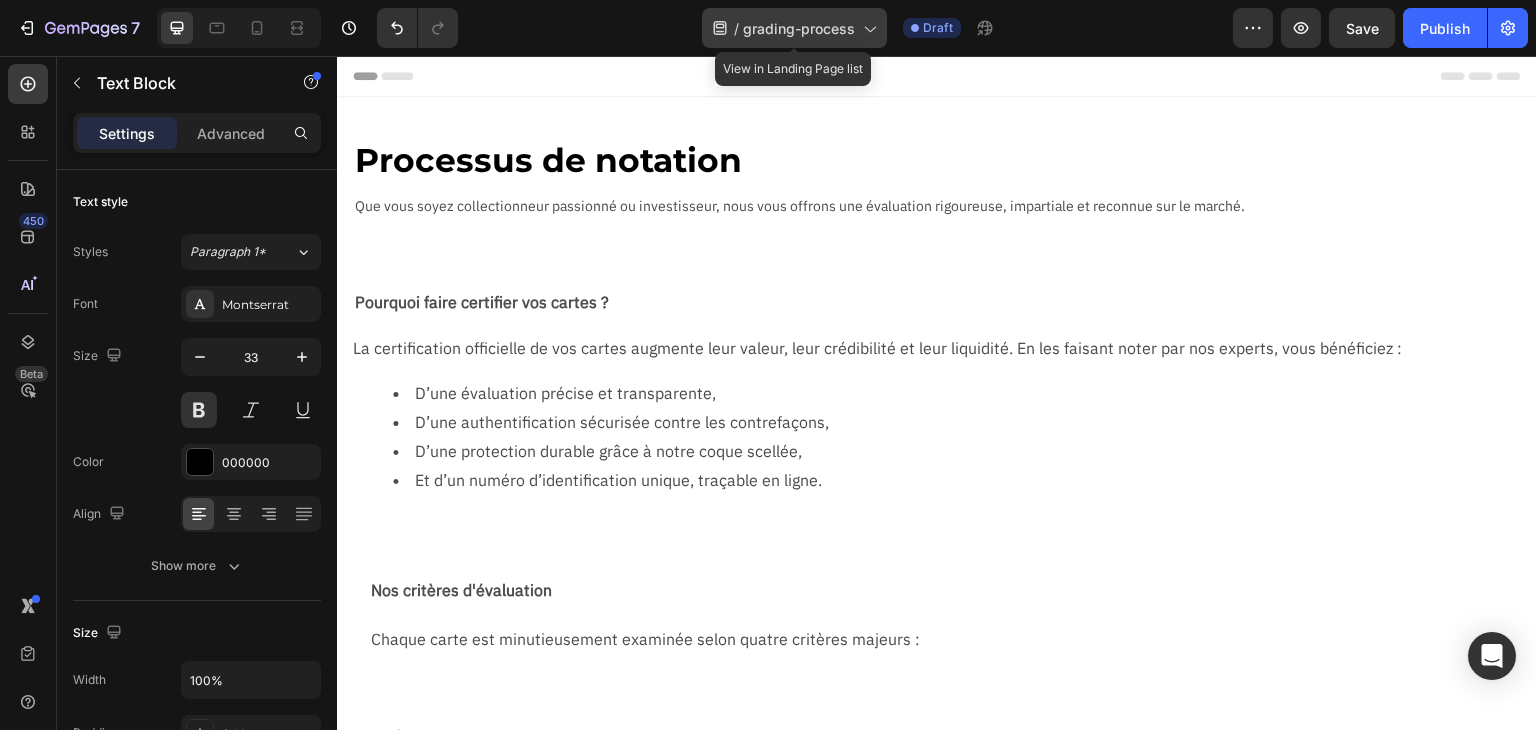 click 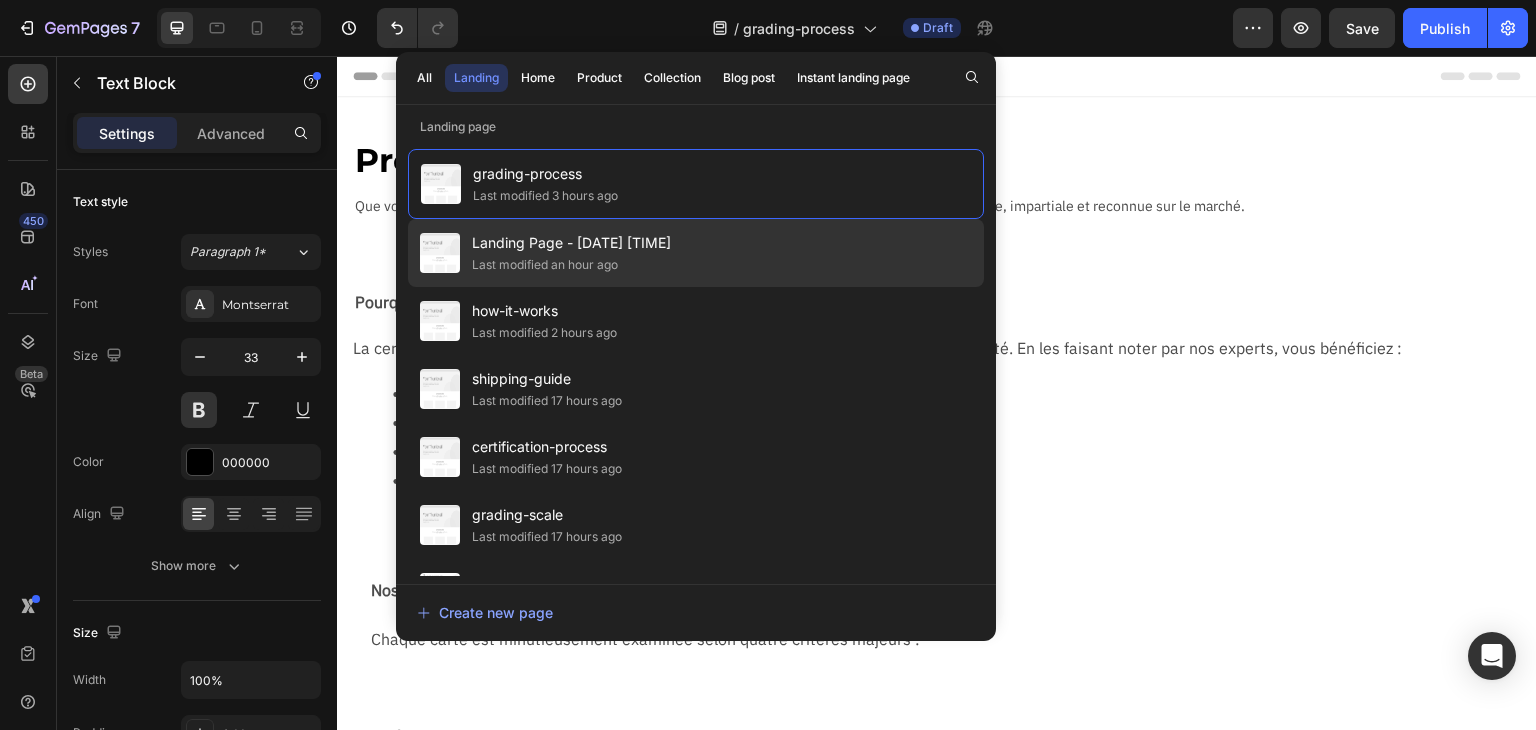 scroll, scrollTop: 51, scrollLeft: 0, axis: vertical 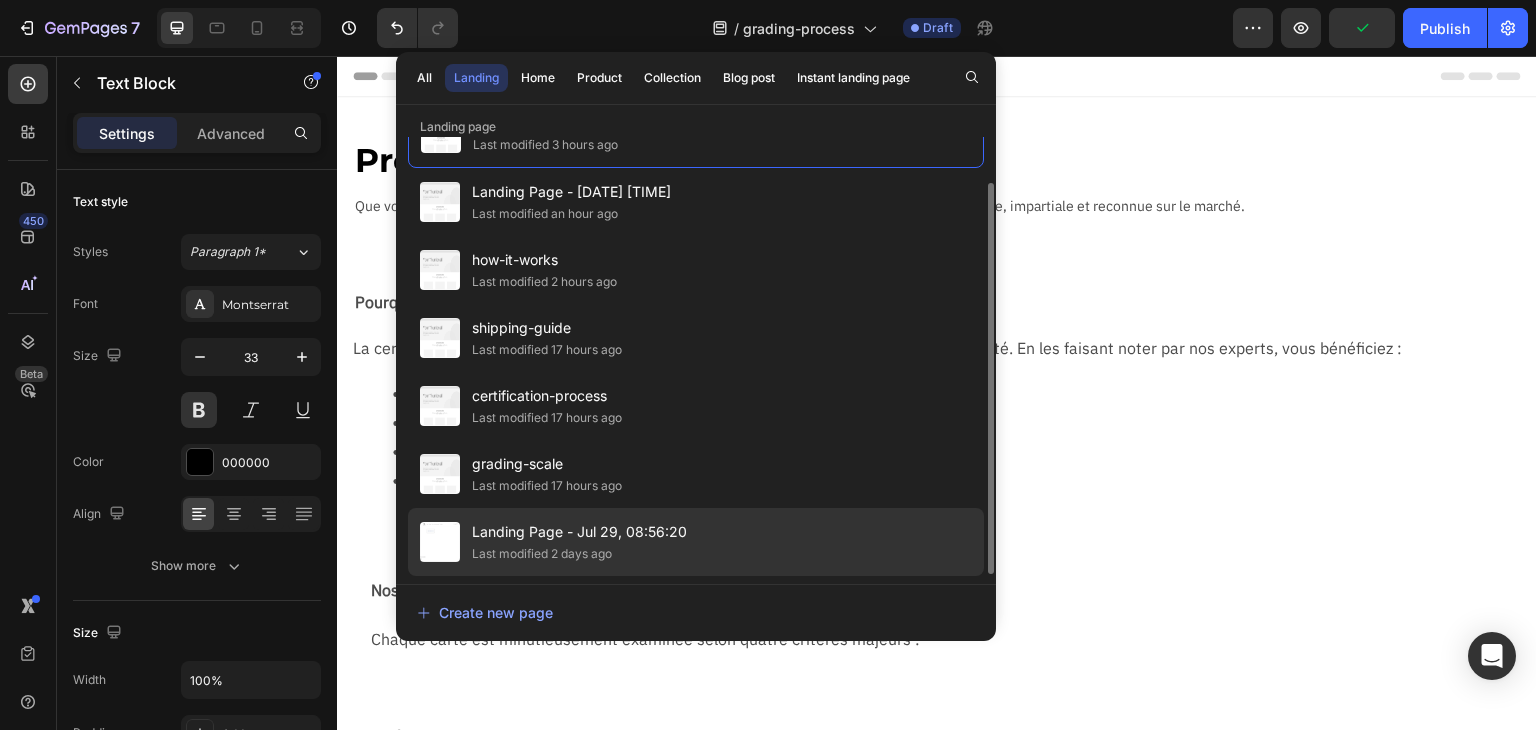 click on "Landing Page - Jul 29, 08:56:20" at bounding box center [579, 532] 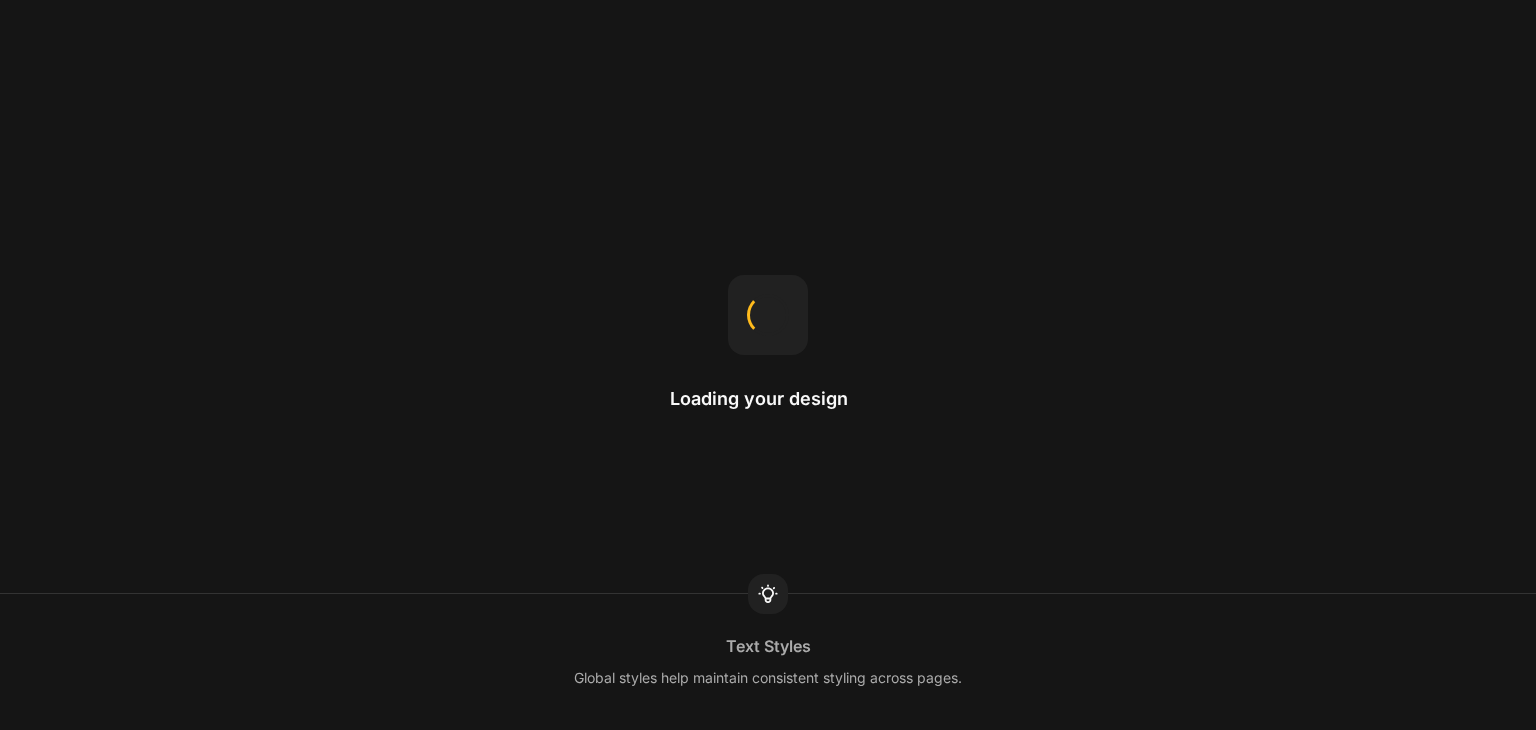 scroll, scrollTop: 0, scrollLeft: 0, axis: both 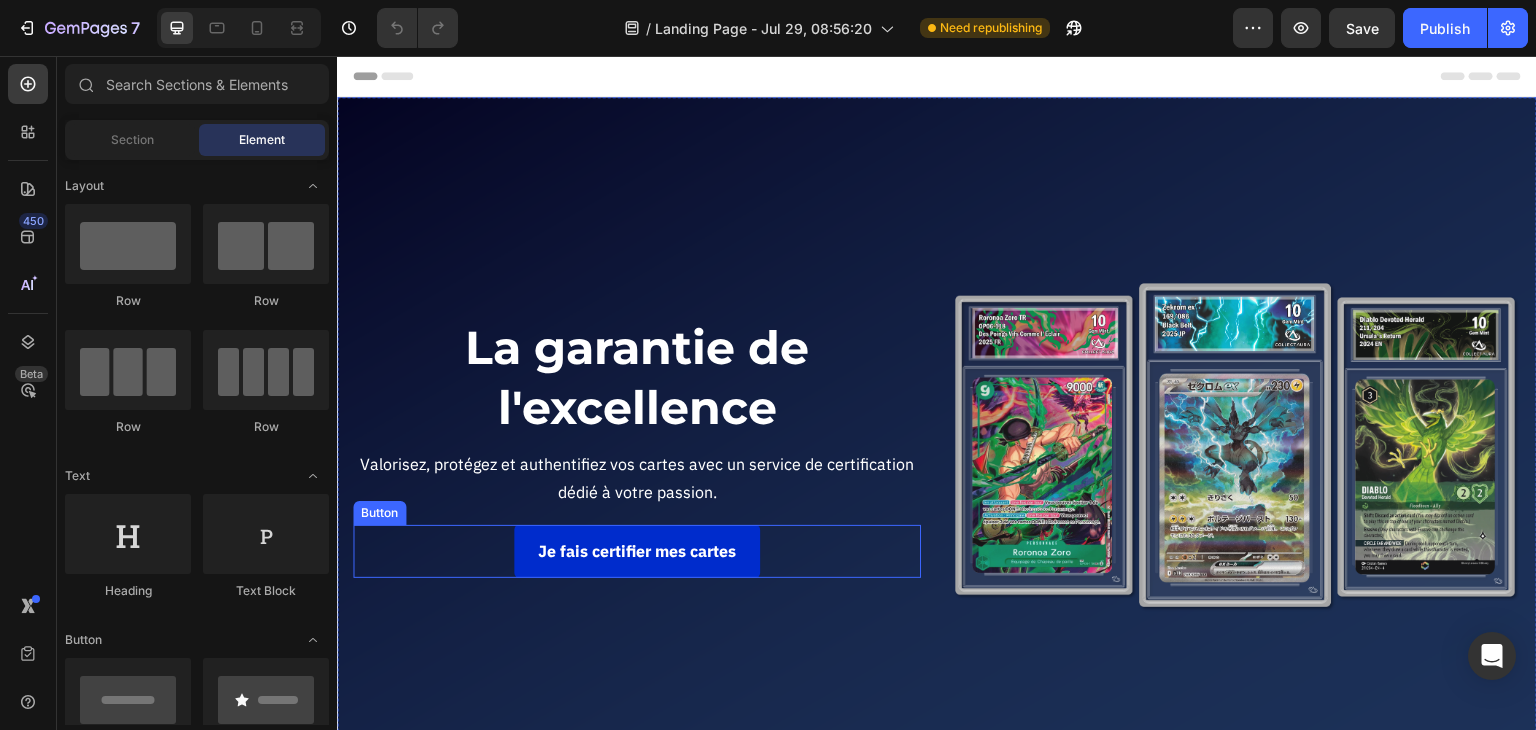 click on "Je fais certifier mes cartes" at bounding box center (637, 551) 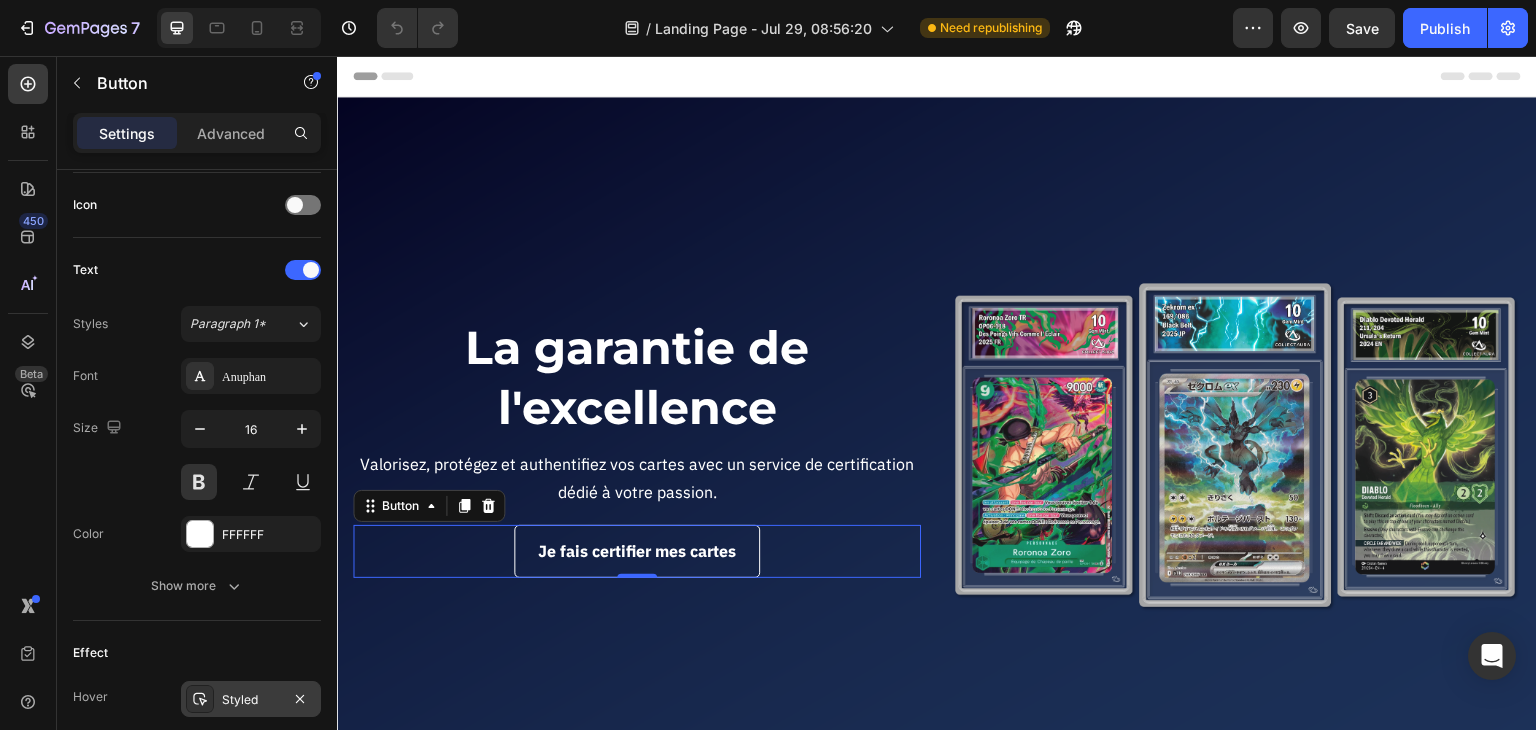 scroll, scrollTop: 814, scrollLeft: 0, axis: vertical 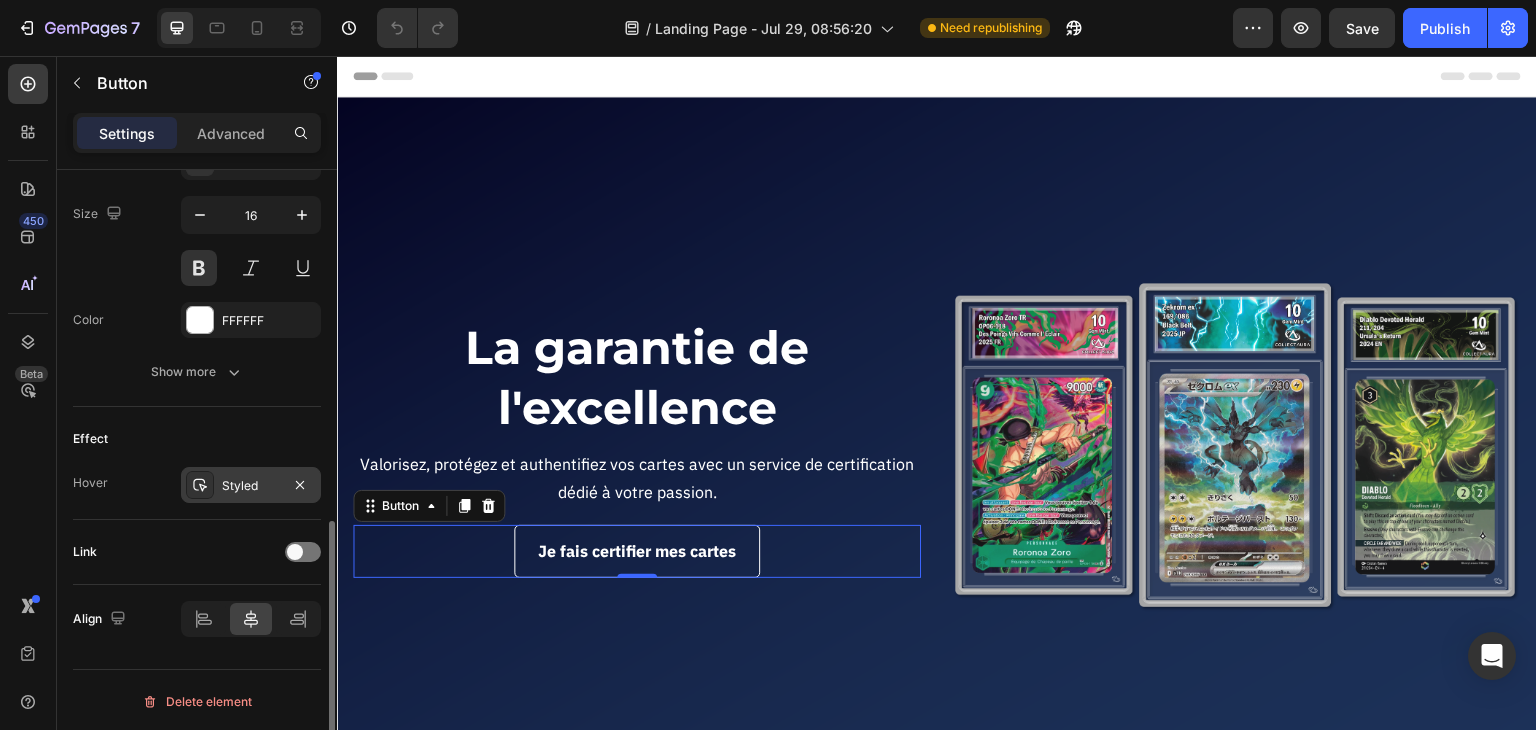 click on "Styled" at bounding box center (251, 486) 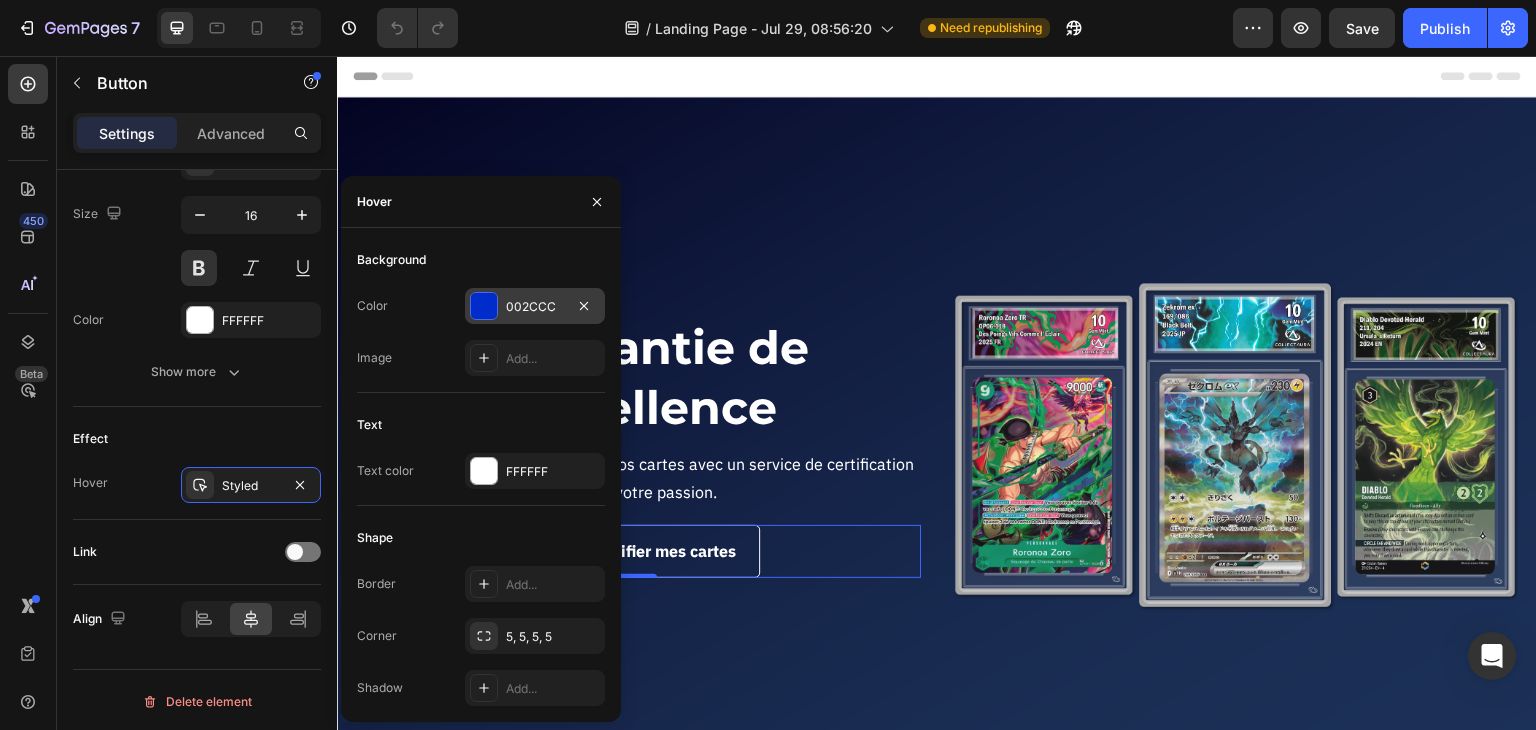 click on "002CCC" at bounding box center [535, 307] 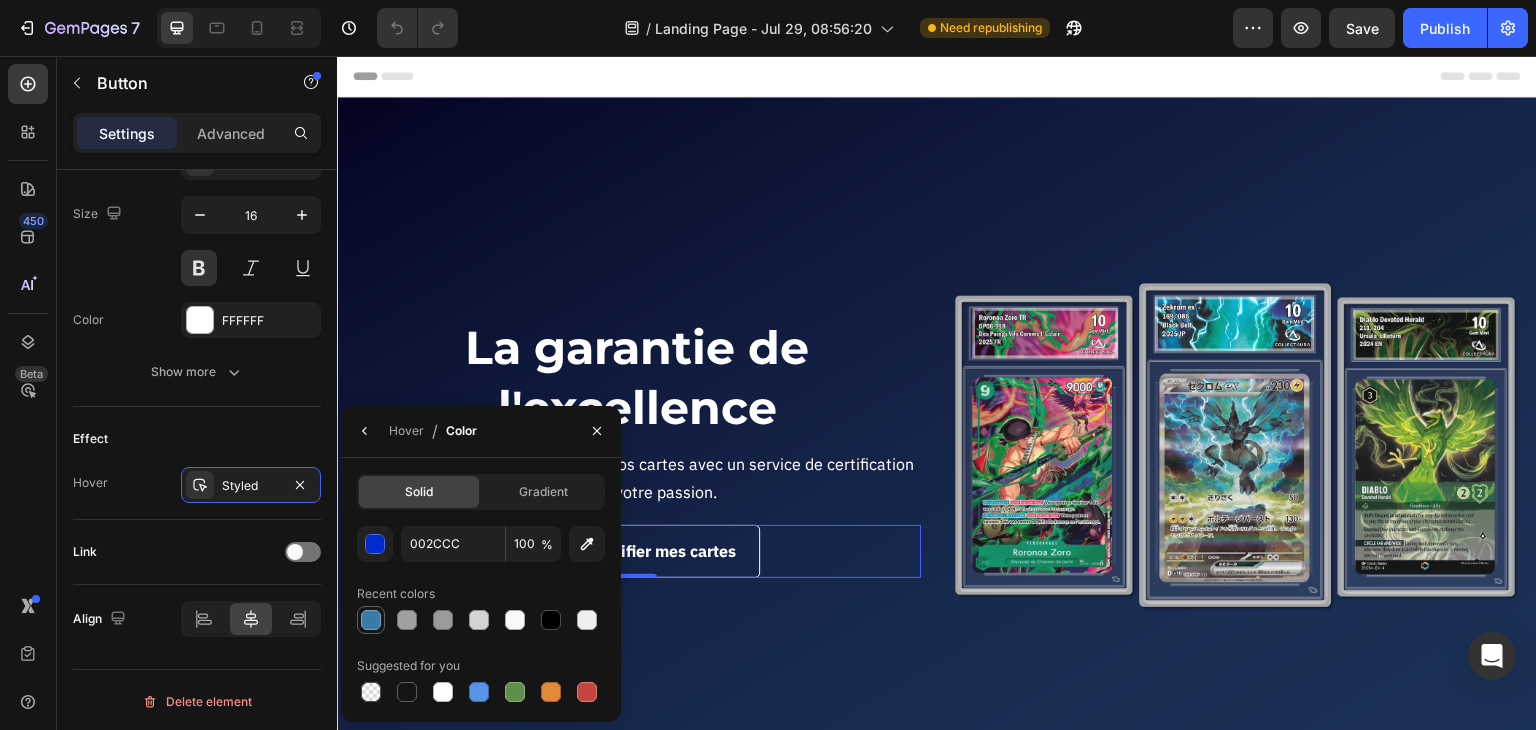 click at bounding box center [371, 620] 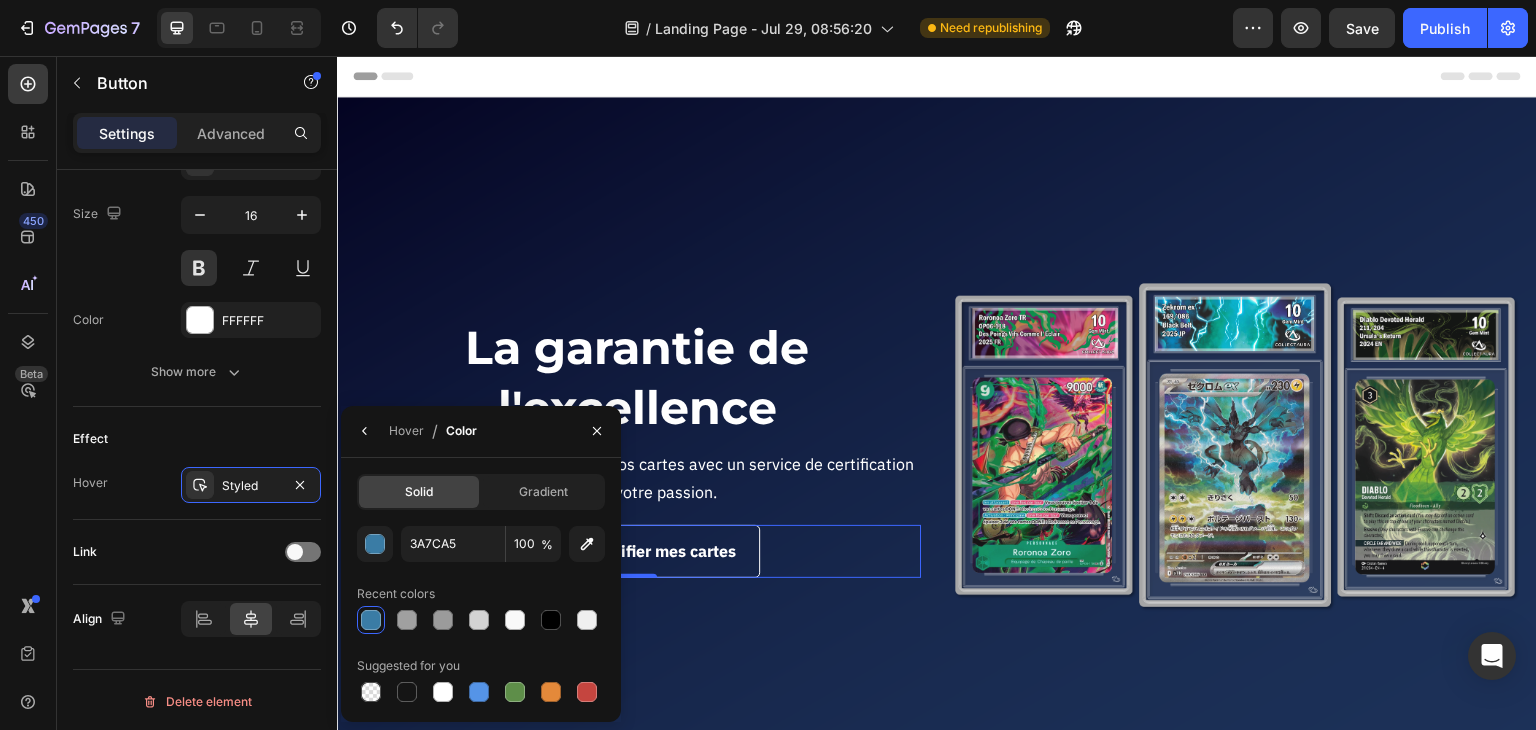 click on "Header" at bounding box center [937, 76] 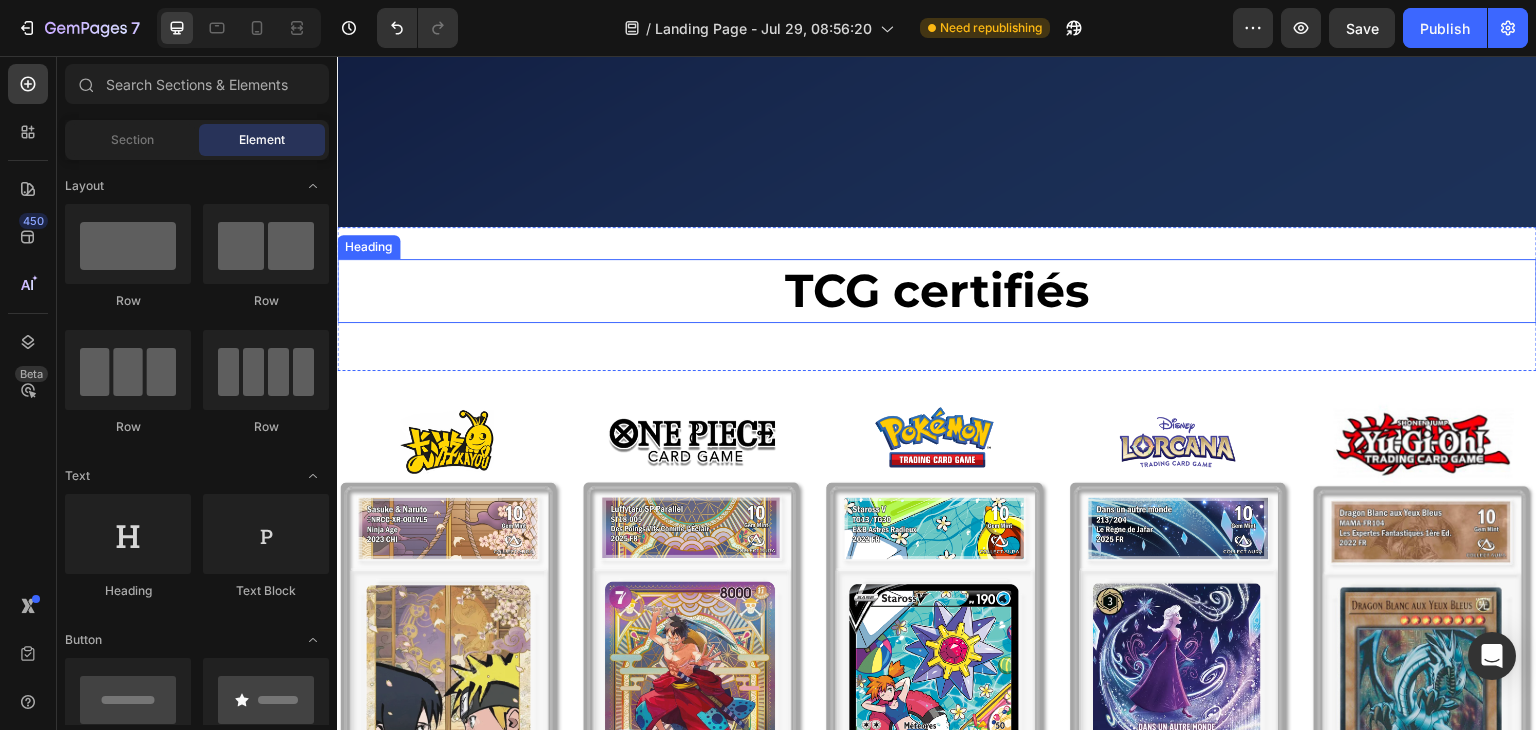 scroll, scrollTop: 500, scrollLeft: 0, axis: vertical 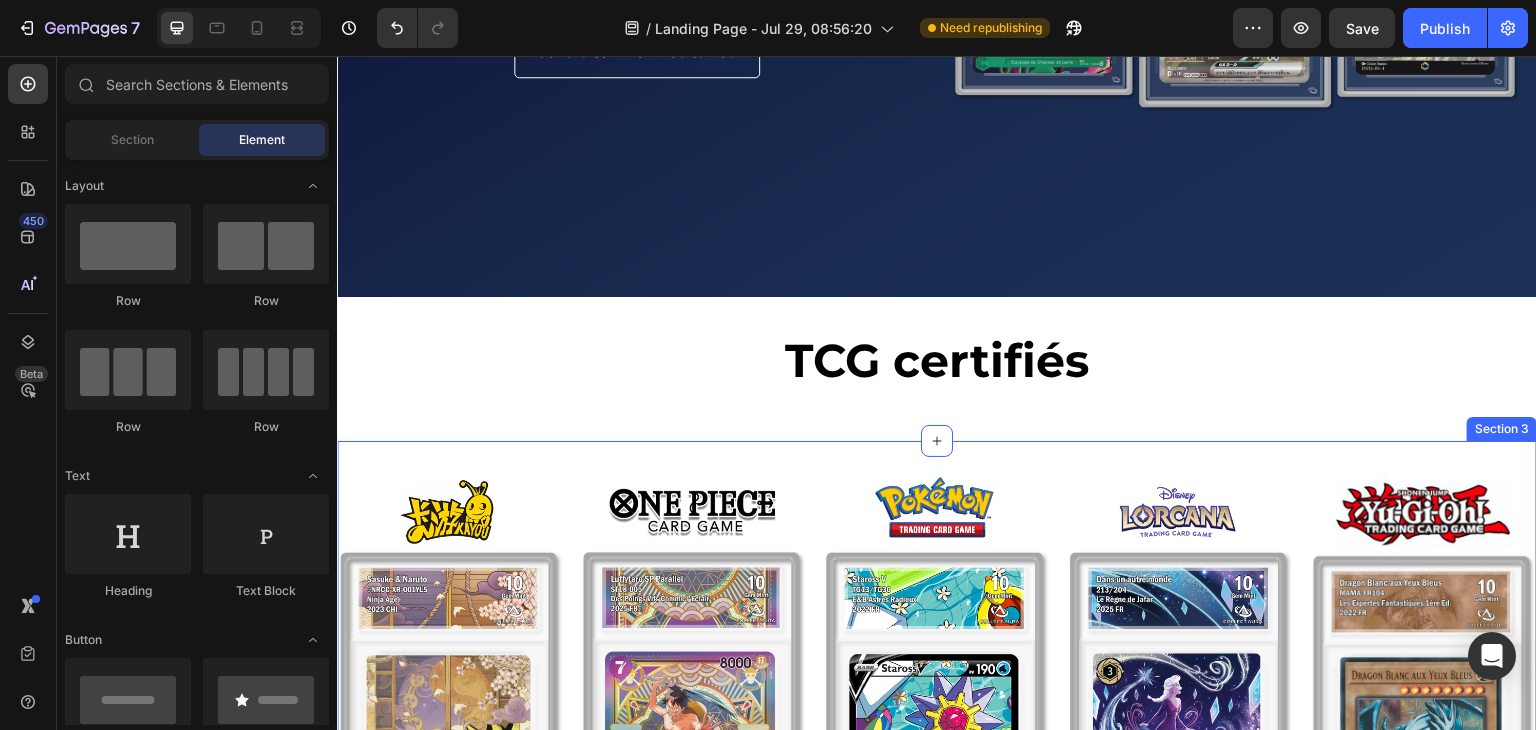 click on "Image Image Image Image Image Row Section 3" at bounding box center [937, 720] 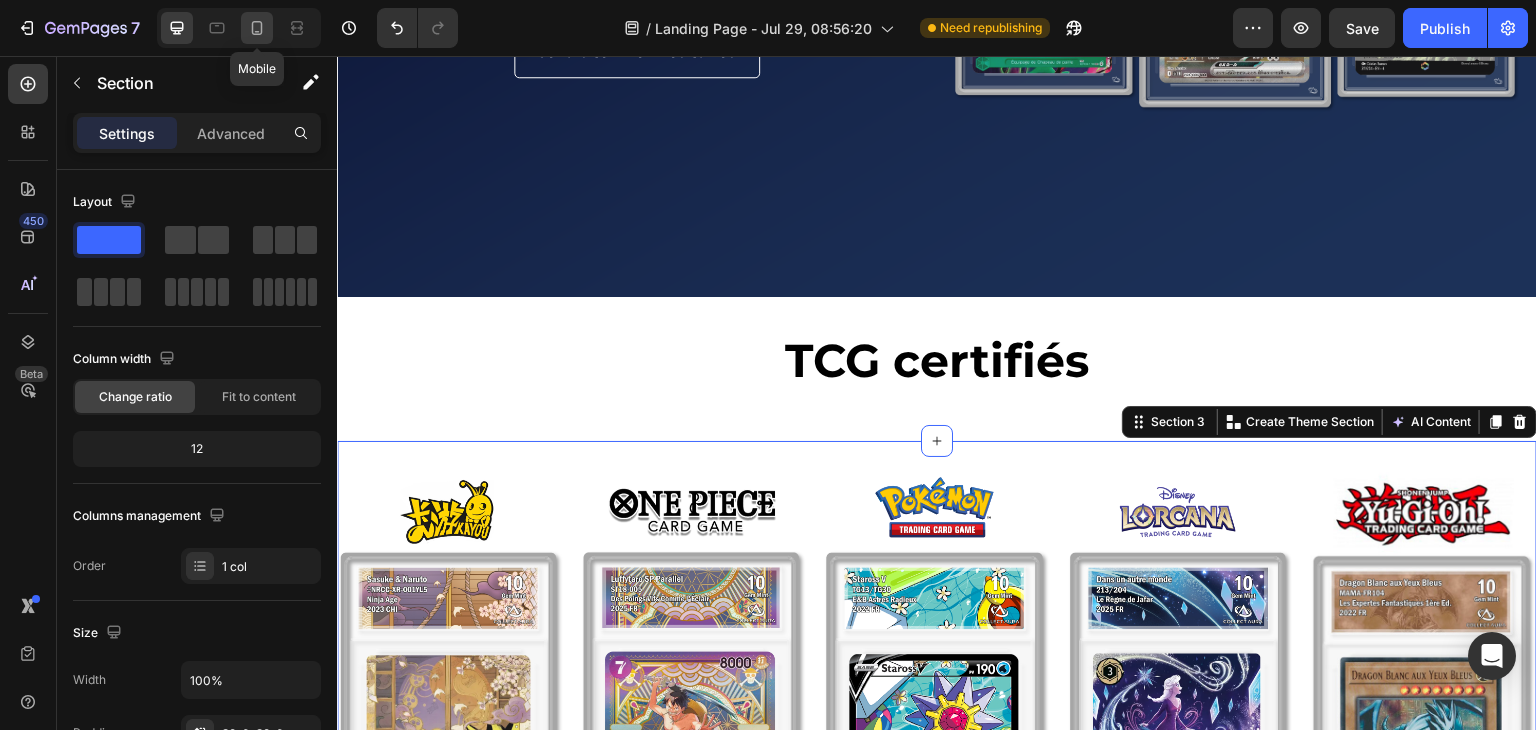 click 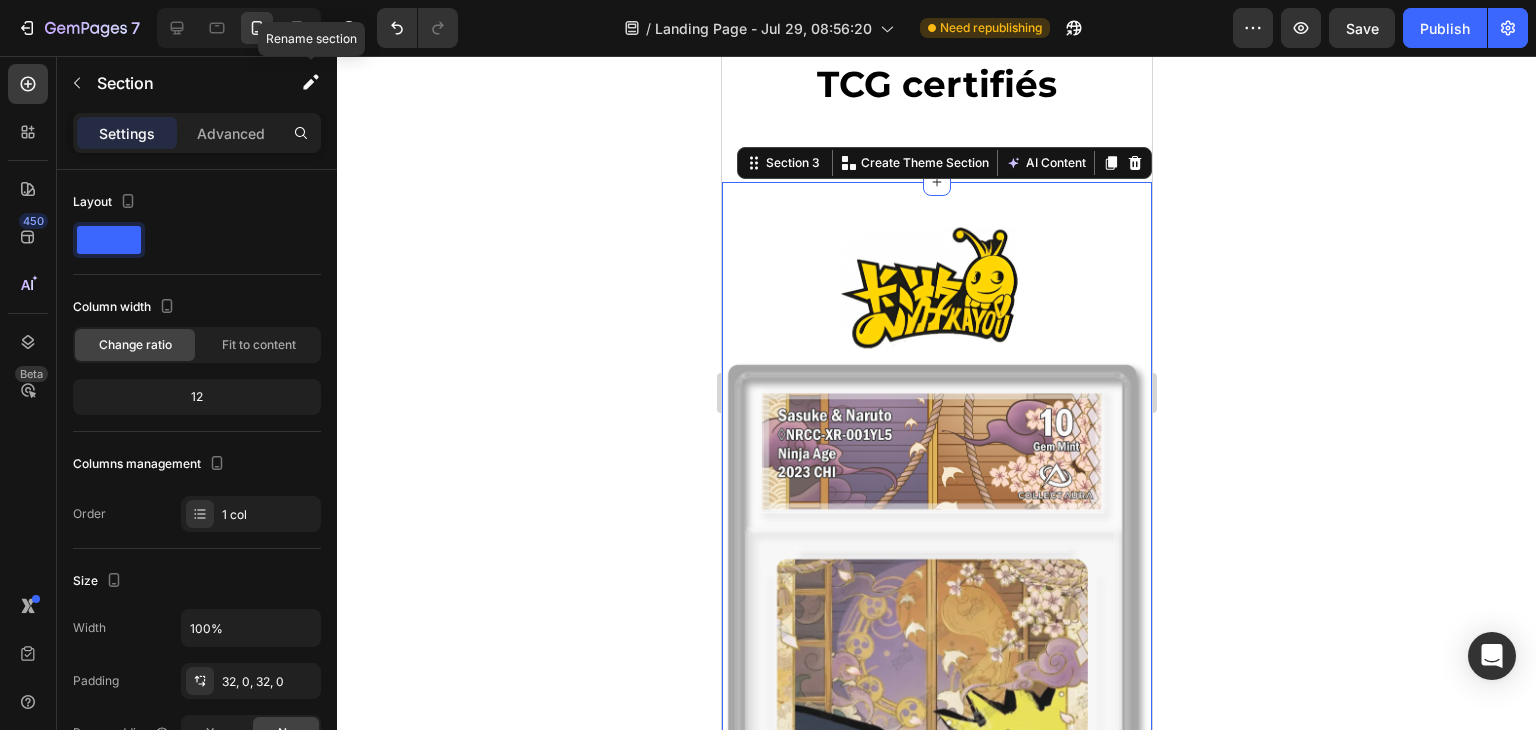 scroll, scrollTop: 632, scrollLeft: 0, axis: vertical 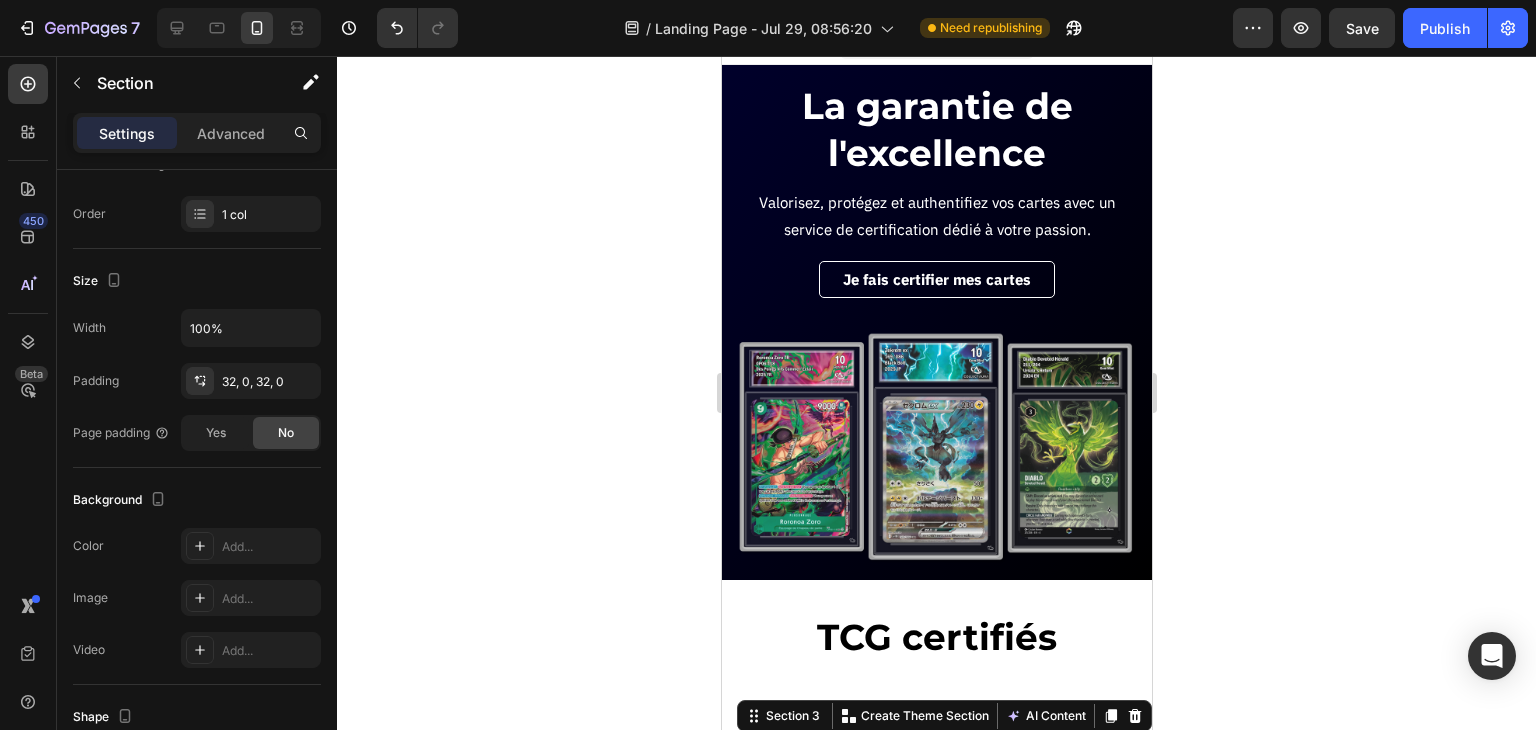 click 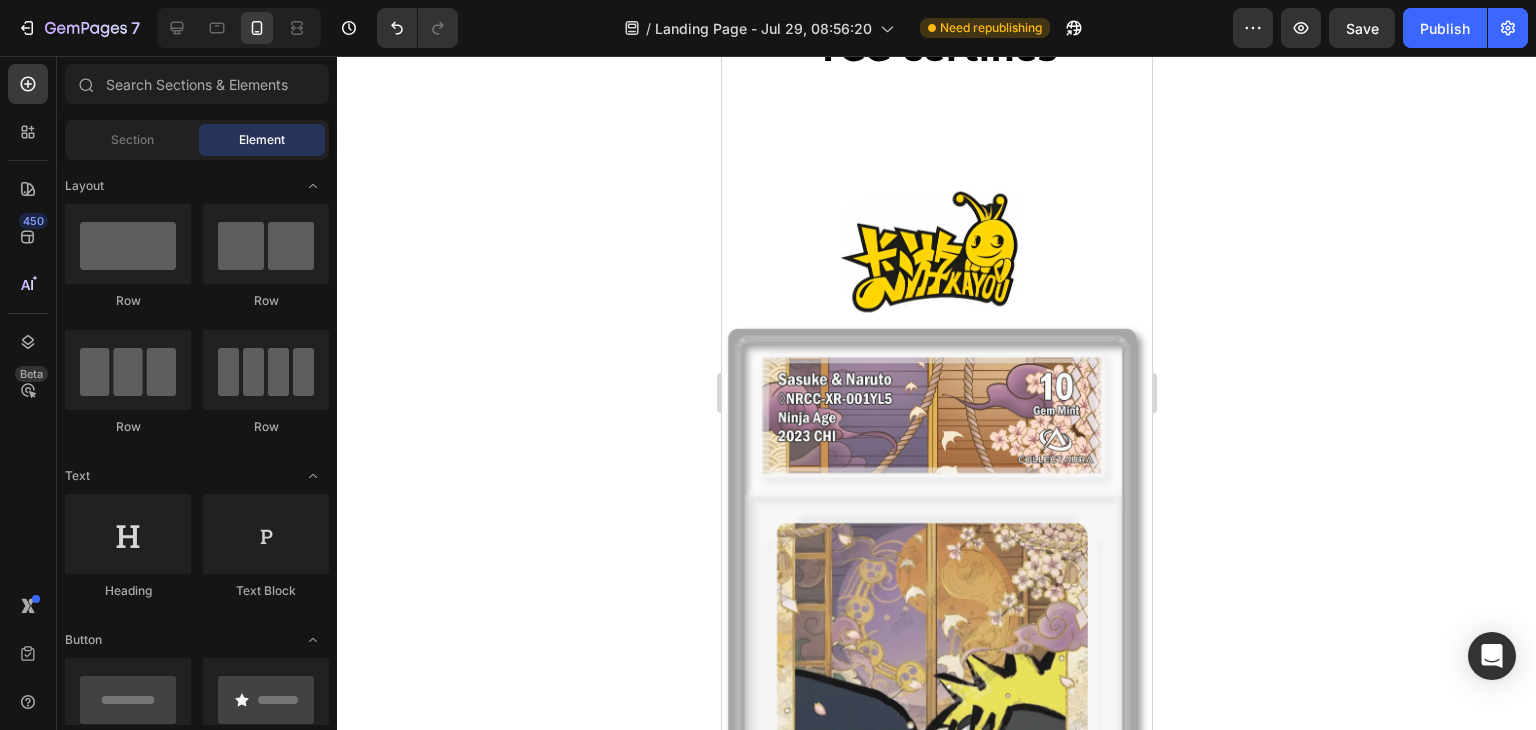 scroll, scrollTop: 678, scrollLeft: 0, axis: vertical 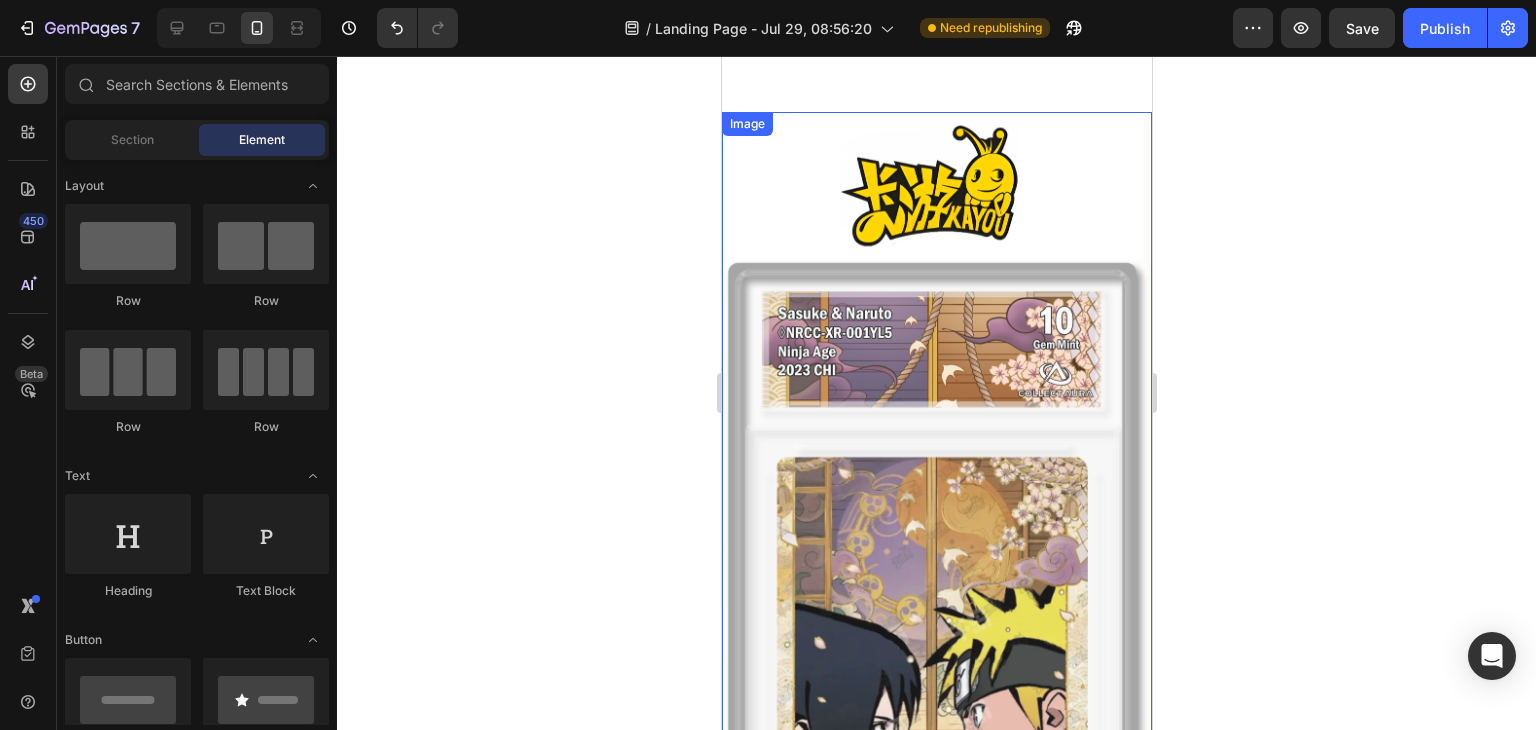click at bounding box center (936, 539) 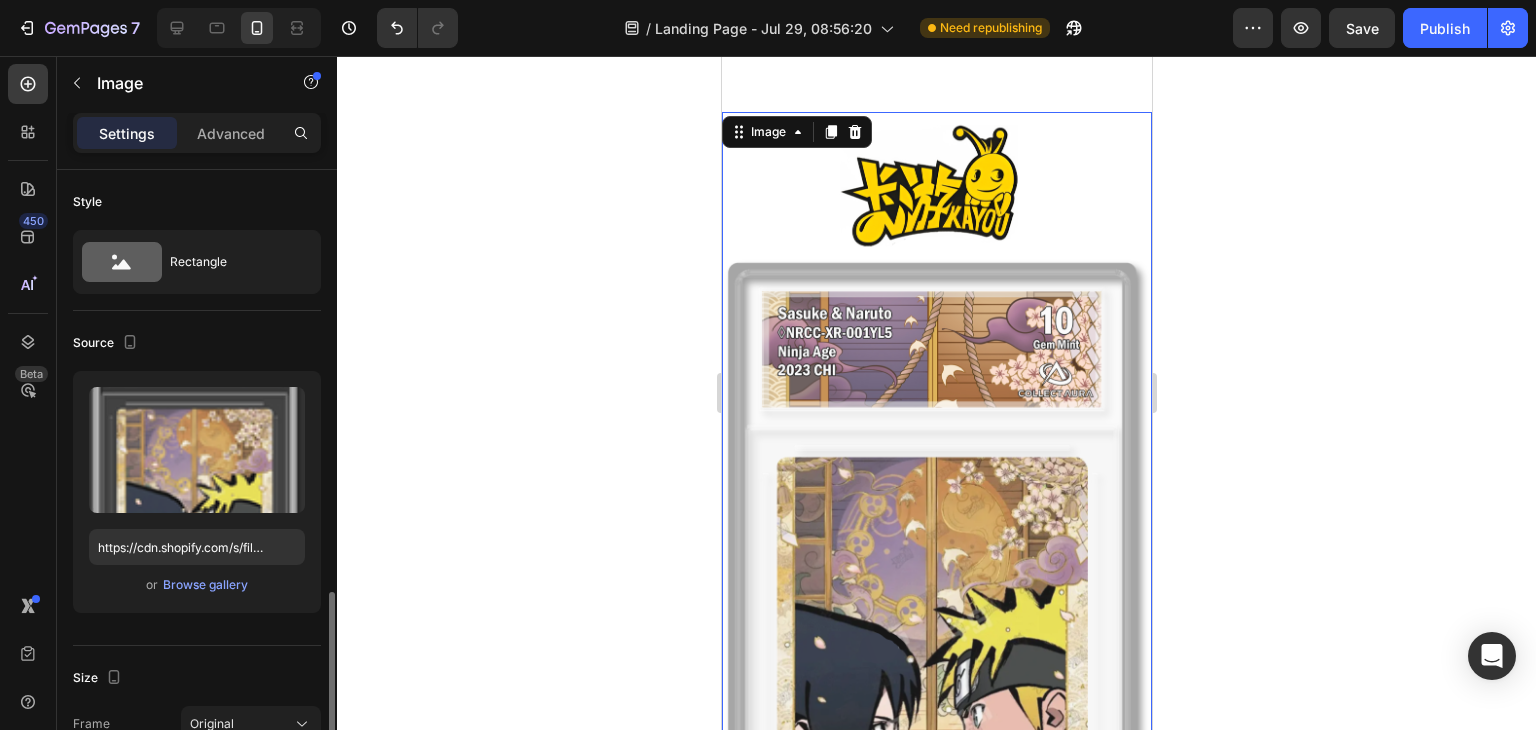 scroll, scrollTop: 300, scrollLeft: 0, axis: vertical 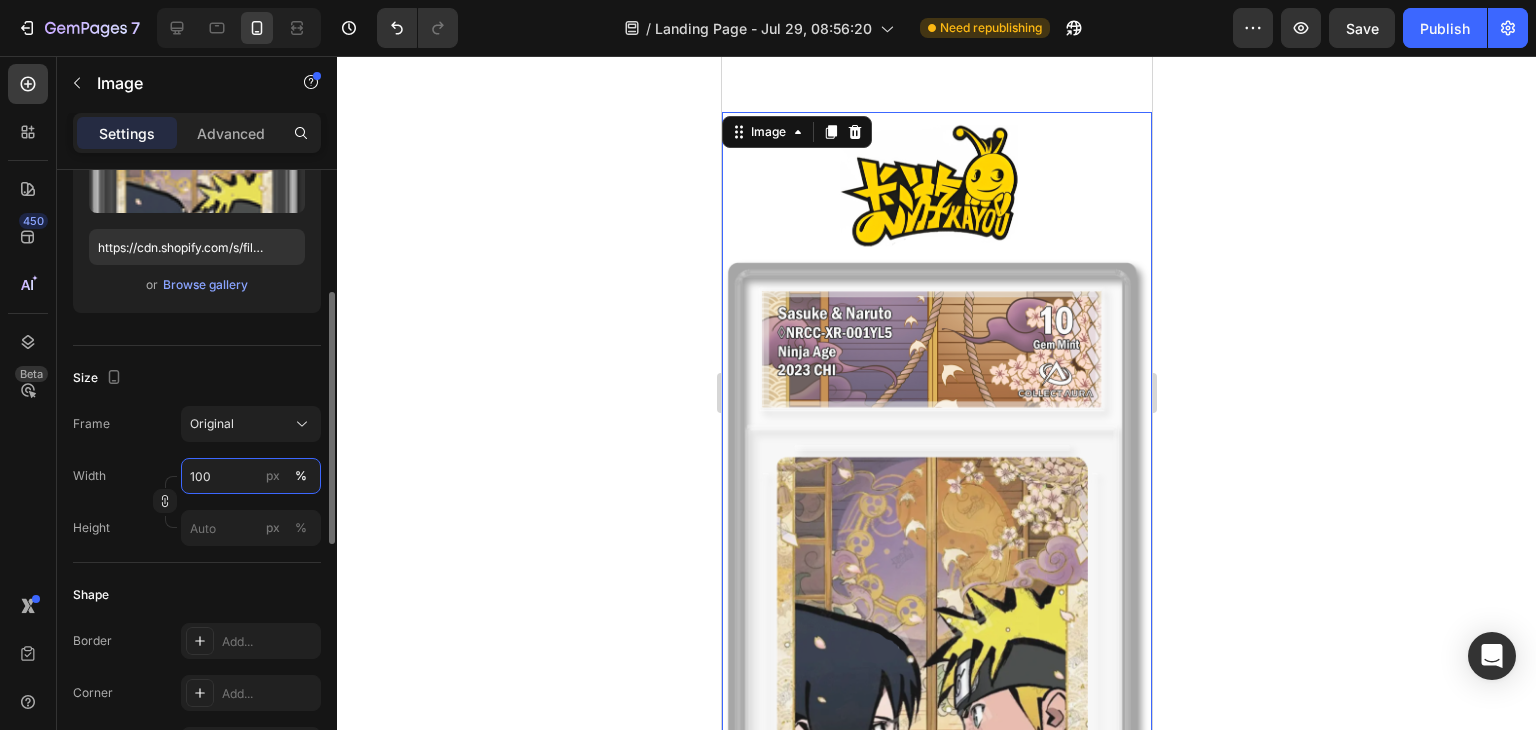 click on "100" at bounding box center [251, 476] 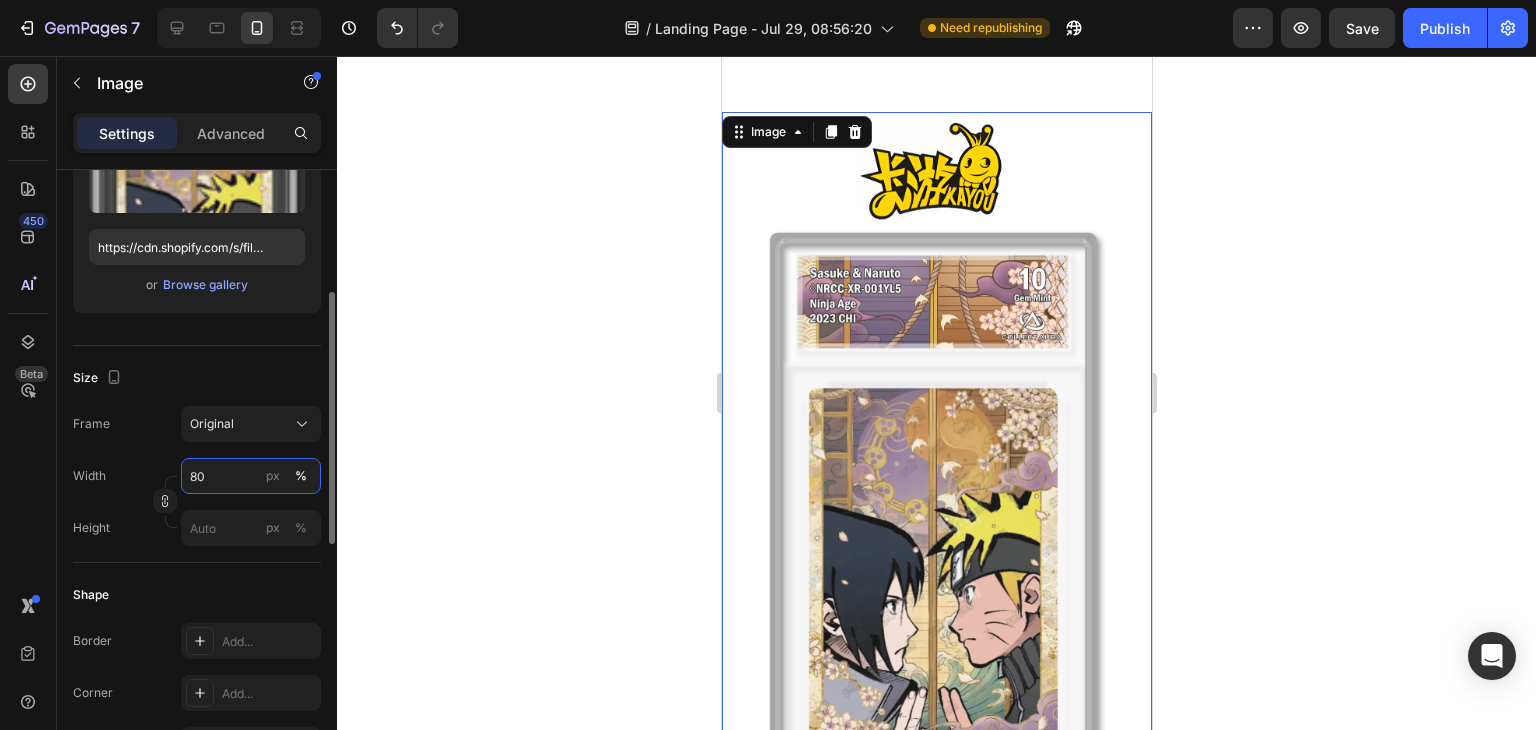 click on "80" at bounding box center (251, 476) 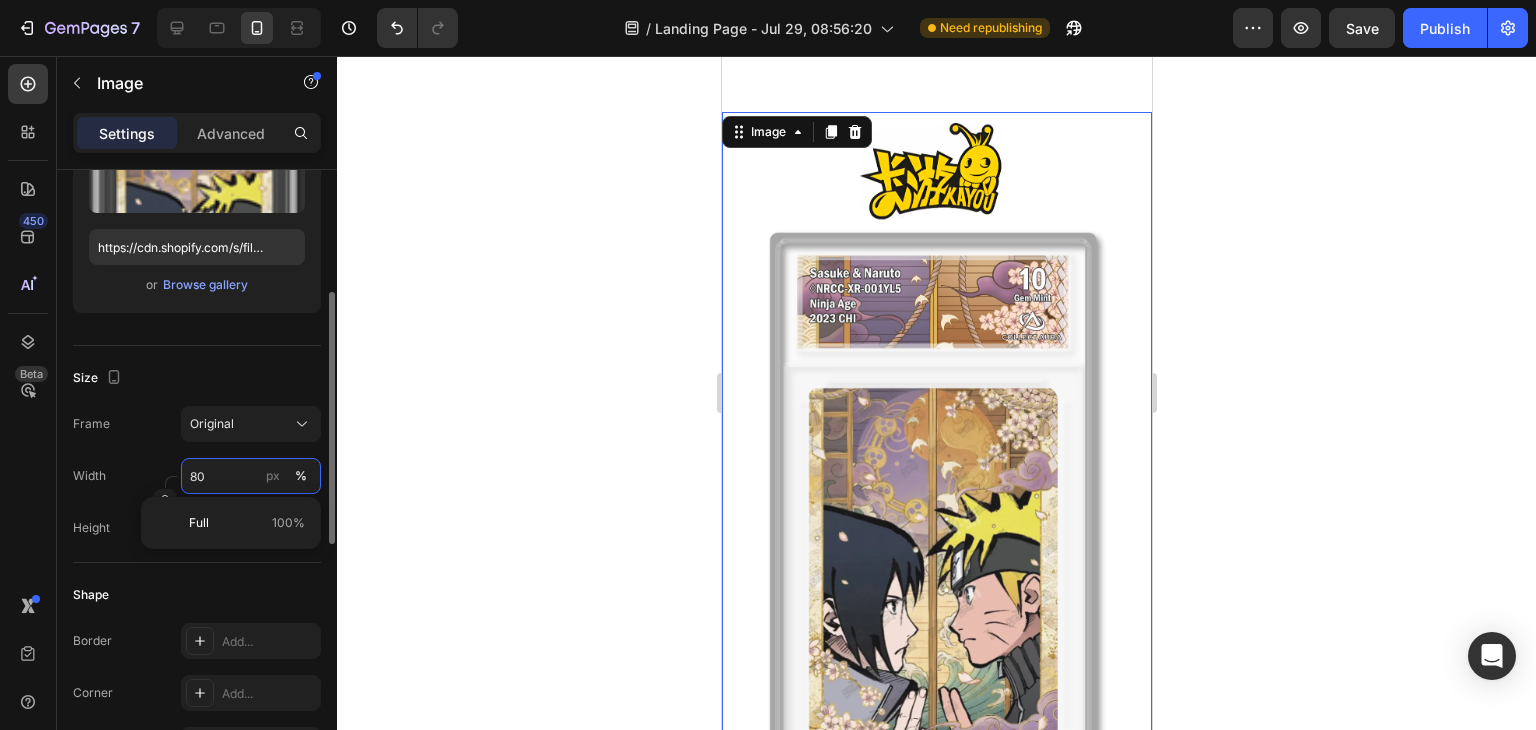 type on "8" 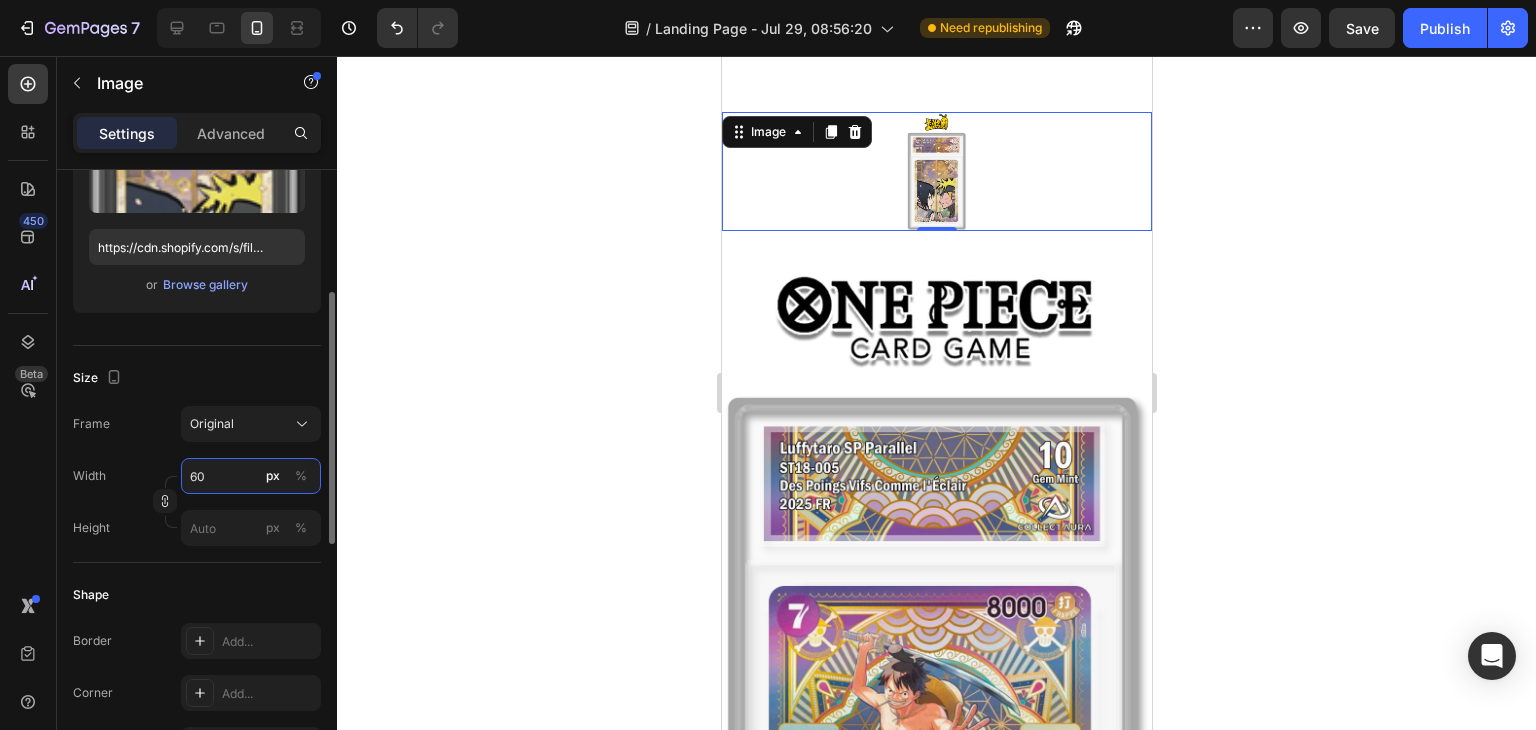drag, startPoint x: 237, startPoint y: 480, endPoint x: 144, endPoint y: 487, distance: 93.26307 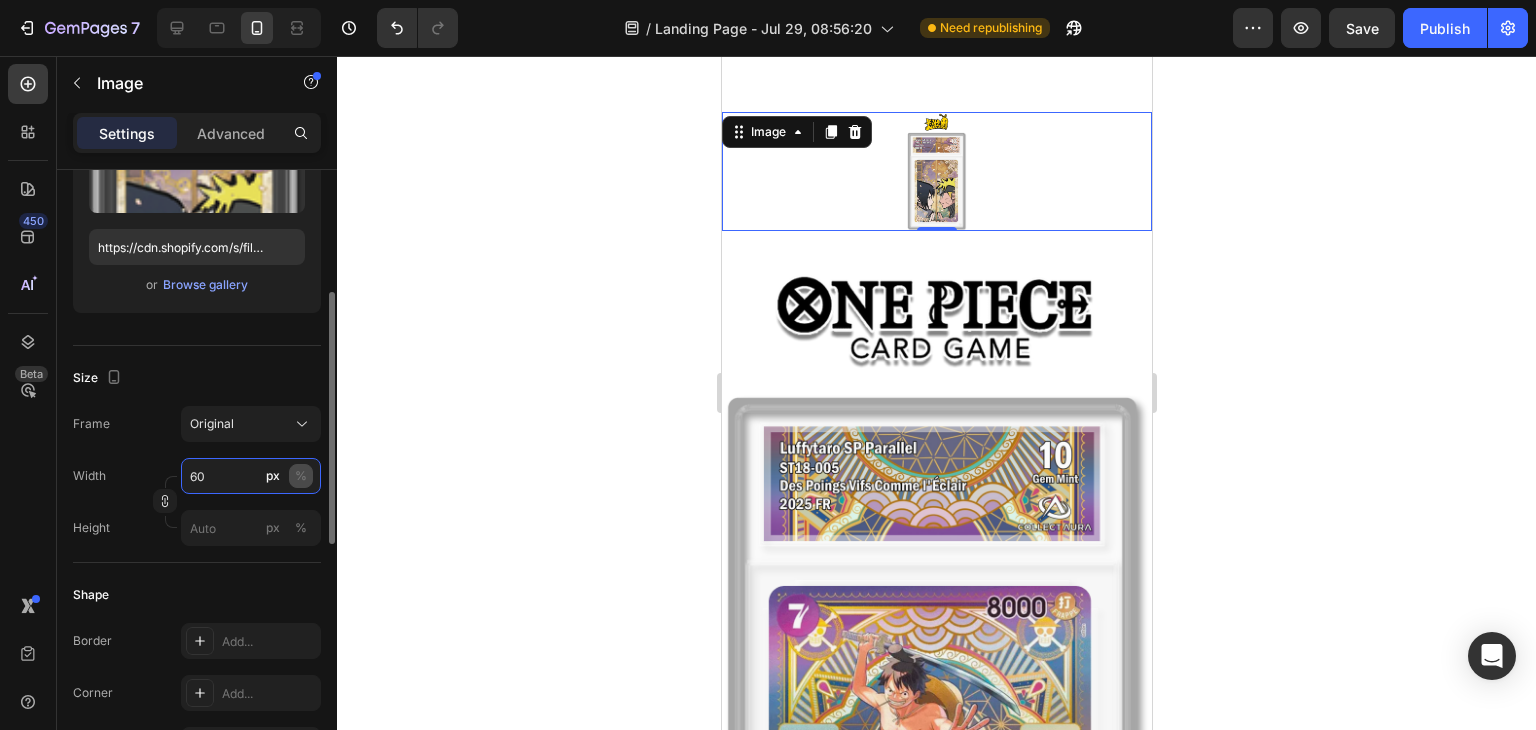 type on "60" 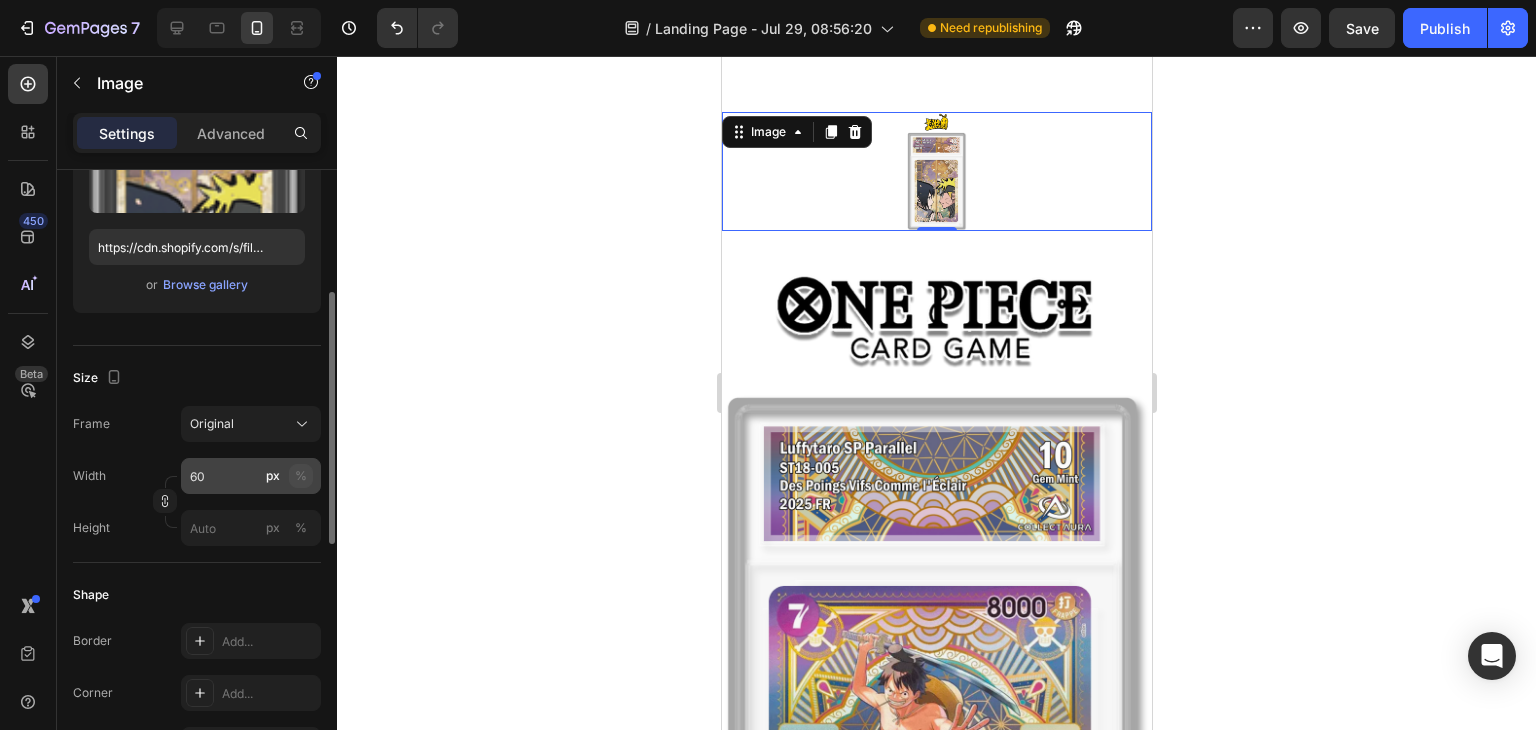 click on "%" at bounding box center [301, 476] 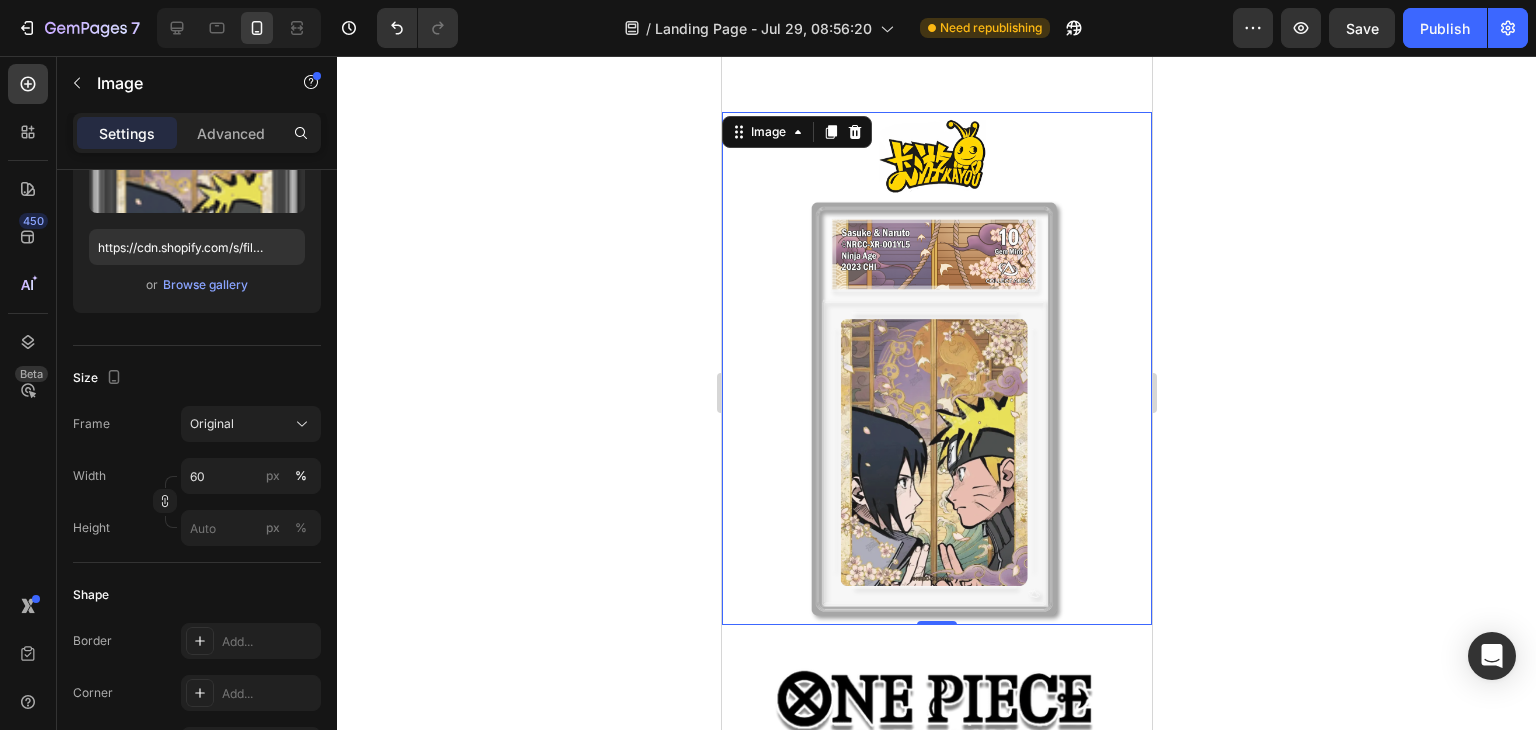 click 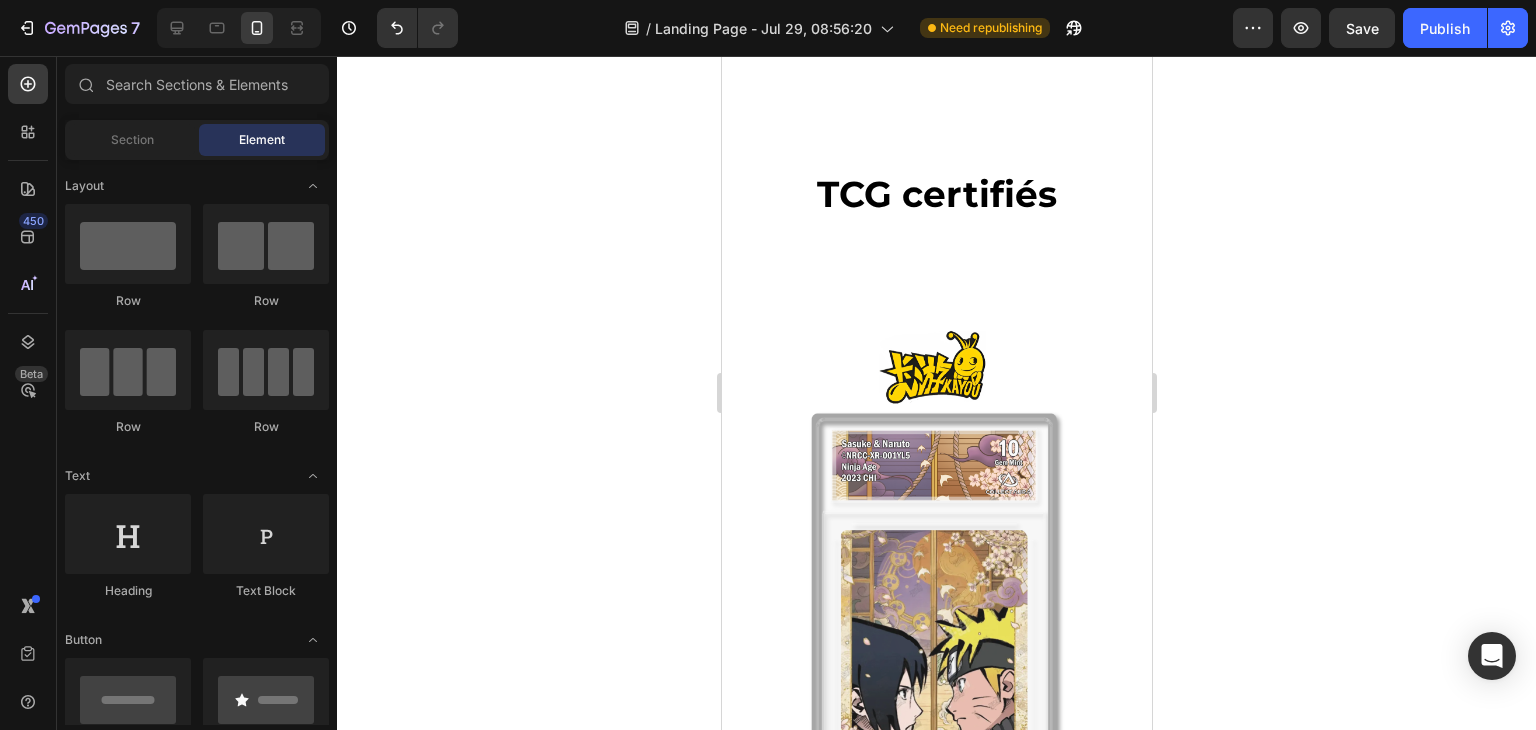 scroll, scrollTop: 178, scrollLeft: 0, axis: vertical 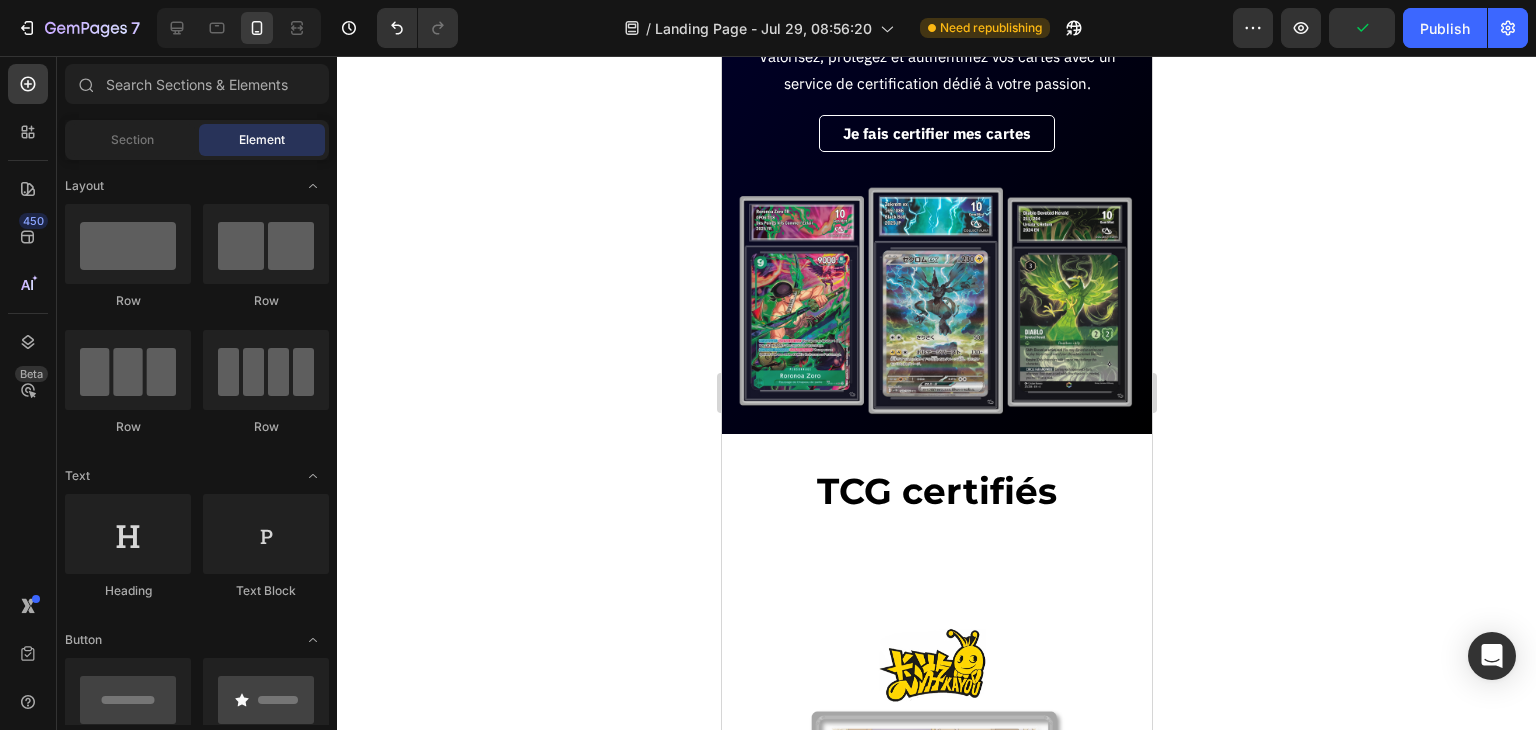 click 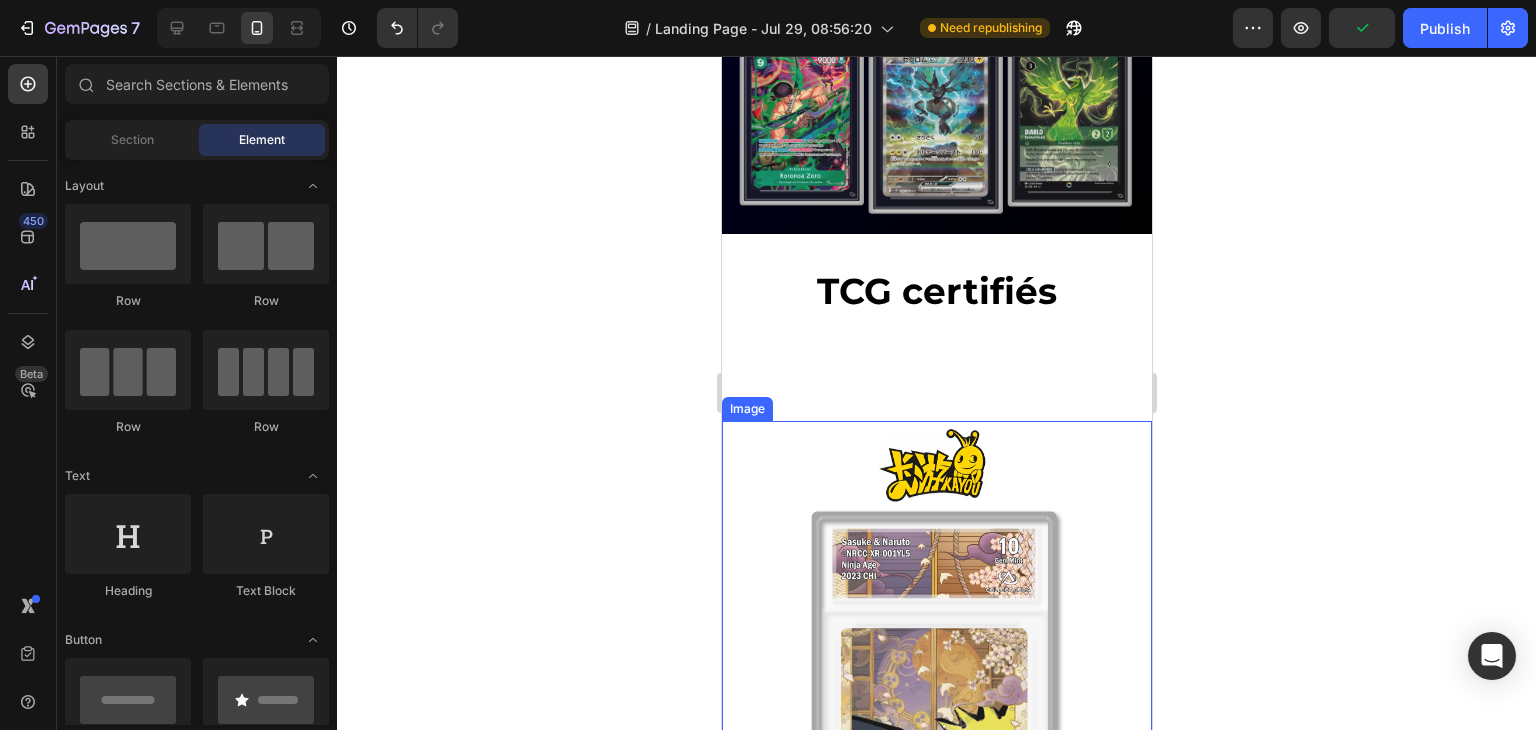 scroll, scrollTop: 678, scrollLeft: 0, axis: vertical 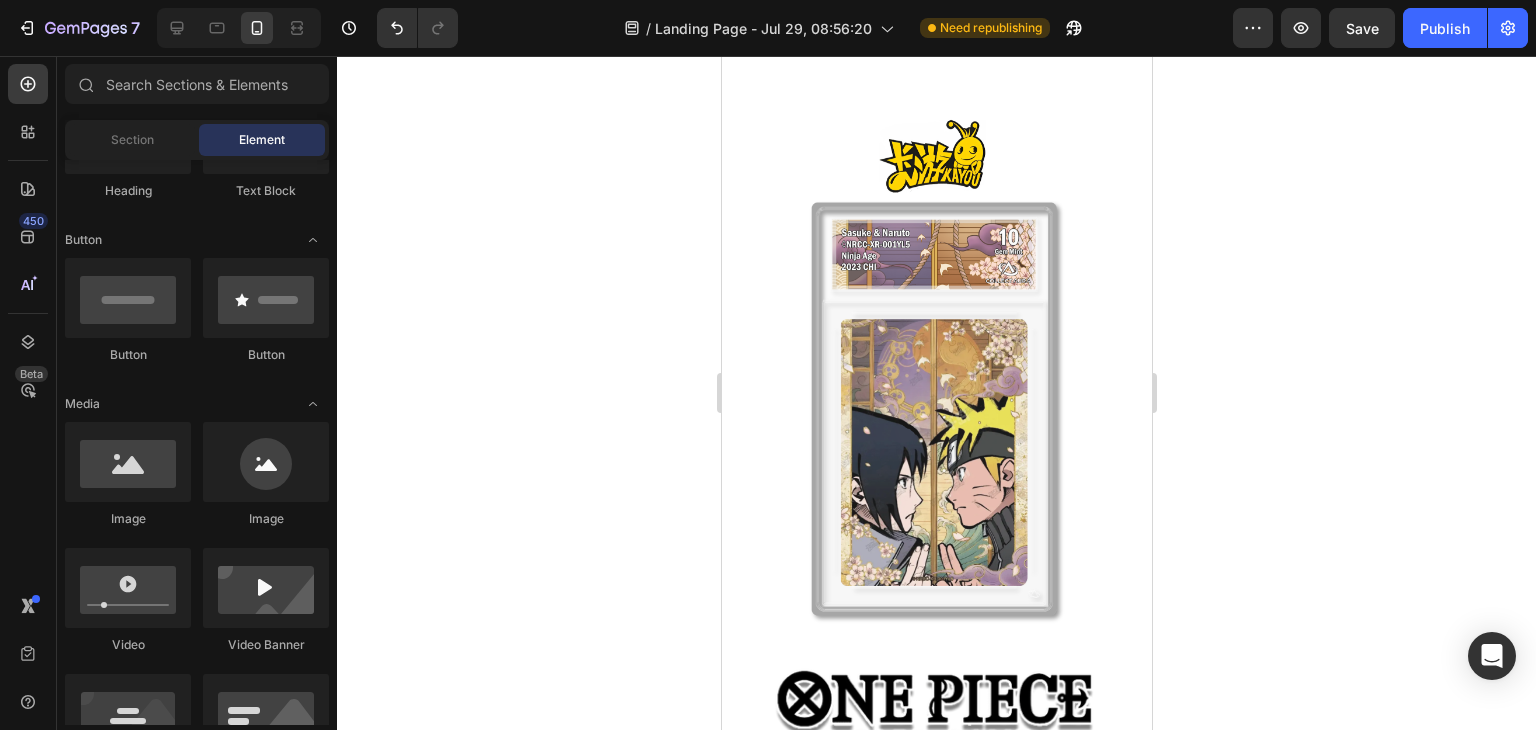 click 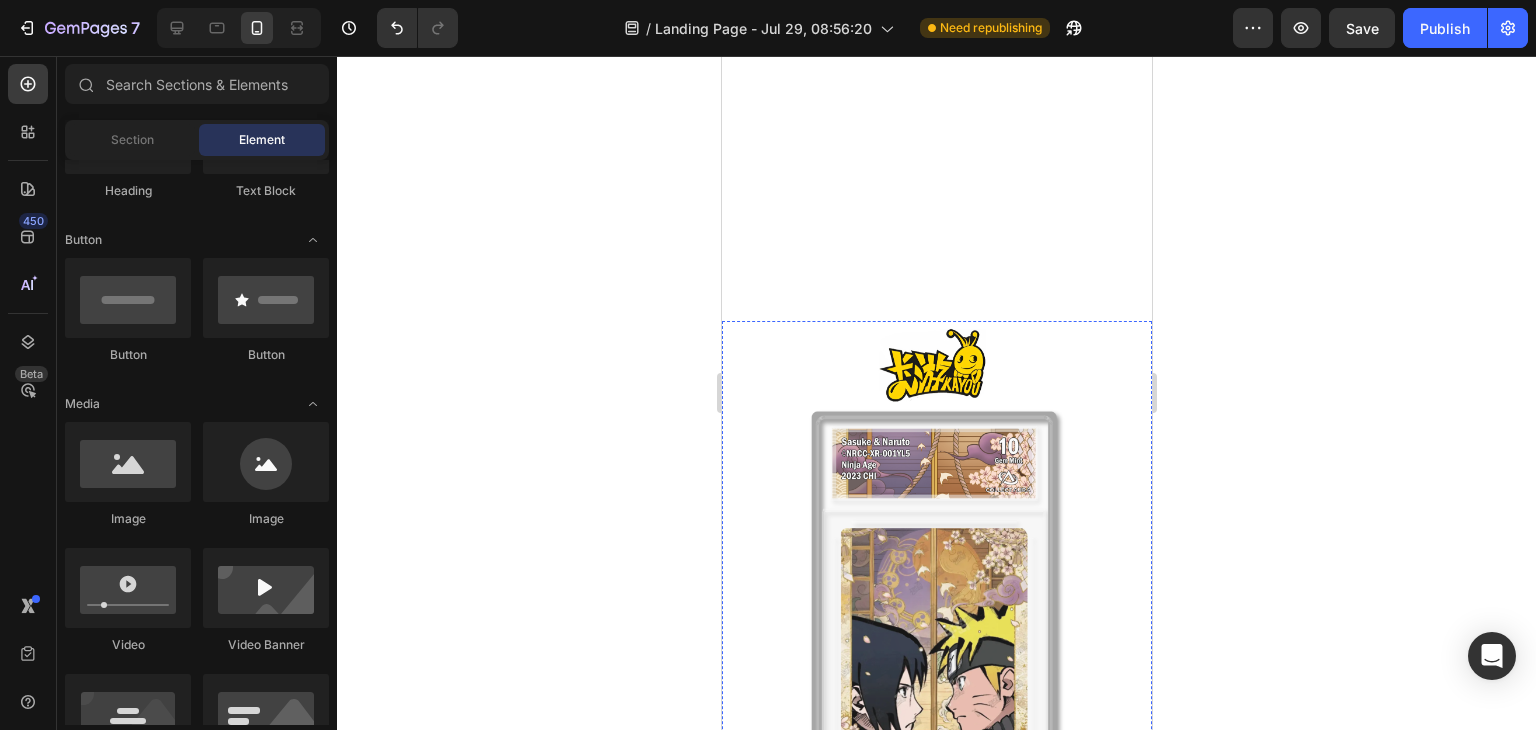 scroll, scrollTop: 278, scrollLeft: 0, axis: vertical 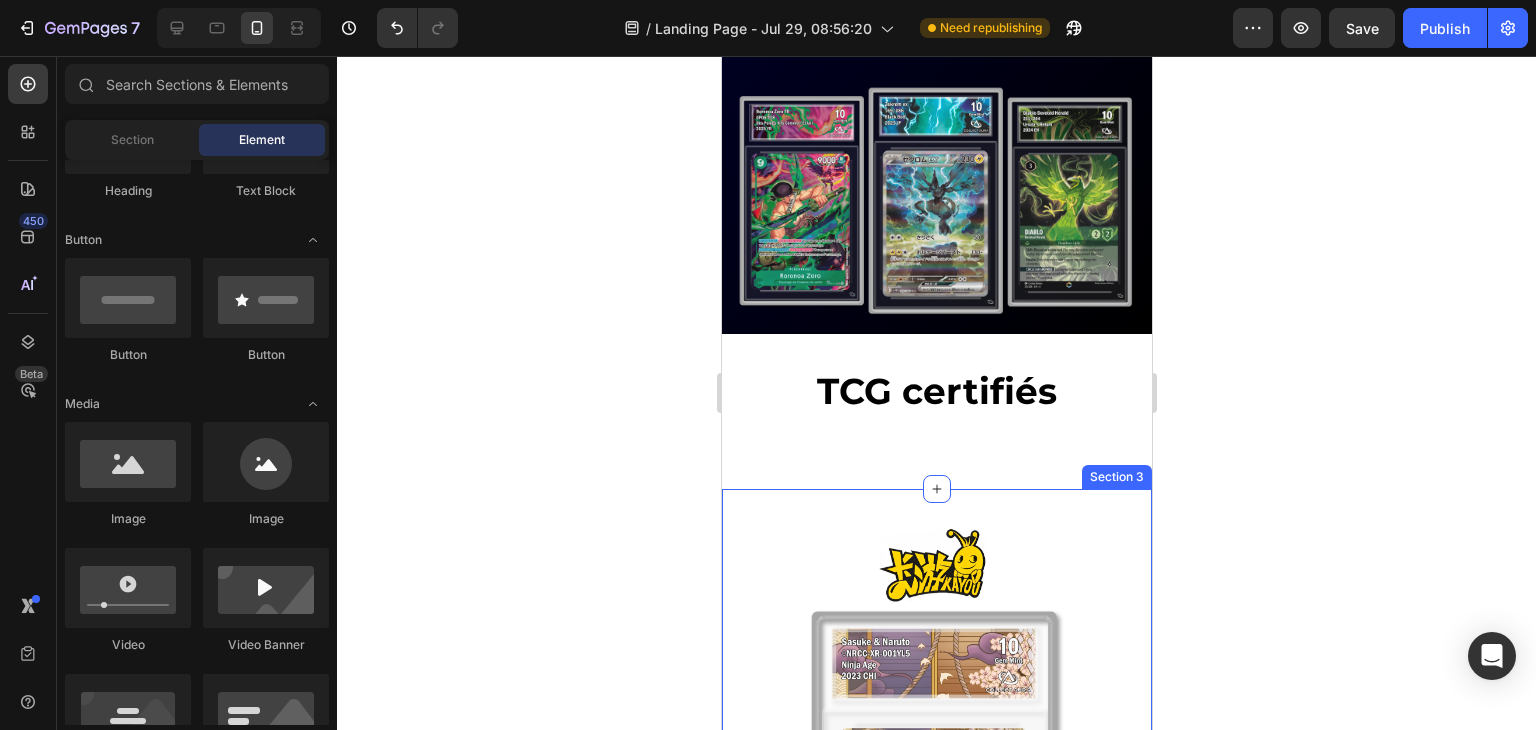 click on "Image Image Image Image Image Row Section 3" at bounding box center [936, 2338] 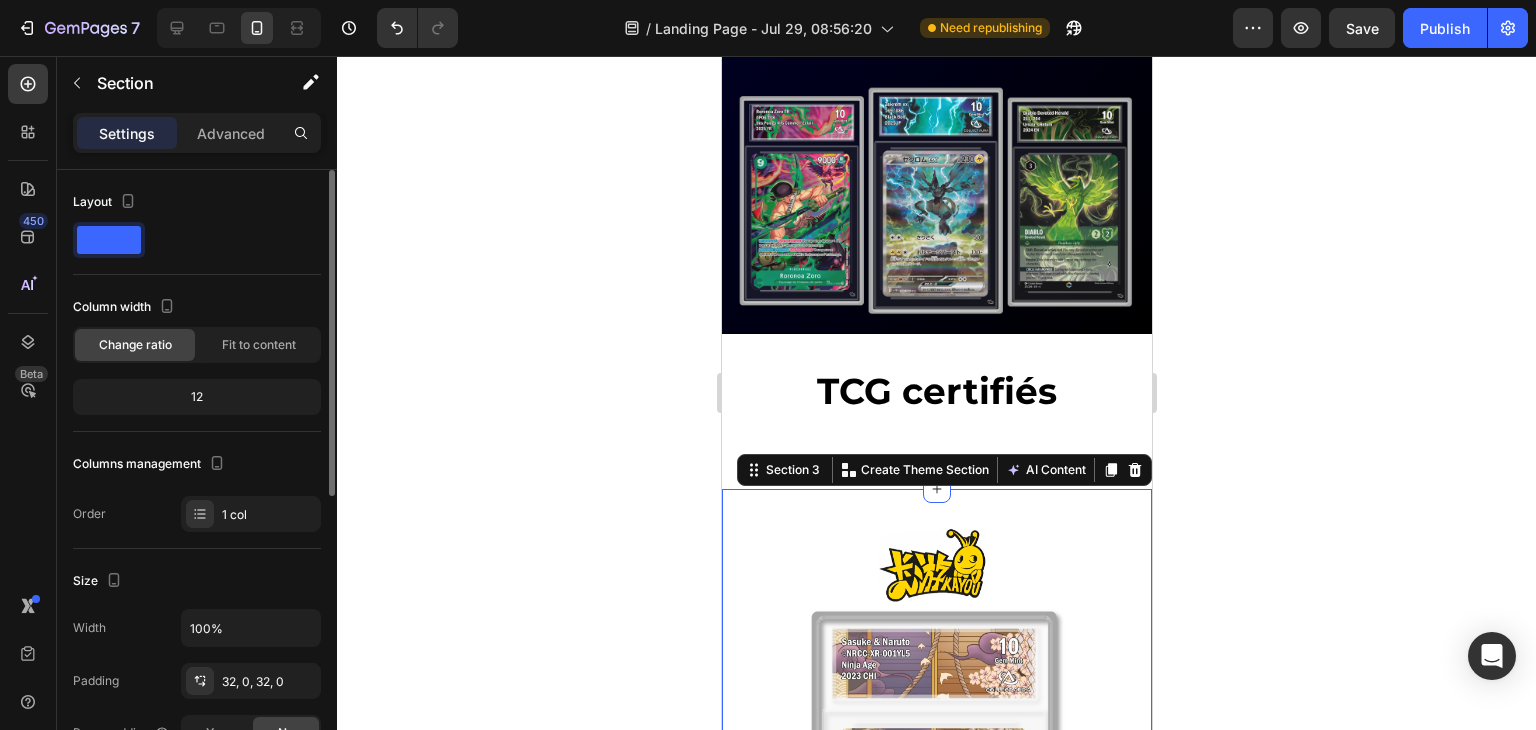 scroll, scrollTop: 200, scrollLeft: 0, axis: vertical 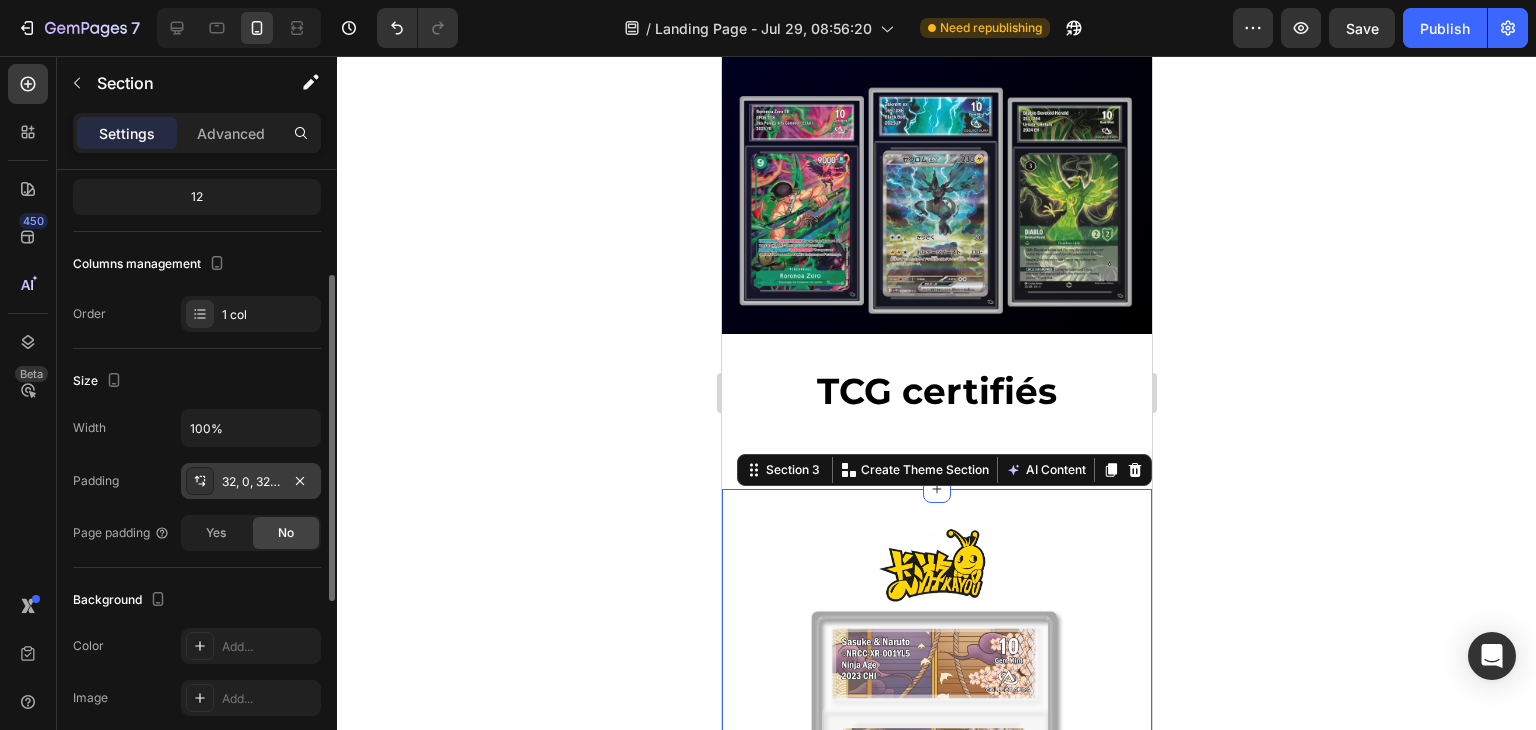 click on "32, 0, 32, 0" at bounding box center [251, 482] 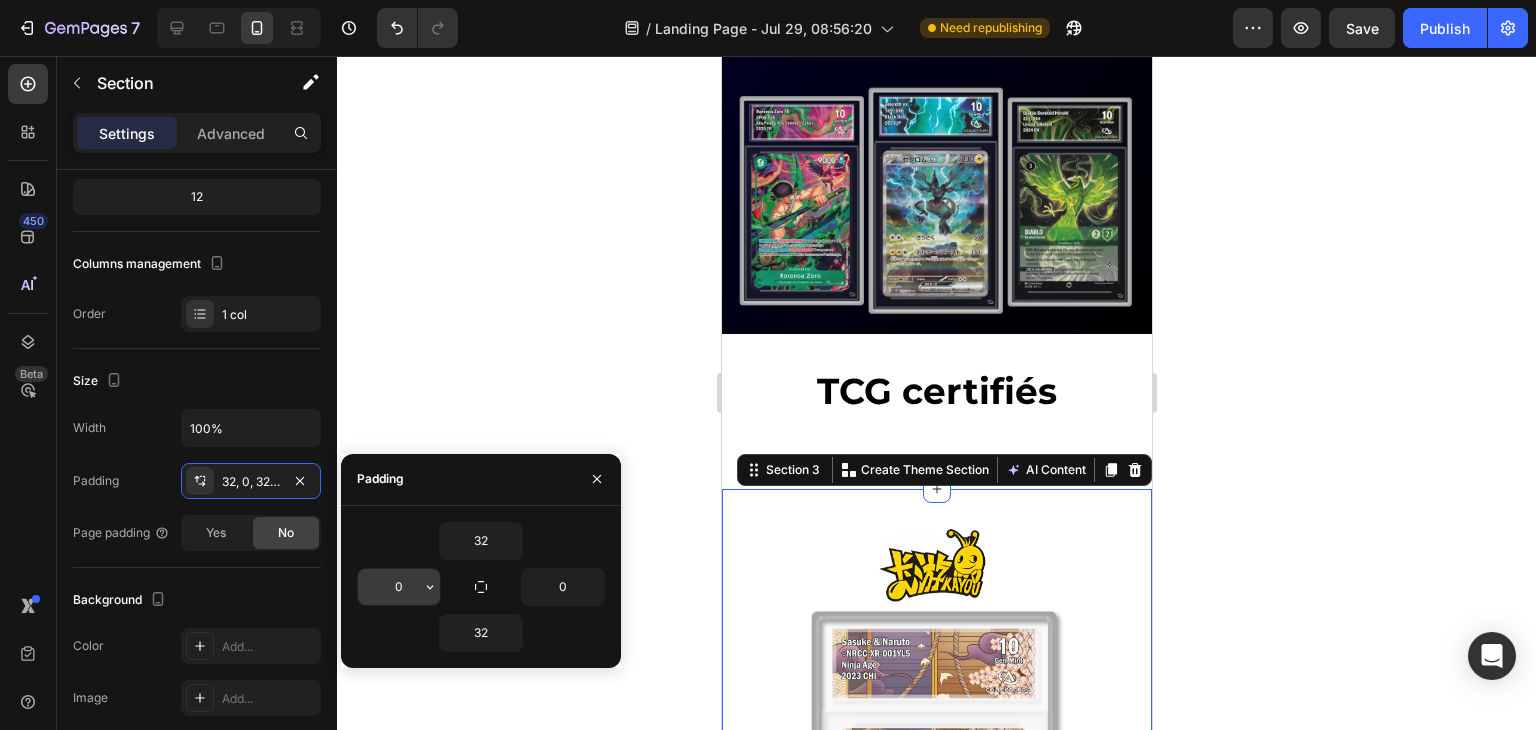 click on "0" at bounding box center (399, 587) 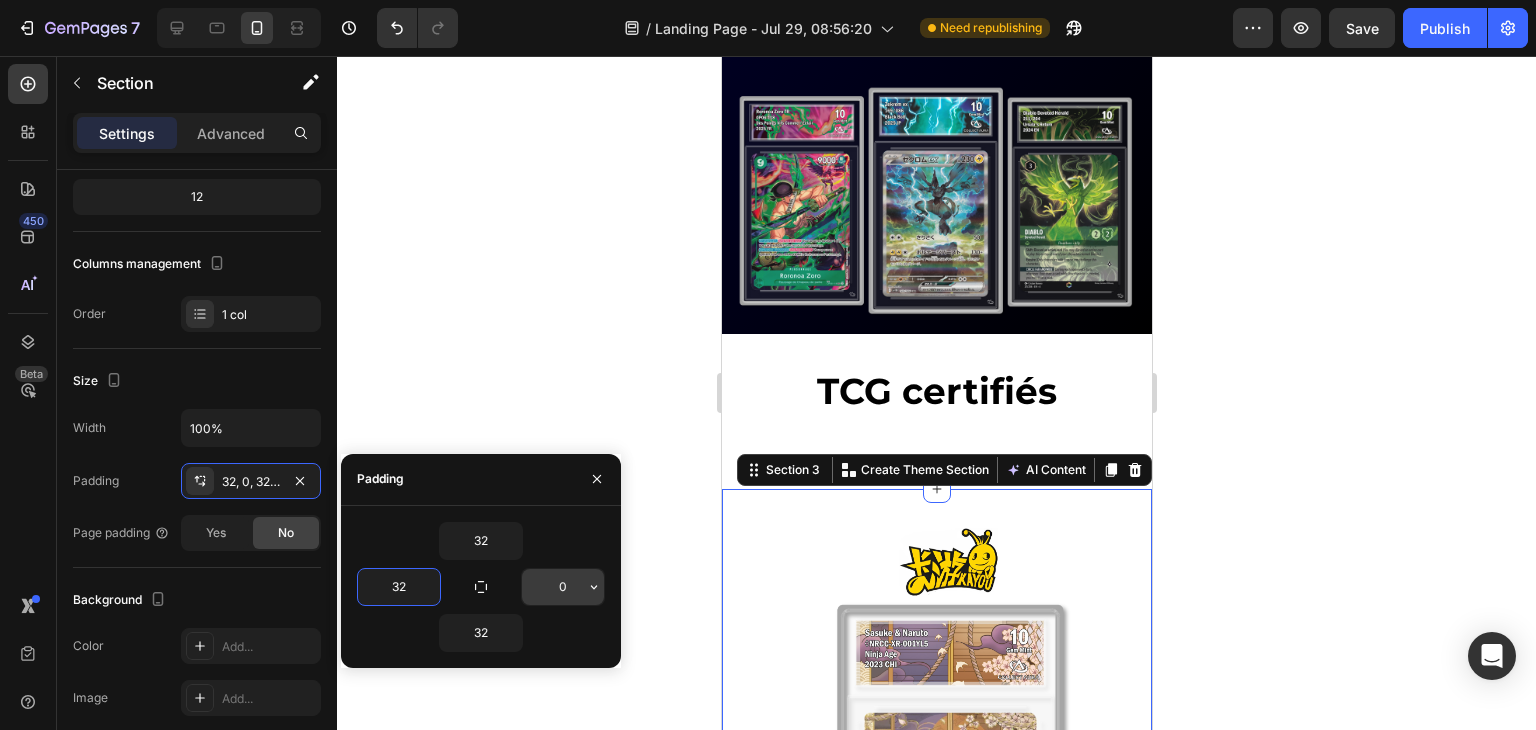 type on "32" 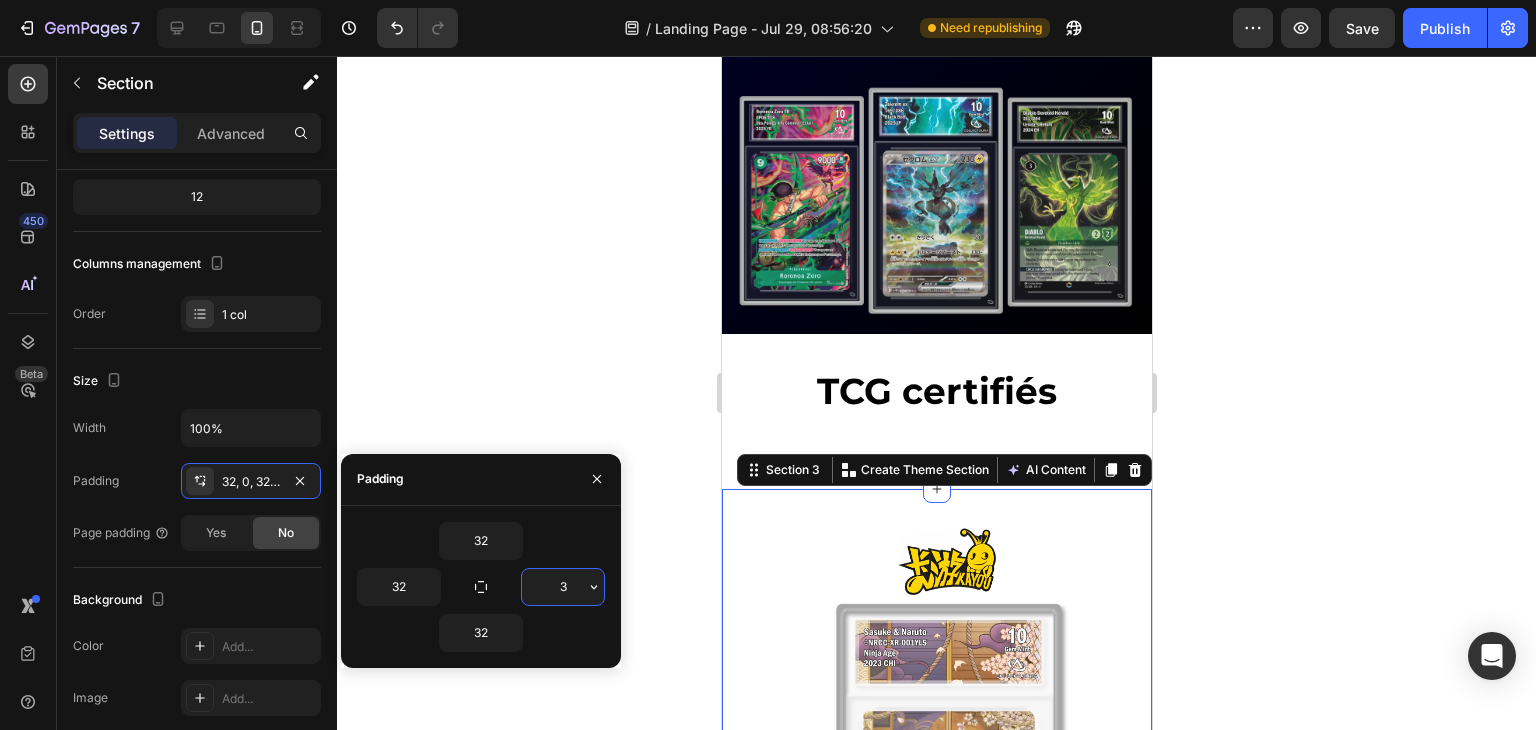 type on "32" 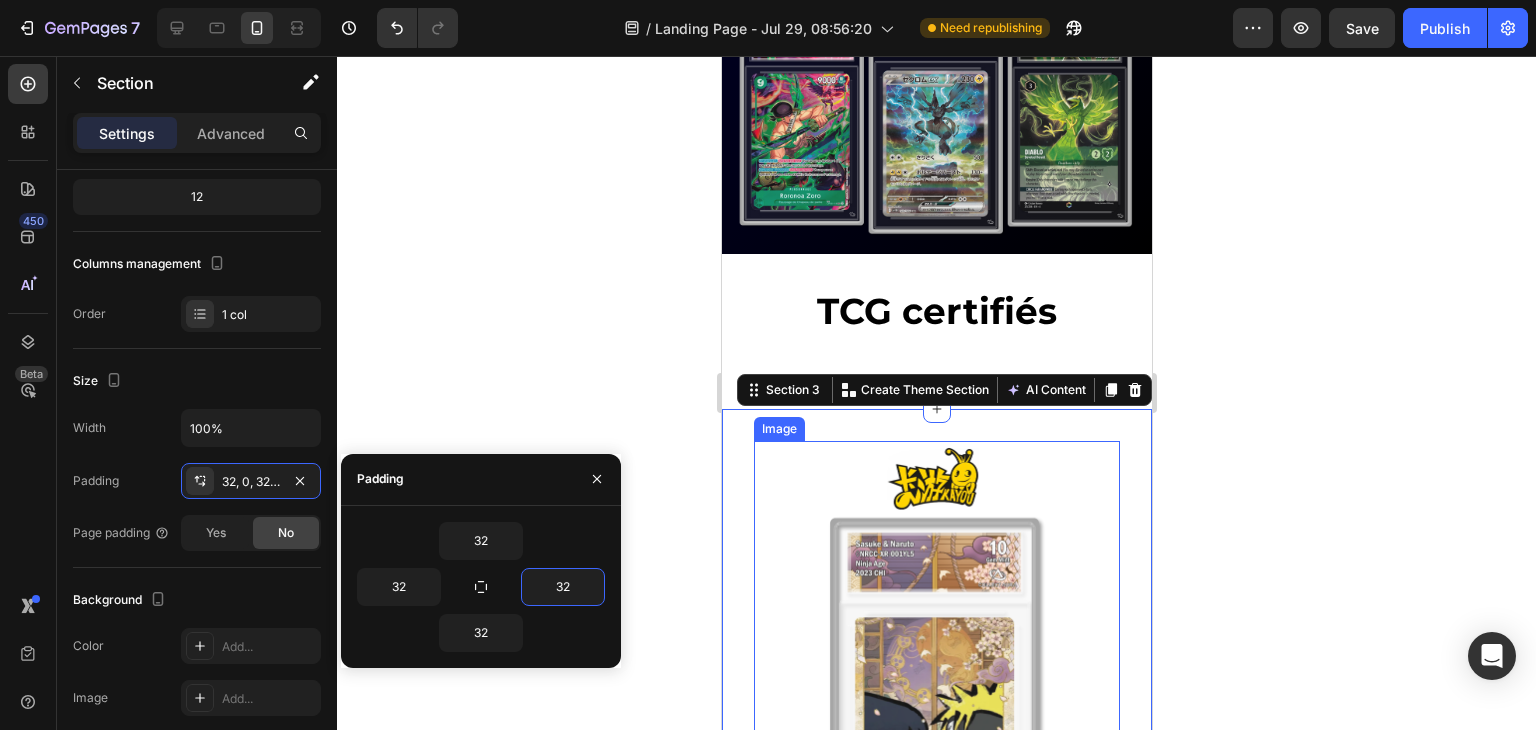 scroll, scrollTop: 578, scrollLeft: 0, axis: vertical 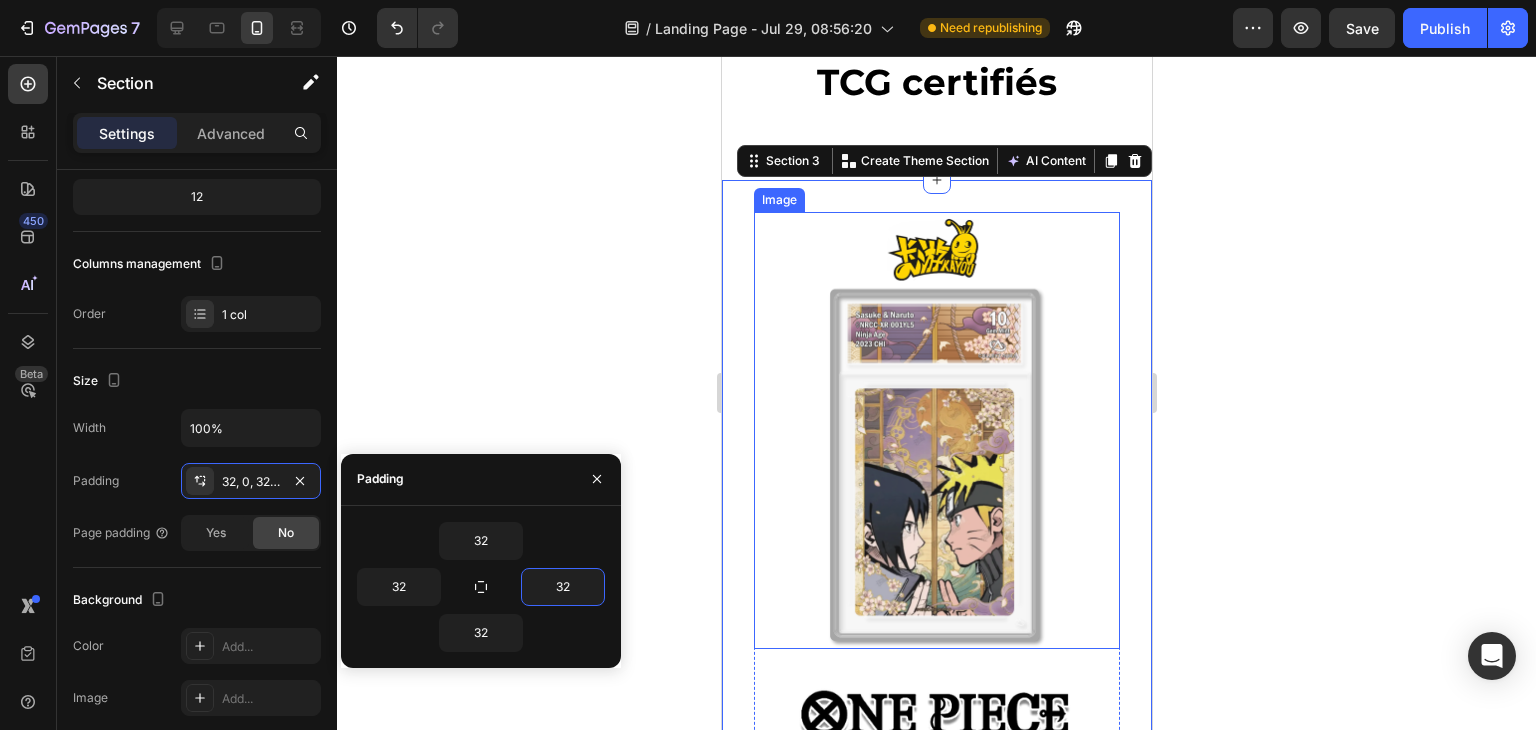 click at bounding box center (936, 430) 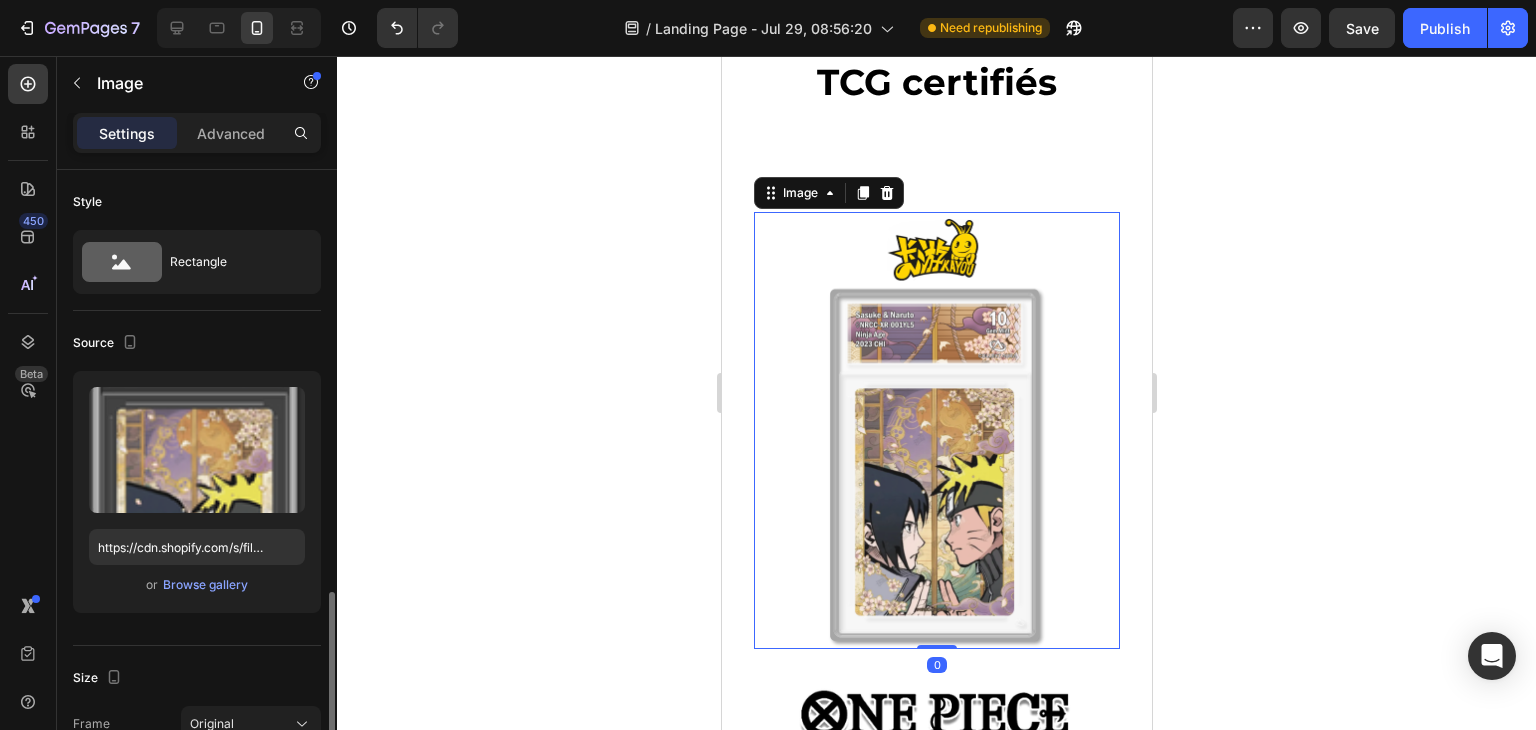 scroll, scrollTop: 400, scrollLeft: 0, axis: vertical 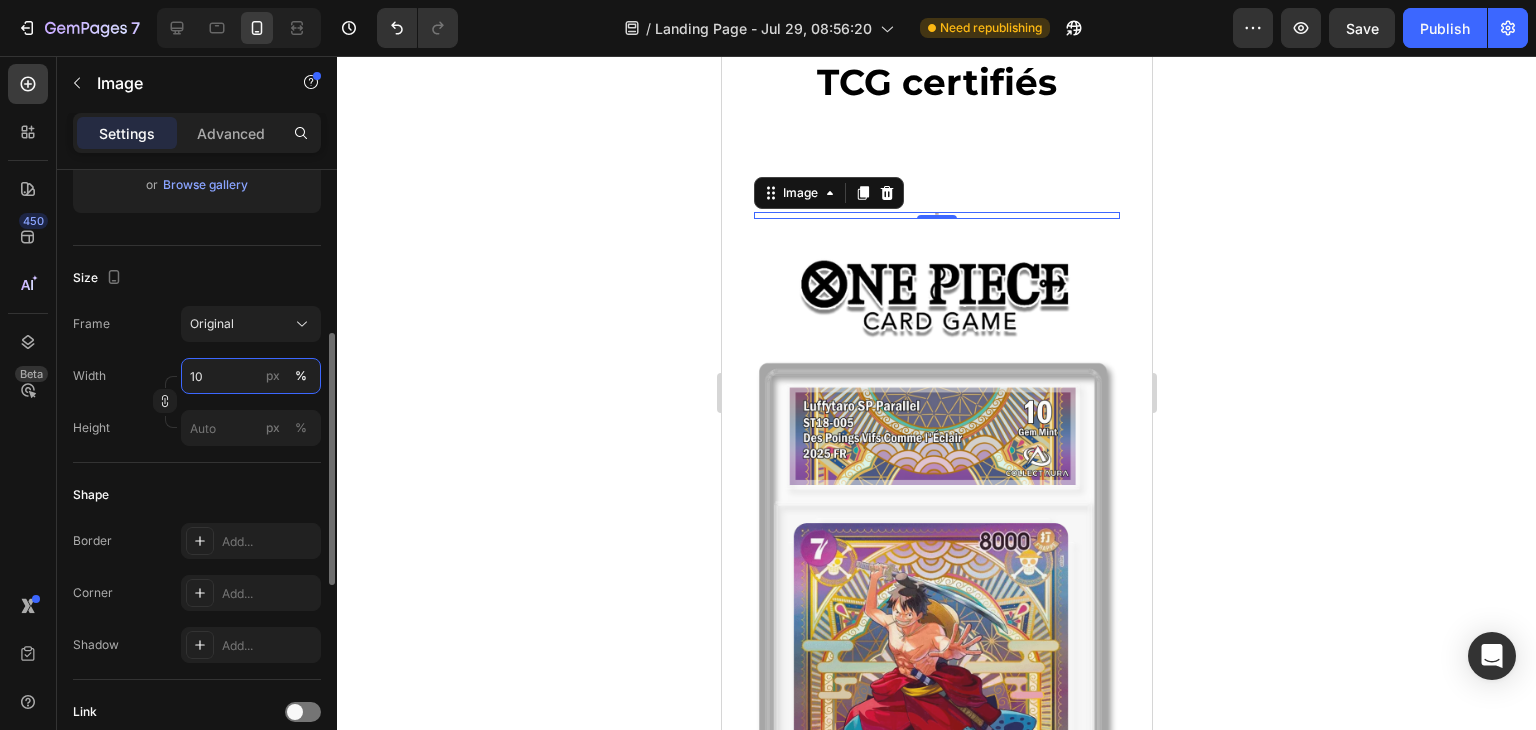 type on "100" 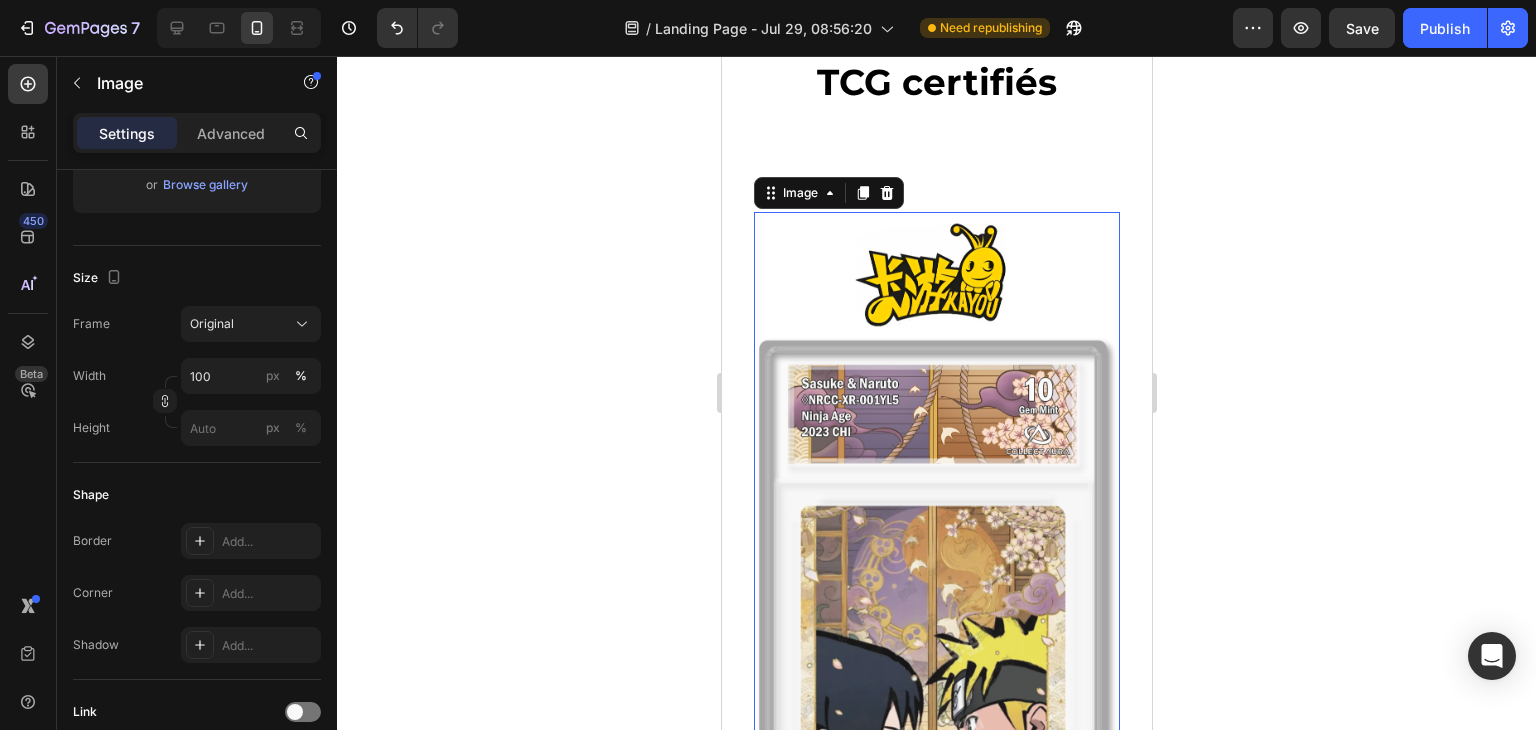 click 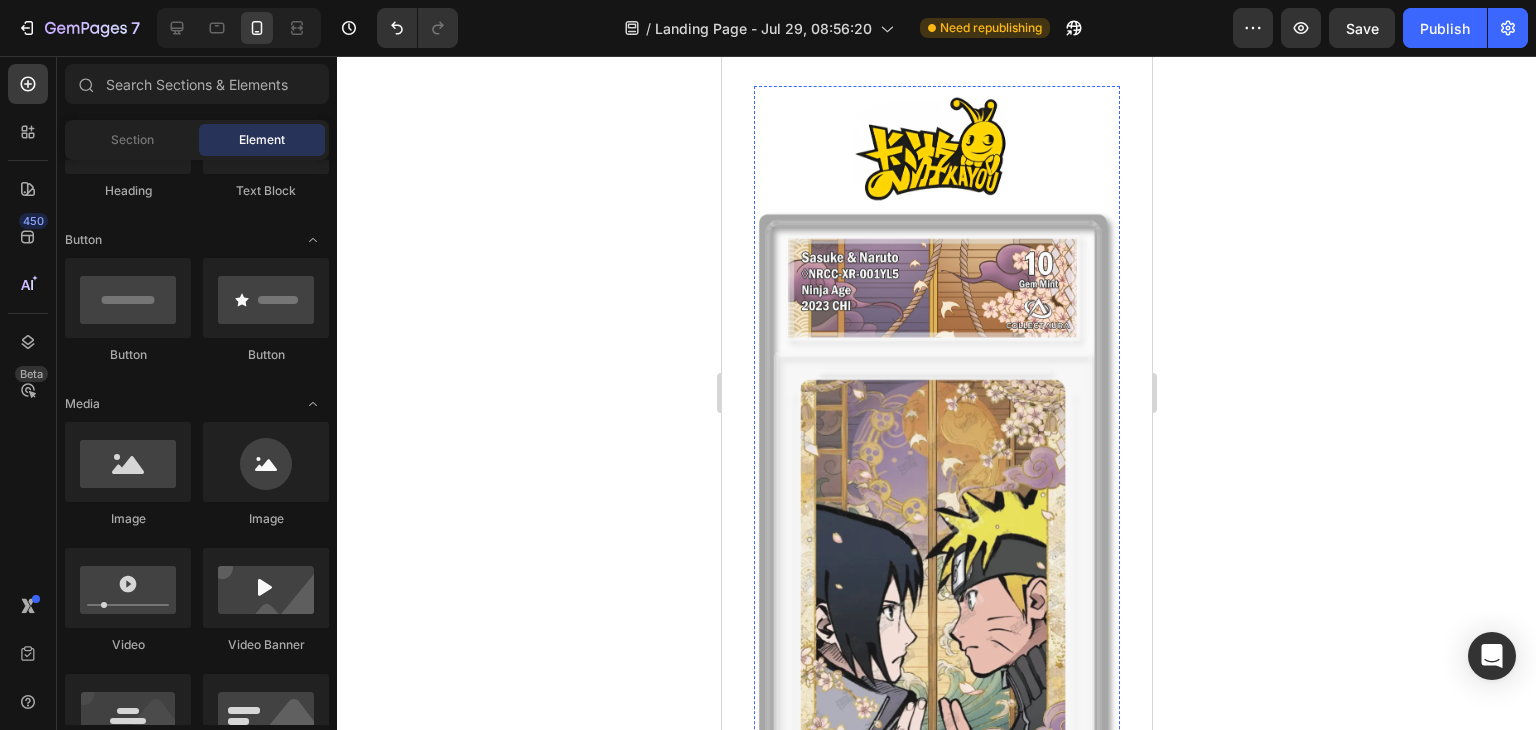 scroll, scrollTop: 578, scrollLeft: 0, axis: vertical 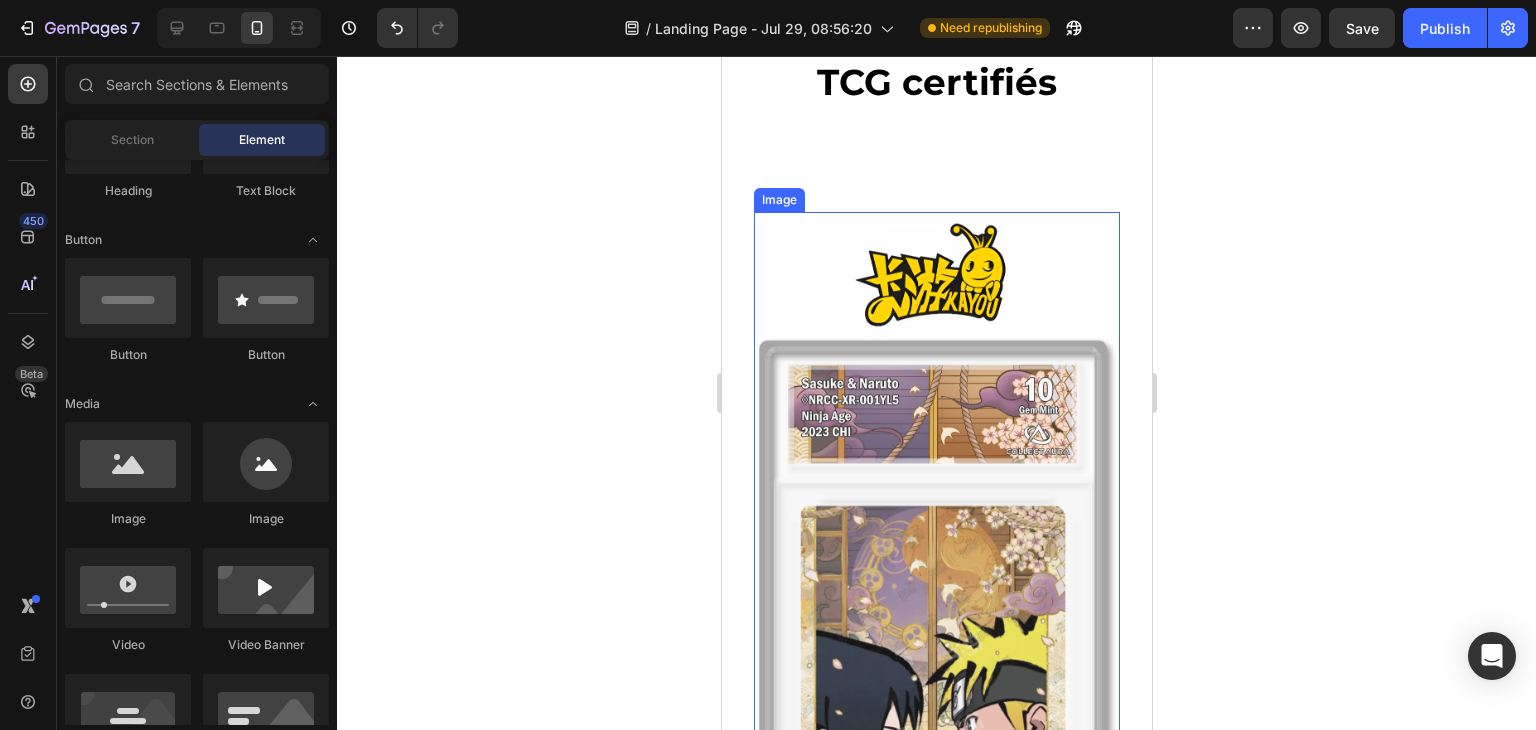 click at bounding box center [936, 576] 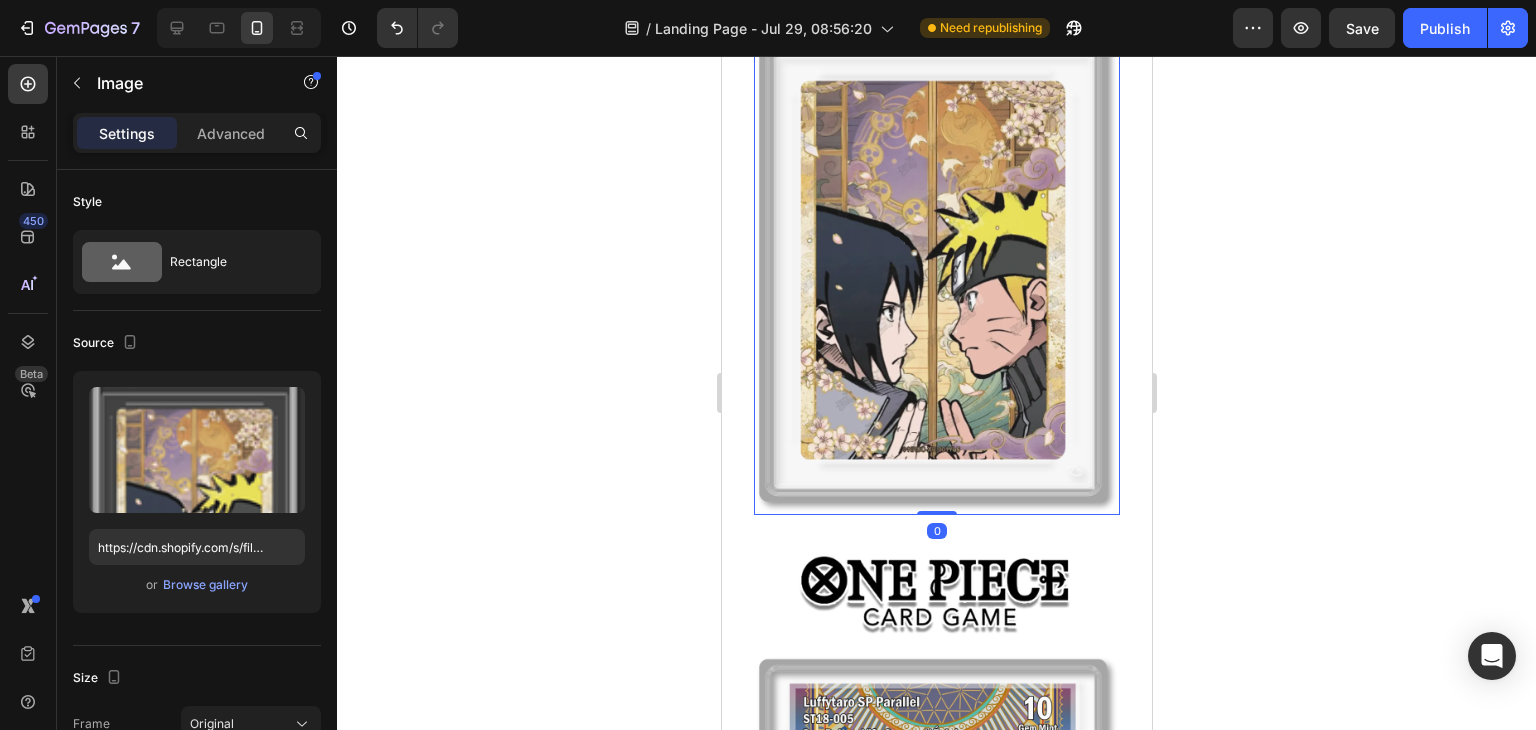 scroll, scrollTop: 1178, scrollLeft: 0, axis: vertical 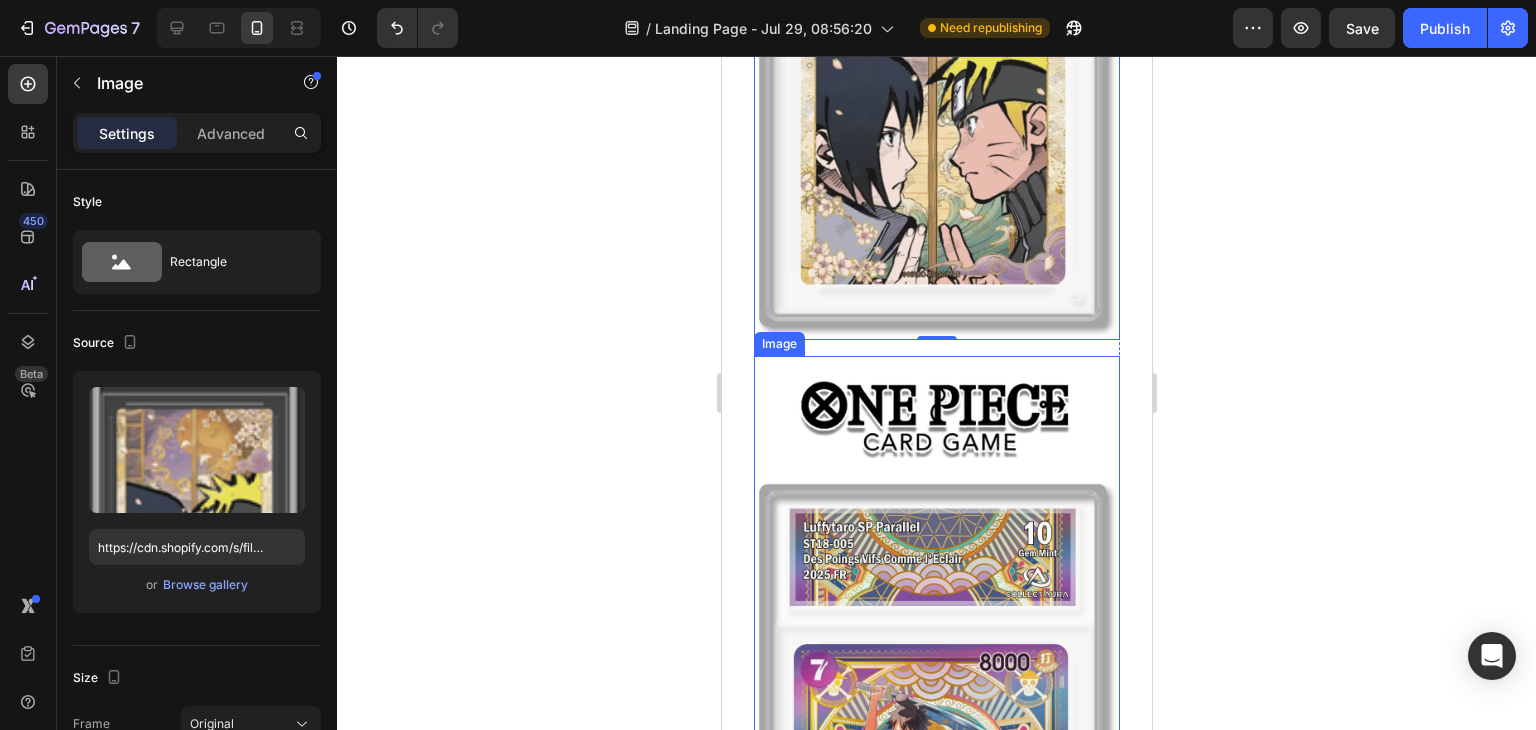 click at bounding box center [936, 719] 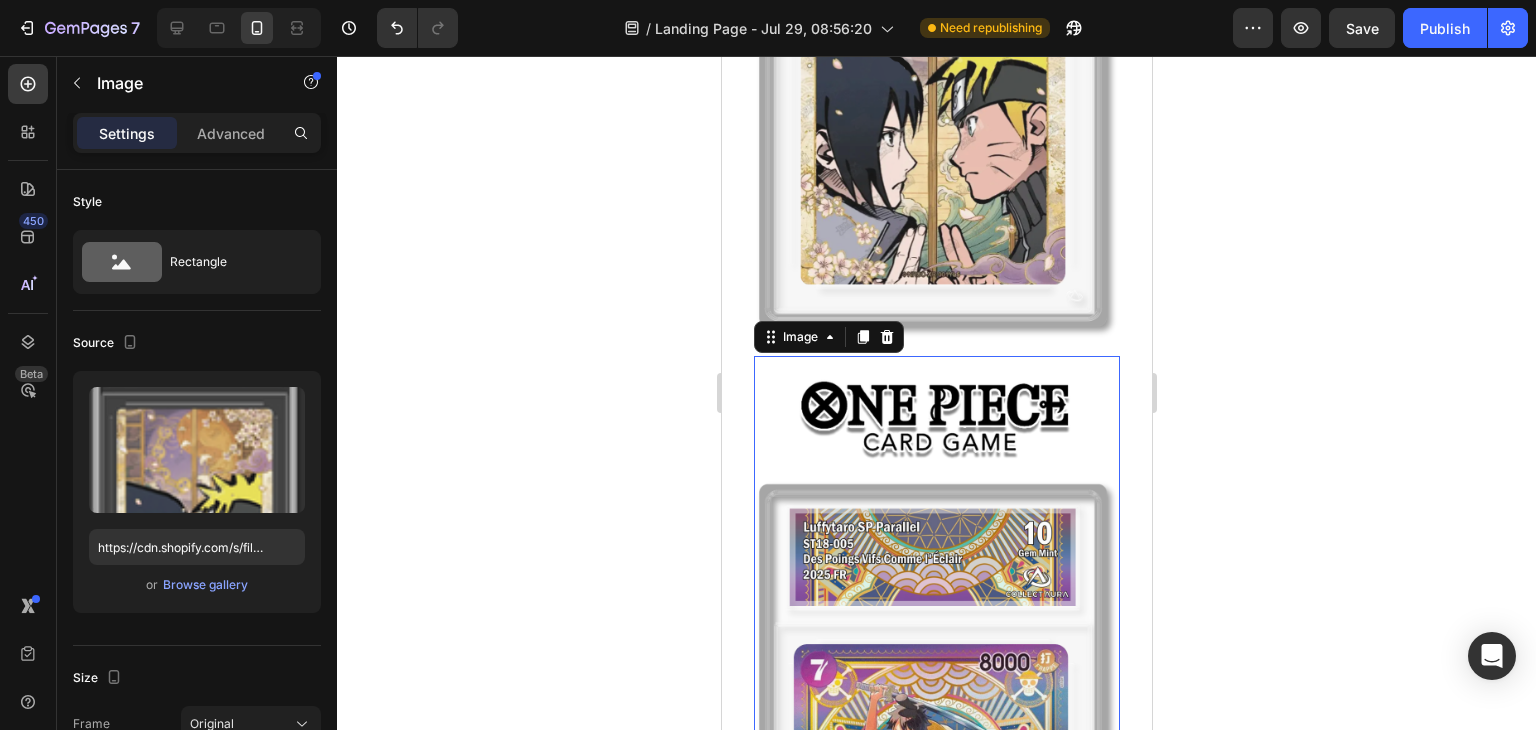 scroll, scrollTop: 400, scrollLeft: 0, axis: vertical 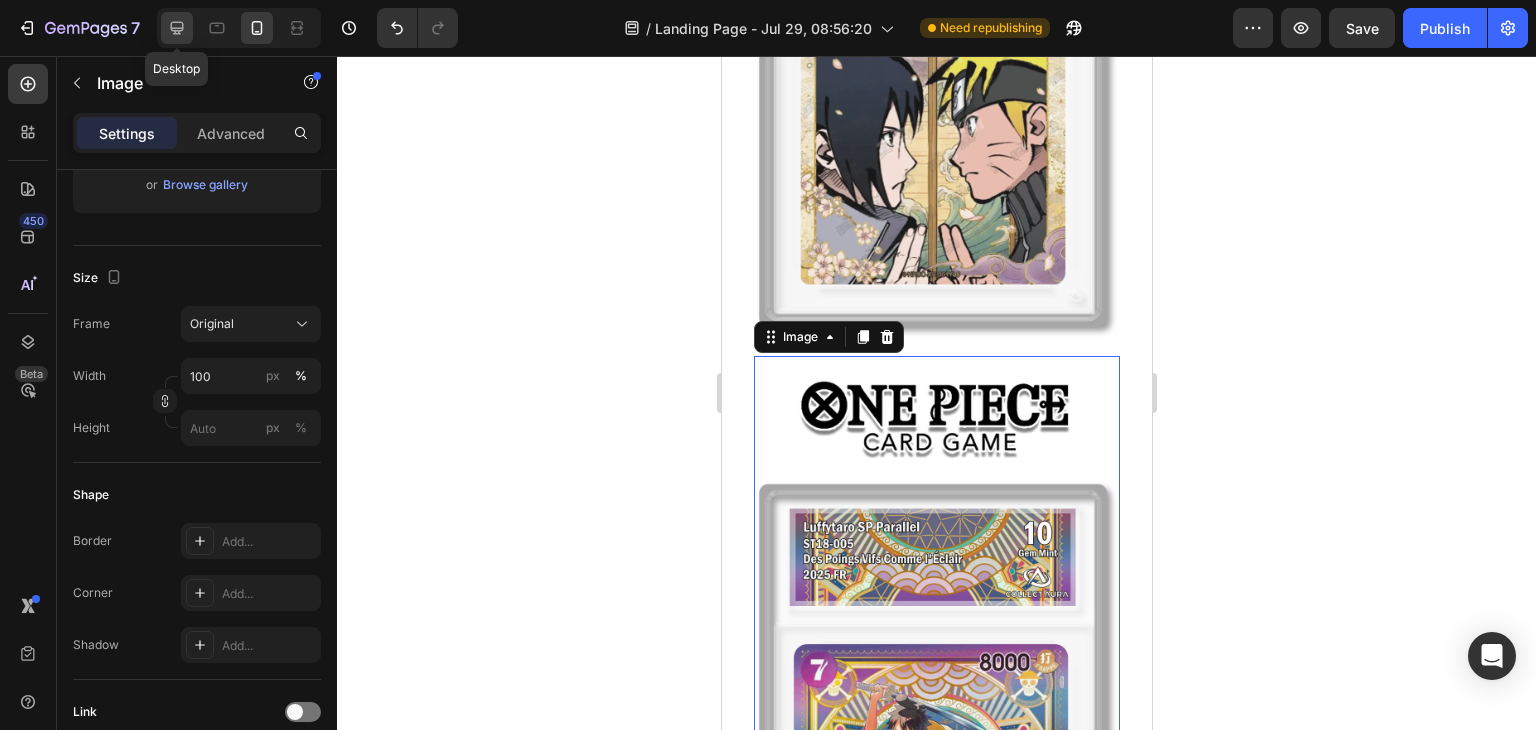 click 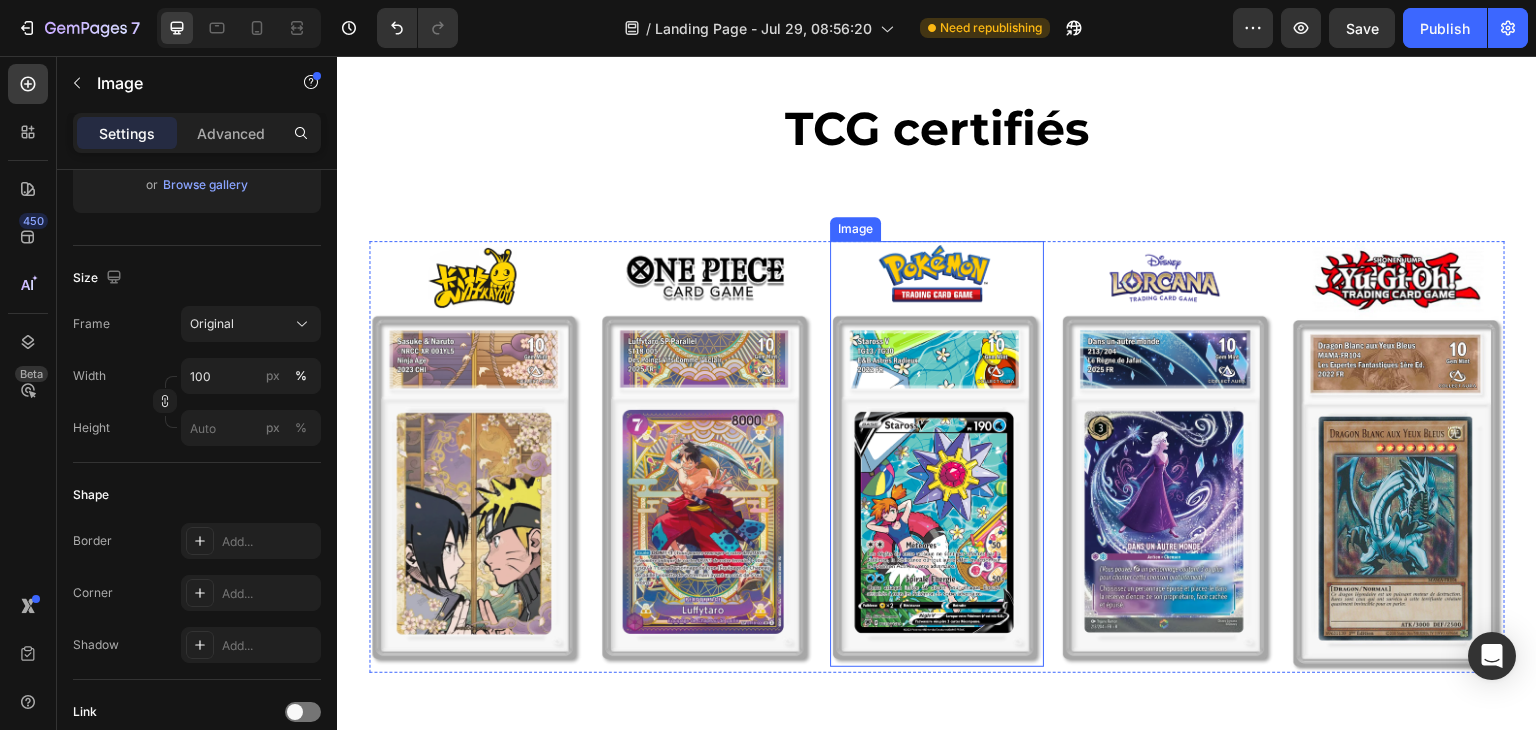 scroll, scrollTop: 800, scrollLeft: 0, axis: vertical 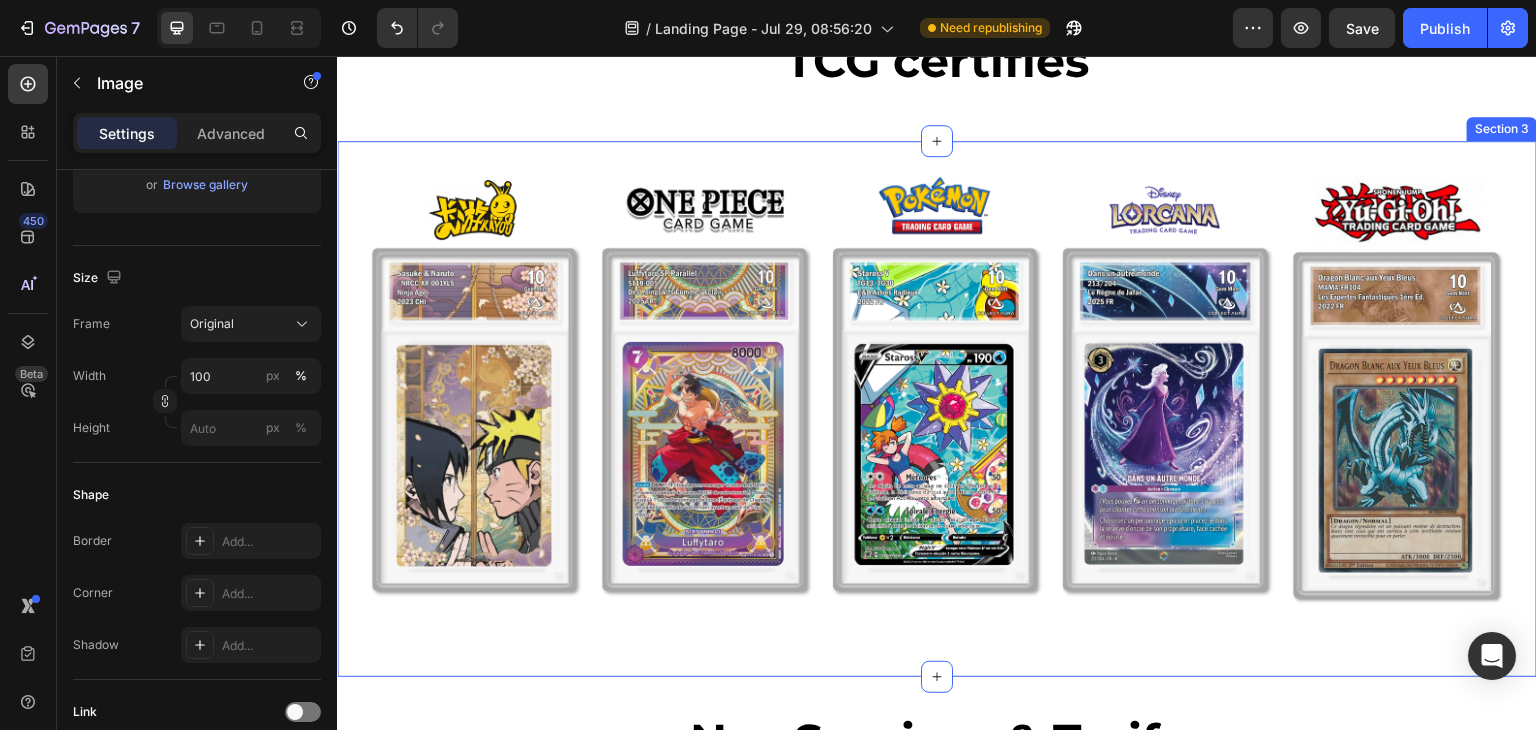 click on "Image Image Image Image Image Row Section 3" at bounding box center [937, 409] 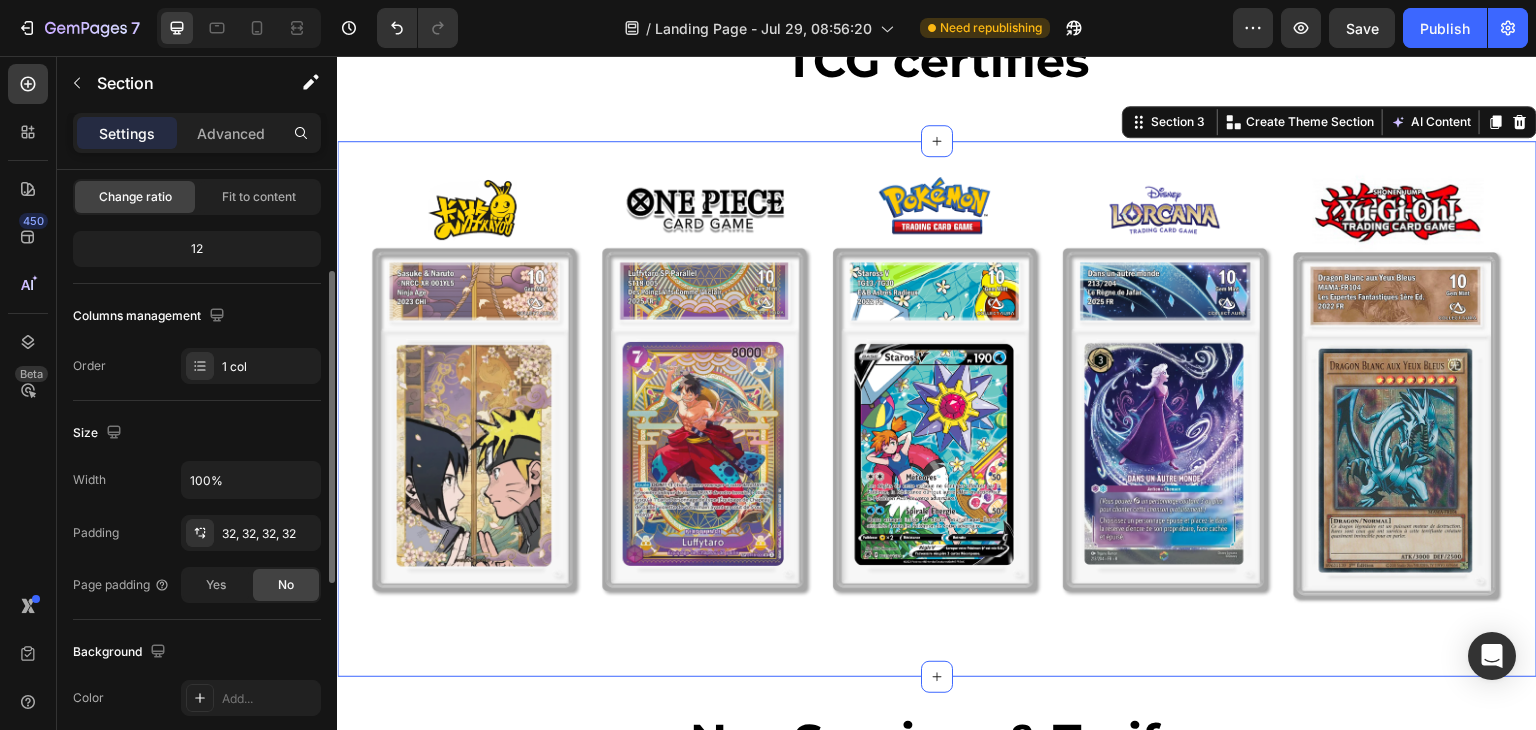 scroll, scrollTop: 0, scrollLeft: 0, axis: both 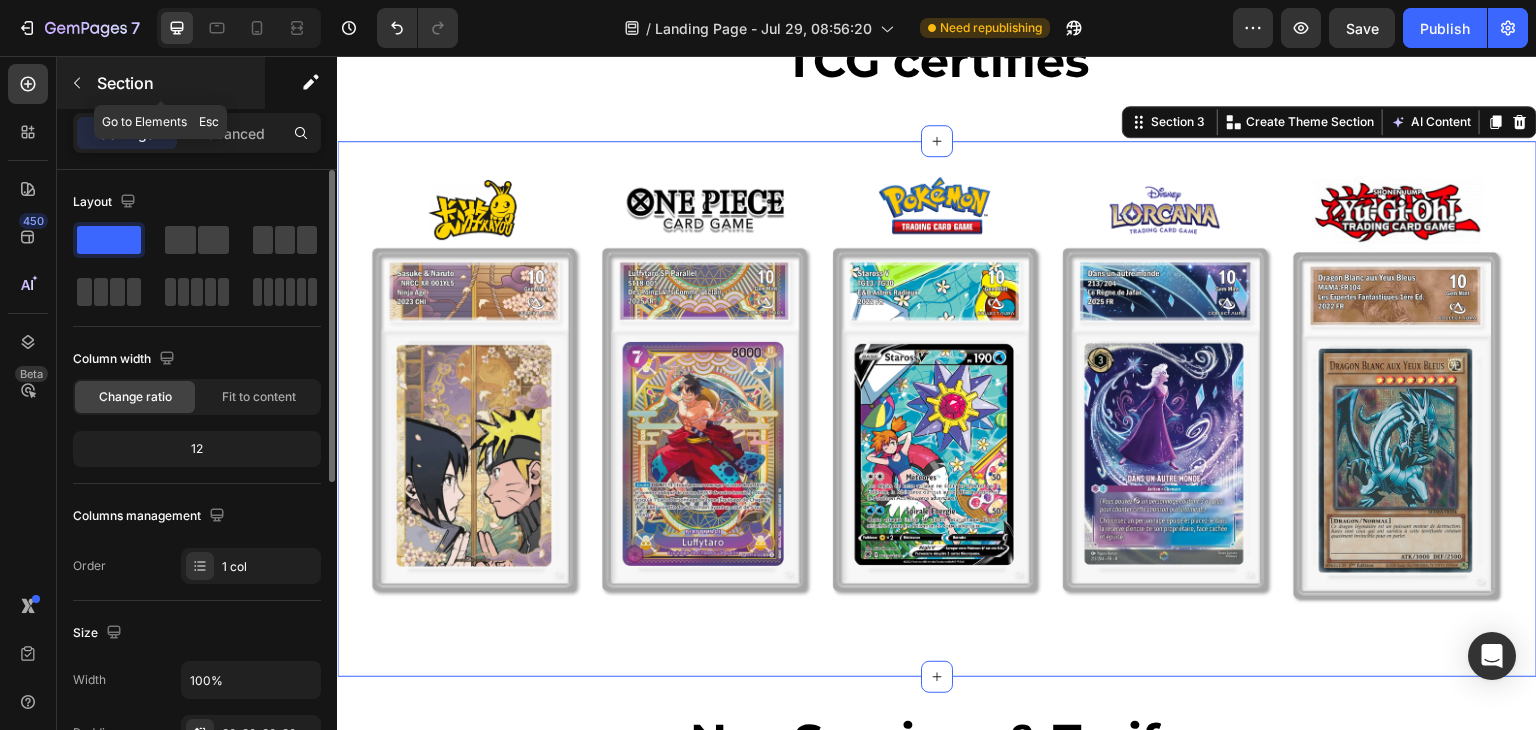 click at bounding box center [77, 83] 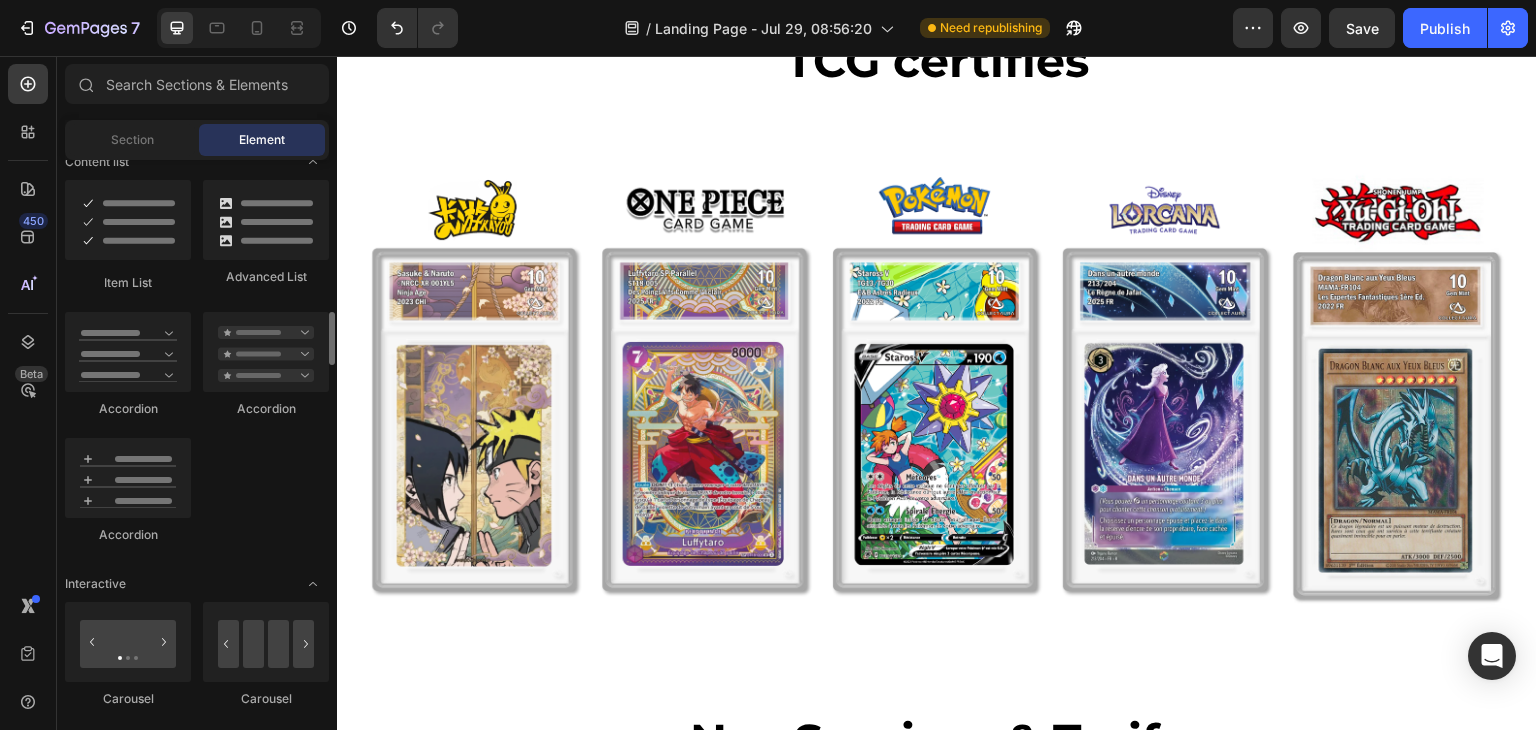 scroll, scrollTop: 1700, scrollLeft: 0, axis: vertical 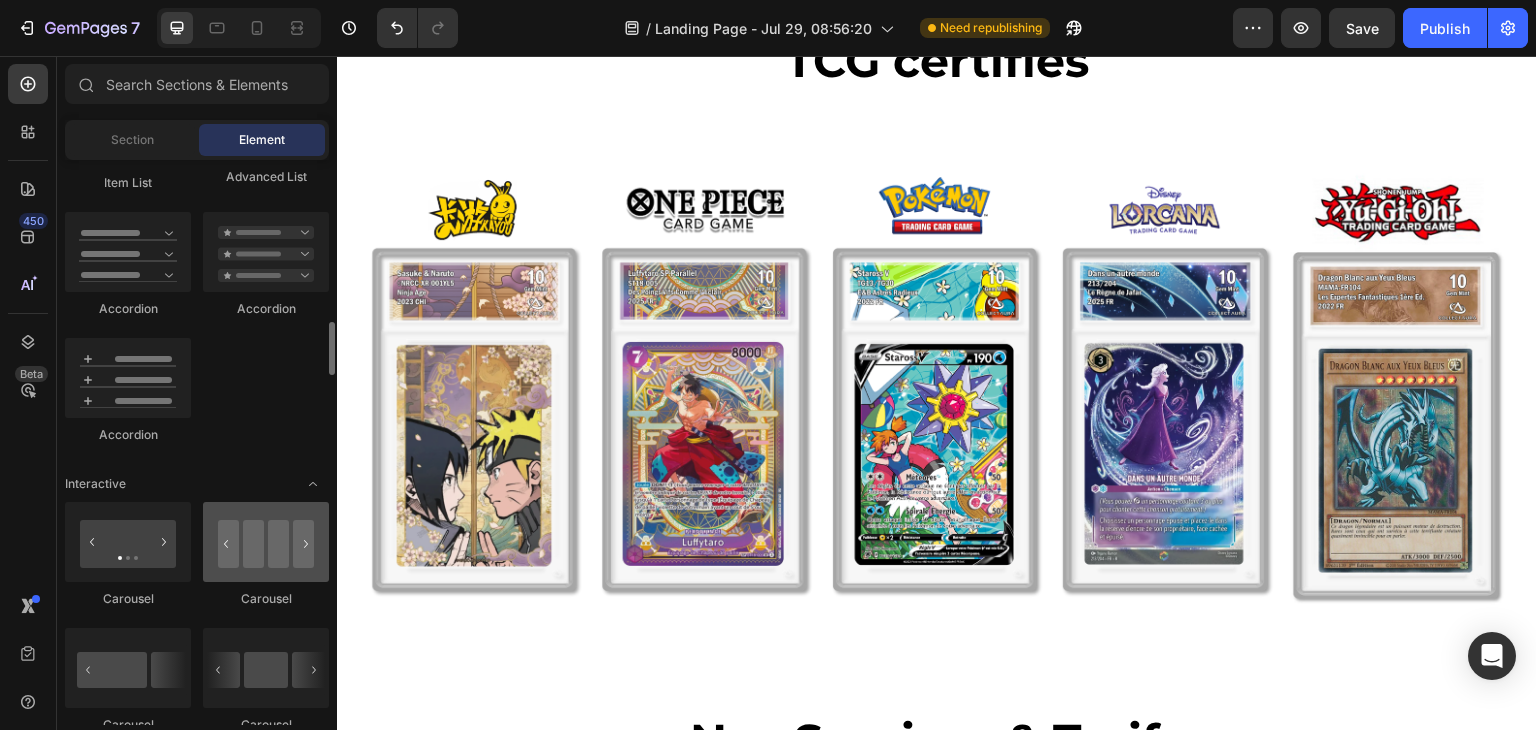 click at bounding box center (266, 542) 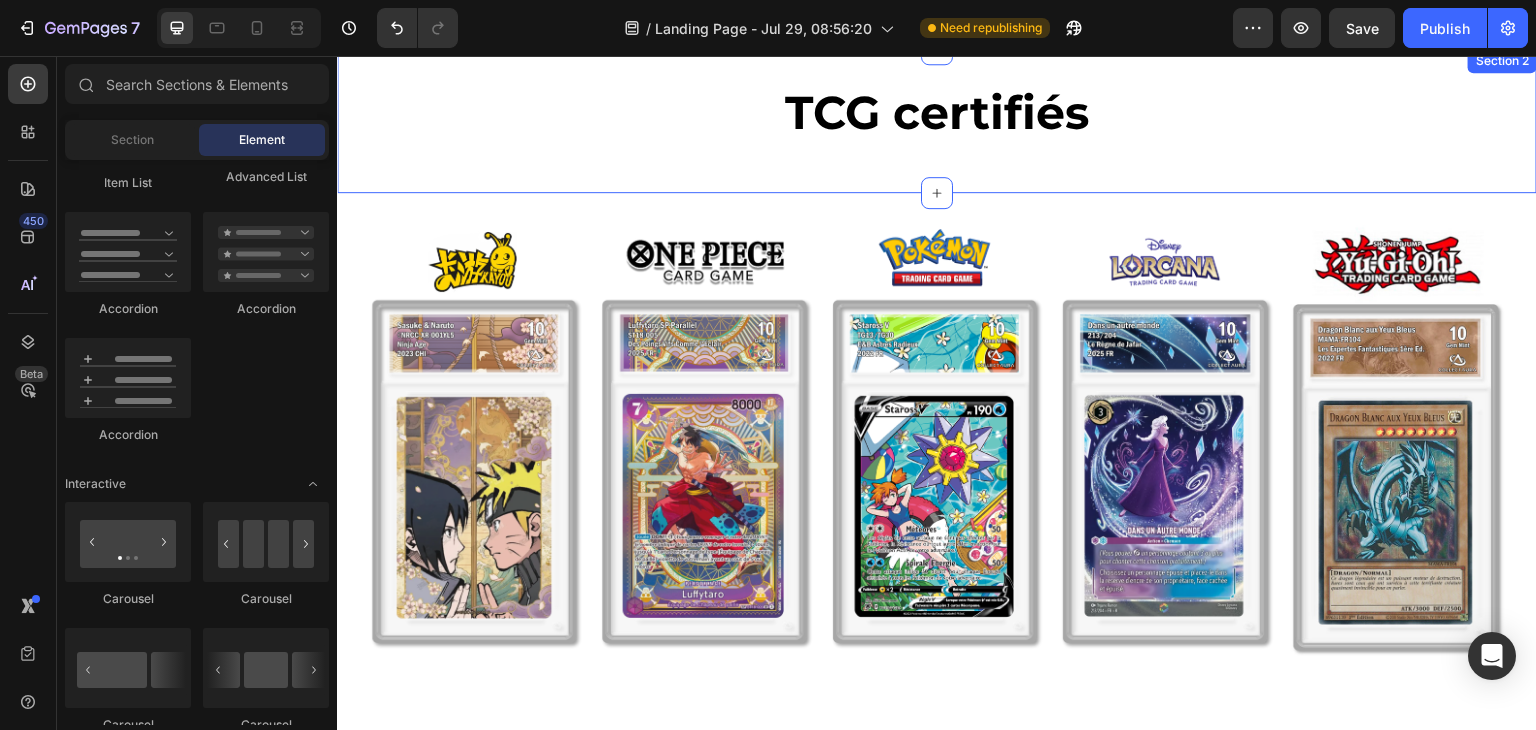 scroll, scrollTop: 700, scrollLeft: 0, axis: vertical 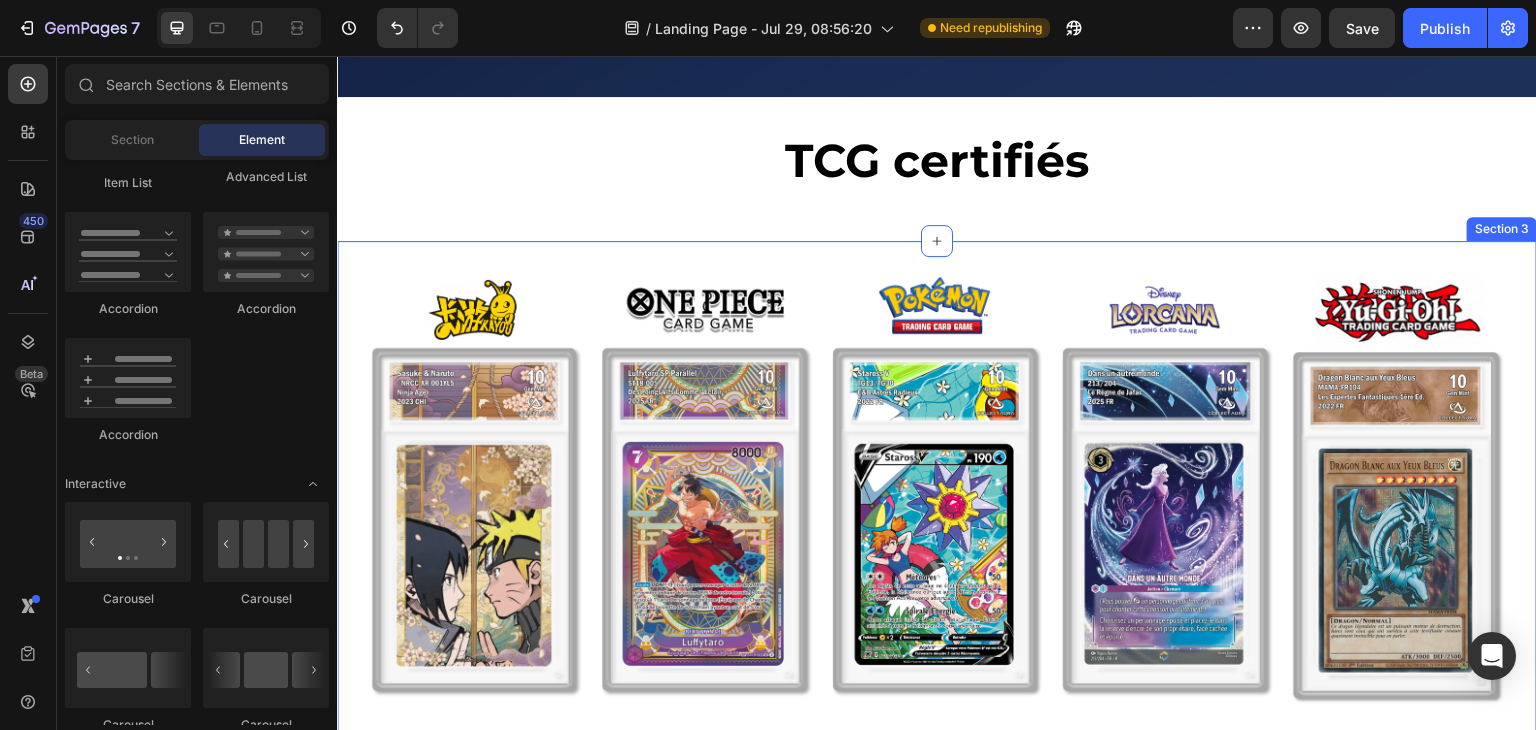 click on "Image Image Image Image Image Row Section 3" at bounding box center (937, 509) 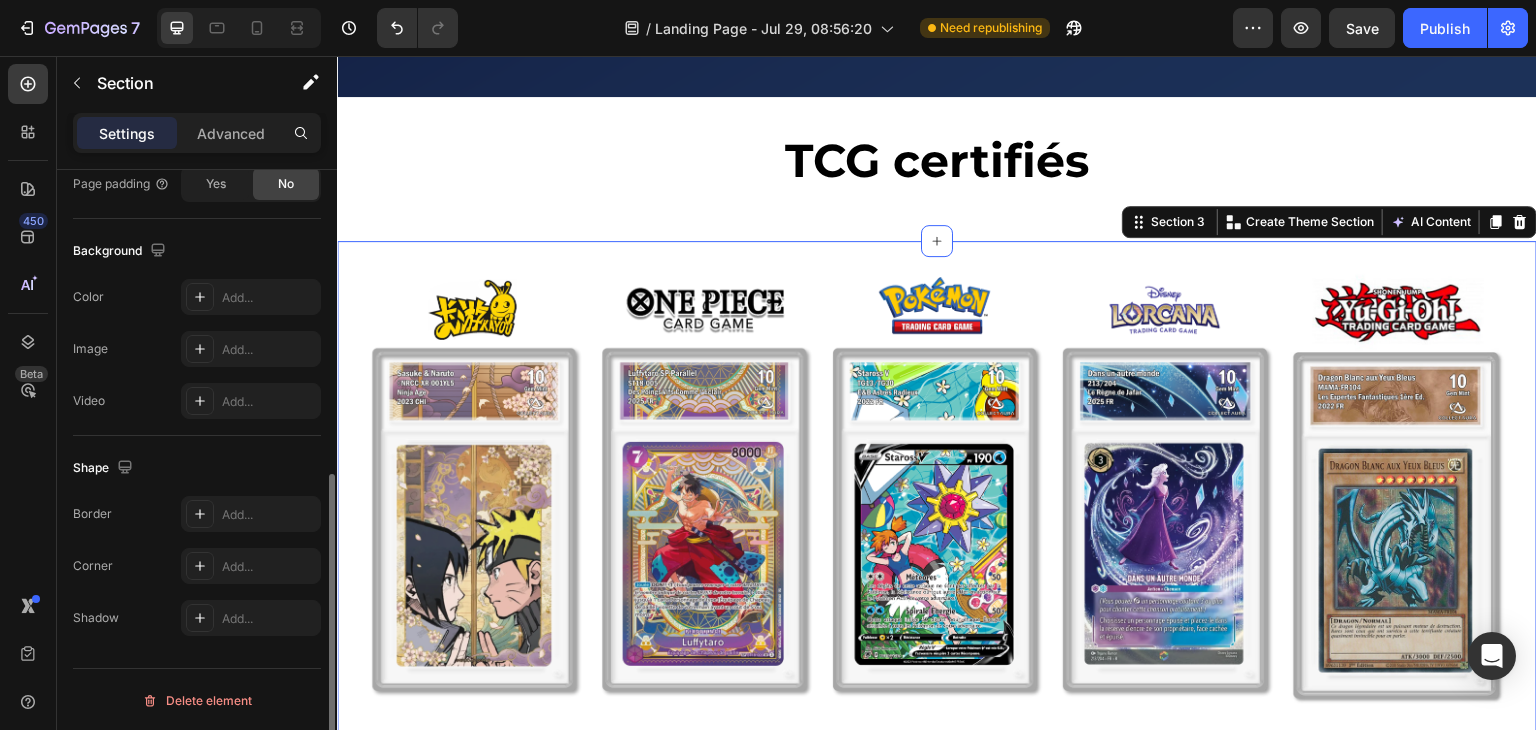 scroll, scrollTop: 0, scrollLeft: 0, axis: both 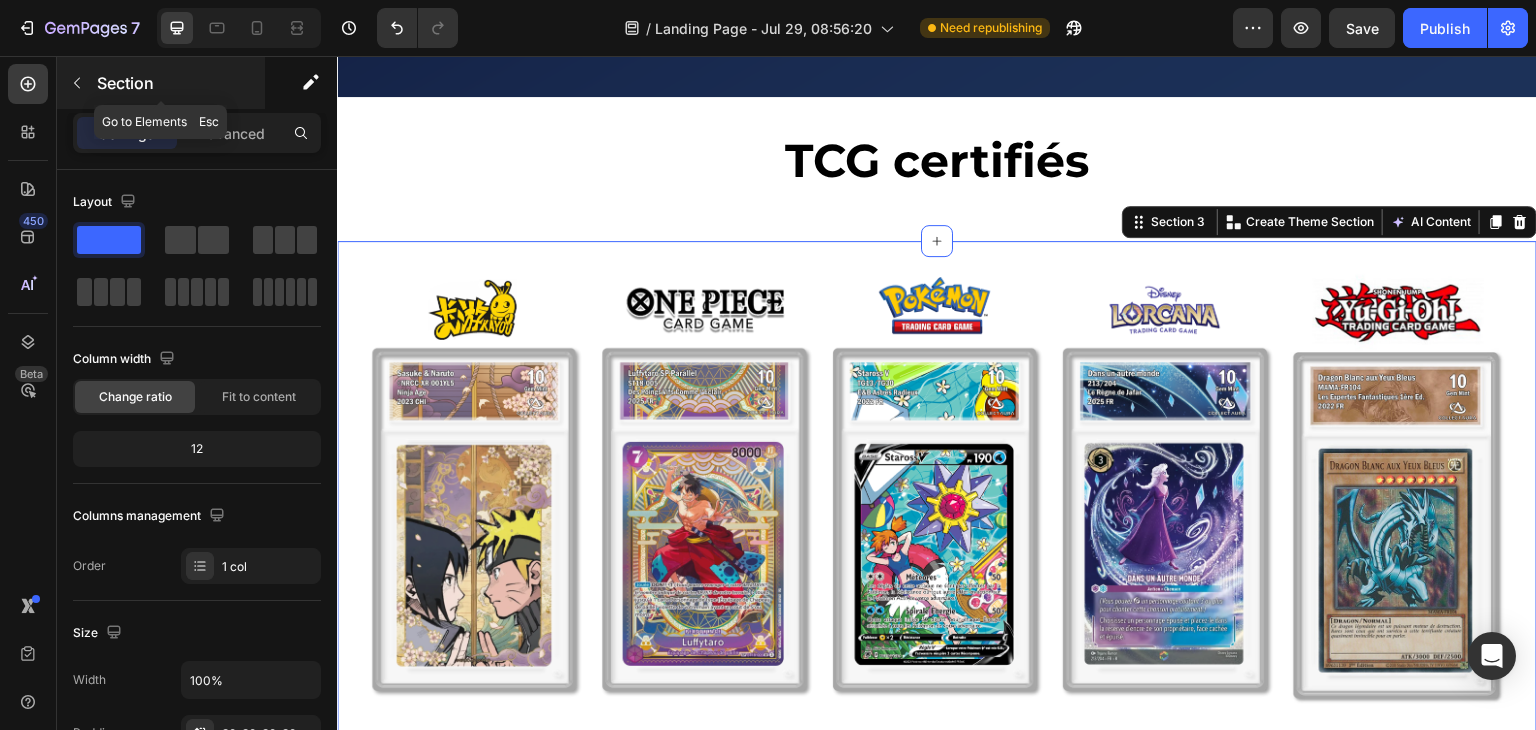 click 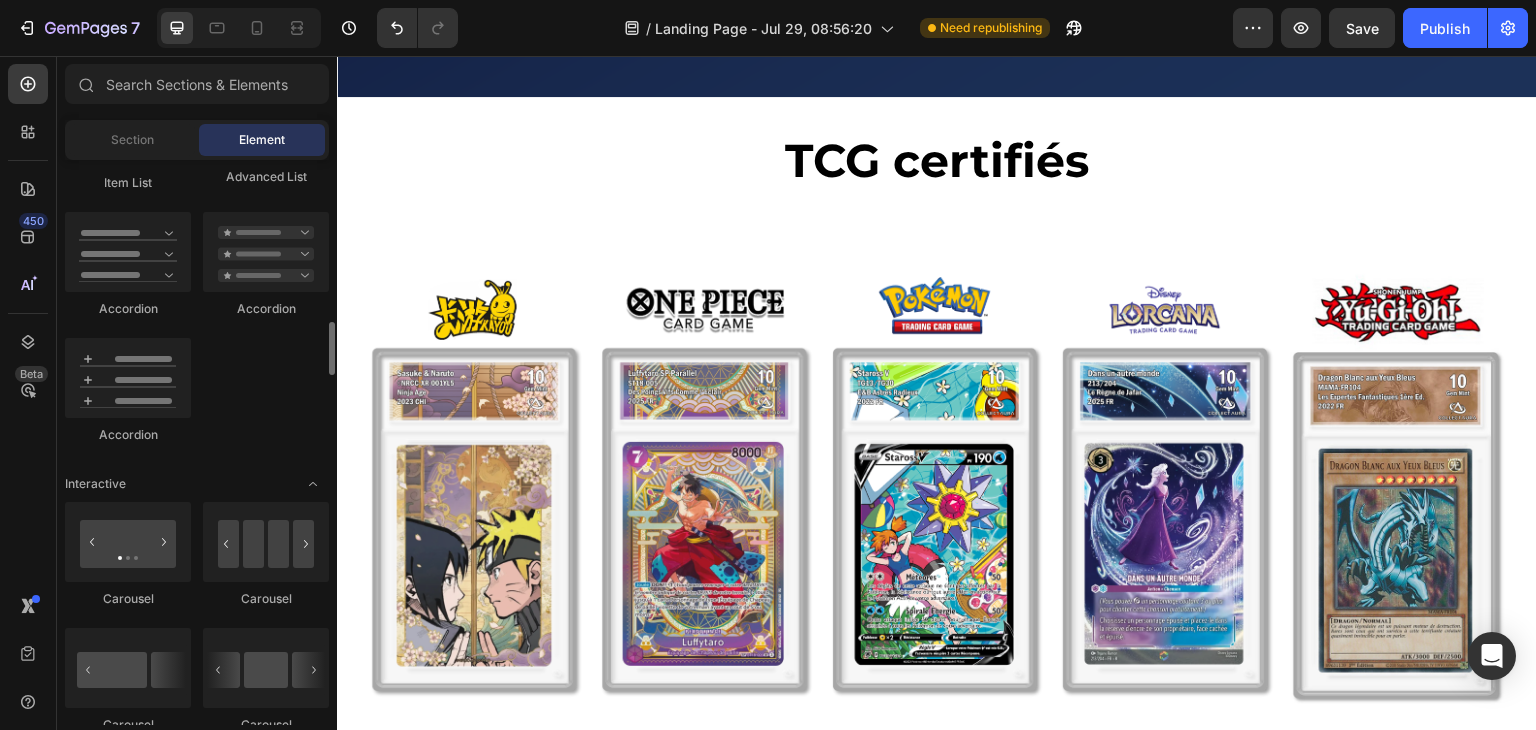 scroll, scrollTop: 1800, scrollLeft: 0, axis: vertical 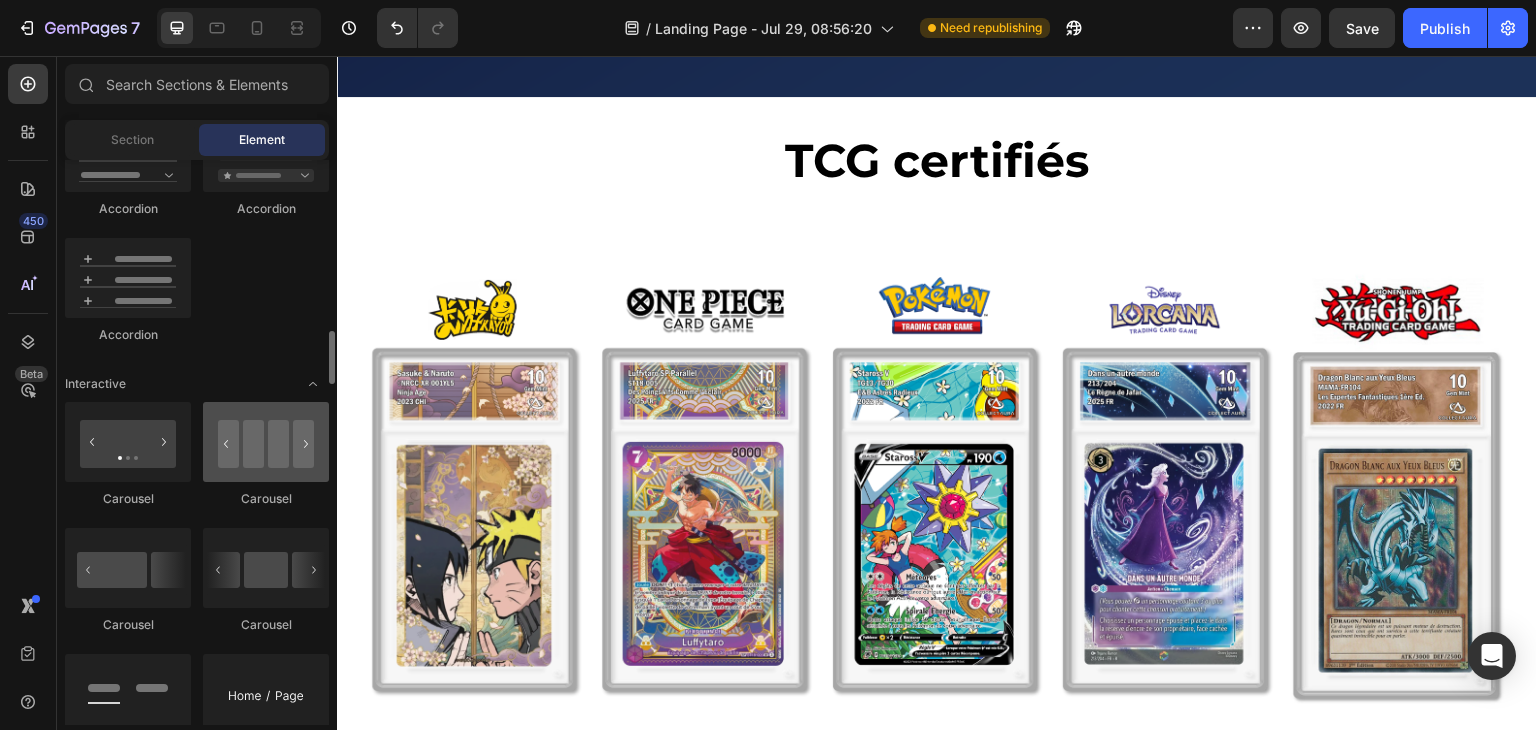 click at bounding box center (266, 442) 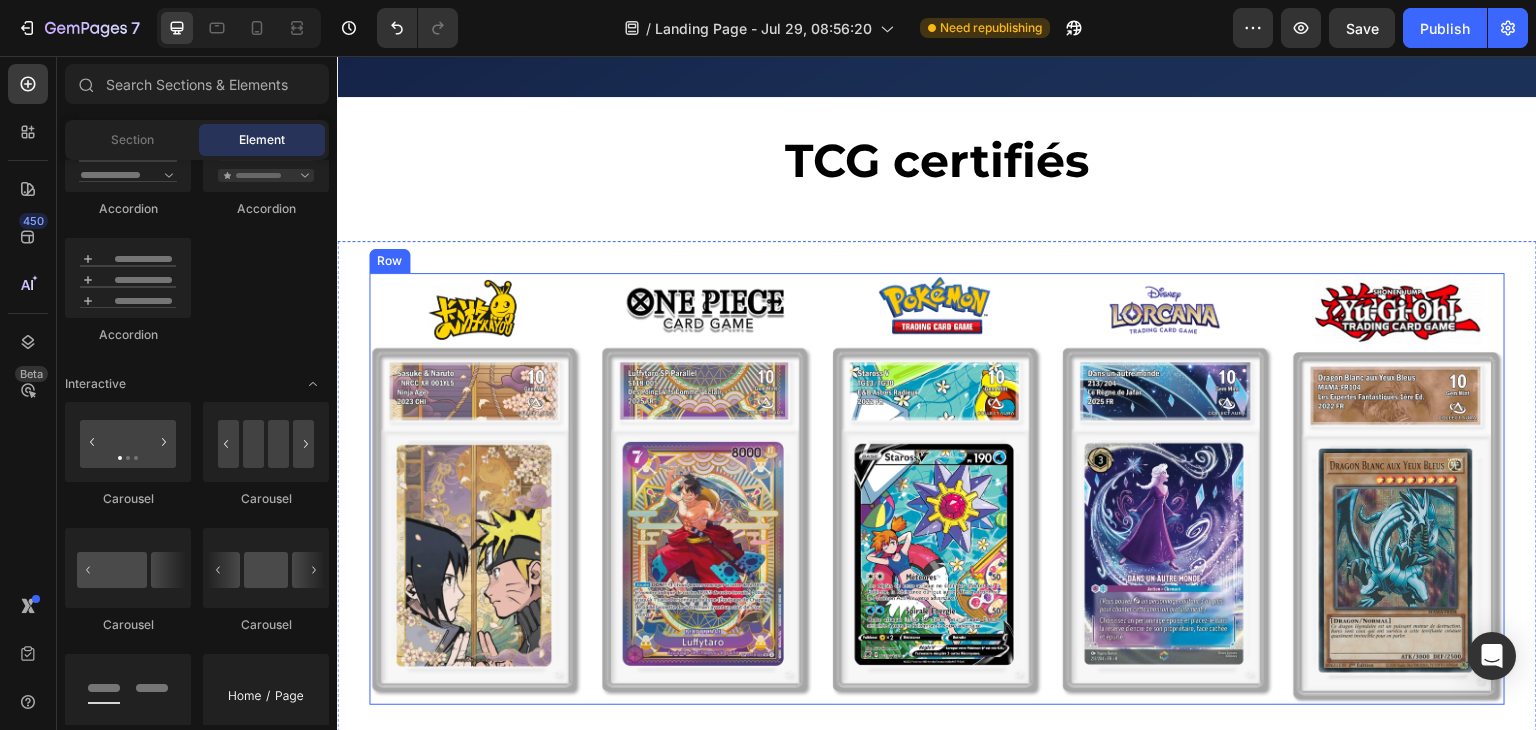 click on "Image Image Image Image Image Row" at bounding box center (937, 489) 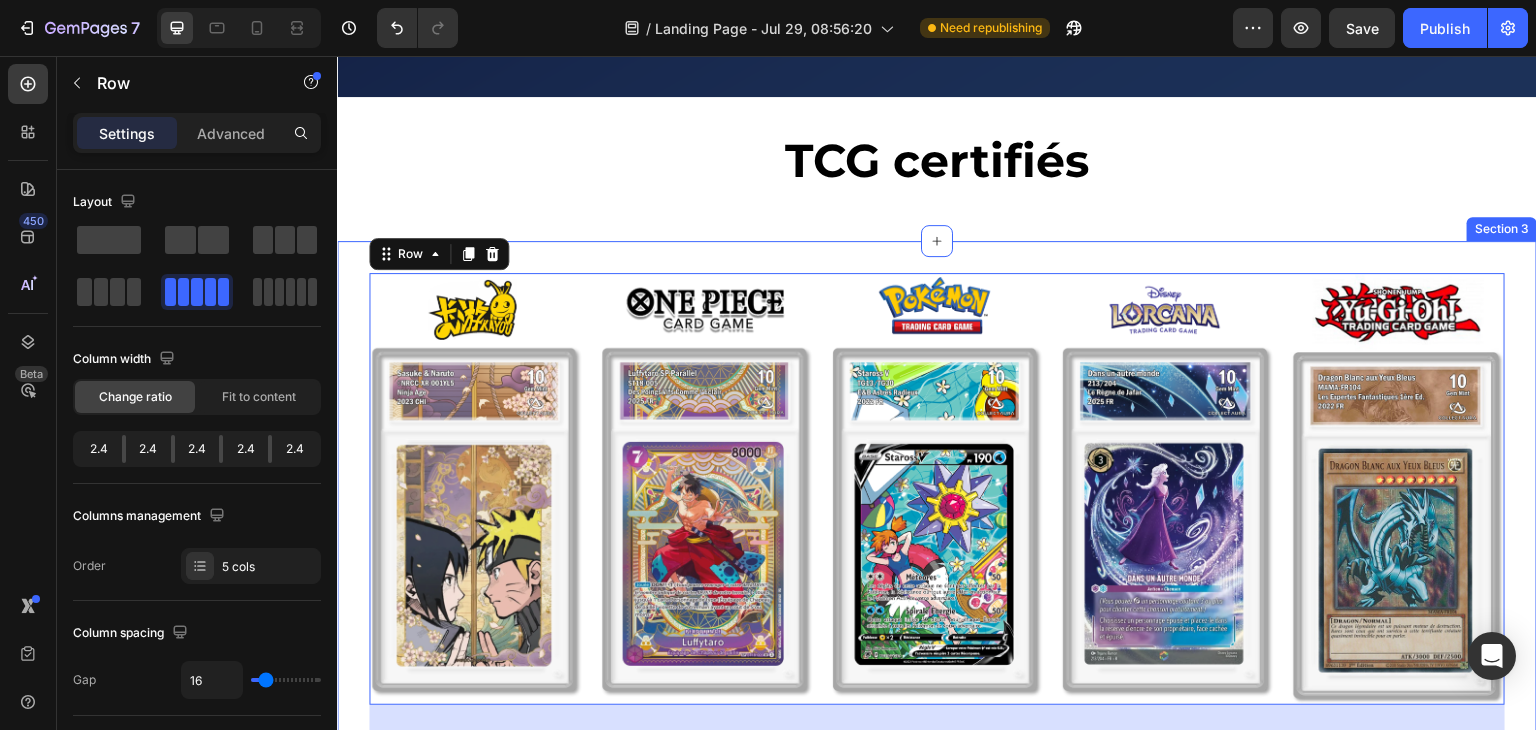 click on "Image Image Image Image Image Row   40 Section 3" at bounding box center (937, 509) 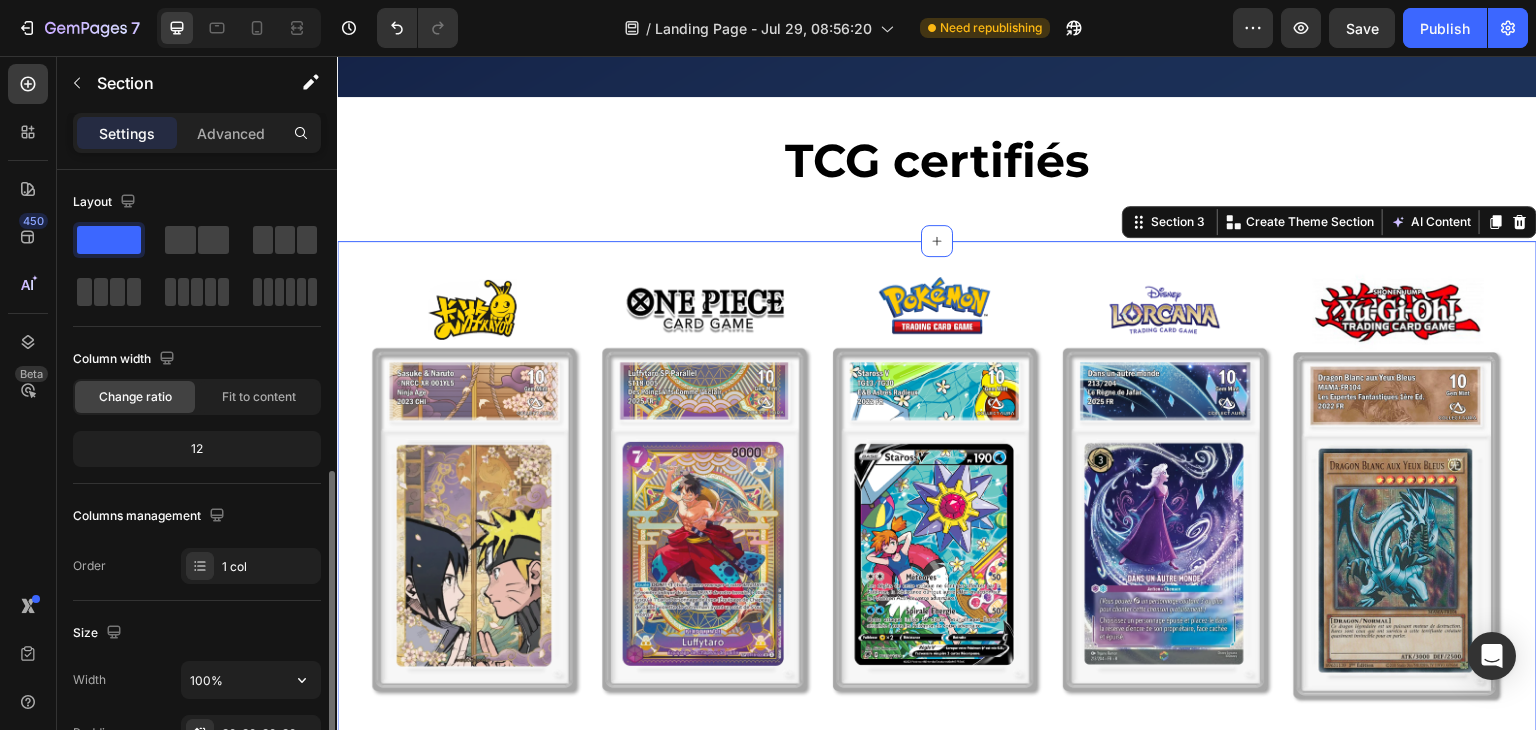 scroll, scrollTop: 300, scrollLeft: 0, axis: vertical 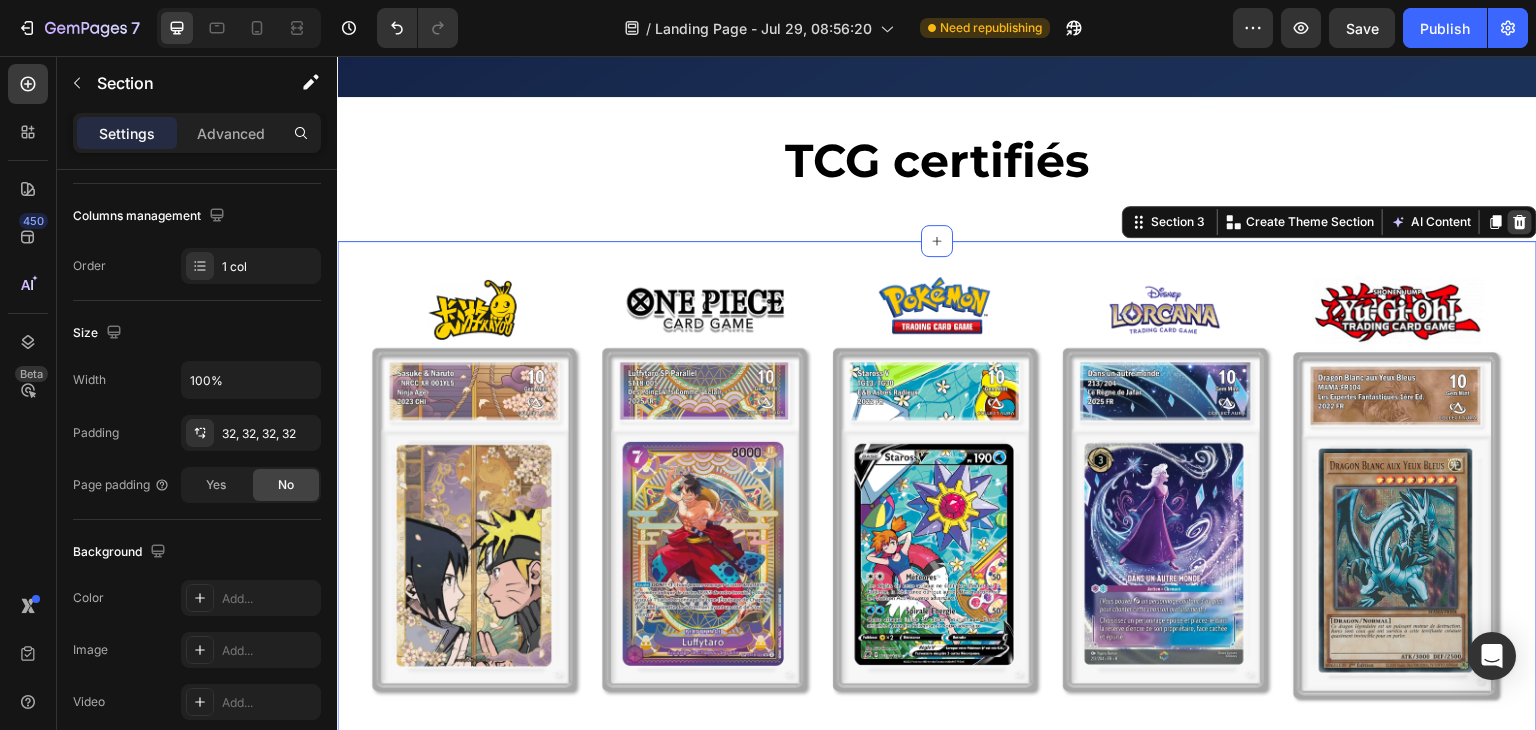 click 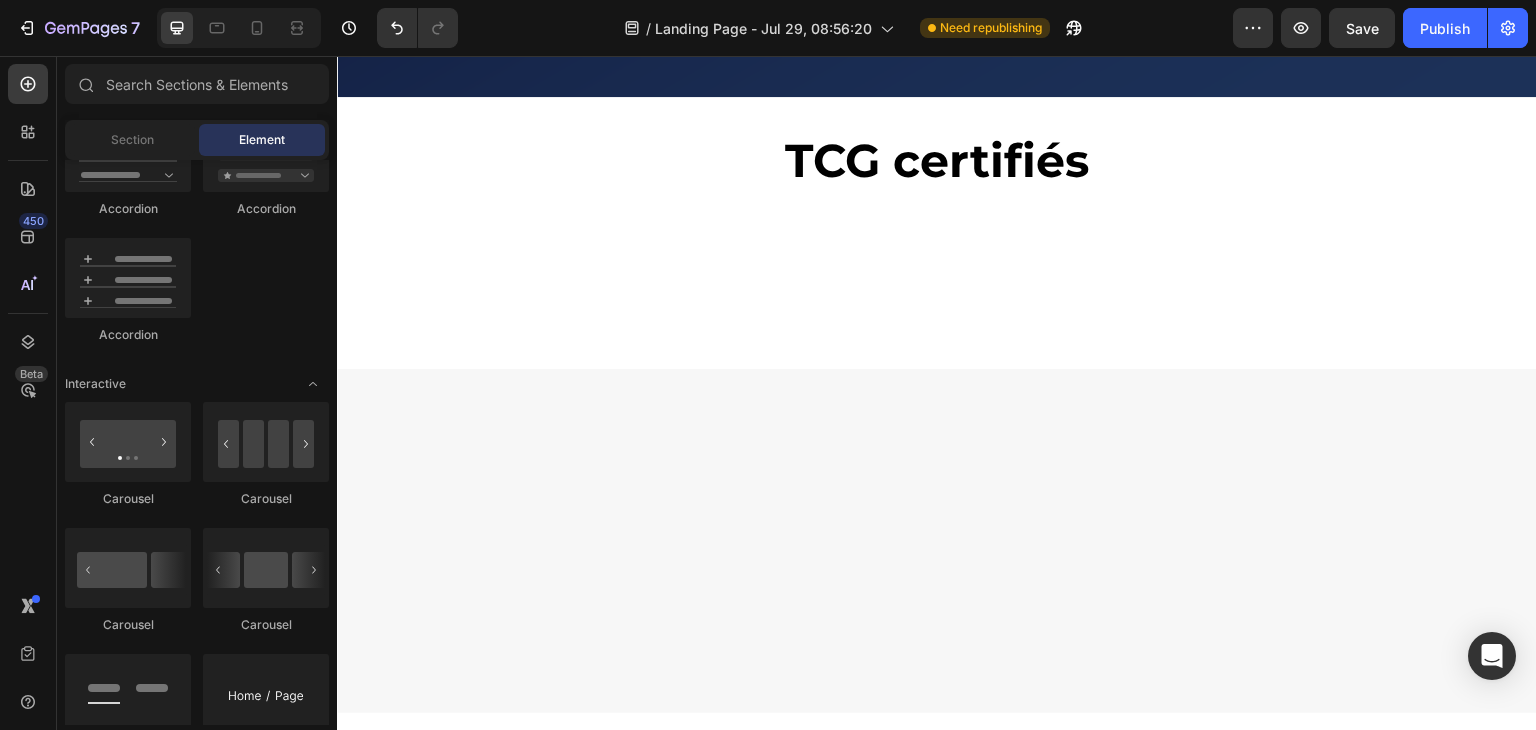 click at bounding box center (937, 305) 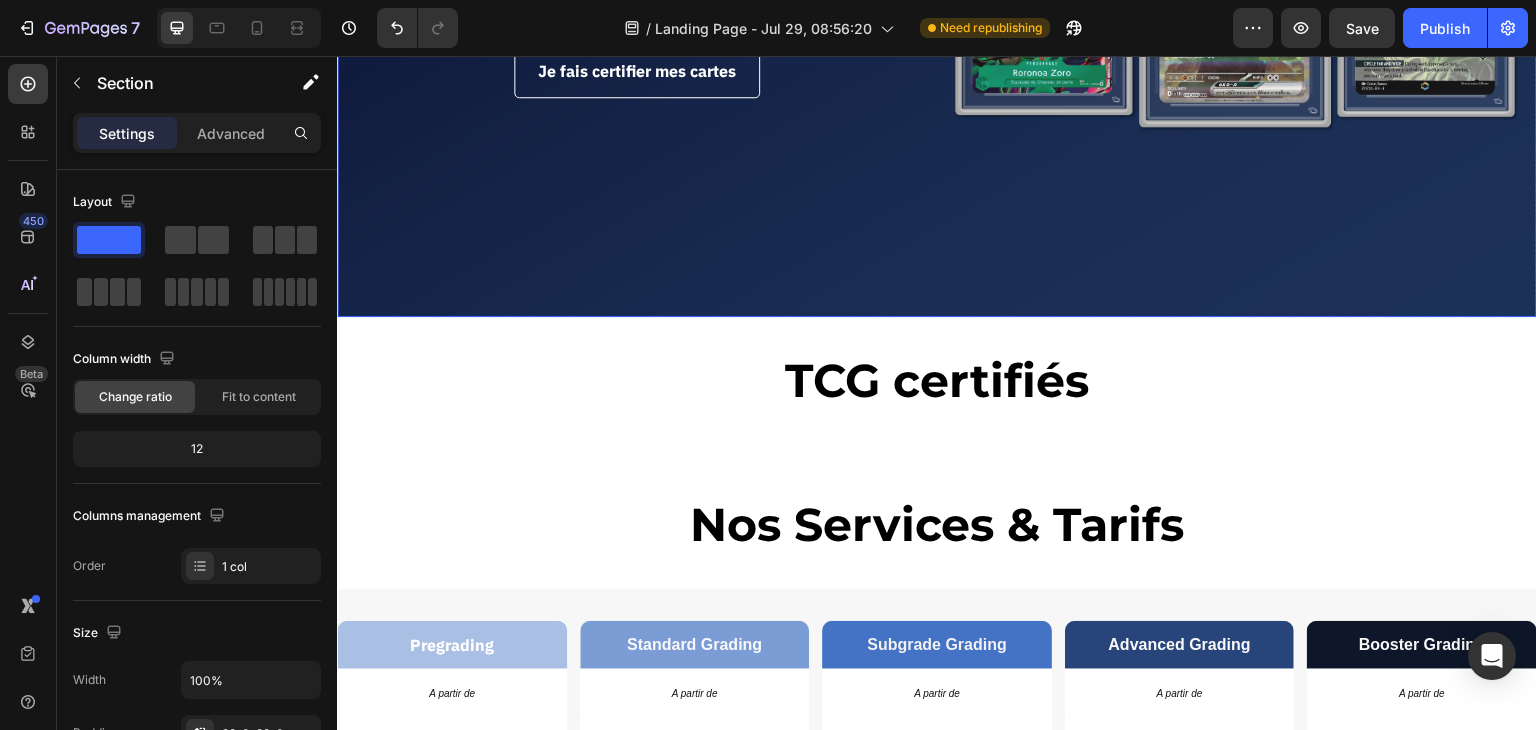 scroll, scrollTop: 500, scrollLeft: 0, axis: vertical 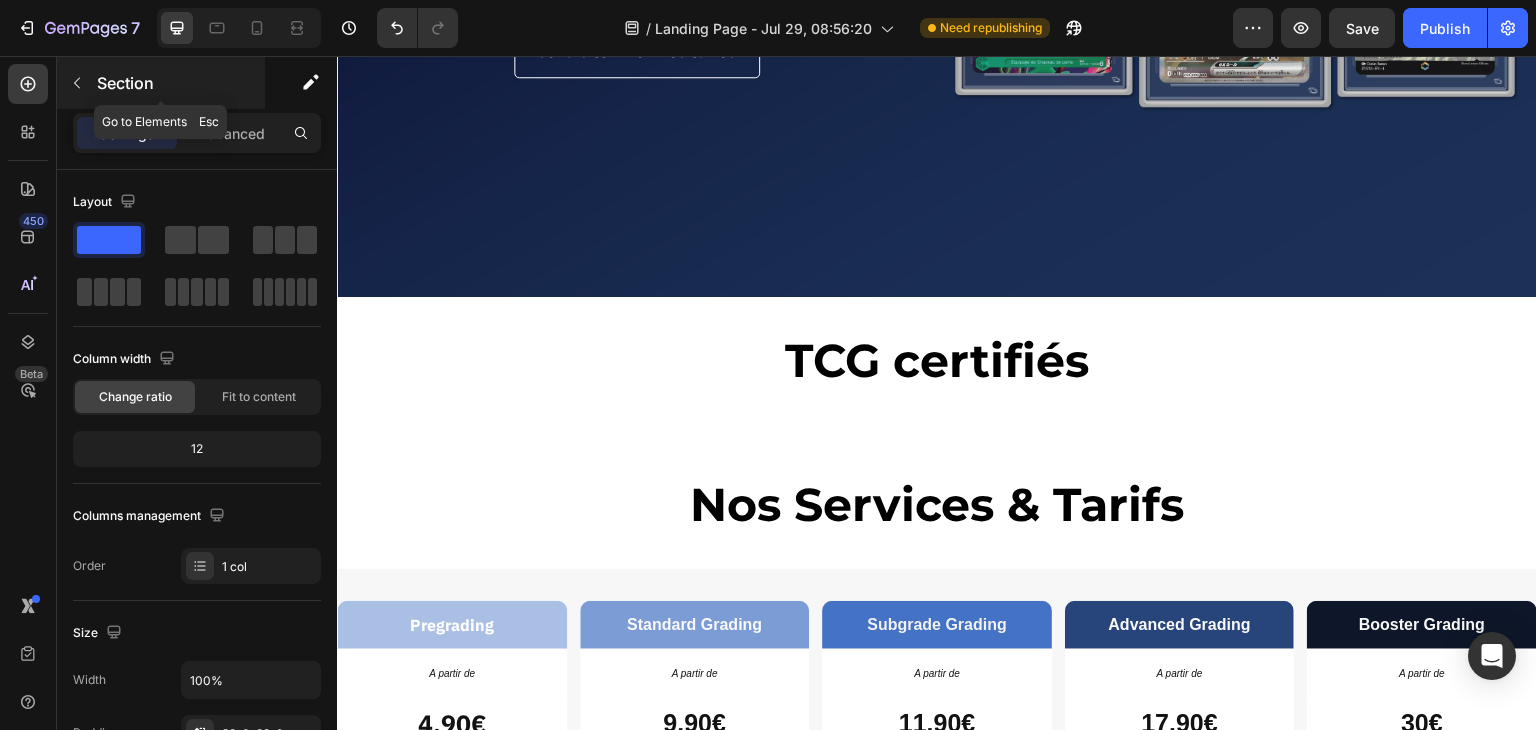 click at bounding box center (77, 83) 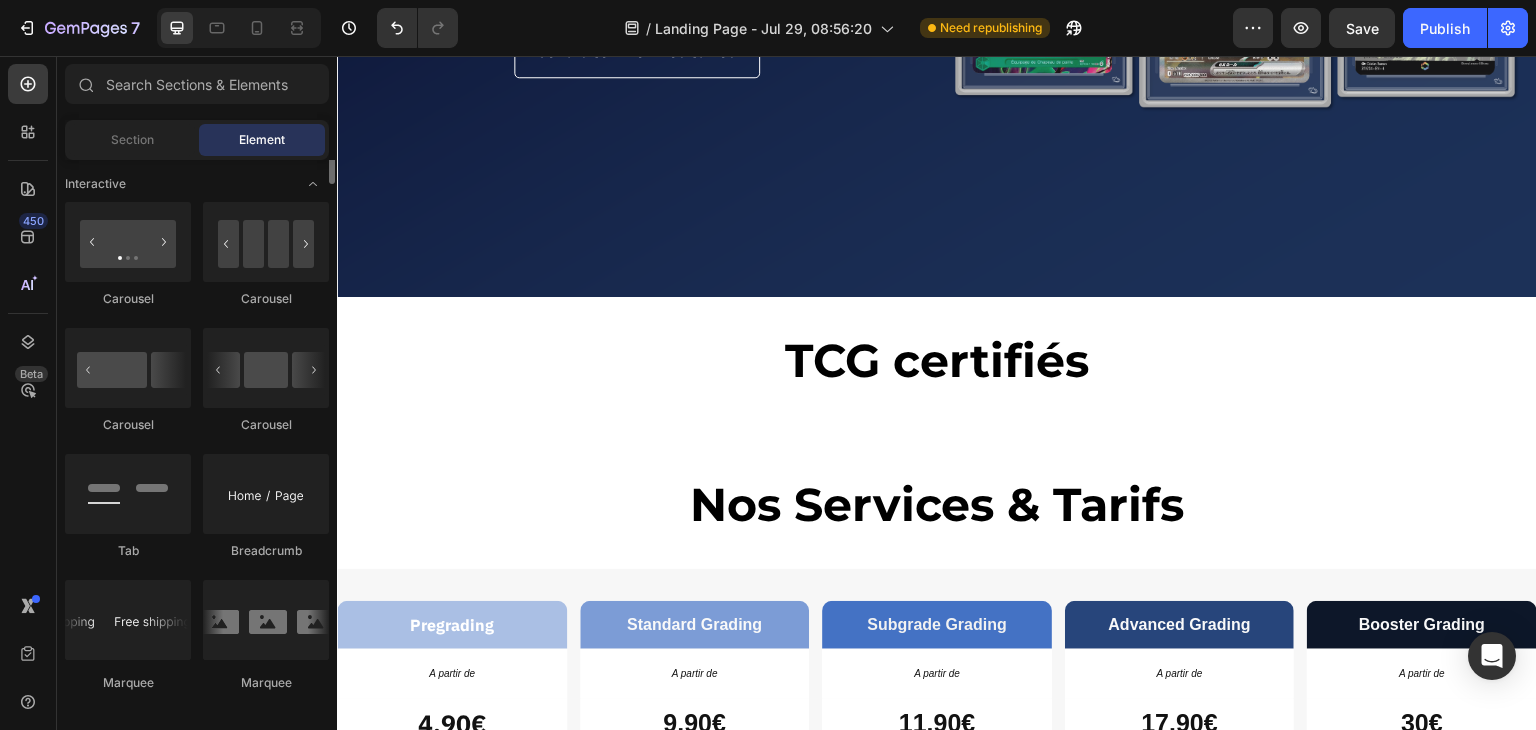 scroll, scrollTop: 1800, scrollLeft: 0, axis: vertical 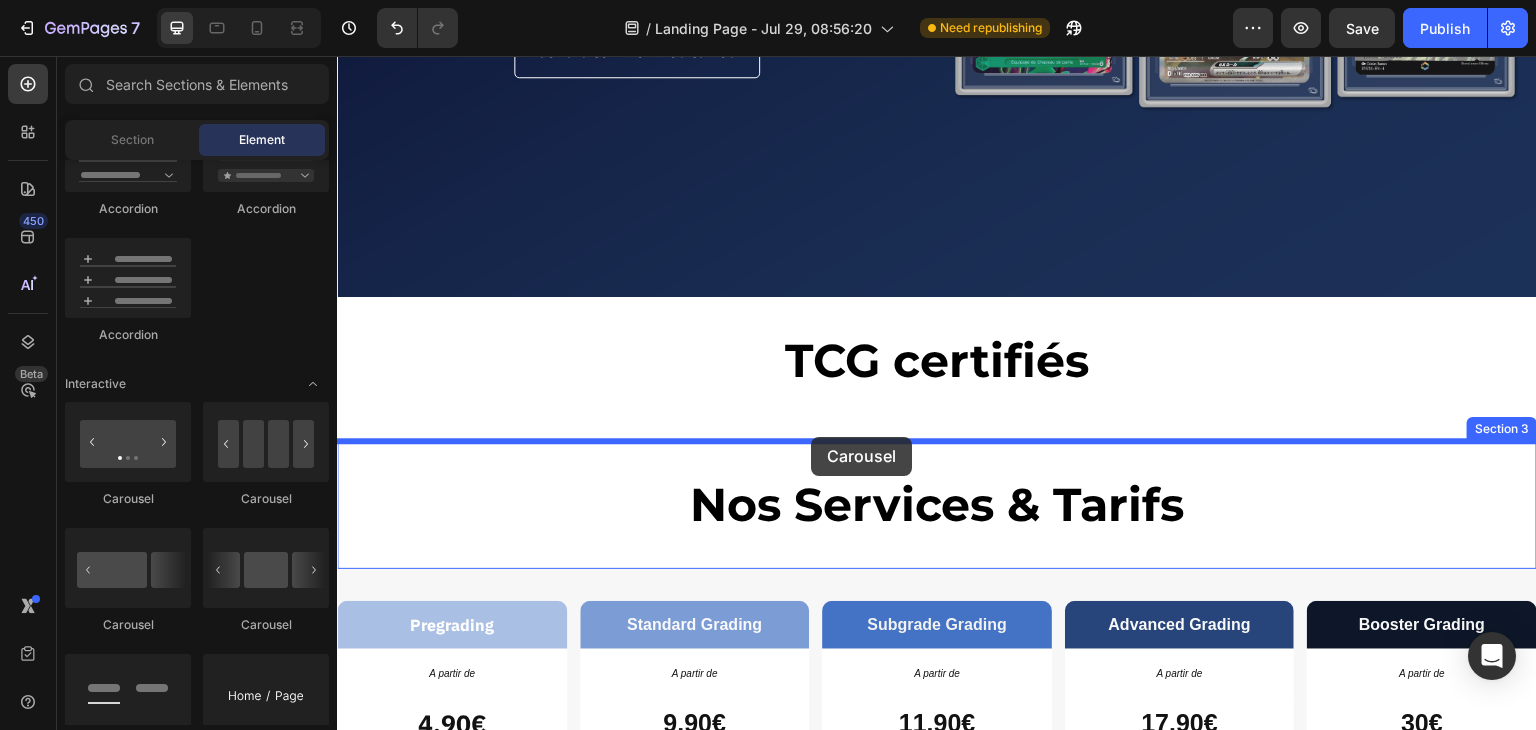 drag, startPoint x: 617, startPoint y: 509, endPoint x: 811, endPoint y: 437, distance: 206.92995 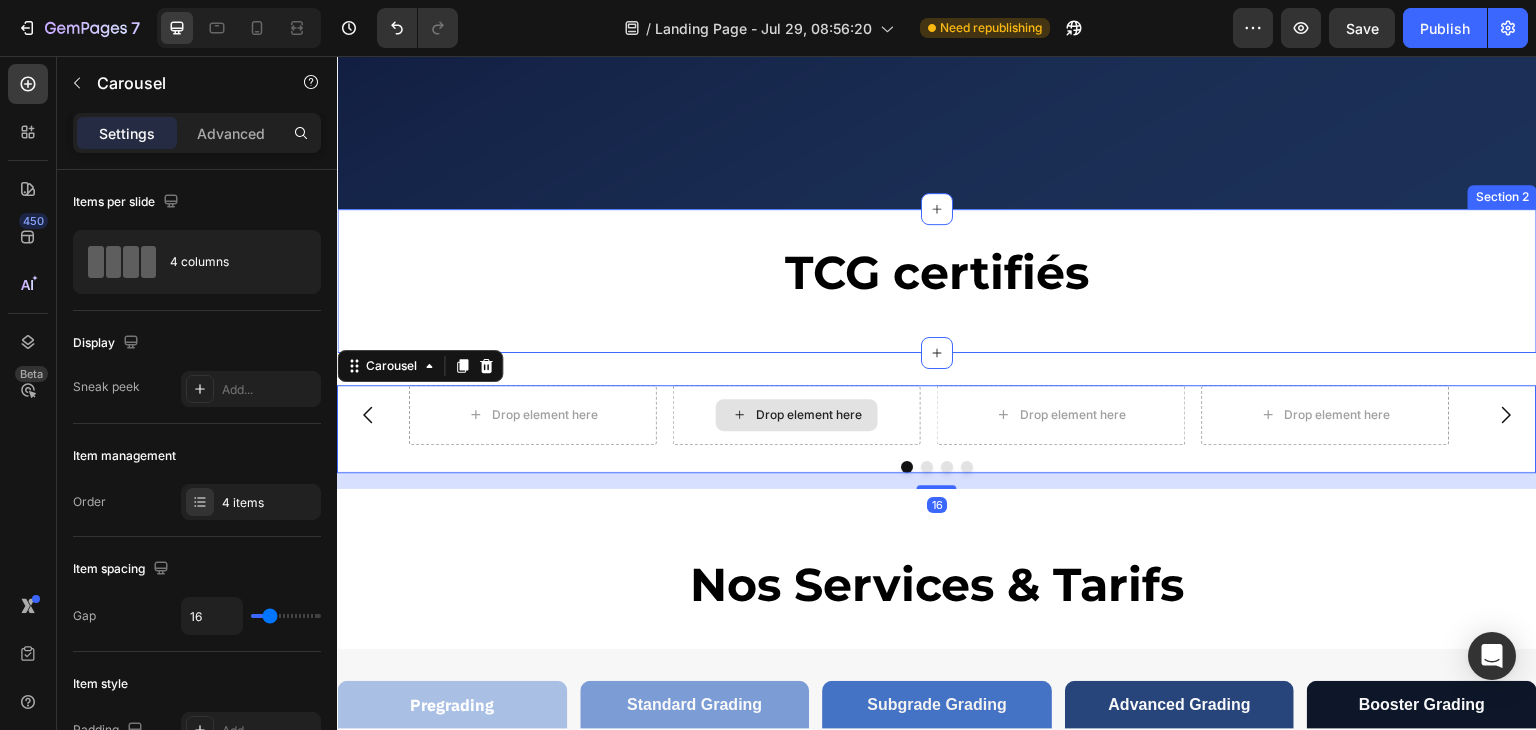 scroll, scrollTop: 600, scrollLeft: 0, axis: vertical 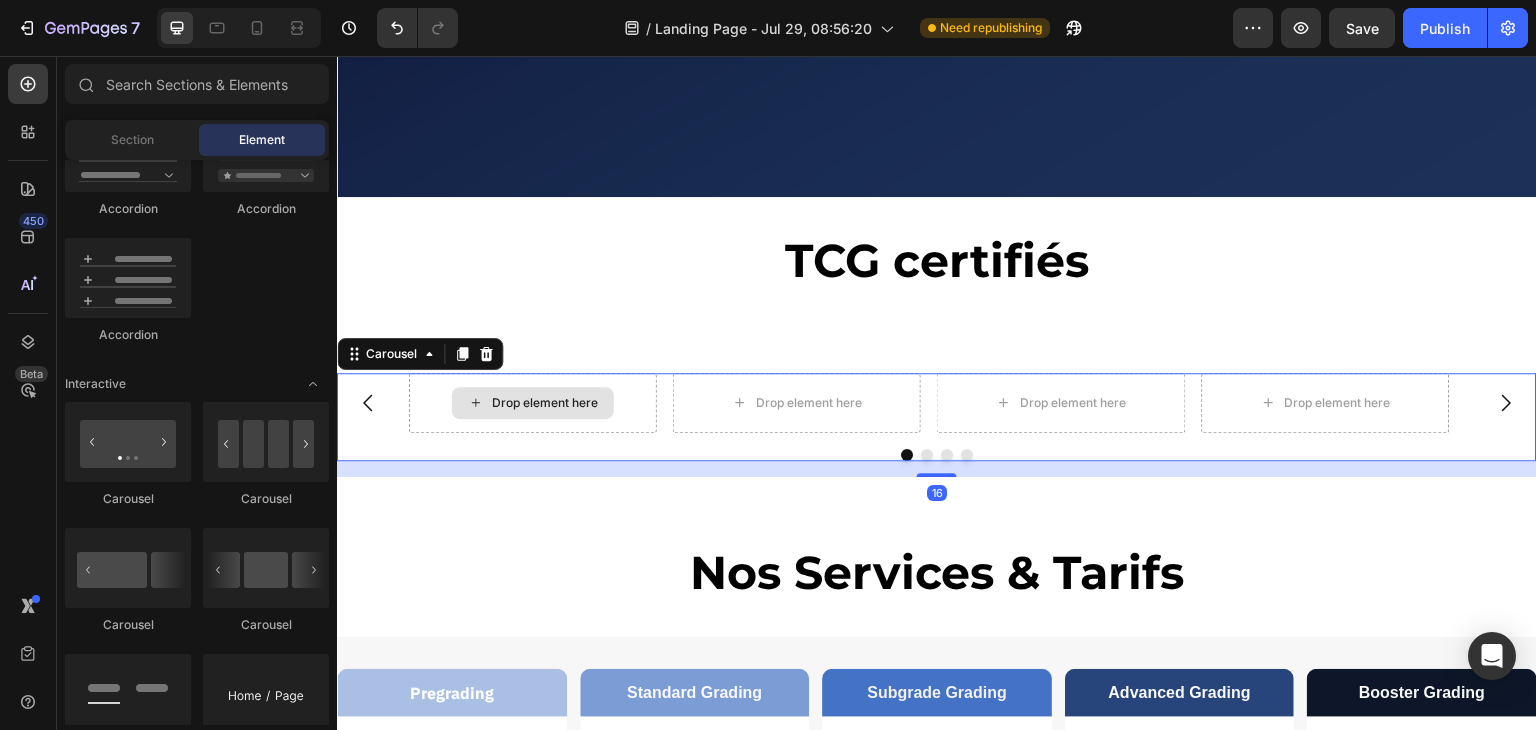 click on "Drop element here" at bounding box center [545, 403] 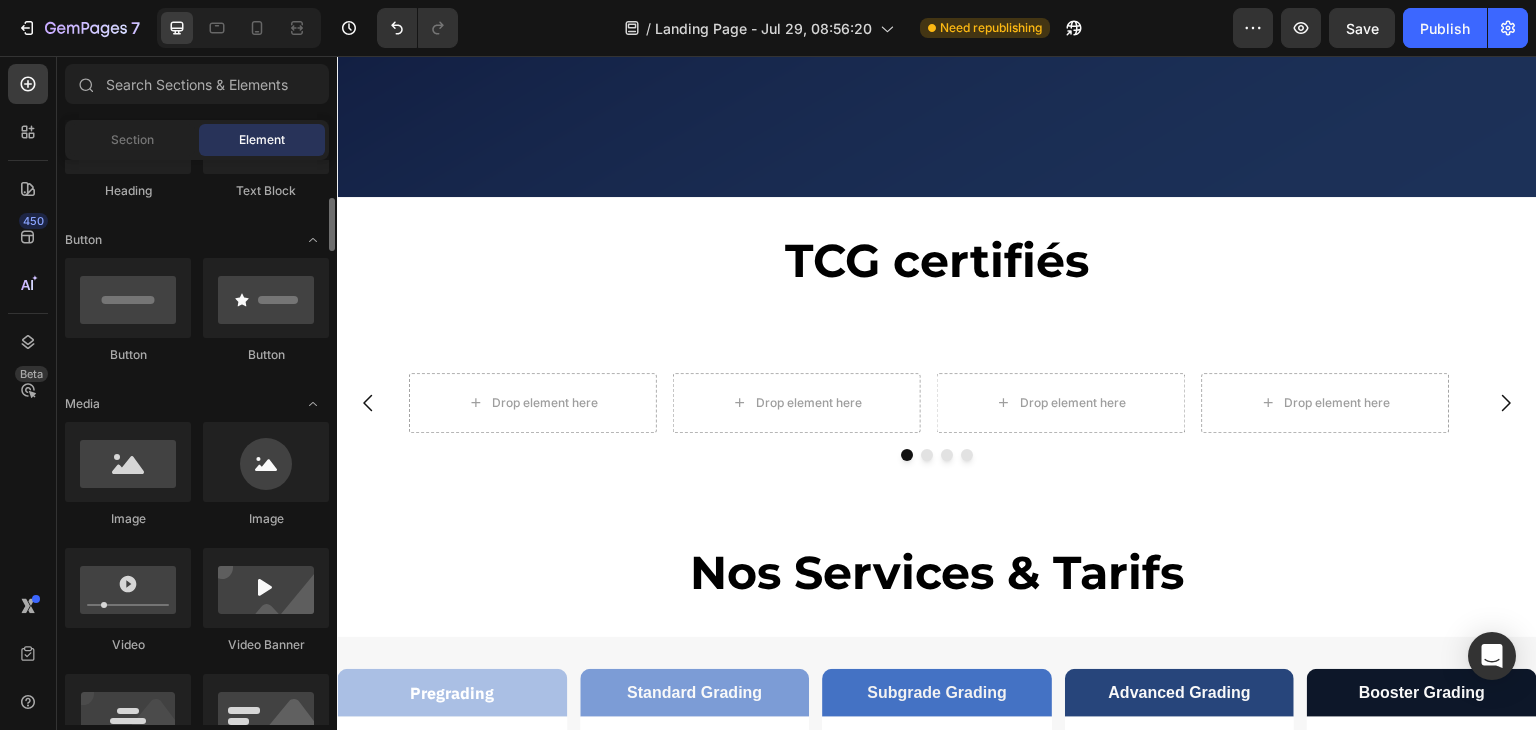 scroll, scrollTop: 0, scrollLeft: 0, axis: both 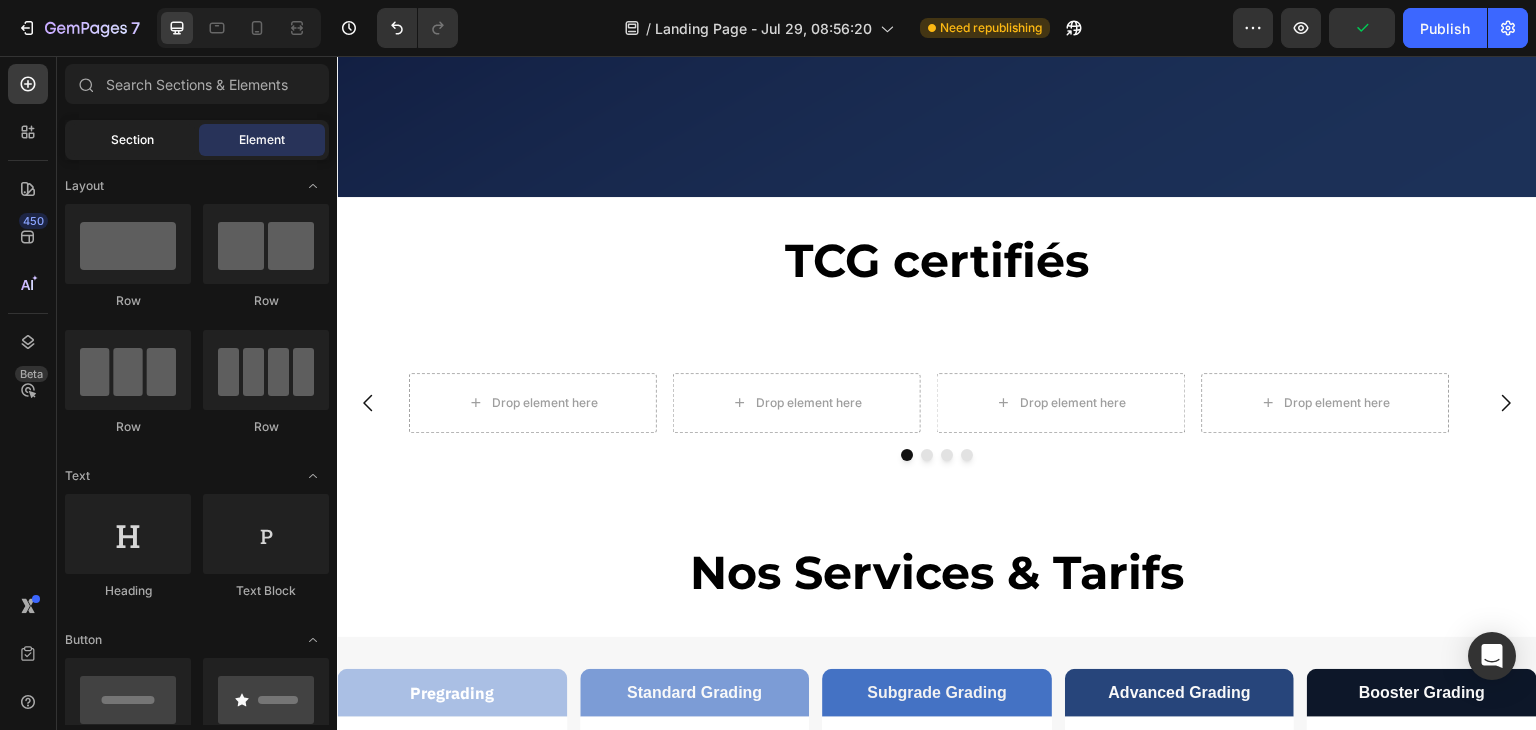 click on "Section" at bounding box center [132, 140] 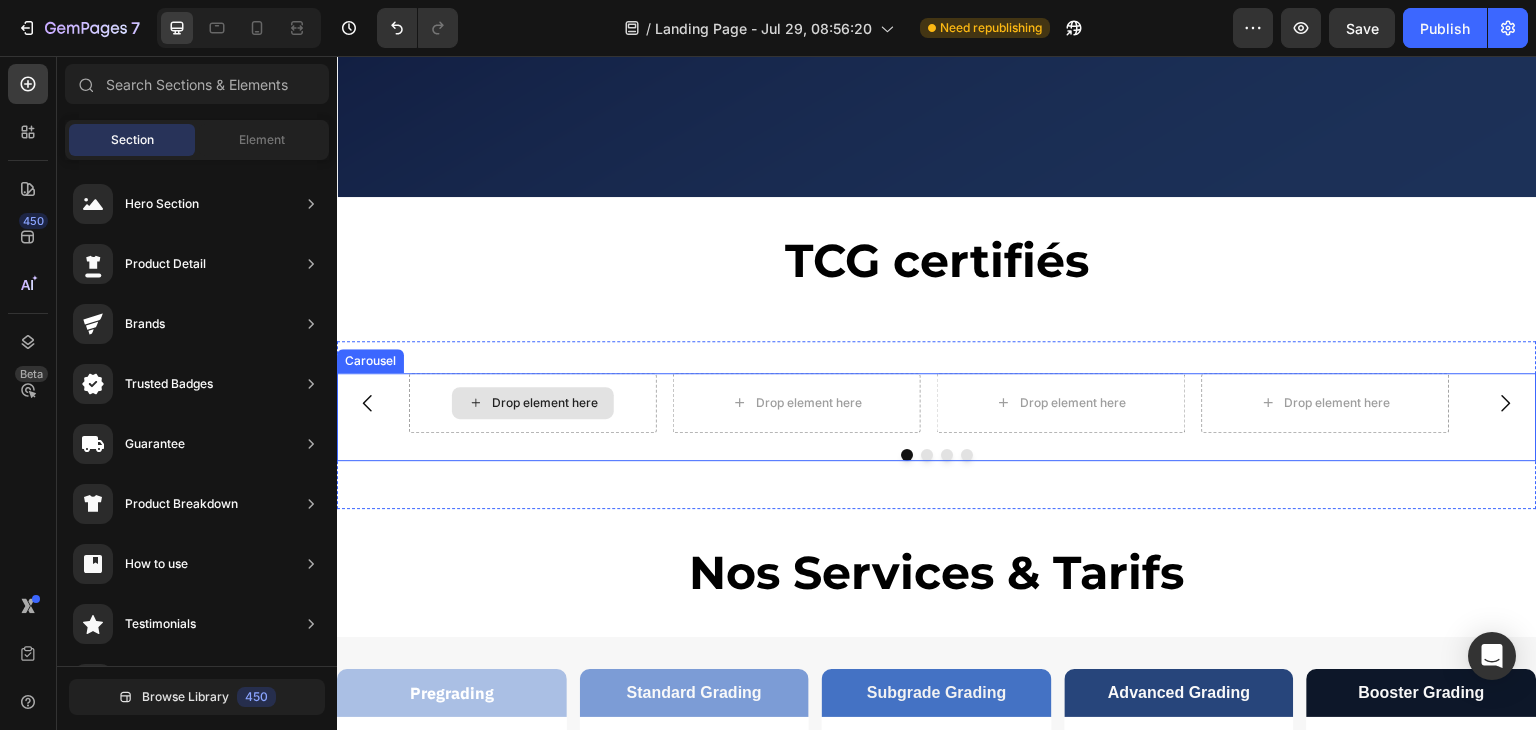 click on "Drop element here" at bounding box center [545, 403] 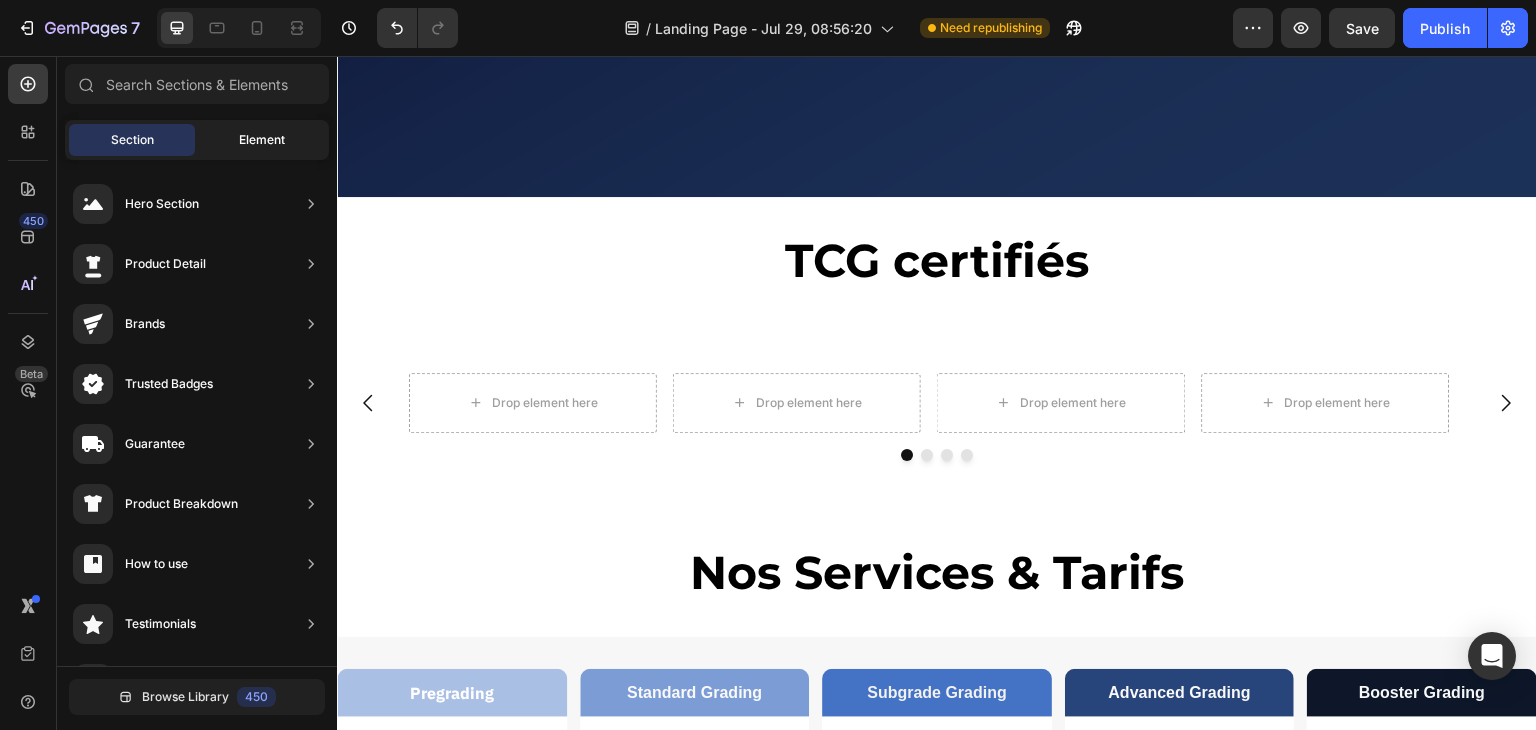 click on "Element" 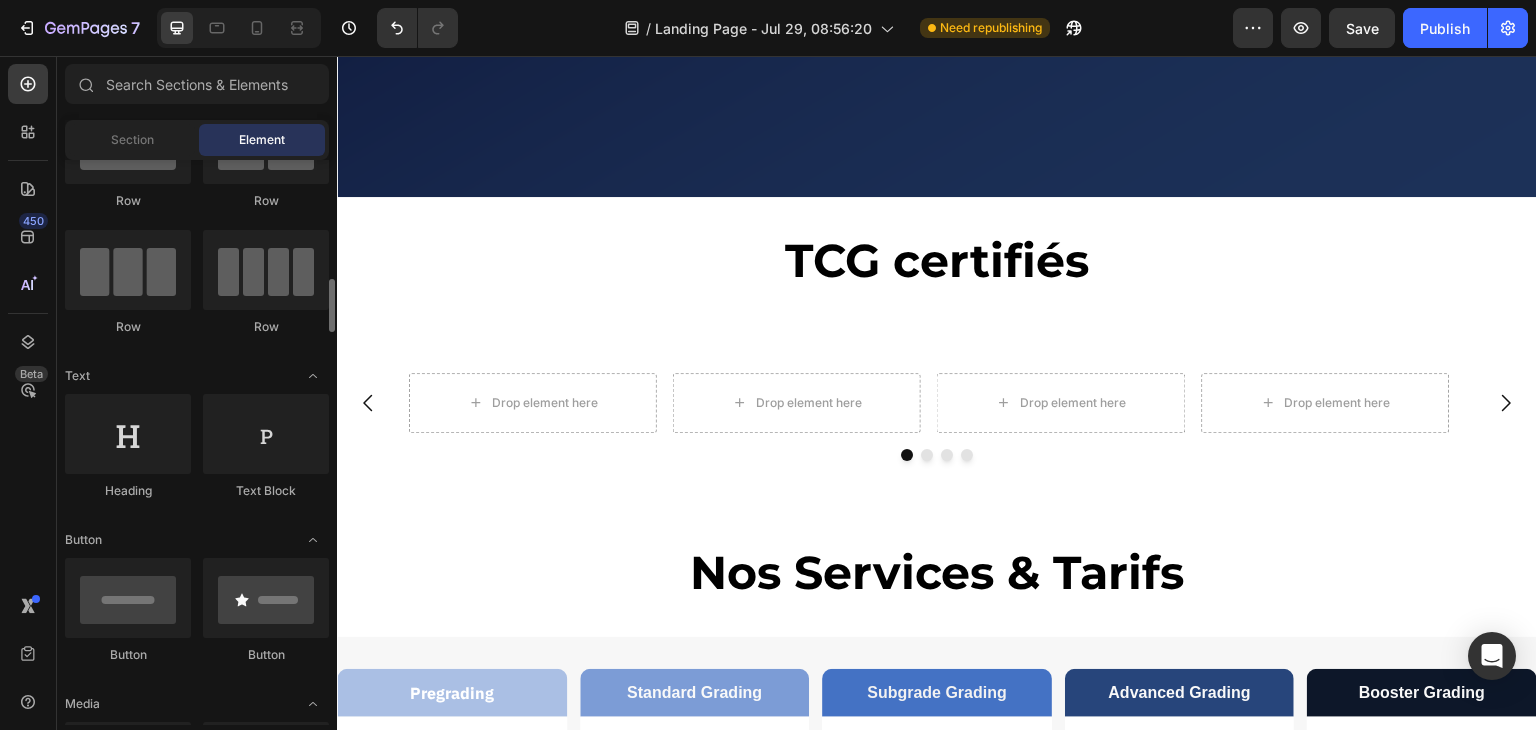 scroll, scrollTop: 300, scrollLeft: 0, axis: vertical 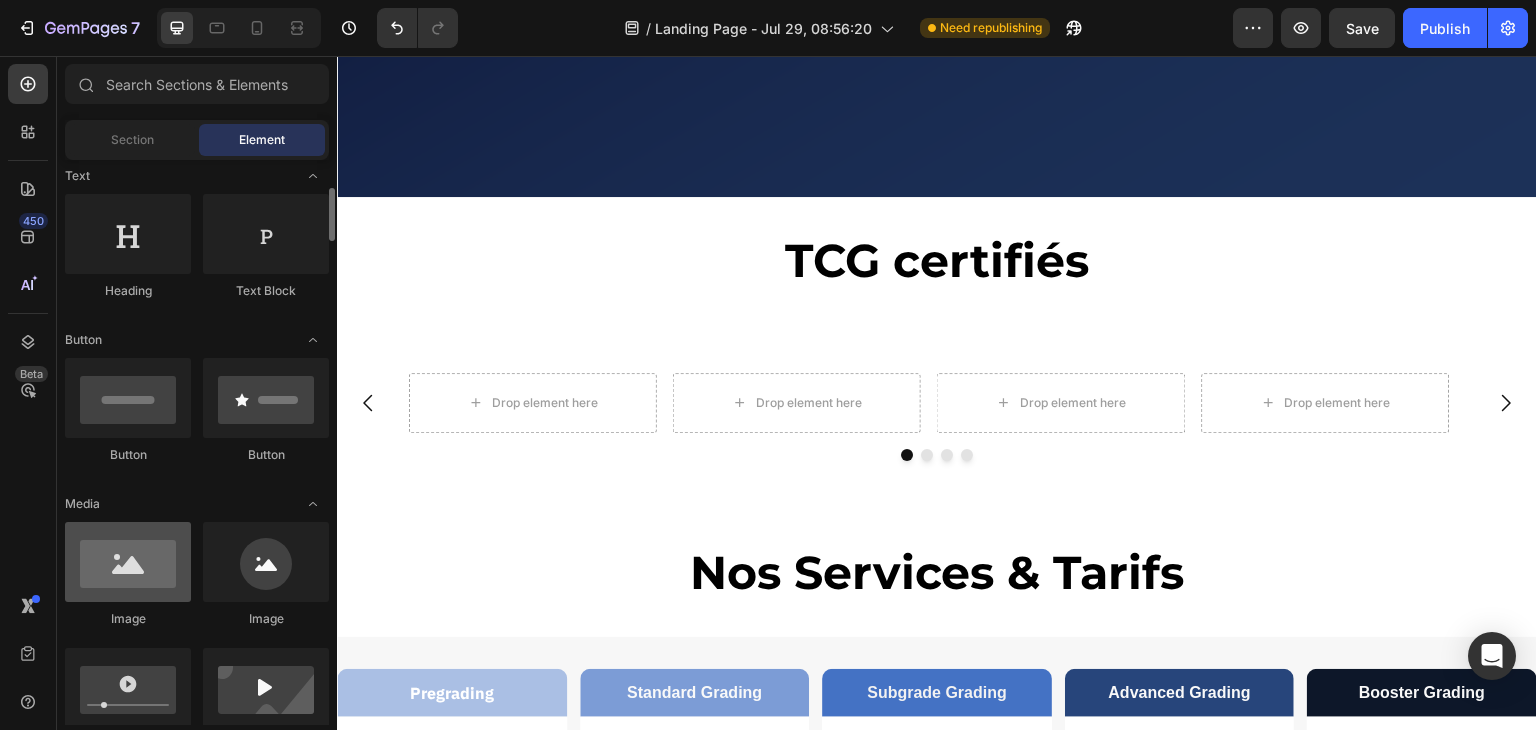 click at bounding box center (128, 562) 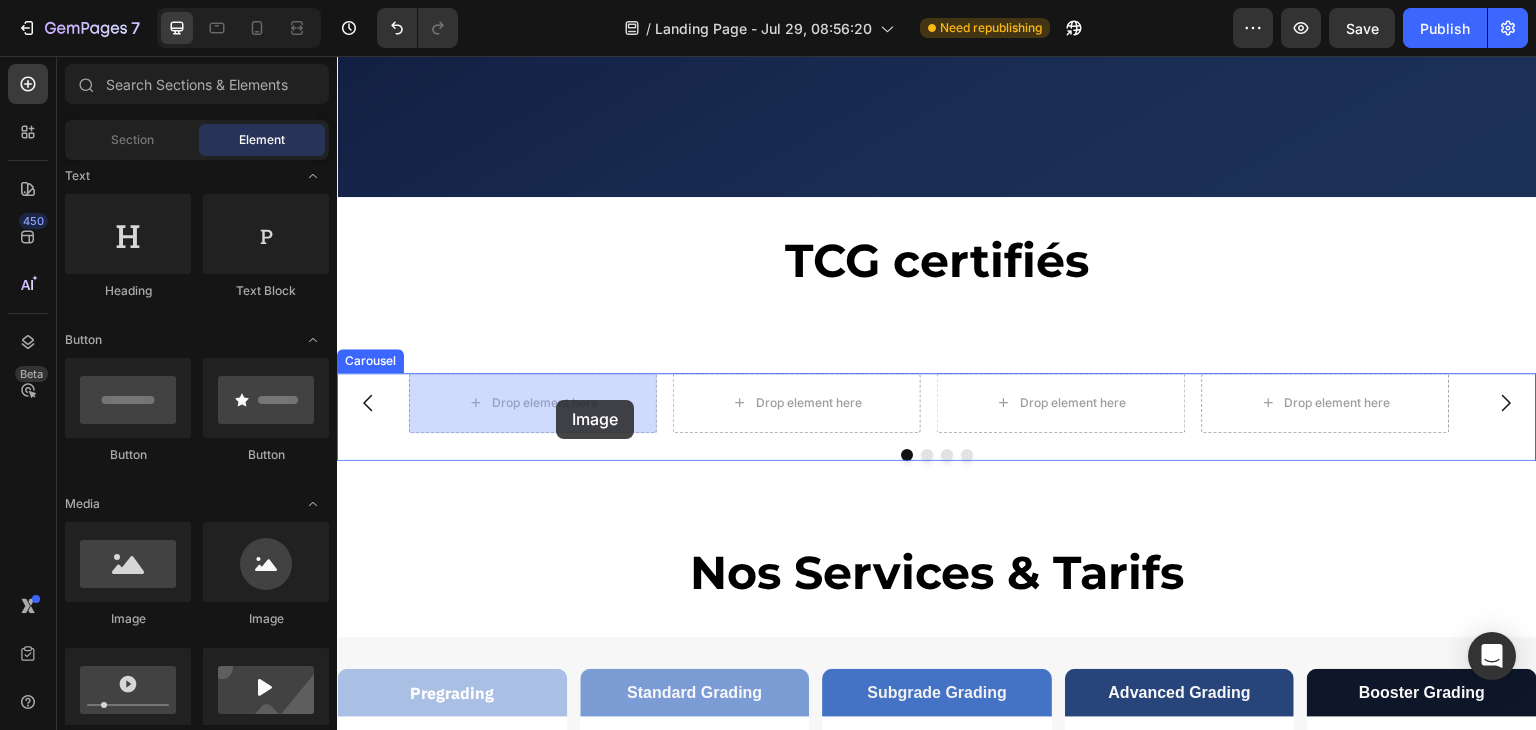 drag, startPoint x: 467, startPoint y: 630, endPoint x: 556, endPoint y: 400, distance: 246.61914 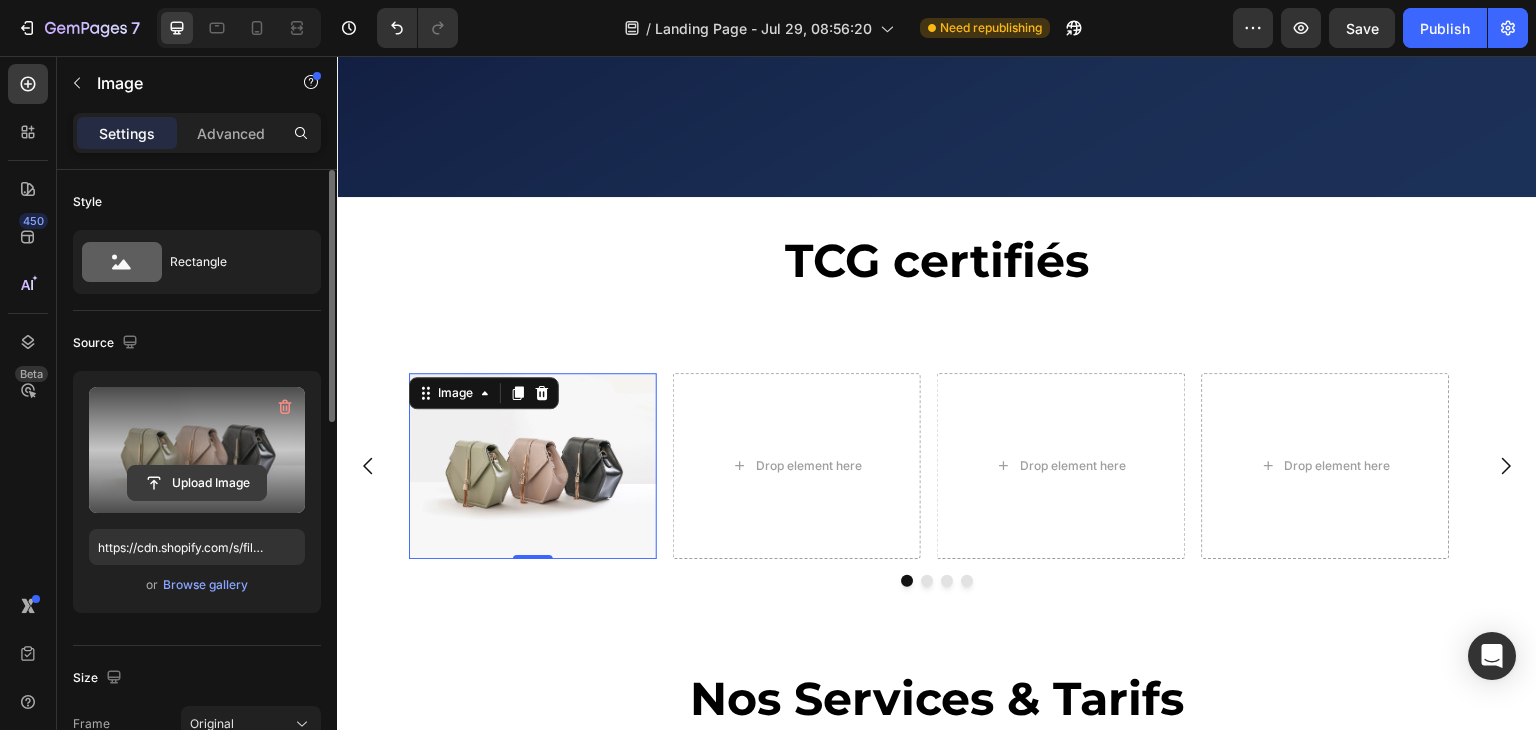 click 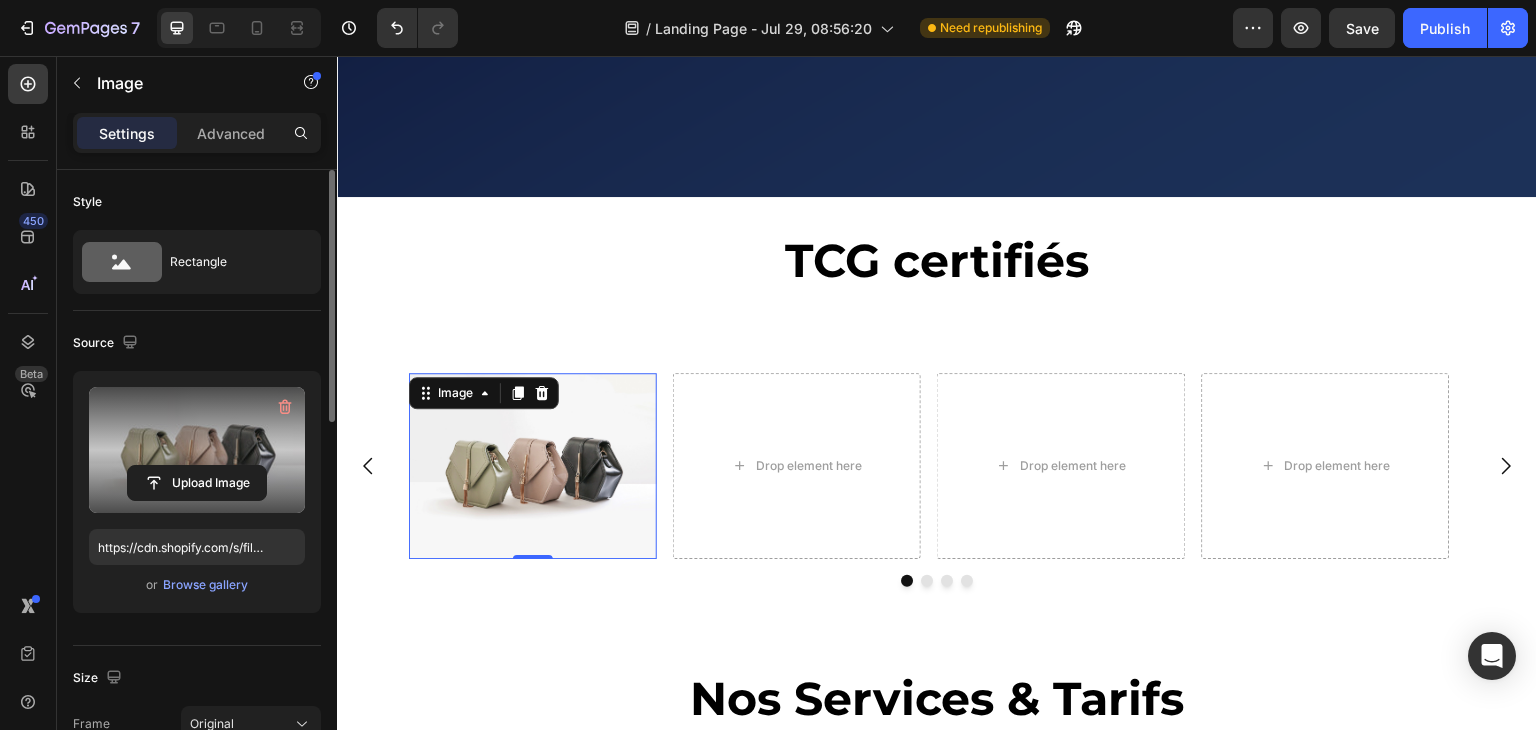 click at bounding box center [197, 450] 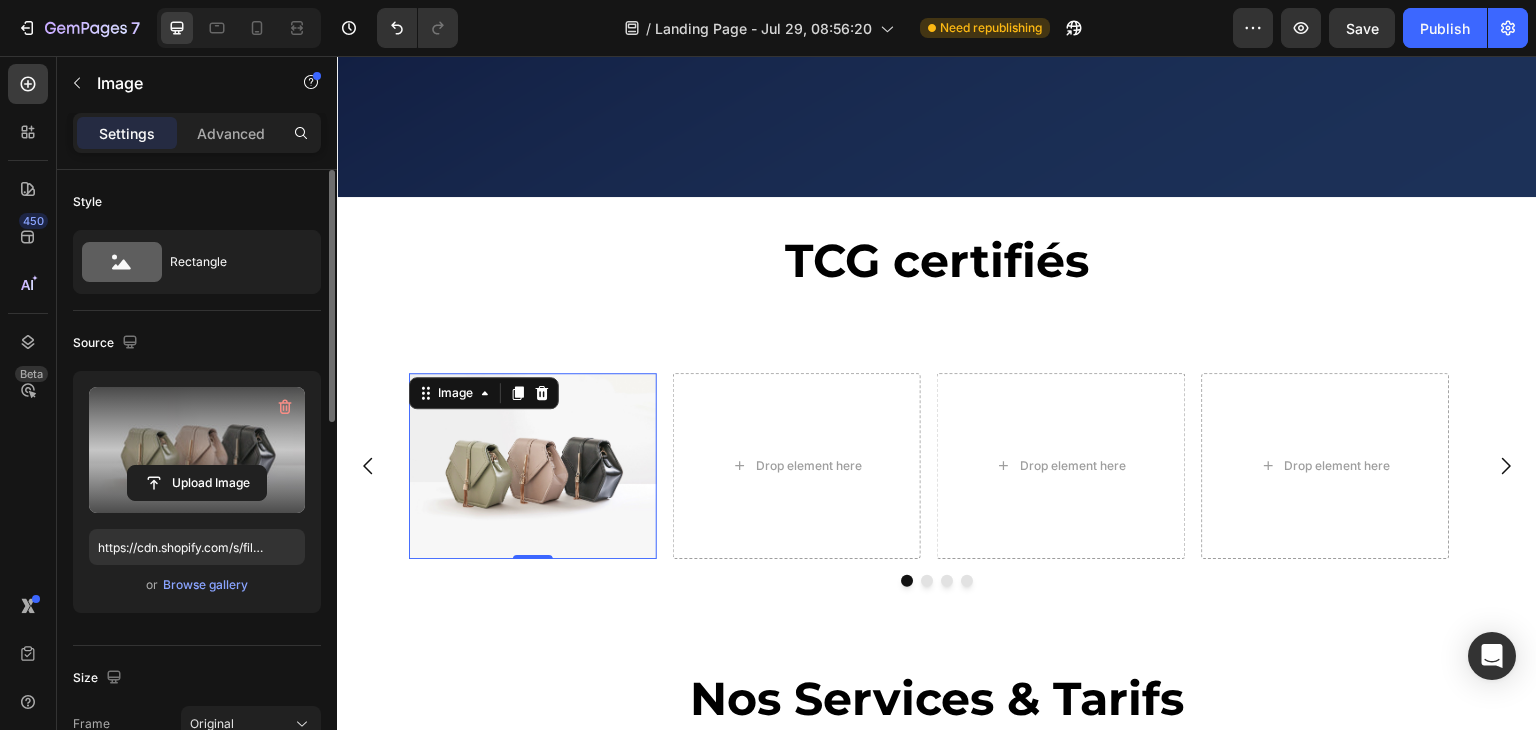 click 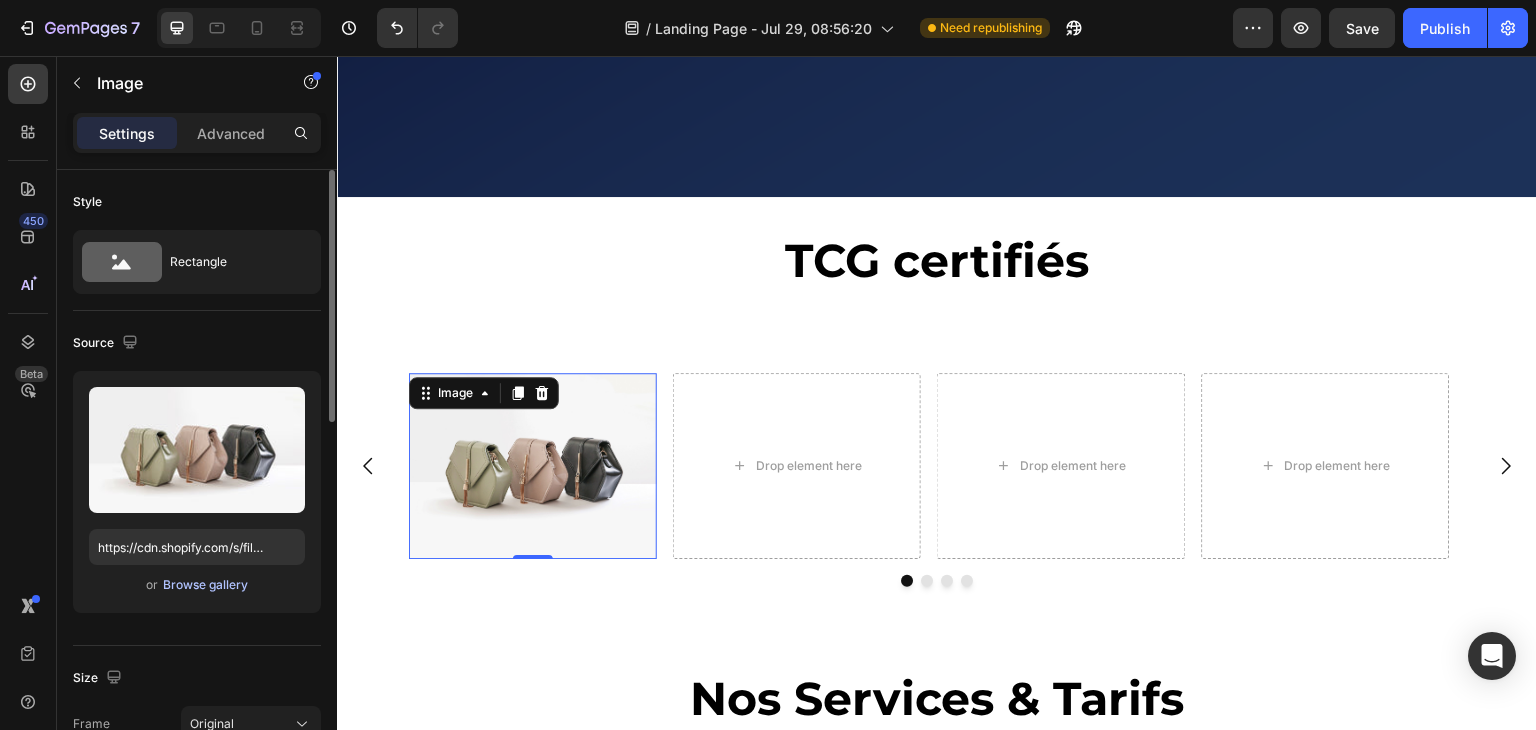 click on "Browse gallery" at bounding box center (205, 585) 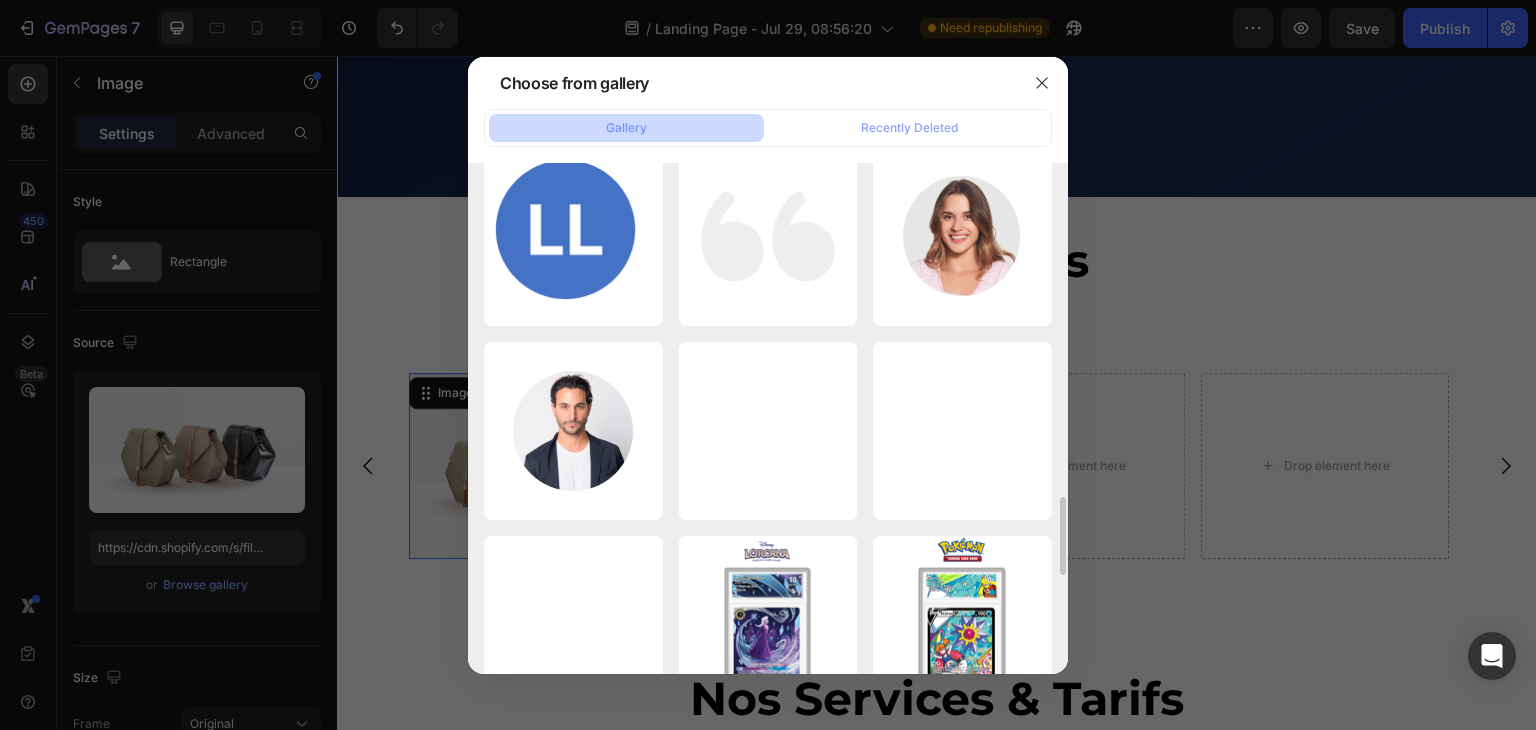 scroll, scrollTop: 2373, scrollLeft: 0, axis: vertical 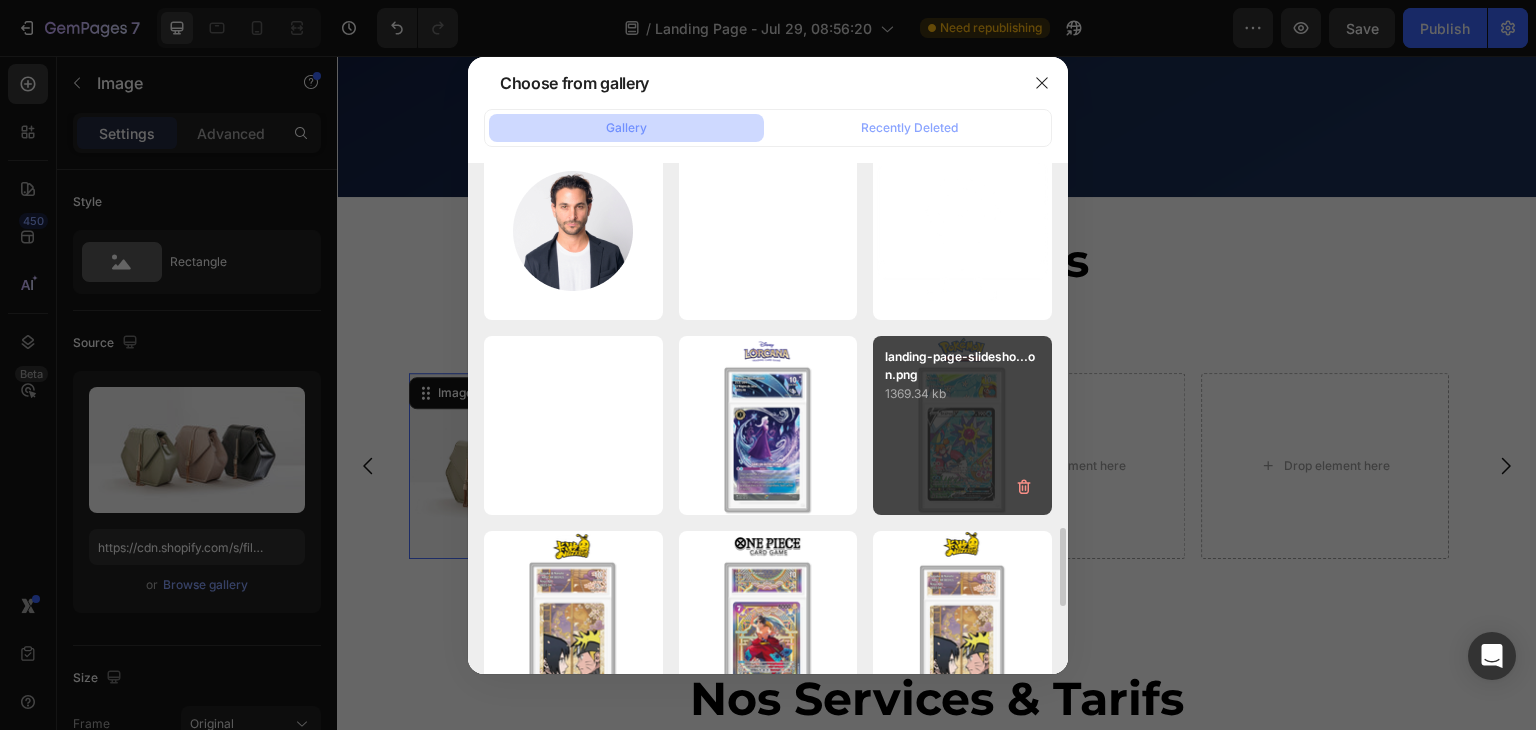 click on "landing-page-slidesho...on.png 1369.34 kb" at bounding box center [962, 425] 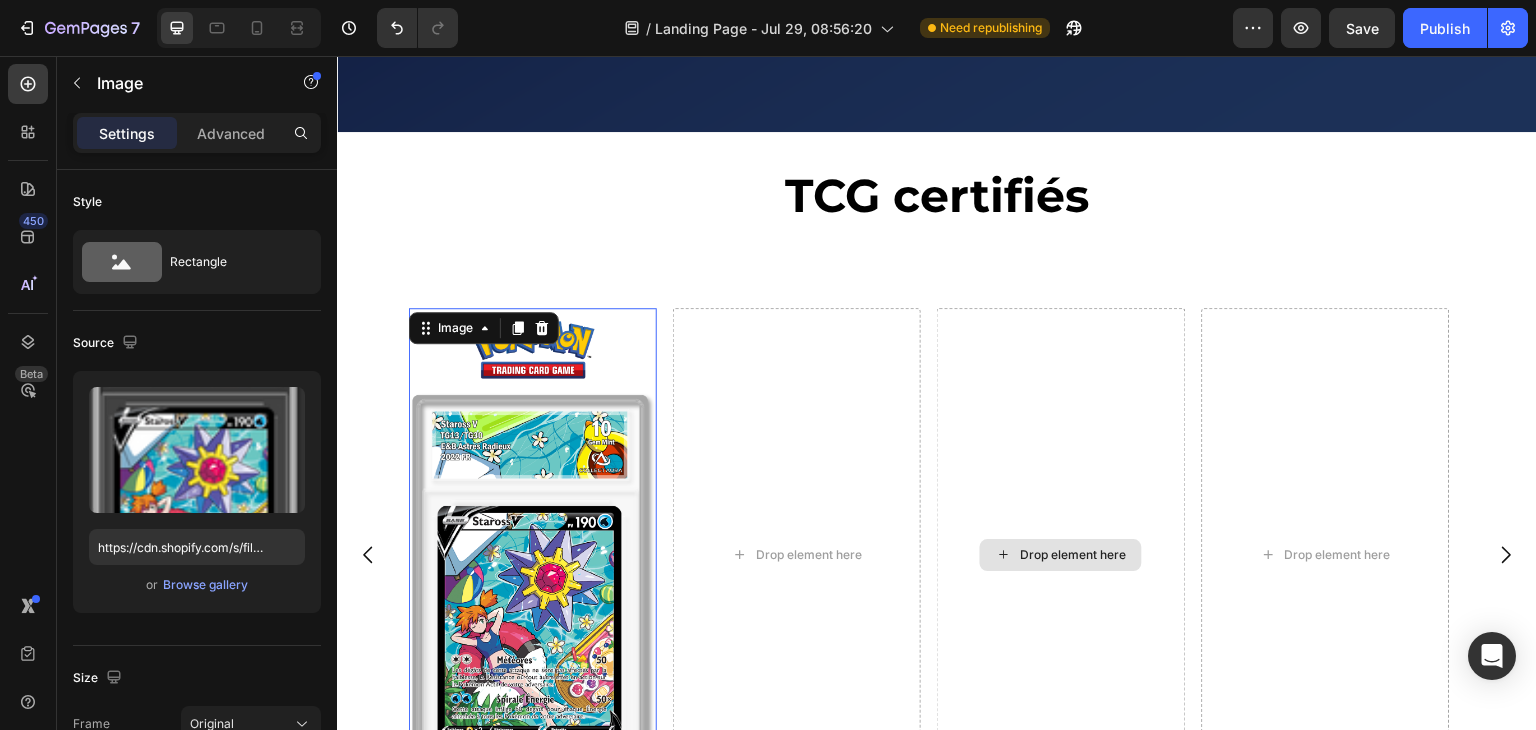 scroll, scrollTop: 700, scrollLeft: 0, axis: vertical 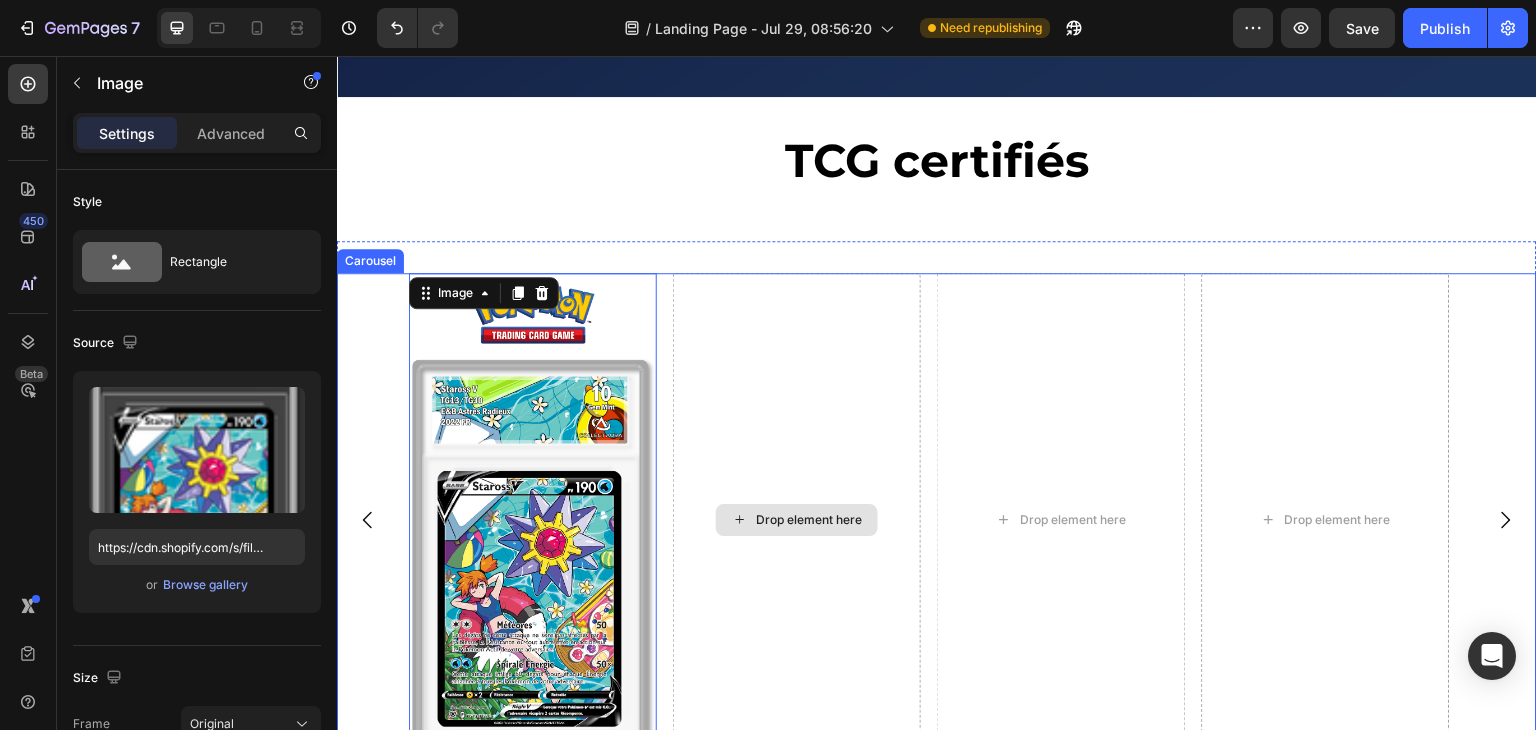 click on "Drop element here" at bounding box center (797, 520) 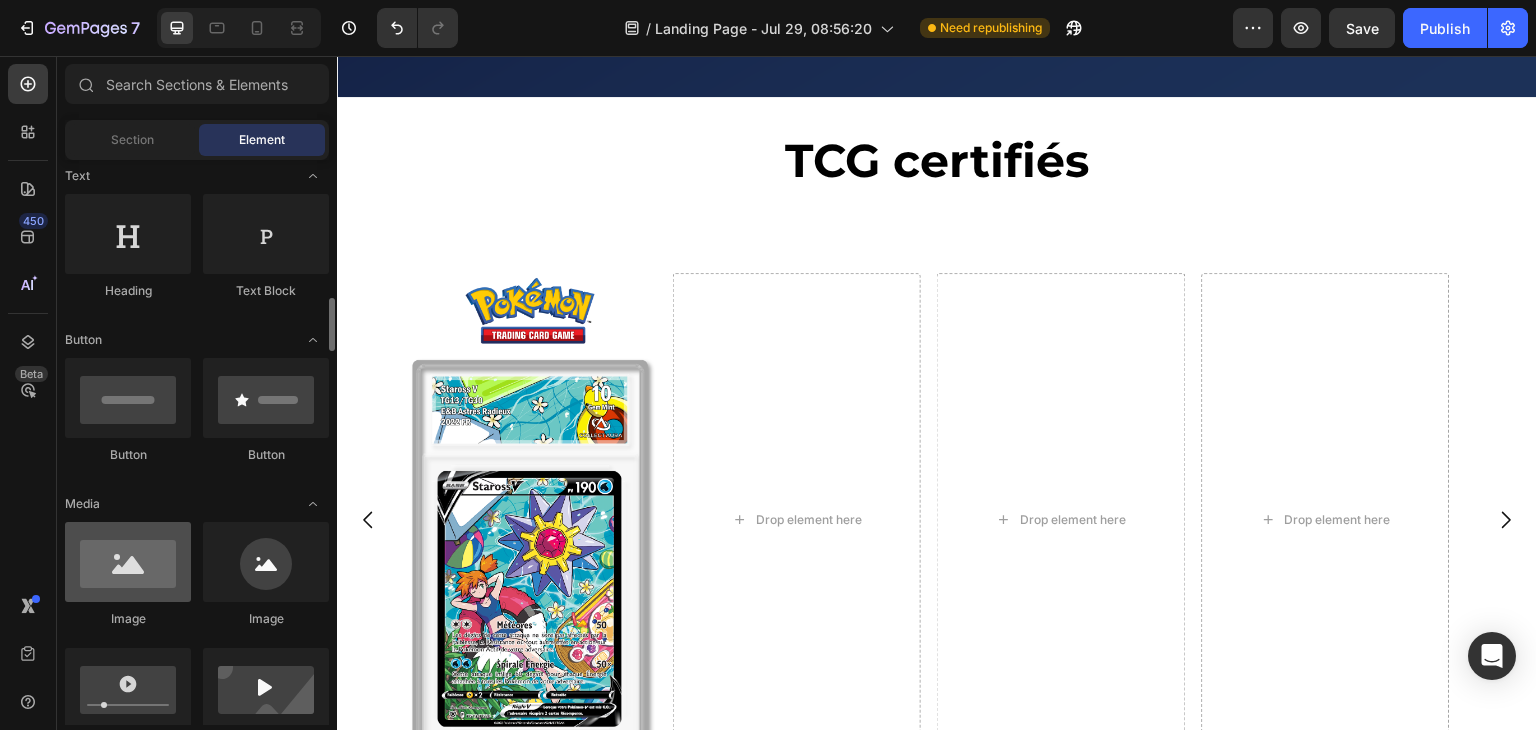 scroll, scrollTop: 500, scrollLeft: 0, axis: vertical 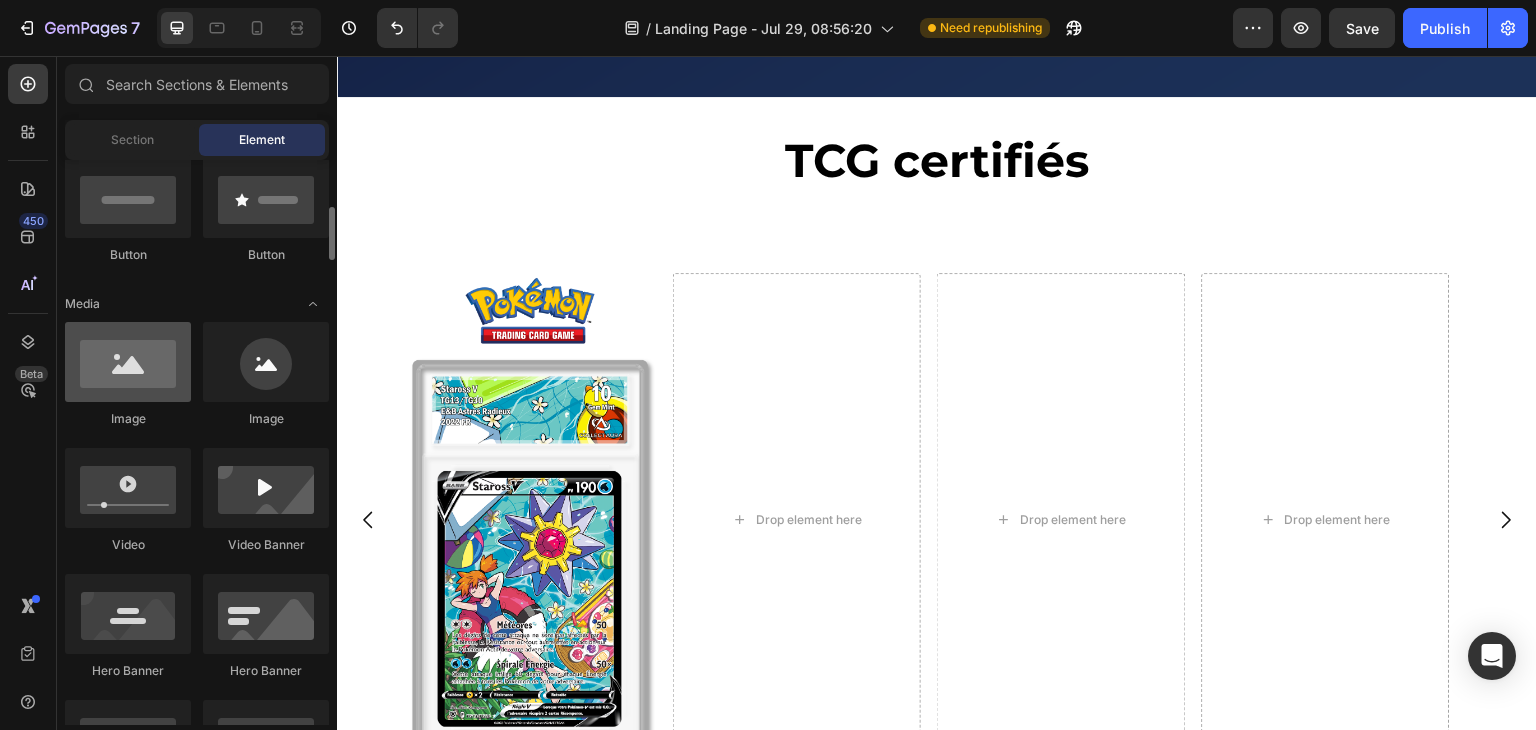 click at bounding box center [128, 362] 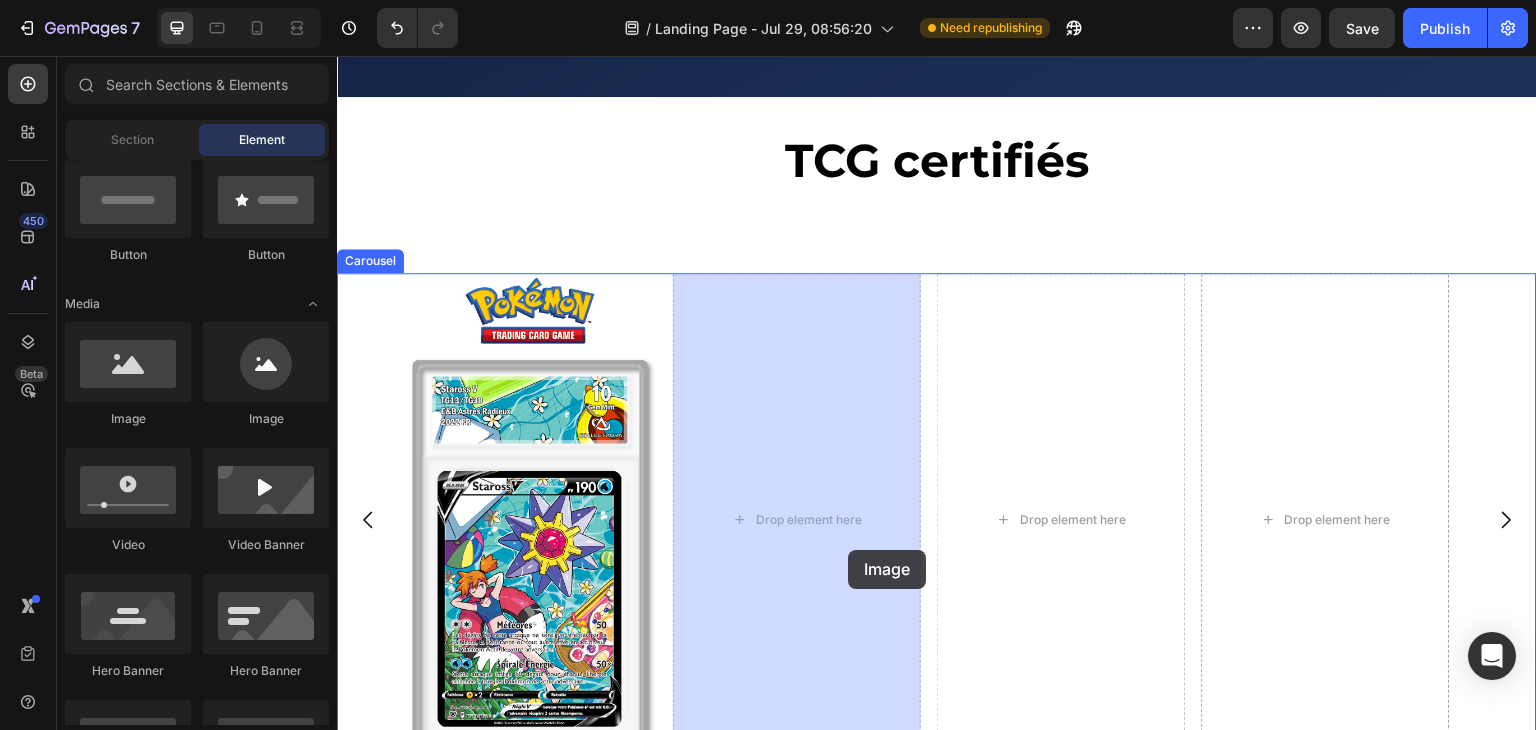 drag, startPoint x: 457, startPoint y: 416, endPoint x: 824, endPoint y: 531, distance: 384.5959 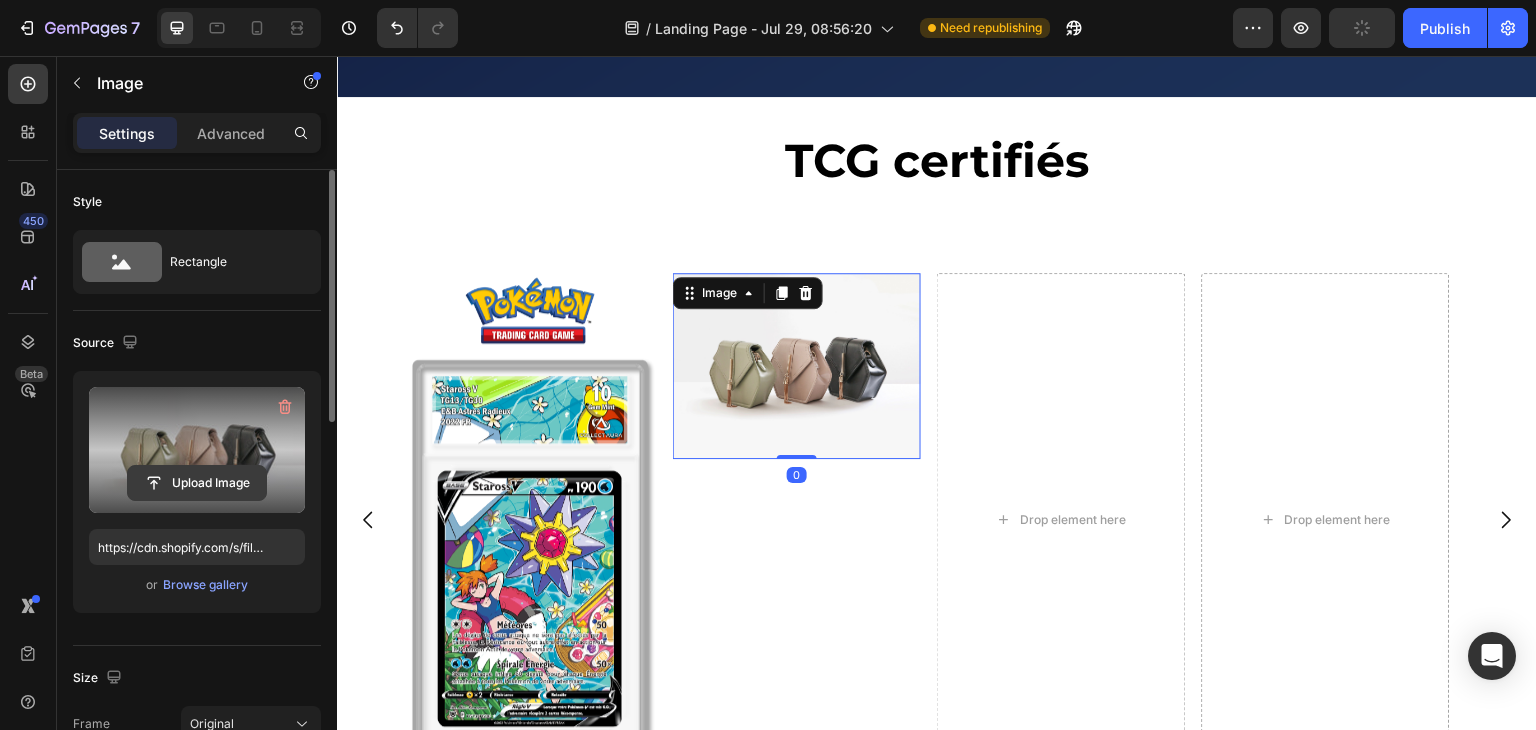 click 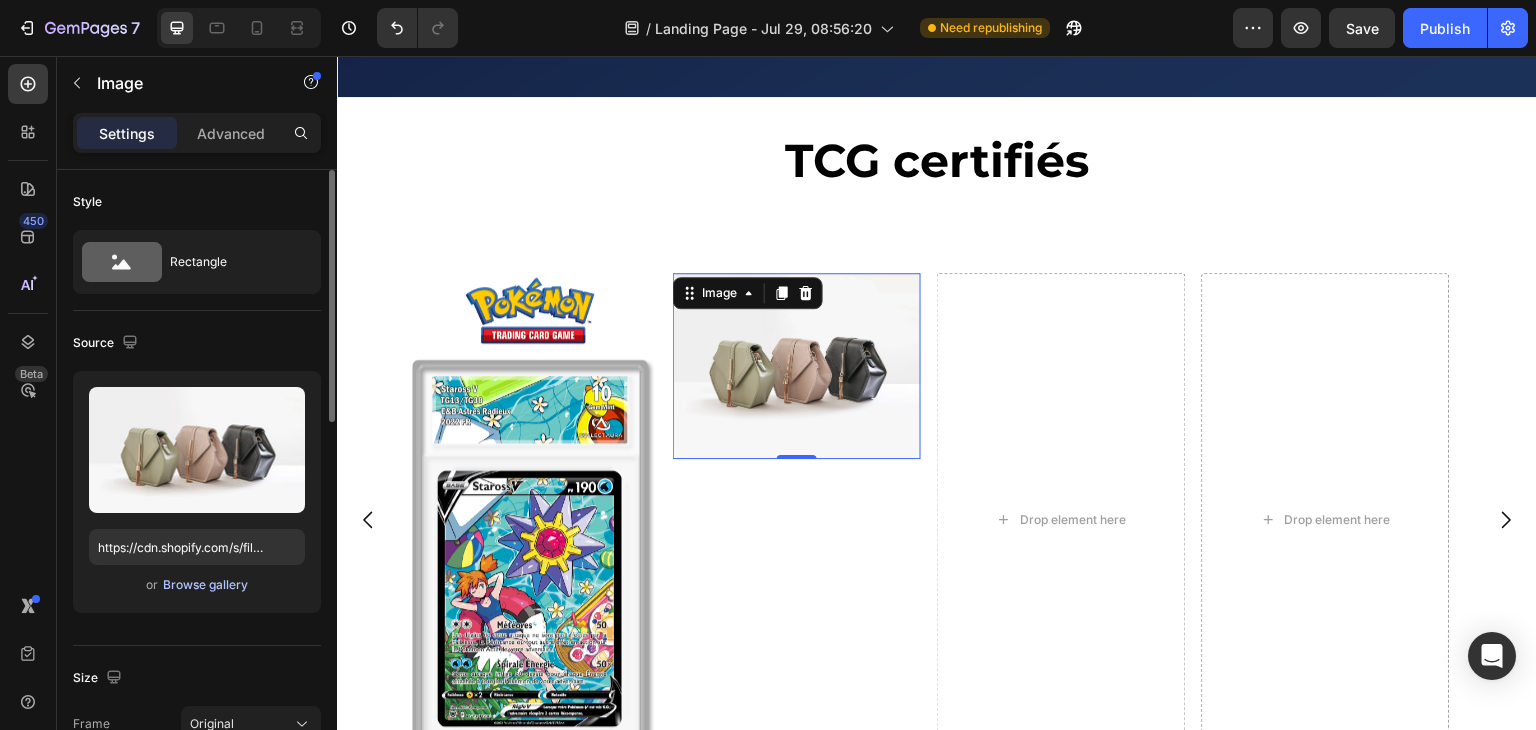 click on "Browse gallery" at bounding box center (205, 585) 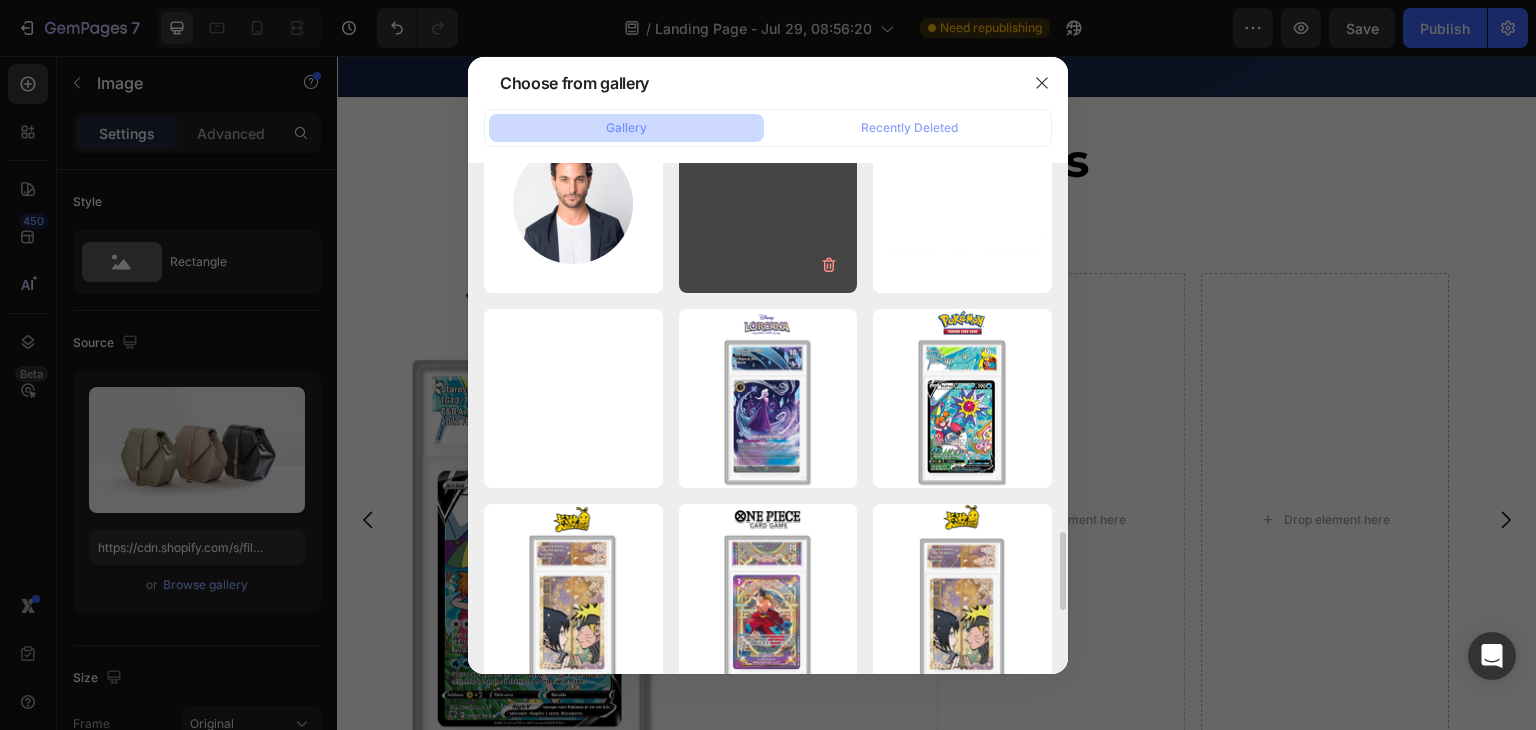 scroll, scrollTop: 2500, scrollLeft: 0, axis: vertical 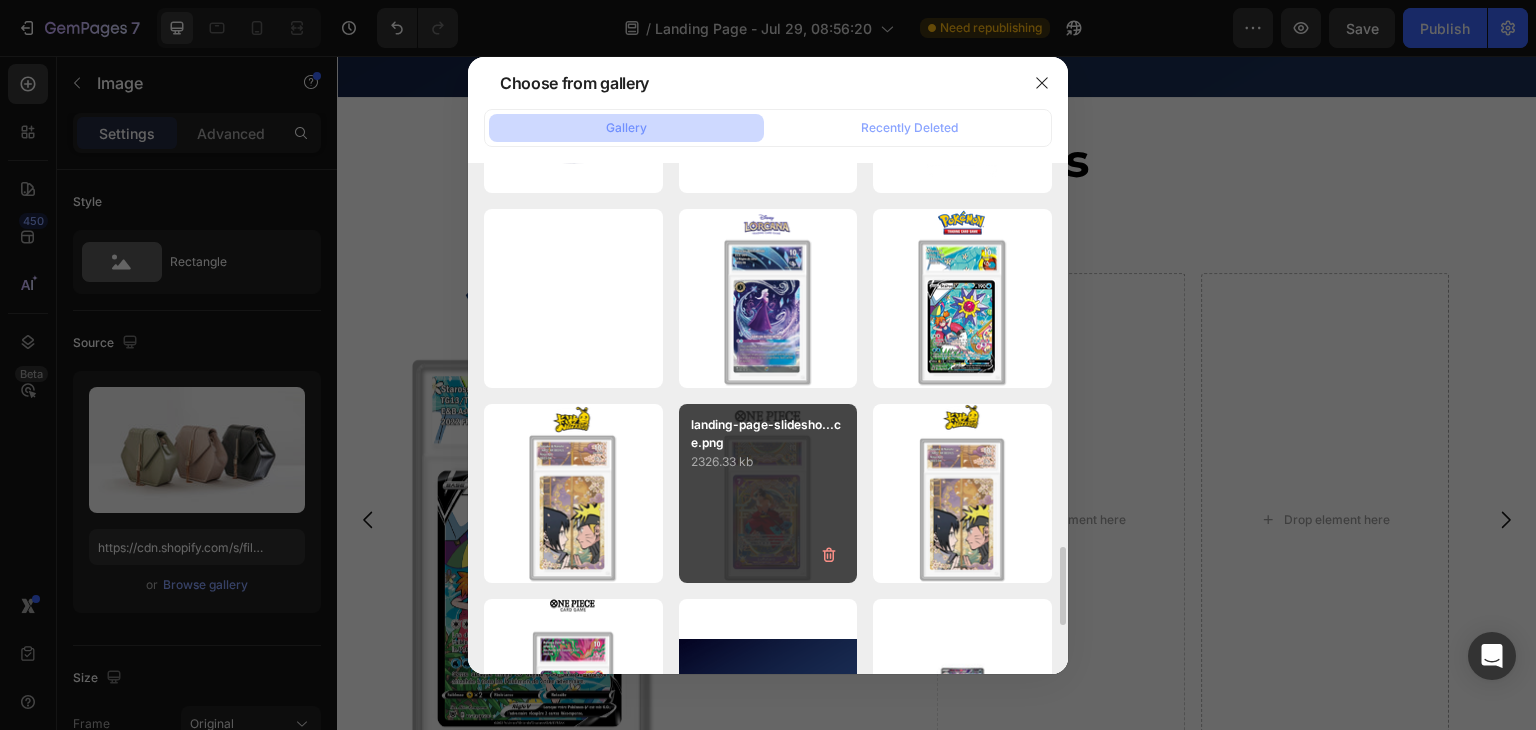 click on "landing-page-slidesho...ce.png 2326.33 kb" at bounding box center (768, 493) 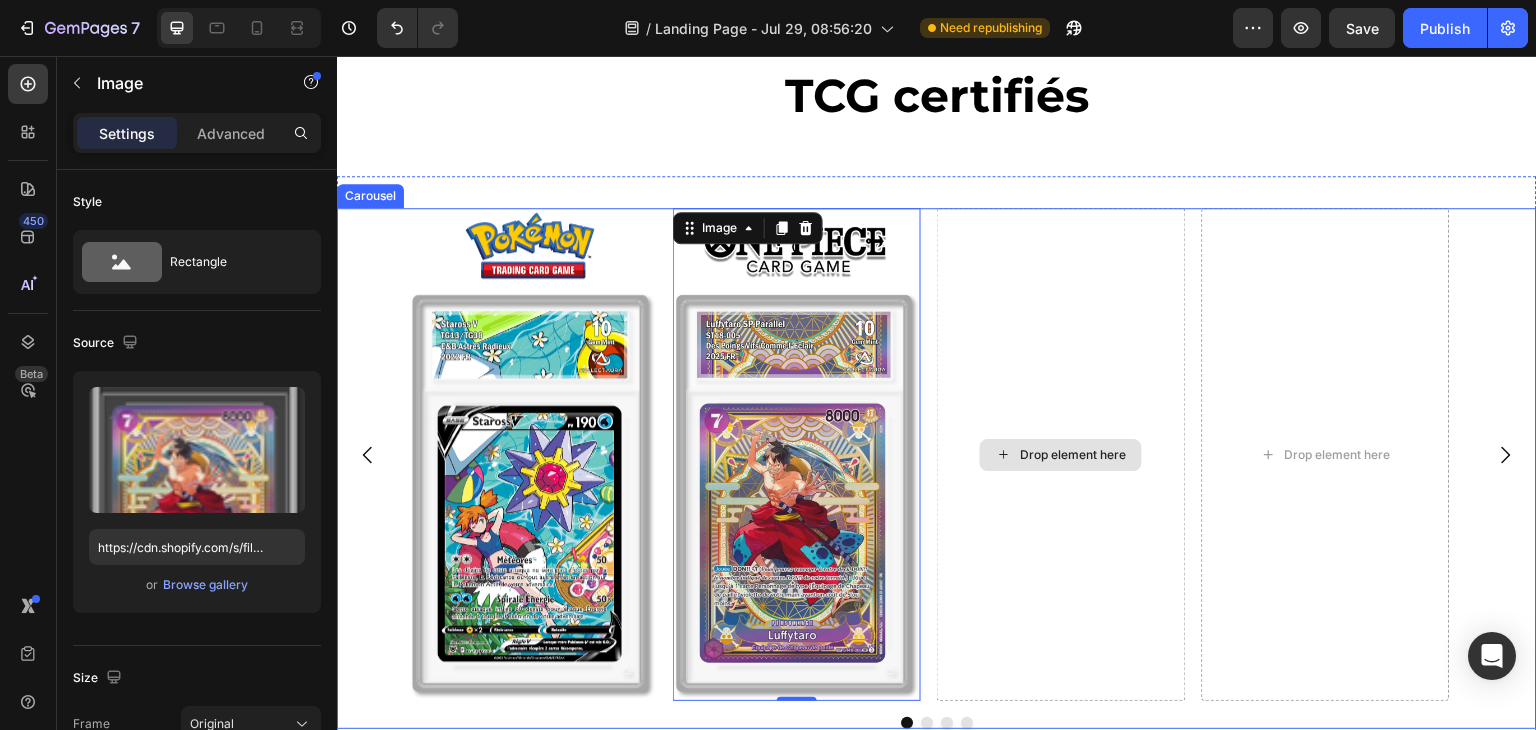 scroll, scrollTop: 800, scrollLeft: 0, axis: vertical 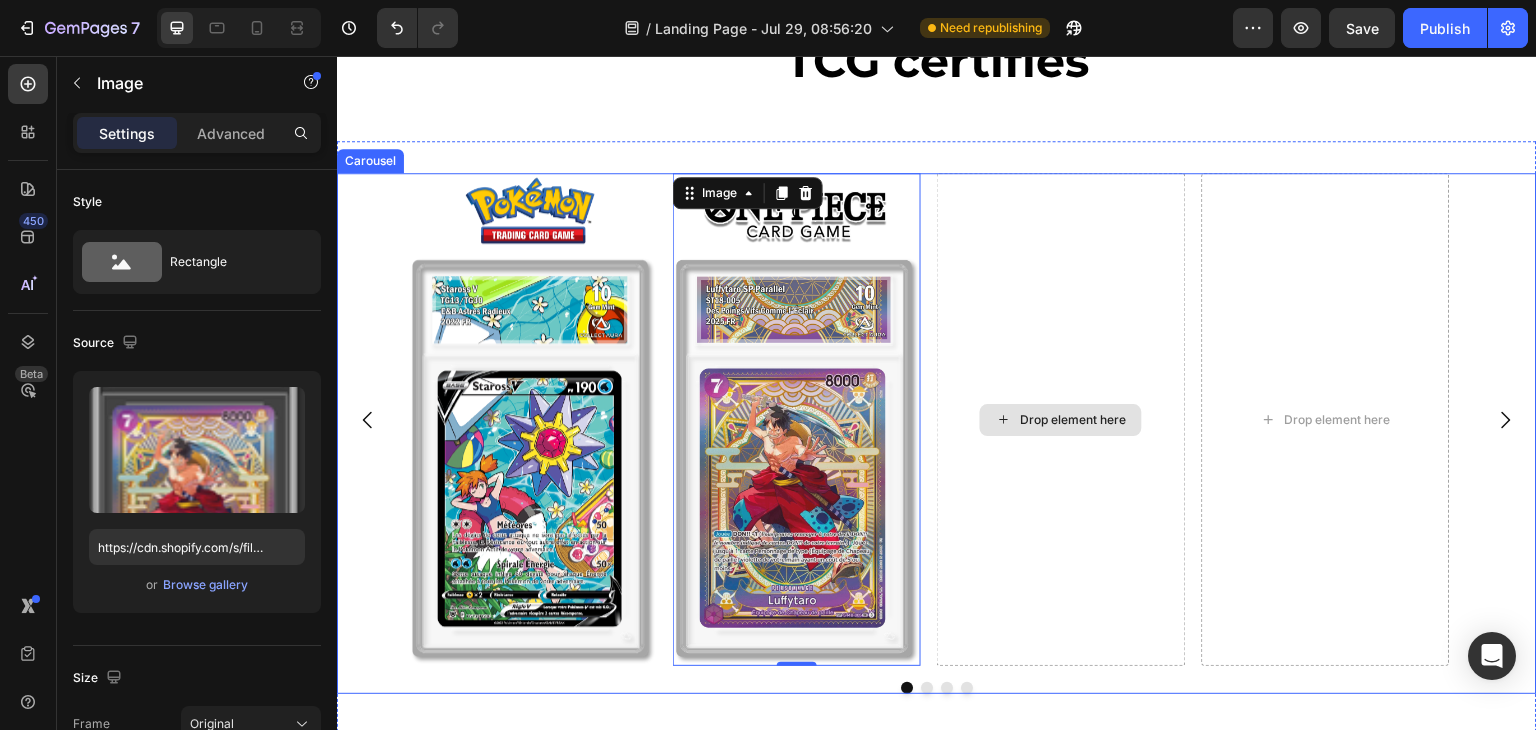 click on "Drop element here" at bounding box center (1073, 420) 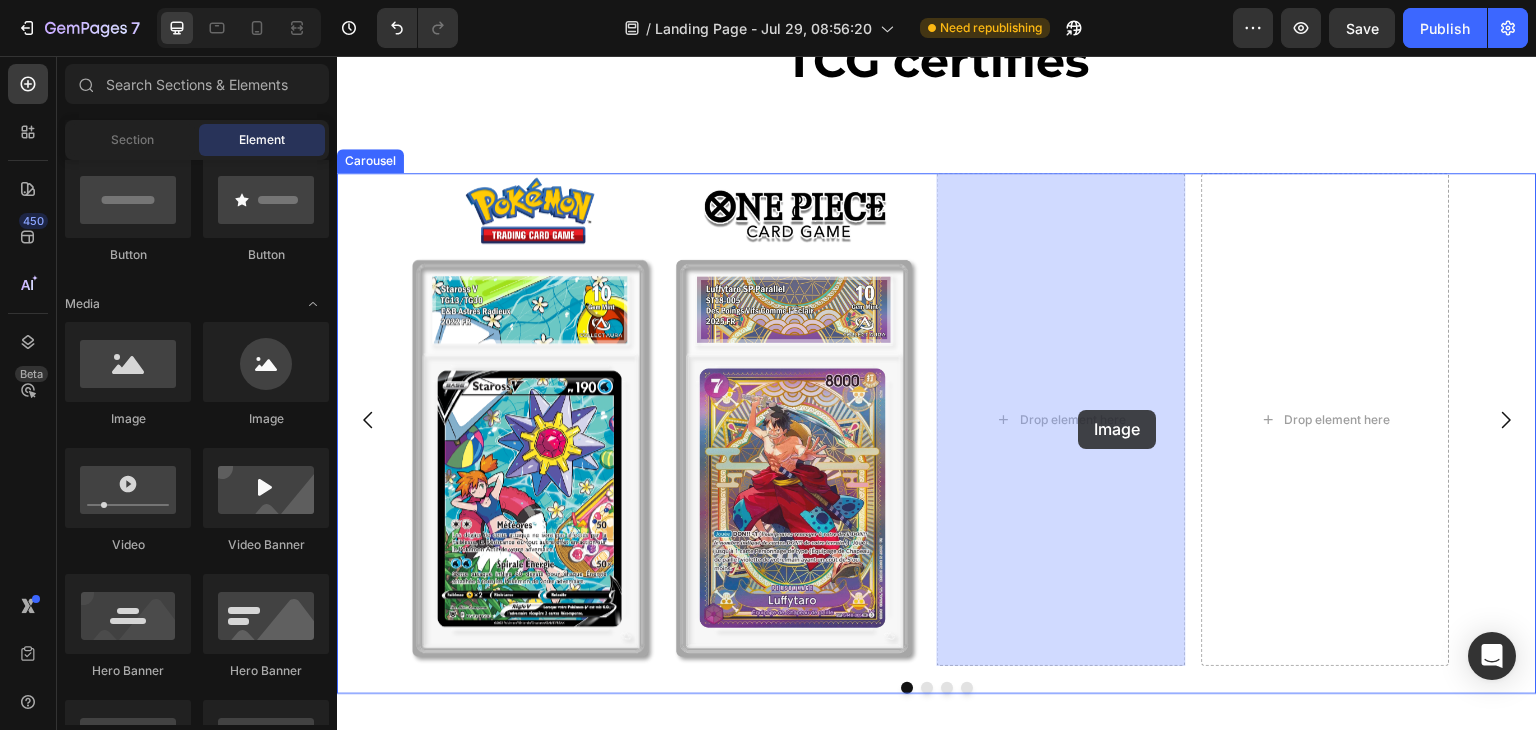 drag, startPoint x: 495, startPoint y: 433, endPoint x: 1079, endPoint y: 410, distance: 584.45276 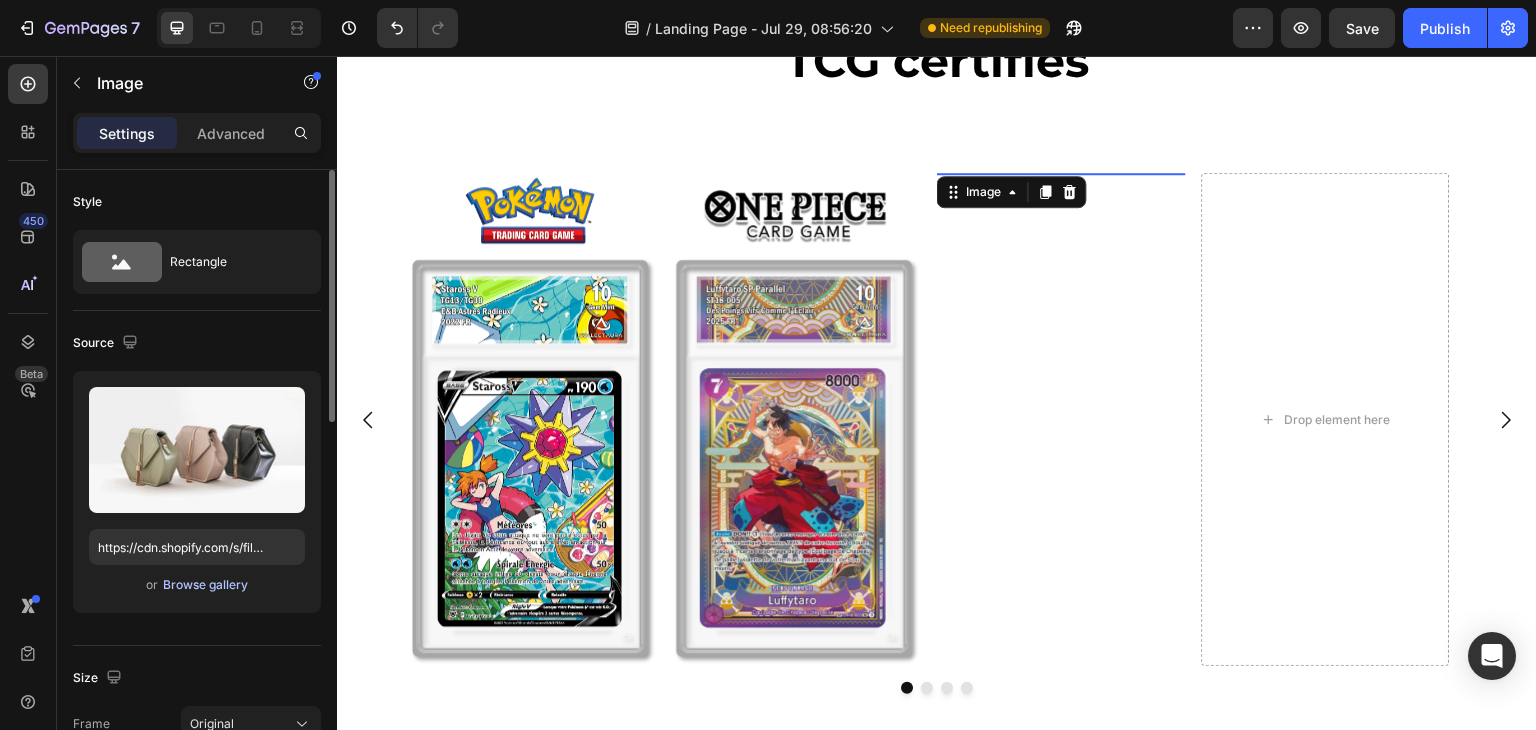 click on "Browse gallery" at bounding box center [205, 585] 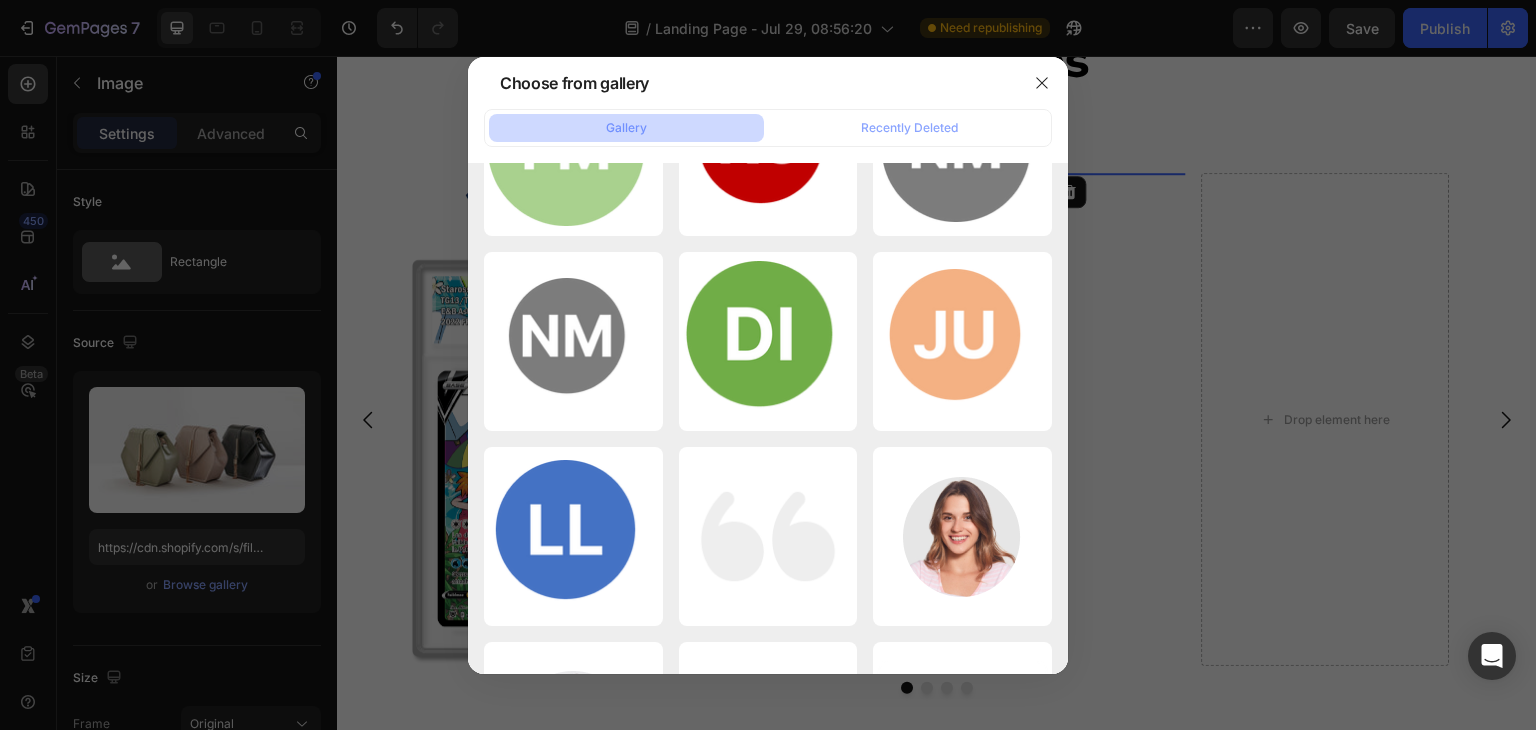 scroll, scrollTop: 2573, scrollLeft: 0, axis: vertical 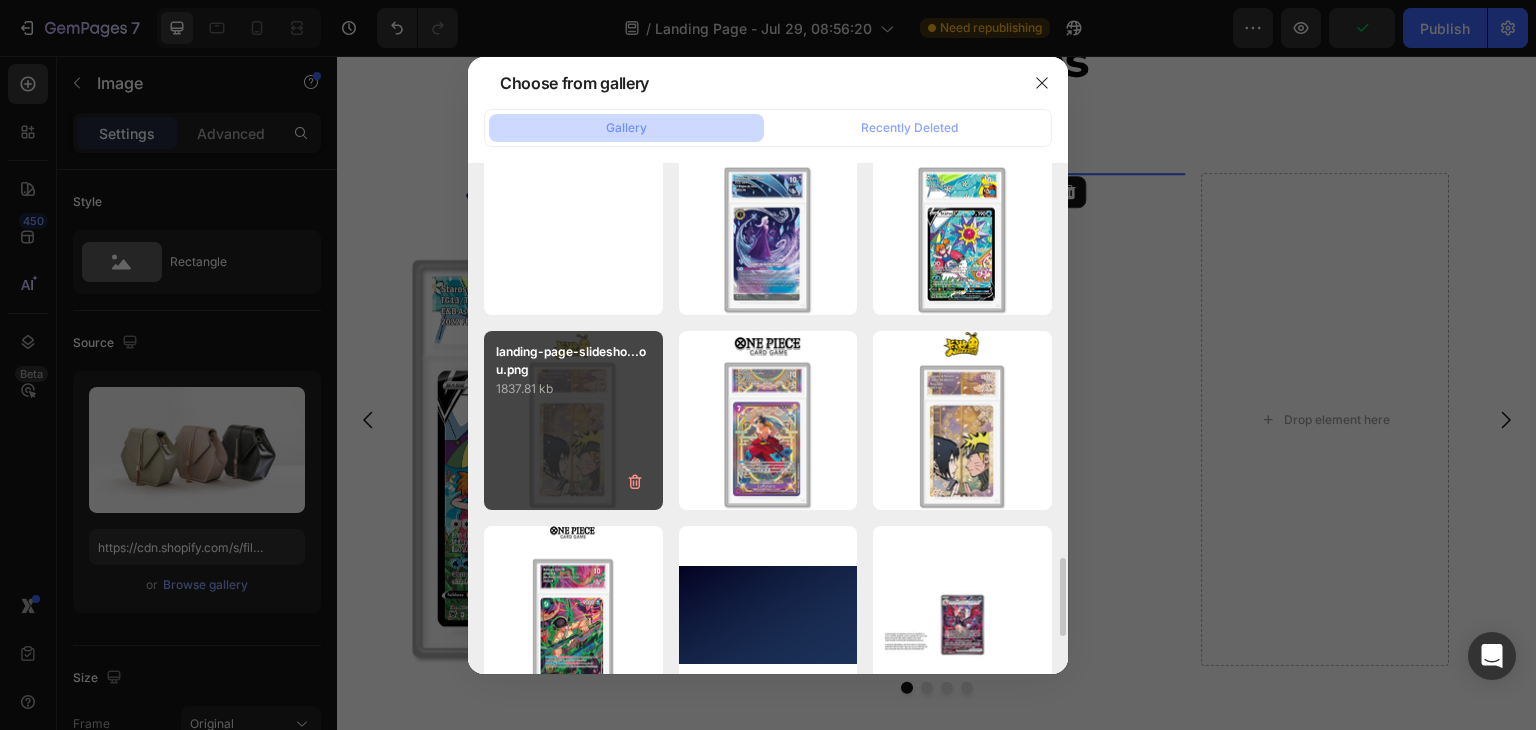 click on "landing-page-slidesho...ou.png 1837.81 kb" at bounding box center [573, 420] 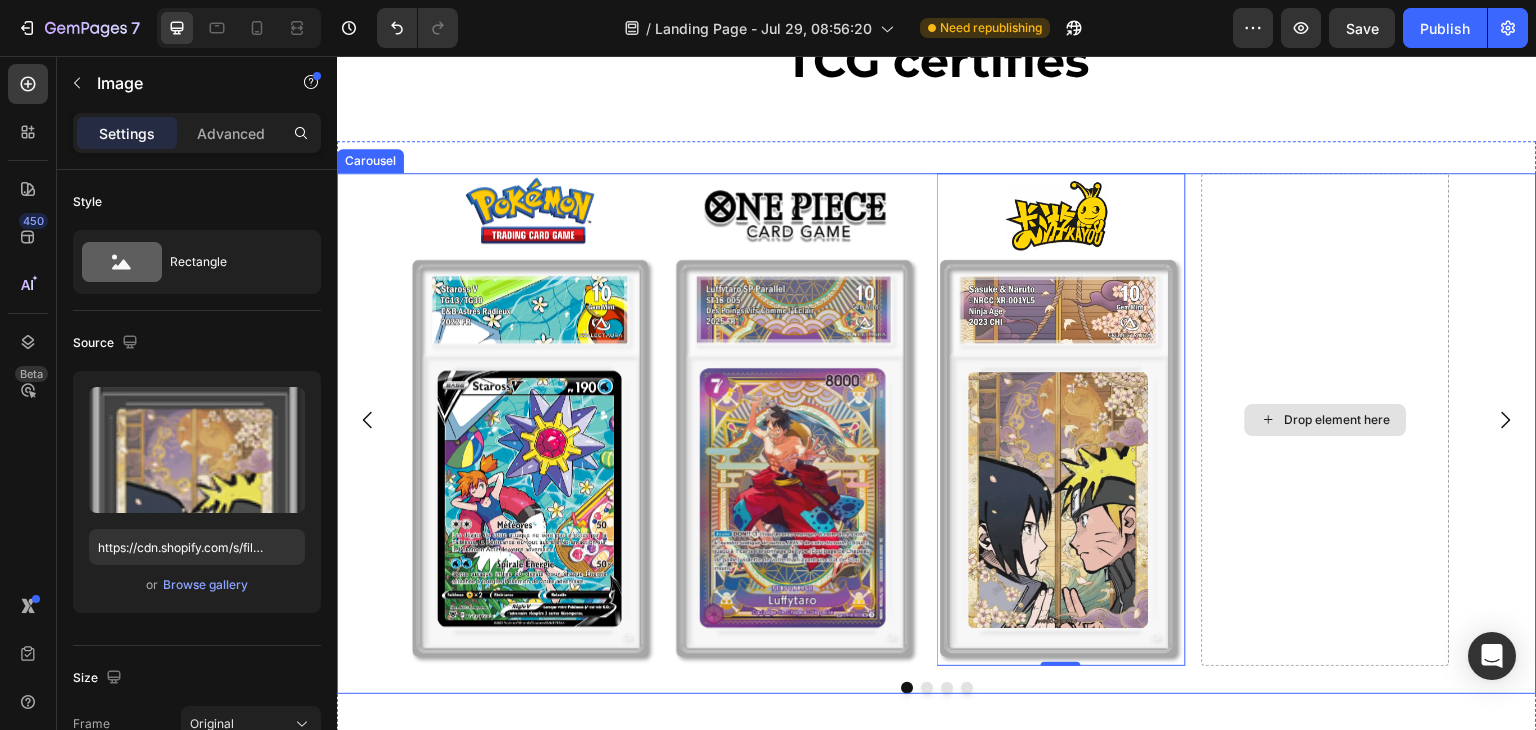 click on "Drop element here" at bounding box center [1338, 420] 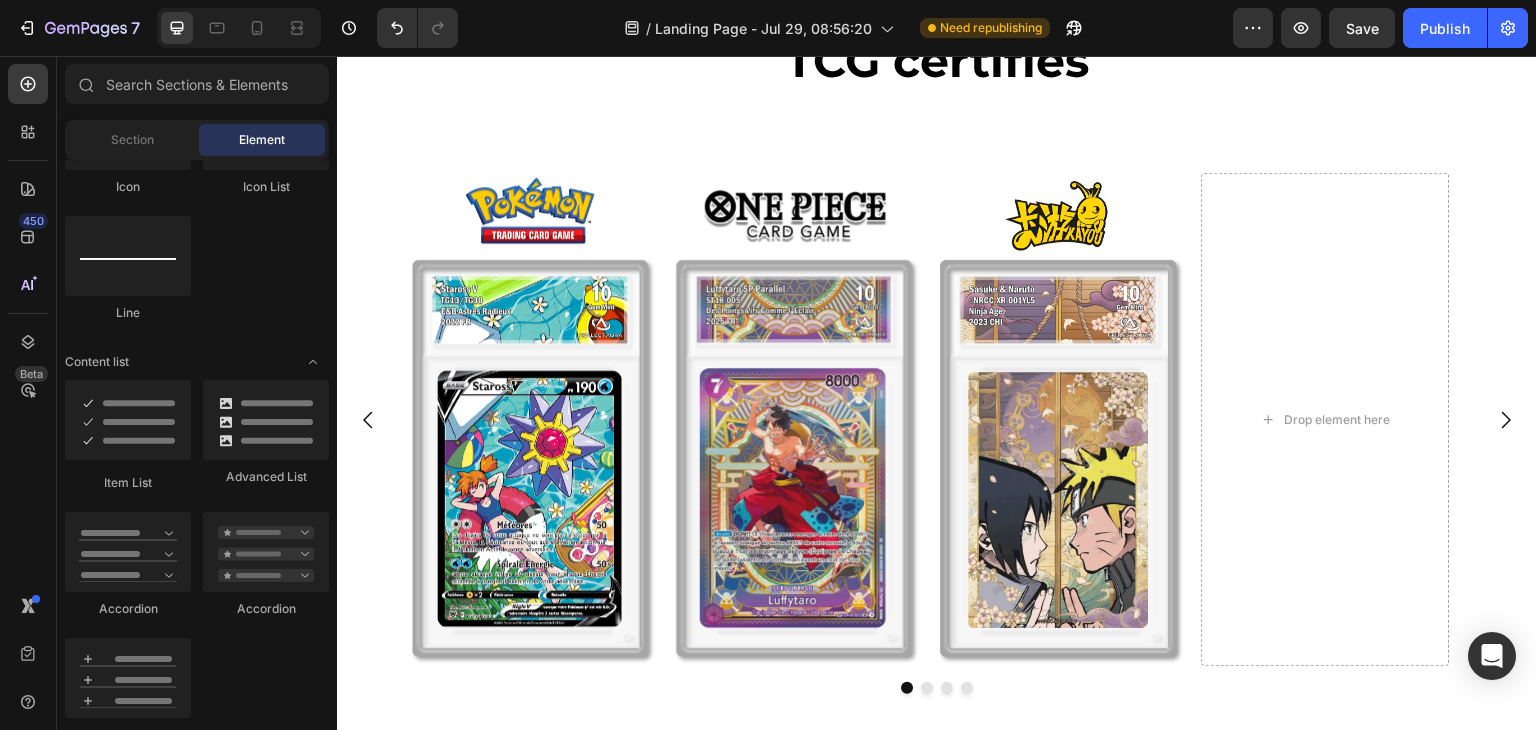 scroll, scrollTop: 700, scrollLeft: 0, axis: vertical 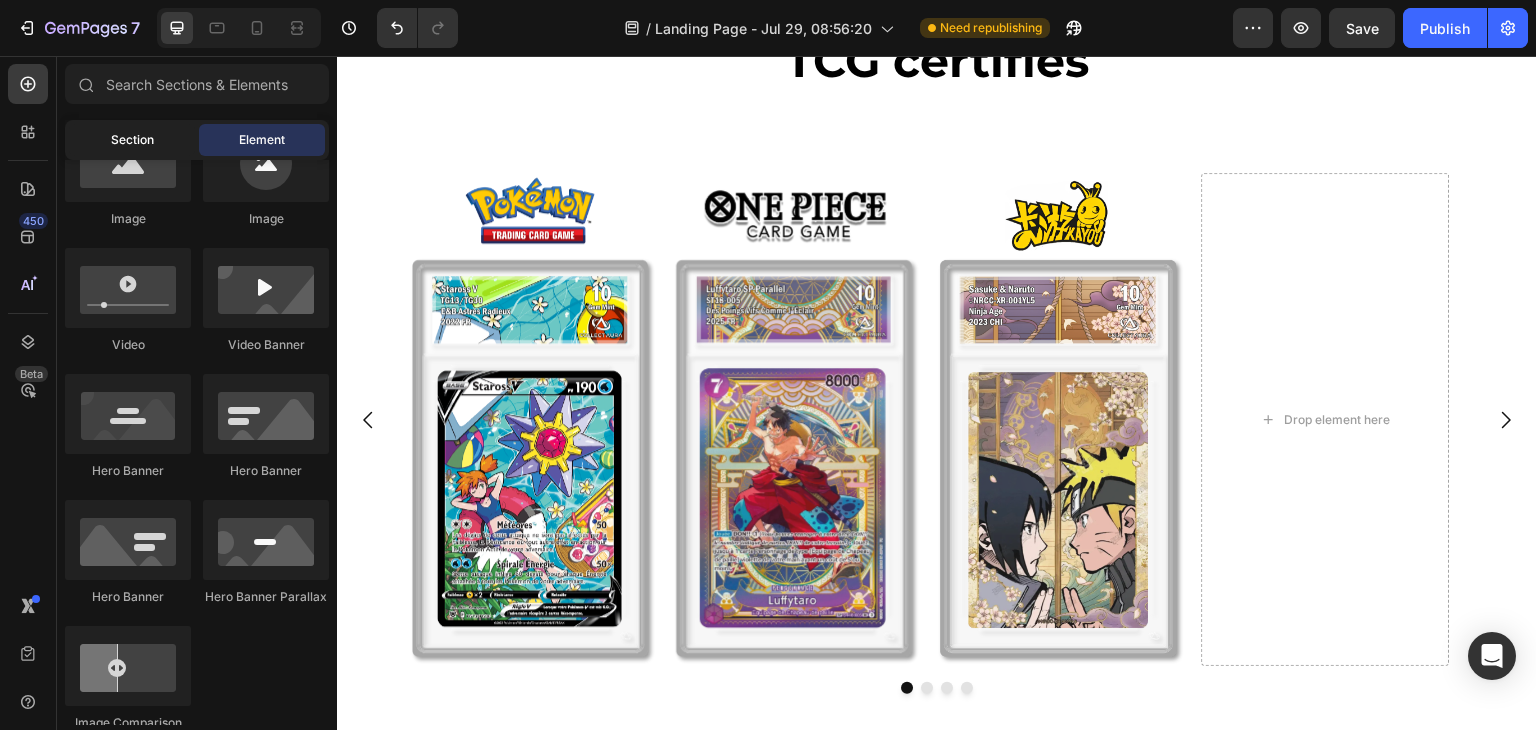 click on "Section" at bounding box center [132, 140] 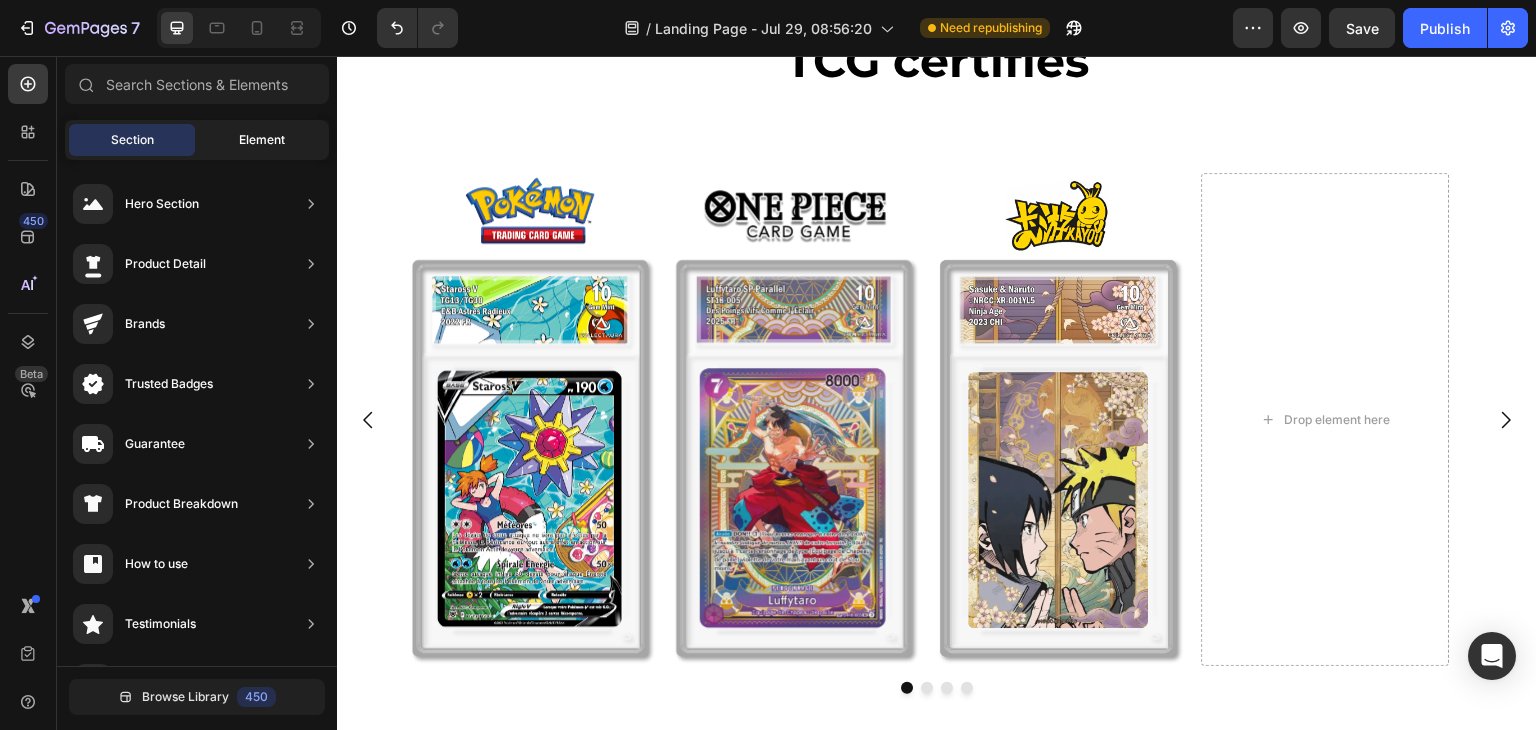 click on "Element" 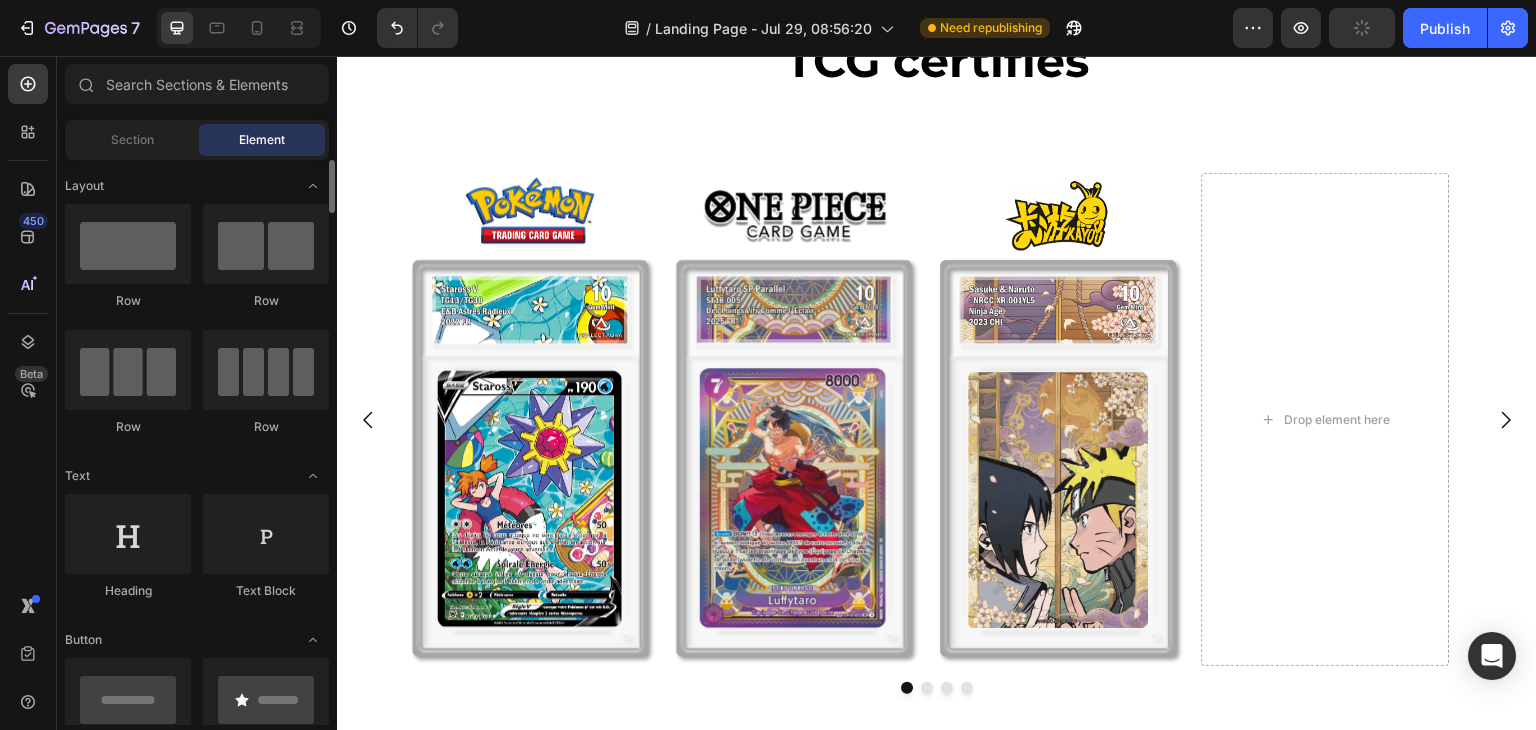 scroll, scrollTop: 300, scrollLeft: 0, axis: vertical 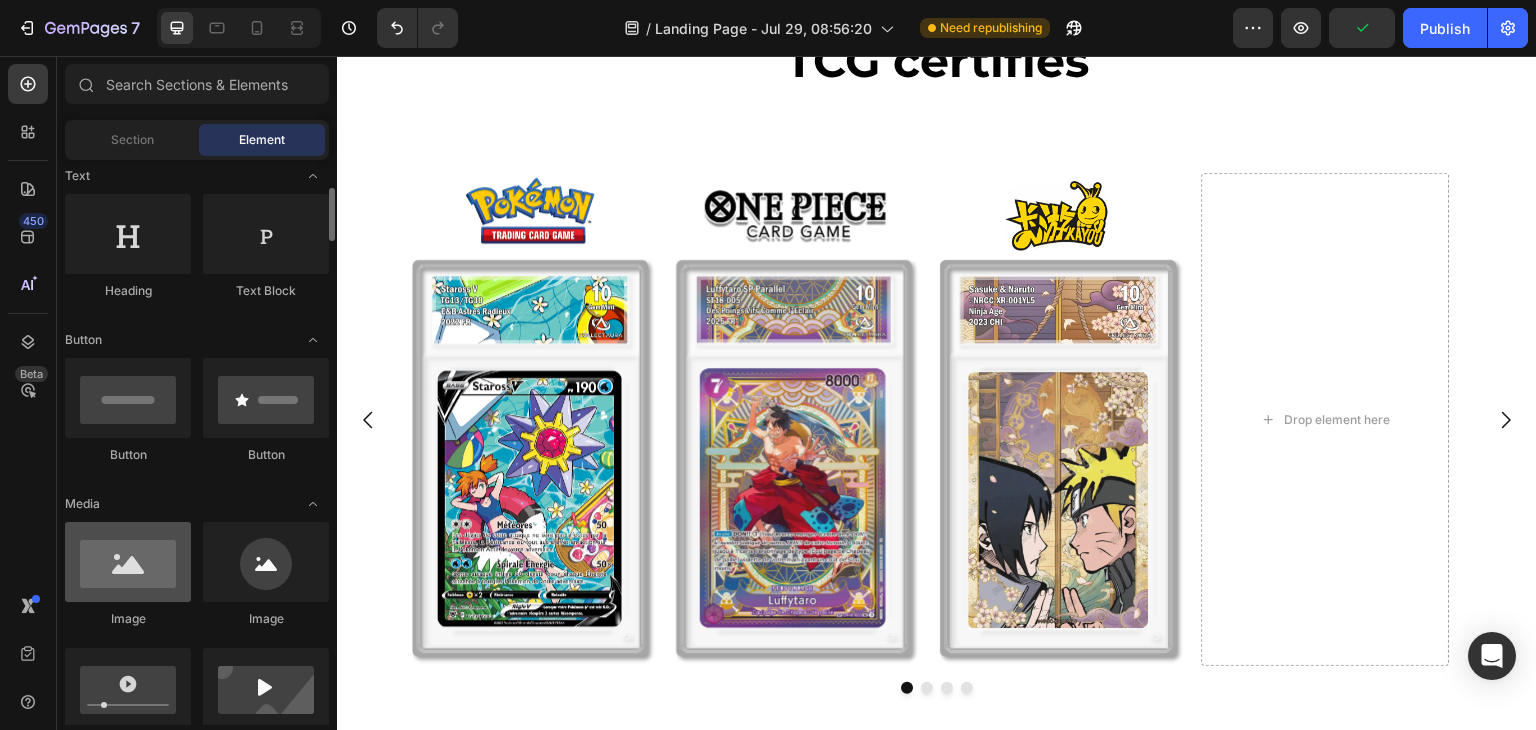 click at bounding box center [128, 562] 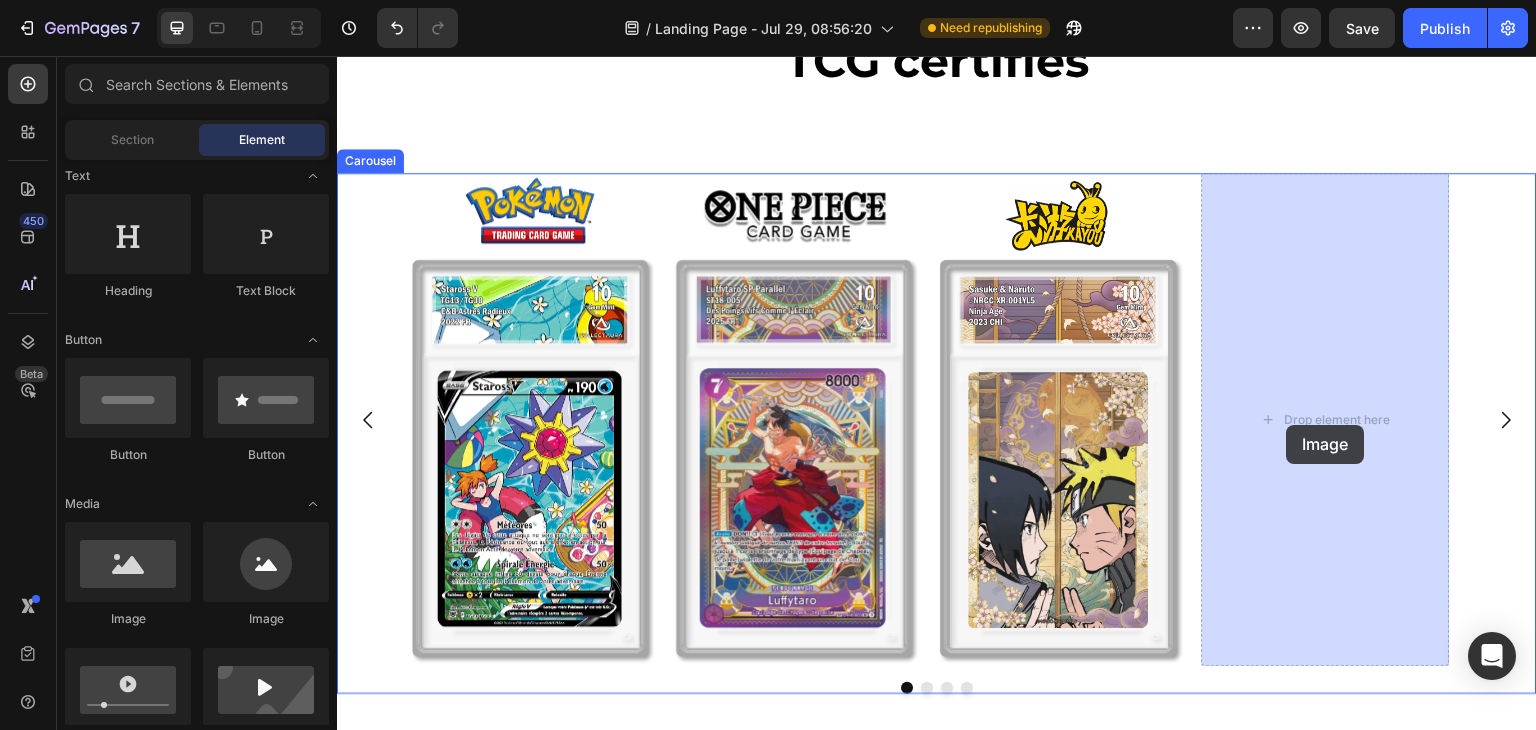 drag, startPoint x: 477, startPoint y: 620, endPoint x: 1287, endPoint y: 425, distance: 833.14166 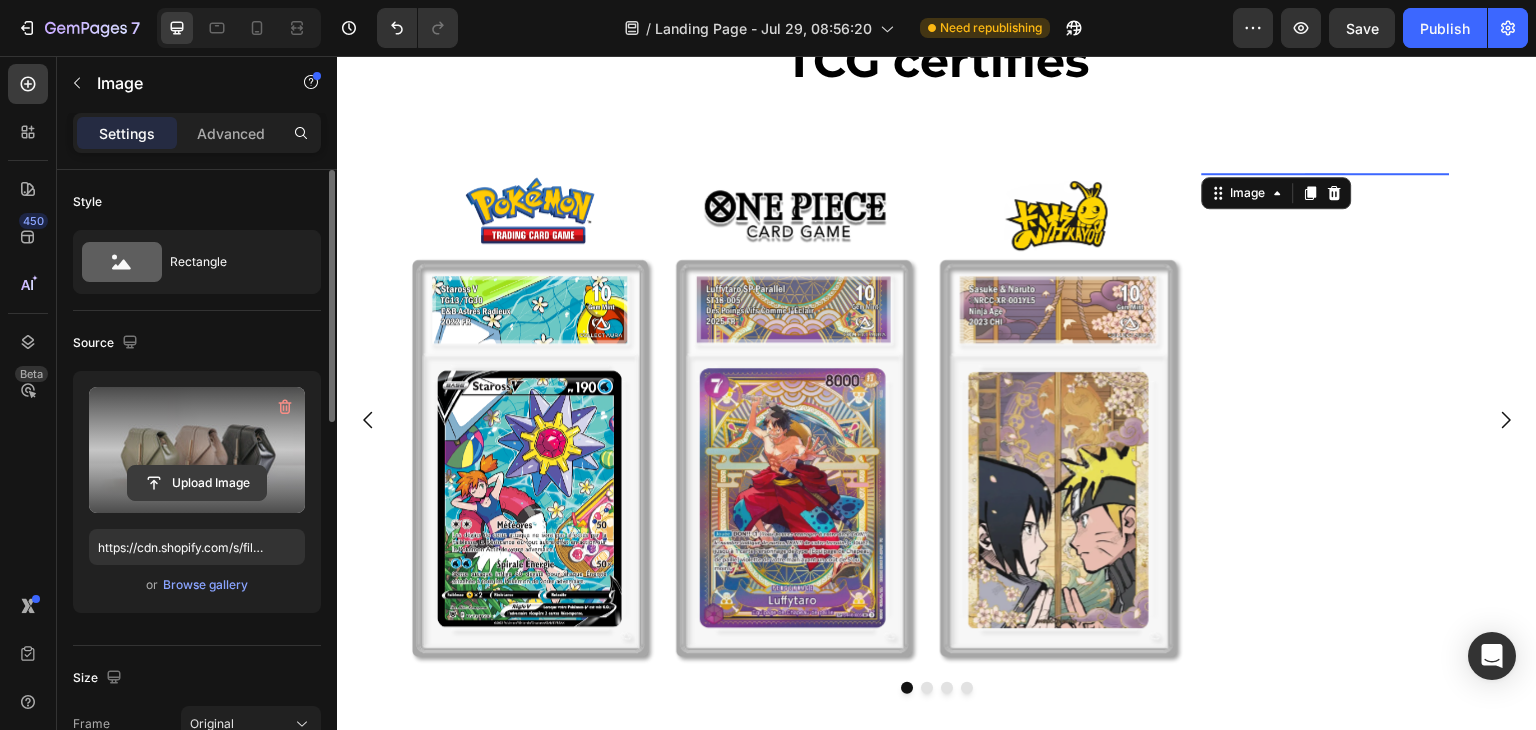 click 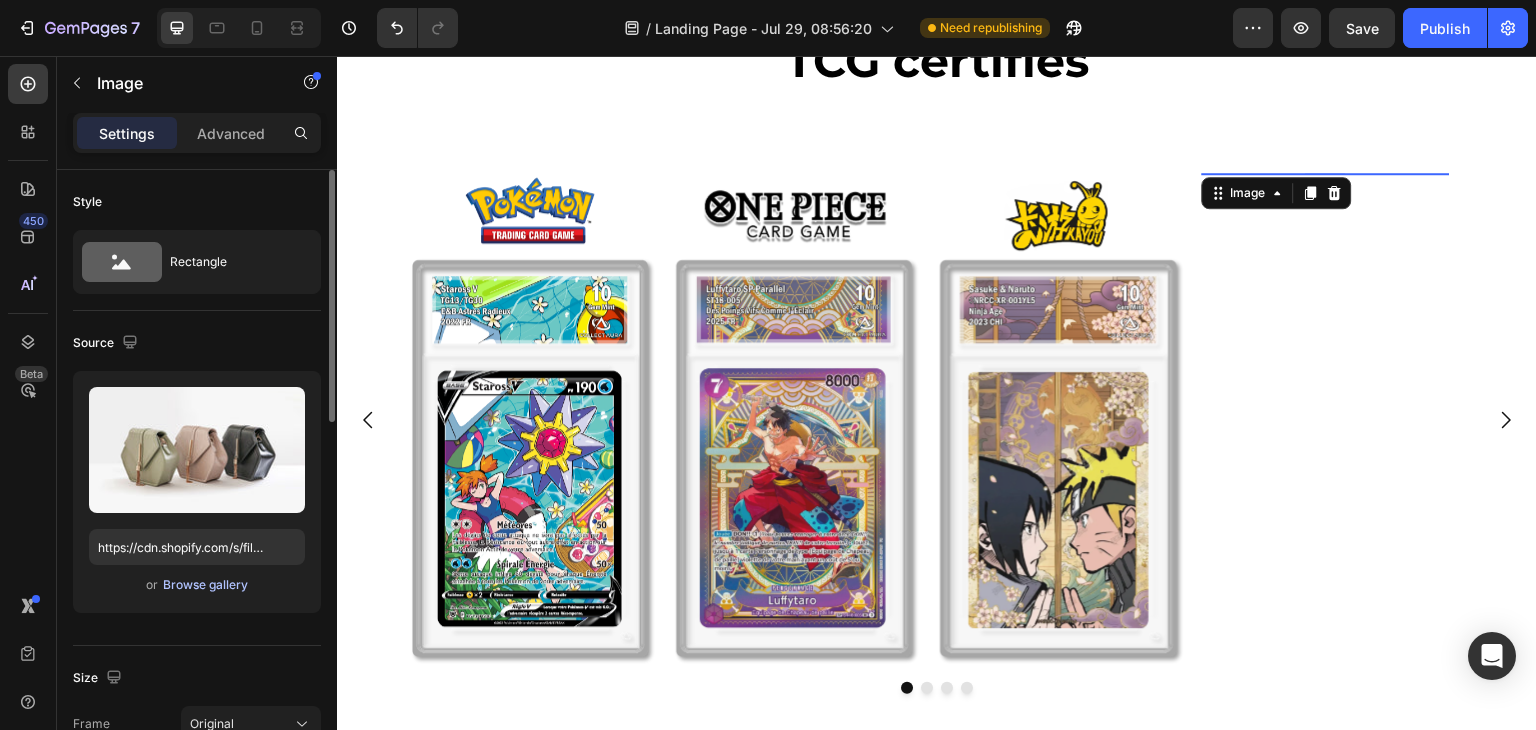 click on "Browse gallery" at bounding box center [205, 585] 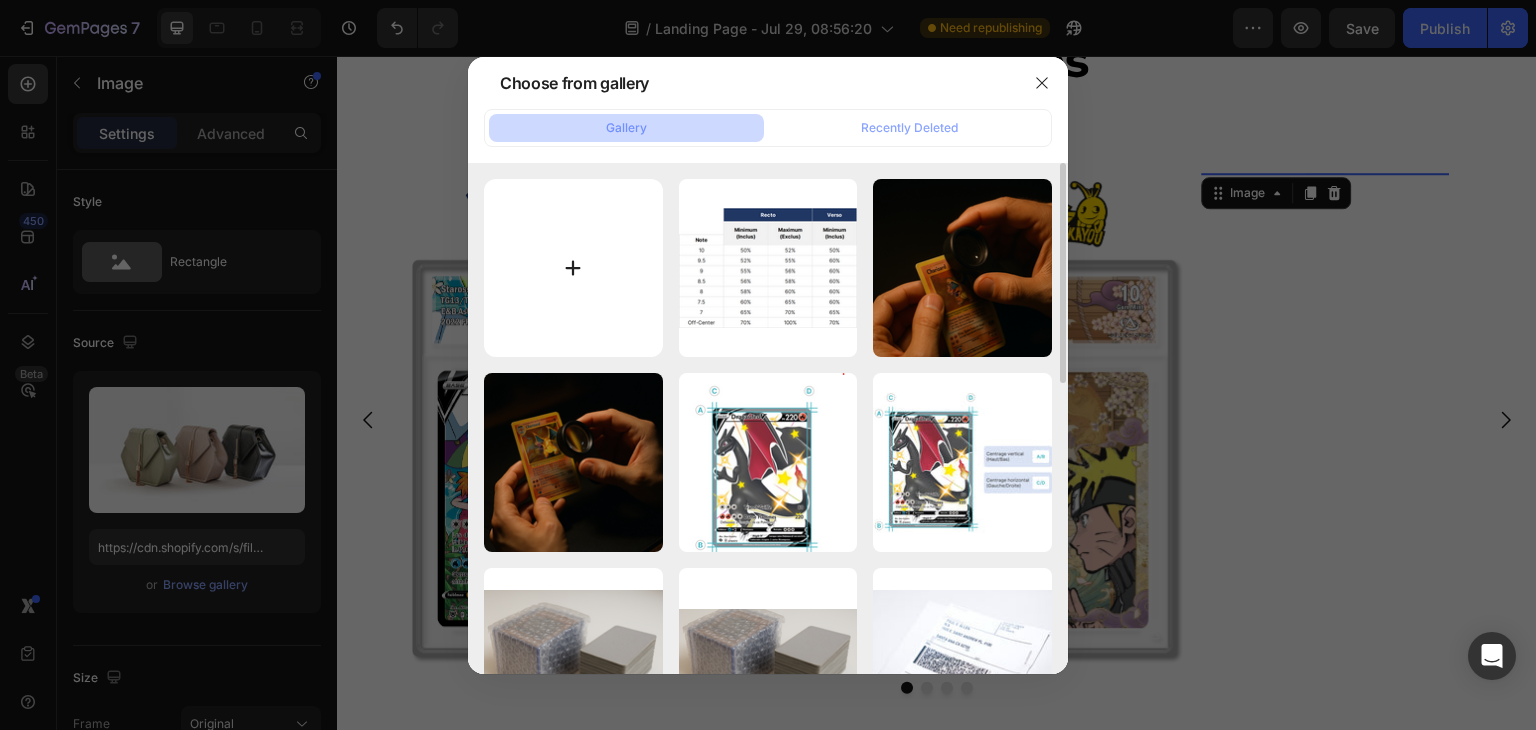 click at bounding box center [573, 268] 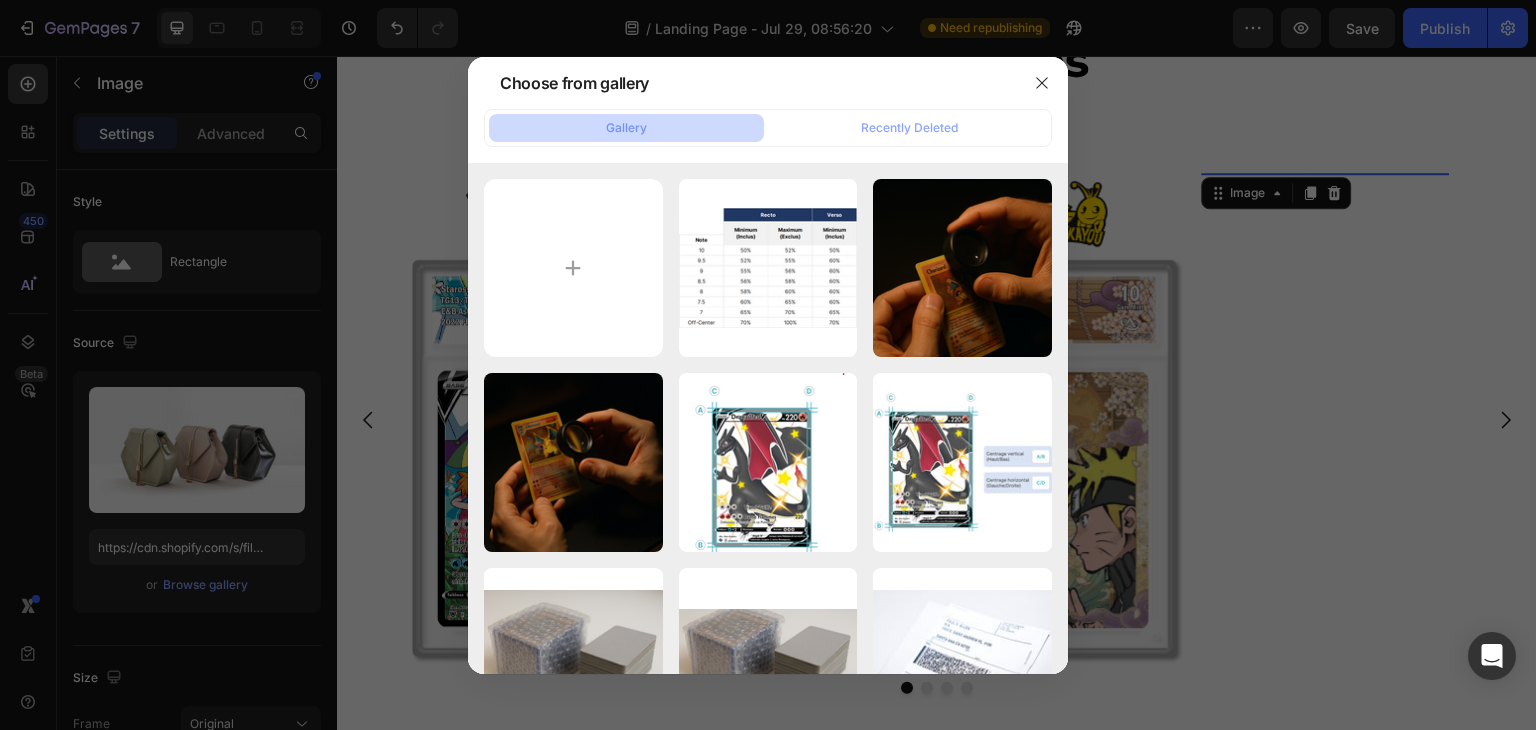 drag, startPoint x: 1038, startPoint y: 82, endPoint x: 926, endPoint y: 147, distance: 129.49518 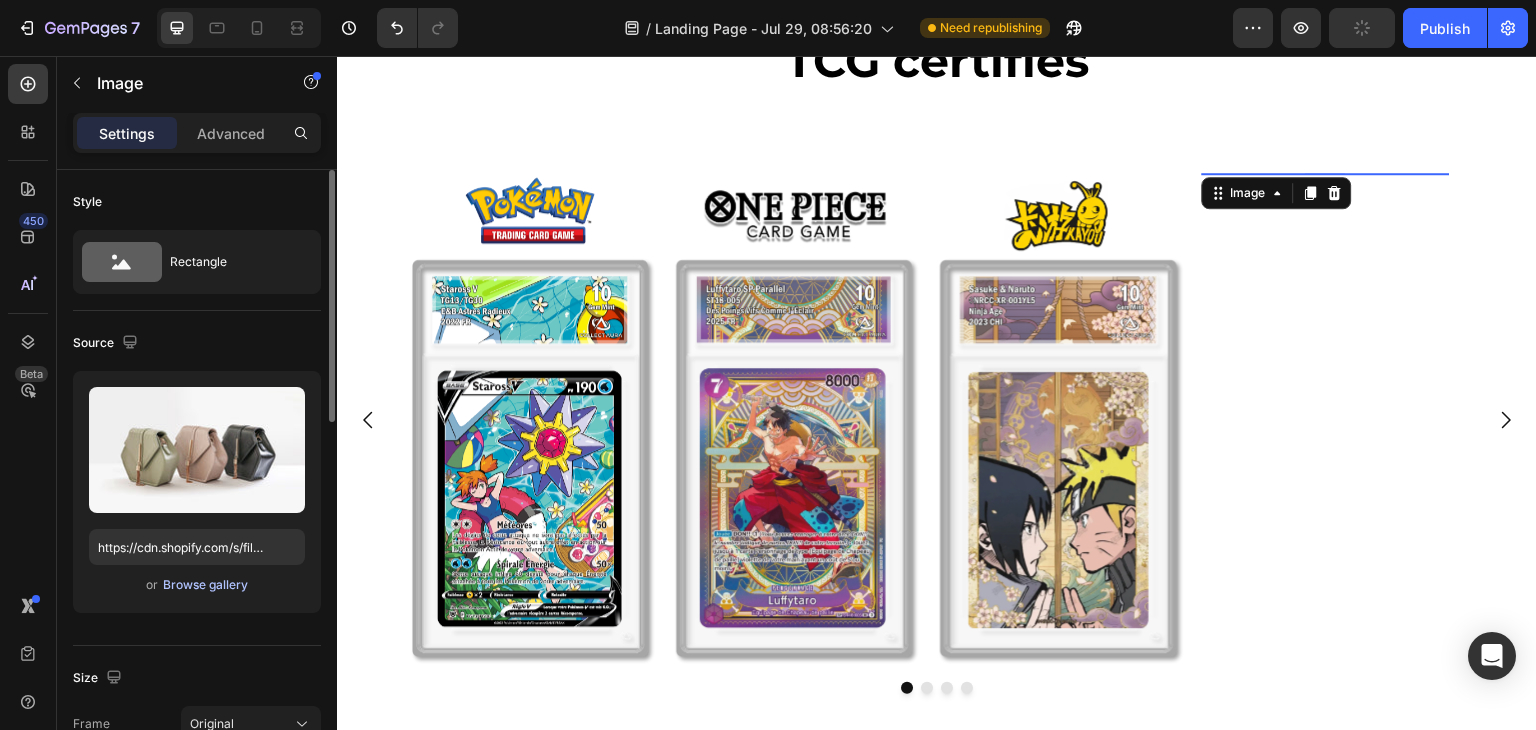 click on "Browse gallery" at bounding box center [205, 585] 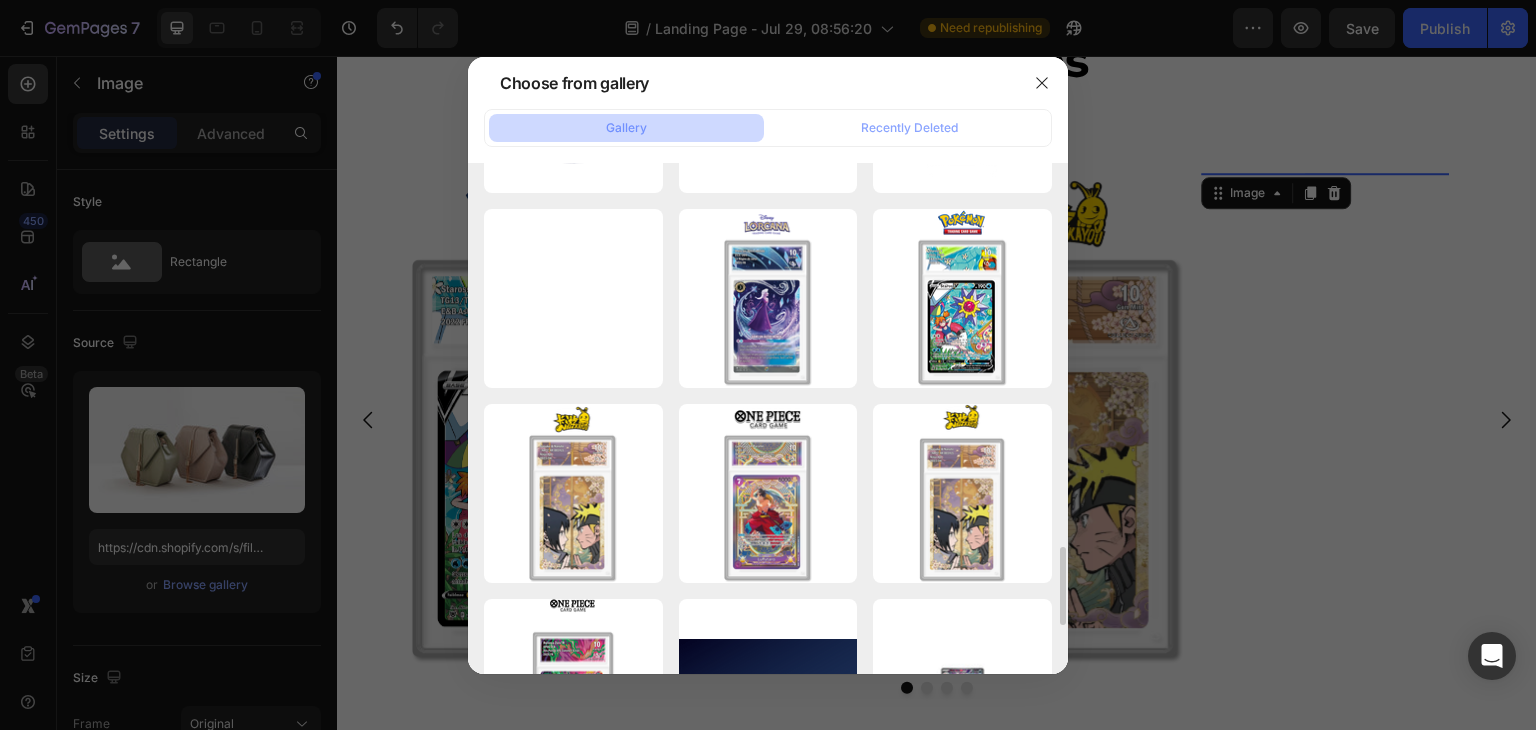 scroll, scrollTop: 2600, scrollLeft: 0, axis: vertical 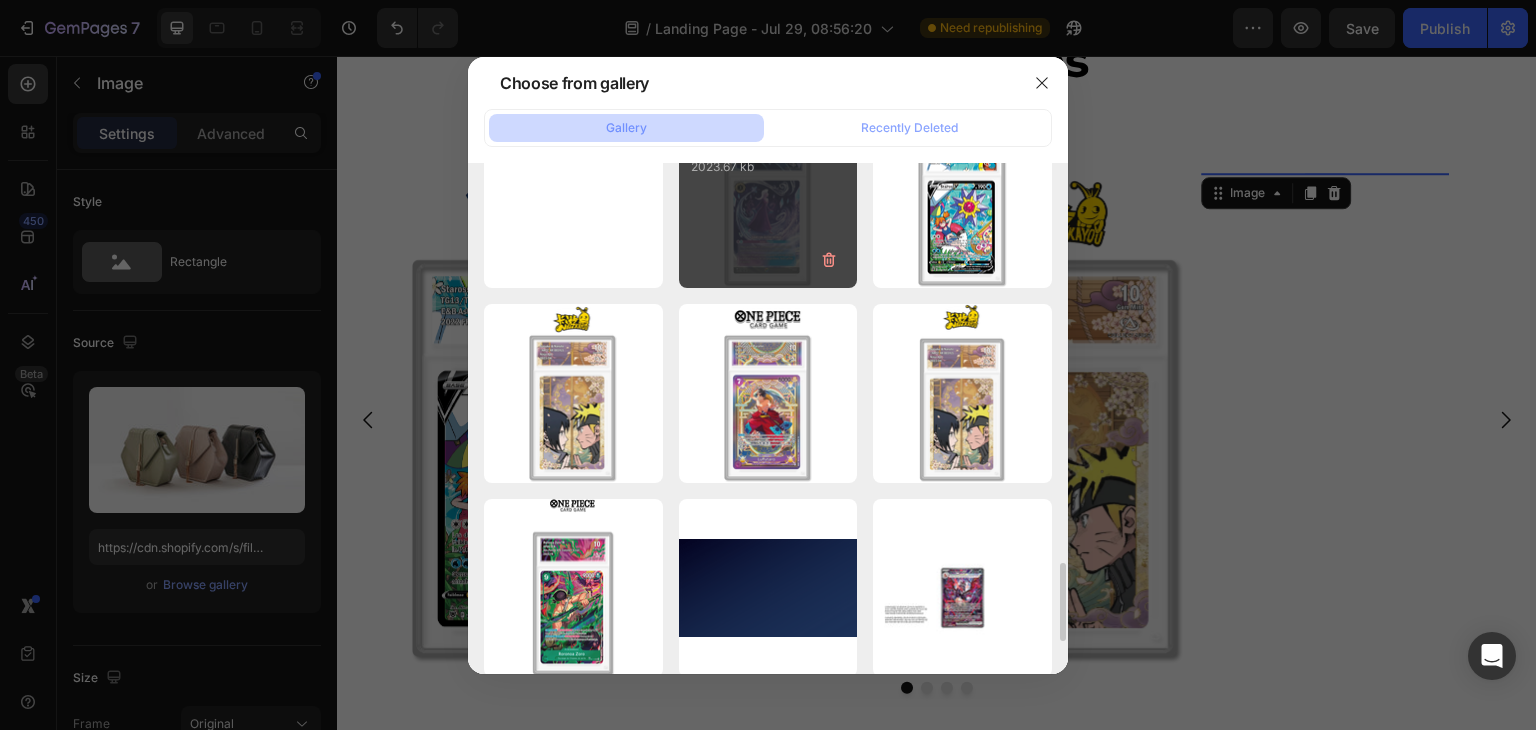 click on "landing-page-slidesho...na.png 2023.67 kb" at bounding box center [768, 198] 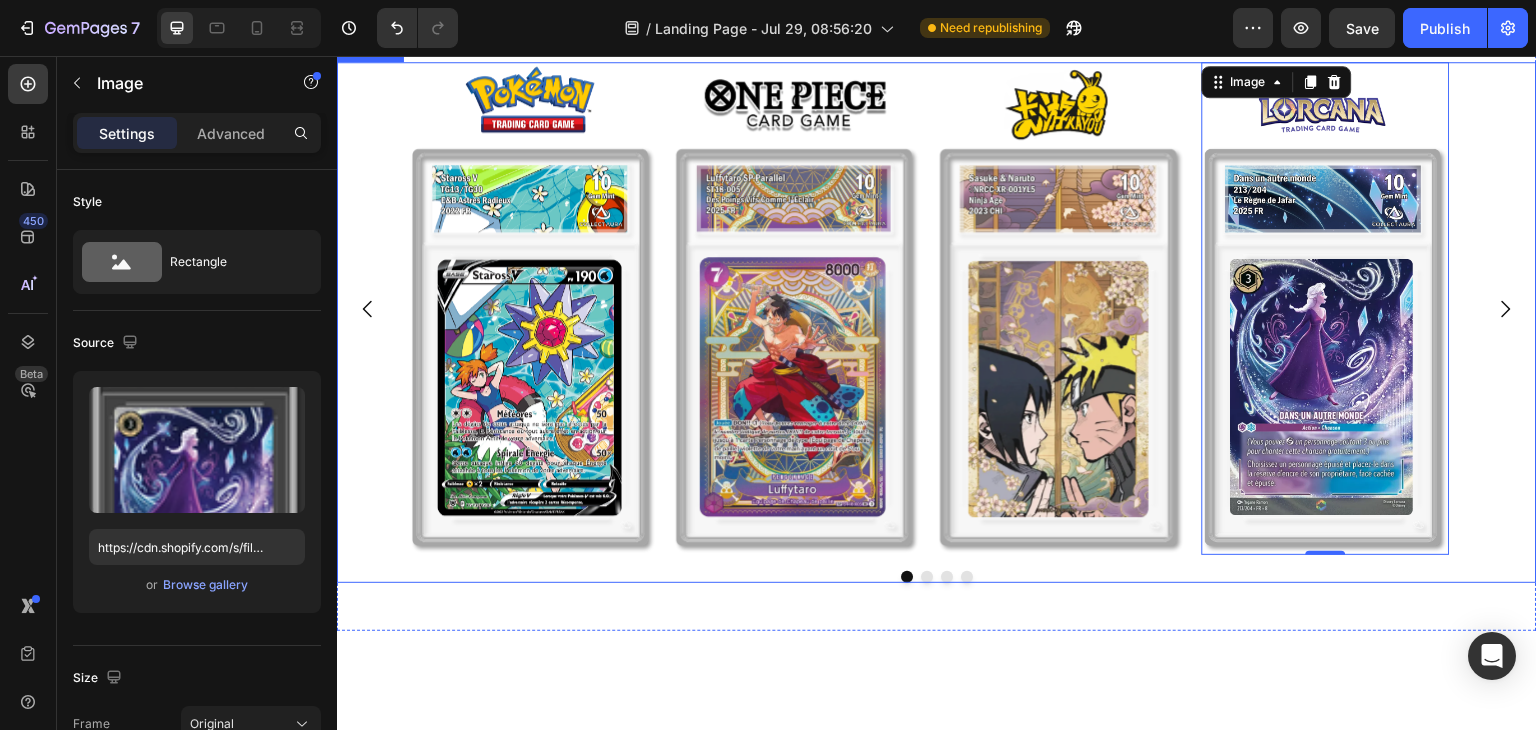 scroll, scrollTop: 1000, scrollLeft: 0, axis: vertical 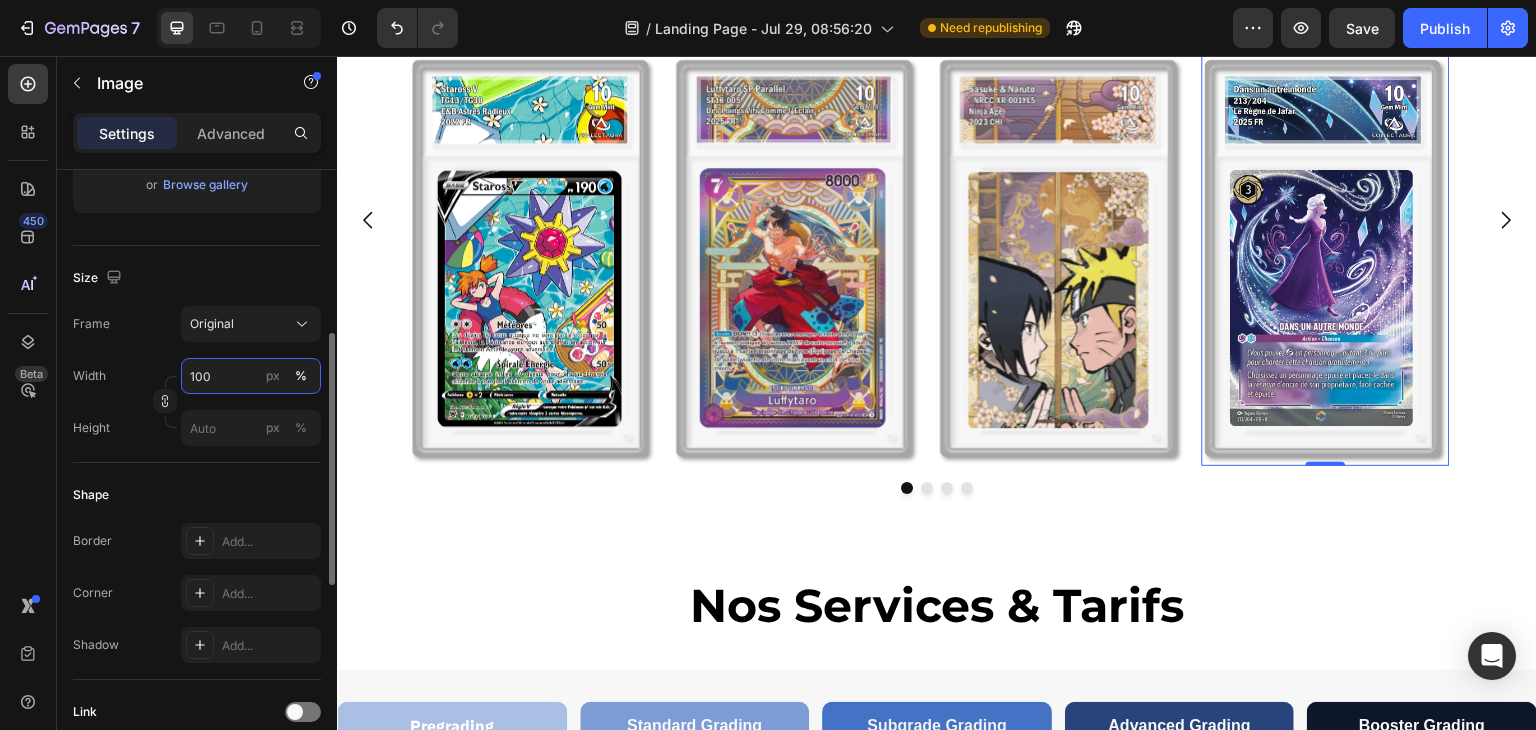 click on "100" at bounding box center (251, 376) 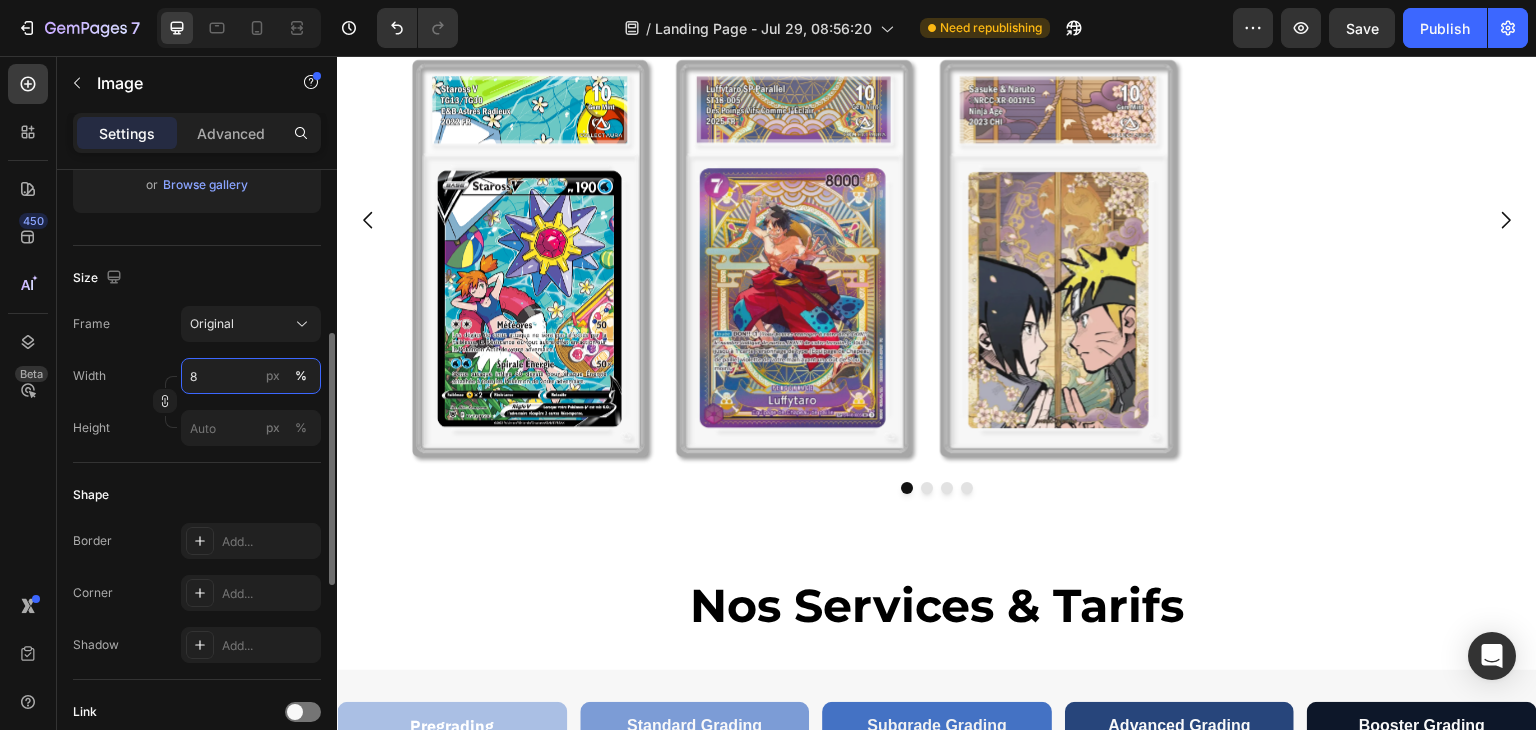 type on "82" 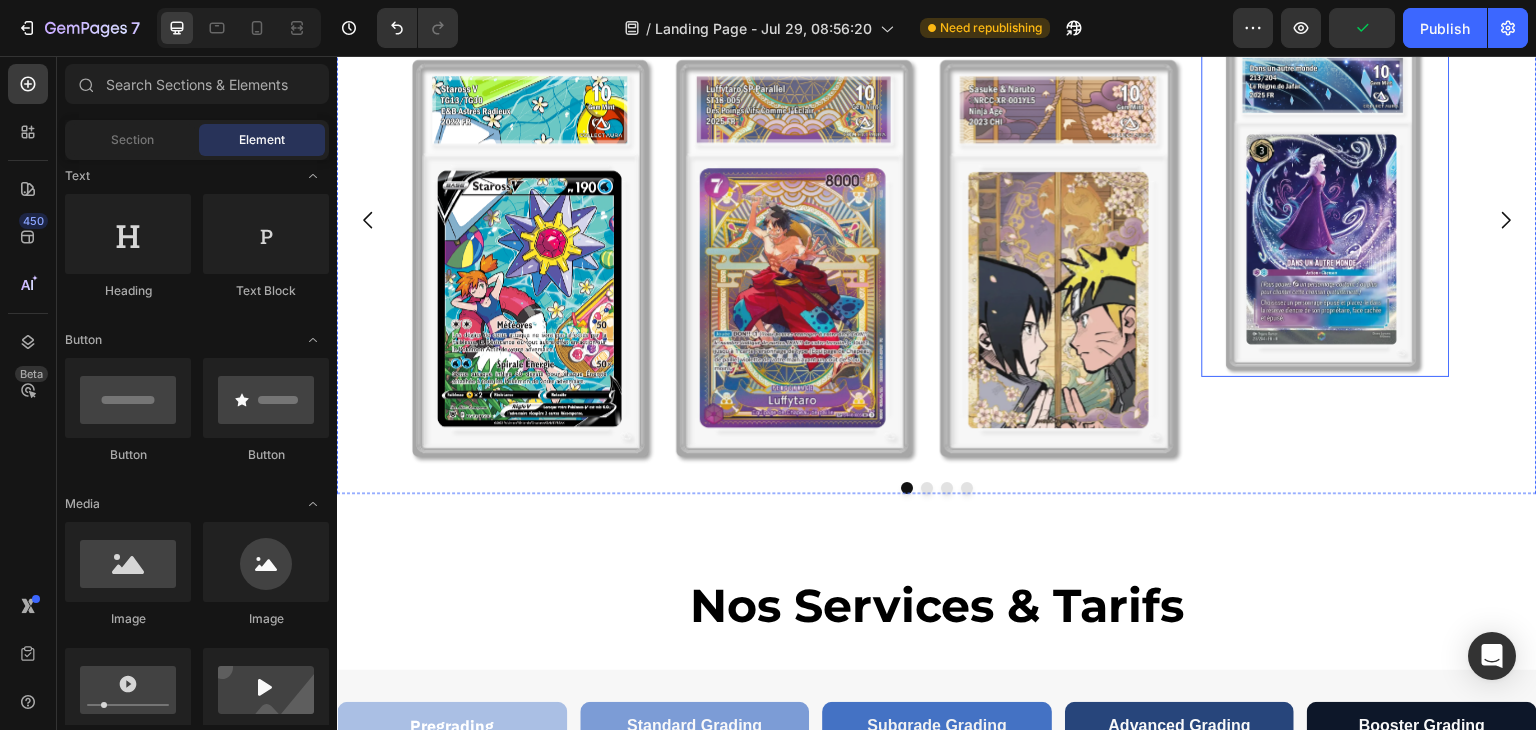 click at bounding box center [1326, 175] 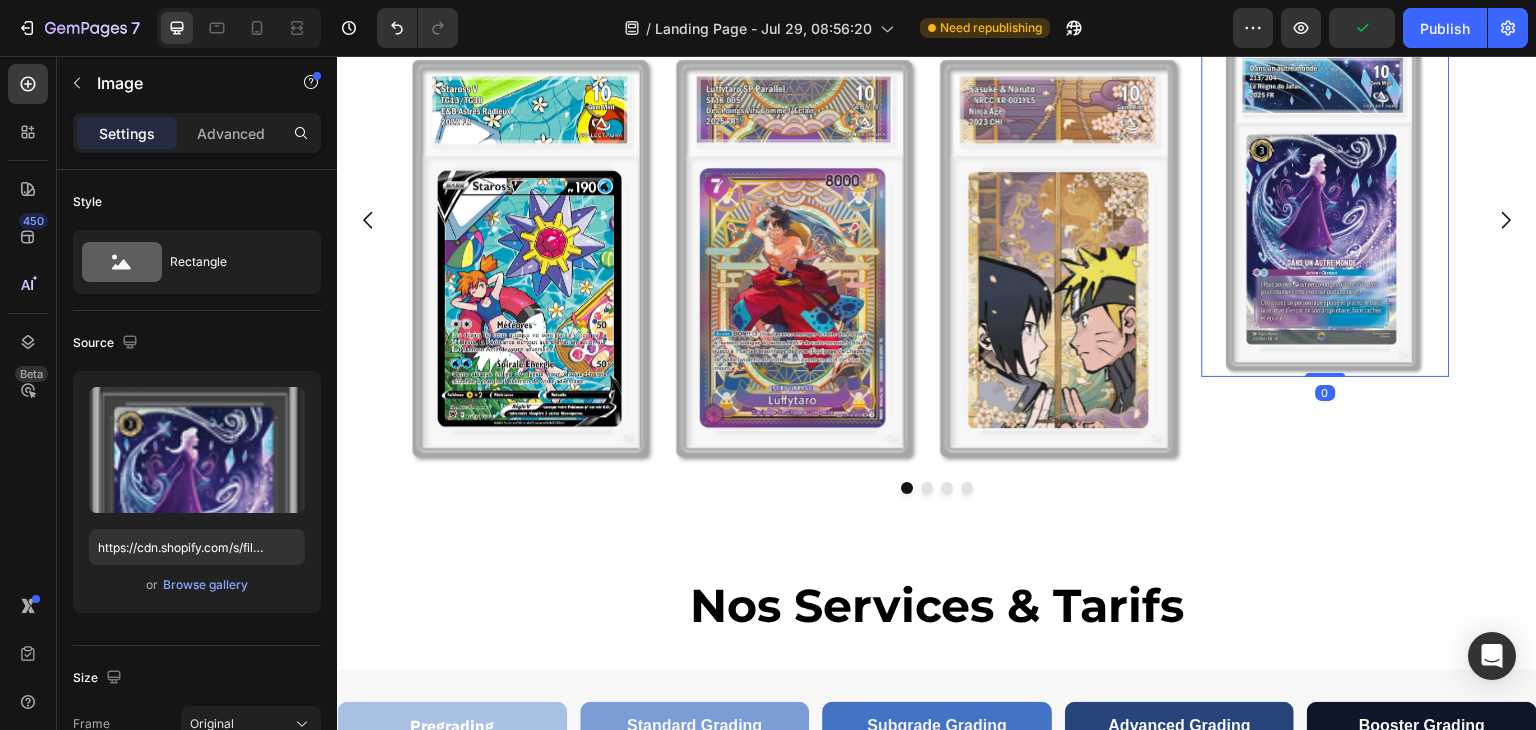 scroll, scrollTop: 600, scrollLeft: 0, axis: vertical 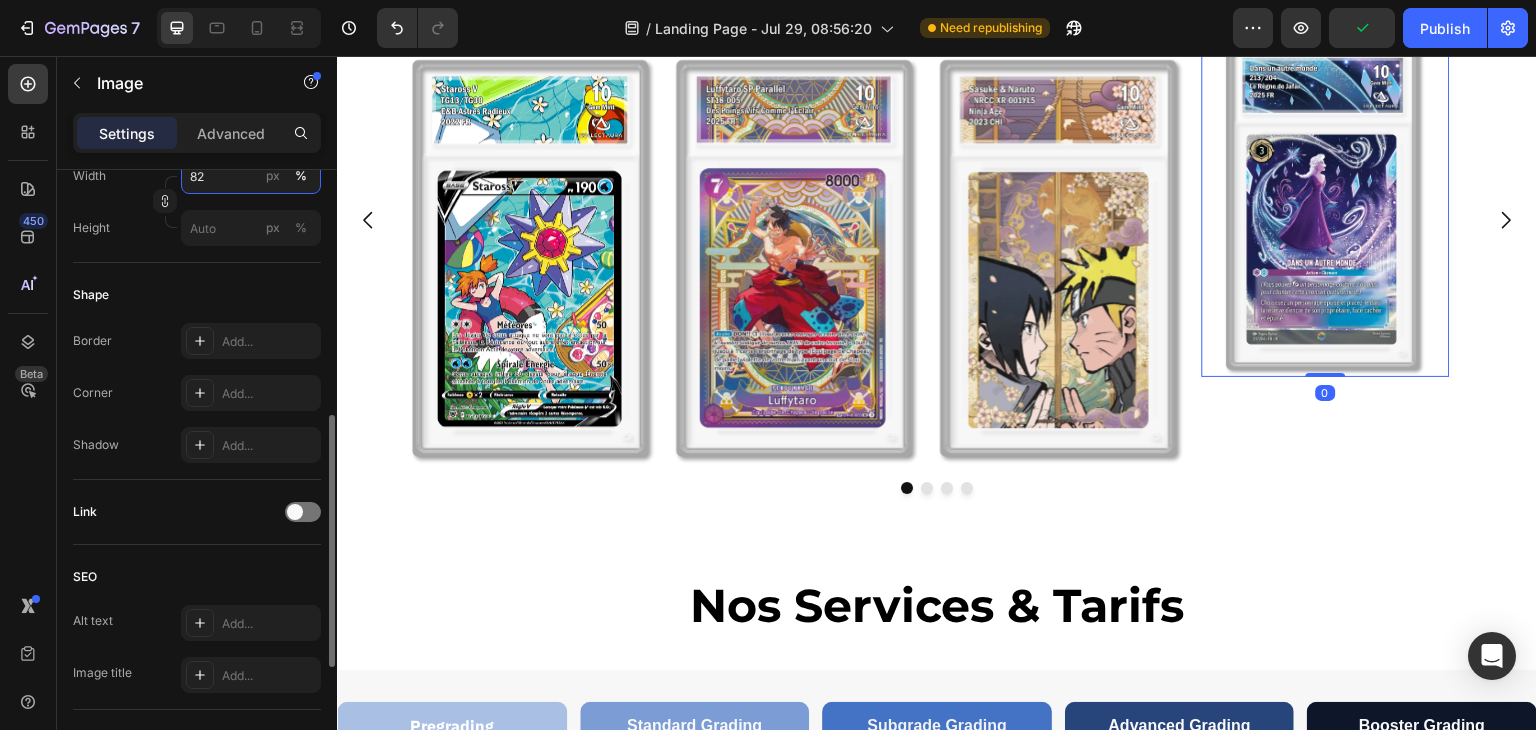 click on "82" at bounding box center (251, 176) 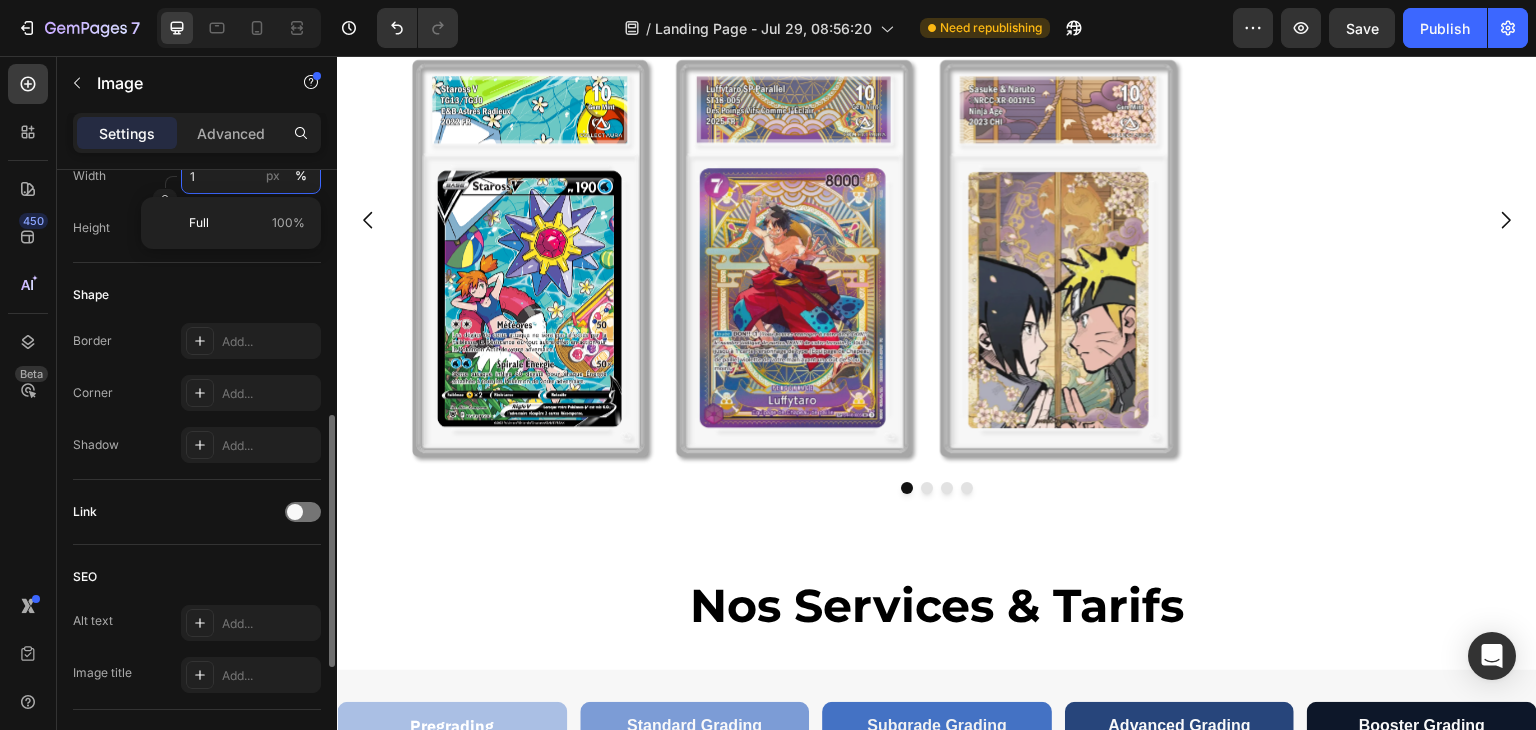 scroll, scrollTop: 598, scrollLeft: 0, axis: vertical 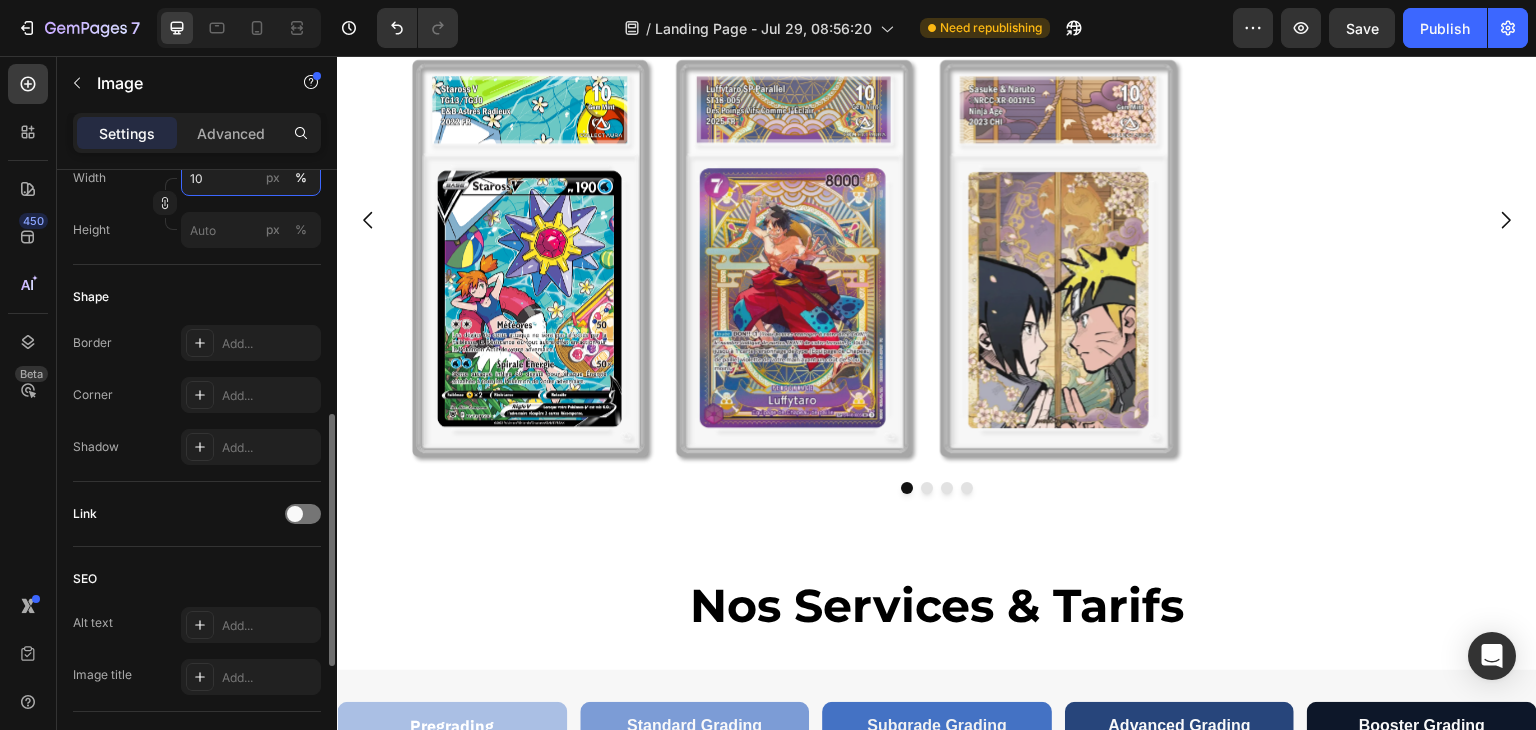 type on "100" 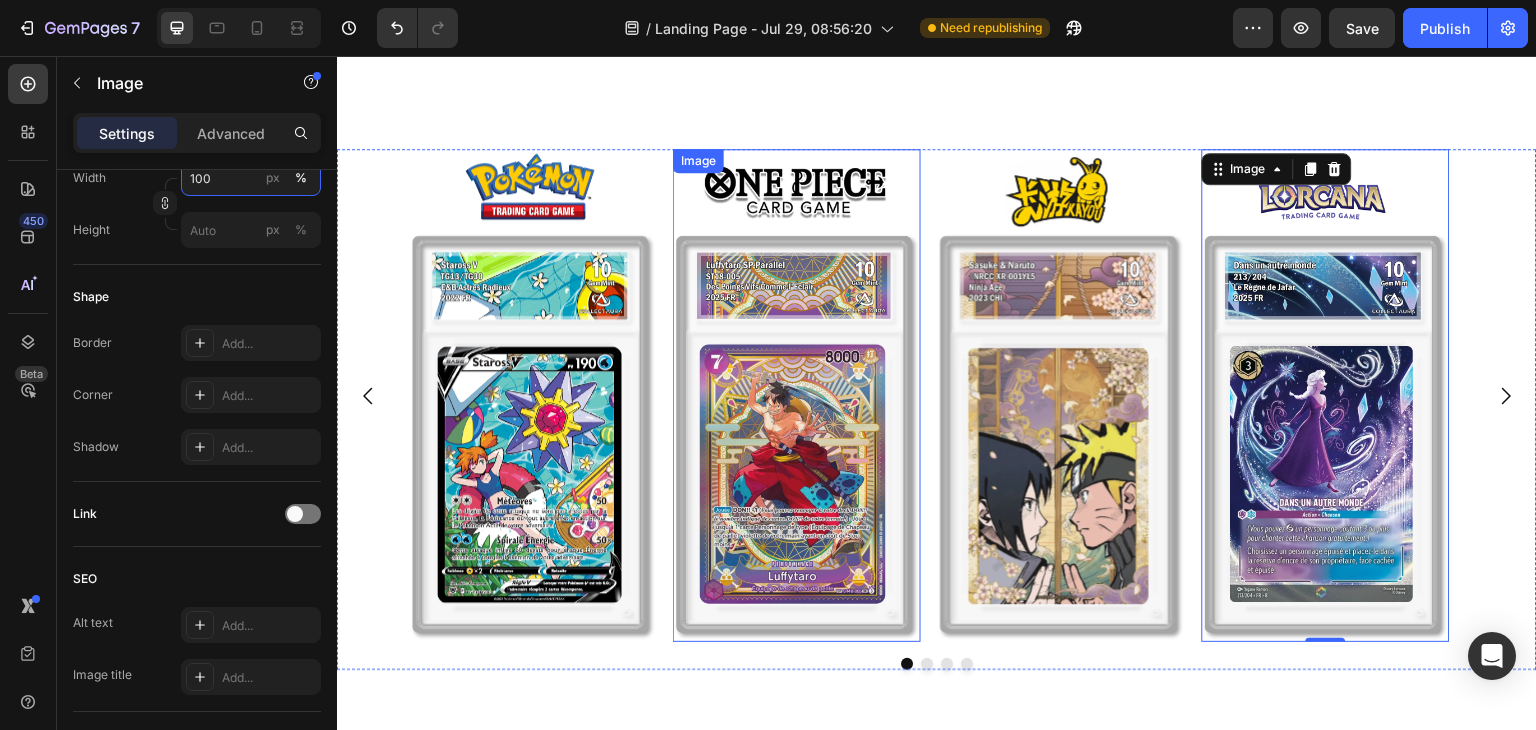 scroll, scrollTop: 600, scrollLeft: 0, axis: vertical 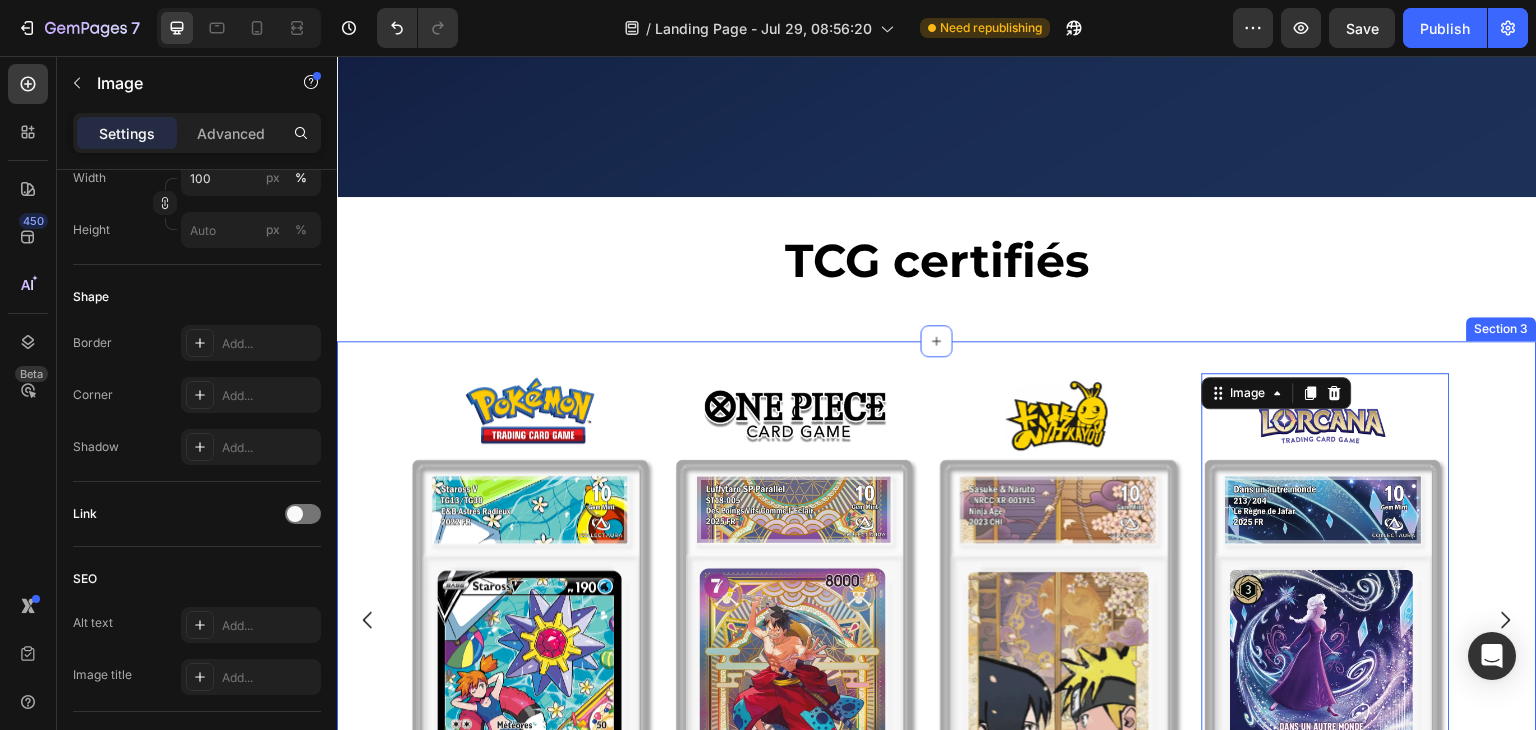 click on "Image Image Image Image   0
Carousel Section 3" at bounding box center [937, 642] 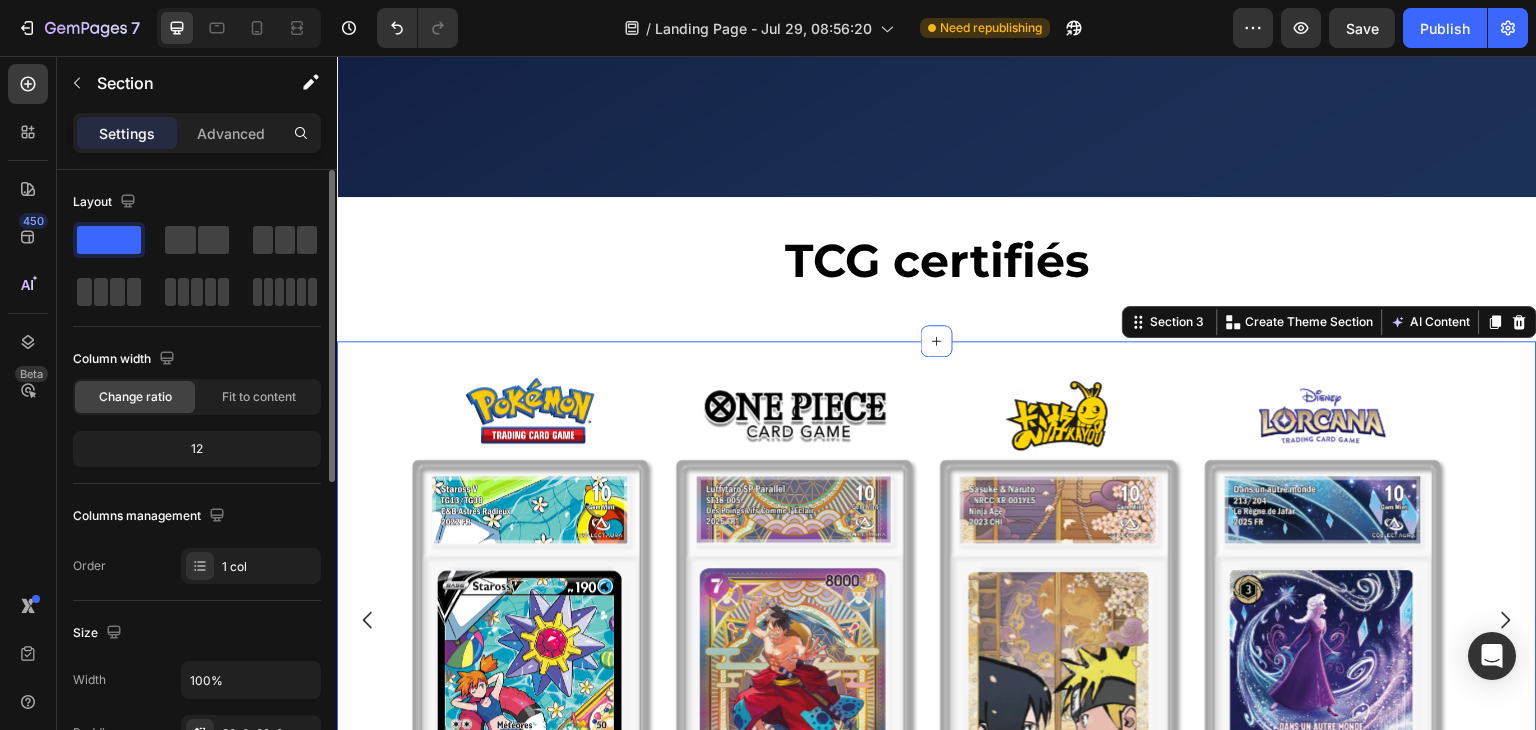 scroll, scrollTop: 200, scrollLeft: 0, axis: vertical 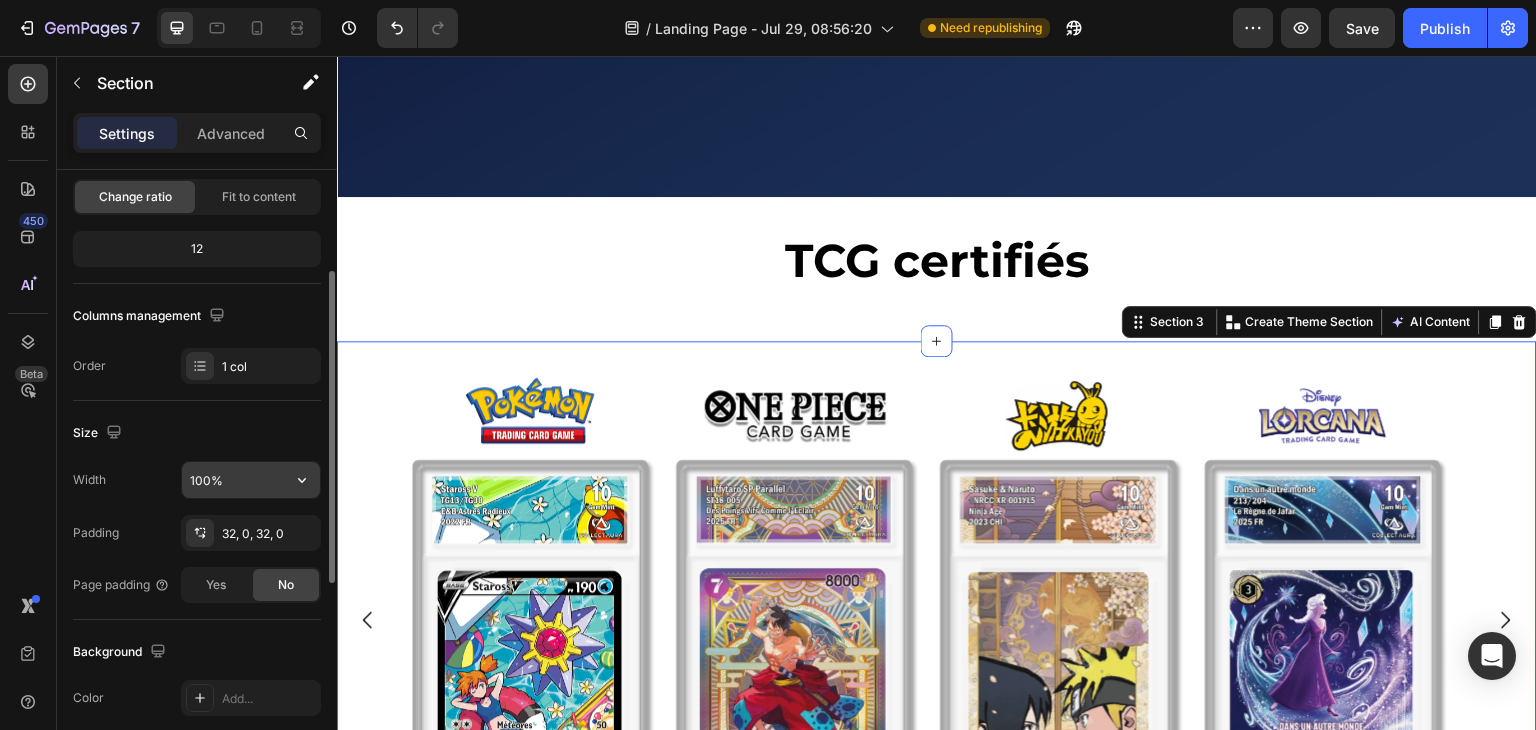 click on "100%" at bounding box center [251, 480] 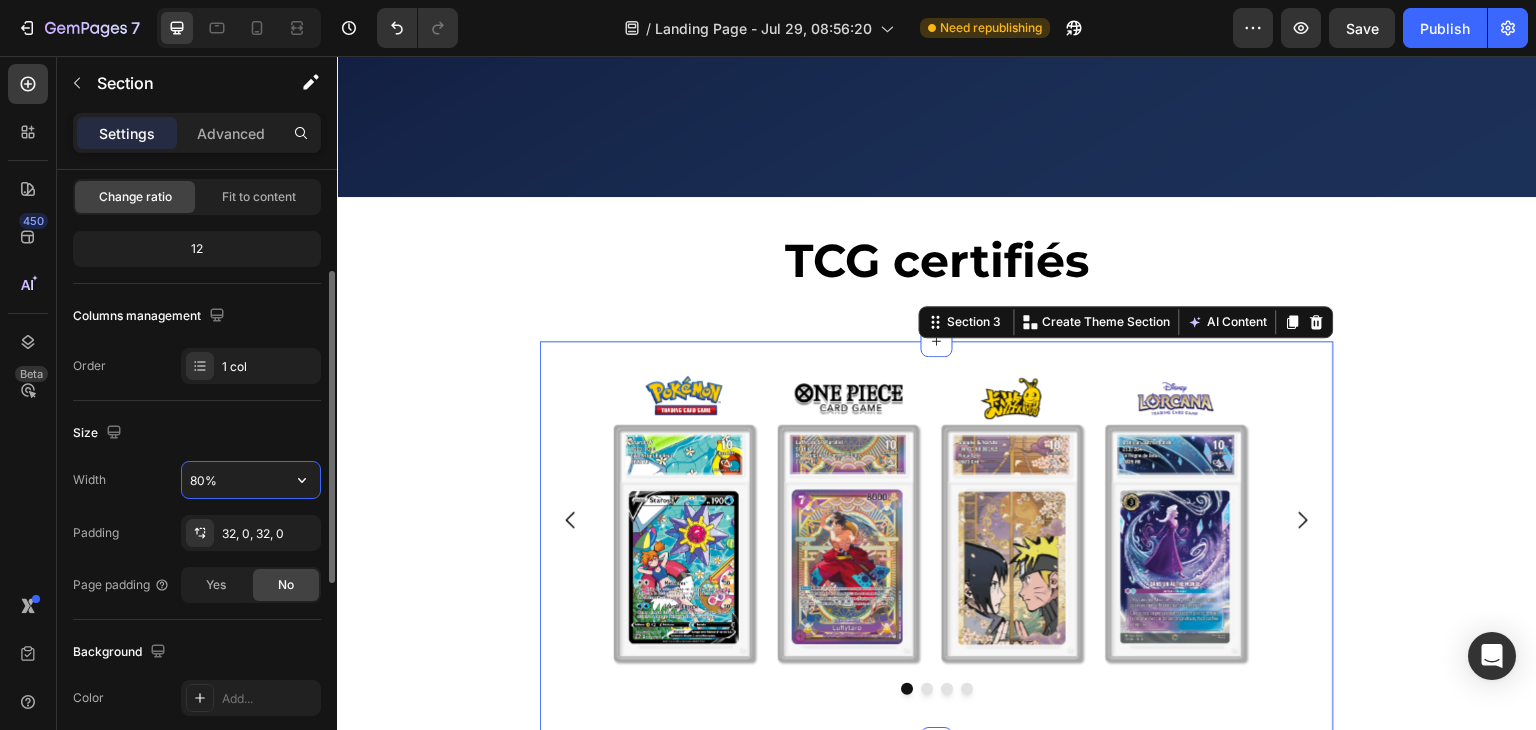 drag, startPoint x: 249, startPoint y: 477, endPoint x: 105, endPoint y: 483, distance: 144.12494 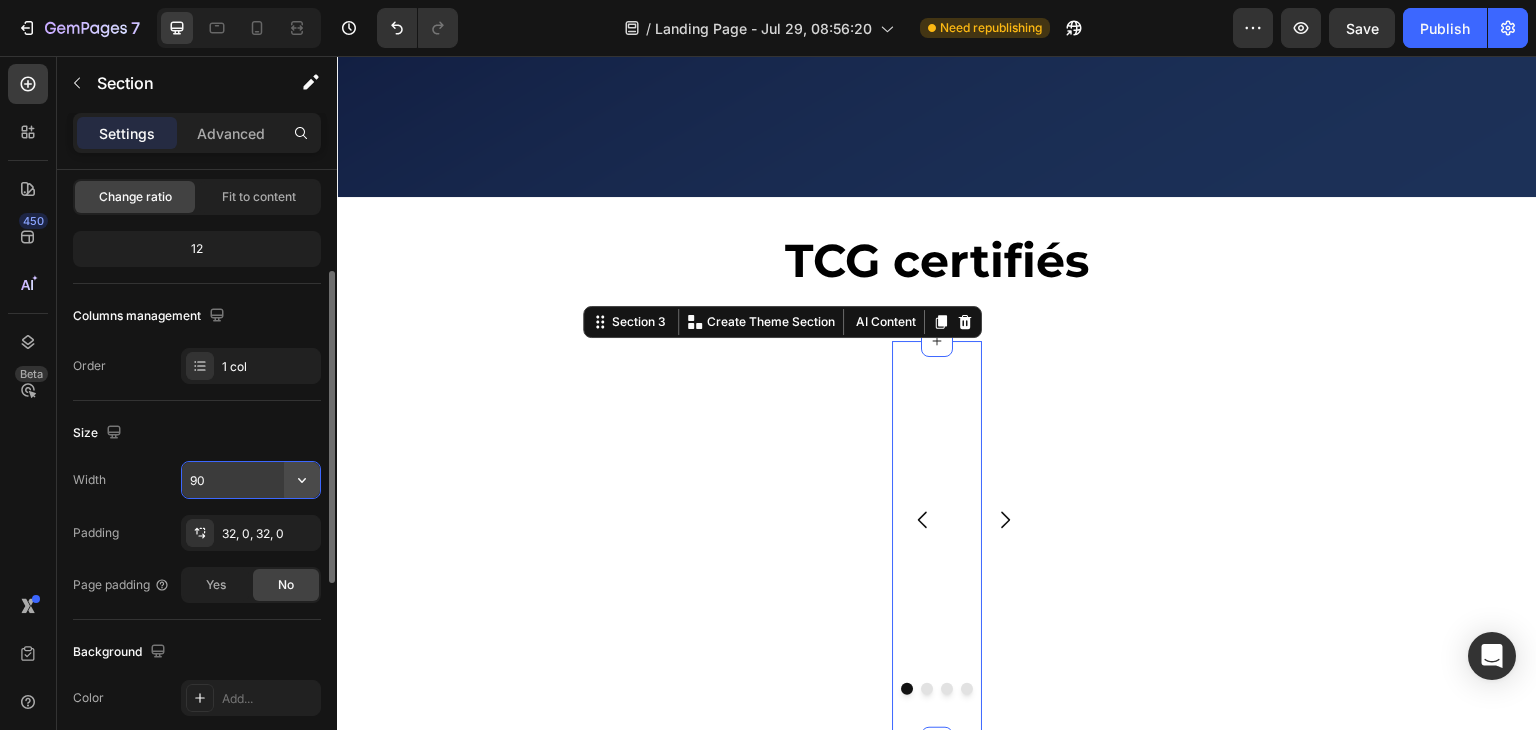 click 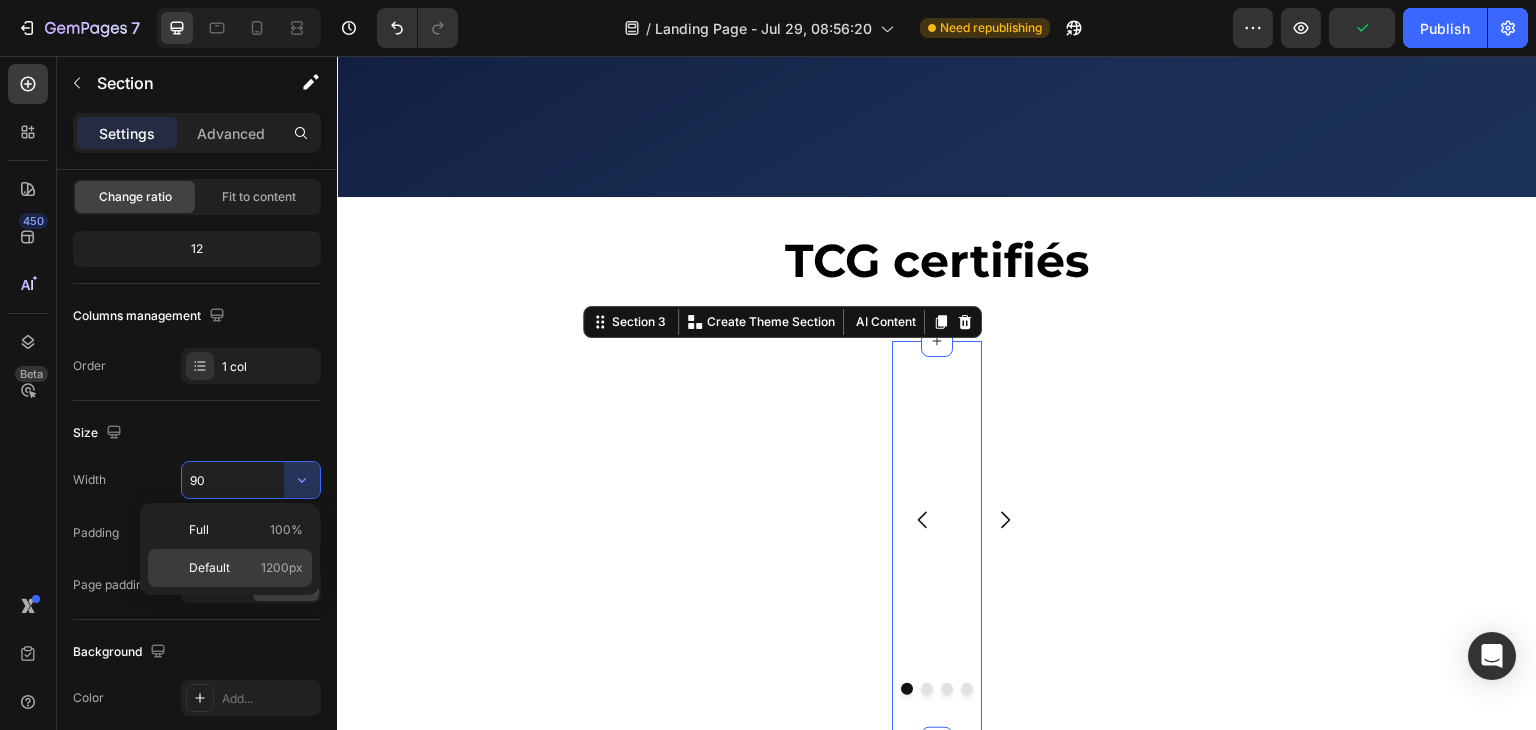 click on "Default 1200px" at bounding box center (246, 568) 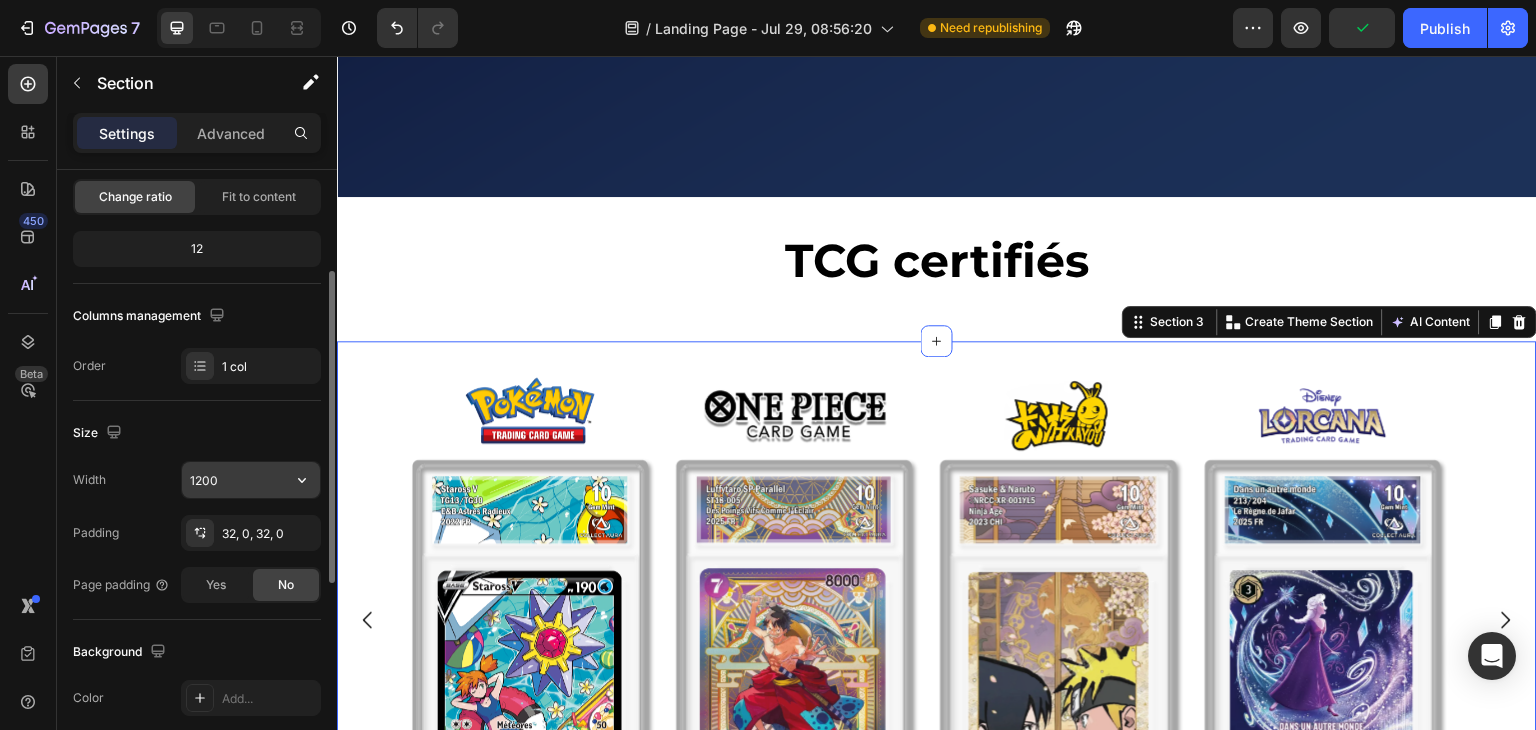click on "1200" at bounding box center [251, 480] 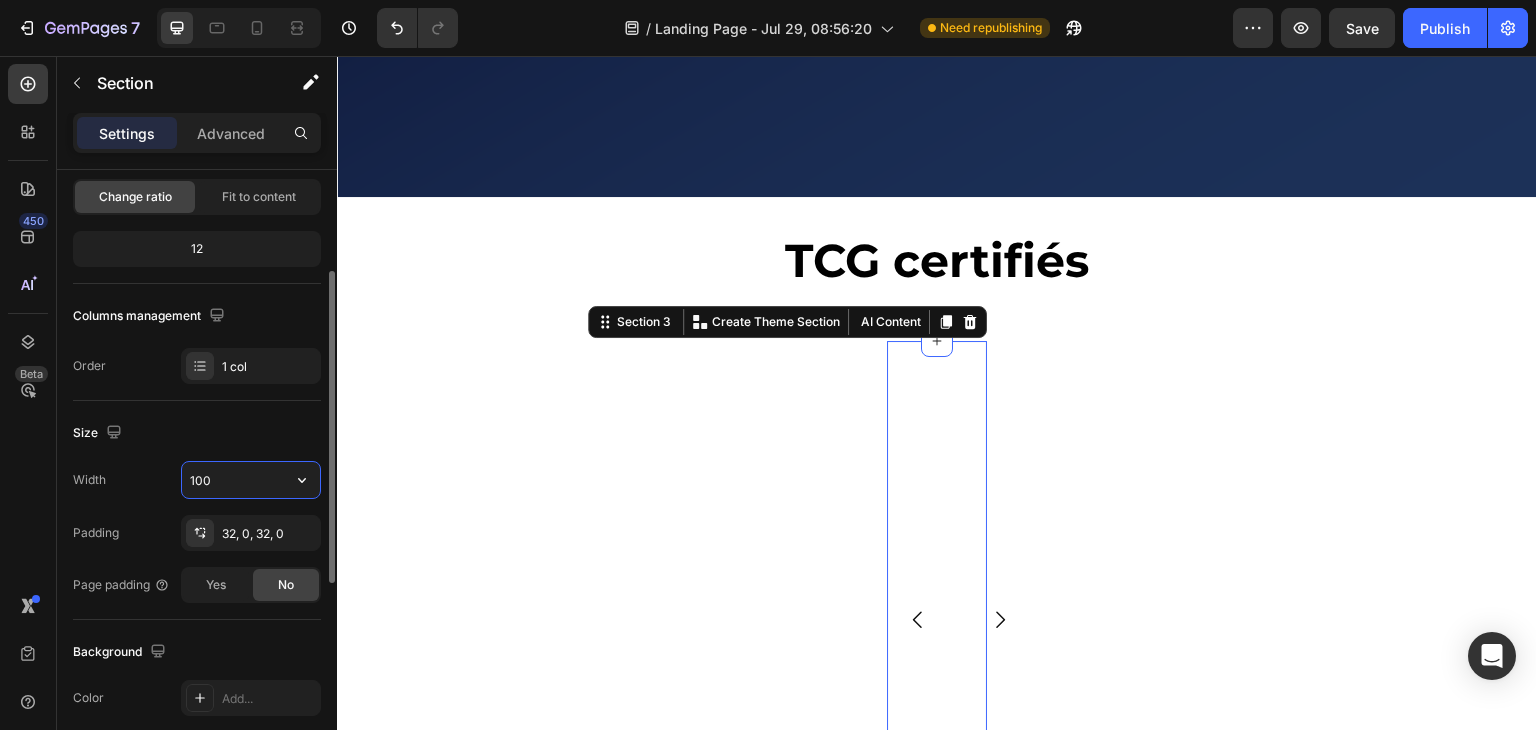 type on "1000" 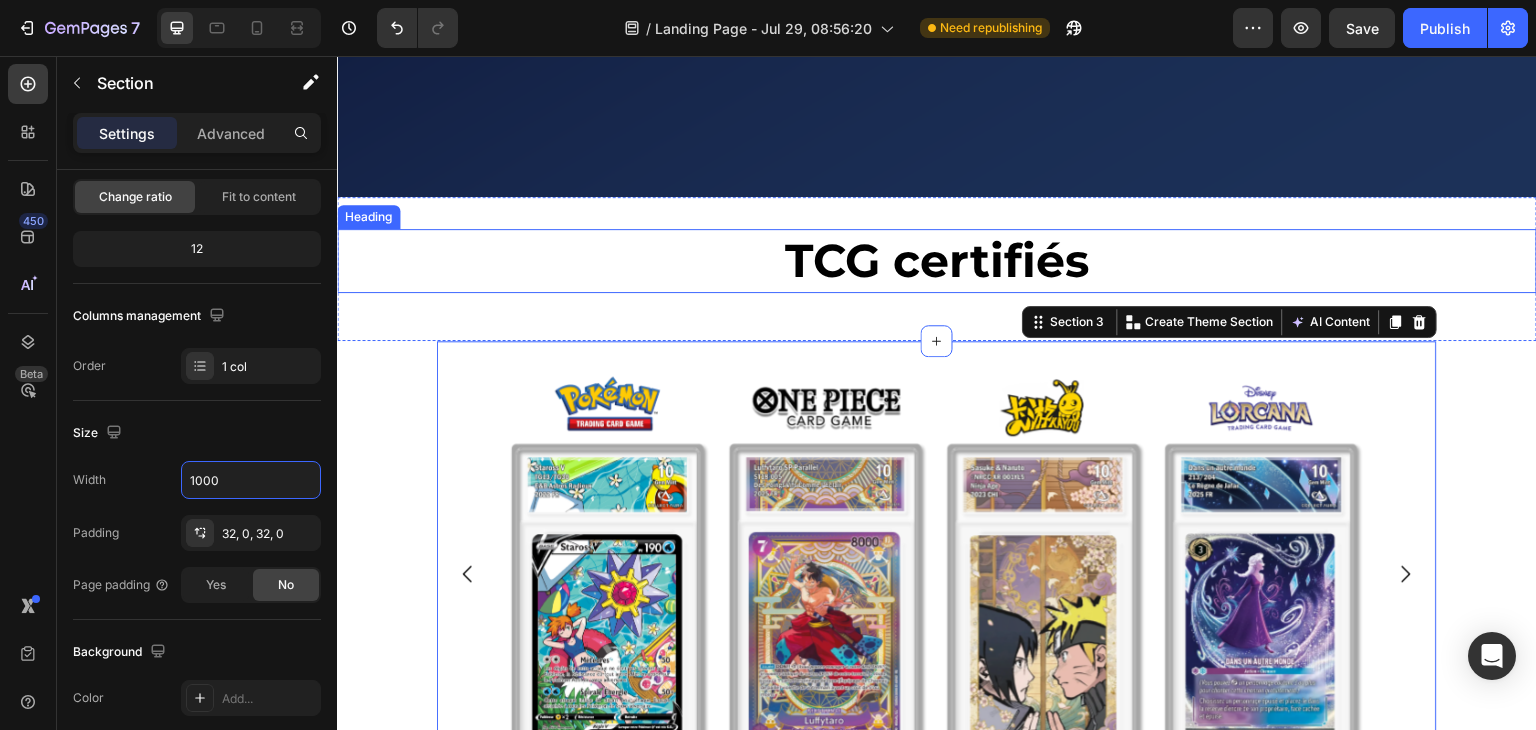 click on "TCG certifiés" at bounding box center [937, 261] 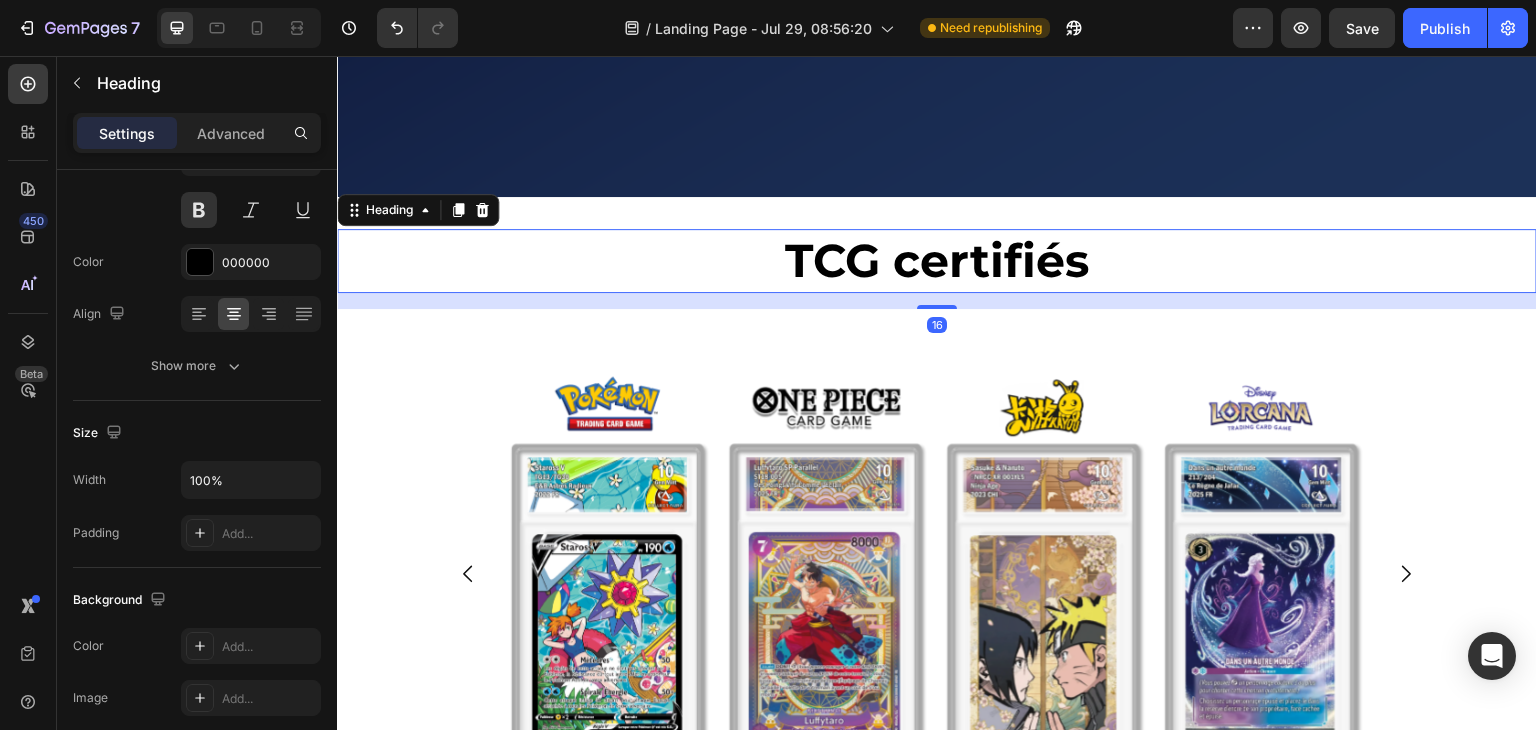 scroll, scrollTop: 0, scrollLeft: 0, axis: both 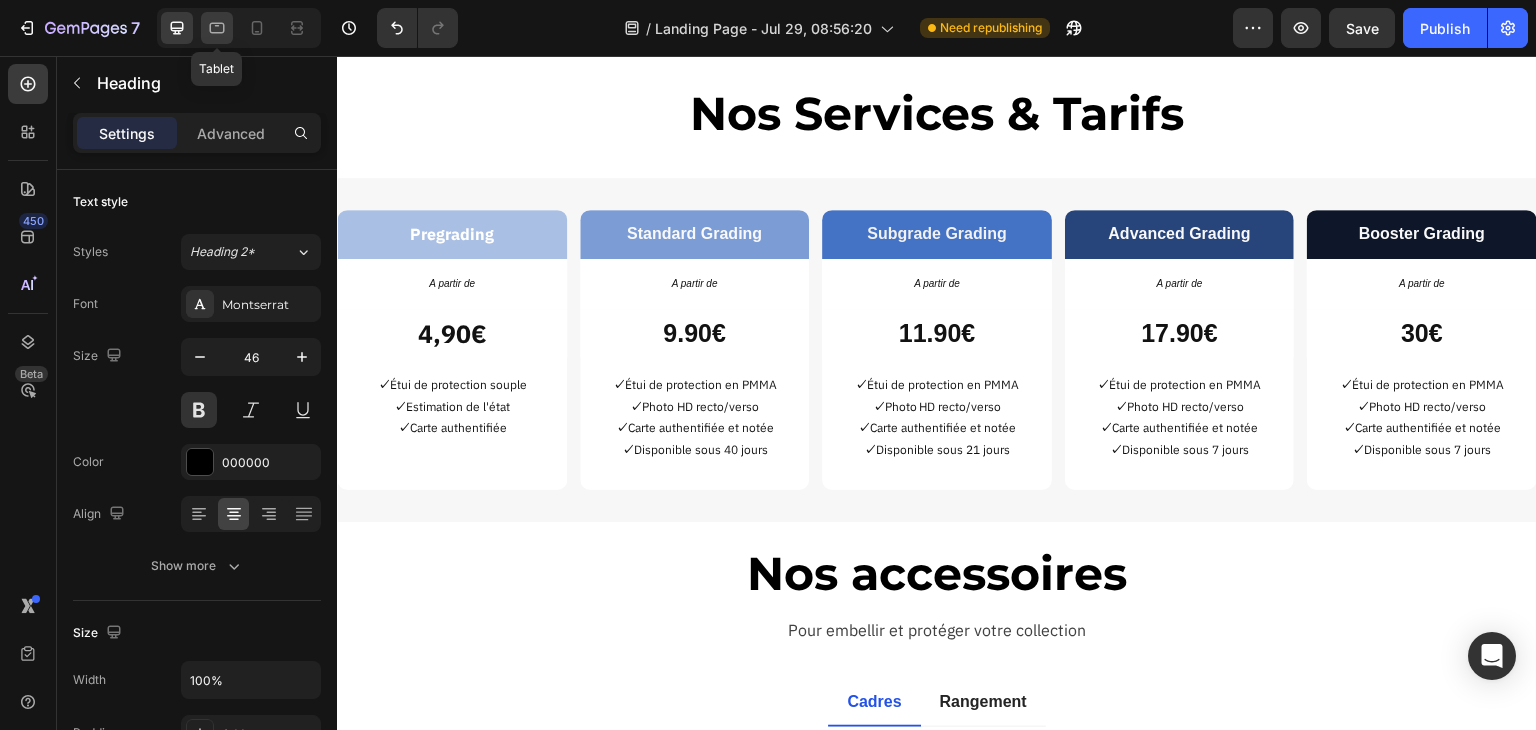 click 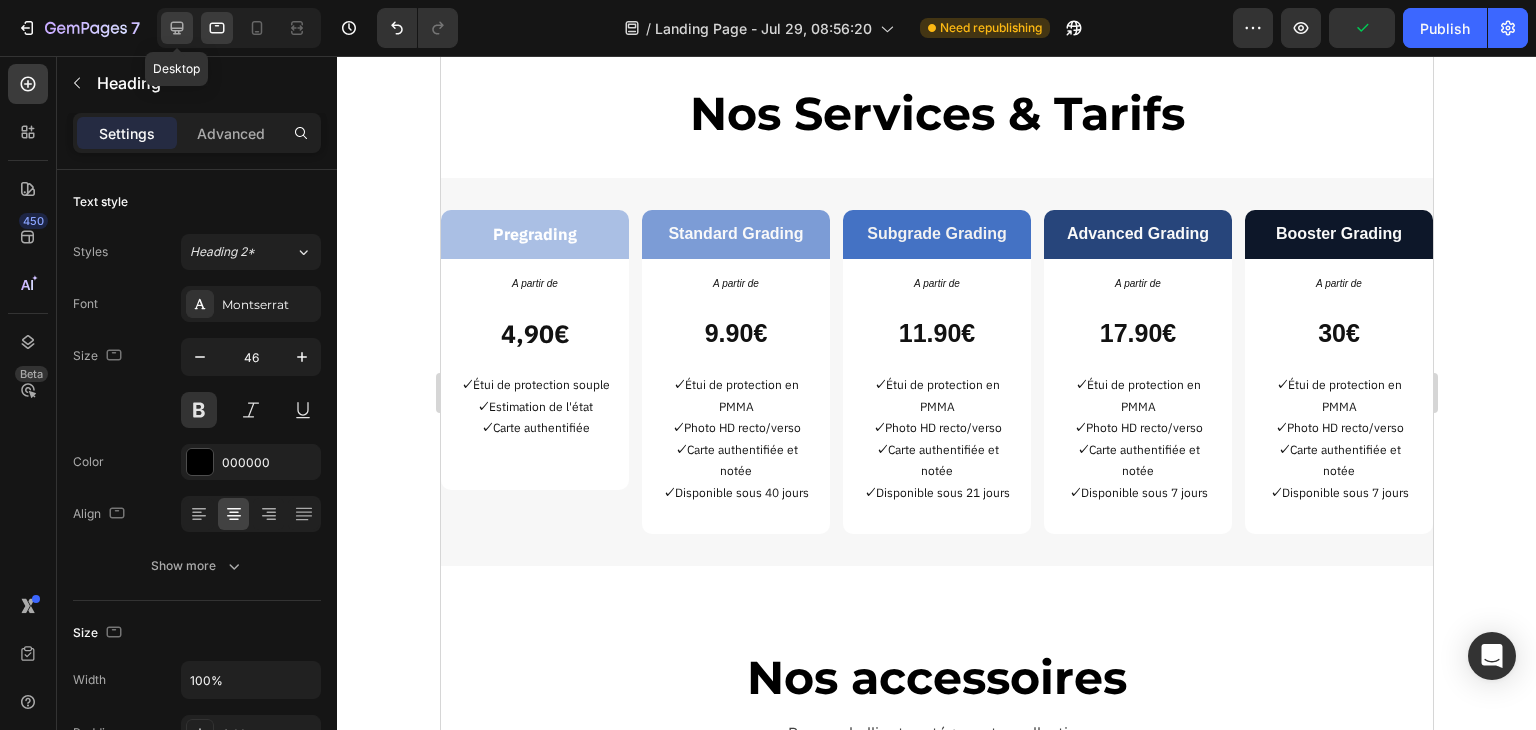click 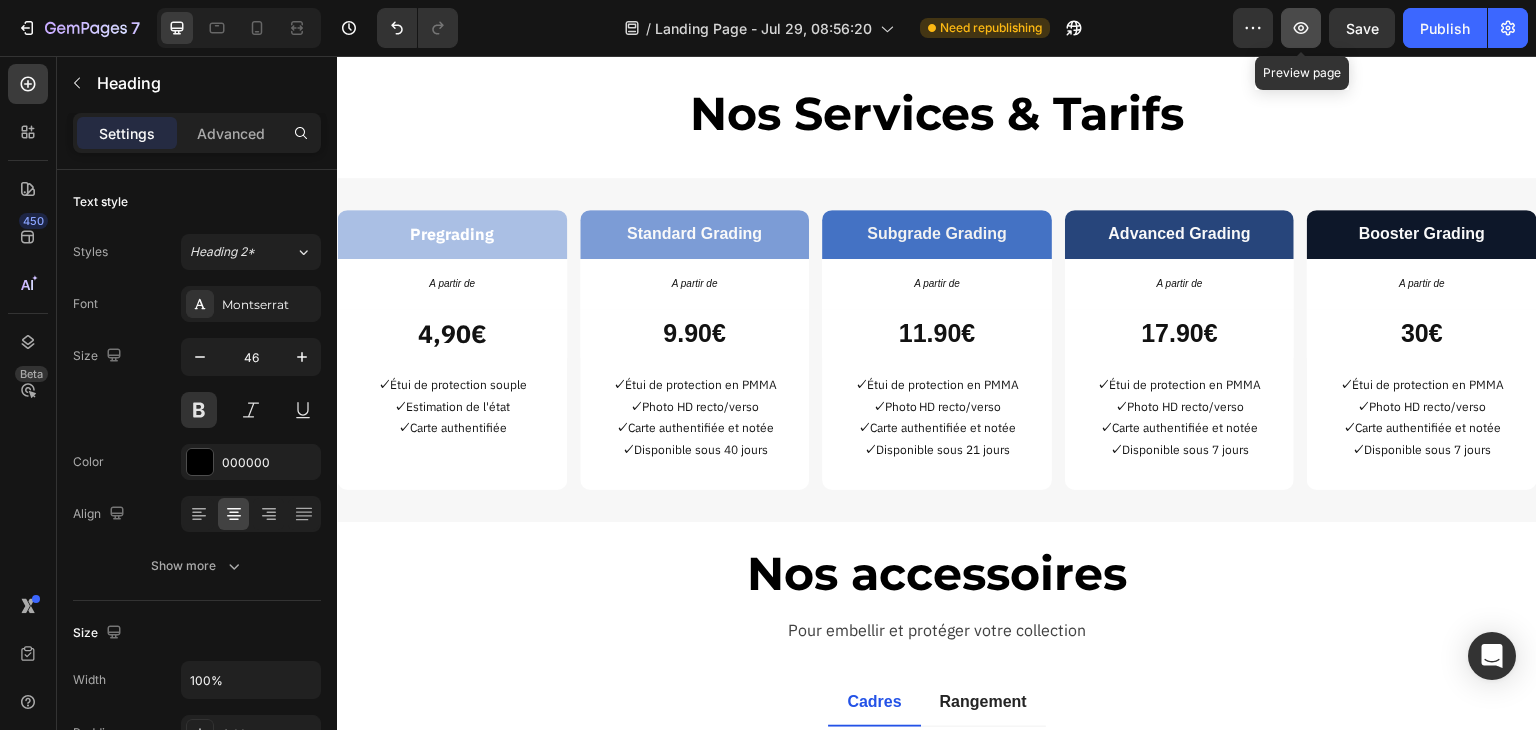 click 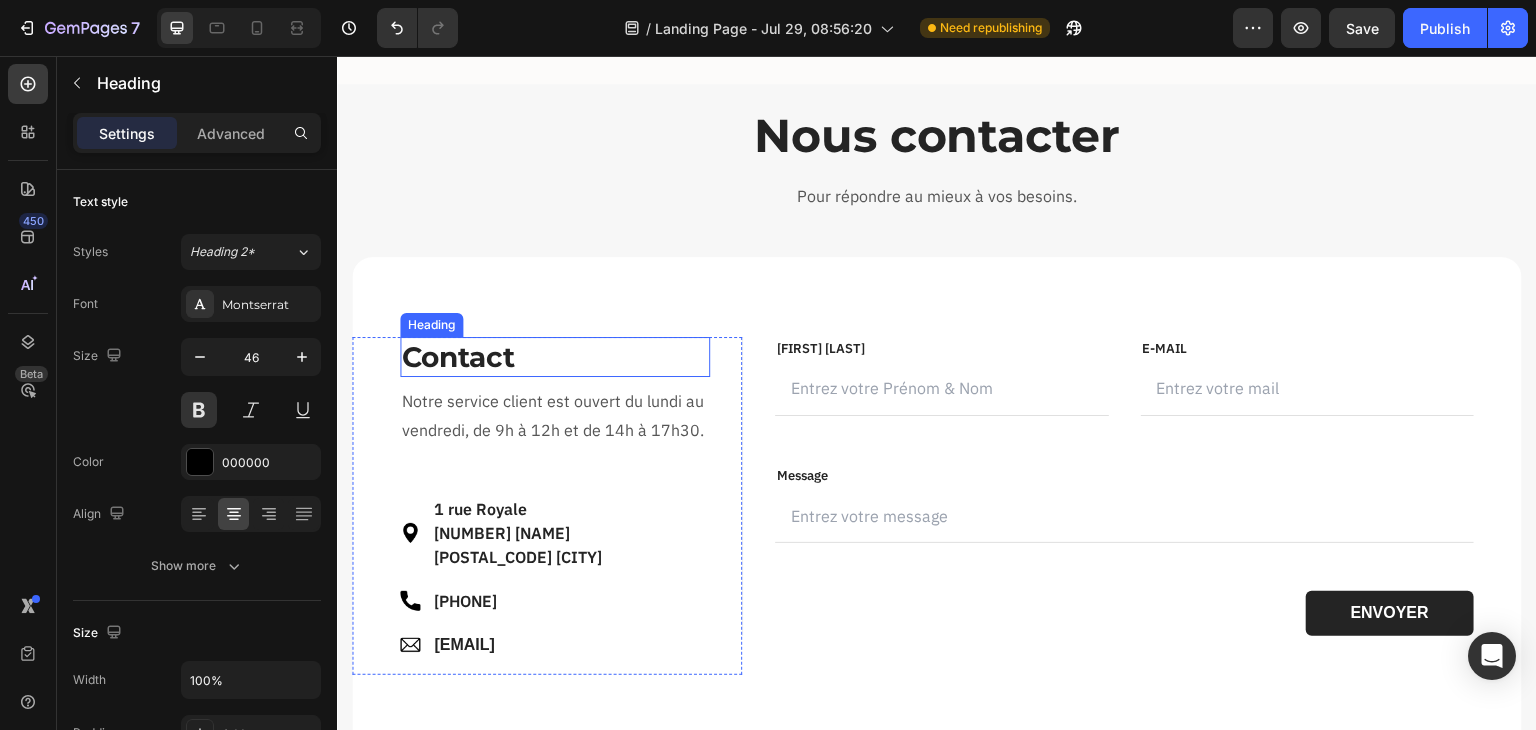 scroll, scrollTop: 4100, scrollLeft: 0, axis: vertical 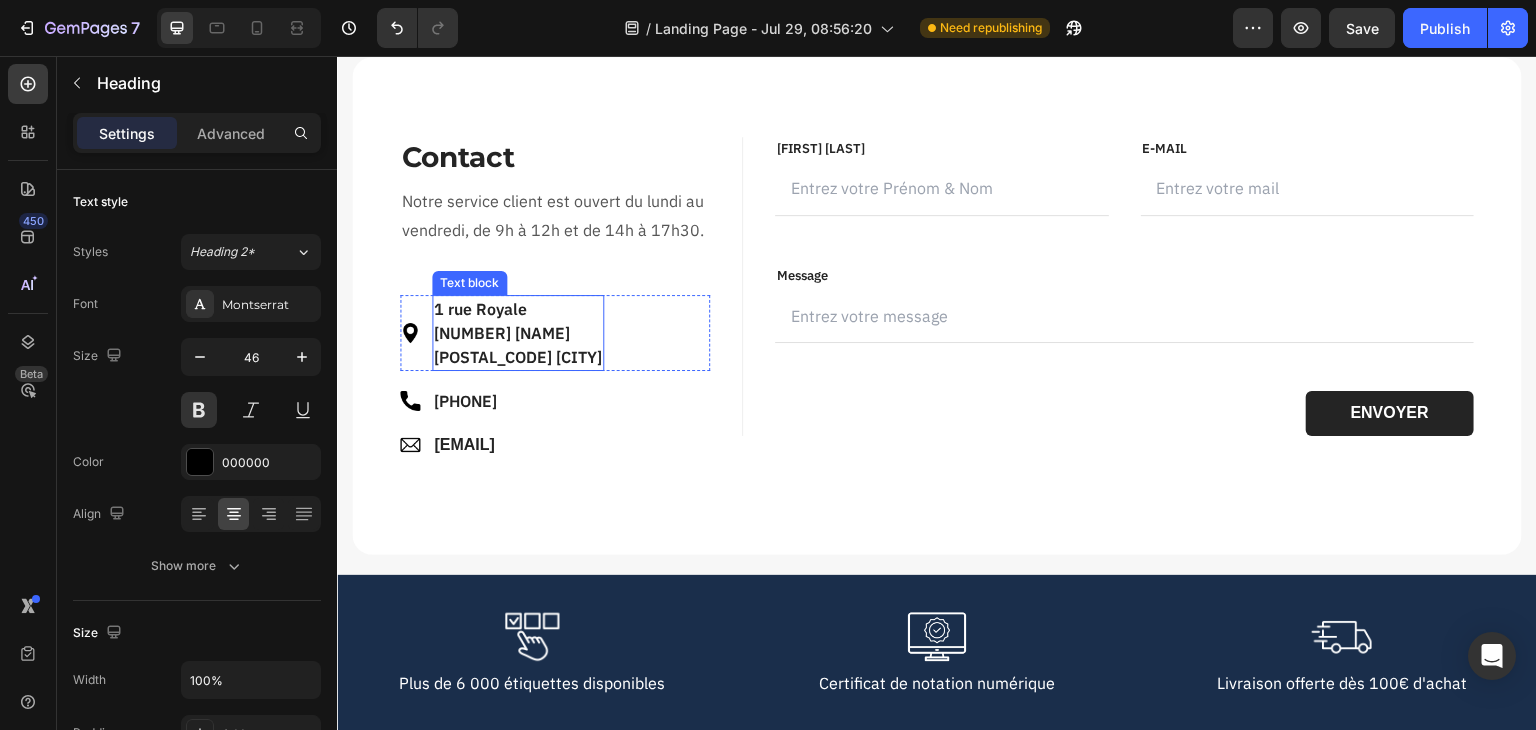 click on "202 bureaux de la Colline" at bounding box center (518, 333) 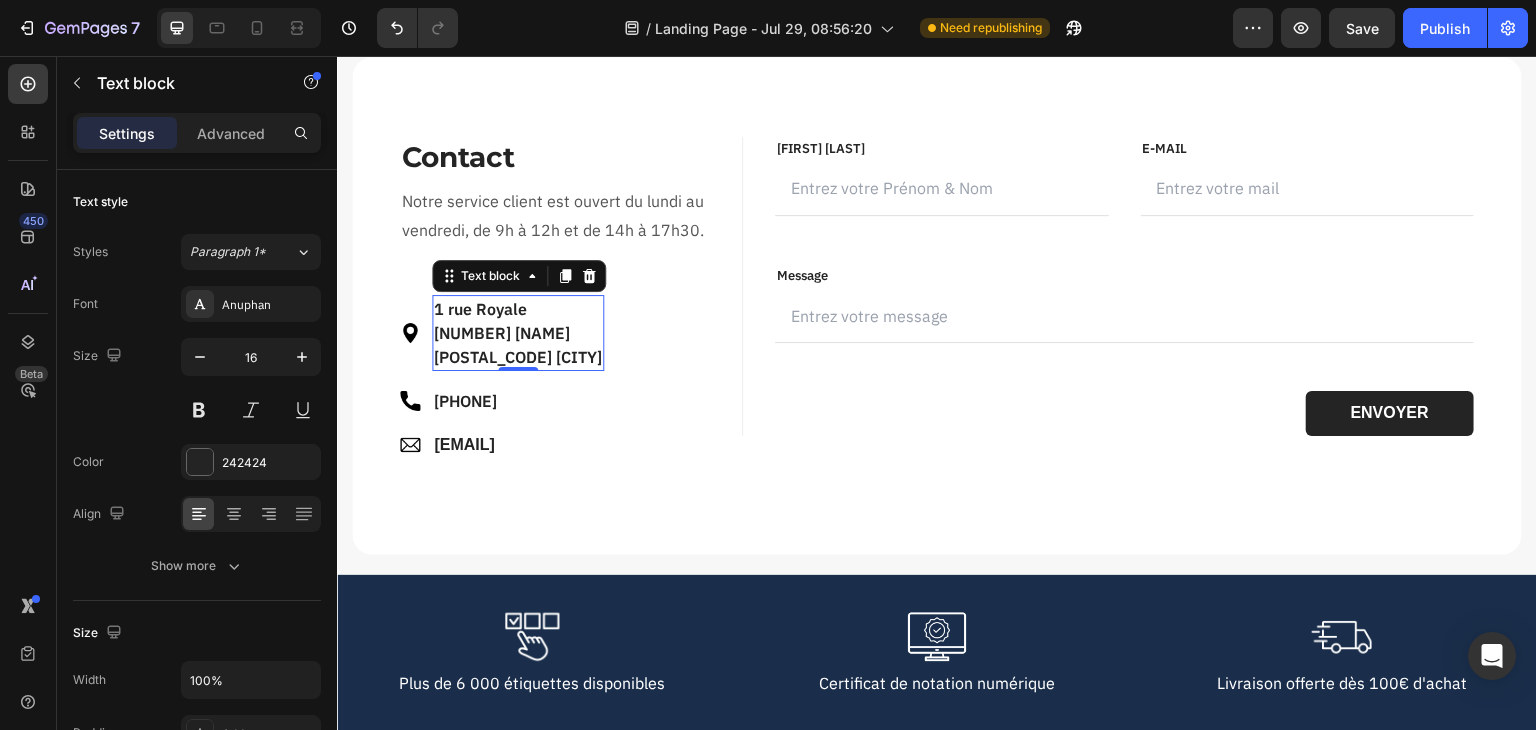 click on "202 bureaux de la Colline" at bounding box center (518, 333) 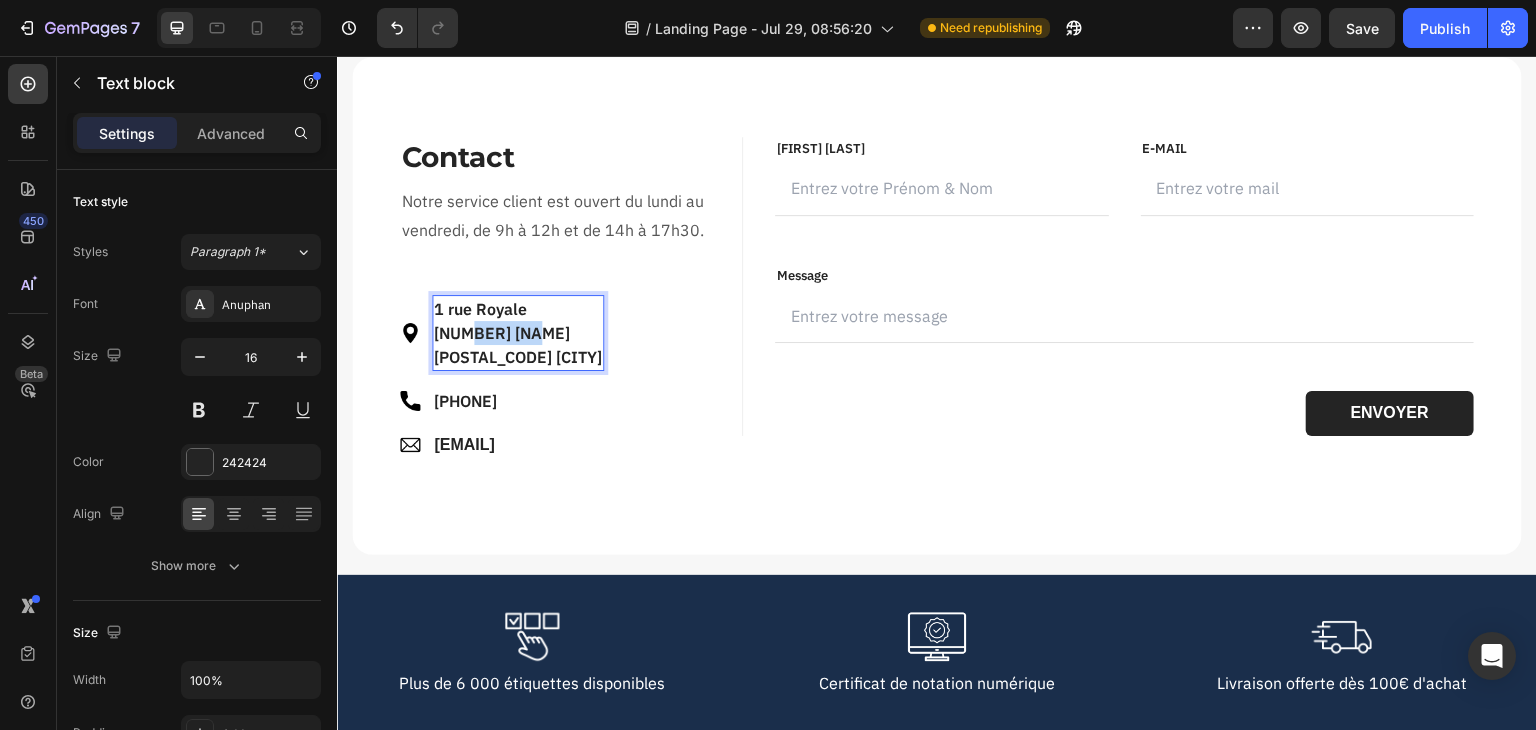 click on "202 bureaux de la Colline" at bounding box center [518, 333] 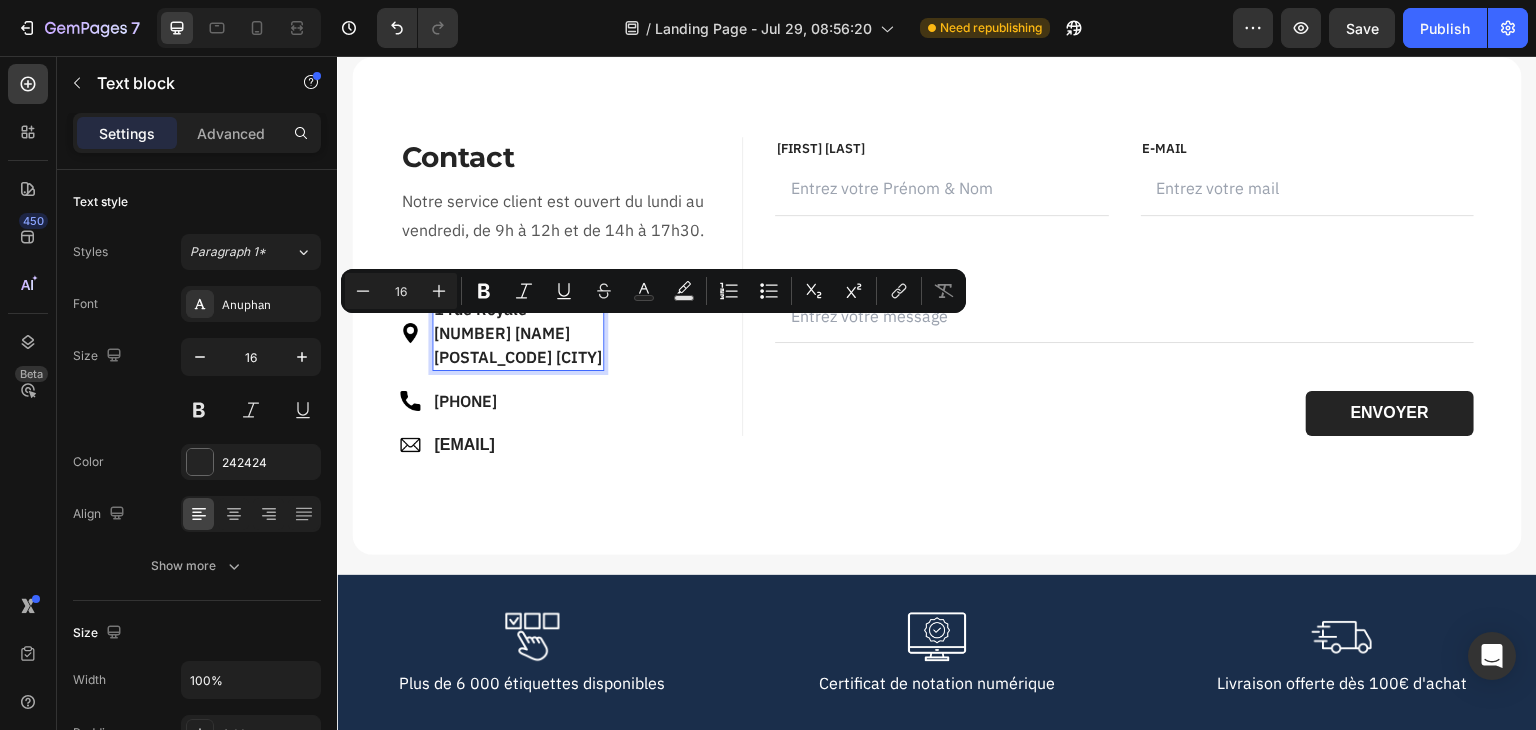click on "202 bureaux de la Colline" at bounding box center (518, 333) 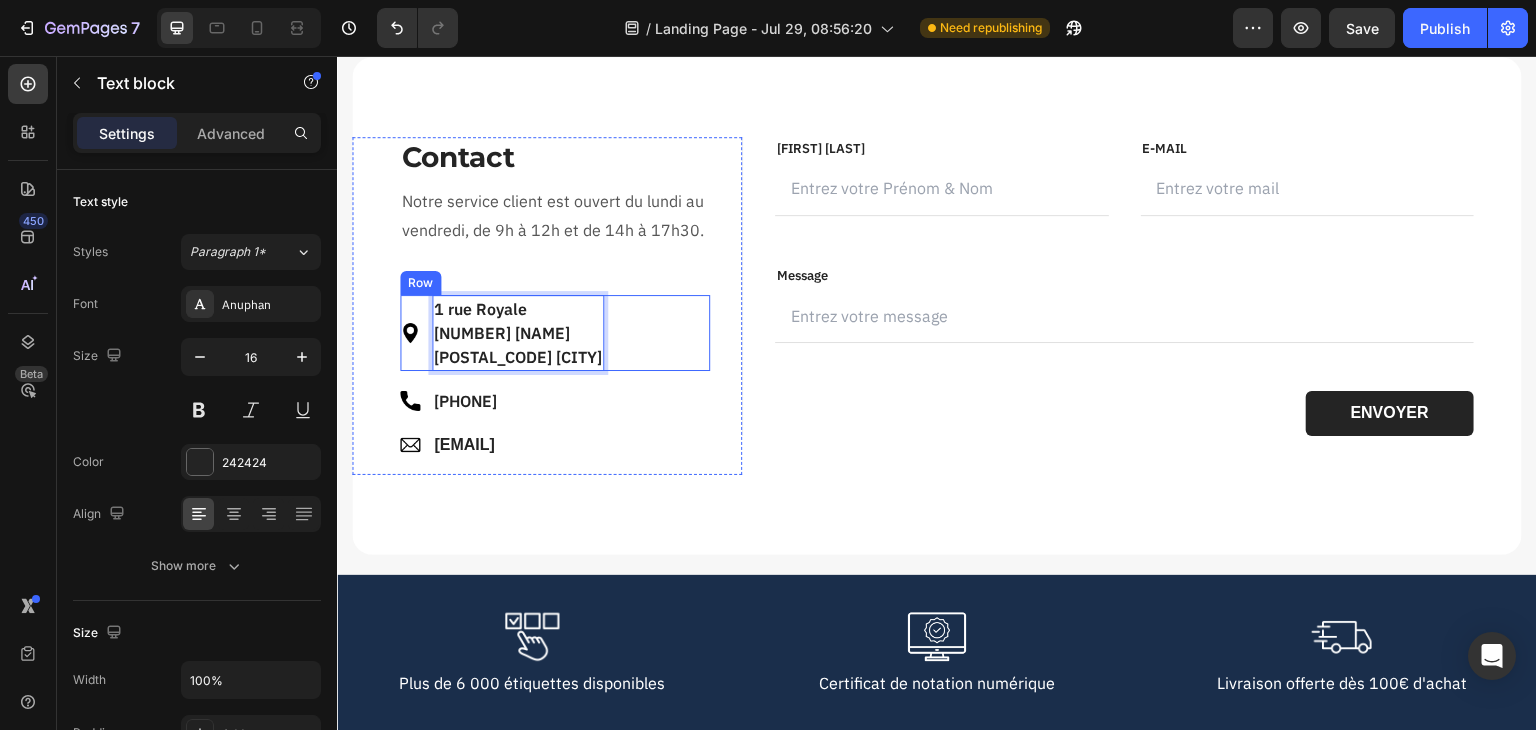 drag, startPoint x: 438, startPoint y: 334, endPoint x: 663, endPoint y: 342, distance: 225.14218 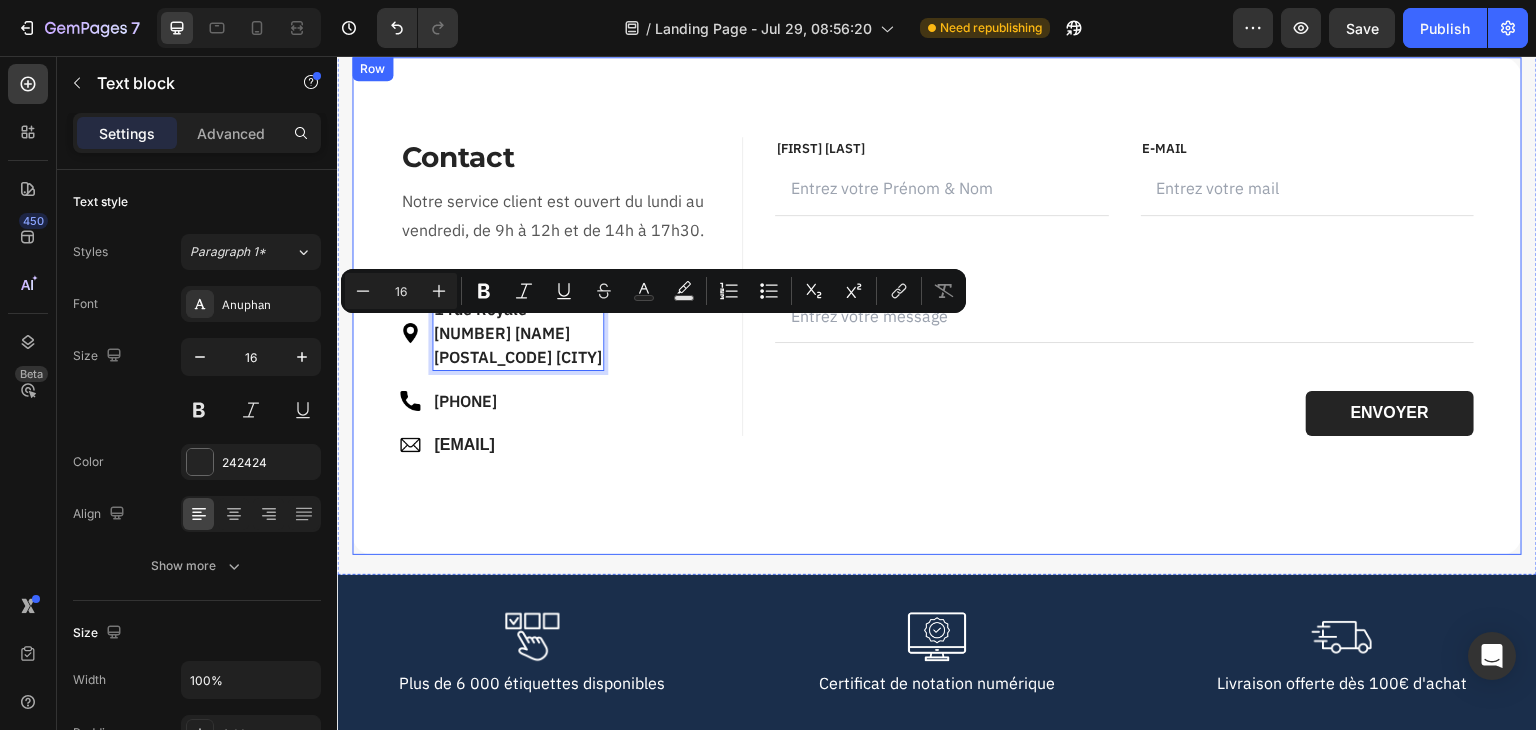 click on "Contact Heading Informations de contact Heading Notre service client est ouvert du lundi au vendredi, de 9h à 12h et de 14h à 17h30. Text block Image 1 rue Royale 202 bureaux de la Colline 92210 Saint-Cloud Text block   0 Row Image 01 86 04 00 61 Text block Row Image contact@collectaura.com Text block Row Row FIRST NAME Text block NAME Text block Text Field LAST NAME Text block Email Text block Email Field Row MESSAGE Text block MESSAGE Text block Text Field Send Message Submit Button Contact Form Row FIRST NAME Text block Prénom & Nom Text block Text Field LAST NAME Text block E-Mail Text block Email Field Row MESSAGE Text block Message Text block Text Field ENVOYER Submit Button Contact Form Row Row" at bounding box center [937, 306] 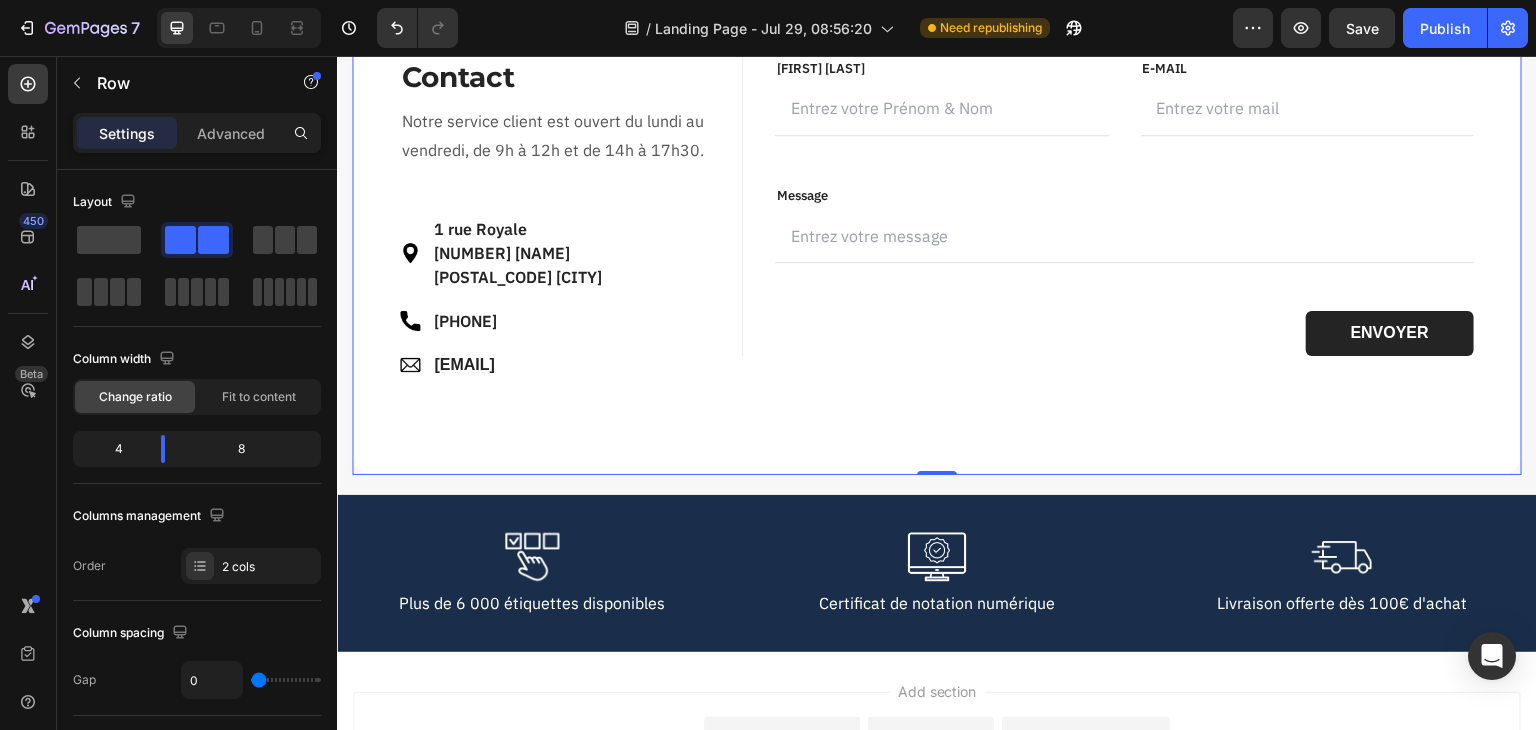 scroll, scrollTop: 4300, scrollLeft: 0, axis: vertical 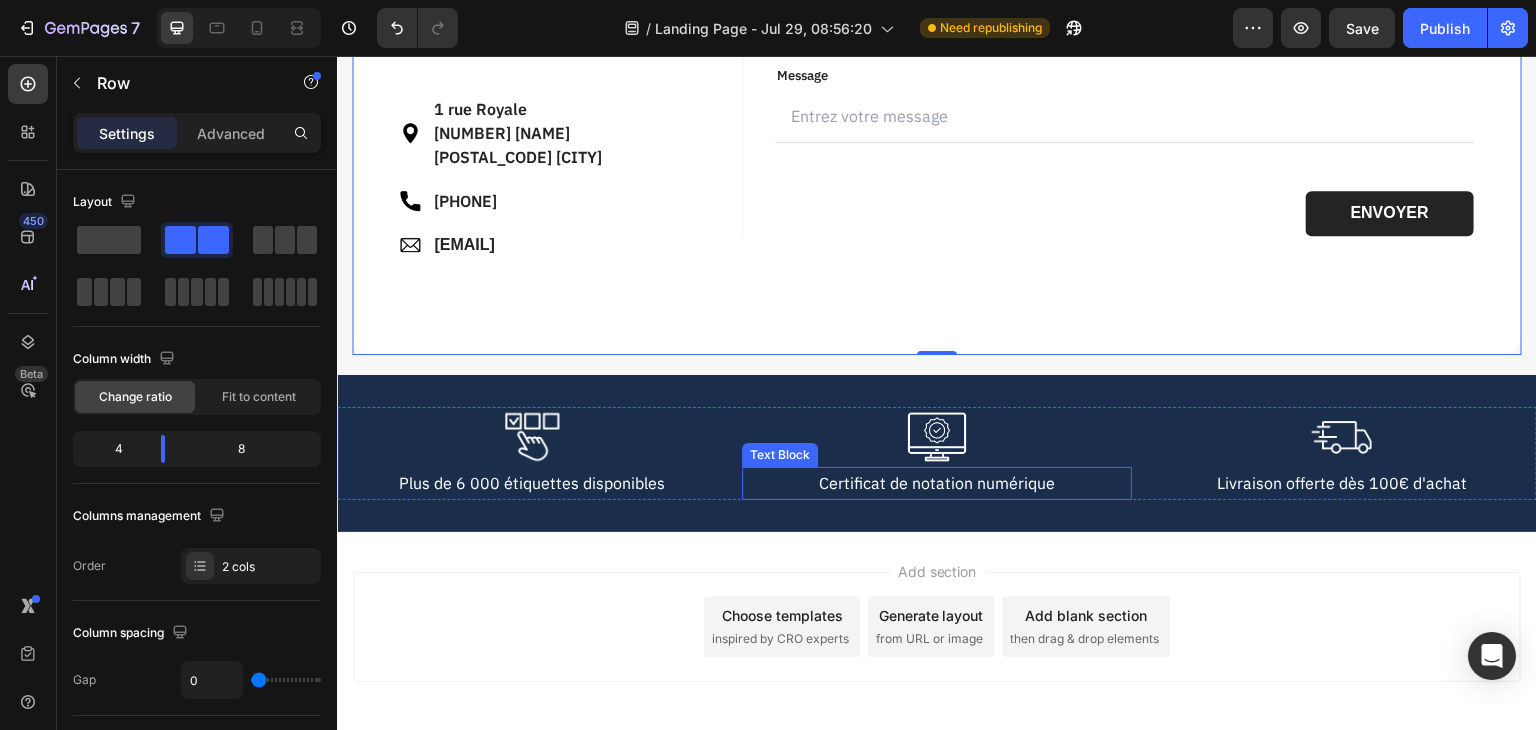 click on "Certificat de notation numérique" at bounding box center [936, 483] 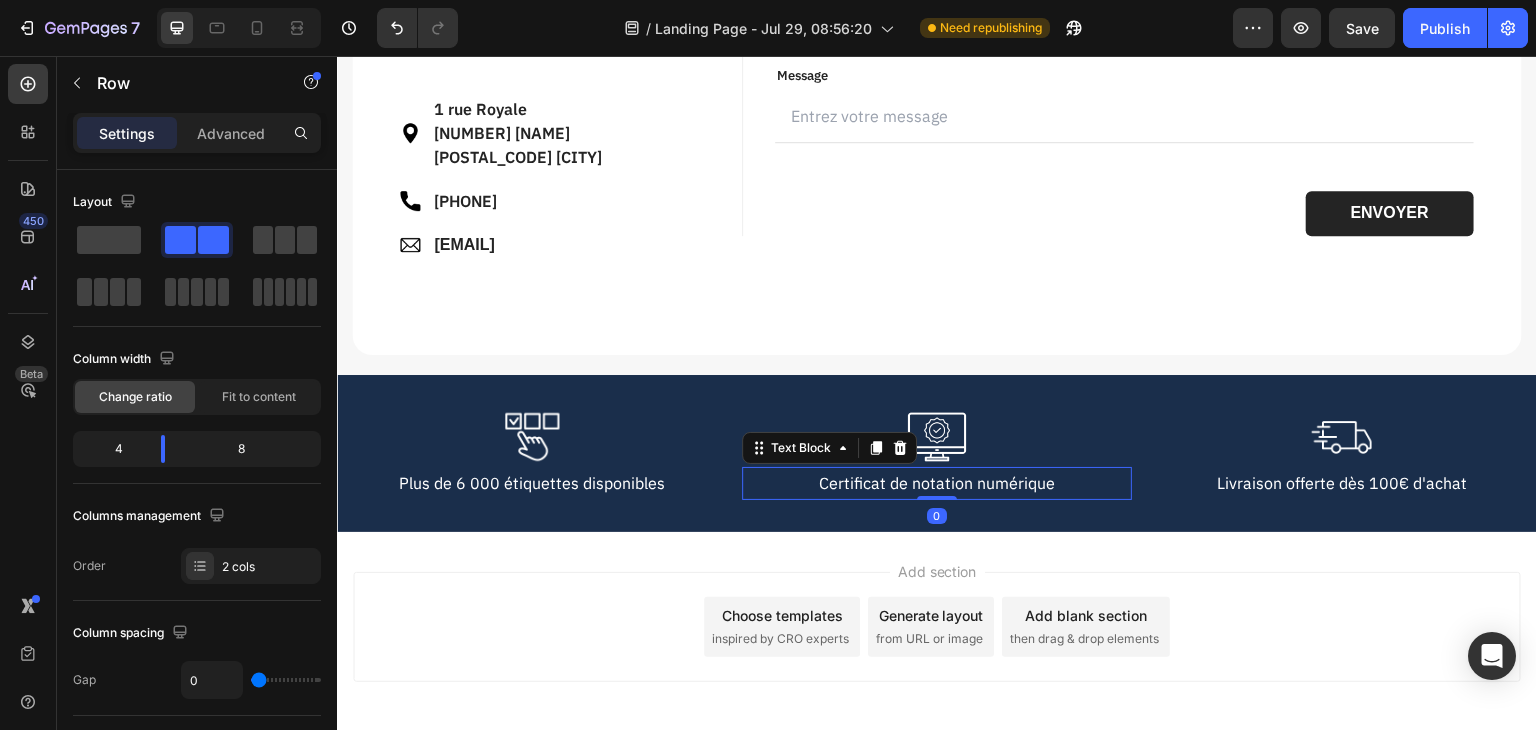 click on "Certificat de notation numérique" at bounding box center [936, 483] 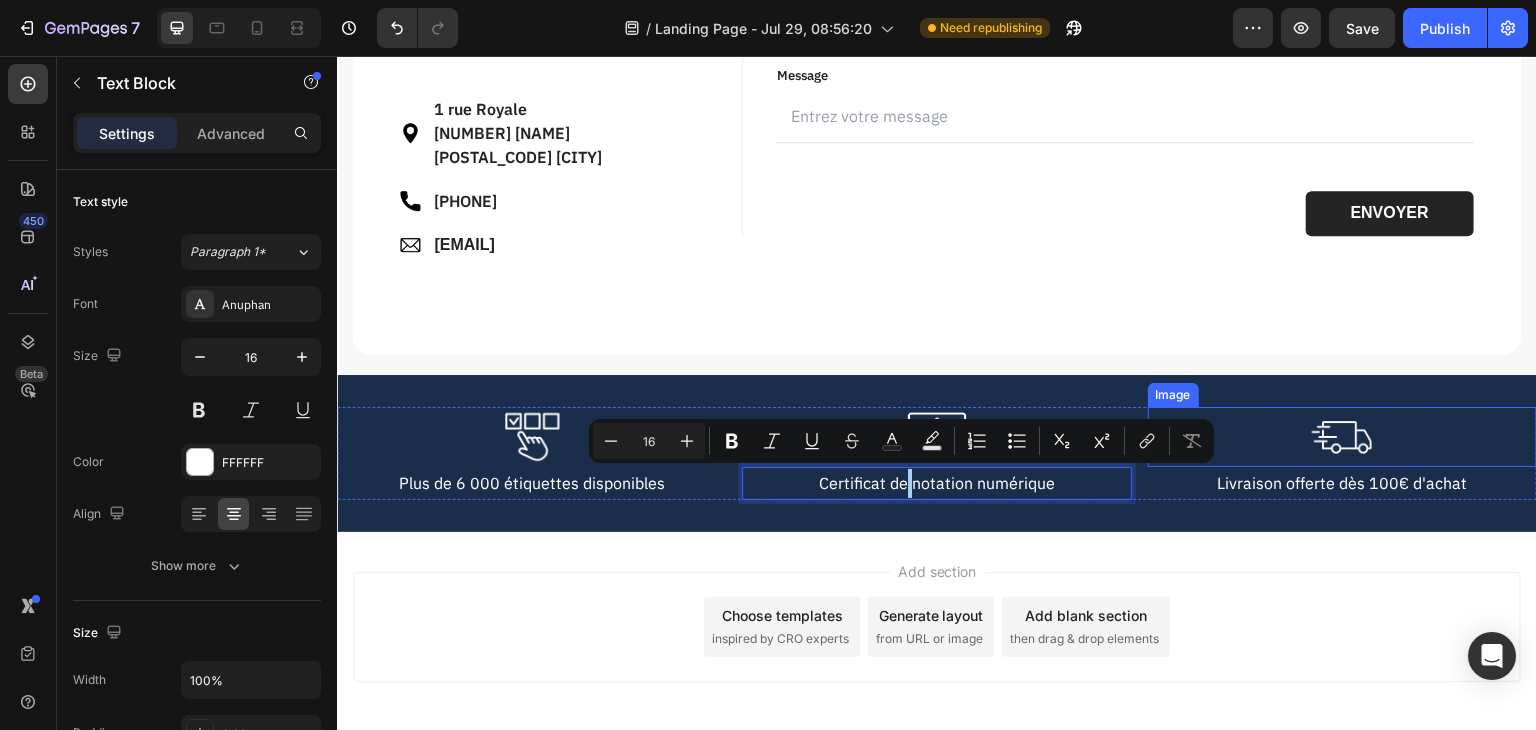 click at bounding box center [1342, 437] 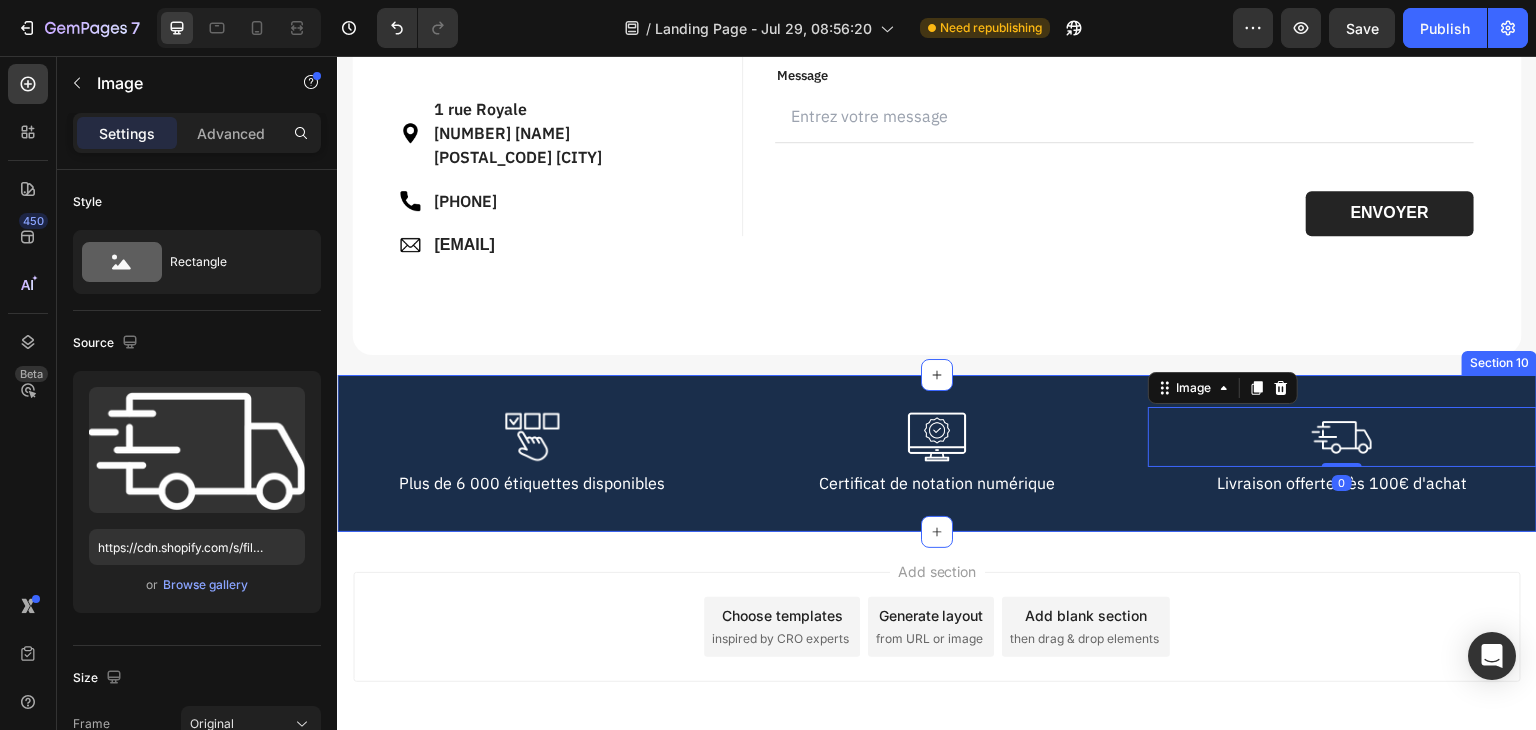click on "Image Plus de 6 000 étiquettes disponibles Text Block Image Certificat de notation numérique Text Block Image   0 Livraison offerte dès 100€ d'achat Text Block Row Section 10" at bounding box center [937, 453] 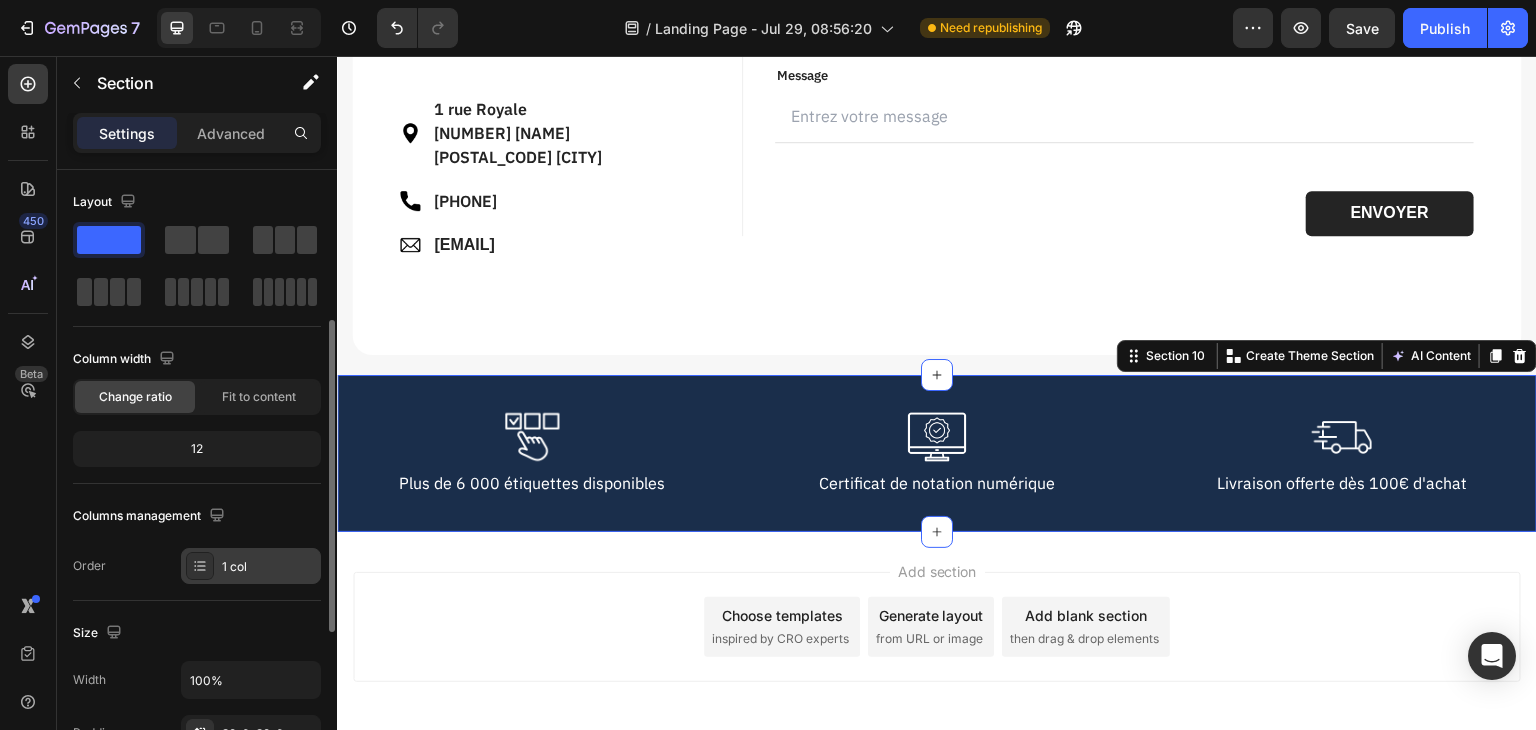 scroll, scrollTop: 200, scrollLeft: 0, axis: vertical 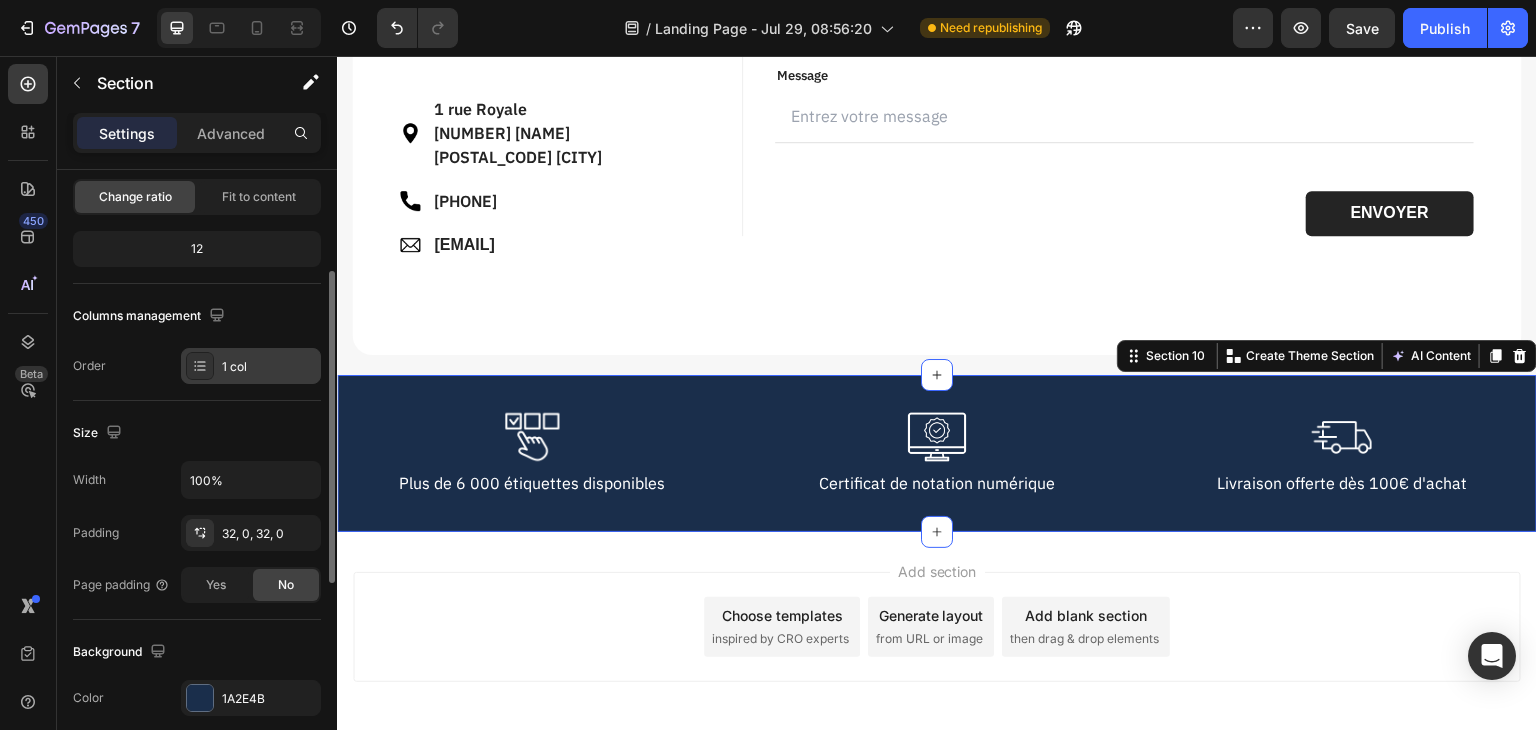 click on "1 col" at bounding box center (269, 367) 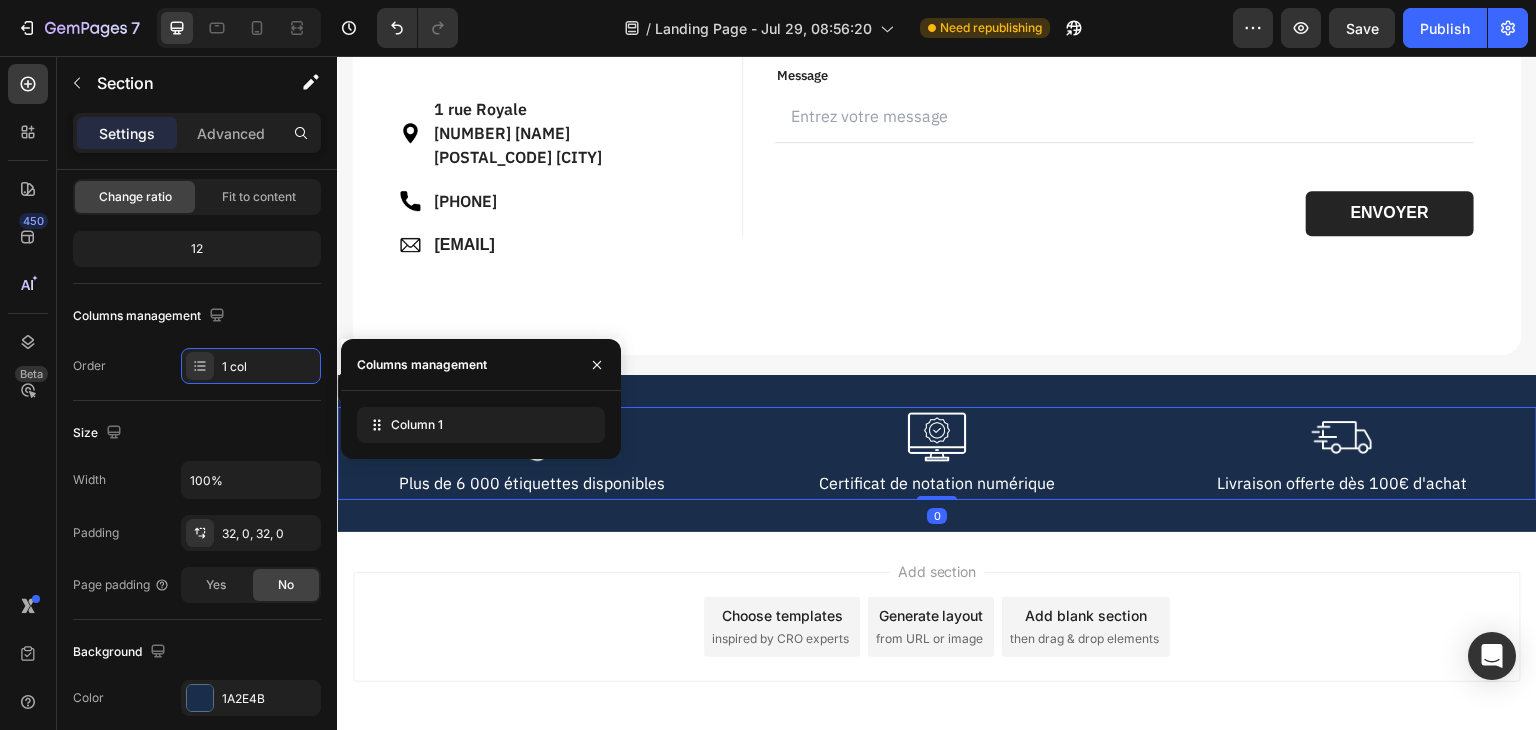click on "Image Plus de 6 000 étiquettes disponibles Text Block Image Certificat de notation numérique Text Block Image Livraison offerte dès 100€ d'achat Text Block Row   0" at bounding box center (937, 453) 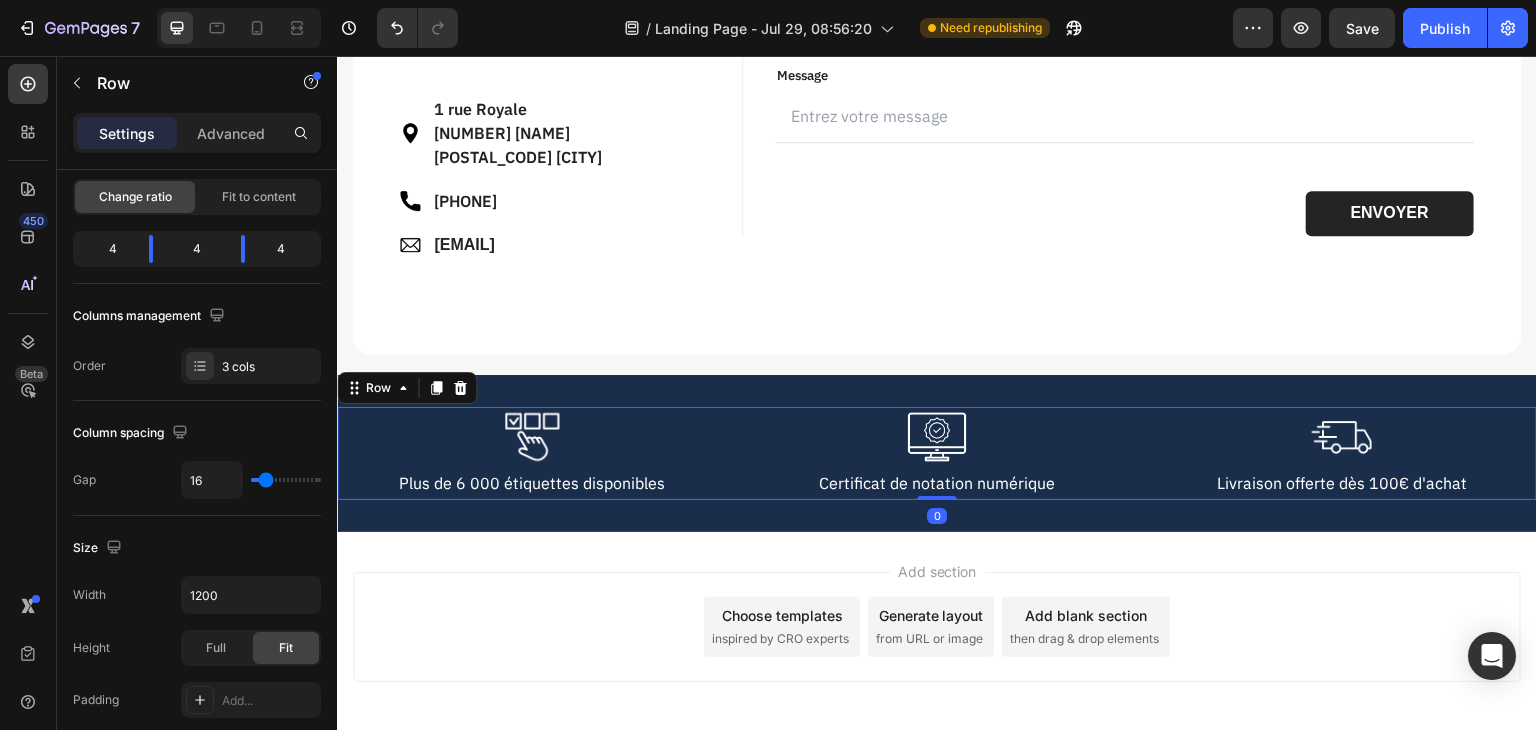 scroll, scrollTop: 0, scrollLeft: 0, axis: both 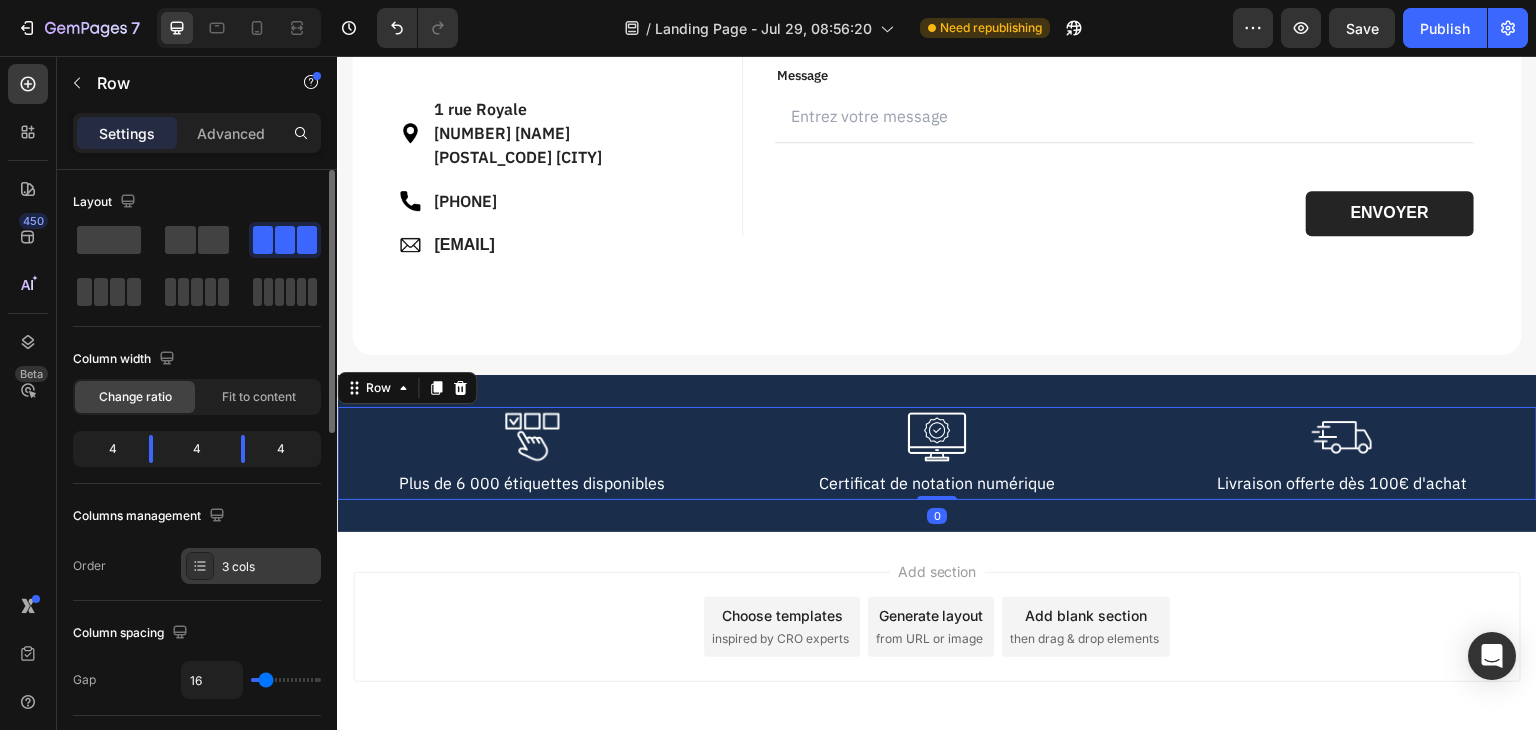 click on "3 cols" at bounding box center [269, 567] 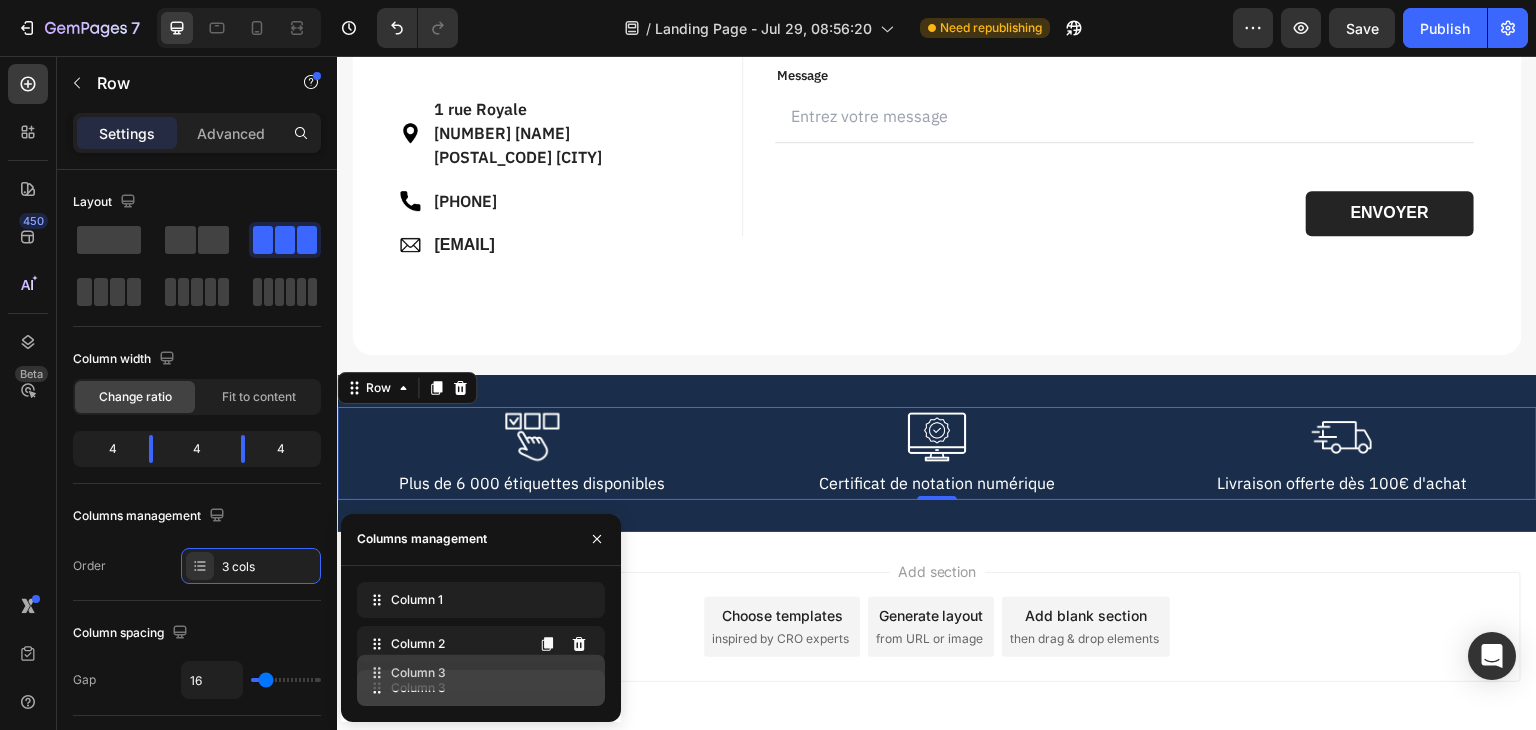 type 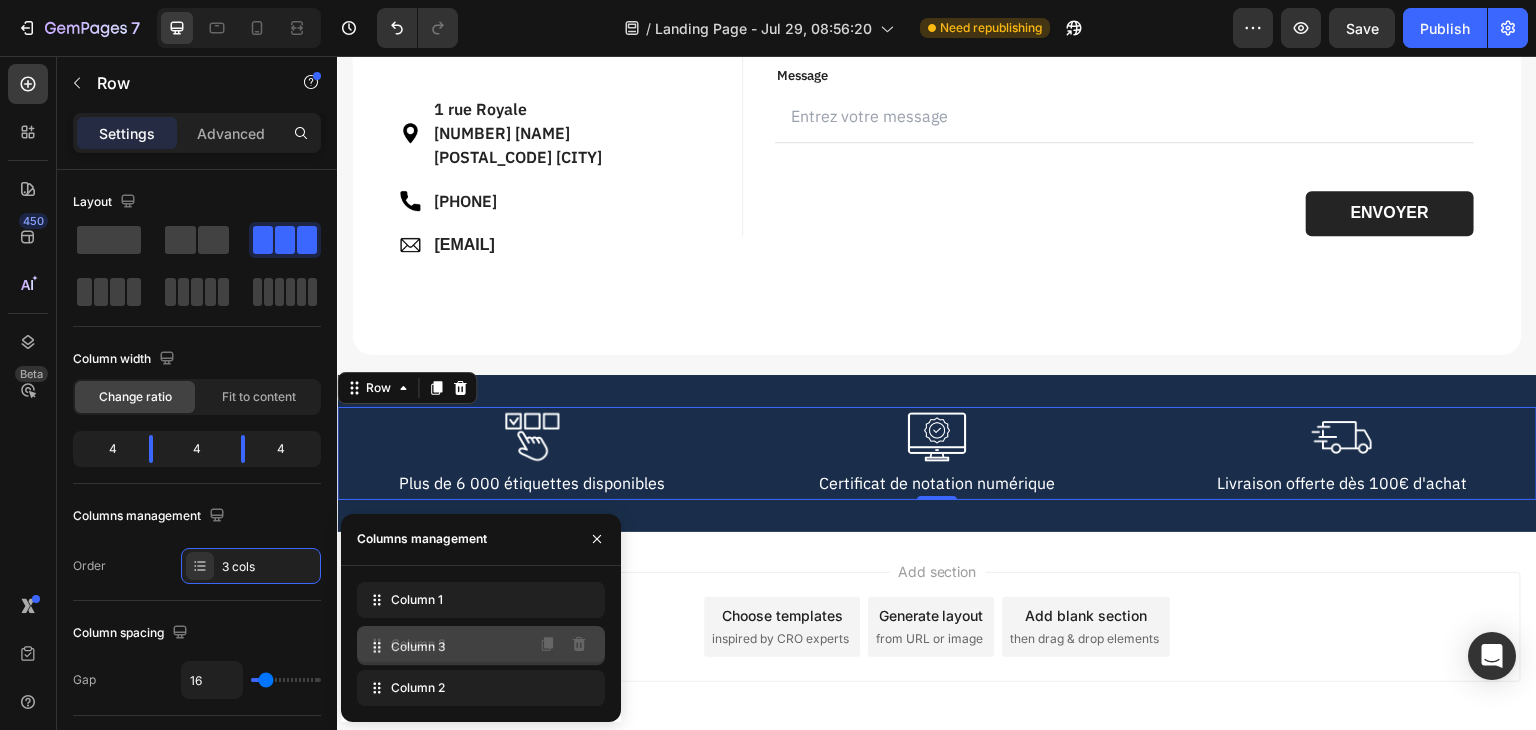 drag, startPoint x: 450, startPoint y: 690, endPoint x: 450, endPoint y: 649, distance: 41 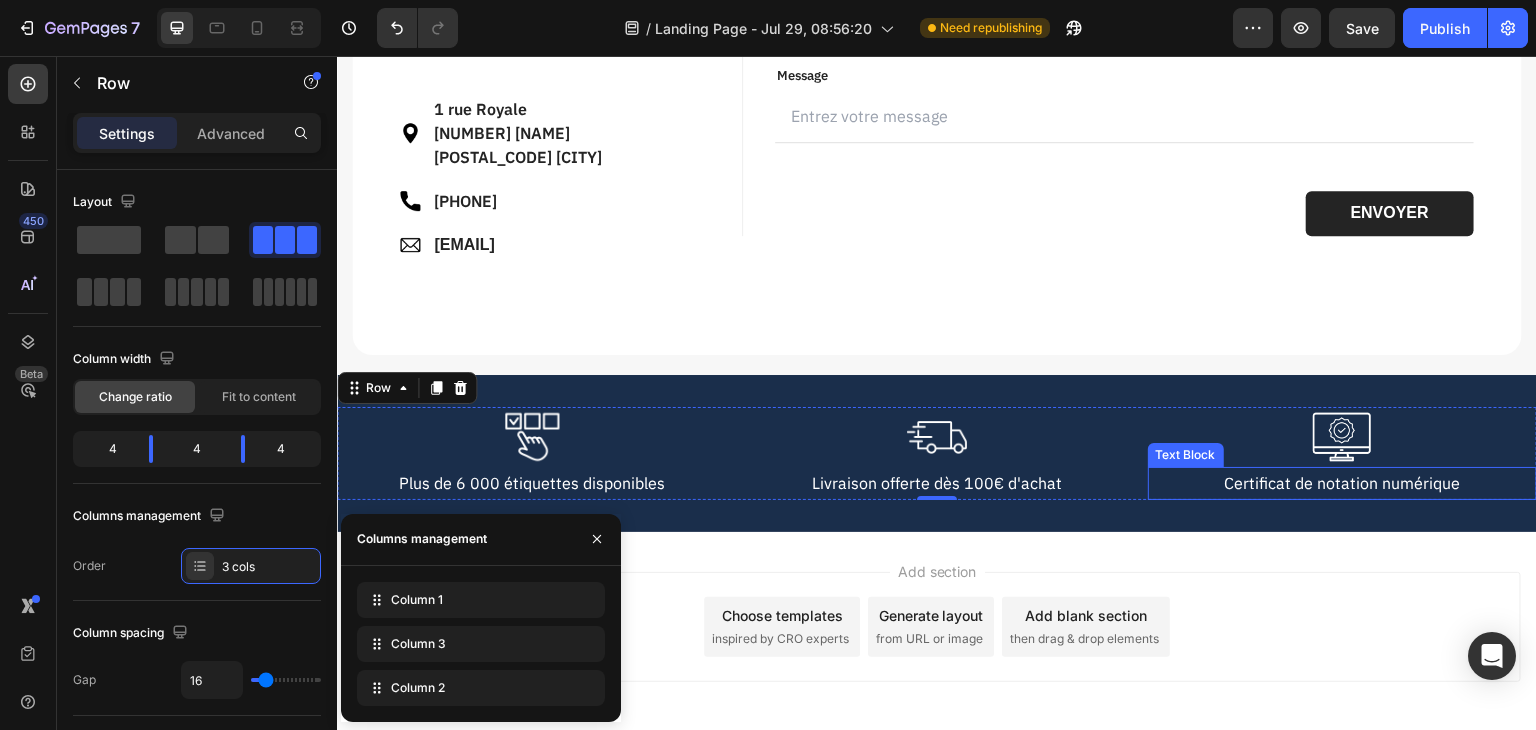 click on "Certificat de notation numérique" at bounding box center [1342, 483] 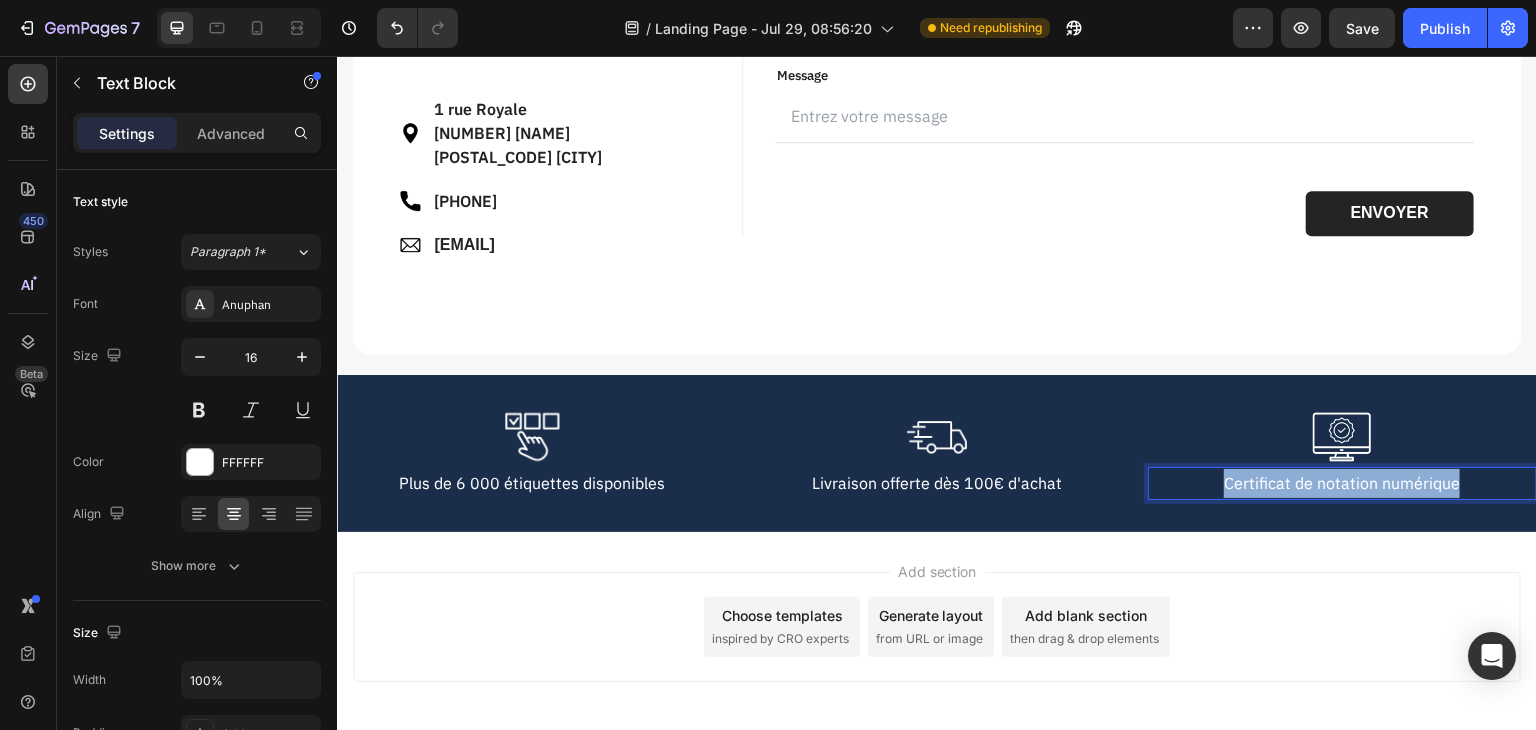 click on "Certificat de notation numérique" at bounding box center (1342, 483) 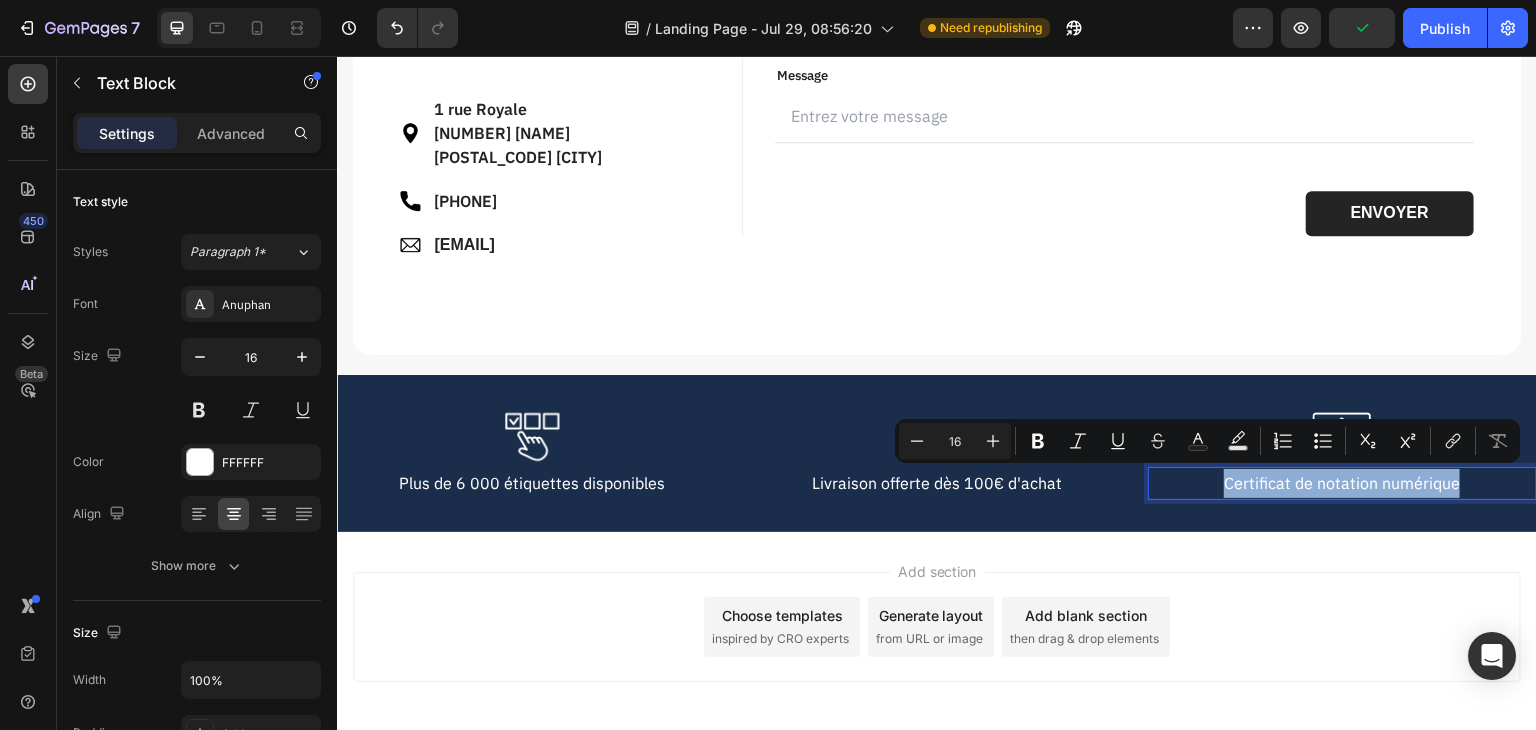 click on "Add section Choose templates inspired by CRO experts Generate layout from URL or image Add blank section then drag & drop elements" at bounding box center (937, 627) 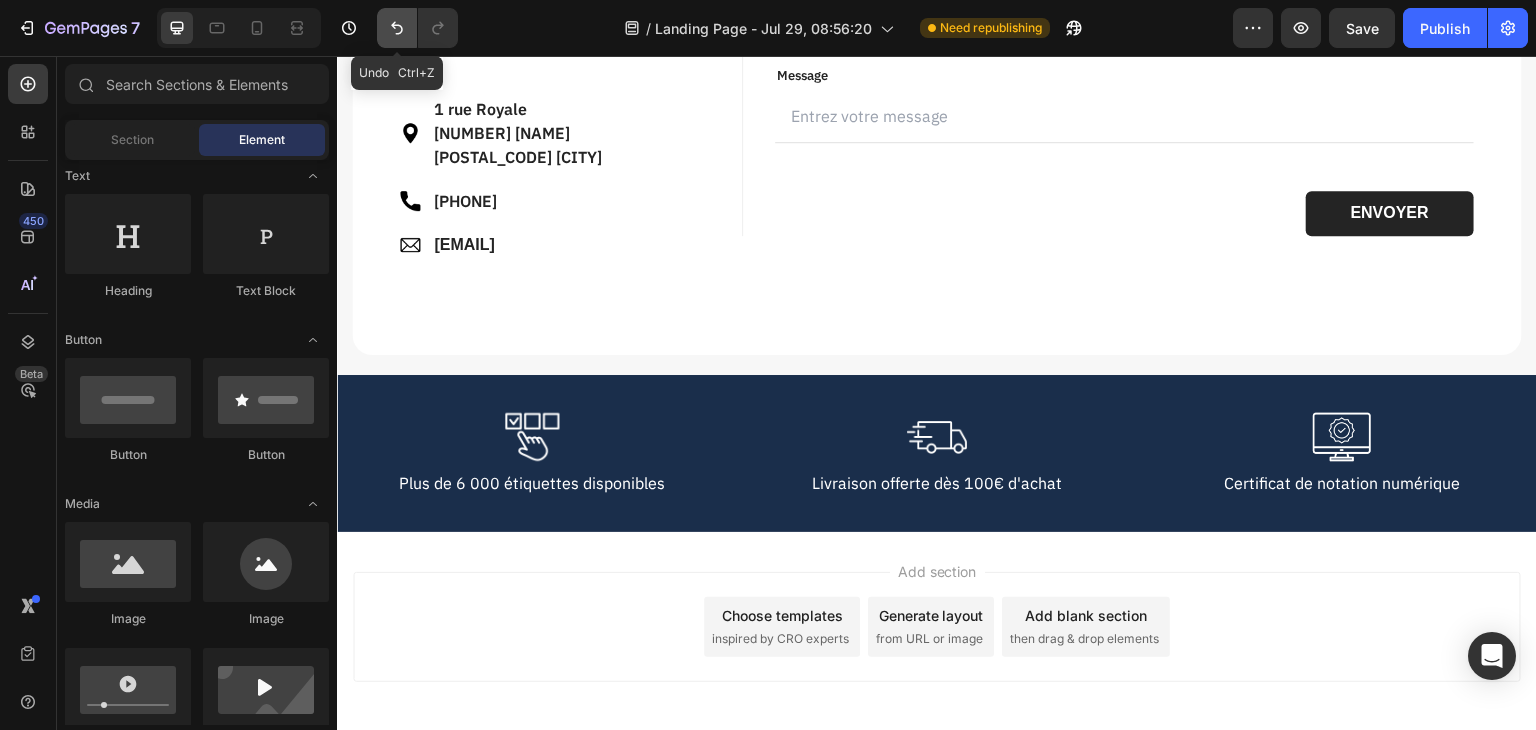 click 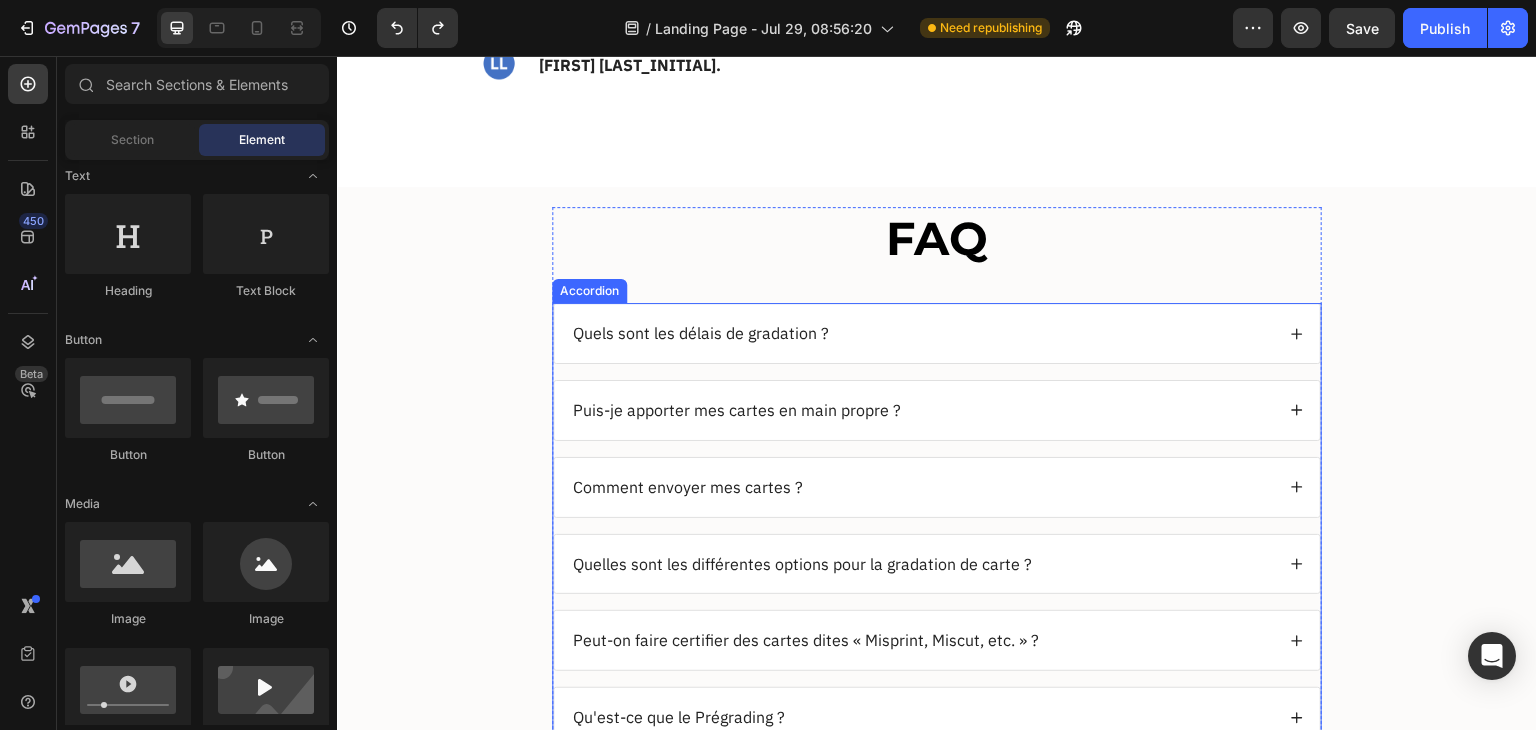scroll, scrollTop: 3016, scrollLeft: 0, axis: vertical 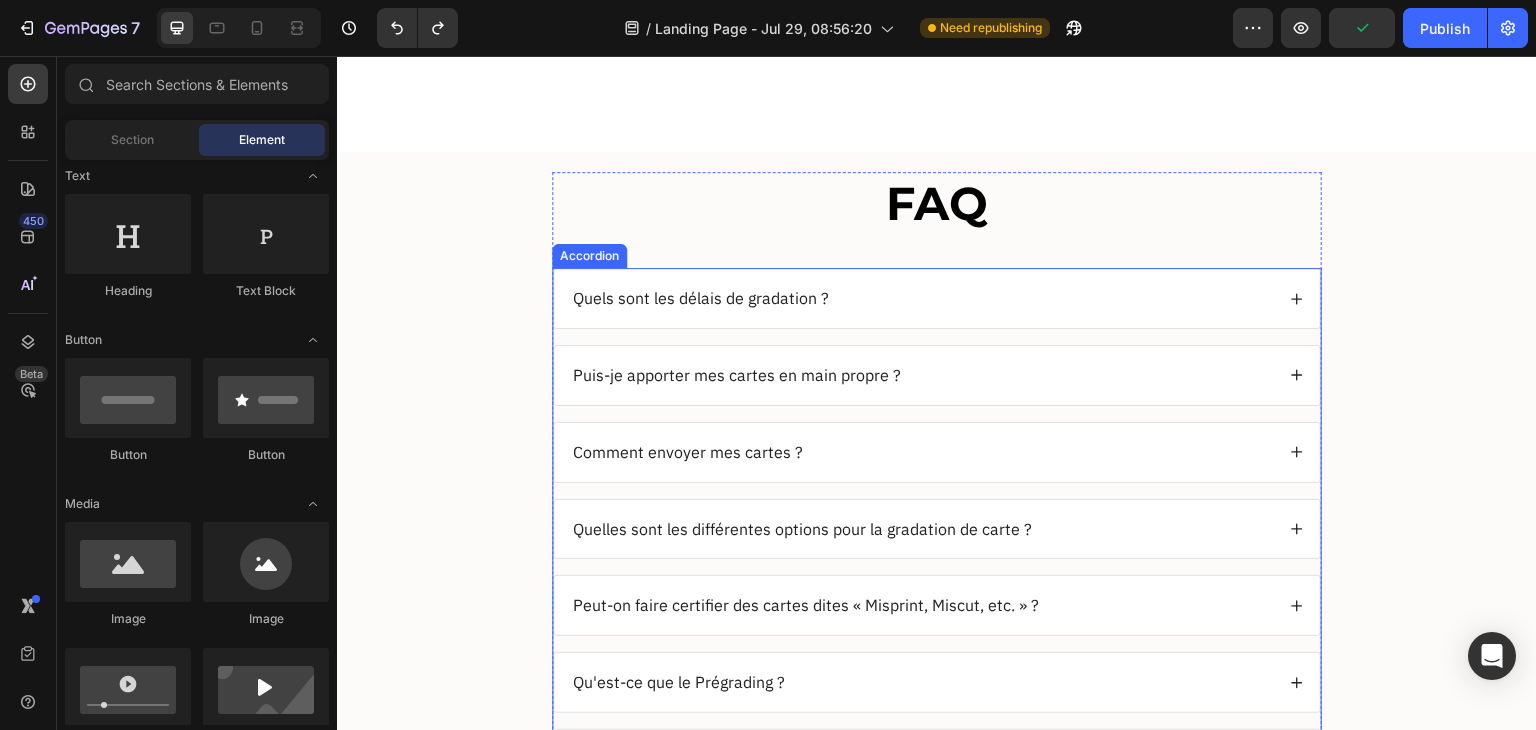 click 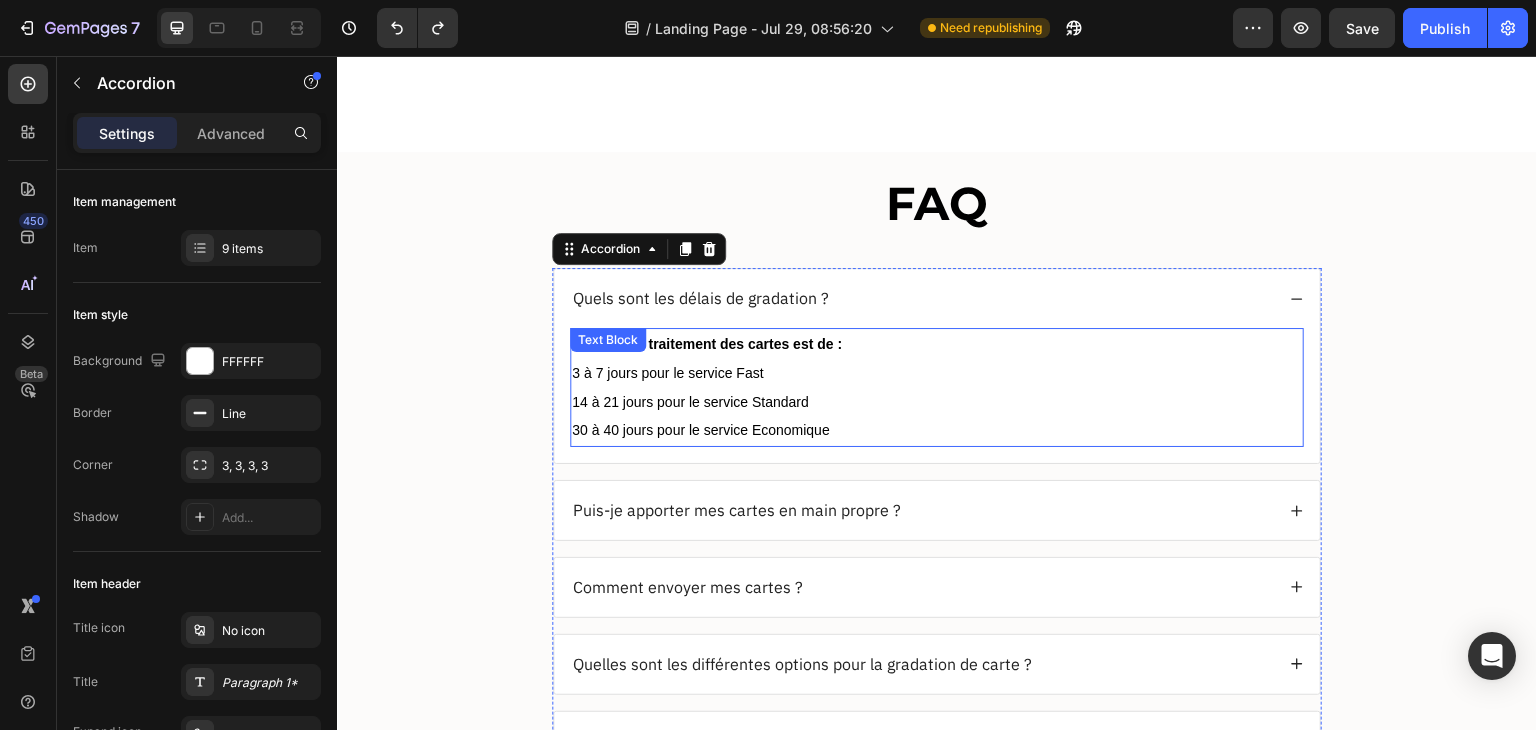 scroll, scrollTop: 3116, scrollLeft: 0, axis: vertical 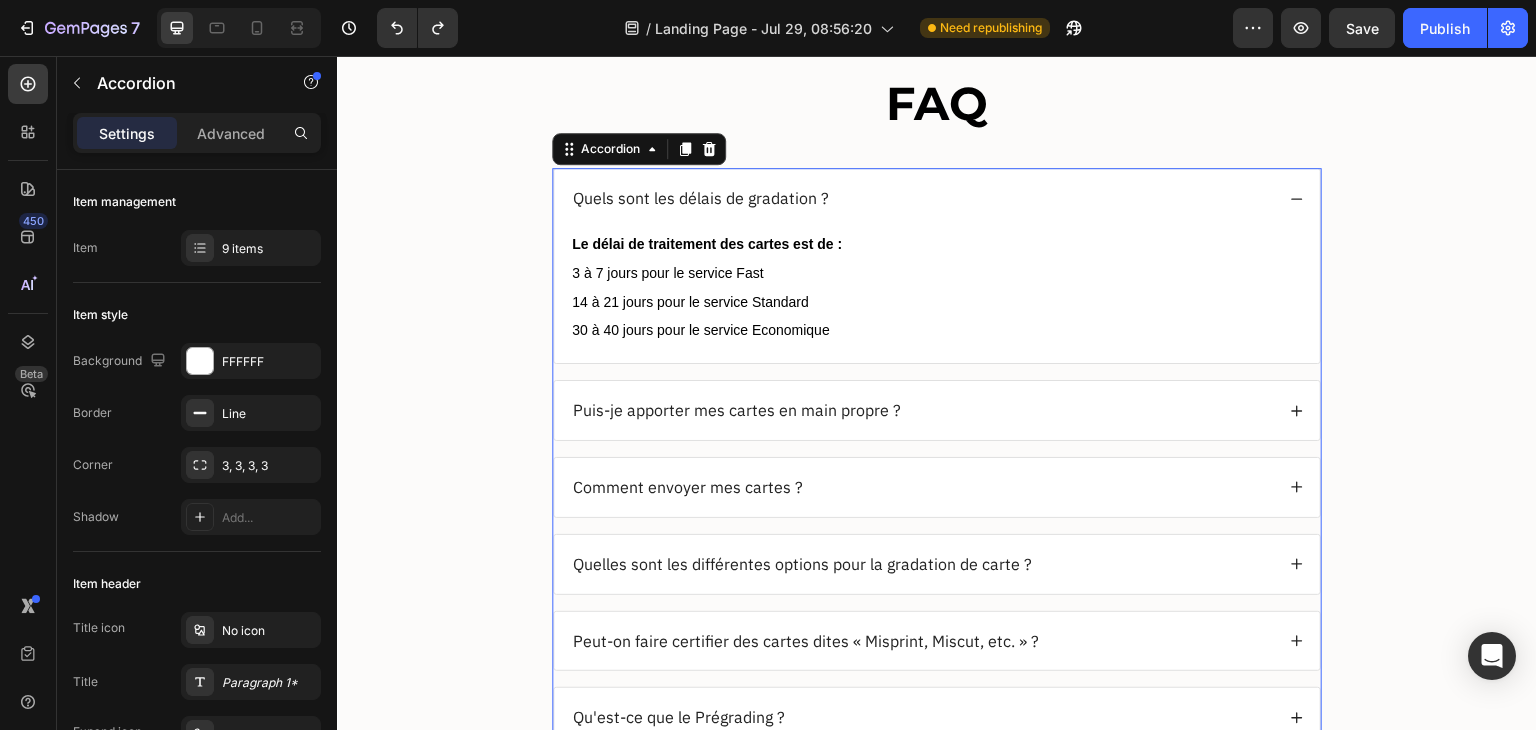 click on "Puis-je apporter mes cartes en main propre ?" at bounding box center [922, 410] 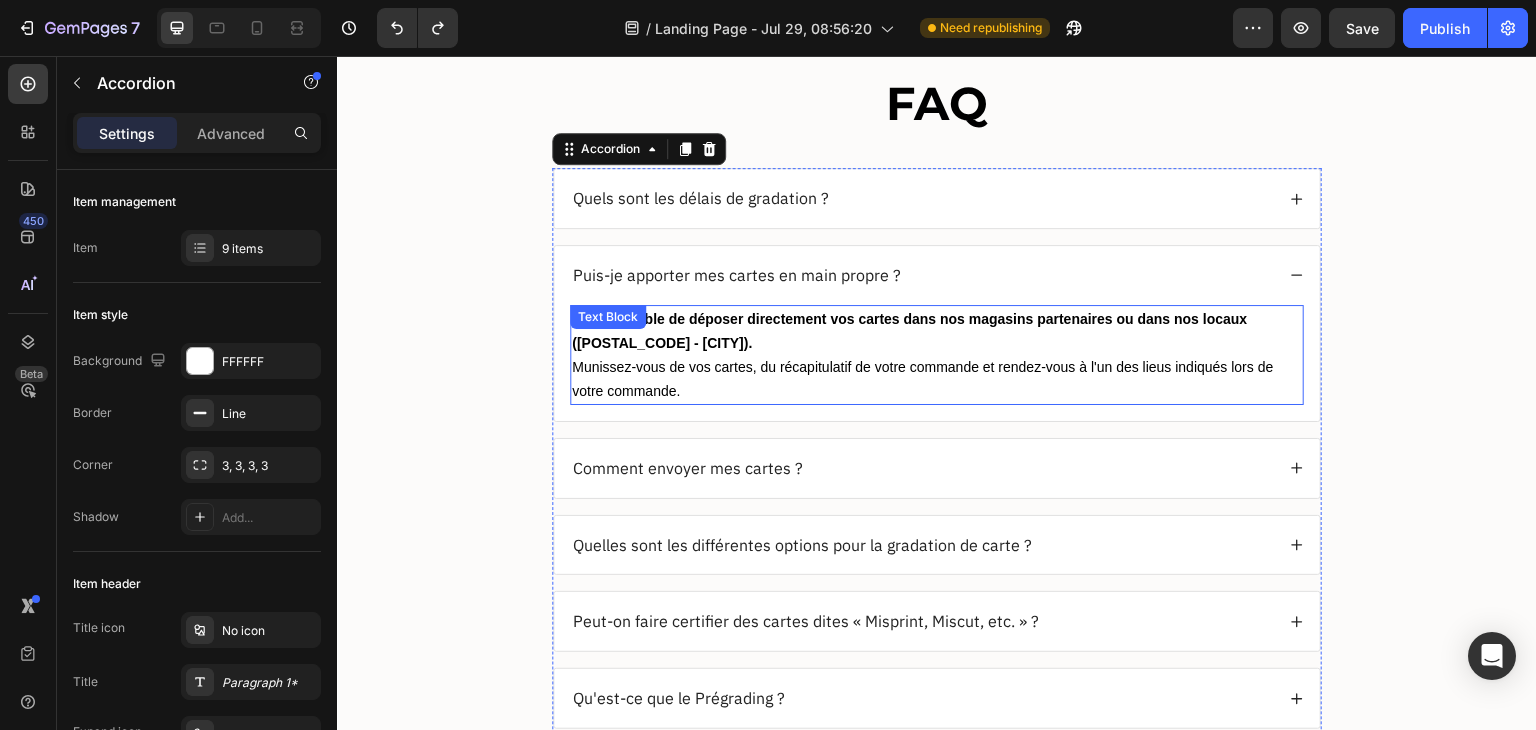 click on "Munissez-vous de vos cartes, du récapitulatif de votre commande et rendez-vous à l'un des lieus indiqués lors de votre commande." at bounding box center [922, 379] 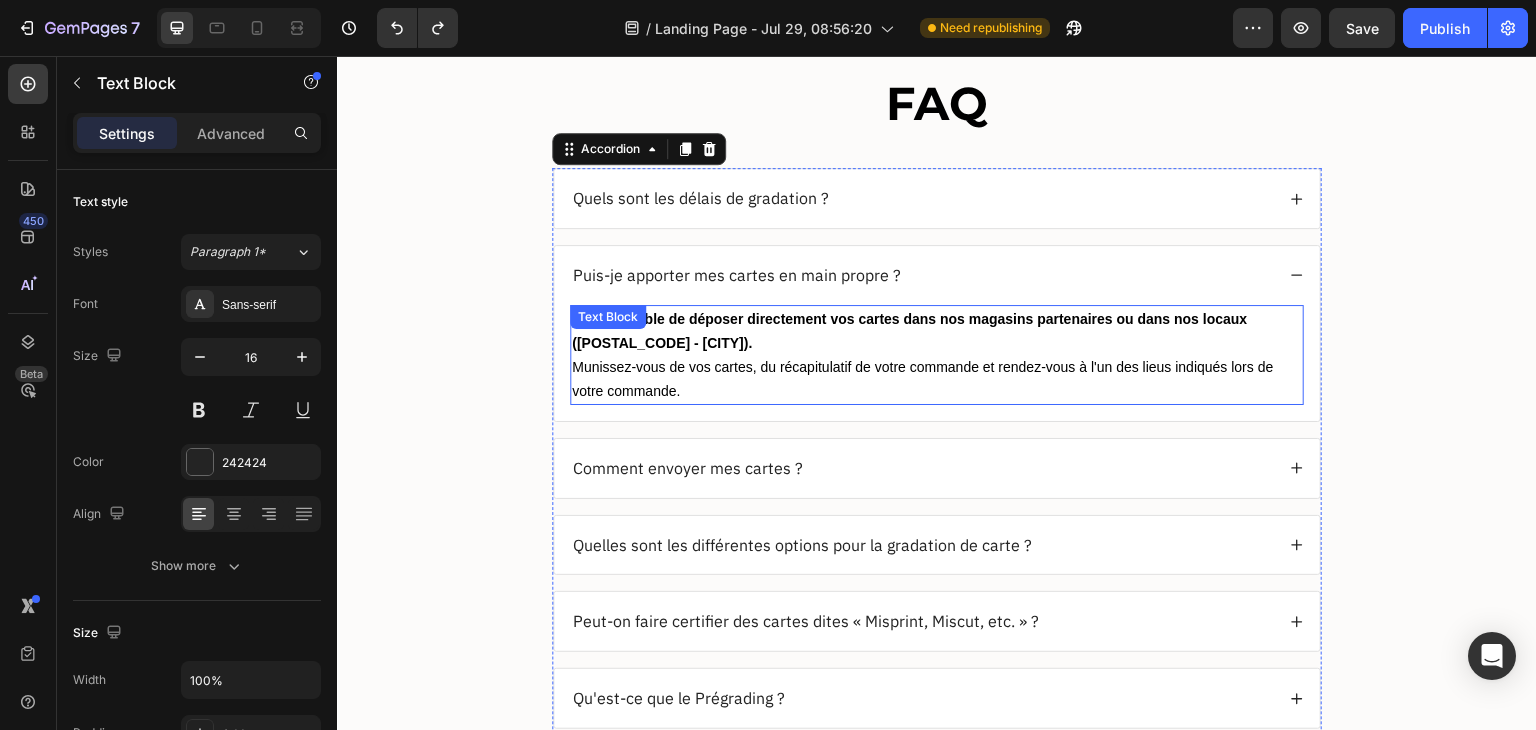 click on "Munissez-vous de vos cartes, du récapitulatif de votre commande et rendez-vous à l'un des lieus indiqués lors de votre commande." at bounding box center [922, 379] 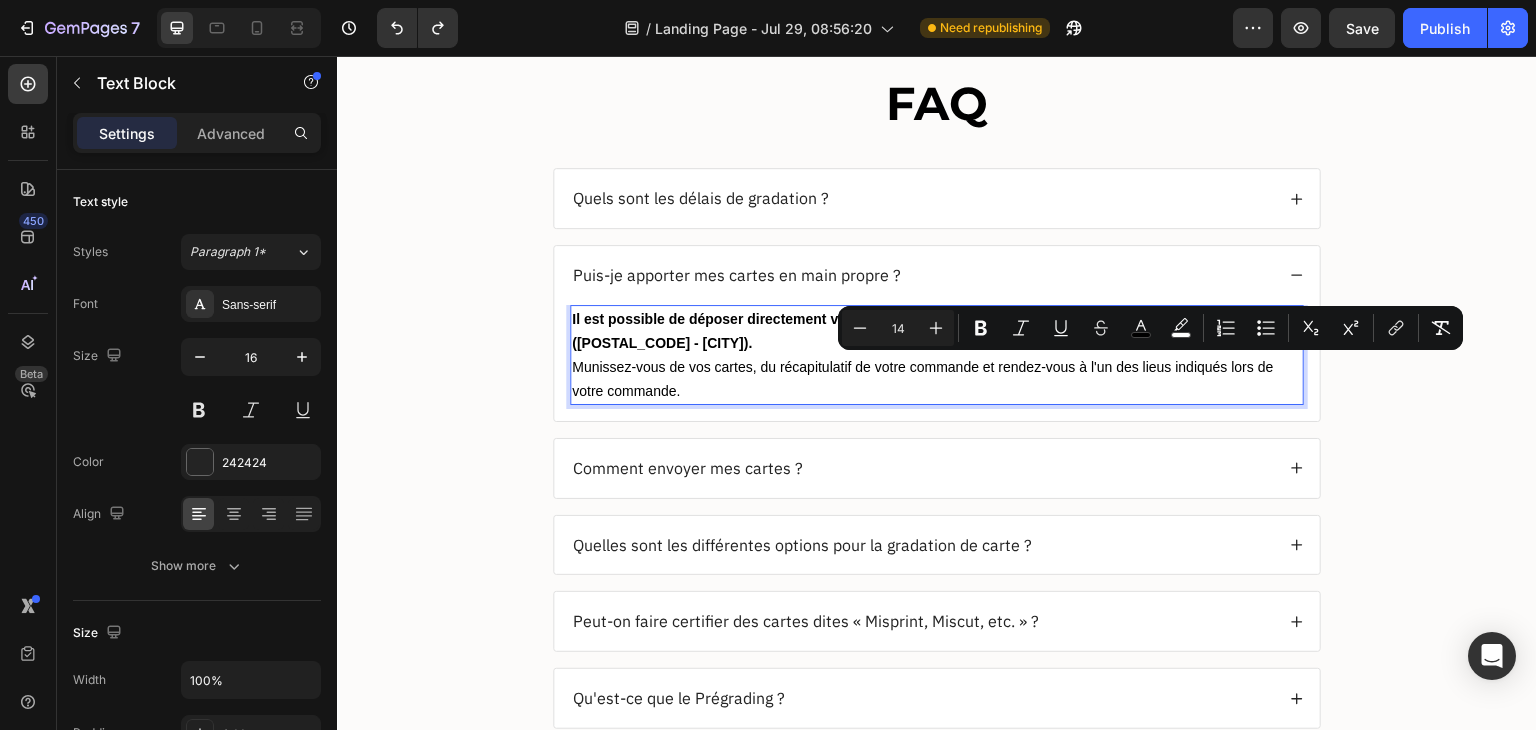 click on "Munissez-vous de vos cartes, du récapitulatif de votre commande et rendez-vous à l'un des lieus indiqués lors de votre commande." at bounding box center [922, 379] 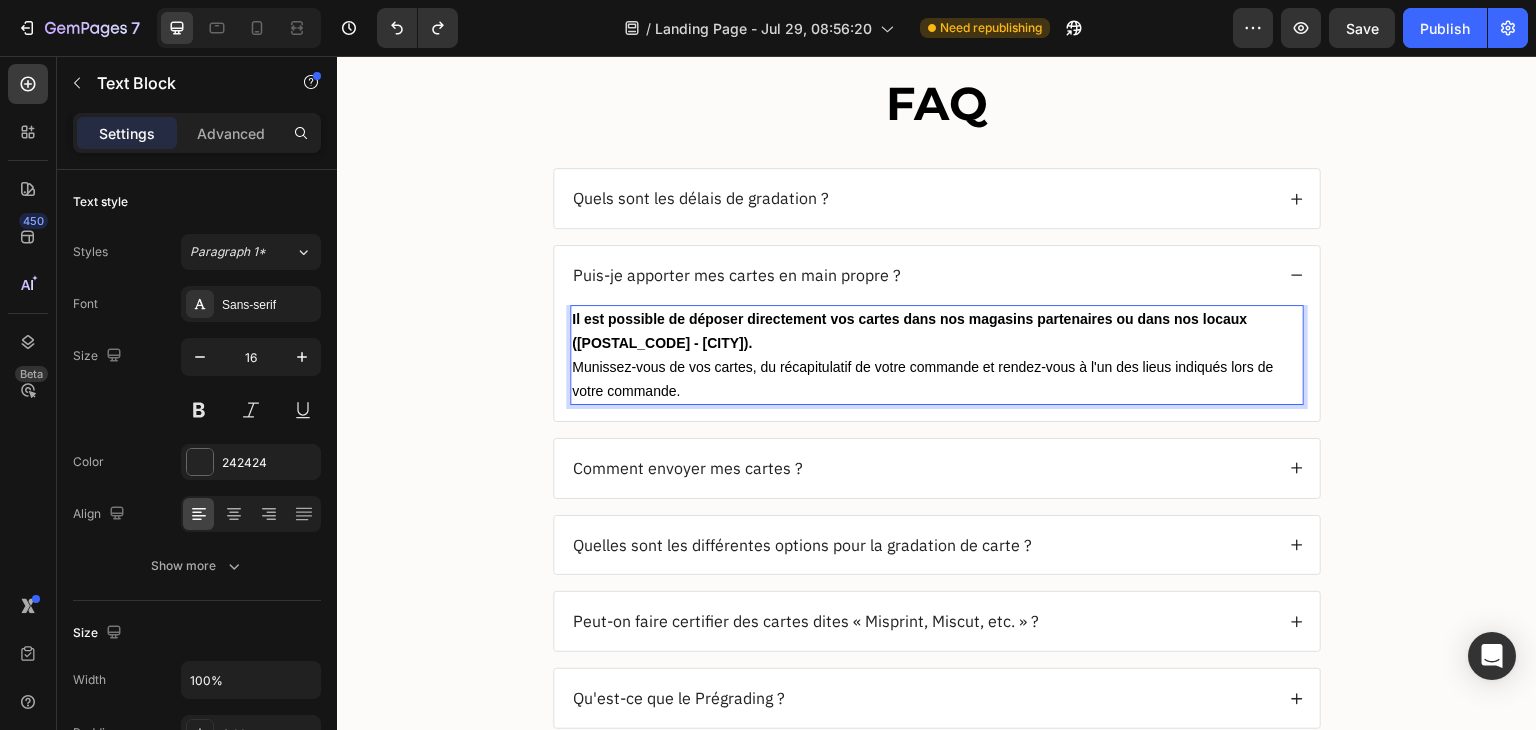 click on "Munissez-vous de vos cartes, du récapitulatif de votre commande et rendez-vous à l'un des lieus indiqués lors de votre commande." at bounding box center (922, 379) 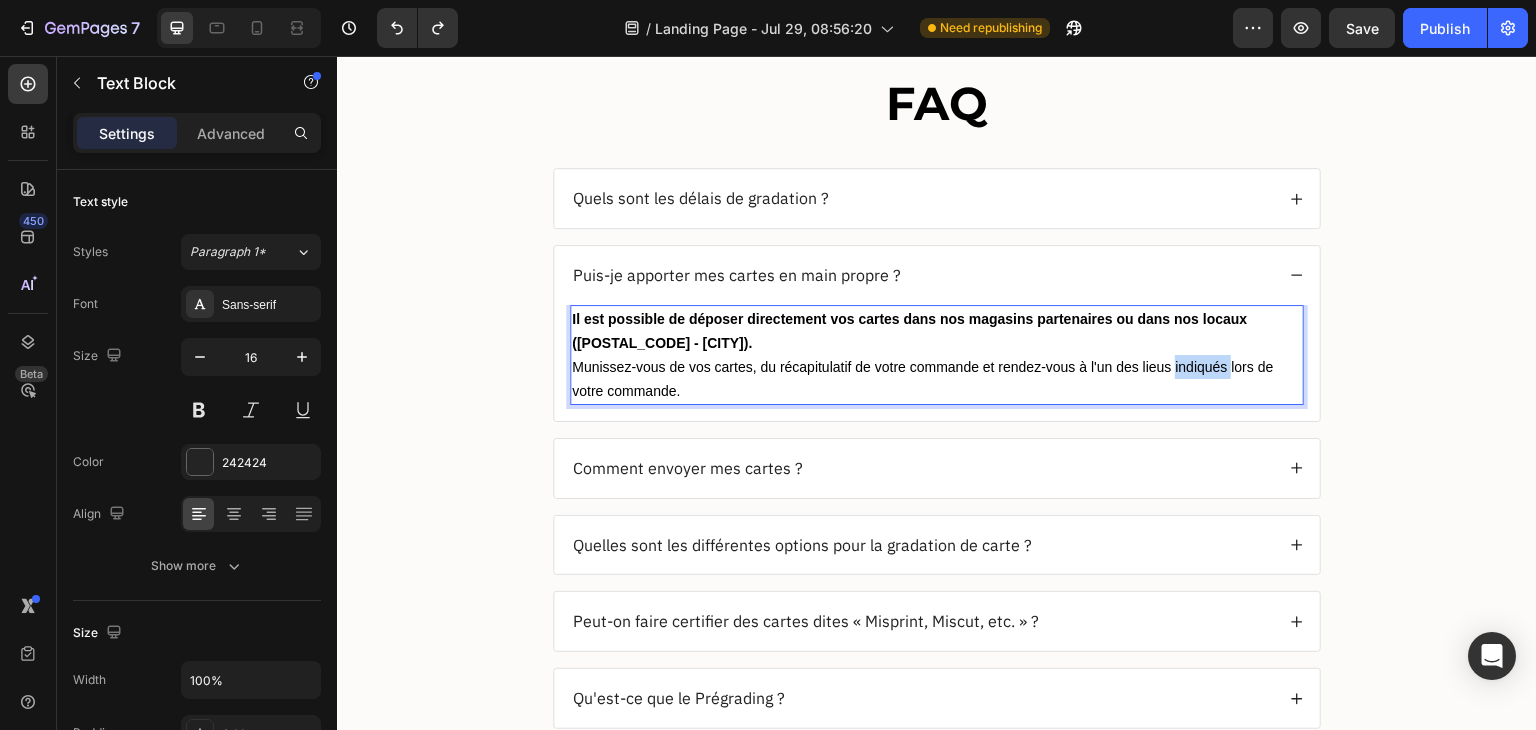 click on "Munissez-vous de vos cartes, du récapitulatif de votre commande et rendez-vous à l'un des lieus indiqués lors de votre commande." at bounding box center [922, 379] 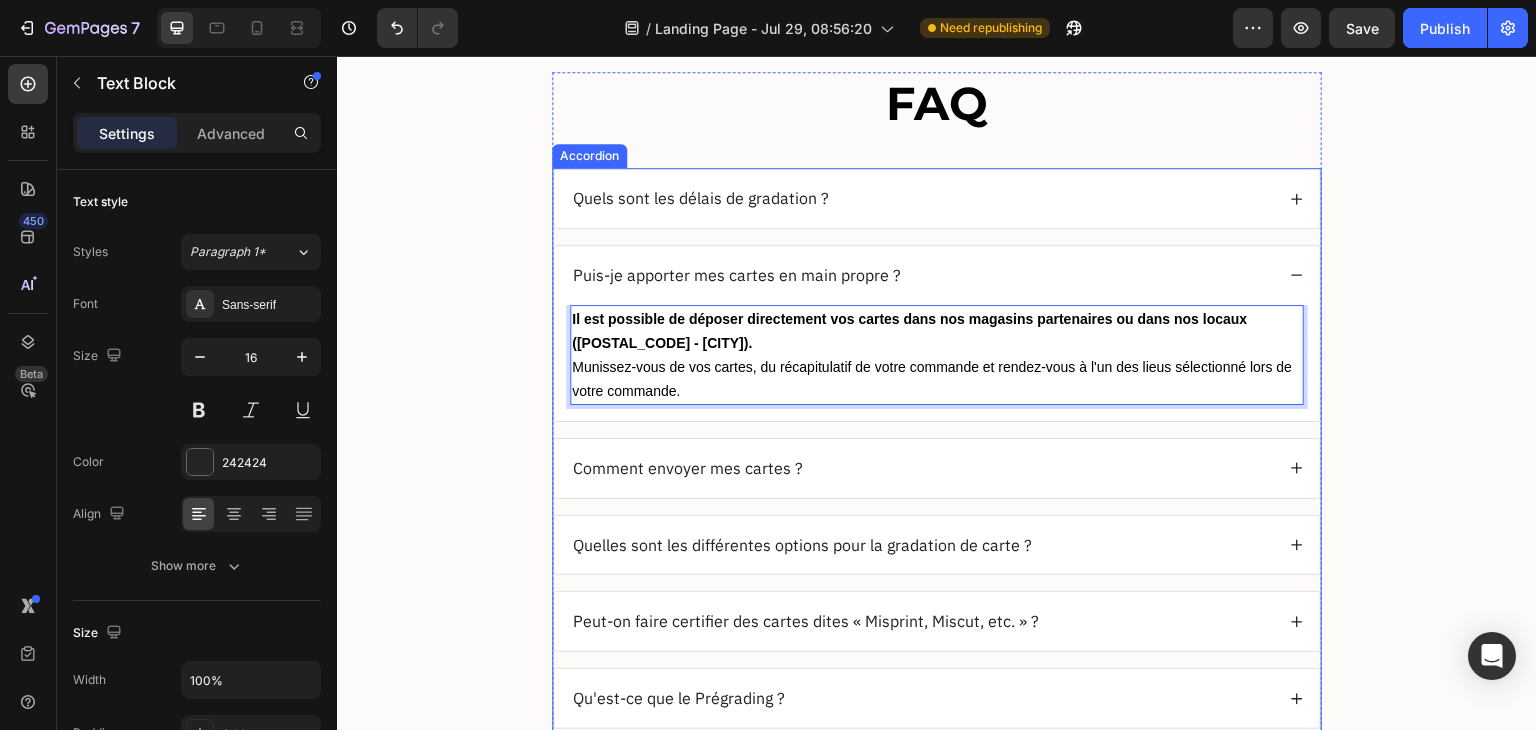 click on "Comment envoyer mes cartes ?" at bounding box center [922, 468] 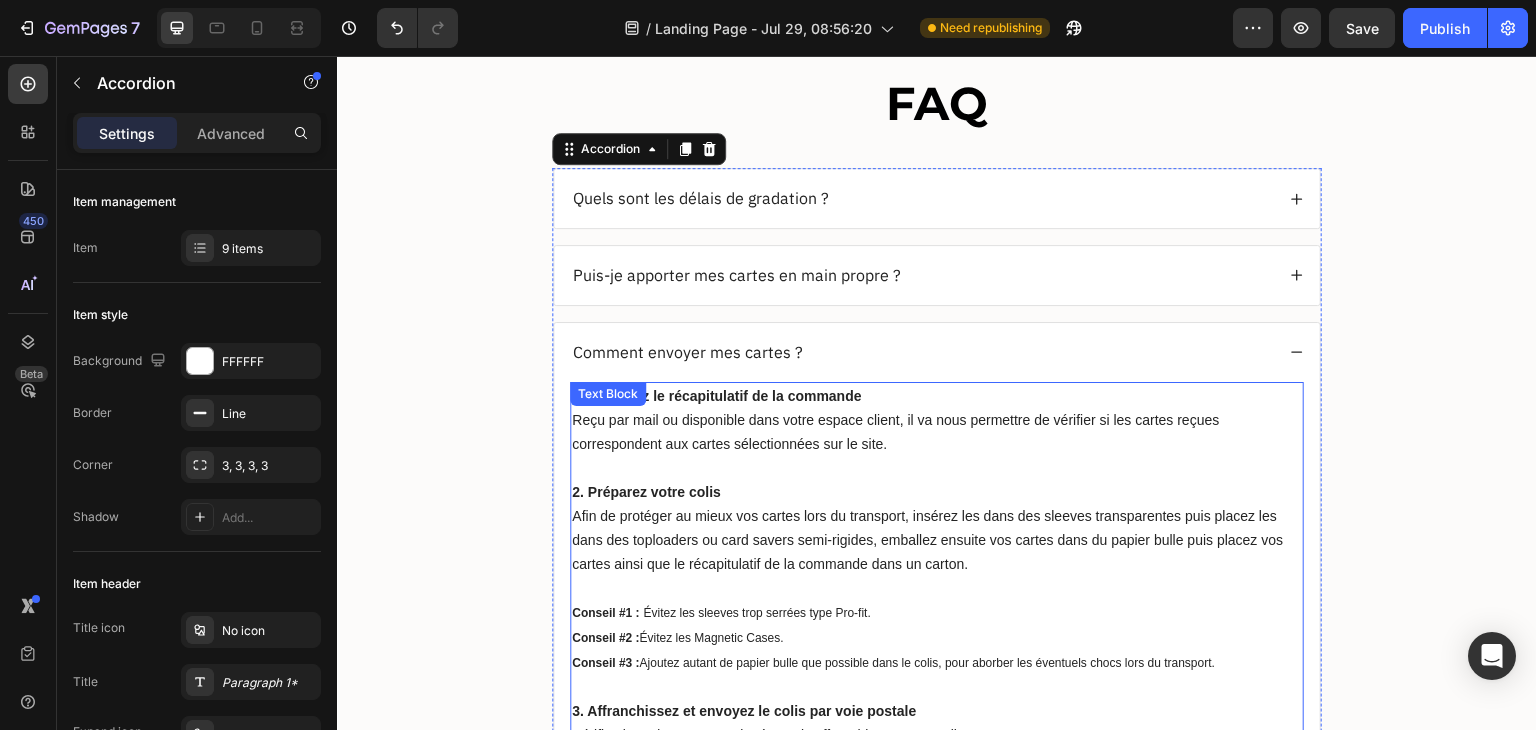 click at bounding box center [937, 468] 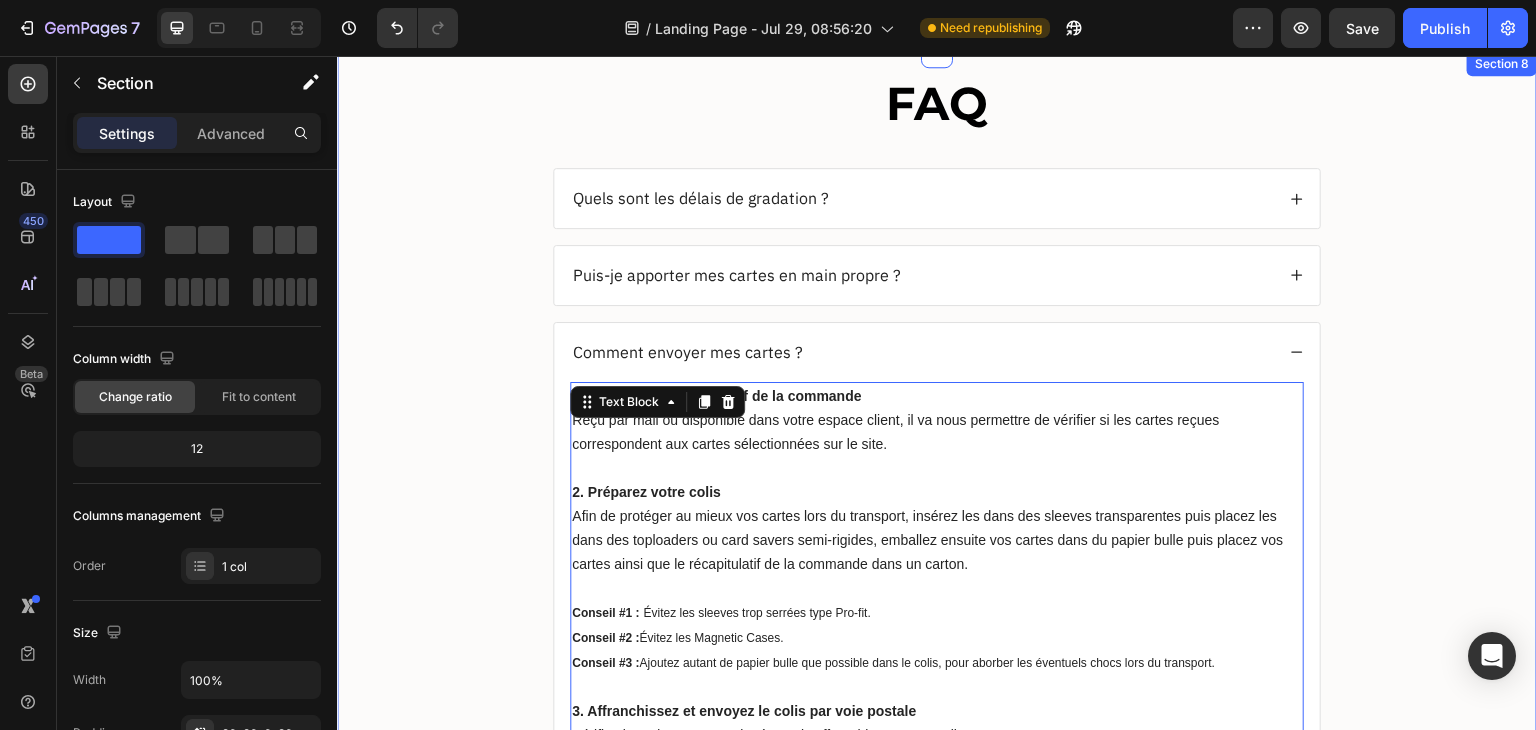 click on "FAQ Heading
Quels sont les délais de gradation ?
Puis-je apporter mes cartes en main propre ?
Comment envoyer mes cartes ? 1. Imprimez le récapitulatif de la commande Reçu par mail ou disponible dans votre espace client, il va nous permettre de vérifier si les cartes reçues correspondent aux cartes sélectionnées sur le site.   2. Préparez votre colis Afin de protéger au mieux vos cartes lors du transport, insérez les dans des sleeves transparentes puis placez les dans des toploaders ou card savers semi-rigides, emballez ensuite vos cartes dans du papier bulle puis placez vos cartes ainsi que le récapitulatif de la commande dans un carton.   Conseil #1 :   Évitez les sleeves trop serrées type Pro-fit. Conseil #2 :  Évitez les Magnetic Cases. Conseil #3 :  Ajoutez autant de papier bulle que possible dans le colis, pour aborber les éventuels chocs lors du transport.   3. Affranchissez et envoyez le colis par voie postale Envoyez votre colis à :" at bounding box center [937, 788] 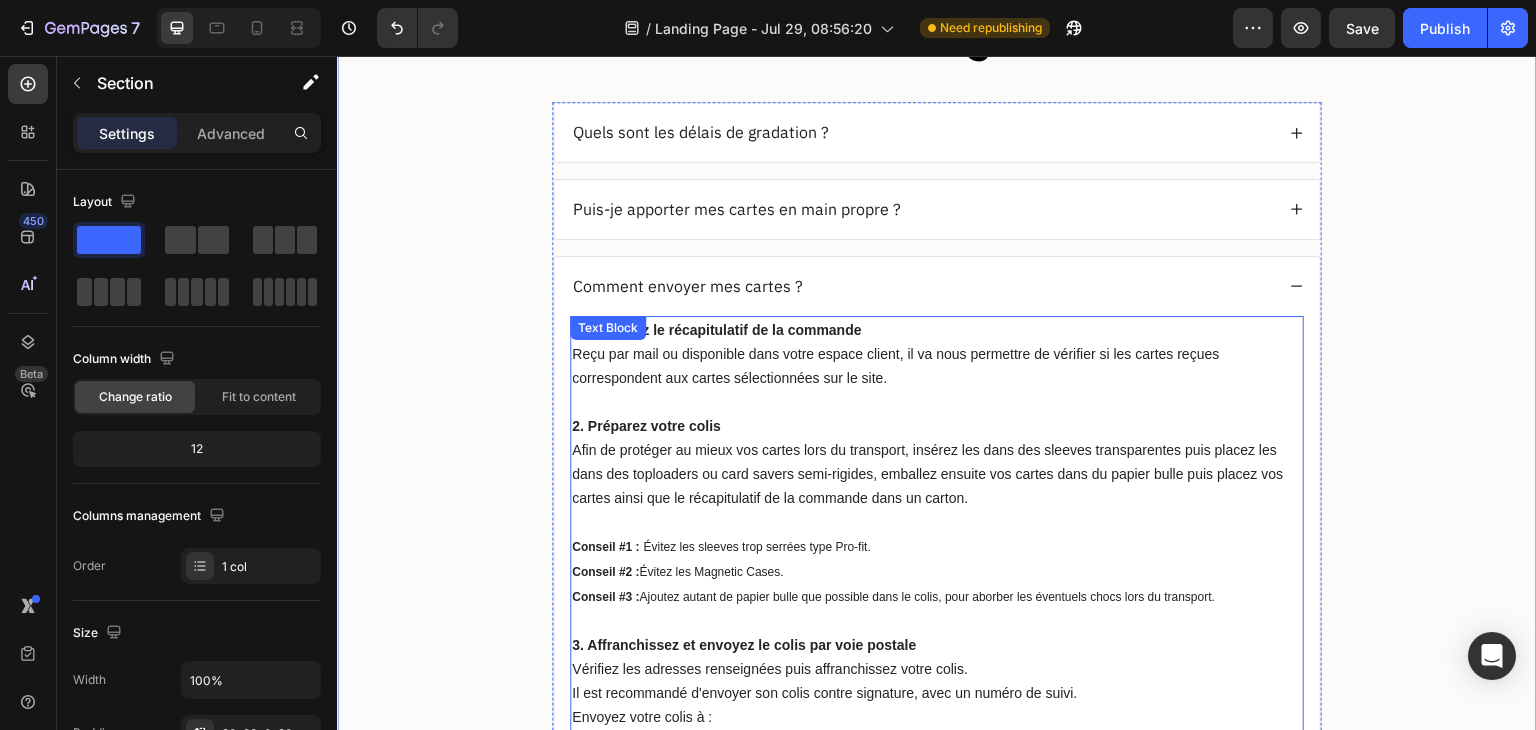 scroll, scrollTop: 3216, scrollLeft: 0, axis: vertical 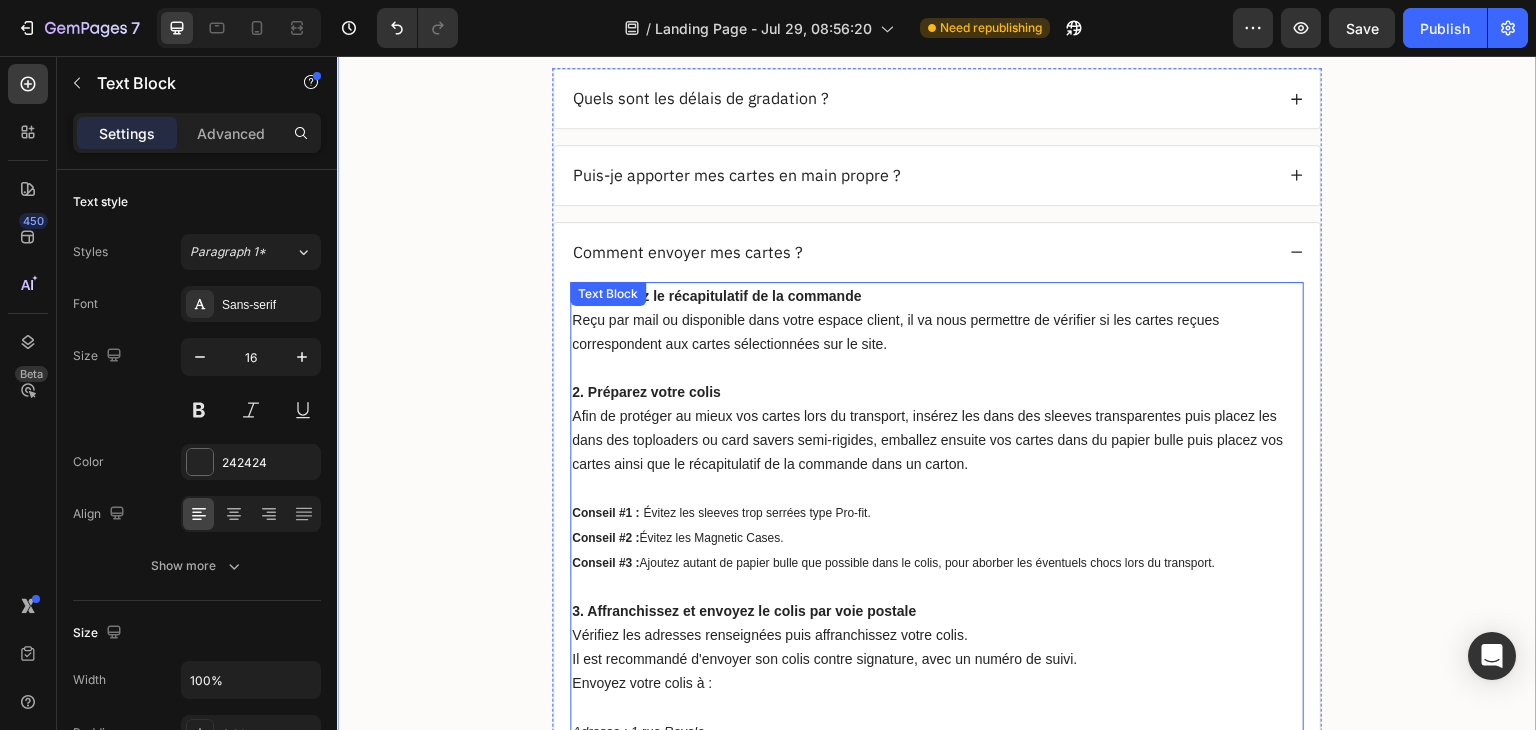 click on "Reçu par mail ou disponible dans votre espace client, il va nous permettre de vérifier si les cartes reçues correspondent aux cartes sélectionnées sur le site." at bounding box center [895, 332] 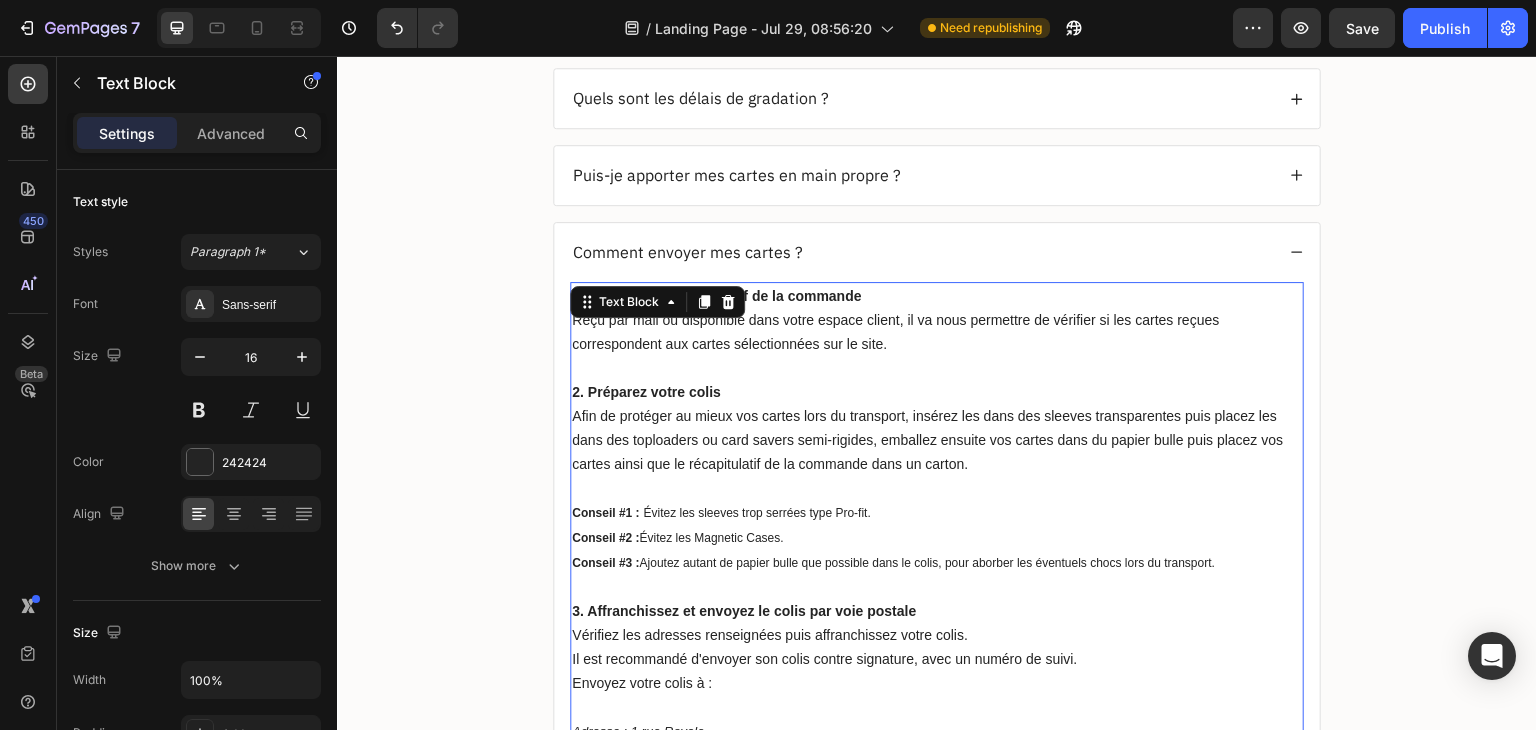 click on "Reçu par mail ou disponible dans votre espace client, il va nous permettre de vérifier si les cartes reçues correspondent aux cartes sélectionnées sur le site." at bounding box center [895, 332] 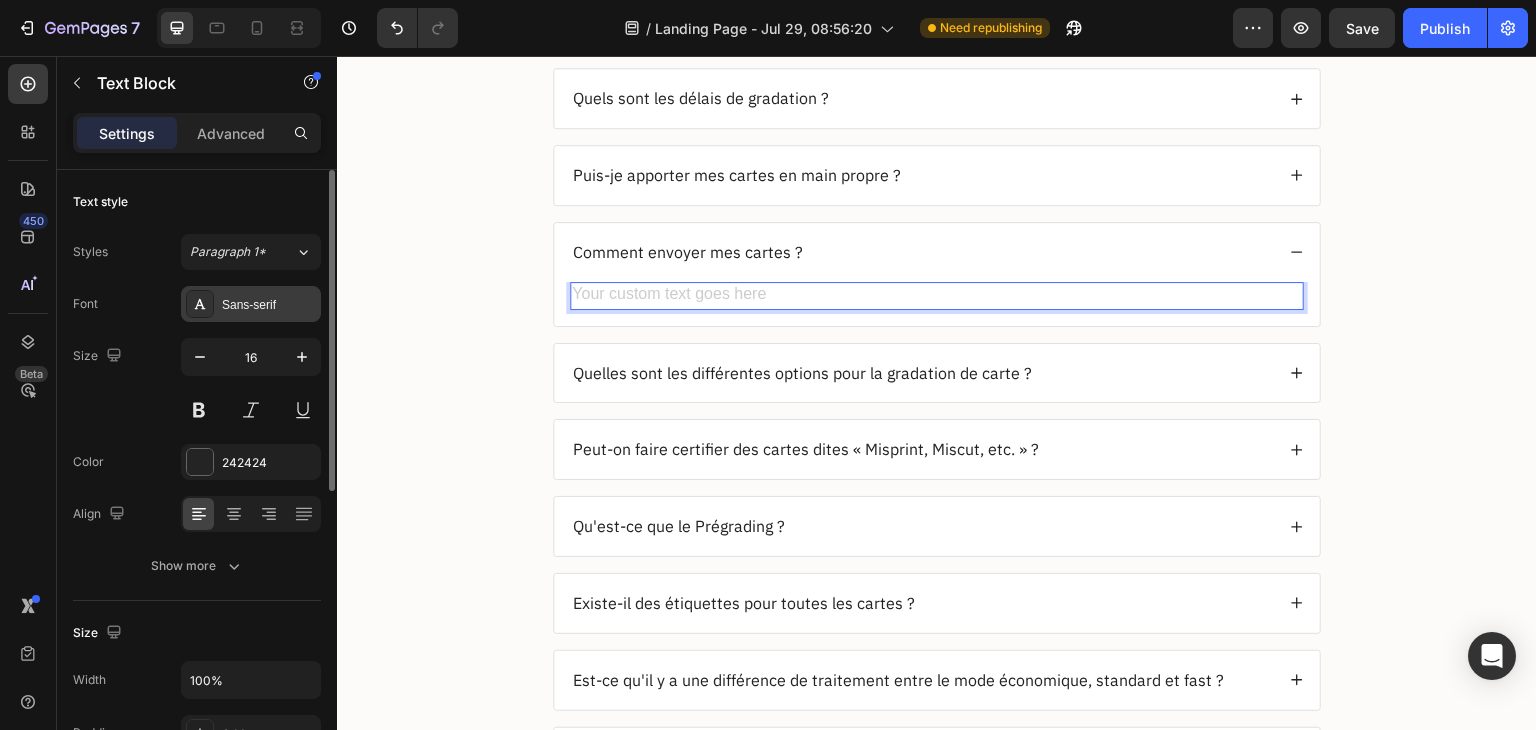 click on "Sans-serif" at bounding box center (269, 305) 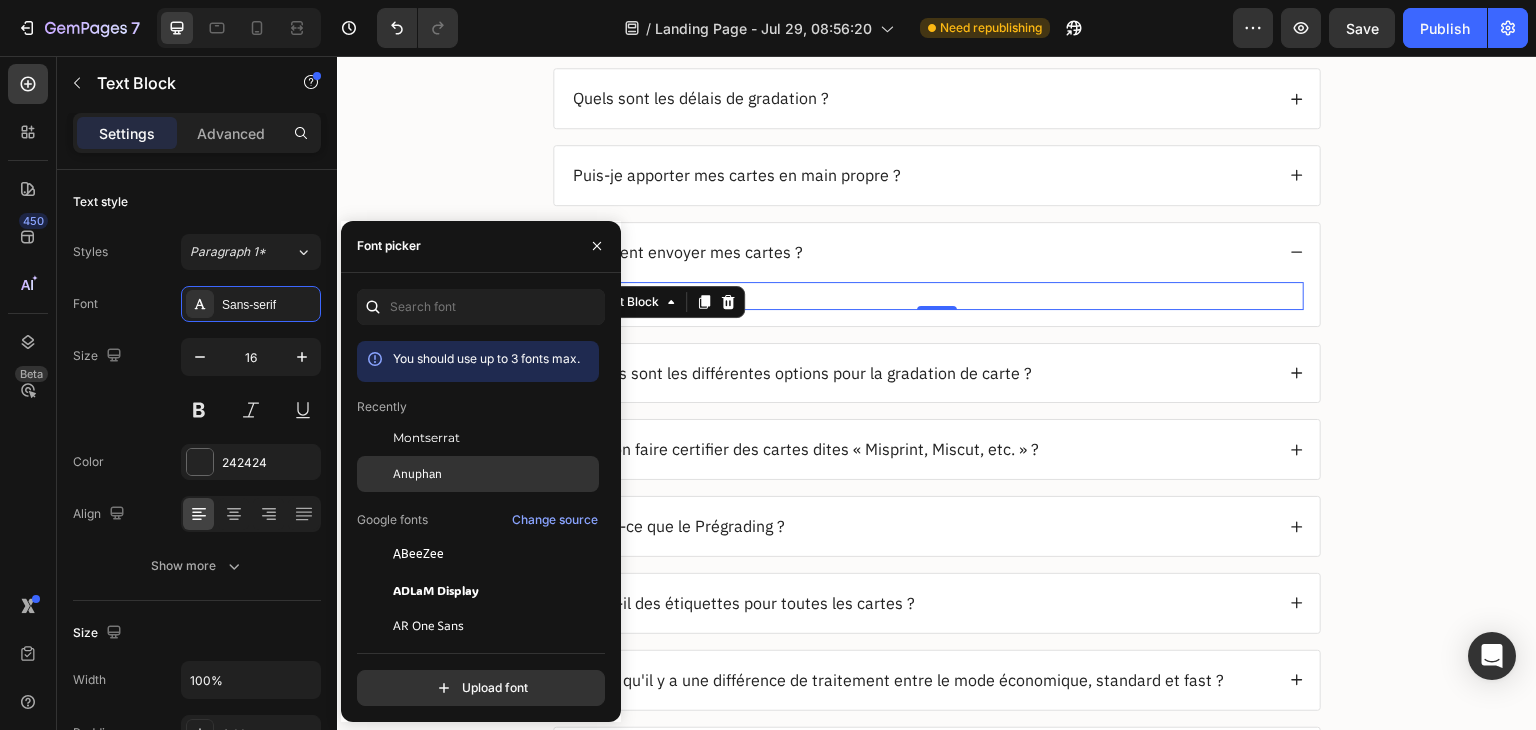 click on "Anuphan" at bounding box center [417, 474] 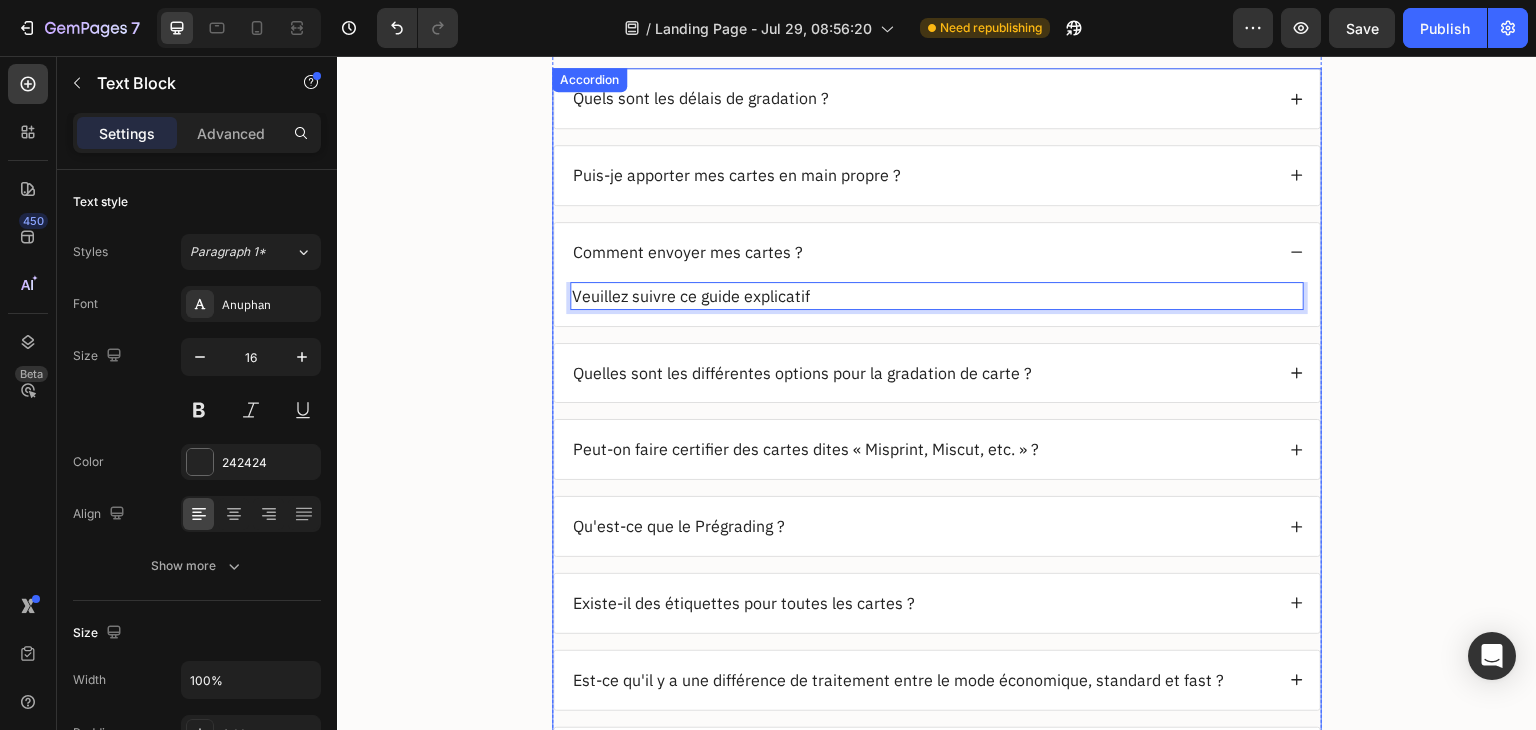 click on "Puis-je apporter mes cartes en main propre ?" at bounding box center [937, 175] 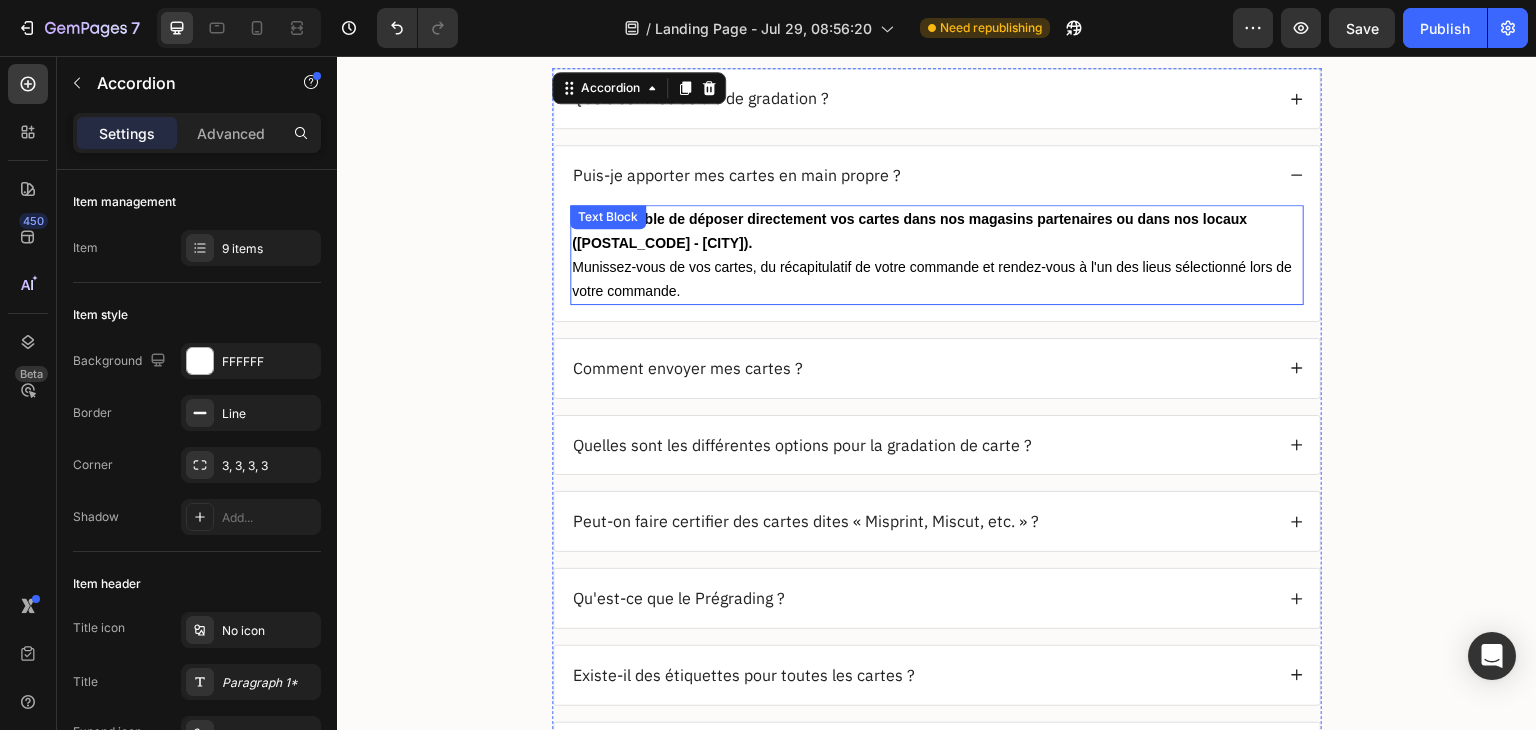 click on "Il est possible de déposer directement vos cartes dans nos magasins partenaires ou dans nos locaux (92 - Saint-Cloud)." at bounding box center [937, 231] 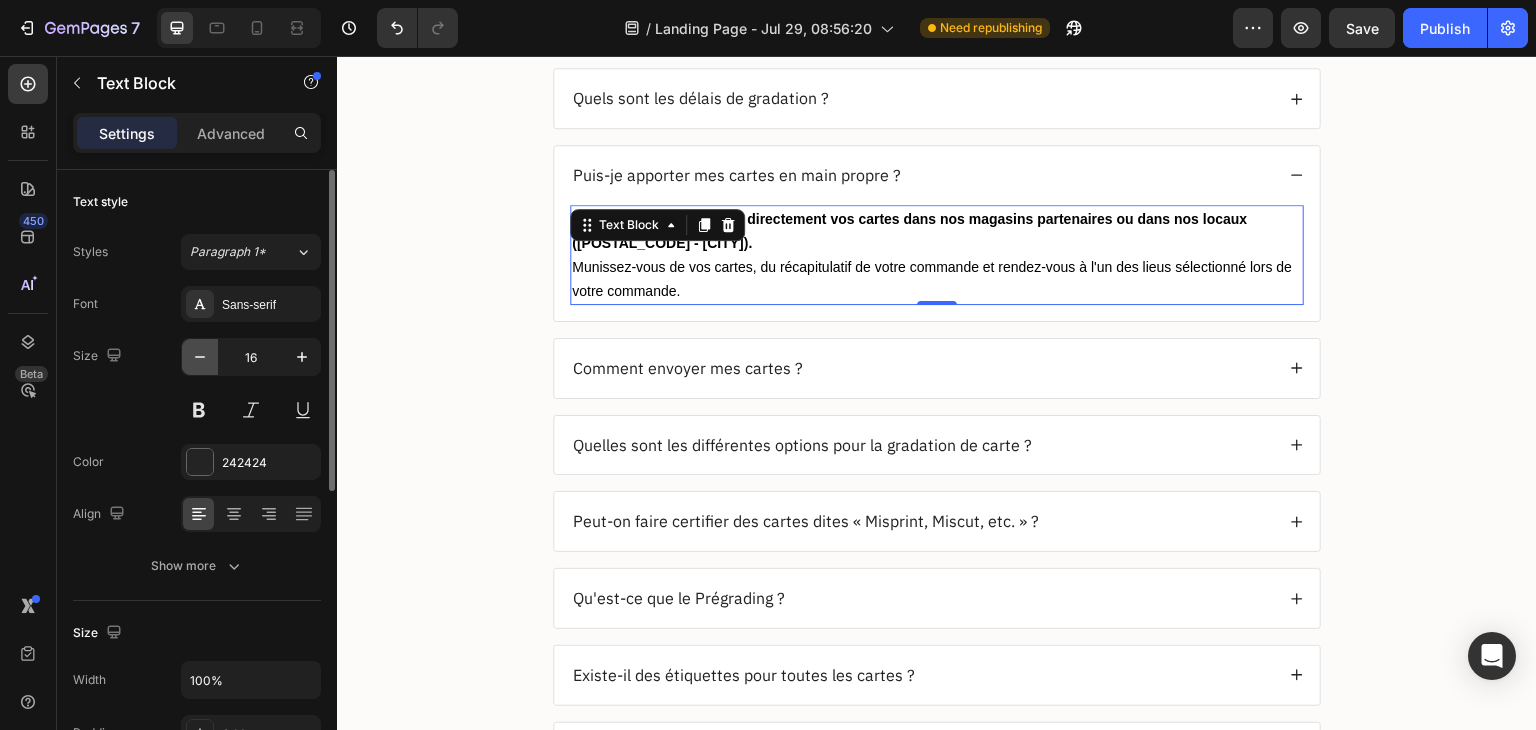 click 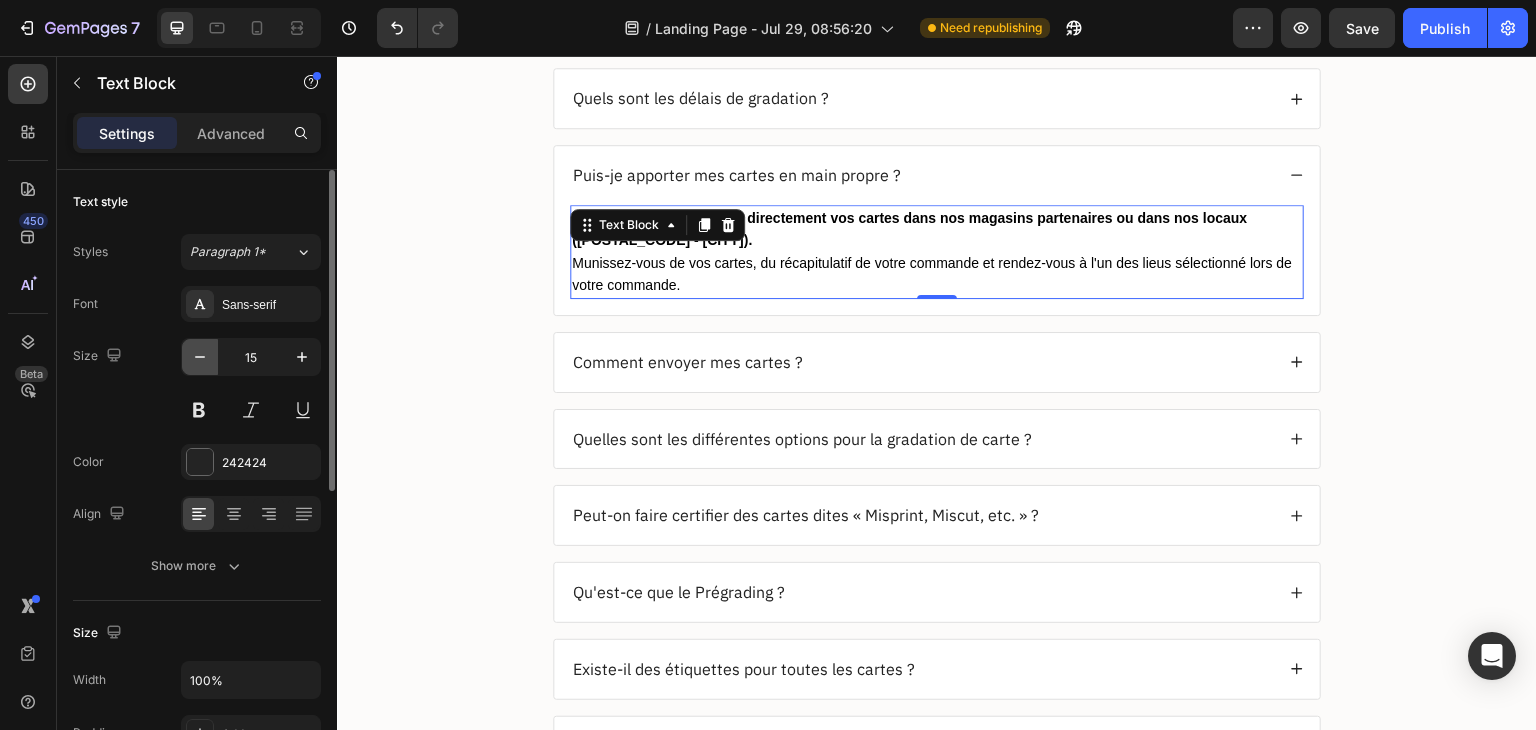 click 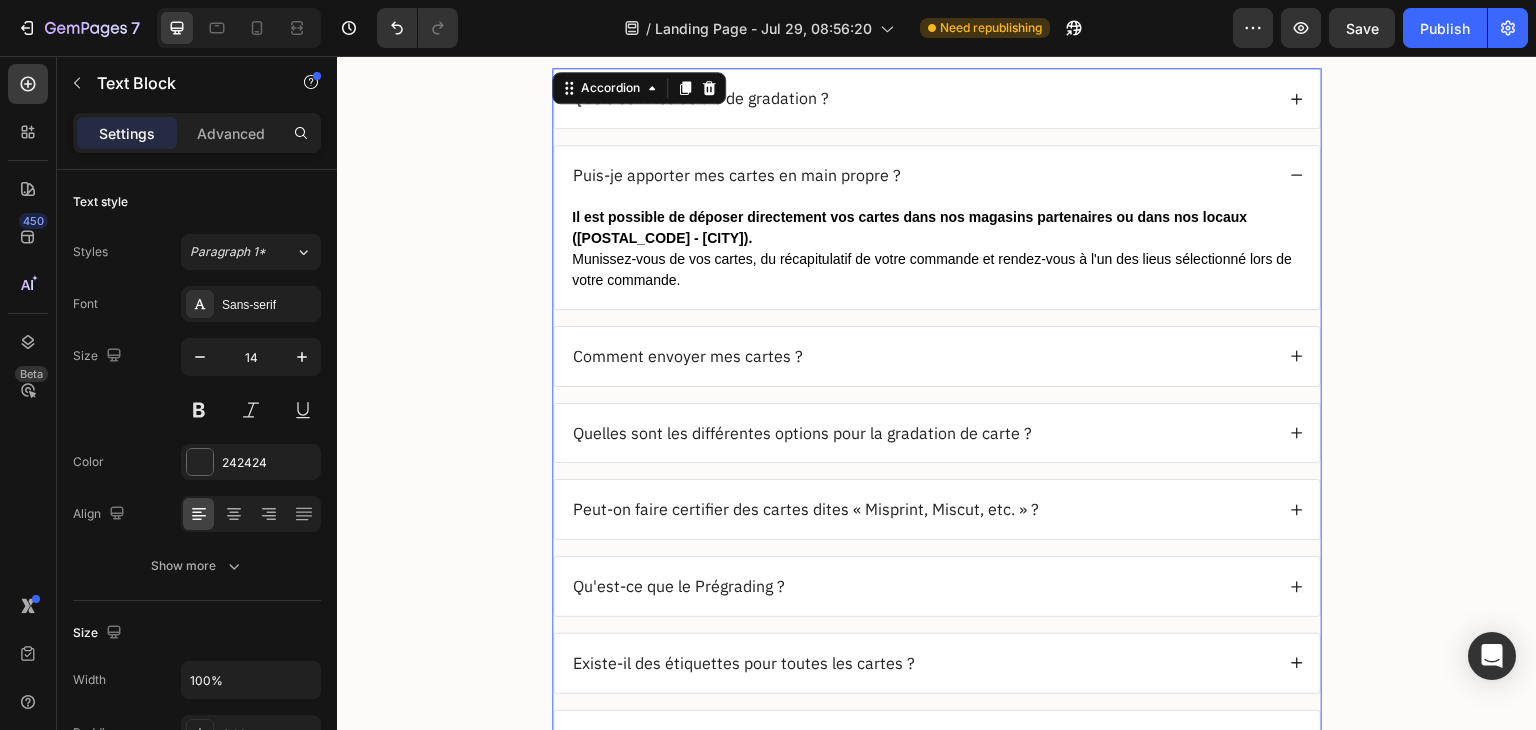 click on "Quels sont les délais de gradation ?
Puis-je apporter mes cartes en main propre ? Il est possible de déposer directement vos cartes dans nos magasins partenaires ou dans nos locaux (92 - Saint-Cloud). Munissez-vous de vos cartes, du récapitulatif de votre commande et rendez-vous à l'un des lieus sélectionné lors de votre commande. Text Block
Comment envoyer mes cartes ?
Quelles sont les différentes options pour la gradation de carte ?
Peut-on faire certifier des cartes dites « Misprint, Miscut, etc. » ?
Qu'est-ce que le Prégrading ?
Existe-il des étiquettes pour toutes les cartes ?
Est-ce qu'il y a une différence de traitement entre le mode économique, standard et fast ?
Puis-je modifier une commande passée mais non traitée ? Accordion   16" at bounding box center [937, 457] 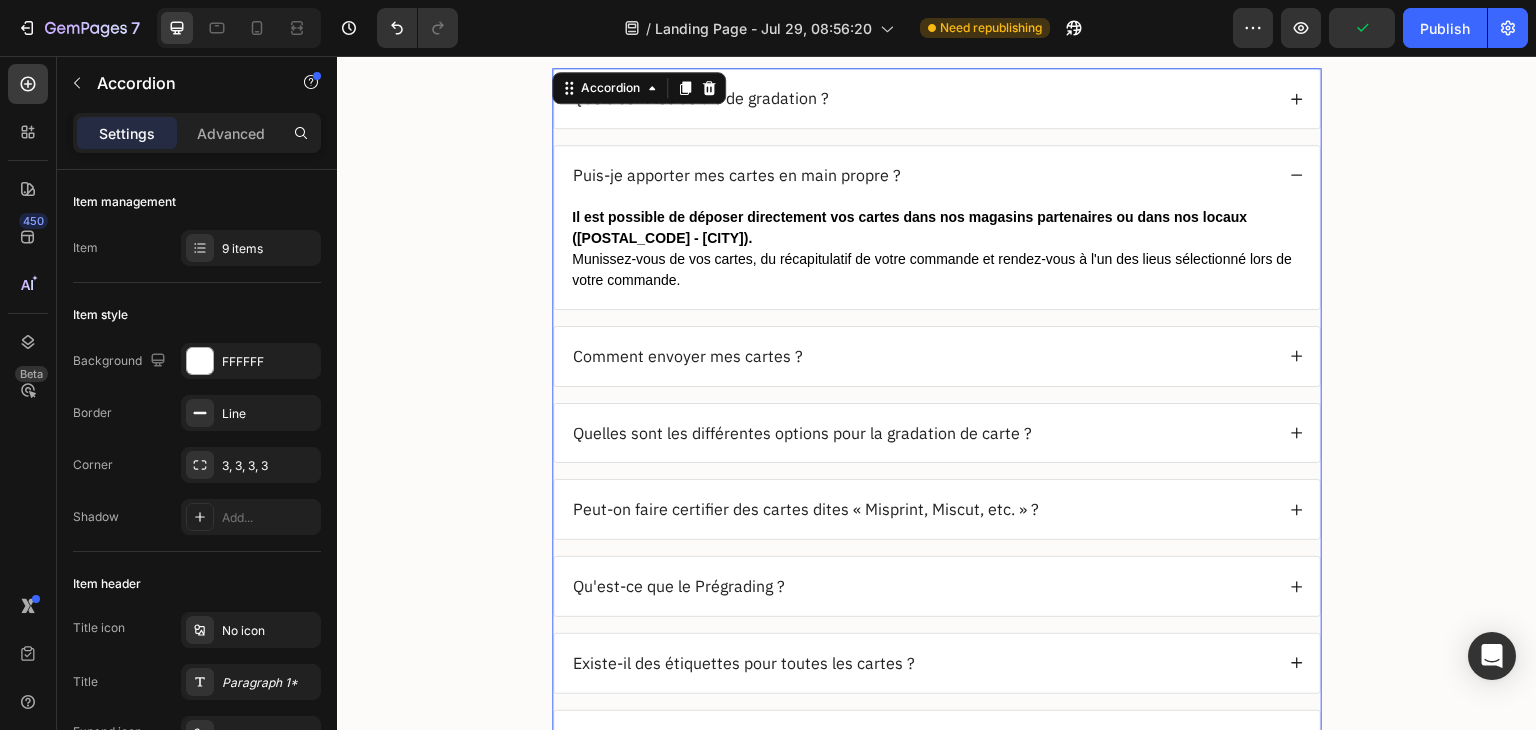 click 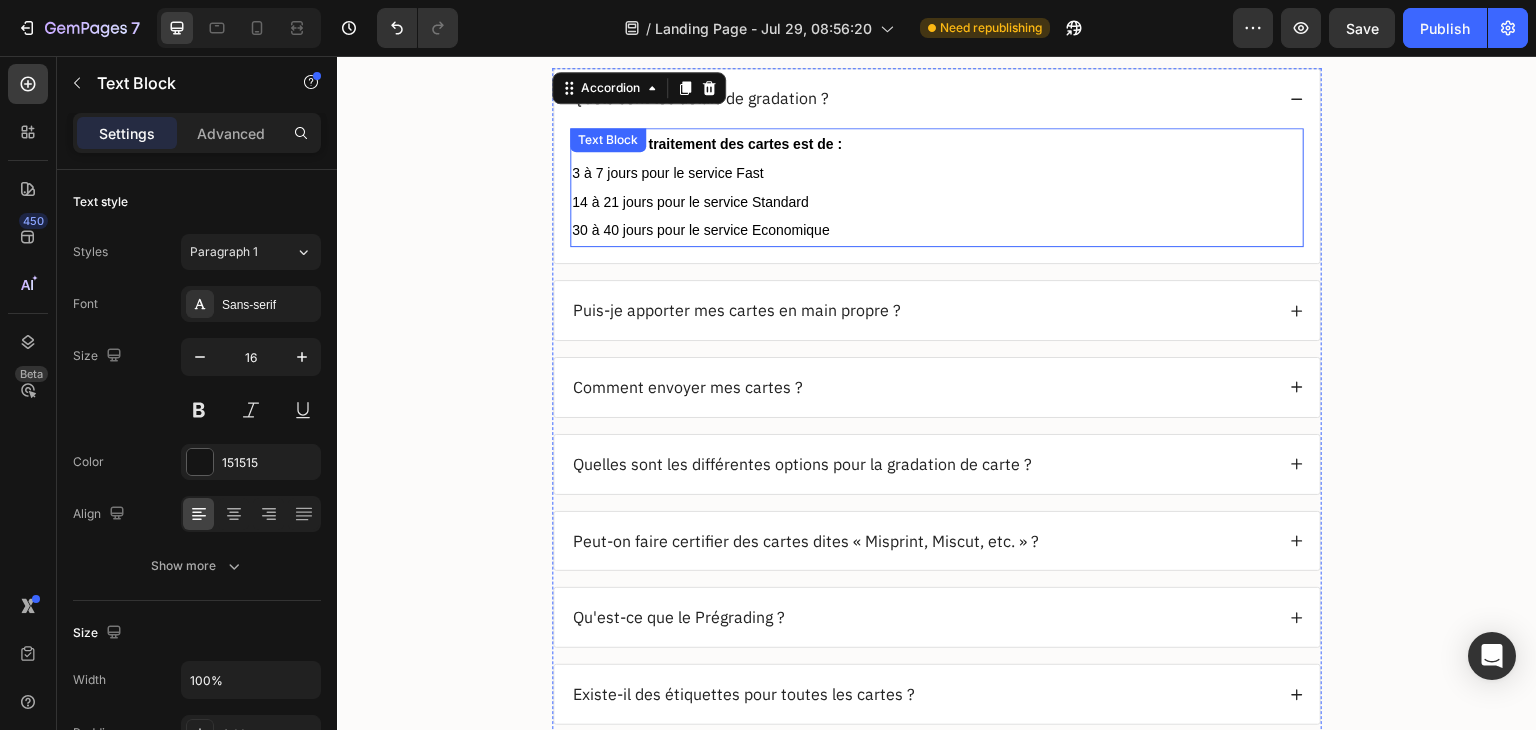 click on "3 à 7 jours pour le service Fast" at bounding box center (937, 173) 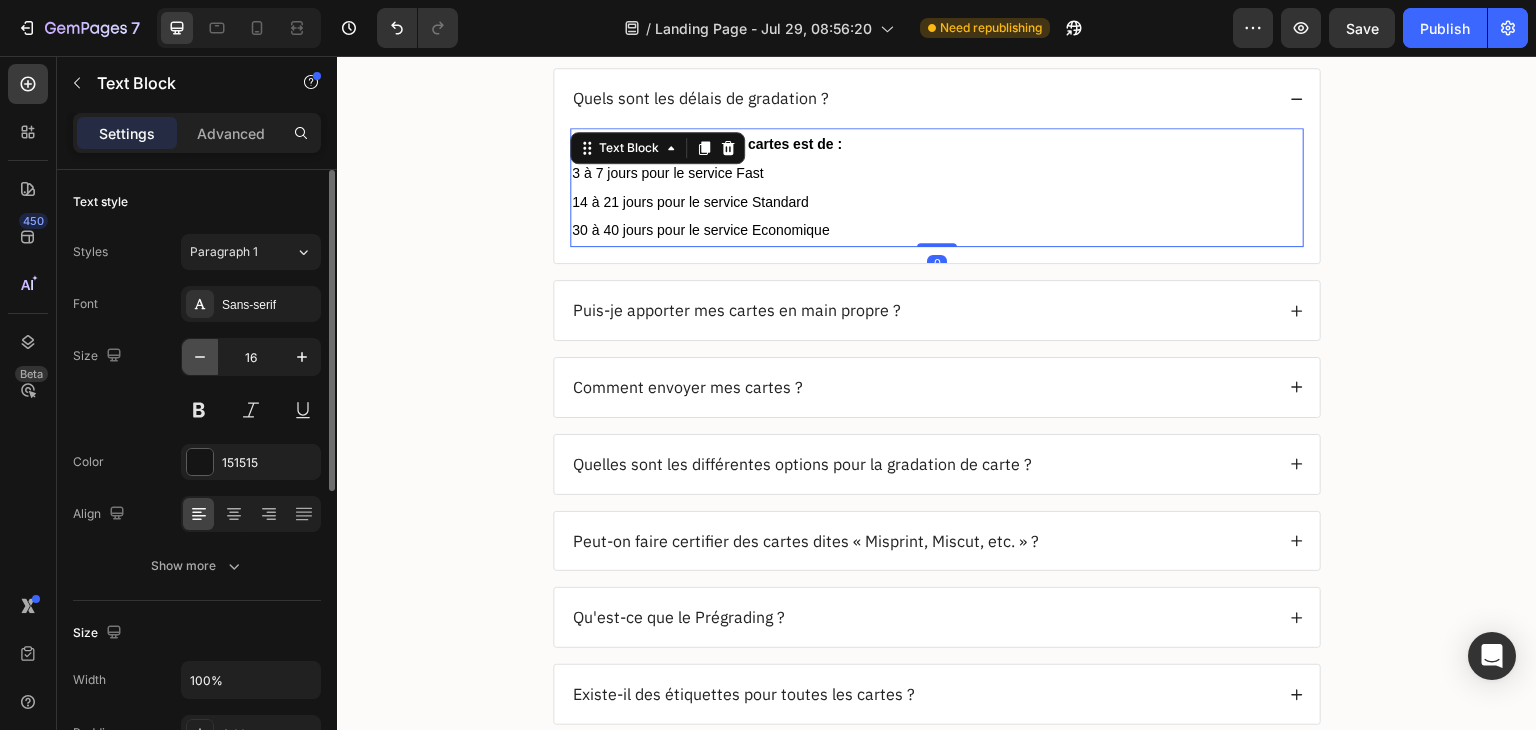 click 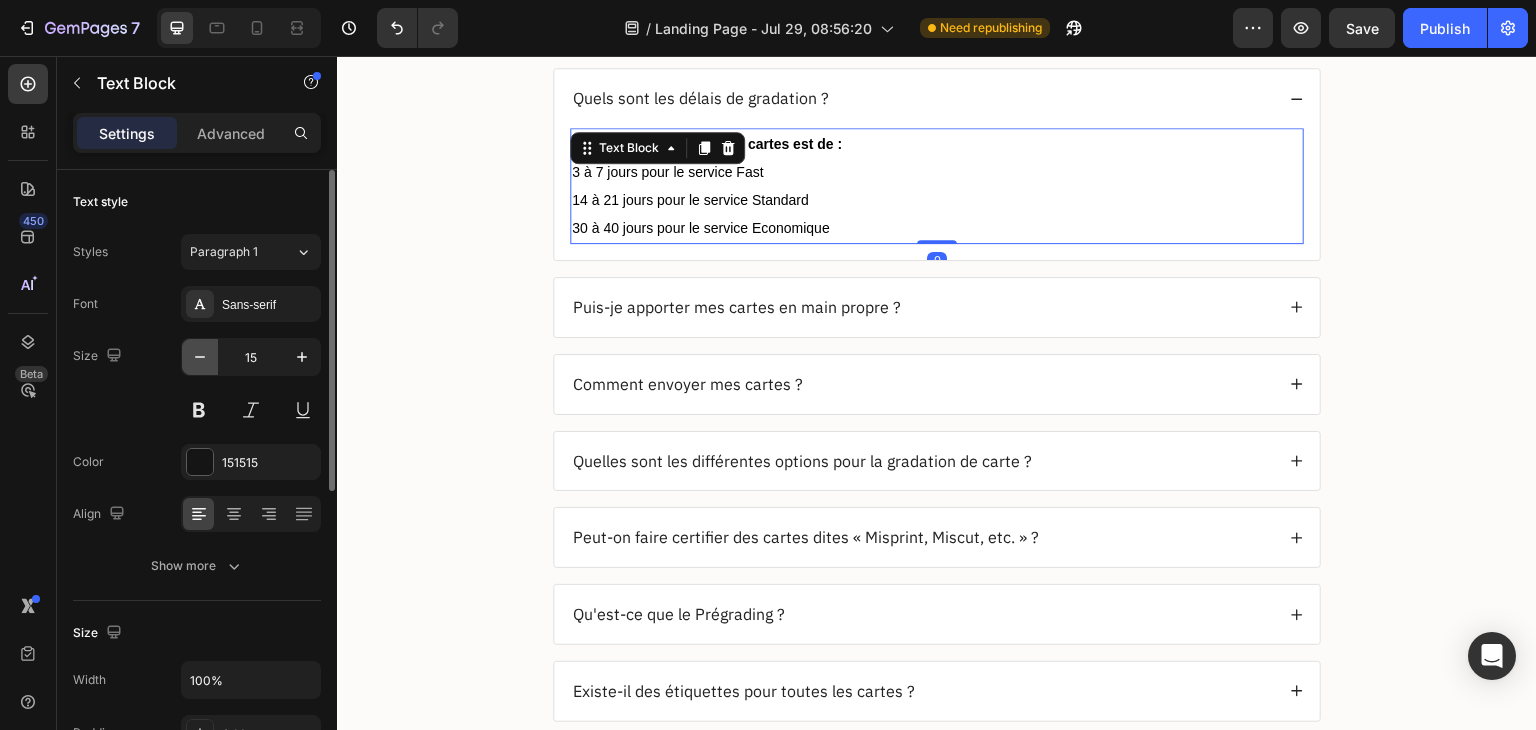 click 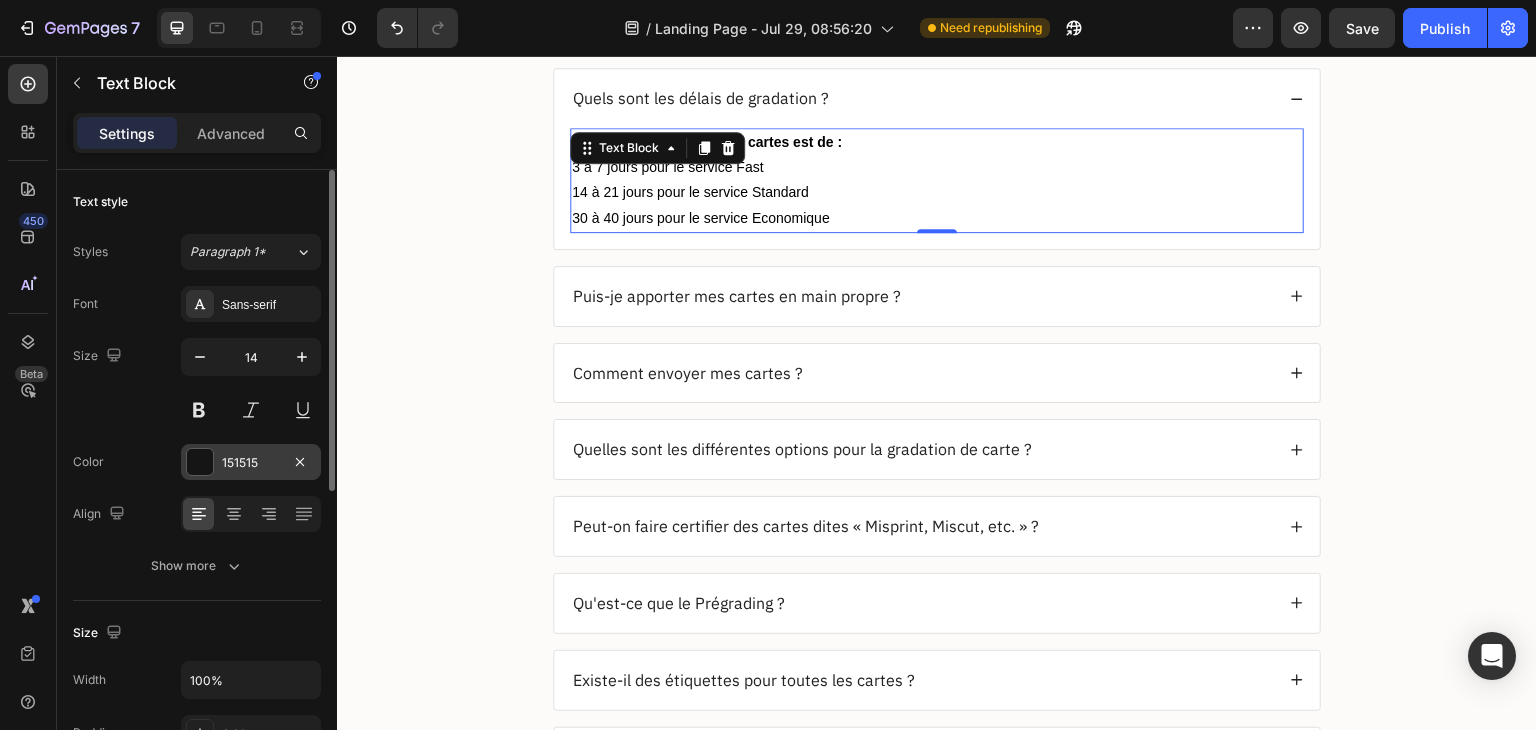 click on "151515" at bounding box center (251, 463) 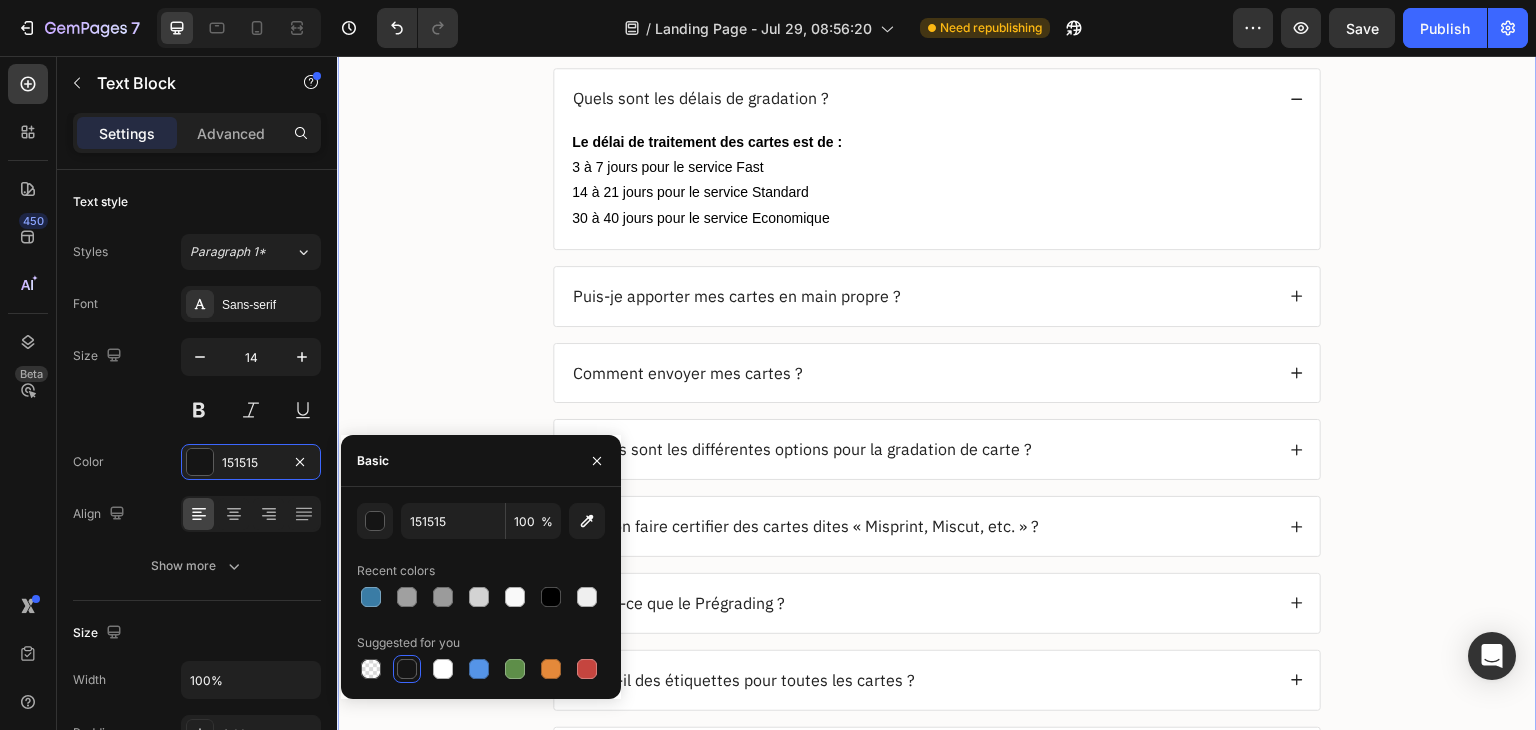 click on "FAQ Heading
Quels sont les délais de gradation ? Le délai de traitement des cartes est de :  3 à 7 jours pour le service Fast 14 à 21 jours pour le service Standard 30 à 40 jours pour le service Economique Text Block
Puis-je apporter mes cartes en main propre ?
Comment envoyer mes cartes ?
Quelles sont les différentes options pour la gradation de carte ?
Peut-on faire certifier des cartes dites « Misprint, Miscut, etc. » ?
Qu'est-ce que le Prégrading ?
Existe-il des étiquettes pour toutes les cartes ?
Est-ce qu'il y a une différence de traitement entre le mode économique, standard et fast ?
Puis-je modifier une commande passée mais non traitée ? Accordion Row" at bounding box center [937, 434] 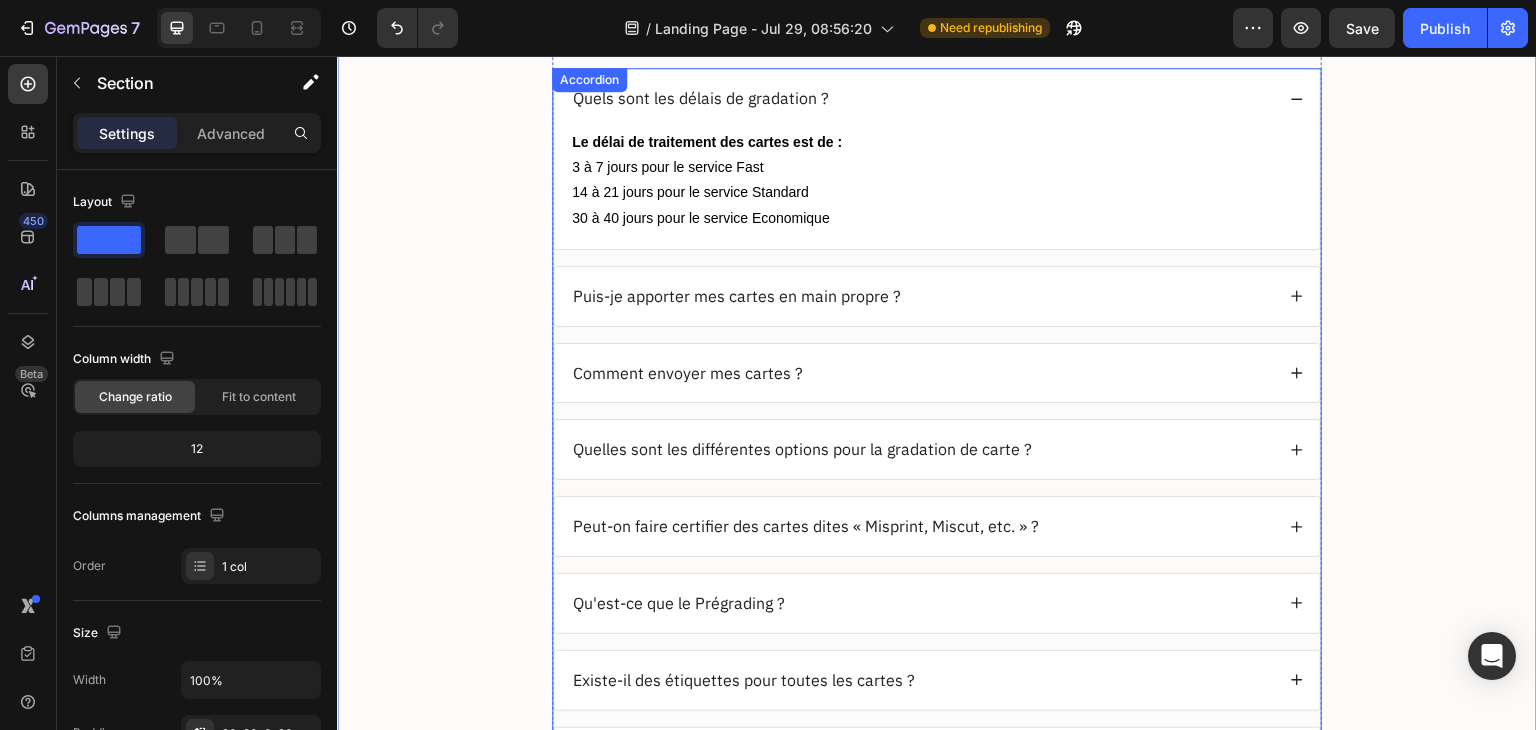 click on "Puis-je apporter mes cartes en main propre ?" at bounding box center (737, 296) 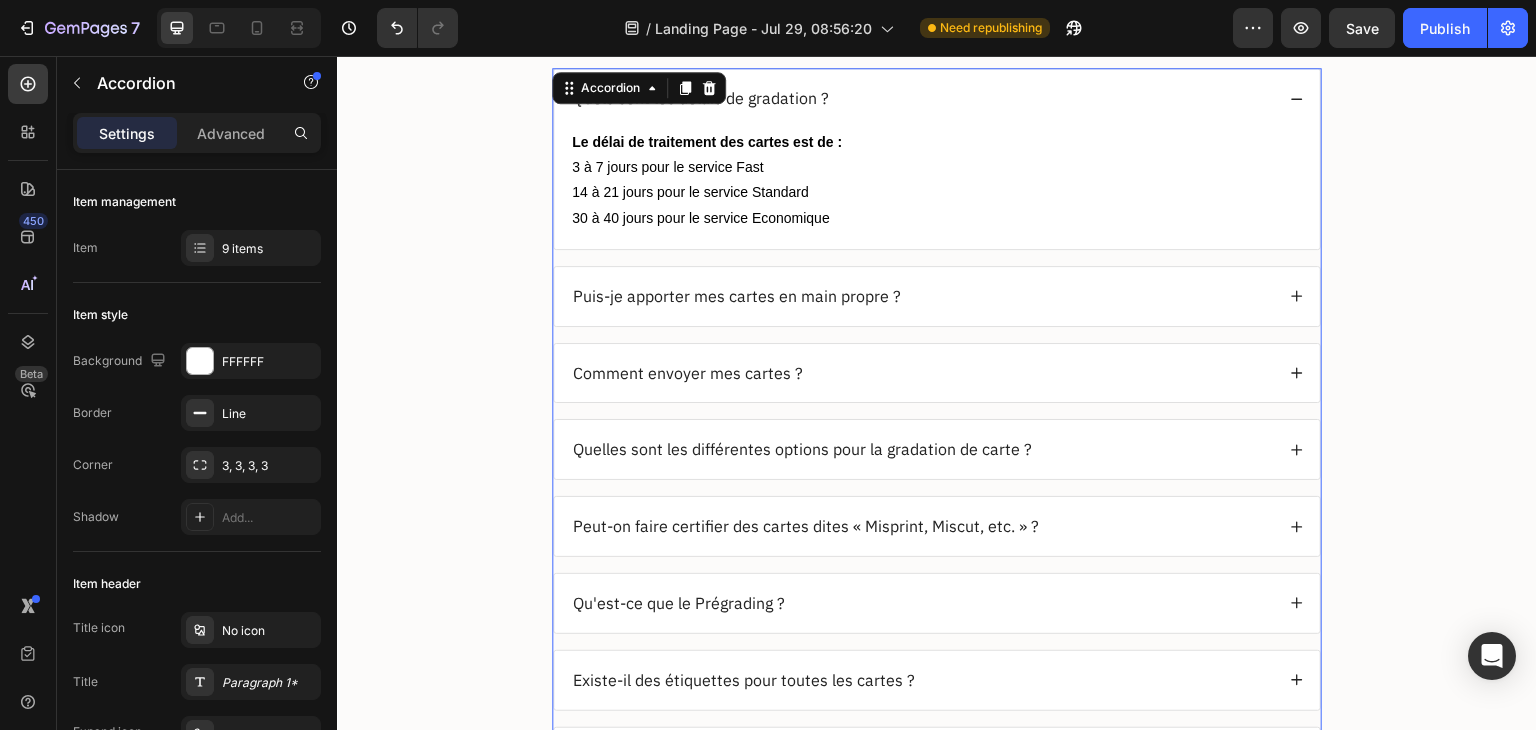 click on "Puis-je apporter mes cartes en main propre ?" at bounding box center [922, 296] 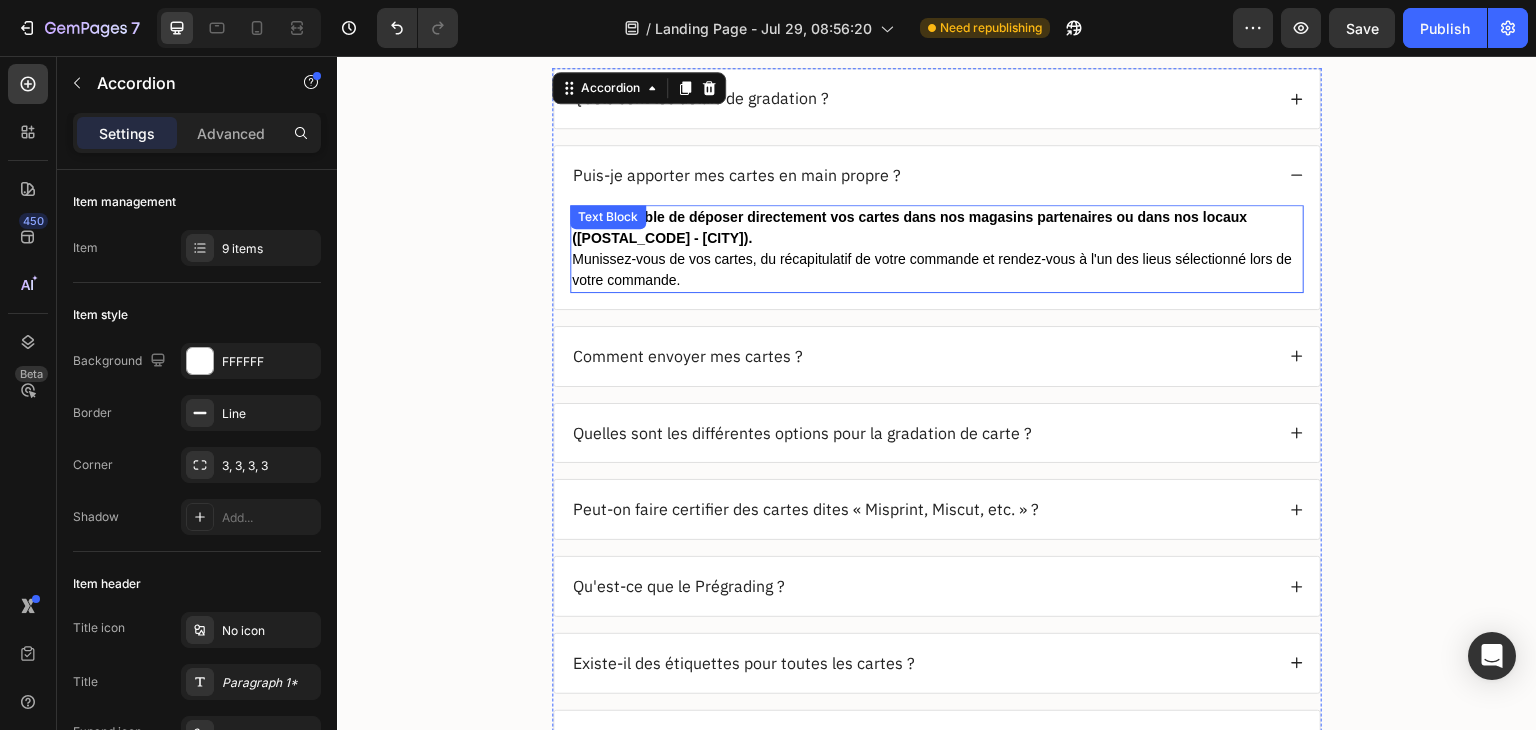 click on "Il est possible de déposer directement vos cartes dans nos magasins partenaires ou dans nos locaux (92 - Saint-Cloud)." at bounding box center [909, 227] 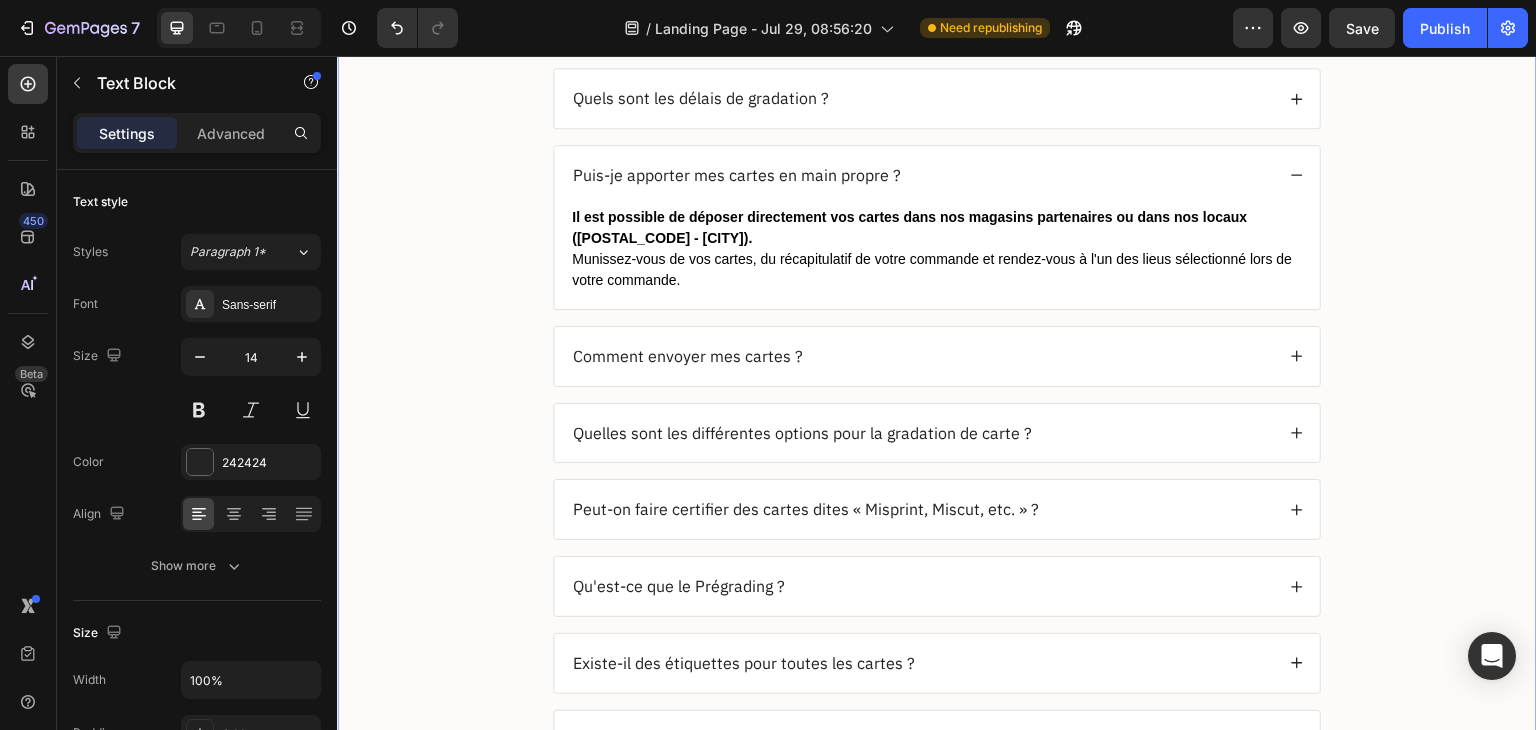 click on "FAQ Heading
Quels sont les délais de gradation ?
Puis-je apporter mes cartes en main propre ? Il est possible de déposer directement vos cartes dans nos magasins partenaires ou dans nos locaux (92 - Saint-Cloud). Munissez-vous de vos cartes, du récapitulatif de votre commande et rendez-vous à l'un des lieus sélectionné lors de votre commande. Text Block
Comment envoyer mes cartes ?
Quelles sont les différentes options pour la gradation de carte ?
Peut-on faire certifier des cartes dites « Misprint, Miscut, etc. » ?
Qu'est-ce que le Prégrading ?
Existe-il des étiquettes pour toutes les cartes ?
Est-ce qu'il y a une différence de traitement entre le mode économique, standard et fast ?
Puis-je modifier une commande passée mais non traitée ? Accordion Row" at bounding box center [937, 425] 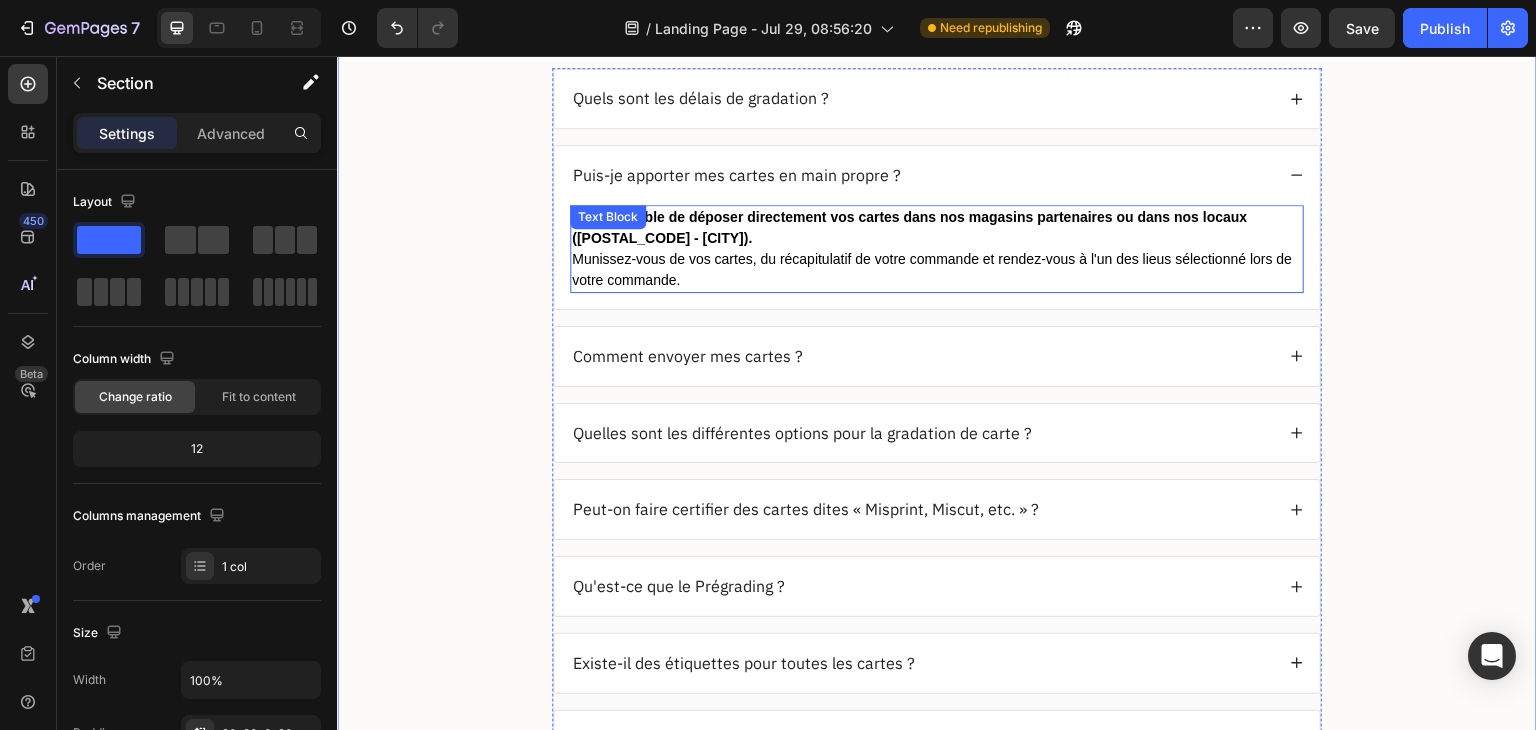 click on "Il est possible de déposer directement vos cartes dans nos magasins partenaires ou dans nos locaux (92 - Saint-Cloud)." at bounding box center [909, 227] 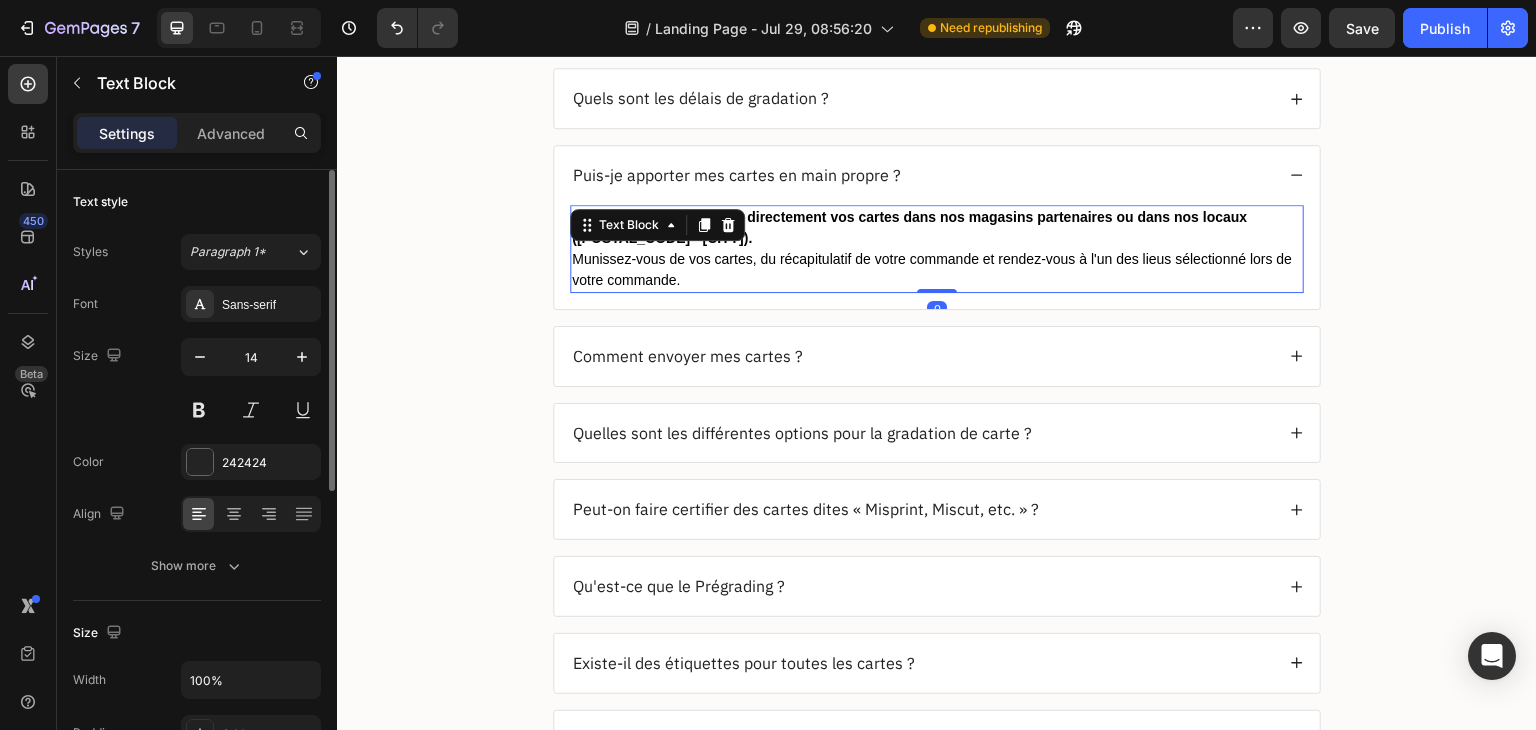 click on "Font Sans-serif Size 14 Color 242424 Align Show more" at bounding box center [197, 435] 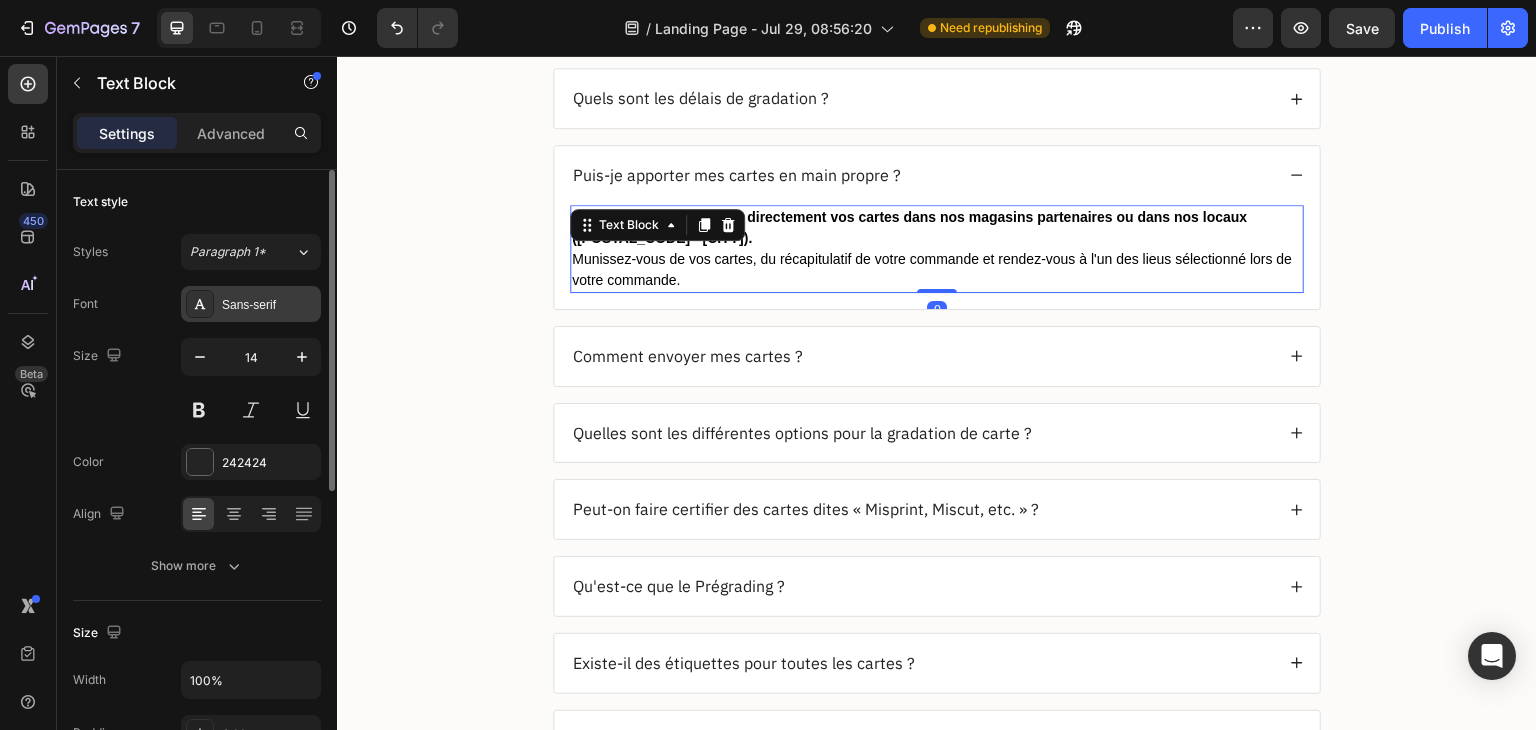 click on "Sans-serif" at bounding box center [269, 305] 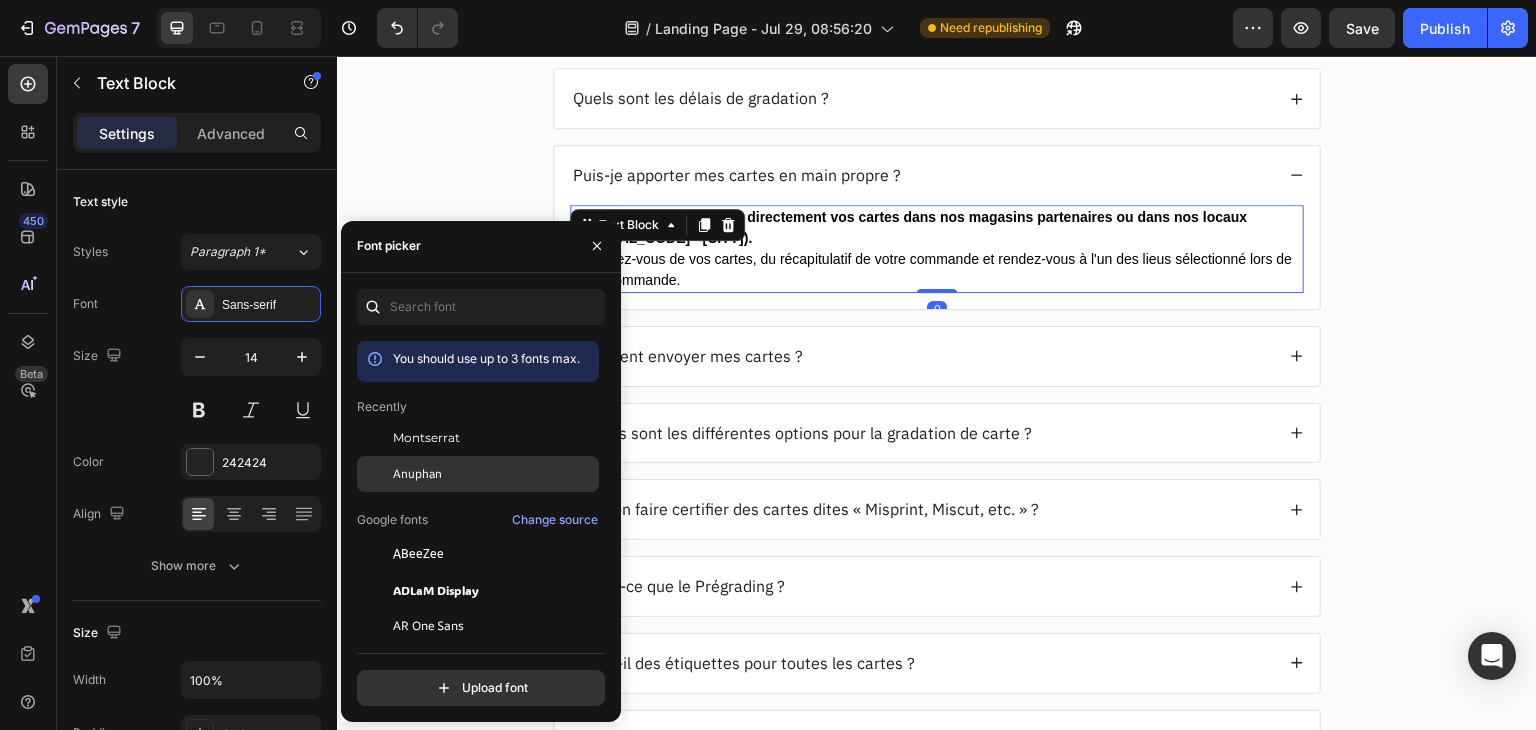 click on "Anuphan" at bounding box center (417, 474) 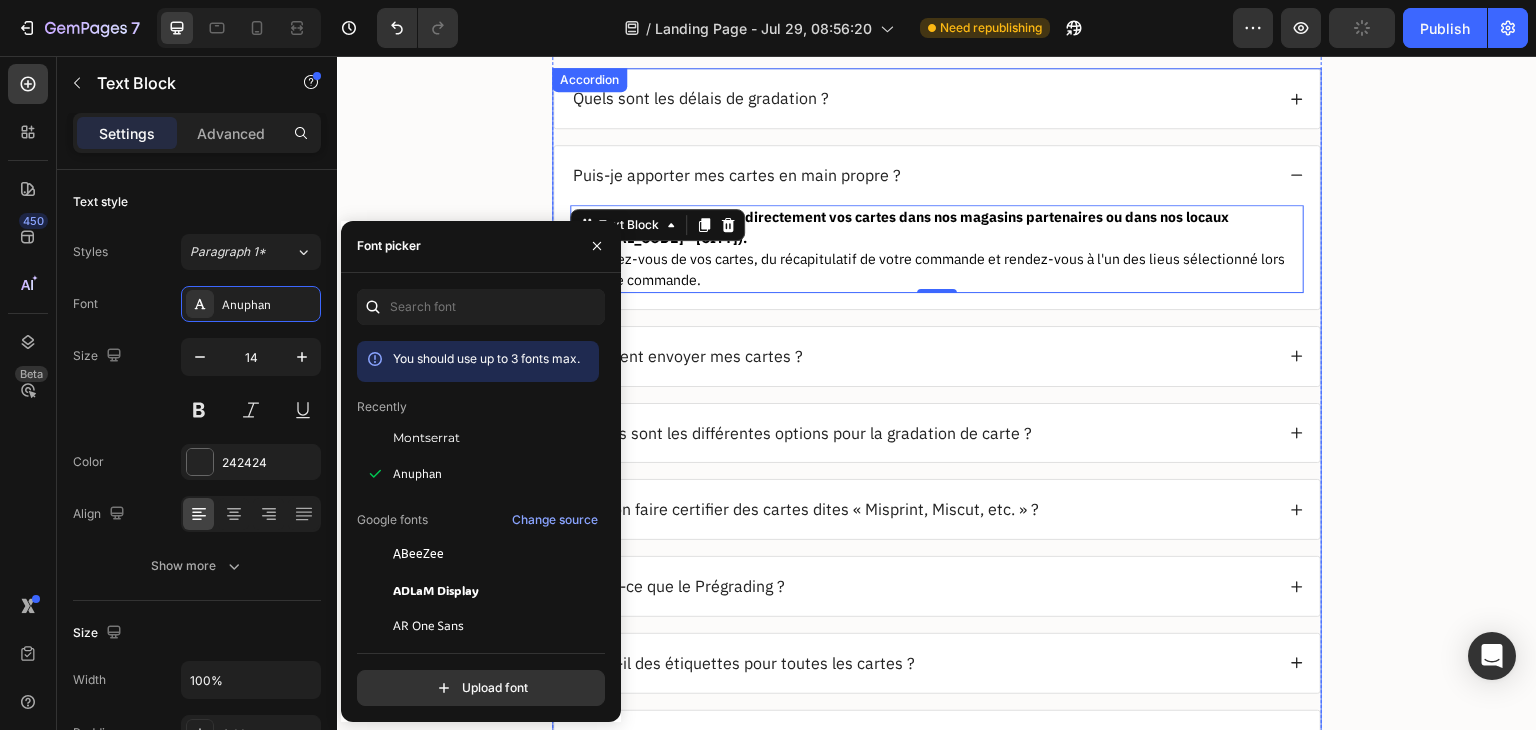click on "Puis-je apporter mes cartes en main propre ?" at bounding box center [737, 175] 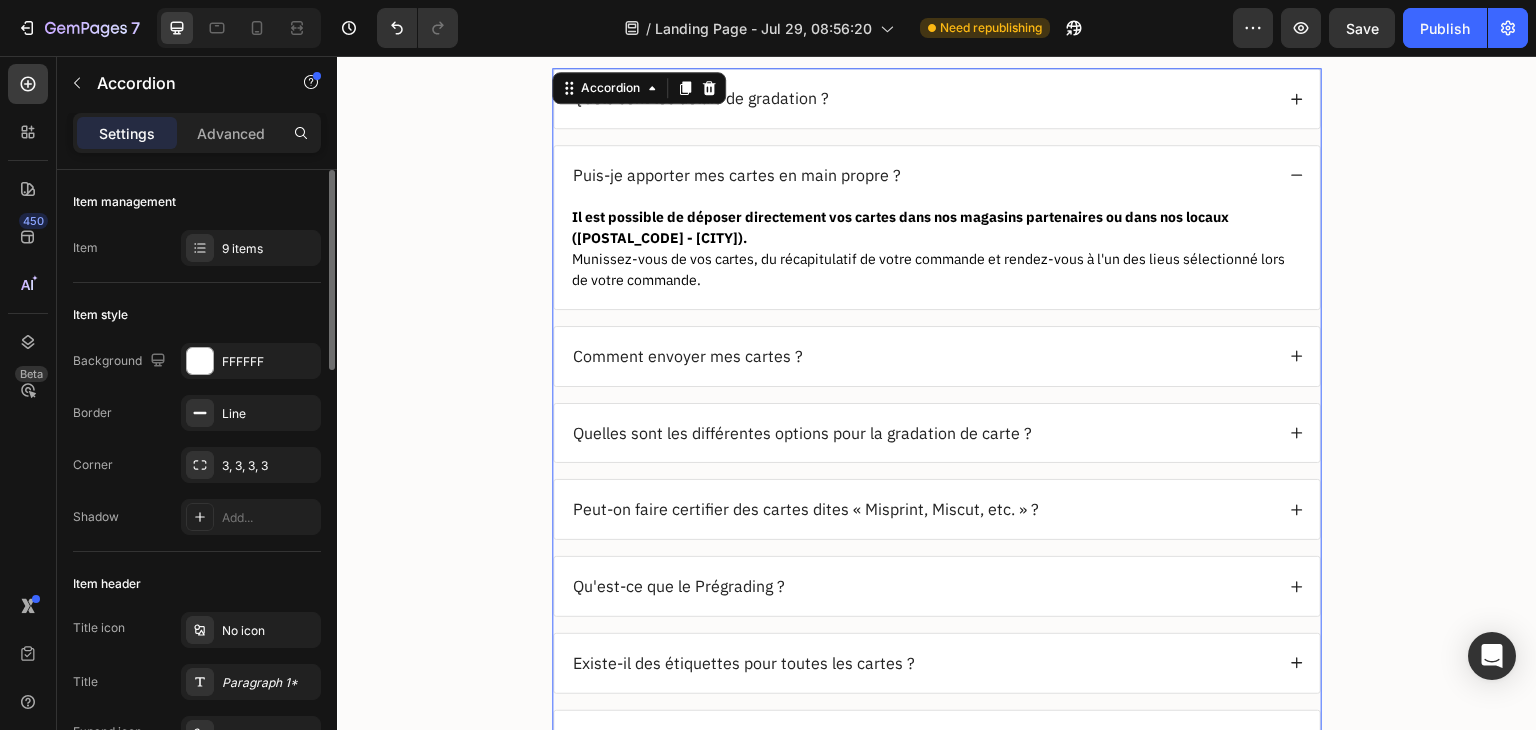 scroll, scrollTop: 200, scrollLeft: 0, axis: vertical 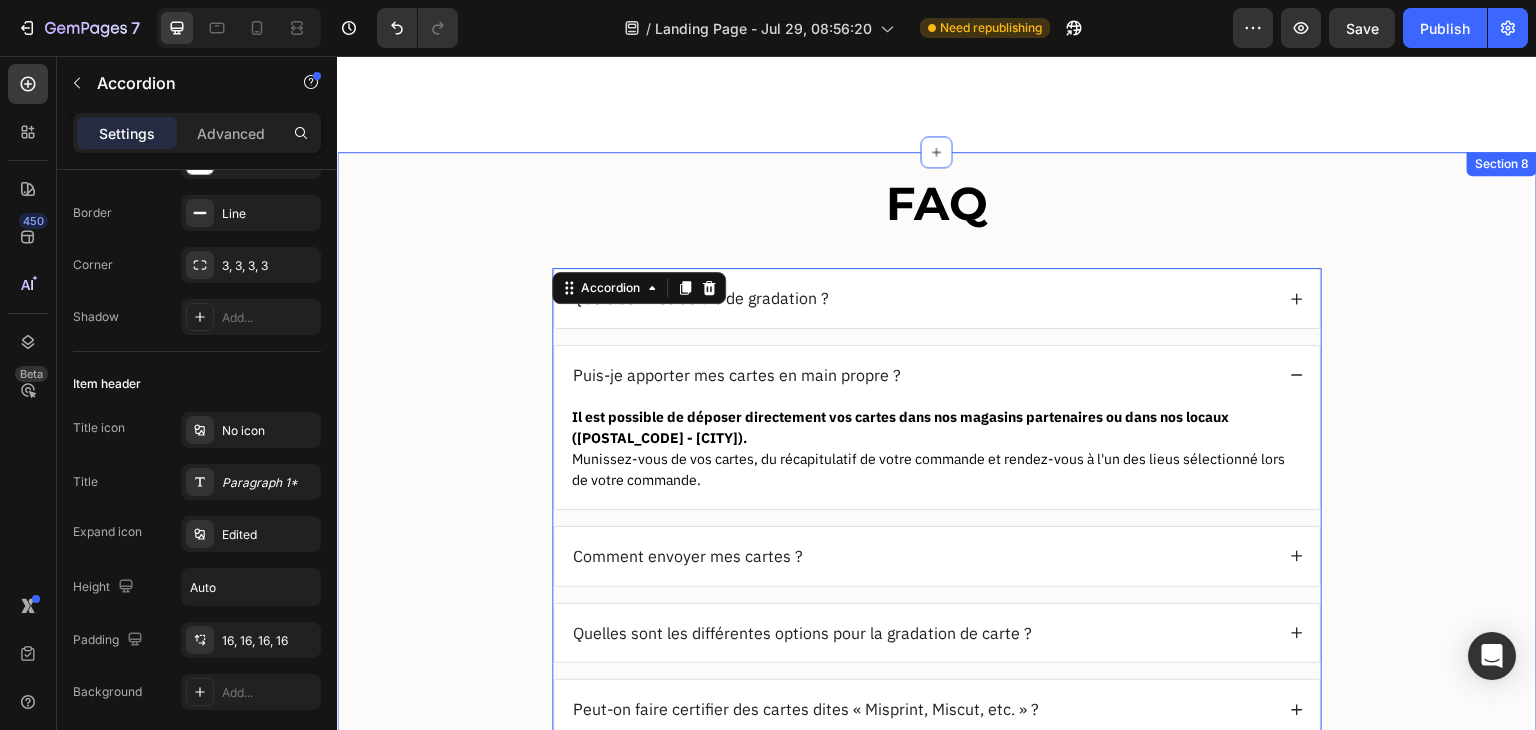click on "FAQ Heading
Quels sont les délais de gradation ?
Puis-je apporter mes cartes en main propre ? Il est possible de déposer directement vos cartes dans nos magasins partenaires ou dans nos locaux (92 - Saint-Cloud). Munissez-vous de vos cartes, du récapitulatif de votre commande et rendez-vous à l'un des lieus sélectionné lors de votre commande. Text Block
Comment envoyer mes cartes ?
Quelles sont les différentes options pour la gradation de carte ?
Peut-on faire certifier des cartes dites « Misprint, Miscut, etc. » ?
Qu'est-ce que le Prégrading ?
Existe-il des étiquettes pour toutes les cartes ?
Est-ce qu'il y a une différence de traitement entre le mode économique, standard et fast ?
Puis-je modifier une commande passée mais non traitée ? Accordion   16 Row" at bounding box center (937, 625) 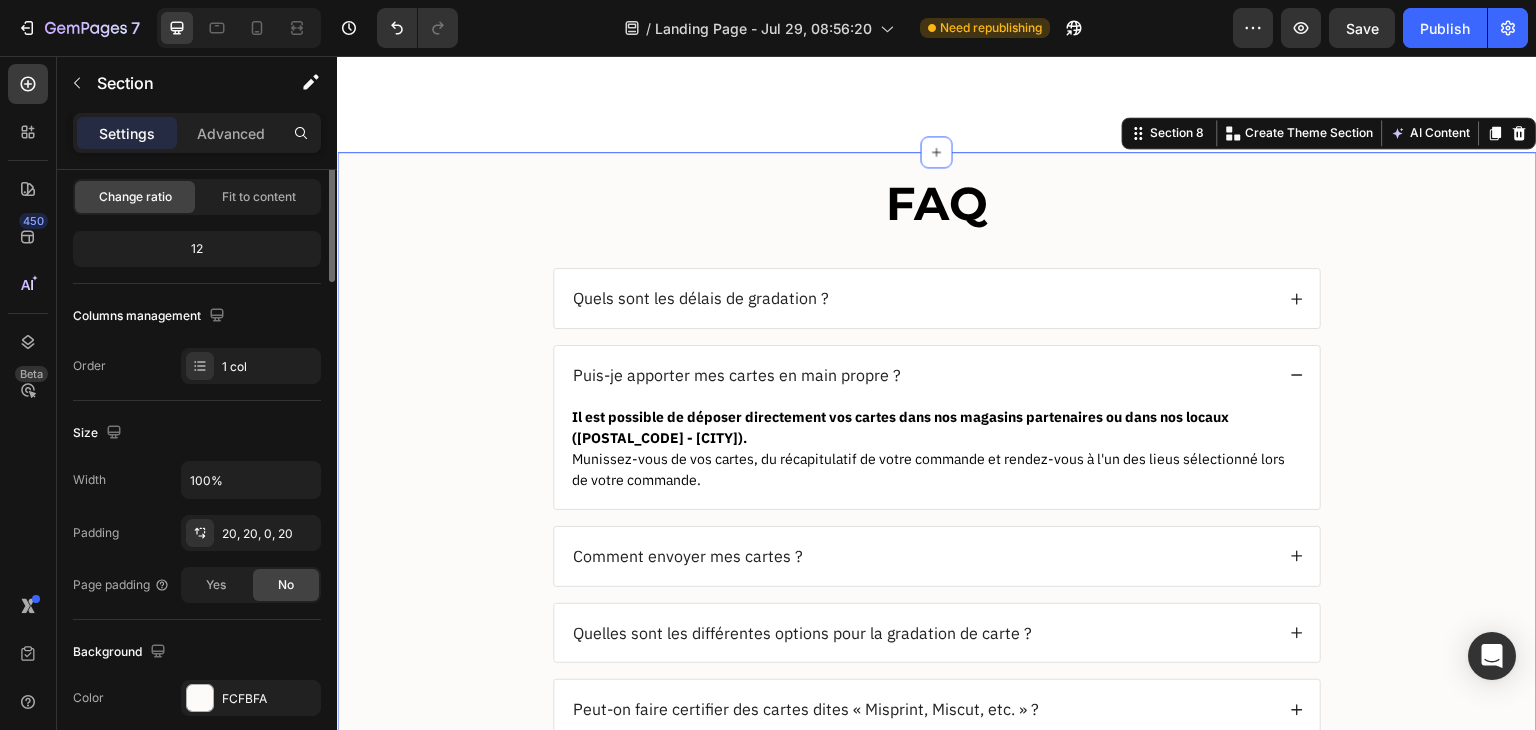 scroll, scrollTop: 0, scrollLeft: 0, axis: both 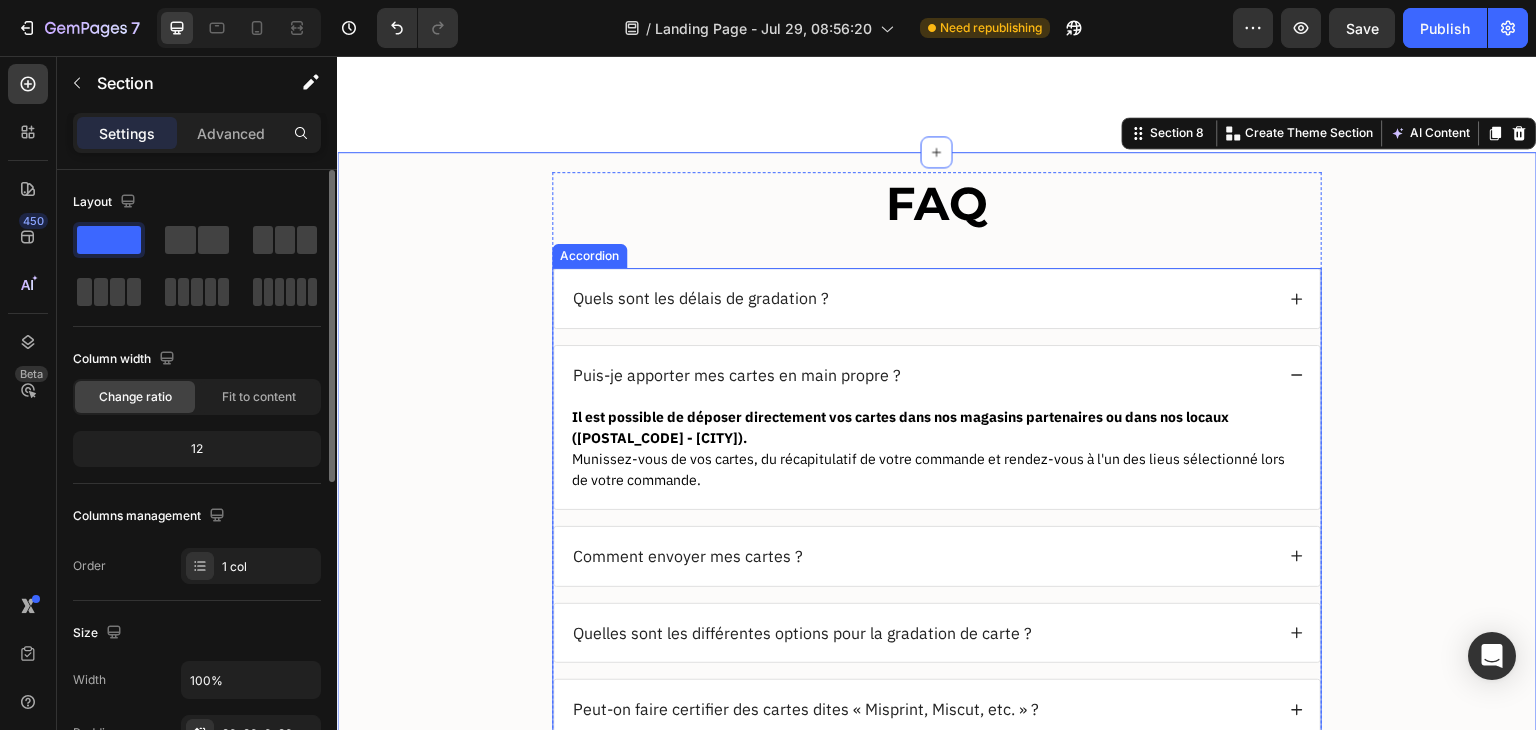 click on "Quels sont les délais de gradation ?" at bounding box center (701, 298) 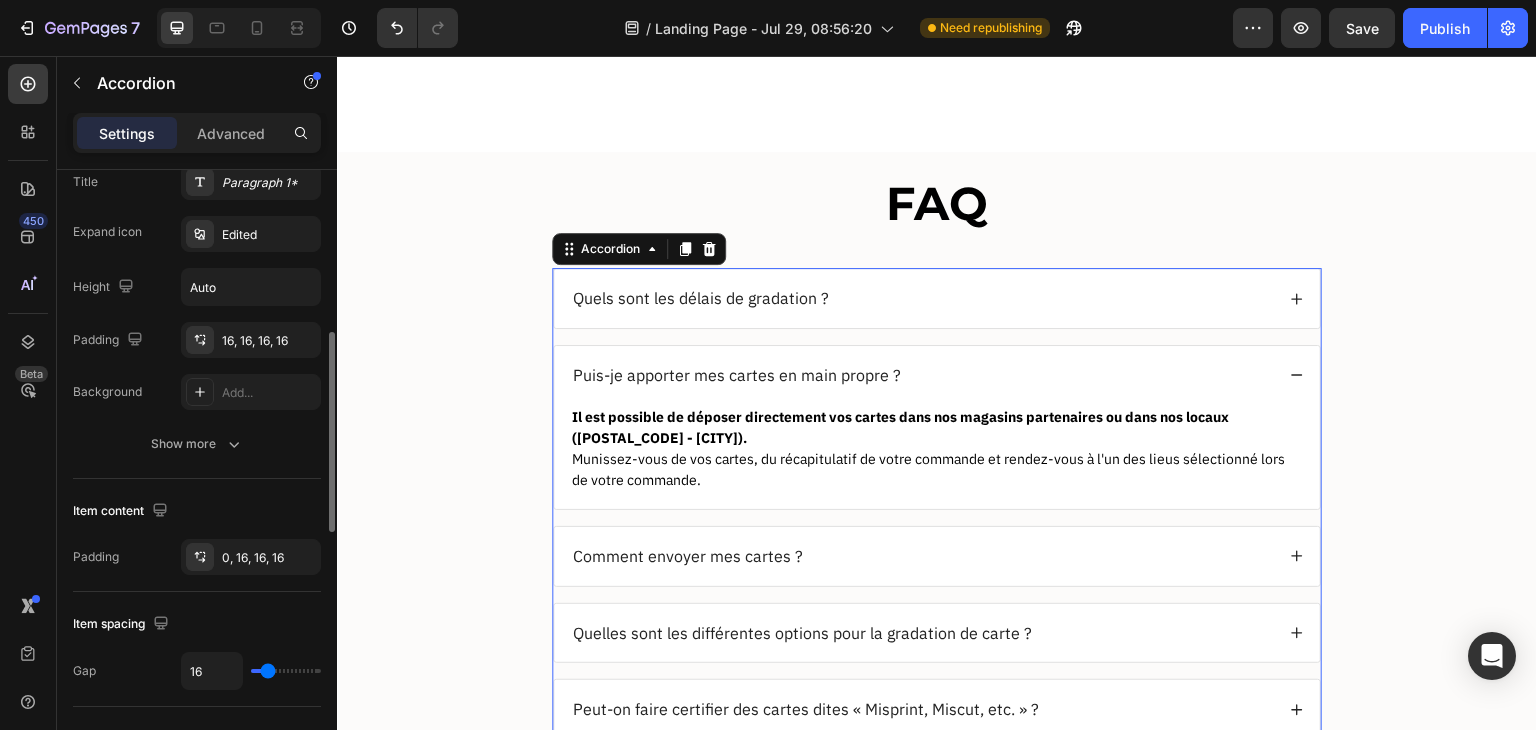 scroll, scrollTop: 700, scrollLeft: 0, axis: vertical 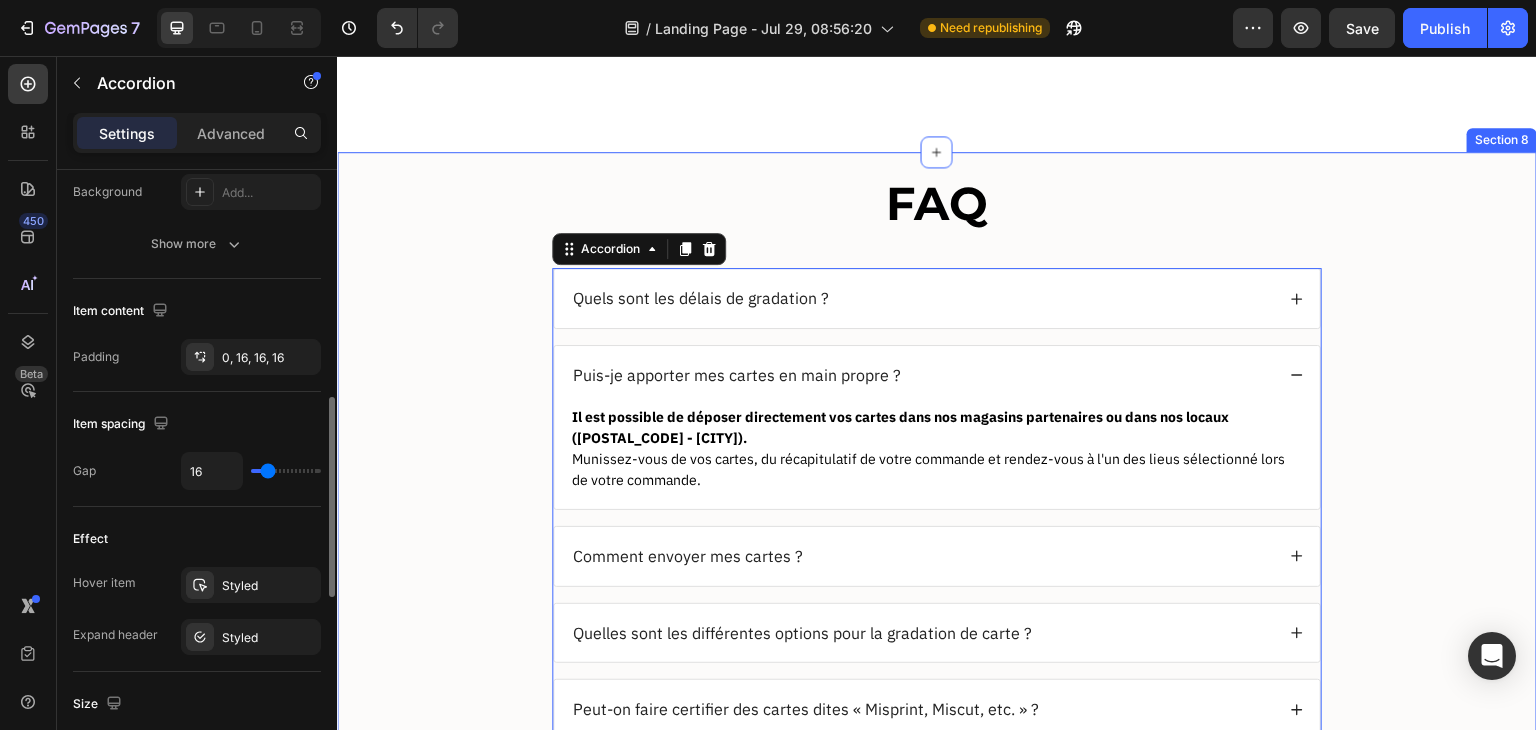 click on "FAQ Heading
Quels sont les délais de gradation ?
Puis-je apporter mes cartes en main propre ? Il est possible de déposer directement vos cartes dans nos magasins partenaires ou dans nos locaux (92 - Saint-Cloud). Munissez-vous de vos cartes, du récapitulatif de votre commande et rendez-vous à l'un des lieus sélectionné lors de votre commande. Text Block
Comment envoyer mes cartes ?
Quelles sont les différentes options pour la gradation de carte ?
Peut-on faire certifier des cartes dites « Misprint, Miscut, etc. » ?
Qu'est-ce que le Prégrading ?
Existe-il des étiquettes pour toutes les cartes ?
Est-ce qu'il y a une différence de traitement entre le mode économique, standard et fast ?
Puis-je modifier une commande passée mais non traitée ? Accordion   16 Row" at bounding box center (937, 625) 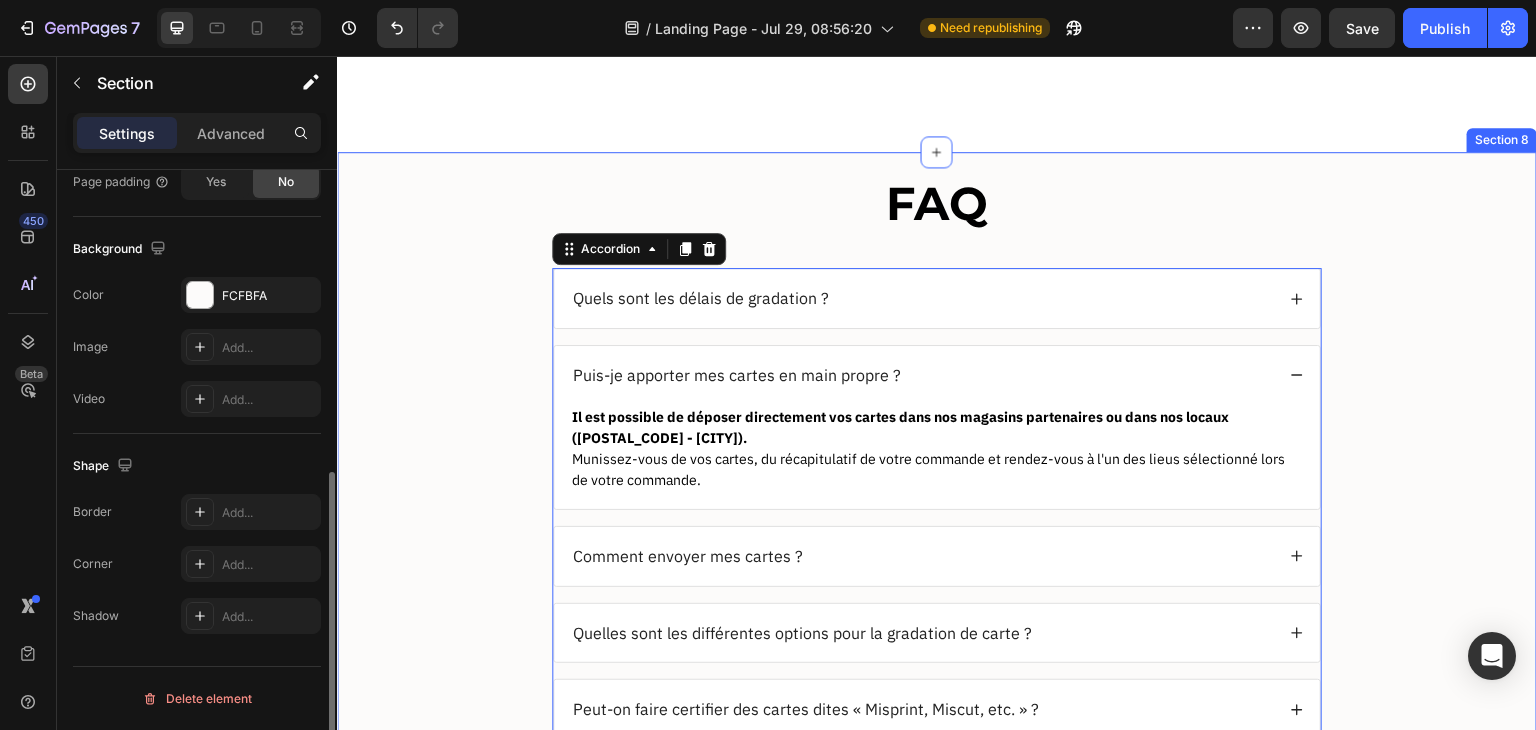 scroll, scrollTop: 0, scrollLeft: 0, axis: both 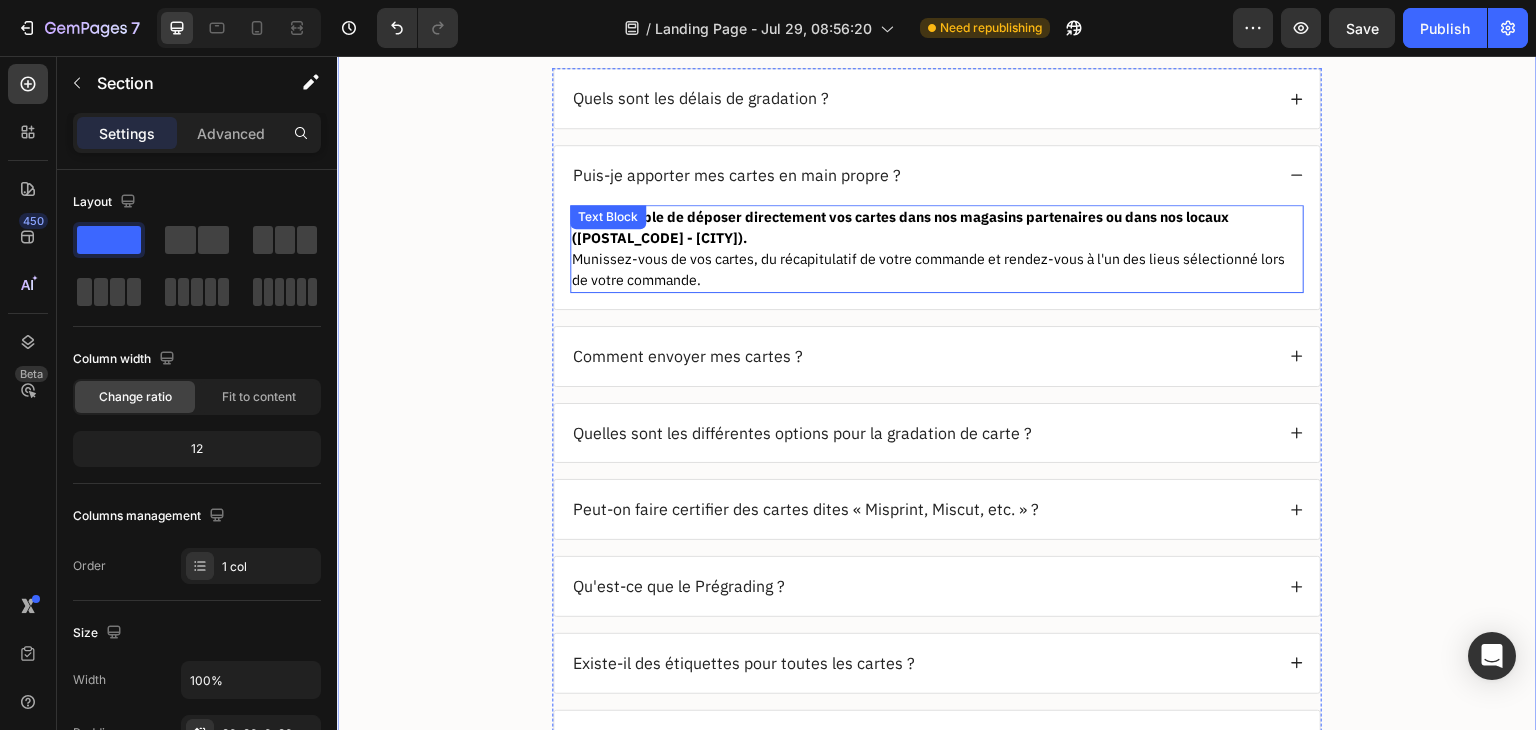 click on "Il est possible de déposer directement vos cartes dans nos magasins partenaires ou dans nos locaux (92 - Saint-Cloud)." at bounding box center (900, 227) 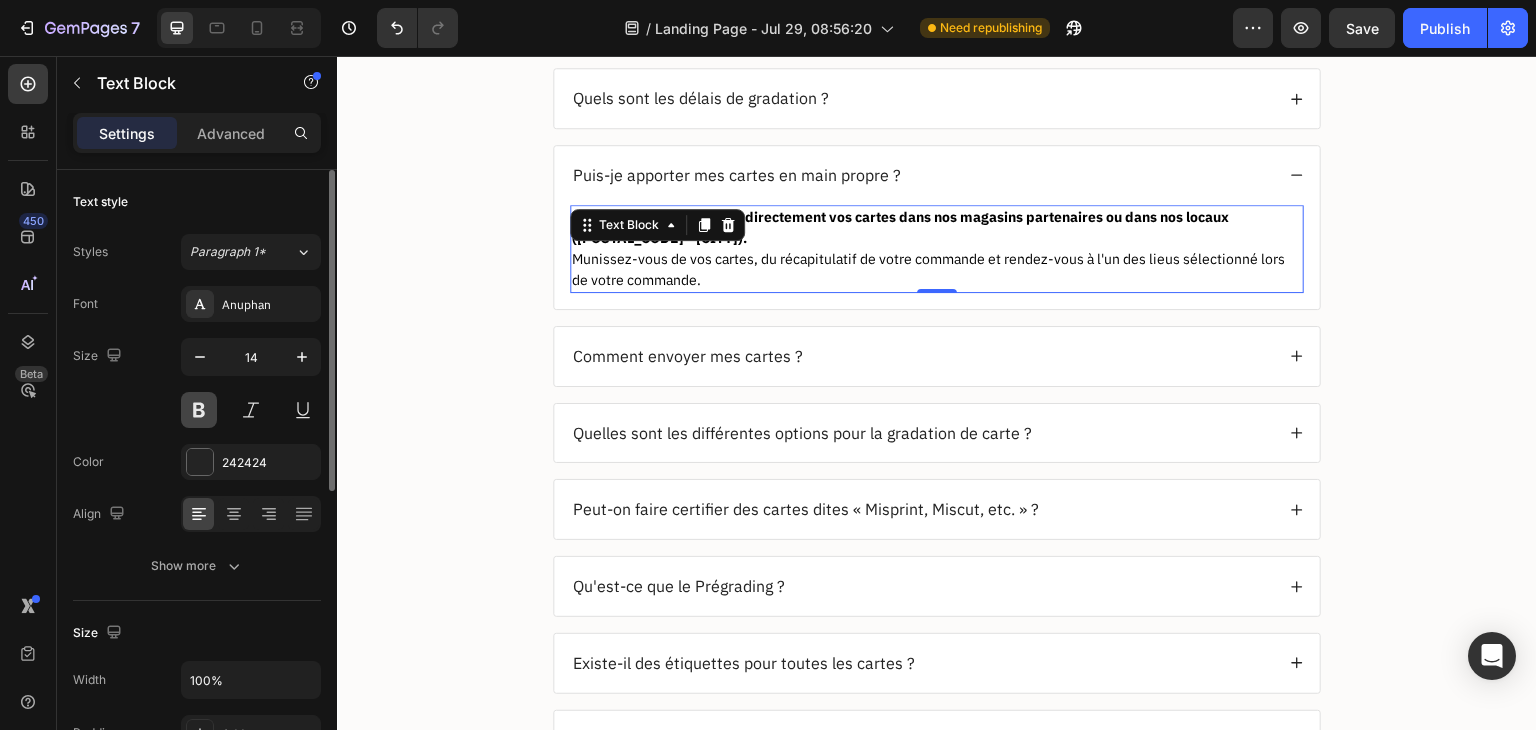 click at bounding box center (199, 410) 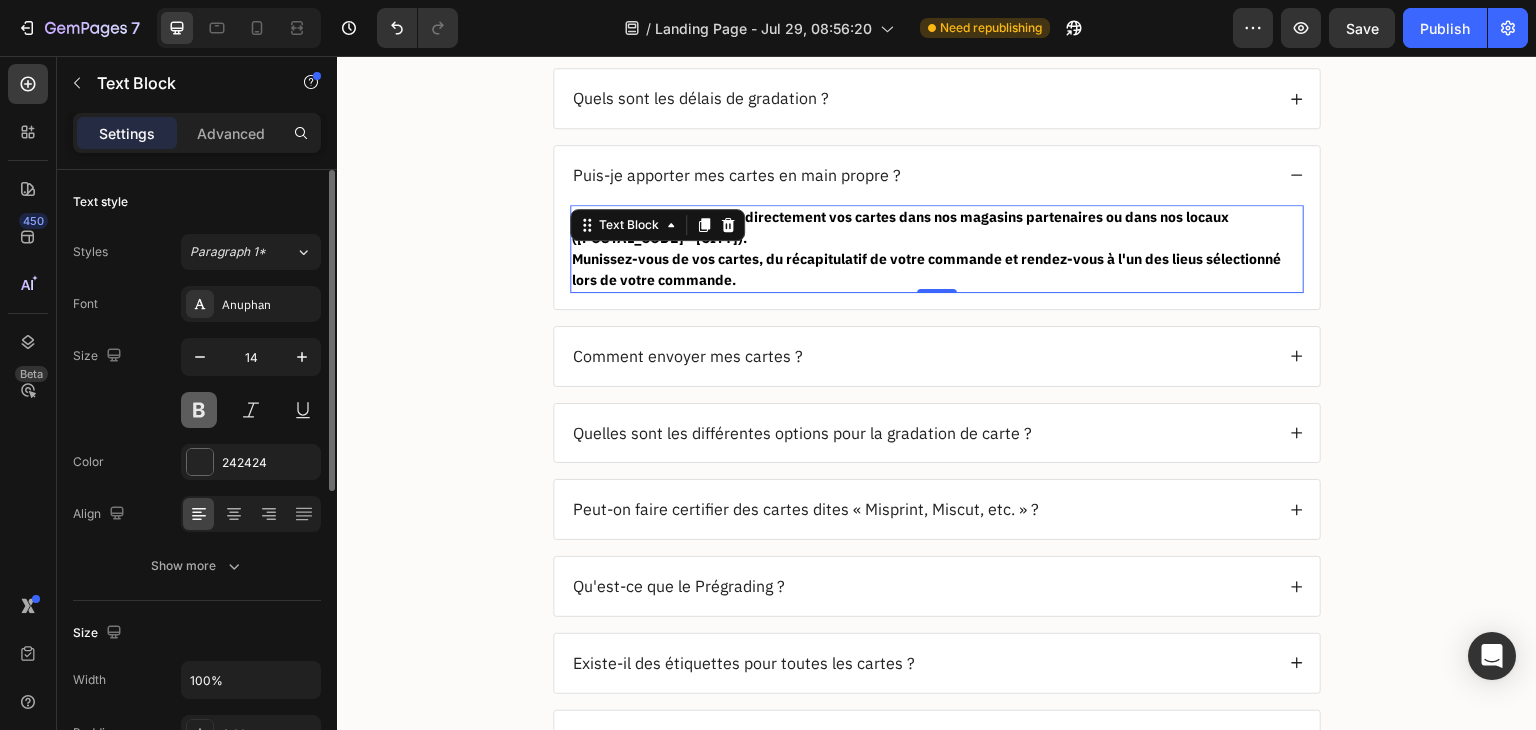 drag, startPoint x: 190, startPoint y: 401, endPoint x: 6, endPoint y: 315, distance: 203.10588 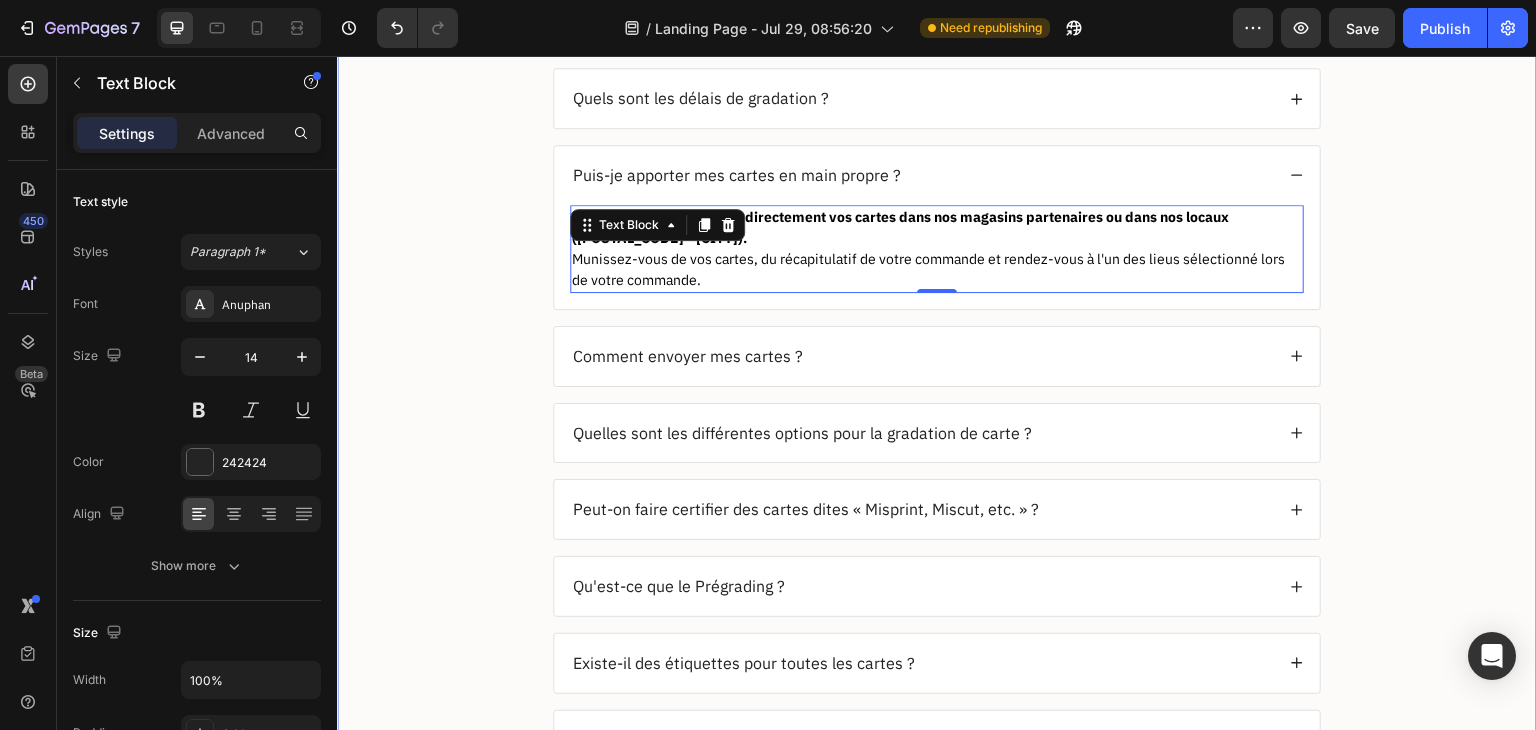 click on "FAQ Heading
Quels sont les délais de gradation ?
Puis-je apporter mes cartes en main propre ? Il est possible de déposer directement vos cartes dans nos magasins partenaires ou dans nos locaux (92 - Saint-Cloud). Munissez-vous de vos cartes, du récapitulatif de votre commande et rendez-vous à l'un des lieus sélectionné lors de votre commande. Text Block   0
Comment envoyer mes cartes ?
Quelles sont les différentes options pour la gradation de carte ?
Peut-on faire certifier des cartes dites « Misprint, Miscut, etc. » ?
Qu'est-ce que le Prégrading ?
Existe-il des étiquettes pour toutes les cartes ?
Est-ce qu'il y a une différence de traitement entre le mode économique, standard et fast ?
Puis-je modifier une commande passée mais non traitée ? Accordion Row" at bounding box center (937, 425) 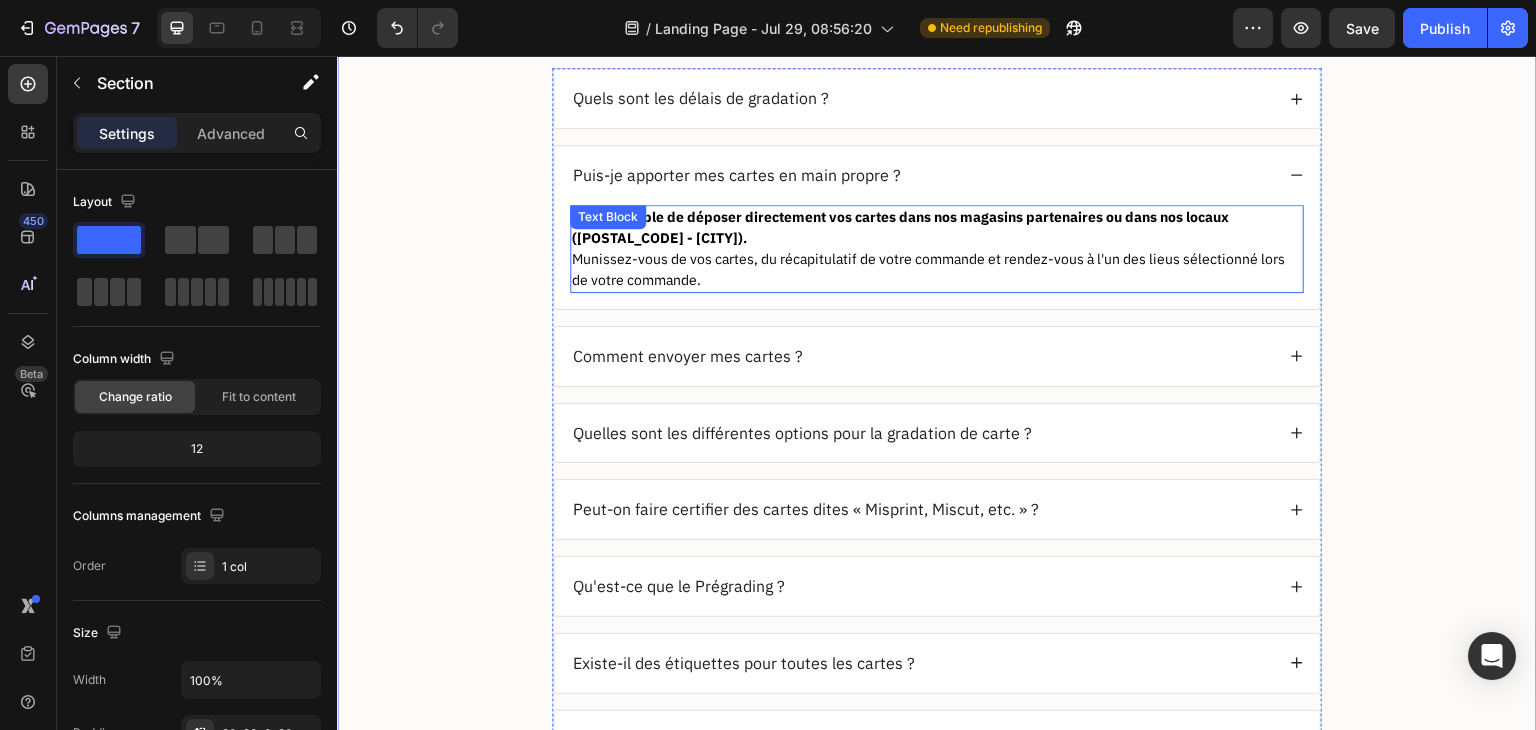 click on "Il est possible de déposer directement vos cartes dans nos magasins partenaires ou dans nos locaux (92 - Saint-Cloud). Munissez-vous de vos cartes, du récapitulatif de votre commande et rendez-vous à l'un des lieus sélectionné lors de votre commande. Text Block" at bounding box center (937, 249) 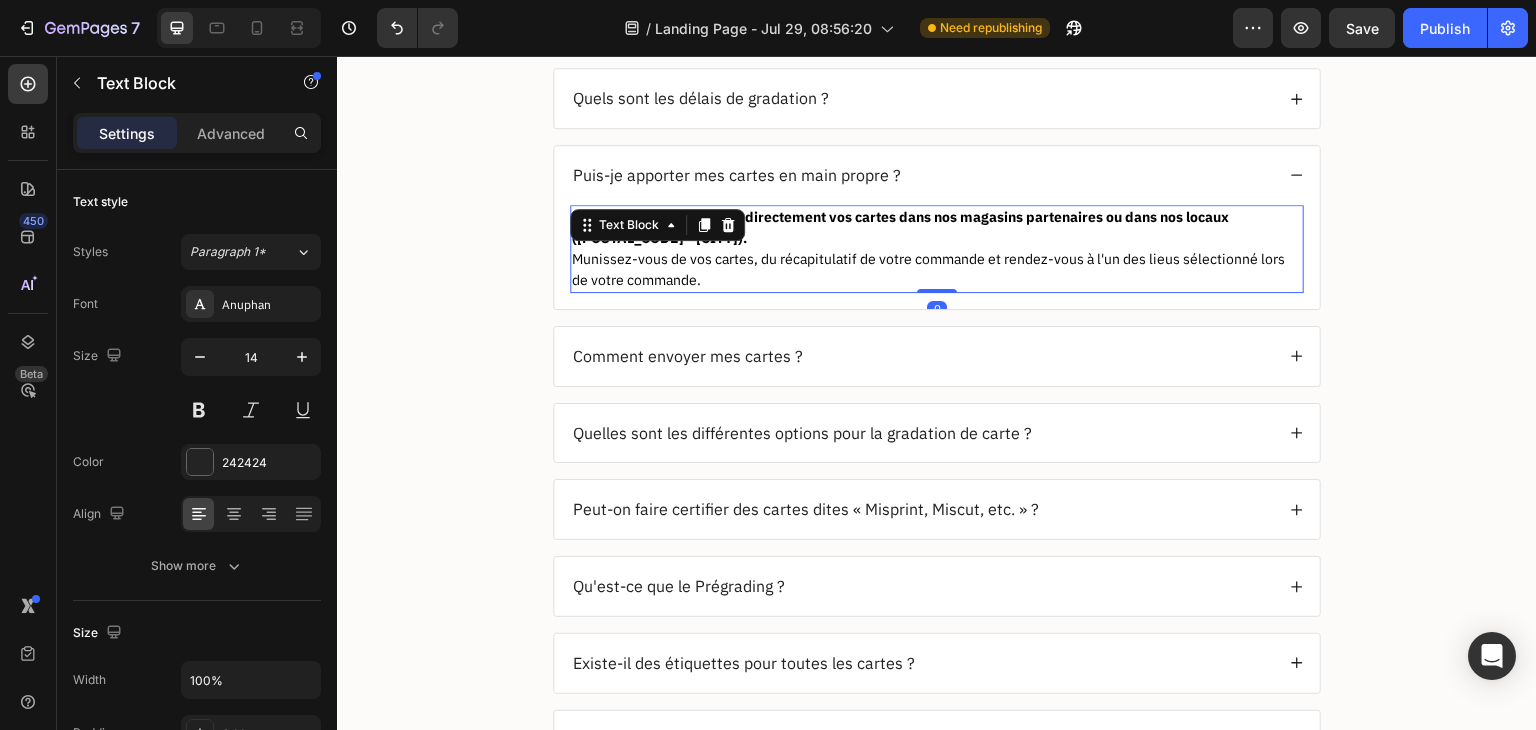click on "Munissez-vous de vos cartes, du récapitulatif de votre commande et rendez-vous à l'un des lieus sélectionné lors de votre commande." at bounding box center (928, 269) 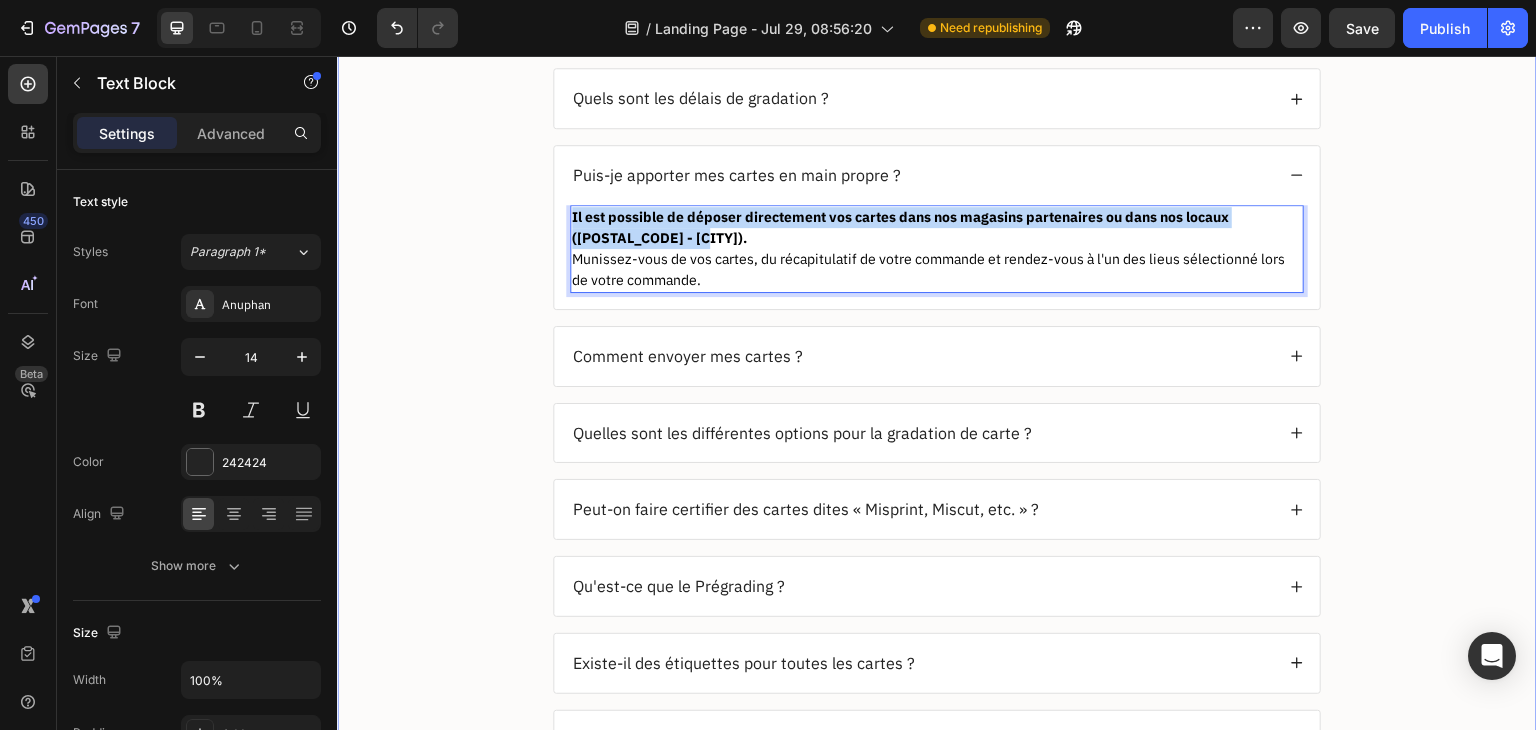 drag, startPoint x: 673, startPoint y: 235, endPoint x: 474, endPoint y: 205, distance: 201.2486 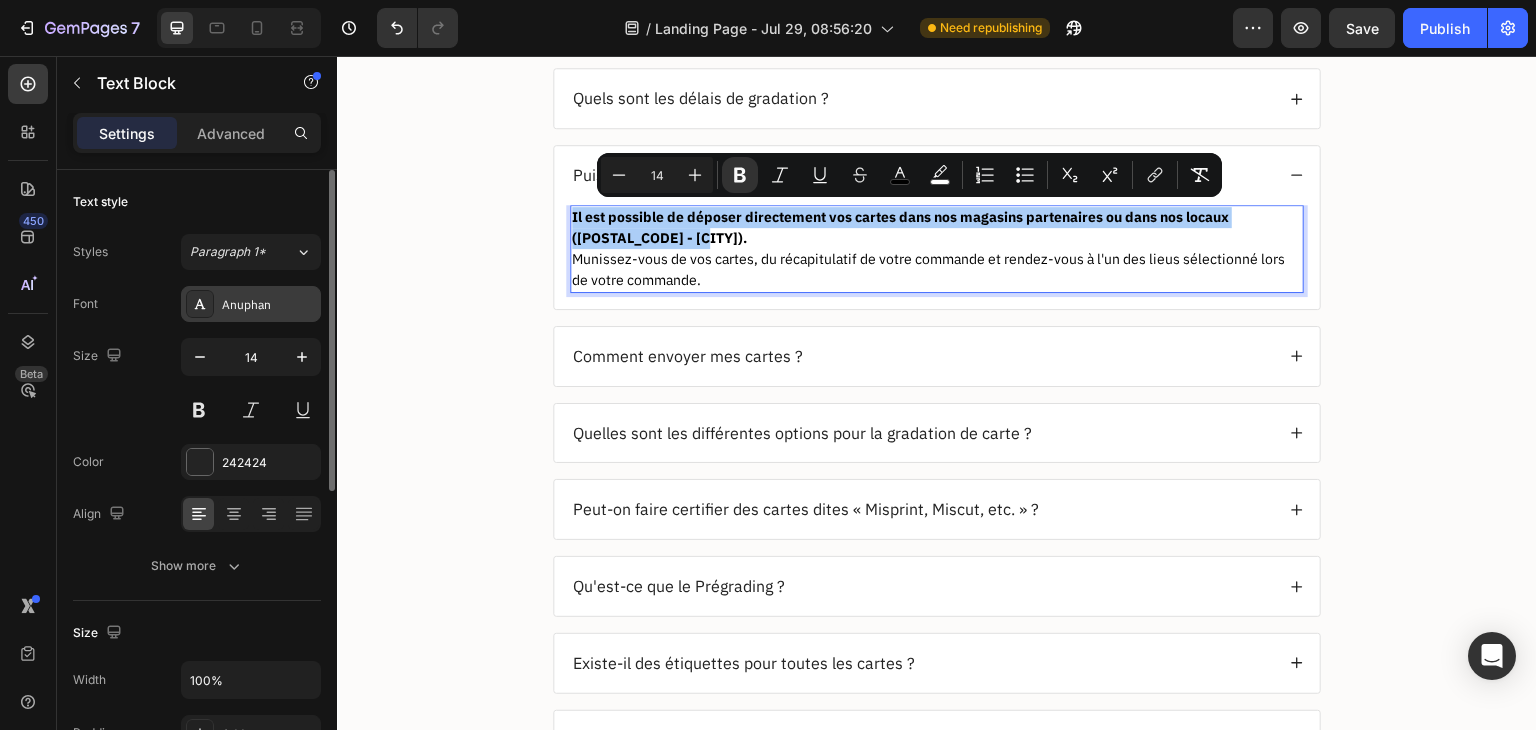 click on "Anuphan" at bounding box center [269, 305] 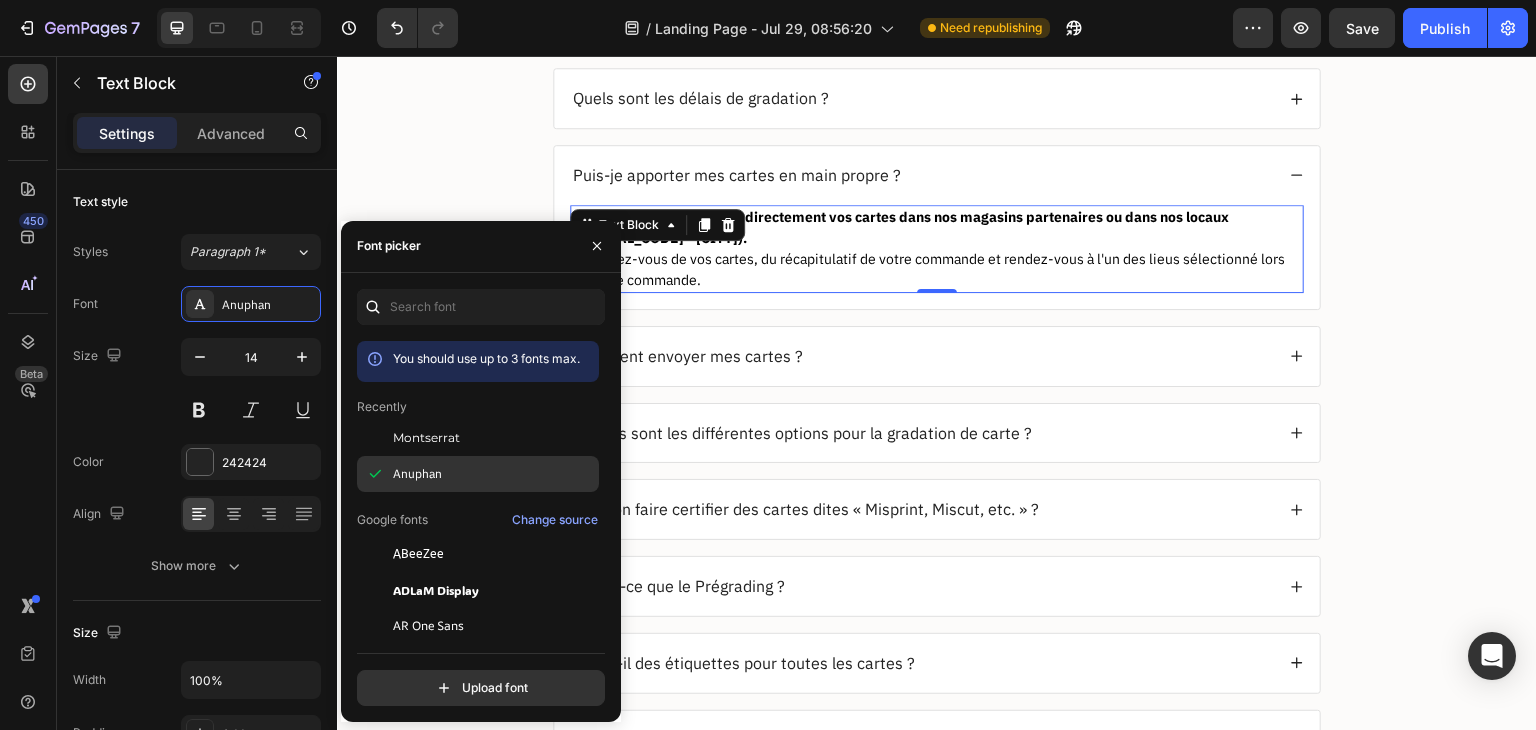 click at bounding box center [375, 474] 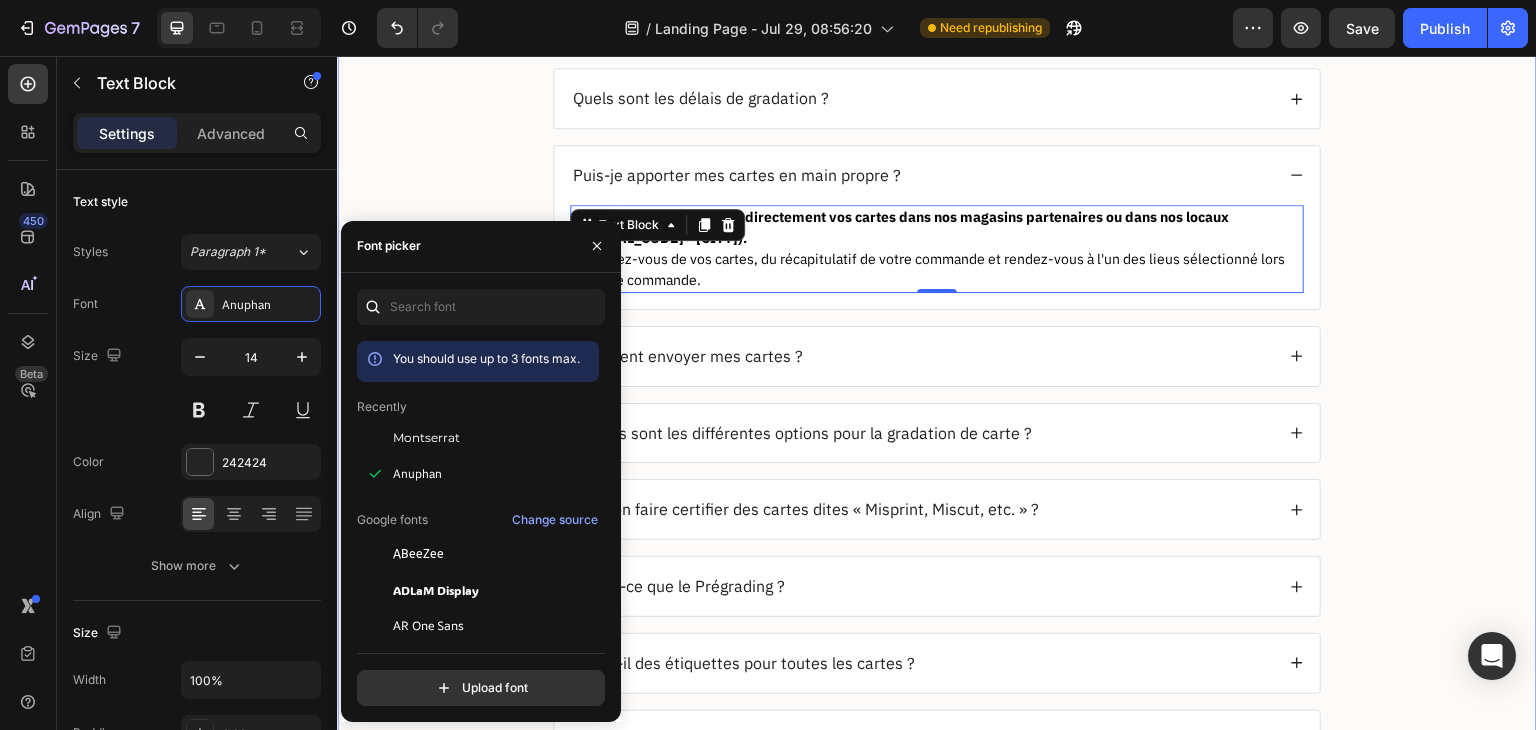 click on "FAQ Heading
Quels sont les délais de gradation ?
Puis-je apporter mes cartes en main propre ? Il est possible de déposer directement vos cartes dans nos magasins partenaires ou dans nos locaux (92 - Saint-Cloud). Munissez-vous de vos cartes, du récapitulatif de votre commande et rendez-vous à l'un des lieus sélectionné lors de votre commande. Text Block   0
Comment envoyer mes cartes ?
Quelles sont les différentes options pour la gradation de carte ?
Peut-on faire certifier des cartes dites « Misprint, Miscut, etc. » ?
Qu'est-ce que le Prégrading ?
Existe-il des étiquettes pour toutes les cartes ?
Est-ce qu'il y a une différence de traitement entre le mode économique, standard et fast ?
Puis-je modifier une commande passée mais non traitée ? Accordion Row" at bounding box center [937, 425] 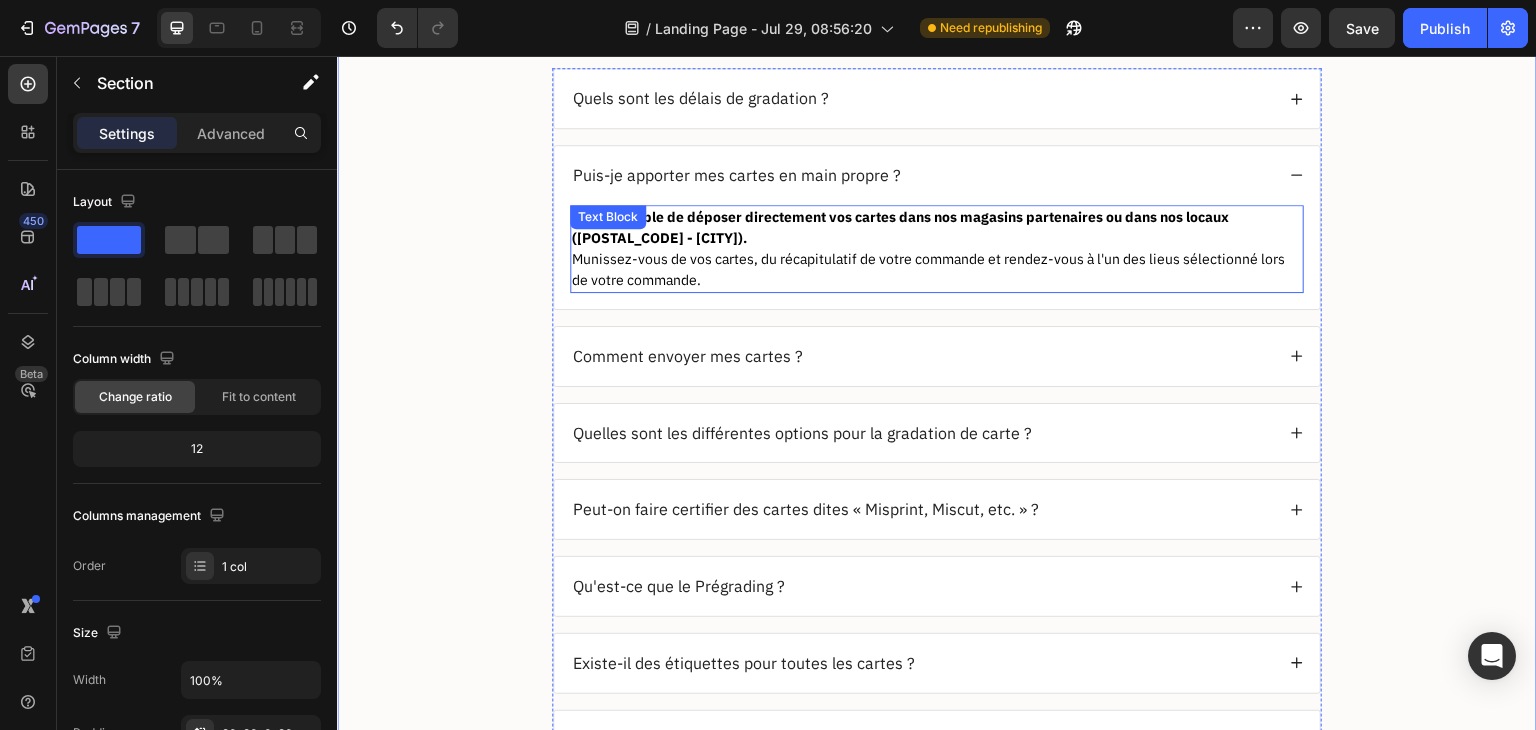 click on "Text Block" at bounding box center (608, 217) 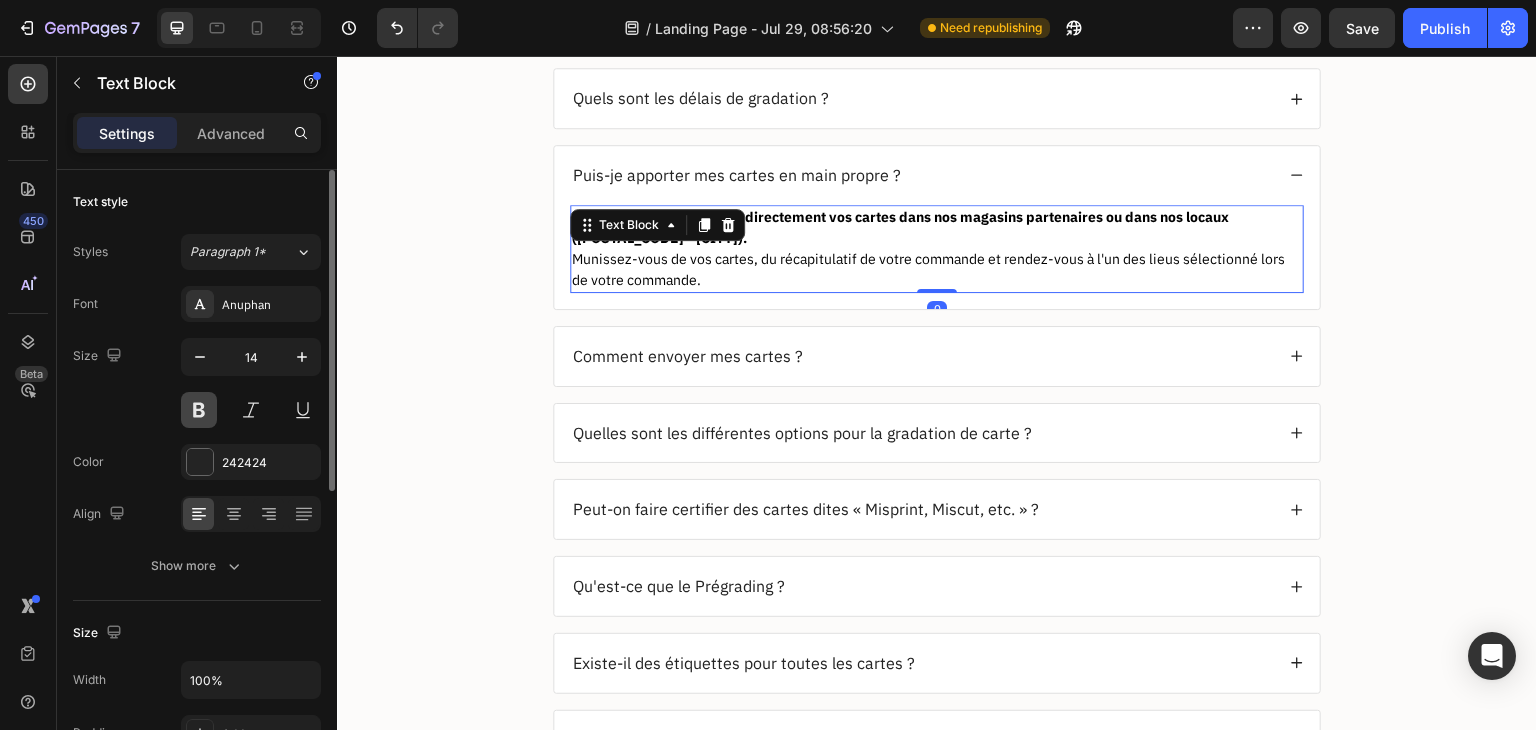 click at bounding box center (199, 410) 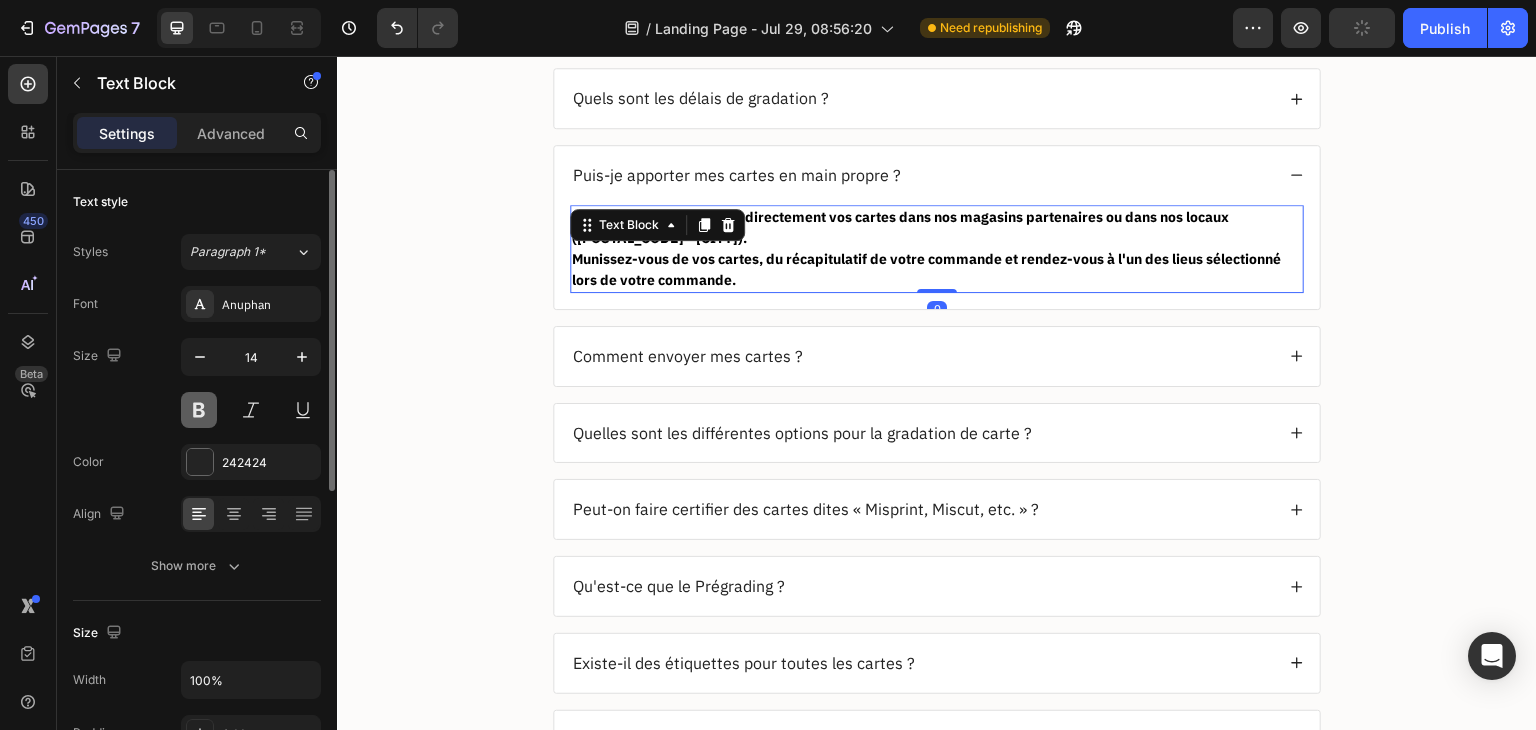 click at bounding box center [199, 410] 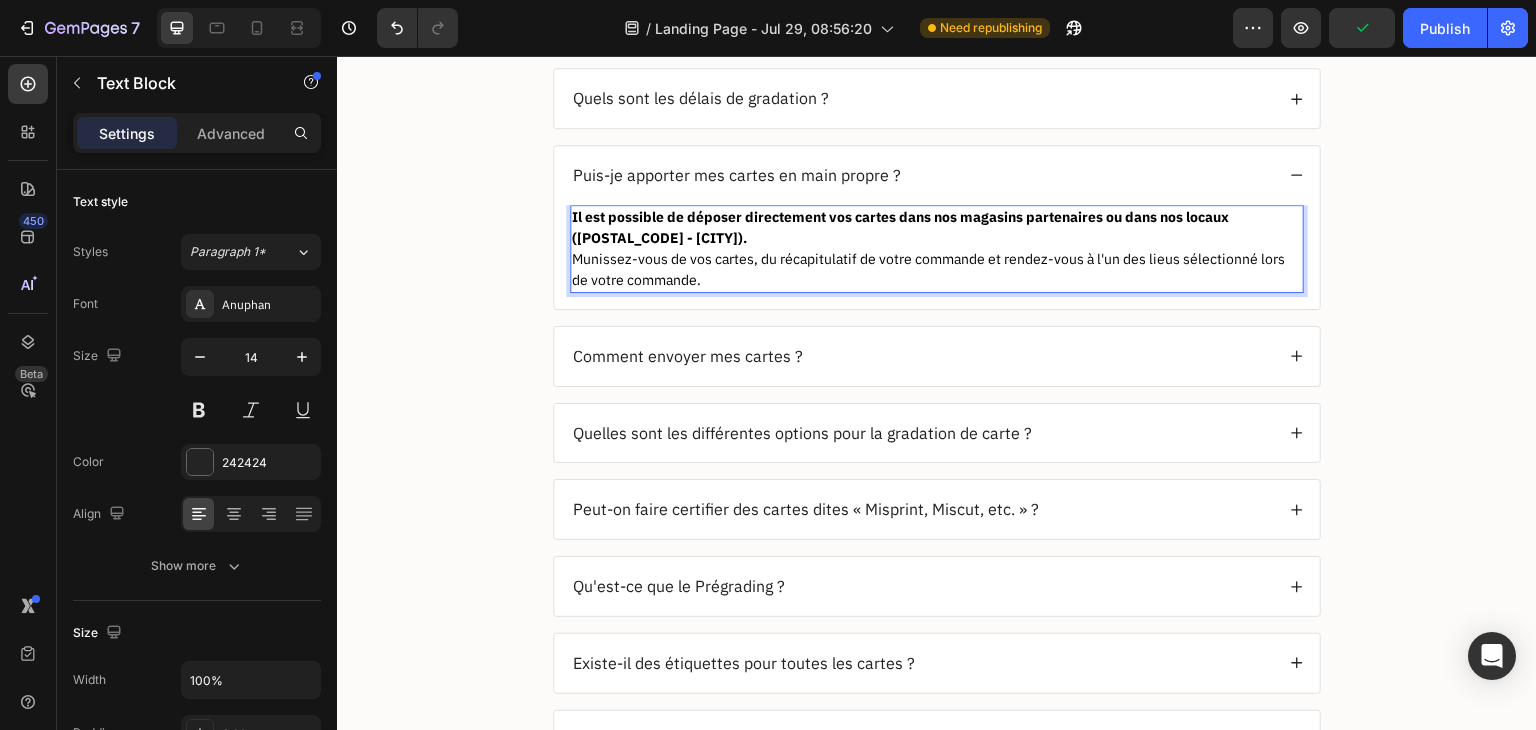 click on "Il est possible de déposer directement vos cartes dans nos magasins partenaires ou dans nos locaux (92 - Saint-Cloud)." at bounding box center (900, 227) 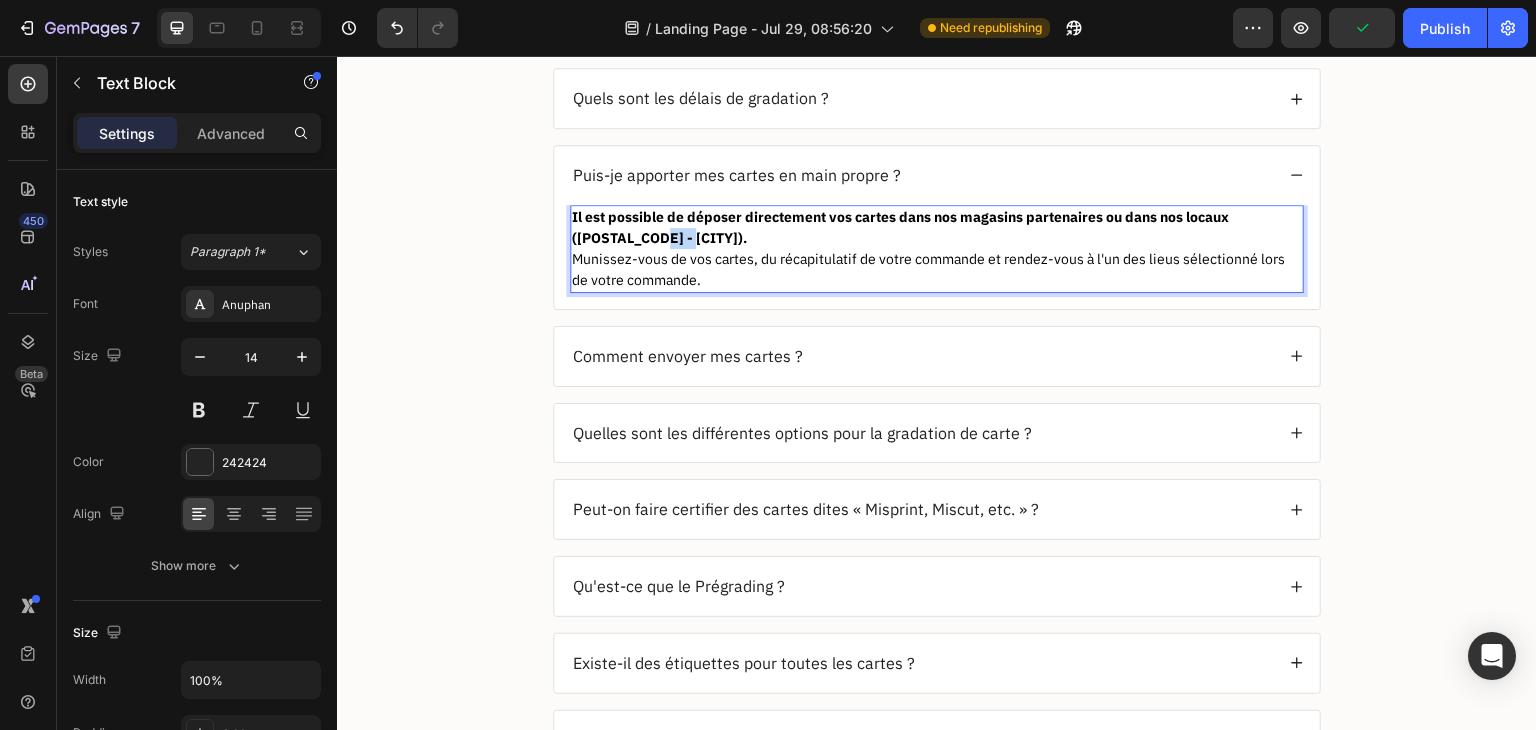 click on "Il est possible de déposer directement vos cartes dans nos magasins partenaires ou dans nos locaux (92 - Saint-Cloud)." at bounding box center (900, 227) 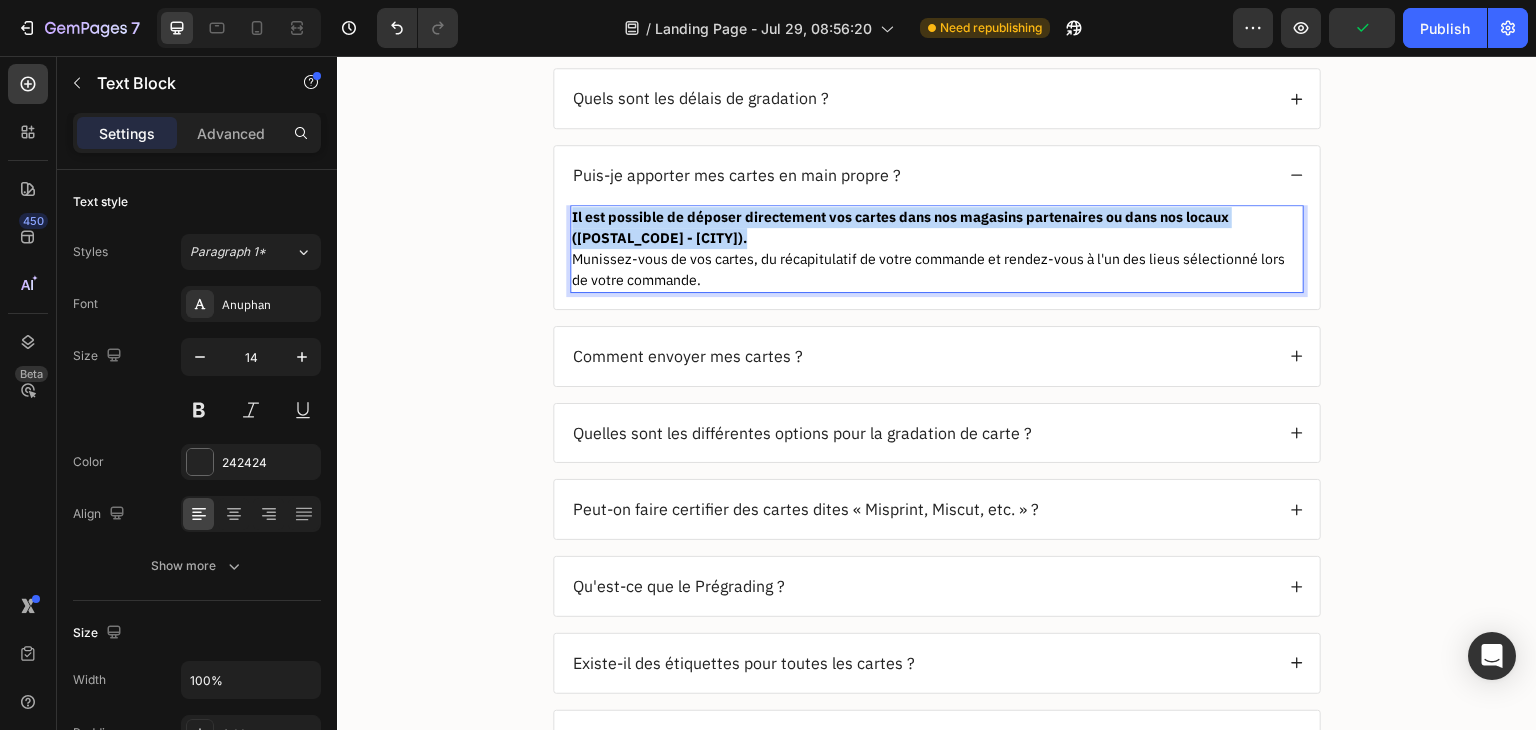 click on "Il est possible de déposer directement vos cartes dans nos magasins partenaires ou dans nos locaux (92 - Saint-Cloud)." at bounding box center [900, 227] 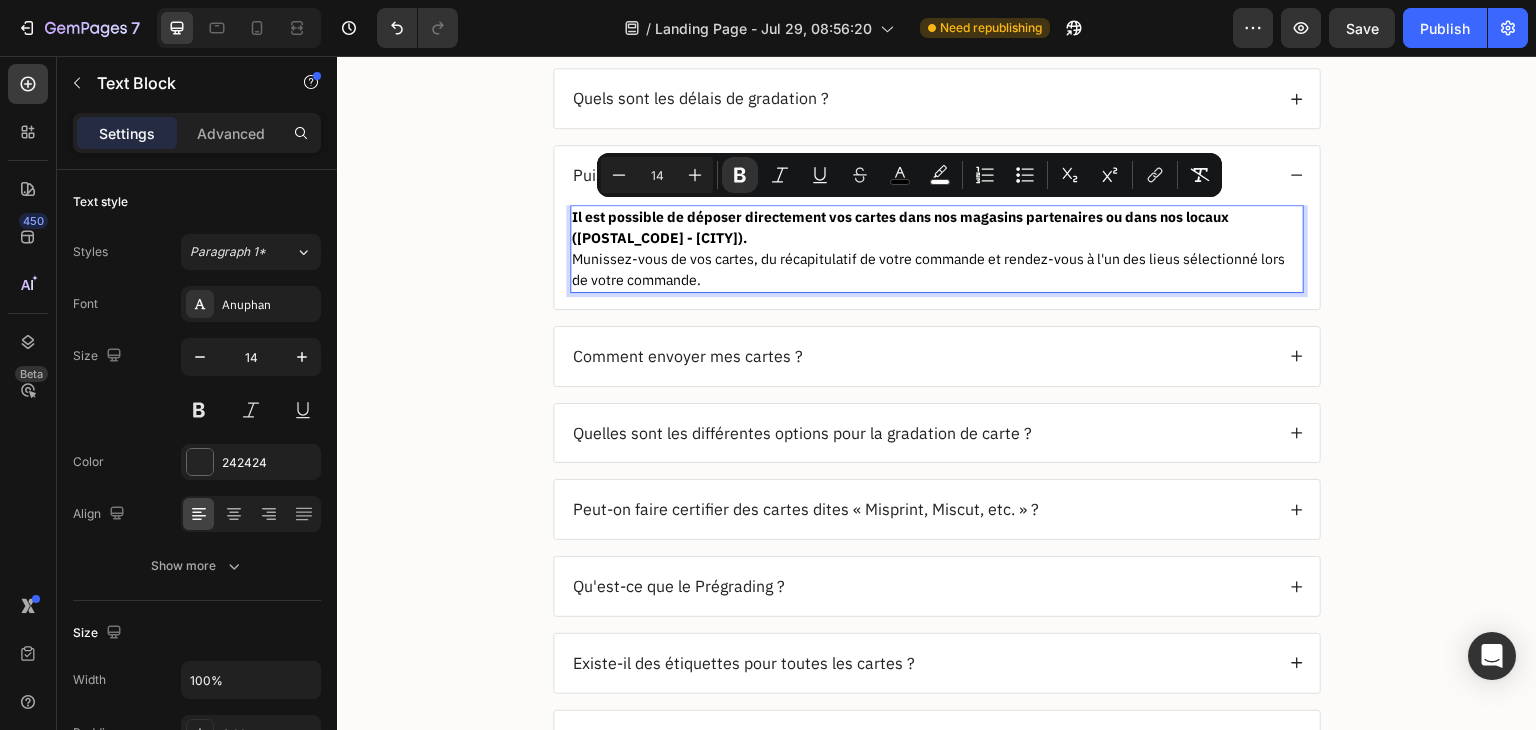 click on "Munissez-vous de vos cartes, du récapitulatif de votre commande et rendez-vous à l'un des lieus sélectionné lors de votre commande." at bounding box center (928, 269) 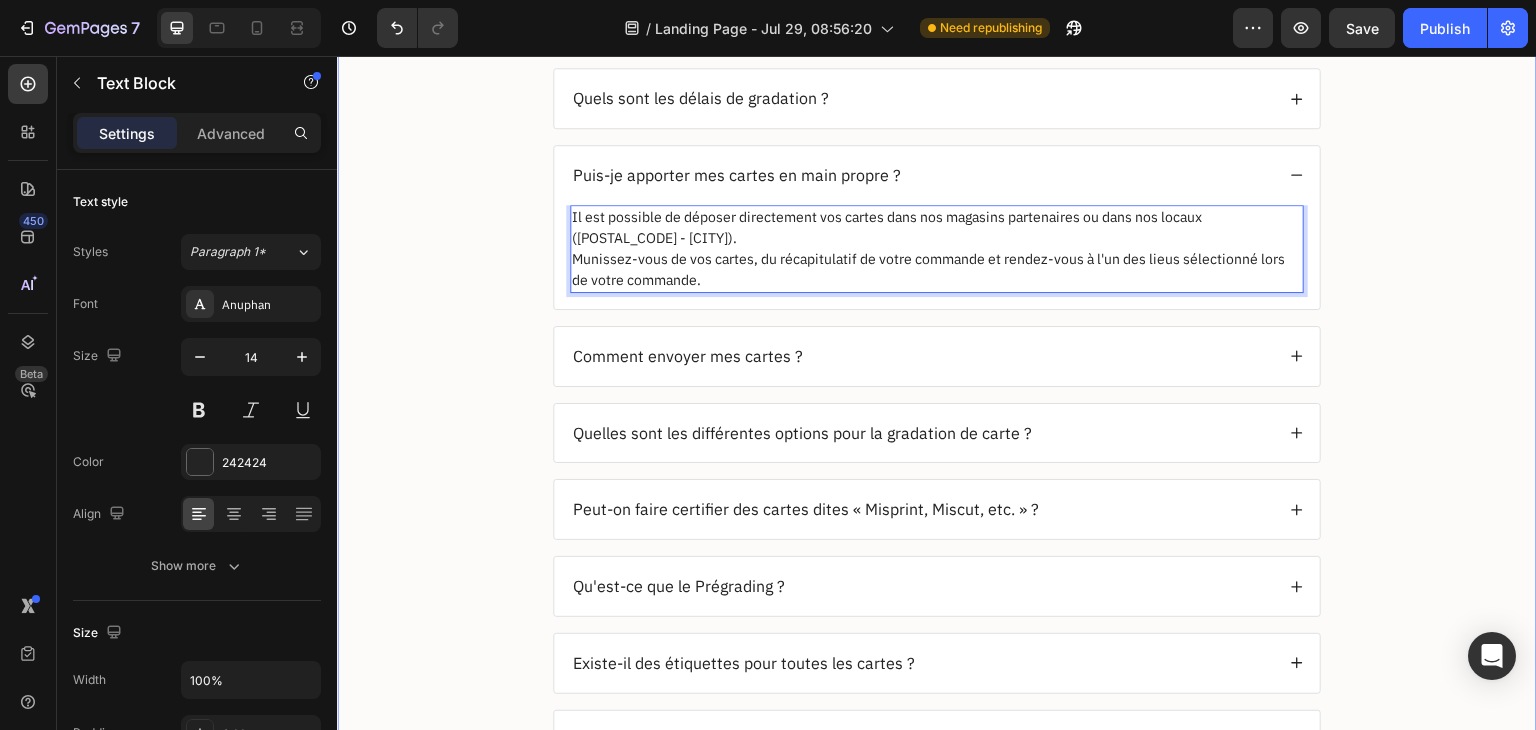 click on "FAQ Heading
Quels sont les délais de gradation ?
Puis-je apporter mes cartes en main propre ? Il est possible de déposer directement vos cartes dans nos magasins partenaires ou dans nos locaux (92 - Saint-Cloud). Munissez-vous de vos cartes, du récapitulatif de votre commande et rendez-vous à l'un des lieus sélectionné lors de votre commande. Text Block   0
Comment envoyer mes cartes ?
Quelles sont les différentes options pour la gradation de carte ?
Peut-on faire certifier des cartes dites « Misprint, Miscut, etc. » ?
Qu'est-ce que le Prégrading ?
Existe-il des étiquettes pour toutes les cartes ?
Est-ce qu'il y a une différence de traitement entre le mode économique, standard et fast ?
Puis-je modifier une commande passée mais non traitée ? Accordion Row" at bounding box center (937, 425) 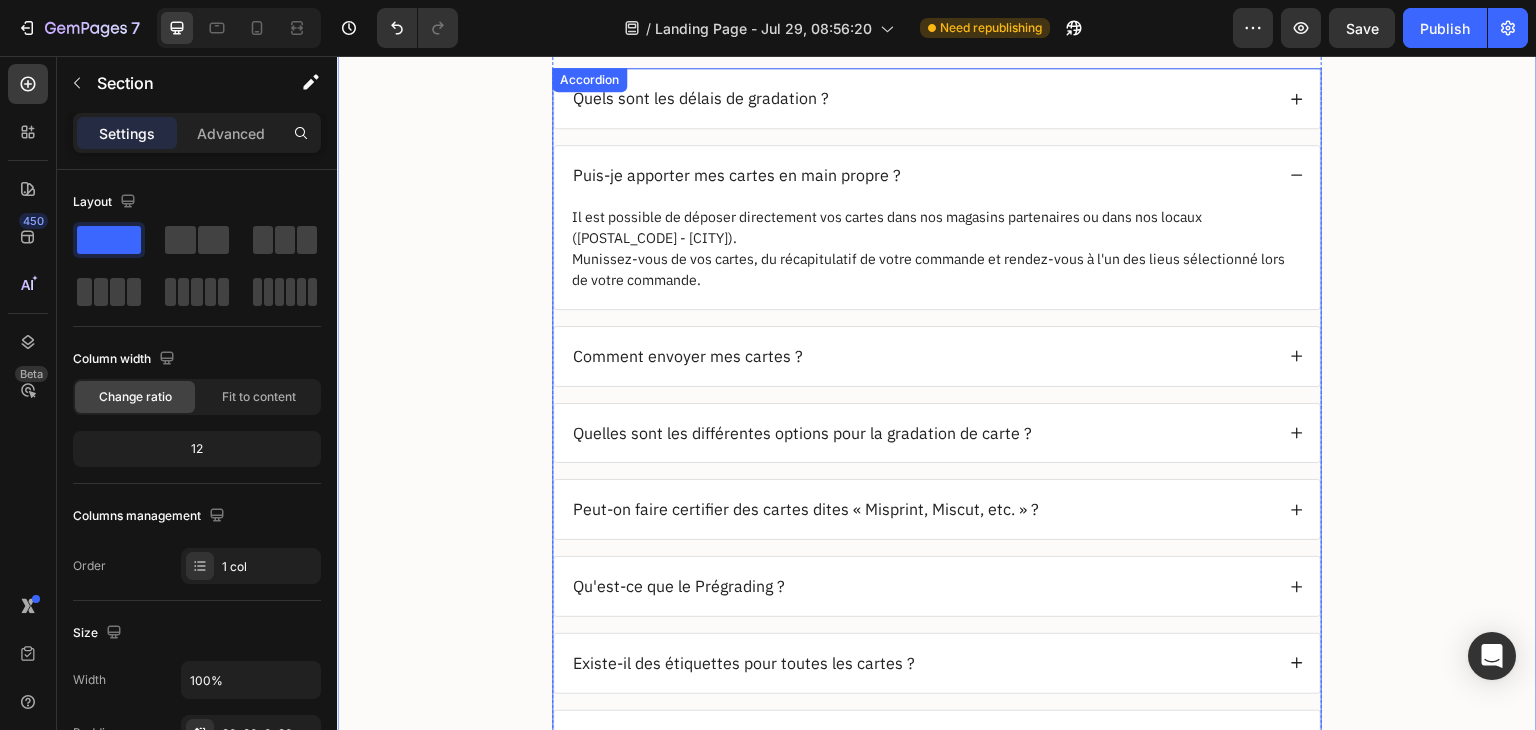 click on "Comment envoyer mes cartes ?" at bounding box center (922, 356) 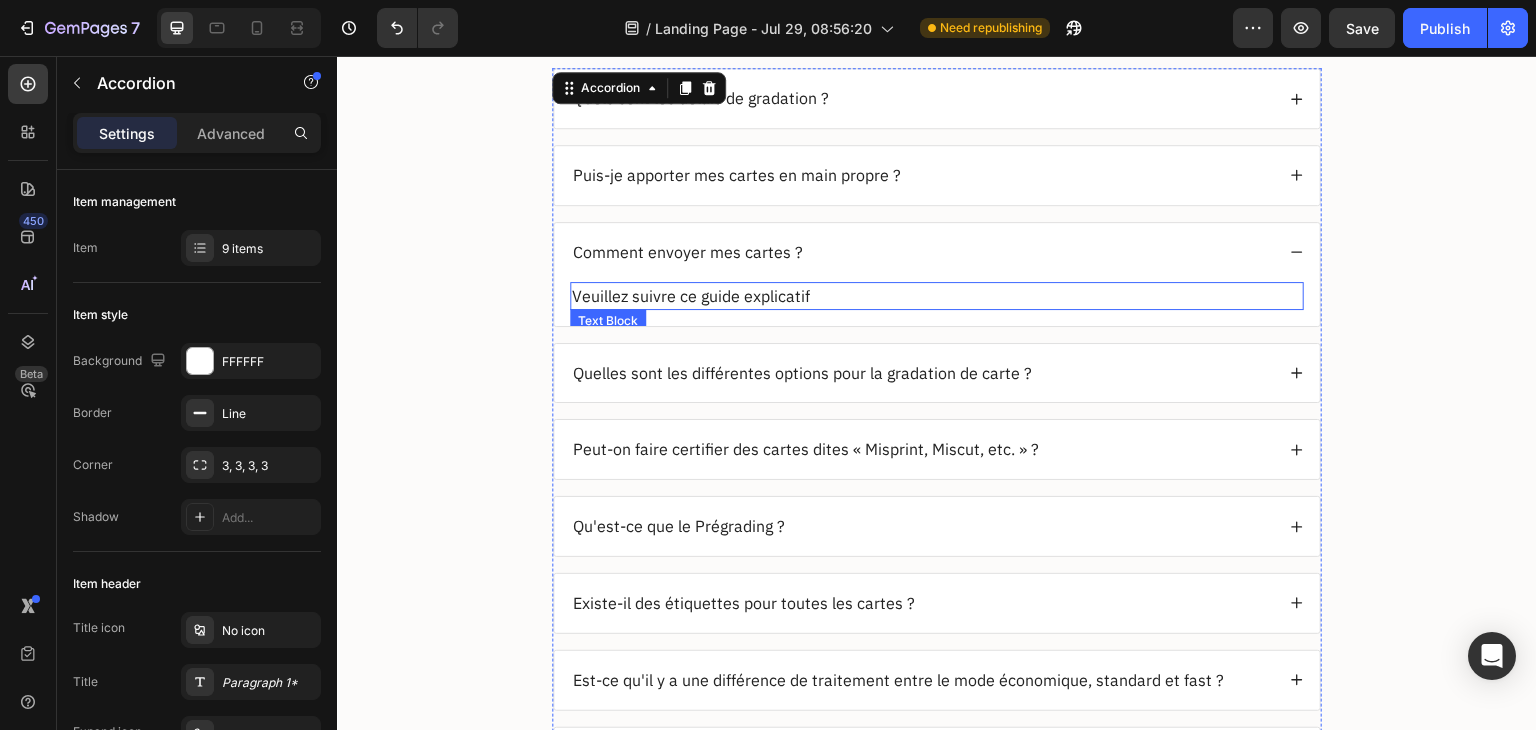 click on "Veuillez suivre ce guide explicatif" at bounding box center (937, 296) 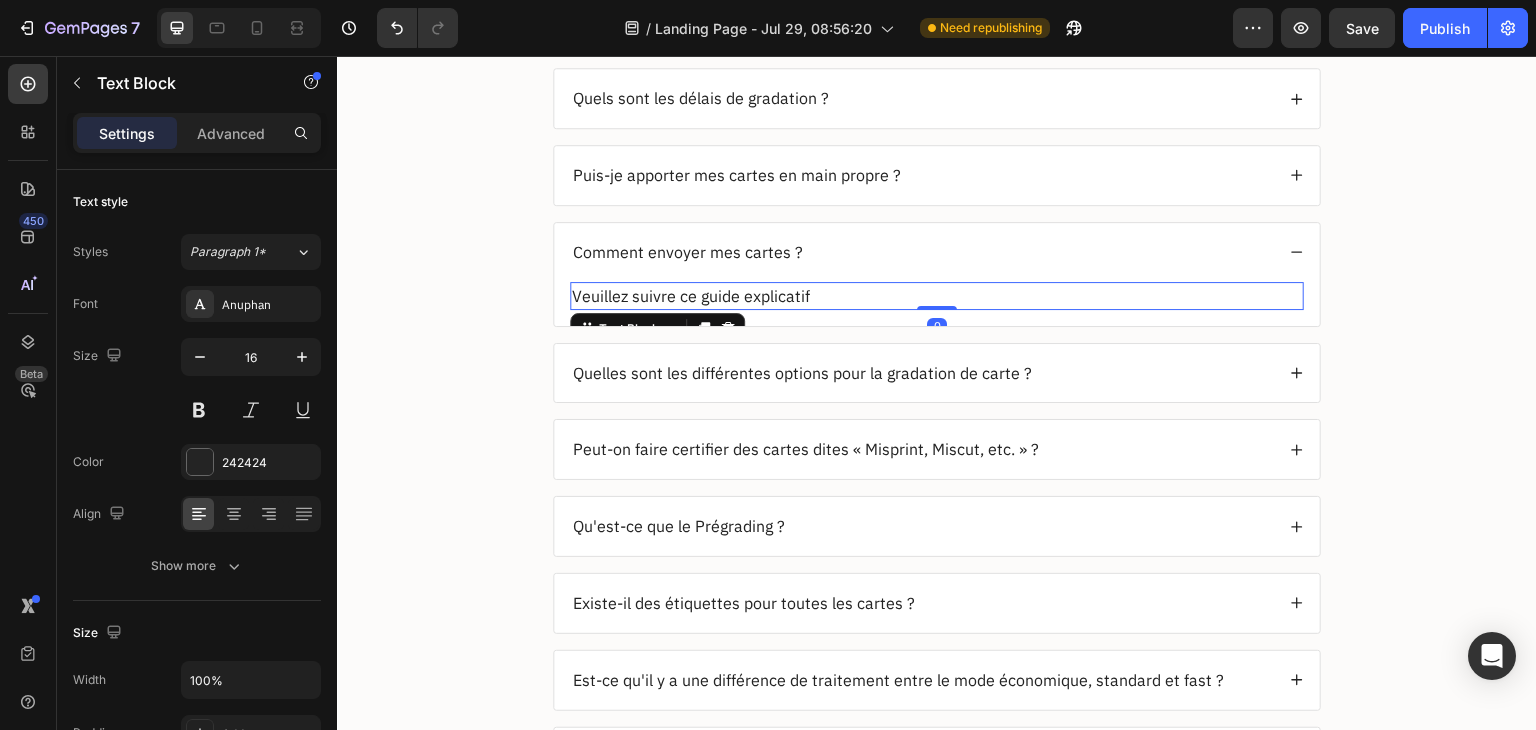 click on "Veuillez suivre ce guide explicatif" at bounding box center [937, 296] 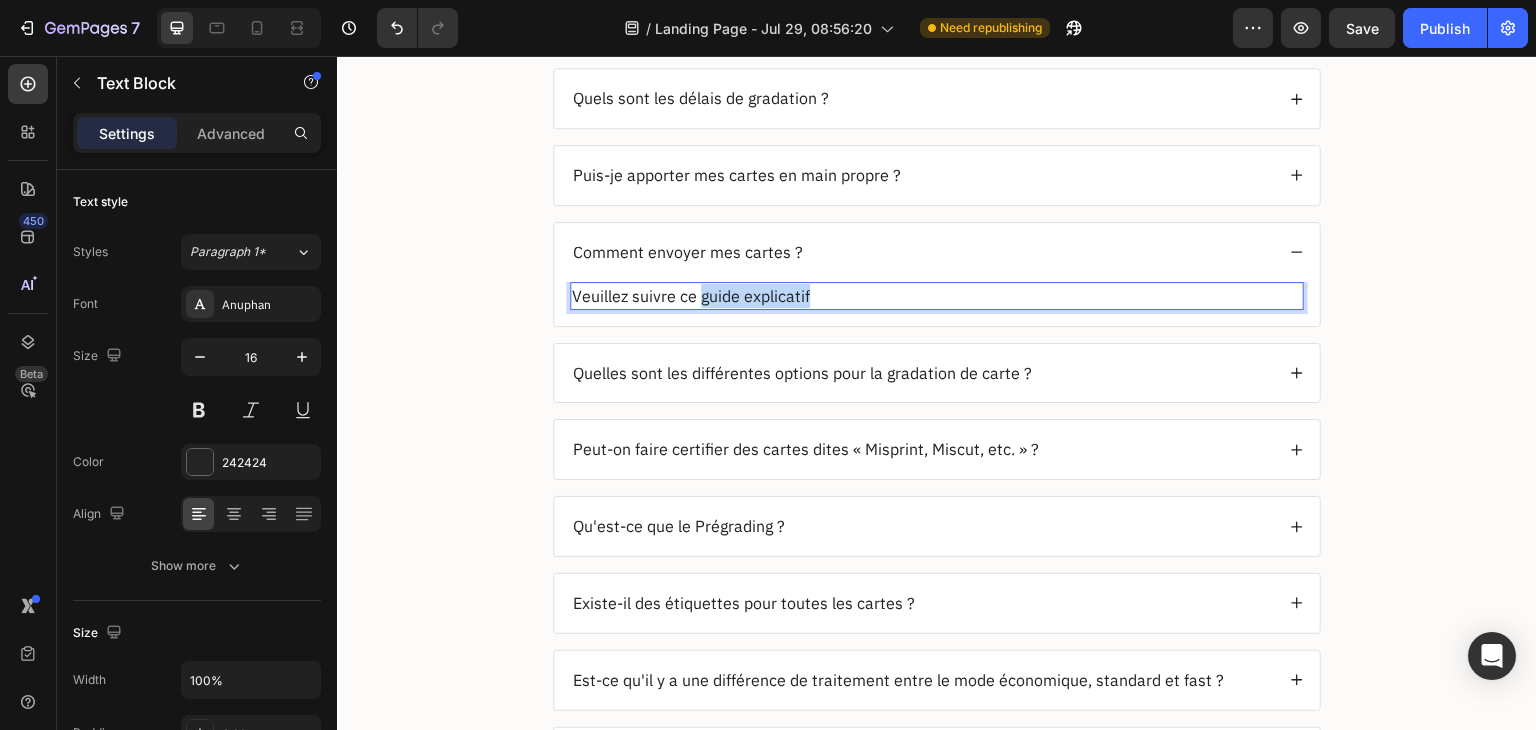 drag, startPoint x: 693, startPoint y: 292, endPoint x: 843, endPoint y: 295, distance: 150.03 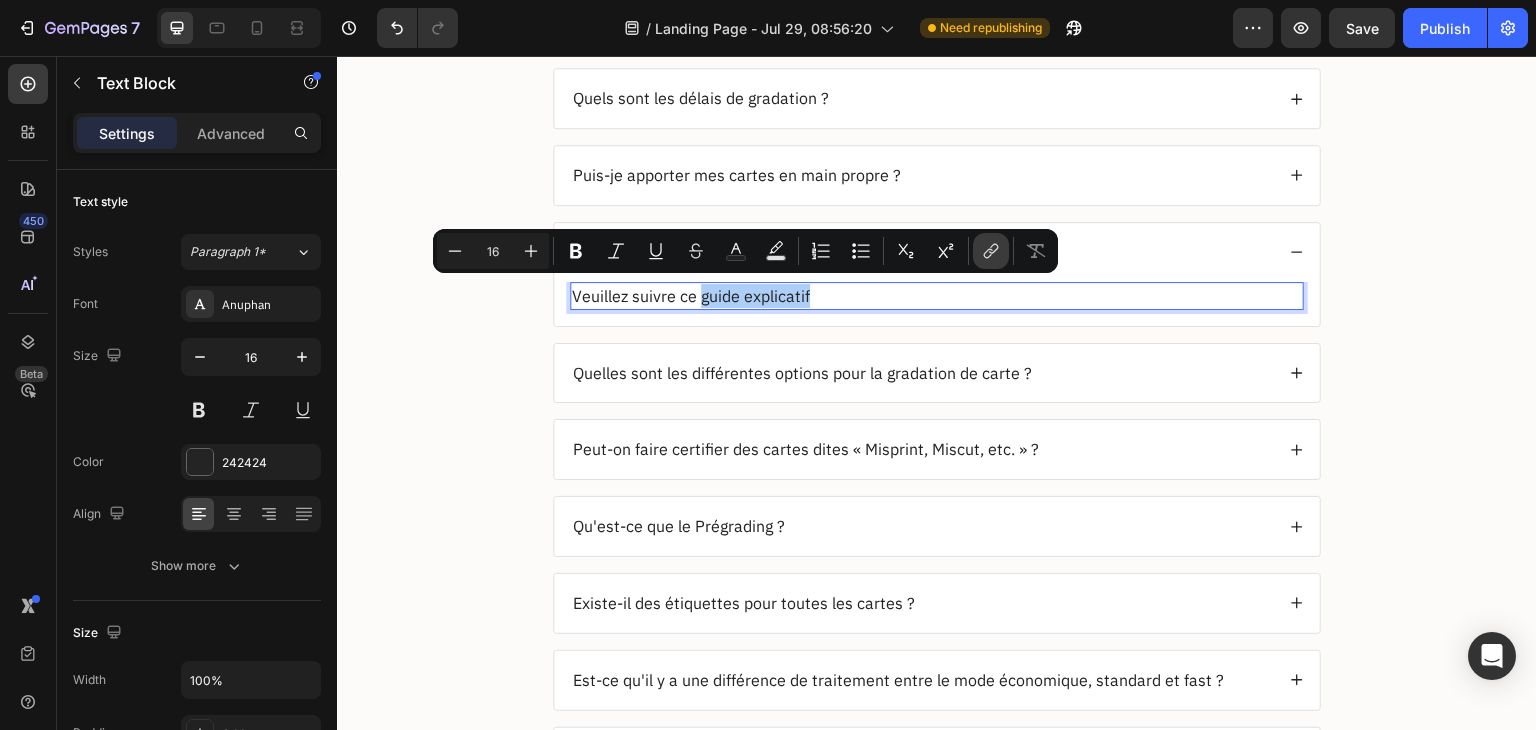 click 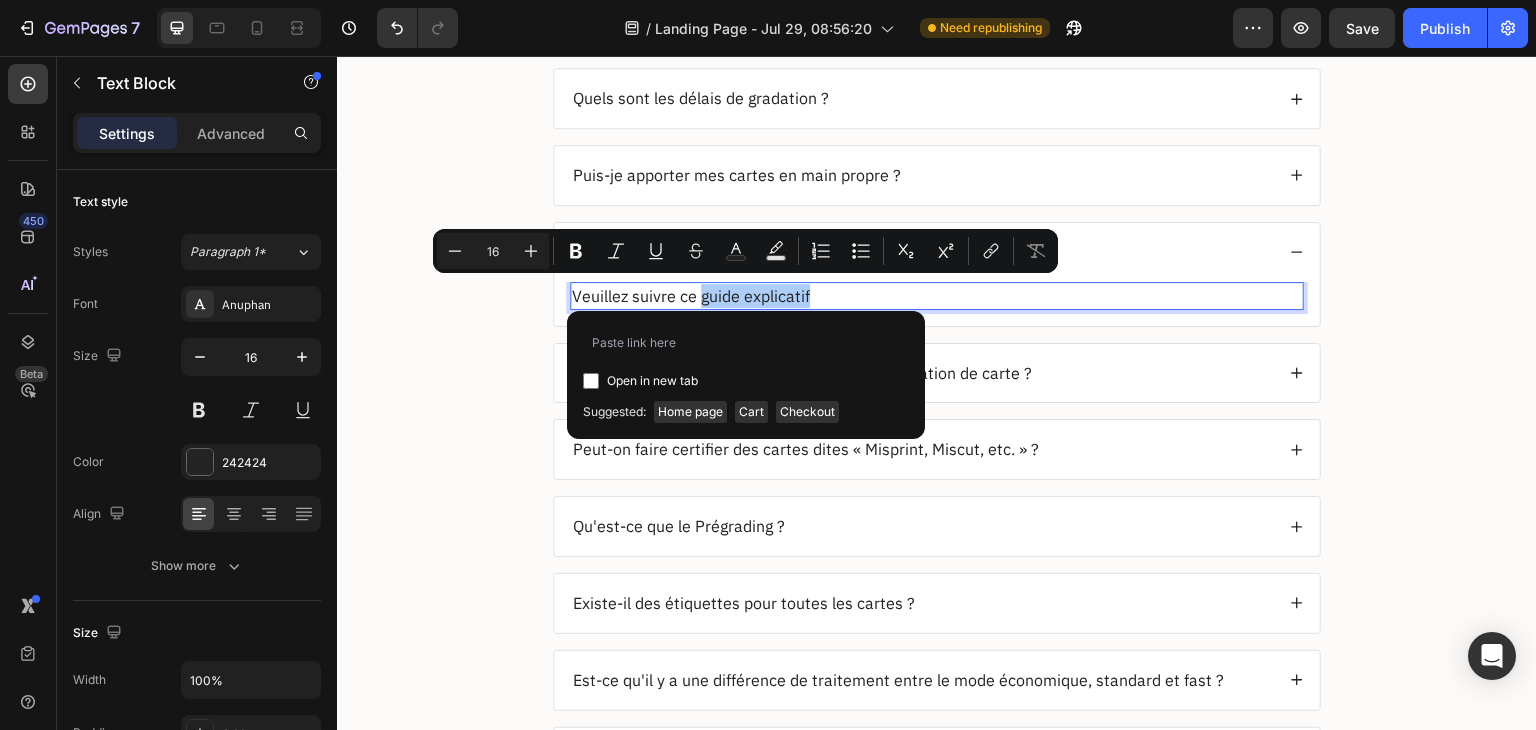 click at bounding box center (591, 381) 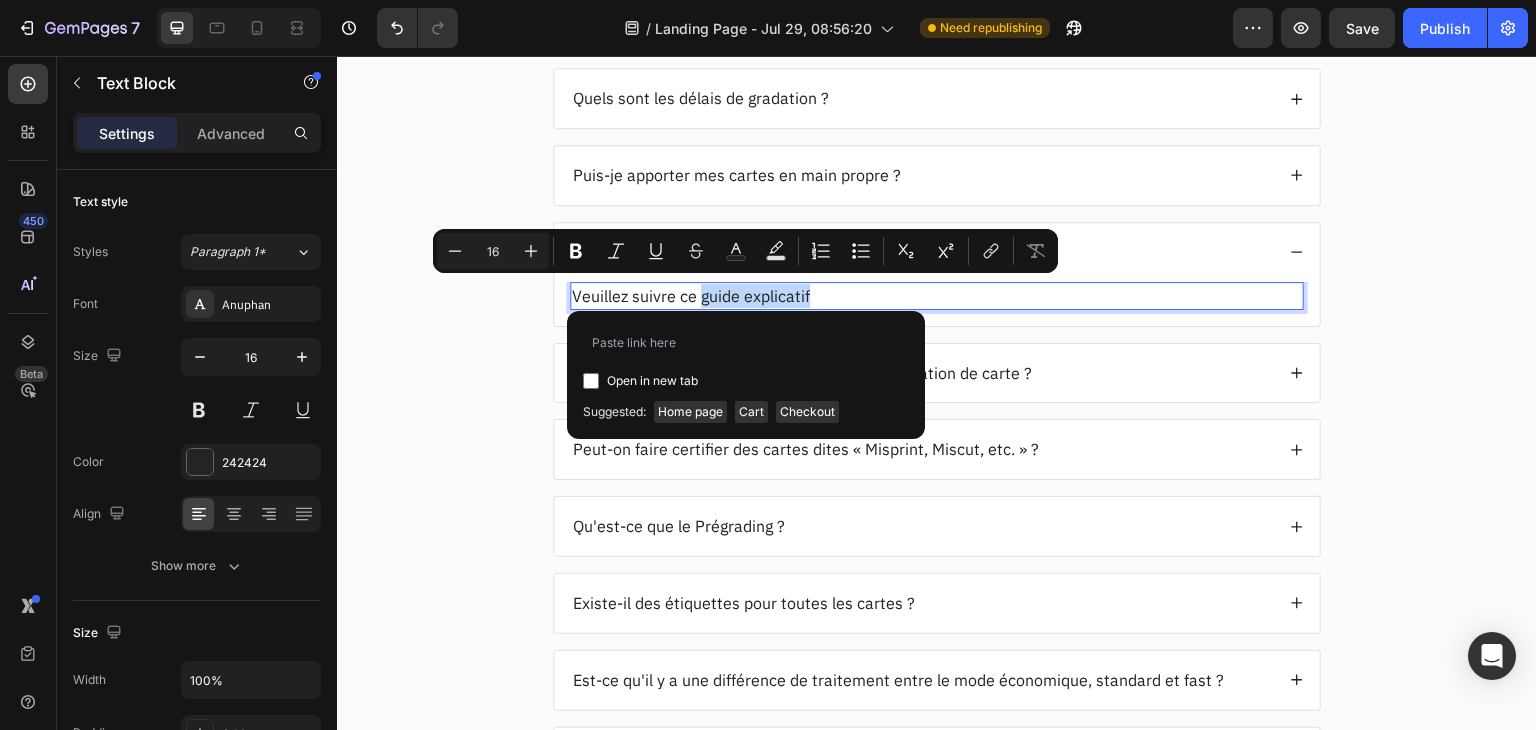 checkbox on "true" 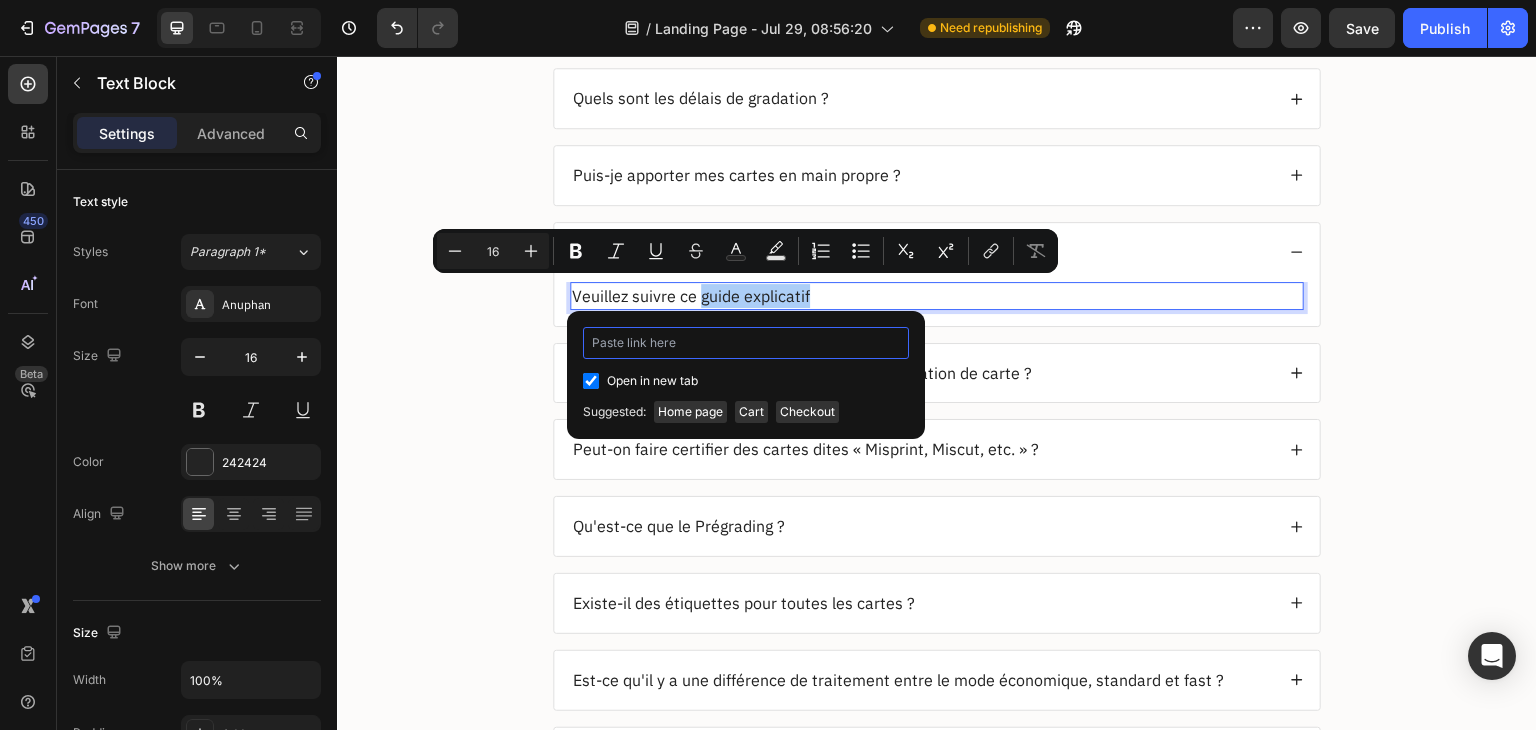 click at bounding box center (746, 343) 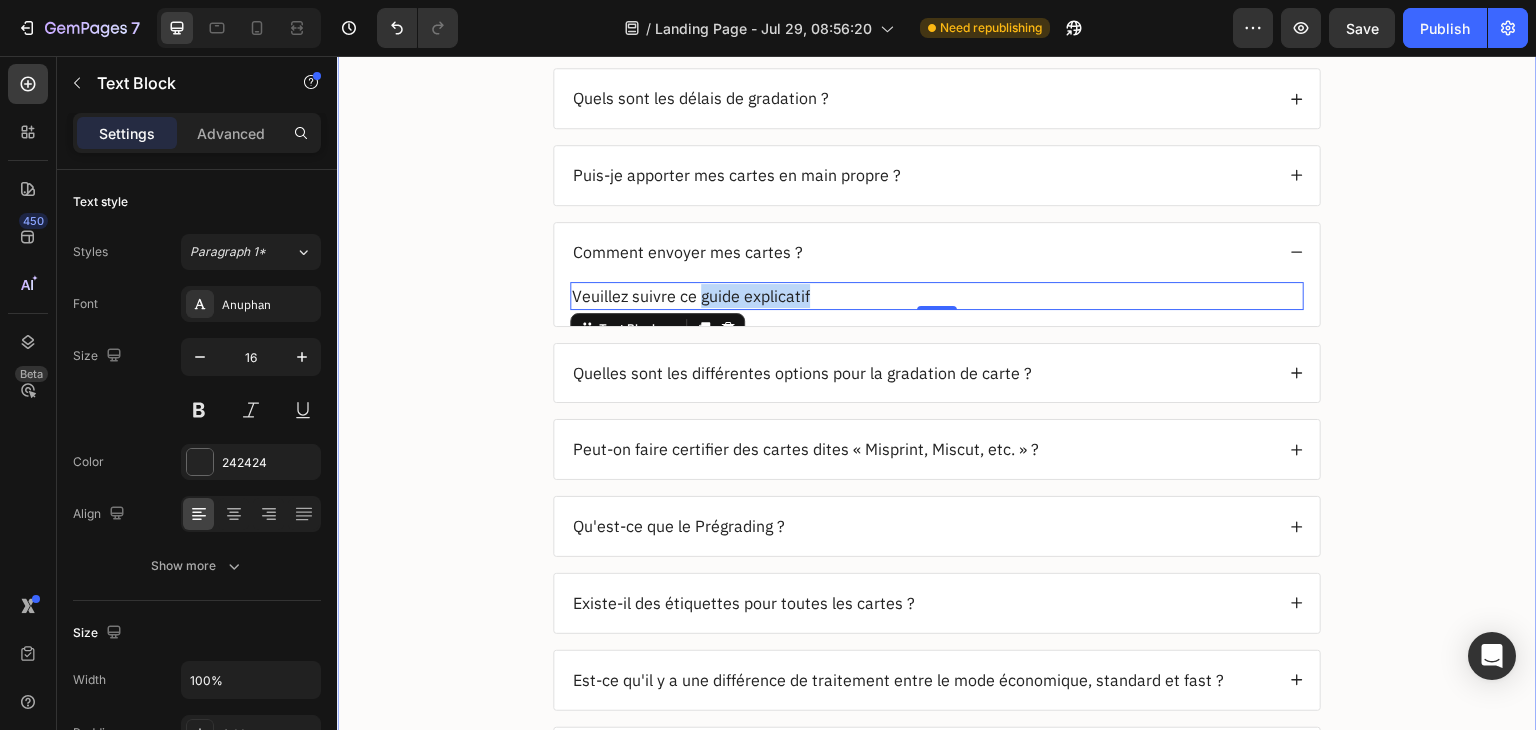 click on "FAQ Heading
Quels sont les délais de gradation ?
Puis-je apporter mes cartes en main propre ?
Comment envoyer mes cartes ? Veuillez suivre ce guide explicatif Text Block   0
Quelles sont les différentes options pour la gradation de carte ?
Peut-on faire certifier des cartes dites « Misprint, Miscut, etc. » ?
Qu'est-ce que le Prégrading ?
Existe-il des étiquettes pour toutes les cartes ?
Est-ce qu'il y a une différence de traitement entre le mode économique, standard et fast ?
Puis-je modifier une commande passée mais non traitée ? Accordion Row" at bounding box center [937, 395] 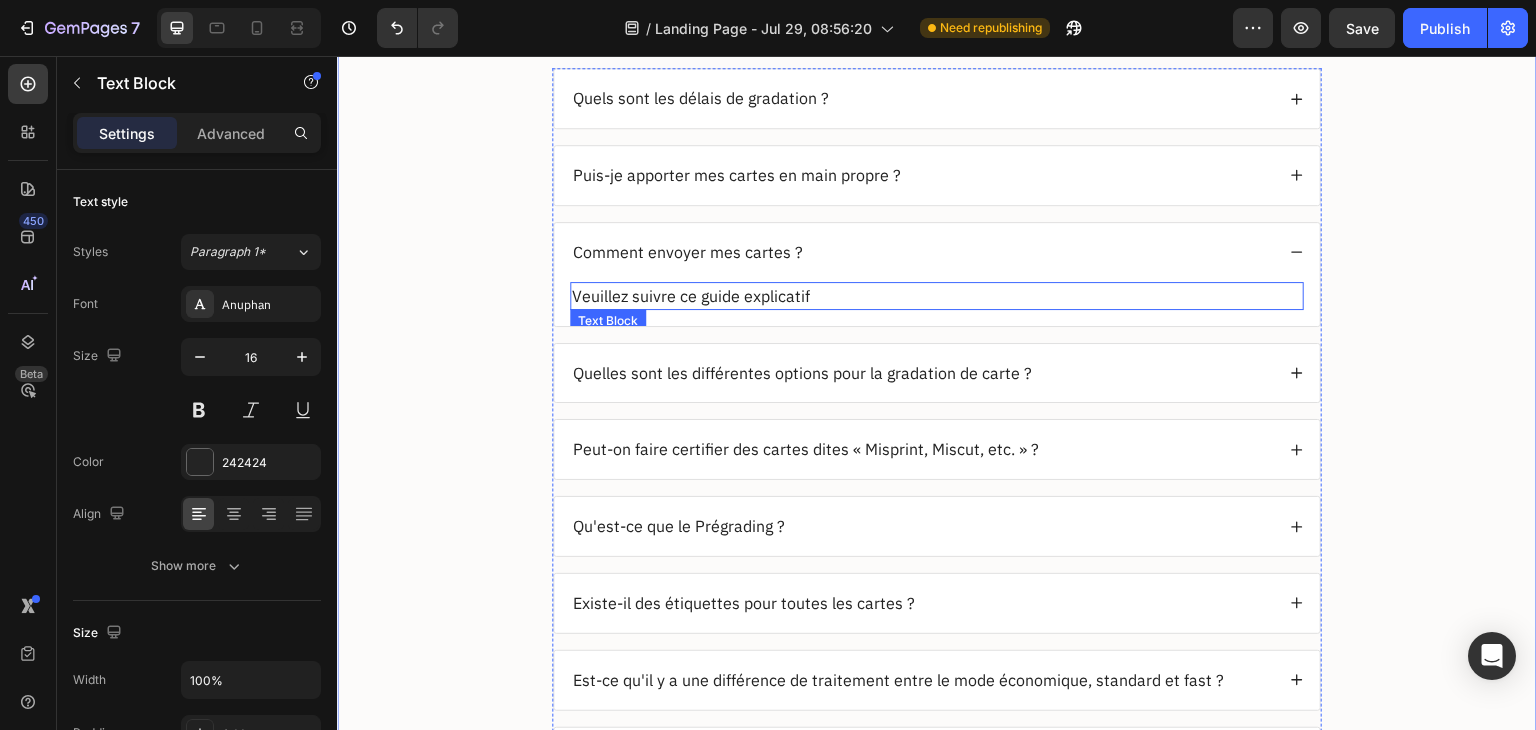click on "Veuillez suivre ce guide explicatif" at bounding box center (937, 296) 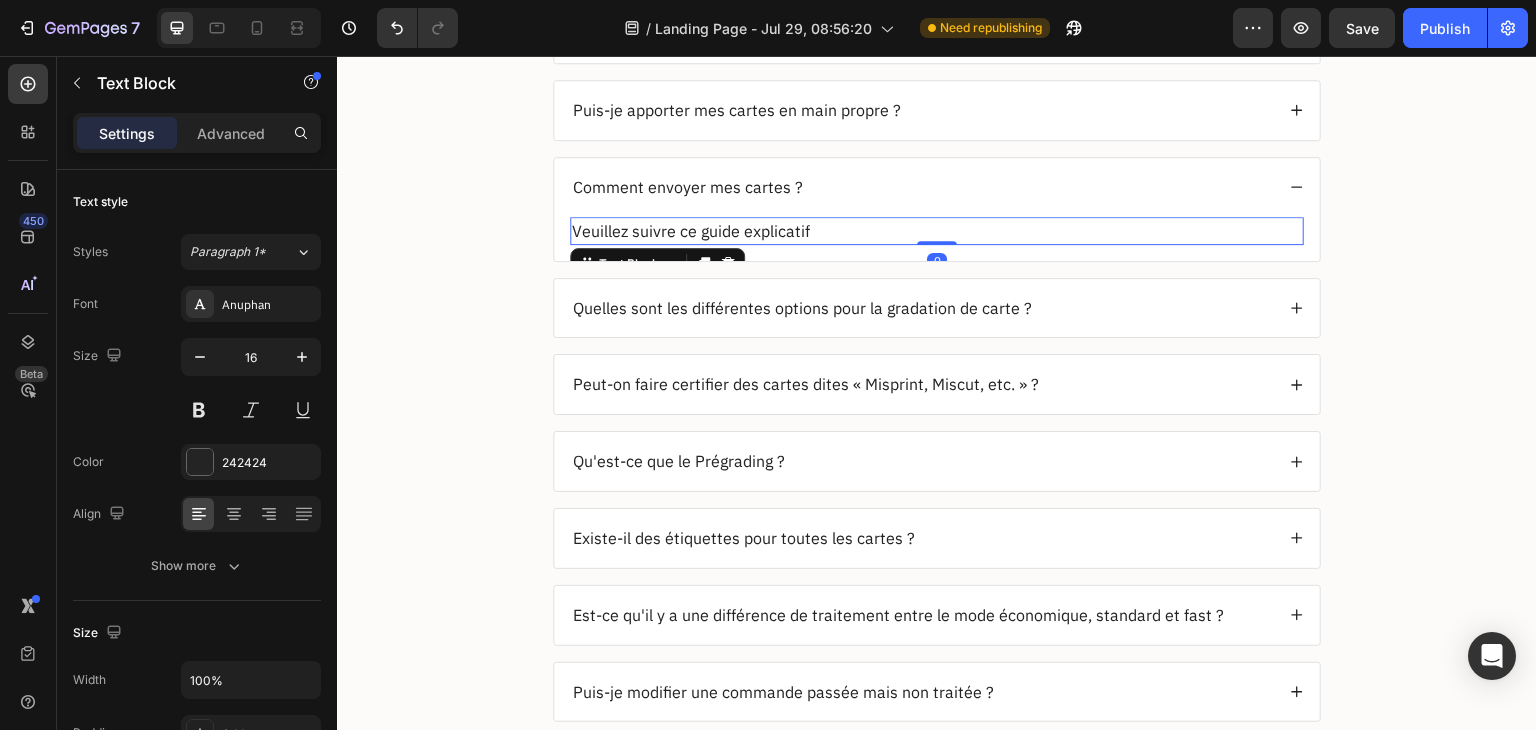scroll, scrollTop: 3316, scrollLeft: 0, axis: vertical 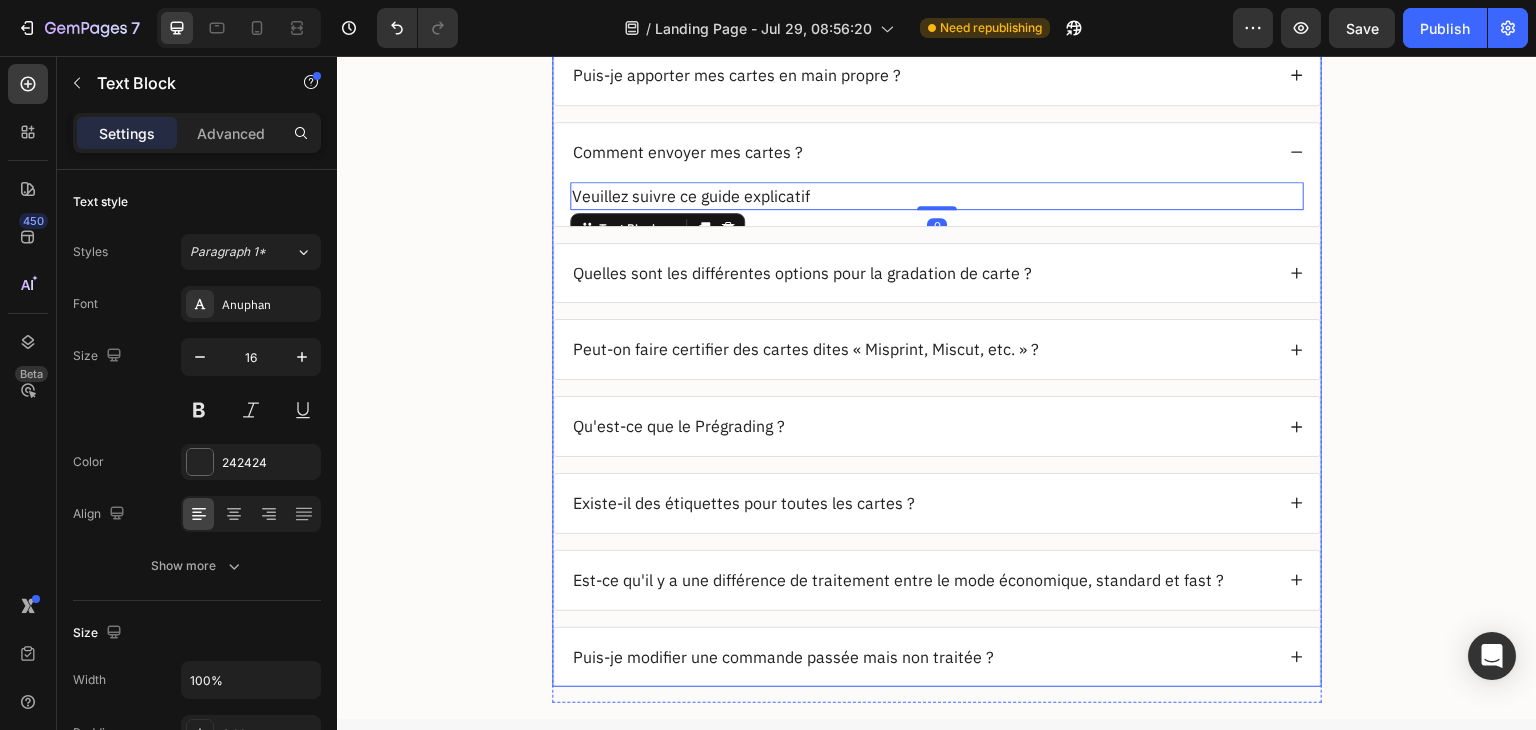 click on "Quelles sont les différentes options pour la gradation de carte ?" at bounding box center [922, 273] 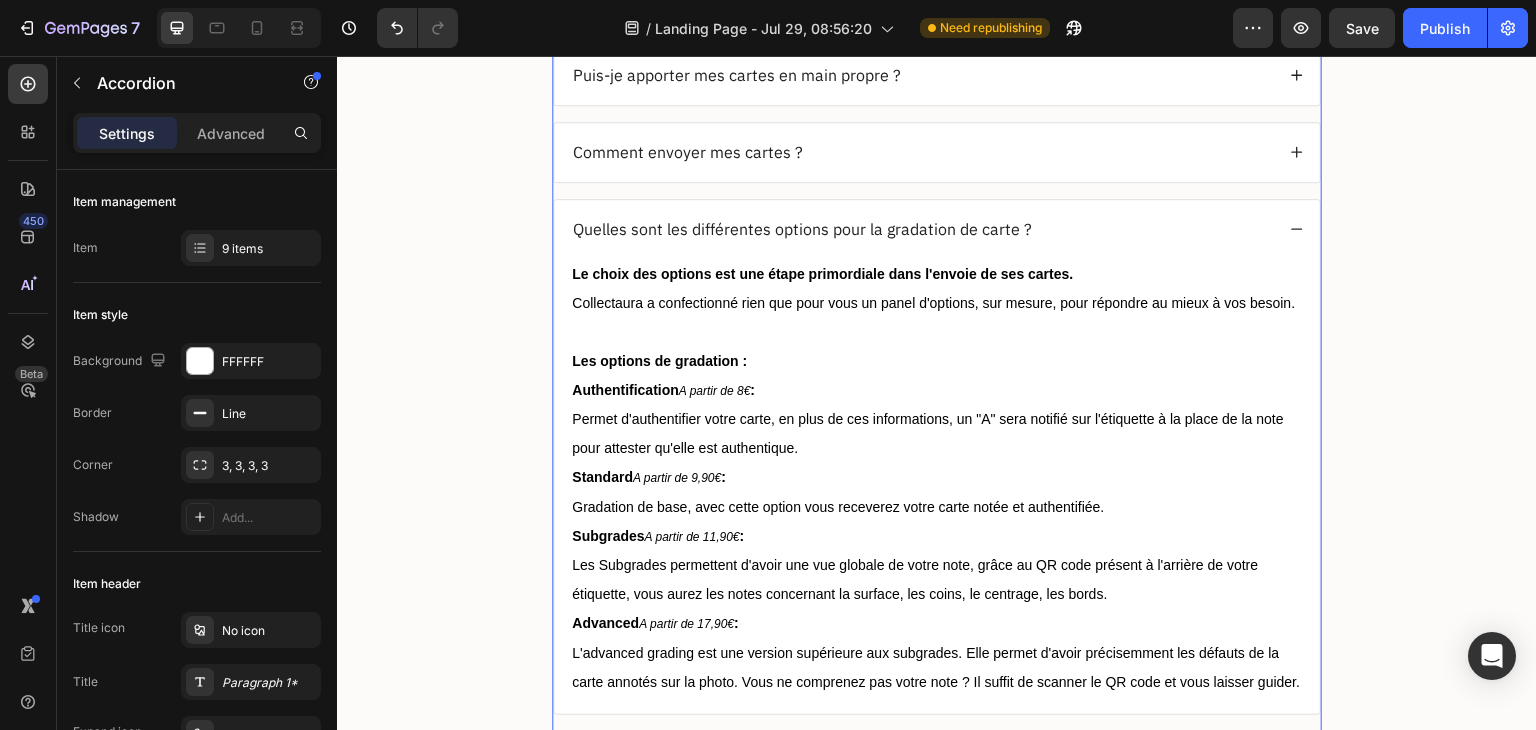 click 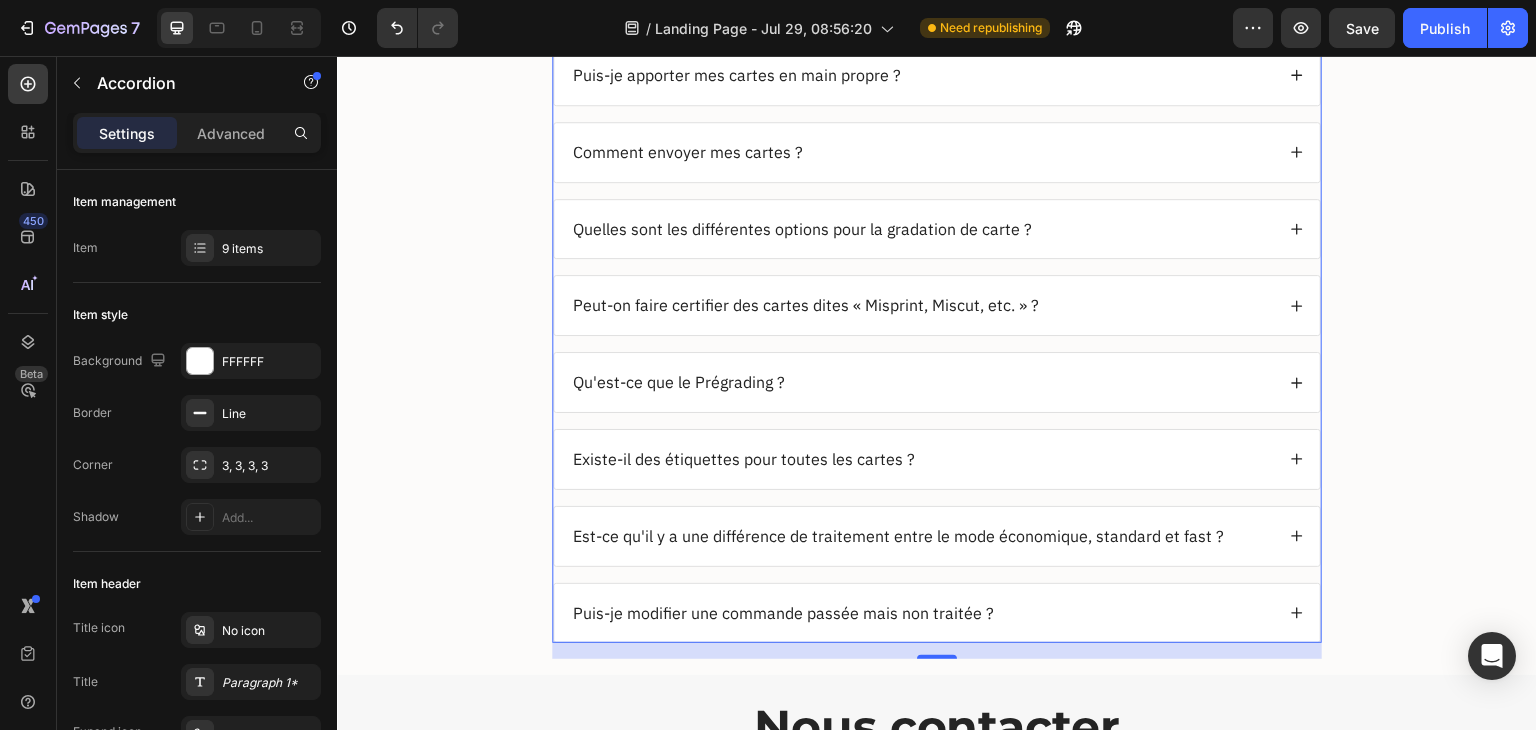 click on "Quelles sont les différentes options pour la gradation de carte ?" at bounding box center (922, 229) 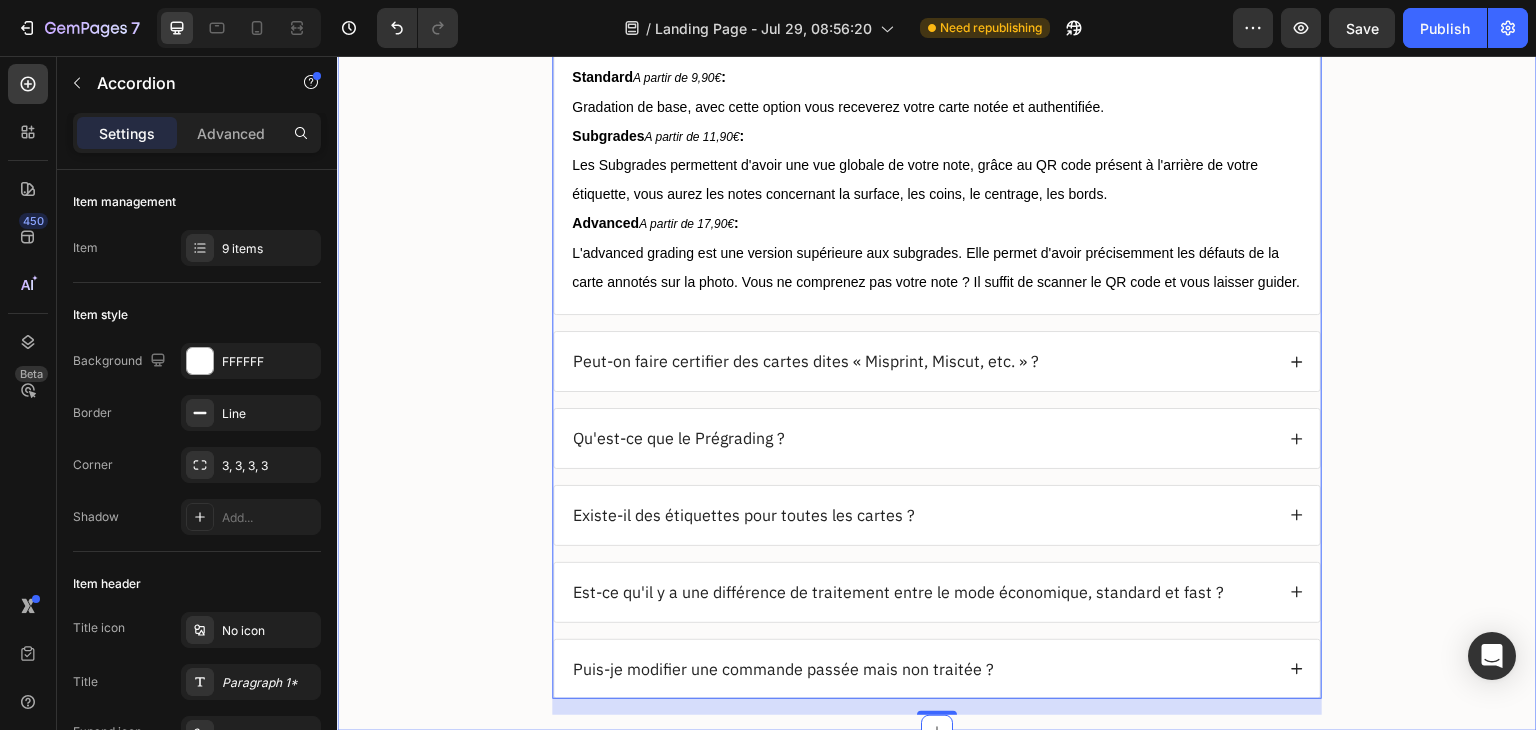 scroll, scrollTop: 3416, scrollLeft: 0, axis: vertical 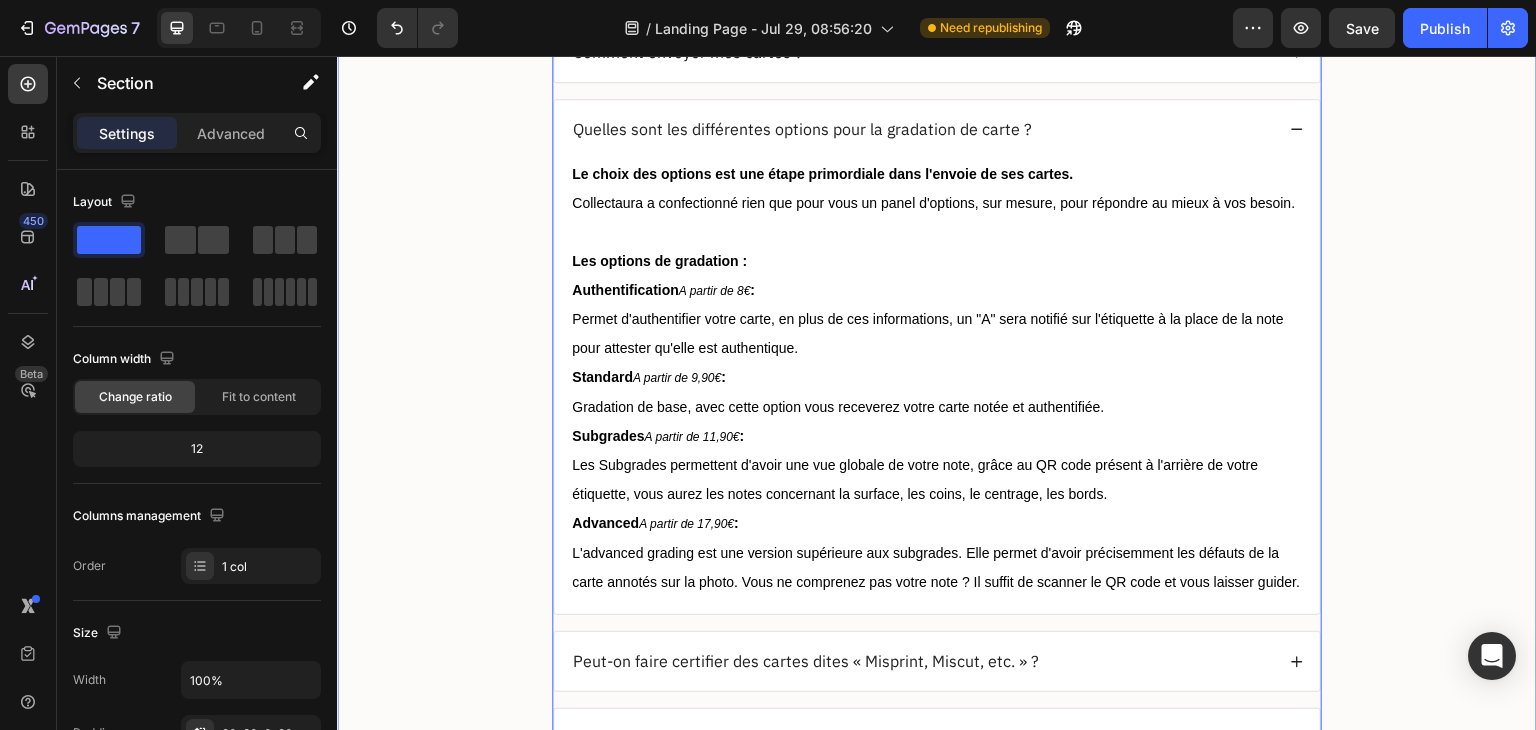click on "FAQ Heading
Quels sont les délais de gradation ?
Puis-je apporter mes cartes en main propre ?
Comment envoyer mes cartes ?
Quelles sont les différentes options pour la gradation de carte ? Le choix des options est une étape primordiale dans l'envoie de ses cartes. Collectaura a confectionné rien que pour vous un panel d'options, sur mesure, pour répondre au mieux à vos besoin.   Les options de gradation :  Authentification  A partir de 8€  : Permet d'authentifier votre carte, en plus de ces informations, un "A" sera notifié sur l'étiquette à la place de la note pour attester qu'elle est authentique. Standard  A partir de 9,90€  : Gradation de base, avec cette option vous receverez votre carte notée et authentifiée. Subgrades  A partir de 11,90€  : Advanced  A partir de 17,90€  : Text Block
Peut-on faire certifier des cartes dites « Misprint, Miscut, etc. » ?
Qu'est-ce que le Prégrading ?" at bounding box center (937, 401) 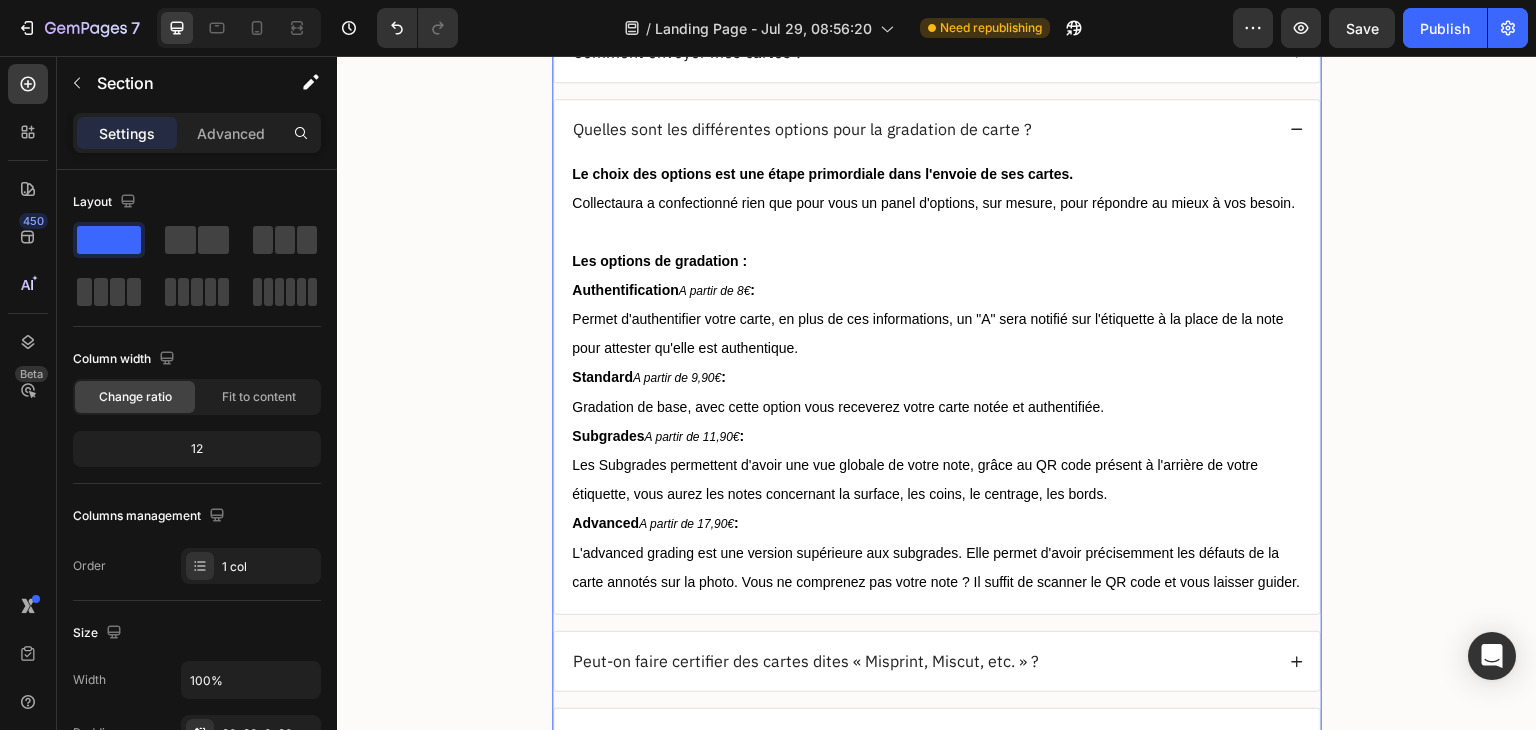 click on "Quelles sont les différentes options pour la gradation de carte ?" at bounding box center (937, 129) 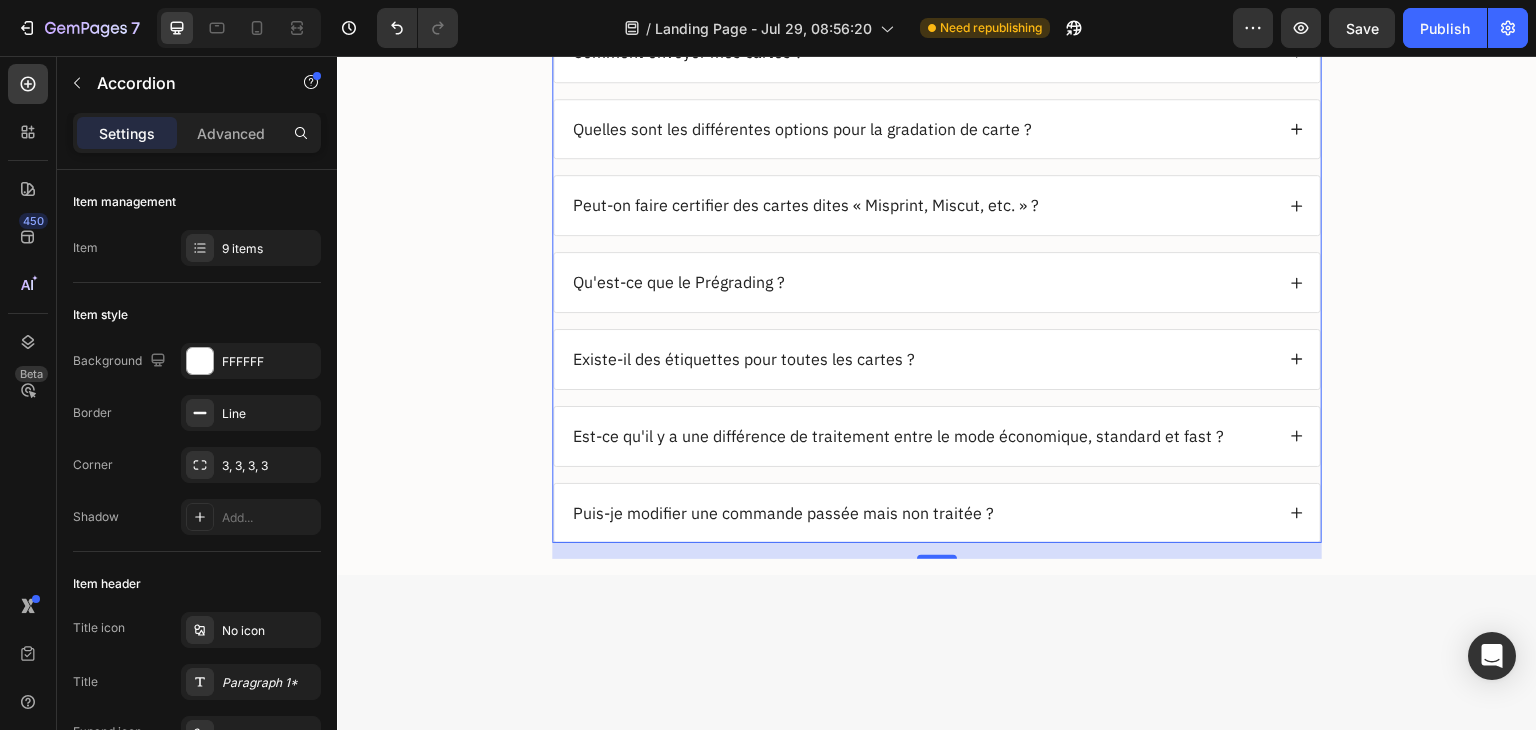 click on "Quelles sont les différentes options pour la gradation de carte ?" at bounding box center (922, 129) 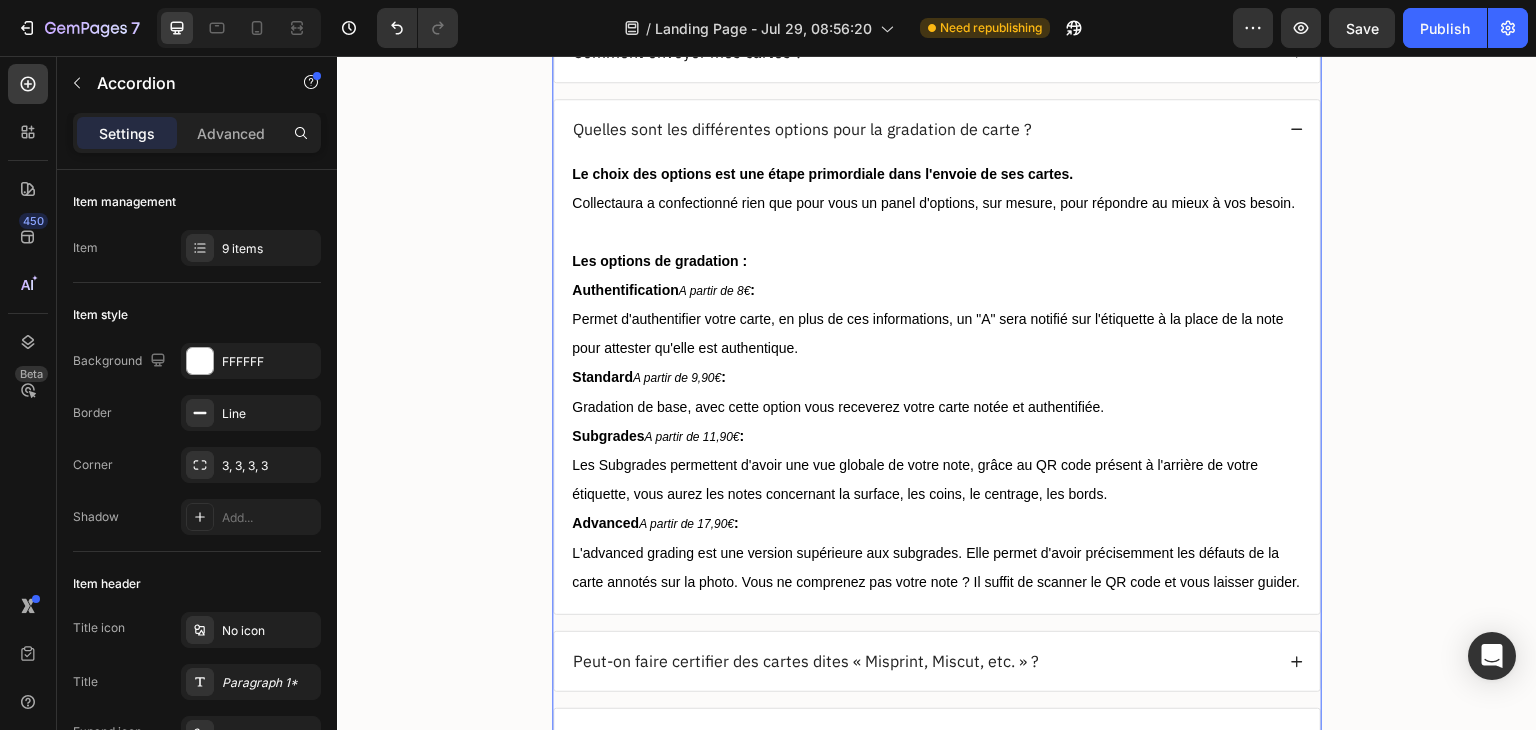 click on "Quelles sont les différentes options pour la gradation de carte ?" at bounding box center [922, 129] 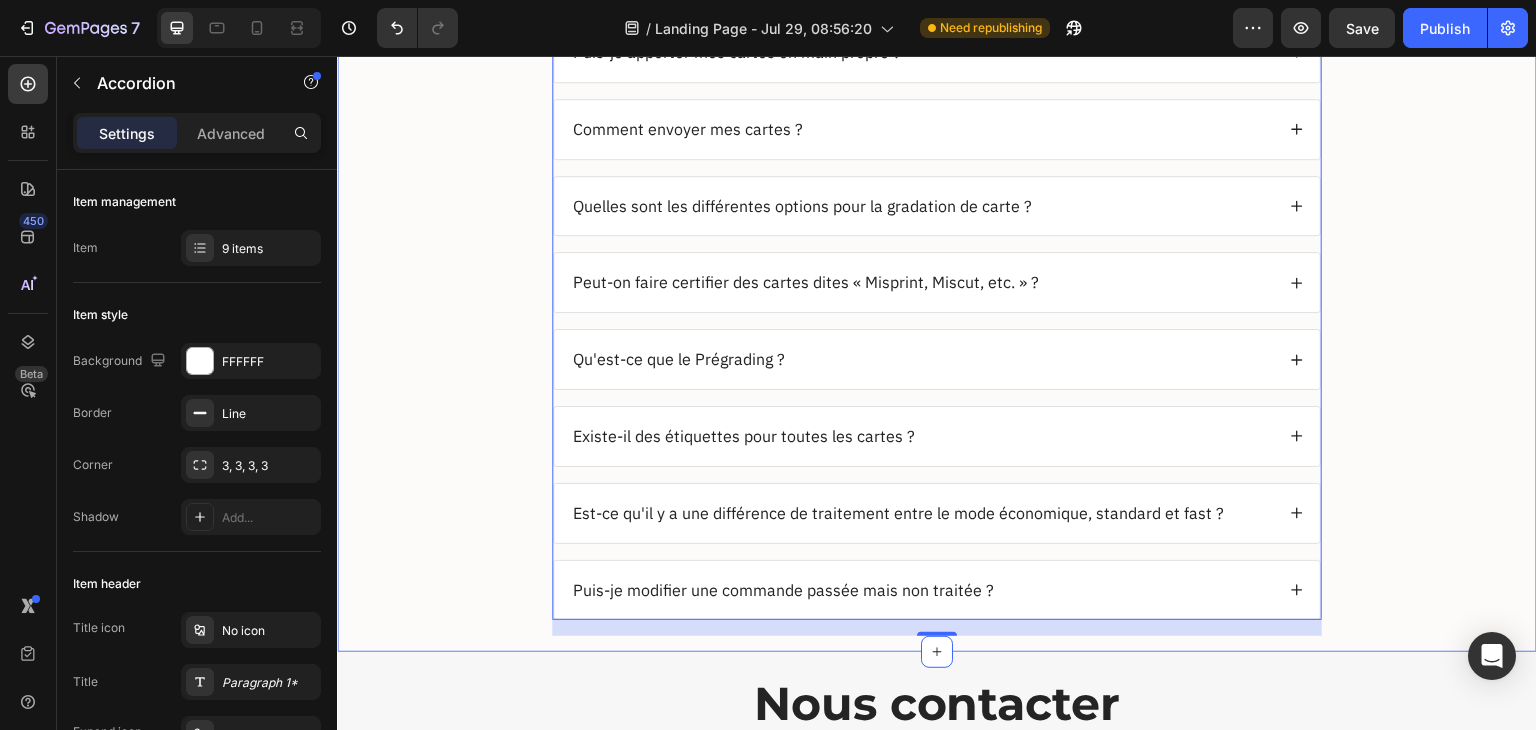 scroll, scrollTop: 3316, scrollLeft: 0, axis: vertical 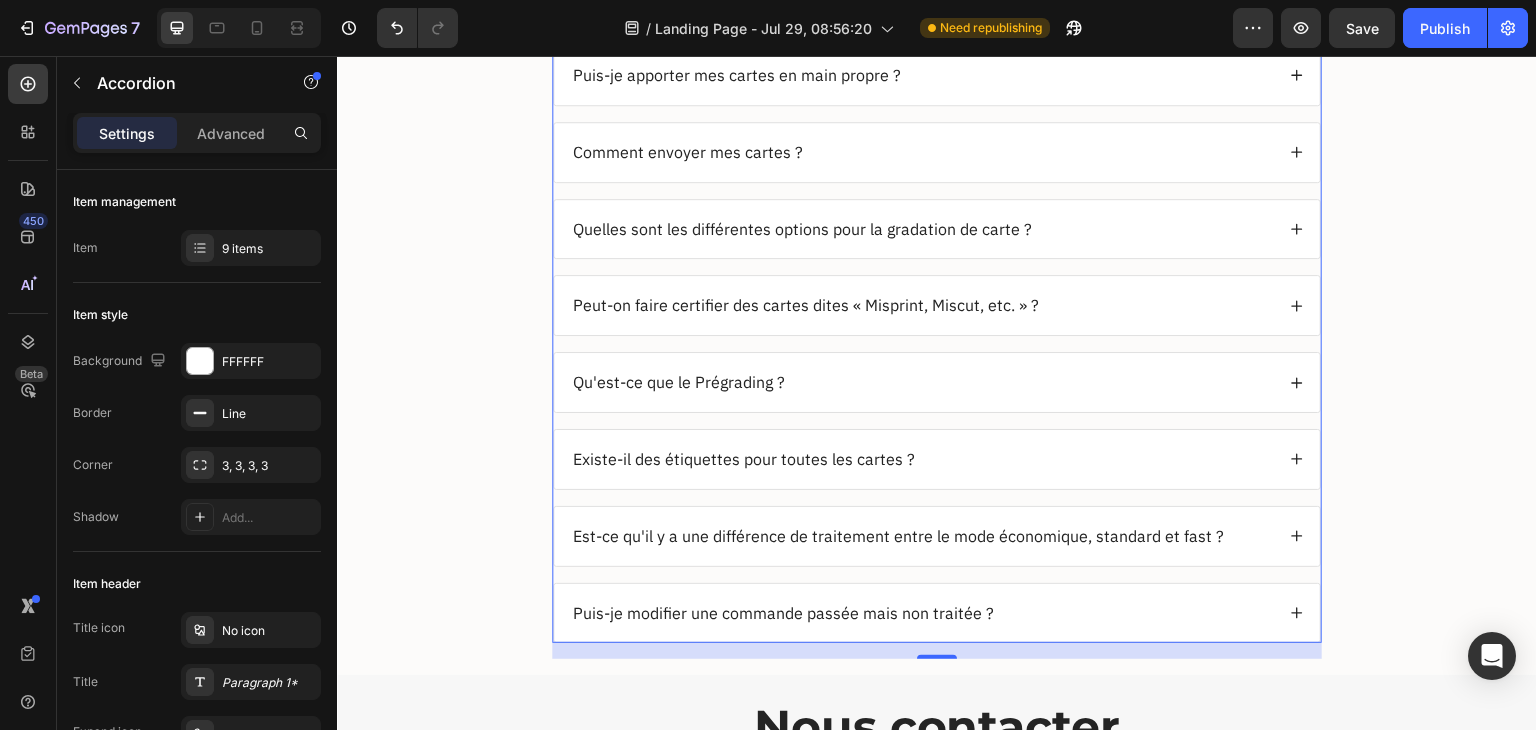 click on "Est-ce qu'il y a une différence de traitement entre le mode économique, standard et fast ?" at bounding box center [898, 536] 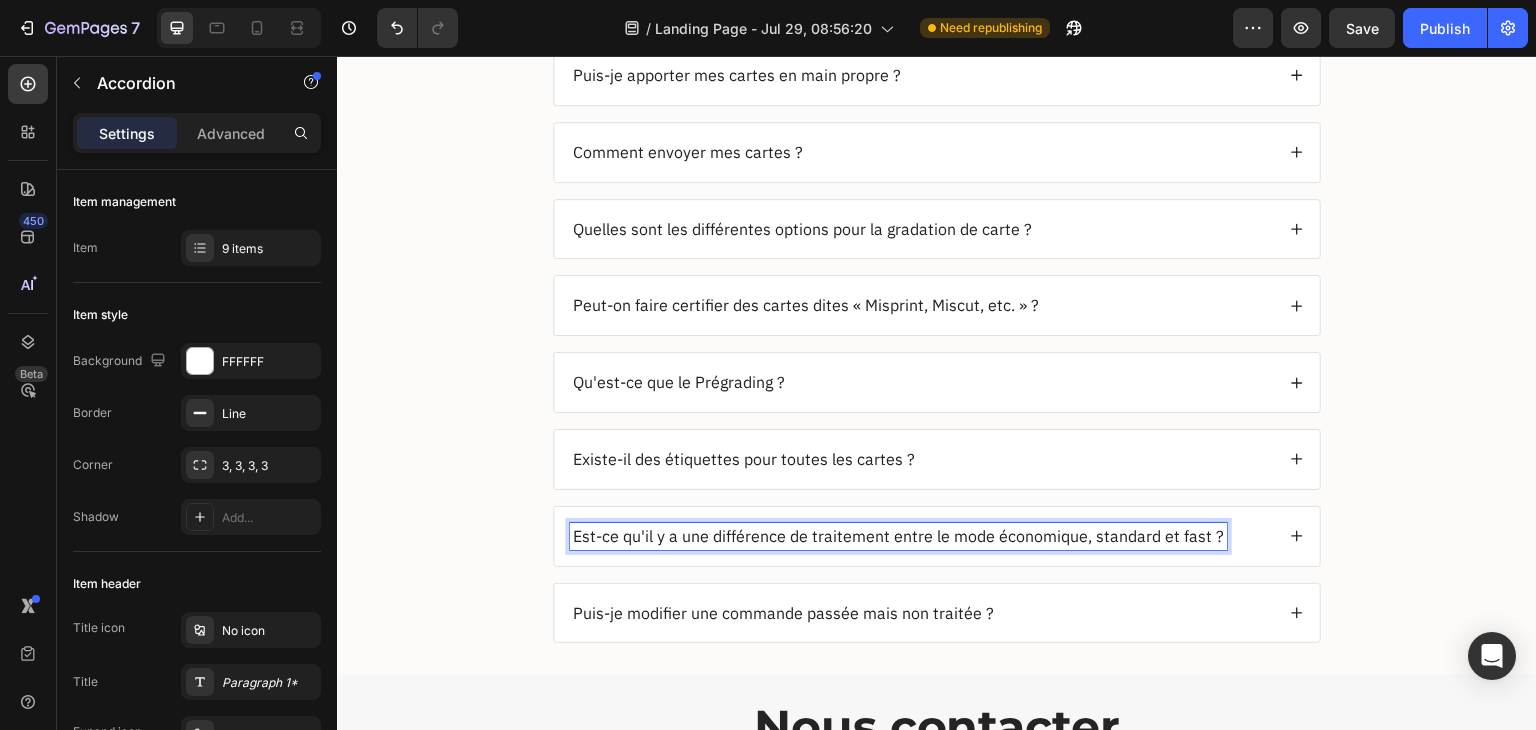 click on "Est-ce qu'il y a une différence de traitement entre le mode économique, standard et fast ?" at bounding box center [937, 536] 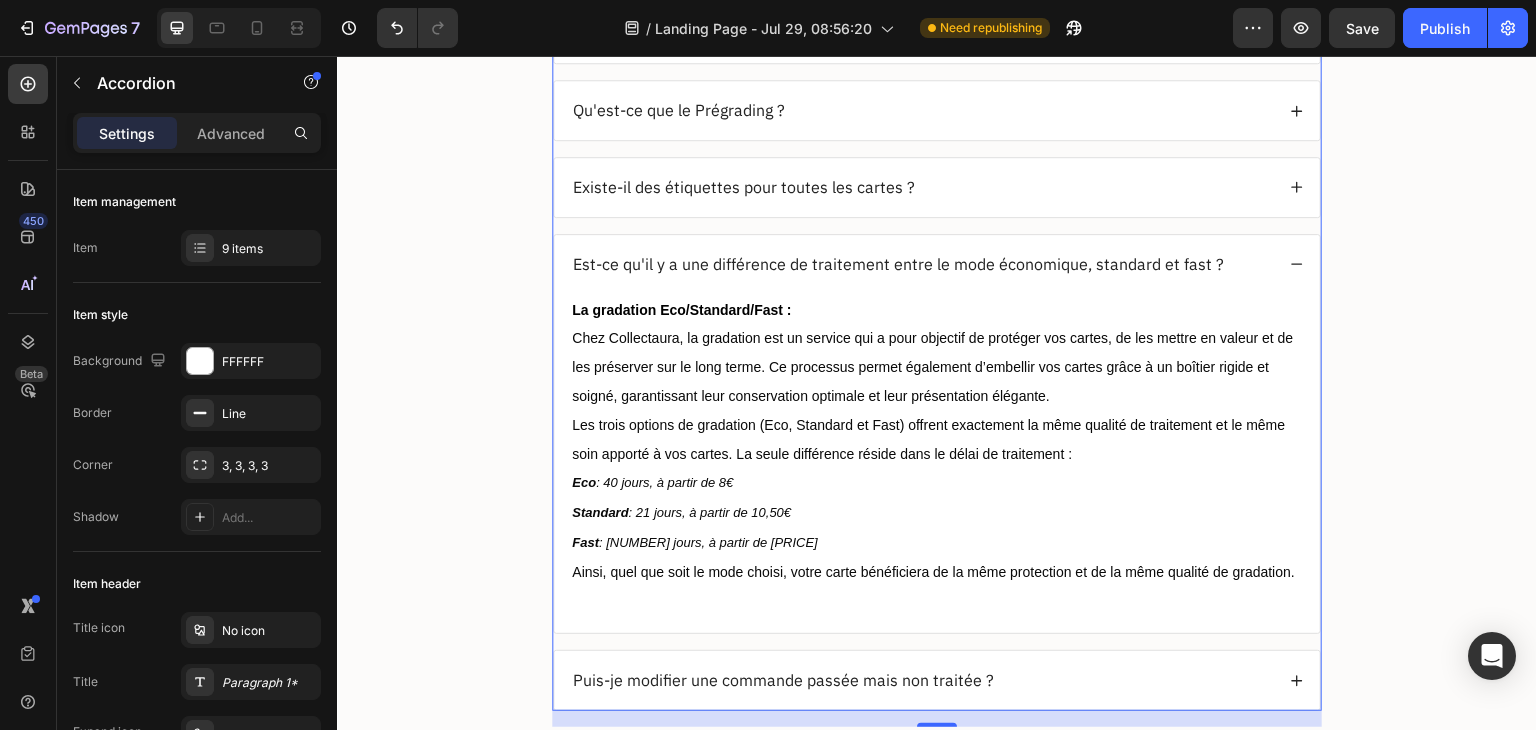 scroll, scrollTop: 3616, scrollLeft: 0, axis: vertical 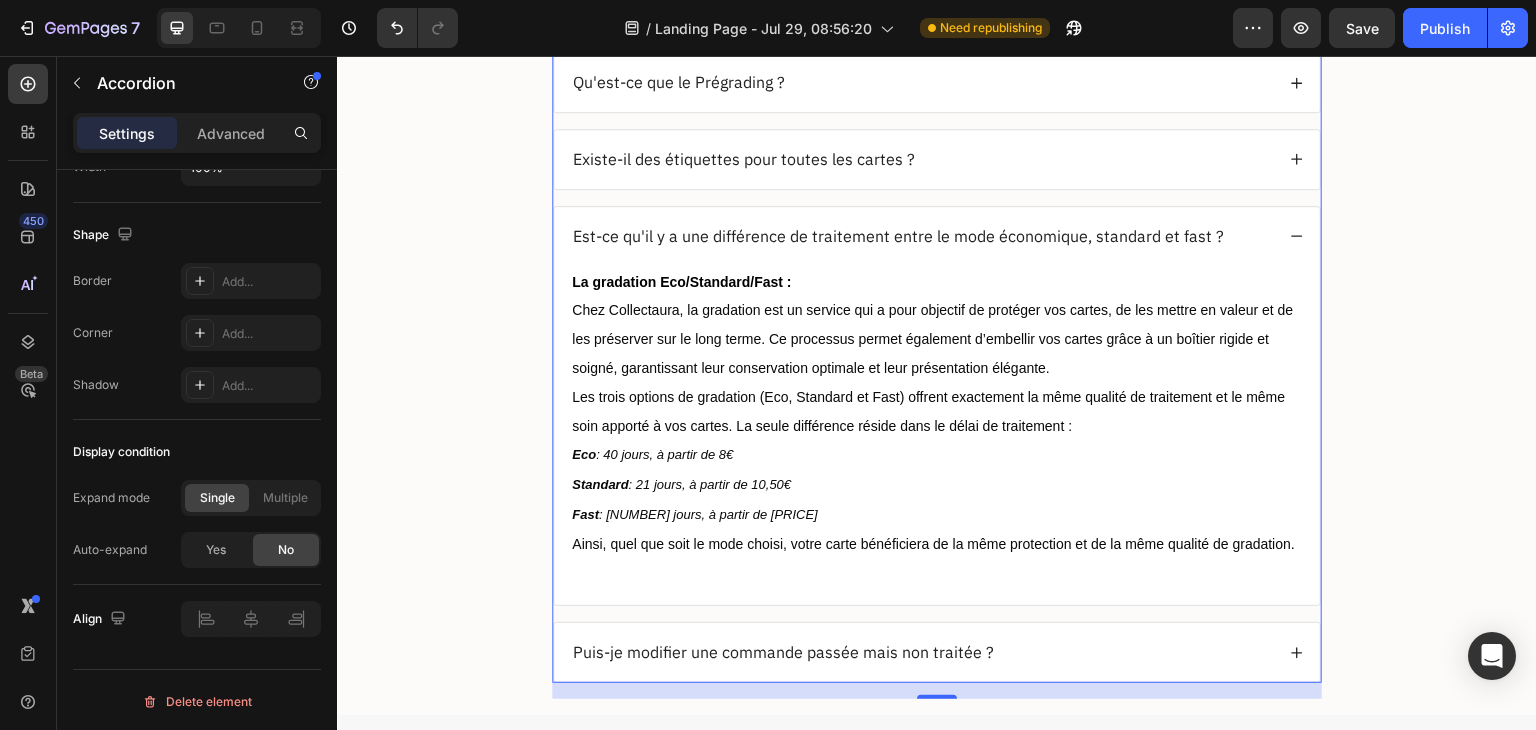 click on "Est-ce qu'il y a une différence de traitement entre le mode économique, standard et fast ?" at bounding box center (937, 236) 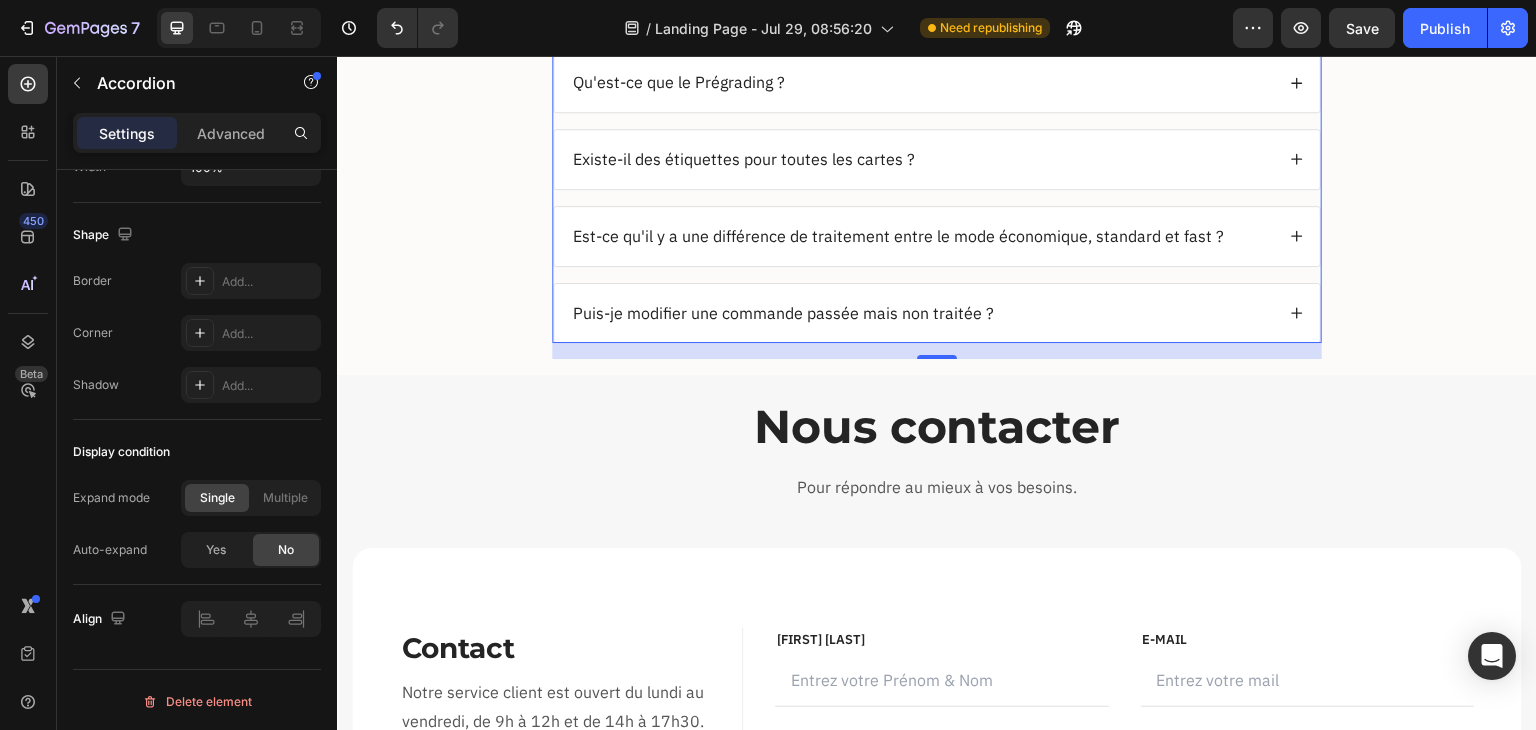 click on "Est-ce qu'il y a une différence de traitement entre le mode économique, standard et fast ?" at bounding box center [937, 236] 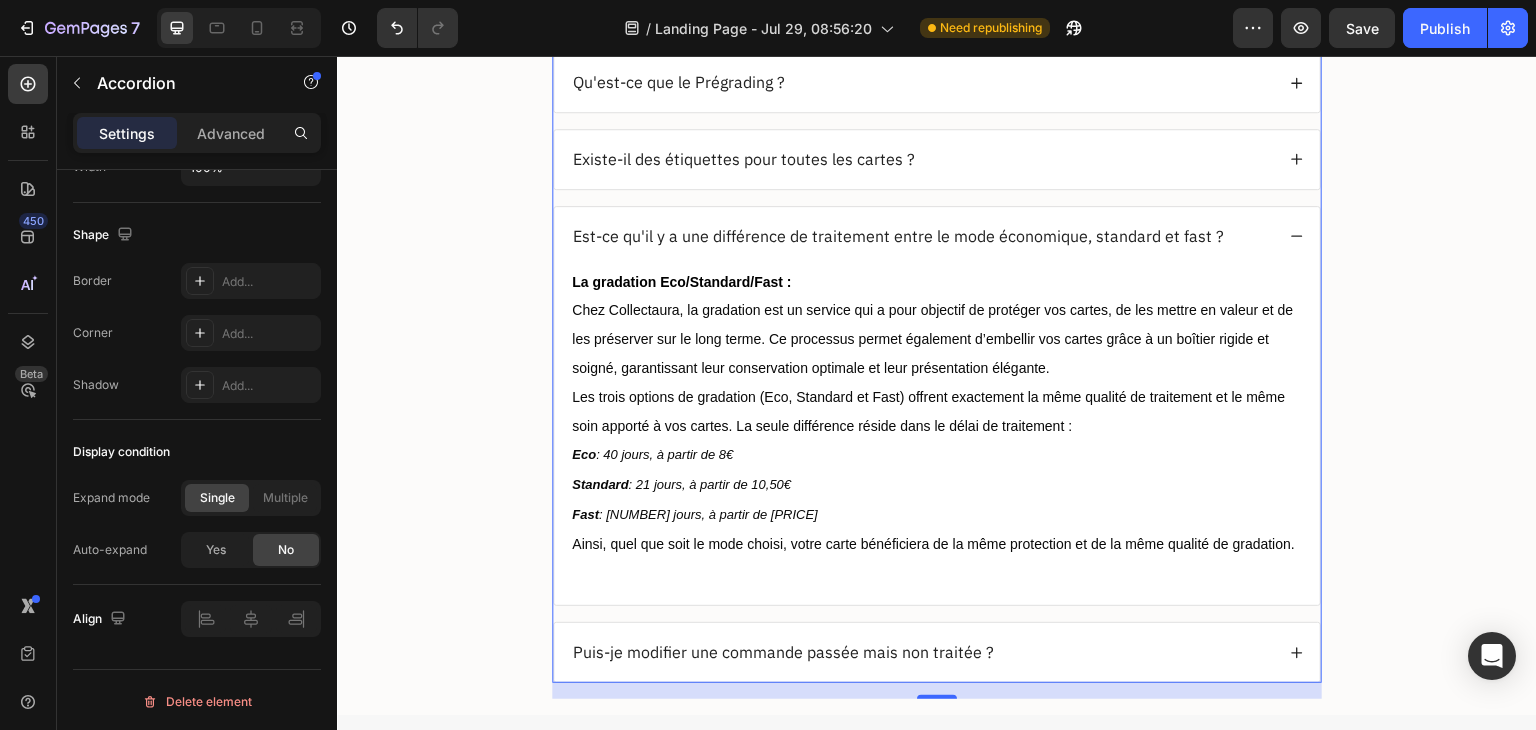 click on "Est-ce qu'il y a une différence de traitement entre le mode économique, standard et fast ?" at bounding box center [937, 236] 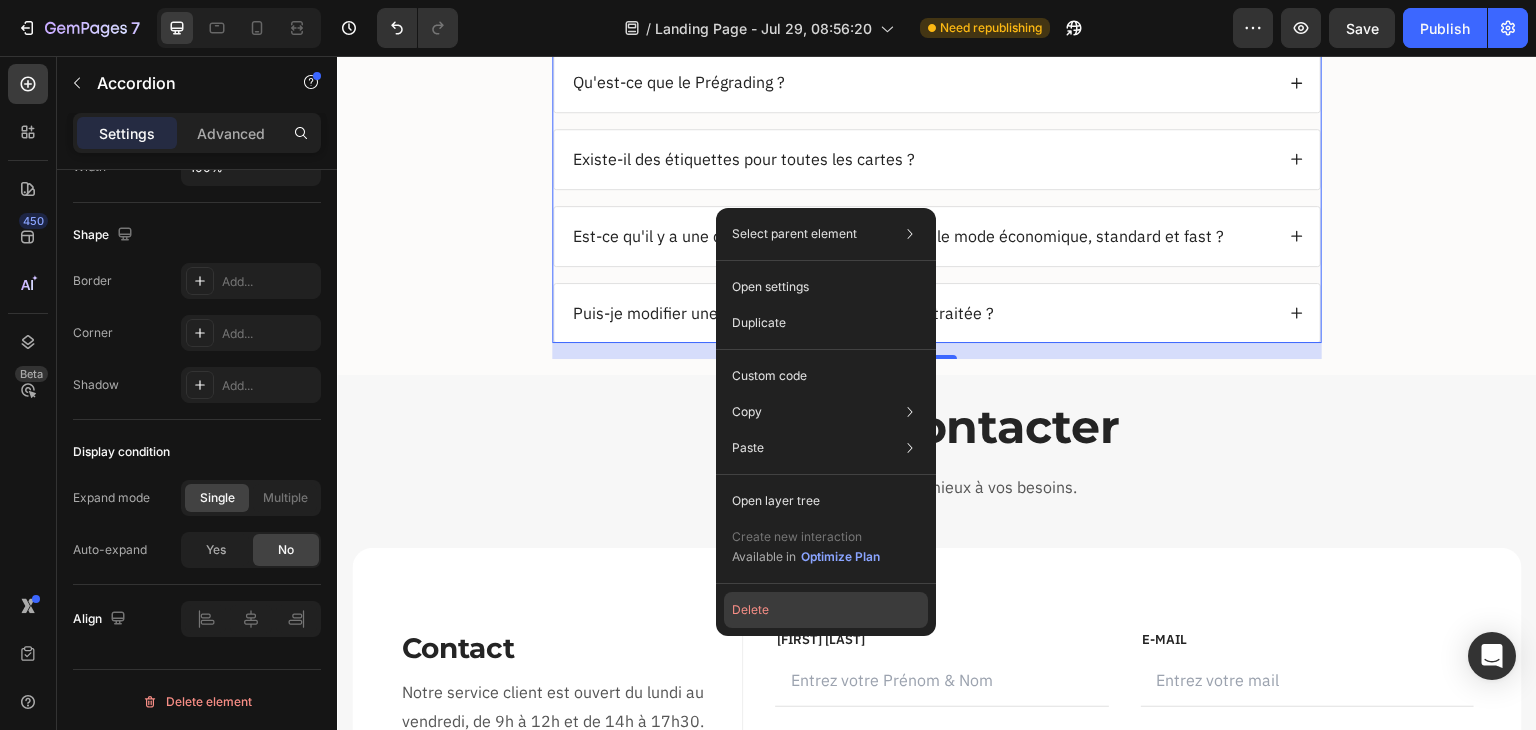 click on "Delete" 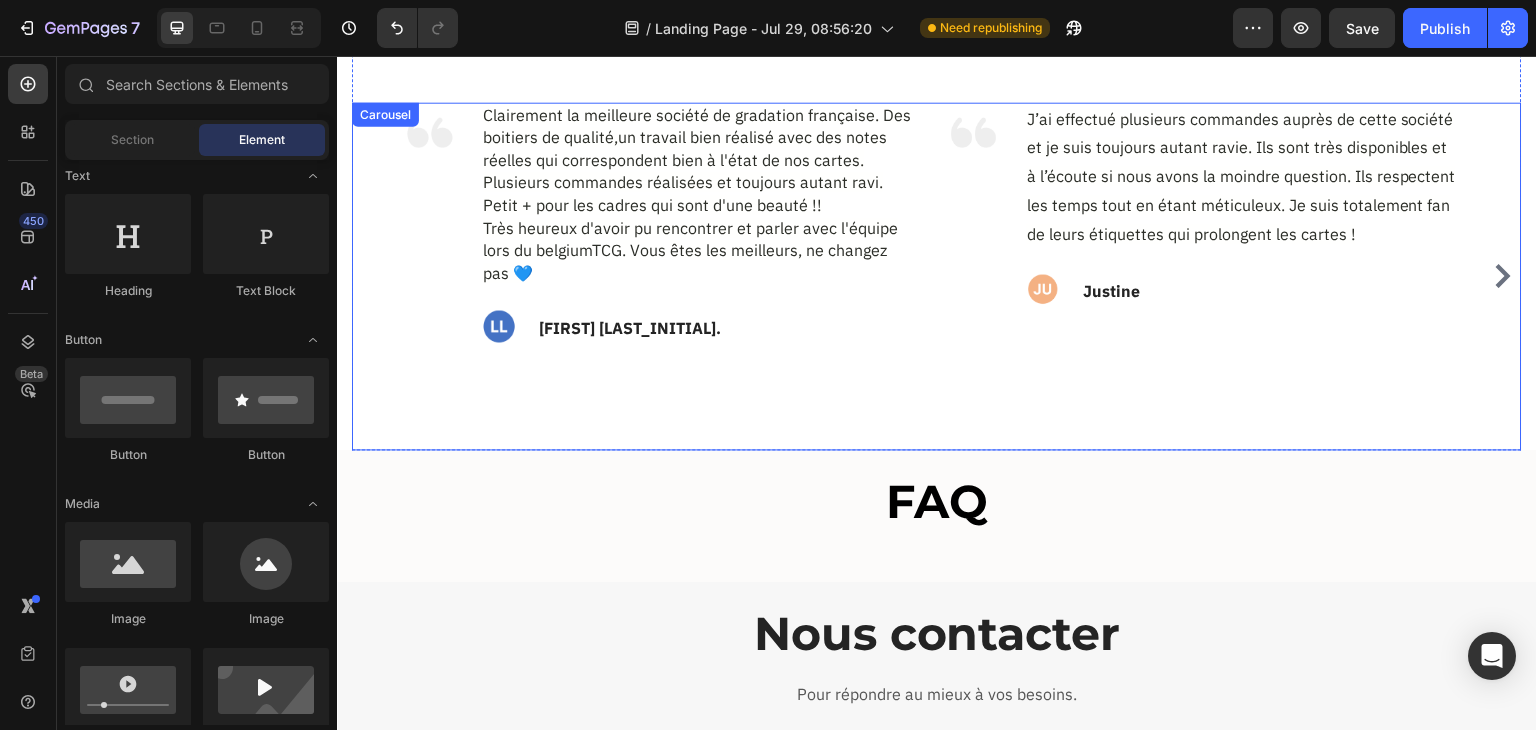 scroll, scrollTop: 3016, scrollLeft: 0, axis: vertical 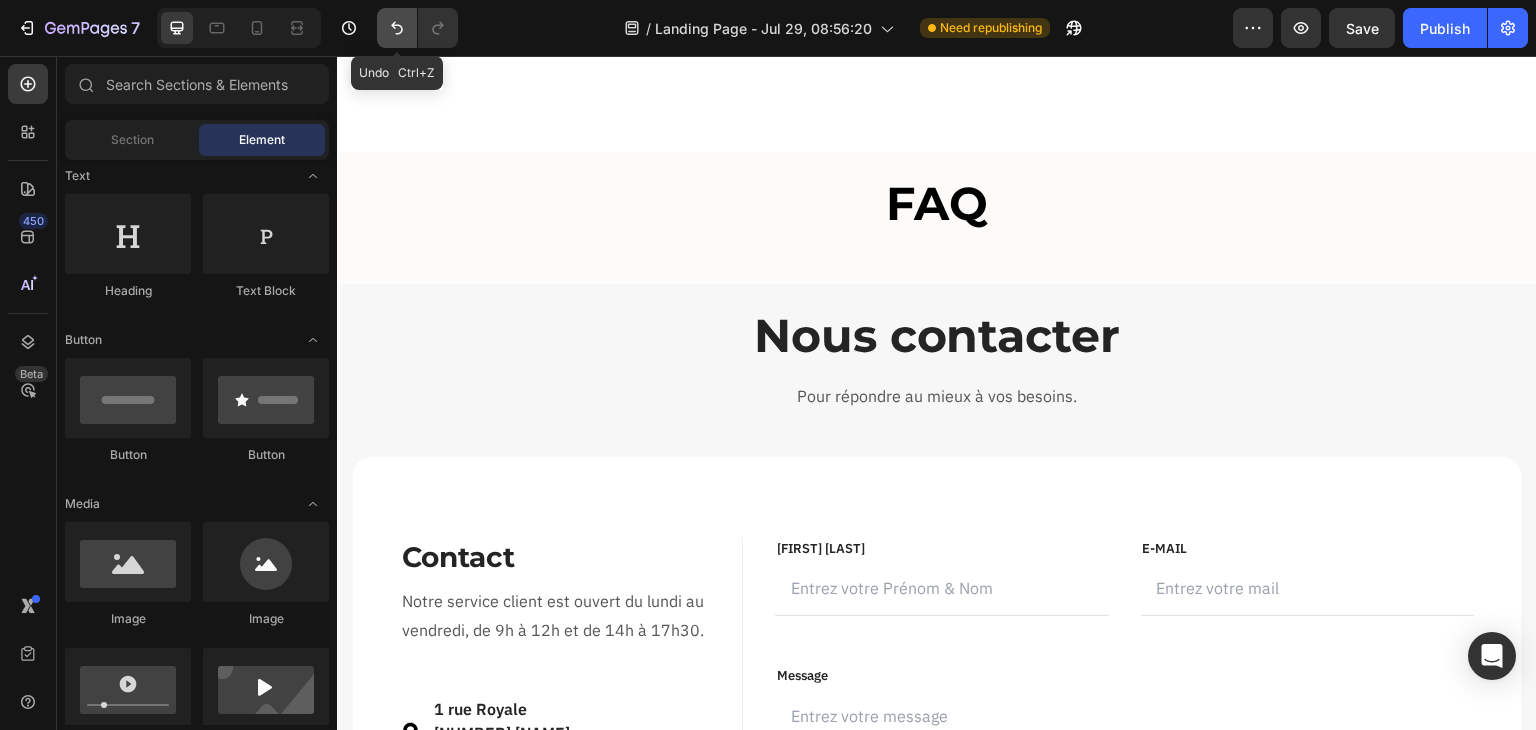 click 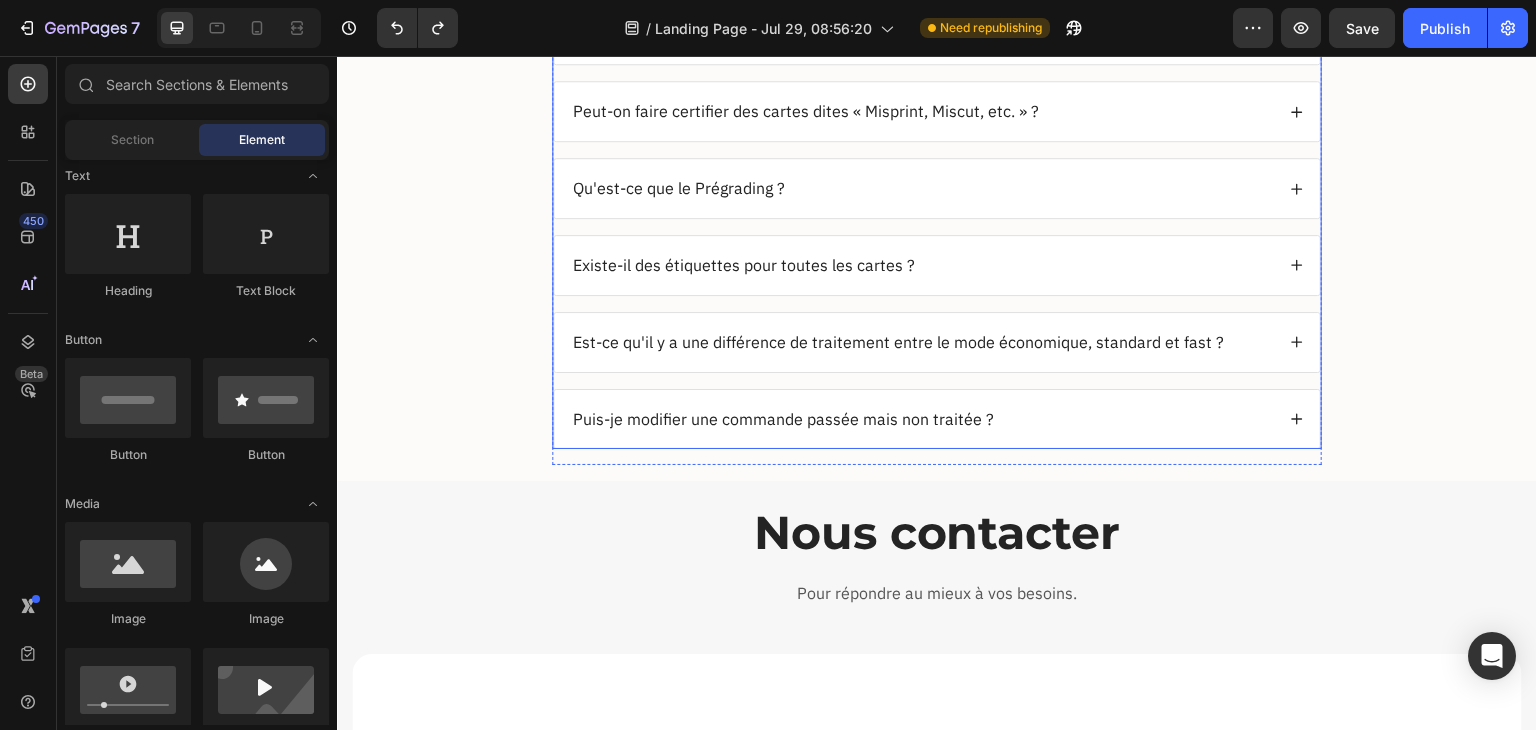 scroll, scrollTop: 3516, scrollLeft: 0, axis: vertical 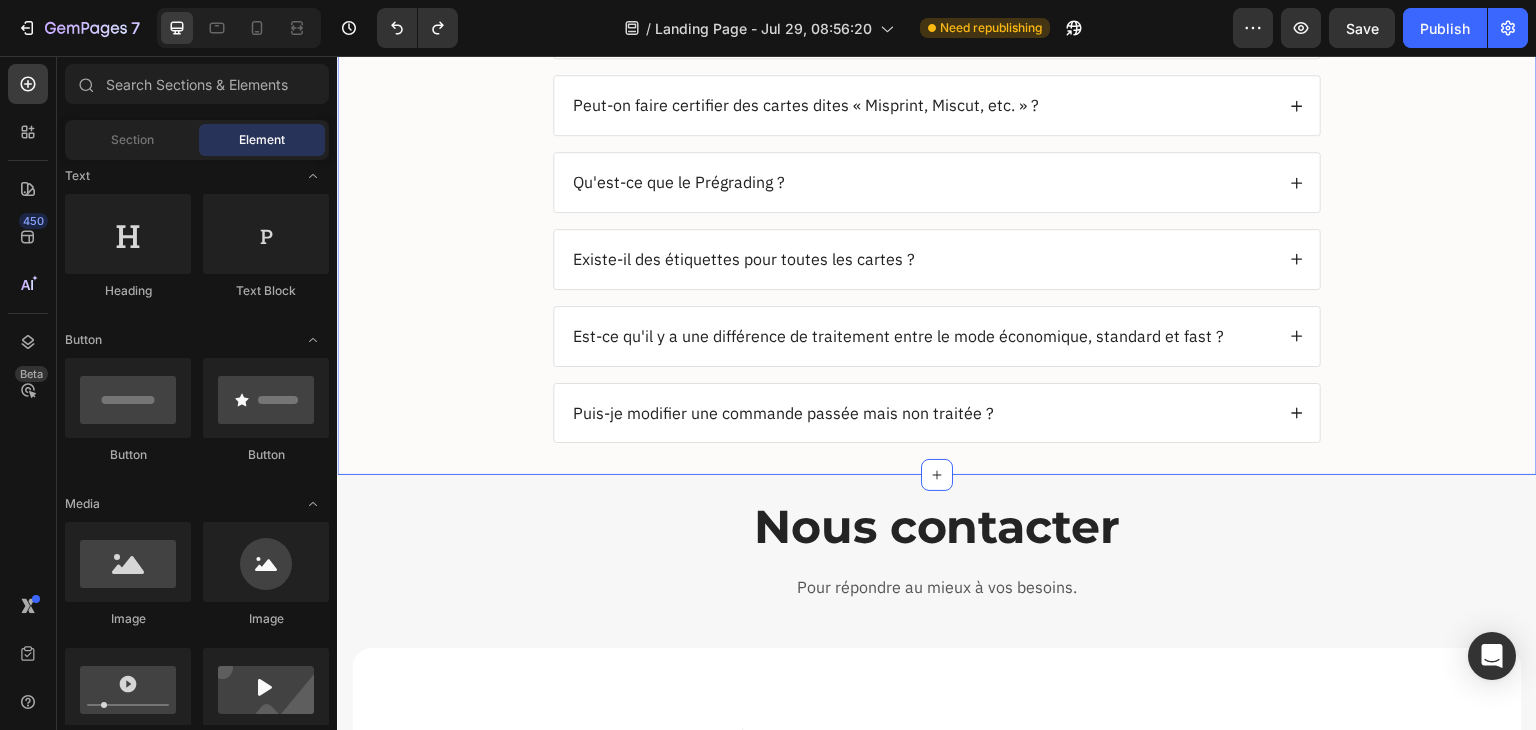 click on "FAQ Heading
Quels sont les délais de gradation ?
Puis-je apporter mes cartes en main propre ?
Comment envoyer mes cartes ?
Quelles sont les différentes options pour la gradation de carte ?
Peut-on faire certifier des cartes dites « Misprint, Miscut, etc. » ?
Qu'est-ce que le Prégrading ?
Existe-il des étiquettes pour toutes les cartes ?
Est-ce qu'il y a une différence de traitement entre le mode économique, standard et fast ?
Puis-je modifier une commande passée mais non traitée ? Accordion Row" at bounding box center [937, 73] 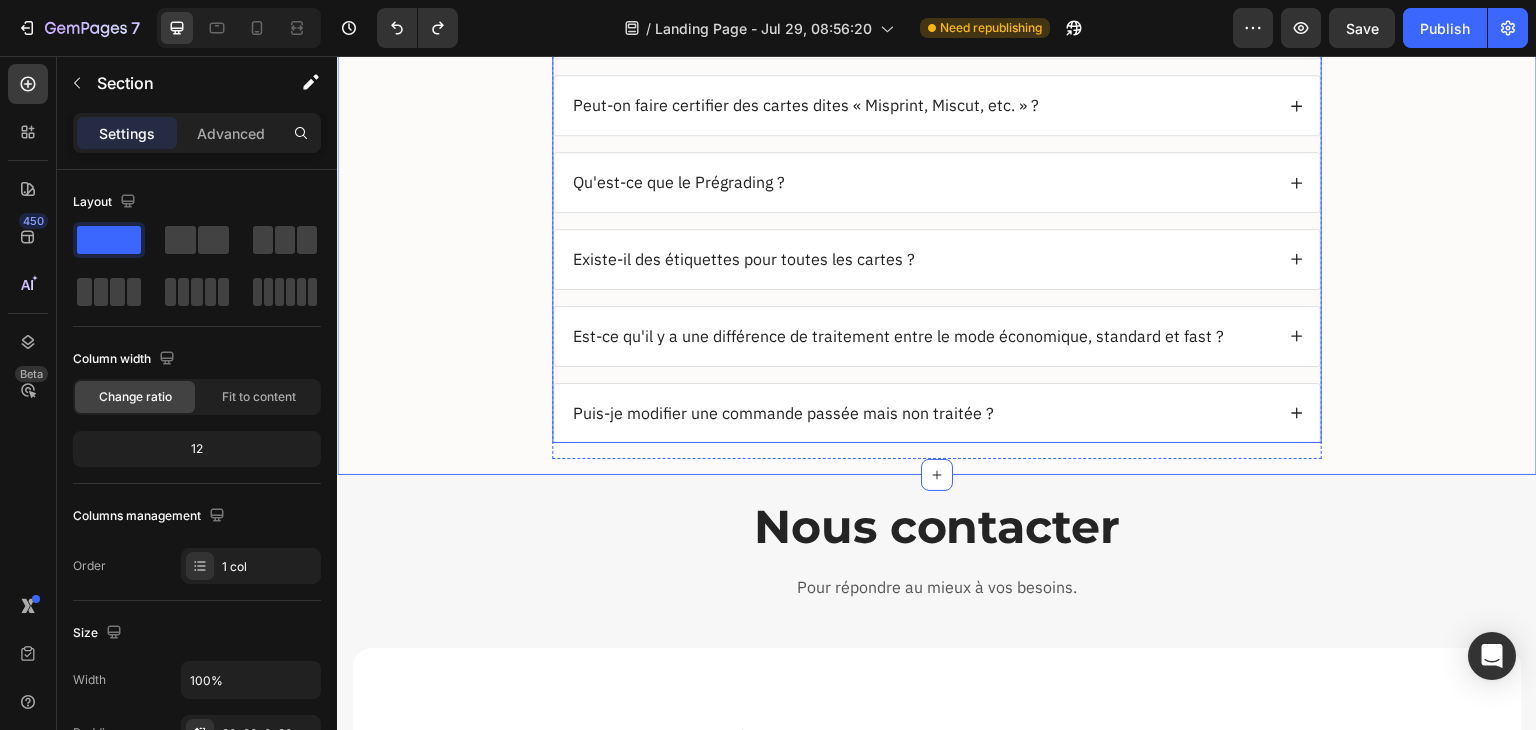 click on "Puis-je modifier une commande passée mais non traitée ?" at bounding box center [783, 413] 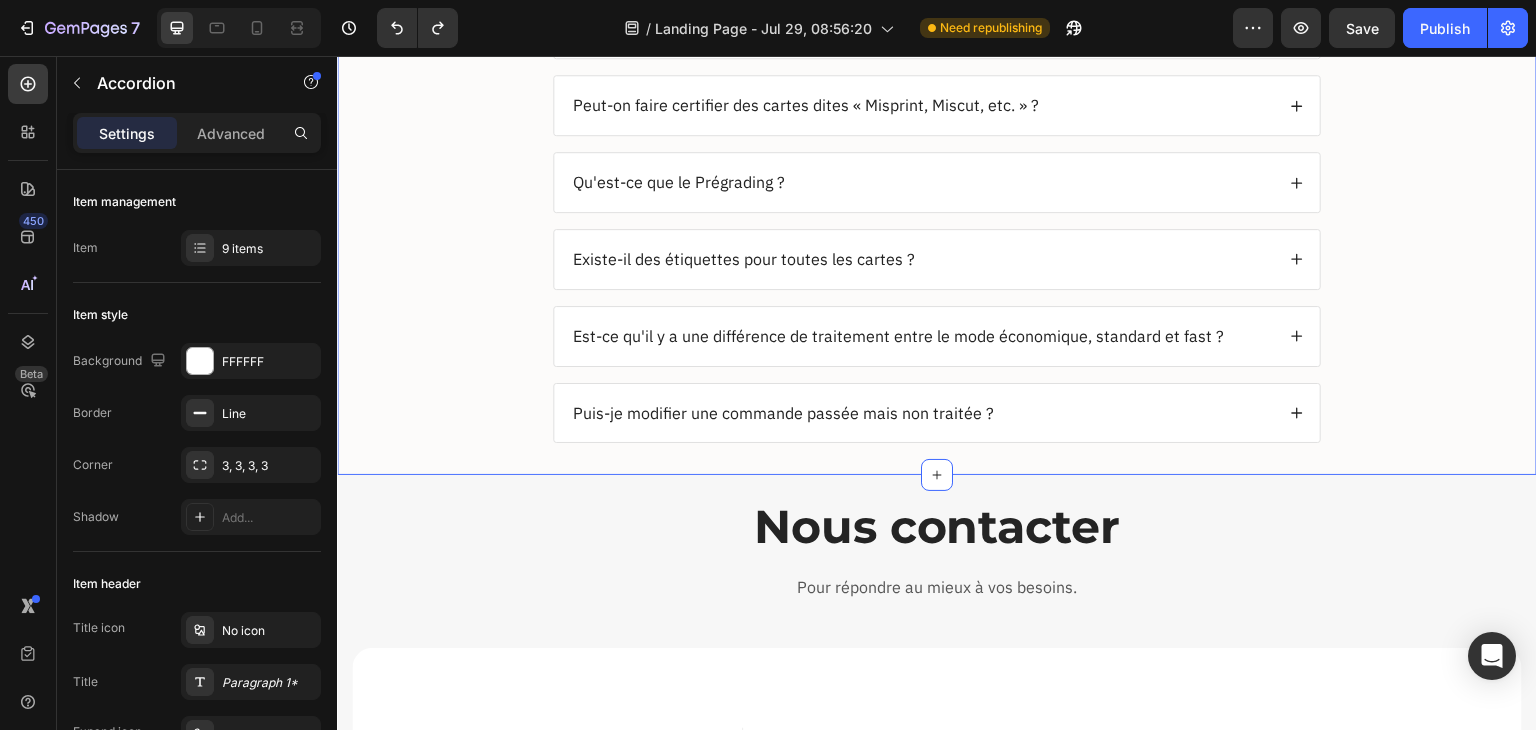 click on "FAQ Heading
Quels sont les délais de gradation ?
Puis-je apporter mes cartes en main propre ?
Comment envoyer mes cartes ?
Quelles sont les différentes options pour la gradation de carte ?
Peut-on faire certifier des cartes dites « Misprint, Miscut, etc. » ?
Qu'est-ce que le Prégrading ?
Existe-il des étiquettes pour toutes les cartes ?
Est-ce qu'il y a une différence de traitement entre le mode économique, standard et fast ?
Puis-je modifier une commande passée mais non traitée ? Accordion Row" at bounding box center (937, 73) 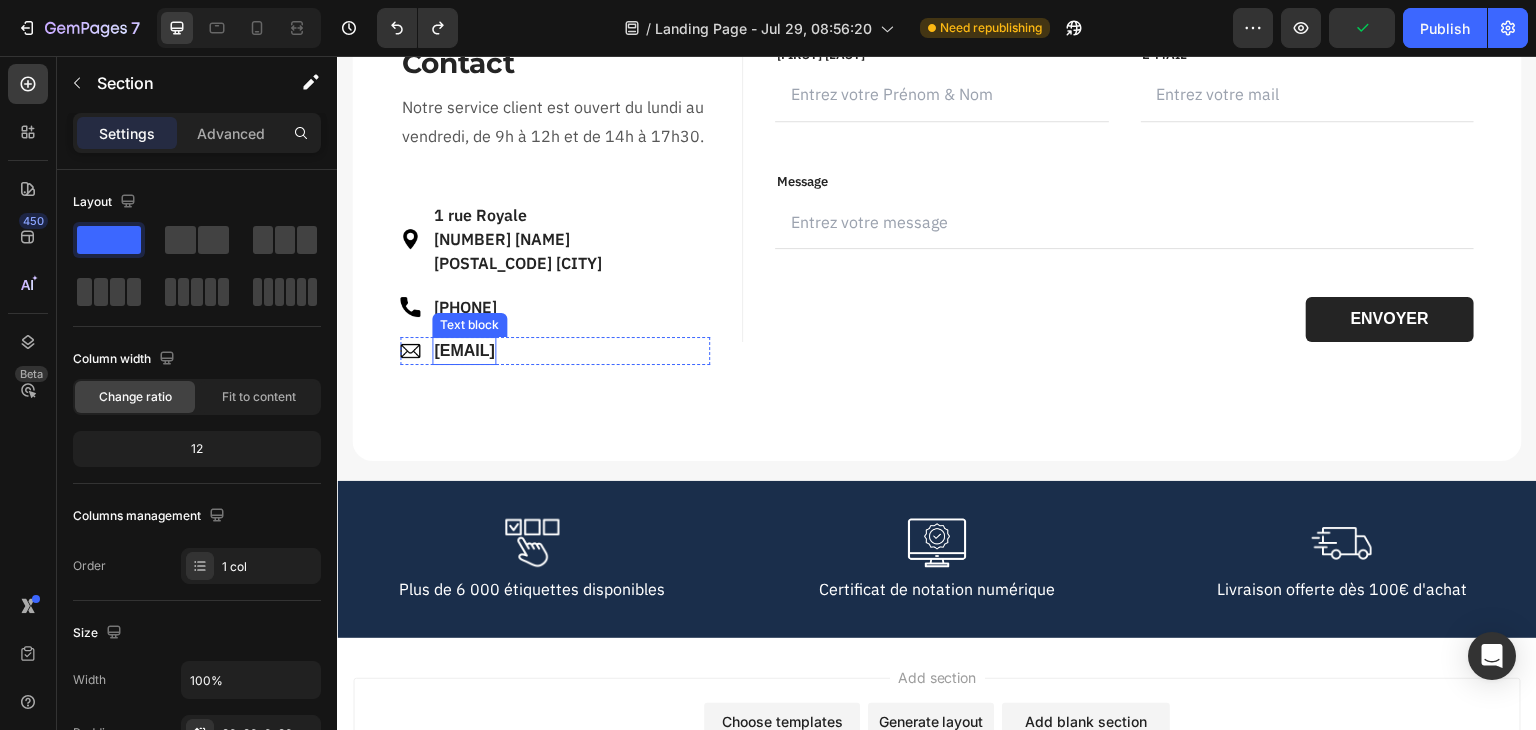 scroll, scrollTop: 4188, scrollLeft: 0, axis: vertical 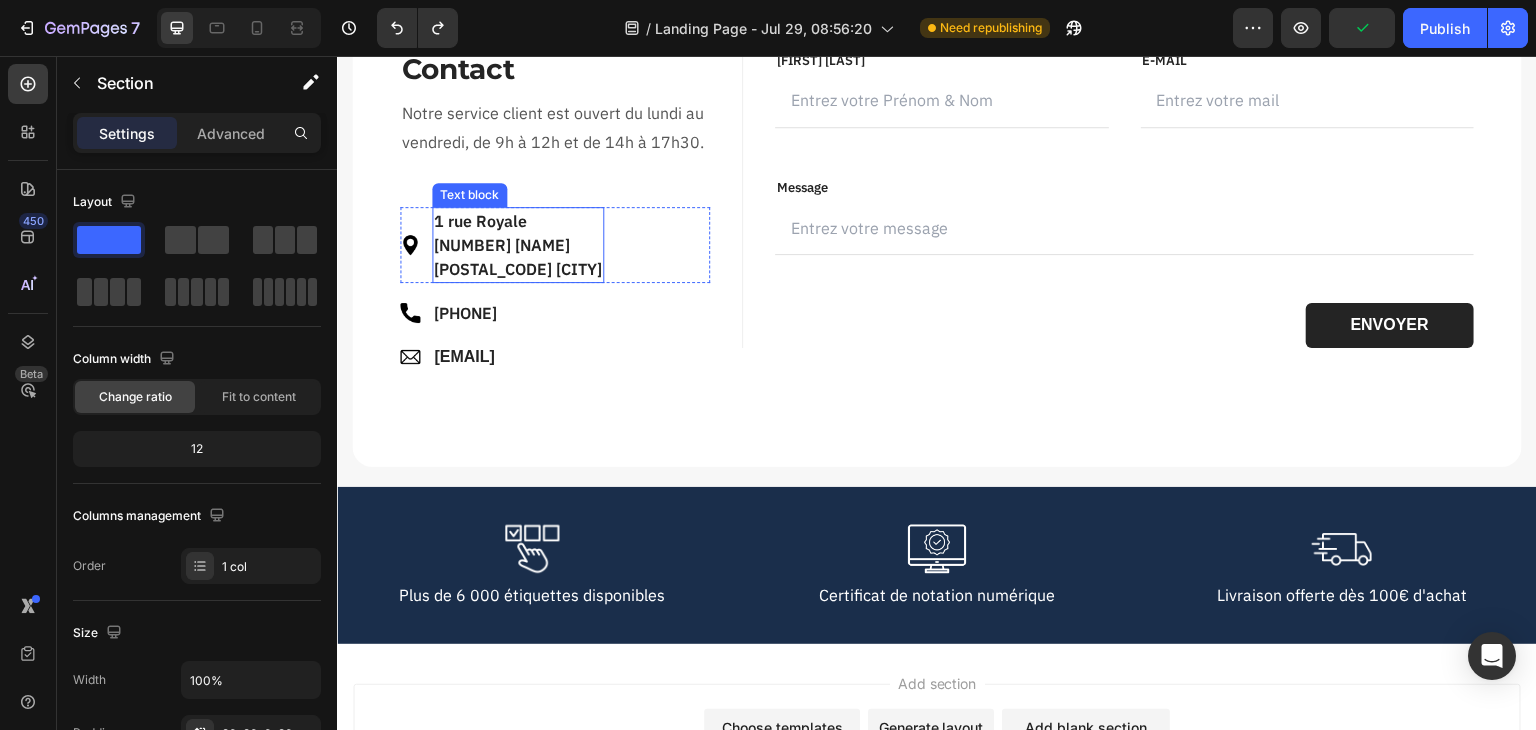 click on "202 bureaux de la Colline" at bounding box center (518, 245) 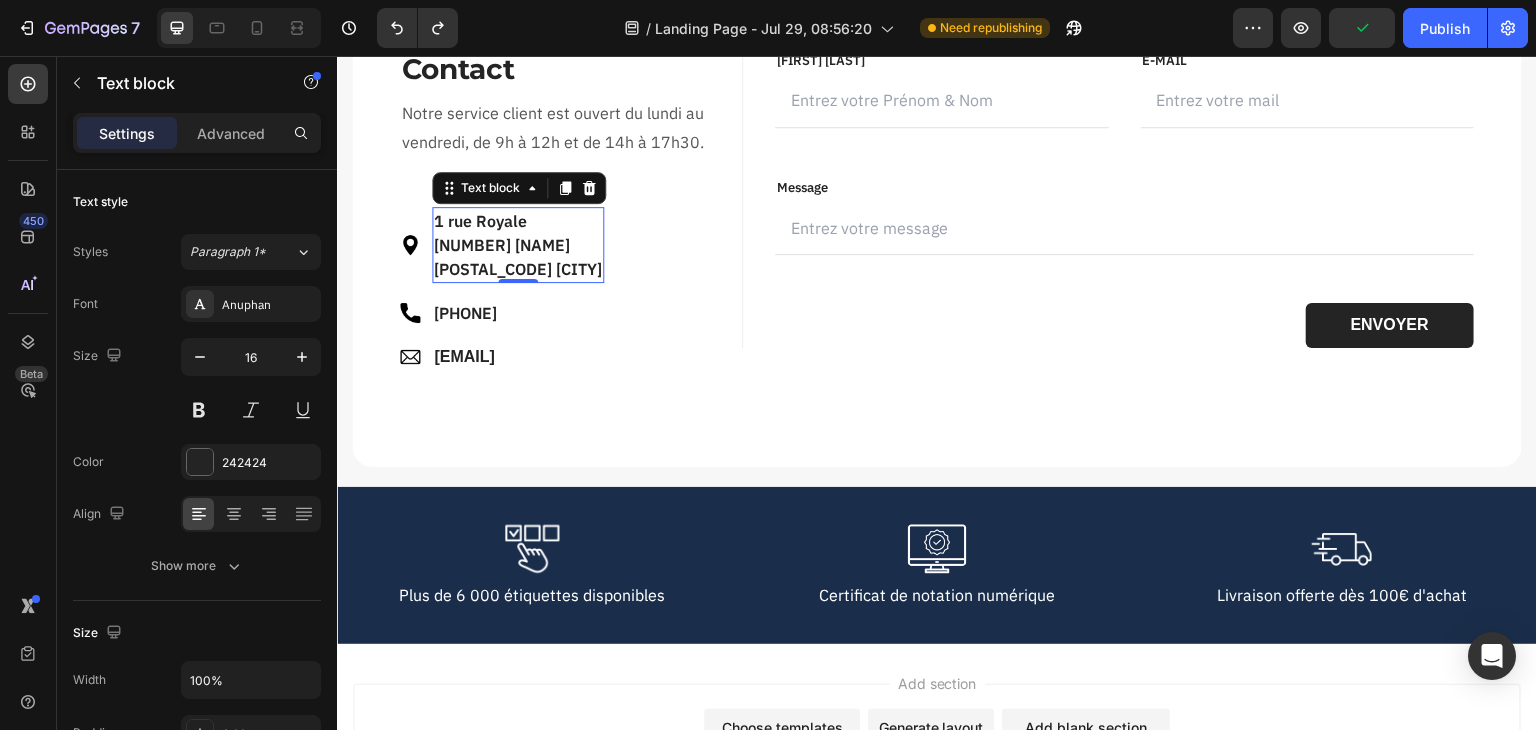click on "202 bureaux de la Colline" at bounding box center (518, 245) 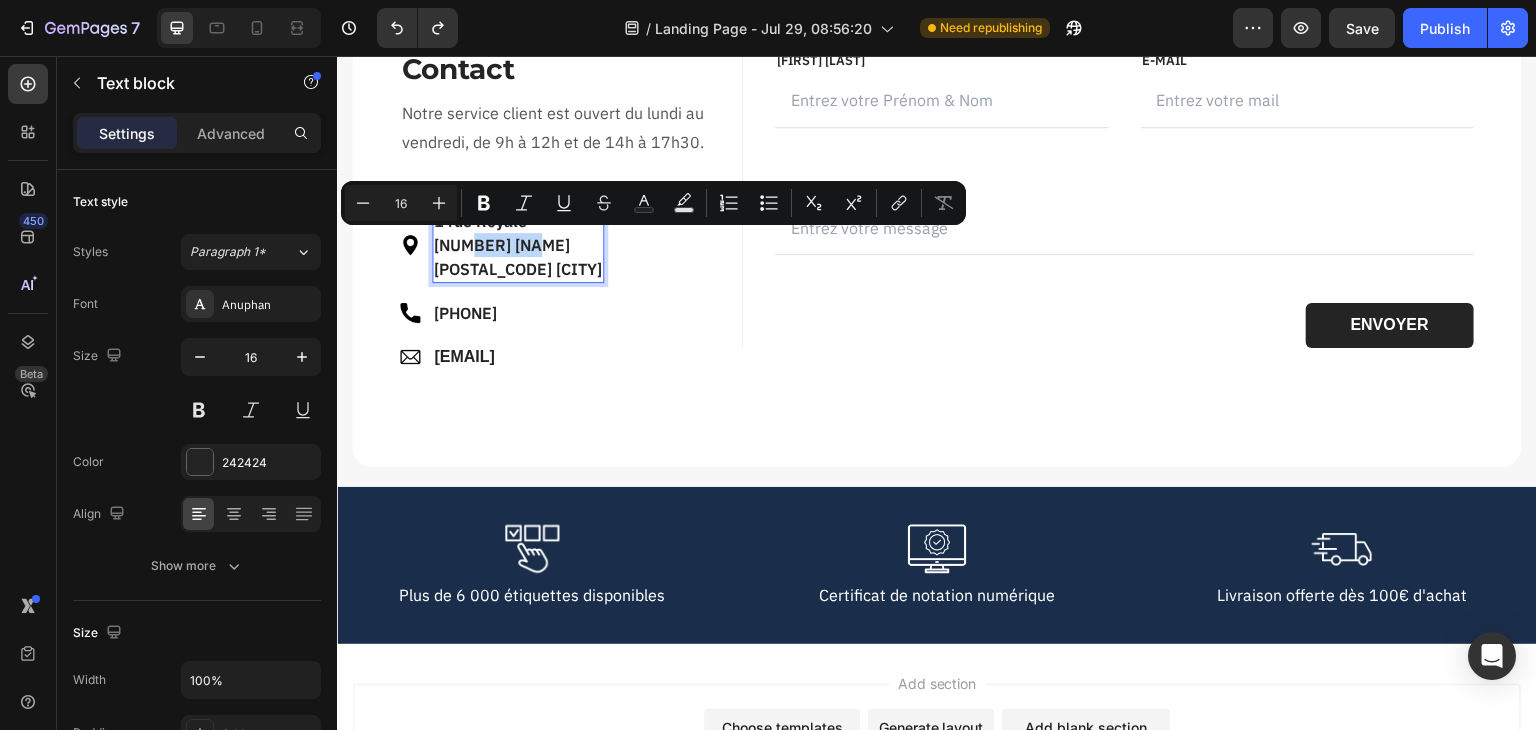 drag, startPoint x: 439, startPoint y: 243, endPoint x: 621, endPoint y: 247, distance: 182.04395 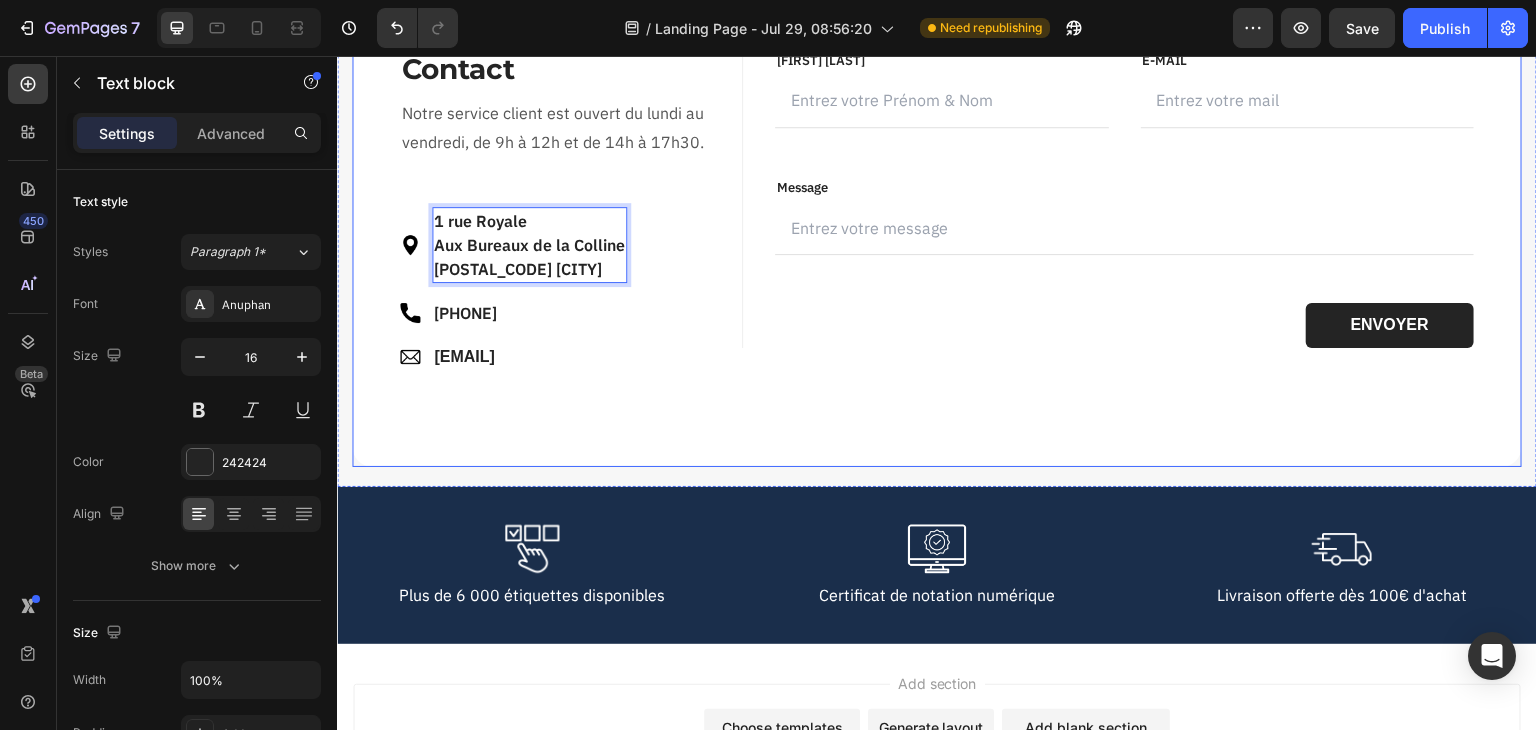click on "Contact Heading Informations de contact Heading Notre service client est ouvert du lundi au vendredi, de 9h à 12h et de 14h à 17h30. Text block Image 1 rue Royale Aux Bureaux de la Colline 92210 Saint-Cloud Text block   0 Row Image 01 86 04 00 61 Text block Row Image contact@collectaura.com Text block Row Row FIRST NAME Text block NAME Text block Text Field LAST NAME Text block Email Text block Email Field Row MESSAGE Text block MESSAGE Text block Text Field Send Message Submit Button Contact Form Row FIRST NAME Text block Prénom & Nom Text block Text Field LAST NAME Text block E-Mail Text block Email Field Row MESSAGE Text block Message Text block Text Field ENVOYER Submit Button Contact Form Row Row" at bounding box center [937, 218] 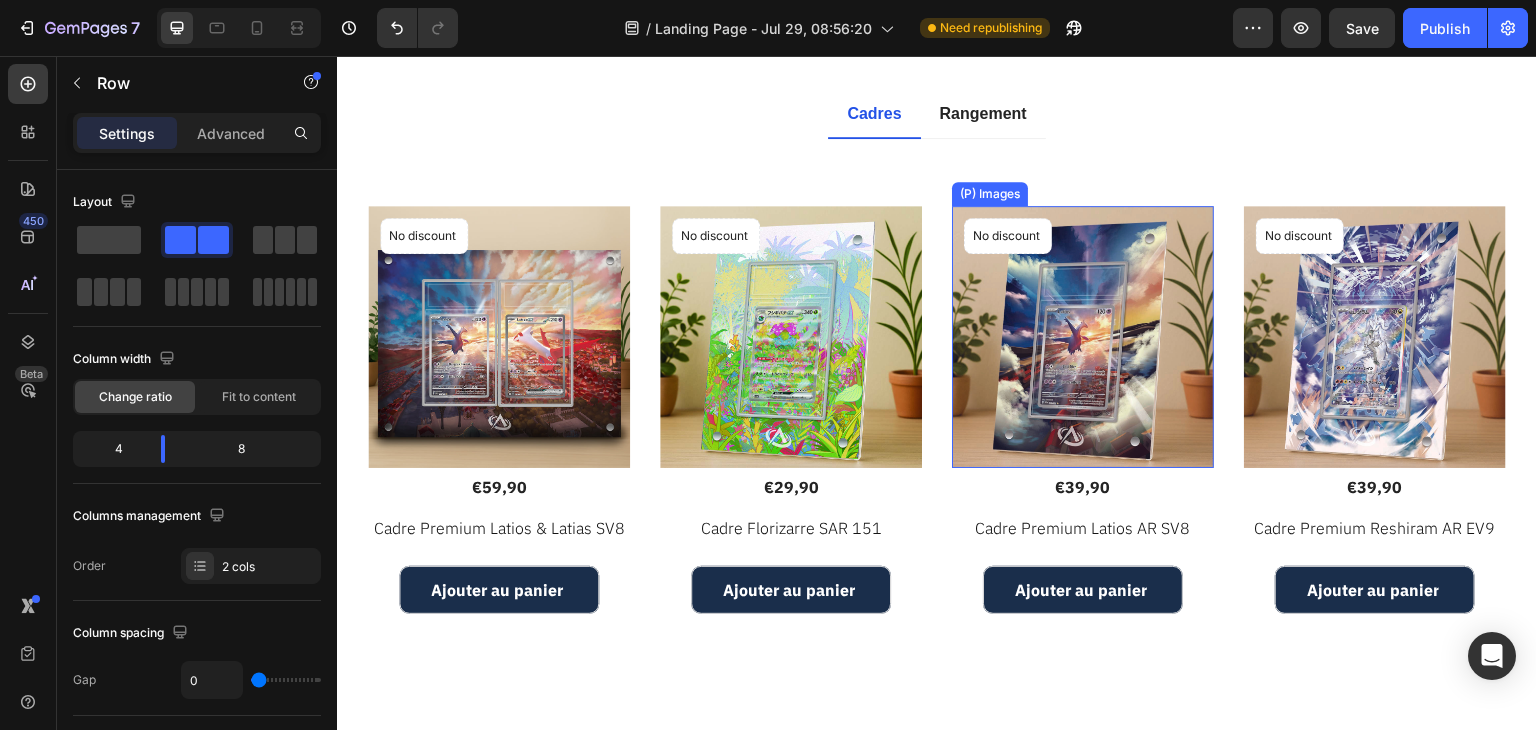 scroll, scrollTop: 1388, scrollLeft: 0, axis: vertical 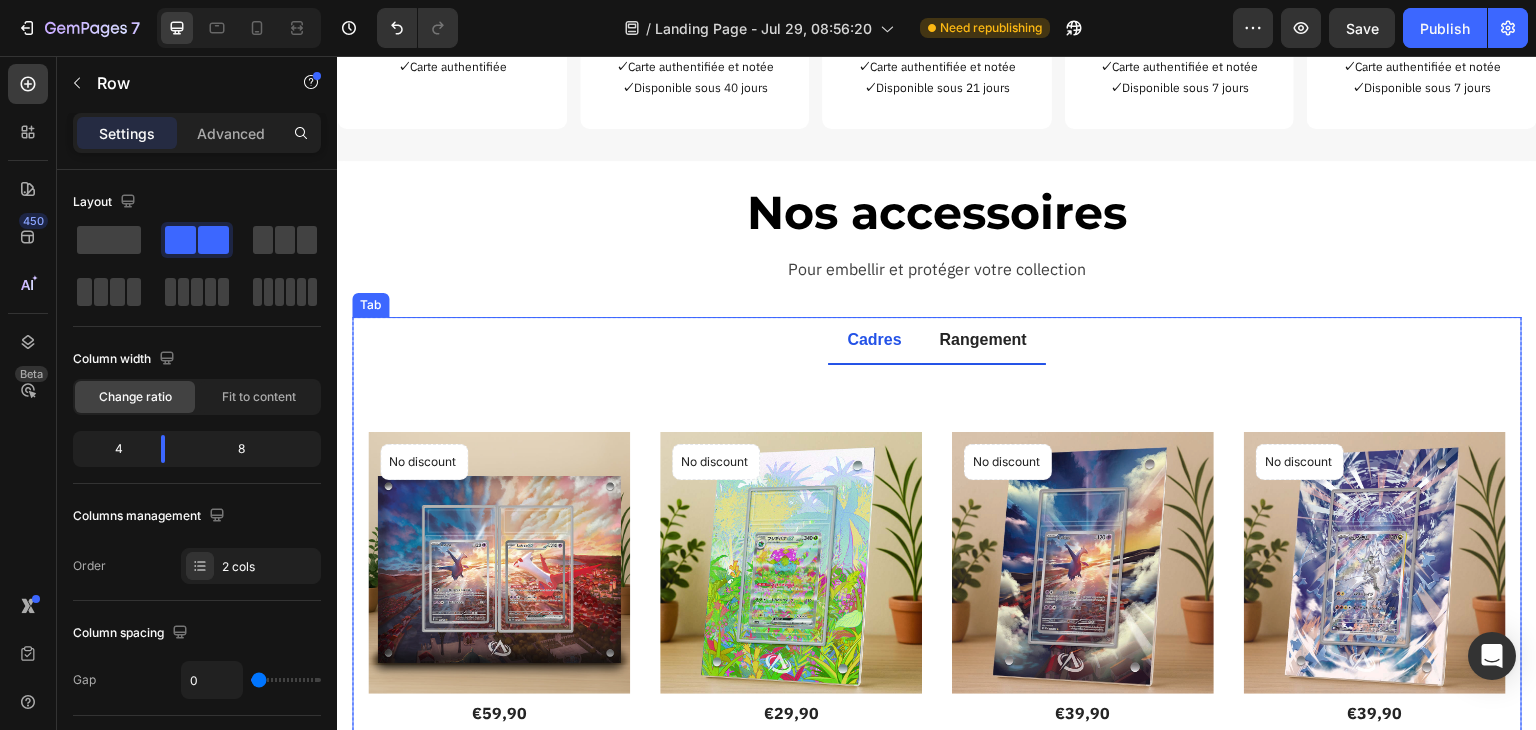click on "Rangement" at bounding box center (983, 340) 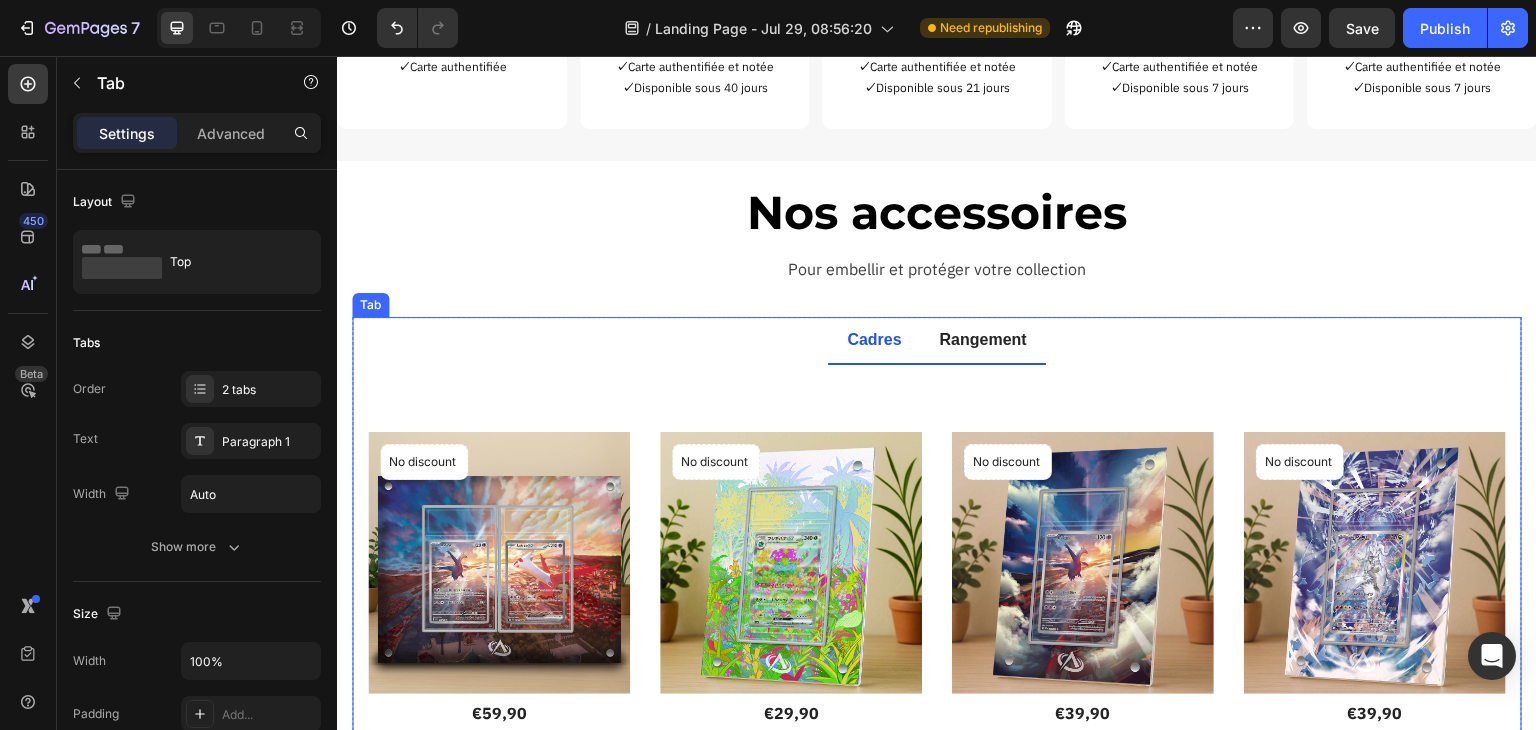 click on "Rangement" at bounding box center [983, 340] 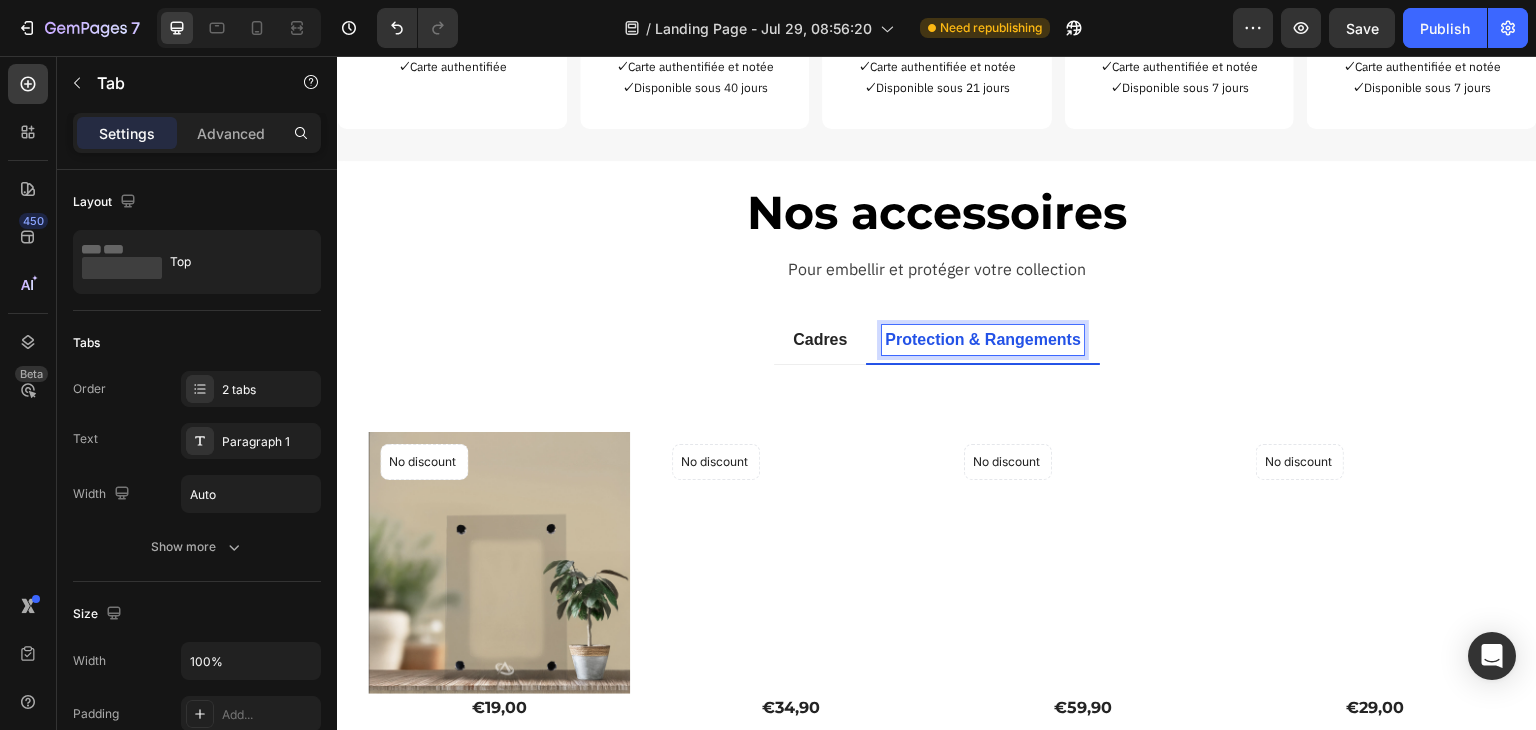click on "Cadres Protection & Rangements" at bounding box center (937, 341) 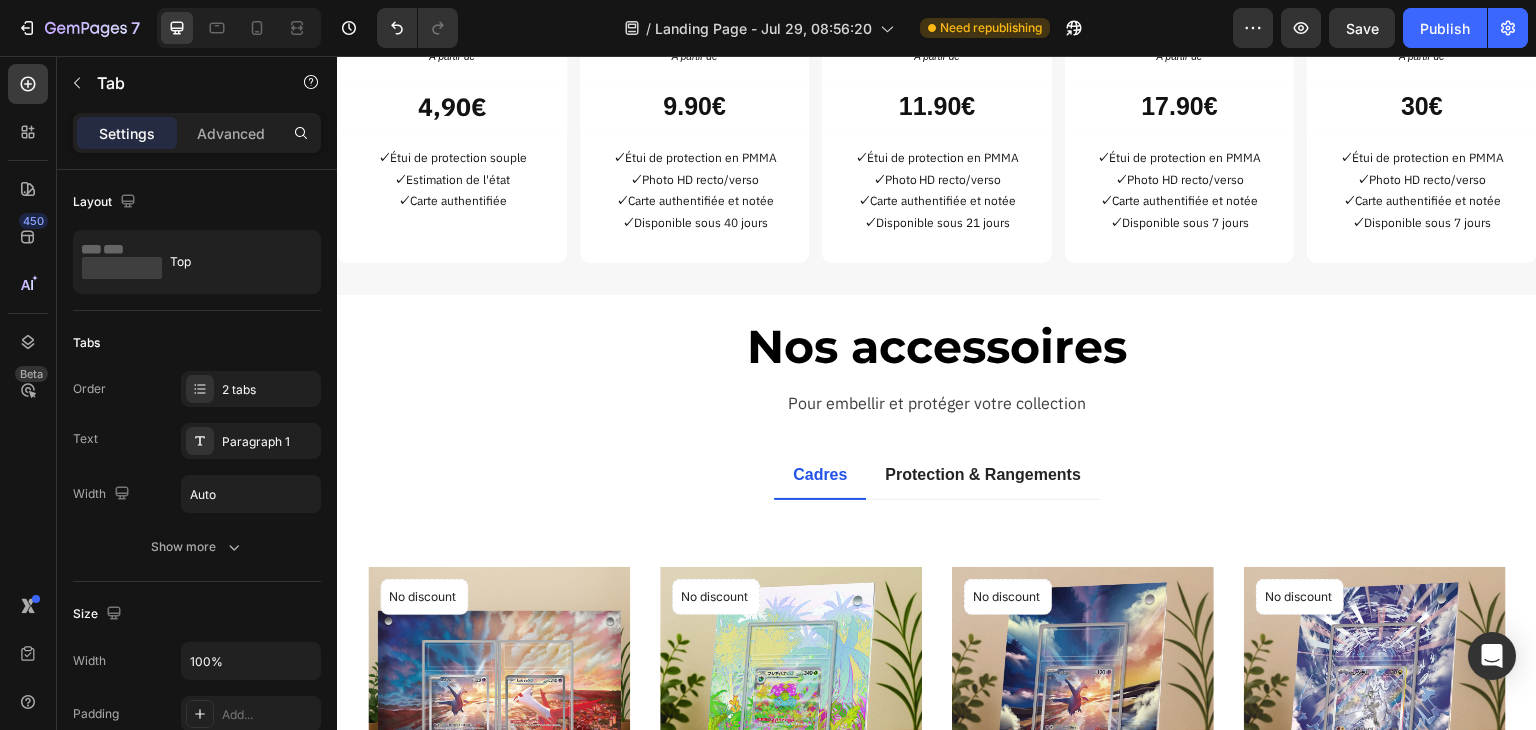 scroll, scrollTop: 1888, scrollLeft: 0, axis: vertical 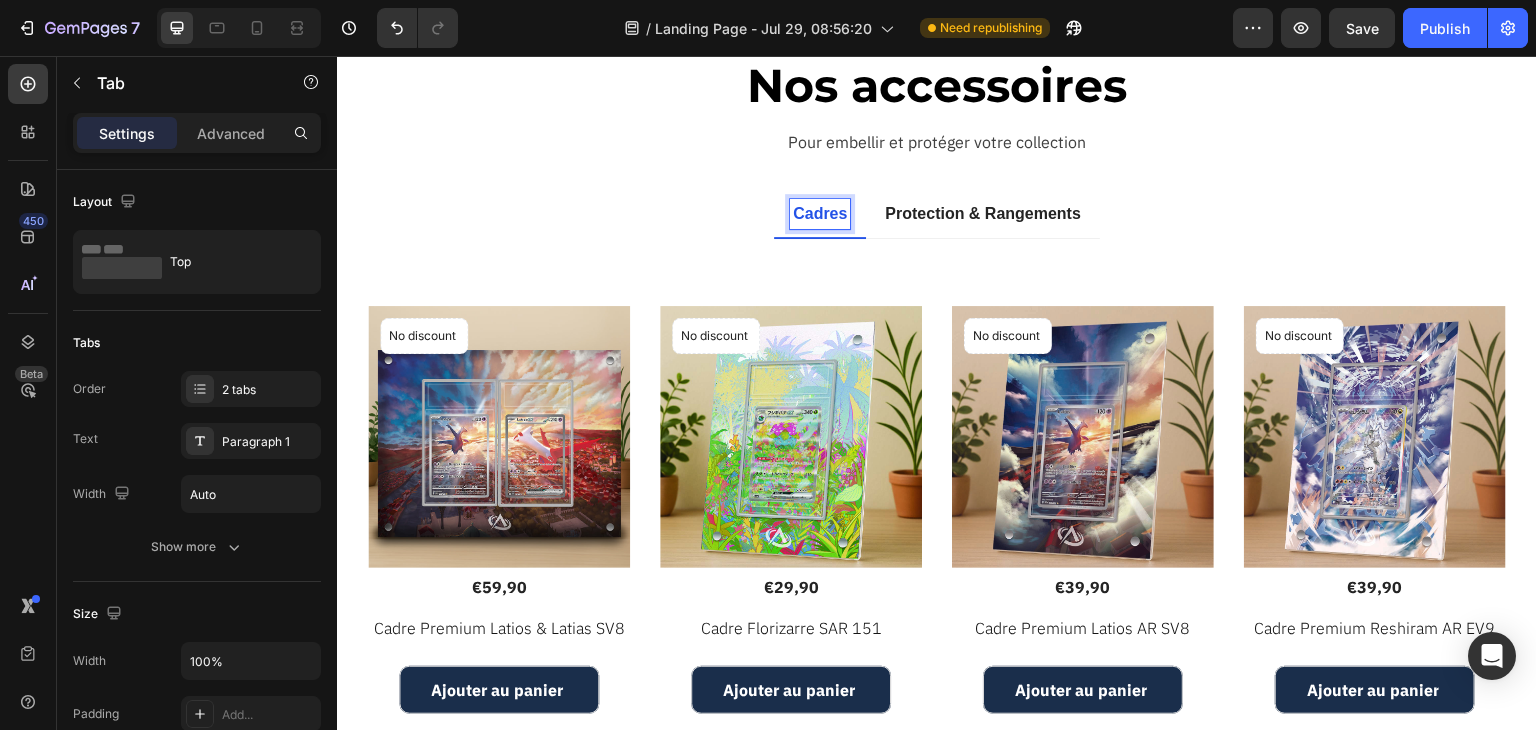 click on "Cadres" at bounding box center (820, 214) 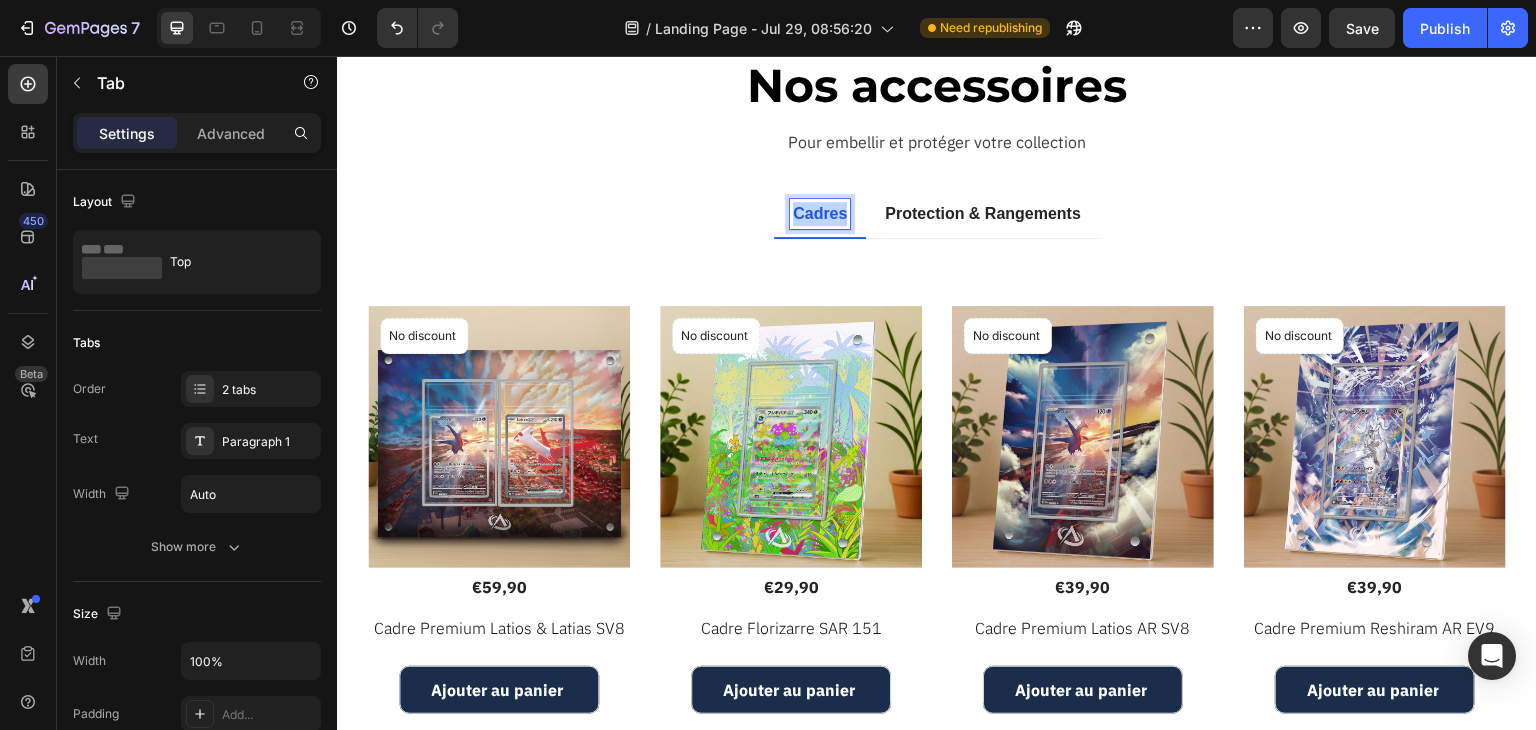 click on "Cadres" at bounding box center [820, 214] 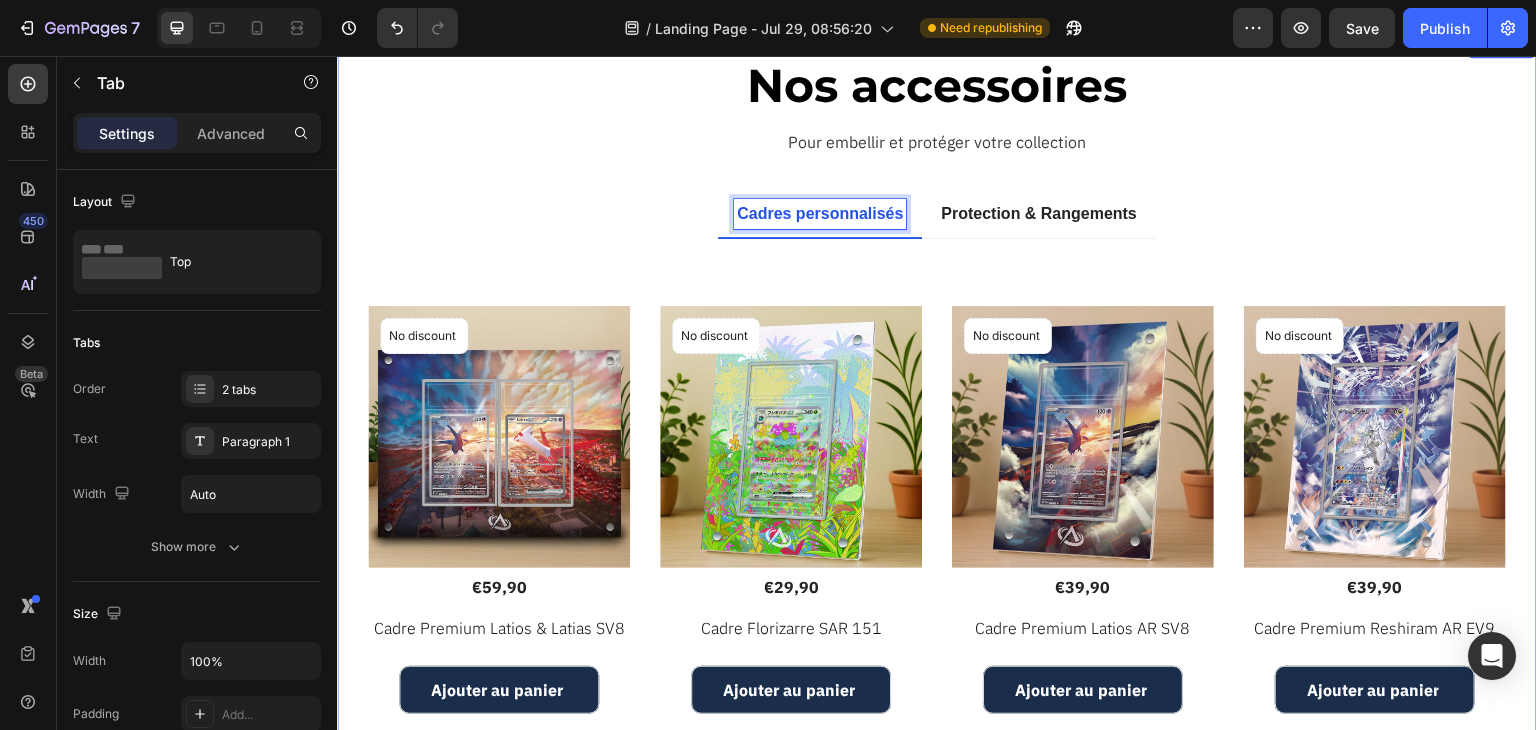 click on "Nos accessoires Heading Pour embellir et protéger votre collection Text block Row Cadres personnalisés Protection & Rangements                Title Line No discount   Not be displayed when published Product Badge (P) Images €59,90 (P) Price (P) Price Row Cadre Premium Latios & Latias SV8 (P) Title Ajouter au panier (P) Cart Button Row Product List No discount   Not be displayed when published Product Badge (P) Images €29,90 (P) Price (P) Price Row Cadre Florizarre SAR 151 (P) Title Ajouter au panier (P) Cart Button Row Product List No discount   Not be displayed when published Product Badge (P) Images €39,90 (P) Price (P) Price Row Cadre Premium Latios AR SV8 (P) Title Ajouter au panier (P) Cart Button Row Product List No discount   Not be displayed when published Product Badge (P) Images €39,90 (P) Price (P) Price Row Cadre Premium Reshiram AR EV9 (P) Title Ajouter au panier (P) Cart Button Row Product List Product List View All Button                Title Line No discount   Product Badge €19,00" at bounding box center [937, 416] 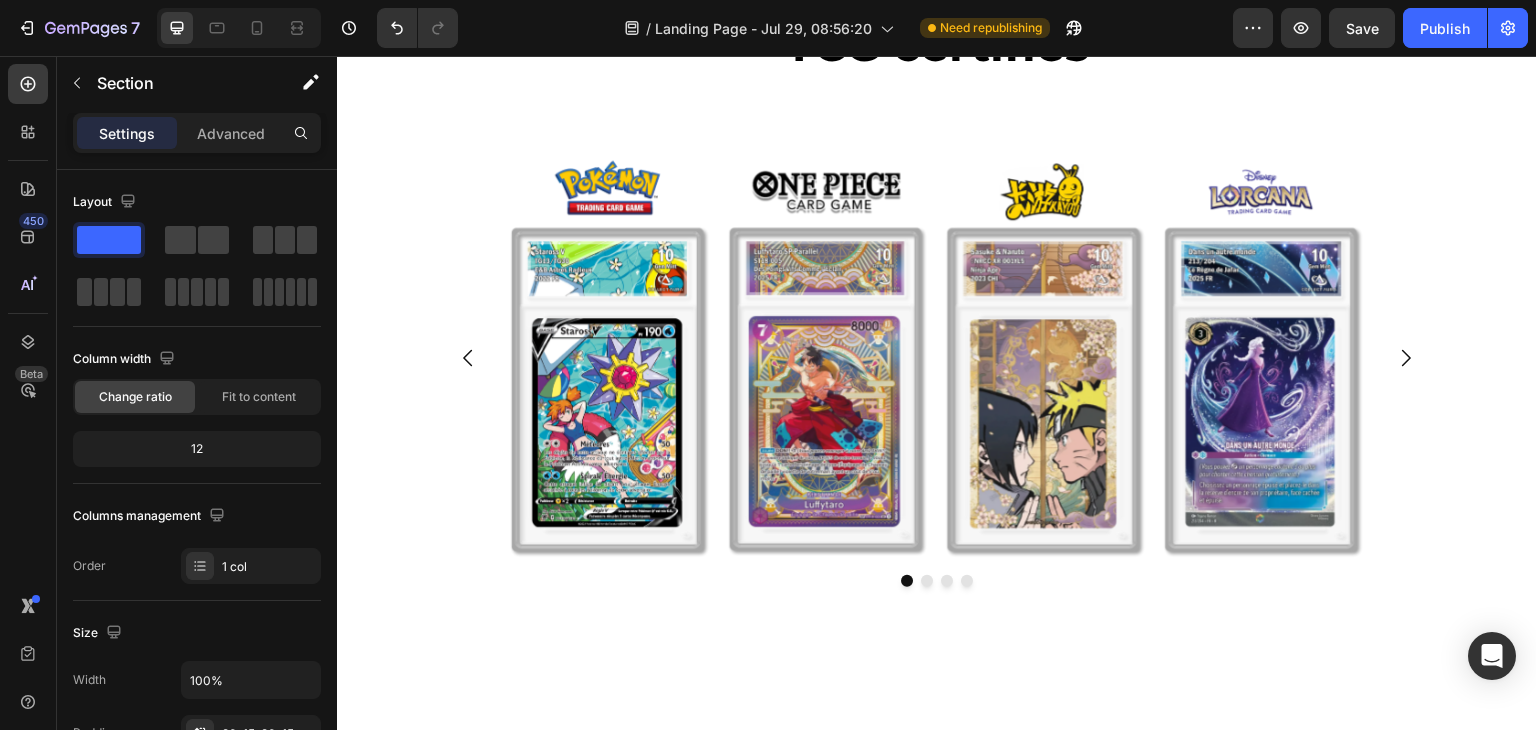 scroll, scrollTop: 700, scrollLeft: 0, axis: vertical 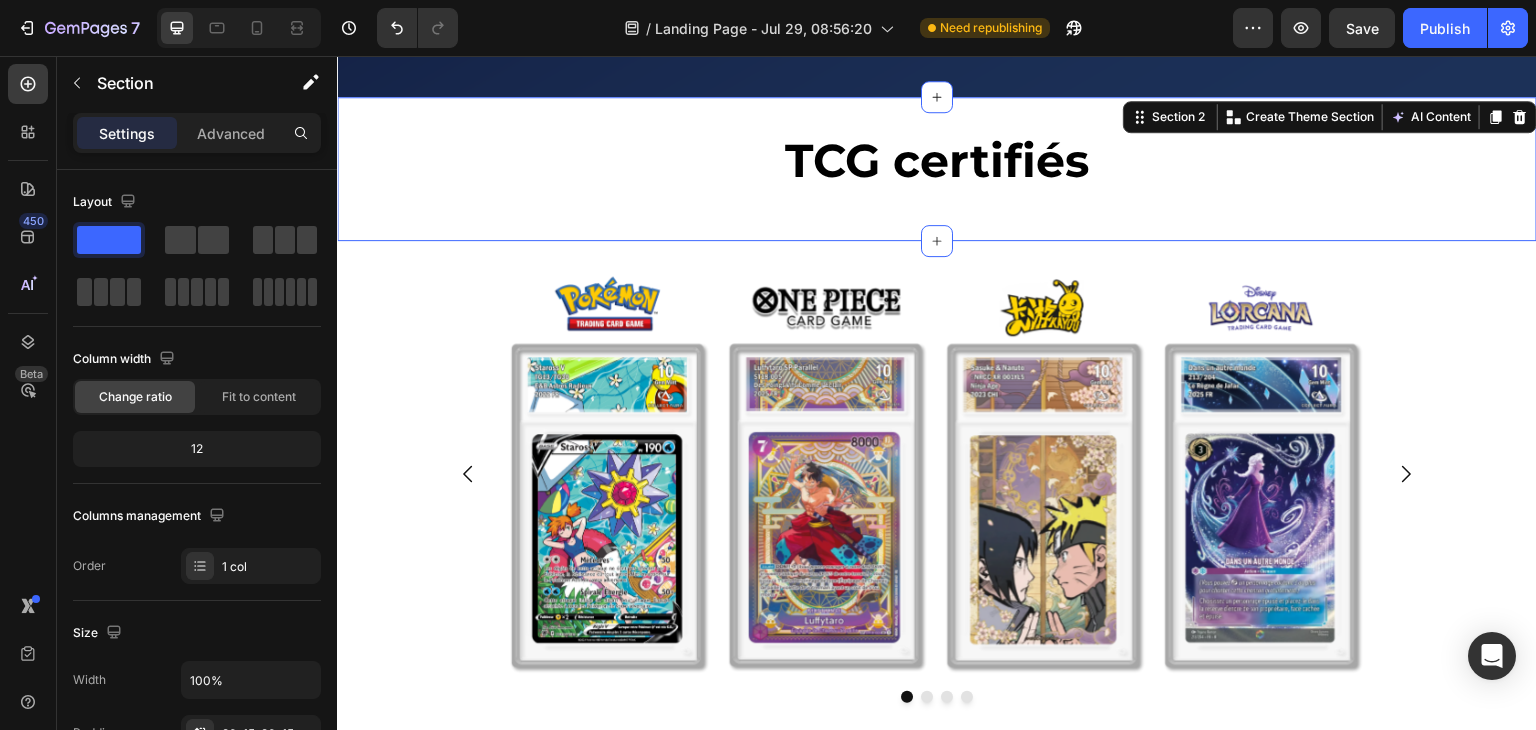 click on "TCG certifiés Heading" at bounding box center (937, 169) 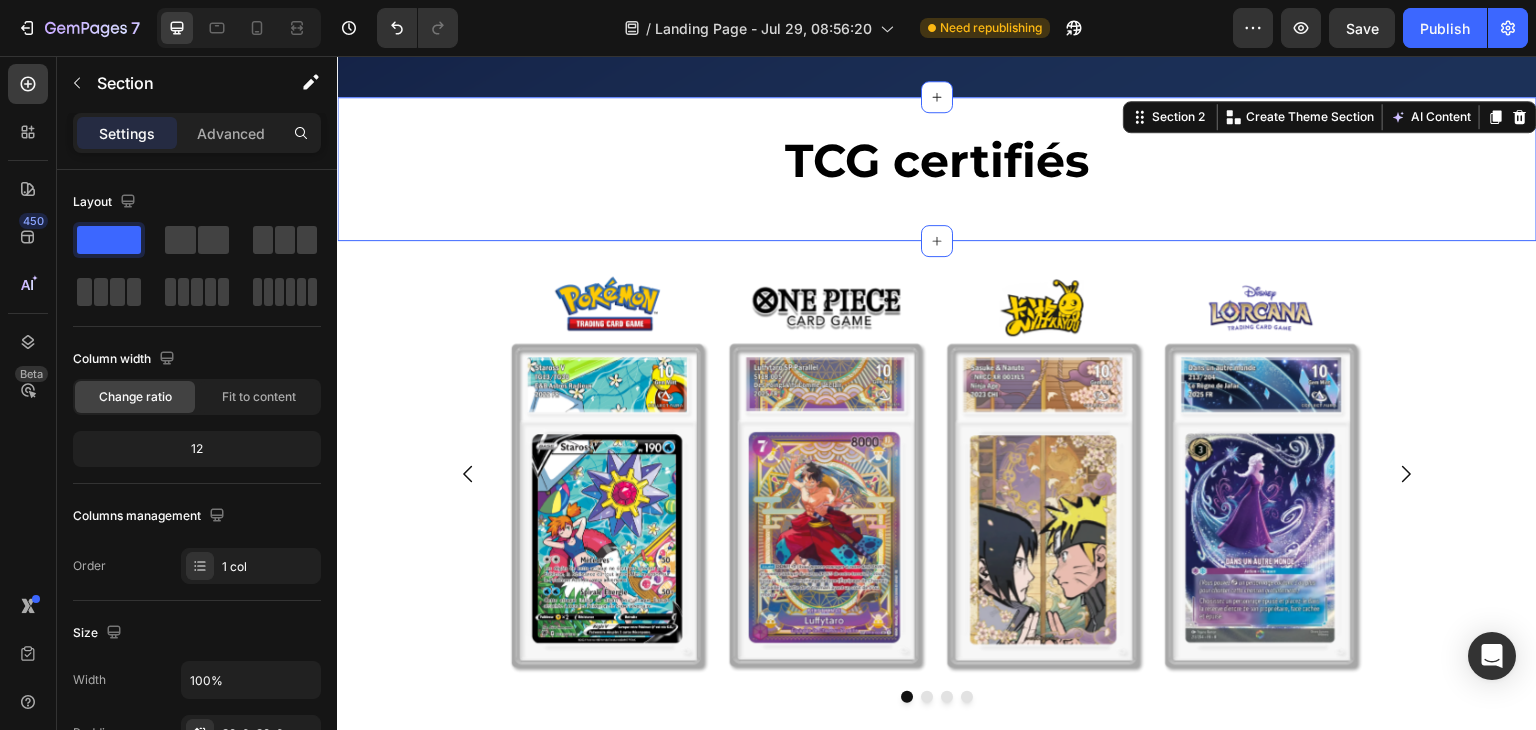 scroll, scrollTop: 601, scrollLeft: 0, axis: vertical 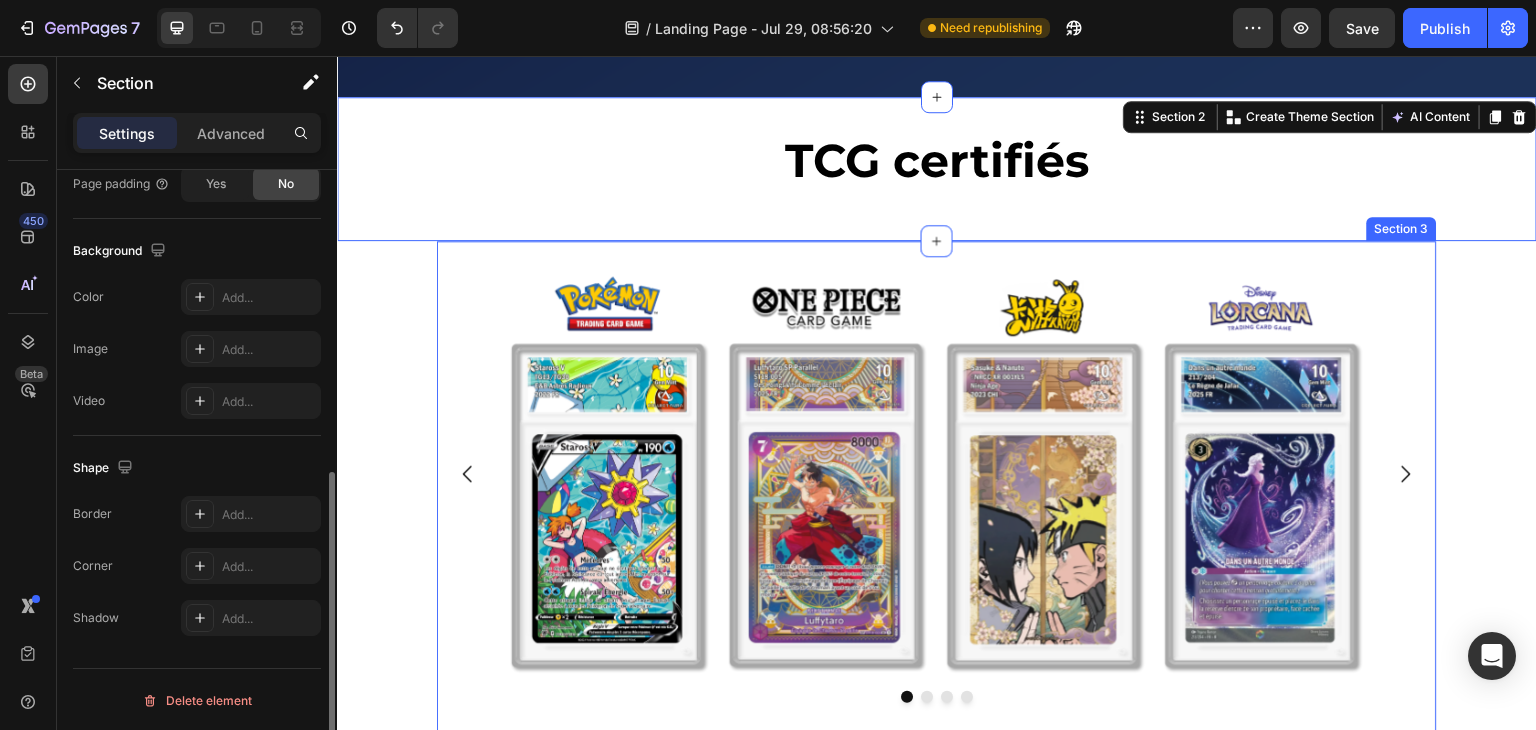 click on "Image Image Image Image
Carousel Section 3" at bounding box center [937, 496] 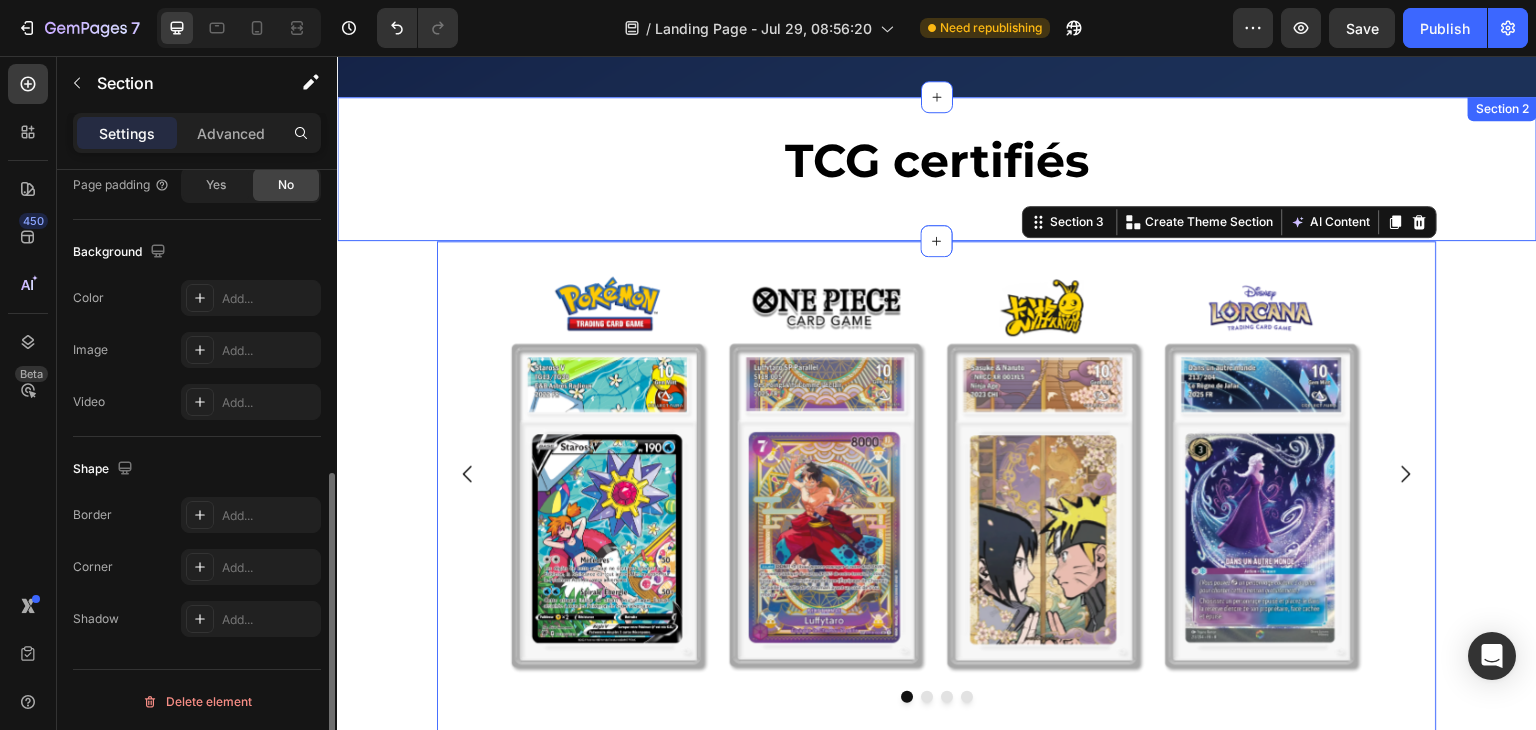 click on "TCG certifiés Heading Section 2" at bounding box center [937, 169] 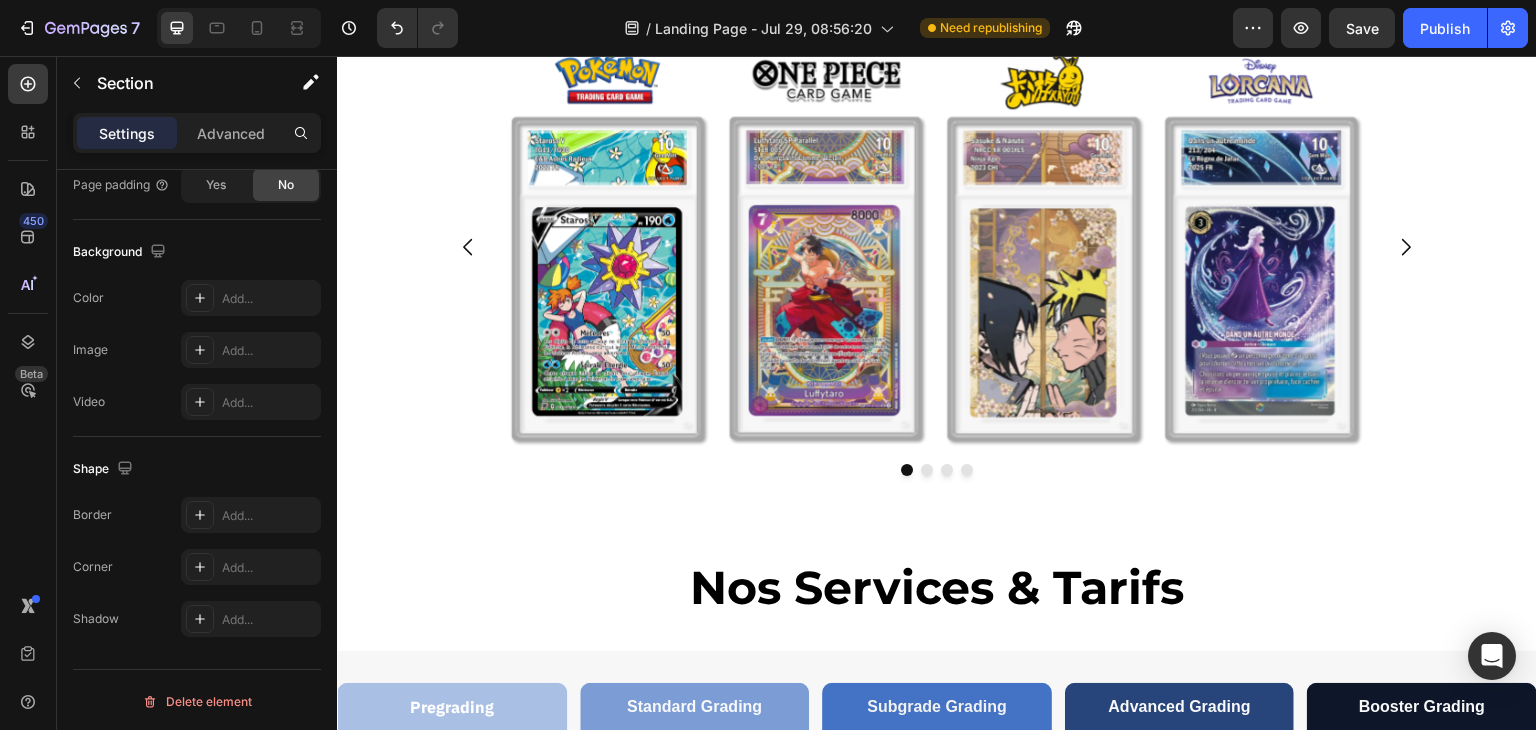 scroll, scrollTop: 1200, scrollLeft: 0, axis: vertical 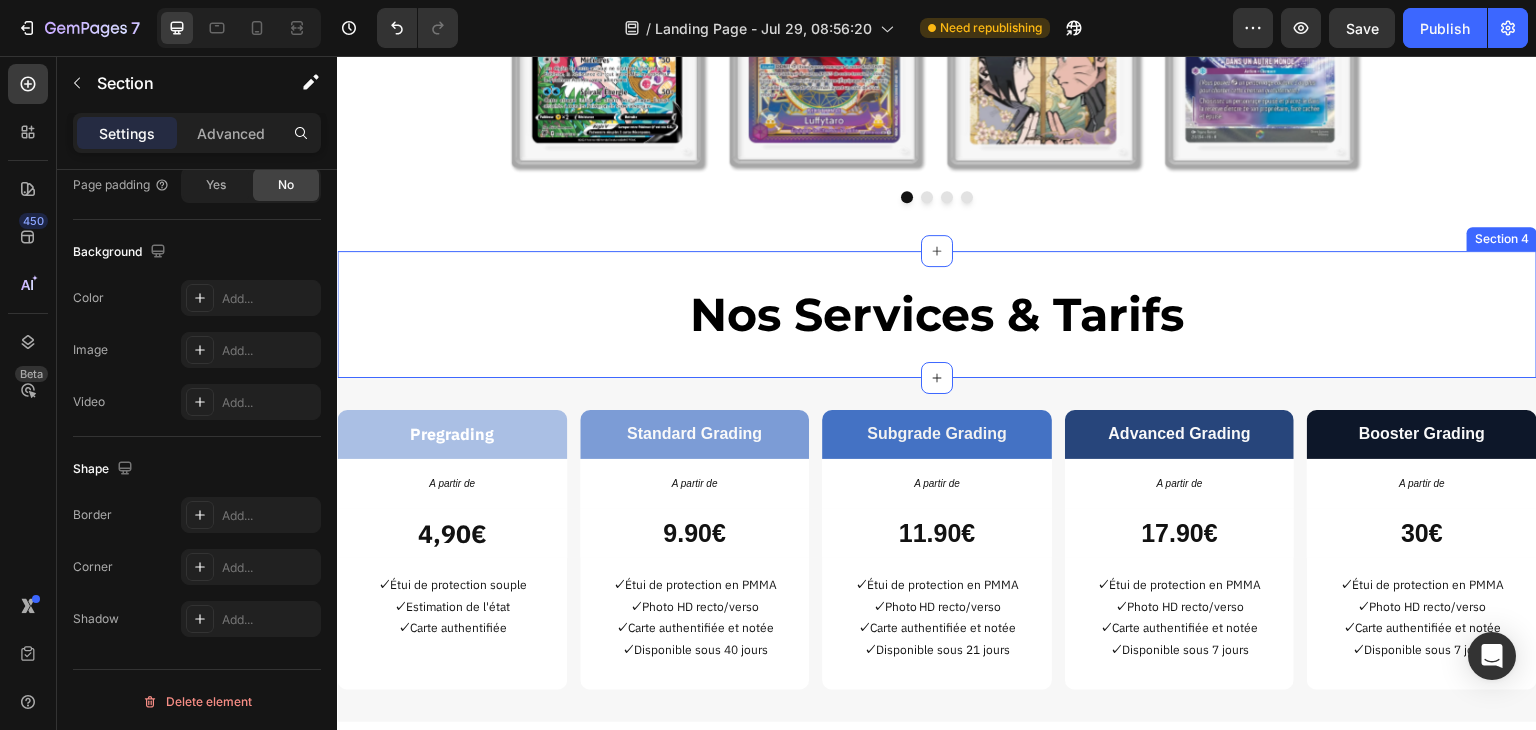 click on "Nos Services & Tarifs Heading Section 4" at bounding box center (937, 315) 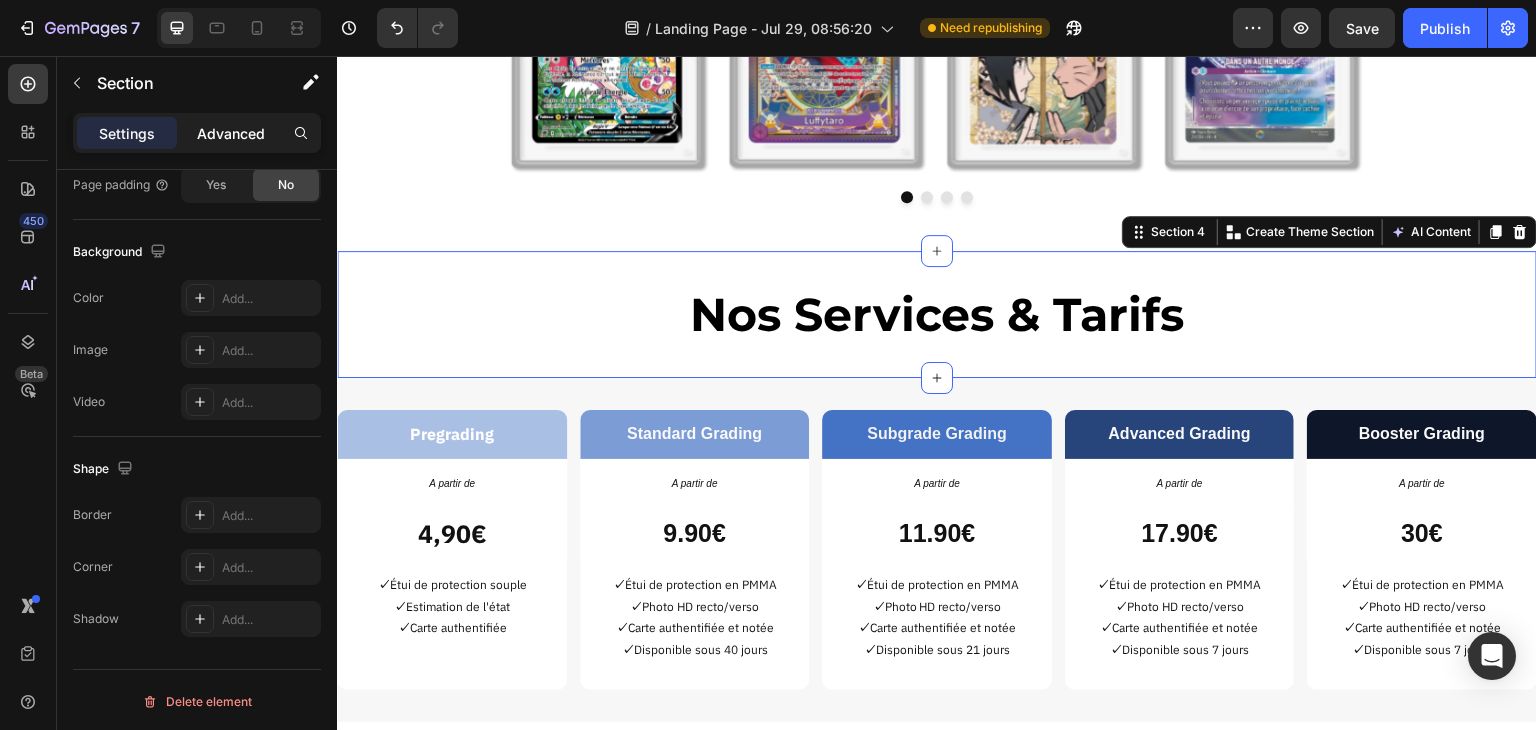 click on "Advanced" at bounding box center (231, 133) 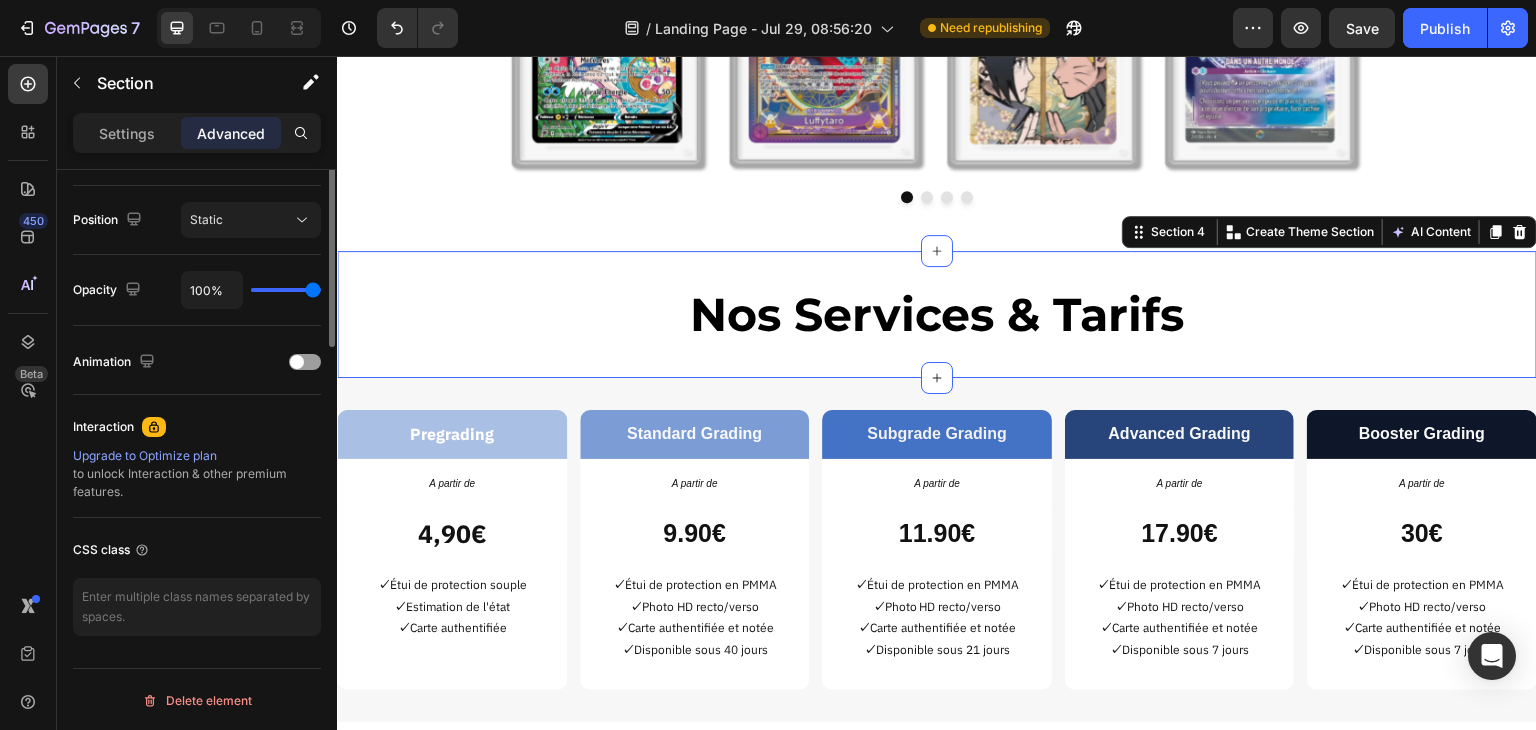 scroll, scrollTop: 215, scrollLeft: 0, axis: vertical 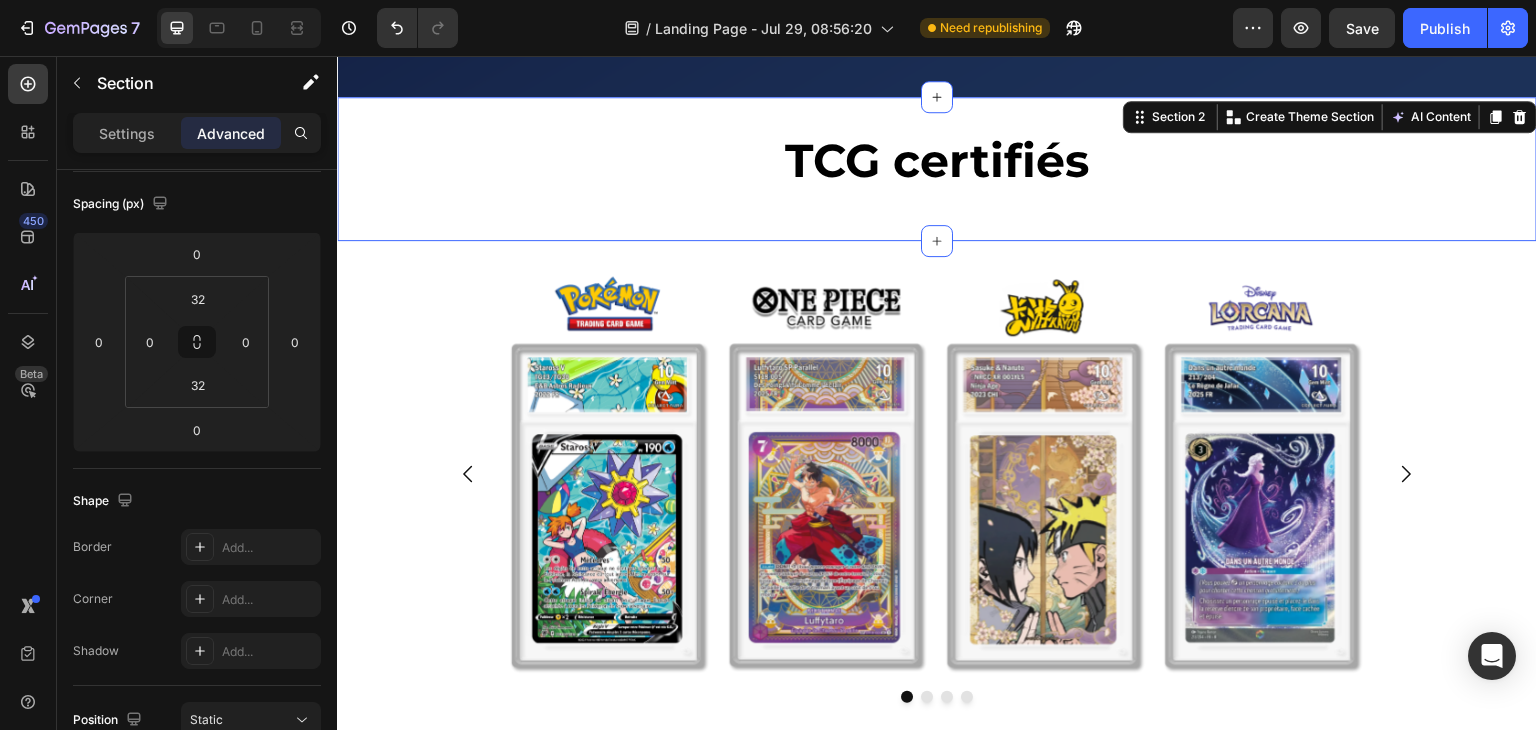 click on "TCG certifiés Heading Section 2   Create Theme Section AI Content Write with GemAI What would you like to describe here? Tone and Voice Persuasive Product Cadre Premium Latios & Latias SV8 Show more Generate" at bounding box center (937, 169) 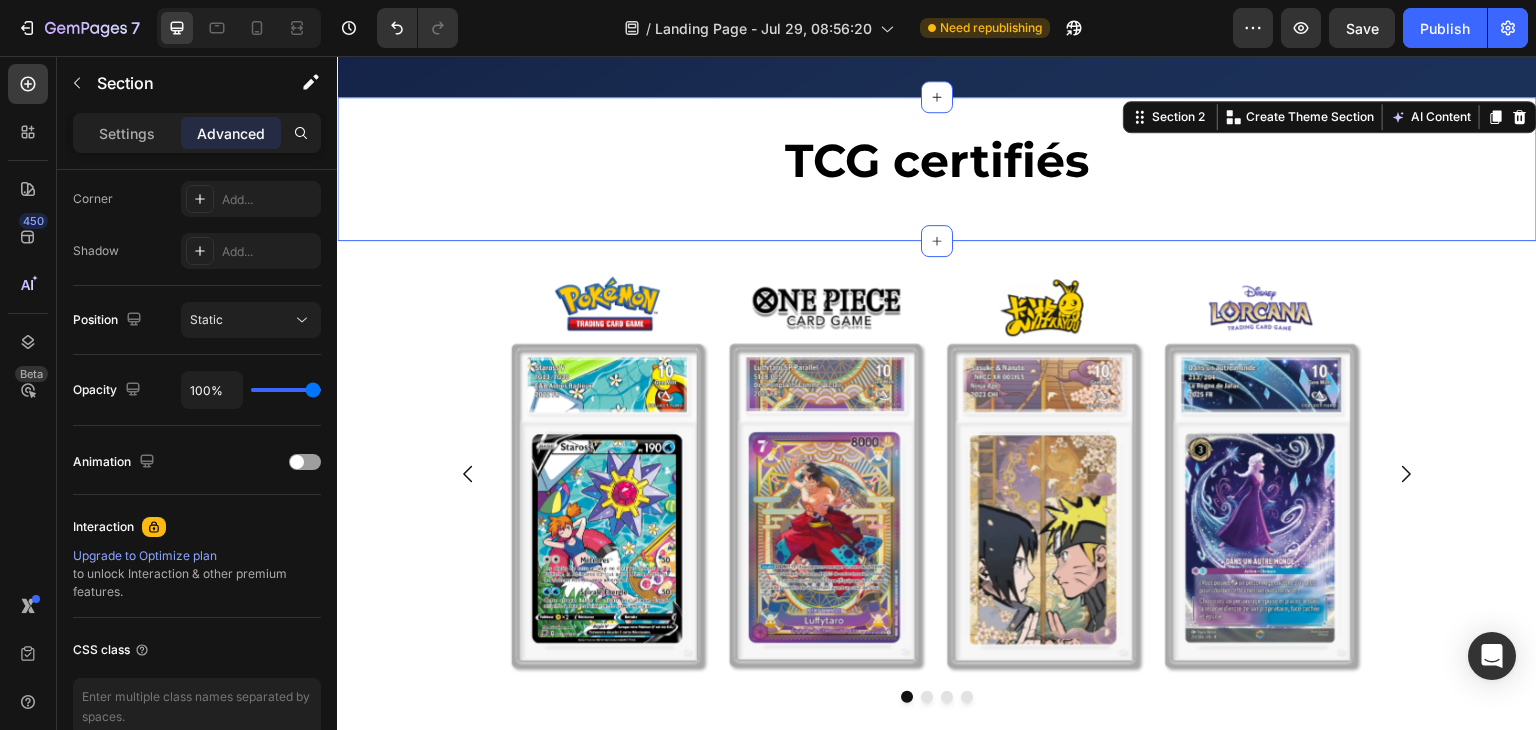 scroll, scrollTop: 215, scrollLeft: 0, axis: vertical 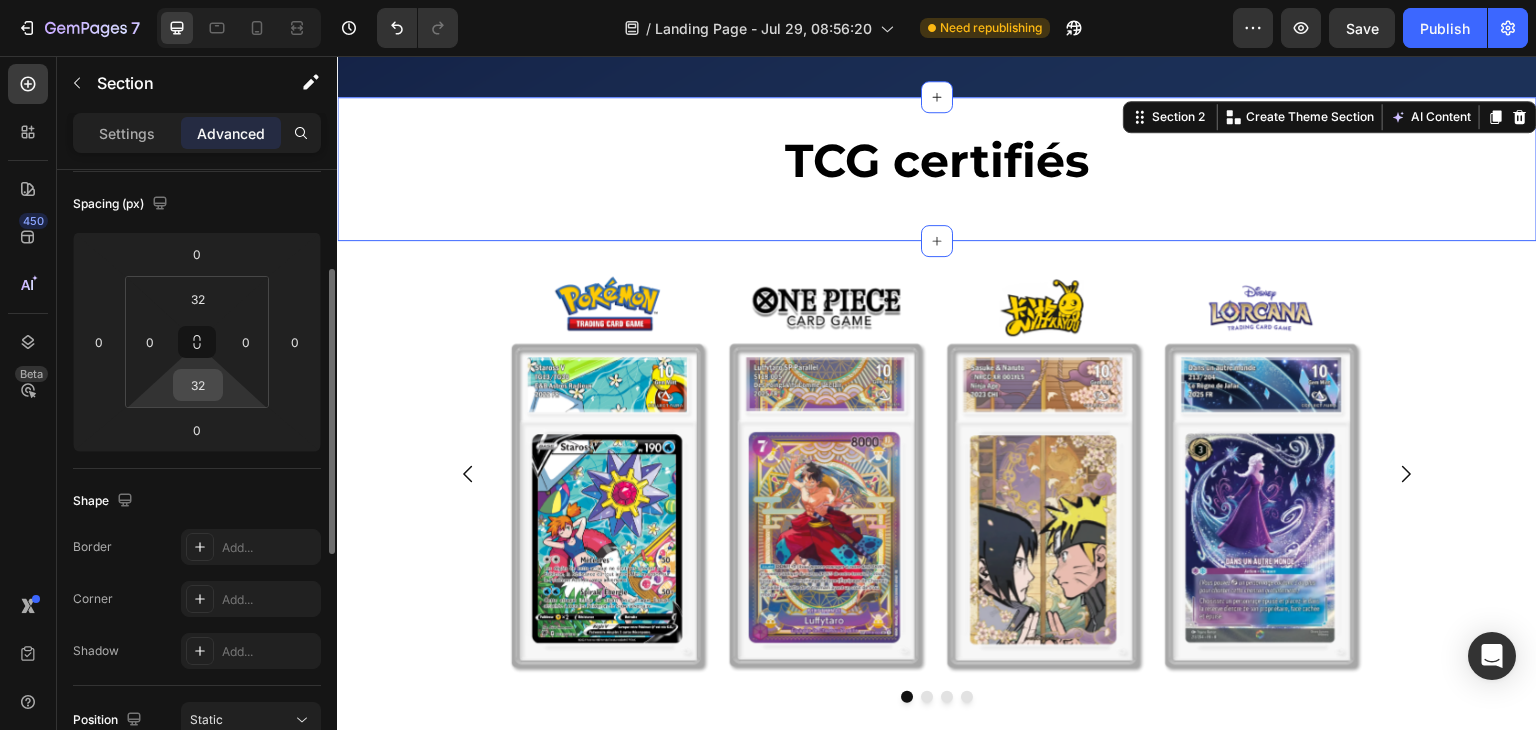 click on "32" at bounding box center [198, 385] 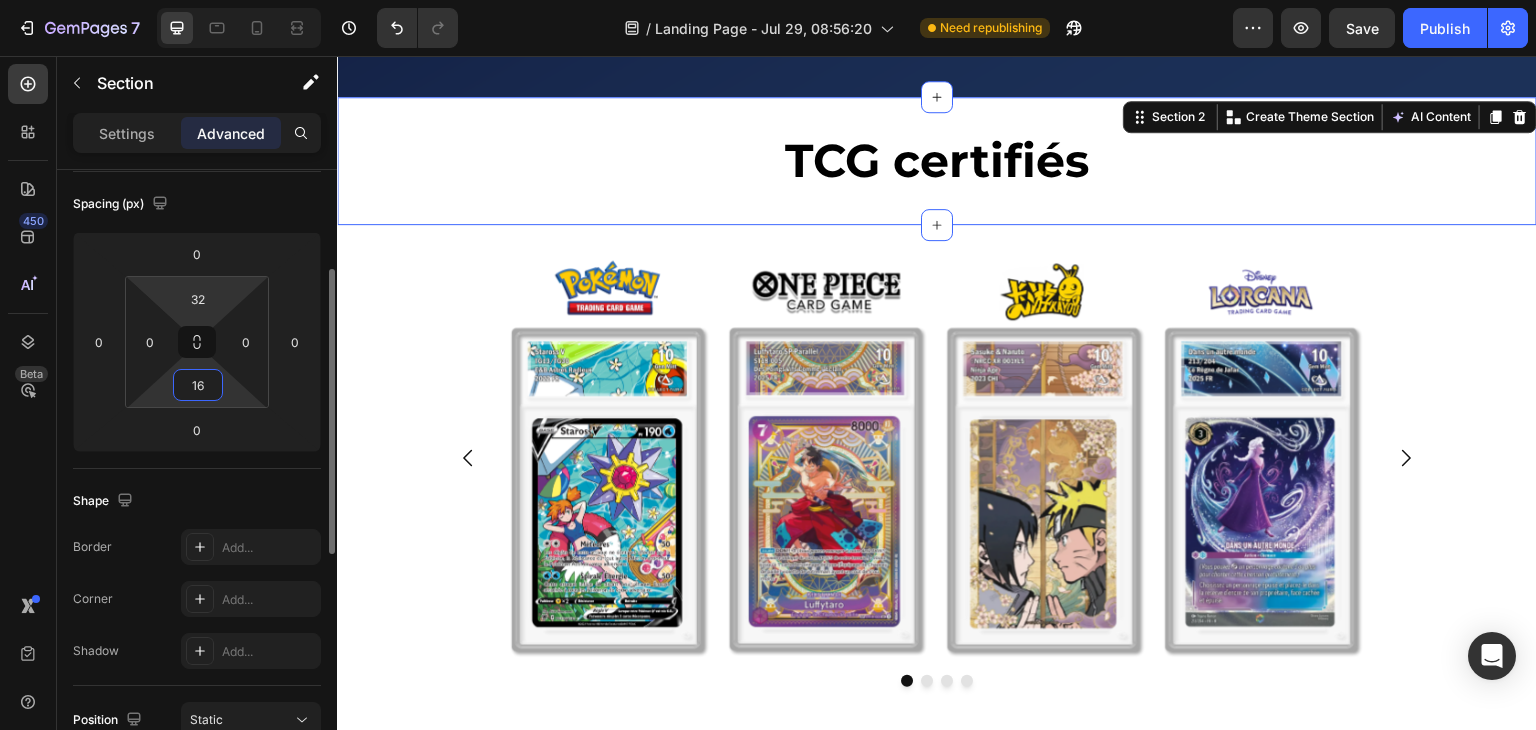 type on "16" 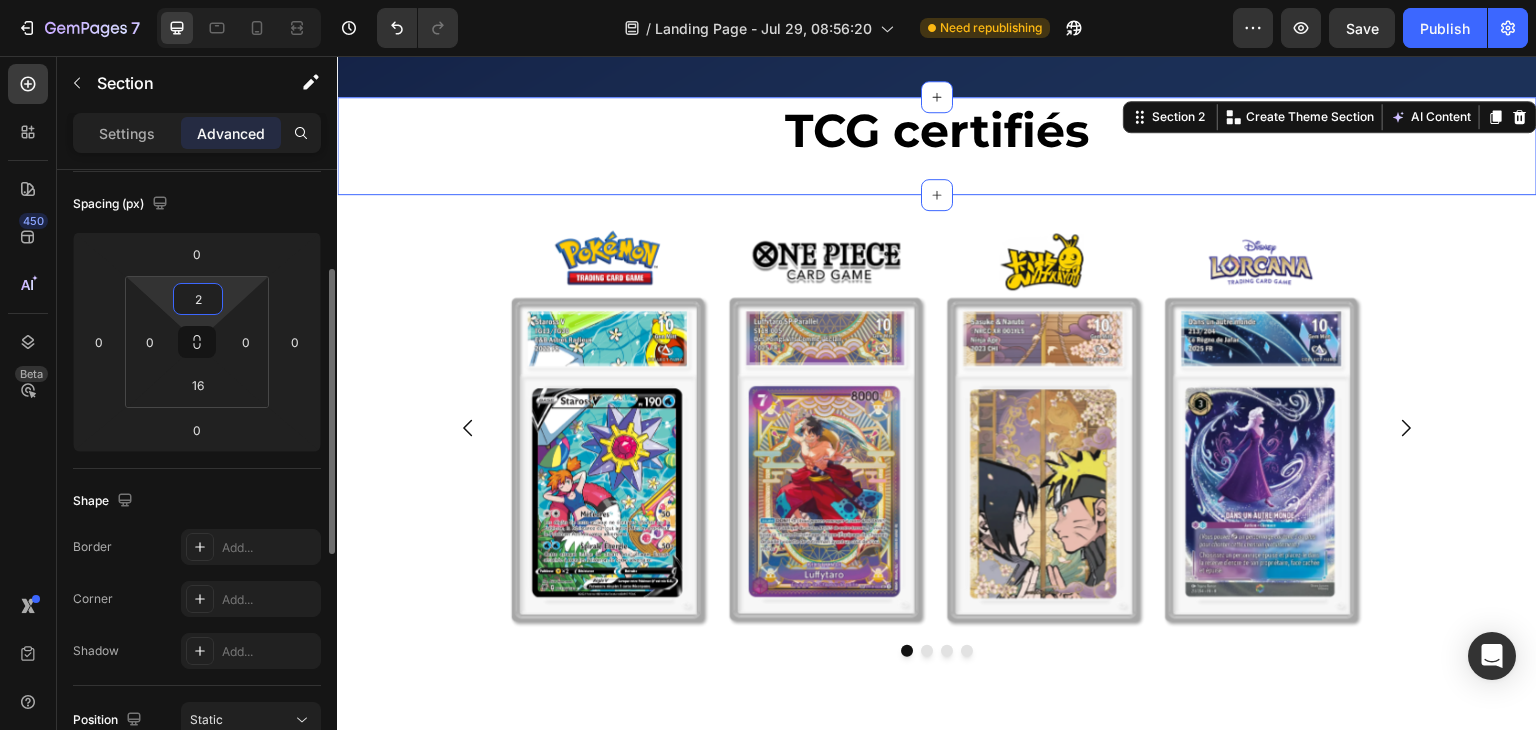 click on "2" at bounding box center [198, 299] 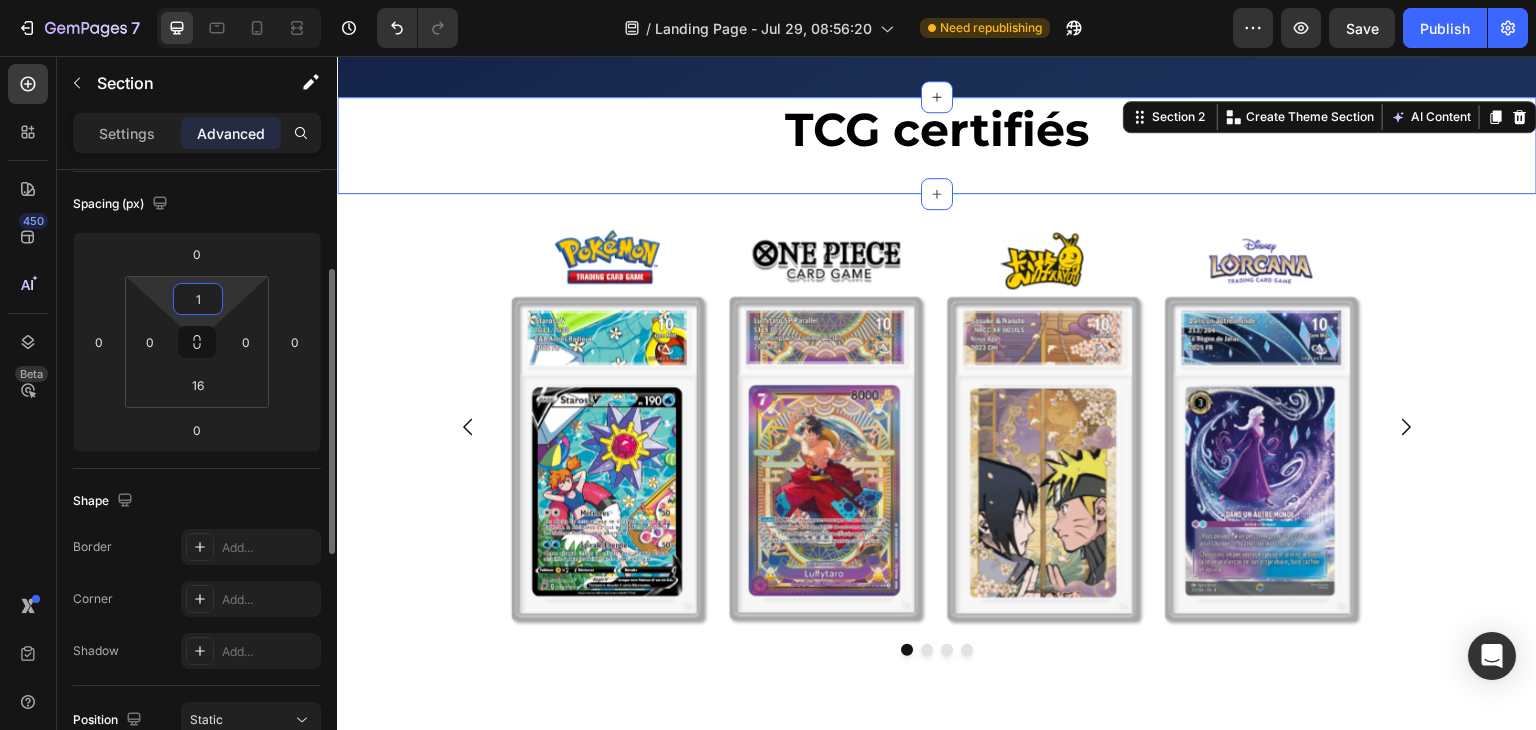 type on "16" 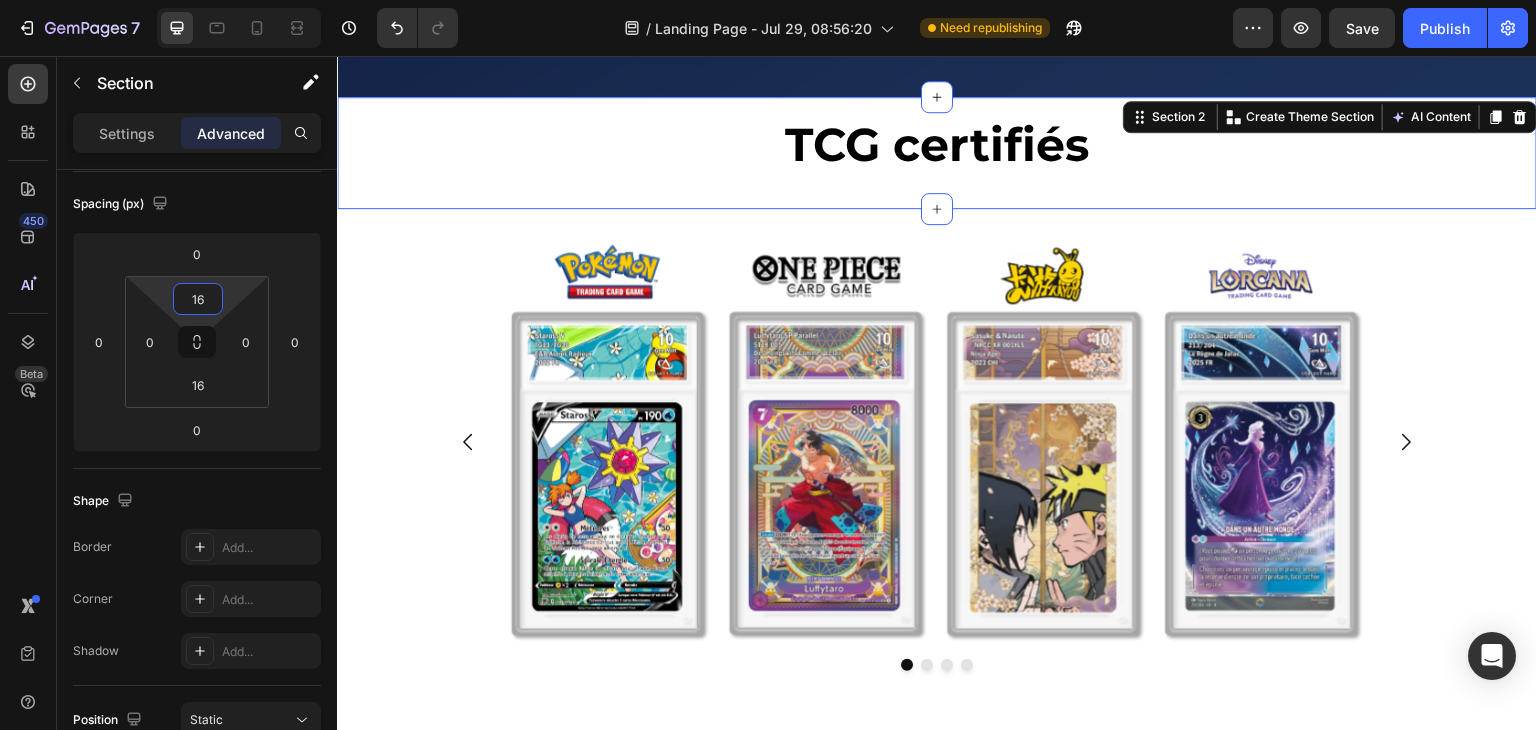 click on "Image Image Image Image" at bounding box center [937, 442] 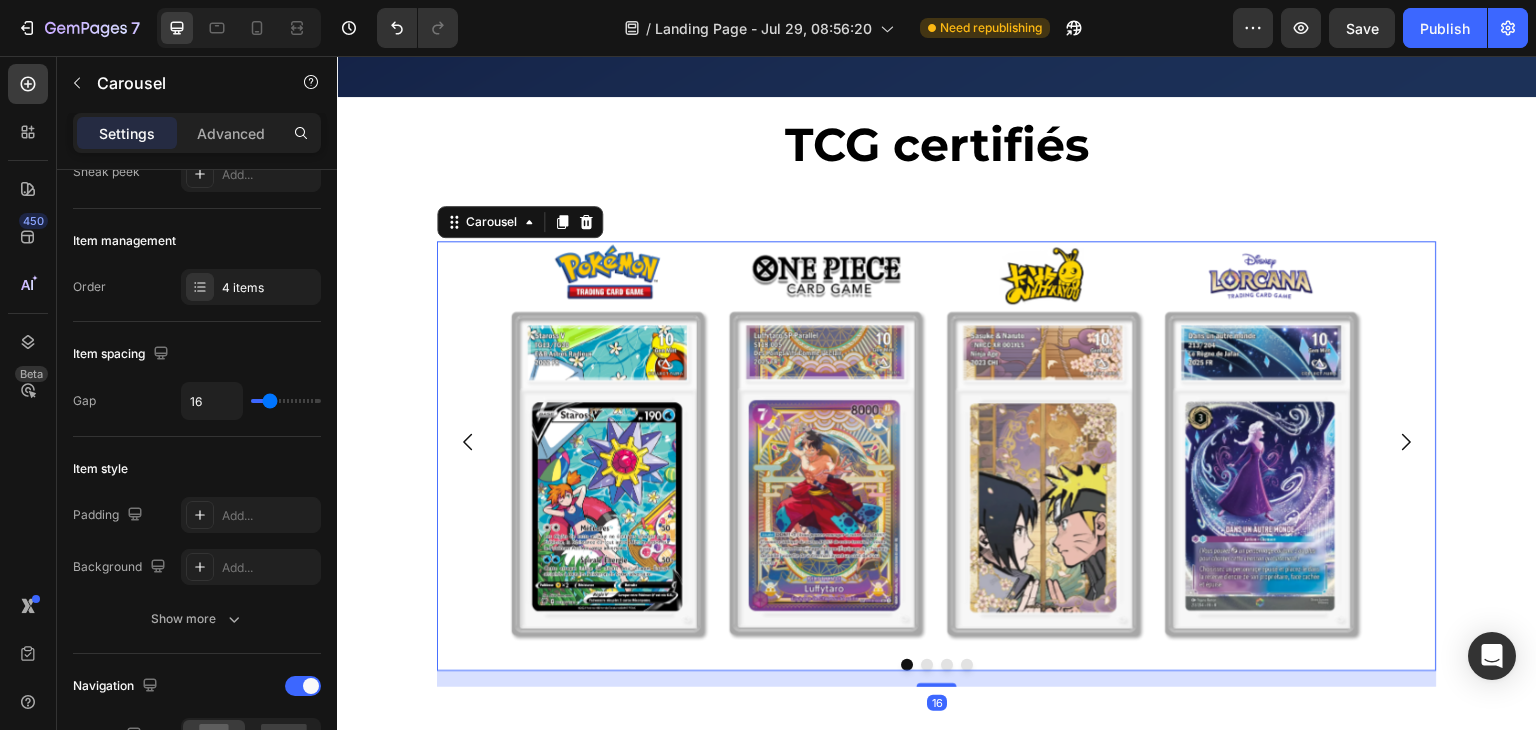 scroll, scrollTop: 0, scrollLeft: 0, axis: both 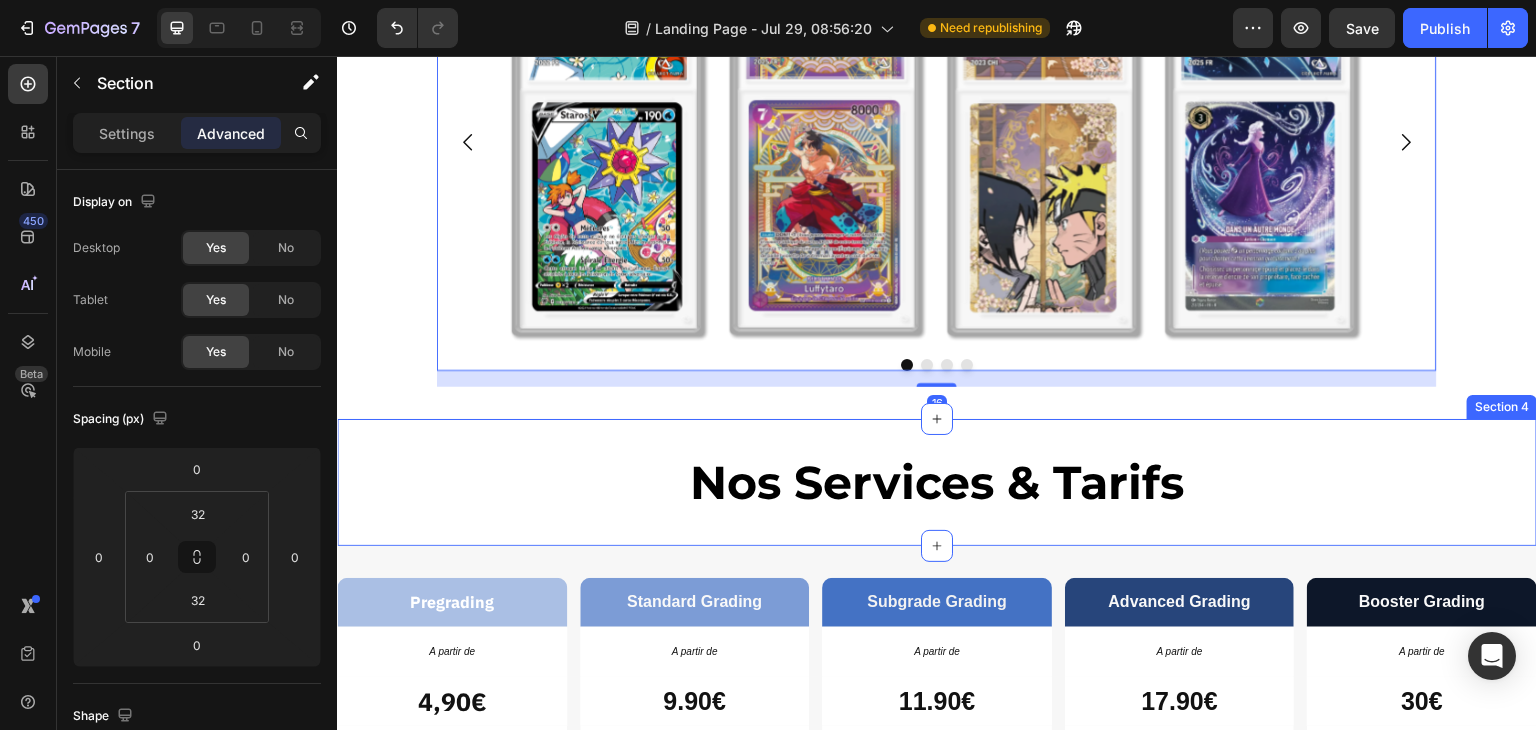 click on "Nos Services & Tarifs Heading Section 4" at bounding box center [937, 483] 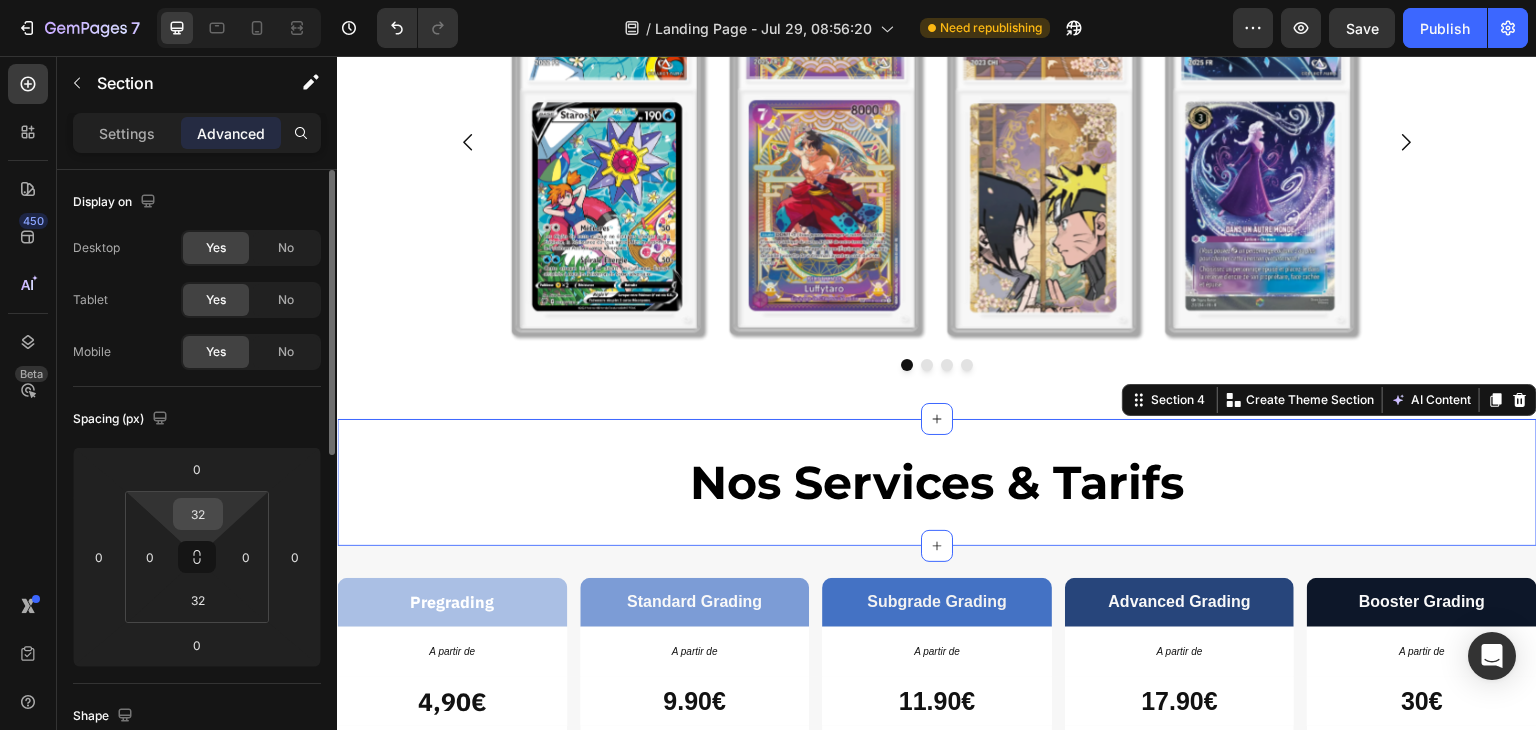 click on "32" at bounding box center [198, 514] 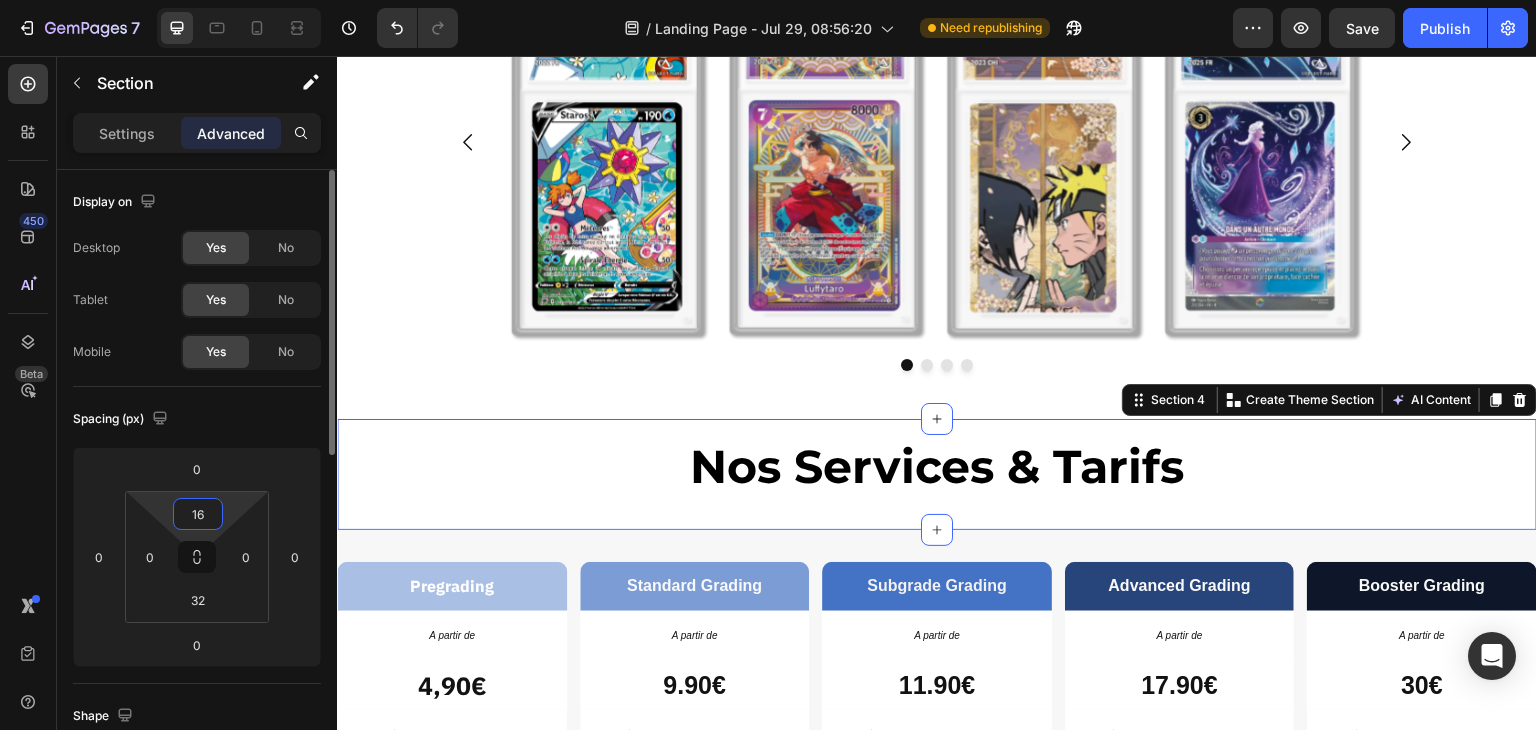type on "16" 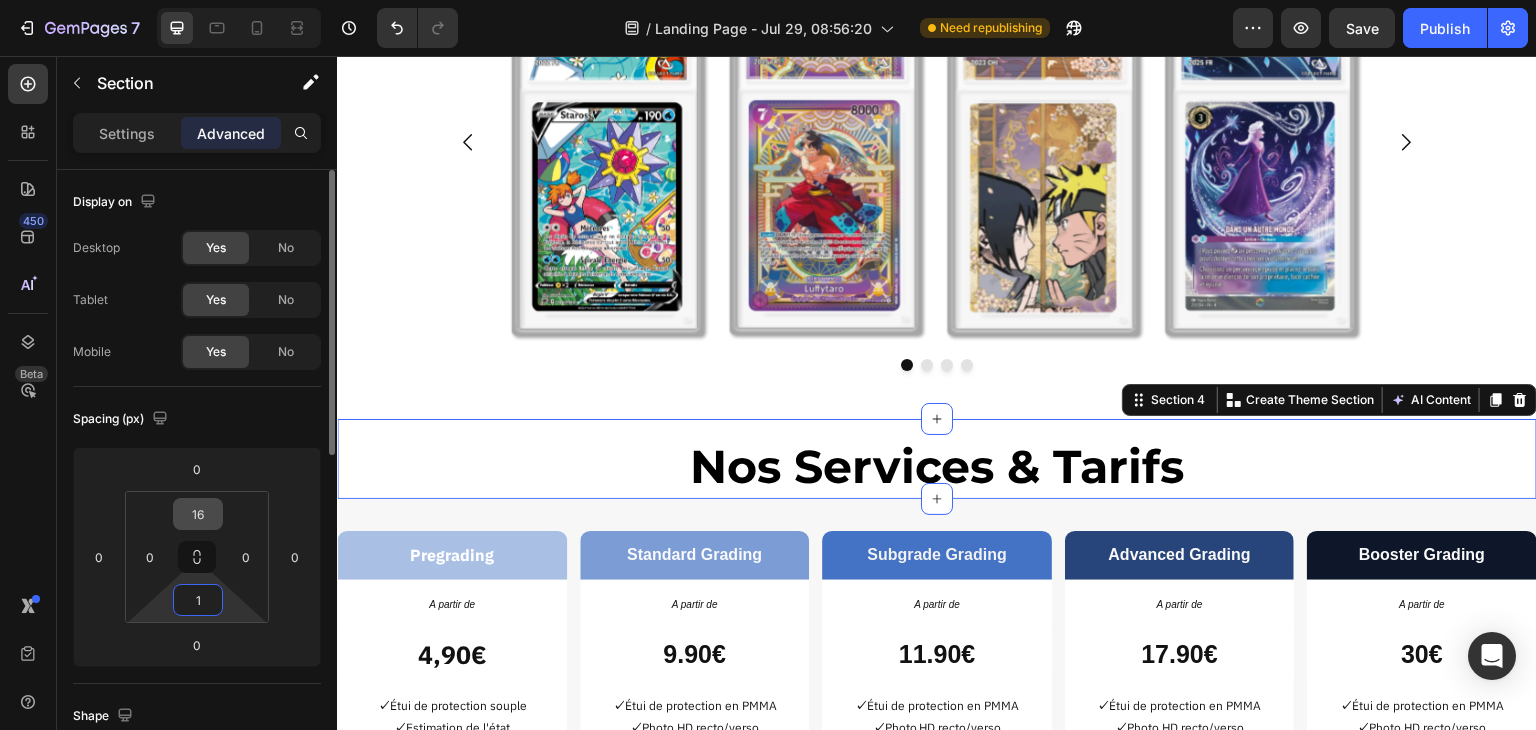 type on "16" 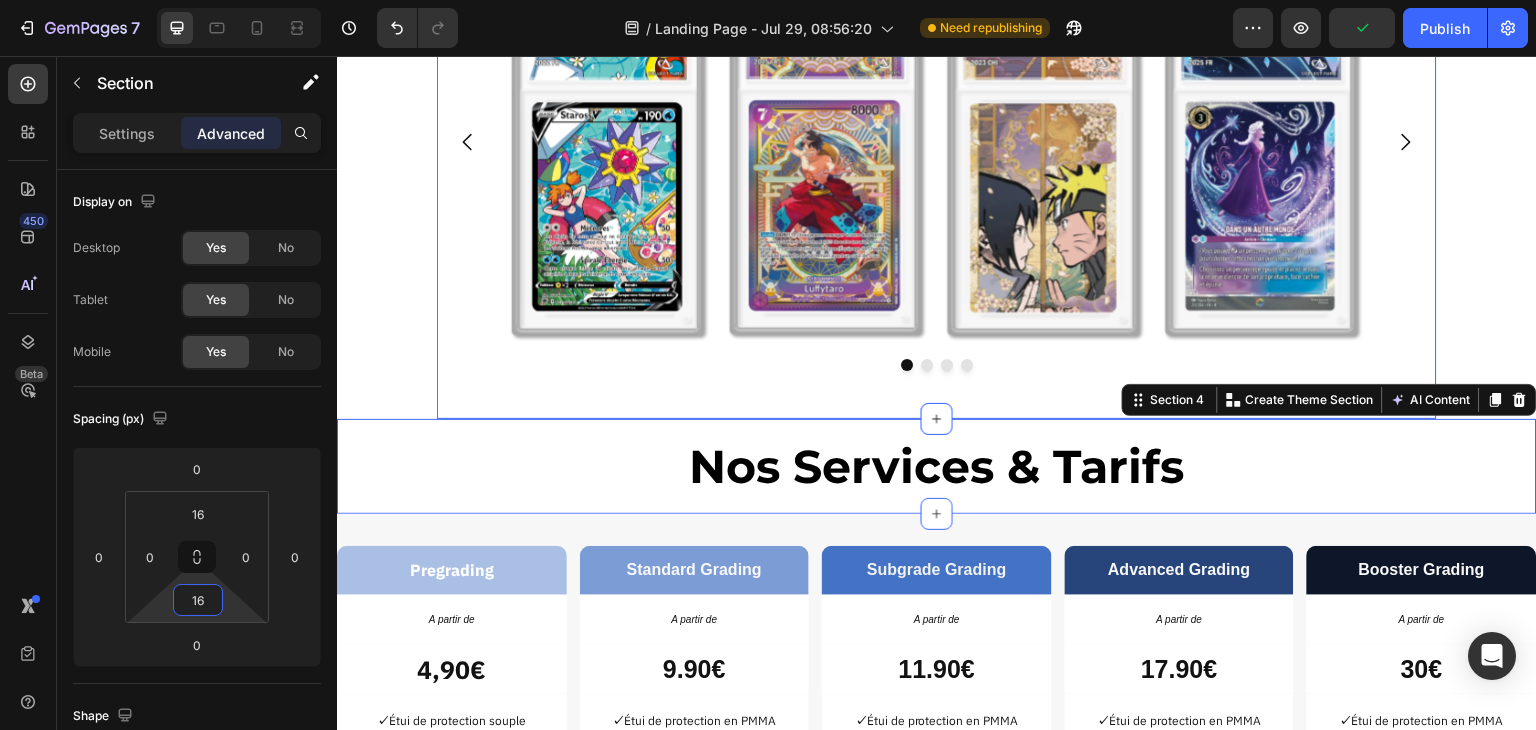 click on "Image Image Image Image
Carousel Section 3" at bounding box center (937, 164) 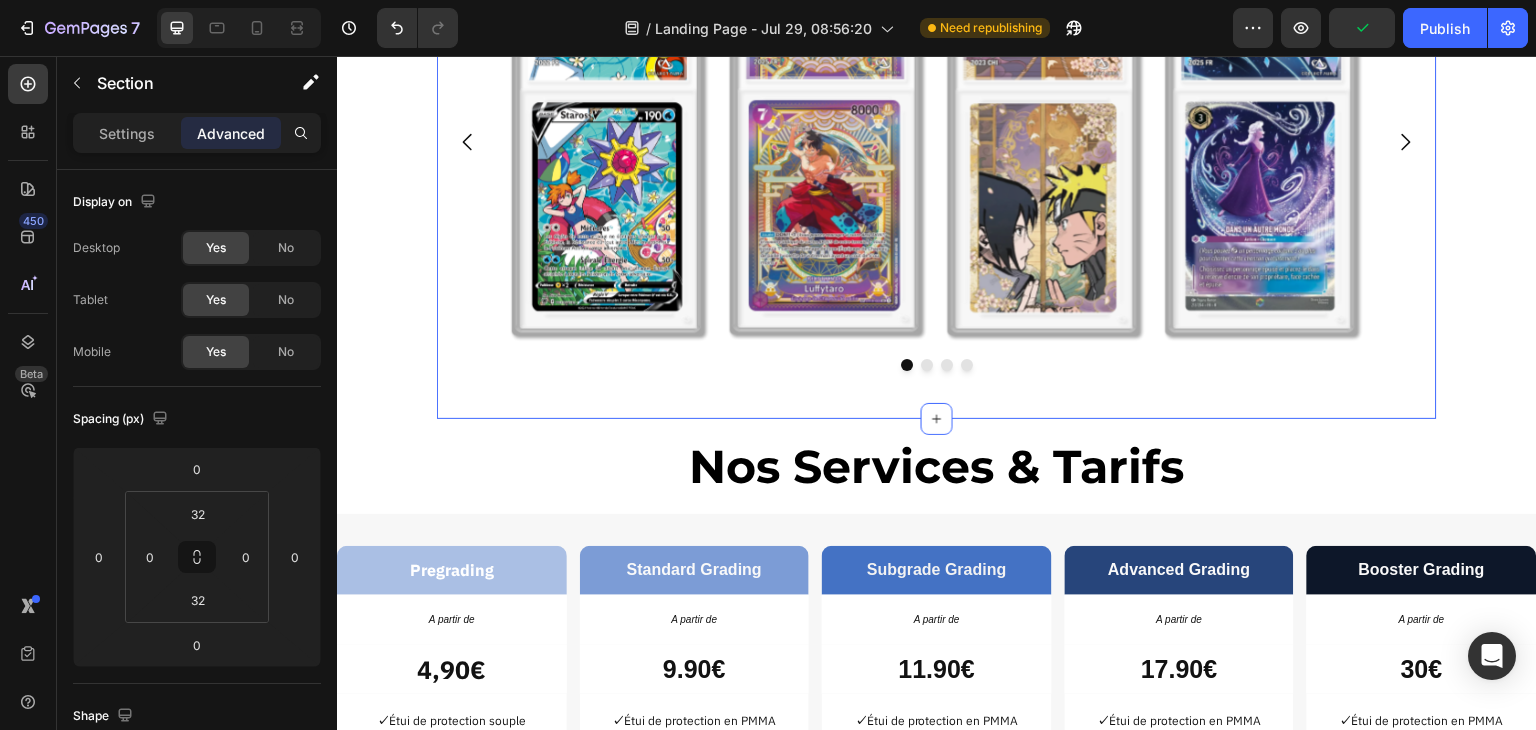 scroll, scrollTop: 1400, scrollLeft: 0, axis: vertical 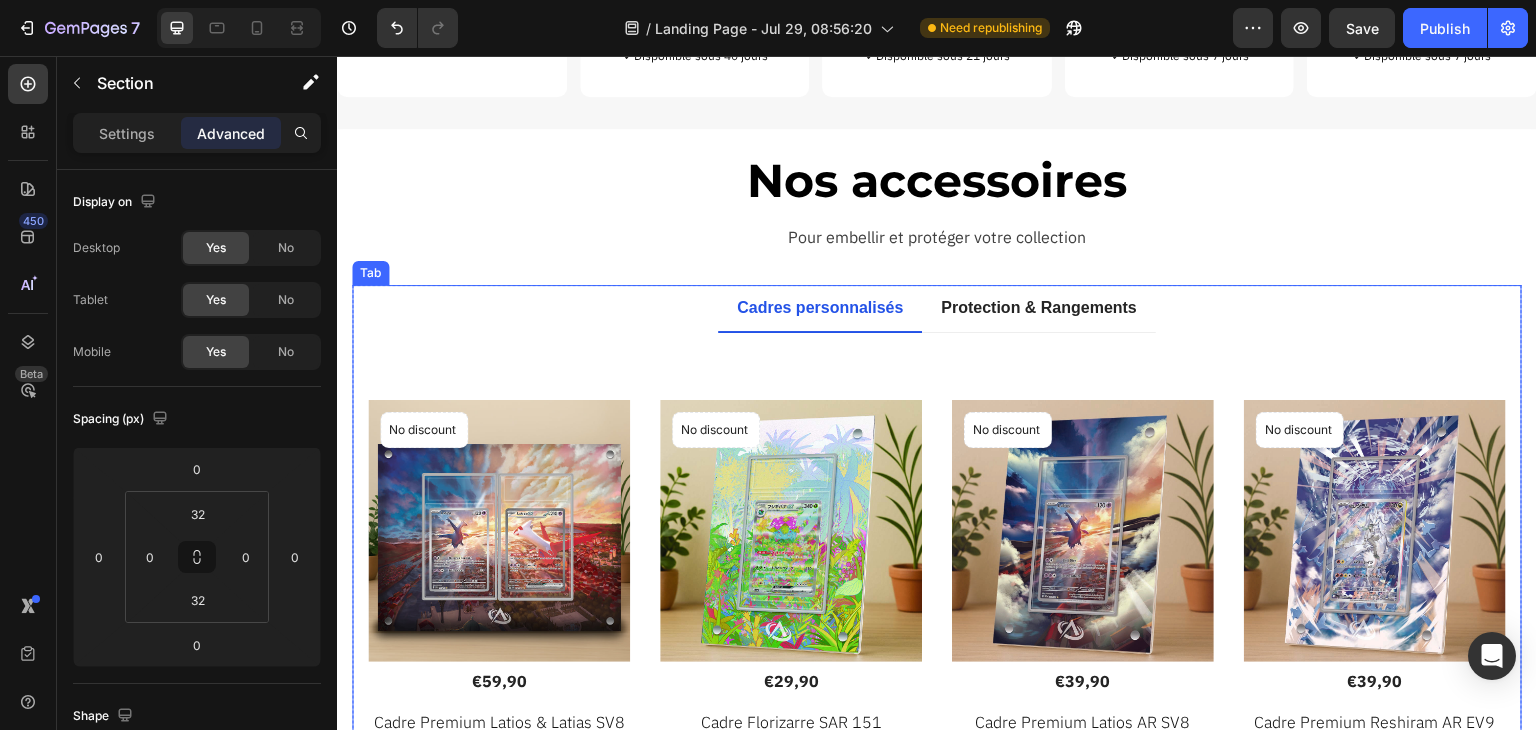 click on "Cadres personnalisés Protection & Rangements" at bounding box center [937, 309] 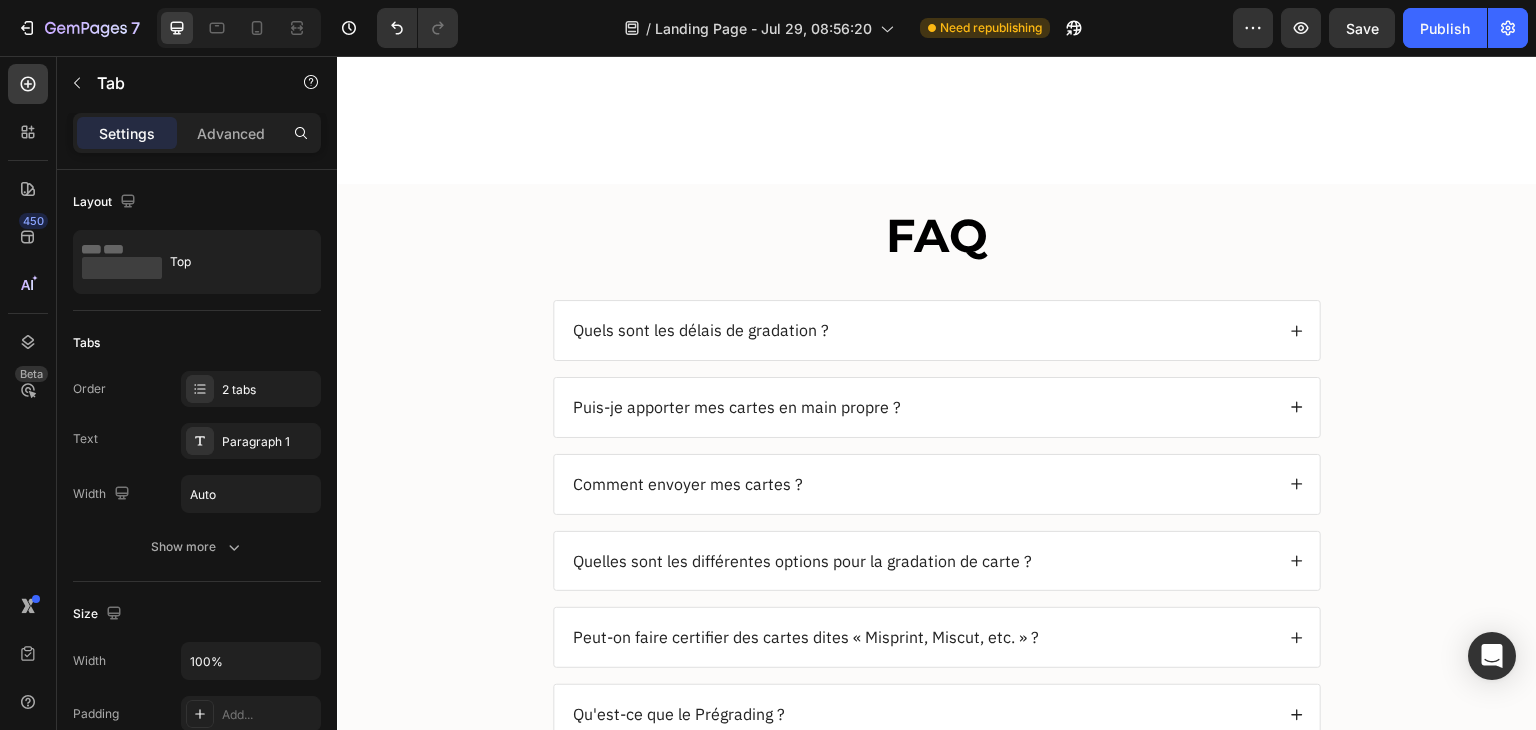 scroll, scrollTop: 3320, scrollLeft: 0, axis: vertical 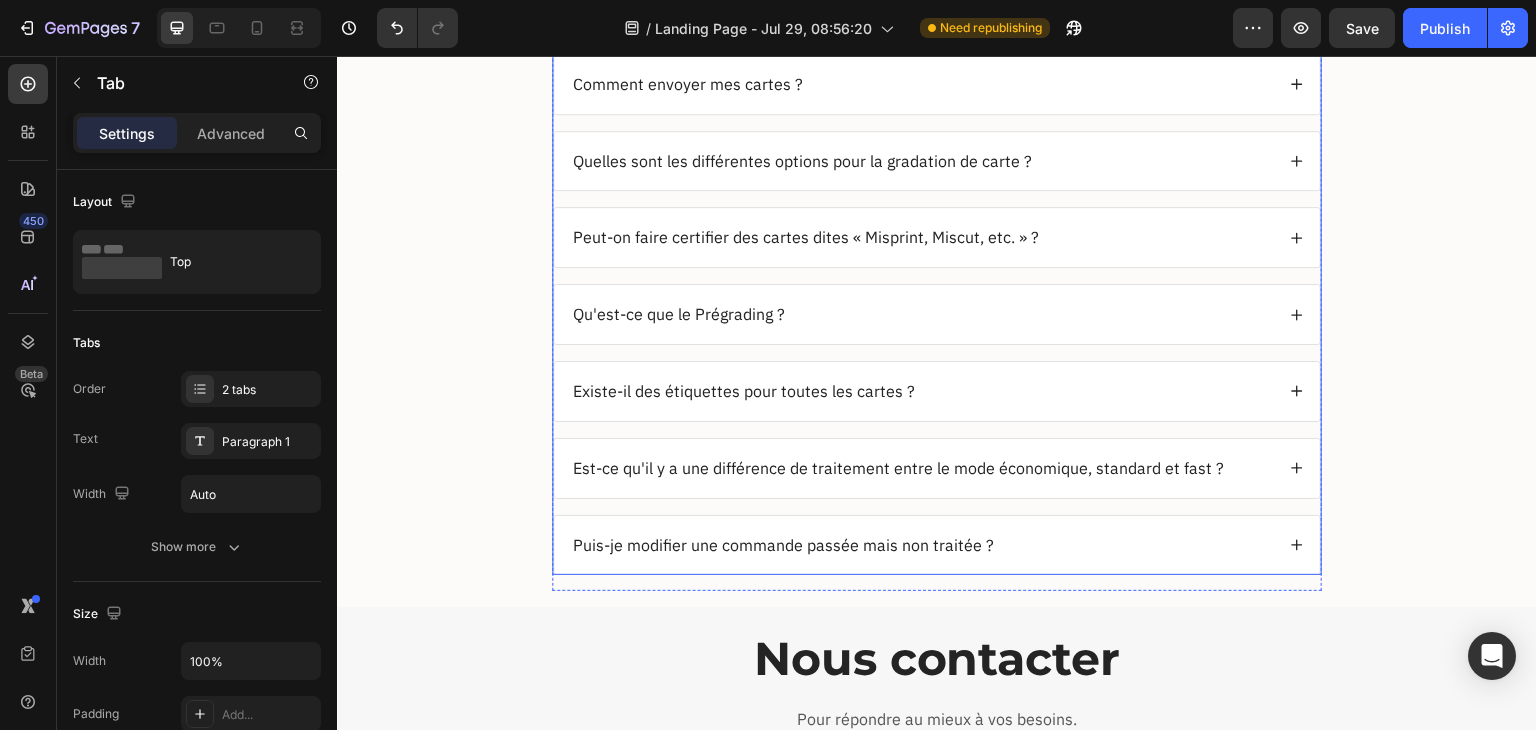 click on "Existe-il des étiquettes pour toutes les cartes ?" at bounding box center (922, 391) 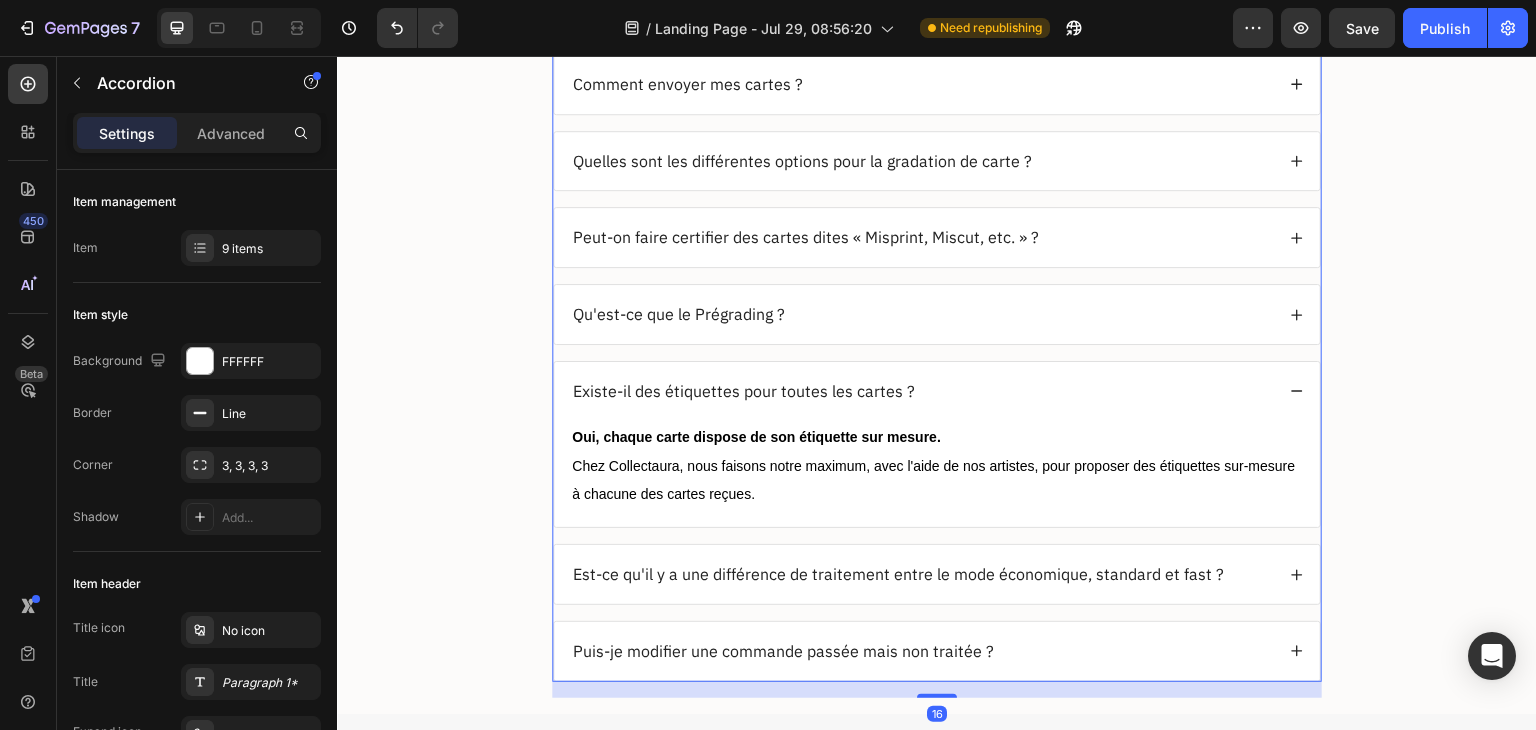 scroll, scrollTop: 3220, scrollLeft: 0, axis: vertical 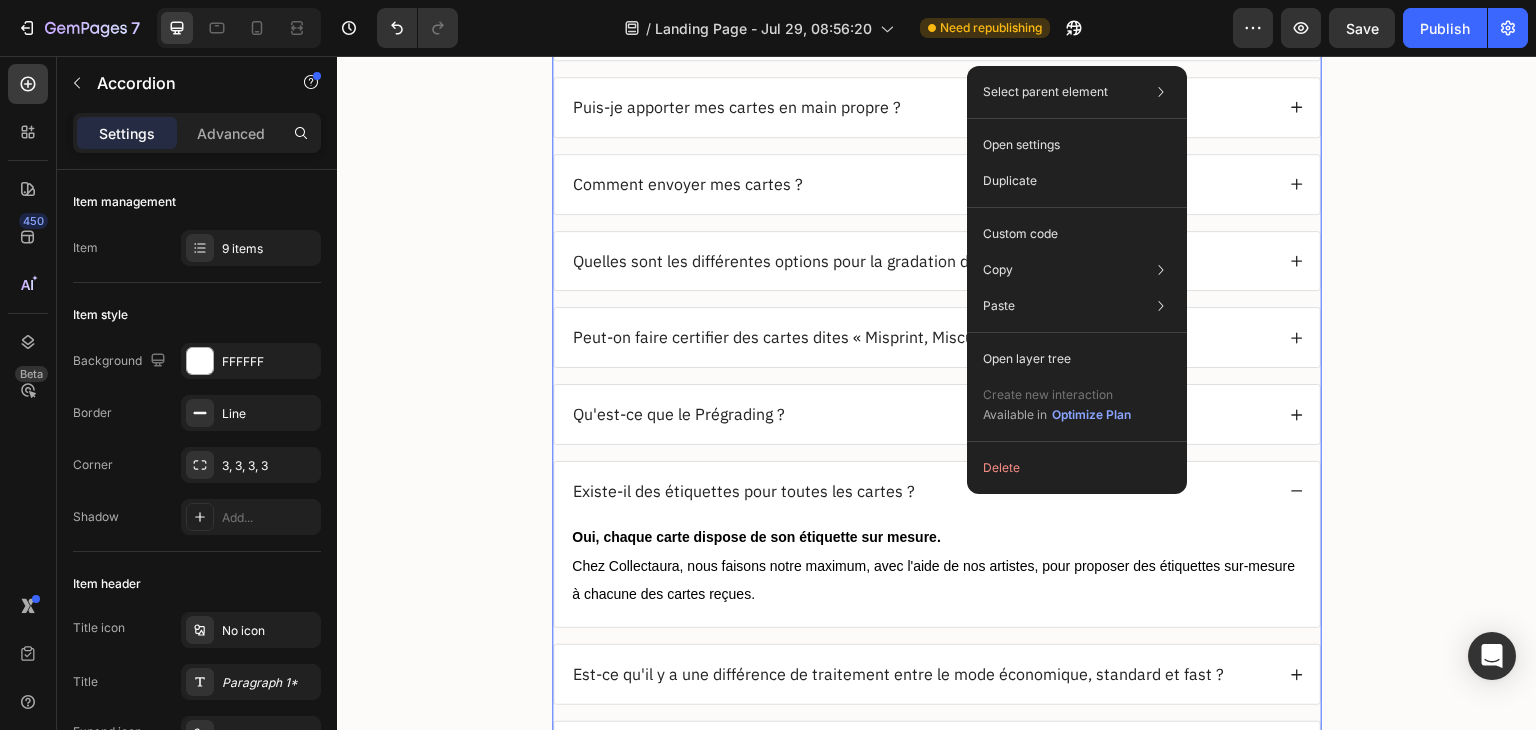 click on "Existe-il des étiquettes pour toutes les cartes ?" at bounding box center (922, 491) 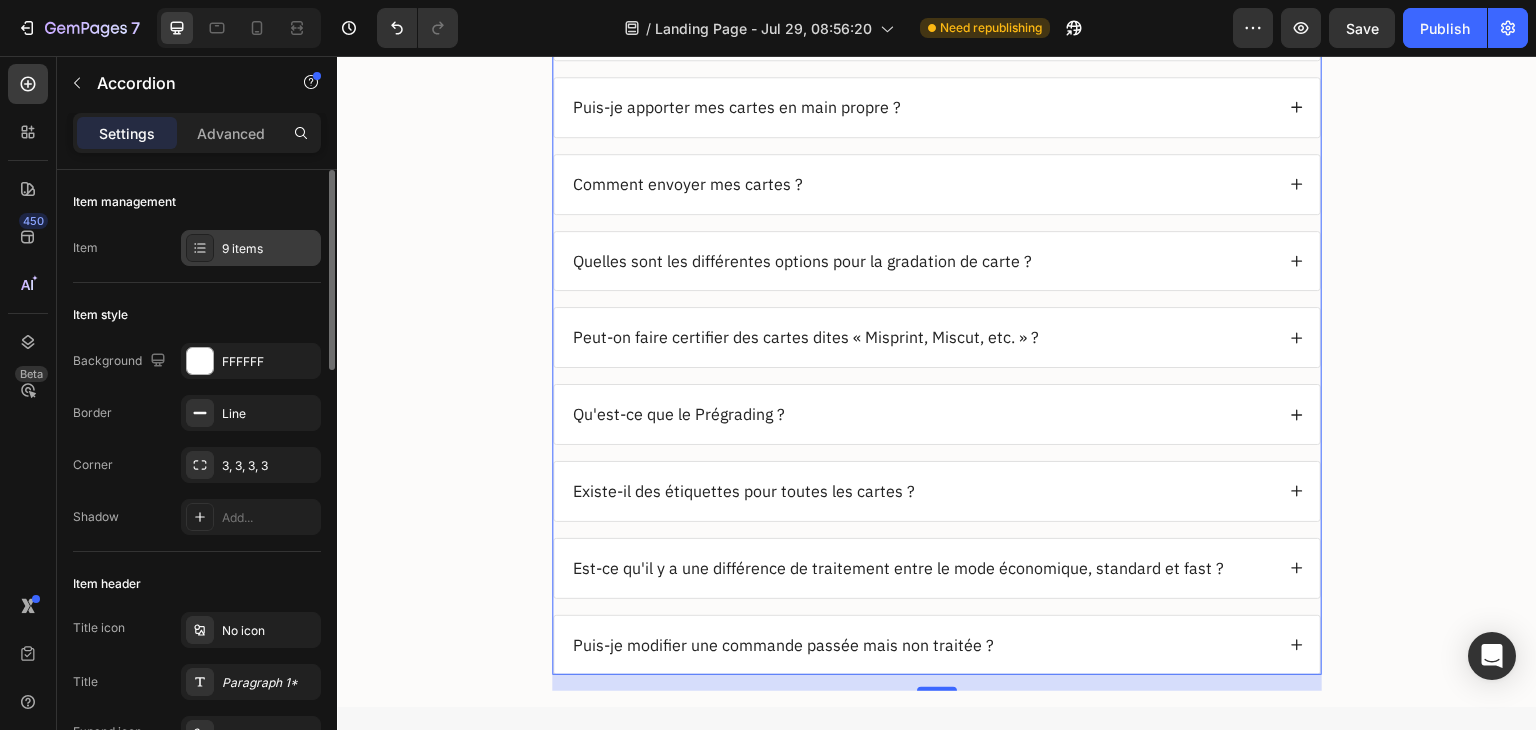 click on "9 items" at bounding box center (269, 249) 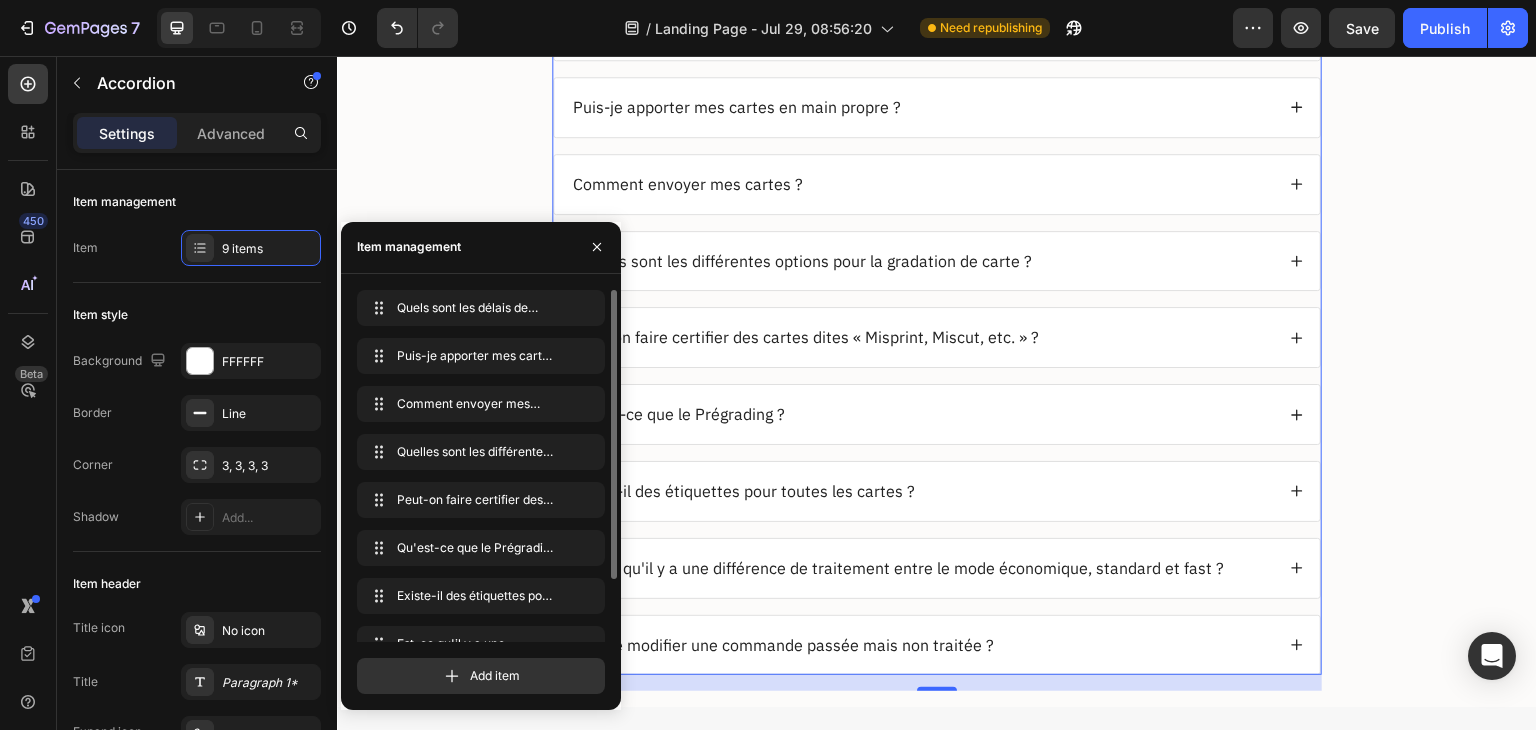 scroll, scrollTop: 76, scrollLeft: 0, axis: vertical 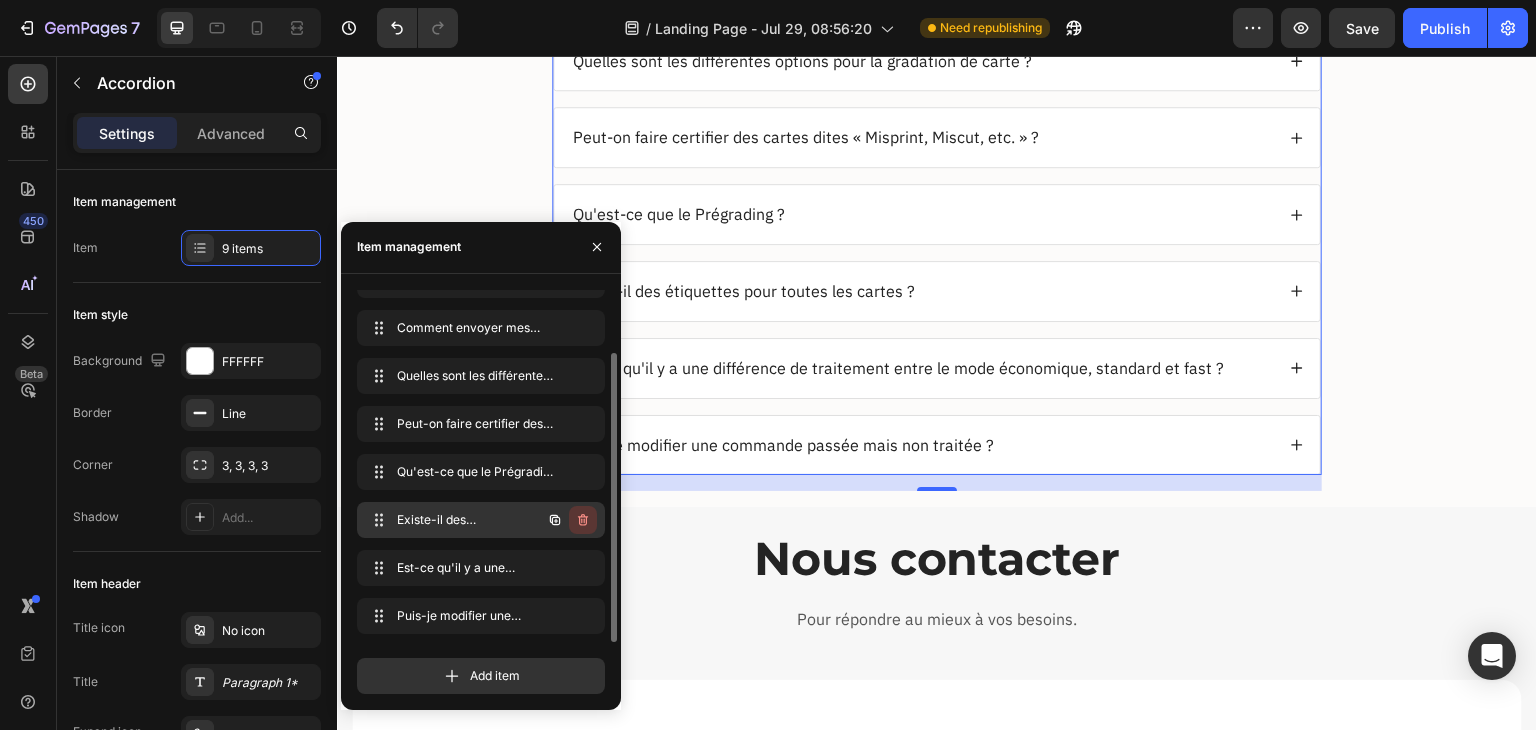 click 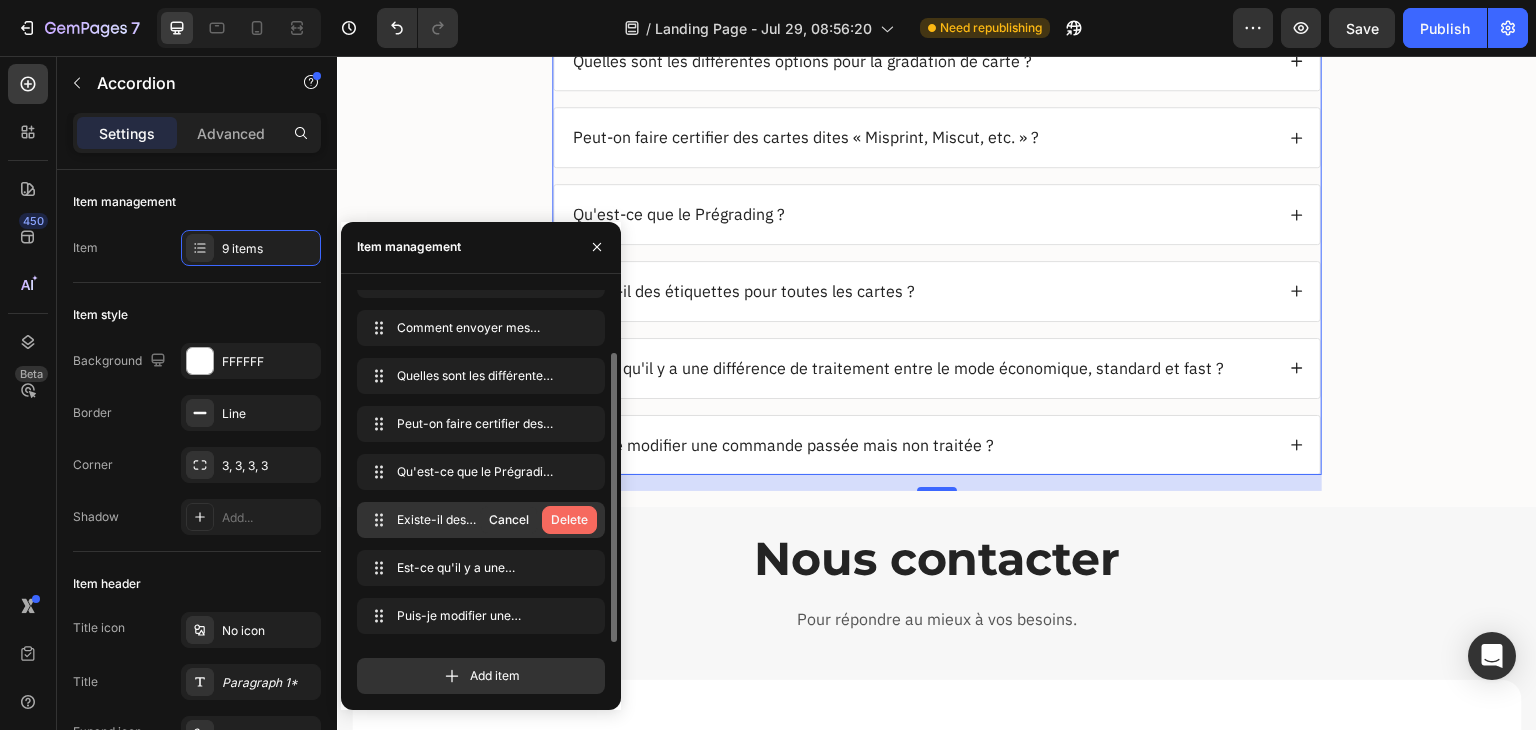 click on "Delete" at bounding box center [569, 520] 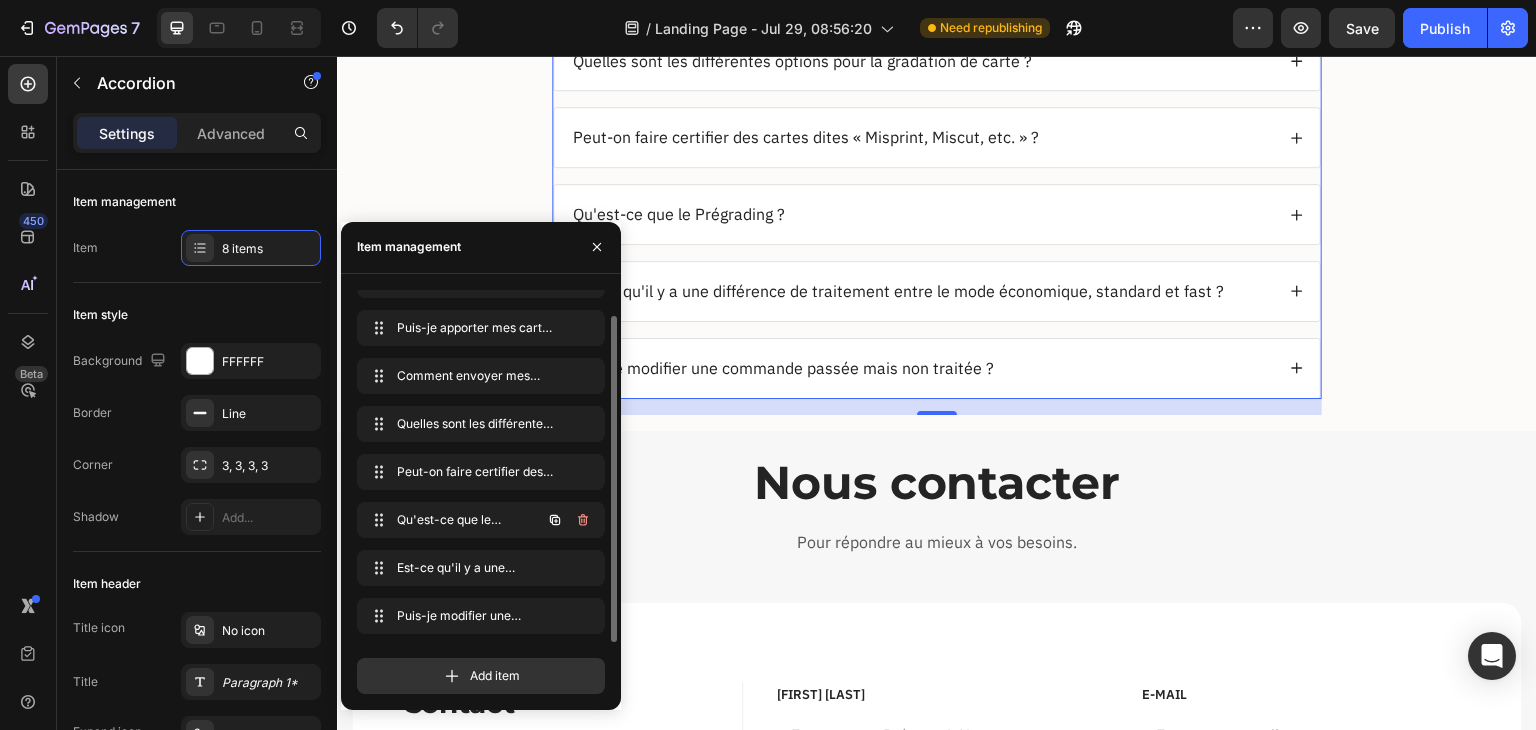 scroll, scrollTop: 28, scrollLeft: 0, axis: vertical 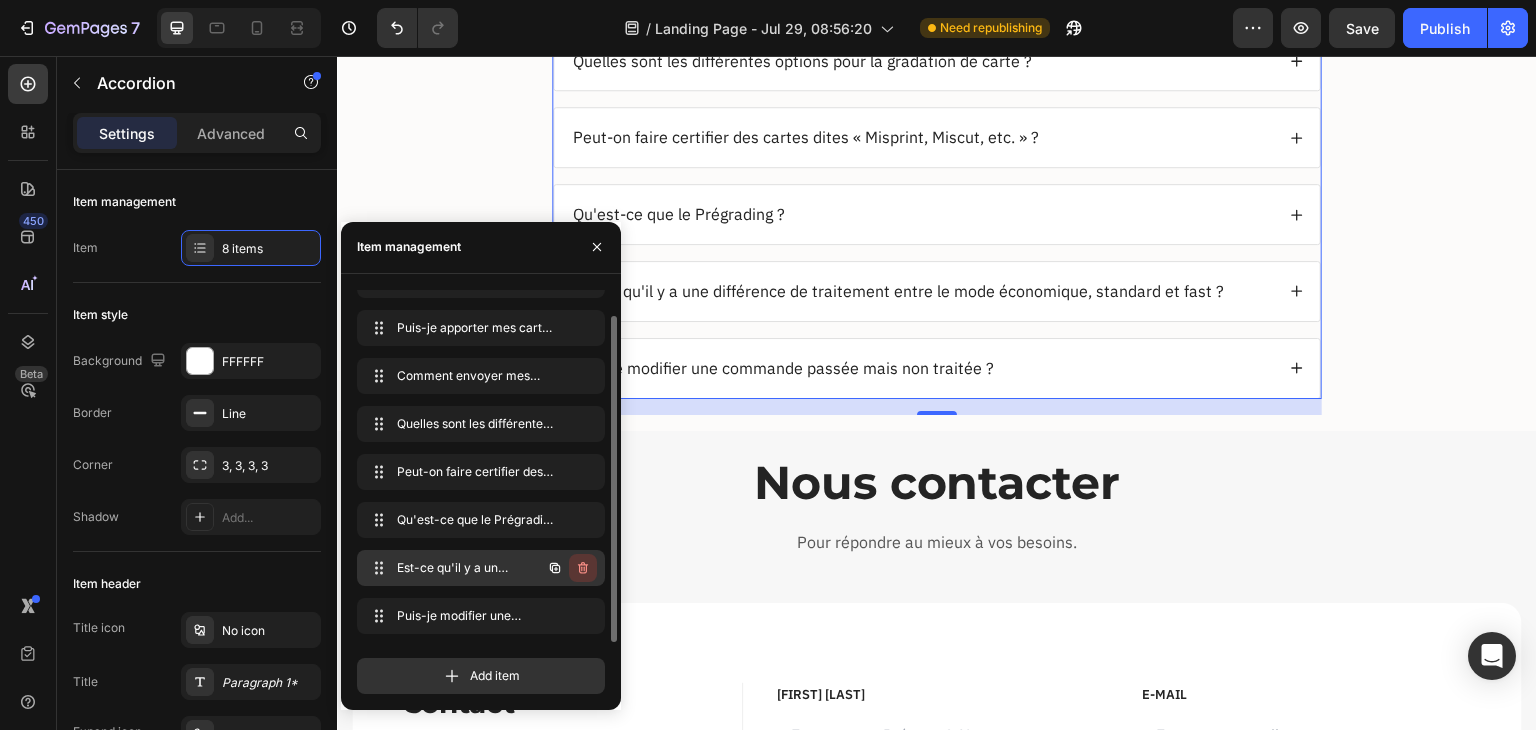 click 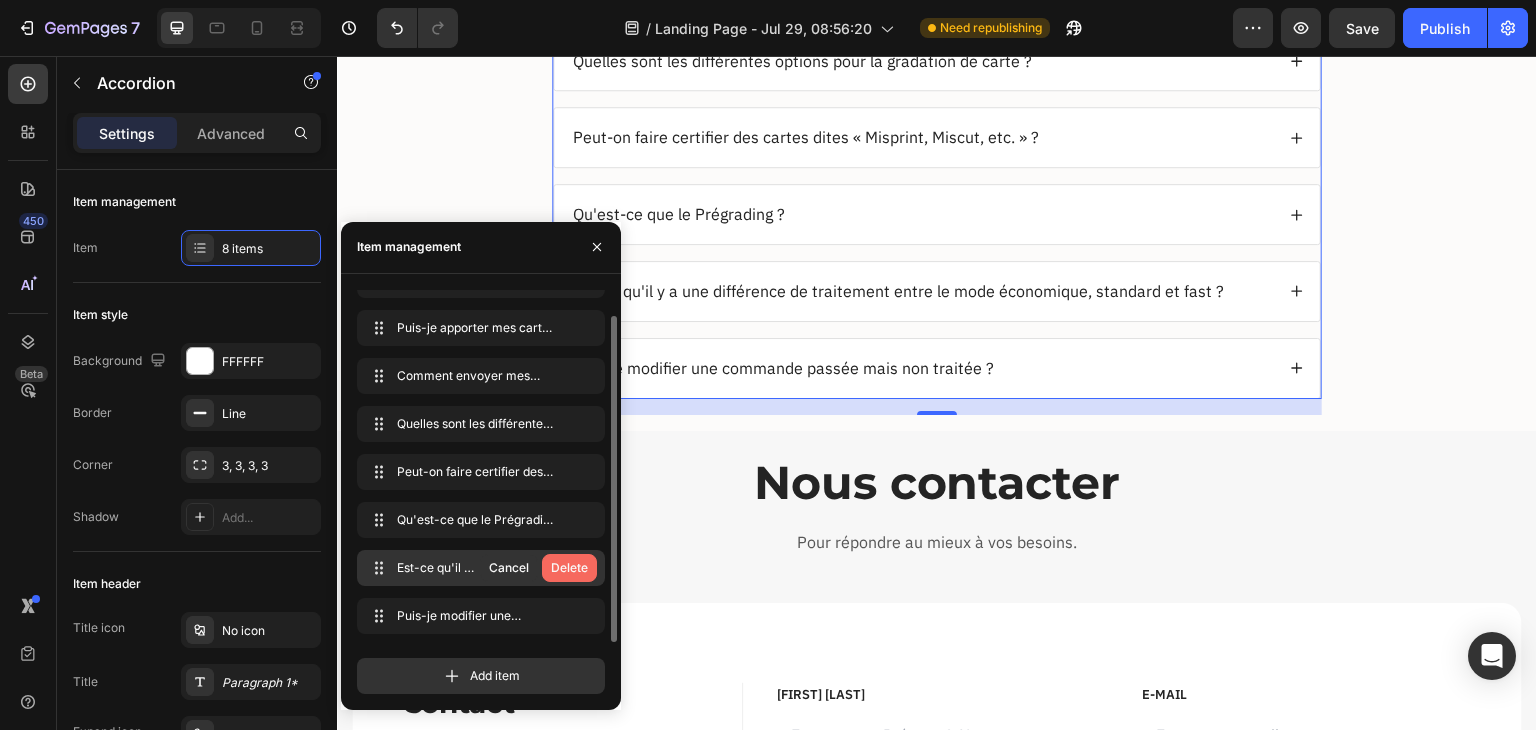 click on "Delete" at bounding box center [569, 568] 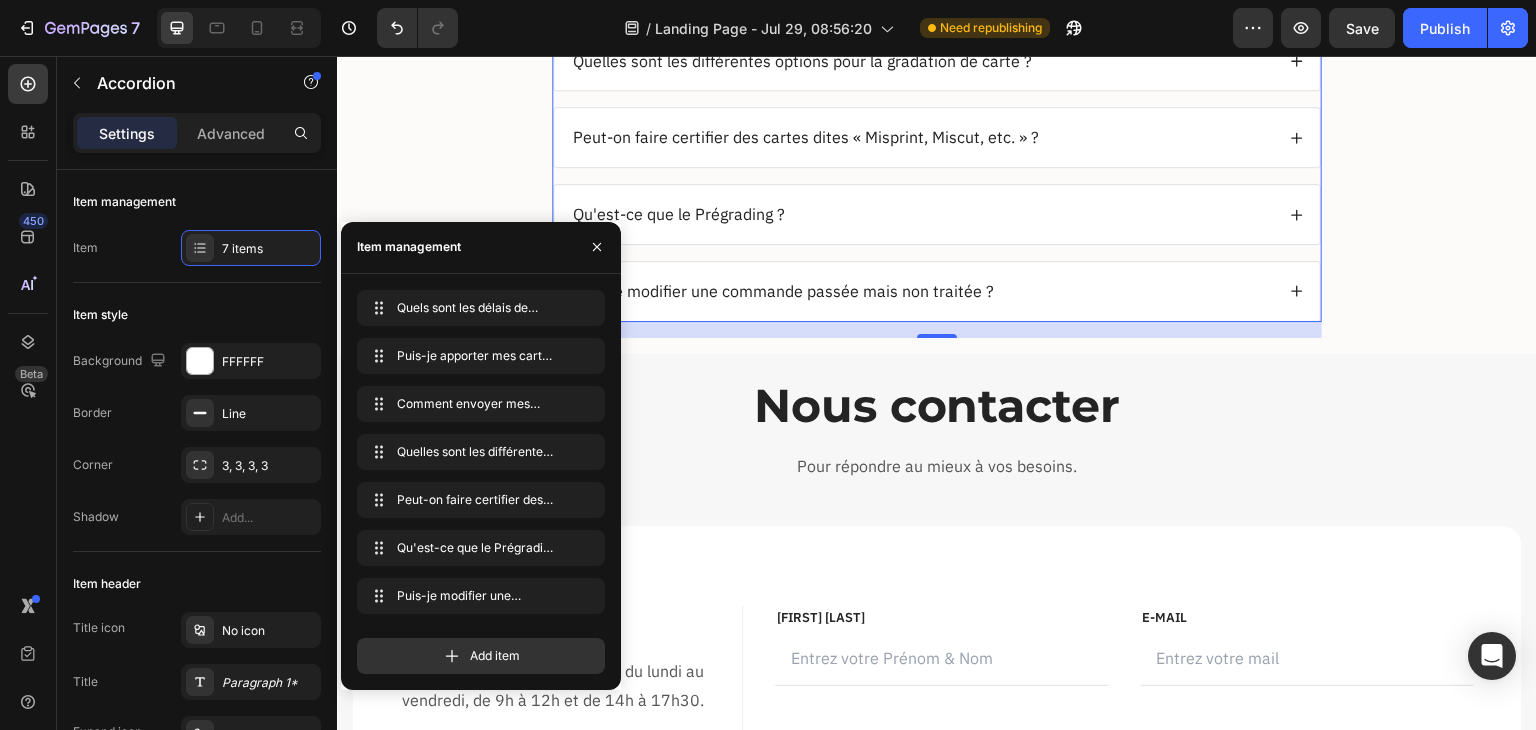 scroll, scrollTop: 0, scrollLeft: 0, axis: both 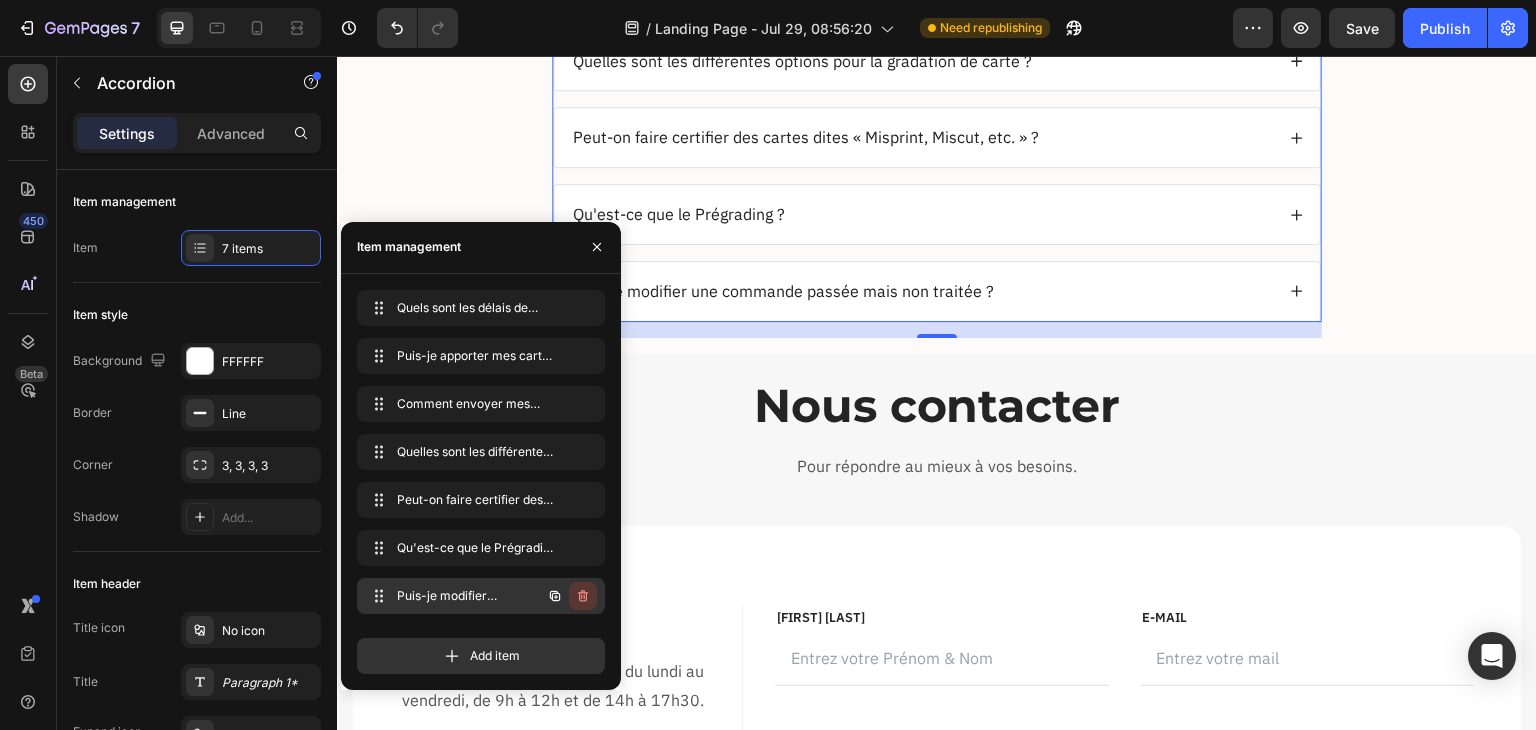 click 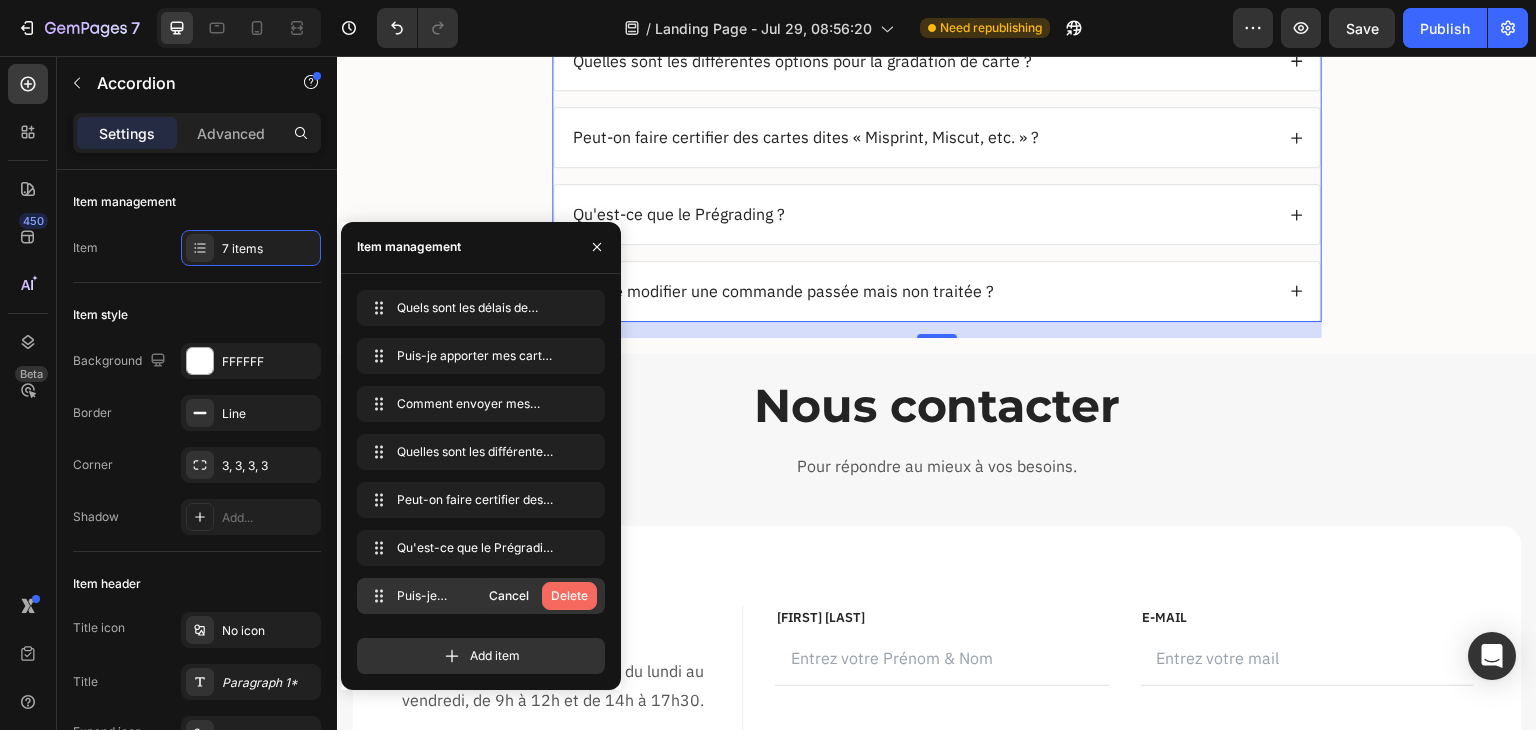 click on "Delete" at bounding box center (569, 596) 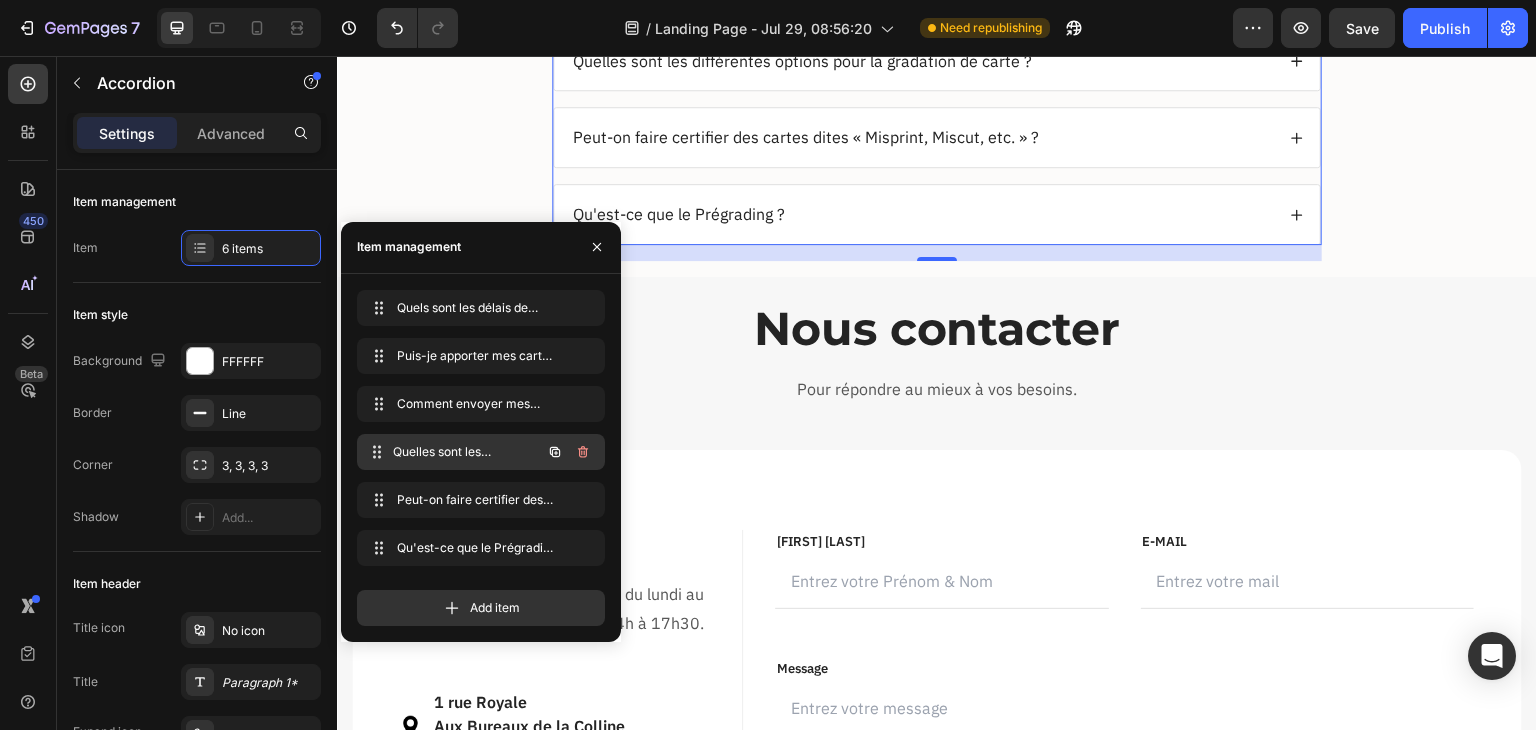 click on "Quelles sont les différentes options pour la gradation de carte ?" at bounding box center (467, 452) 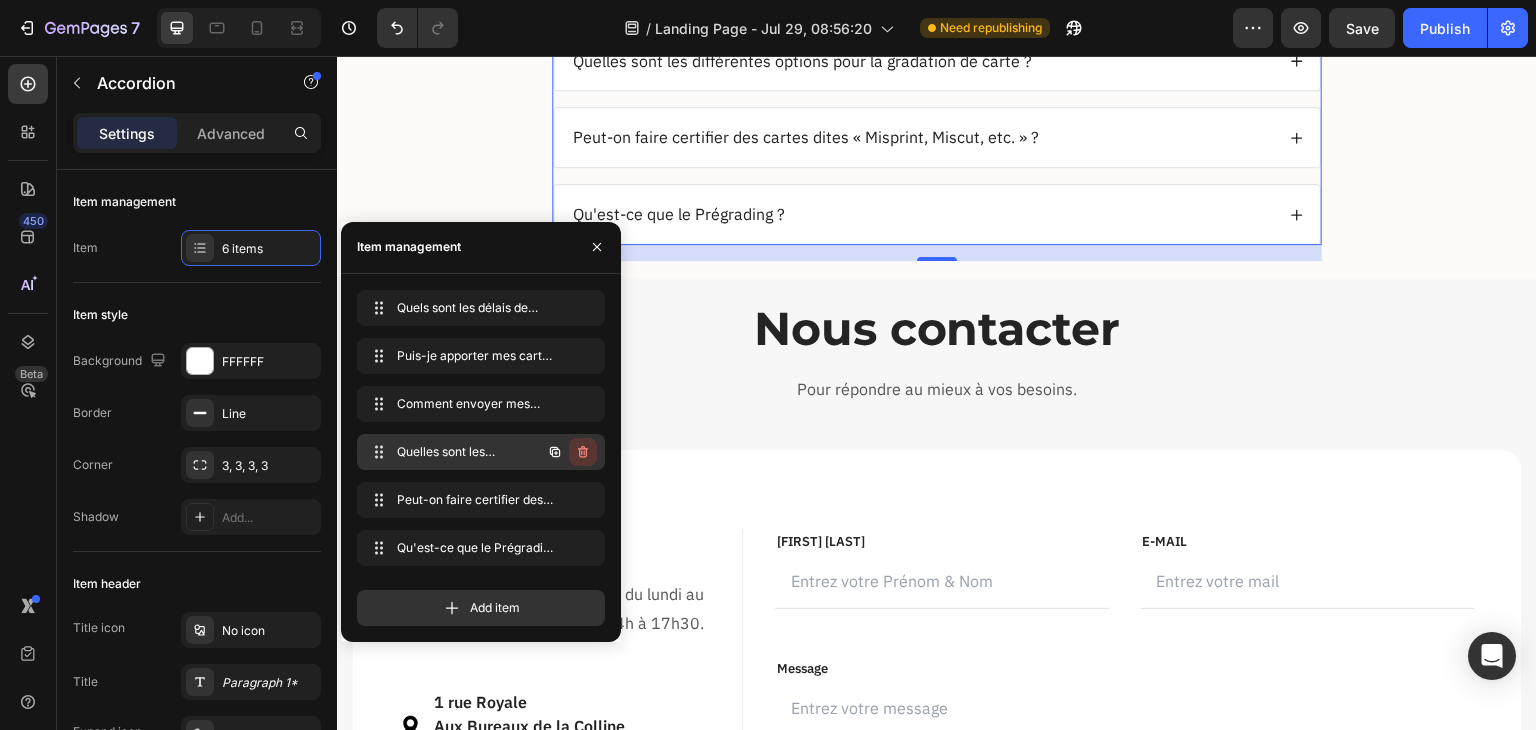 click 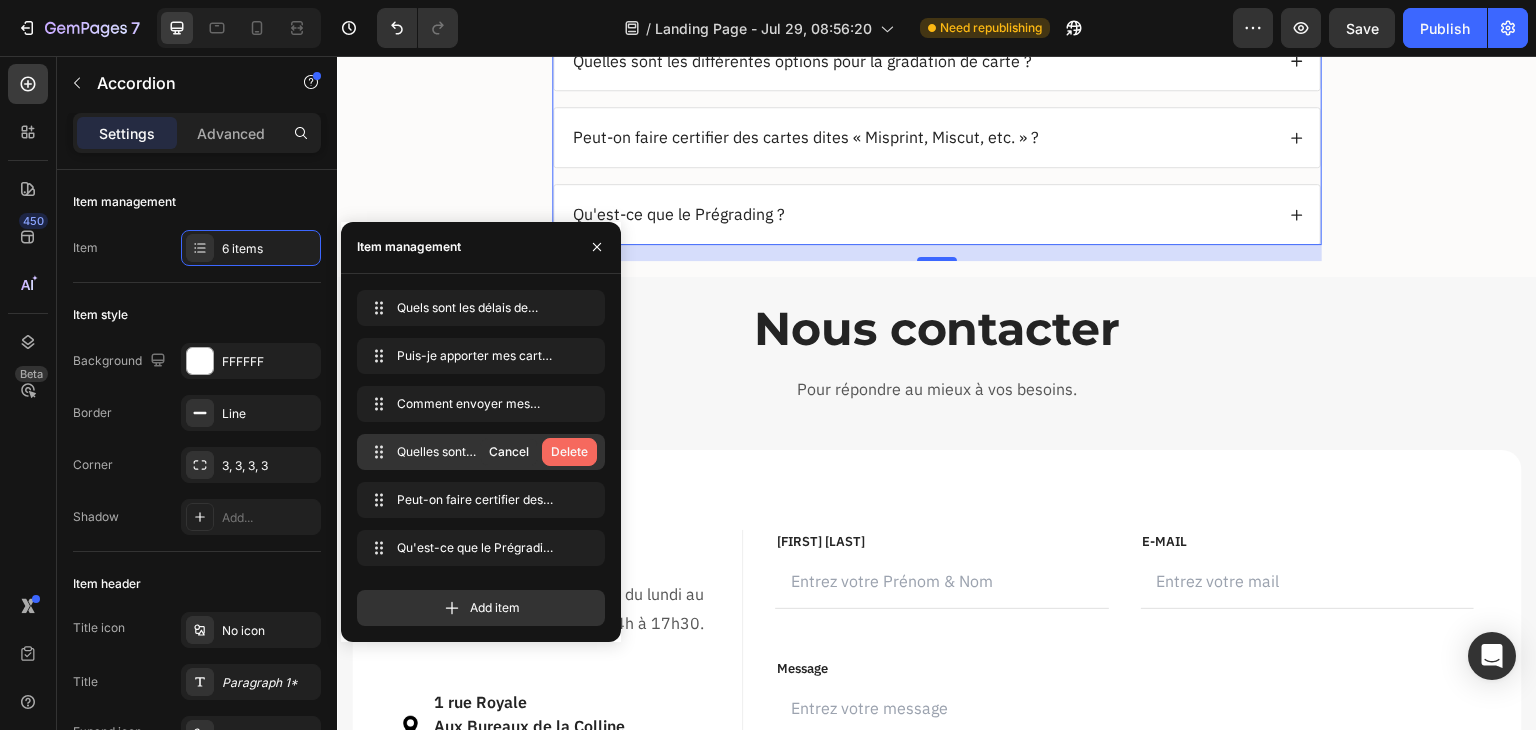 click on "Delete" at bounding box center (569, 452) 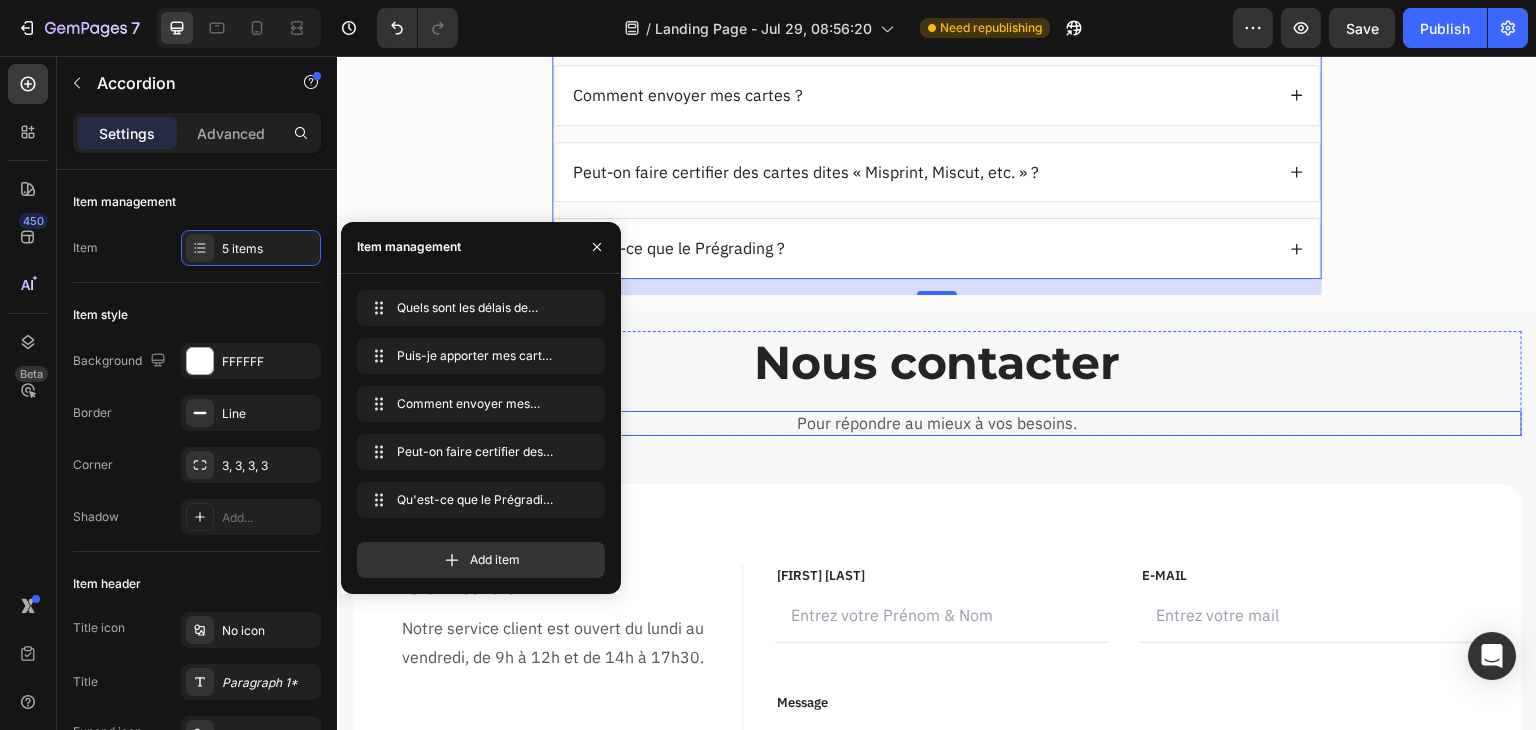 scroll, scrollTop: 3344, scrollLeft: 0, axis: vertical 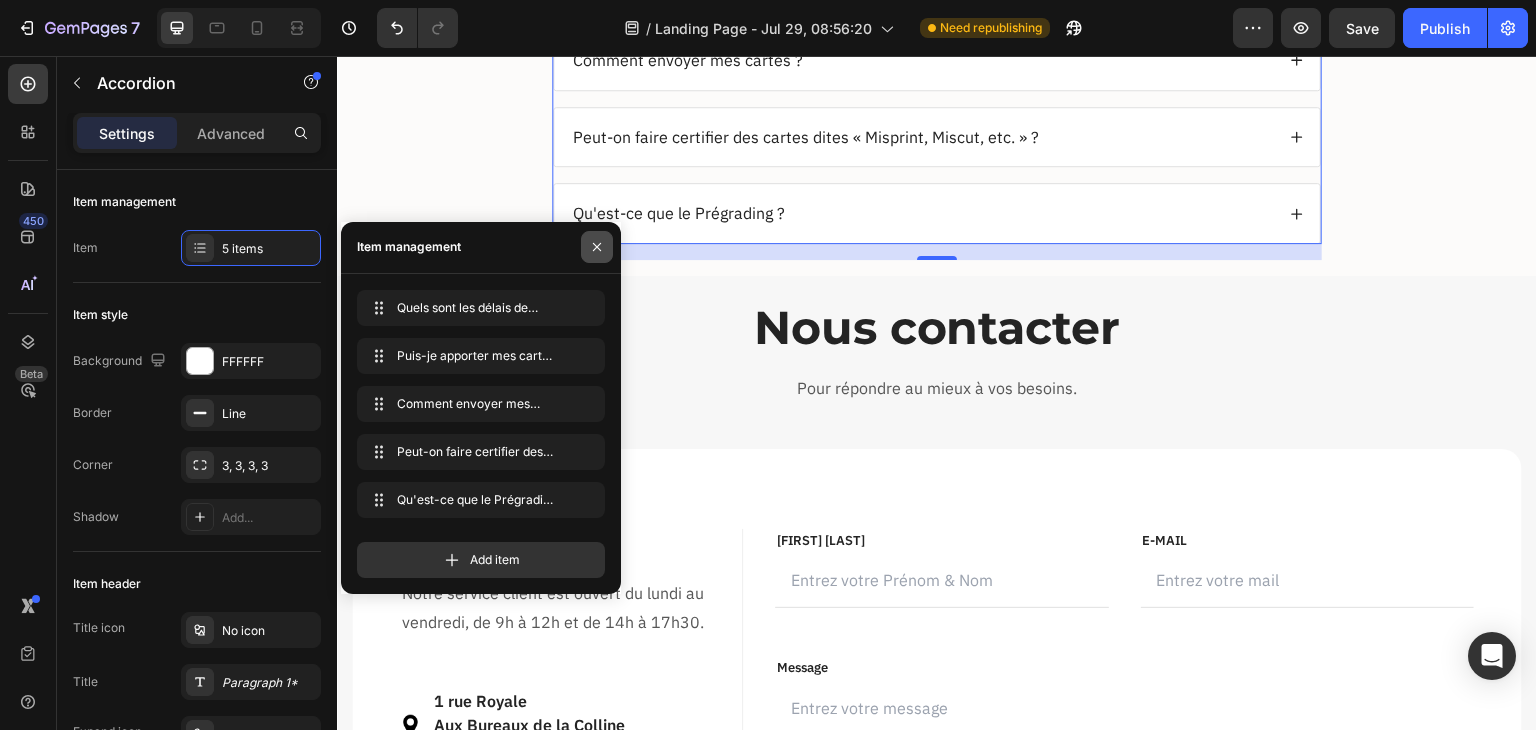 click 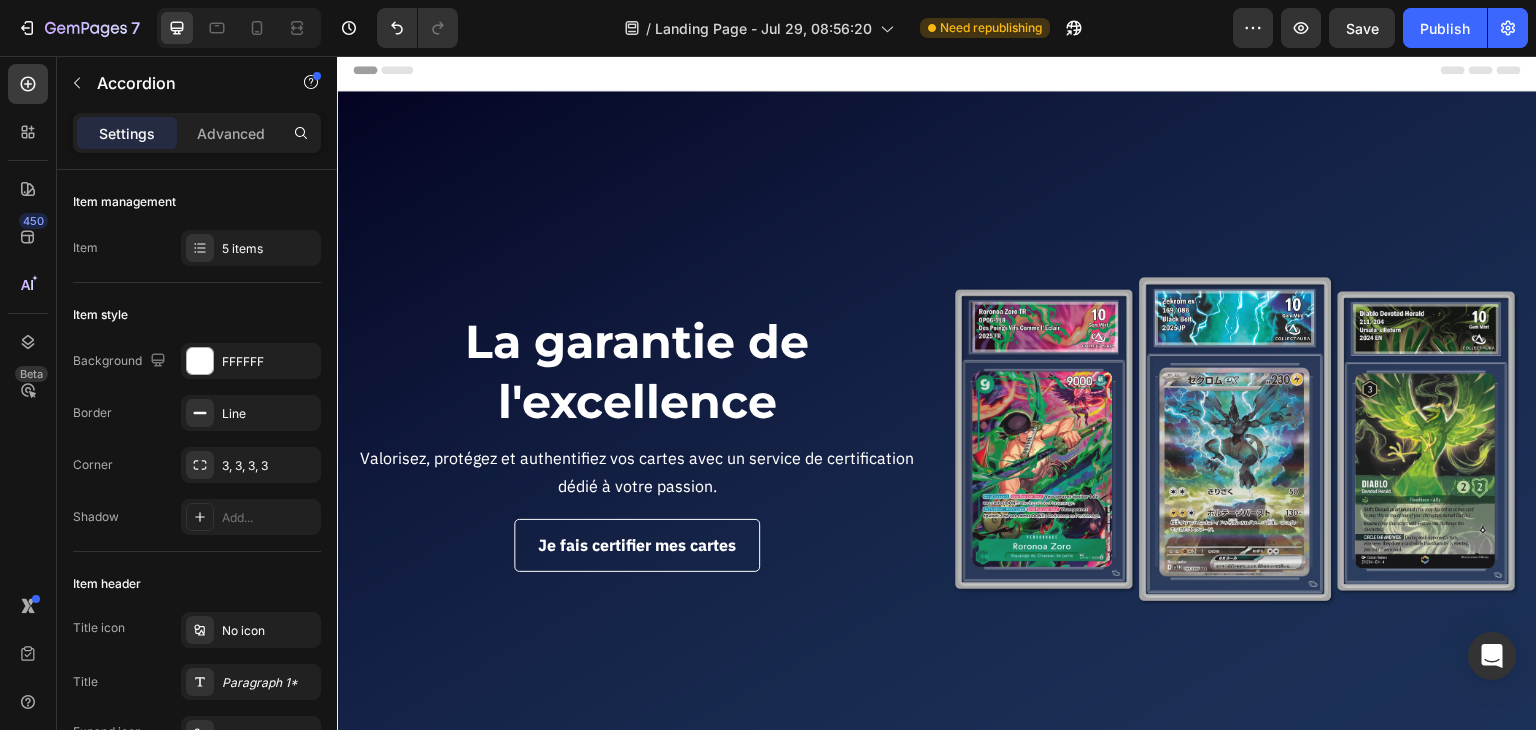 scroll, scrollTop: 0, scrollLeft: 0, axis: both 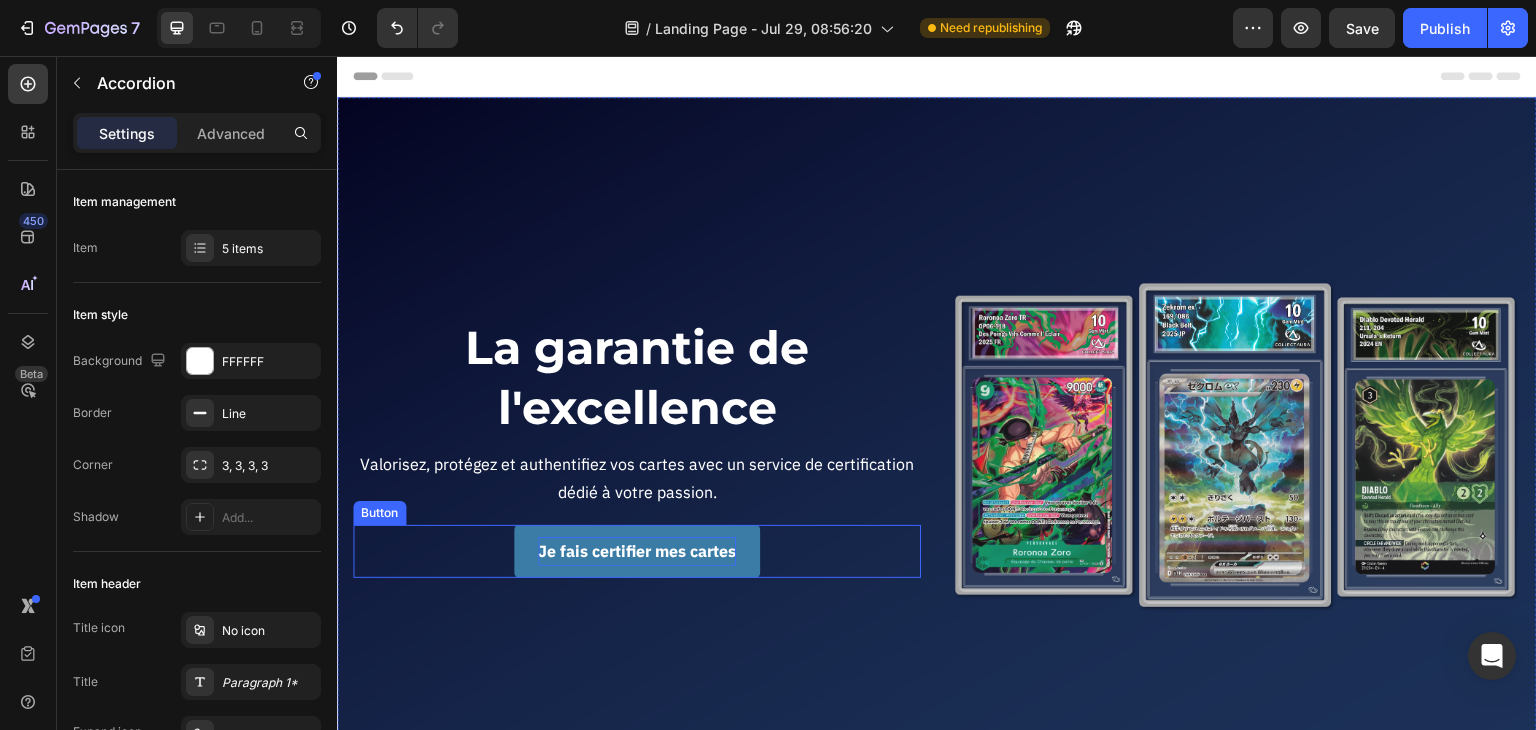 click on "Je fais certifier mes cartes" at bounding box center [637, 551] 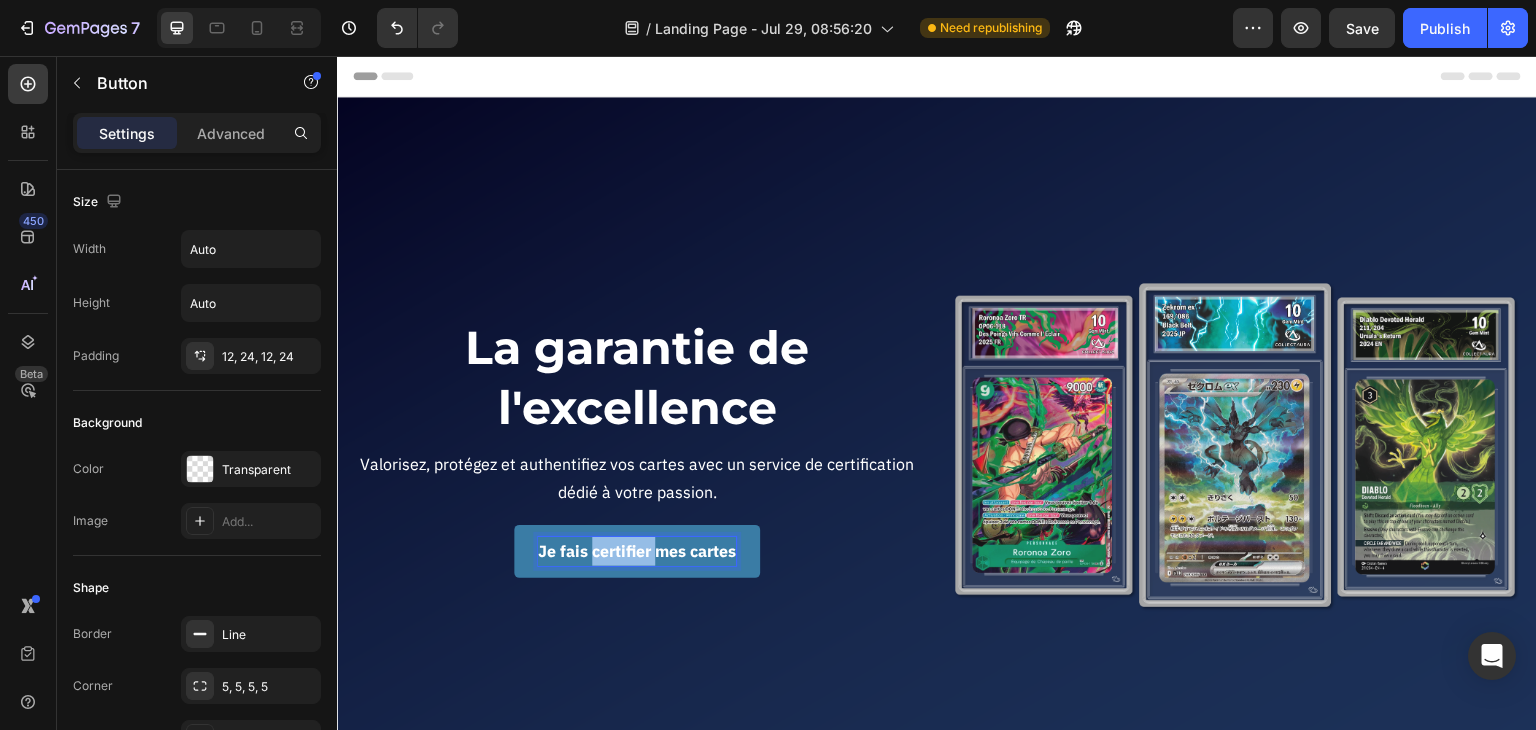 click on "Je fais certifier mes cartes" at bounding box center [637, 551] 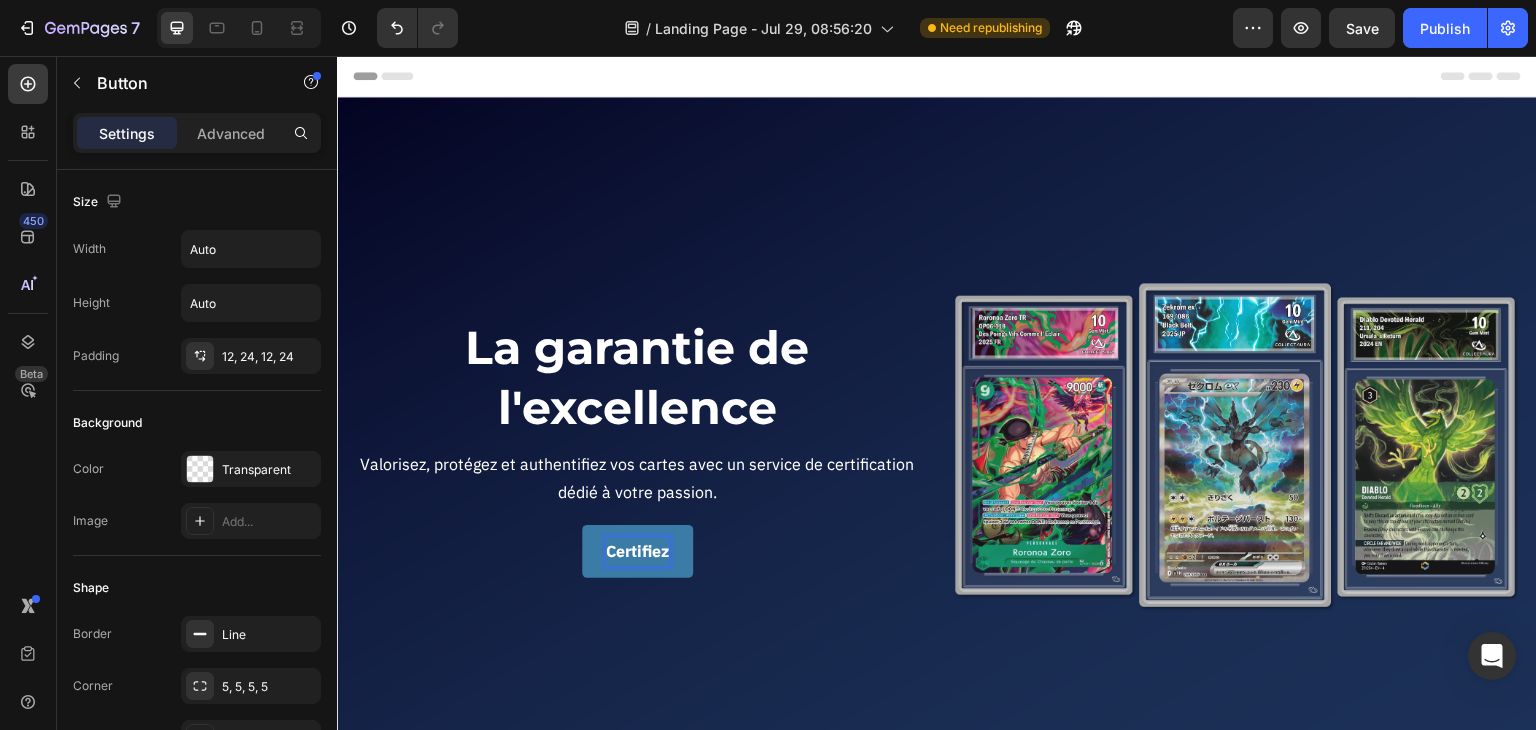 click on "Certifiez" at bounding box center [637, 551] 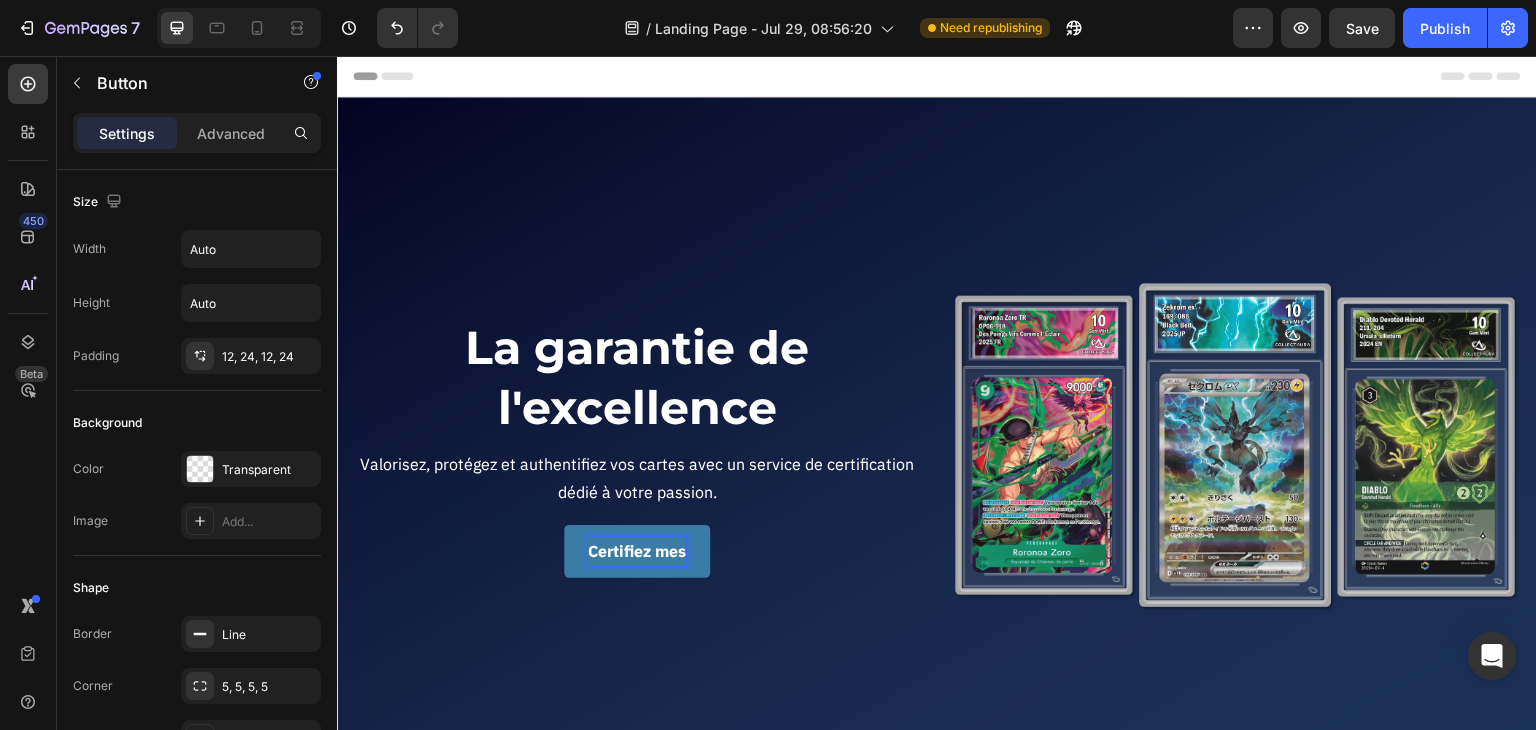 click on "Certifiez mes" at bounding box center (637, 551) 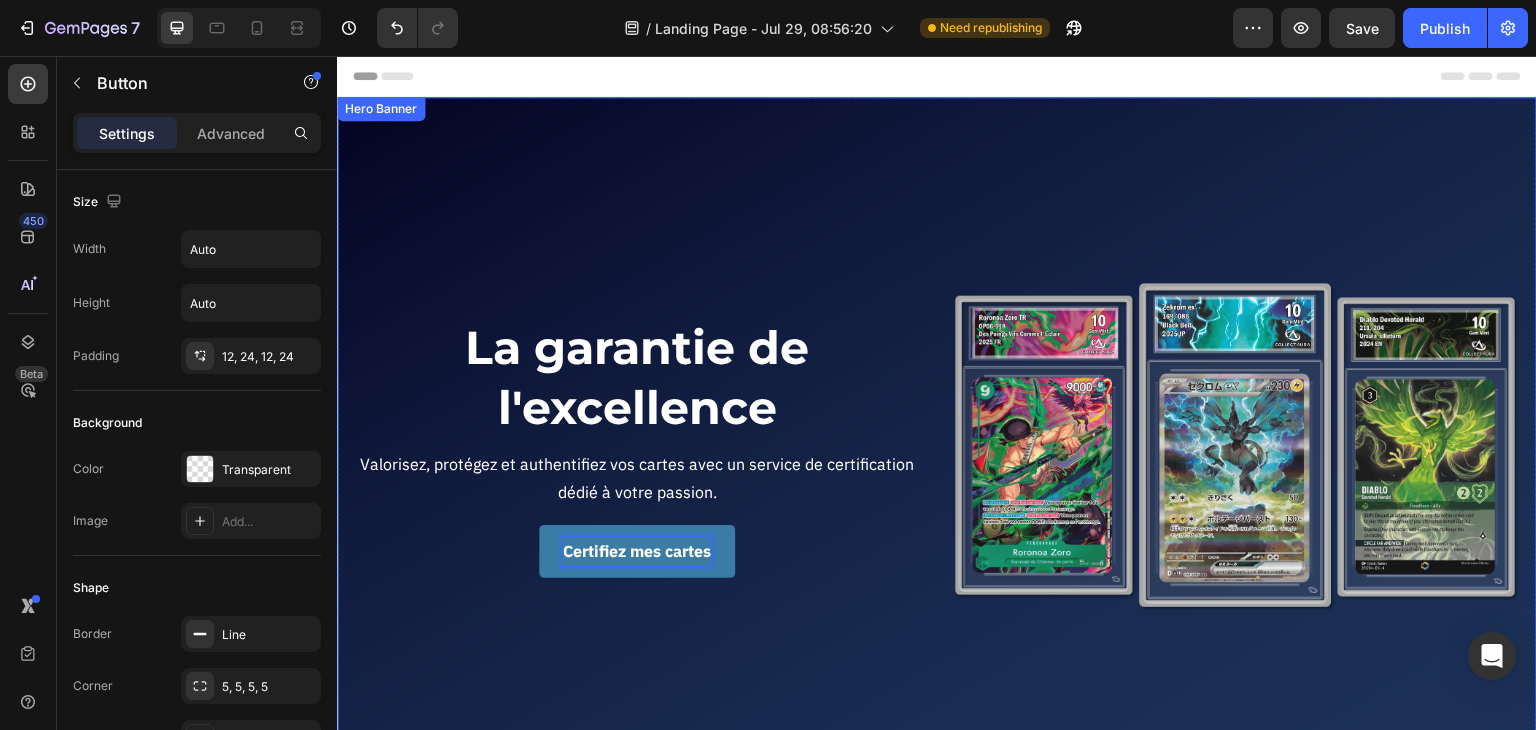 click on "La garantie de l'excellence Heading Valorisez, protégez et authentifiez vos cartes avec un service de certification dédié à votre passion. Text Block Certifiez mes cartes Button   0" at bounding box center [637, 447] 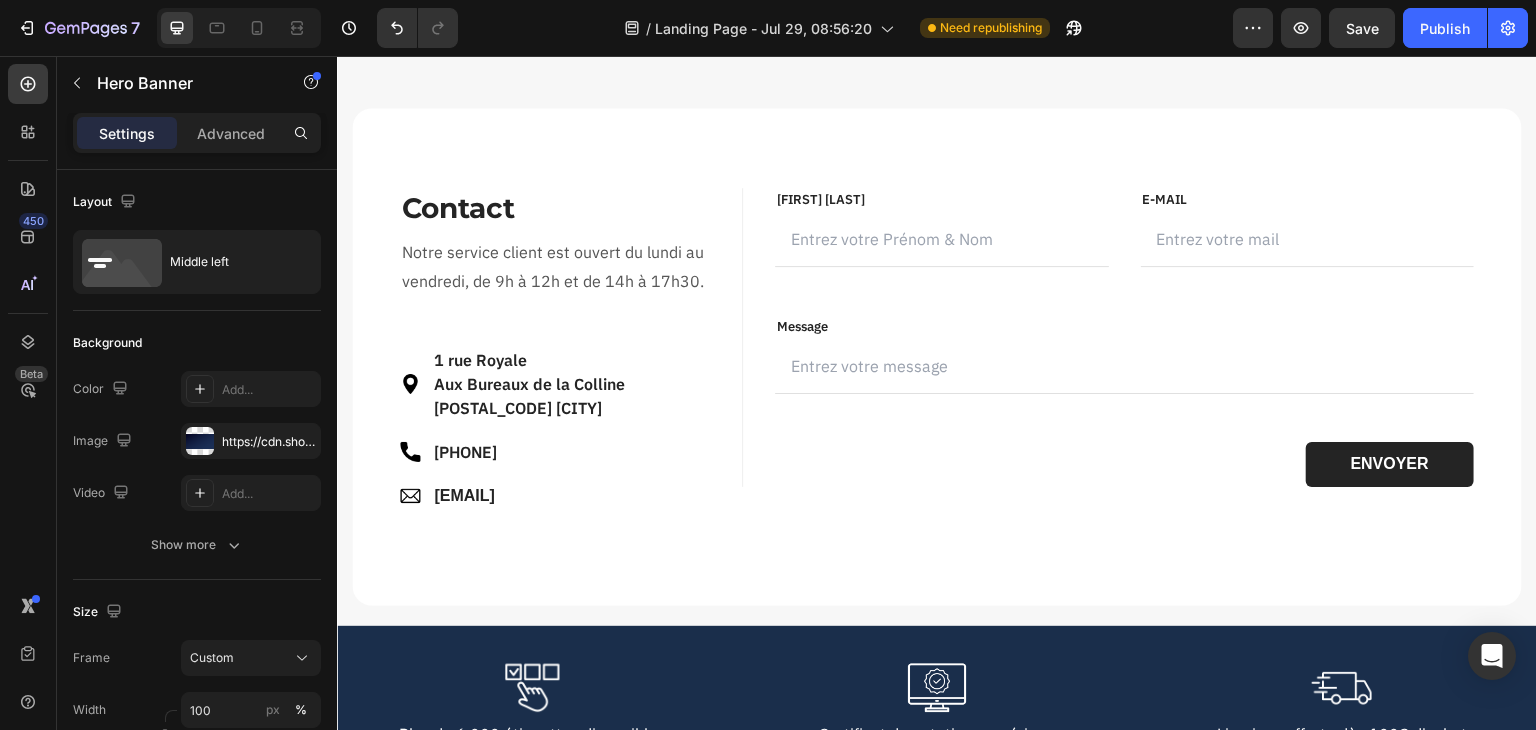 scroll, scrollTop: 3500, scrollLeft: 0, axis: vertical 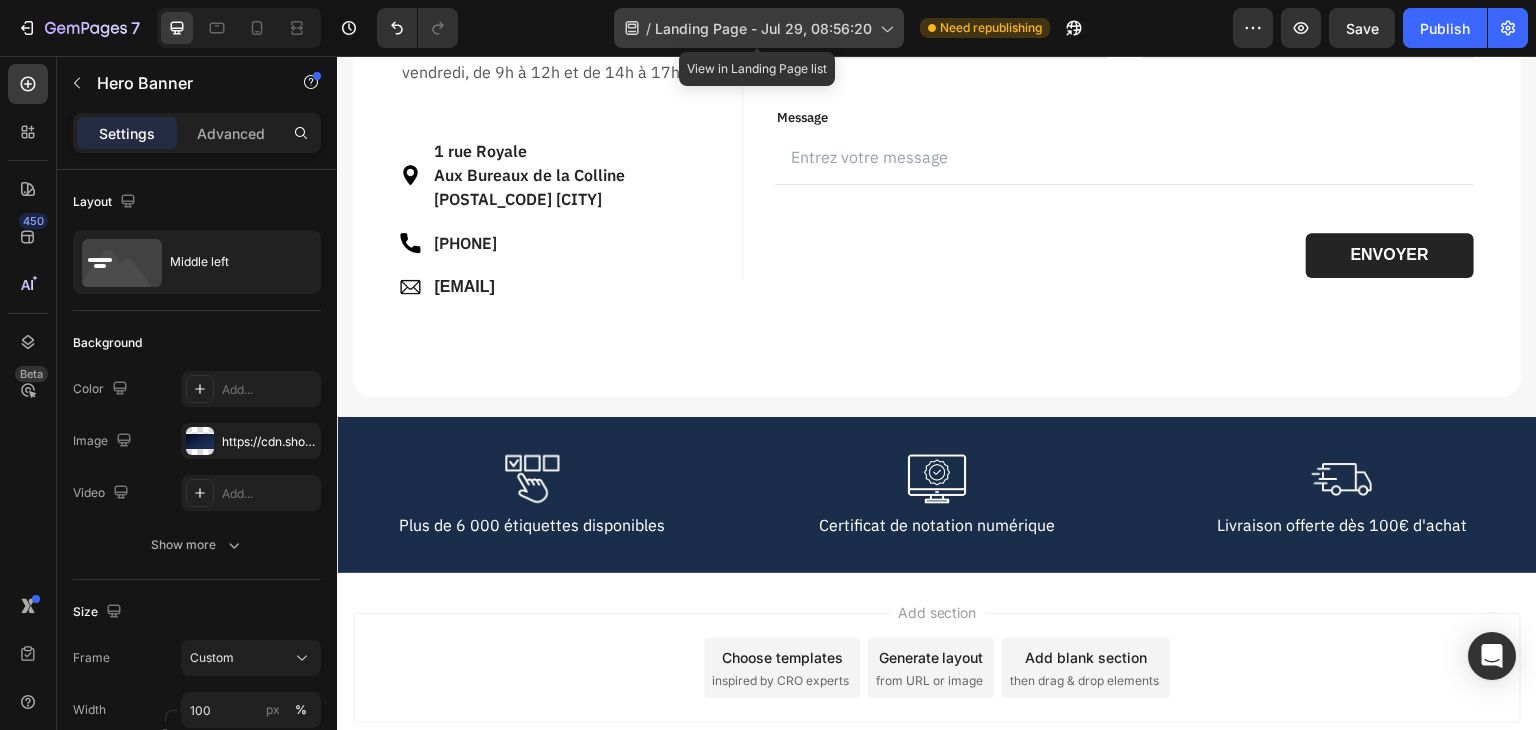 click on "Landing Page - Jul 29, 08:56:20" at bounding box center [763, 28] 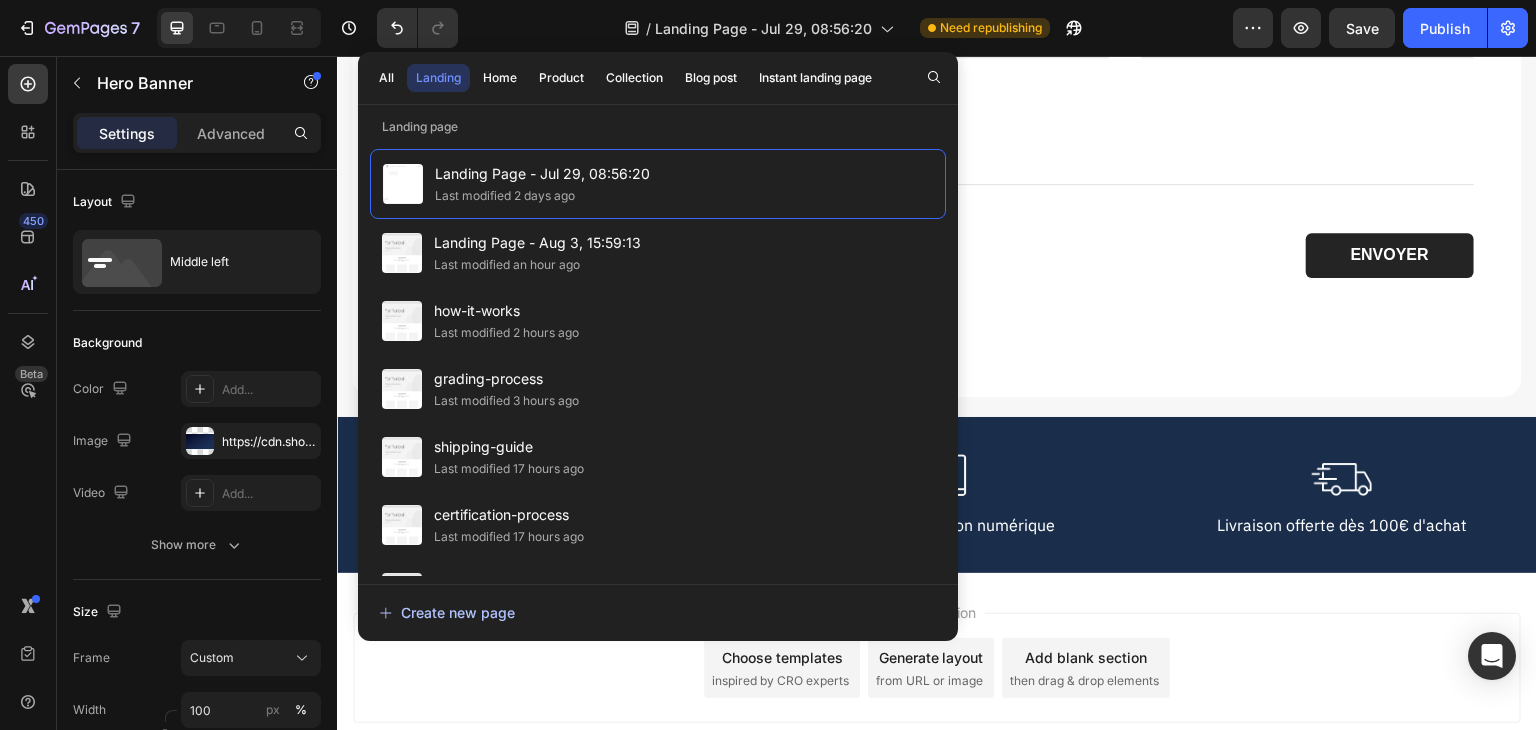 click on "Create new page" at bounding box center (447, 612) 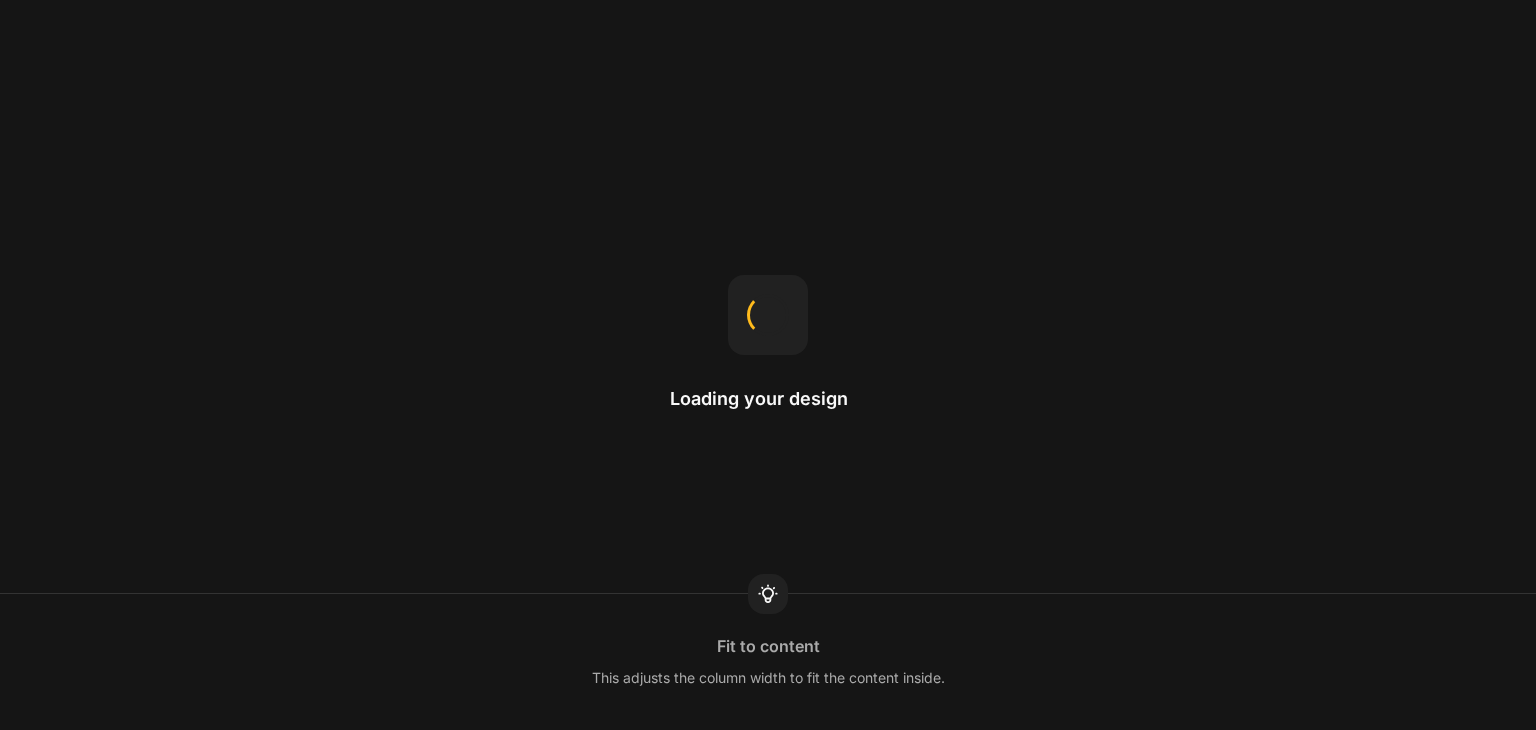 scroll, scrollTop: 0, scrollLeft: 0, axis: both 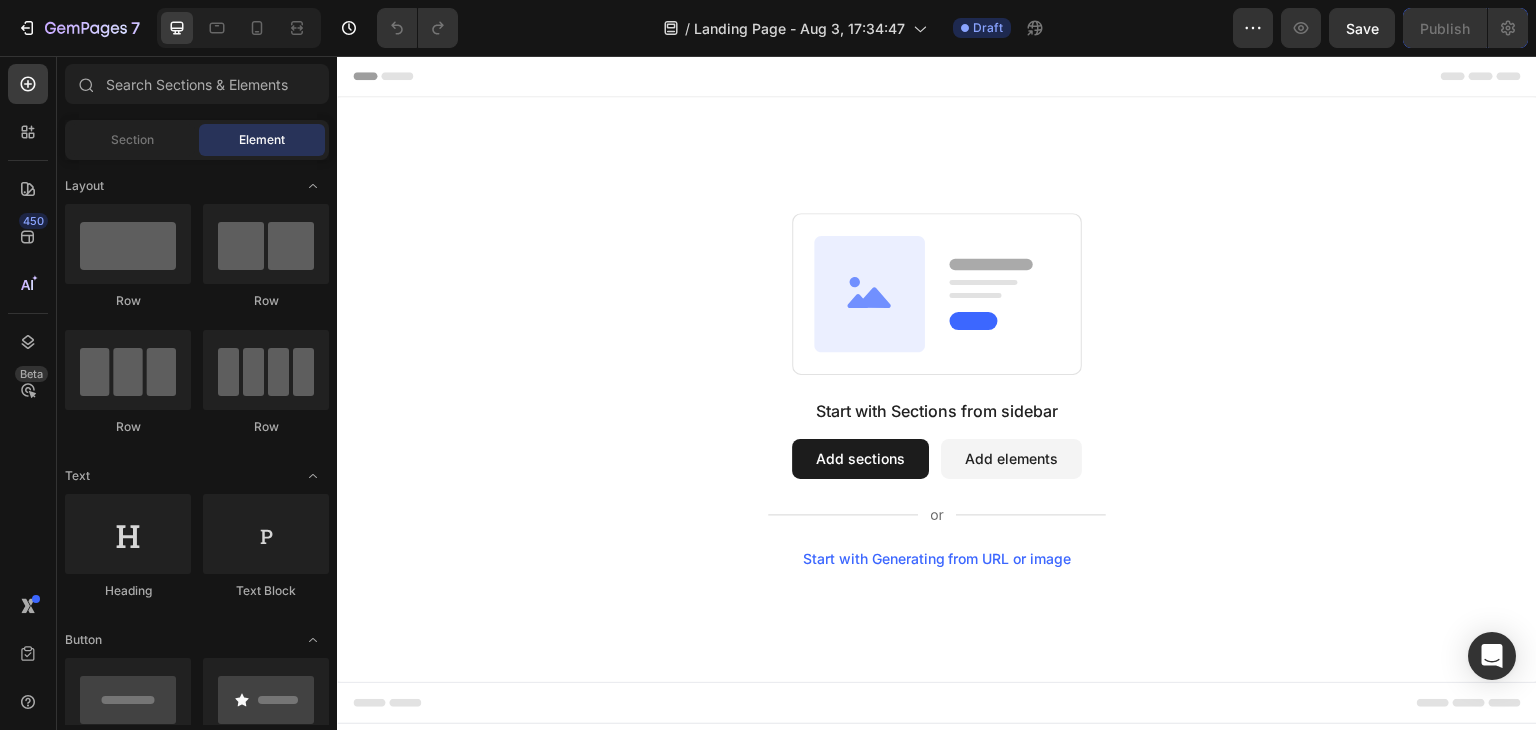 click on "Add elements" at bounding box center (1011, 459) 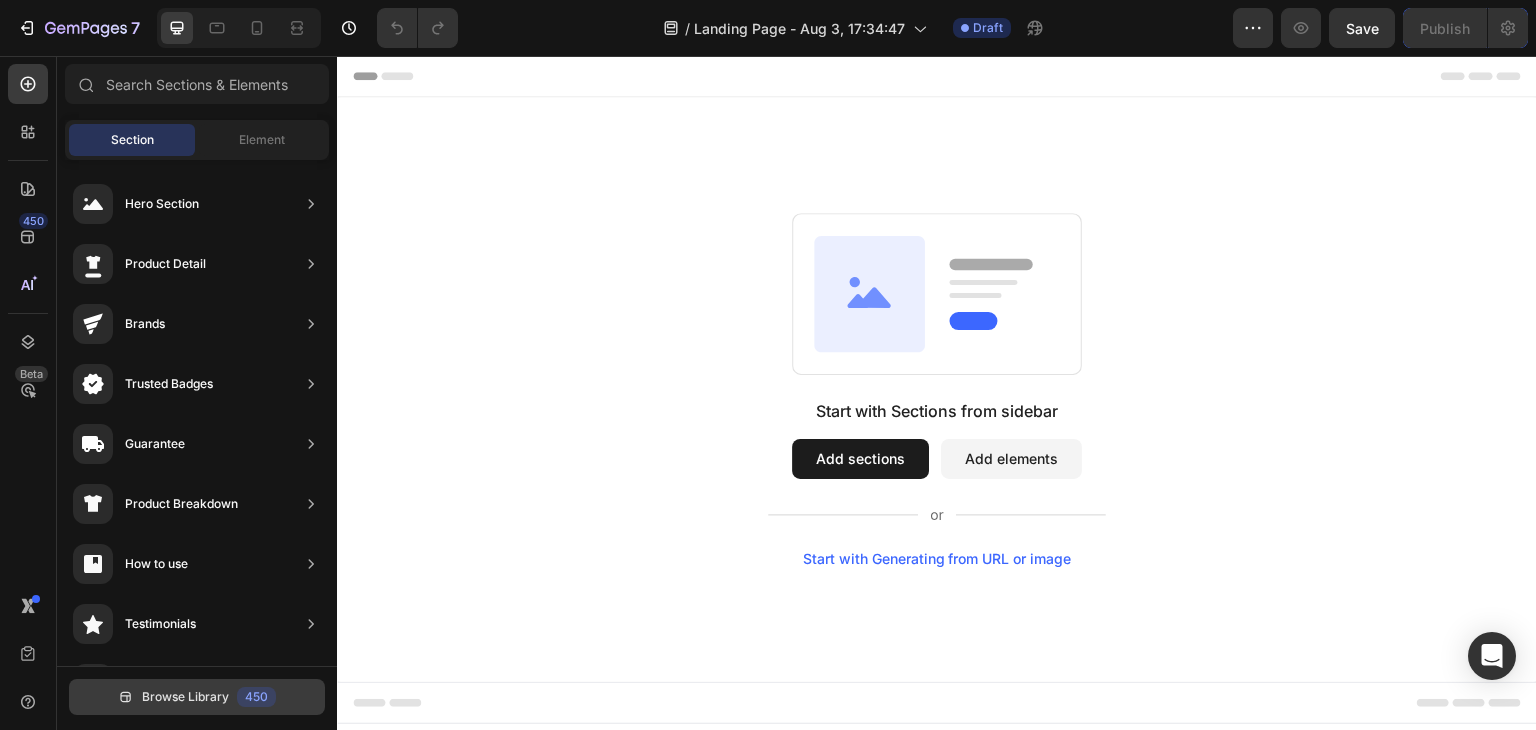 click on "Browse Library" at bounding box center [185, 697] 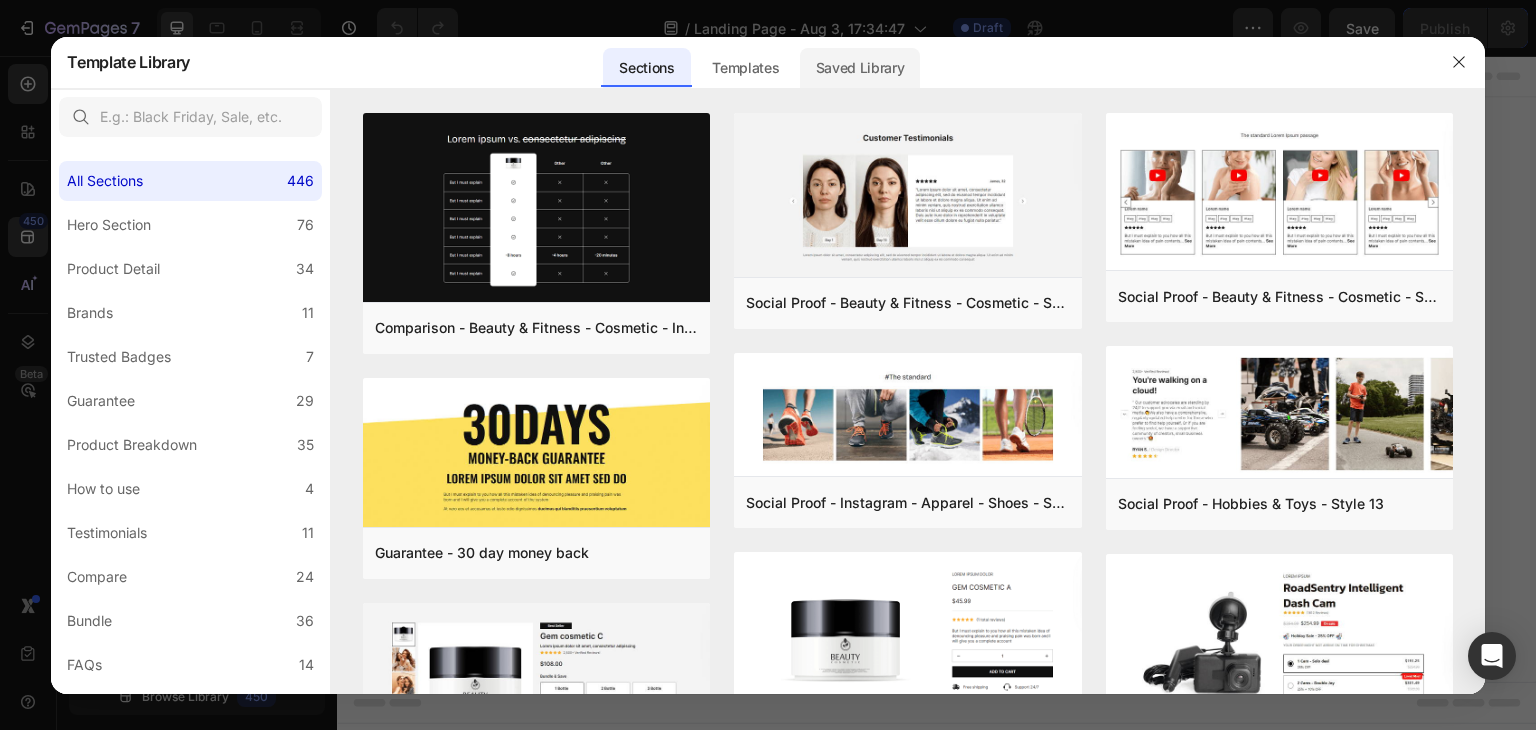 click on "Saved Library" 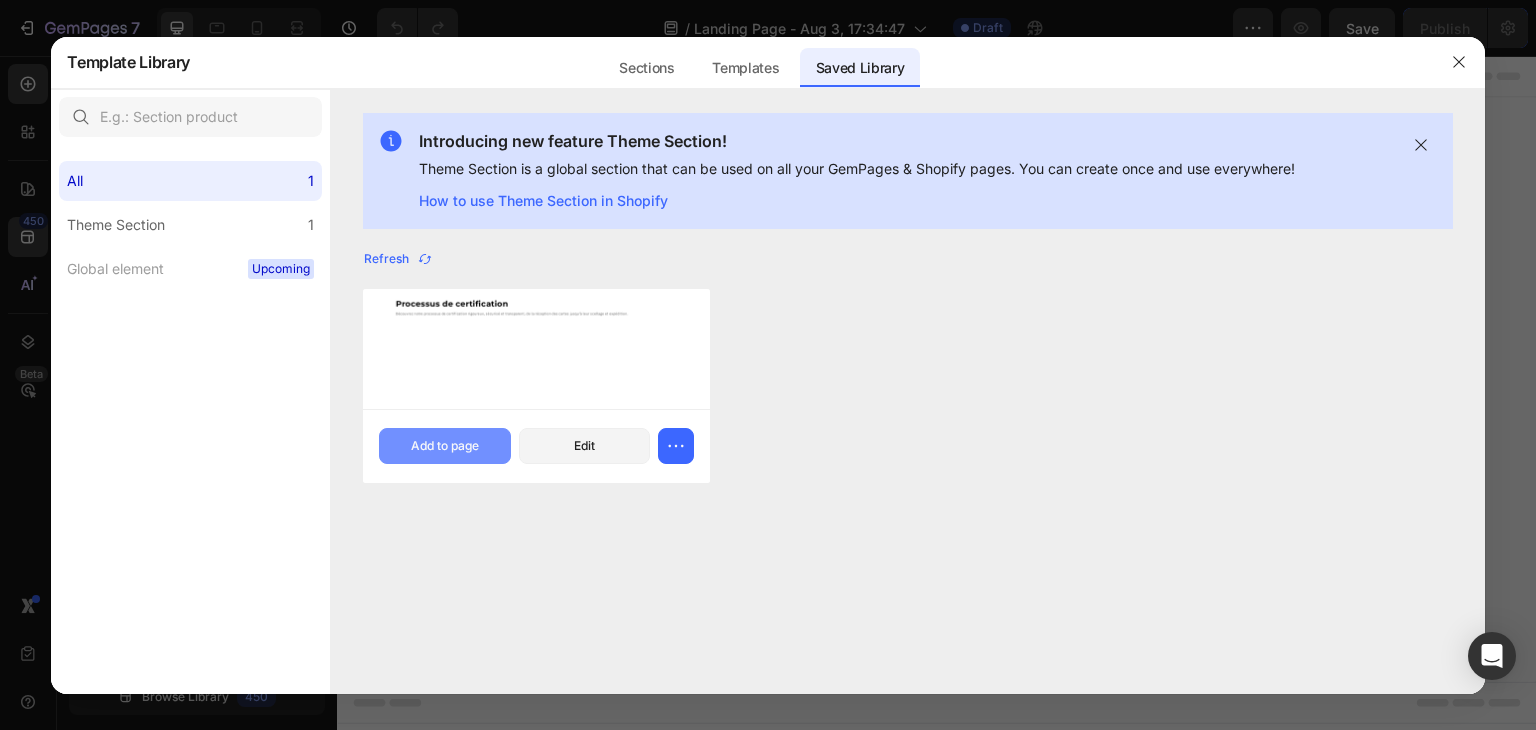 click on "Add to page" at bounding box center (445, 446) 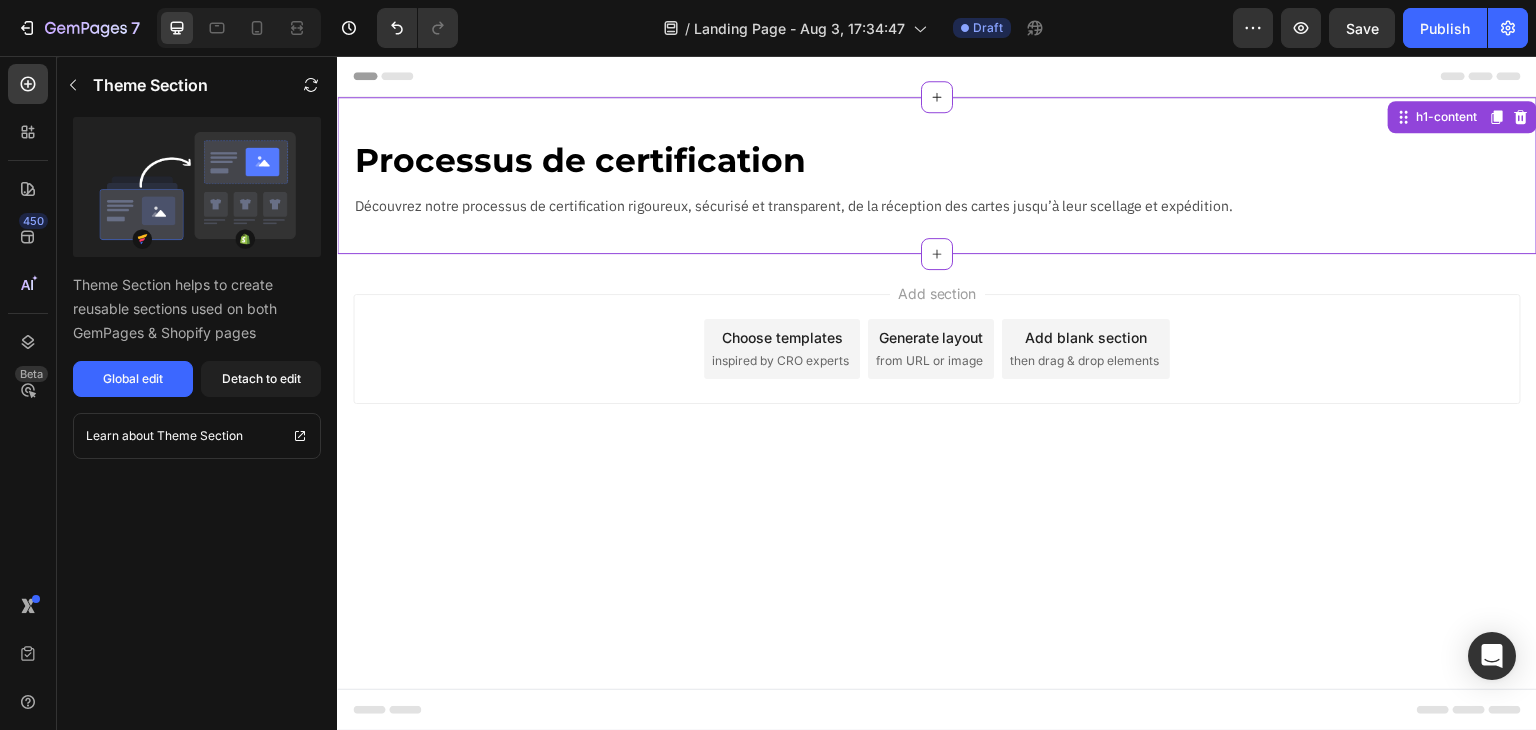 click on "Processus de certification" at bounding box center (945, 160) 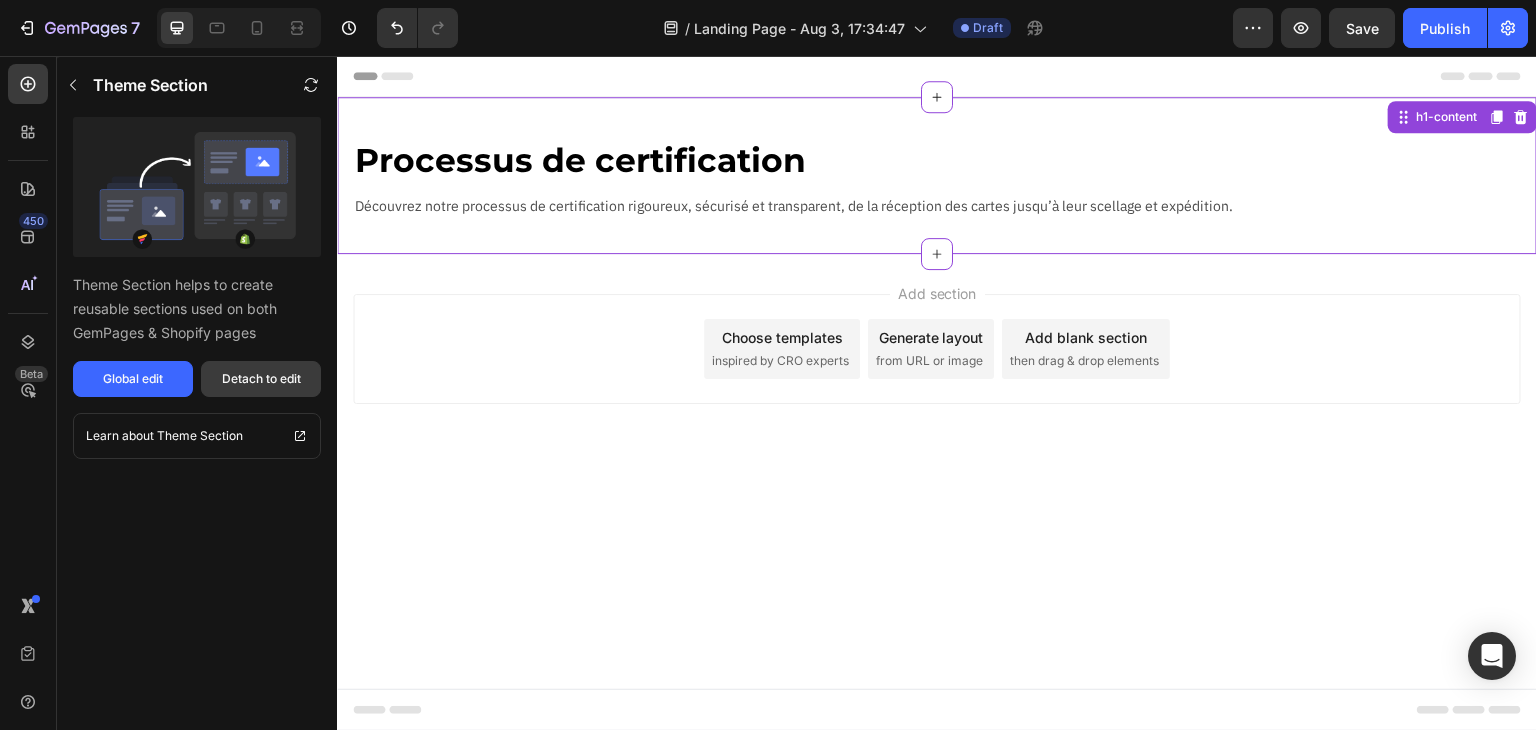 click on "Detach to edit" at bounding box center [261, 379] 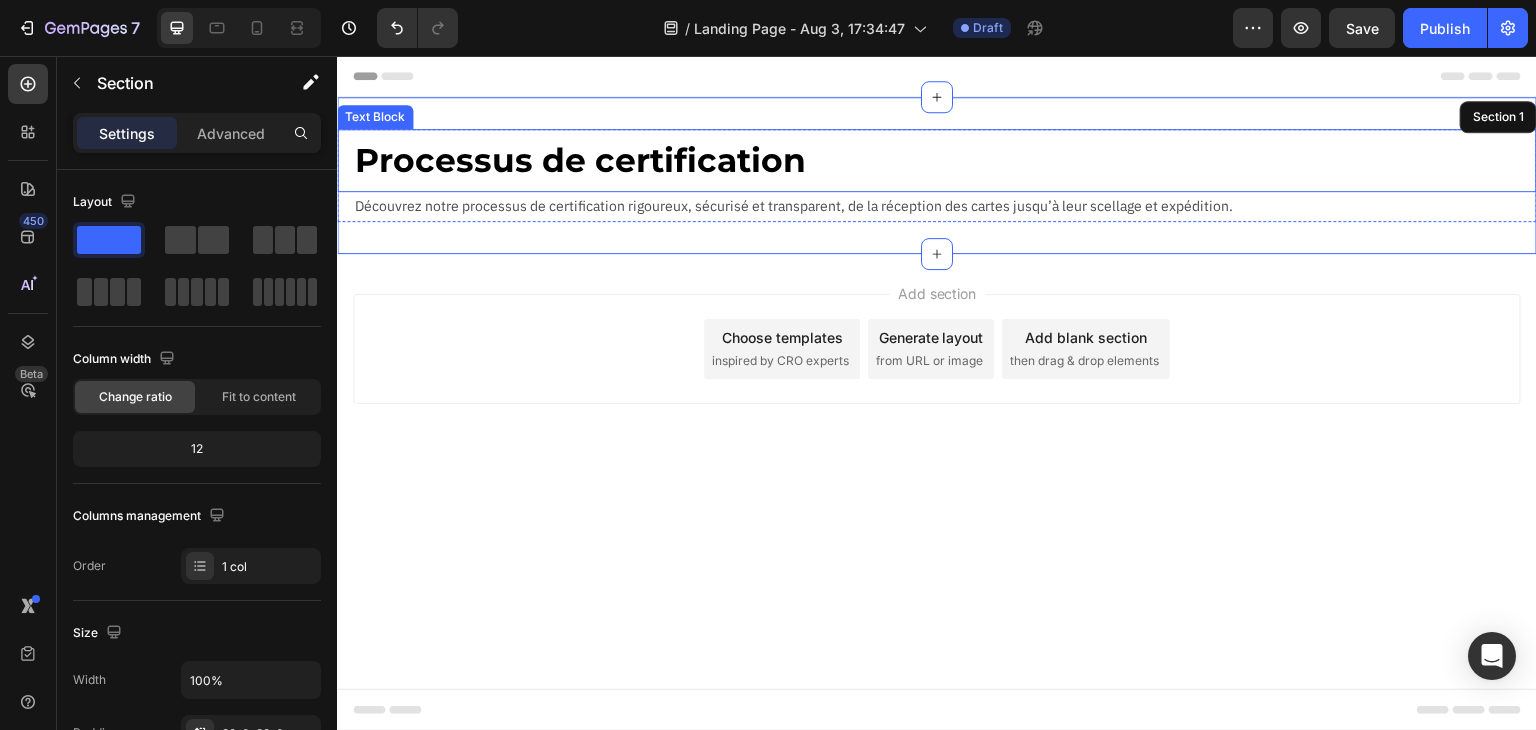 click on "Processus de certification" at bounding box center (945, 160) 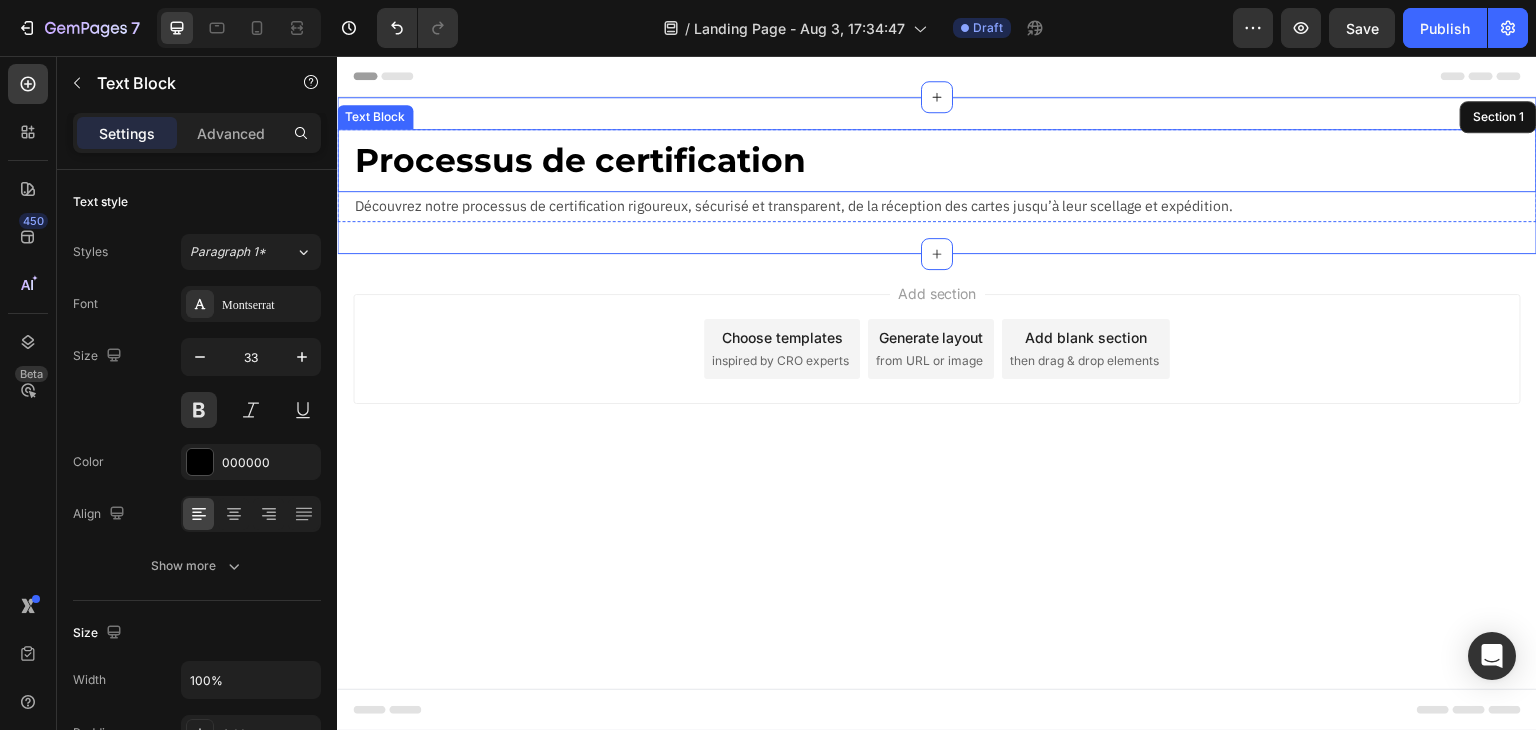 click on "Processus de certification" at bounding box center [945, 160] 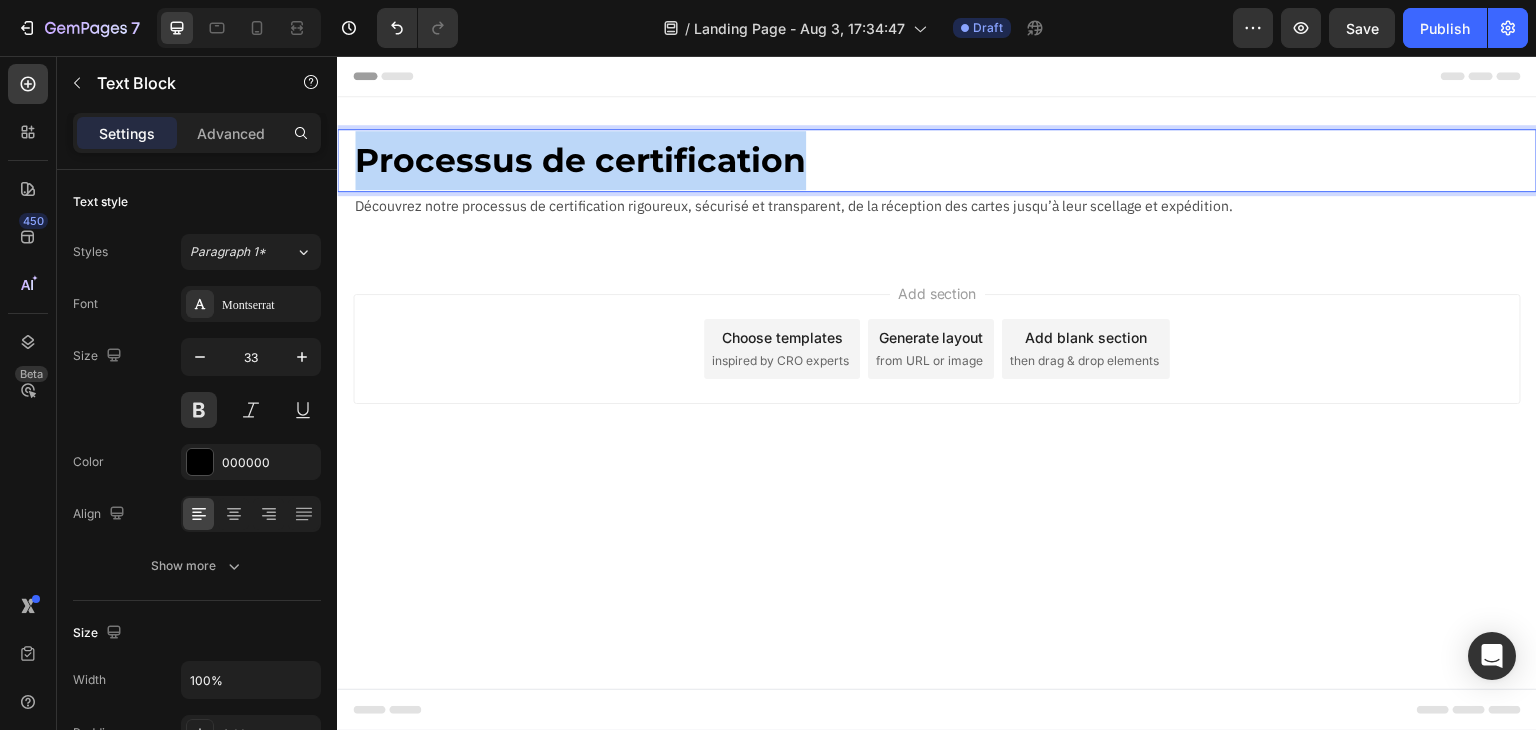 click on "Processus de certification" at bounding box center (945, 160) 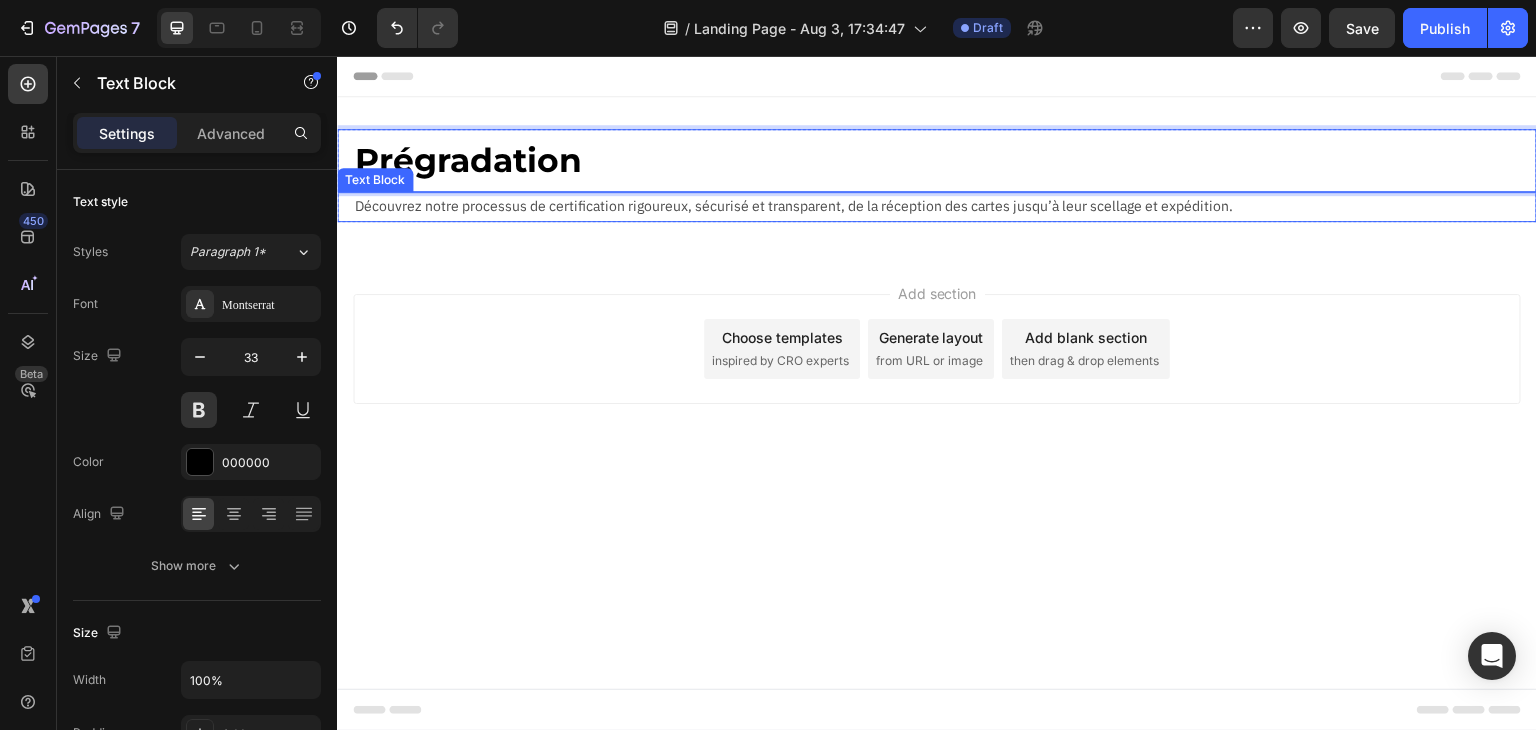click on "Découvrez notre processus de certification rigoureux, sécurisé et transparent, de la réception des cartes jusqu’à leur scellage et expédition." at bounding box center [945, 206] 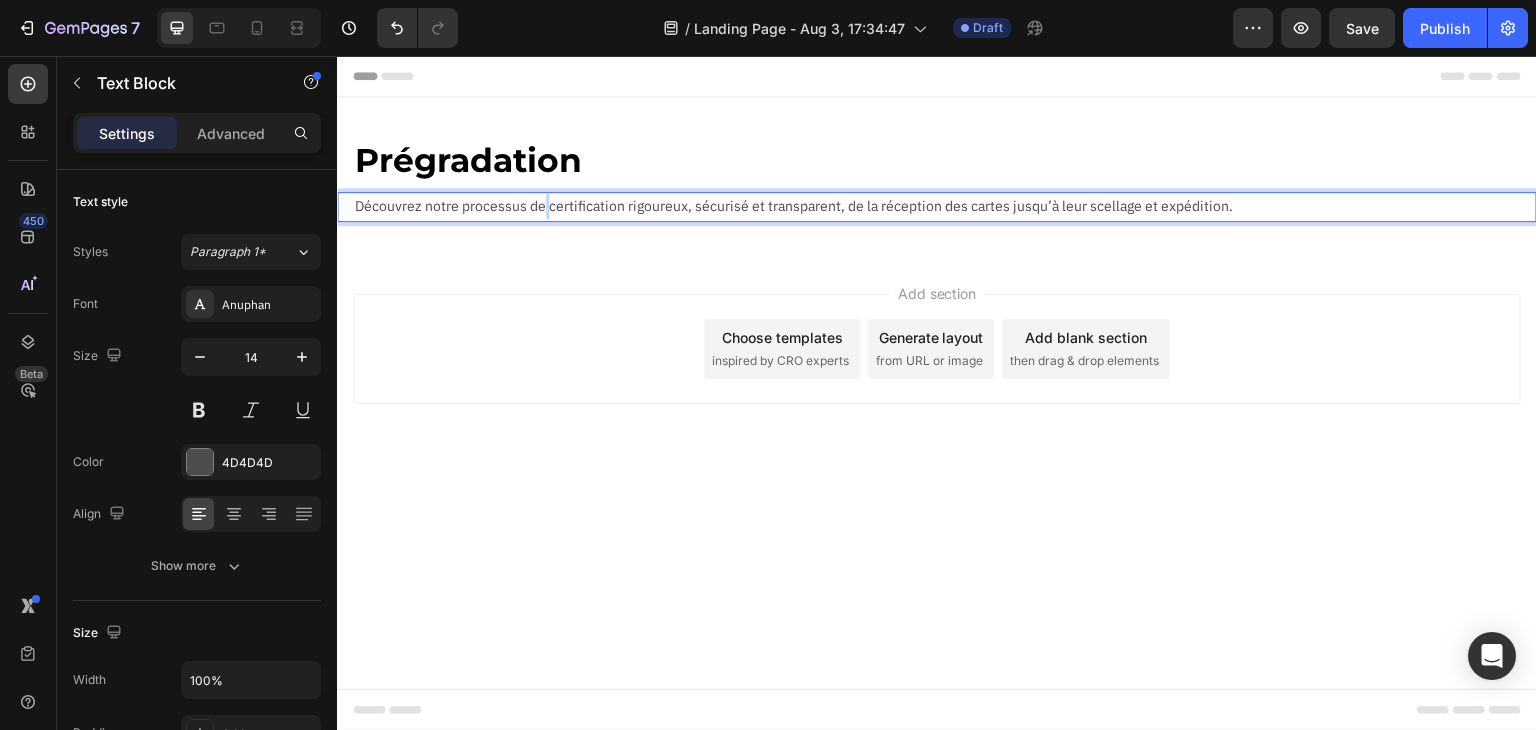 click on "Découvrez notre processus de certification rigoureux, sécurisé et transparent, de la réception des cartes jusqu’à leur scellage et expédition." at bounding box center [945, 206] 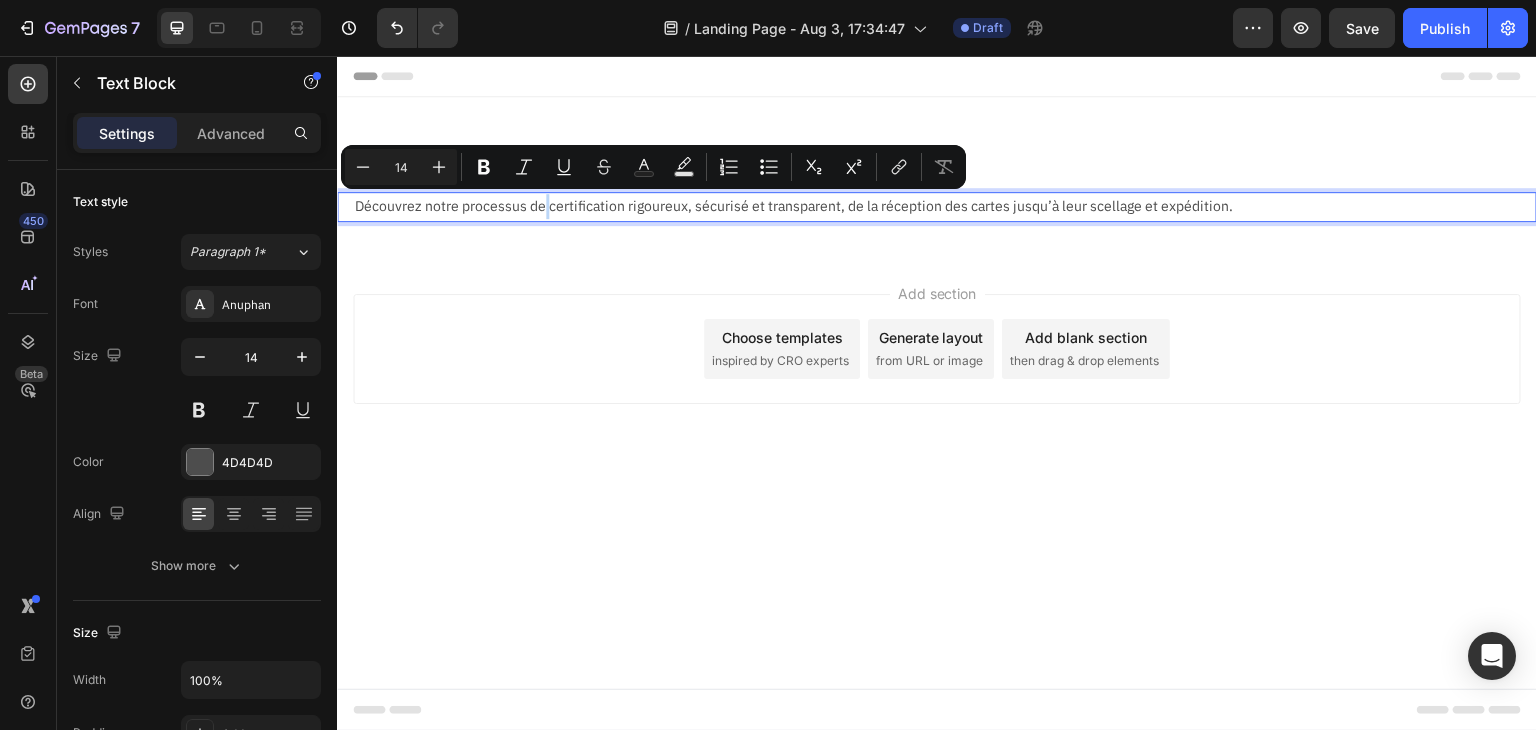 click on "Add section Choose templates inspired by CRO experts Generate layout from URL or image Add blank section then drag & drop elements" at bounding box center (937, 349) 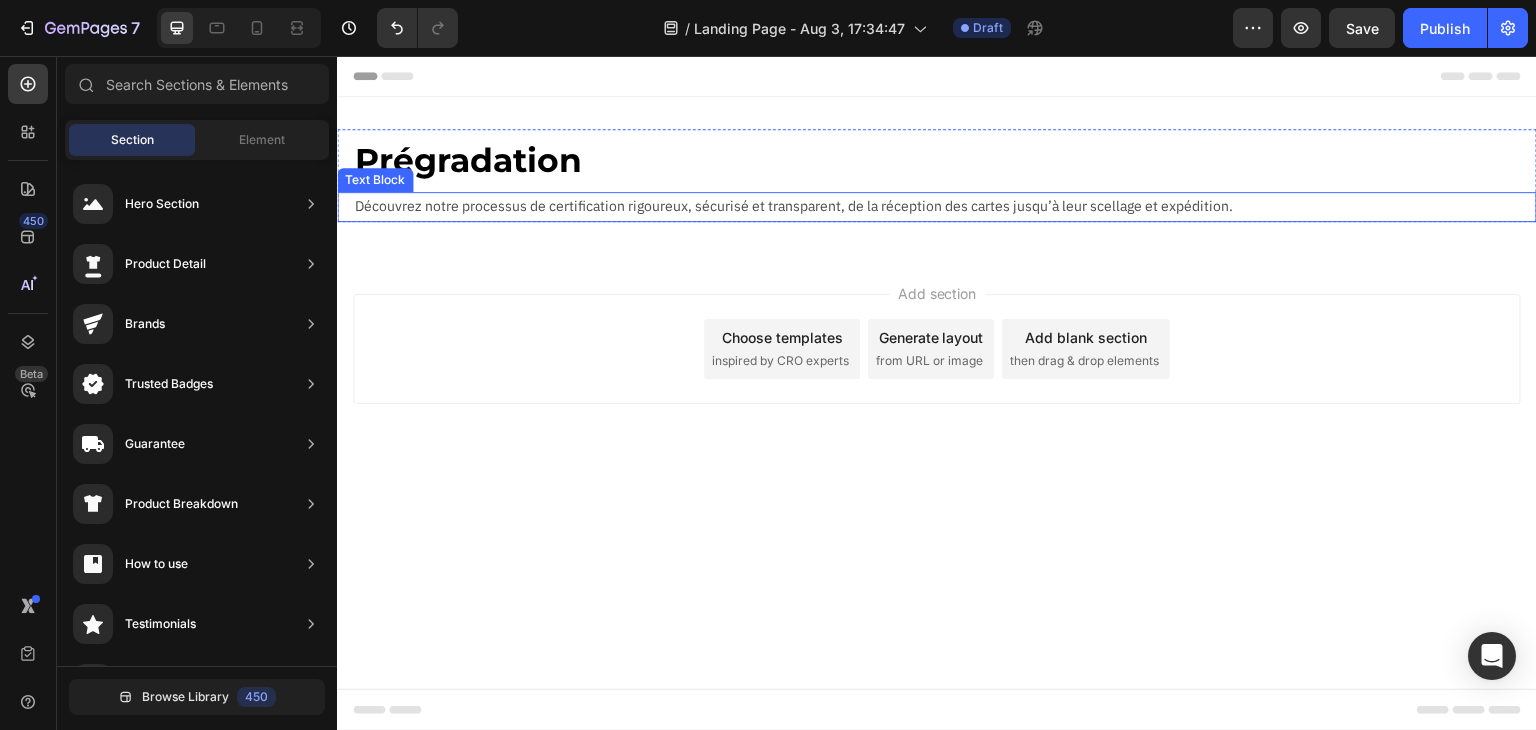 click on "Découvrez notre processus de certification rigoureux, sécurisé et transparent, de la réception des cartes jusqu’à leur scellage et expédition." at bounding box center (945, 206) 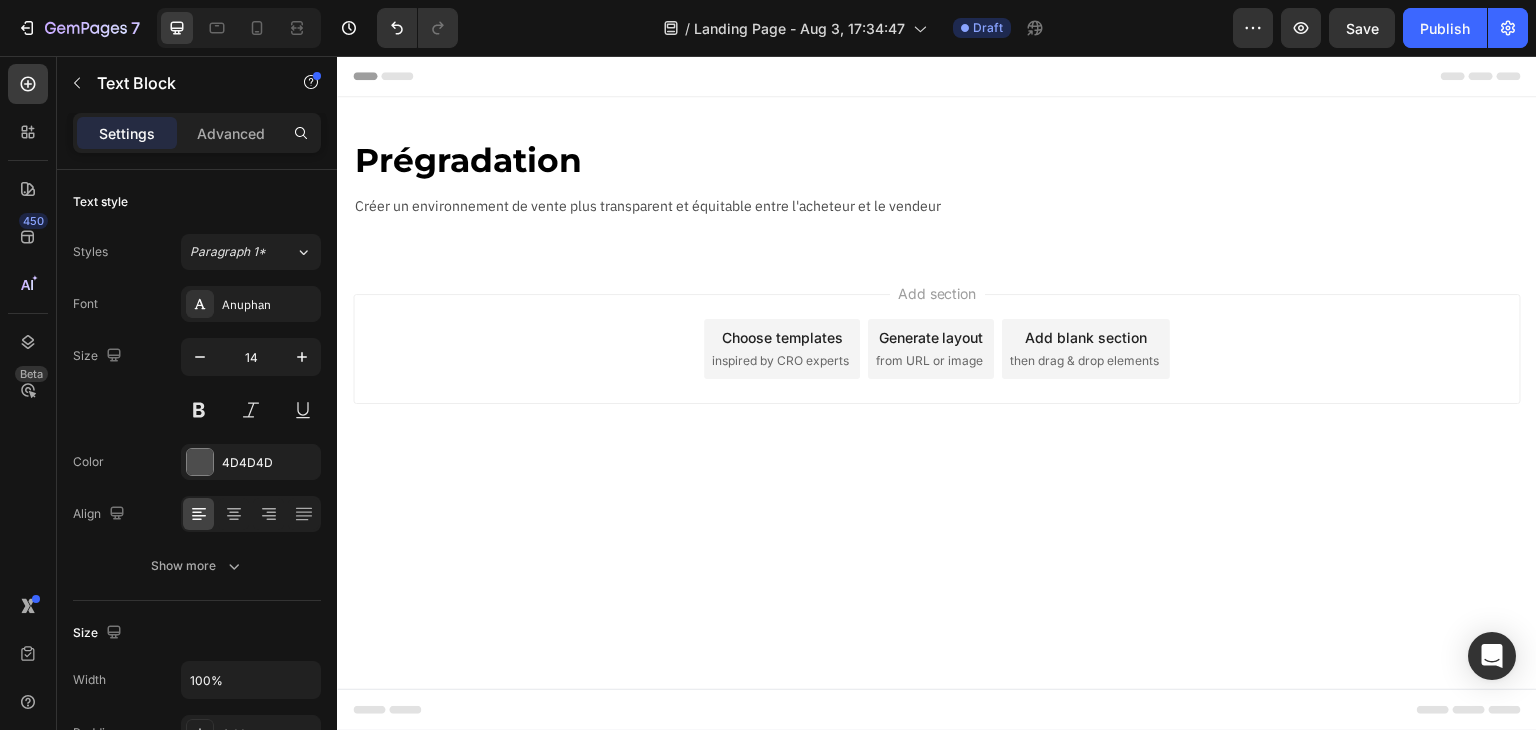 click on "Add section Choose templates inspired by CRO experts Generate layout from URL or image Add blank section then drag & drop elements" at bounding box center (937, 349) 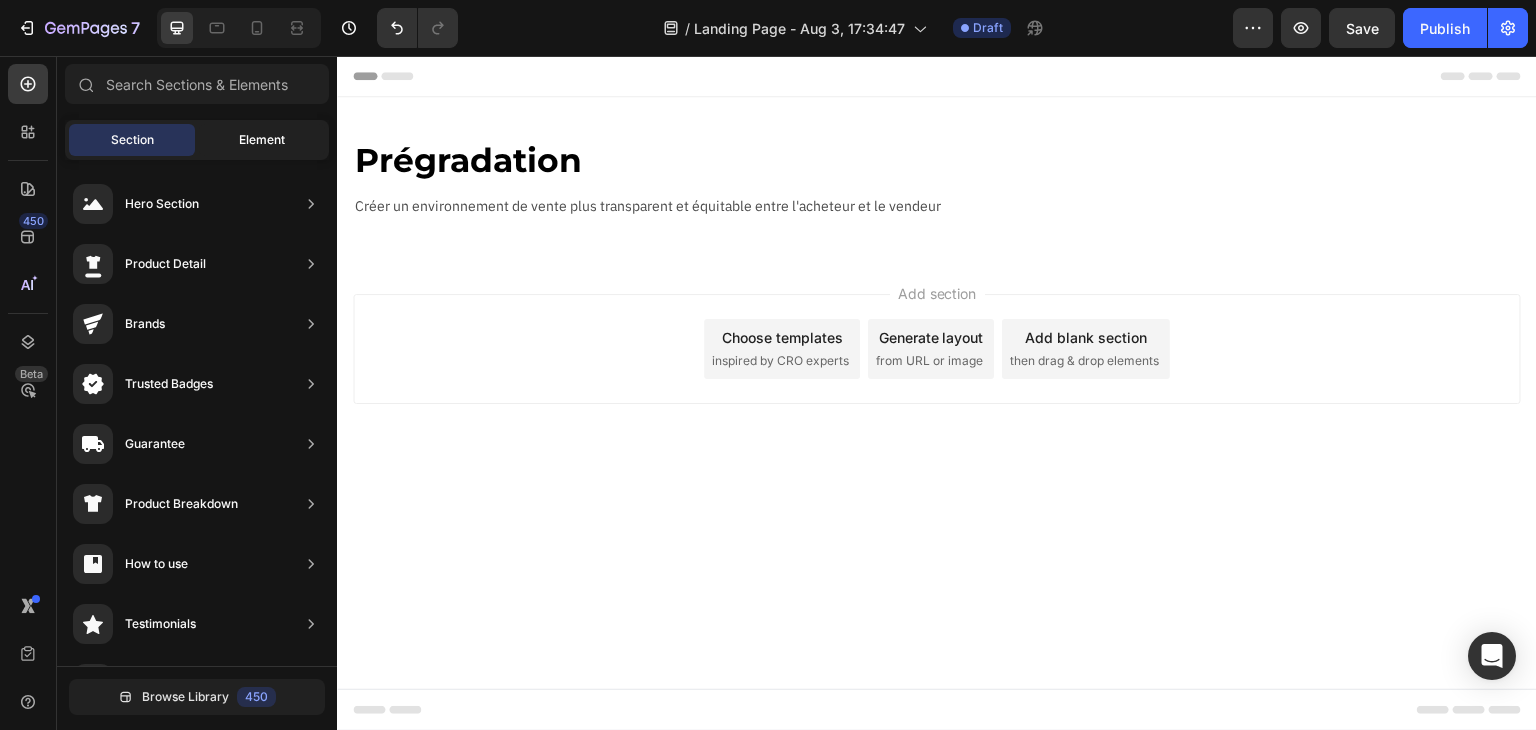 click on "Element" at bounding box center (262, 140) 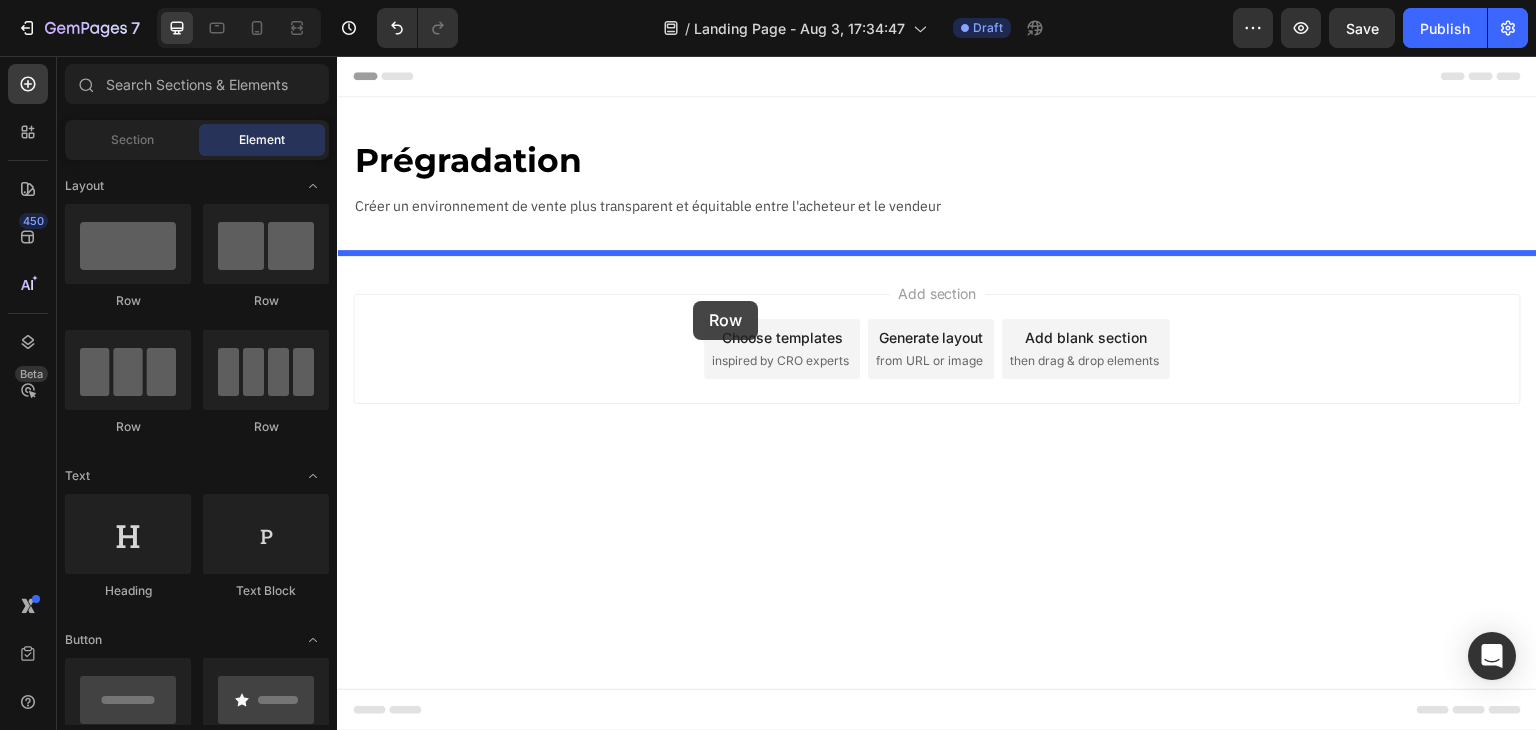 drag, startPoint x: 593, startPoint y: 296, endPoint x: 693, endPoint y: 301, distance: 100.12492 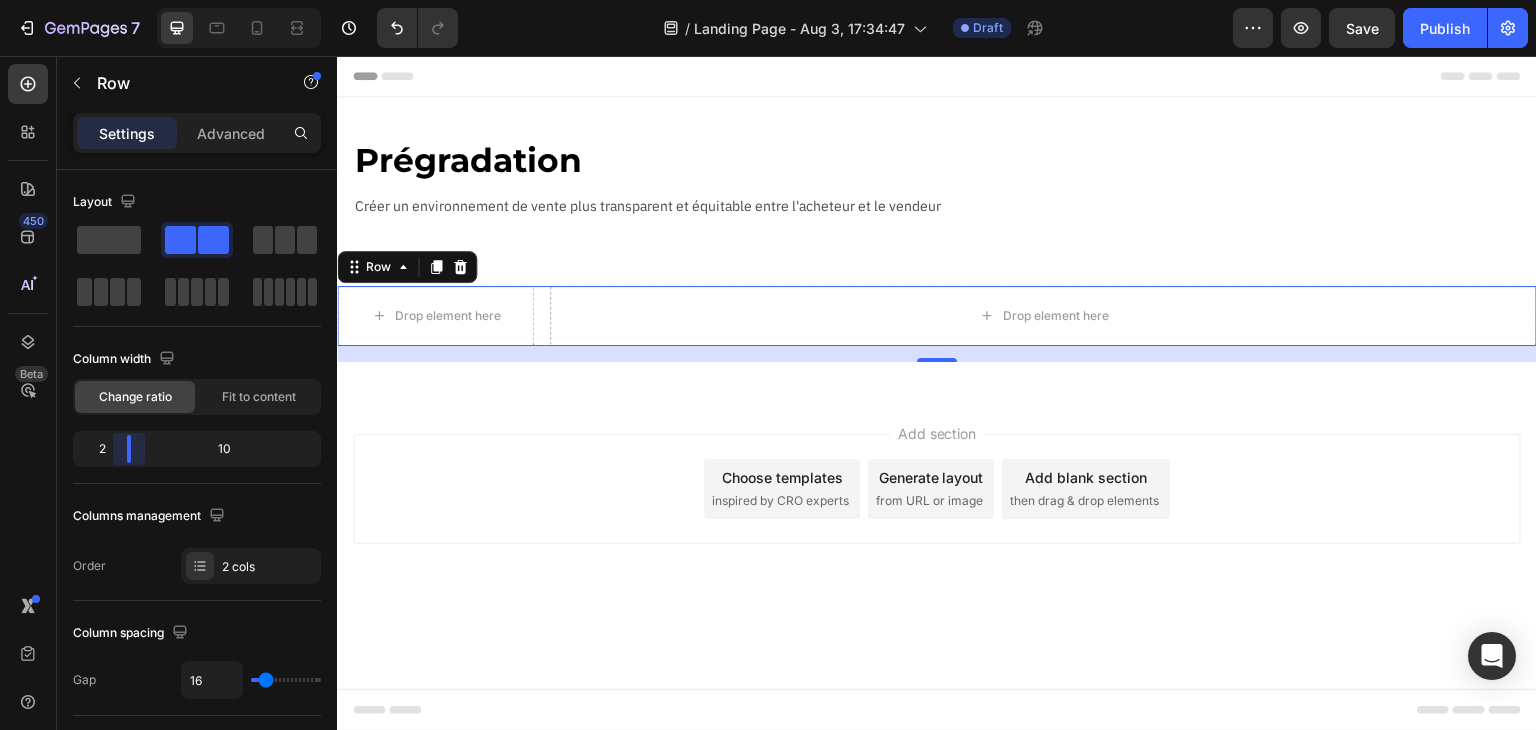 drag, startPoint x: 195, startPoint y: 447, endPoint x: 122, endPoint y: 463, distance: 74.73286 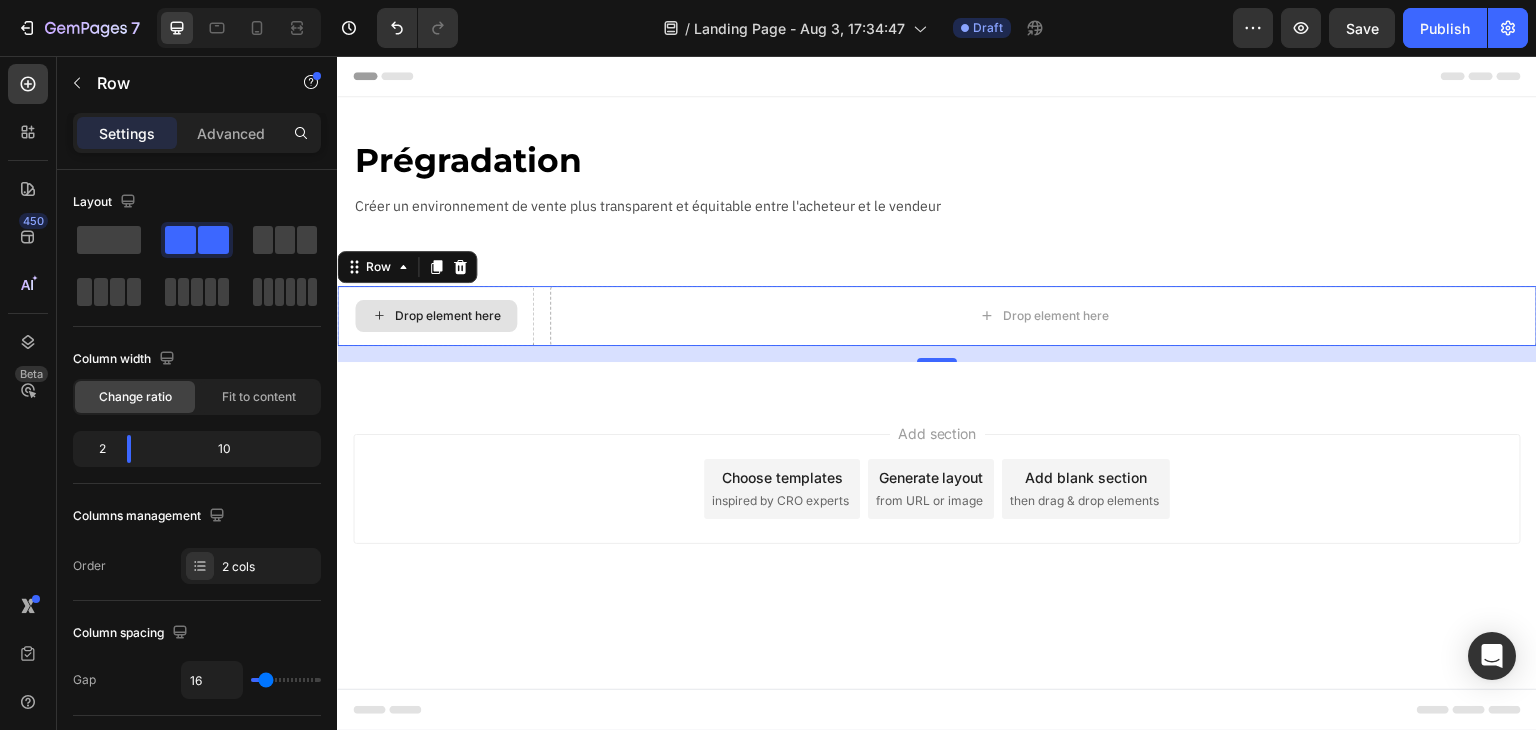 click on "Drop element here" at bounding box center [448, 316] 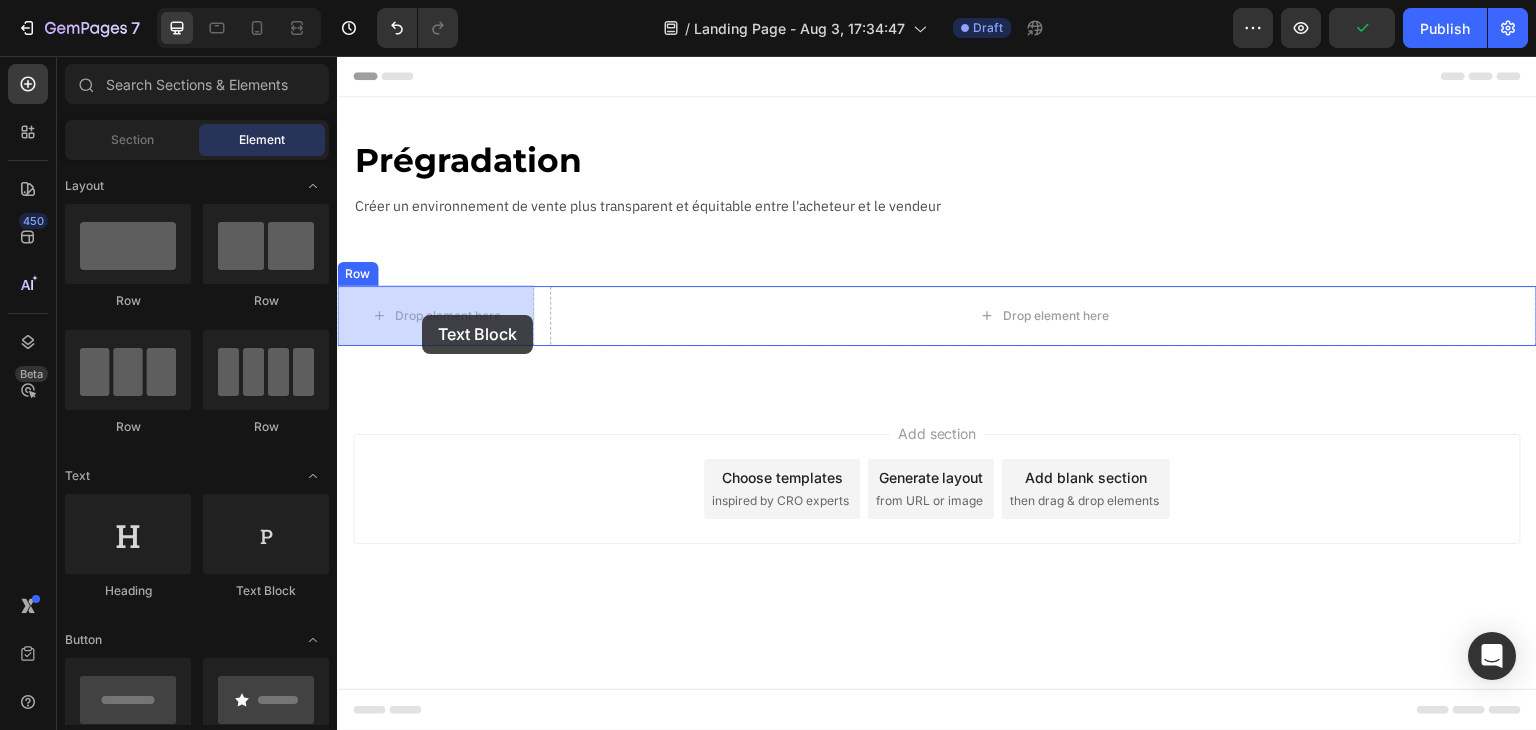 drag, startPoint x: 662, startPoint y: 537, endPoint x: 422, endPoint y: 315, distance: 326.93118 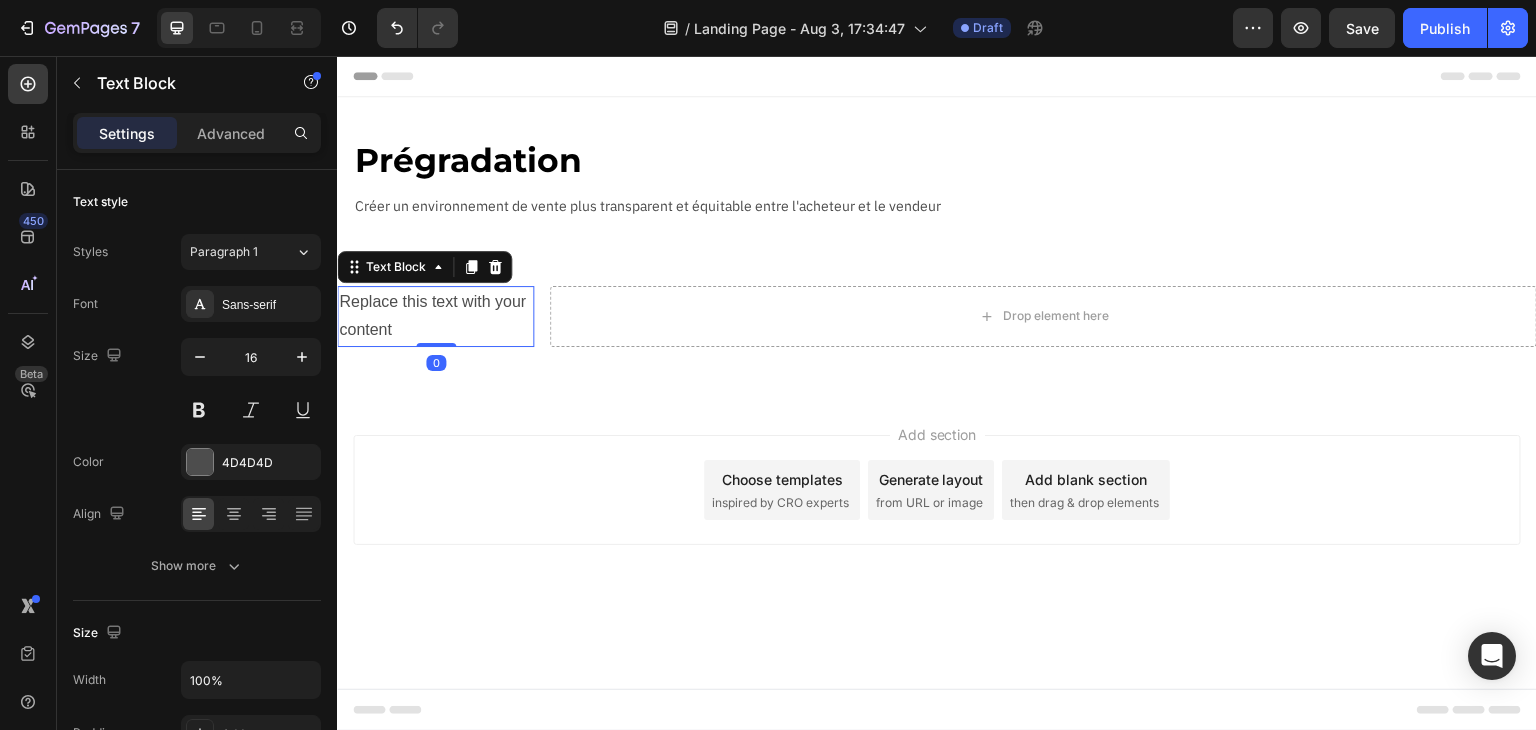 click on "Replace this text with your content" at bounding box center [435, 317] 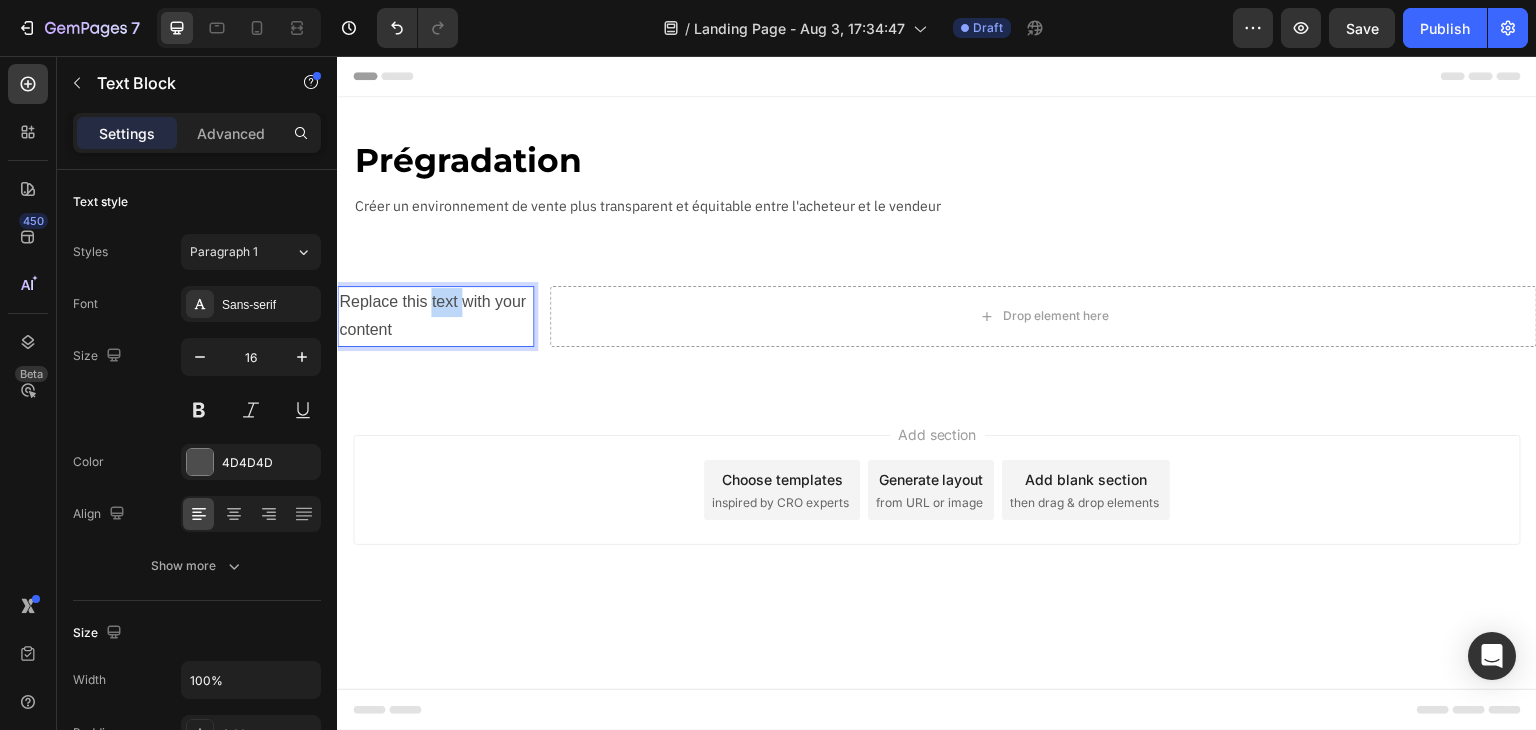 click on "Replace this text with your content" at bounding box center [435, 317] 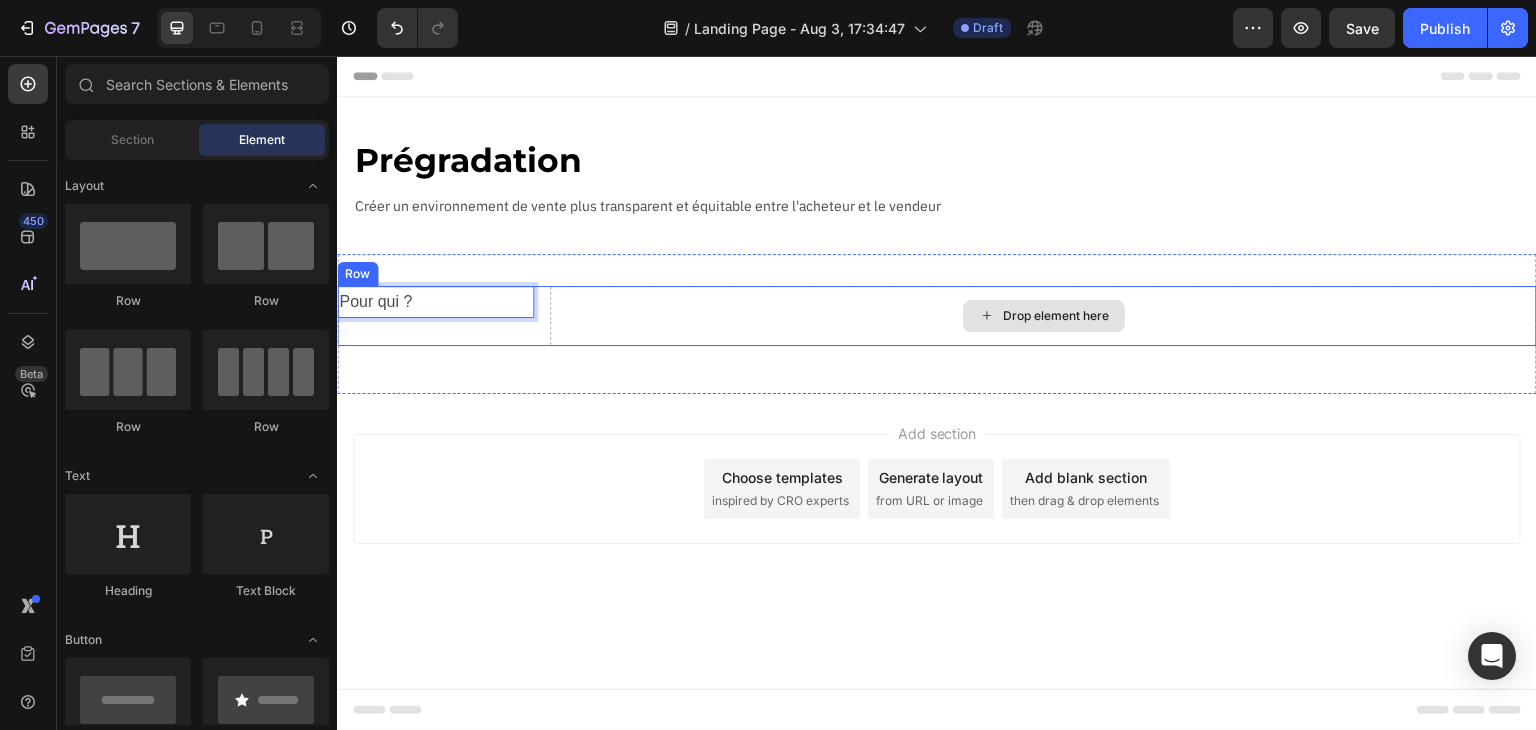 click on "Drop element here" at bounding box center (1044, 316) 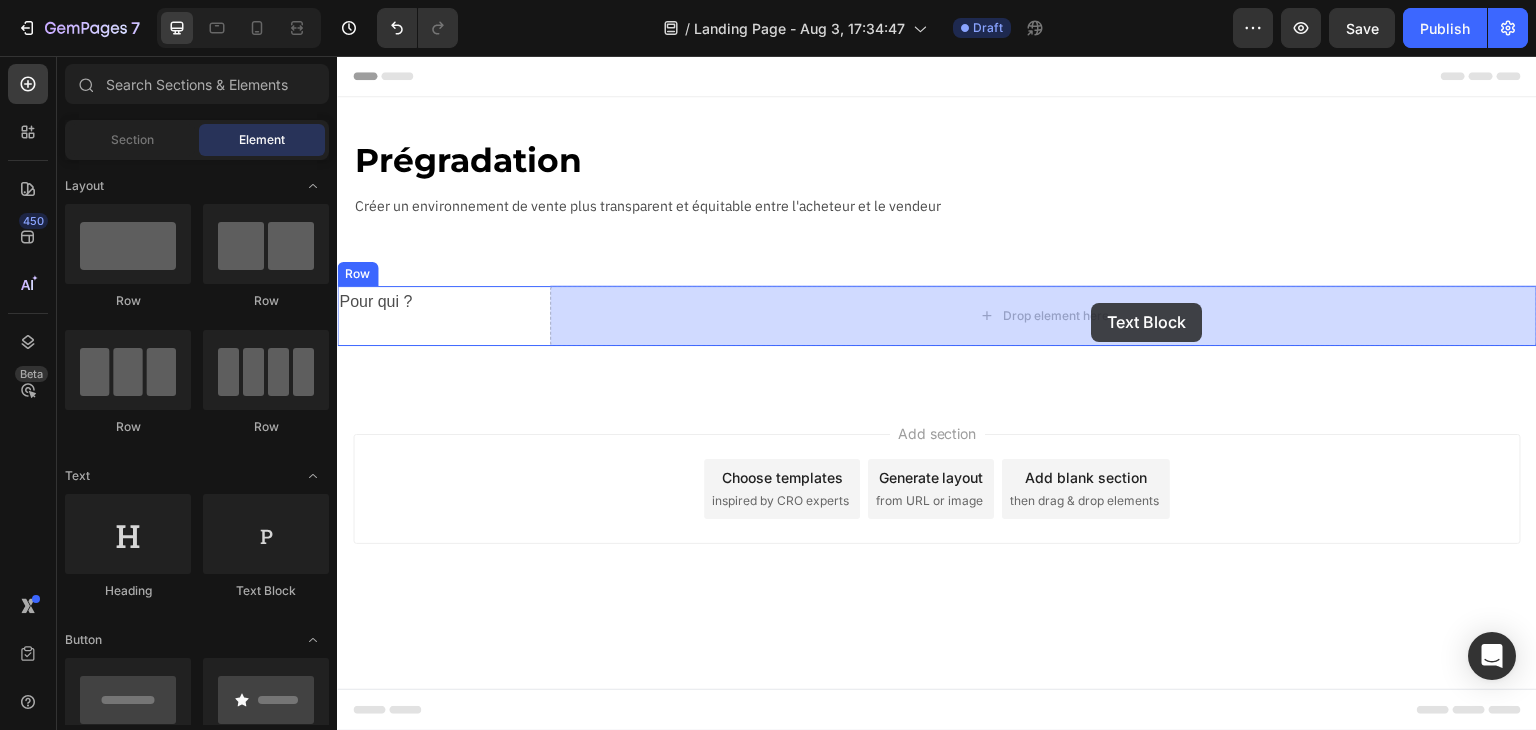 drag, startPoint x: 589, startPoint y: 602, endPoint x: 1083, endPoint y: 307, distance: 575.379 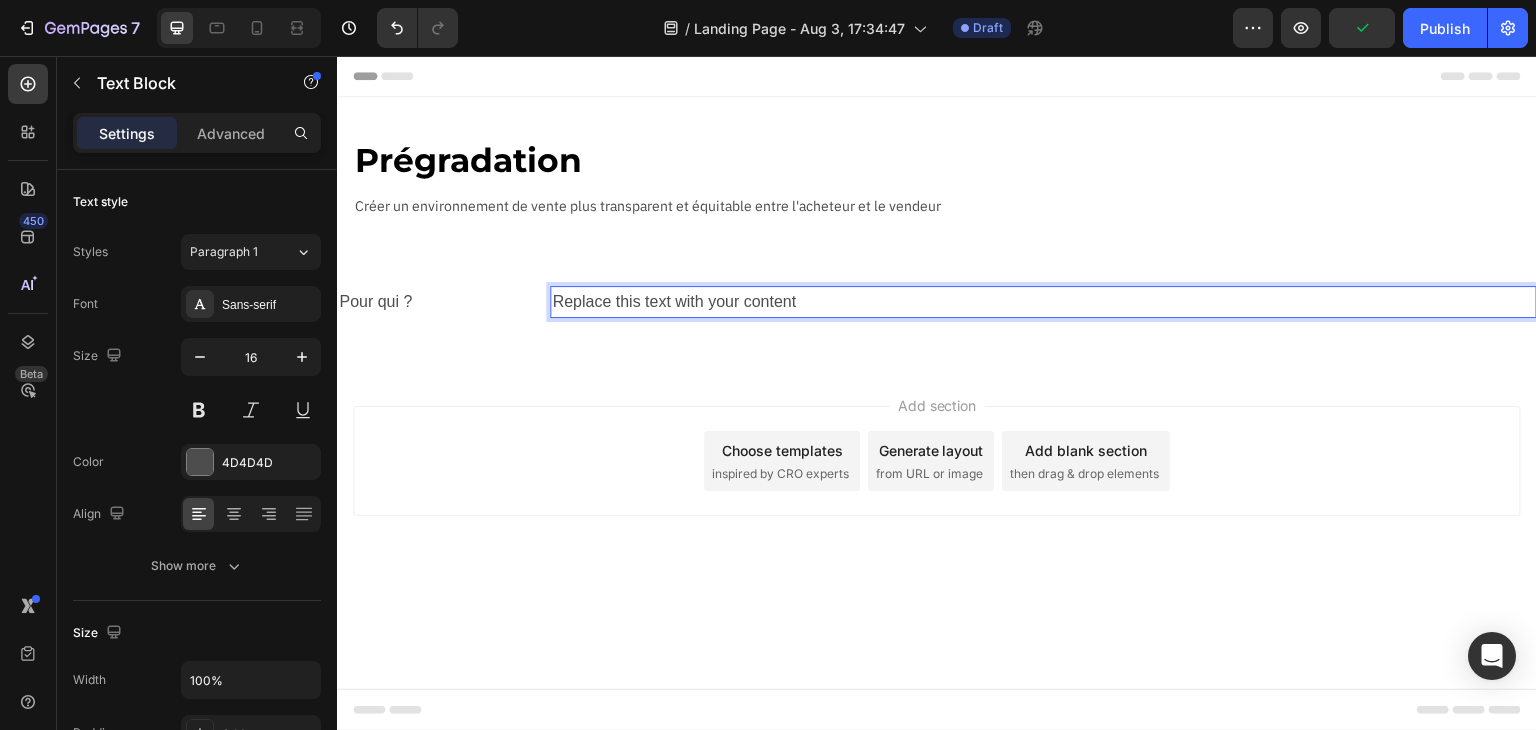 click on "Replace this text with your content" at bounding box center (1043, 302) 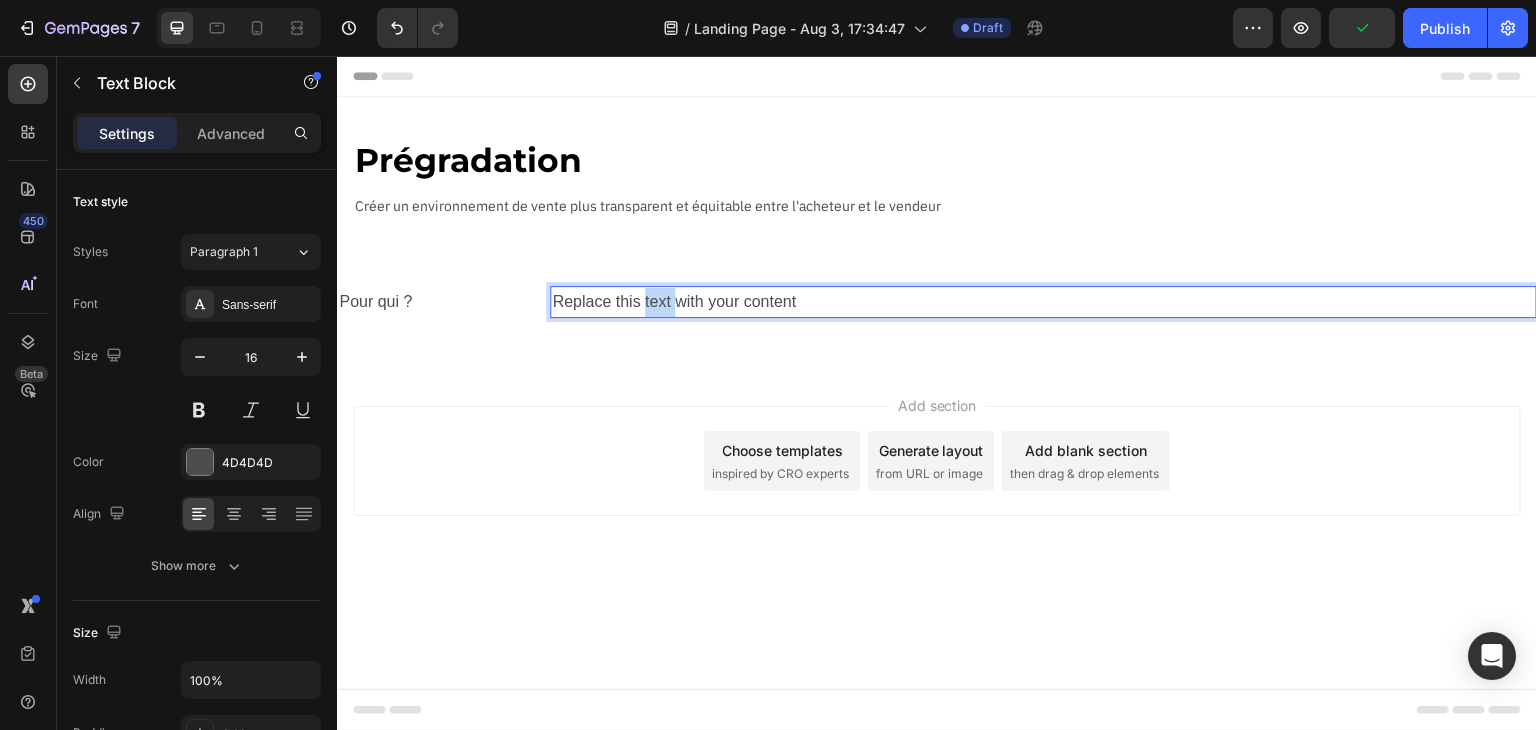 click on "Replace this text with your content" at bounding box center (1043, 302) 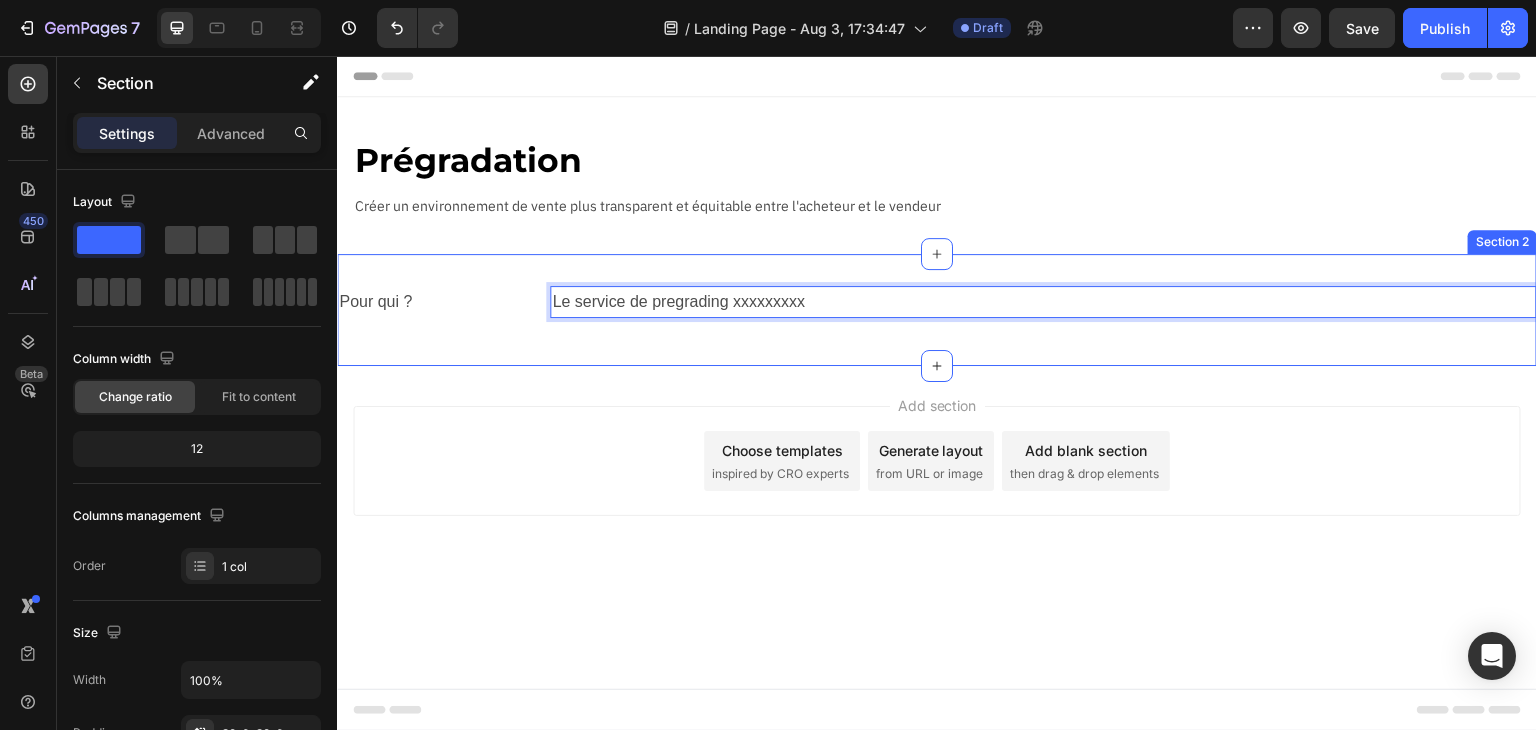 click on "Pour qui ? Text Block Le service de pregrading xxxxxxxxx Text Block   0 Row Section 2" at bounding box center [937, 310] 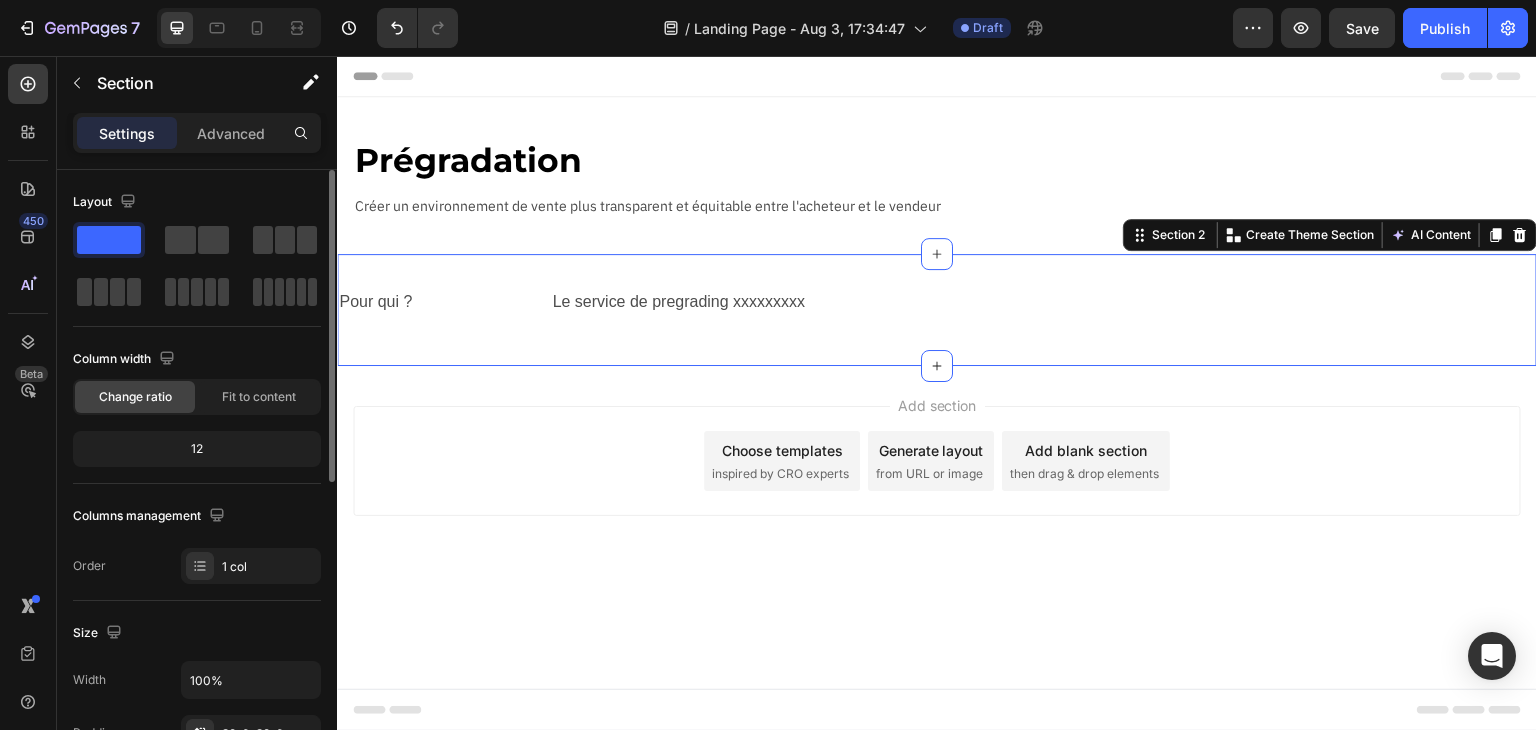 scroll, scrollTop: 400, scrollLeft: 0, axis: vertical 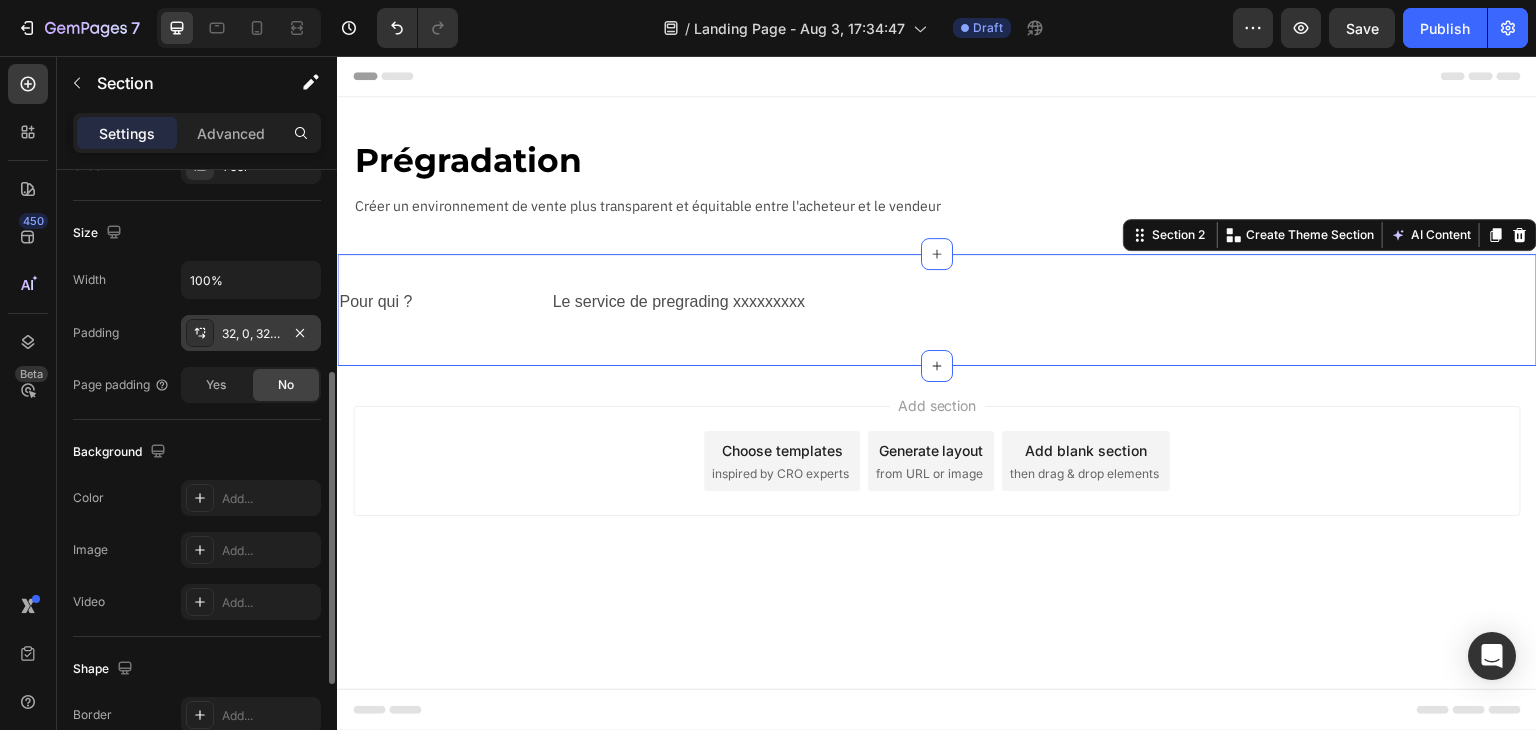 click on "32, 0, 32, 0" at bounding box center [251, 334] 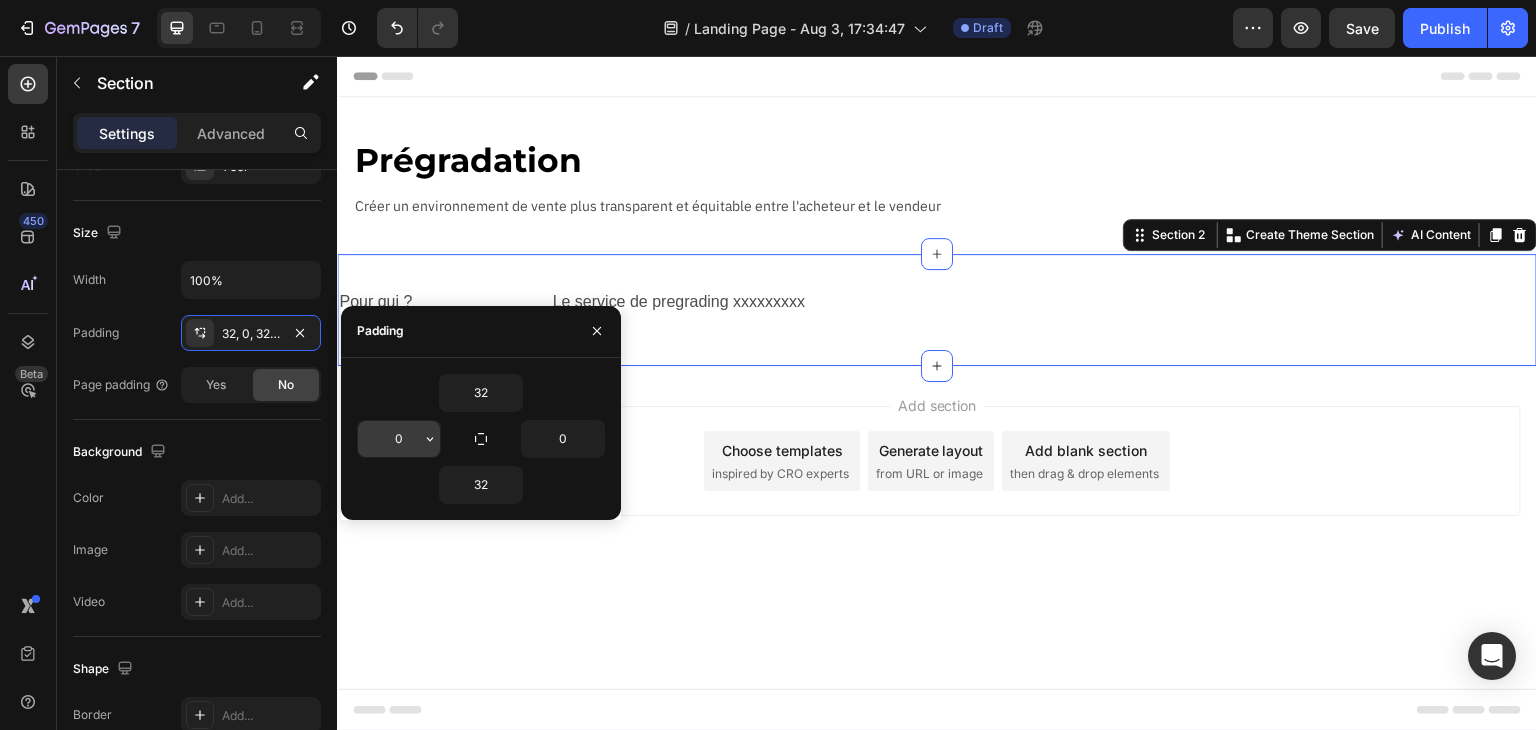 click on "0" at bounding box center (399, 439) 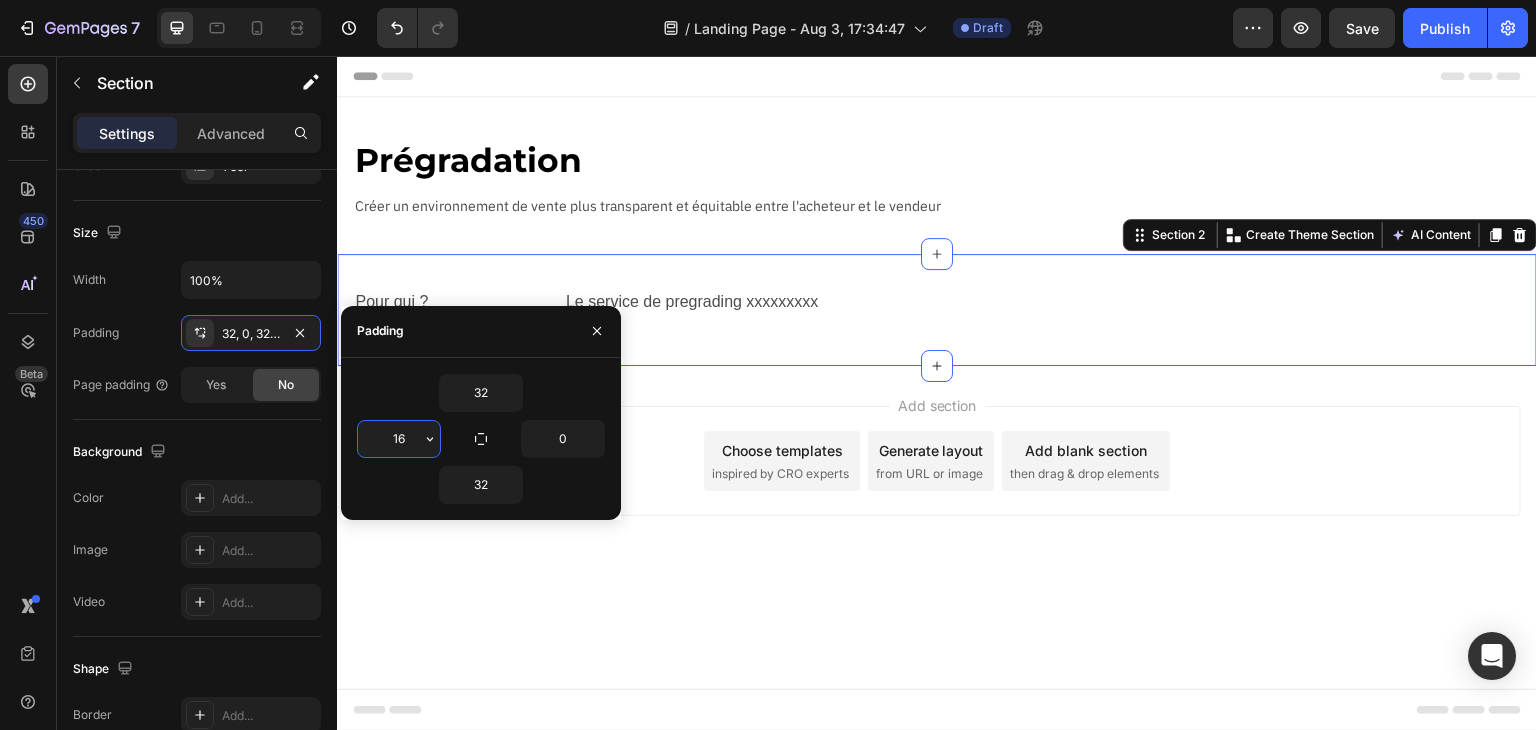 type on "16" 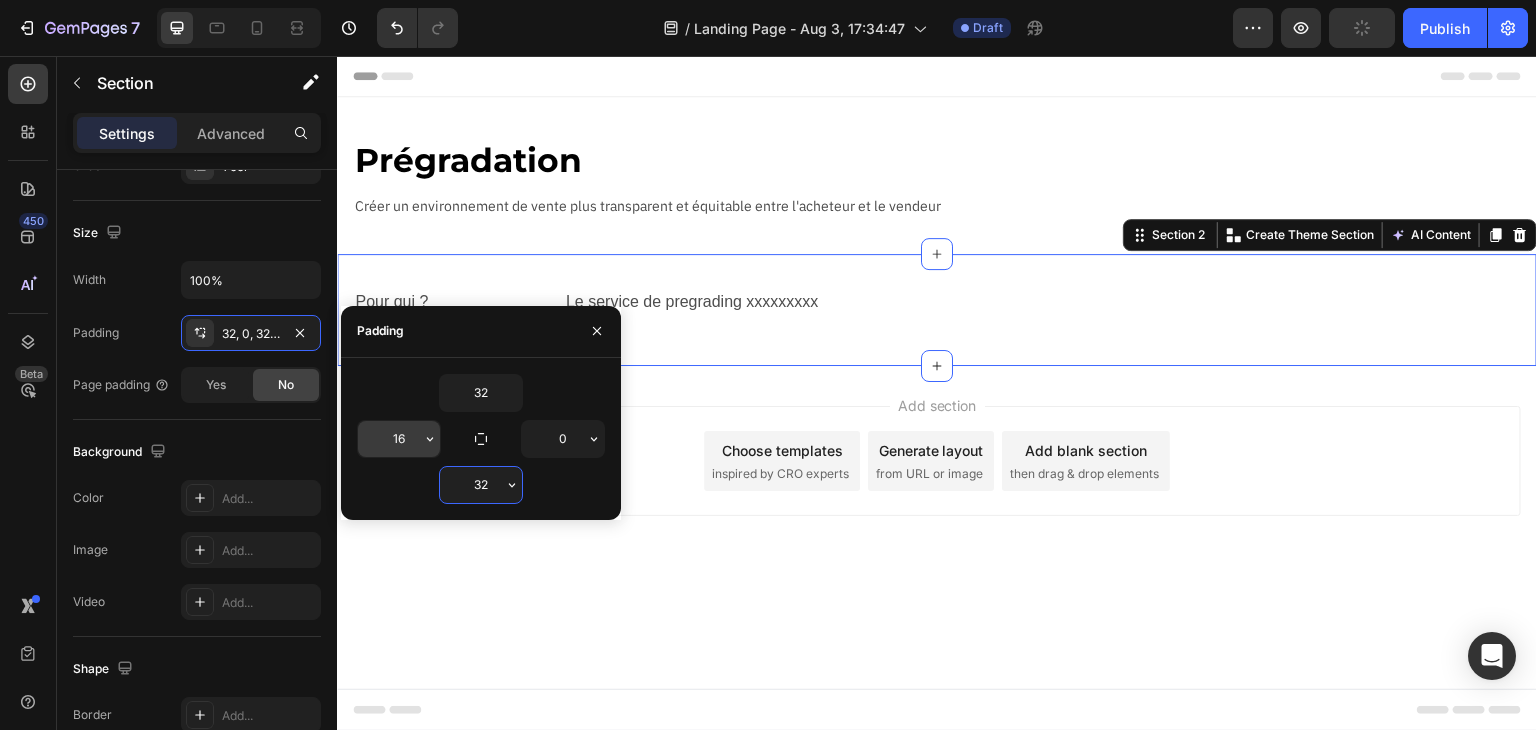type 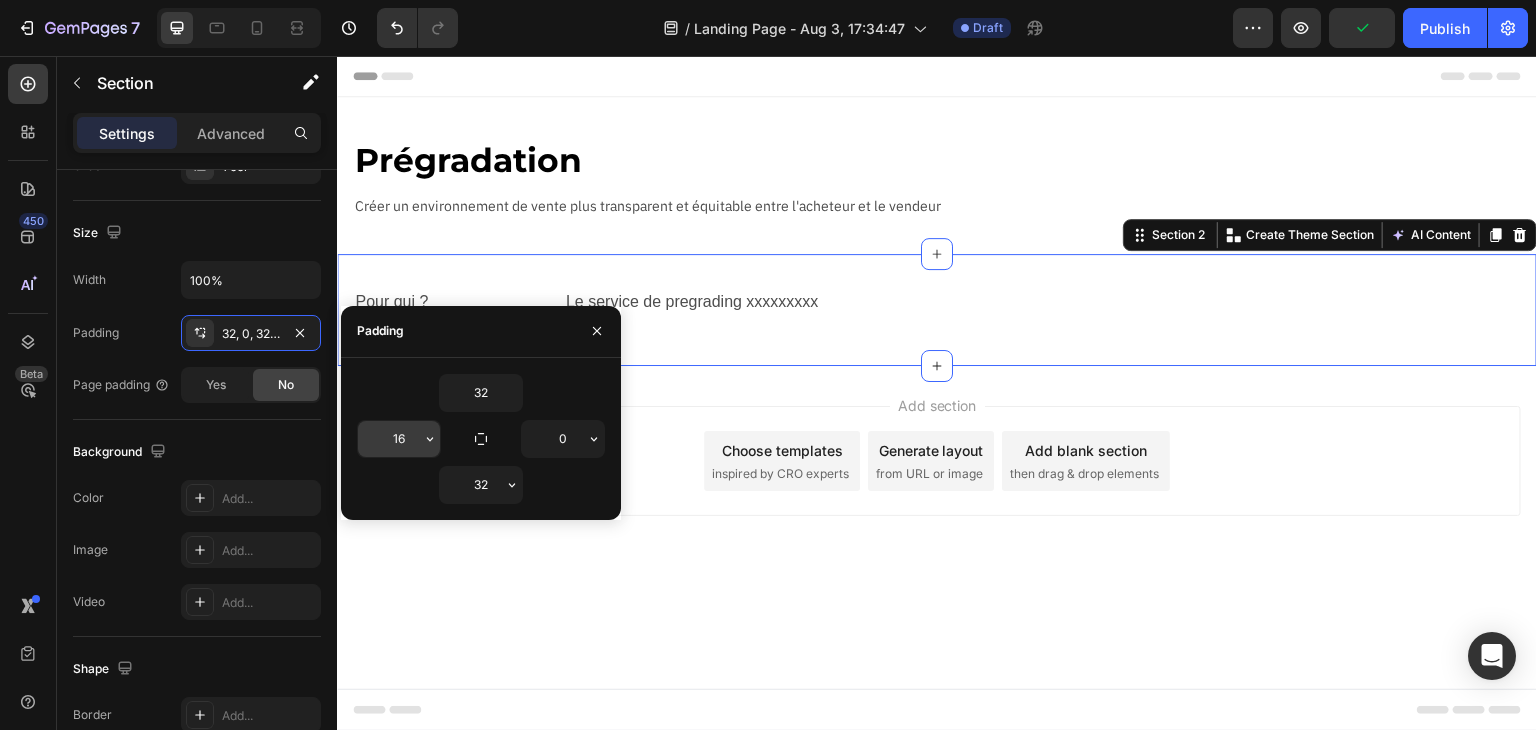 type 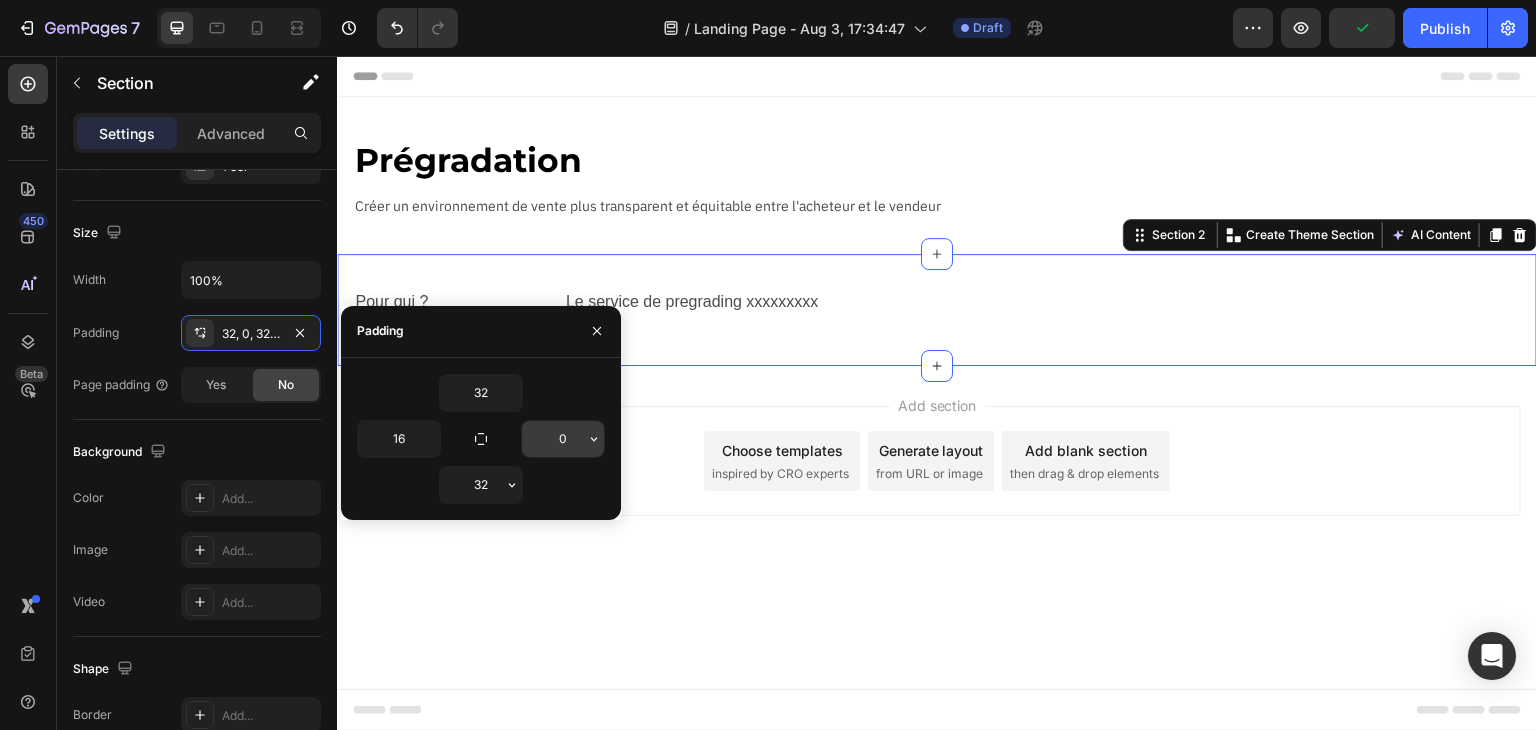 click on "0" at bounding box center [563, 439] 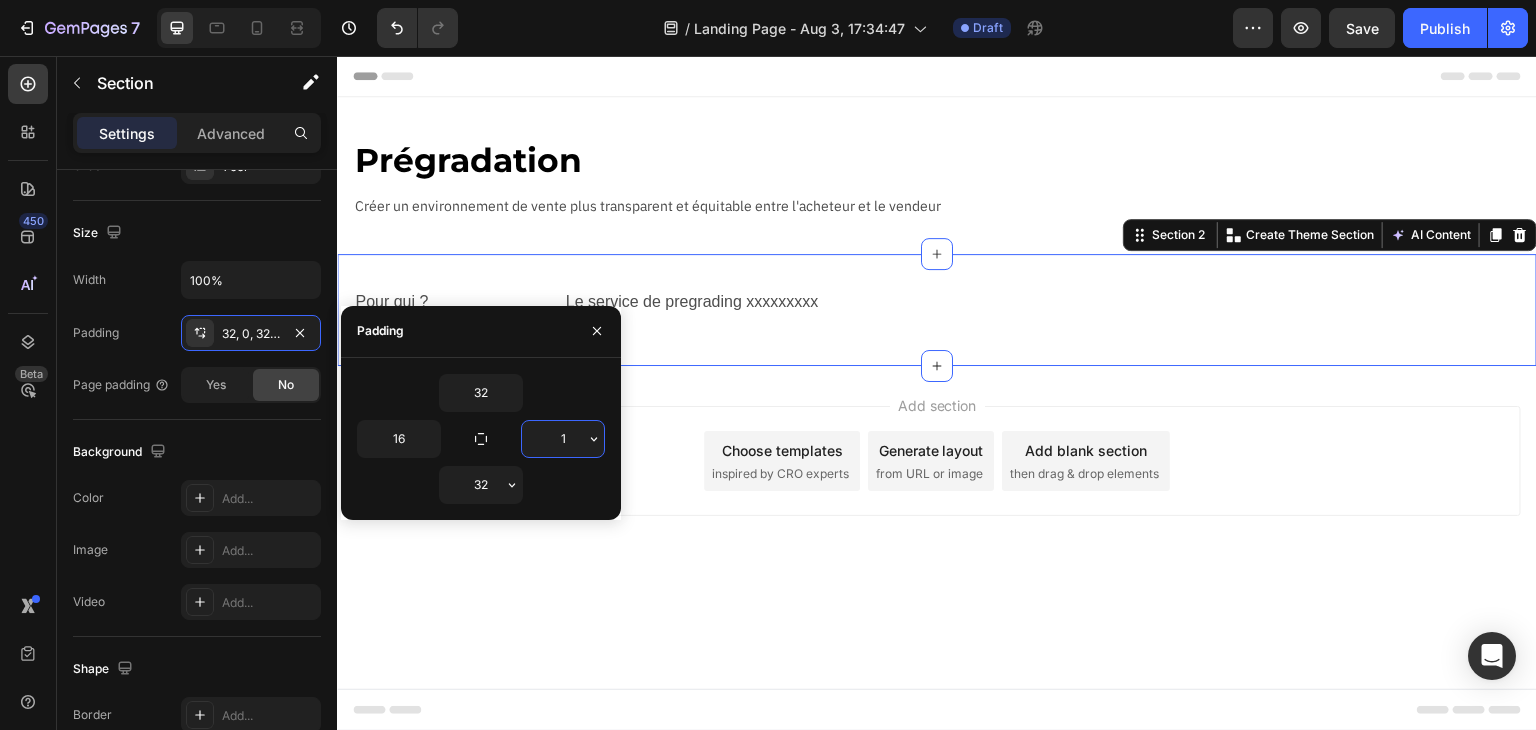 type on "16" 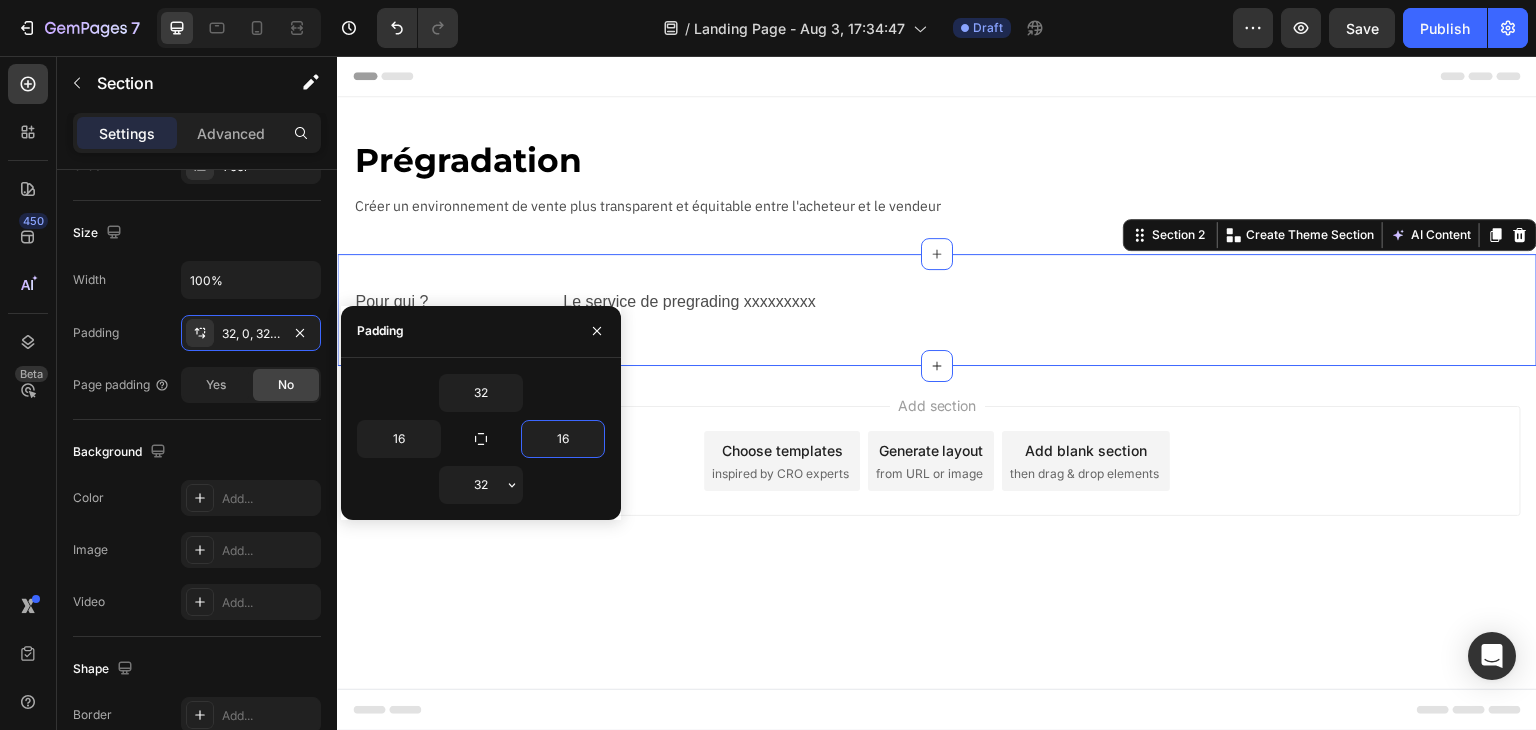 click on "Add section Choose templates inspired by CRO experts Generate layout from URL or image Add blank section then drag & drop elements" at bounding box center (937, 461) 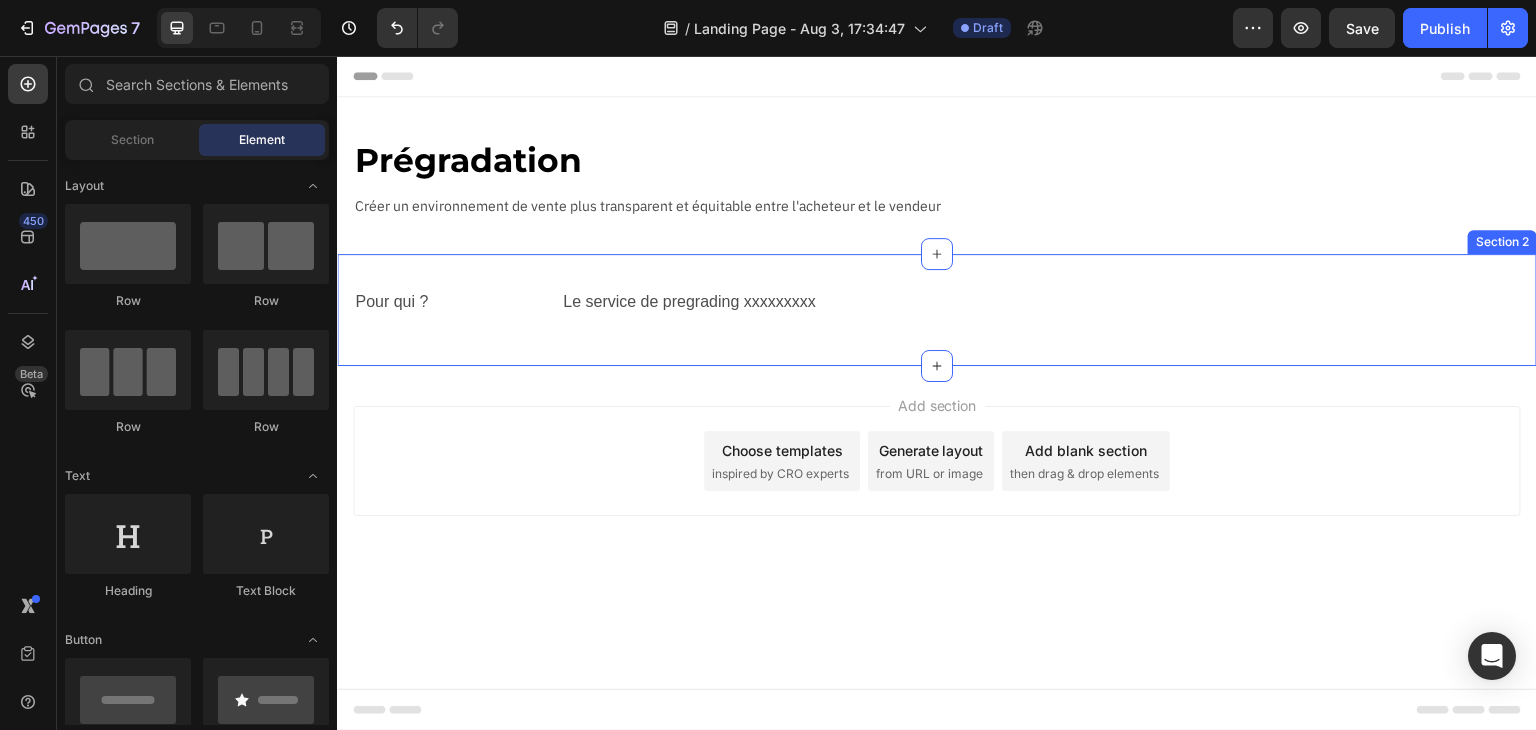 click on "Pour qui ? Text Block Le service de pregrading xxxxxxxxx Text Block Row Section 2" at bounding box center (937, 310) 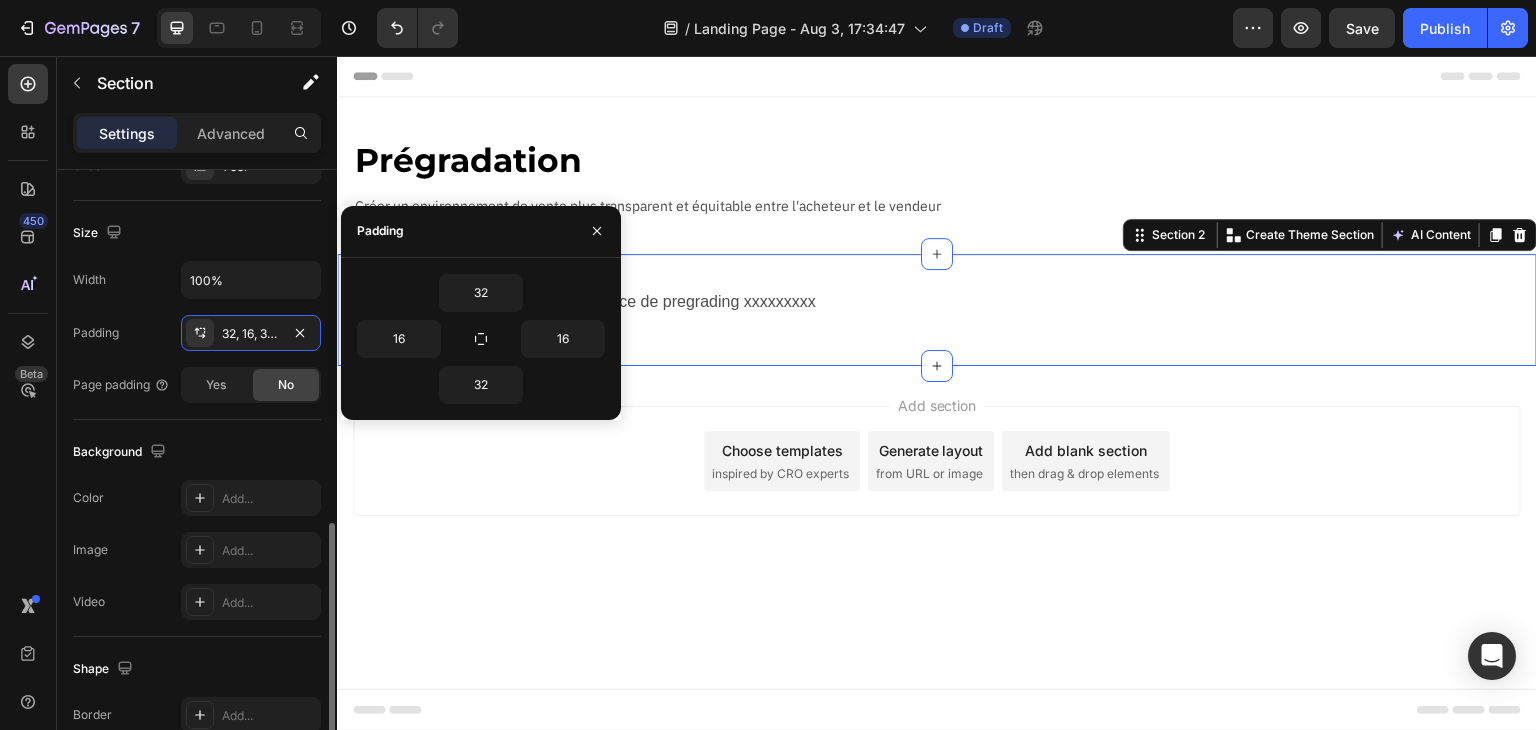 scroll, scrollTop: 601, scrollLeft: 0, axis: vertical 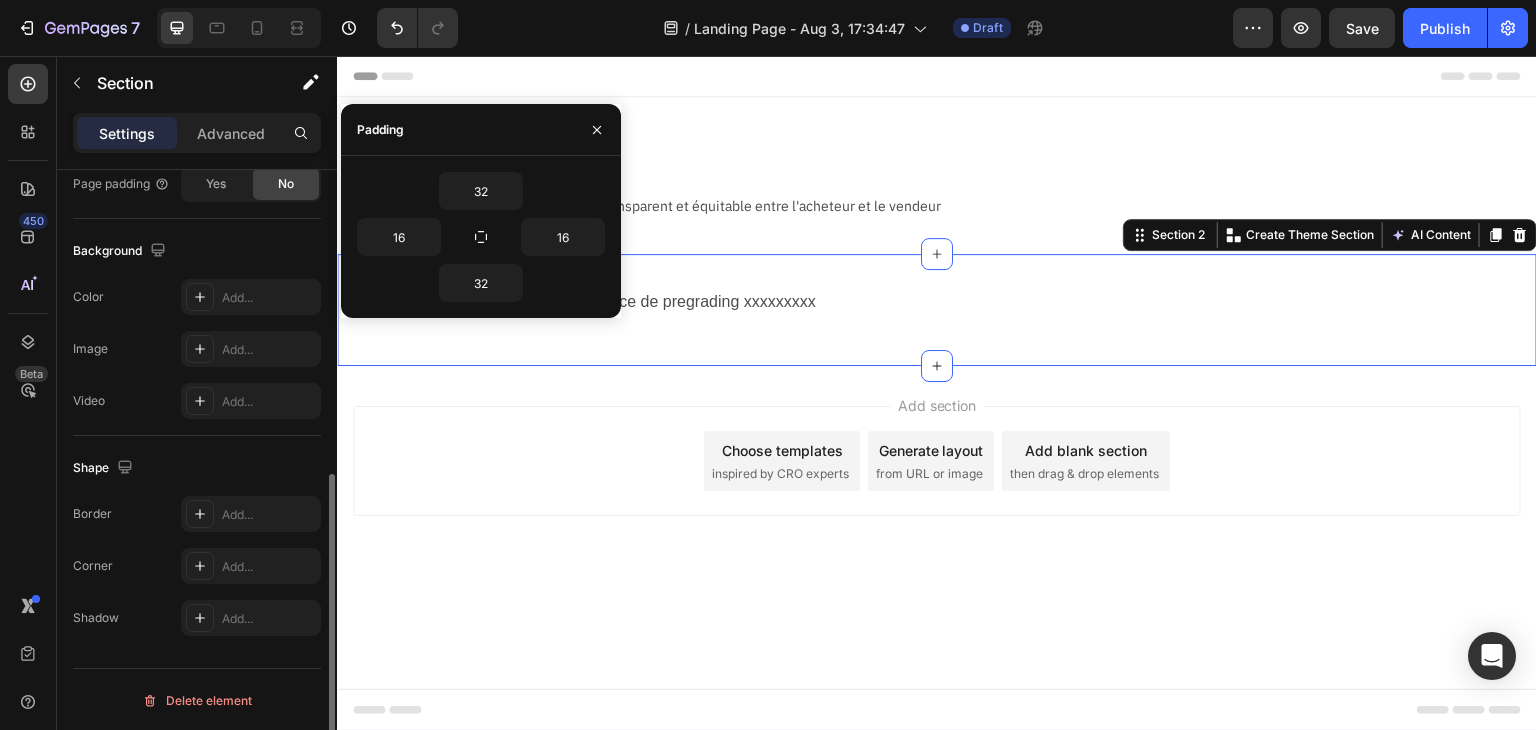 click on "Advanced" at bounding box center (231, 133) 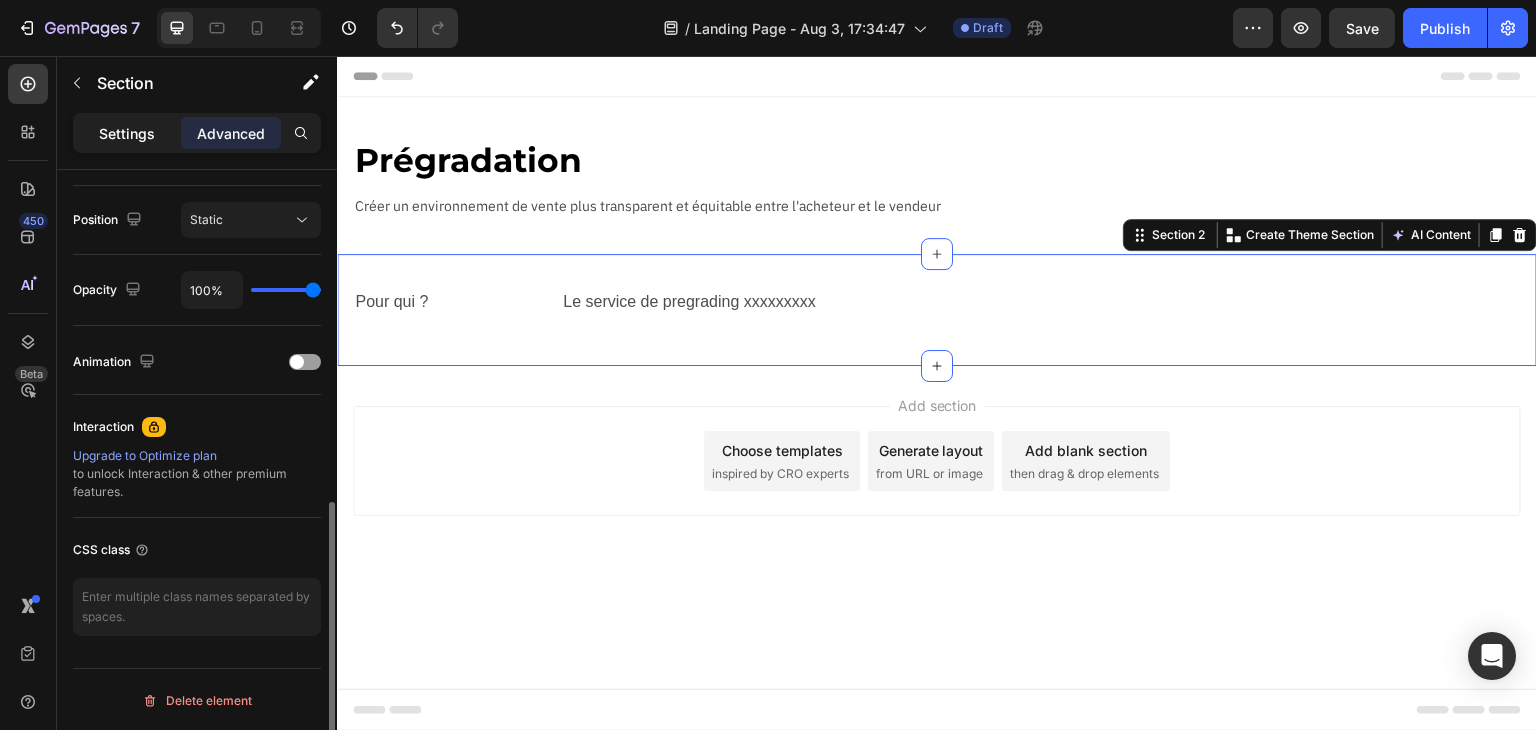 click on "Settings" at bounding box center [127, 133] 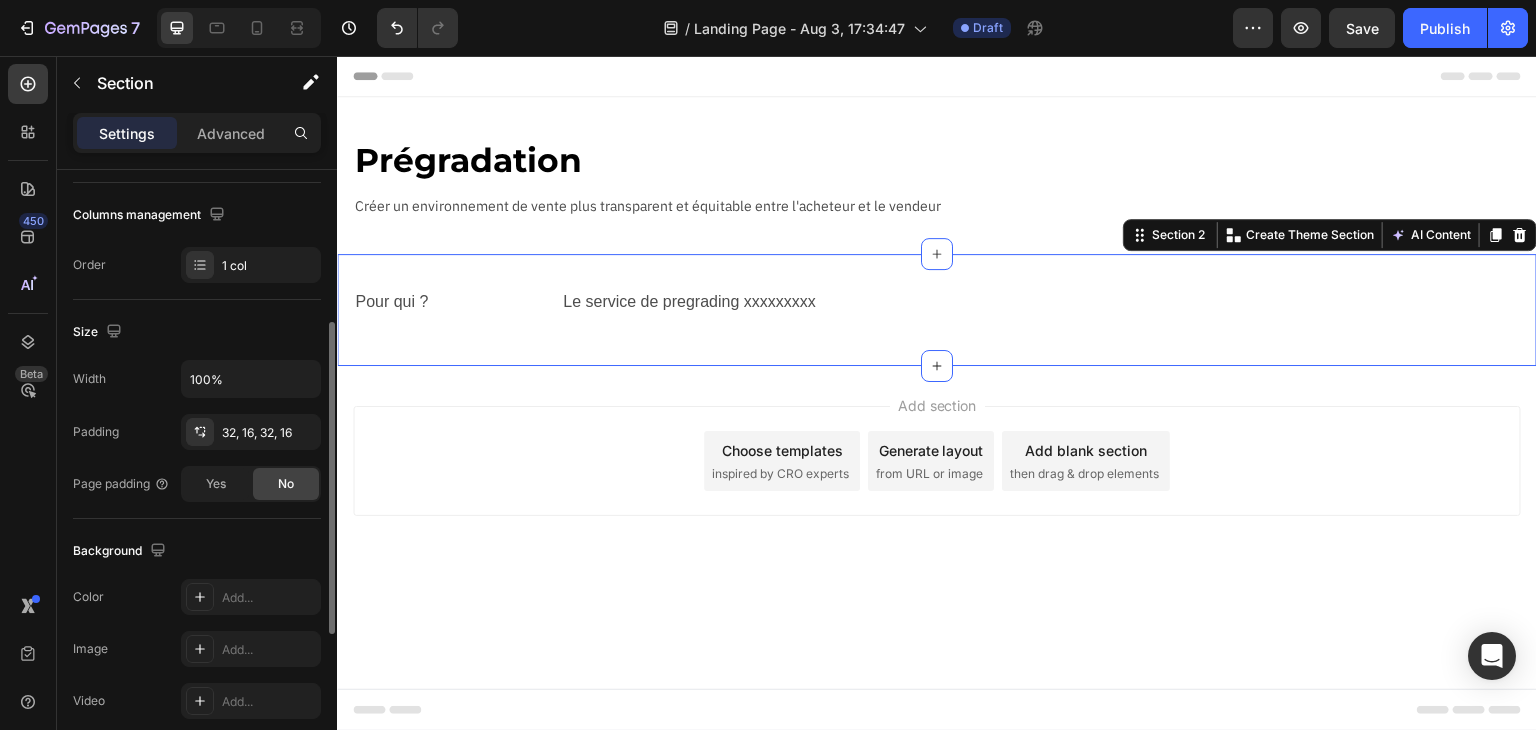 scroll, scrollTop: 601, scrollLeft: 0, axis: vertical 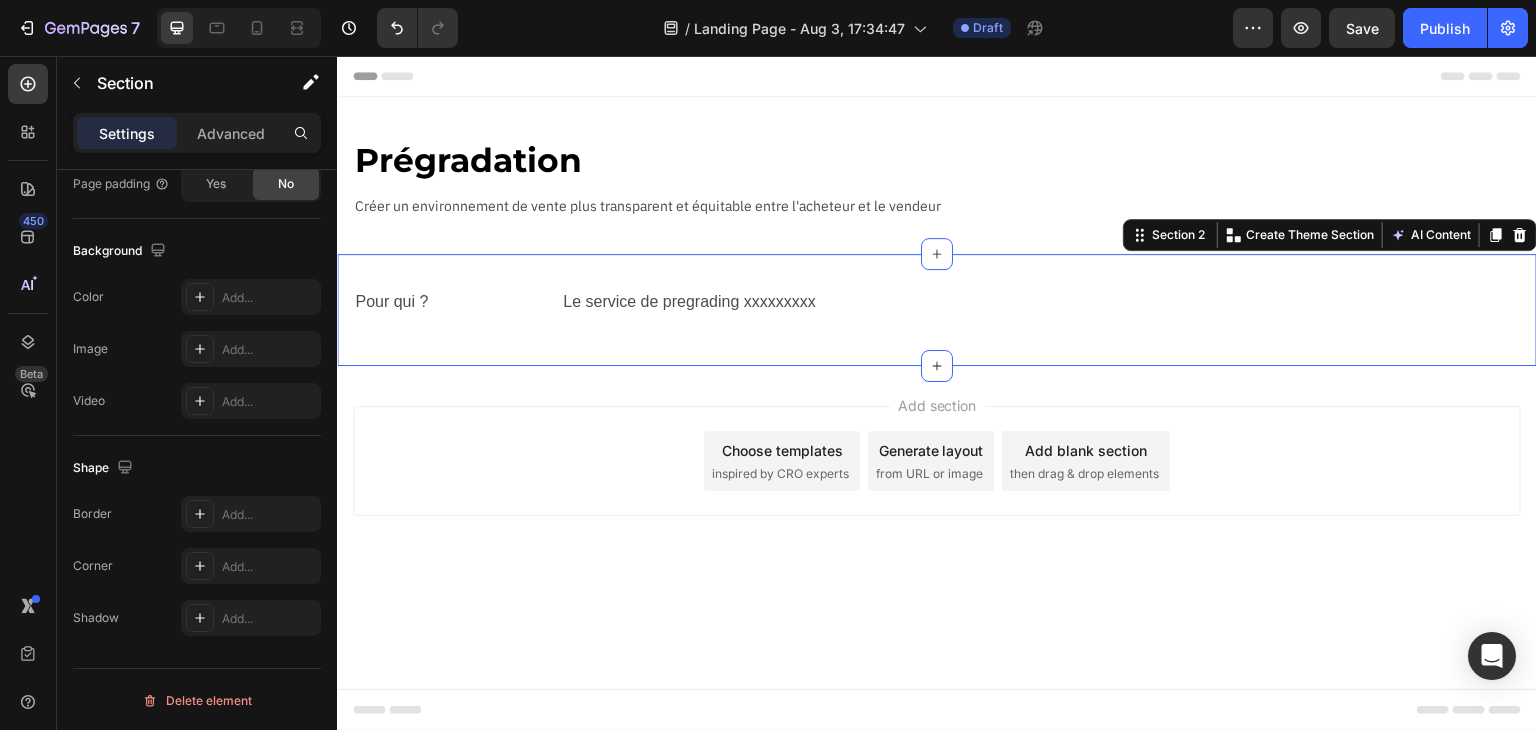 click on "Pour qui ? Text Block Le service de pregrading xxxxxxxxx Text Block Row Section 2   Create Theme Section AI Content Write with GemAI What would you like to describe here? Tone and Voice Persuasive Product Cadre Premium Latios & Latias SV8 Show more Generate" at bounding box center [937, 310] 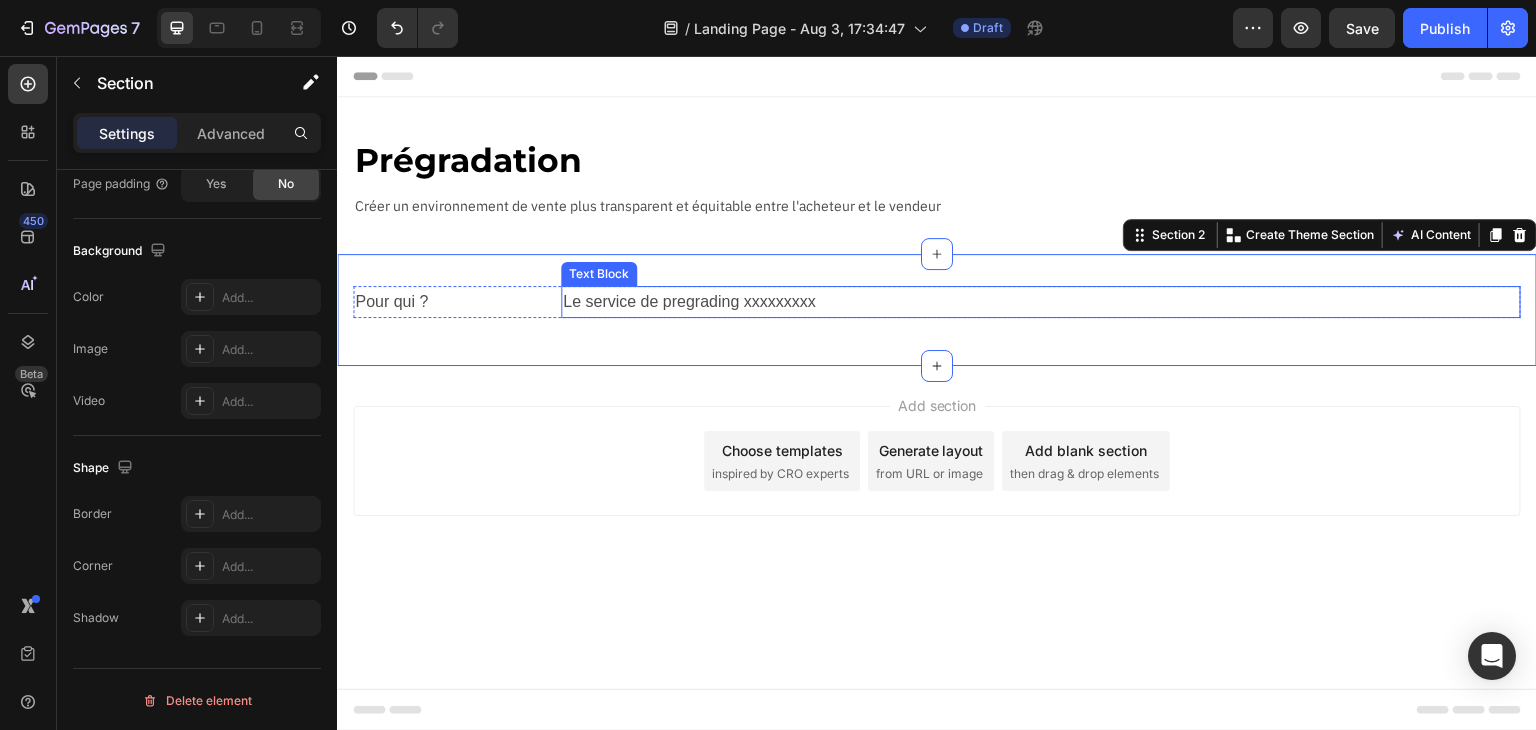 click on "Le service de pregrading xxxxxxxxx" at bounding box center [1041, 302] 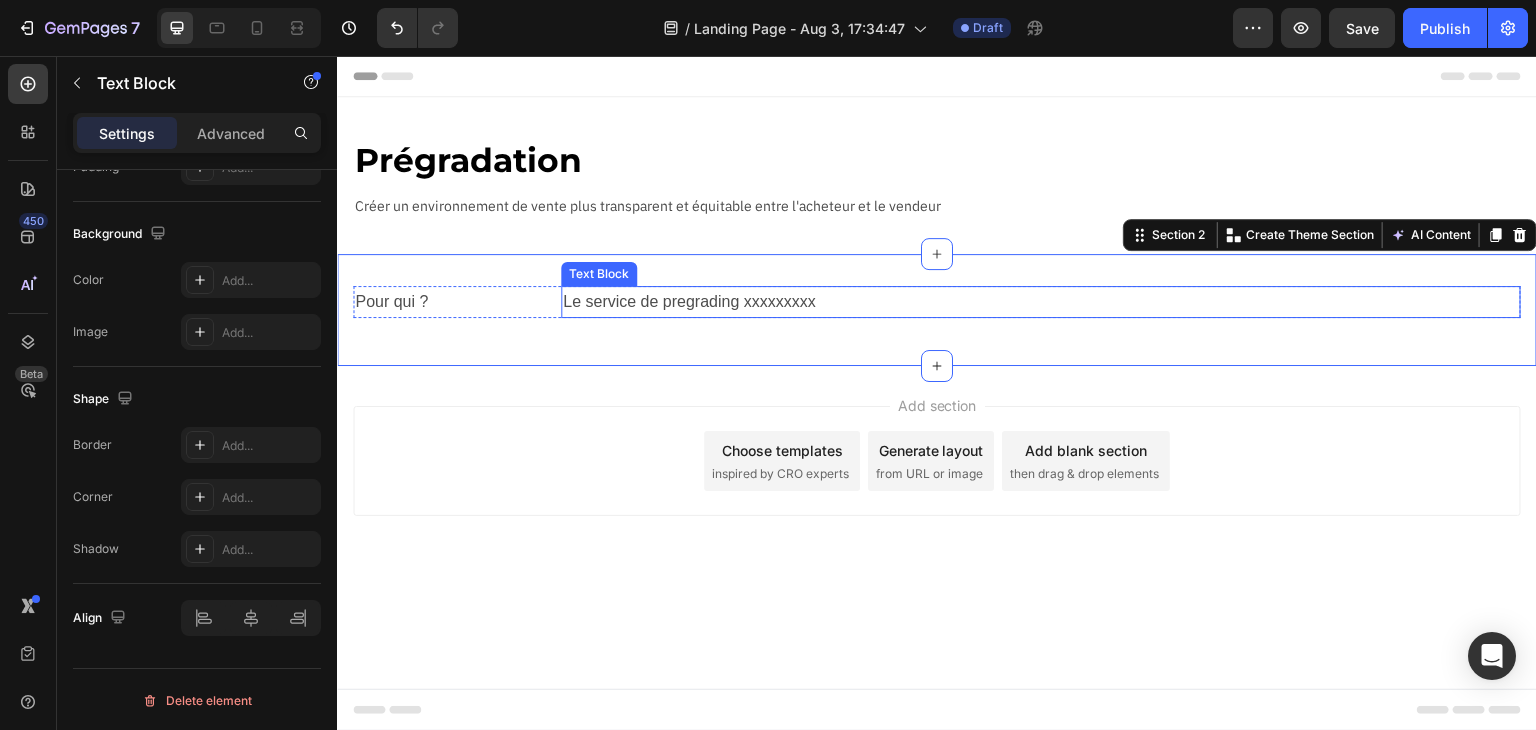 scroll, scrollTop: 0, scrollLeft: 0, axis: both 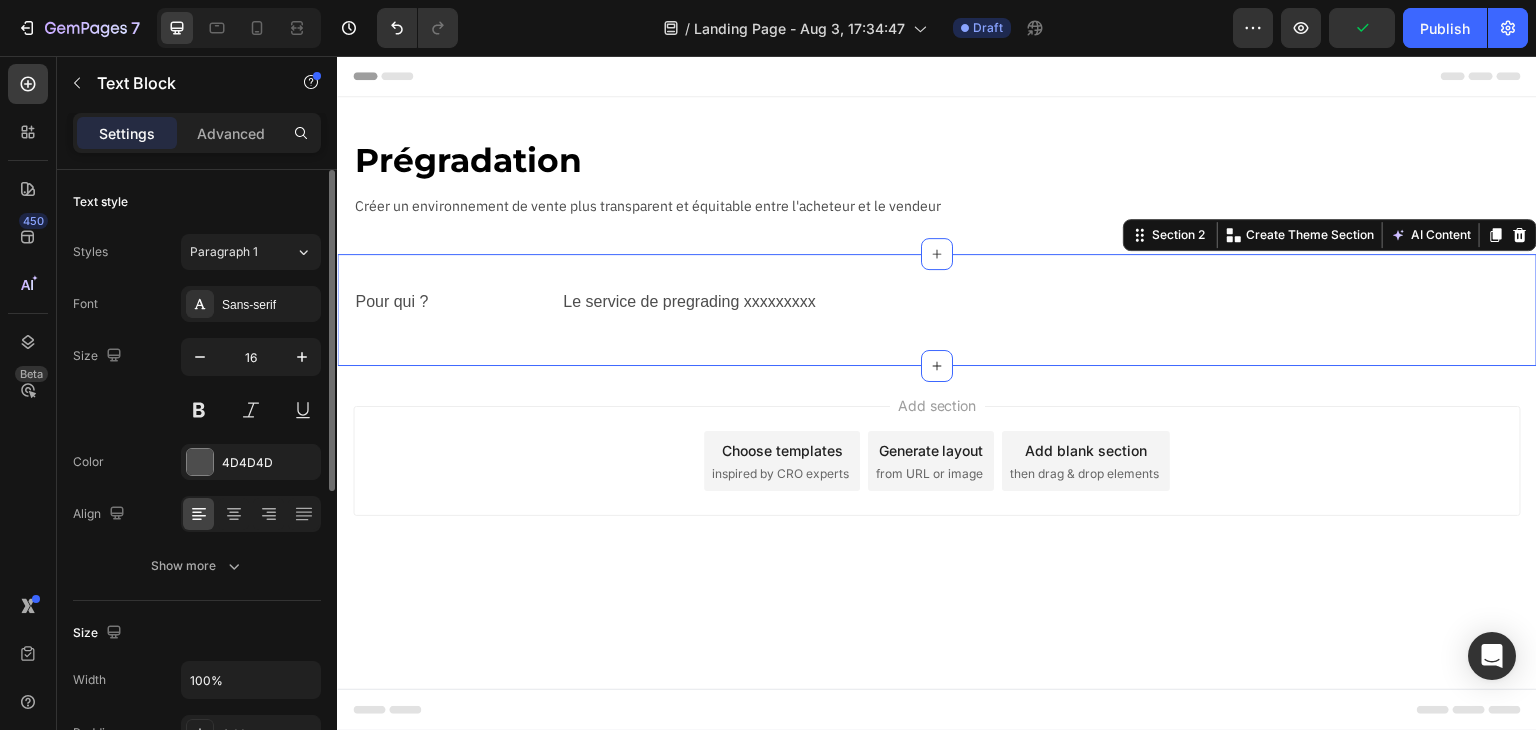 click on "Pour qui ? Text Block Le service de pregrading xxxxxxxxx Text Block Row Section 2   Create Theme Section AI Content Write with GemAI What would you like to describe here? Tone and Voice Persuasive Product Cadre Premium Latios & Latias SV8 Show more Generate" at bounding box center [937, 310] 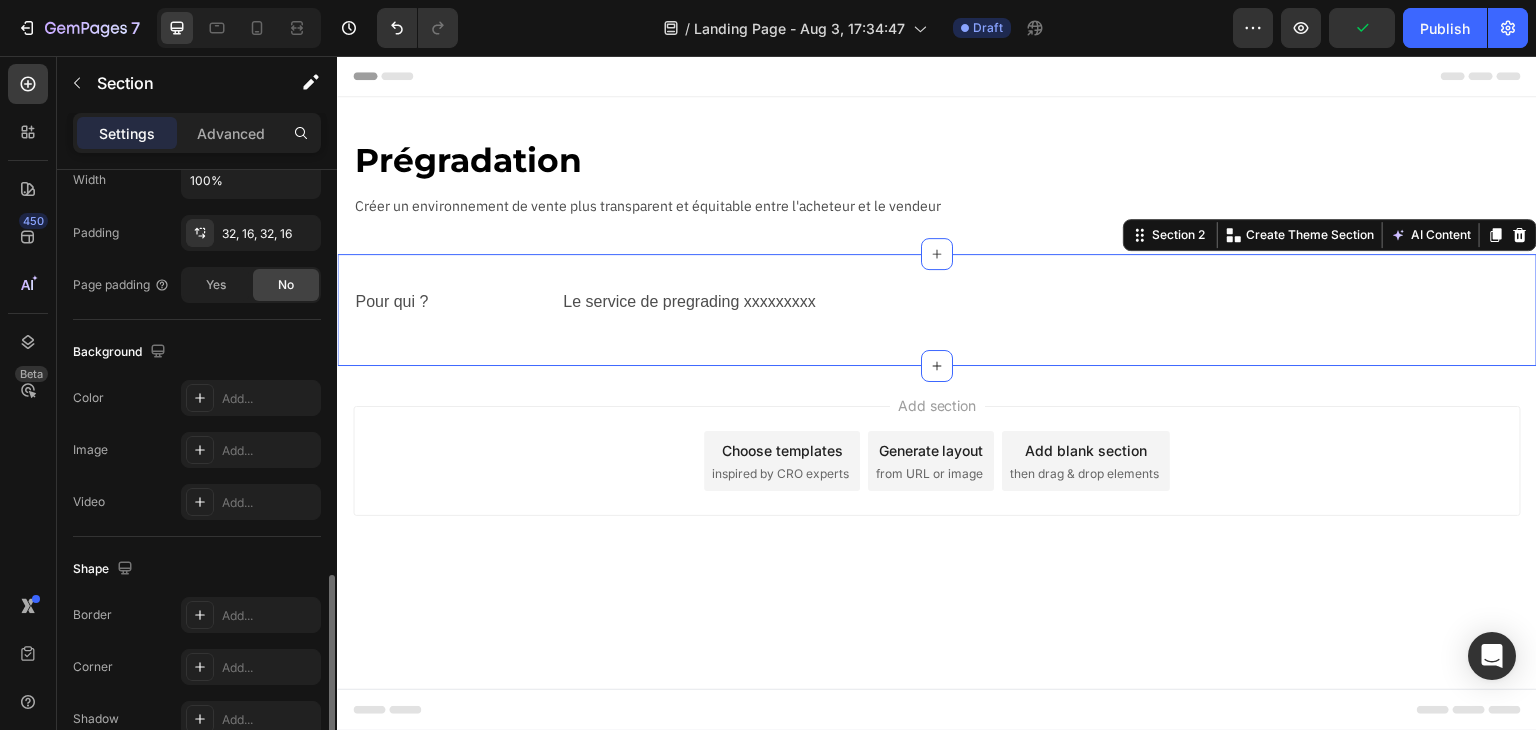 scroll, scrollTop: 601, scrollLeft: 0, axis: vertical 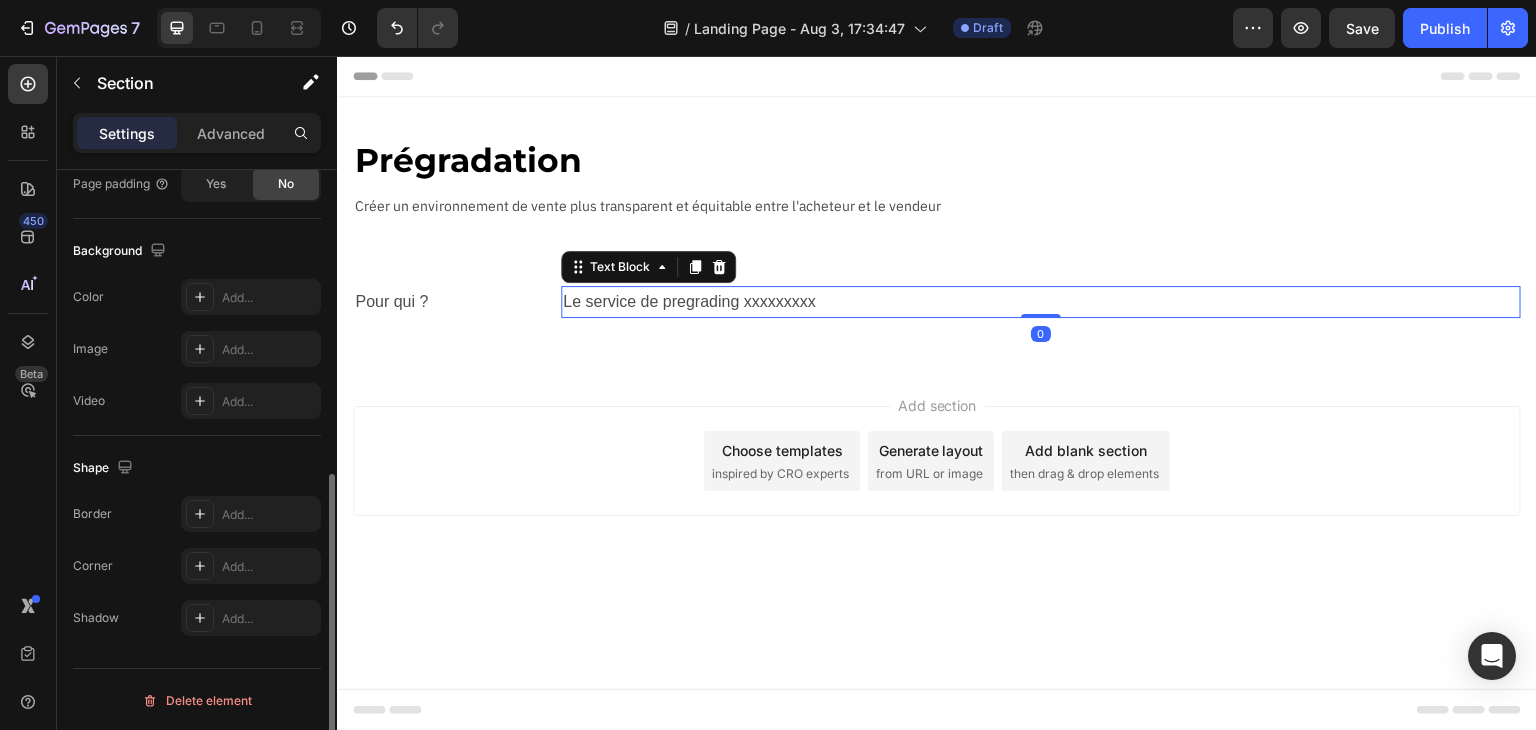 click on "Le service de pregrading xxxxxxxxx" at bounding box center (1041, 302) 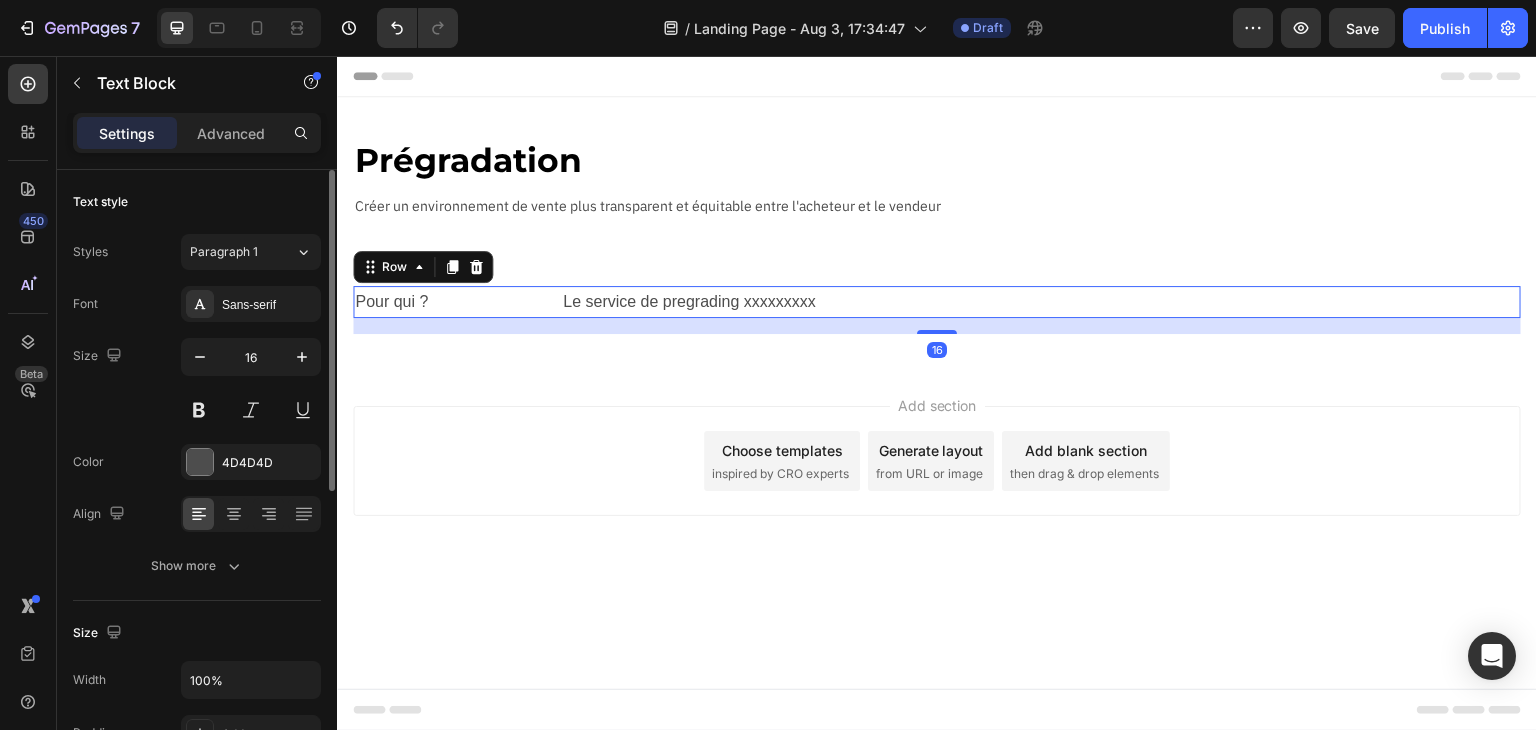 click on "Pour qui ? Text Block Le service de pregrading xxxxxxxxx Text Block Row   16" at bounding box center [937, 302] 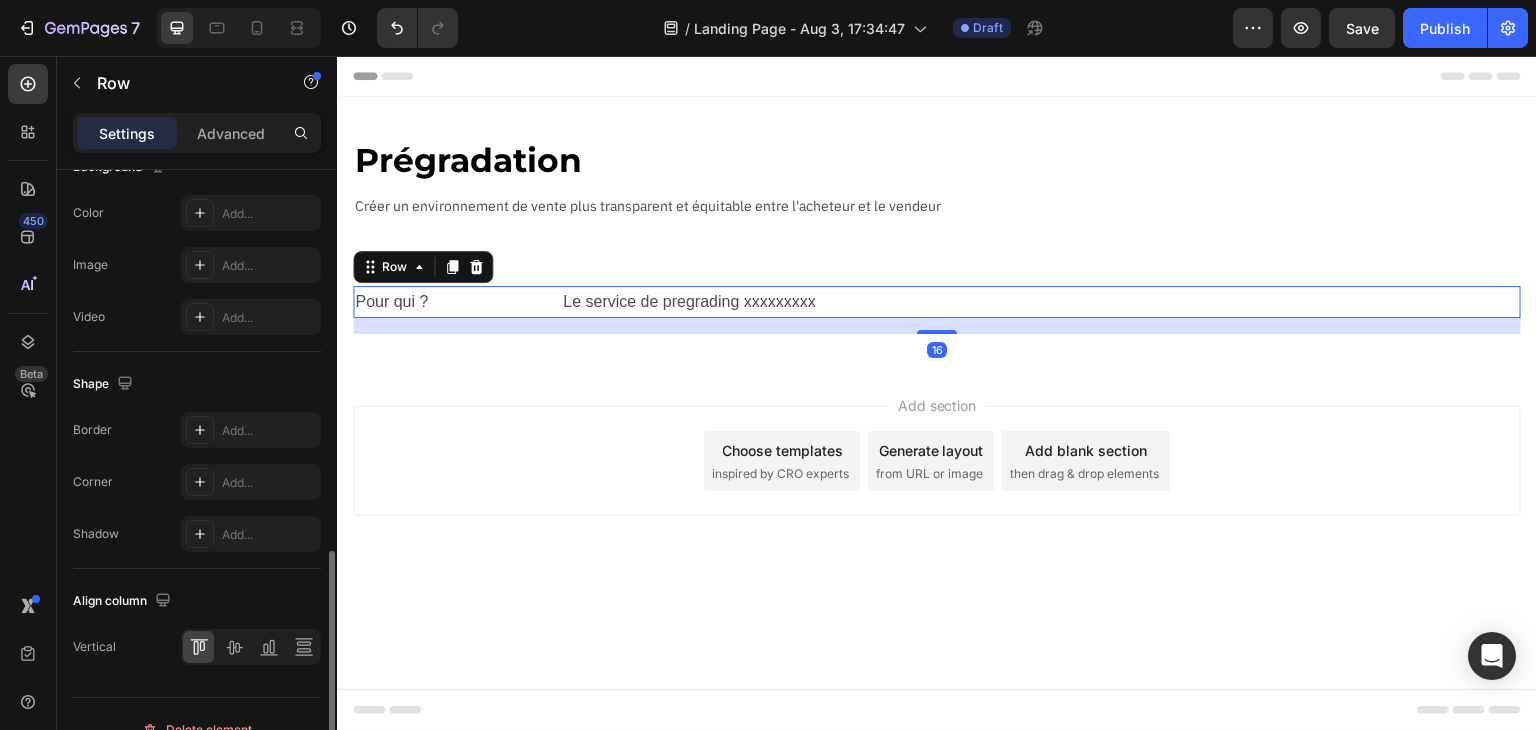 scroll, scrollTop: 828, scrollLeft: 0, axis: vertical 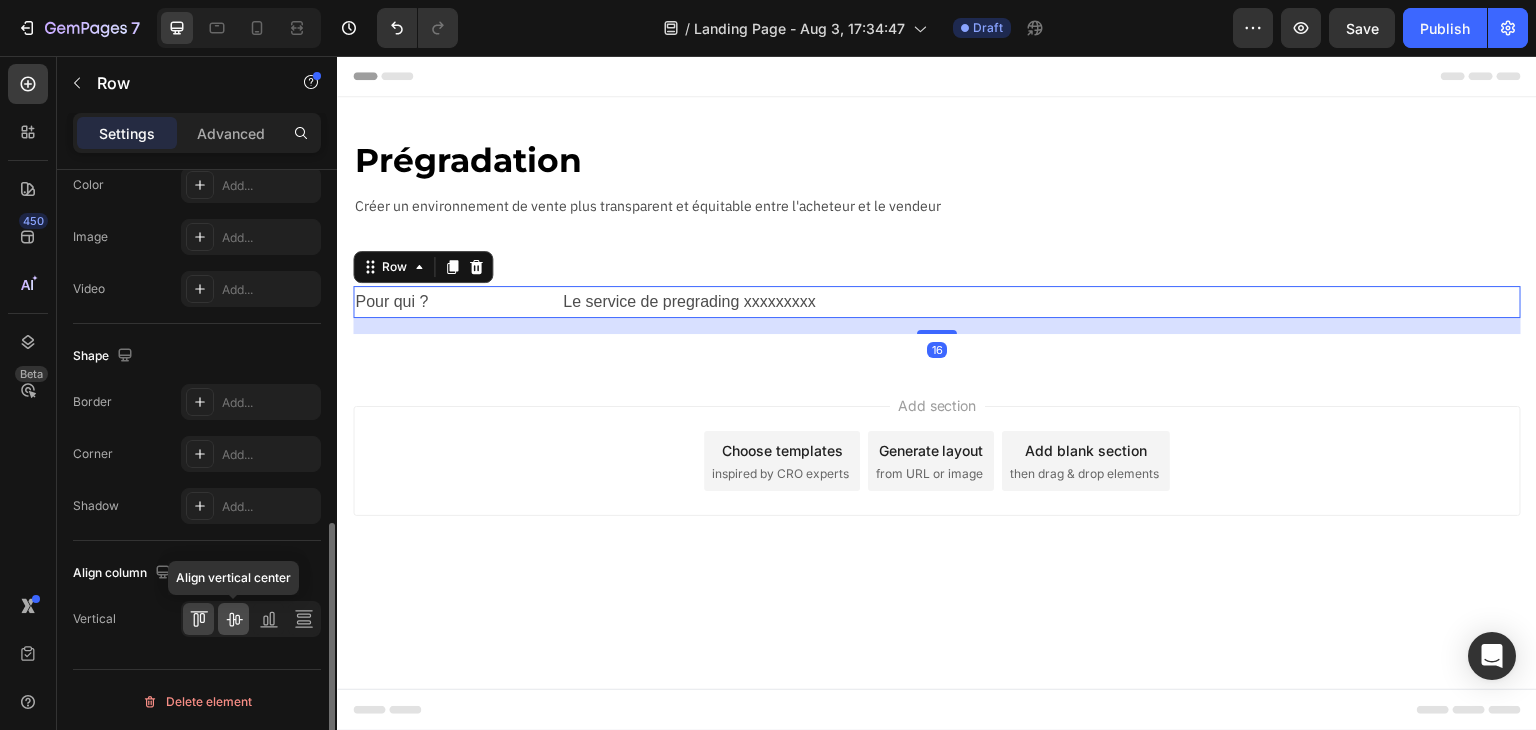 click 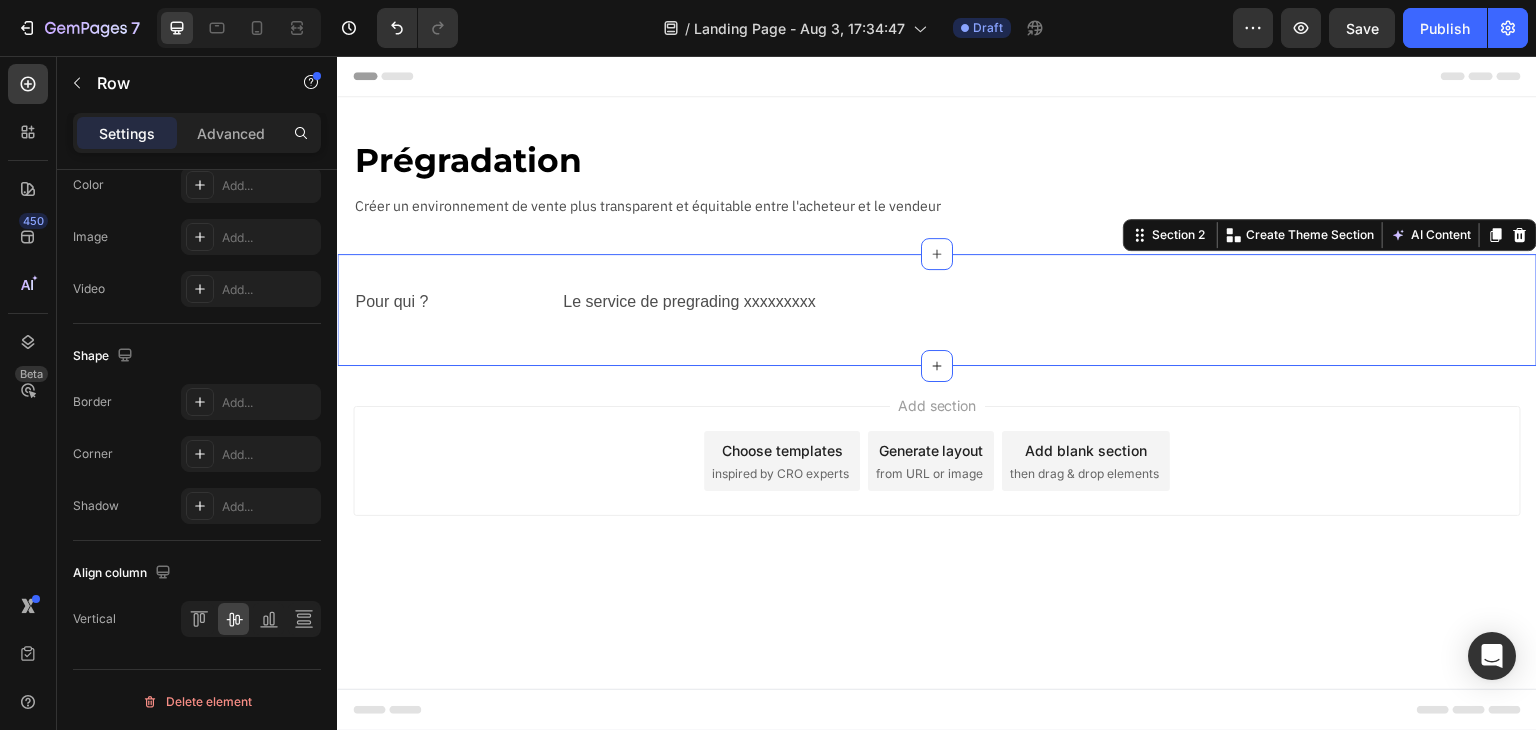 click on "Pour qui ? Text Block Le service de pregrading xxxxxxxxx Text Block Row Section 2   Create Theme Section AI Content Write with GemAI What would you like to describe here? Tone and Voice Persuasive Product Cadre Premium Latios & Latias SV8 Show more Generate" at bounding box center [937, 310] 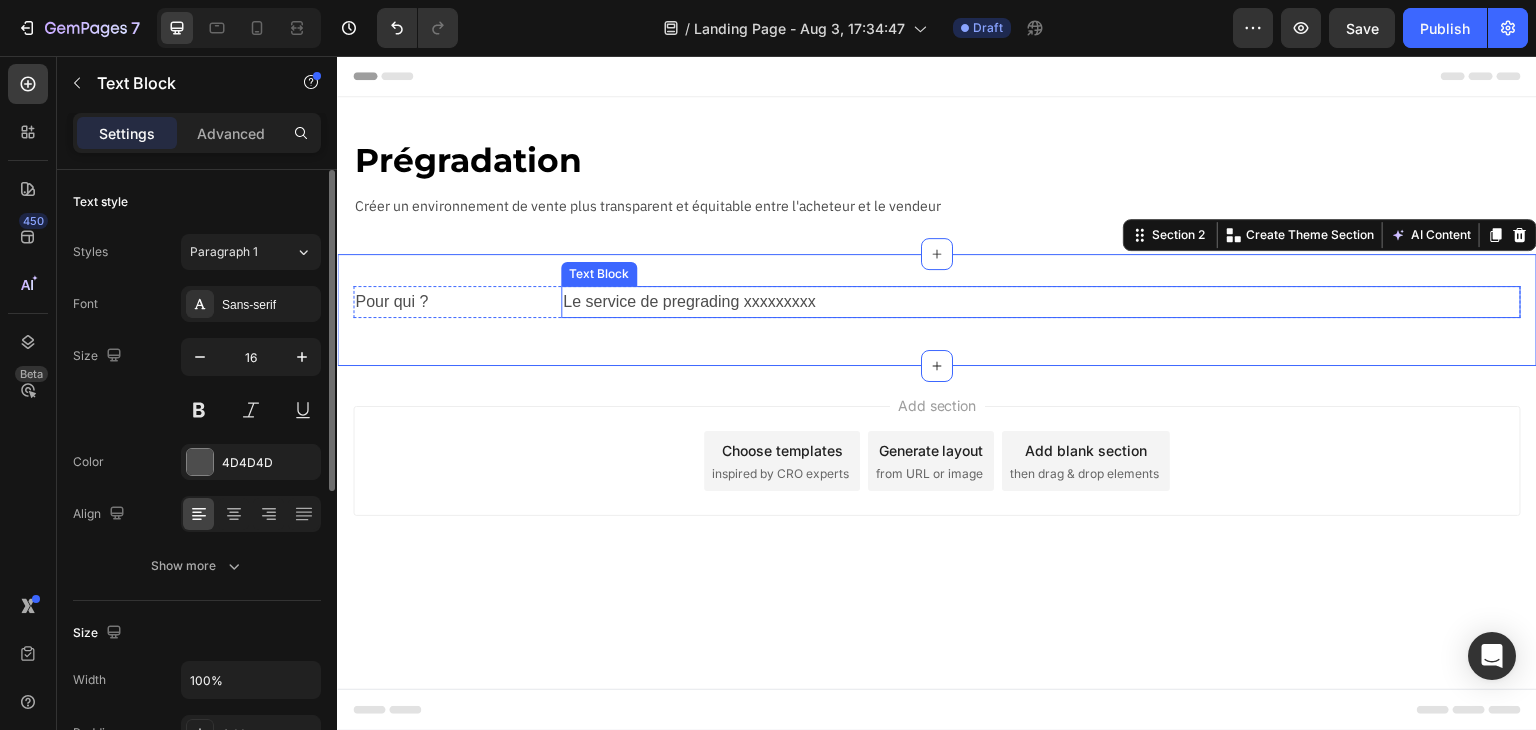 click on "Le service de pregrading xxxxxxxxx" at bounding box center (1041, 302) 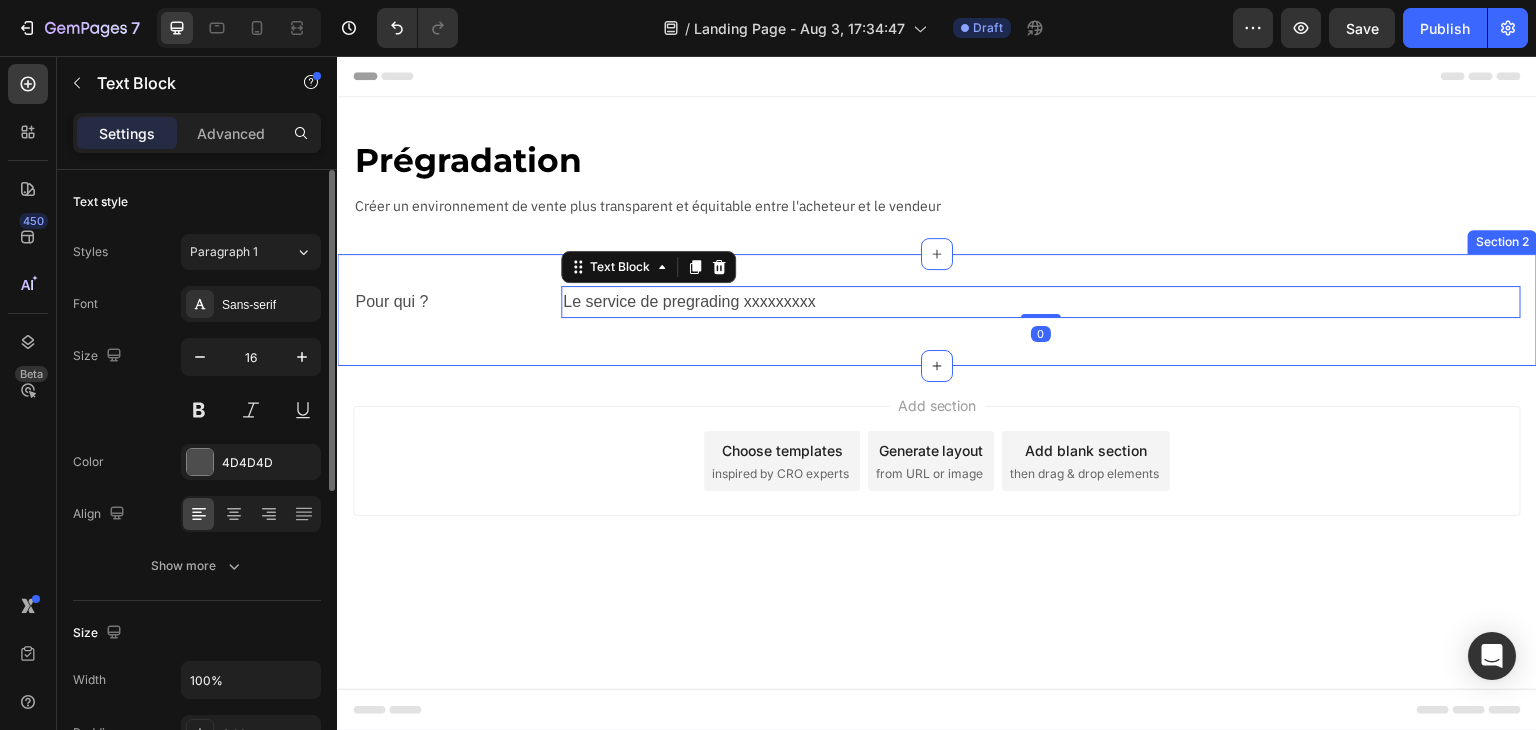 click on "Pour qui ? Text Block Le service de pregrading xxxxxxxxx Text Block 0 Row" at bounding box center [937, 310] 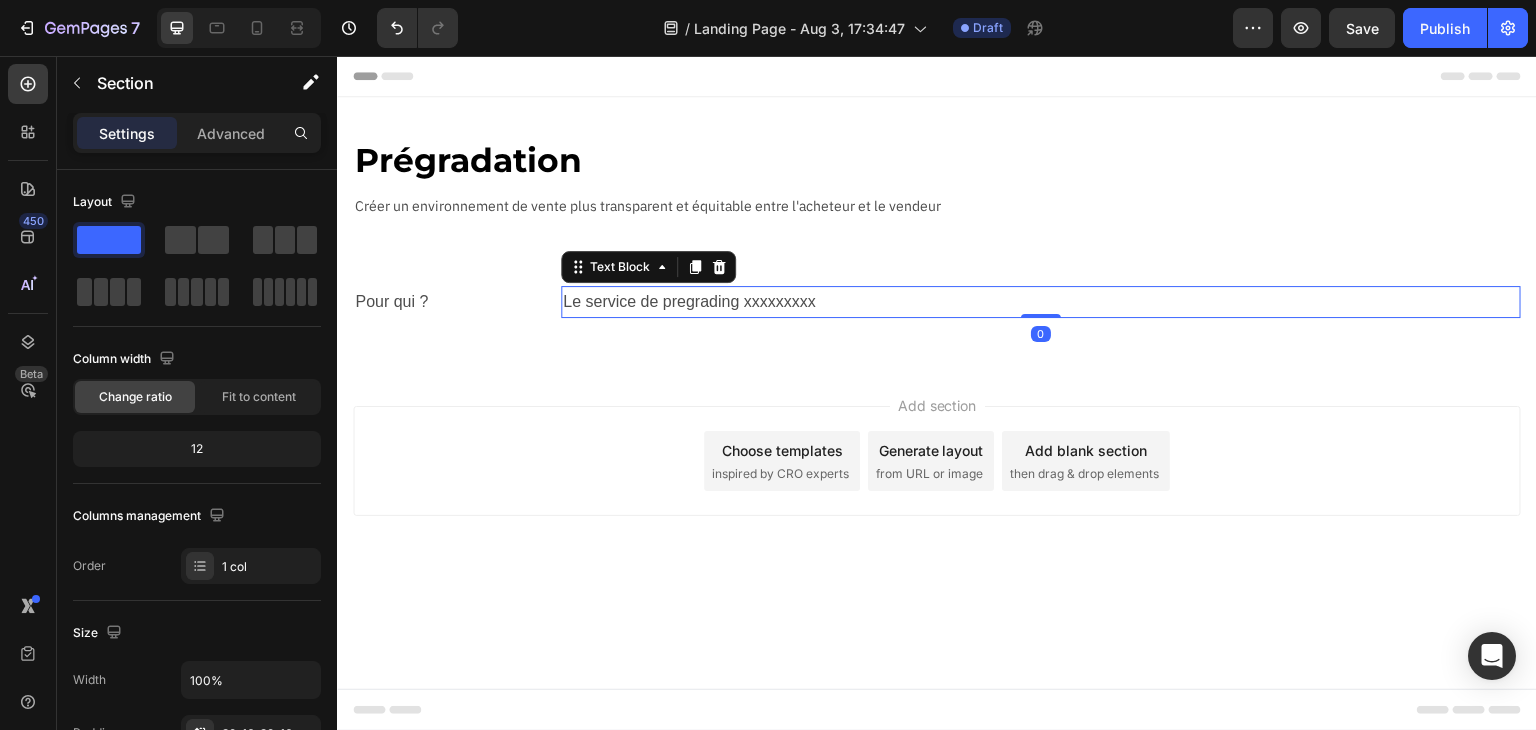 click on "Le service de pregrading xxxxxxxxx" at bounding box center (1041, 302) 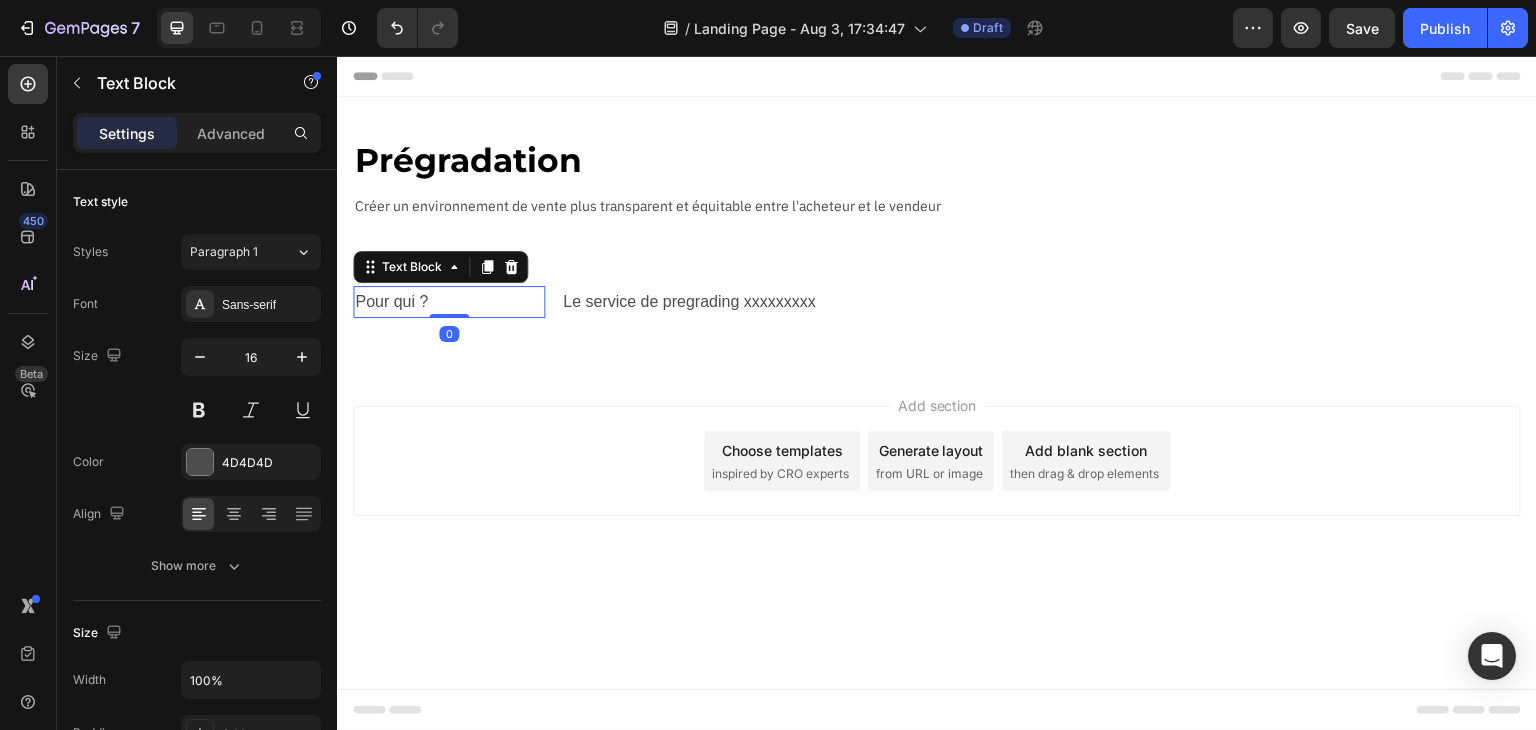 click on "Pour qui ?" at bounding box center [449, 302] 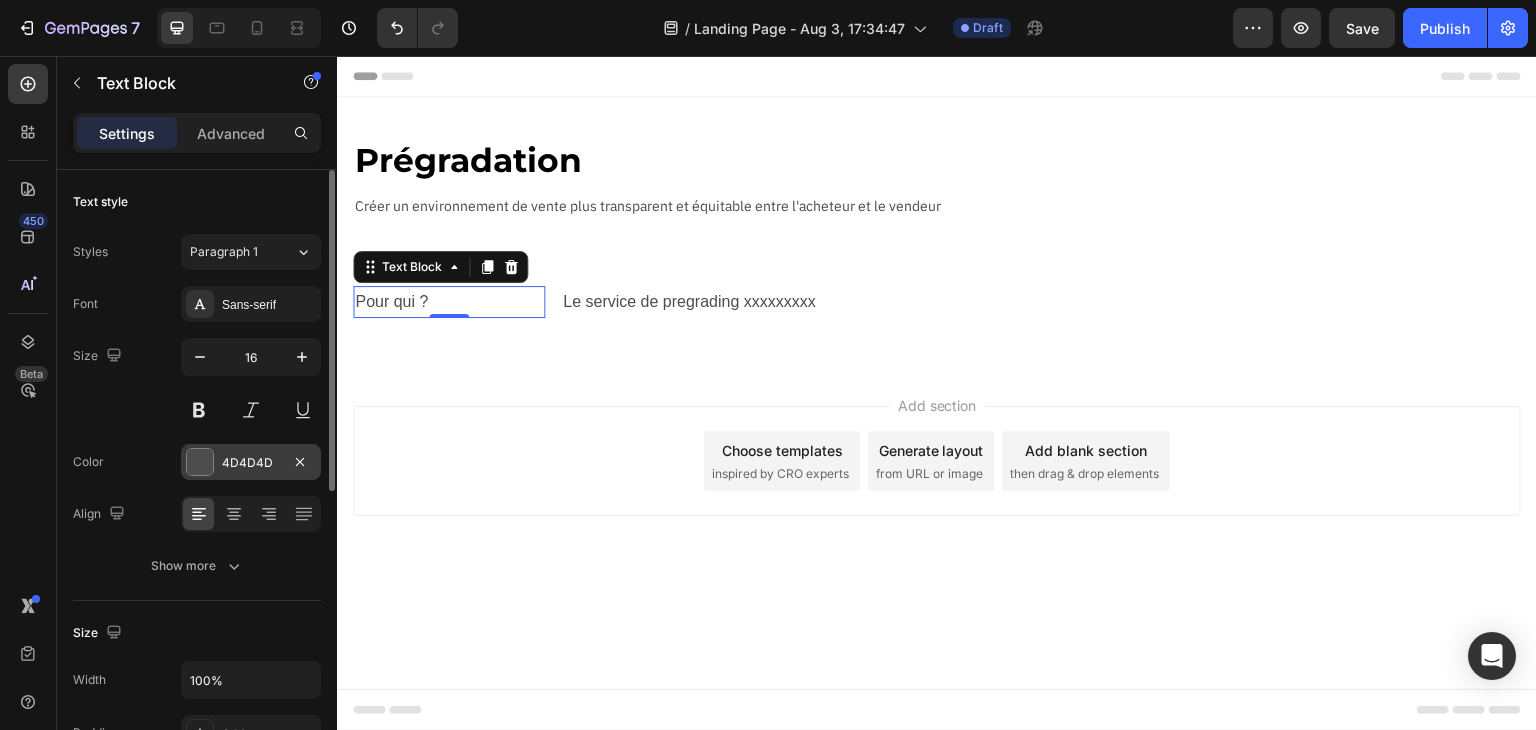 click on "4D4D4D" at bounding box center (251, 463) 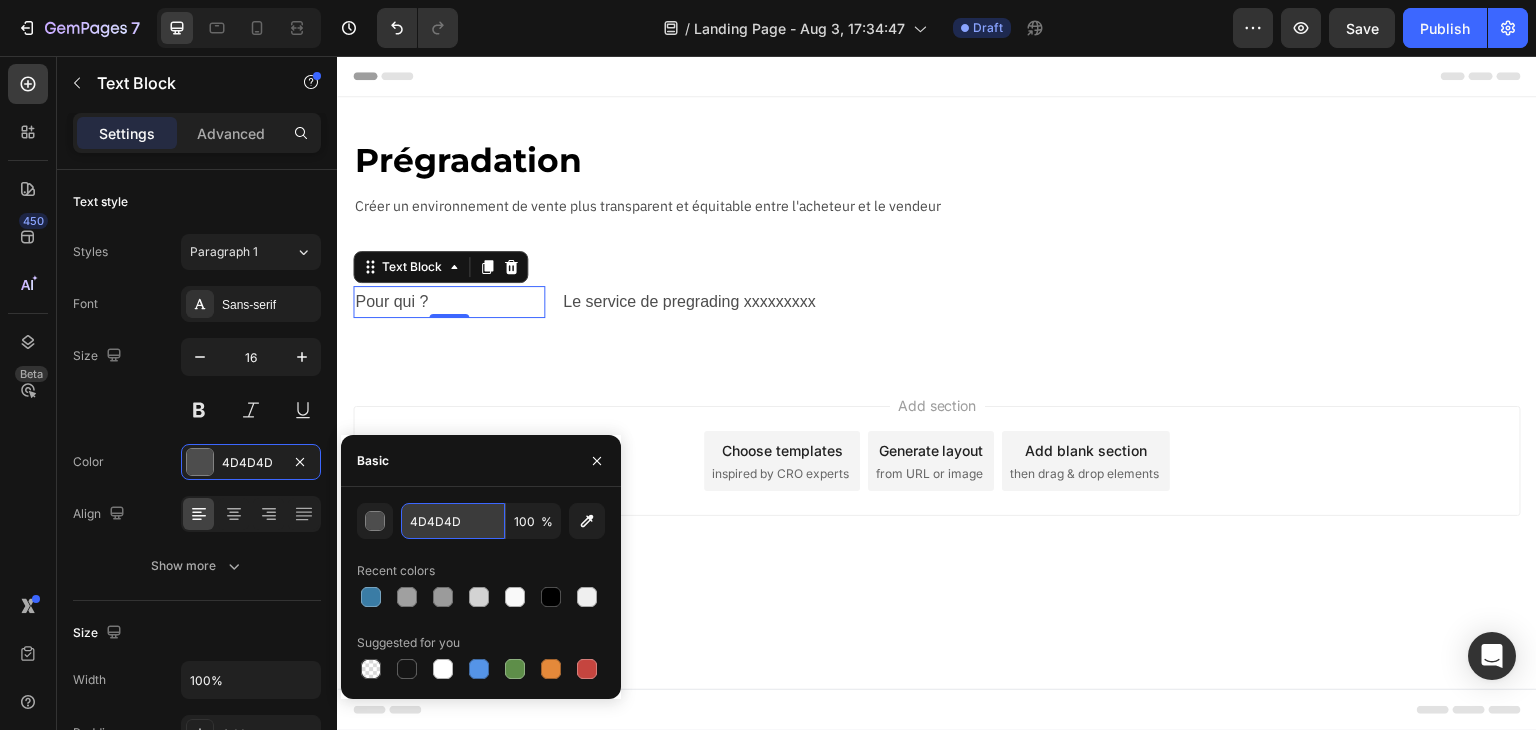 click on "4D4D4D" at bounding box center (453, 521) 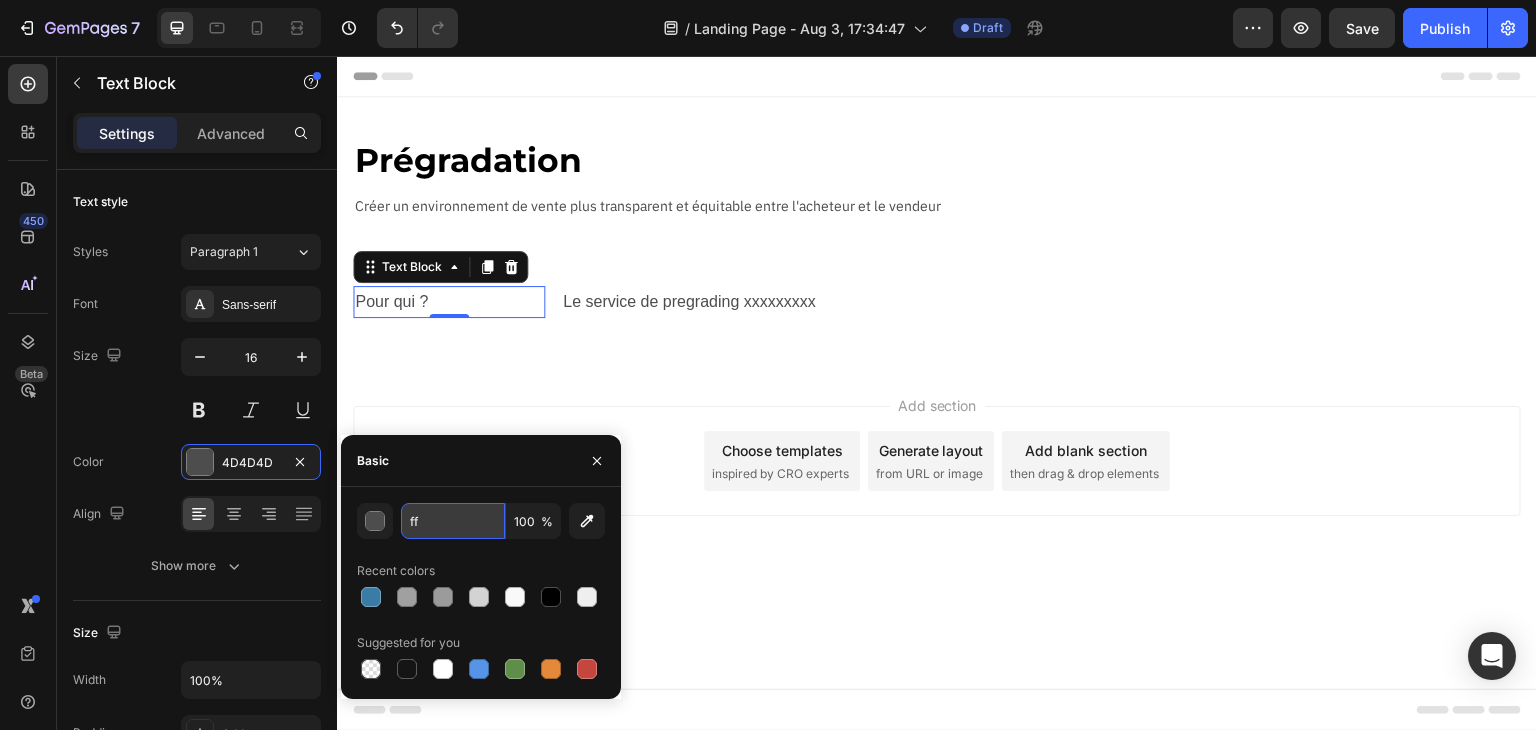 type on "FFFFFF" 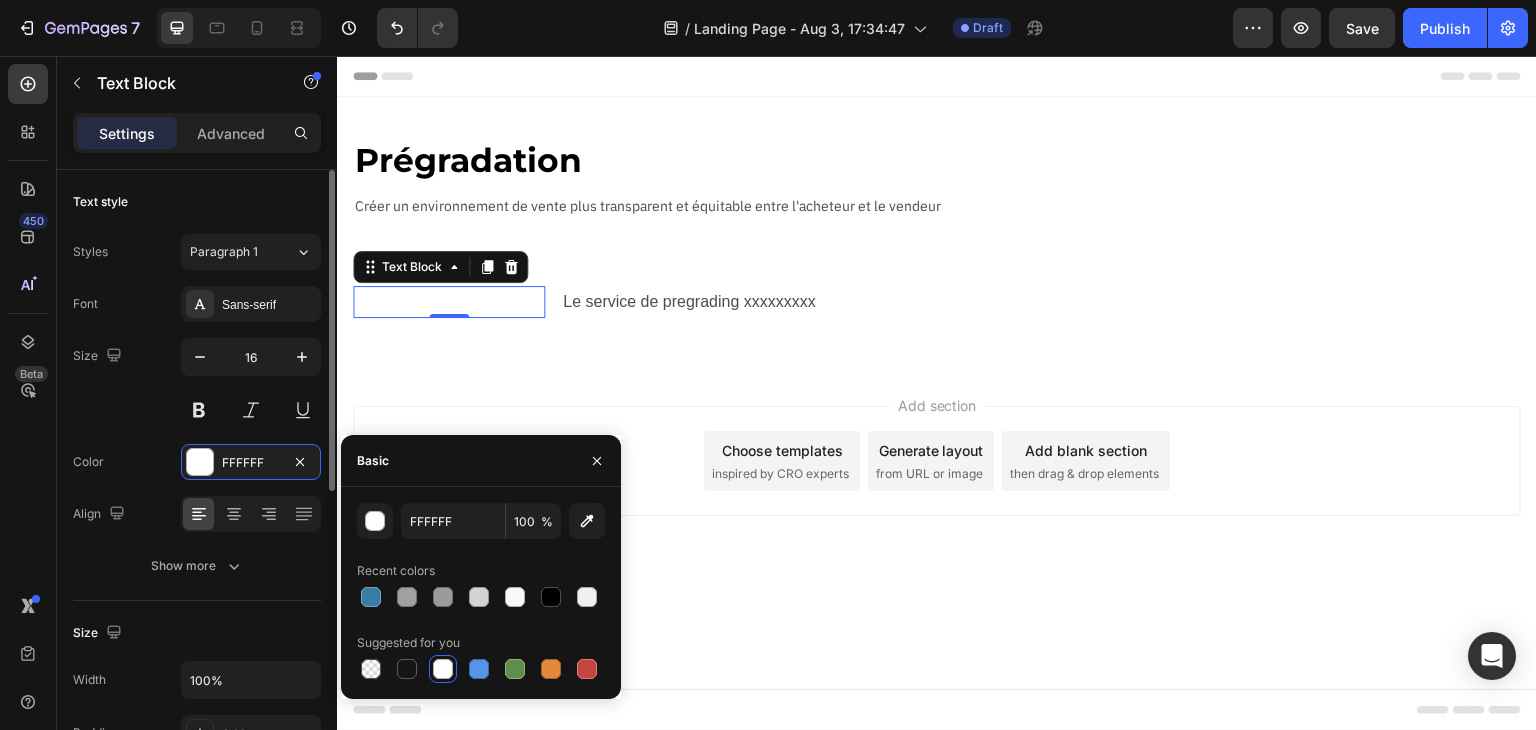click on "Text style Styles Paragraph 1 Font Sans-serif Size 16 Color FFFFFF Align Show more" 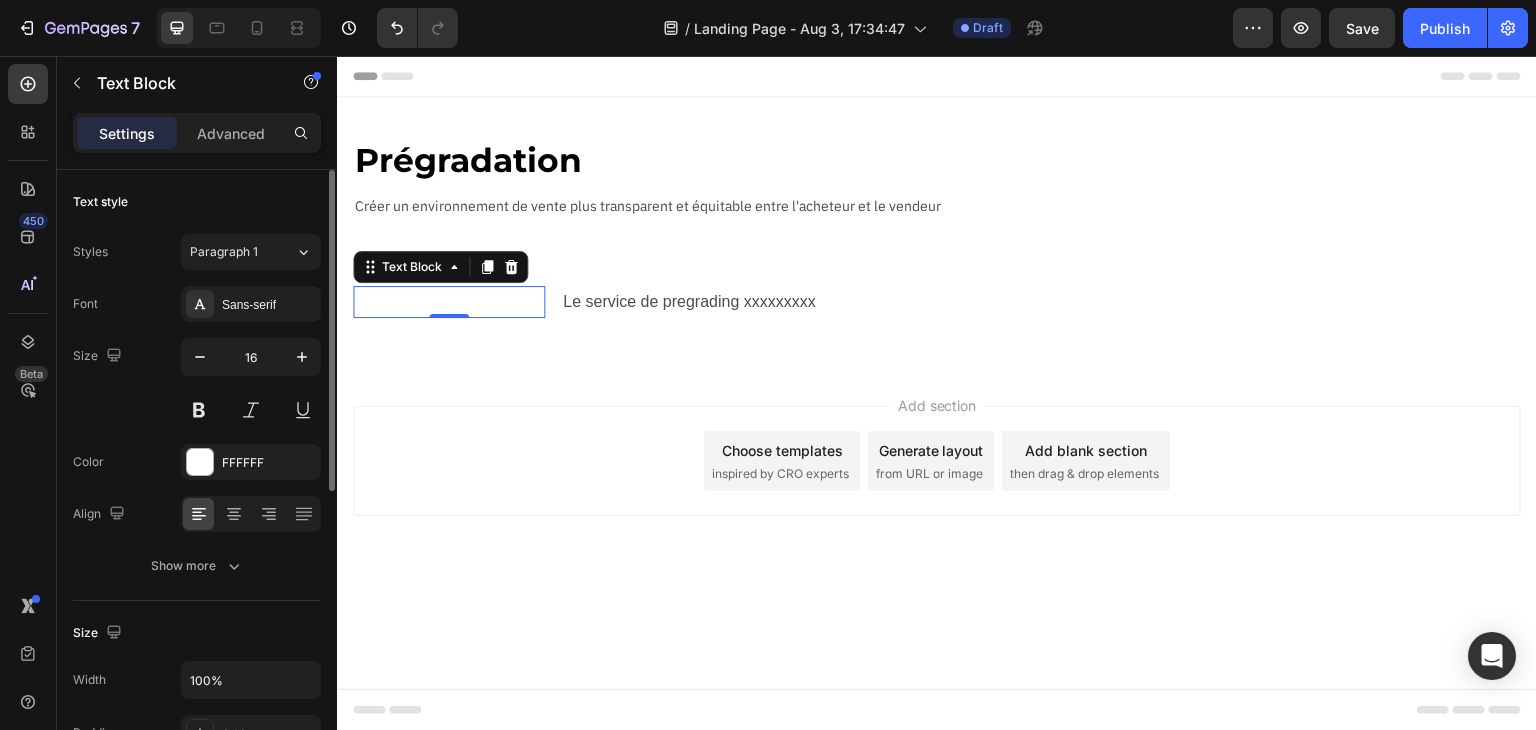 scroll, scrollTop: 500, scrollLeft: 0, axis: vertical 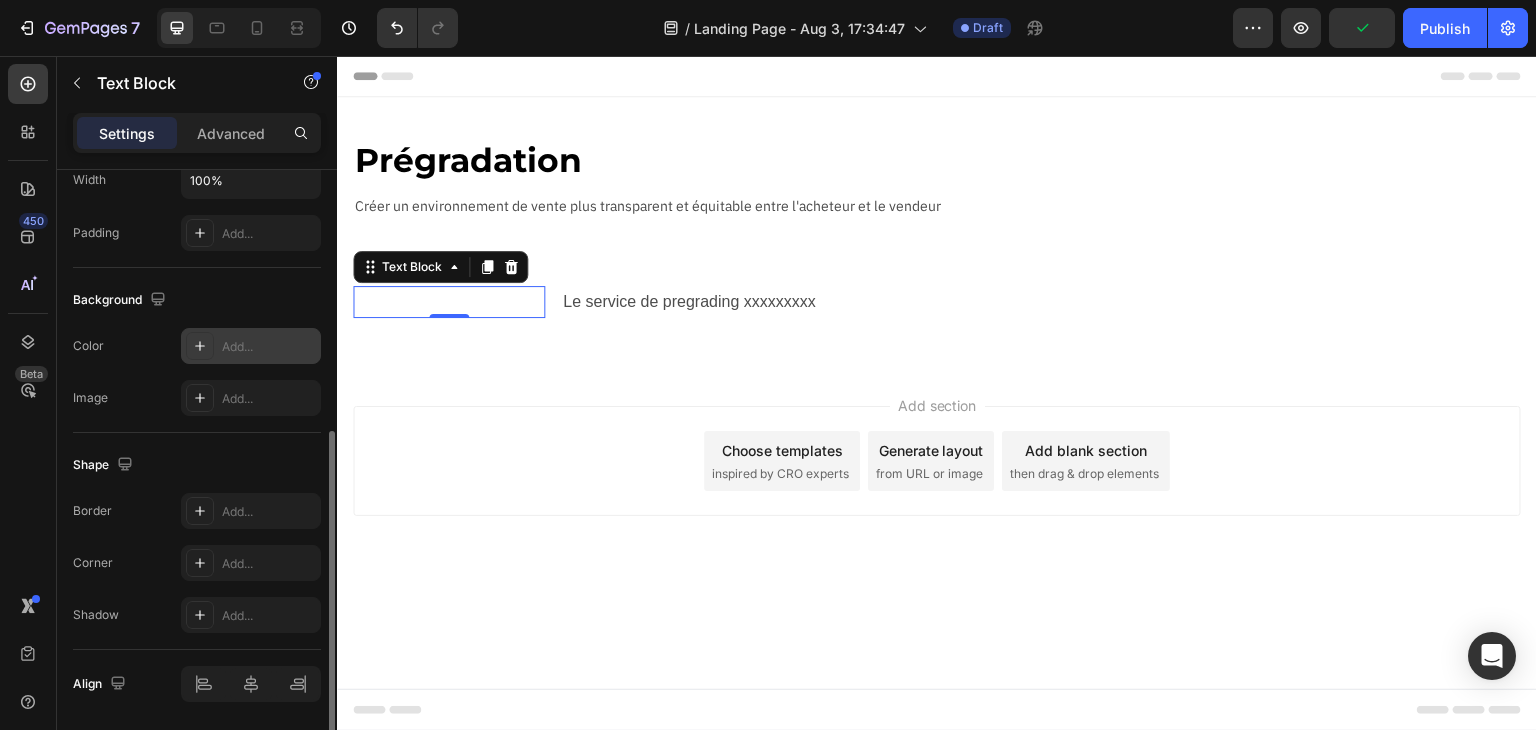 click on "Add..." at bounding box center (269, 347) 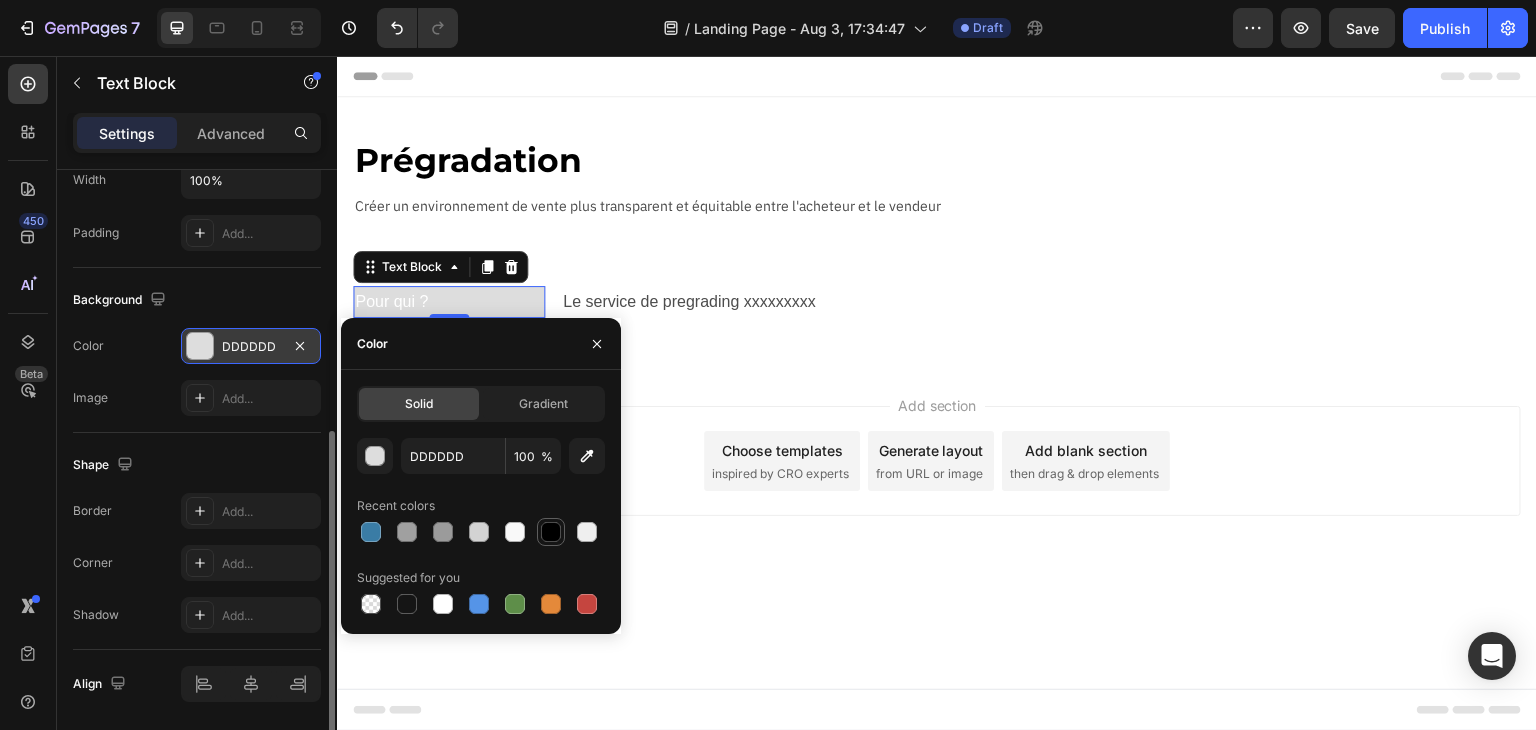 click at bounding box center (551, 532) 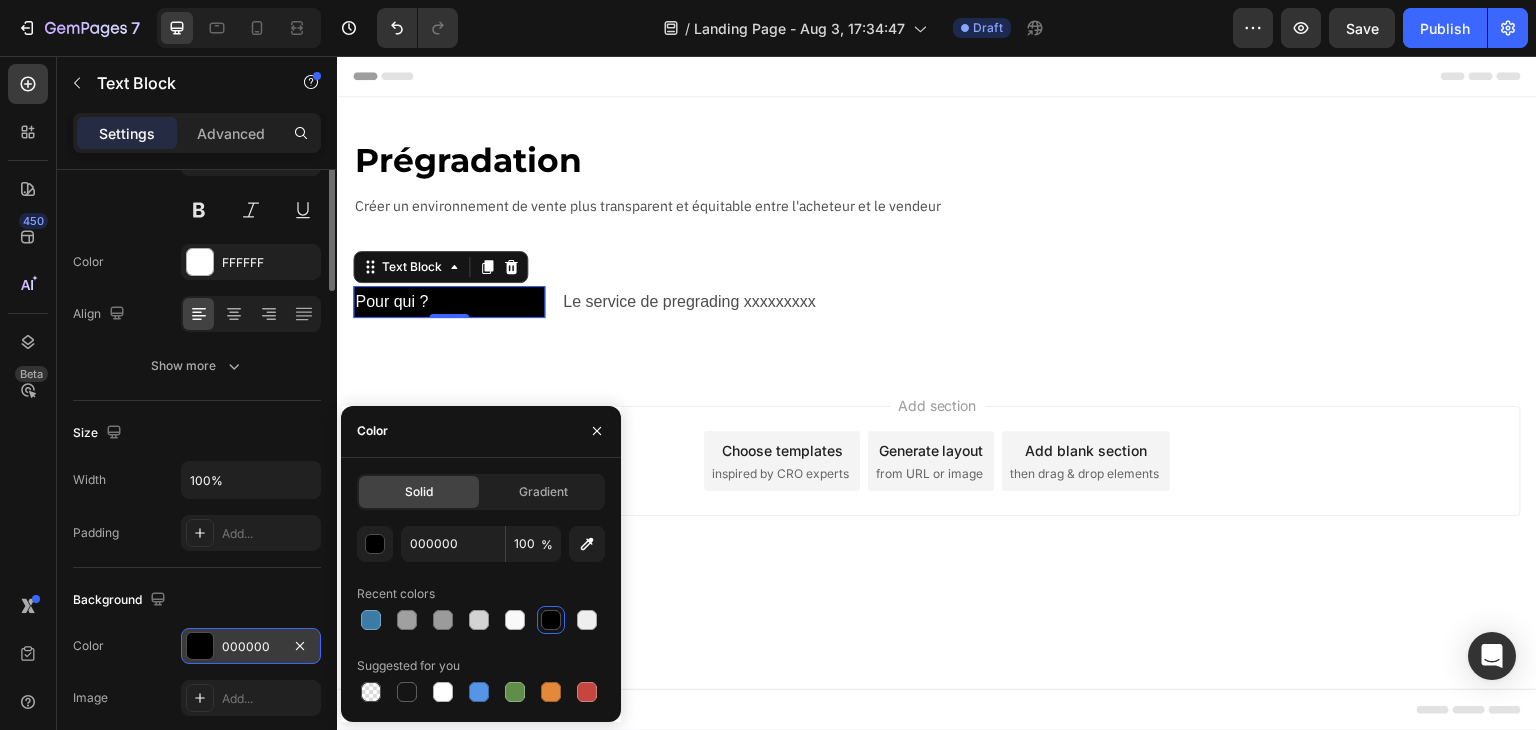 scroll, scrollTop: 0, scrollLeft: 0, axis: both 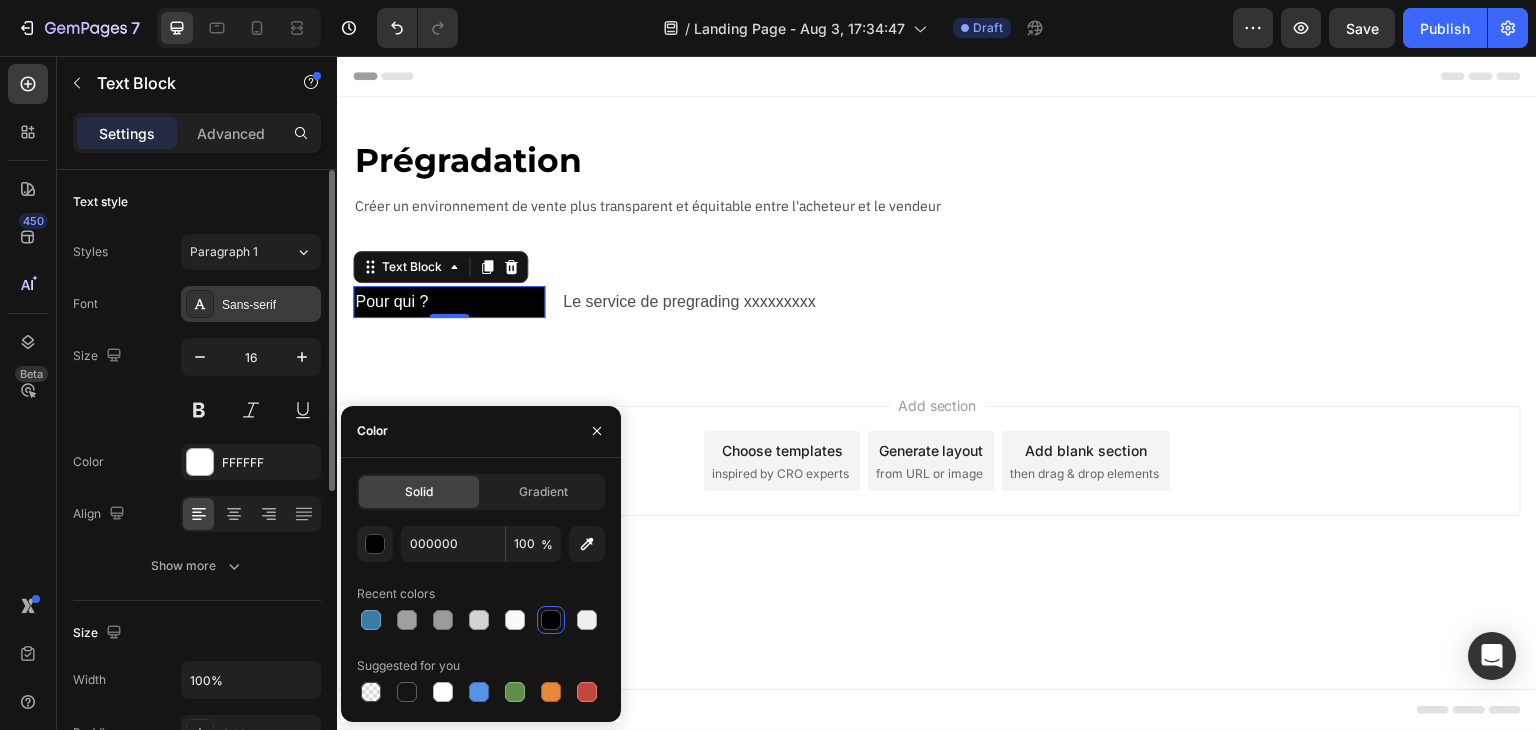 click on "Sans-serif" at bounding box center (269, 305) 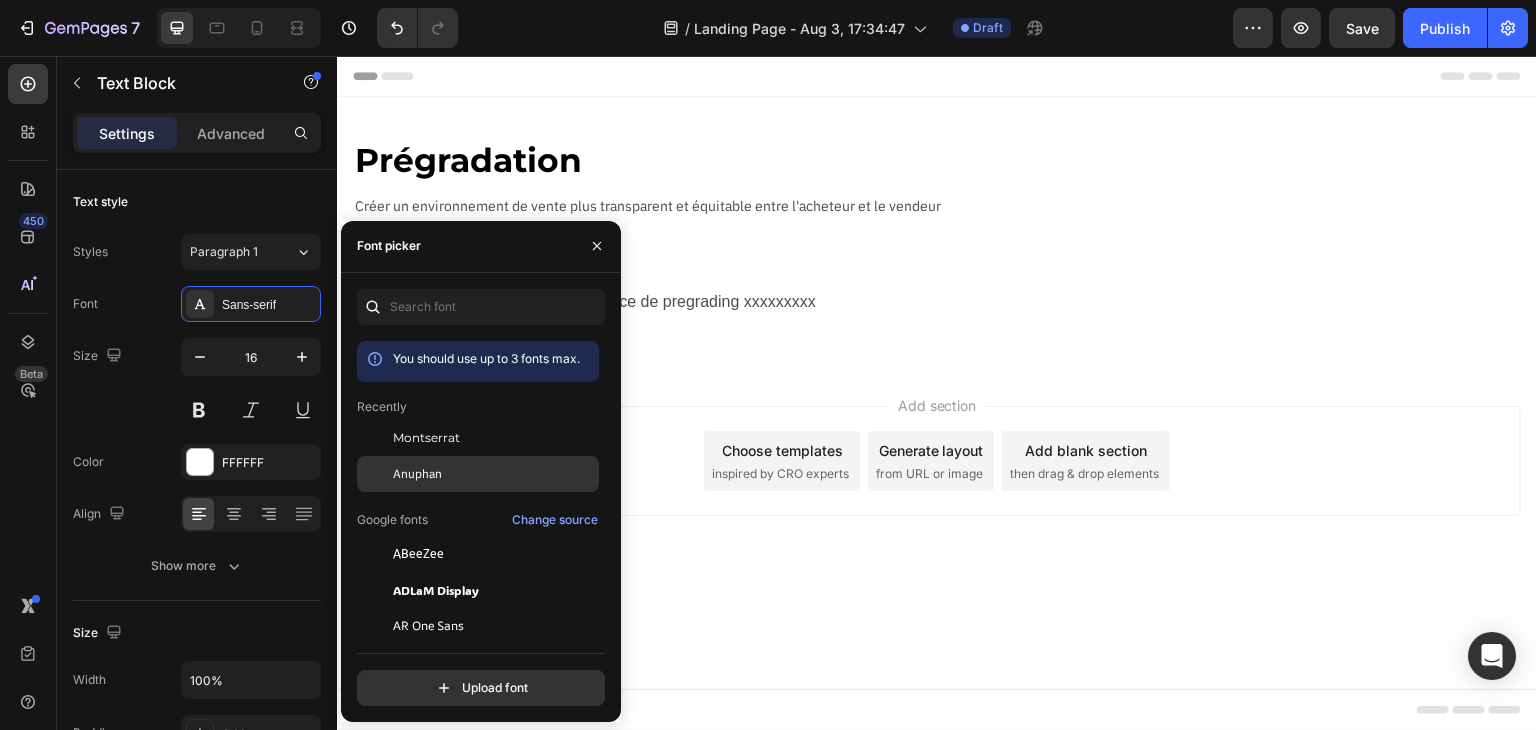 click on "Anuphan" at bounding box center (417, 474) 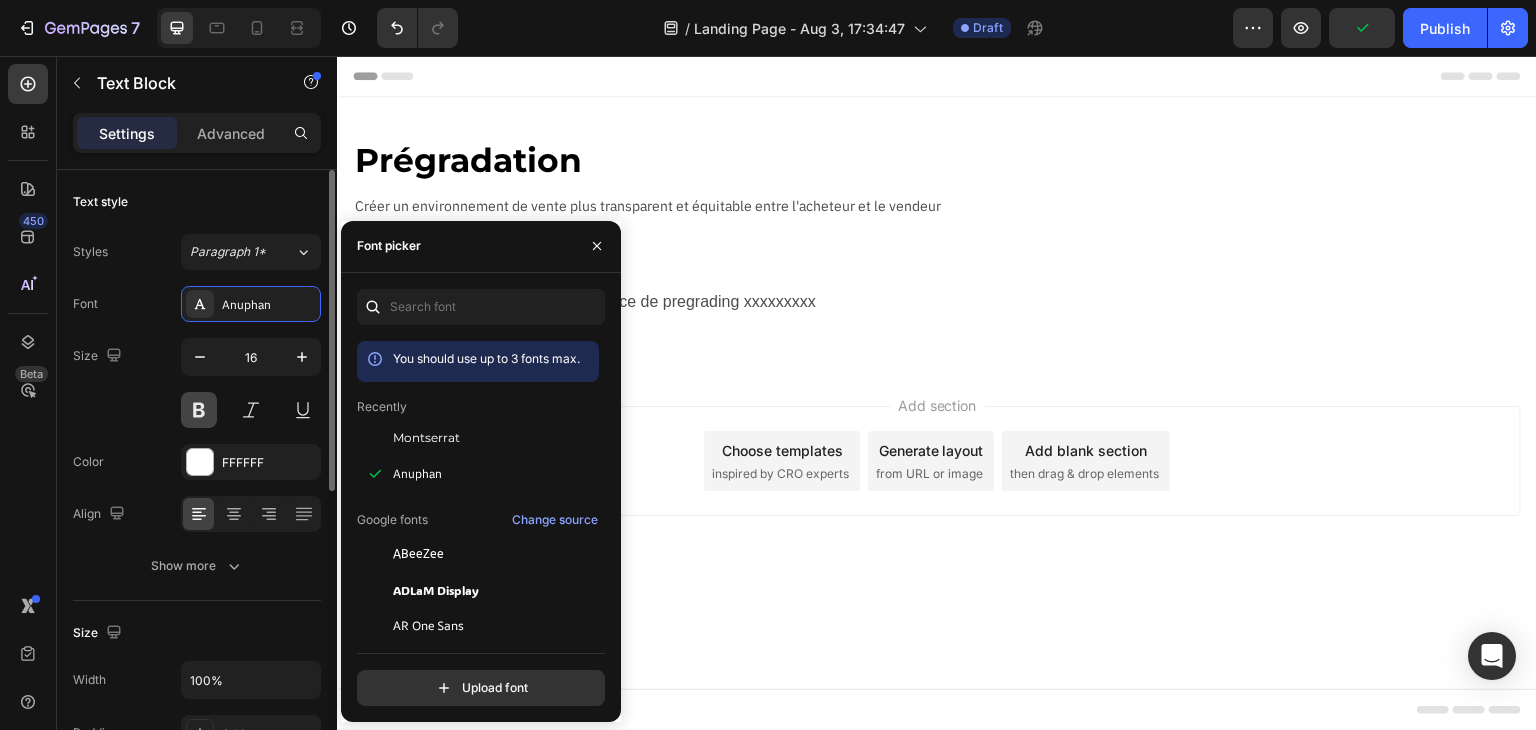 click at bounding box center [199, 410] 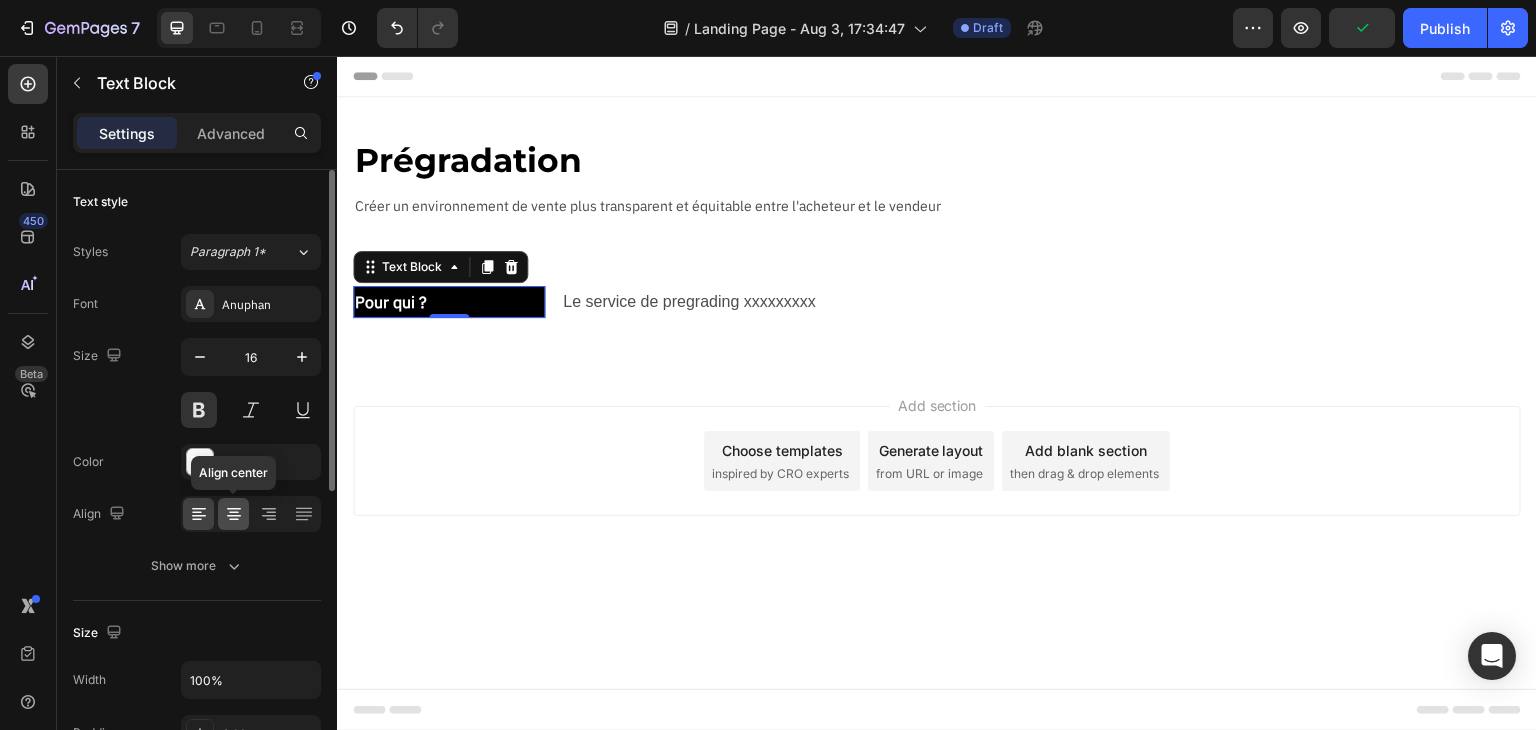 click 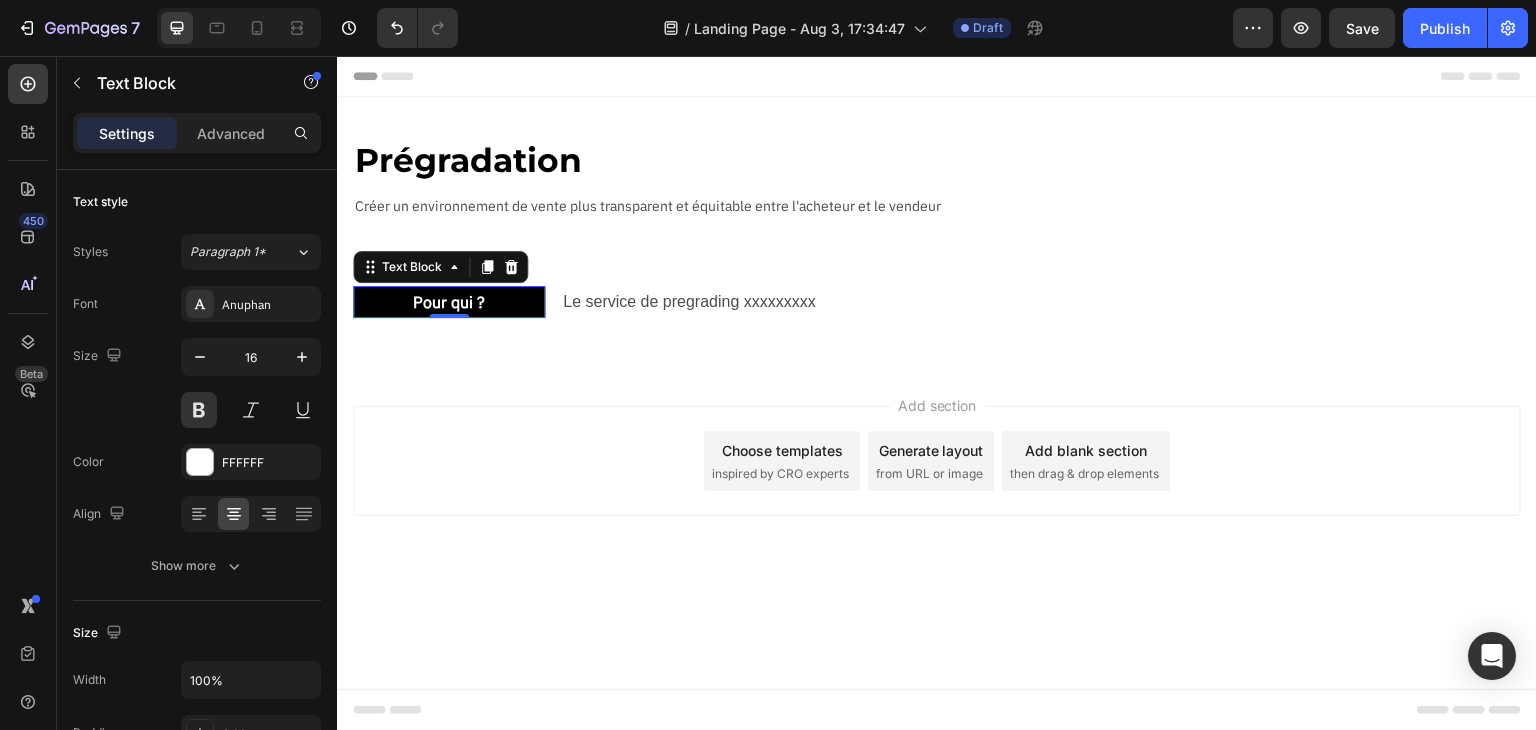 scroll, scrollTop: 300, scrollLeft: 0, axis: vertical 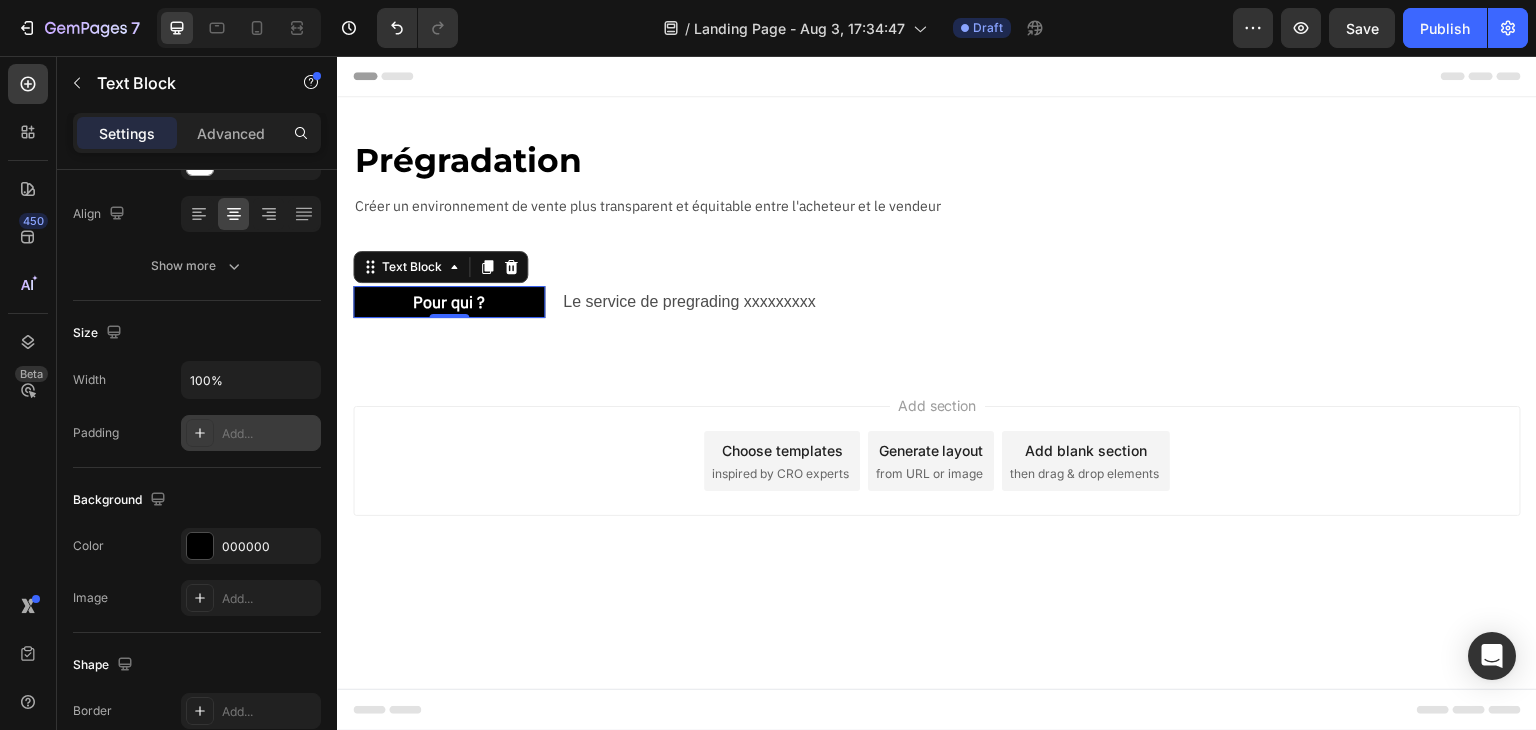 click on "Add..." at bounding box center (269, 434) 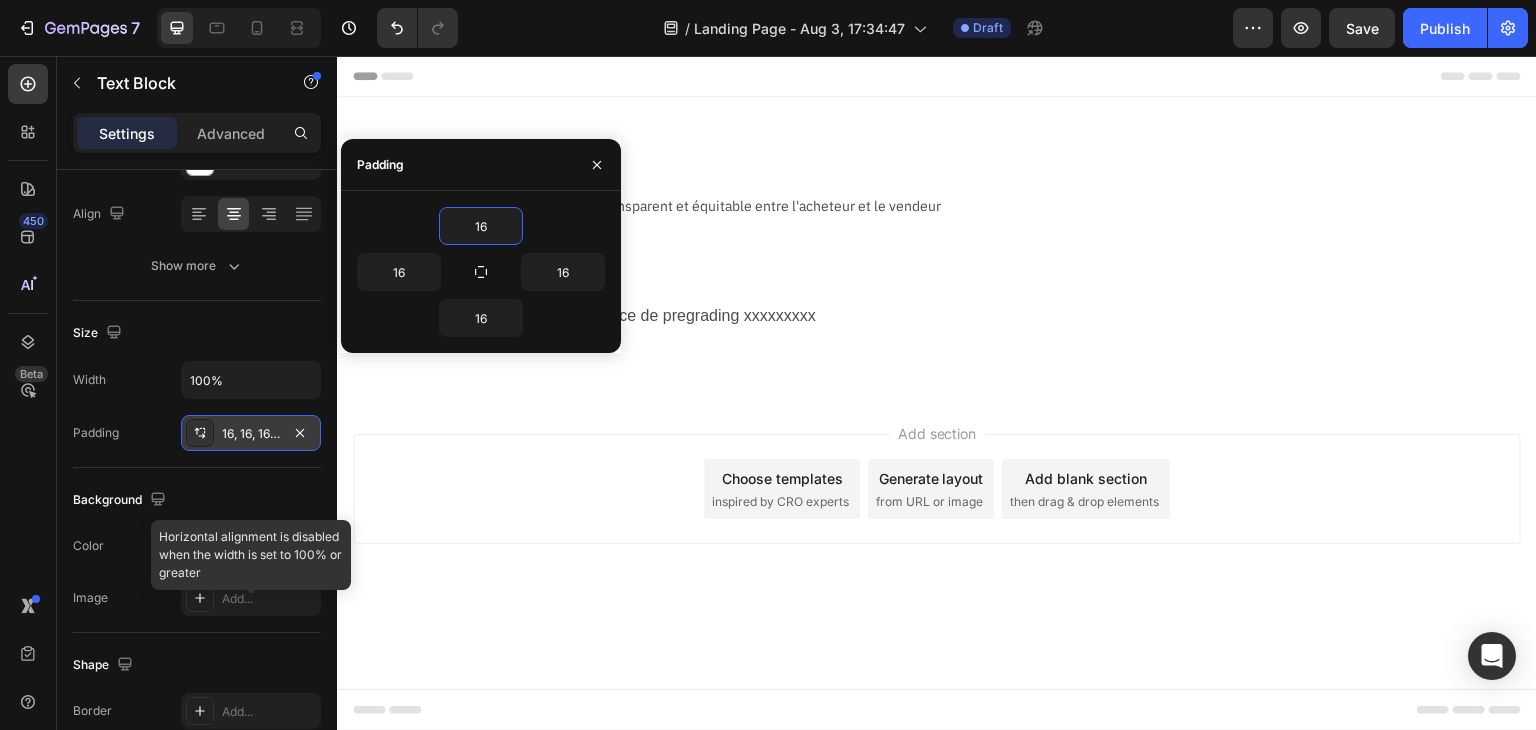 scroll, scrollTop: 566, scrollLeft: 0, axis: vertical 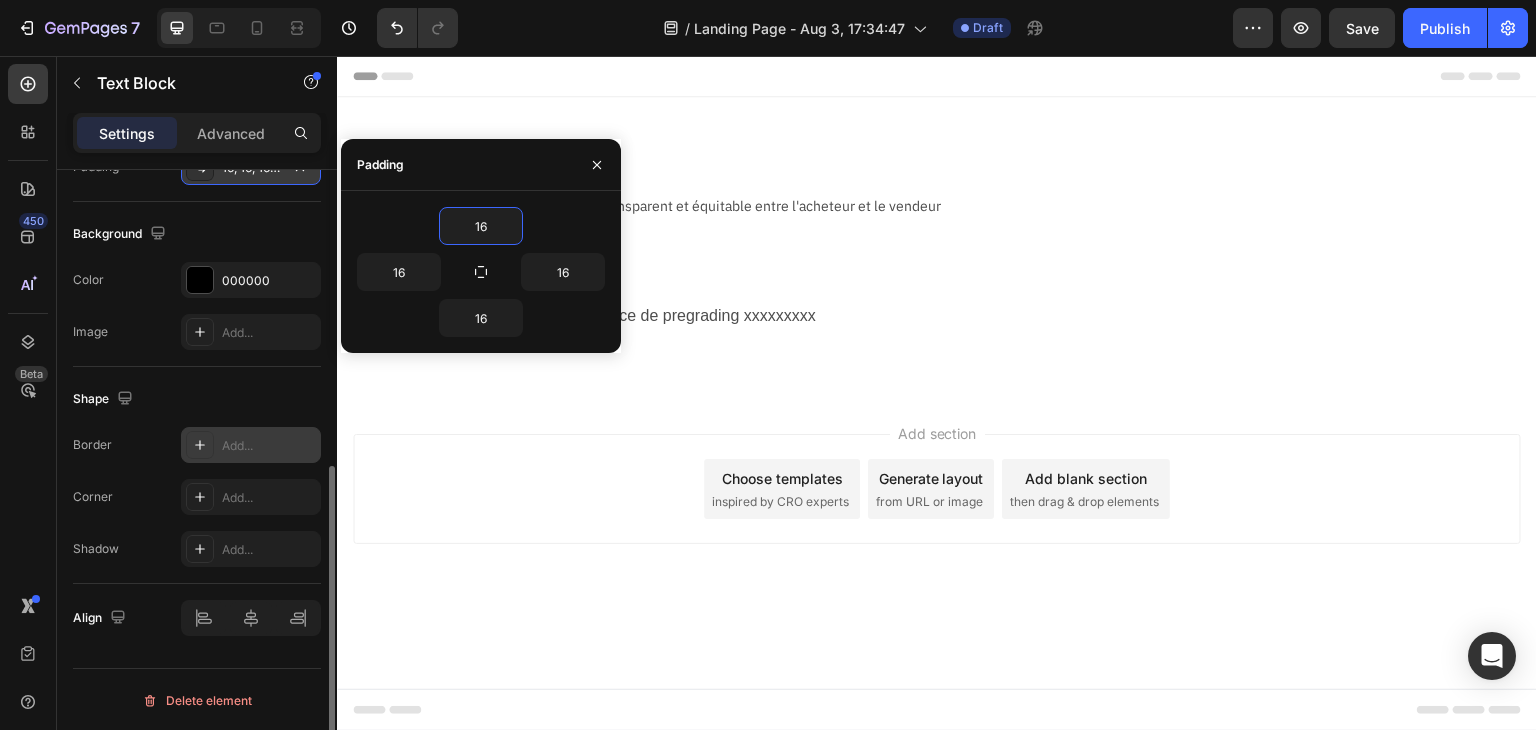 click on "Add..." at bounding box center [269, 446] 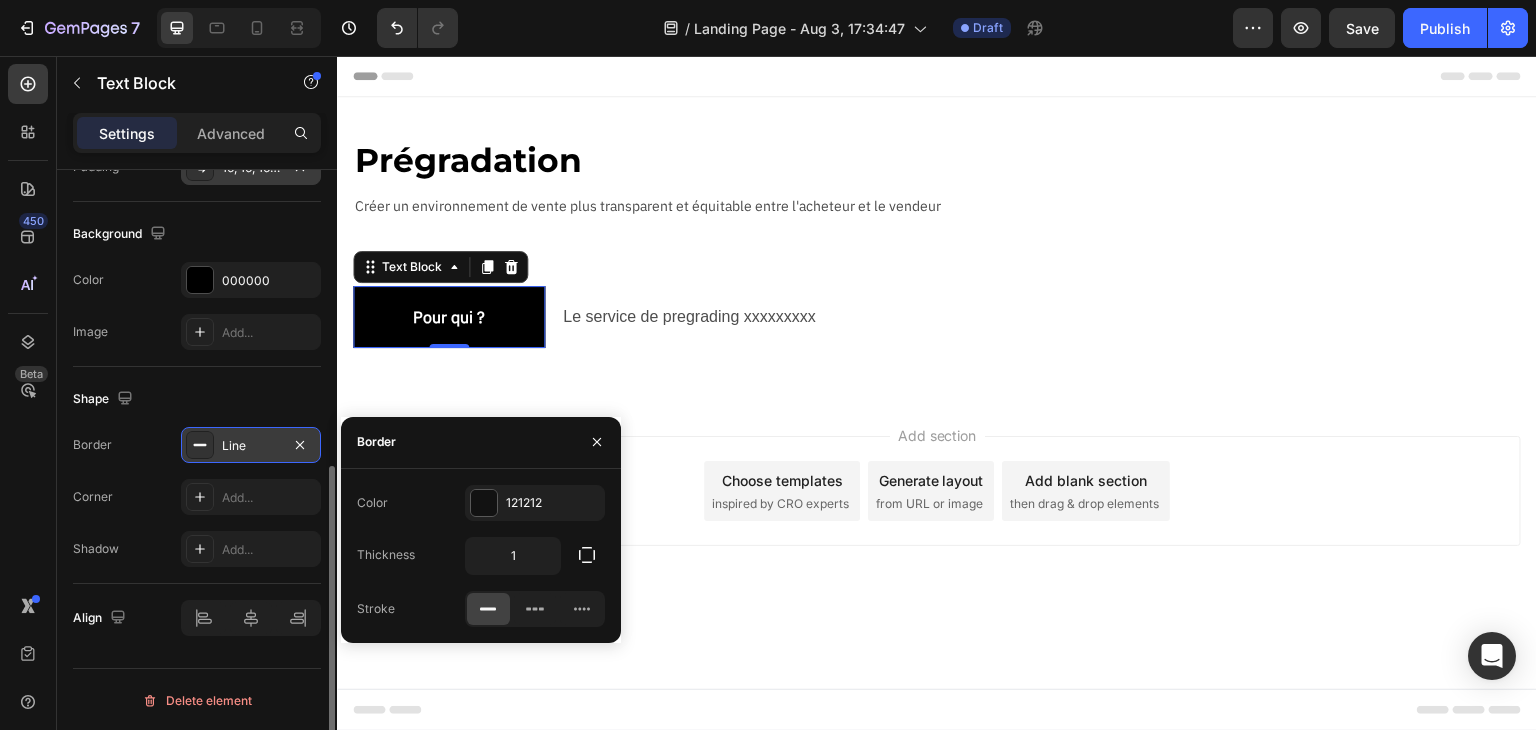click on "Line" at bounding box center (251, 446) 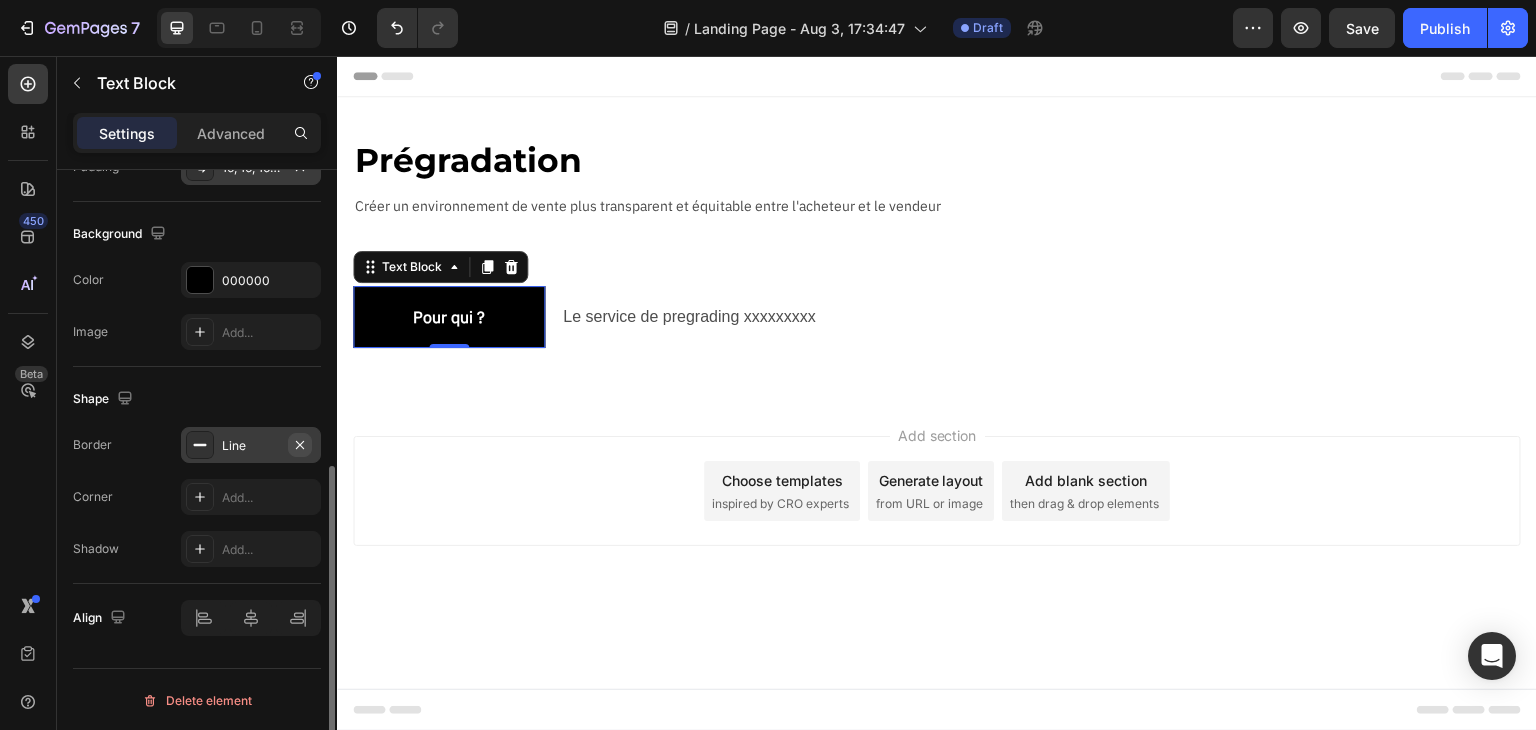 click 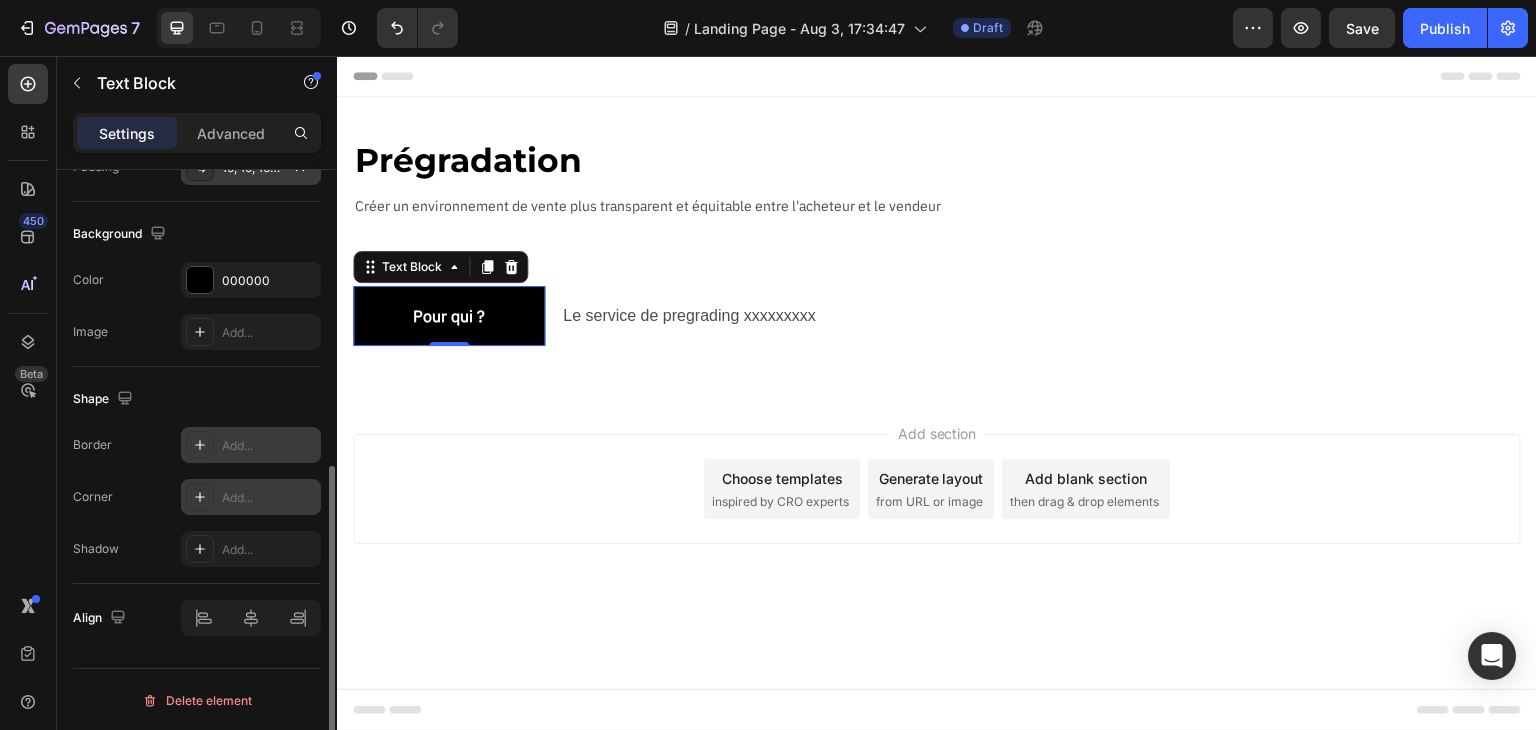 click on "Add..." at bounding box center (269, 498) 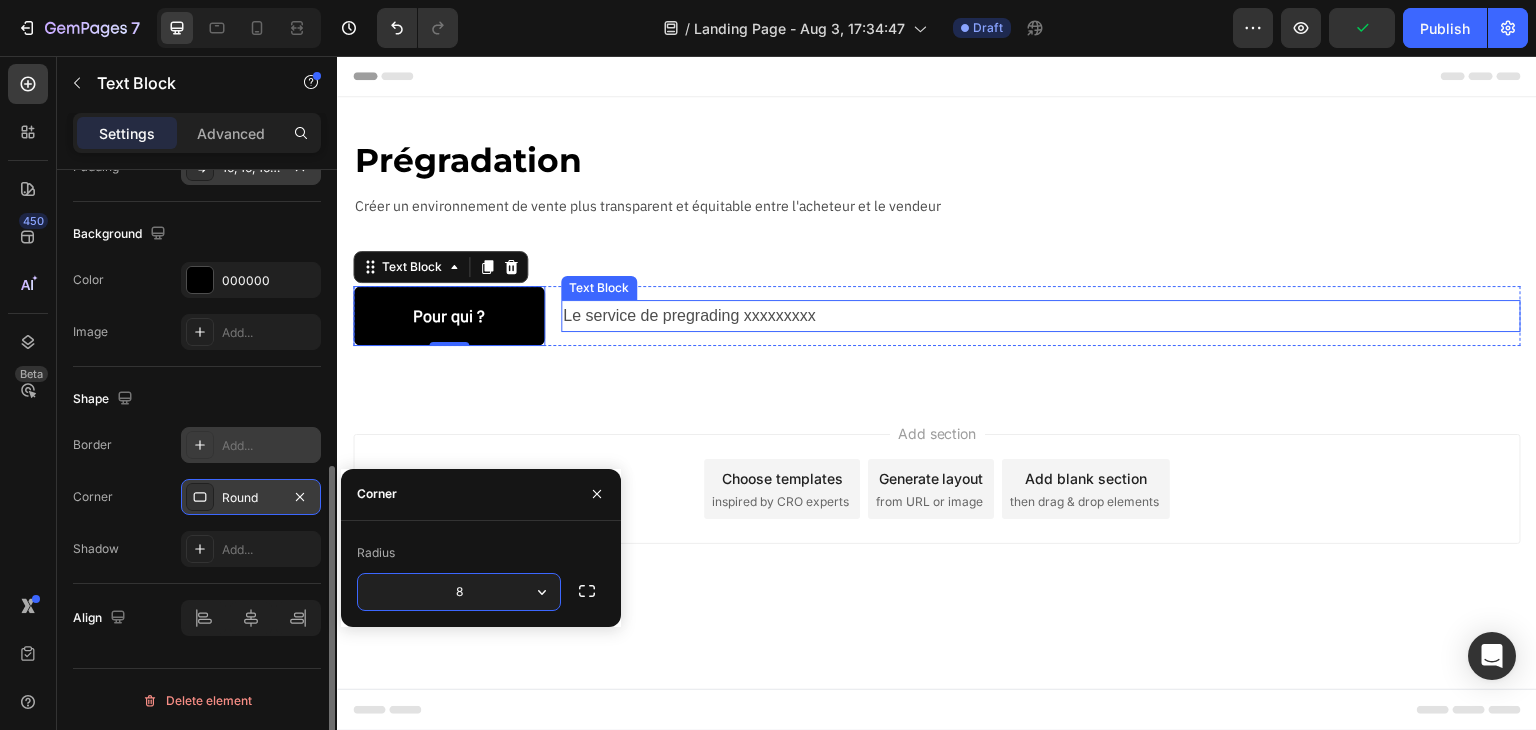 click on "Le service de pregrading xxxxxxxxx" at bounding box center [1041, 316] 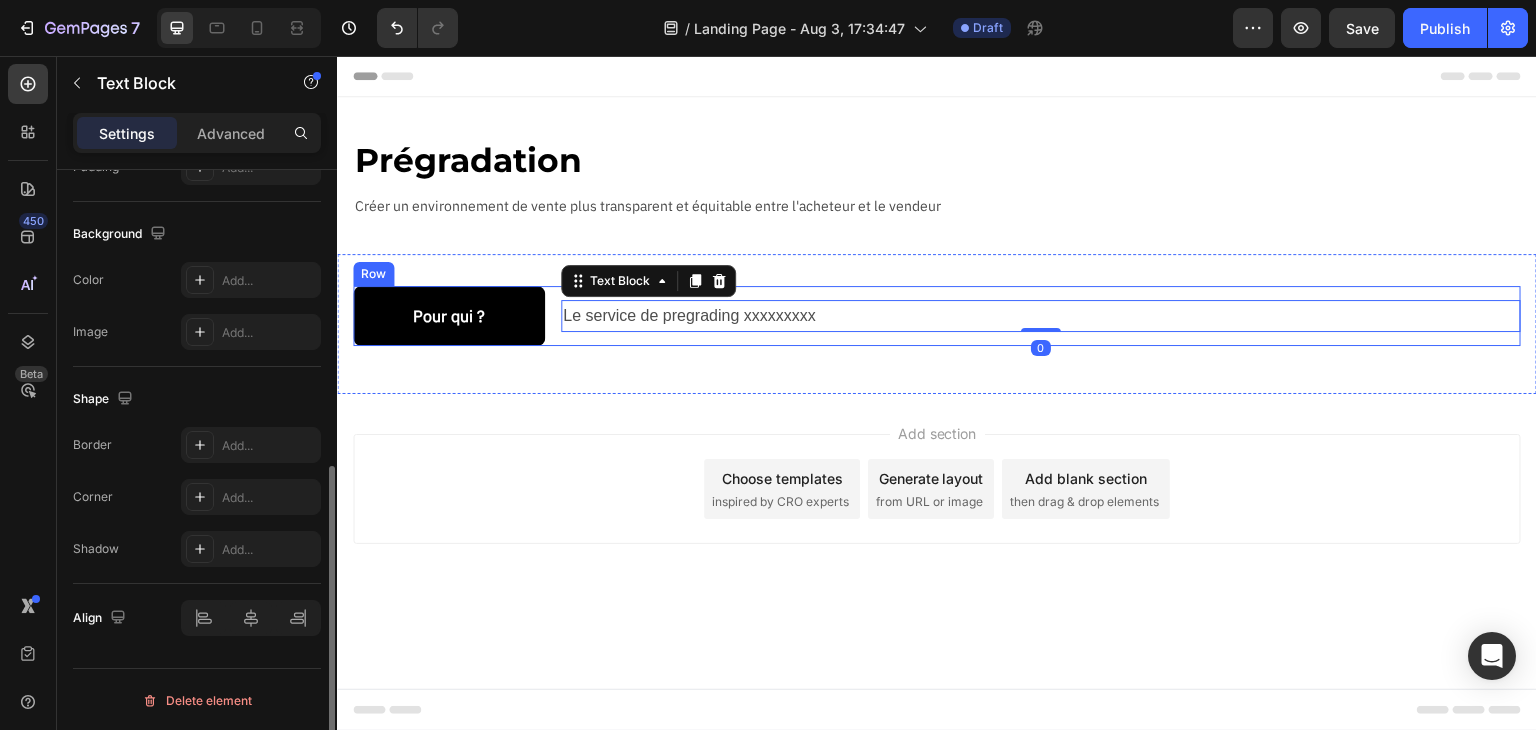 click on "Pour qui ? Text Block Le service de pregrading xxxxxxxxx Text Block 0 Row" at bounding box center [937, 316] 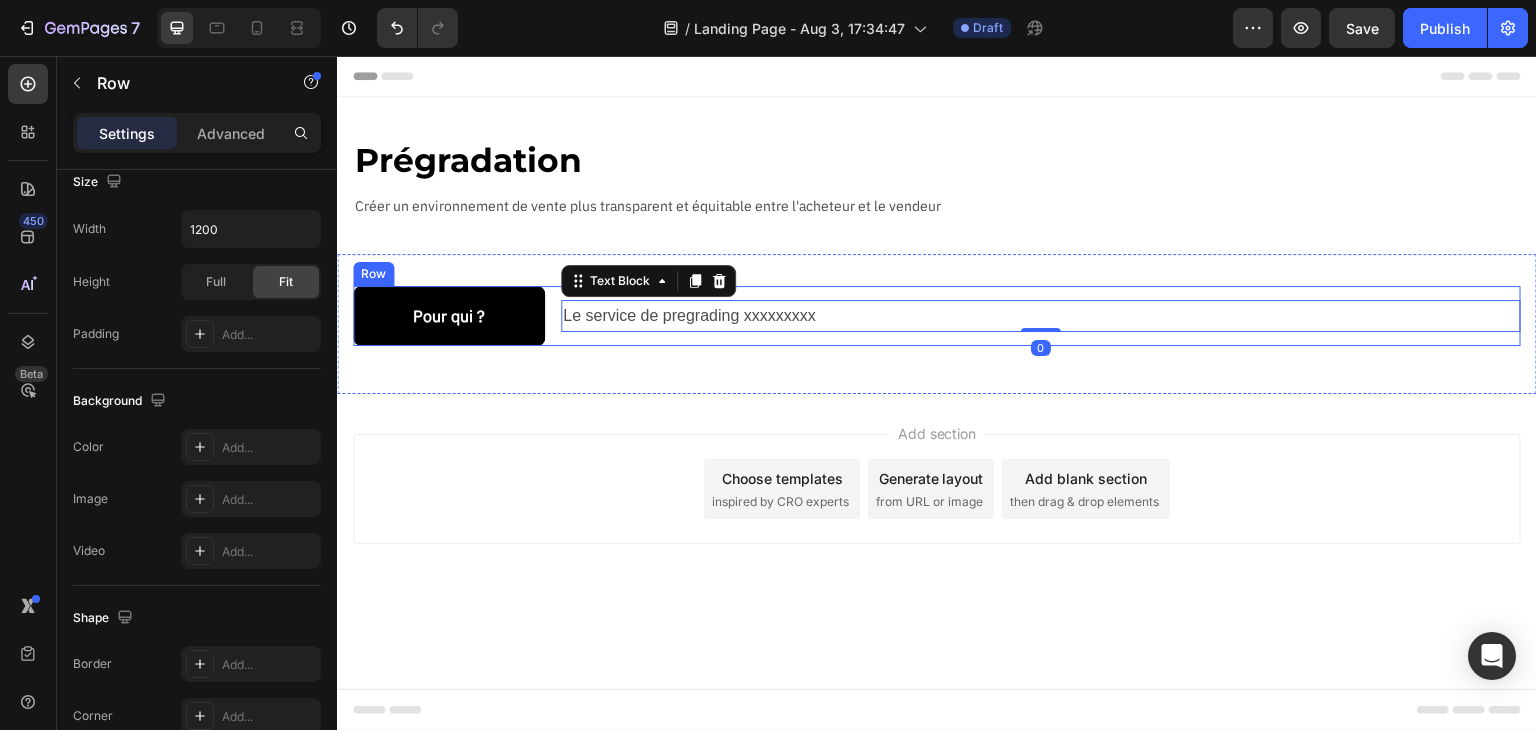 scroll, scrollTop: 0, scrollLeft: 0, axis: both 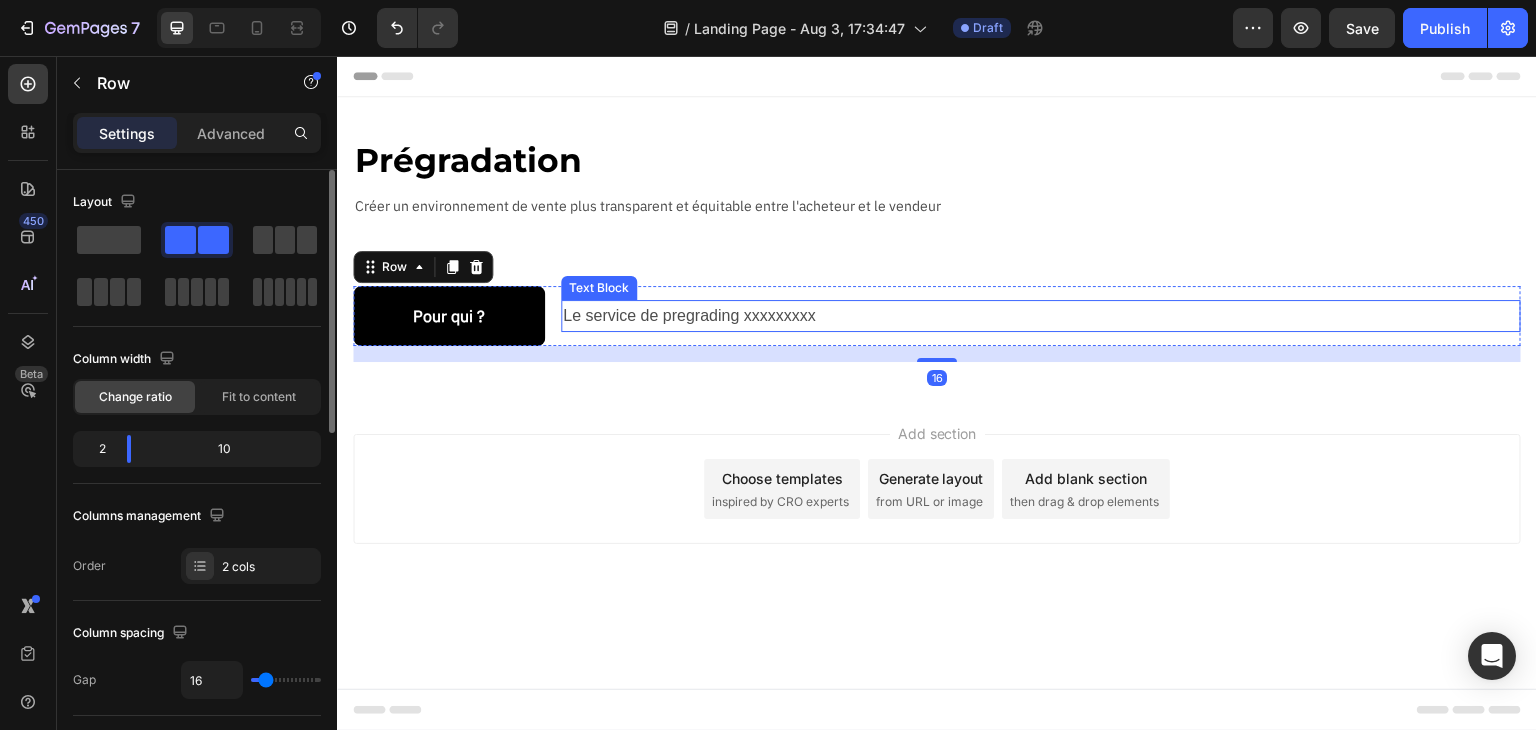 click on "Le service de pregrading xxxxxxxxx" at bounding box center (1041, 316) 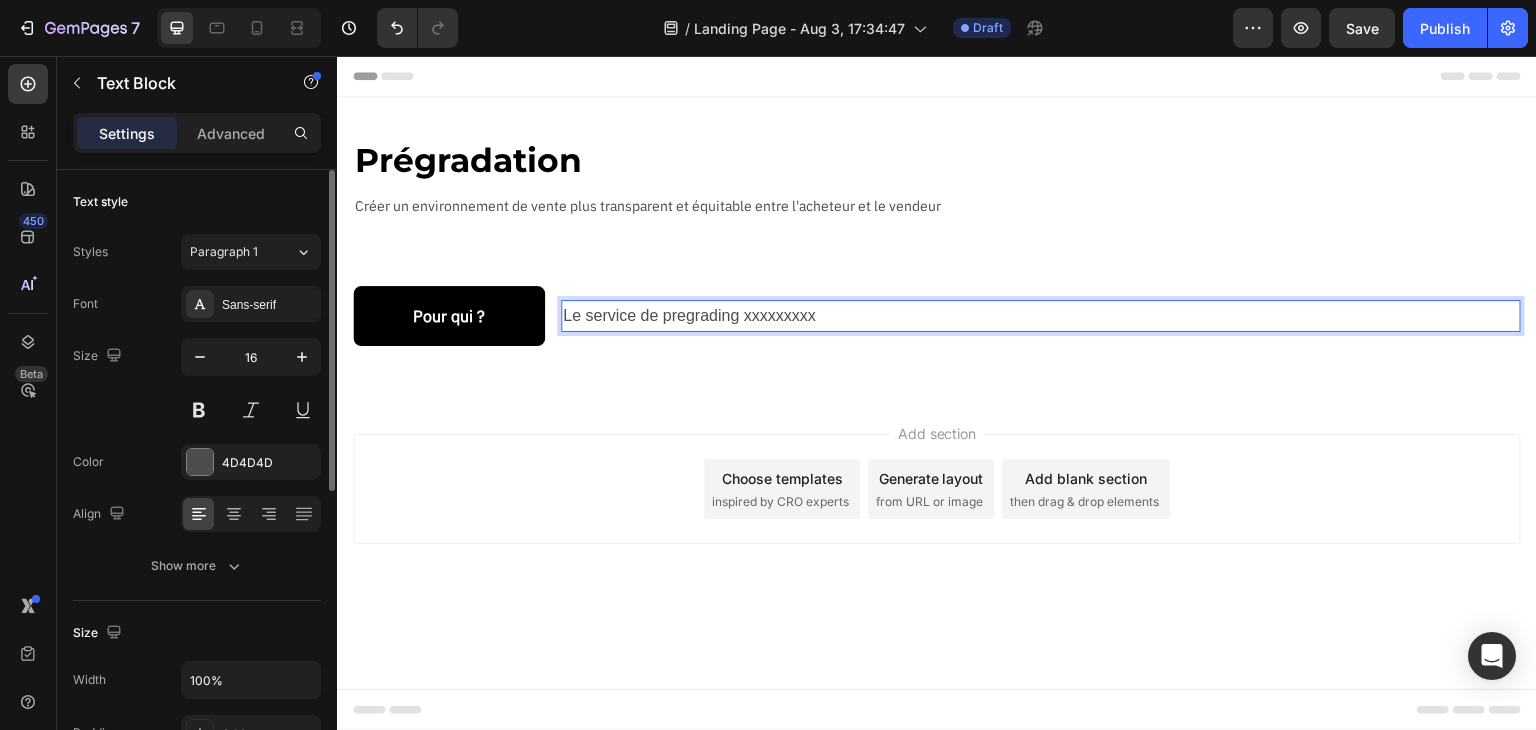 click on "Le service de pregrading xxxxxxxxx" at bounding box center (1041, 316) 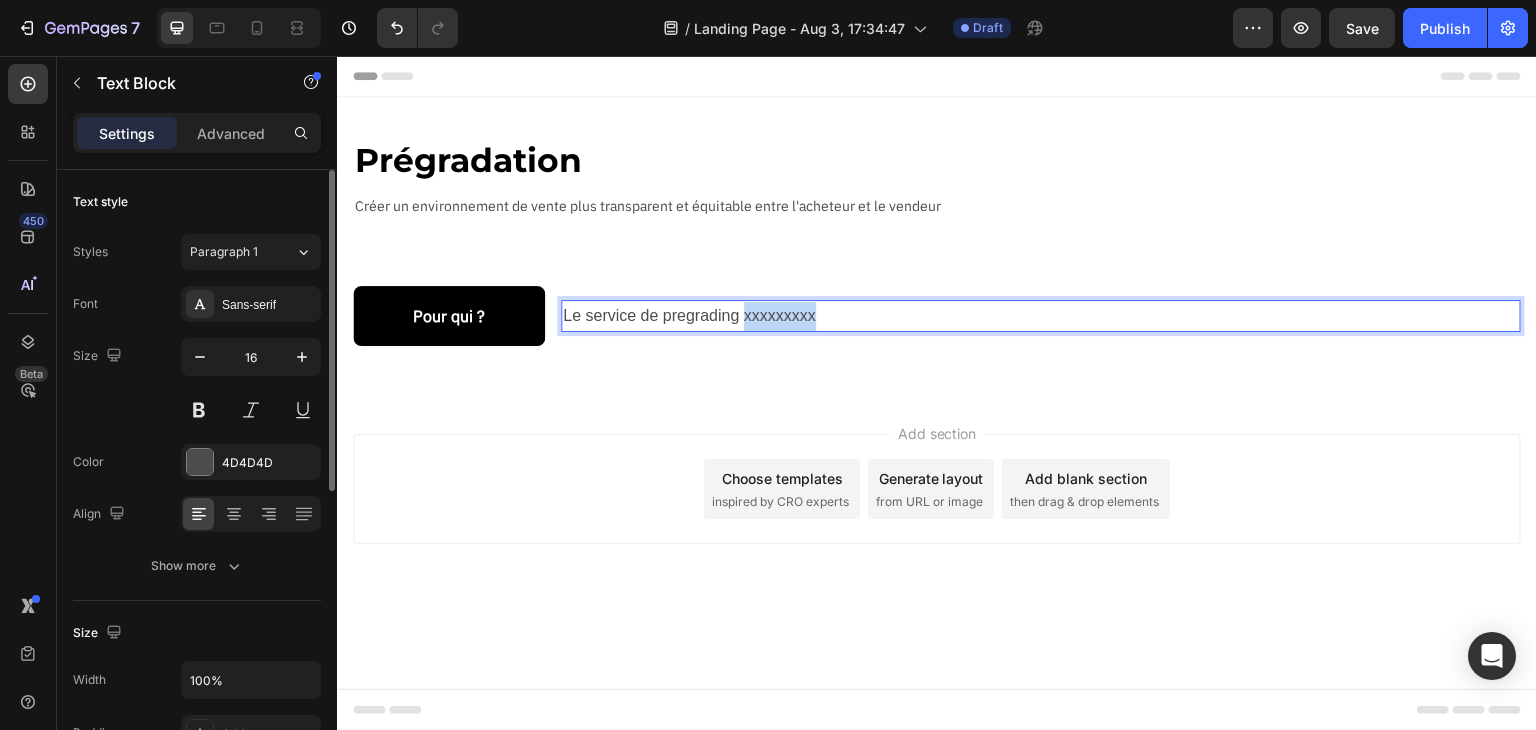 drag, startPoint x: 744, startPoint y: 312, endPoint x: 900, endPoint y: 319, distance: 156.15697 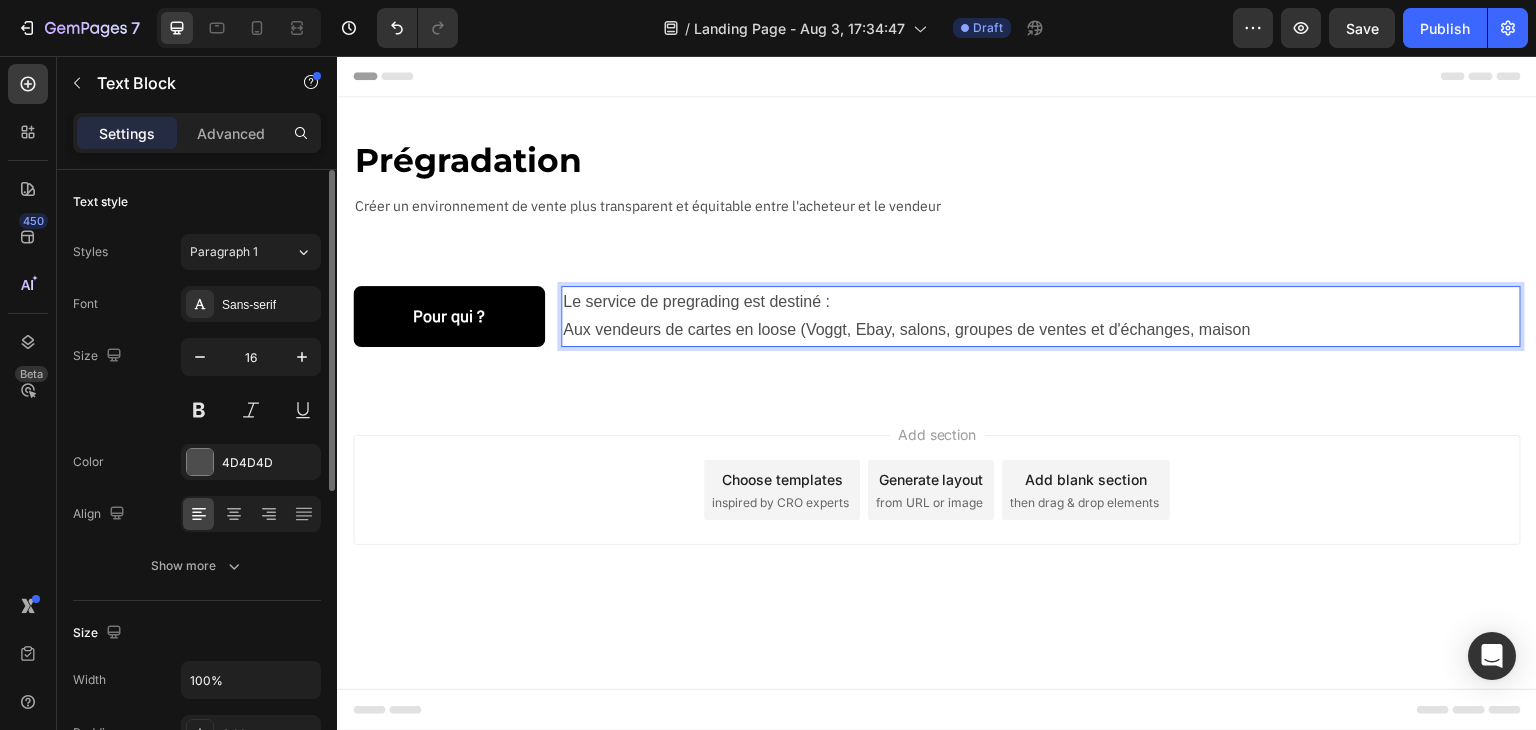 click on "Aux vendeurs de cartes en loose (Voggt, Ebay, salons, groupes de ventes et d'échanges, maison" at bounding box center (1041, 330) 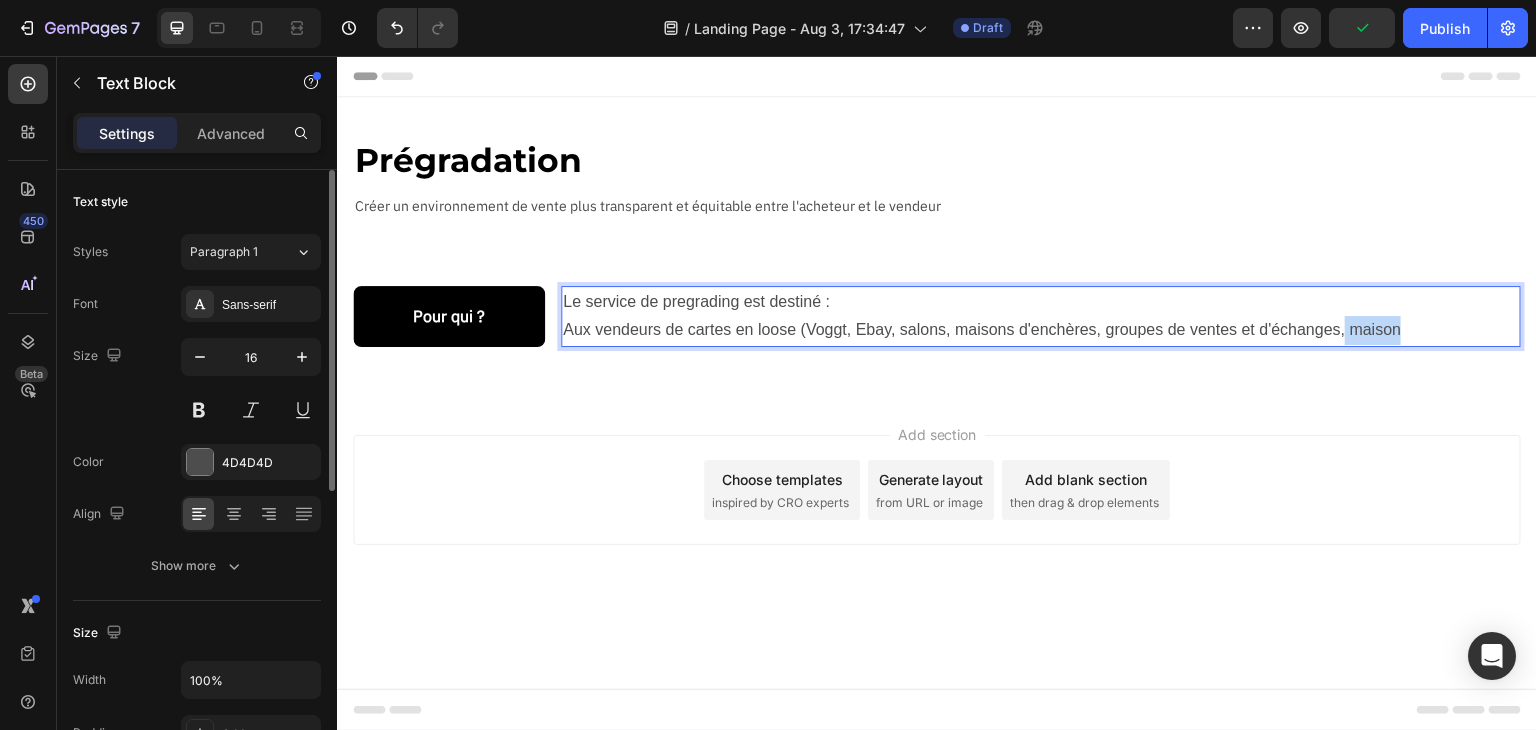 drag, startPoint x: 1345, startPoint y: 335, endPoint x: 1458, endPoint y: 336, distance: 113.004425 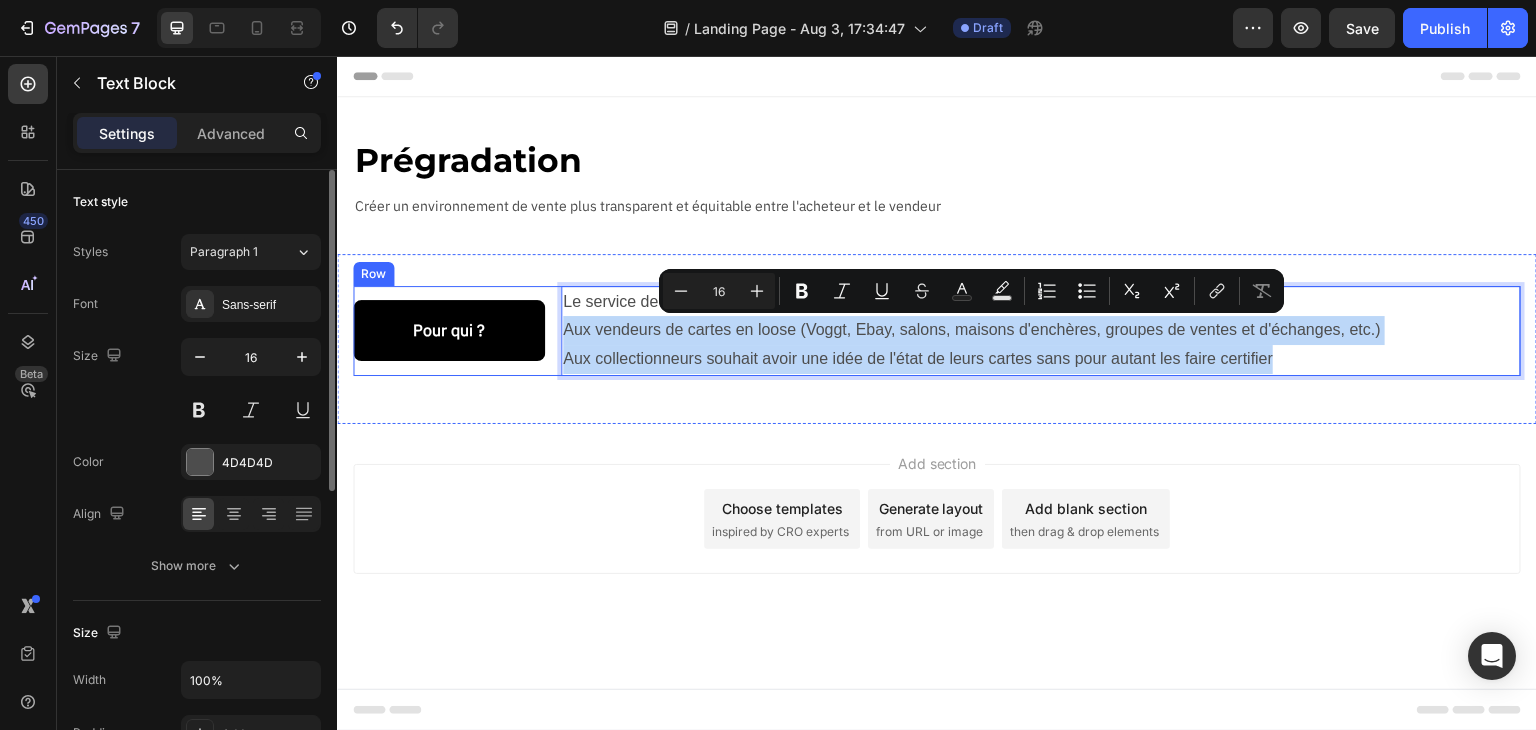 drag, startPoint x: 1278, startPoint y: 363, endPoint x: 548, endPoint y: 326, distance: 730.9371 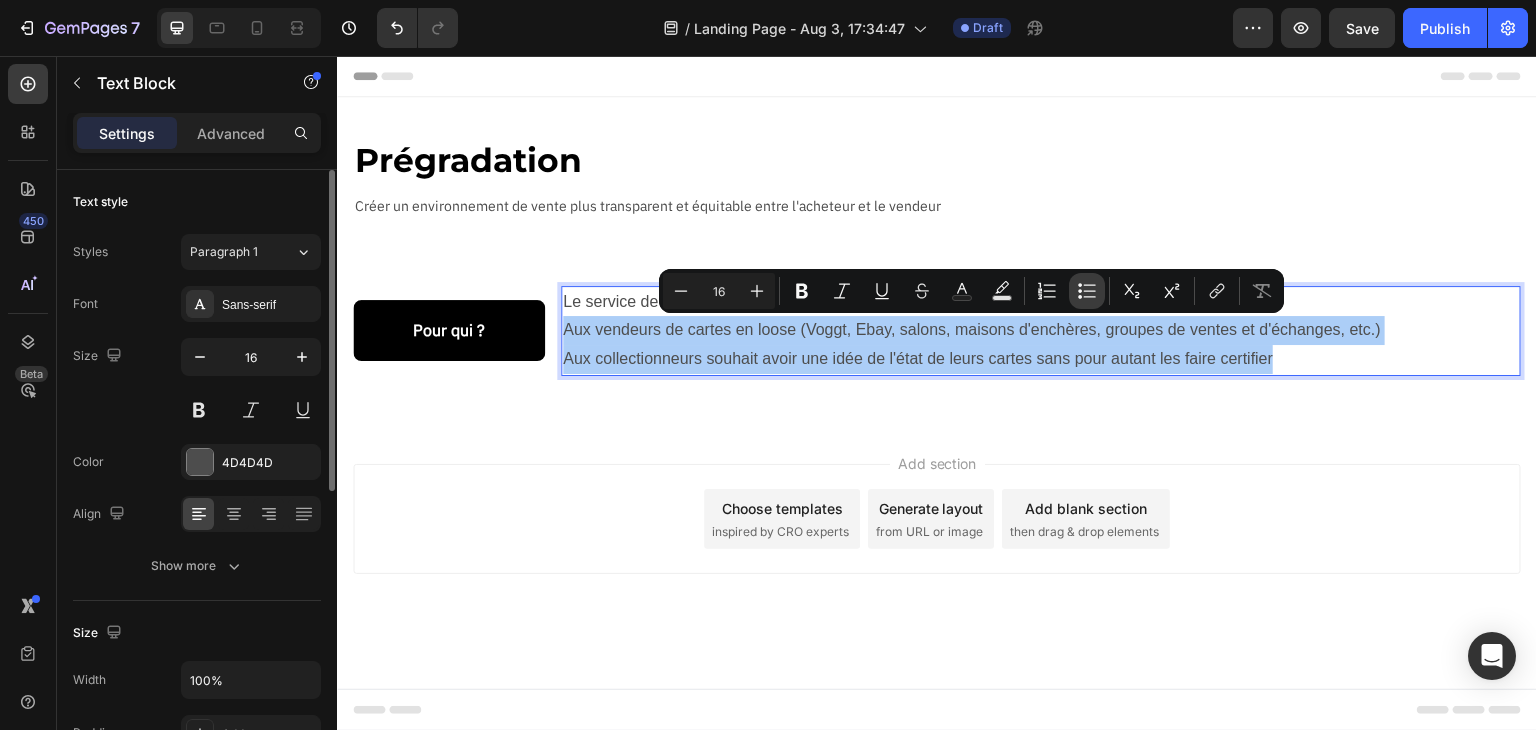 click 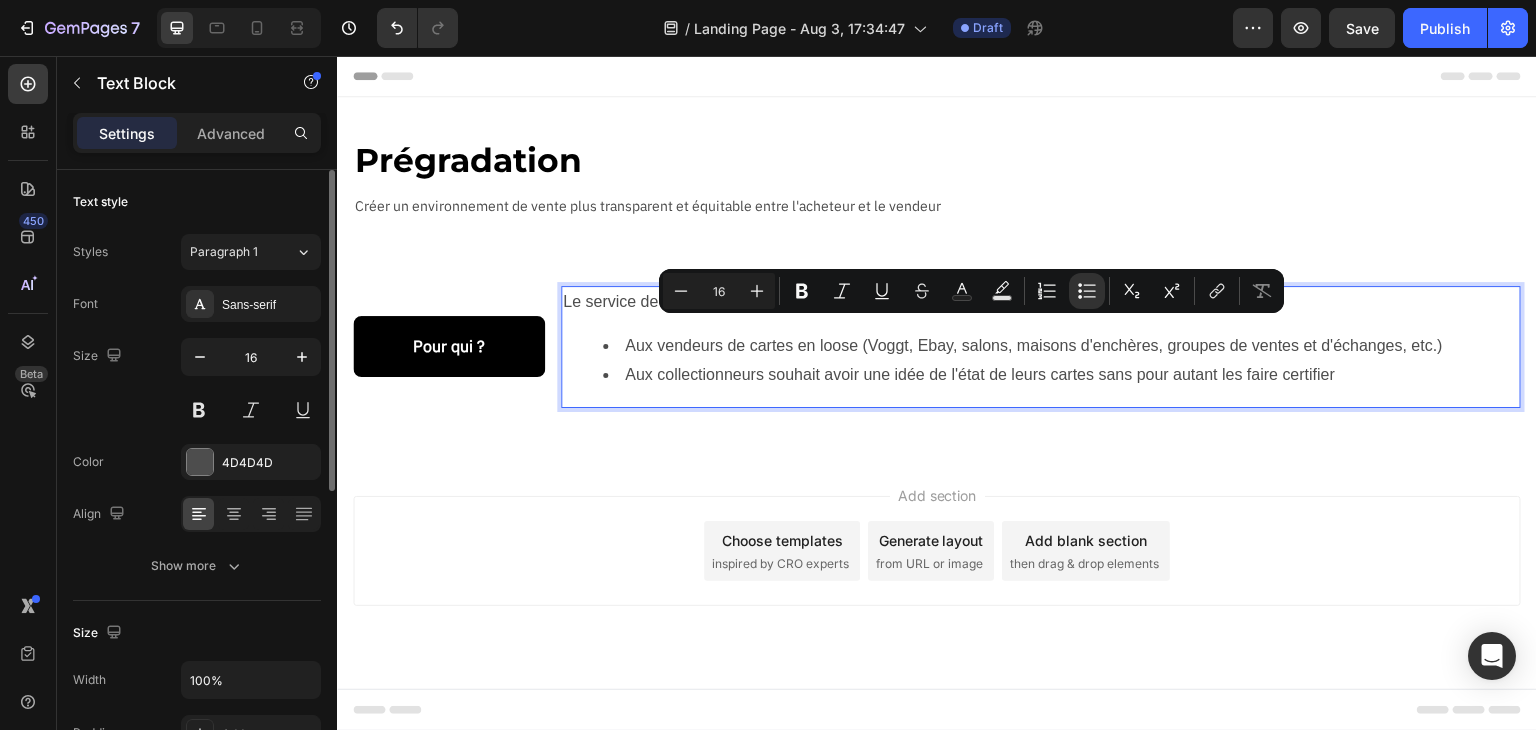 click on "Aux collectionneurs souhait avoir une idée de l'état de leurs cartes sans pour autant les faire certifier" at bounding box center (1061, 375) 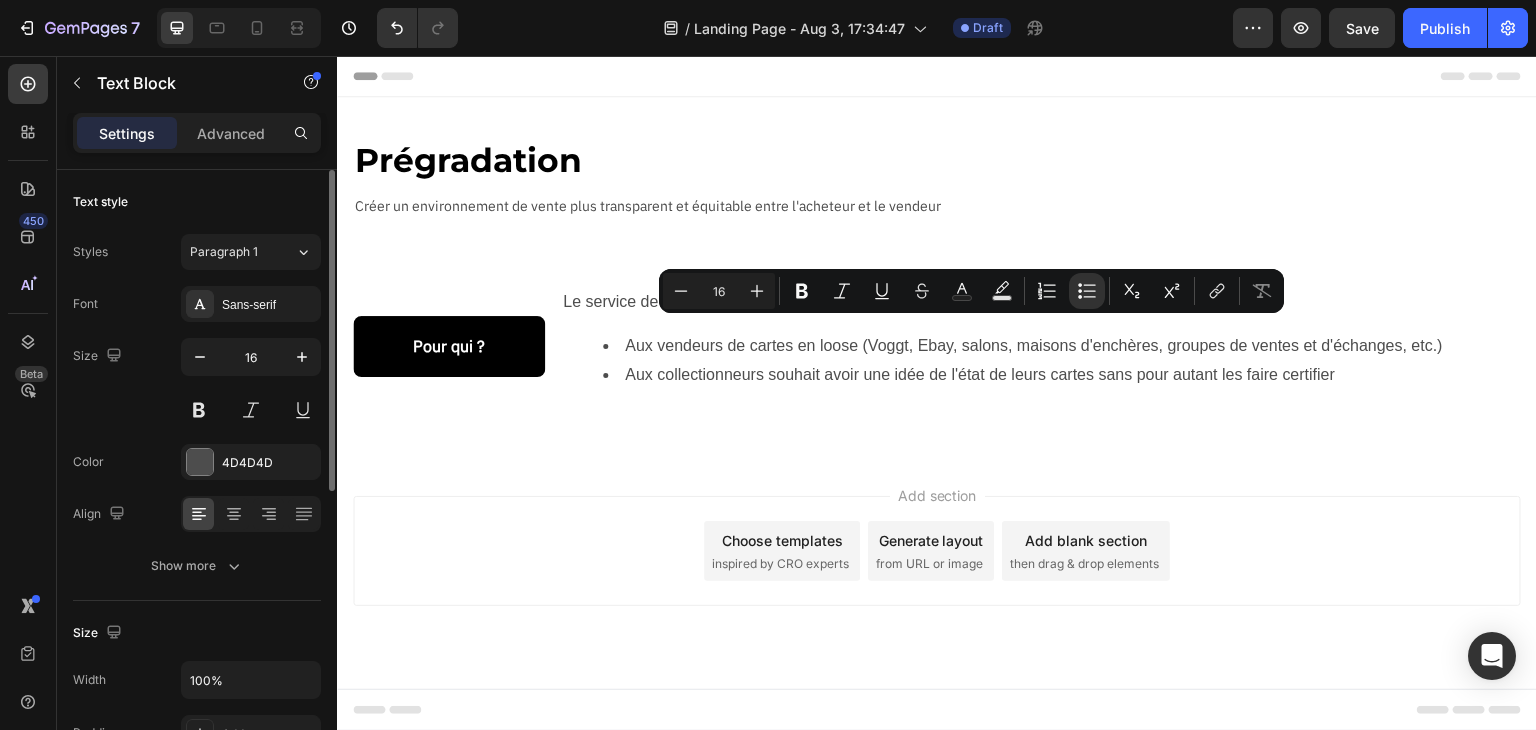 click on "Add section Choose templates inspired by CRO experts Generate layout from URL or image Add blank section then drag & drop elements" at bounding box center [937, 579] 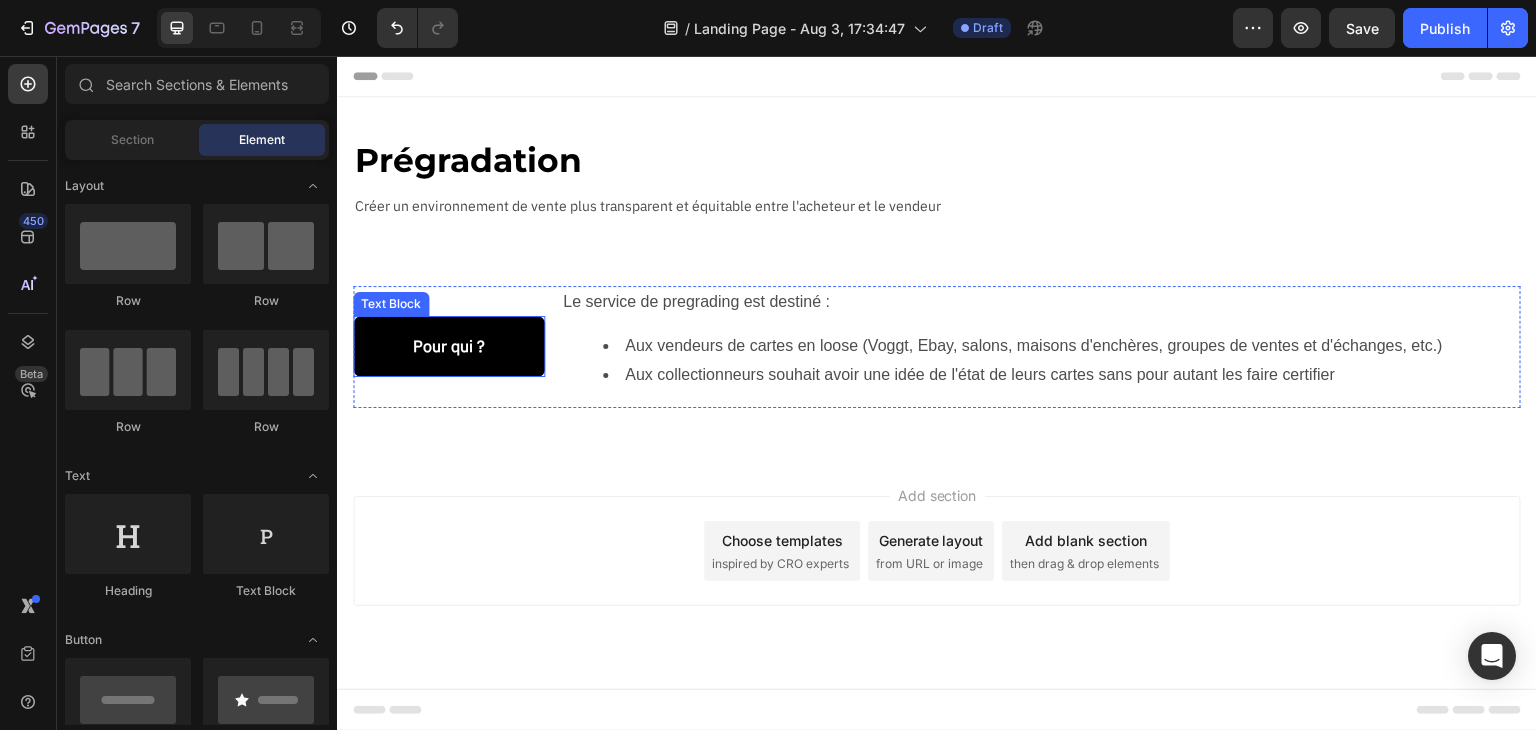 click on "Pour qui ?" at bounding box center [449, 346] 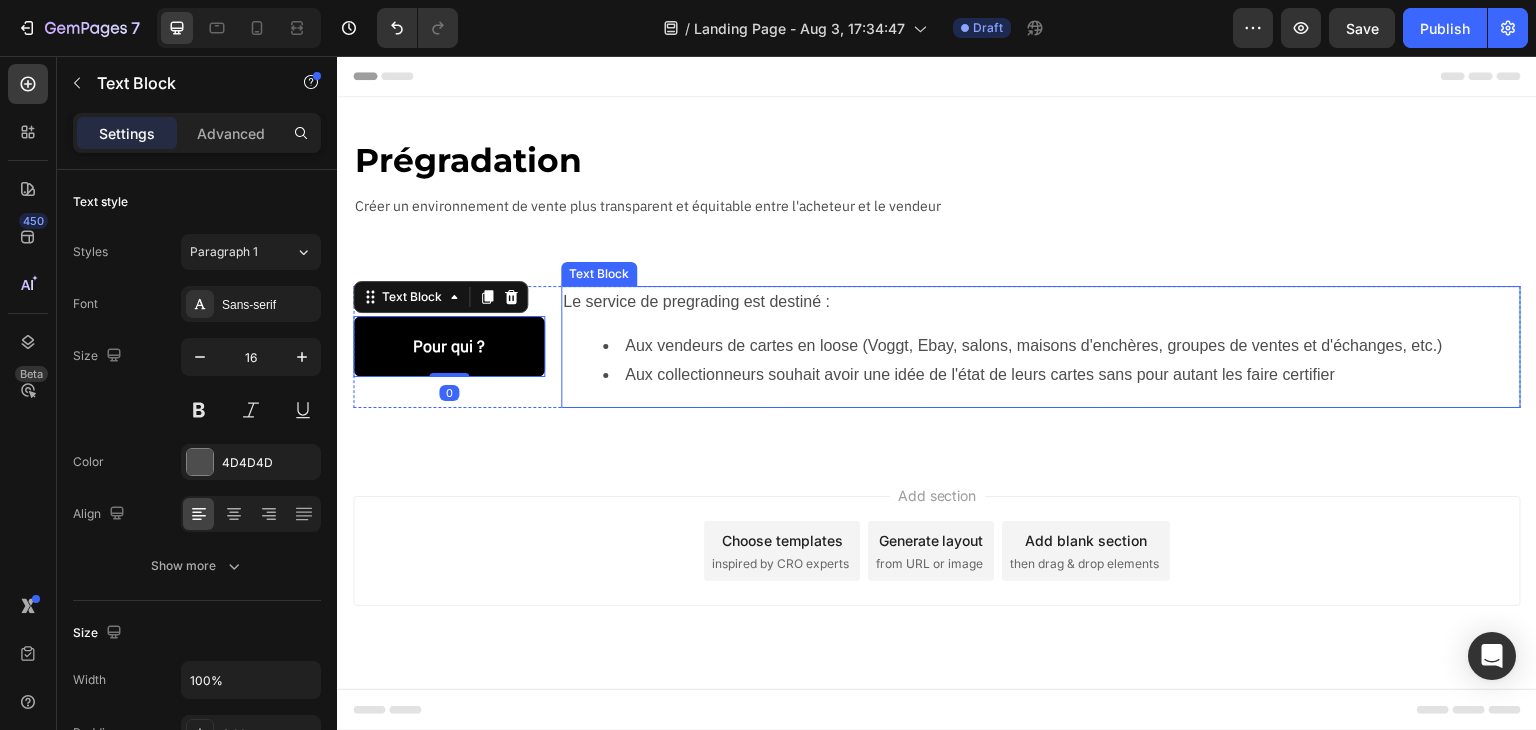 click on "Le service de pregrading est destiné : Aux vendeurs de cartes en loose (Voggt, Ebay, salons, maisons d'enchères, groupes de ventes et d'échanges, etc.) Aux collectionneurs souhait avoir une idée de l'état de leurs cartes sans pour autant les faire certifier" at bounding box center [1041, 347] 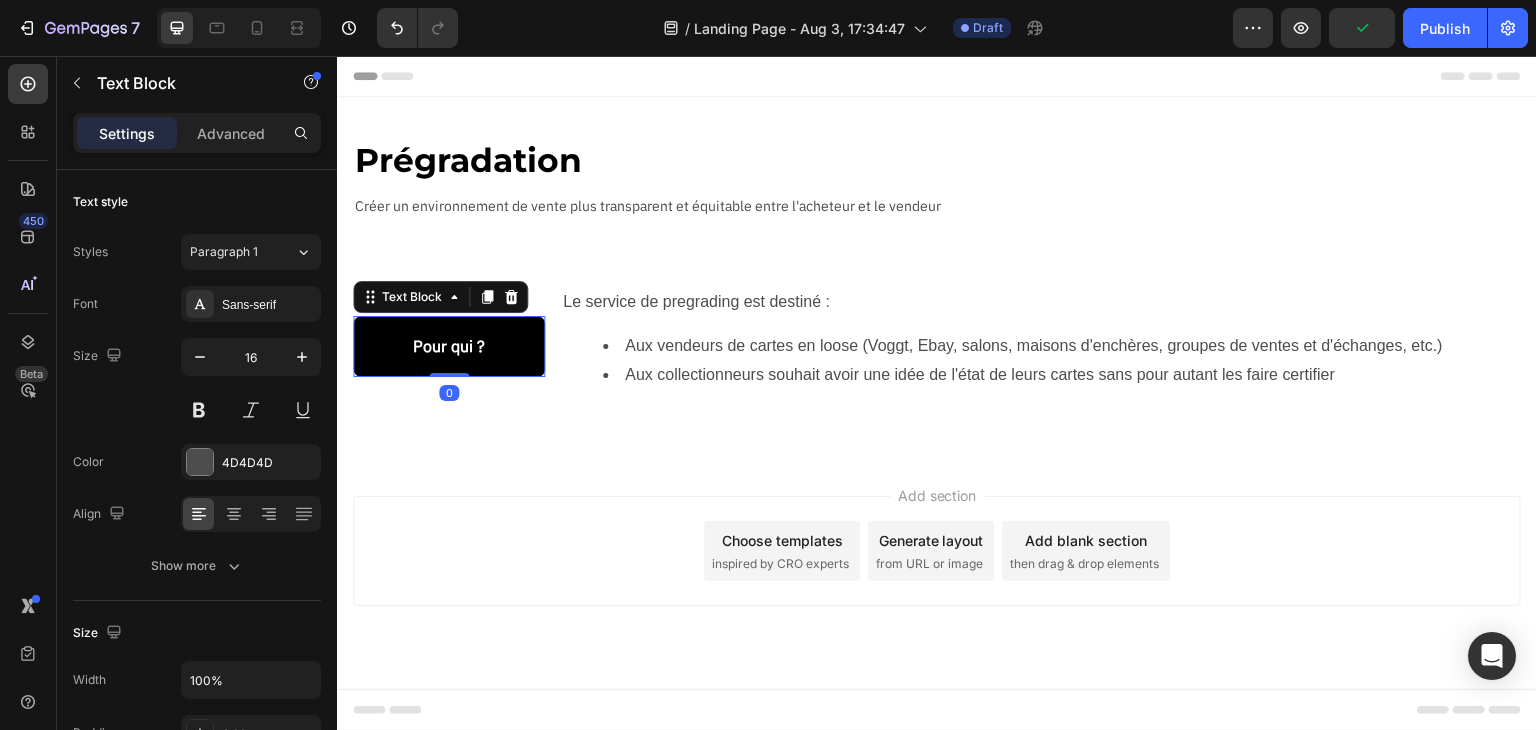 click on "Pour qui ?" at bounding box center (449, 346) 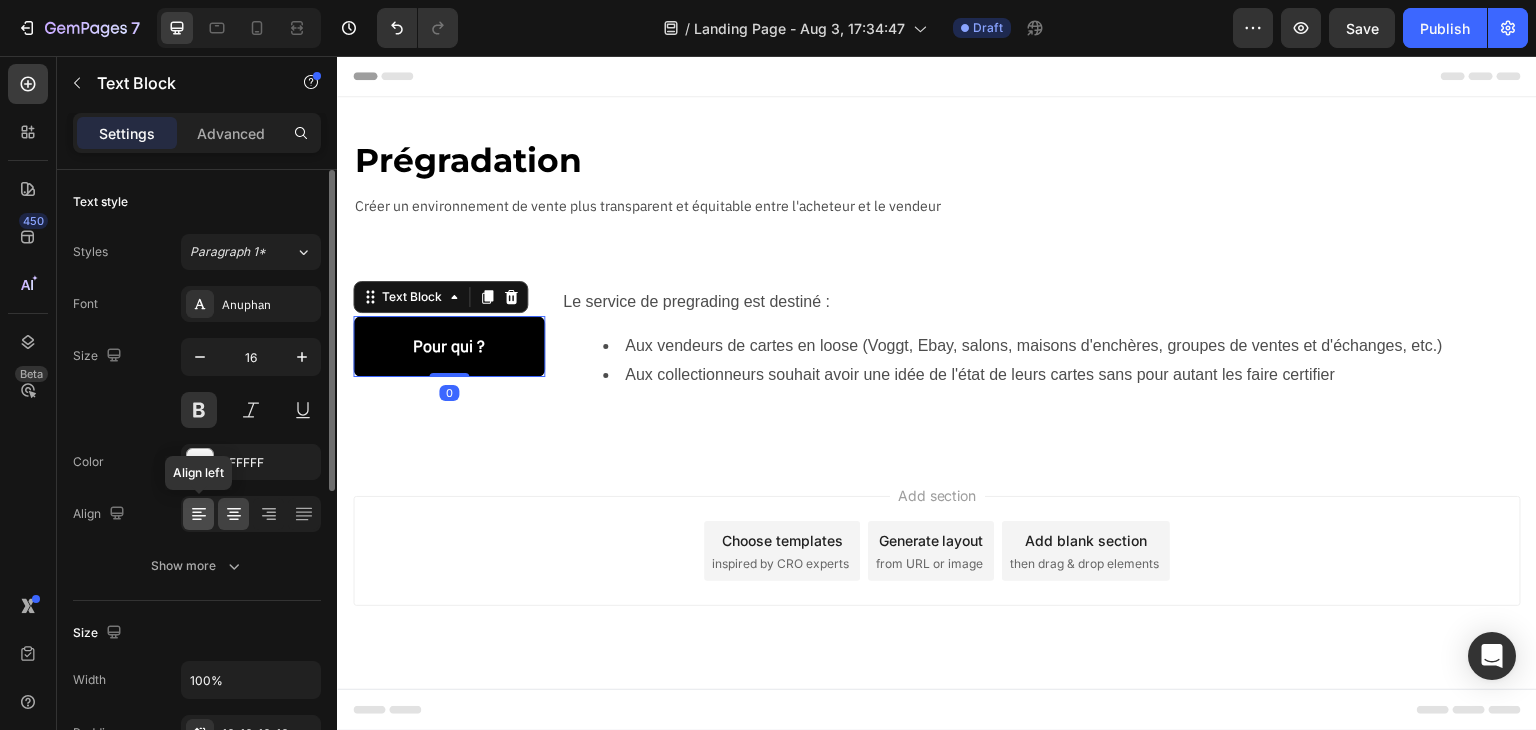 scroll, scrollTop: 300, scrollLeft: 0, axis: vertical 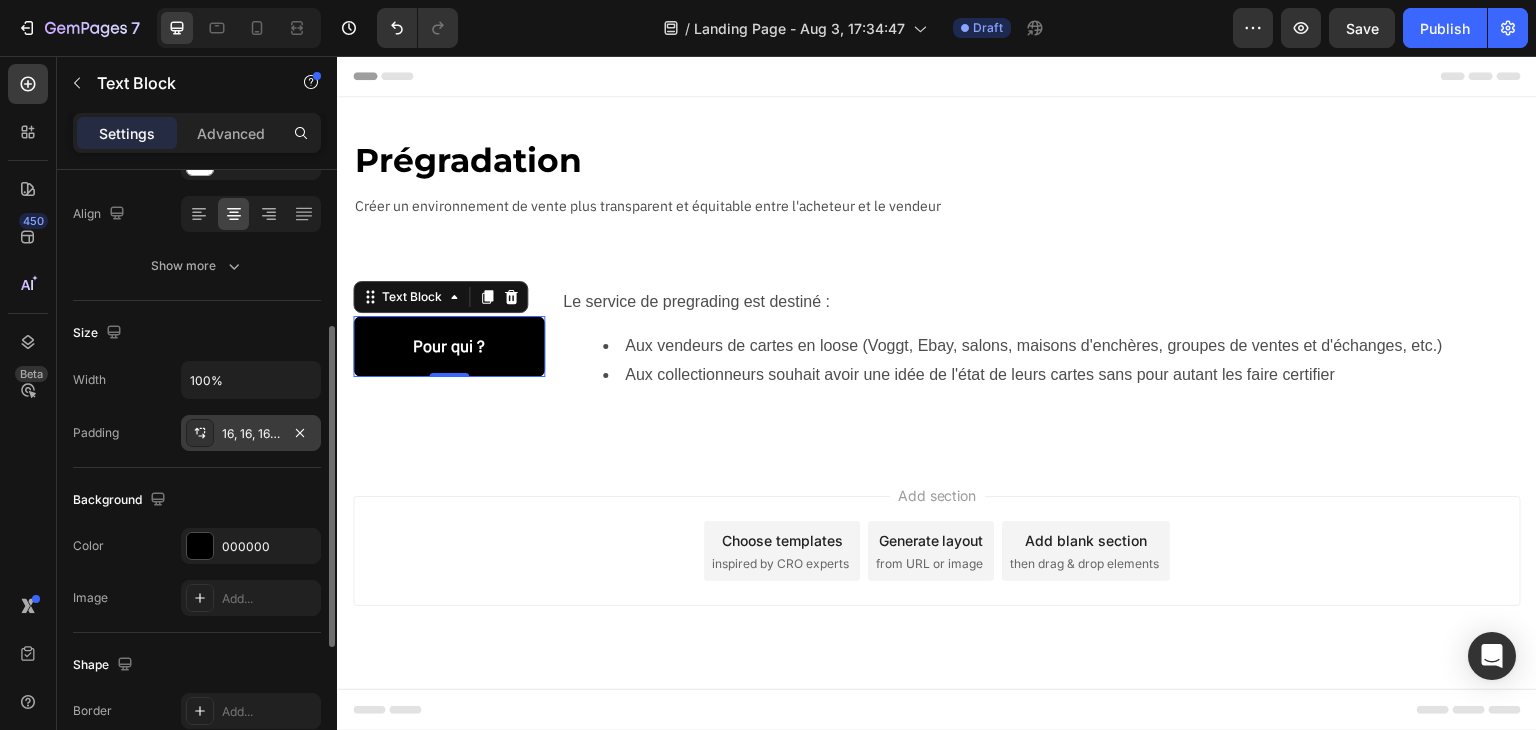 click on "16, 16, 16, 16" at bounding box center (251, 434) 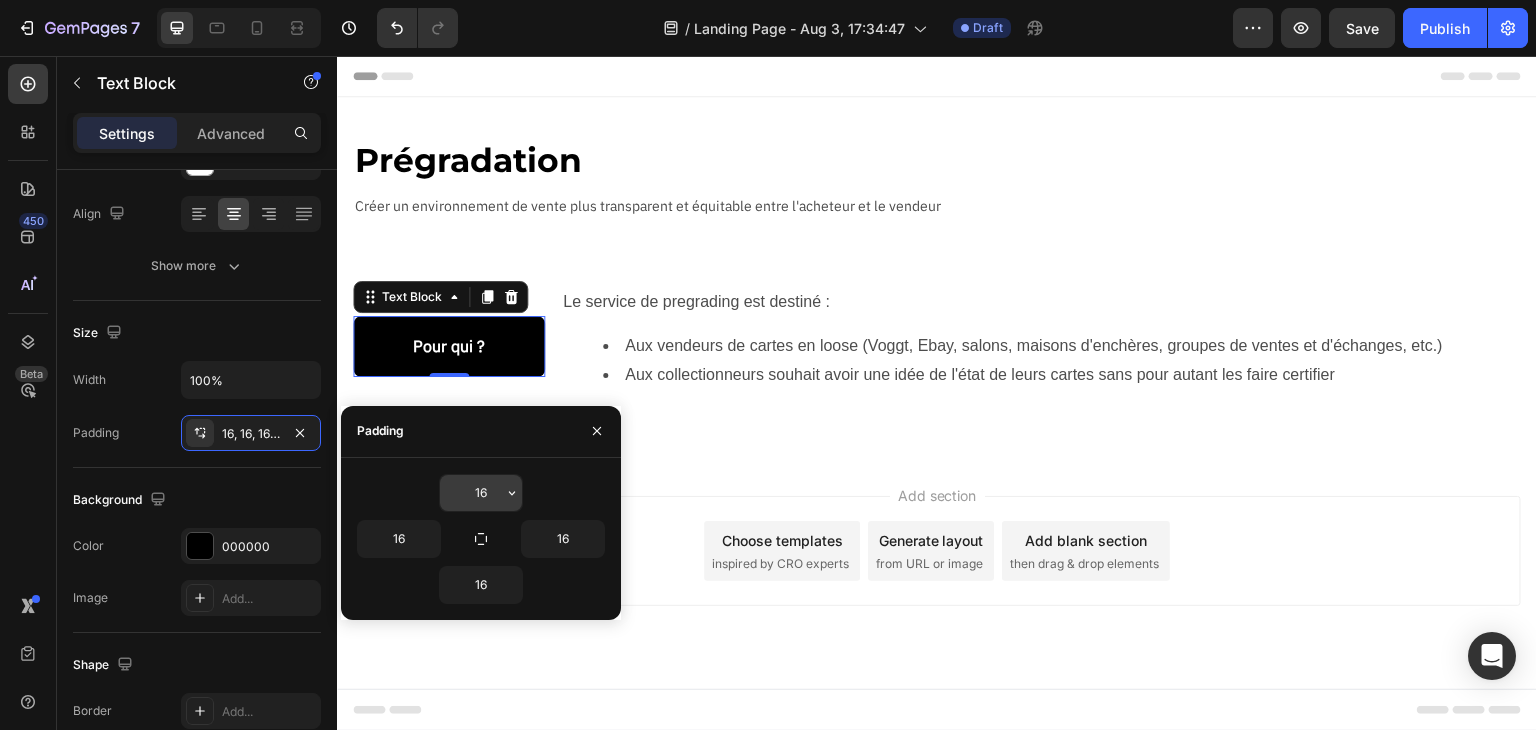 click on "16" at bounding box center (481, 493) 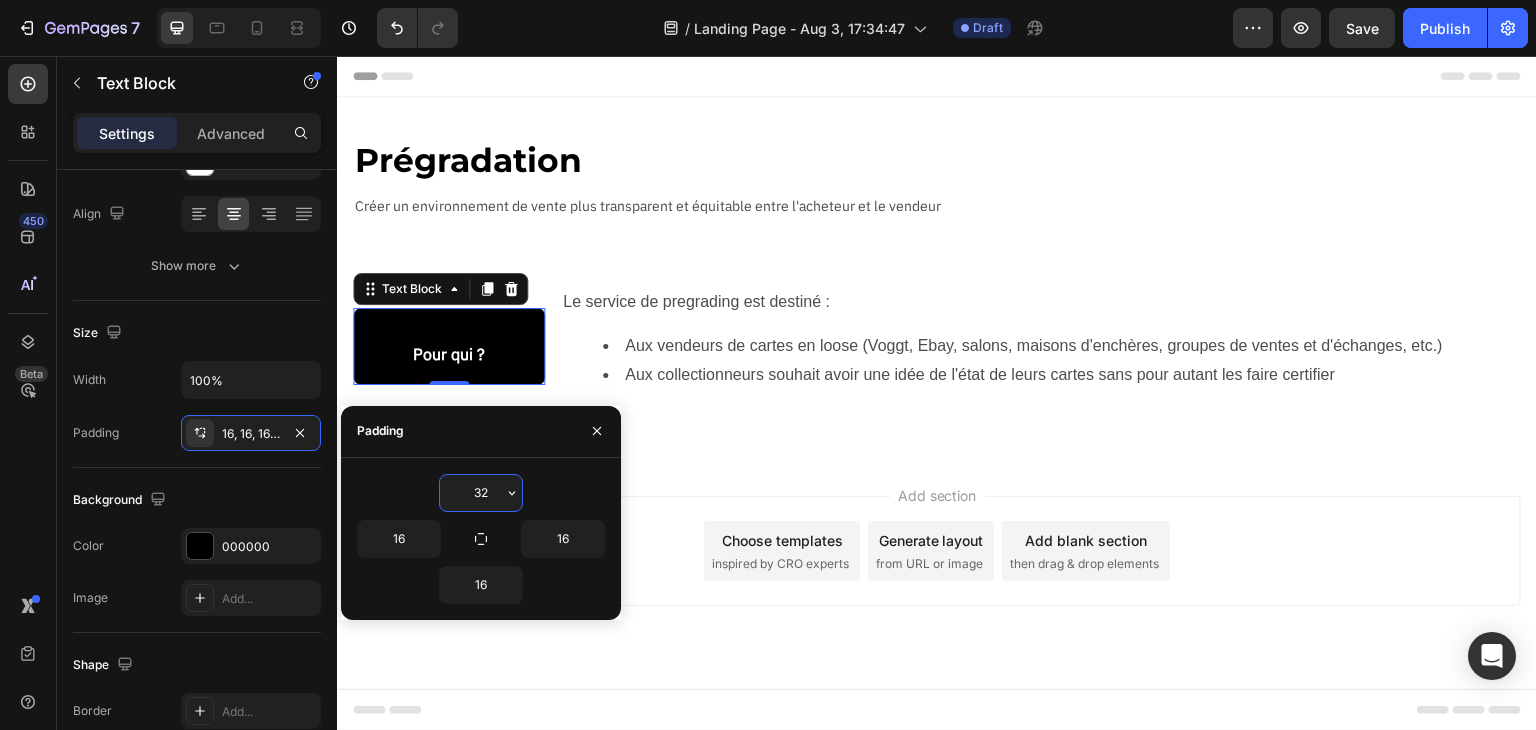 type on "32" 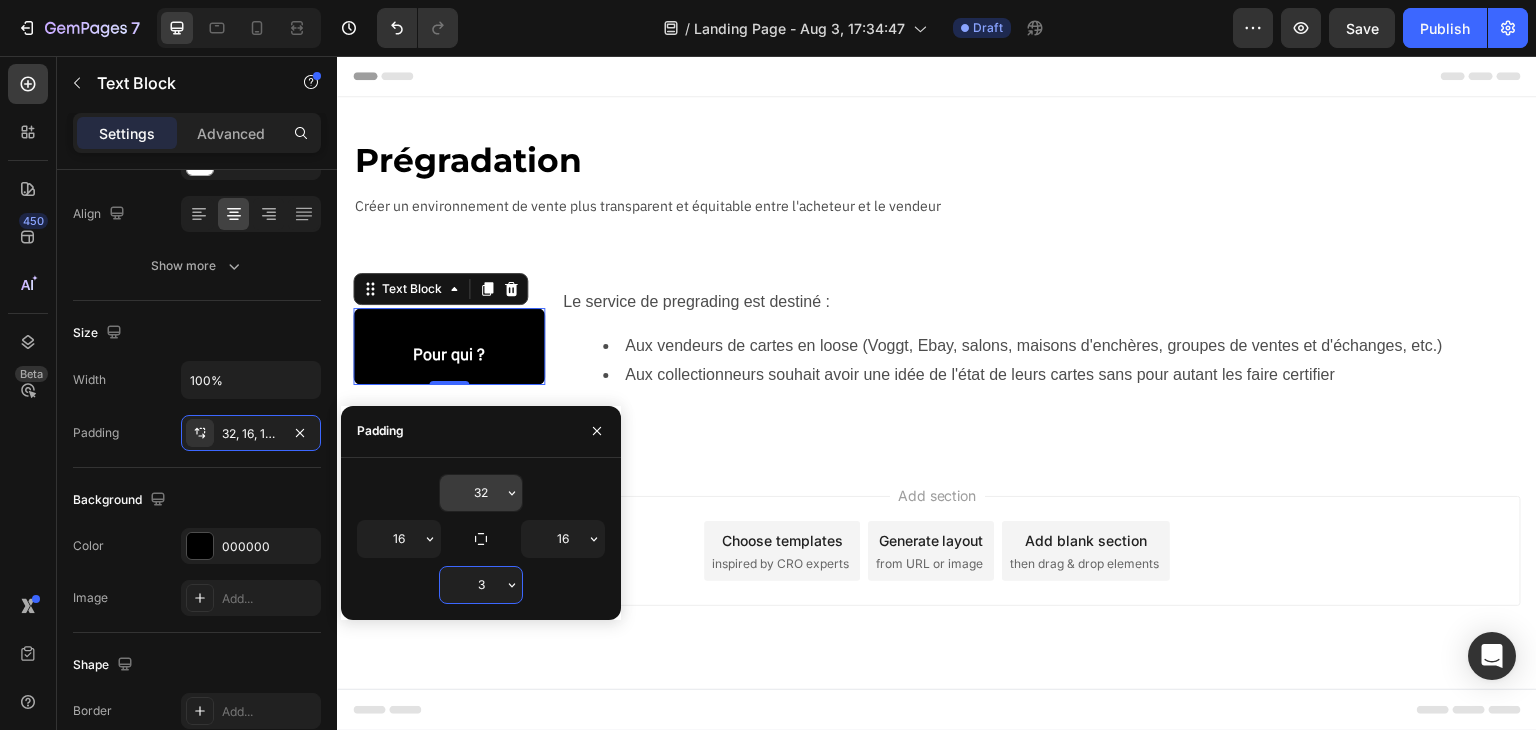 type on "32" 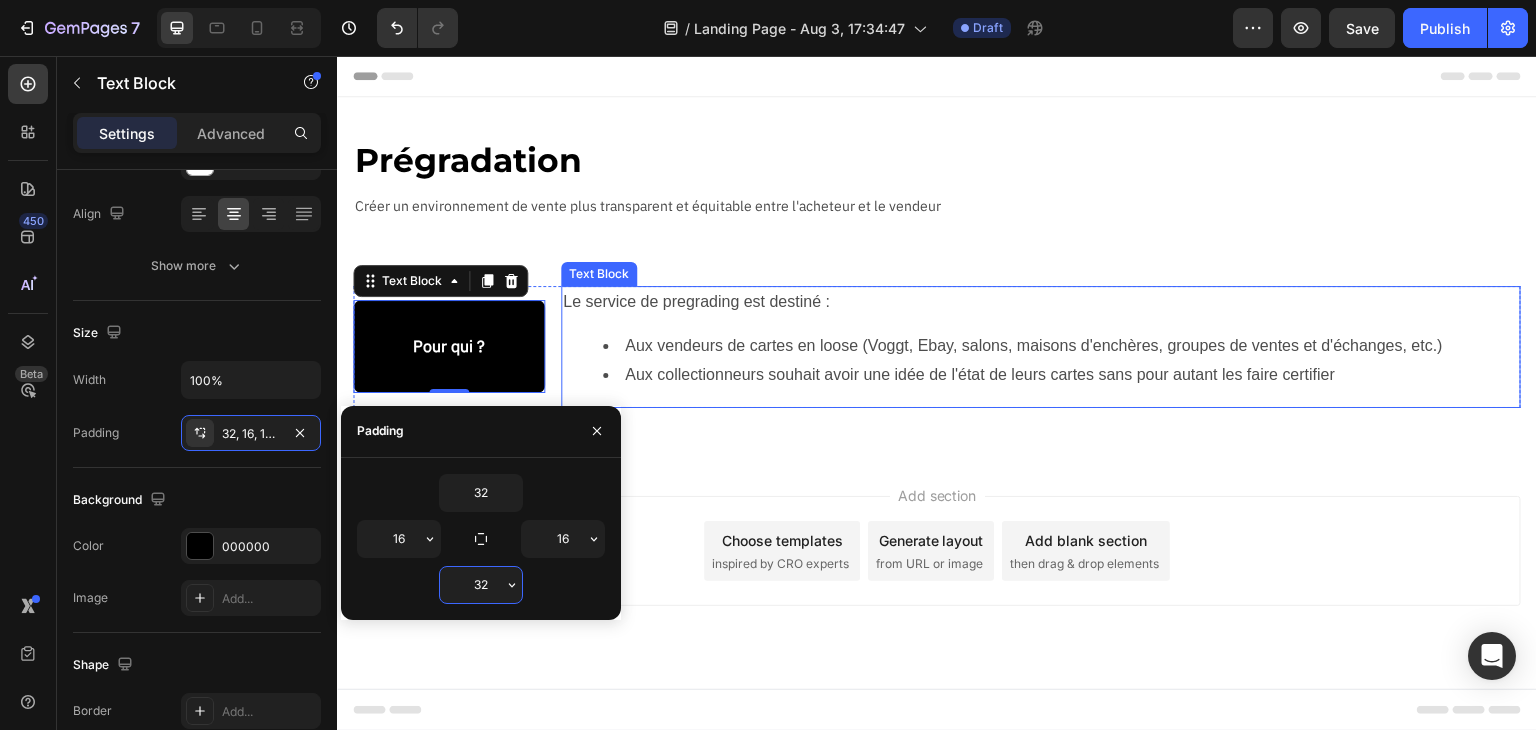 click on "Le service de pregrading est destiné :" at bounding box center [1041, 302] 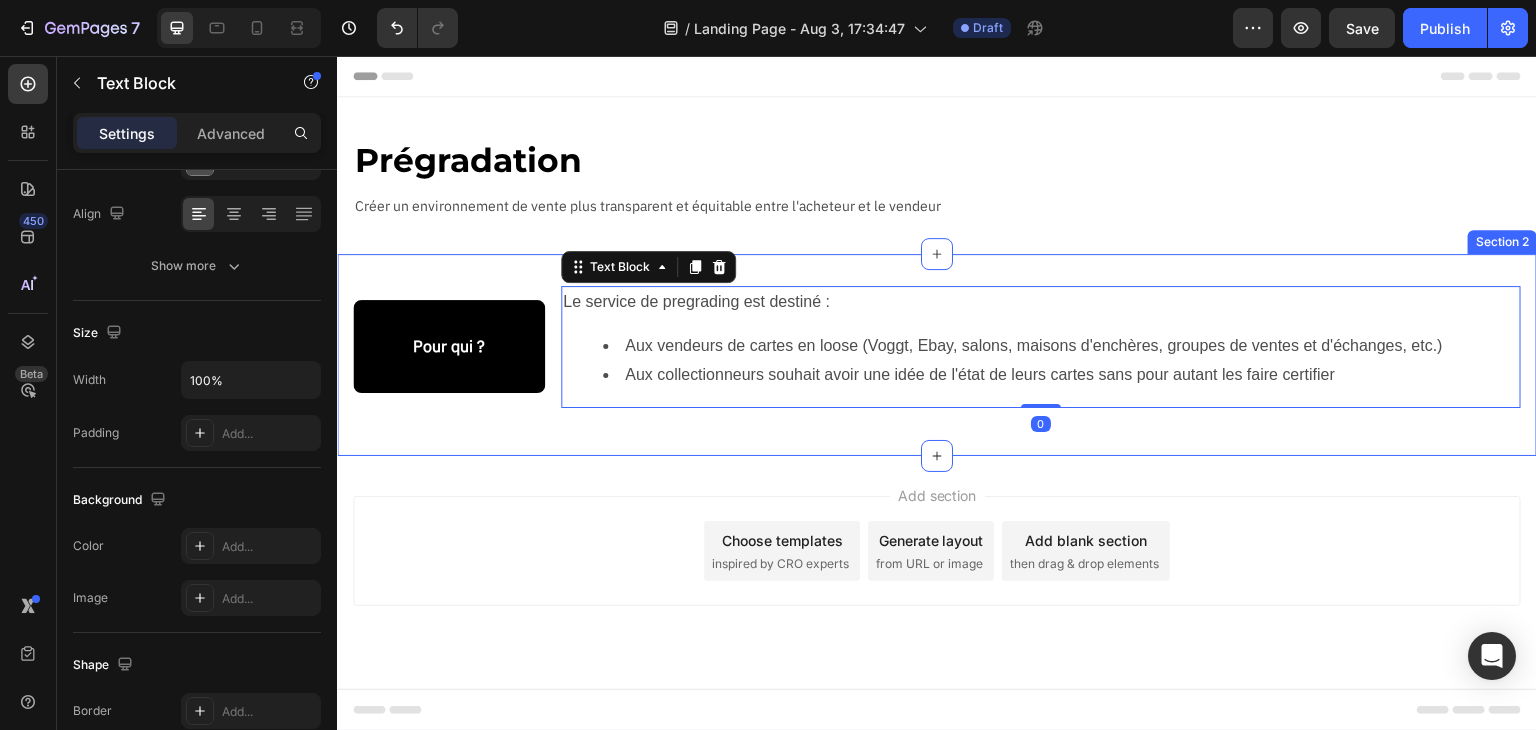 click on "Pour qui ? Text Block Le service de pregrading est destiné : Aux vendeurs de cartes en loose (Voggt, [CITY], salons, maisons d'enchères, groupes de ventes et d'échanges, etc.) Aux collectionneurs souhait avoir une idée de l'état de leurs cartes sans pour autant les faire certifier Text Block   0 Row Section 2" at bounding box center [937, 355] 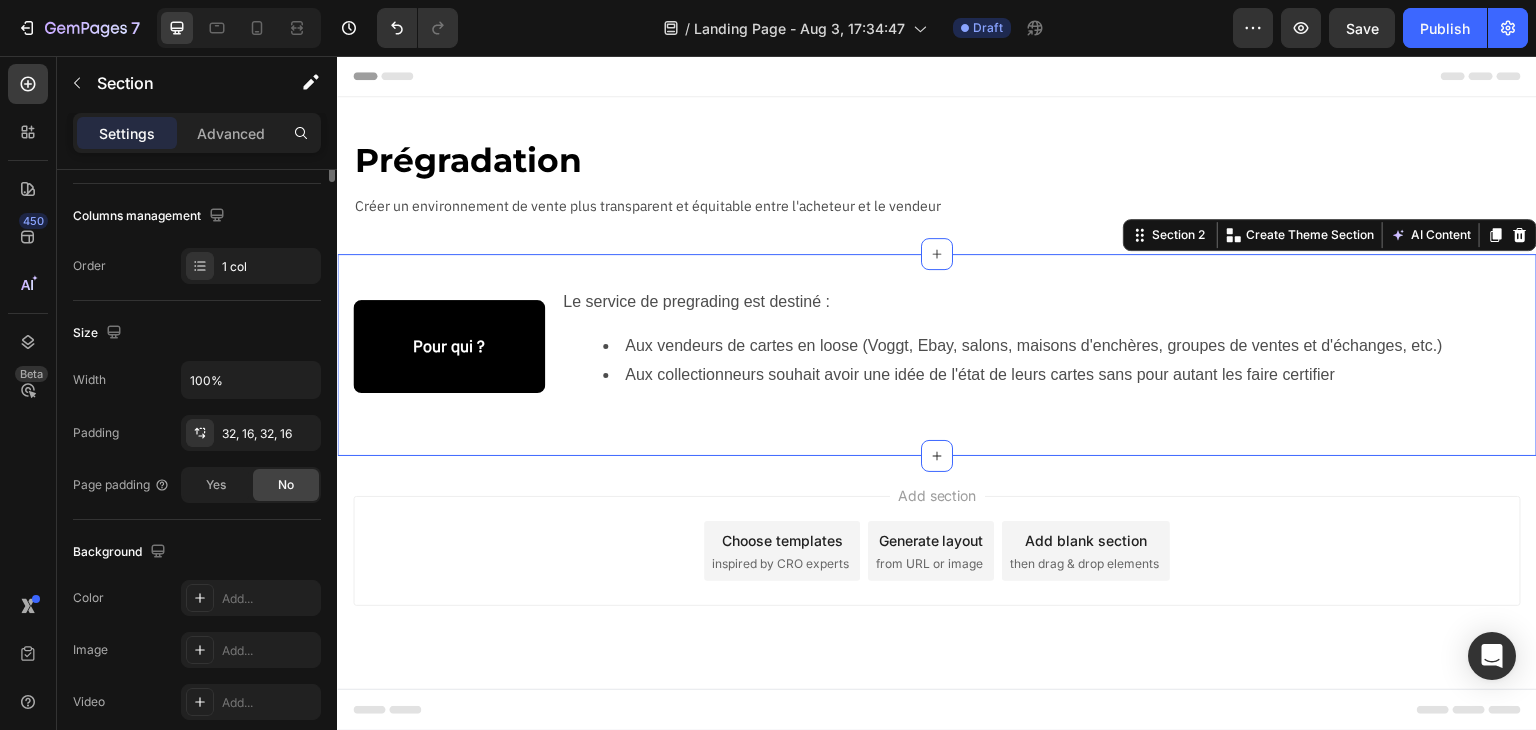 scroll, scrollTop: 0, scrollLeft: 0, axis: both 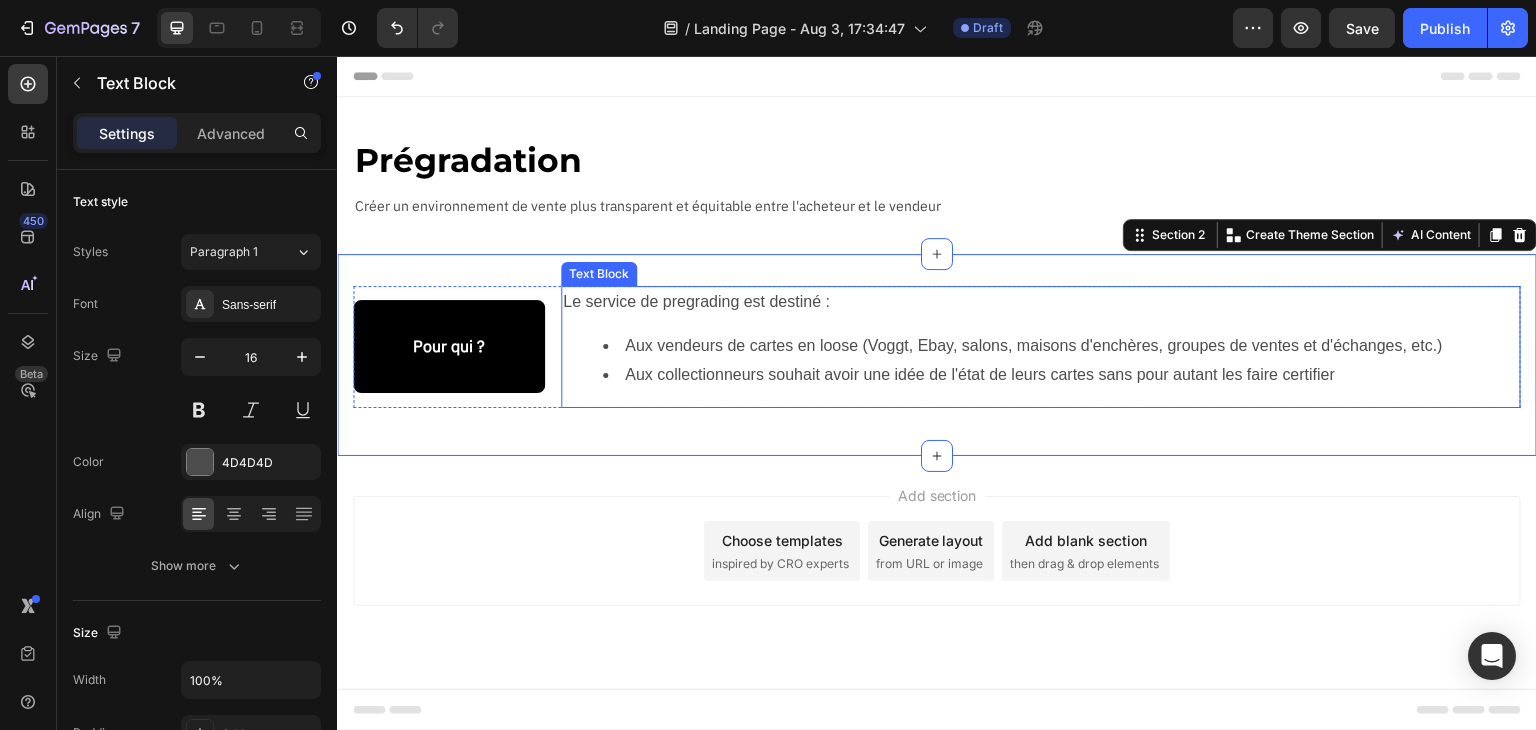 click on "Aux collectionneurs souhait avoir une idée de l'état de leurs cartes sans pour autant les faire certifier" at bounding box center (1061, 375) 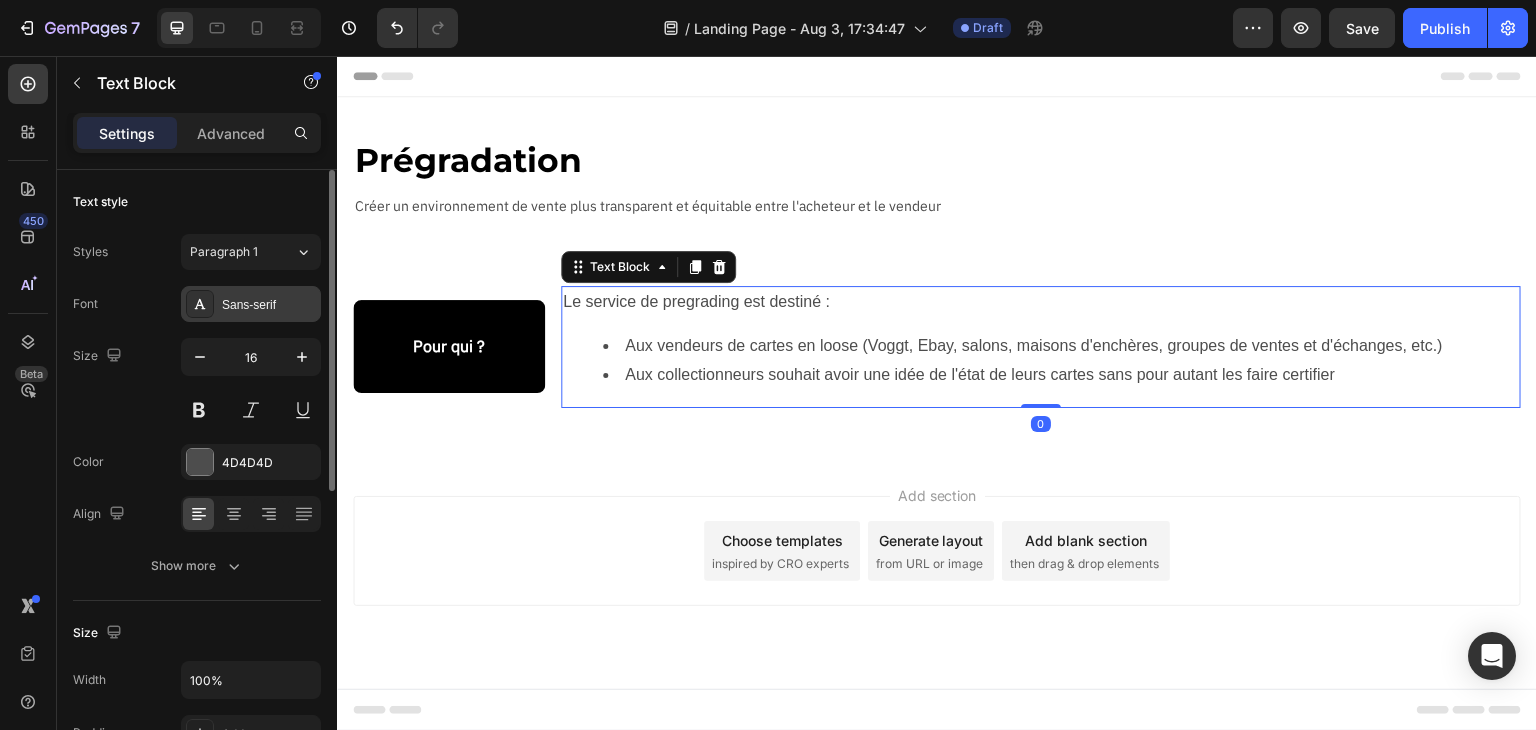 click on "Sans-serif" at bounding box center [269, 305] 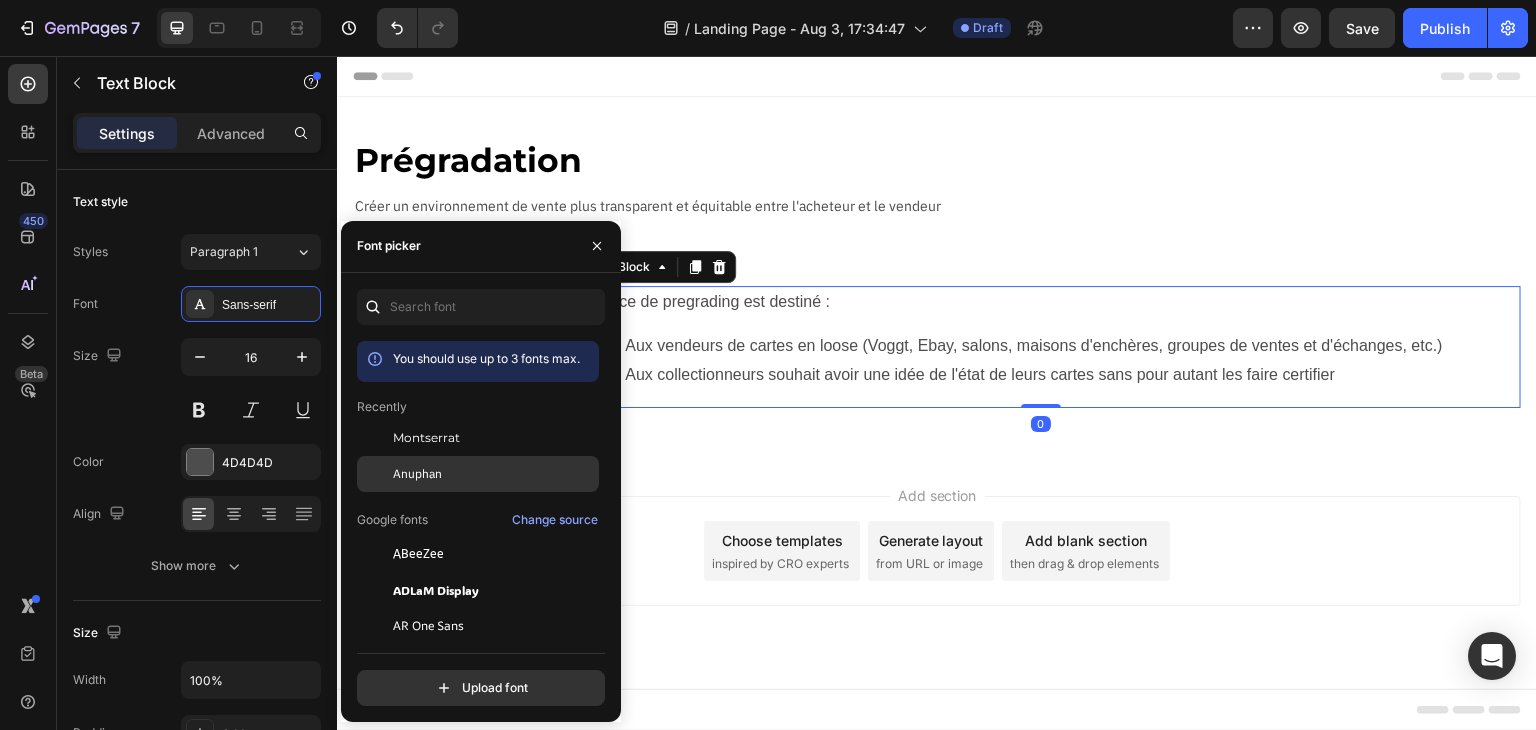 click on "Anuphan" at bounding box center [417, 474] 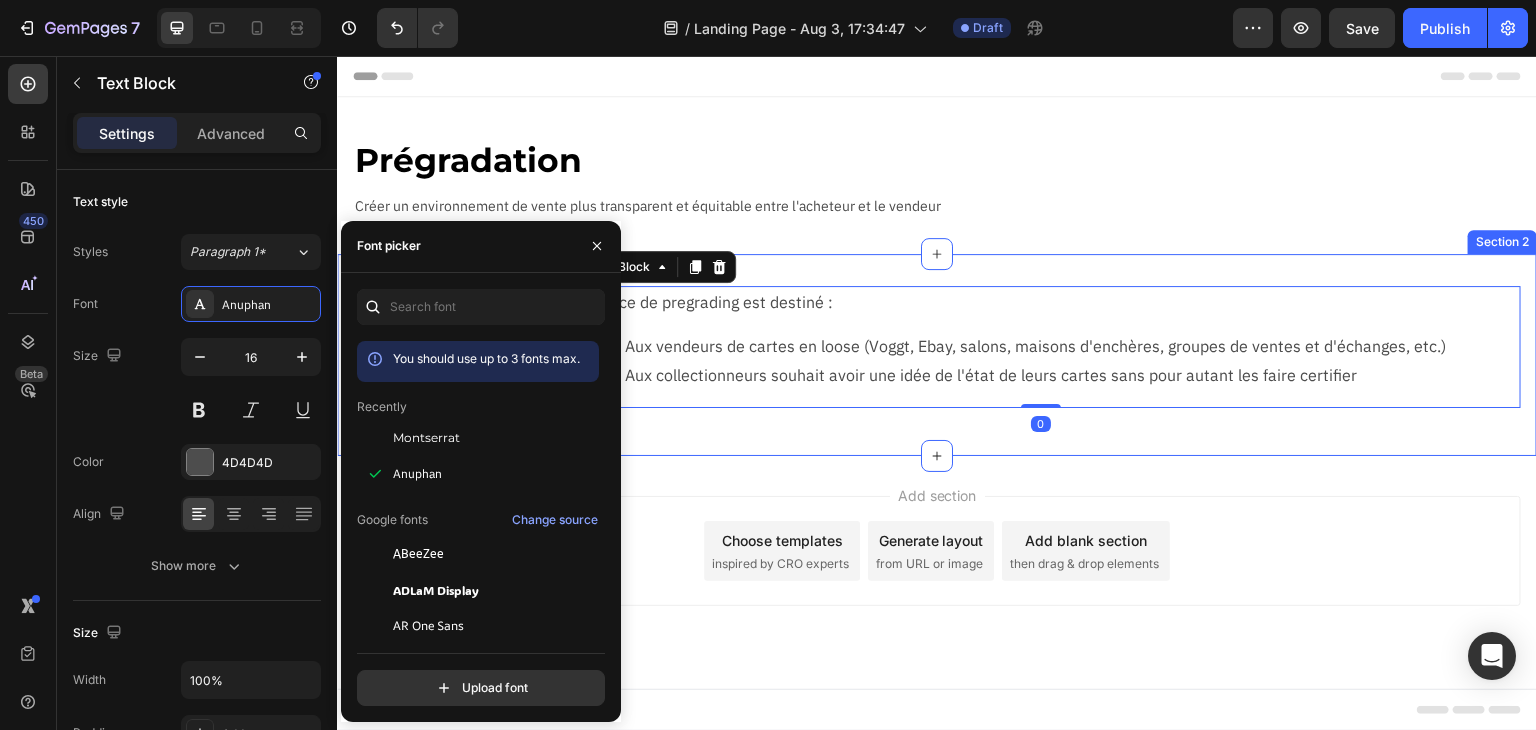 click on "Pour qui ? Text Block Le service de pregrading est destiné : Aux vendeurs de cartes en loose (Voggt, [CITY], salons, maisons d'enchères, groupes de ventes et d'échanges, etc.) Aux collectionneurs souhait avoir une idée de l'état de leurs cartes sans pour autant les faire certifier Text Block   0 Row Section 2" at bounding box center [937, 355] 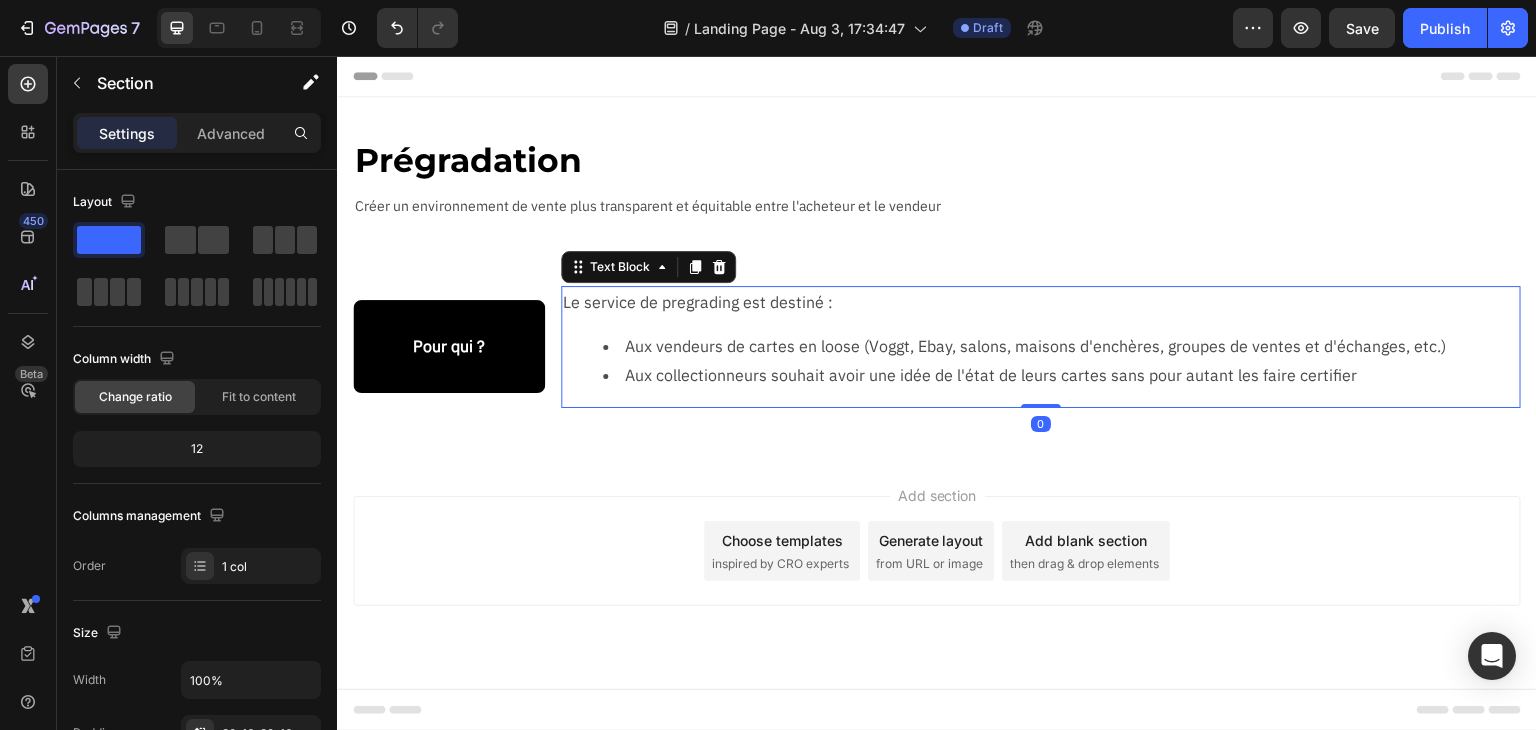 click on "Aux vendeurs de cartes en loose (Voggt, Ebay, salons, maisons d'enchères, groupes de ventes et d'échanges, etc.)" at bounding box center [1061, 346] 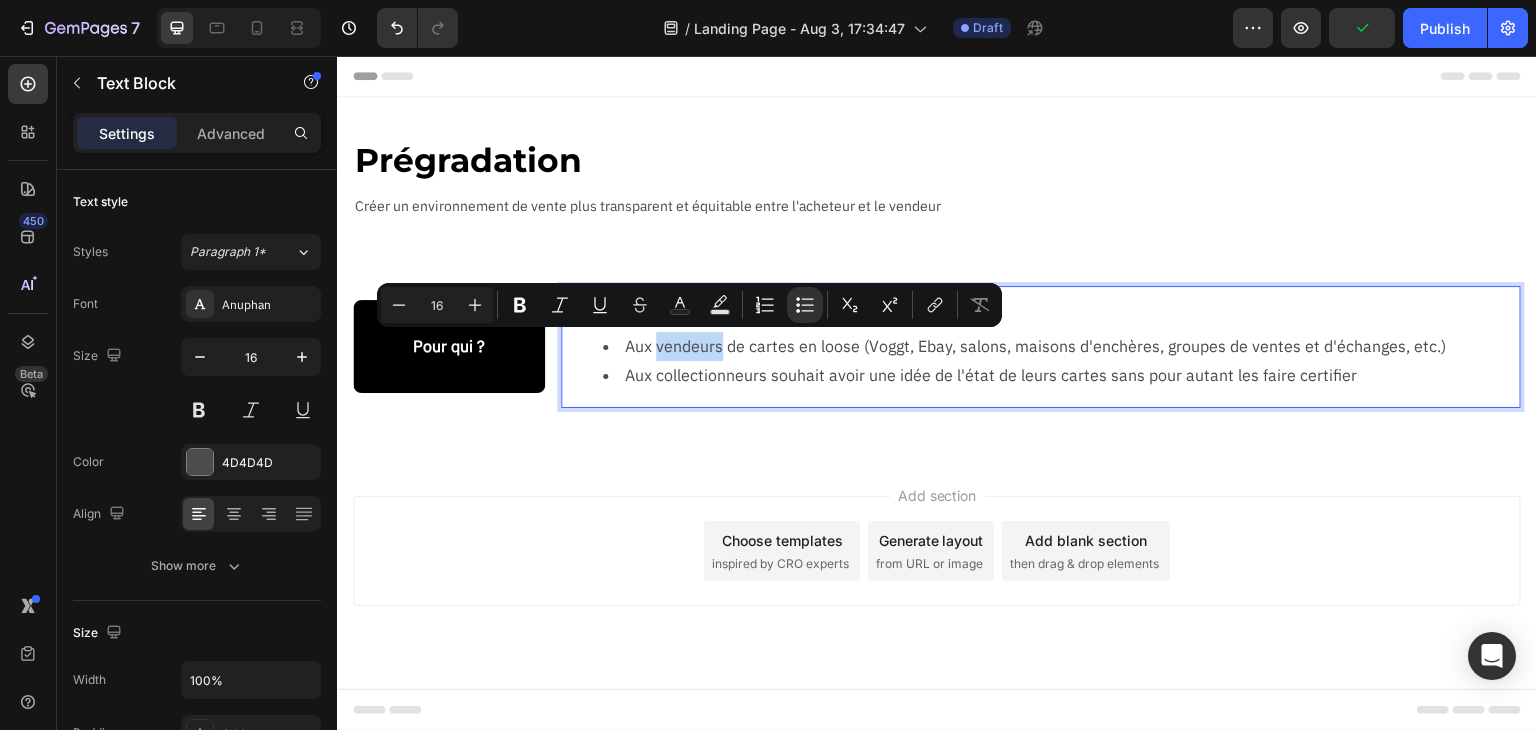 drag, startPoint x: 657, startPoint y: 346, endPoint x: 723, endPoint y: 357, distance: 66.910385 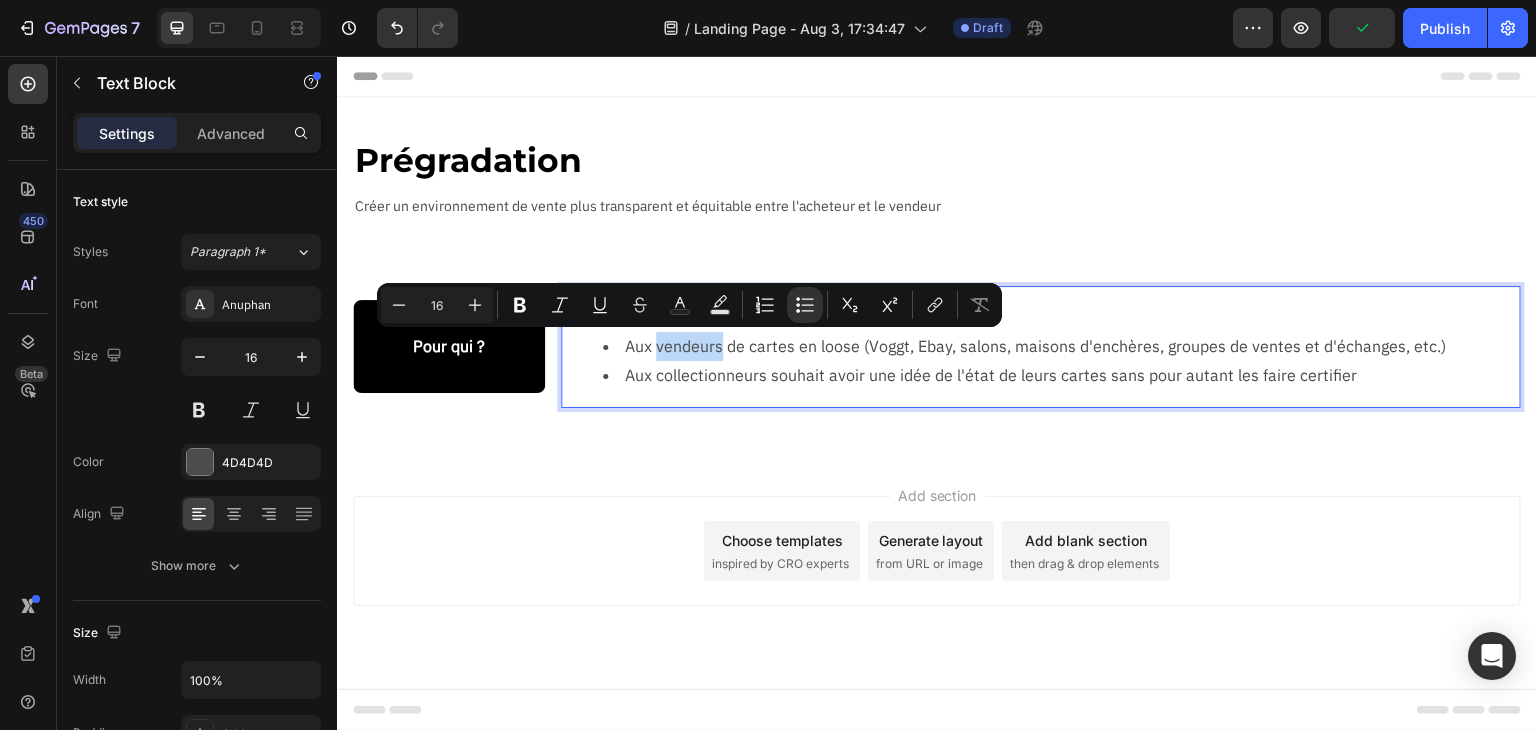 click on "Aux vendeurs de cartes en loose (Voggt, Ebay, salons, maisons d'enchères, groupes de ventes et d'échanges, etc.)" at bounding box center (1061, 346) 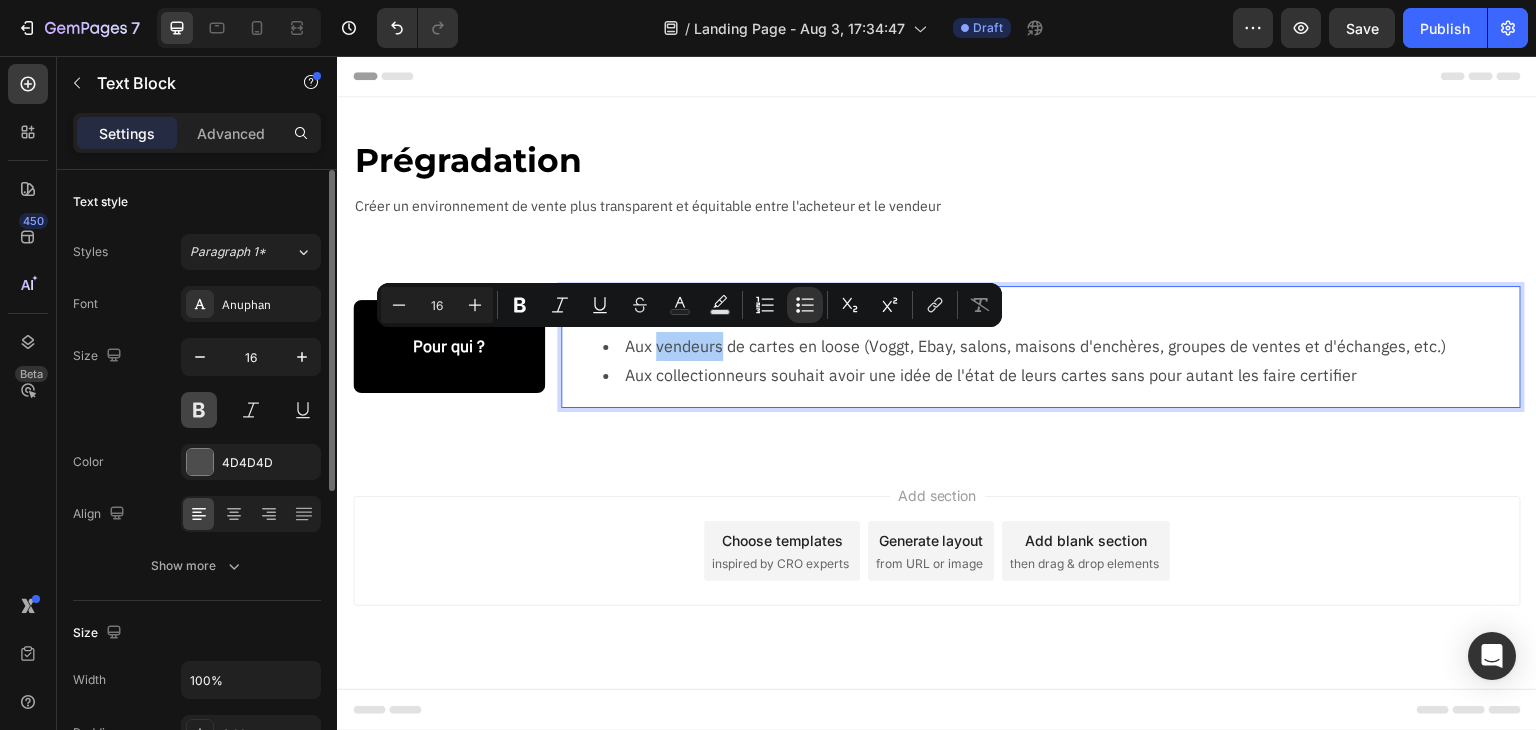 click at bounding box center [199, 410] 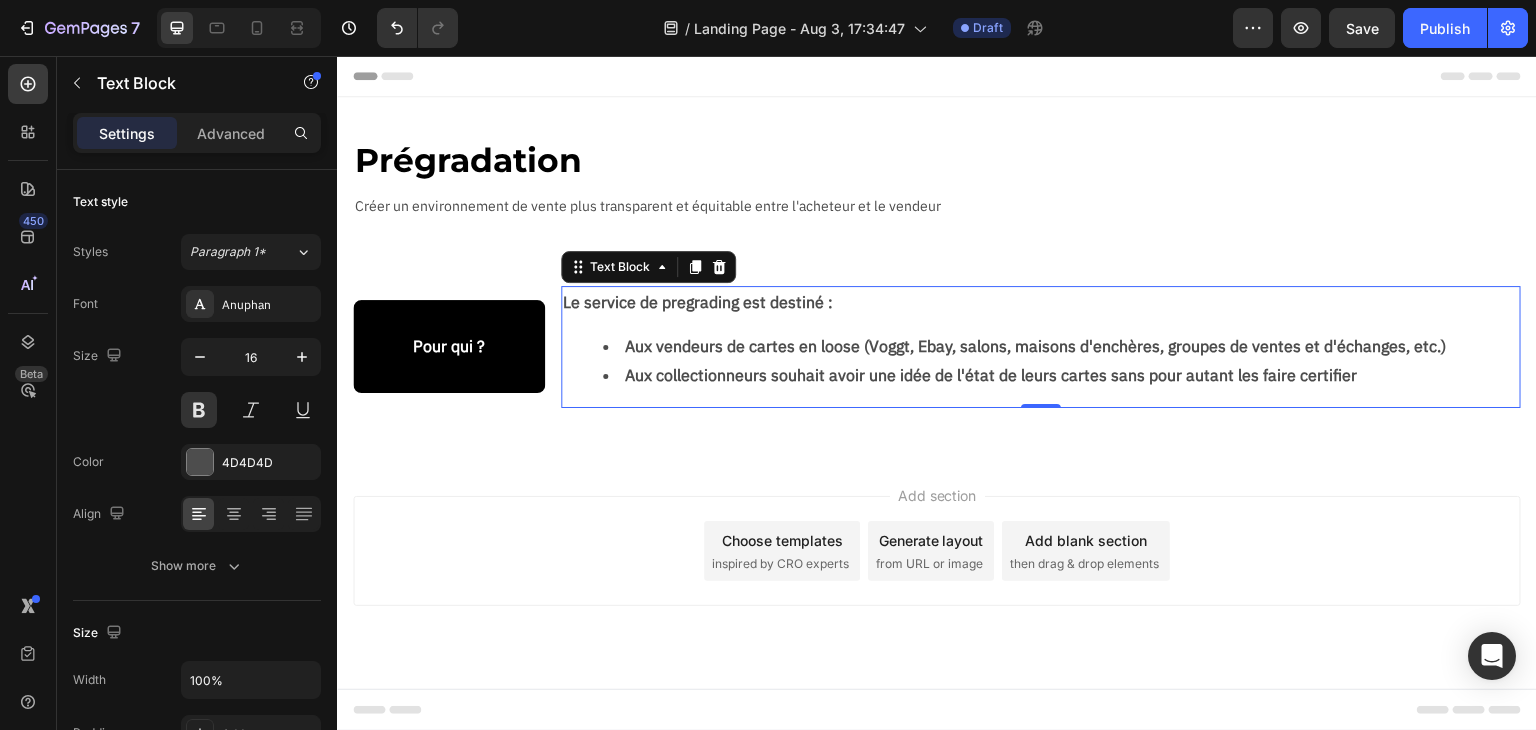 type 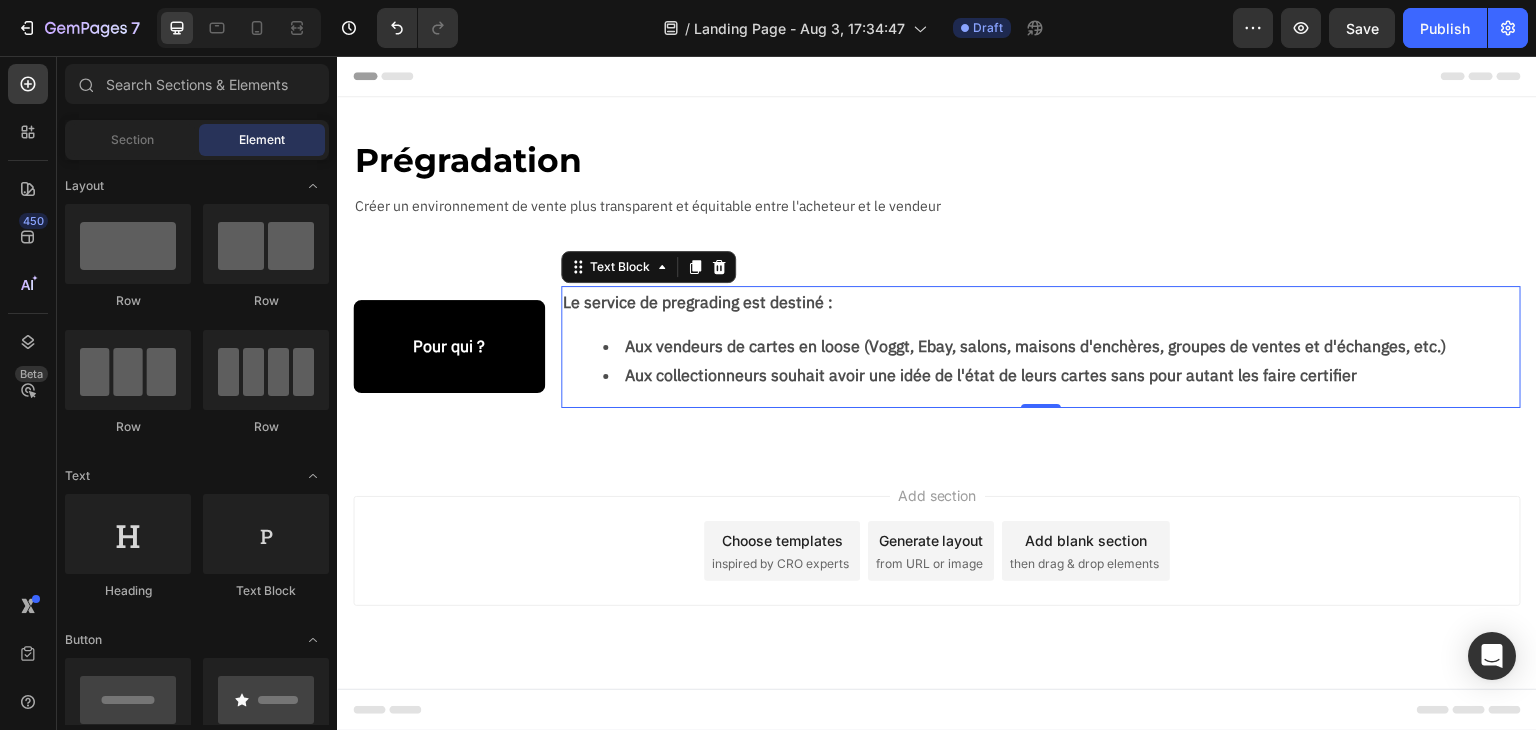click on "Add section Choose templates inspired by CRO experts Generate layout from URL or image Add blank section then drag & drop elements" at bounding box center [937, 579] 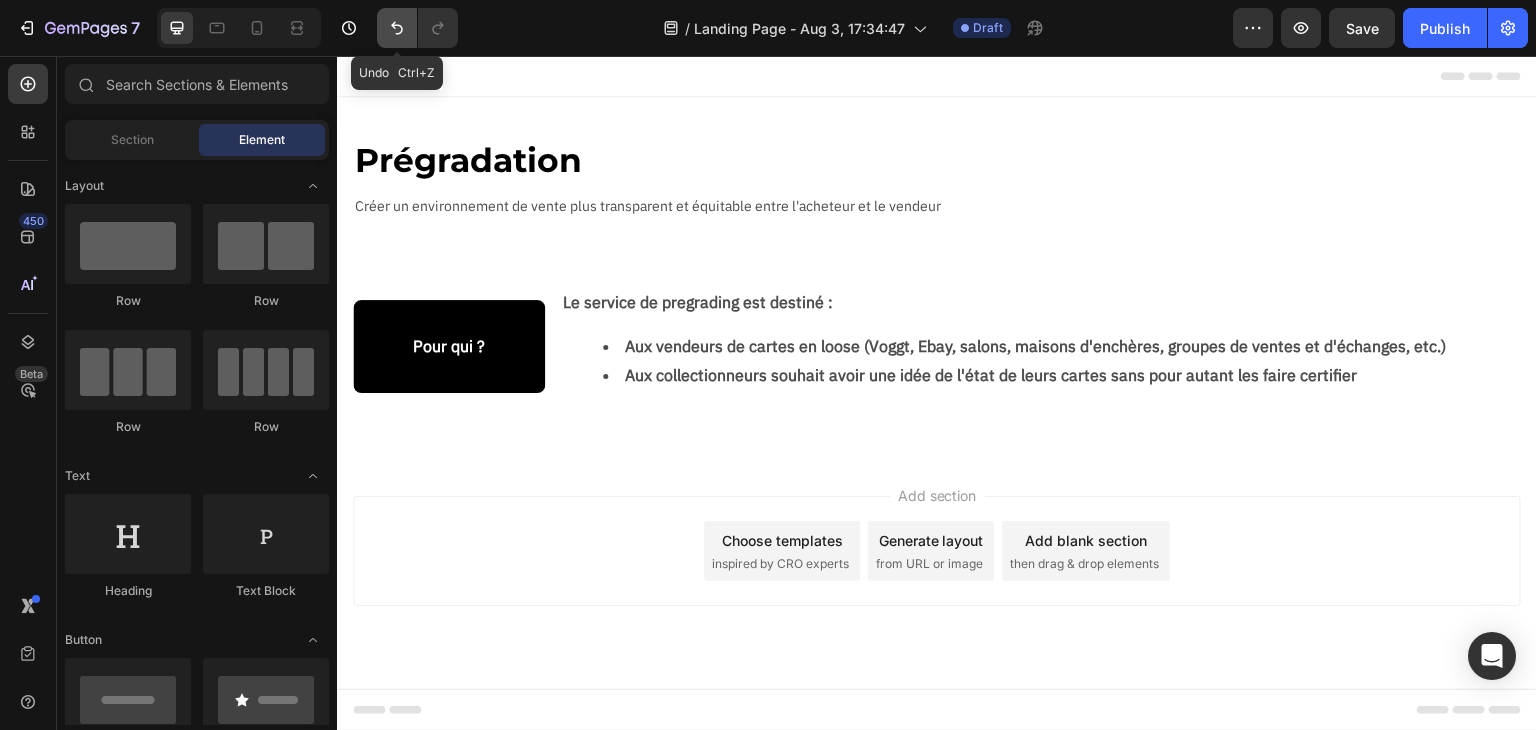 click 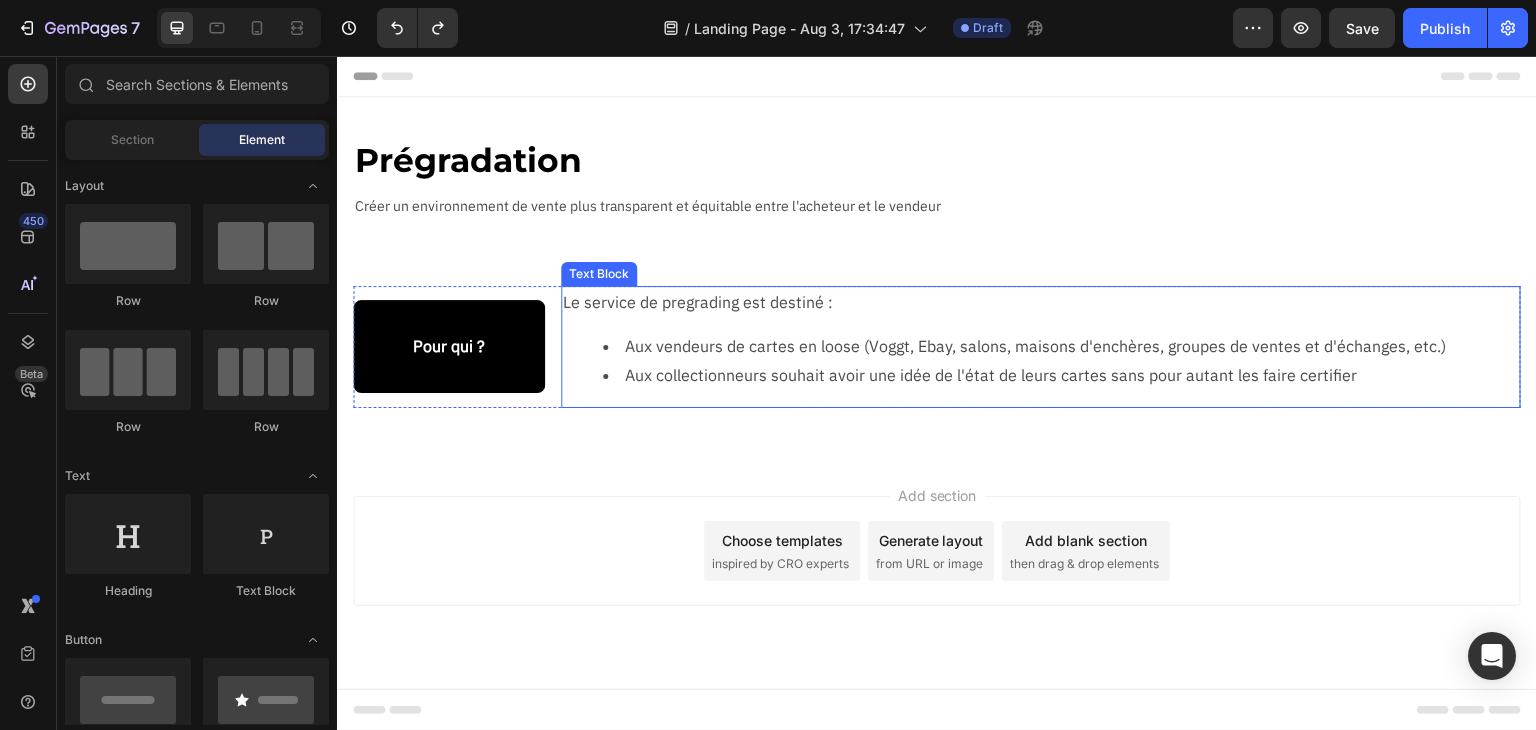 click on "Aux collectionneurs souhait avoir une idée de l'état de leurs cartes sans pour autant les faire certifier" at bounding box center (1061, 375) 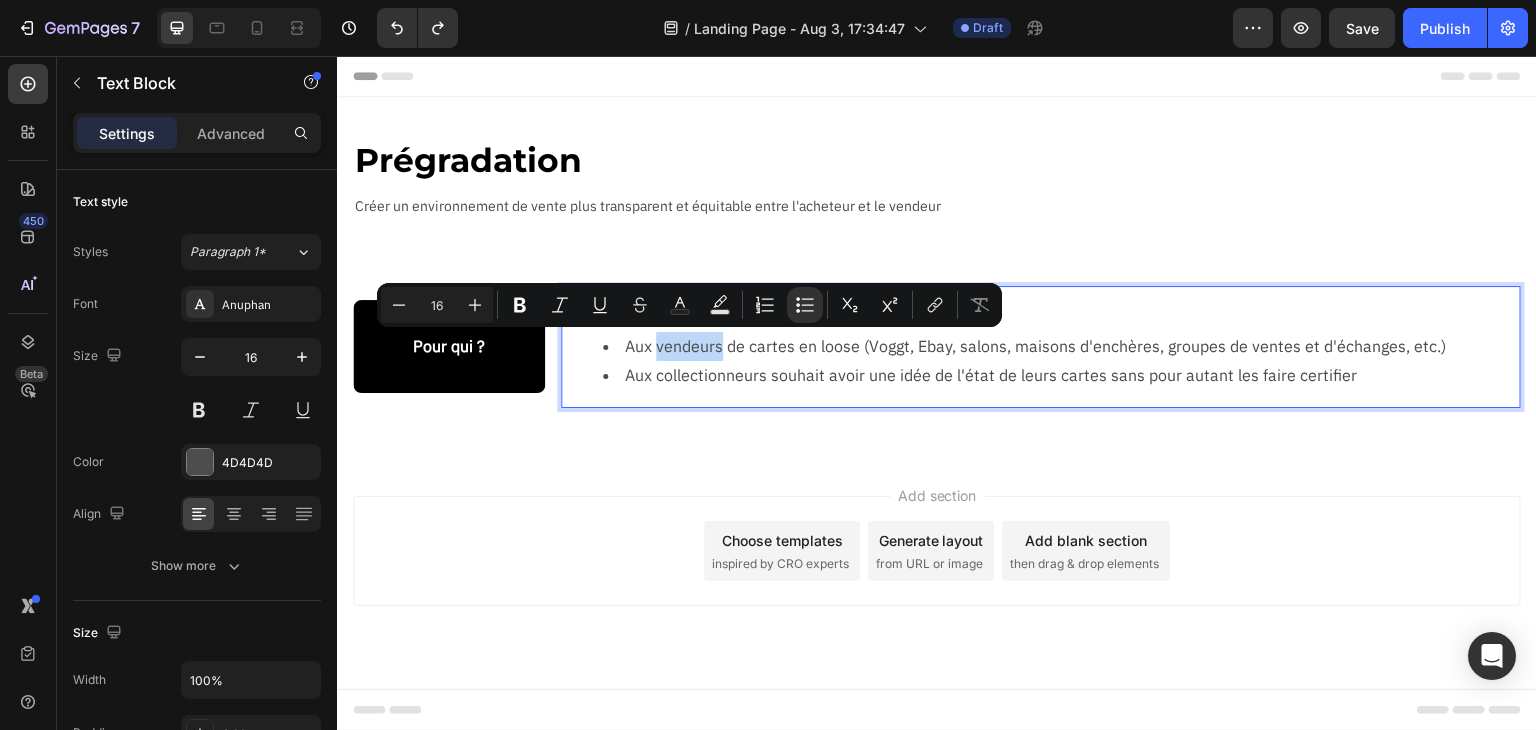 drag, startPoint x: 658, startPoint y: 348, endPoint x: 721, endPoint y: 352, distance: 63.126858 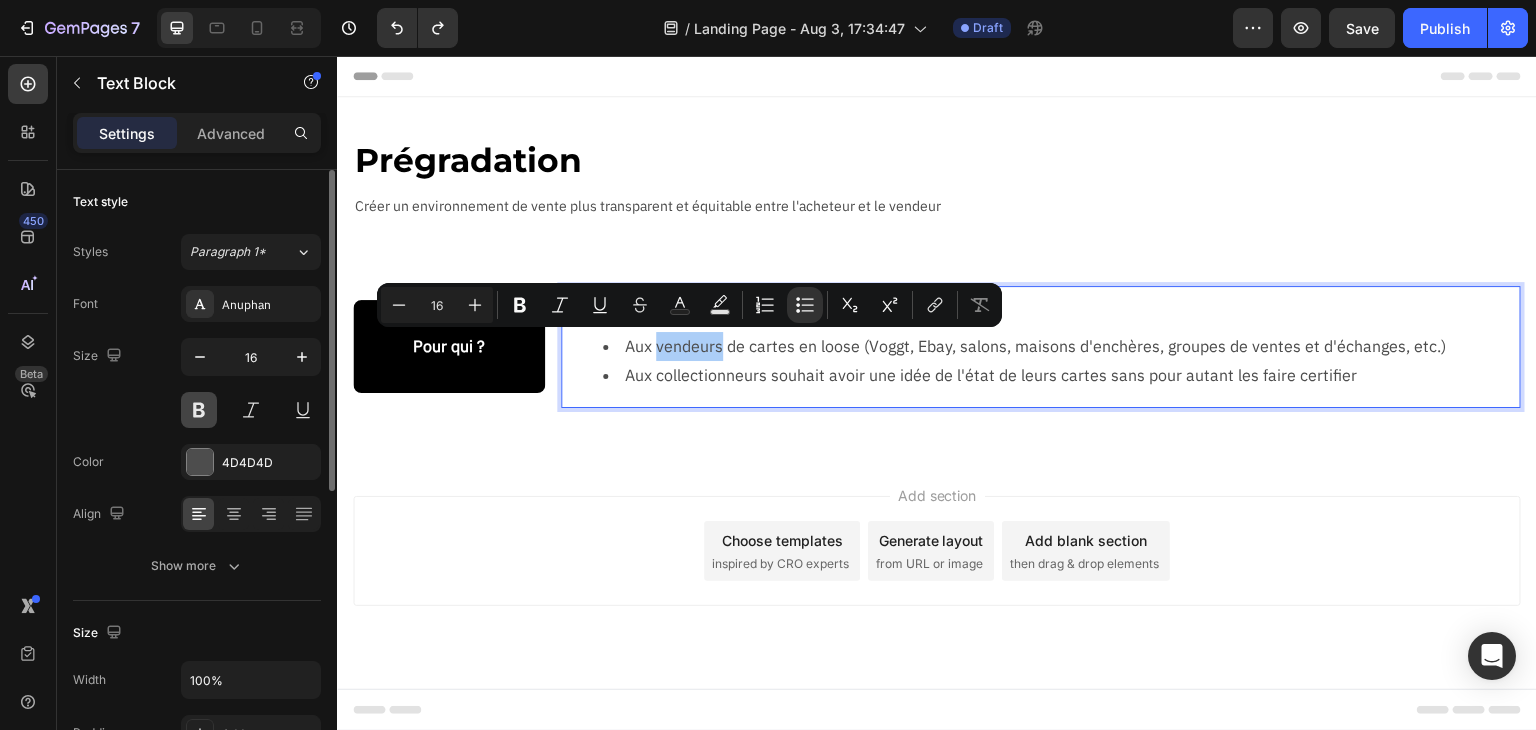click at bounding box center [199, 410] 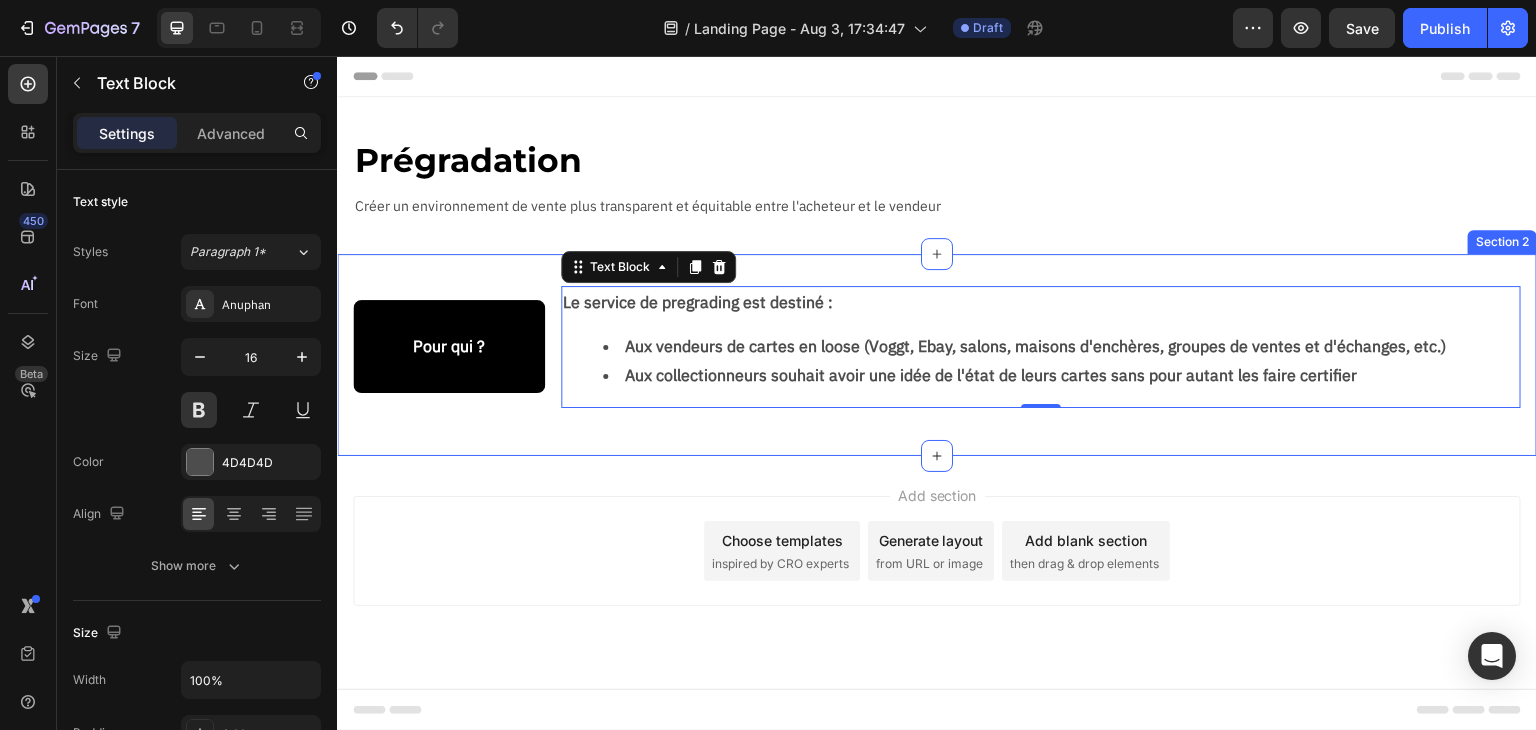 type 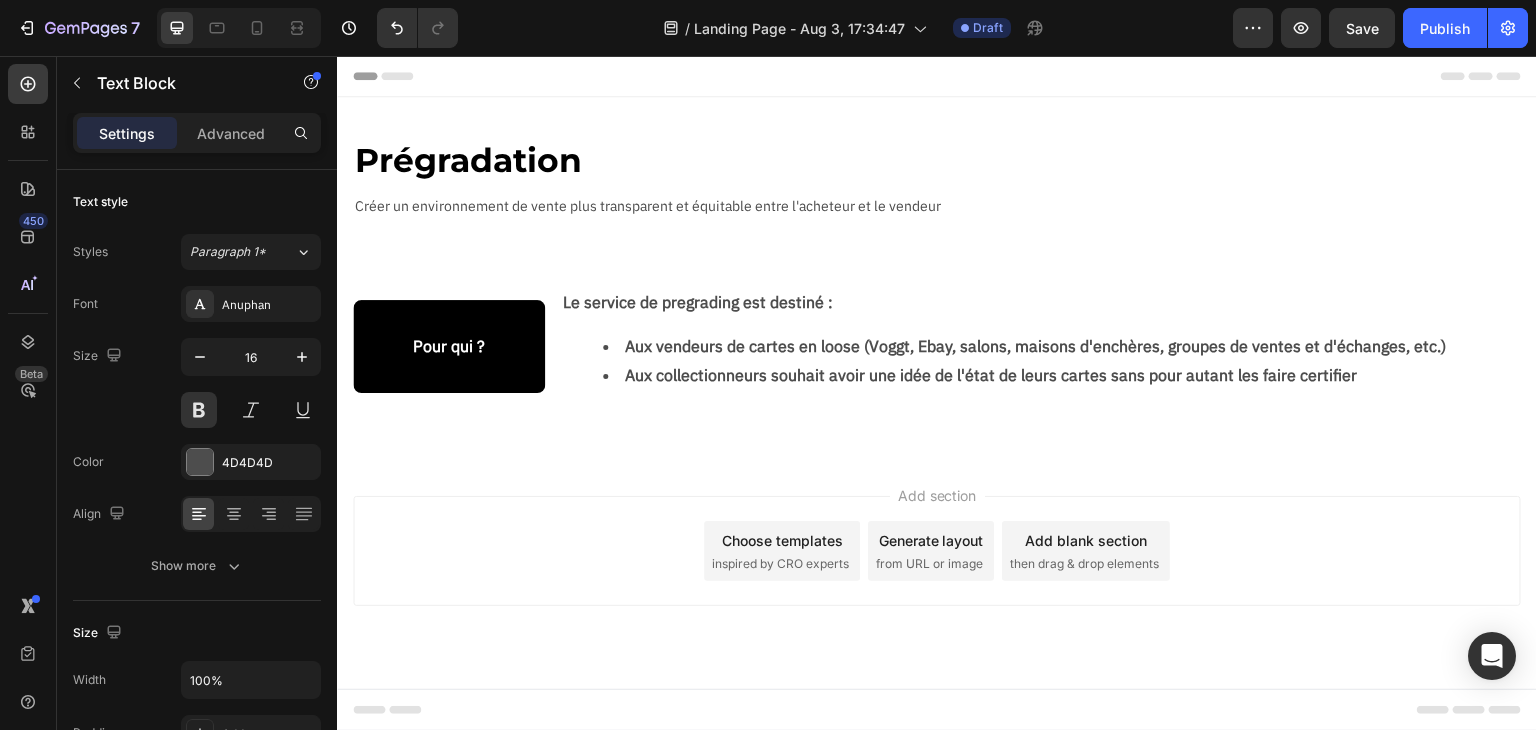 drag, startPoint x: 605, startPoint y: 543, endPoint x: 701, endPoint y: 378, distance: 190.89526 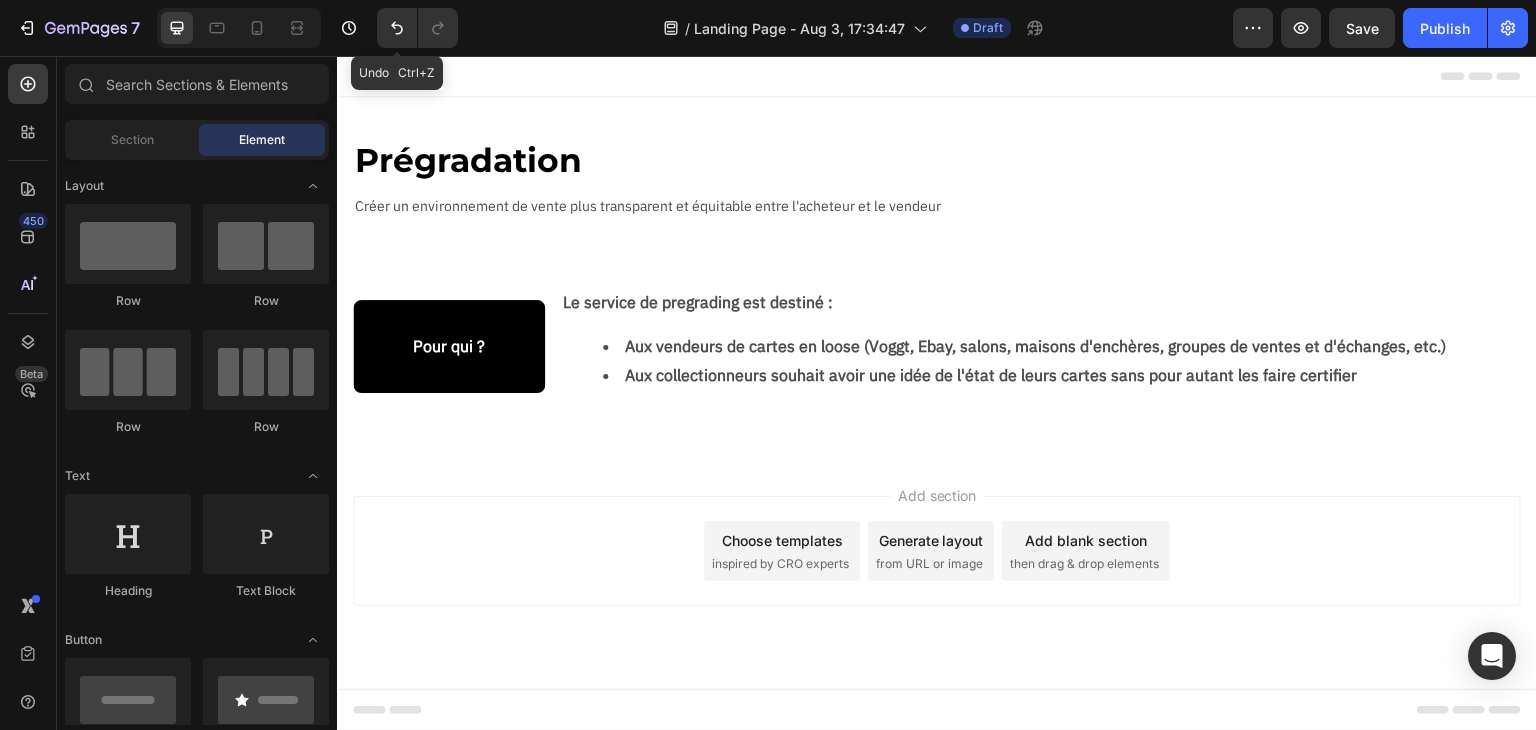drag, startPoint x: 385, startPoint y: 31, endPoint x: 405, endPoint y: 48, distance: 26.24881 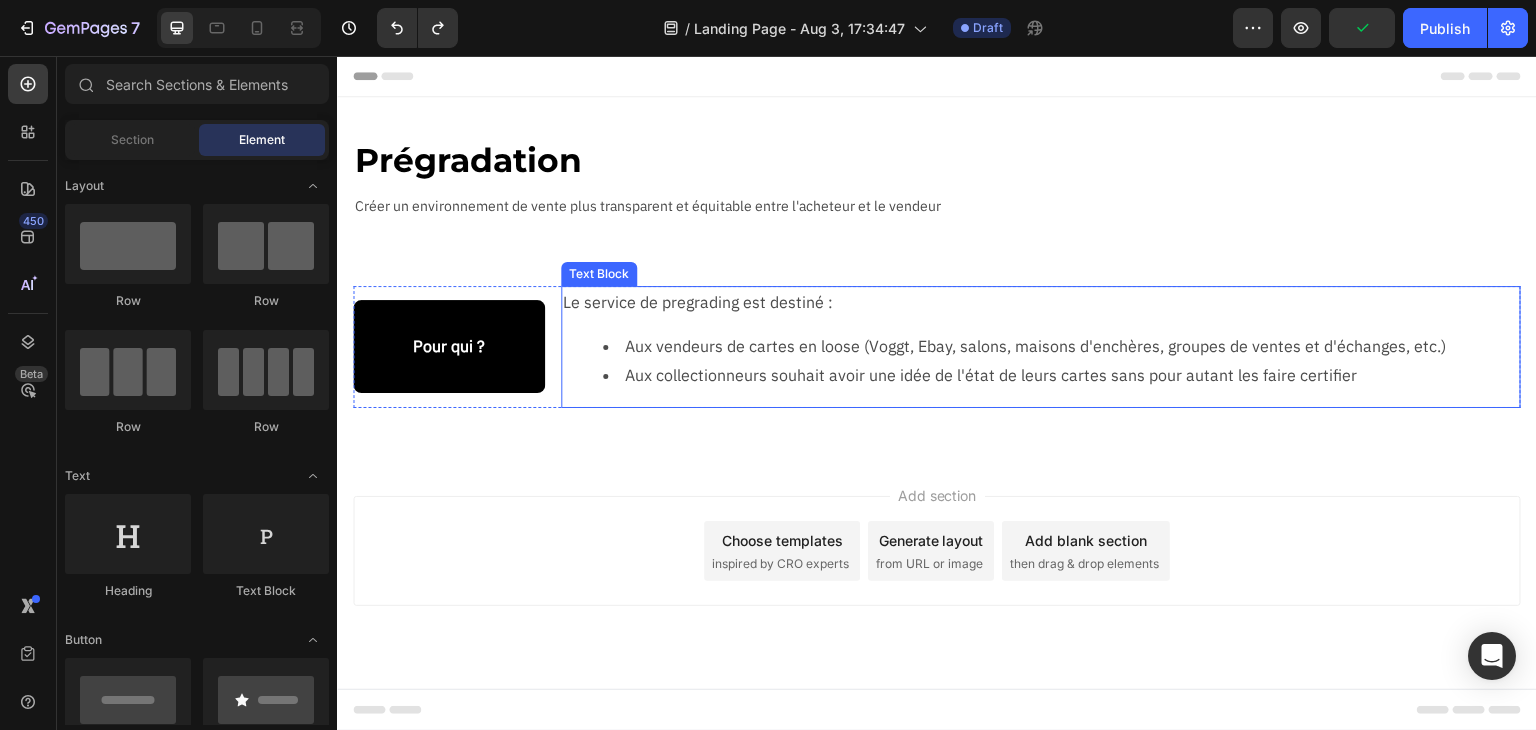 click on "Aux collectionneurs souhait avoir une idée de l'état de leurs cartes sans pour autant les faire certifier" at bounding box center (1061, 375) 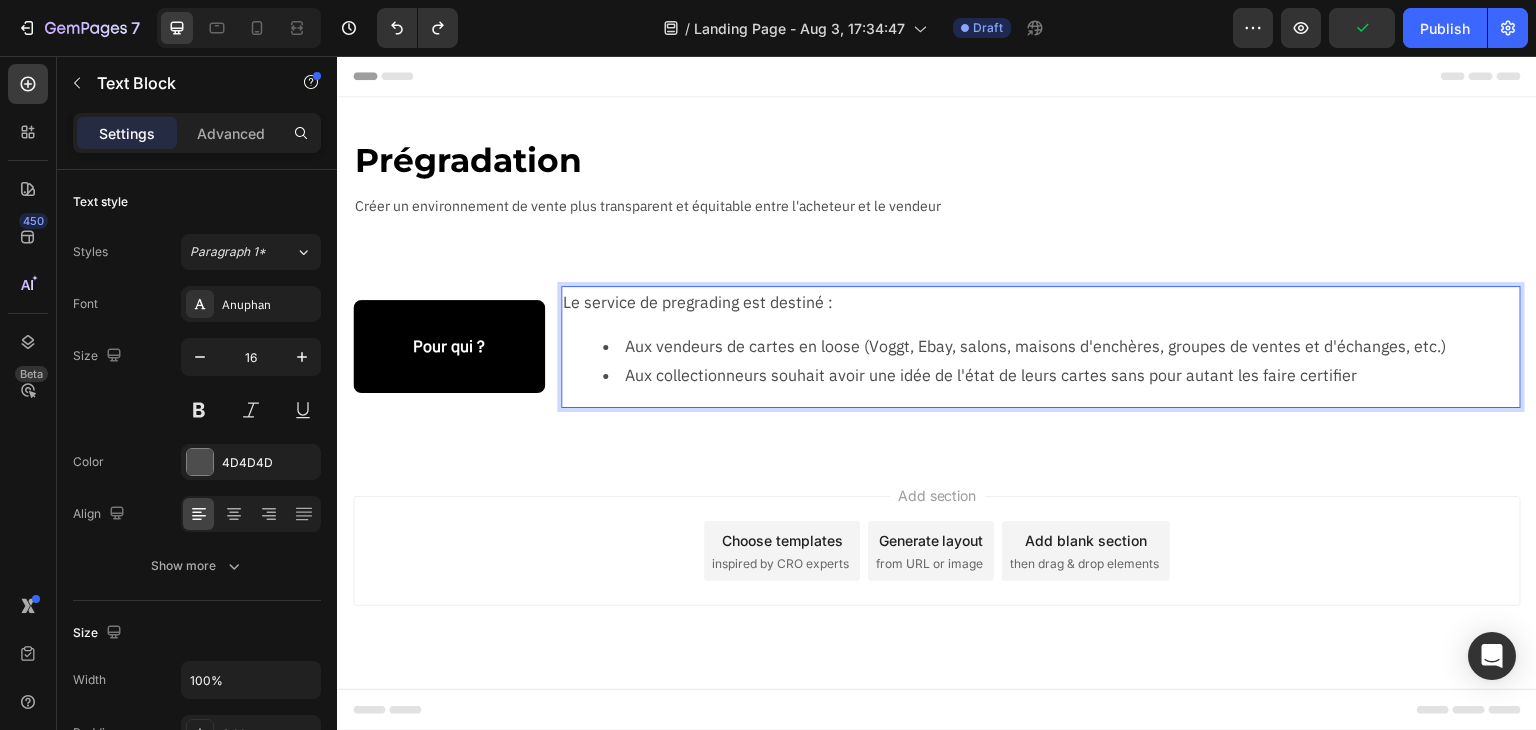click on "Aux vendeurs de cartes en loose (Voggt, Ebay, salons, maisons d'enchères, groupes de ventes et d'échanges, etc.)" at bounding box center [1061, 346] 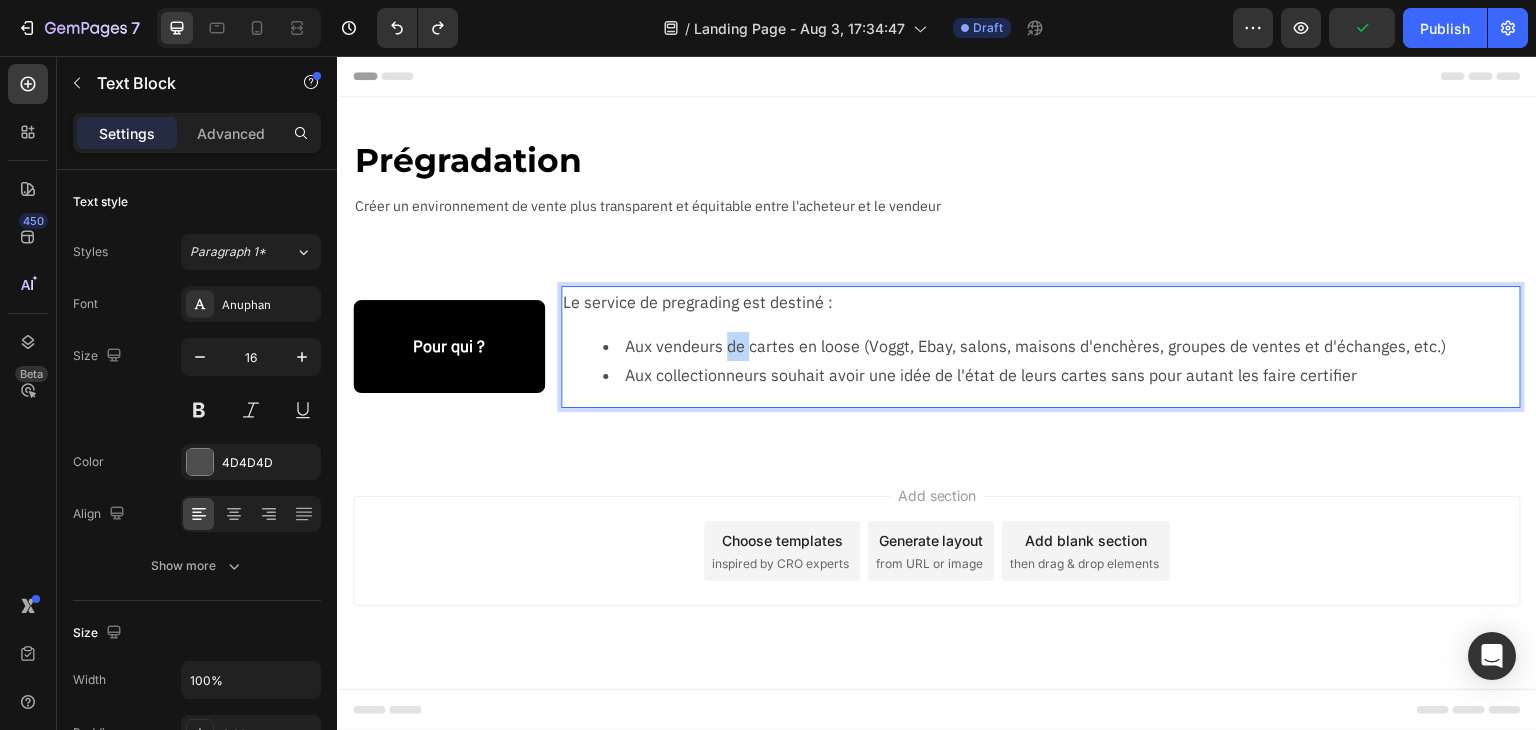 click on "Aux vendeurs de cartes en loose (Voggt, Ebay, salons, maisons d'enchères, groupes de ventes et d'échanges, etc.)" at bounding box center [1061, 346] 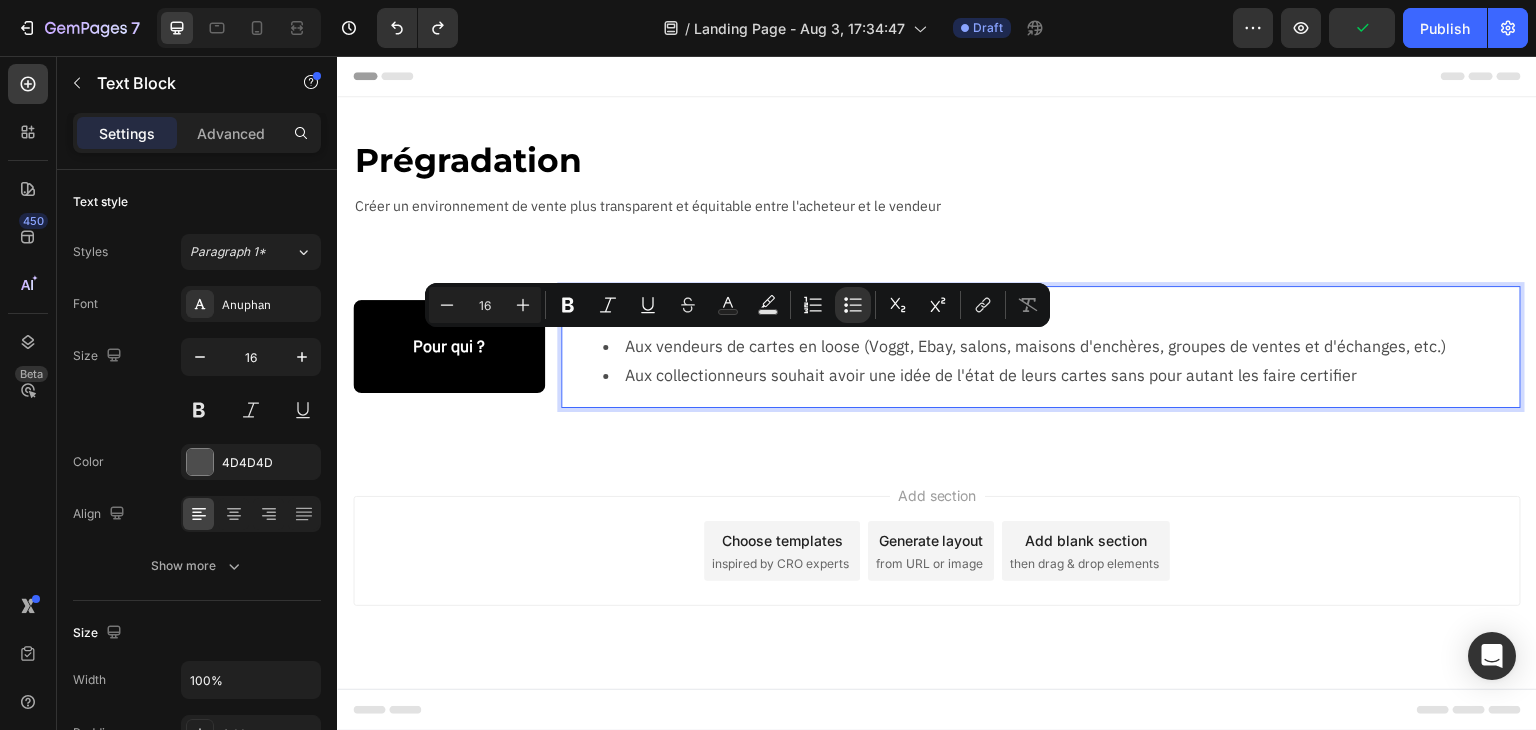 click on "Aux vendeurs de cartes en loose (Voggt, Ebay, salons, maisons d'enchères, groupes de ventes et d'échanges, etc.)" at bounding box center (1061, 346) 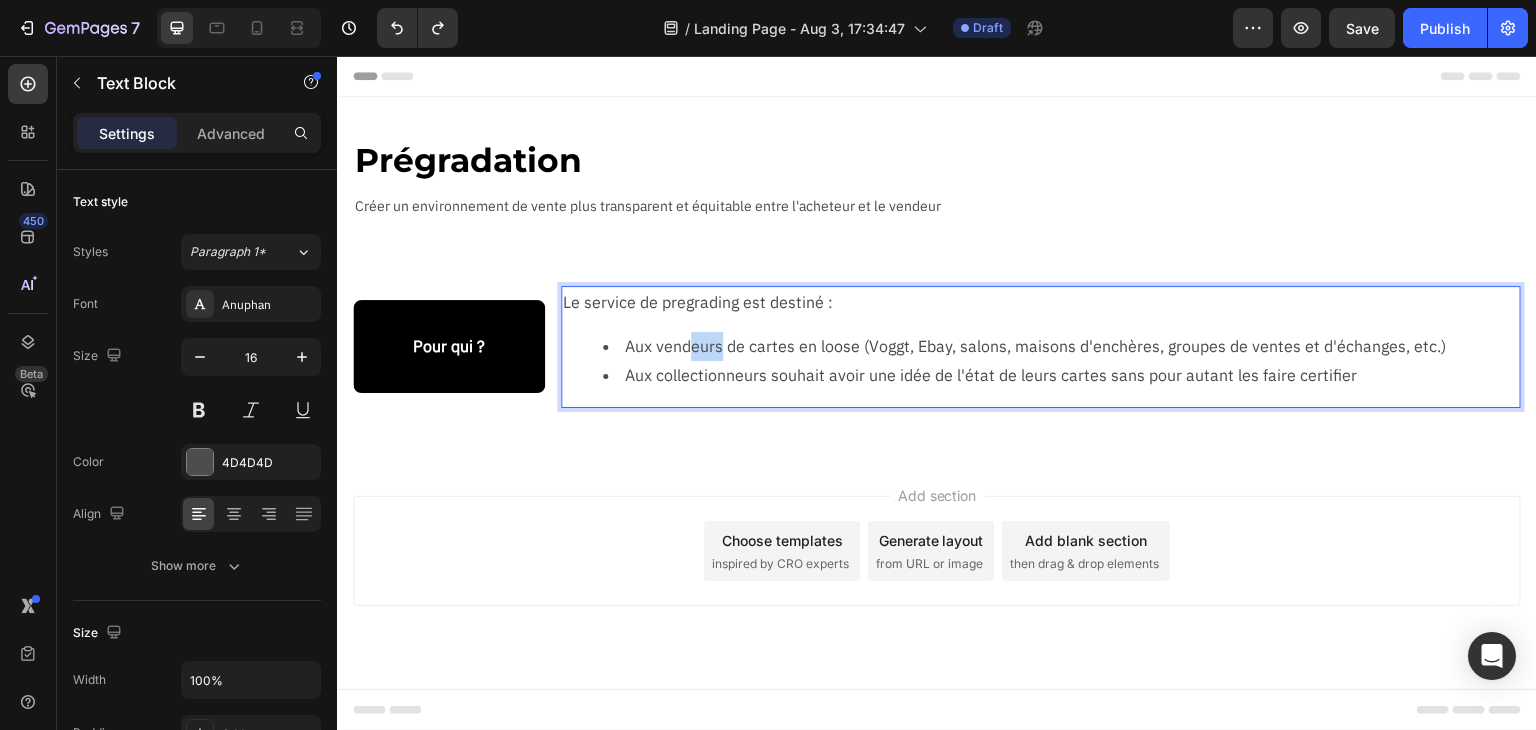 drag, startPoint x: 723, startPoint y: 346, endPoint x: 692, endPoint y: 346, distance: 31 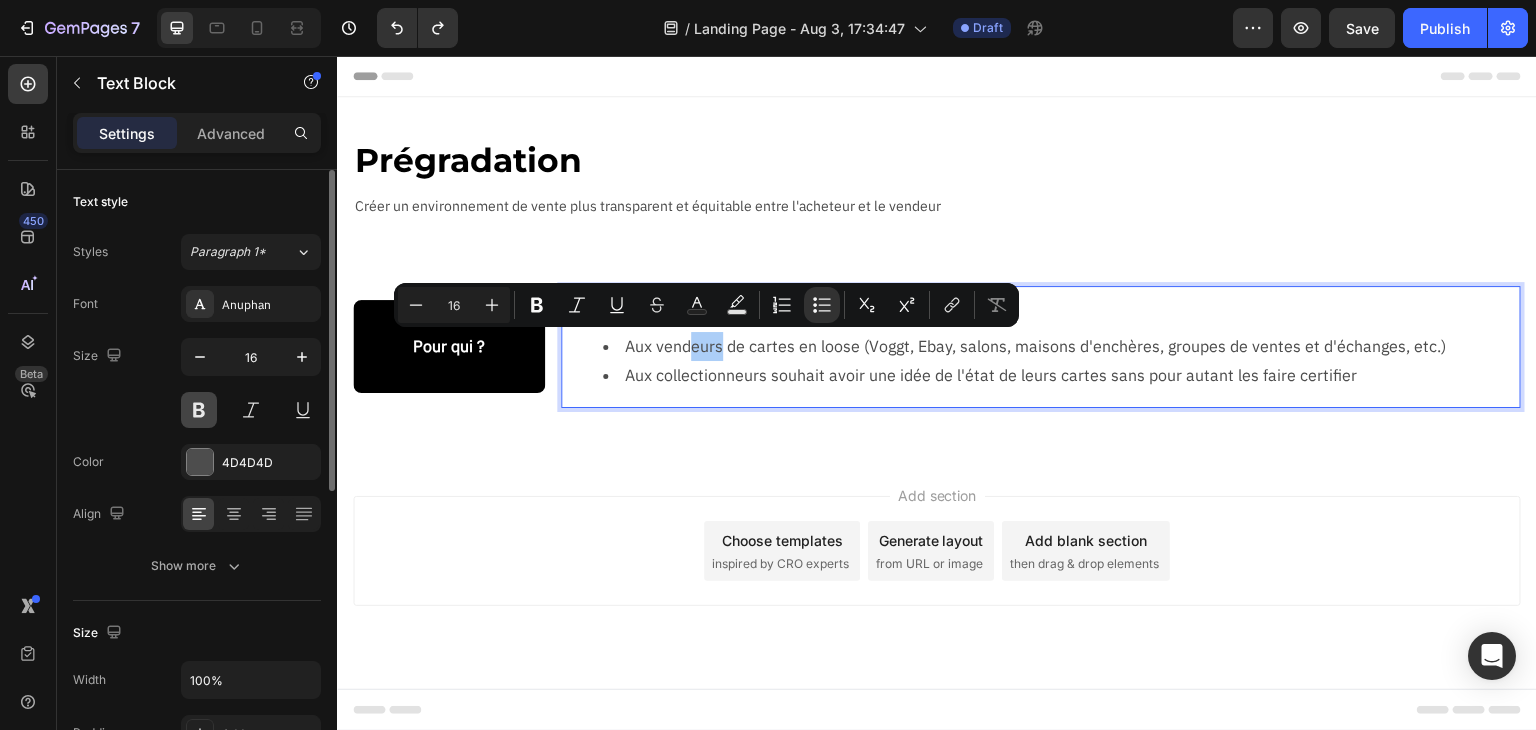 click at bounding box center (199, 410) 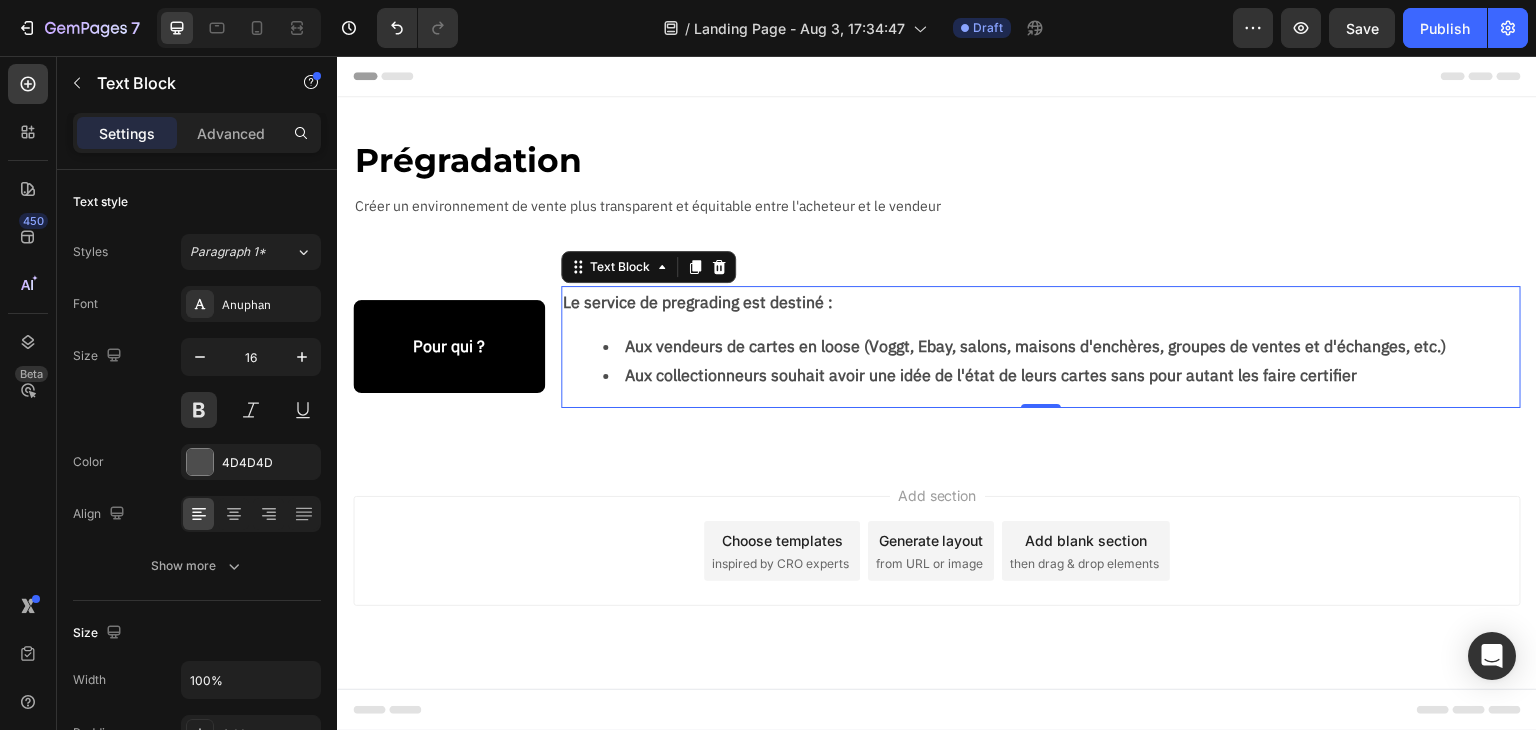 type 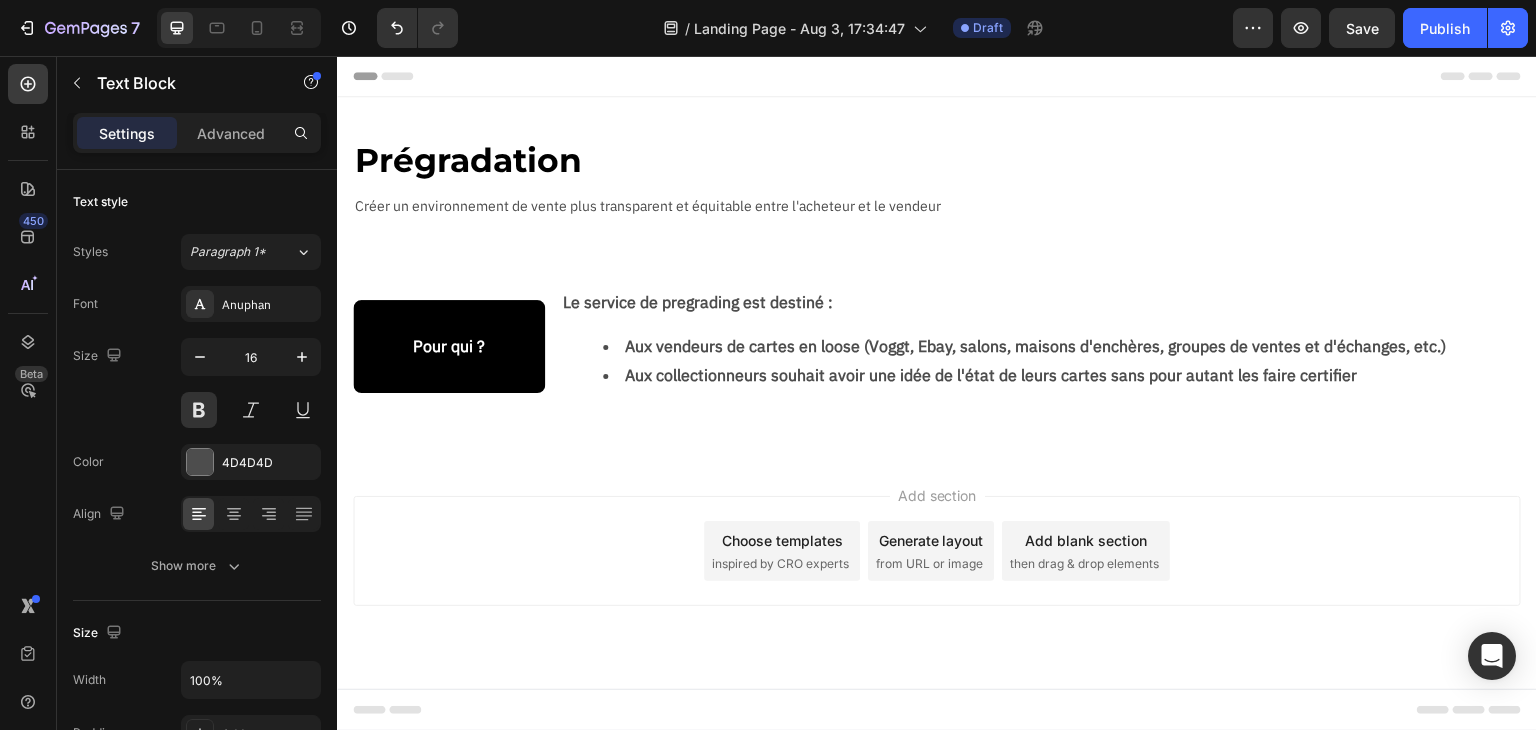 click on "Add section Choose templates inspired by CRO experts Generate layout from URL or image Add blank section then drag & drop elements" at bounding box center [937, 551] 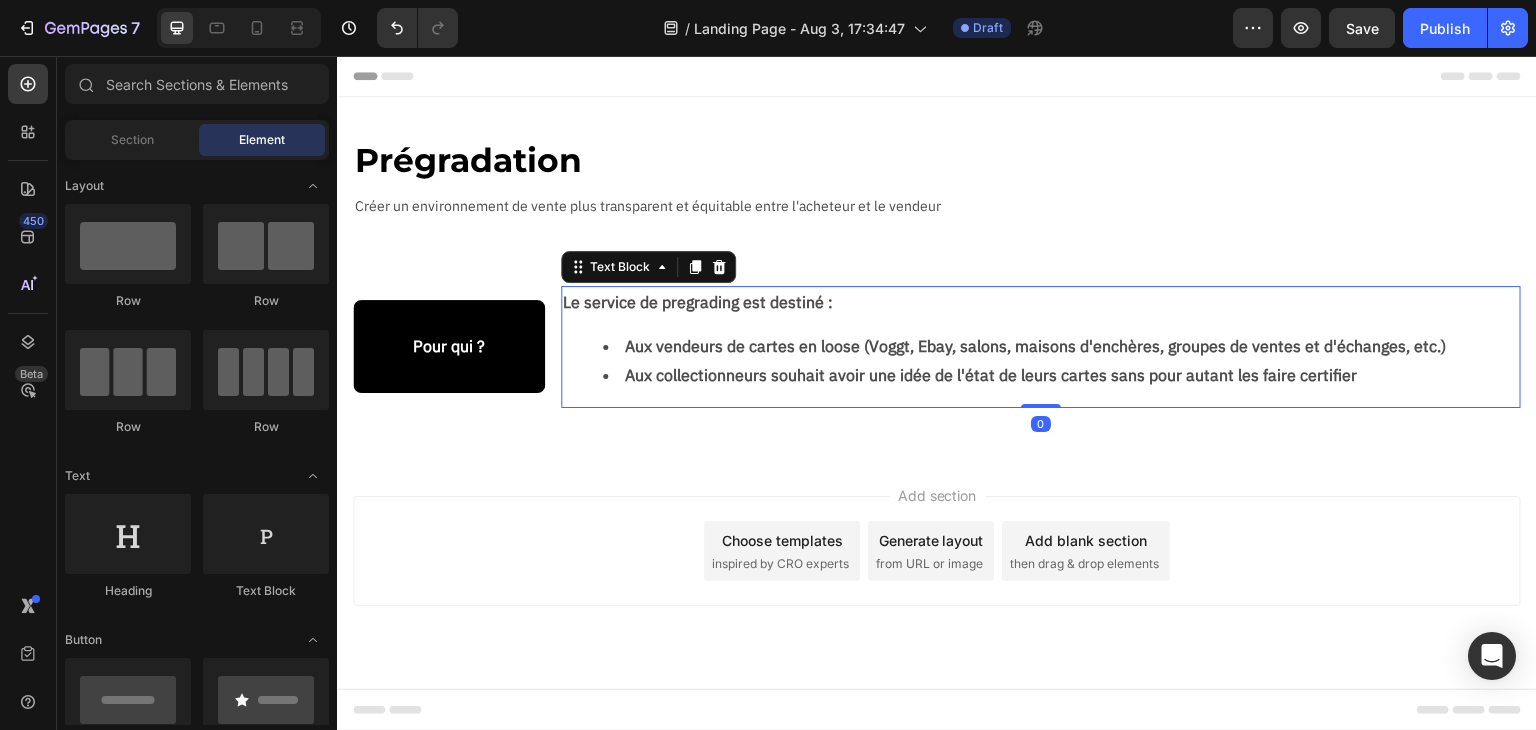 click on "Aux collectionneurs souhait avoir une idée de l'état de leurs cartes sans pour autant les faire certifier" at bounding box center [1061, 375] 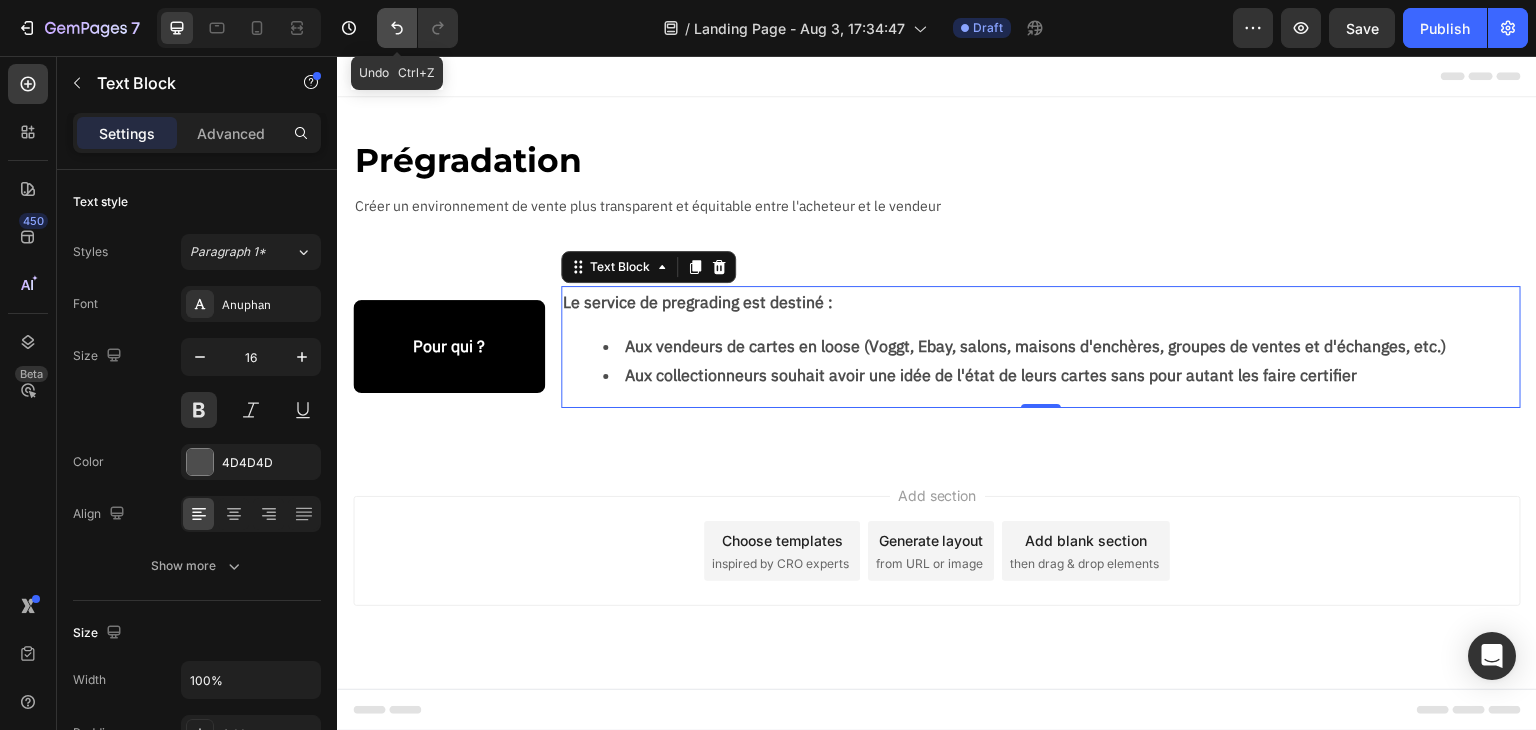 click 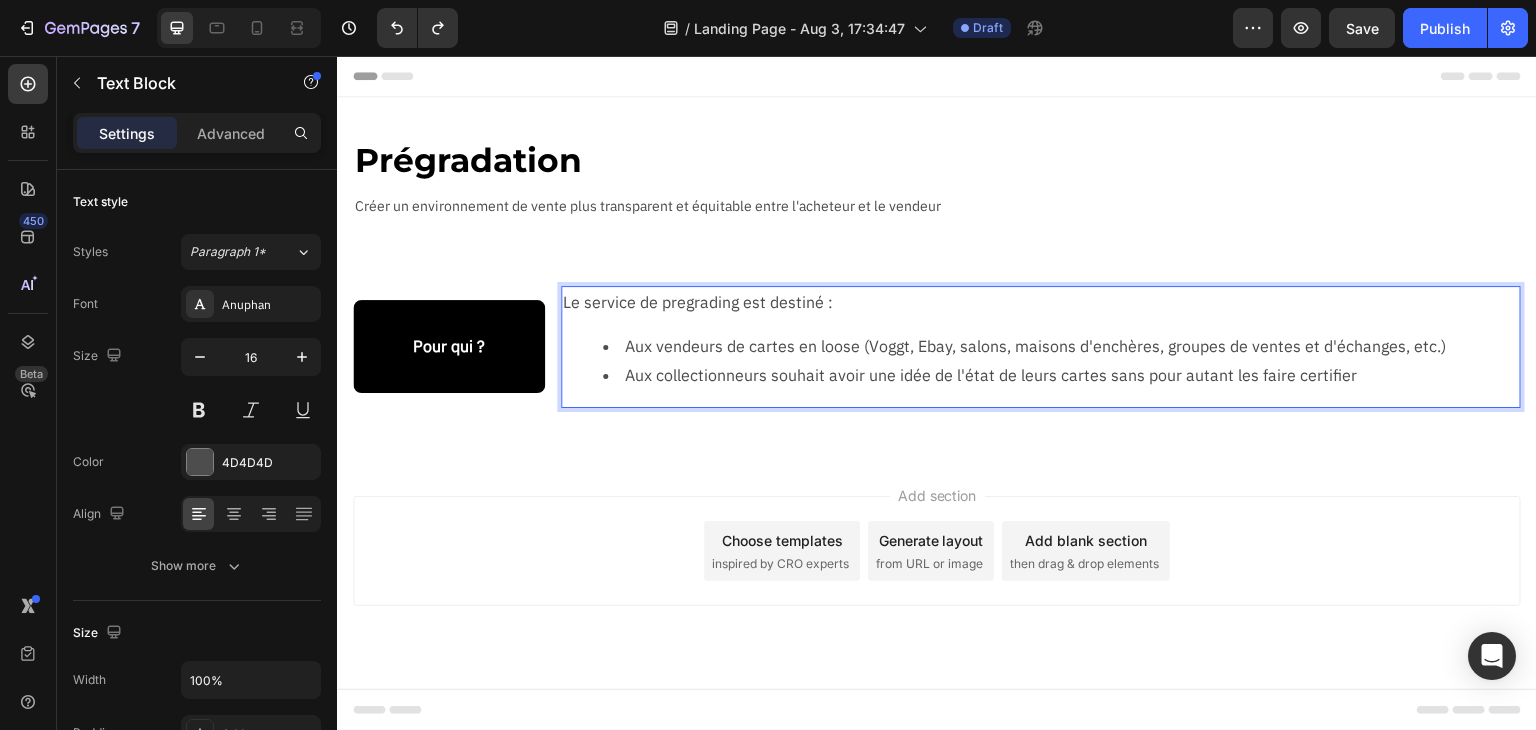 click on "Aux collectionneurs souhait avoir une idée de l'état de leurs cartes sans pour autant les faire certifier" at bounding box center [1061, 375] 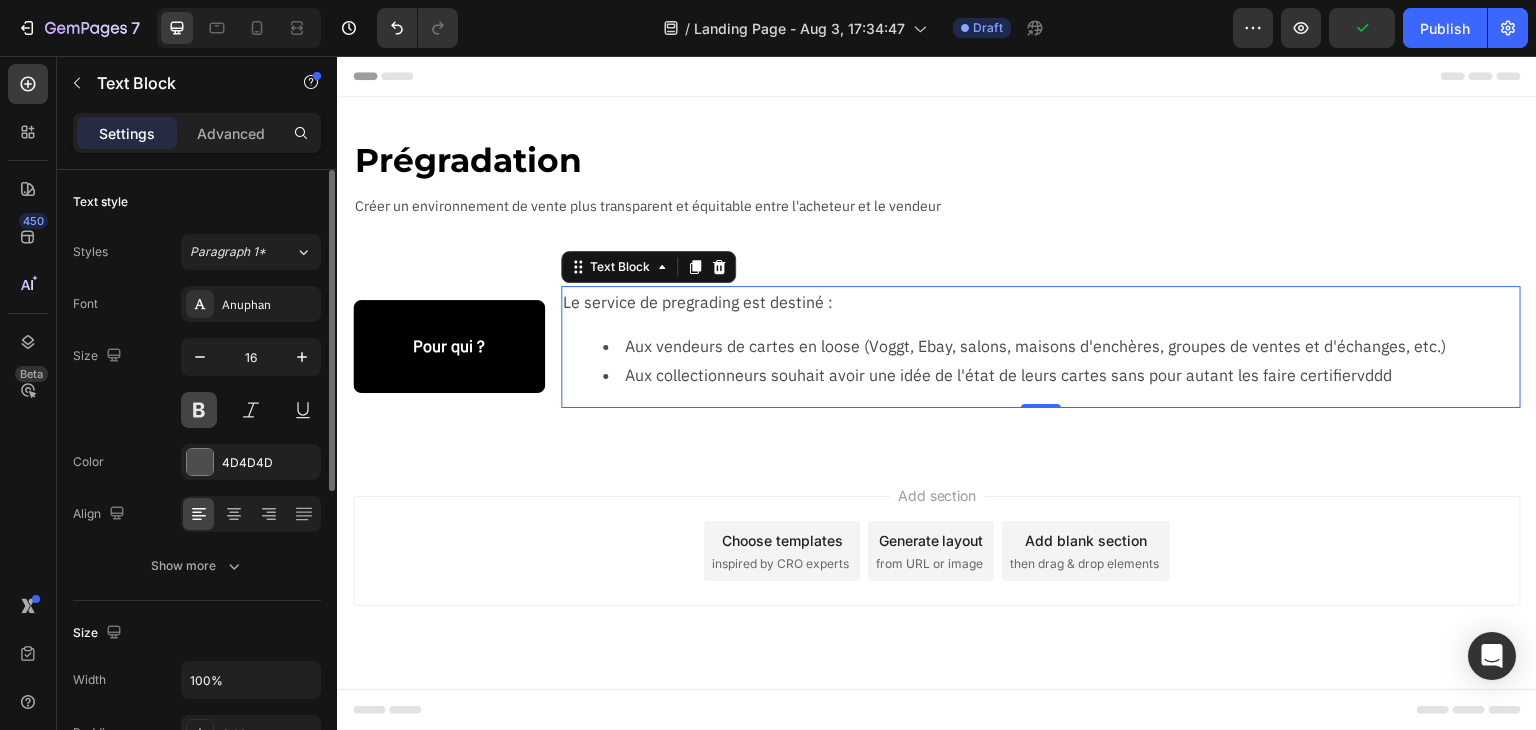click at bounding box center (199, 410) 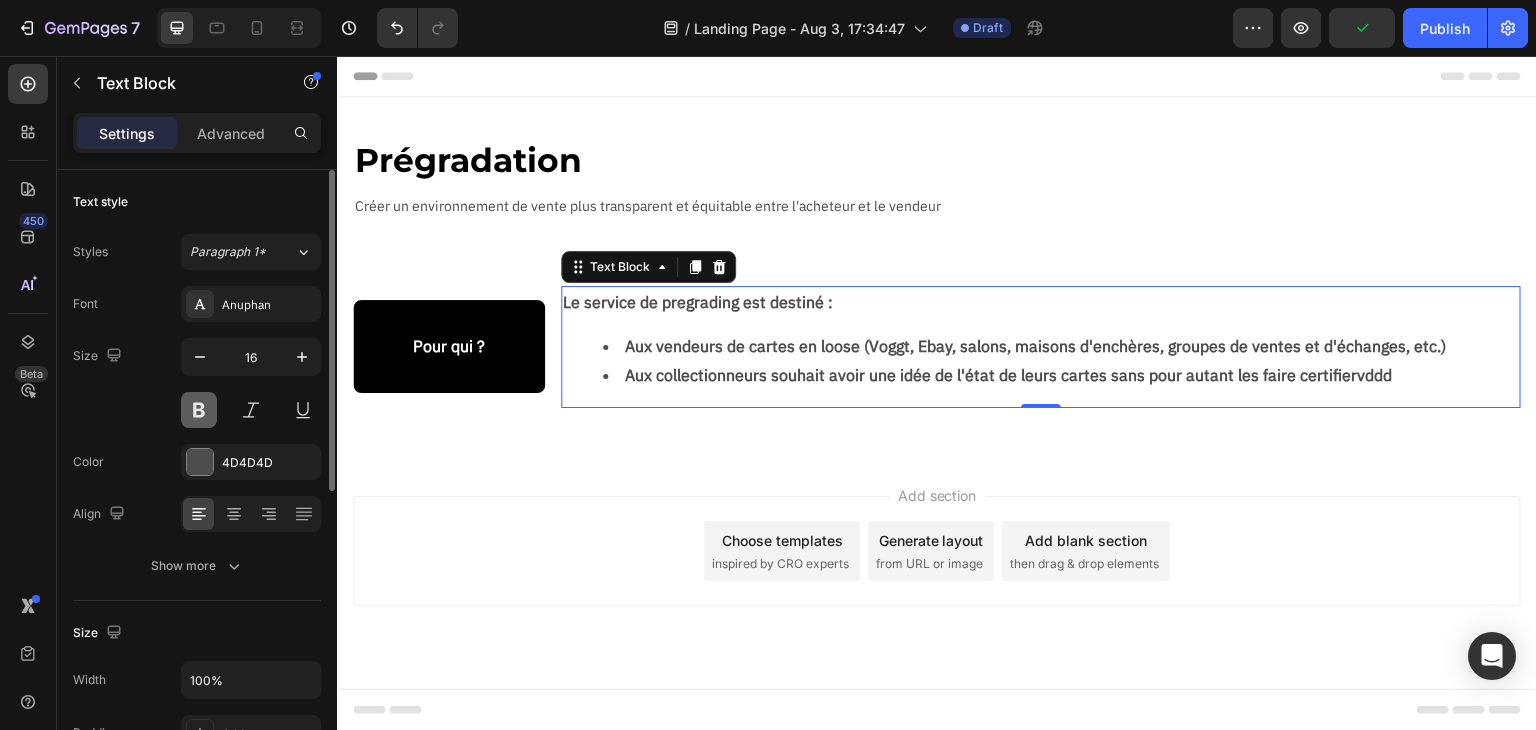 click at bounding box center (199, 410) 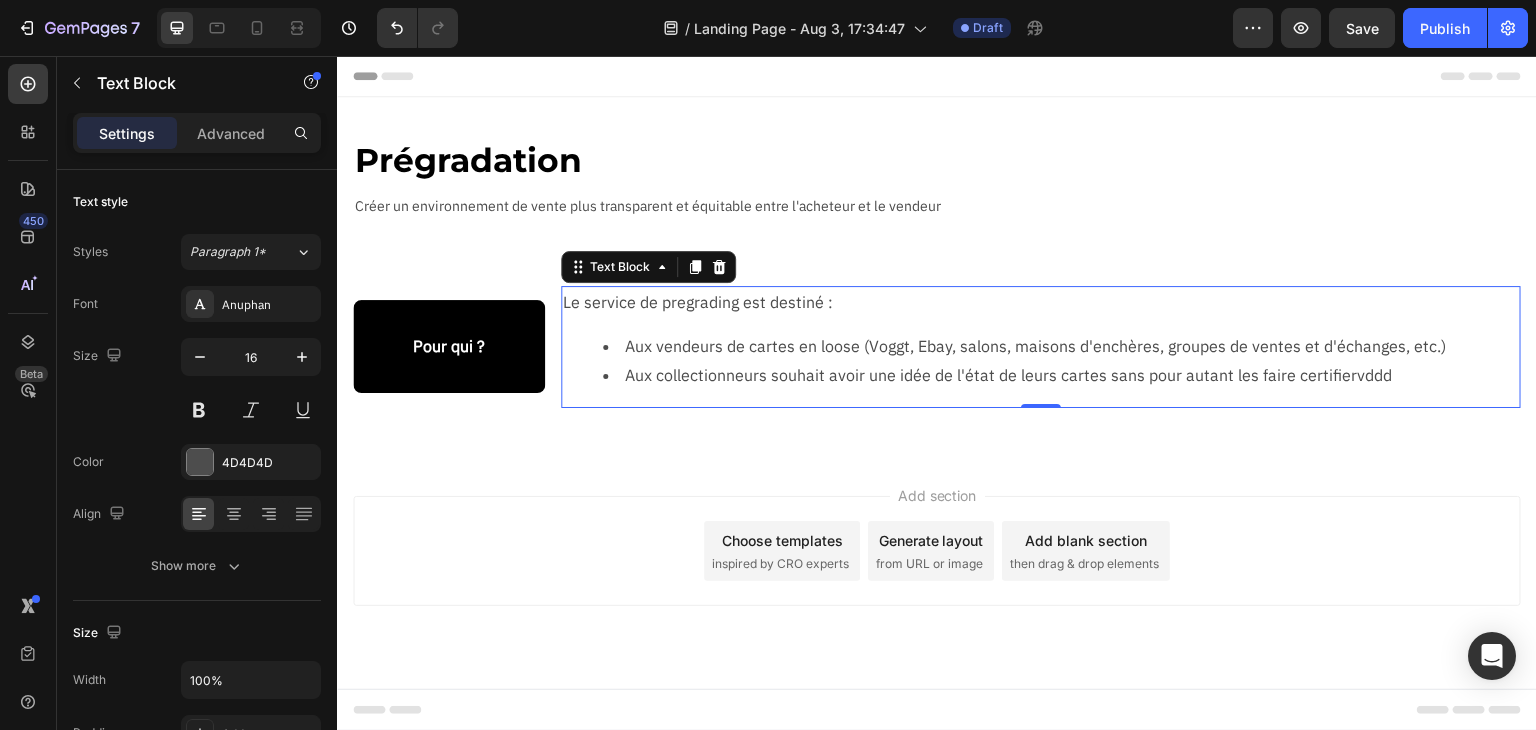 click on "Aux collectionneurs souhait avoir une idée de l'état de leurs cartes sans pour autant les faire certifiervddd" at bounding box center [1061, 375] 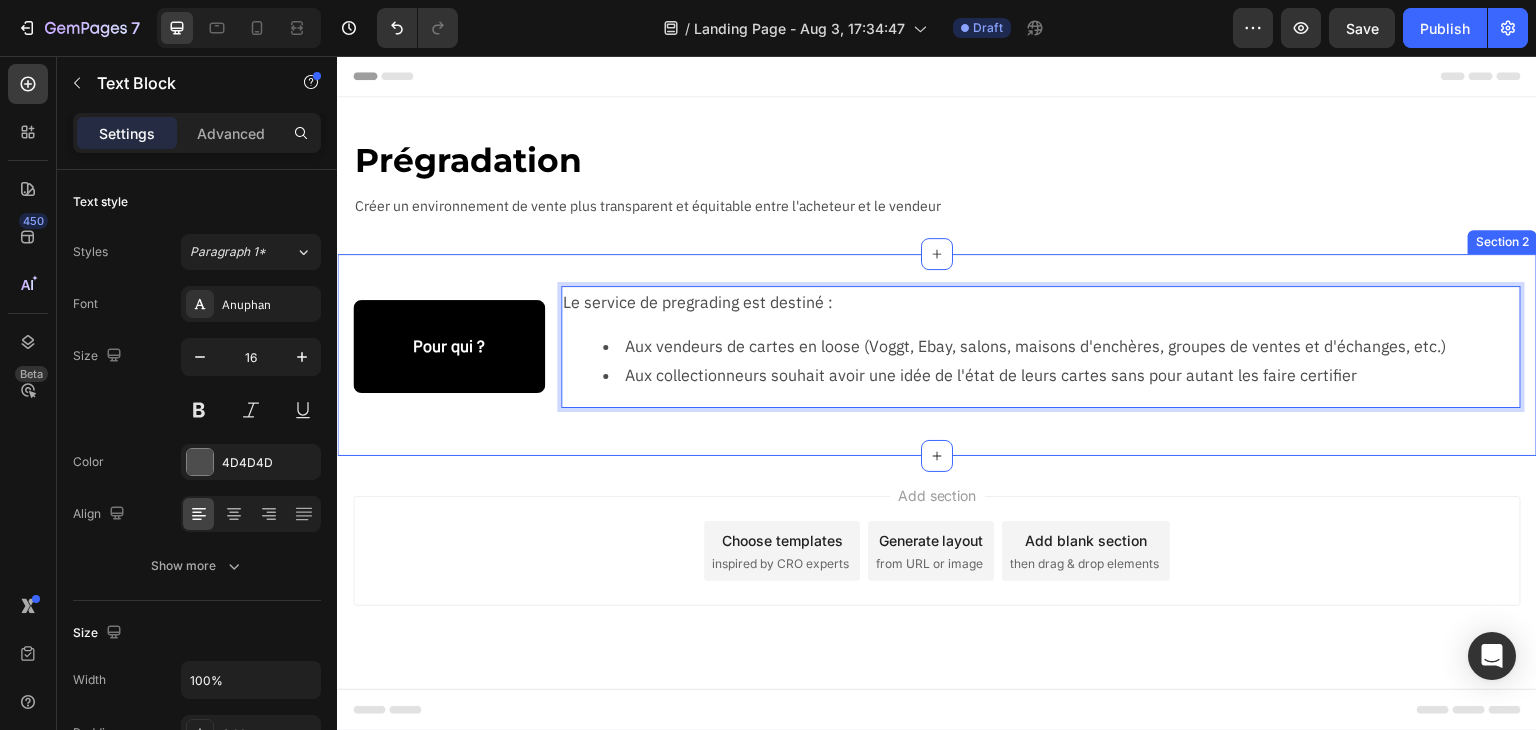 click on "Add section Choose templates inspired by CRO experts Generate layout from URL or image Add blank section then drag & drop elements" at bounding box center (937, 579) 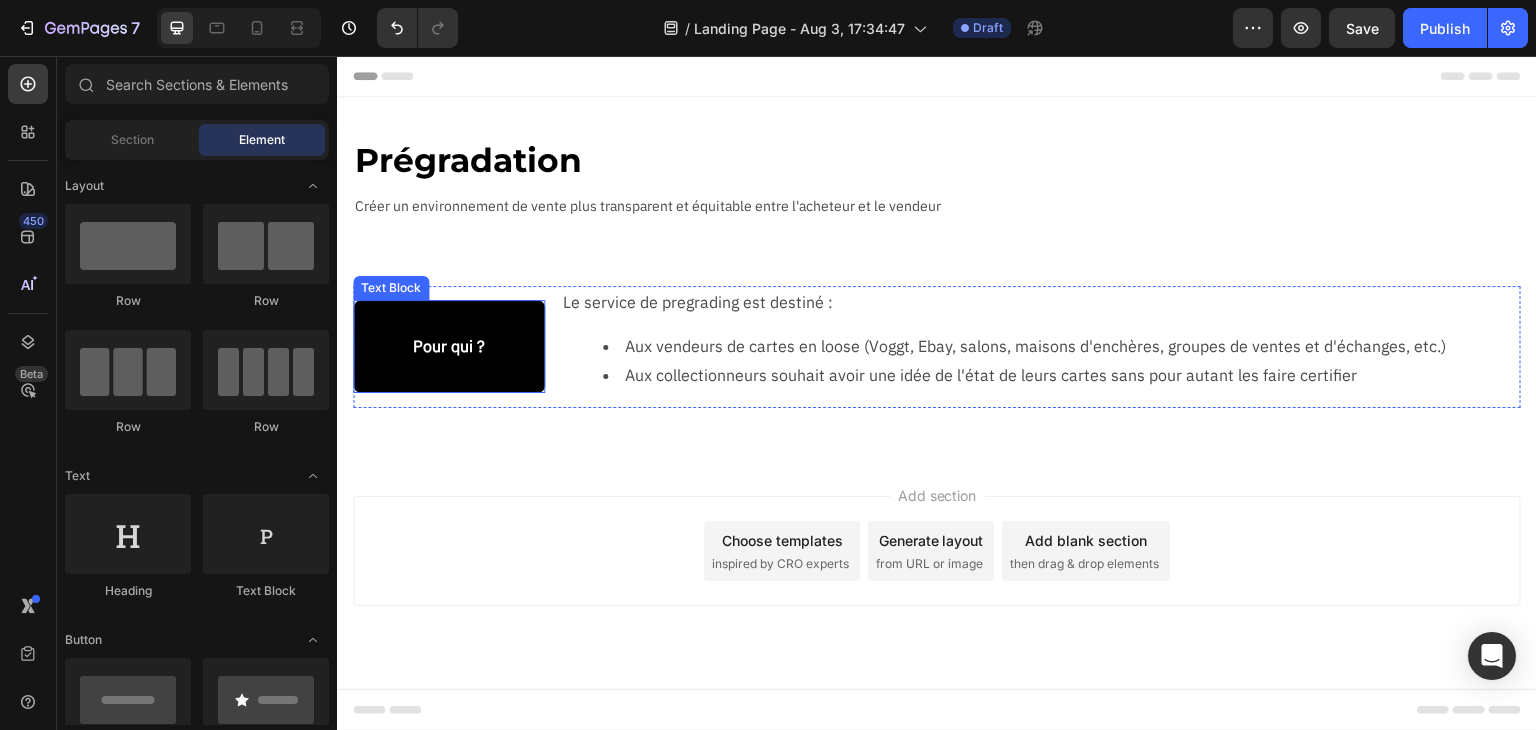 click on "Pour qui ?" at bounding box center (449, 346) 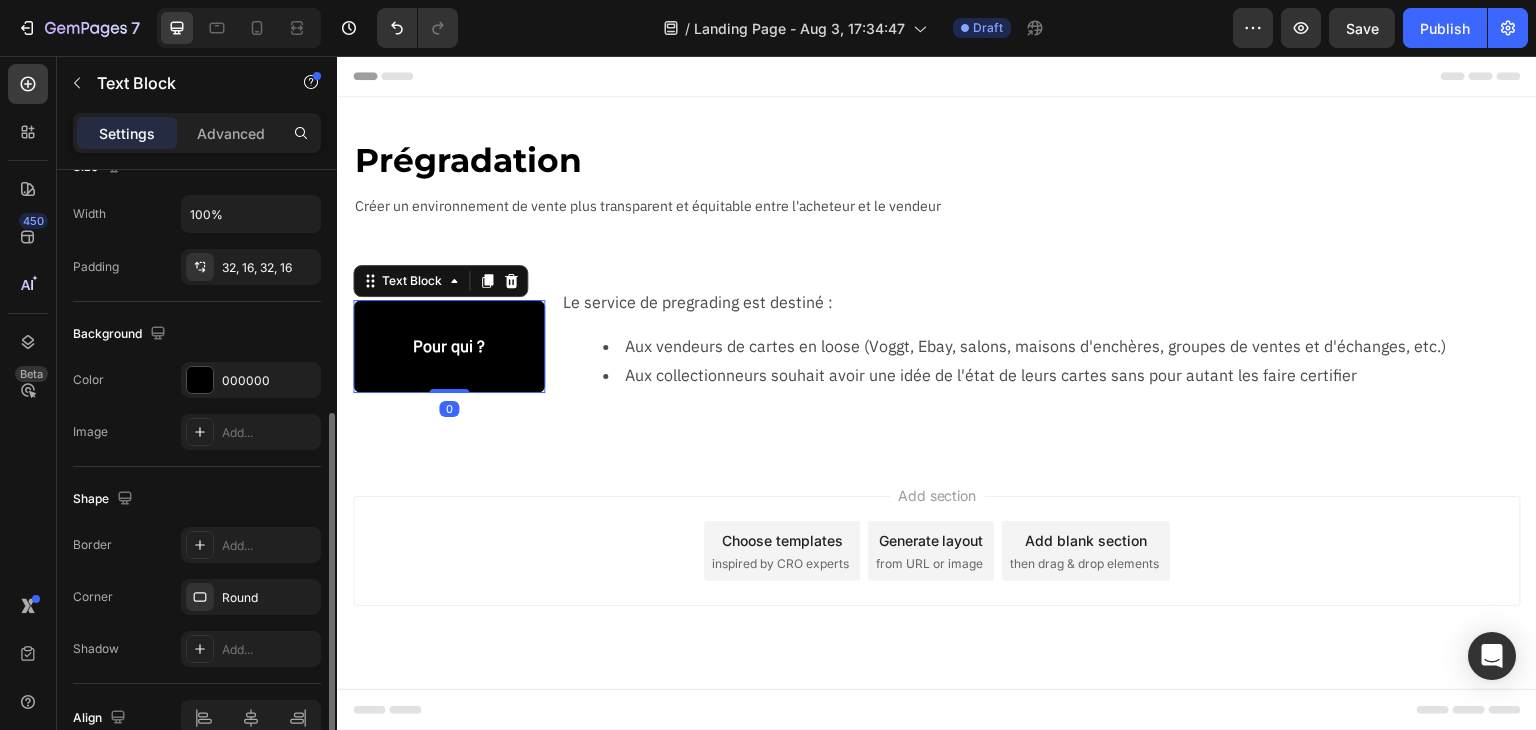 scroll, scrollTop: 566, scrollLeft: 0, axis: vertical 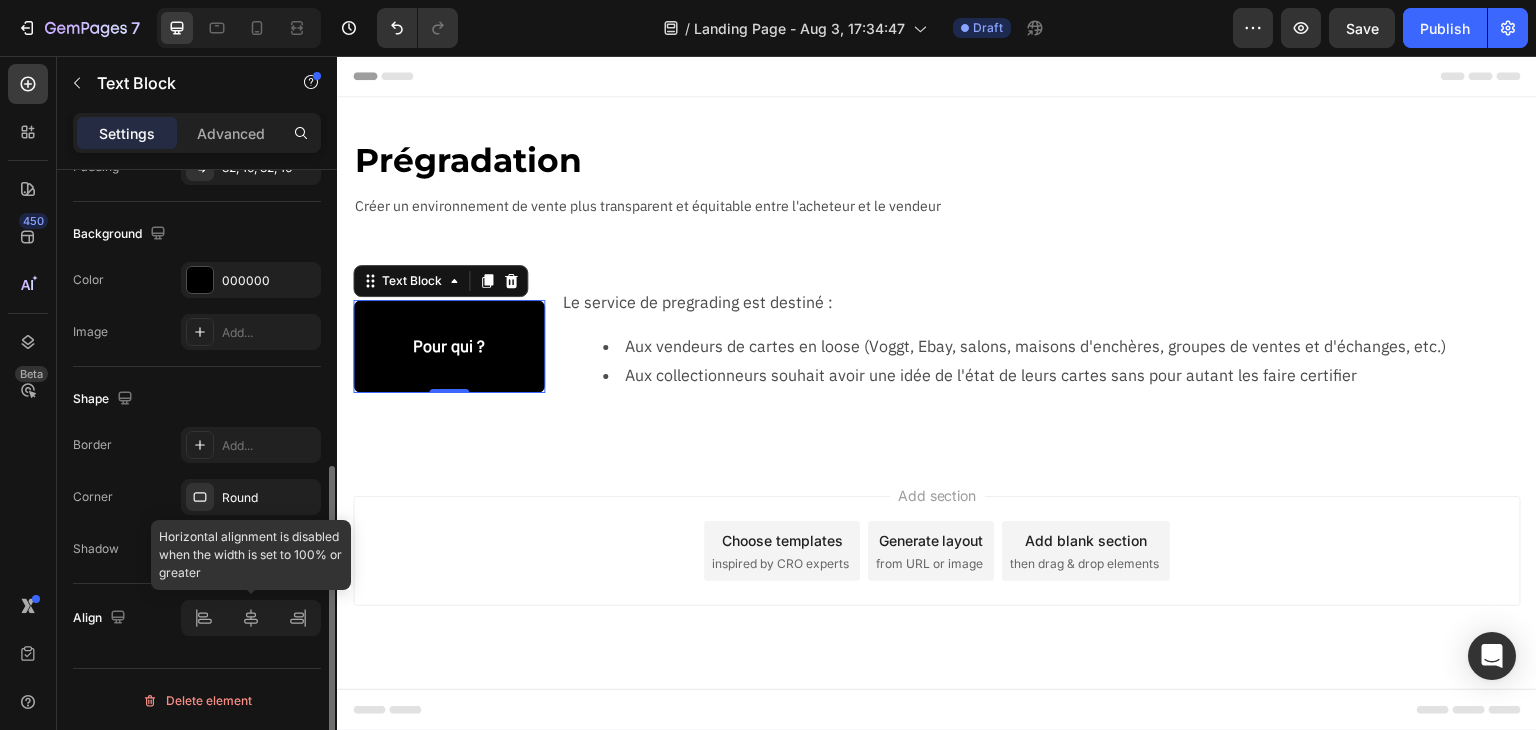 click 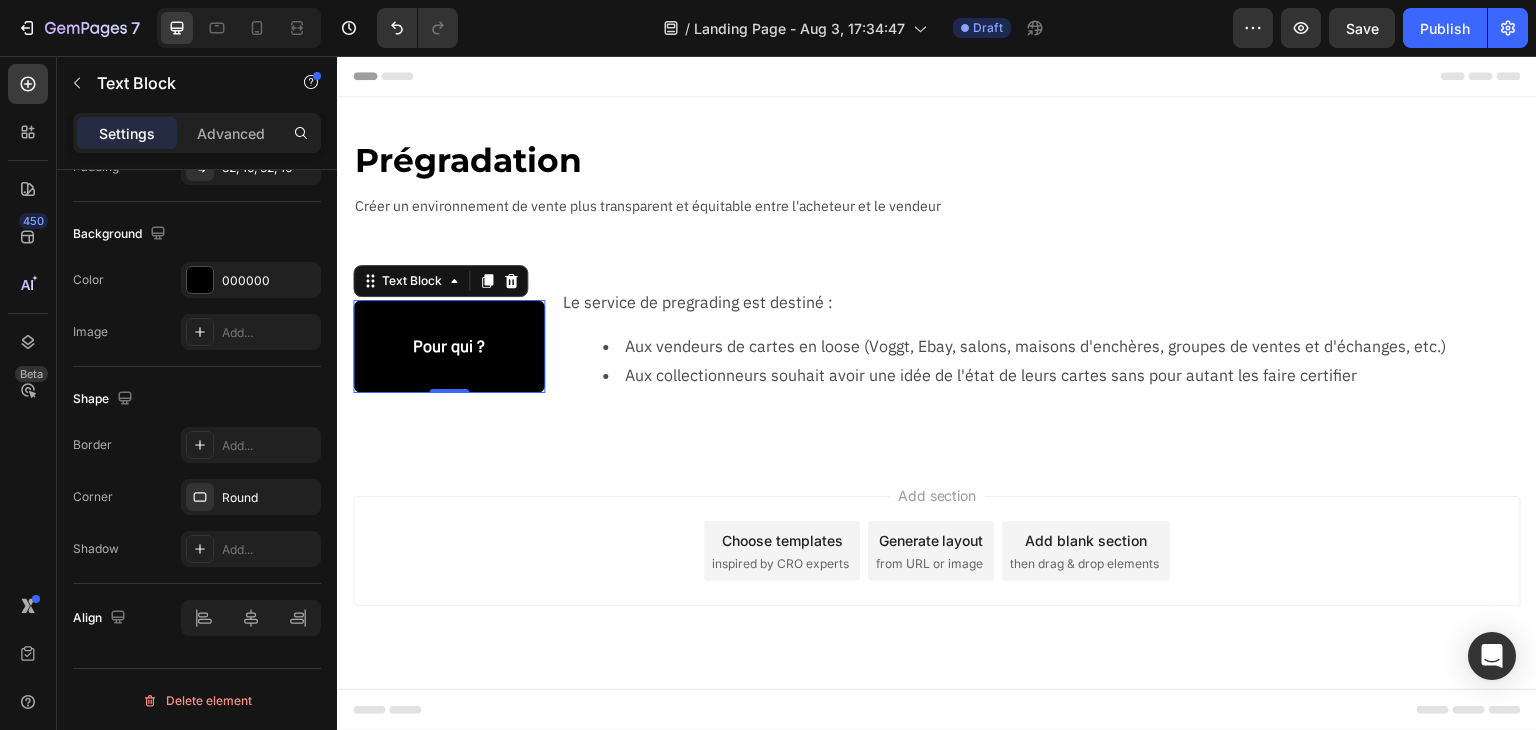 click on "Pour qui ?" at bounding box center [449, 346] 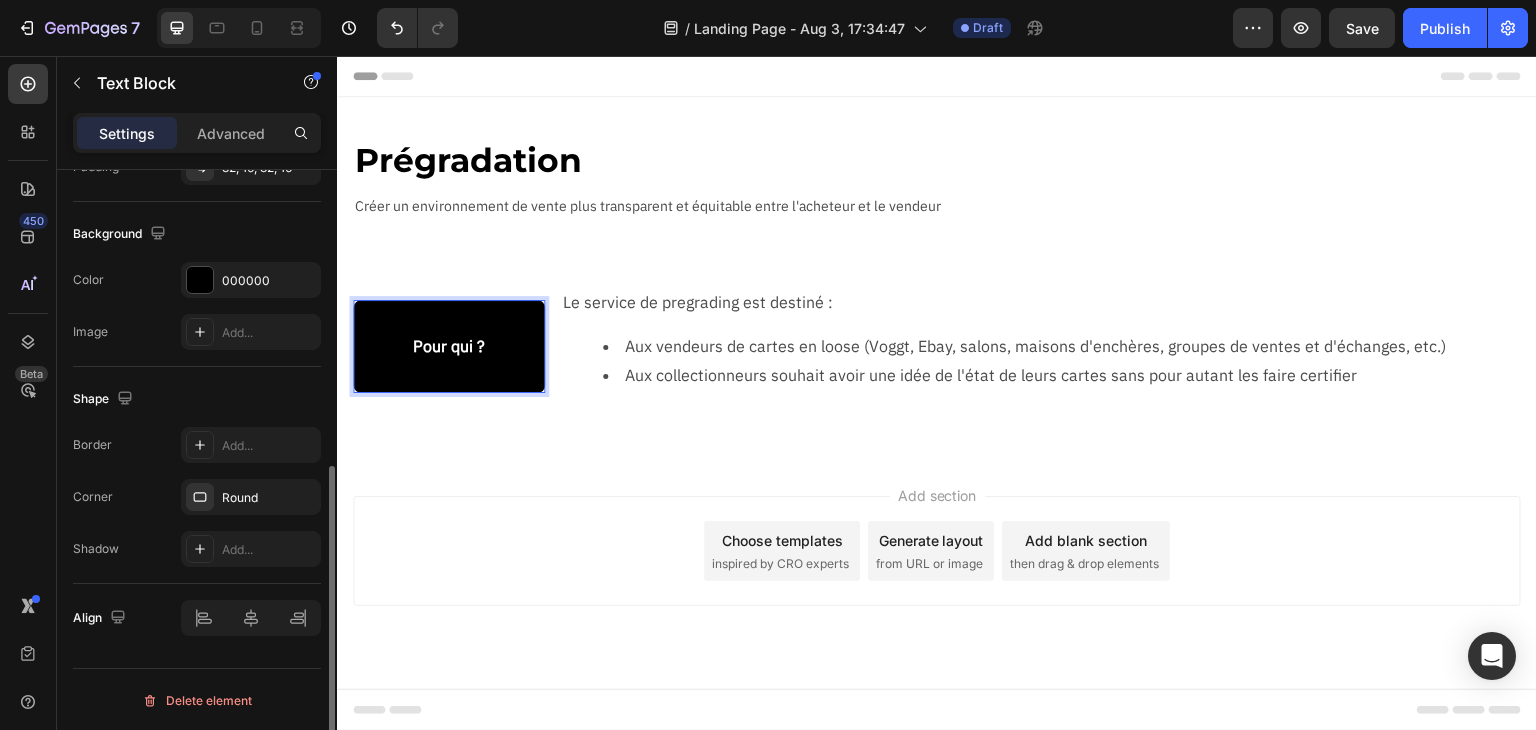 scroll, scrollTop: 266, scrollLeft: 0, axis: vertical 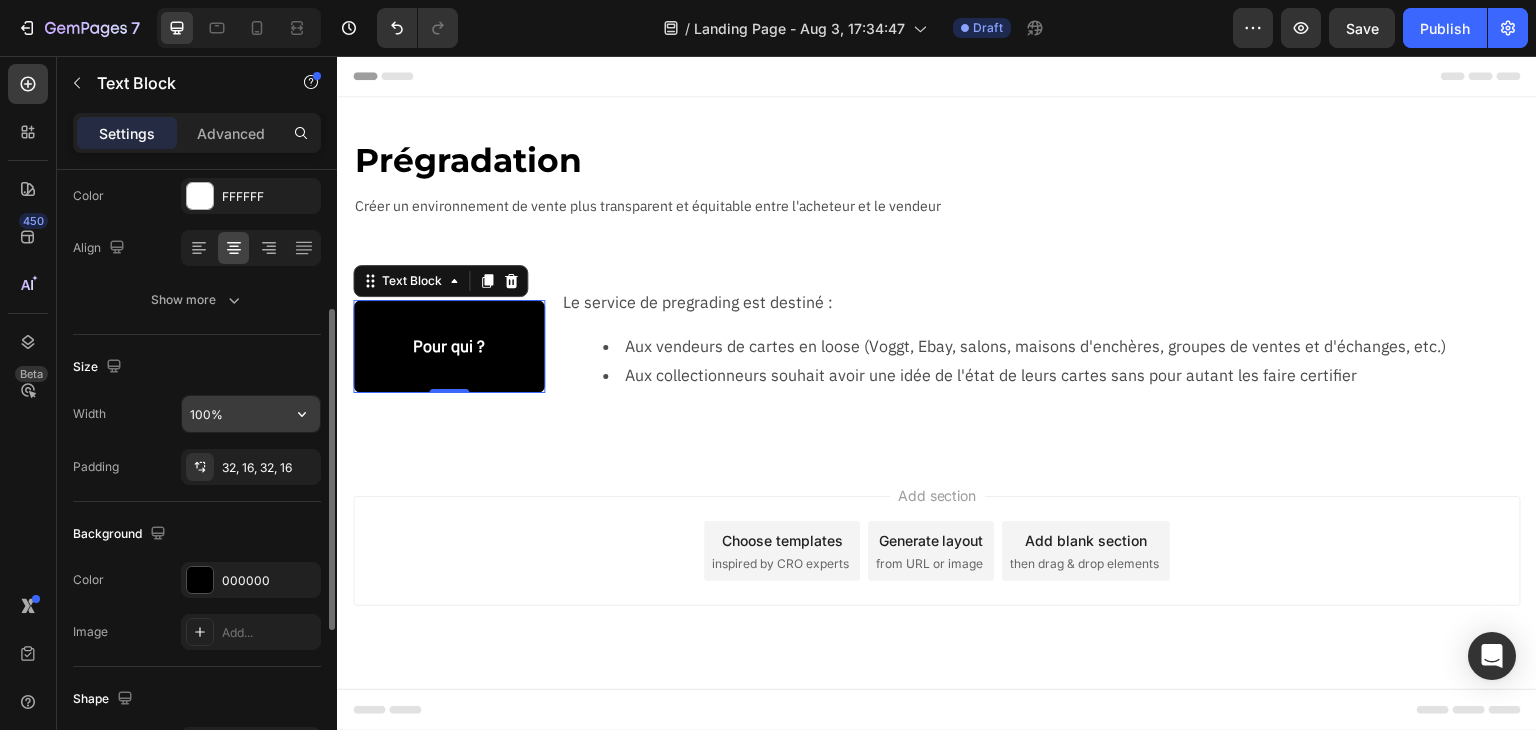 click on "100%" at bounding box center [251, 414] 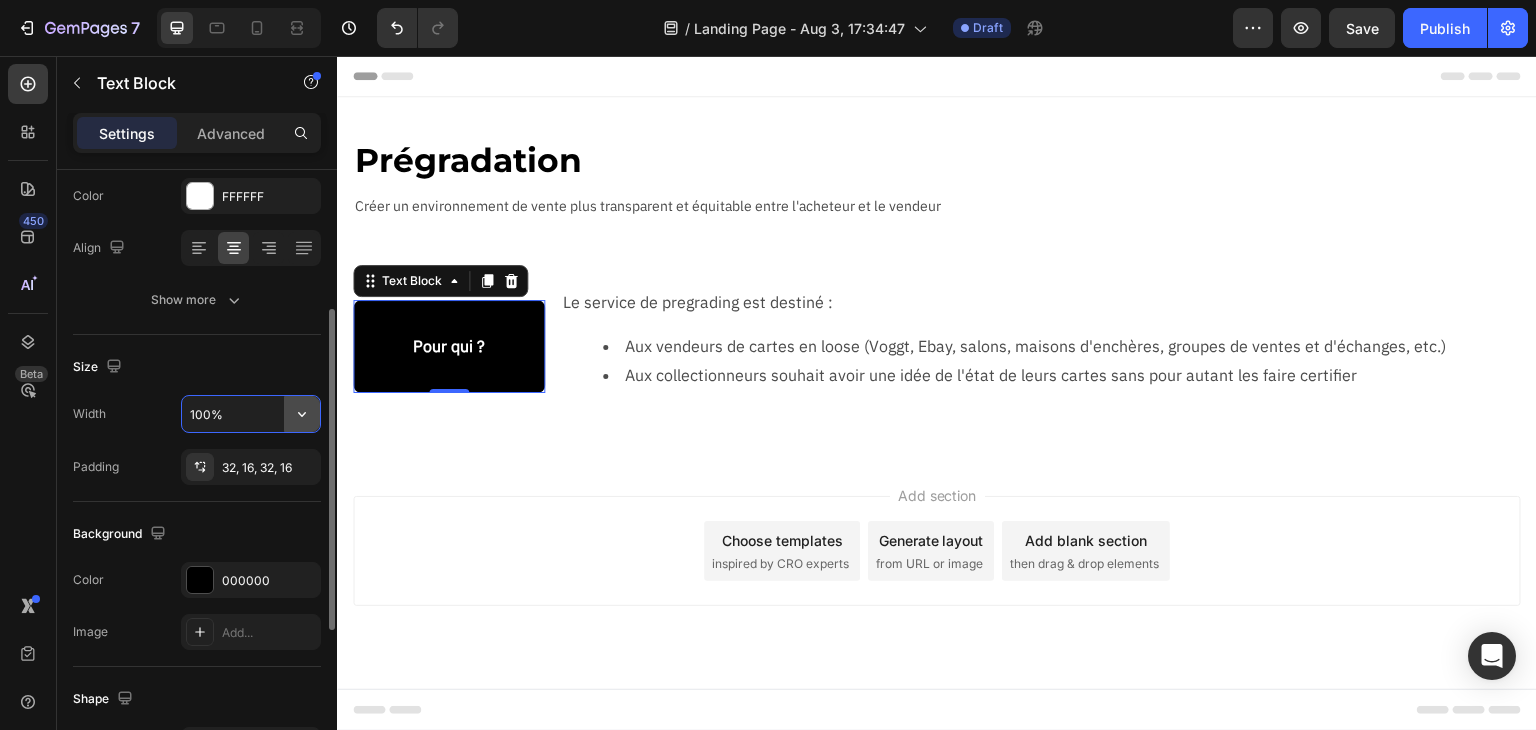 click 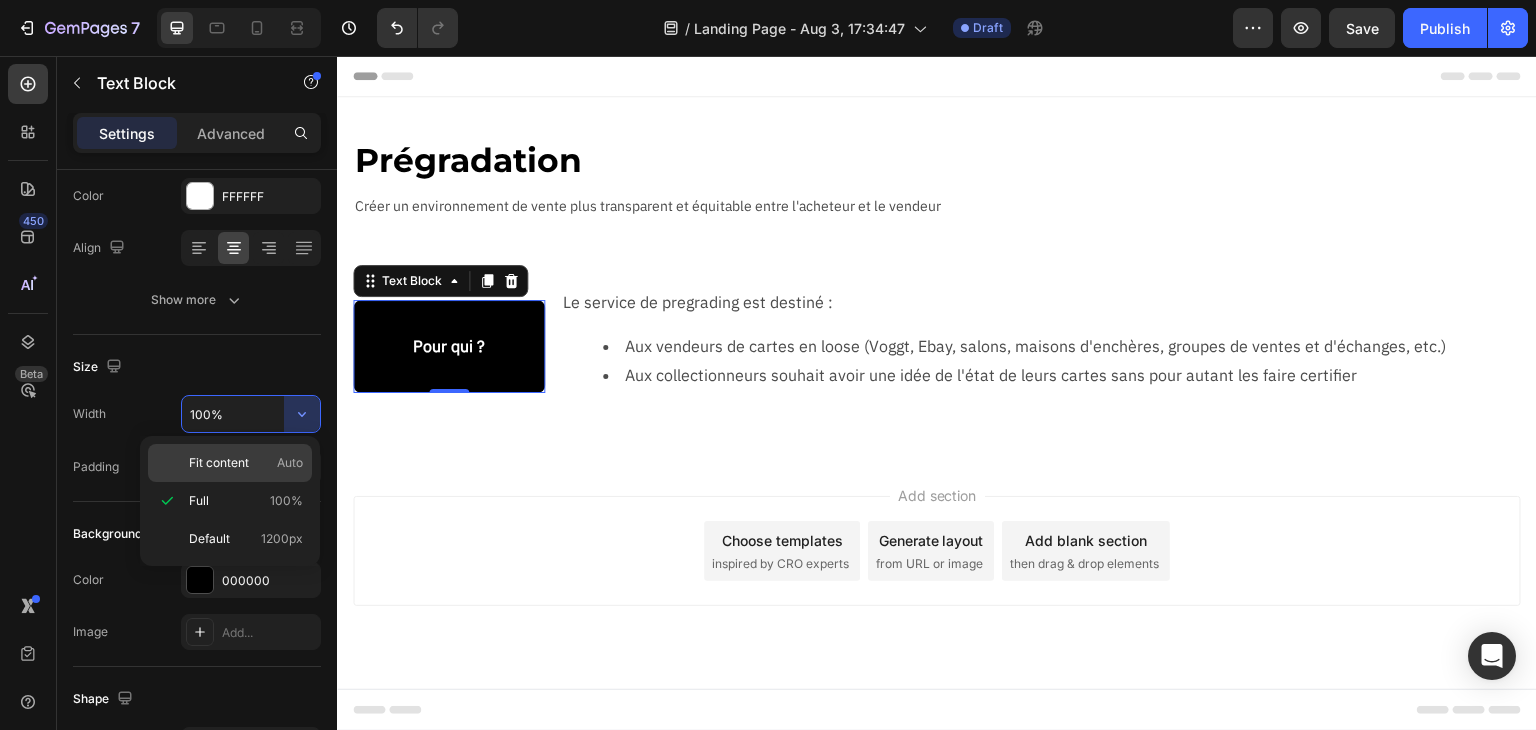 click on "Auto" at bounding box center (290, 463) 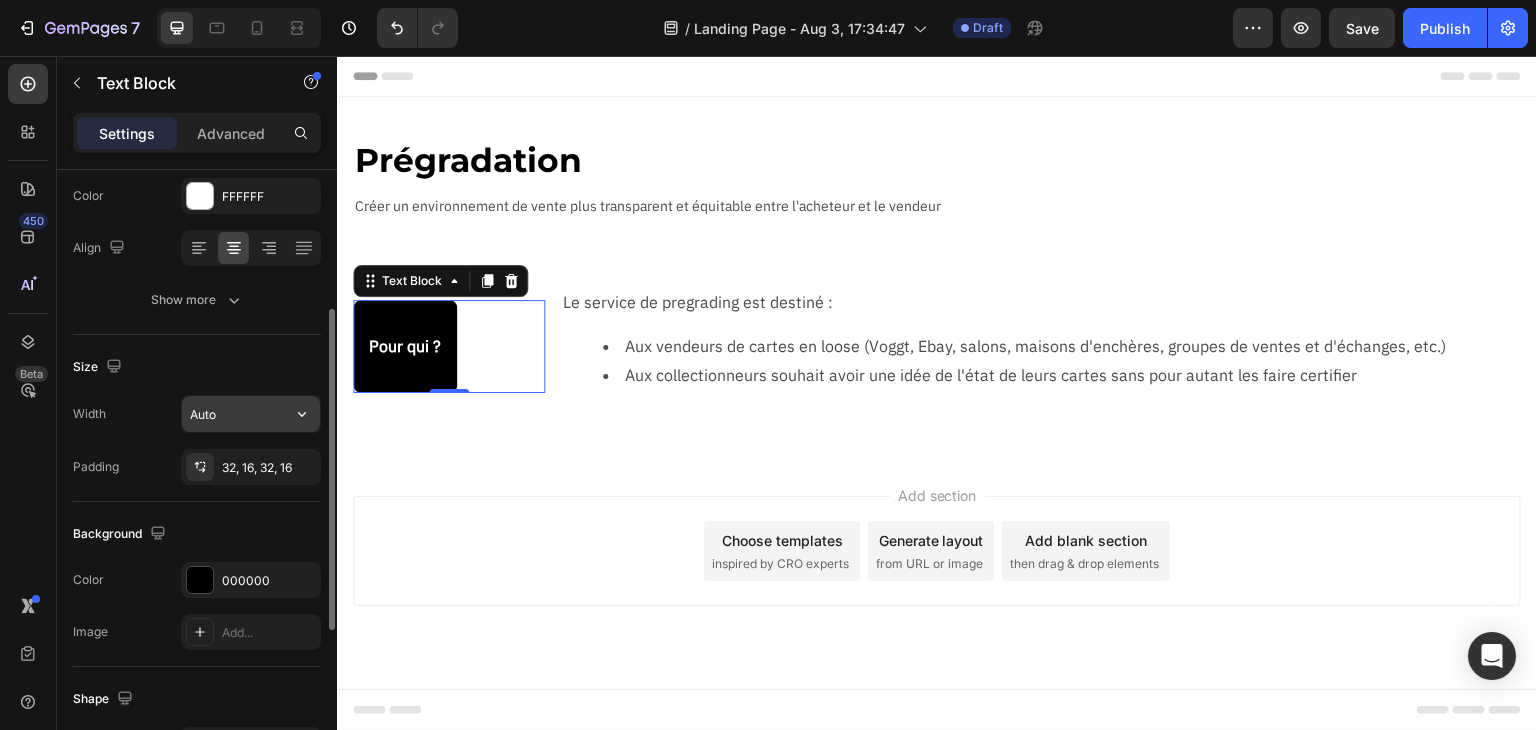 click on "Auto" at bounding box center (251, 414) 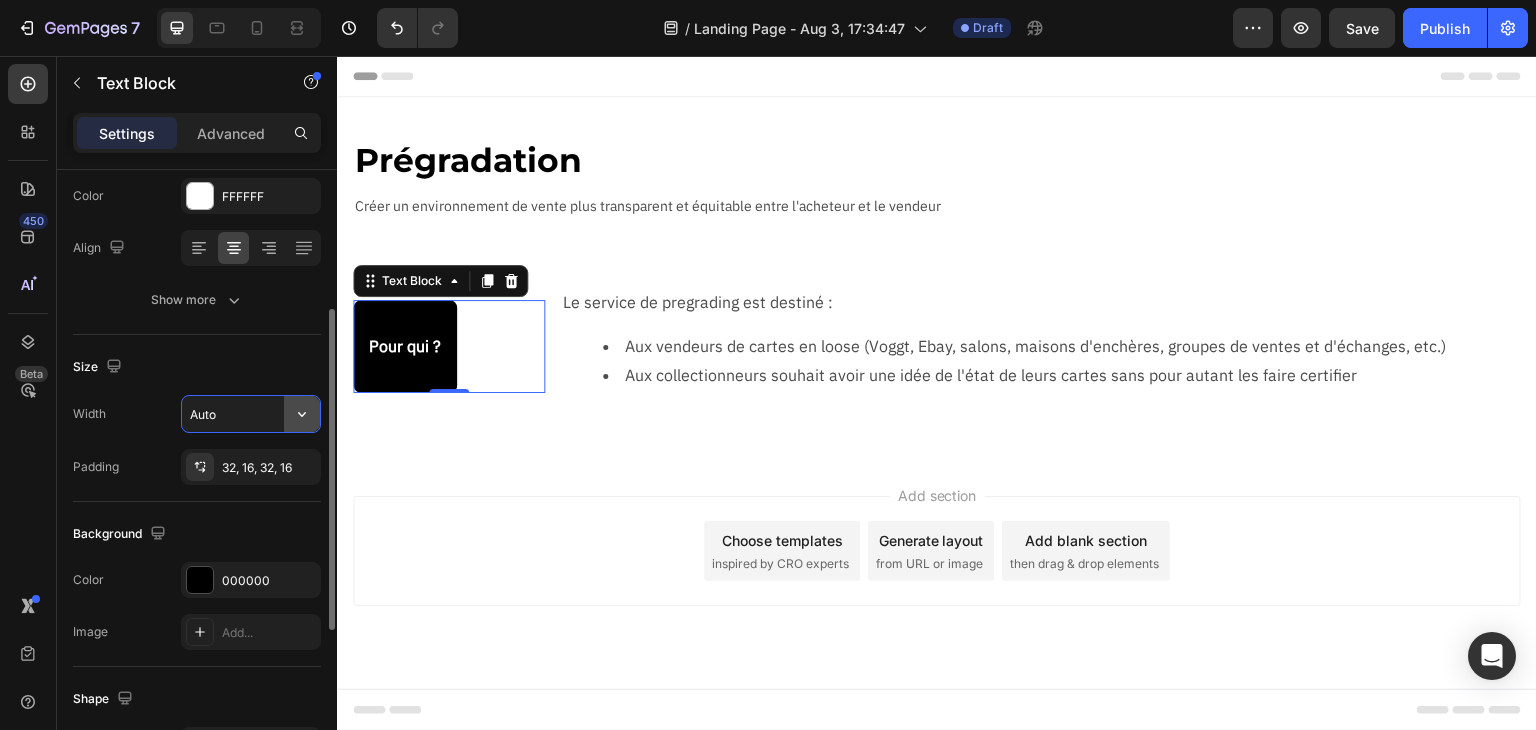 click 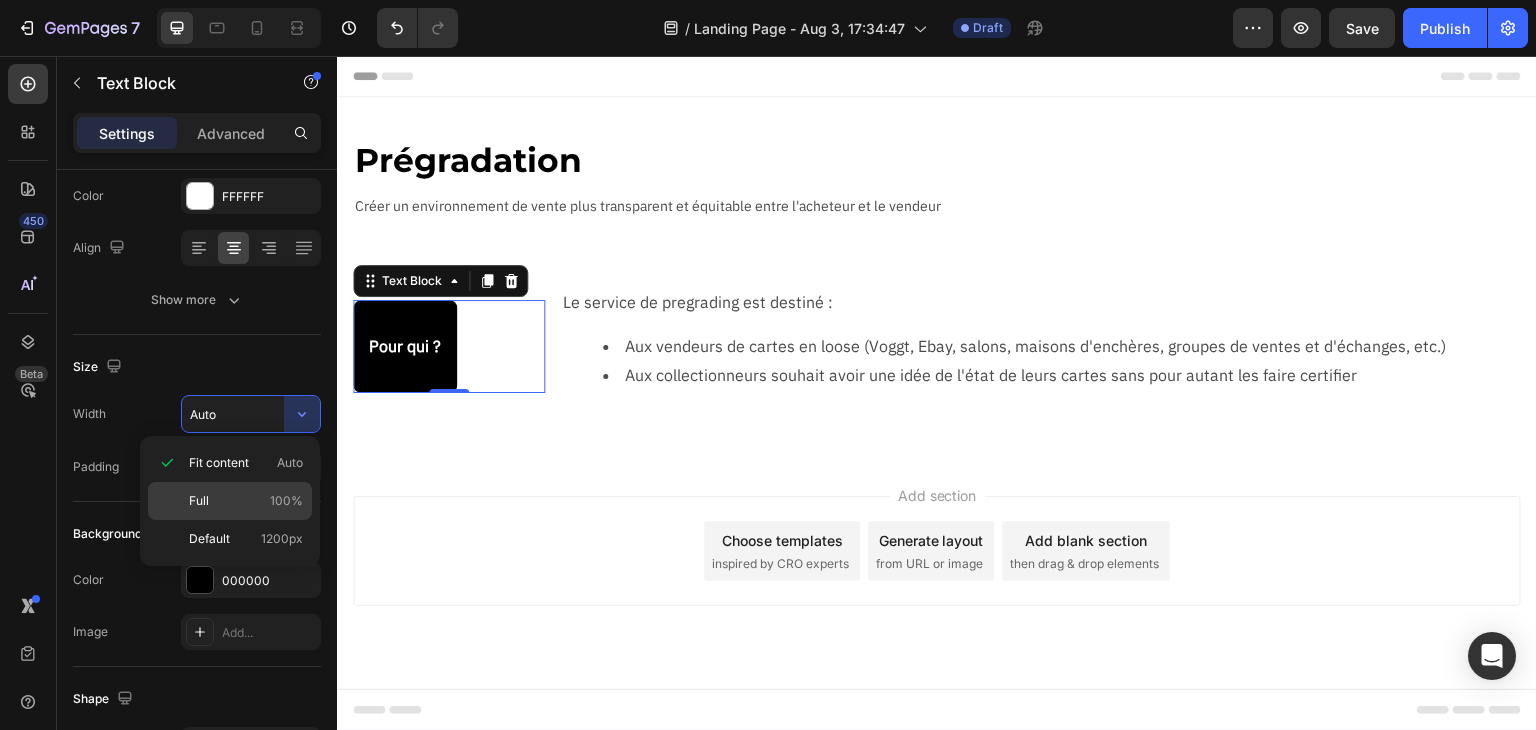 click on "Full 100%" at bounding box center (246, 501) 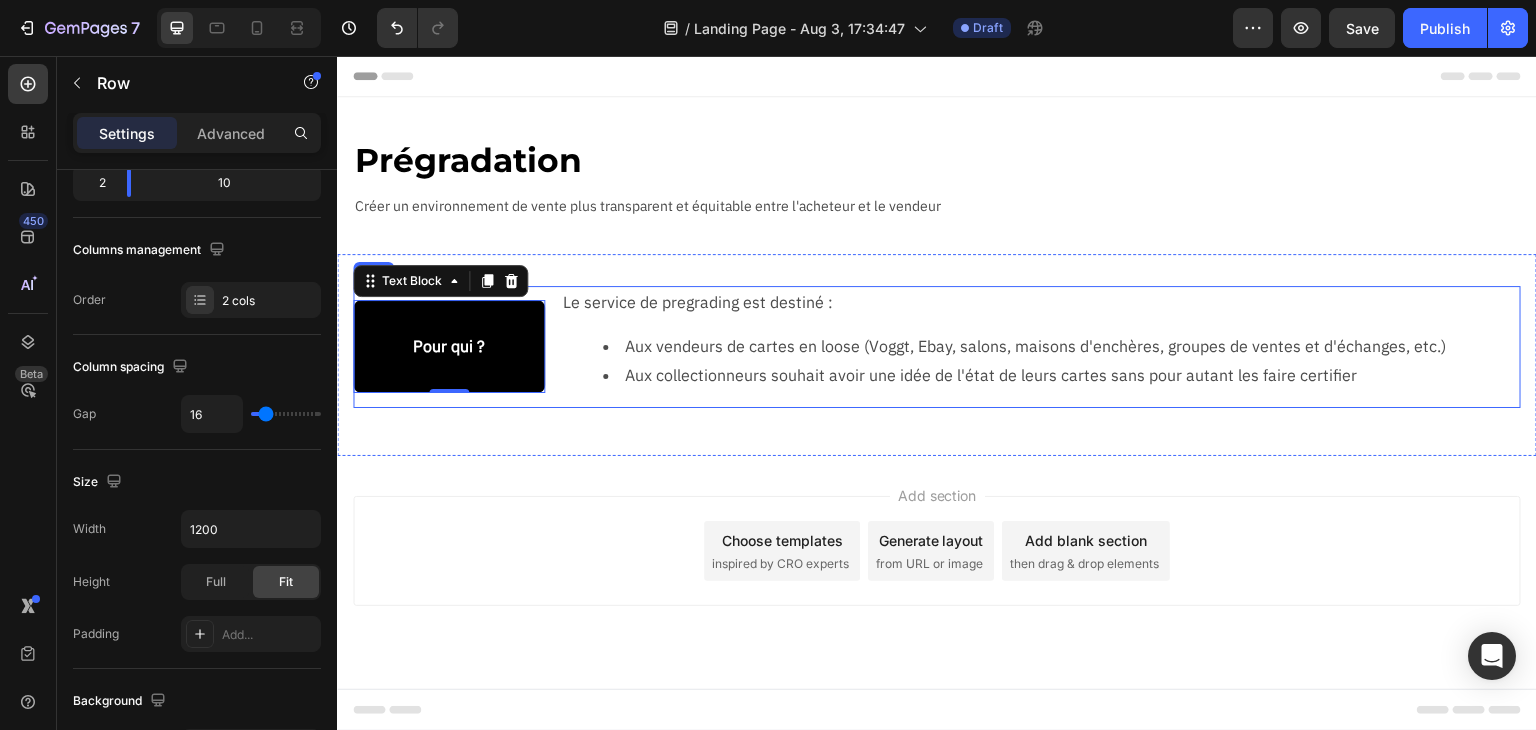 click on "Pour qui ? Text Block   0 Le service de pregrading est destiné : Aux vendeurs de cartes en loose (Voggt, Ebay, salons, maisons d'enchères, groupes de ventes et d'échanges, etc.) Aux collectionneurs souhait avoir une idée de l'état de leurs cartes sans pour autant les faire certifier Text Block Row" at bounding box center [937, 347] 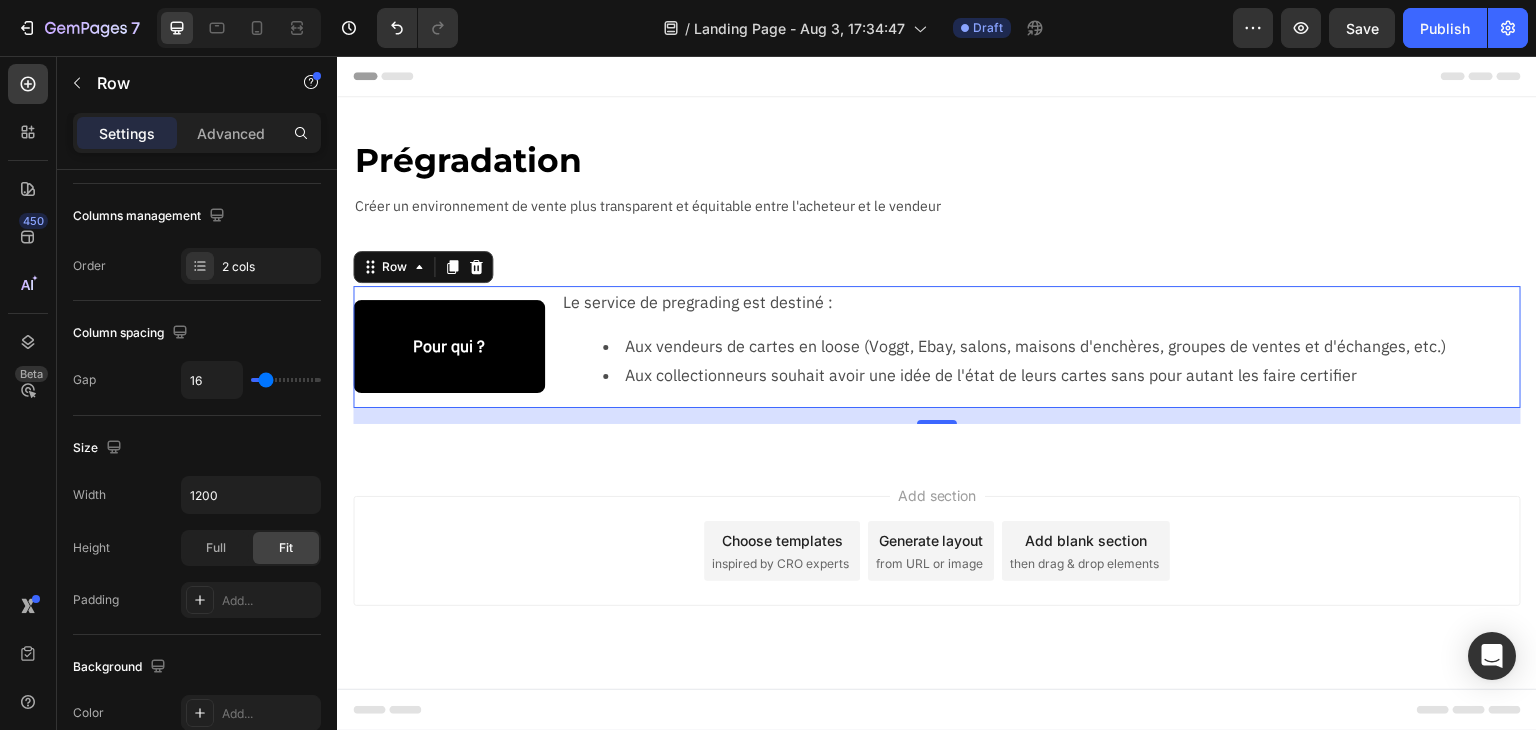scroll, scrollTop: 0, scrollLeft: 0, axis: both 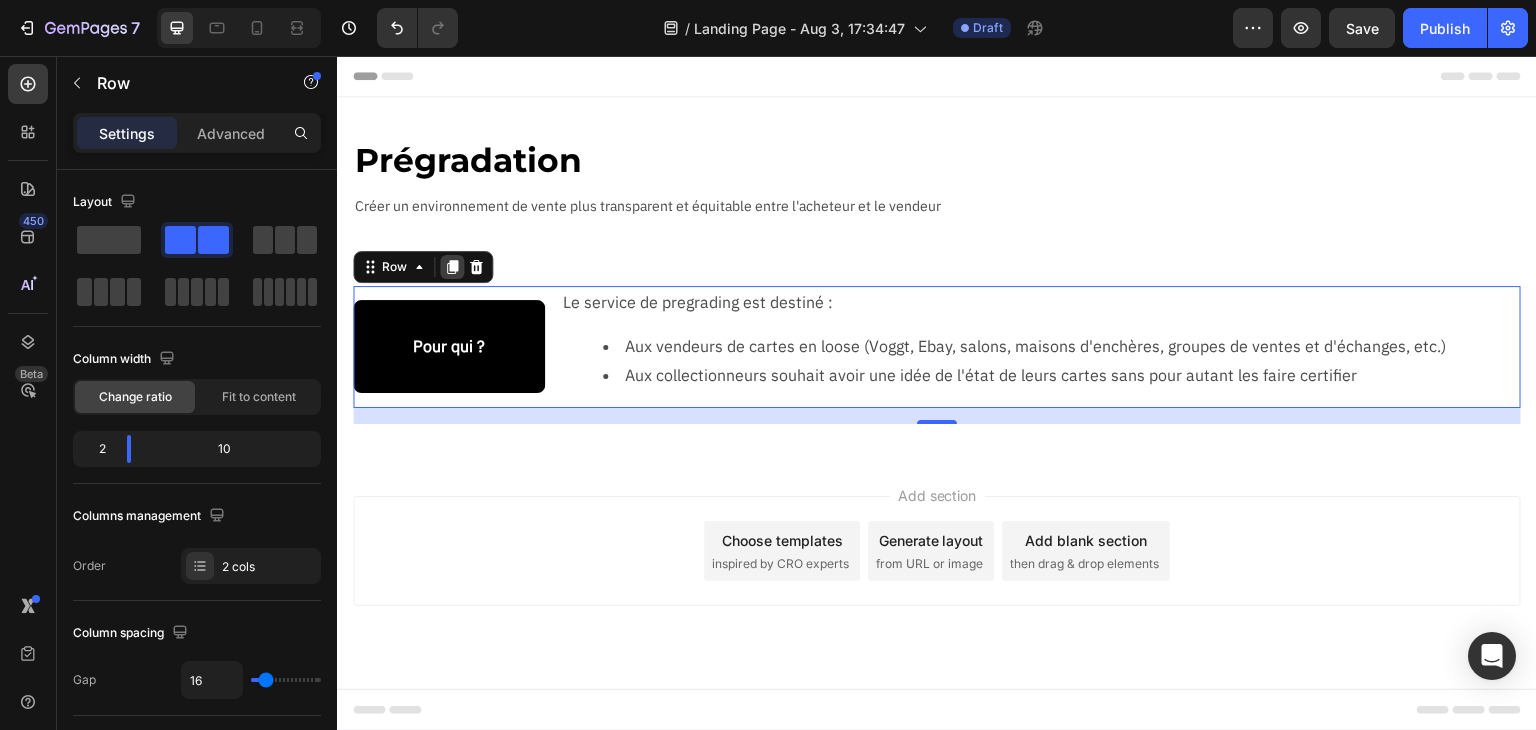 click 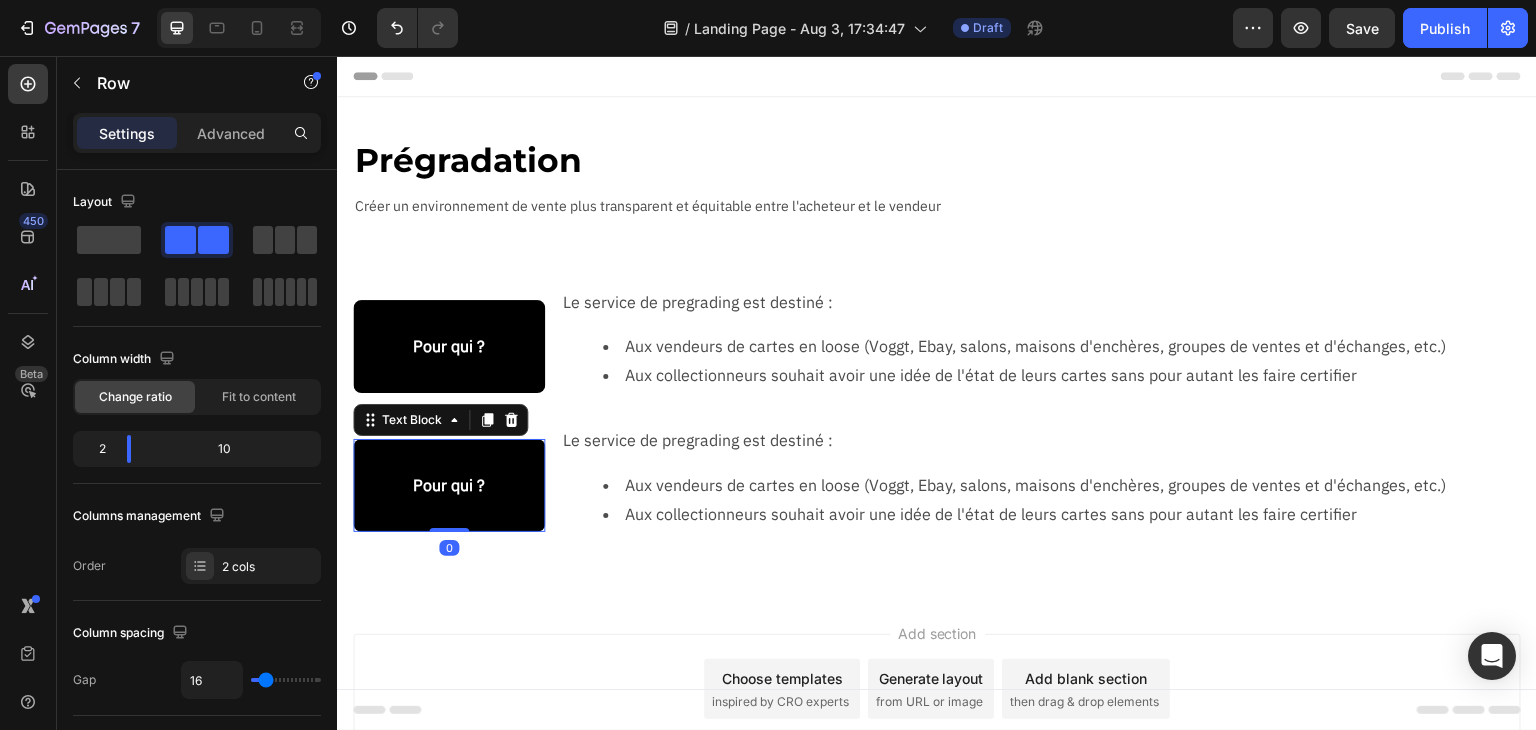 click on "Pour qui ?" at bounding box center (449, 485) 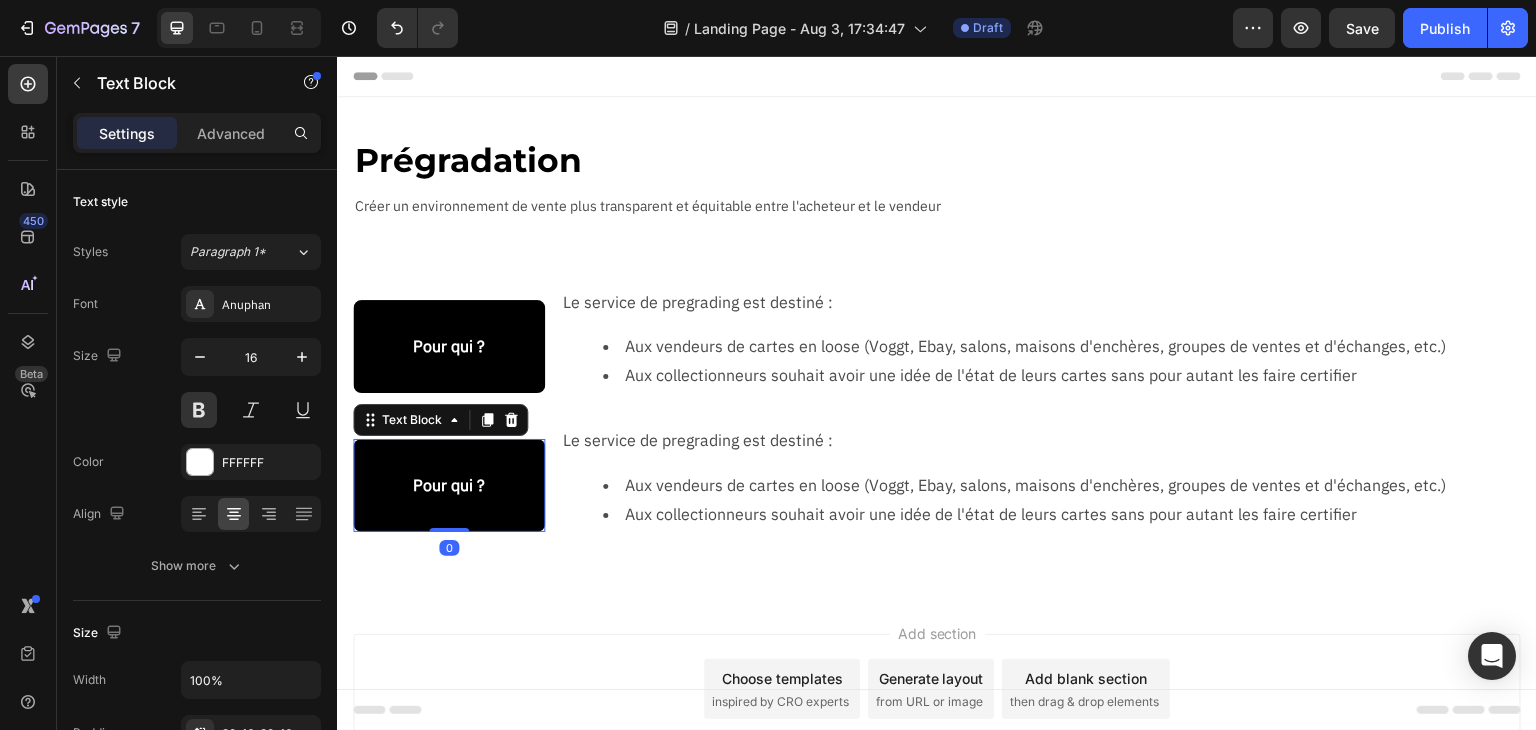 click on "Pour qui ?" at bounding box center (449, 485) 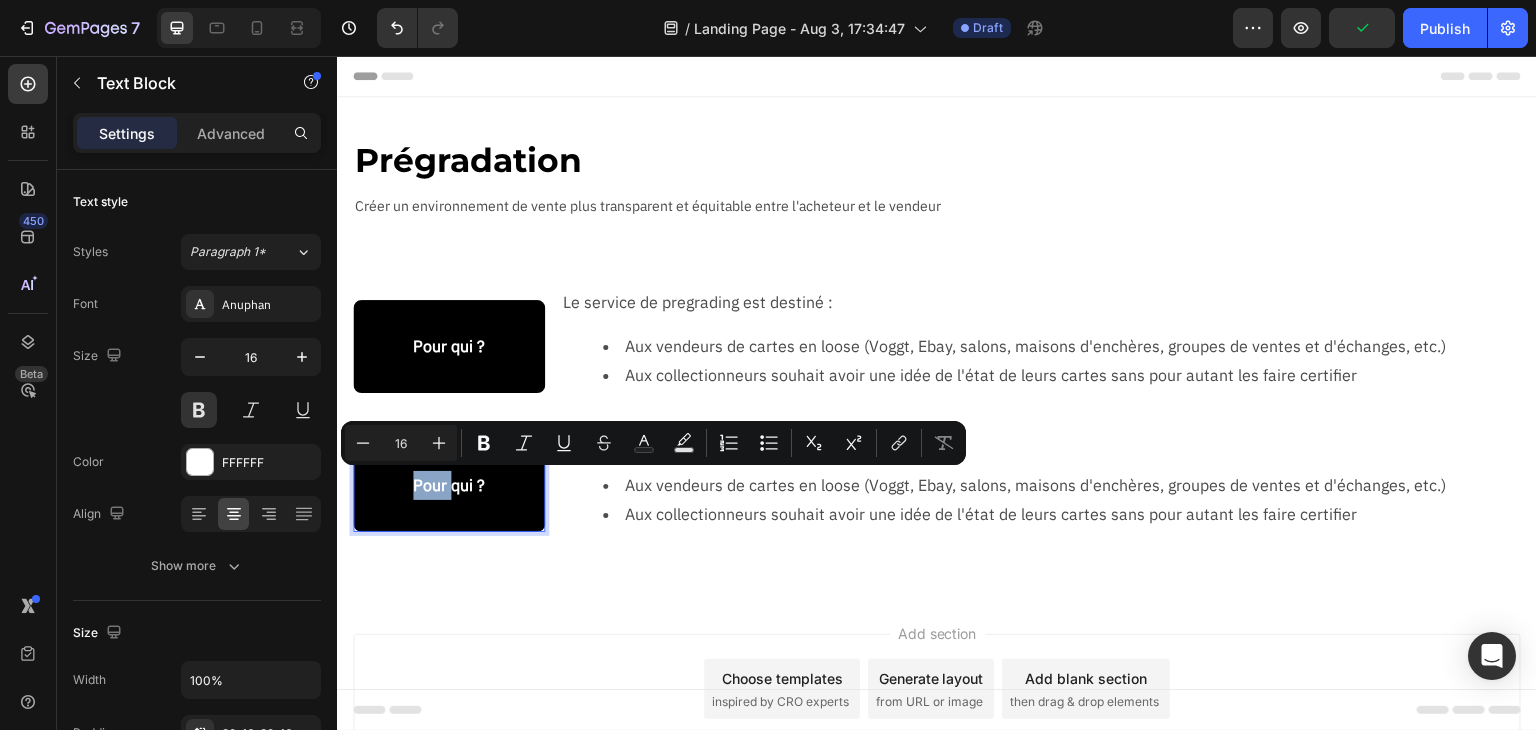 click on "Pour qui ?" at bounding box center [449, 485] 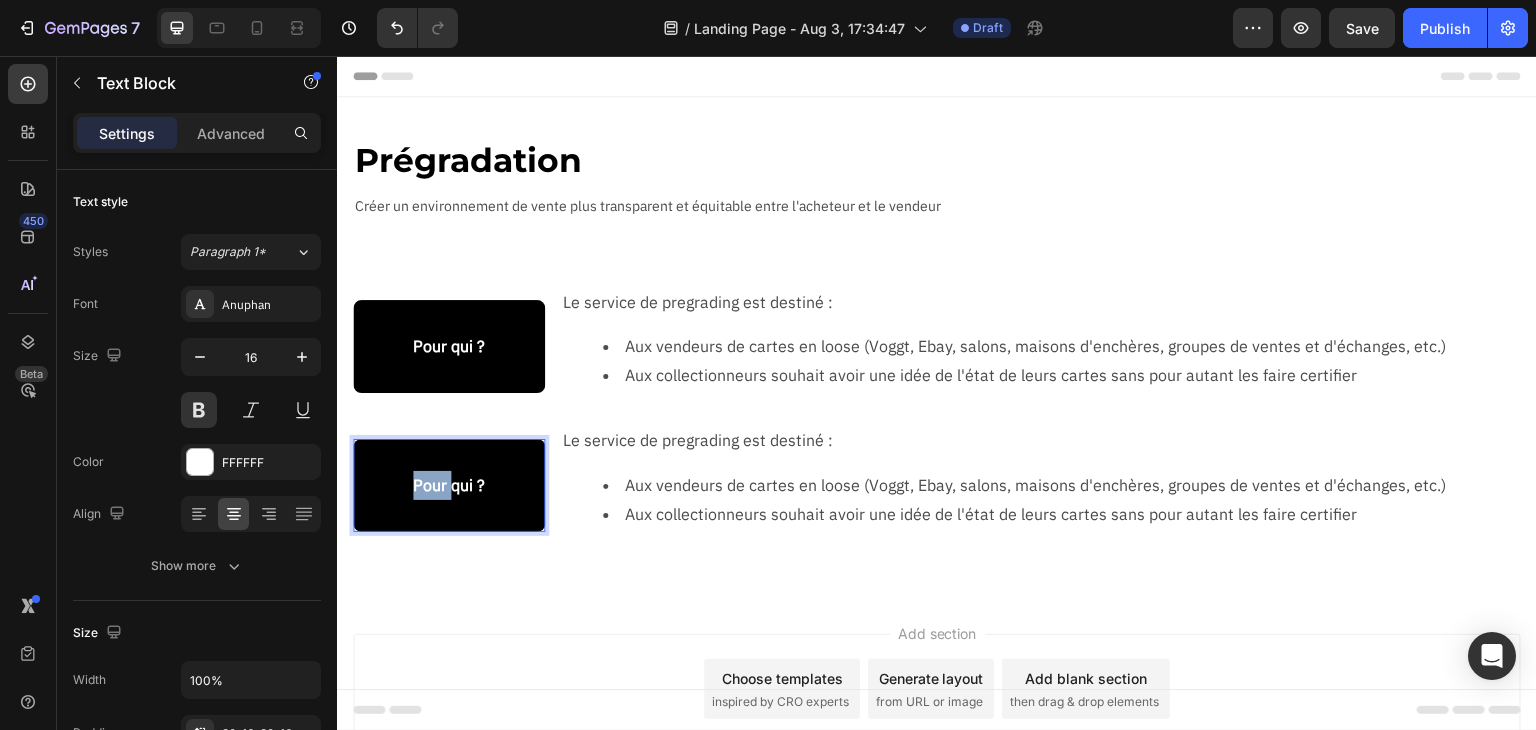click on "Pour qui ?" at bounding box center (449, 485) 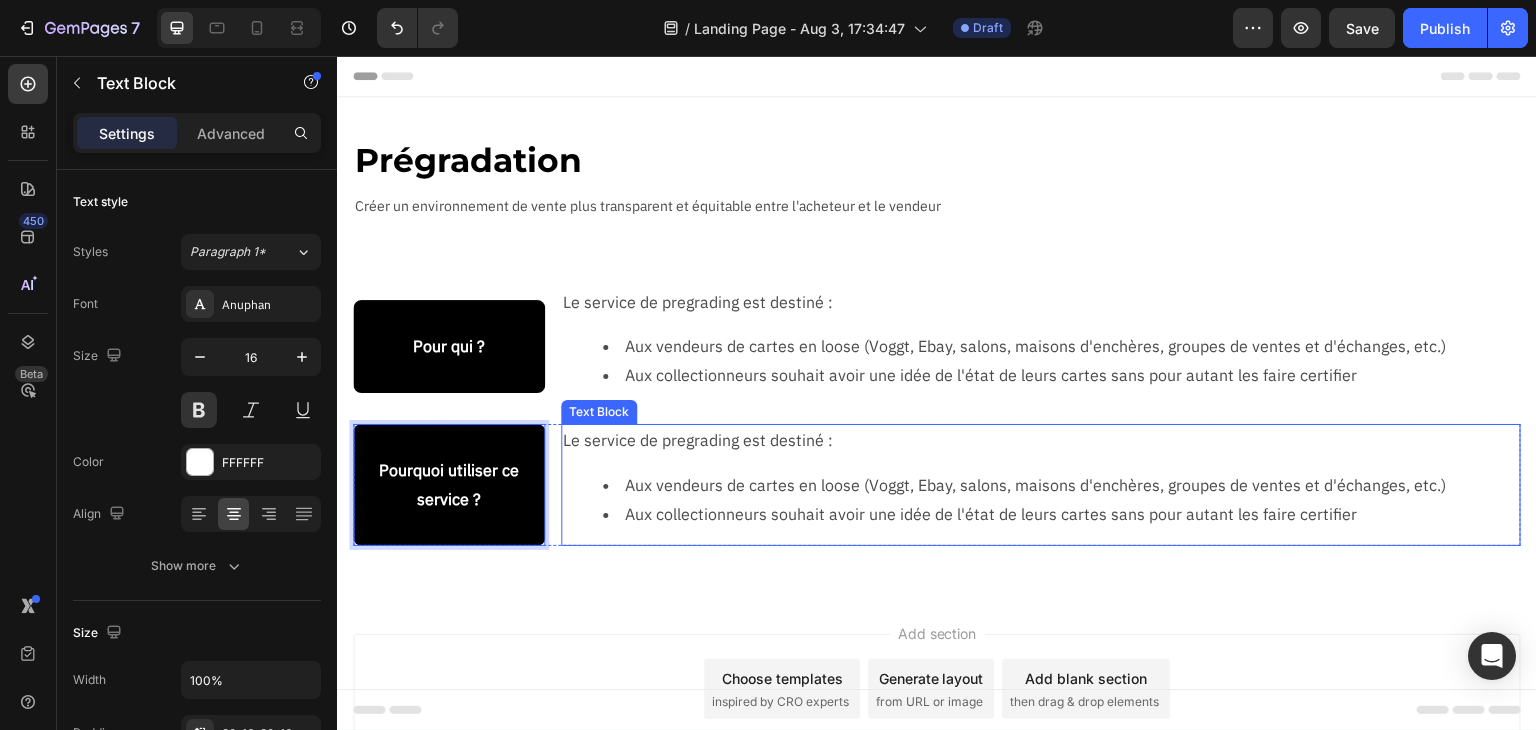click on "Aux vendeurs de cartes en loose (Voggt, Ebay, salons, maisons d'enchères, groupes de ventes et d'échanges, etc.)" at bounding box center [1061, 485] 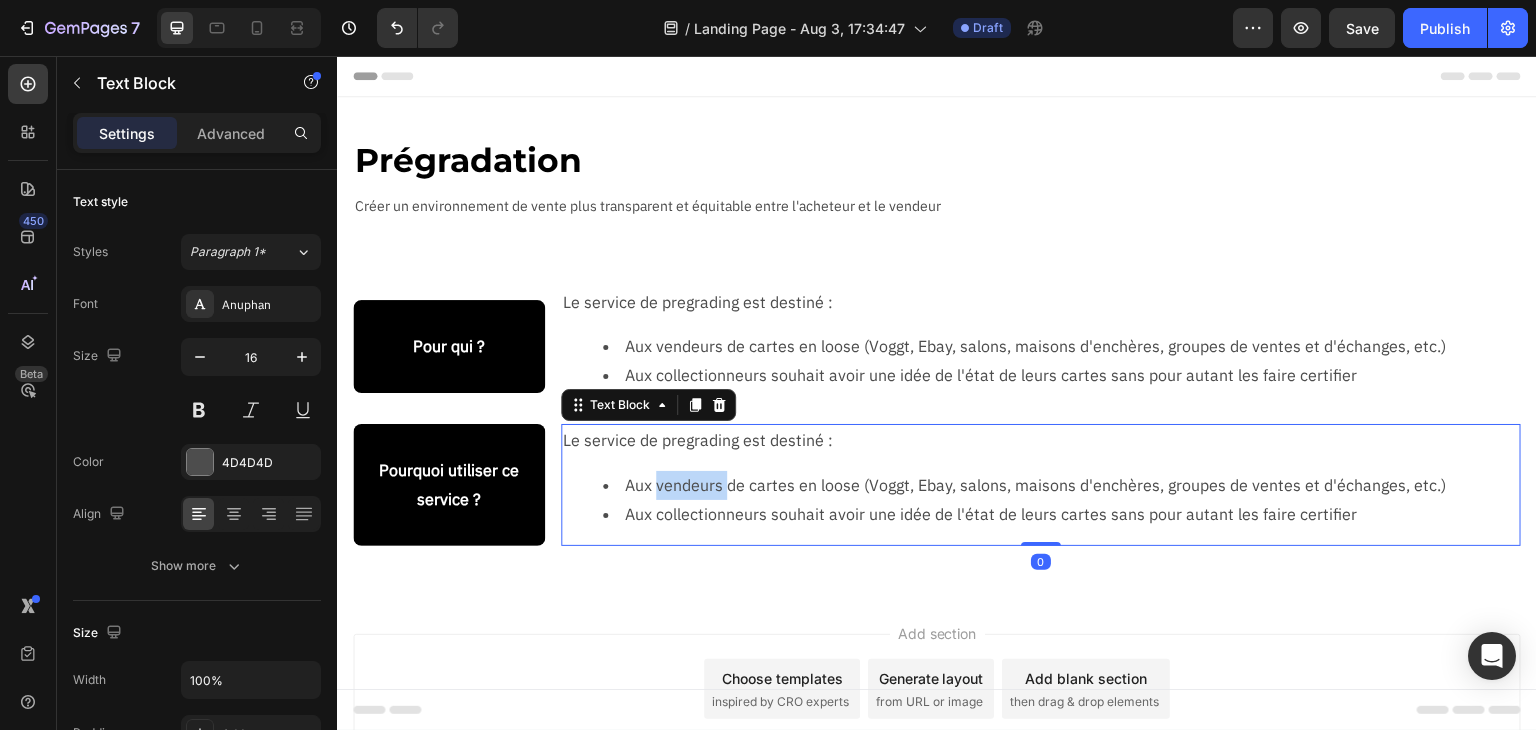 click on "Aux vendeurs de cartes en loose (Voggt, Ebay, salons, maisons d'enchères, groupes de ventes et d'échanges, etc.)" at bounding box center (1061, 485) 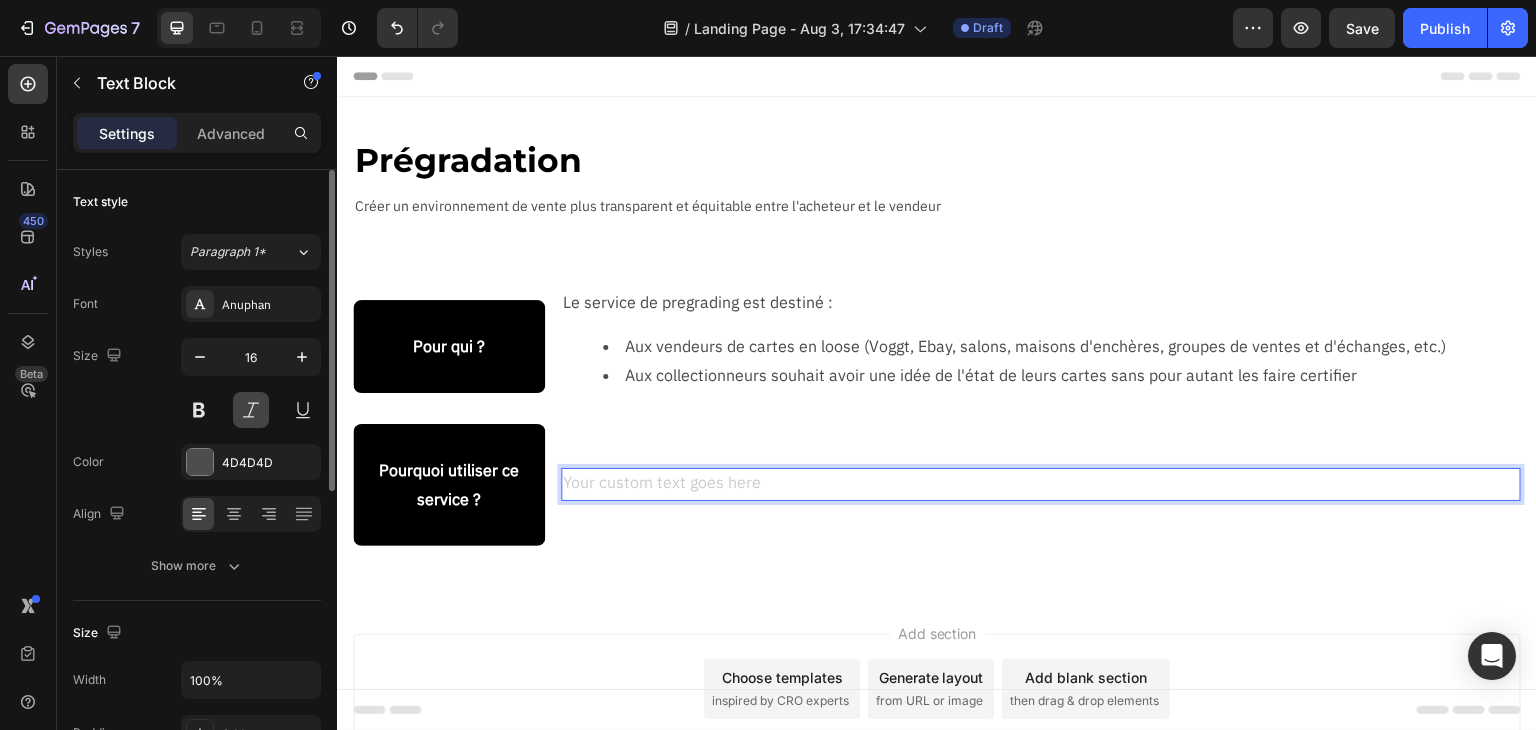 scroll, scrollTop: 100, scrollLeft: 0, axis: vertical 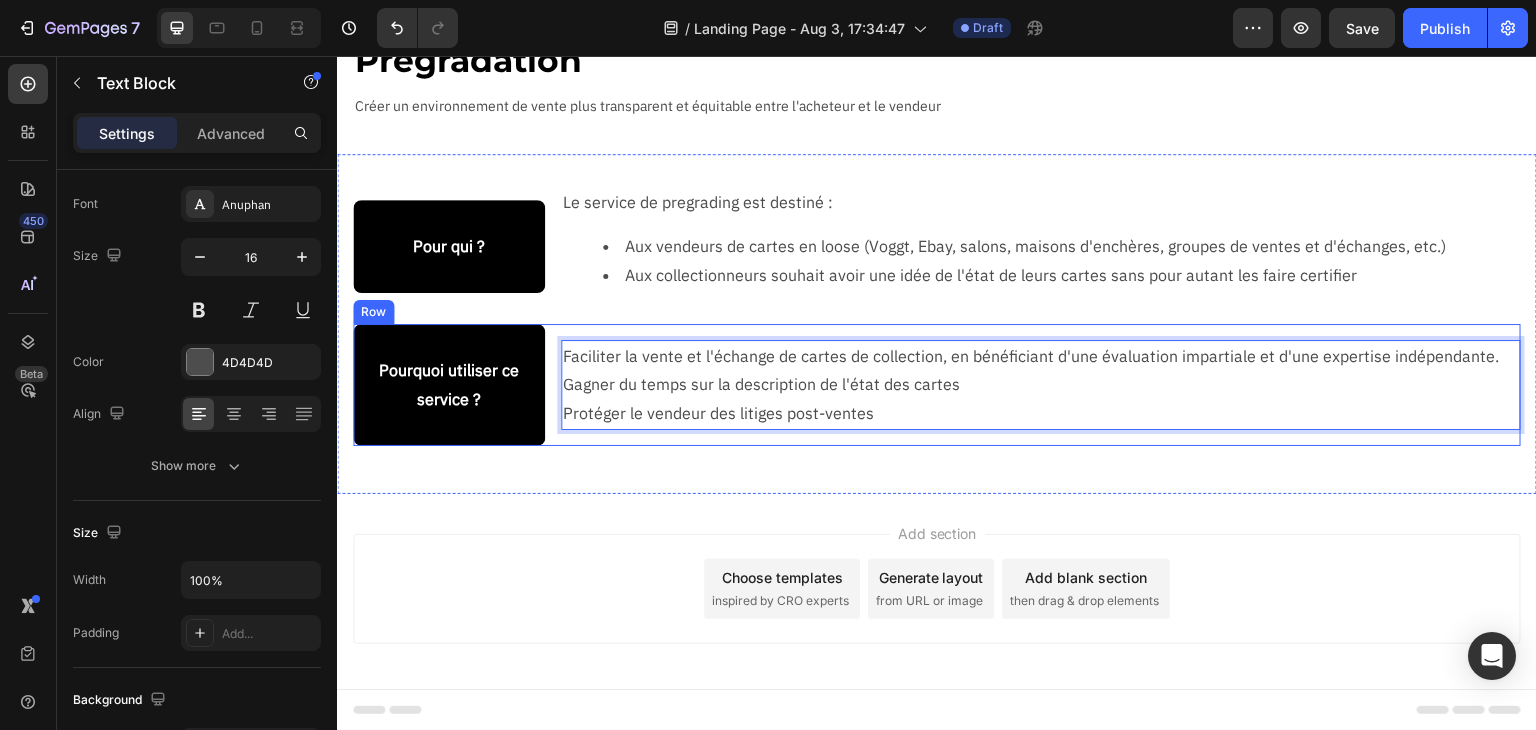 click on "Faciliter la vente et l'échange de cartes de collection, en bénéficiant d'une évaluation impartiale et d'une expertise indépendante. Gagner du temps sur la description de l'état des cartes Protéger le vendeur des litiges post-ventes Text Block   0 Row" at bounding box center [937, 385] 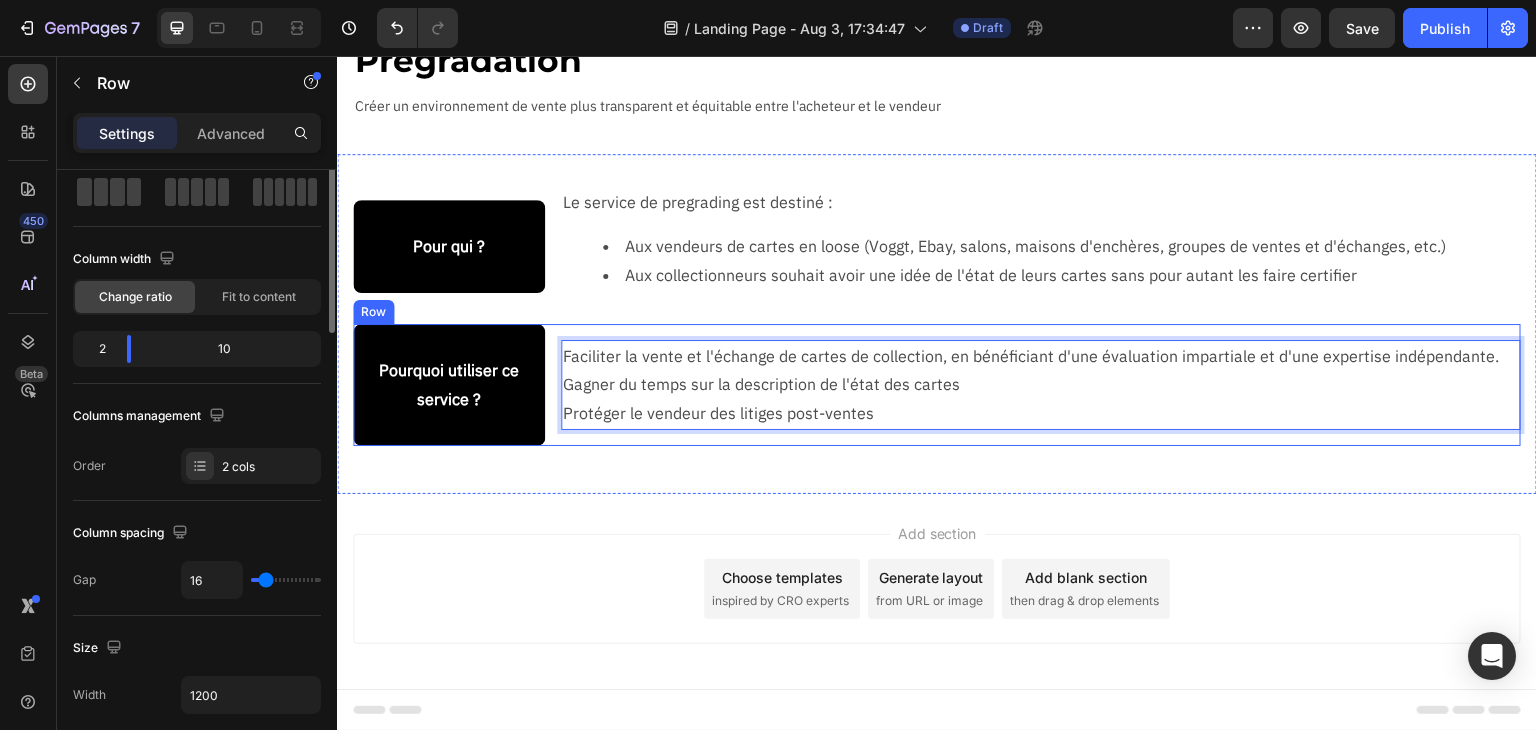 scroll, scrollTop: 0, scrollLeft: 0, axis: both 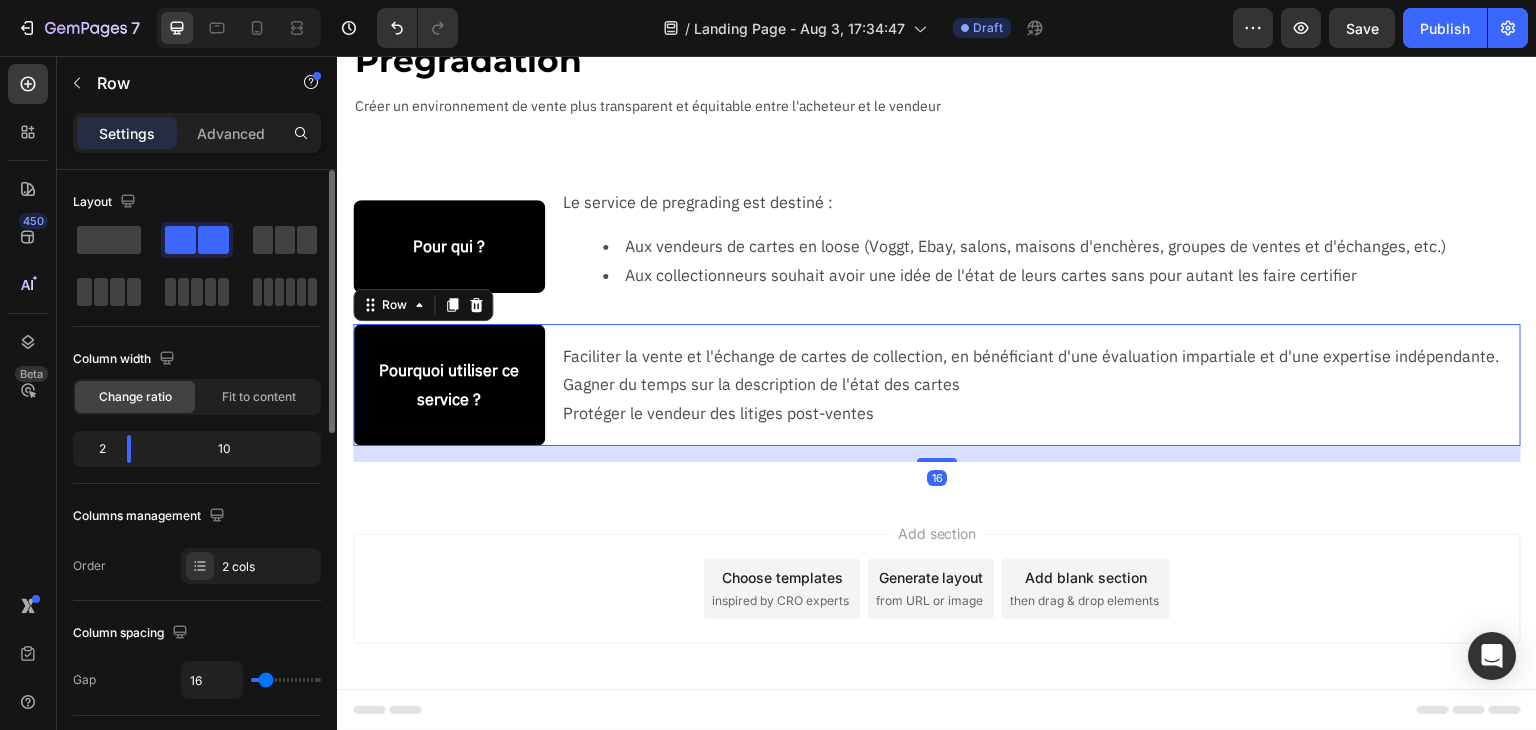 click 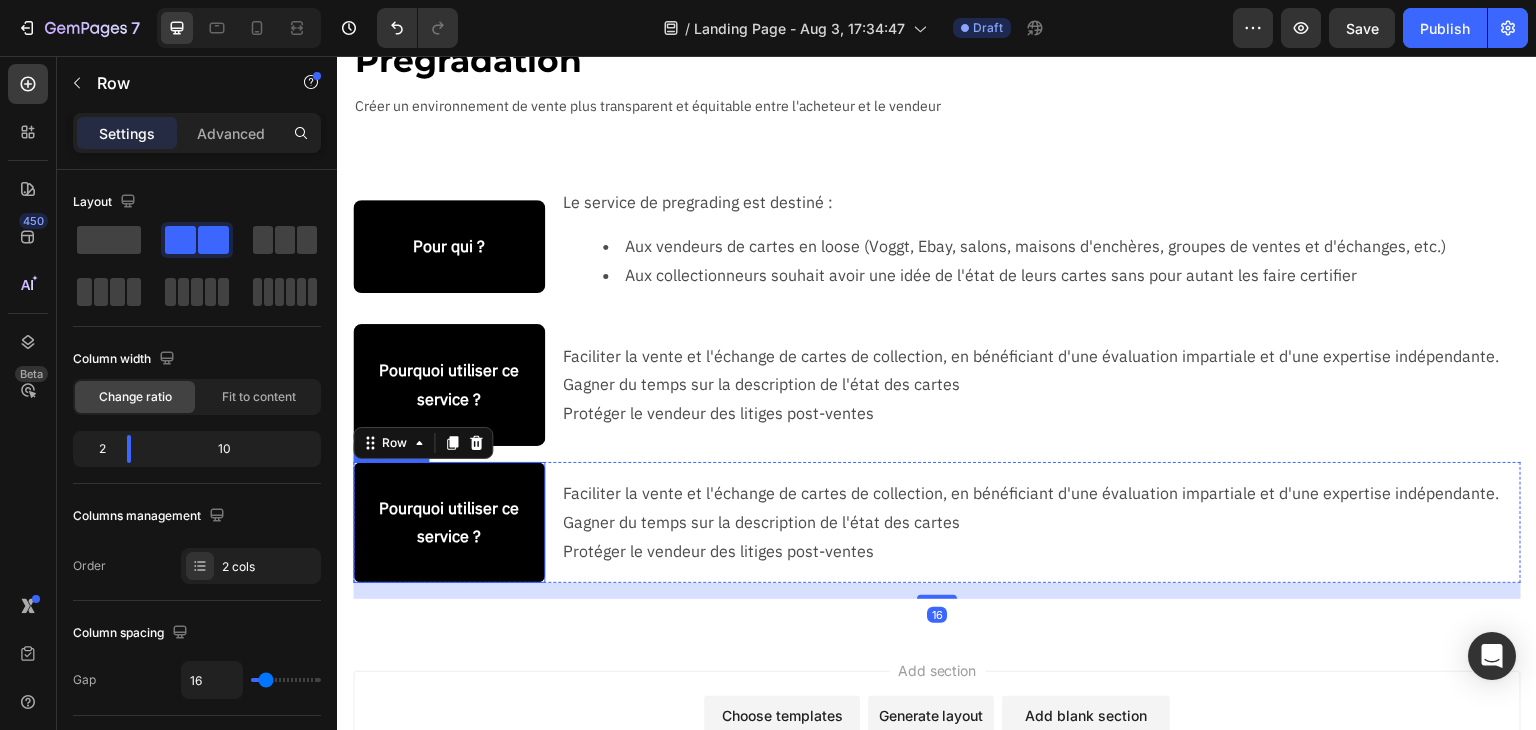 click on "Pourquoi utiliser ce service ?" at bounding box center [449, 523] 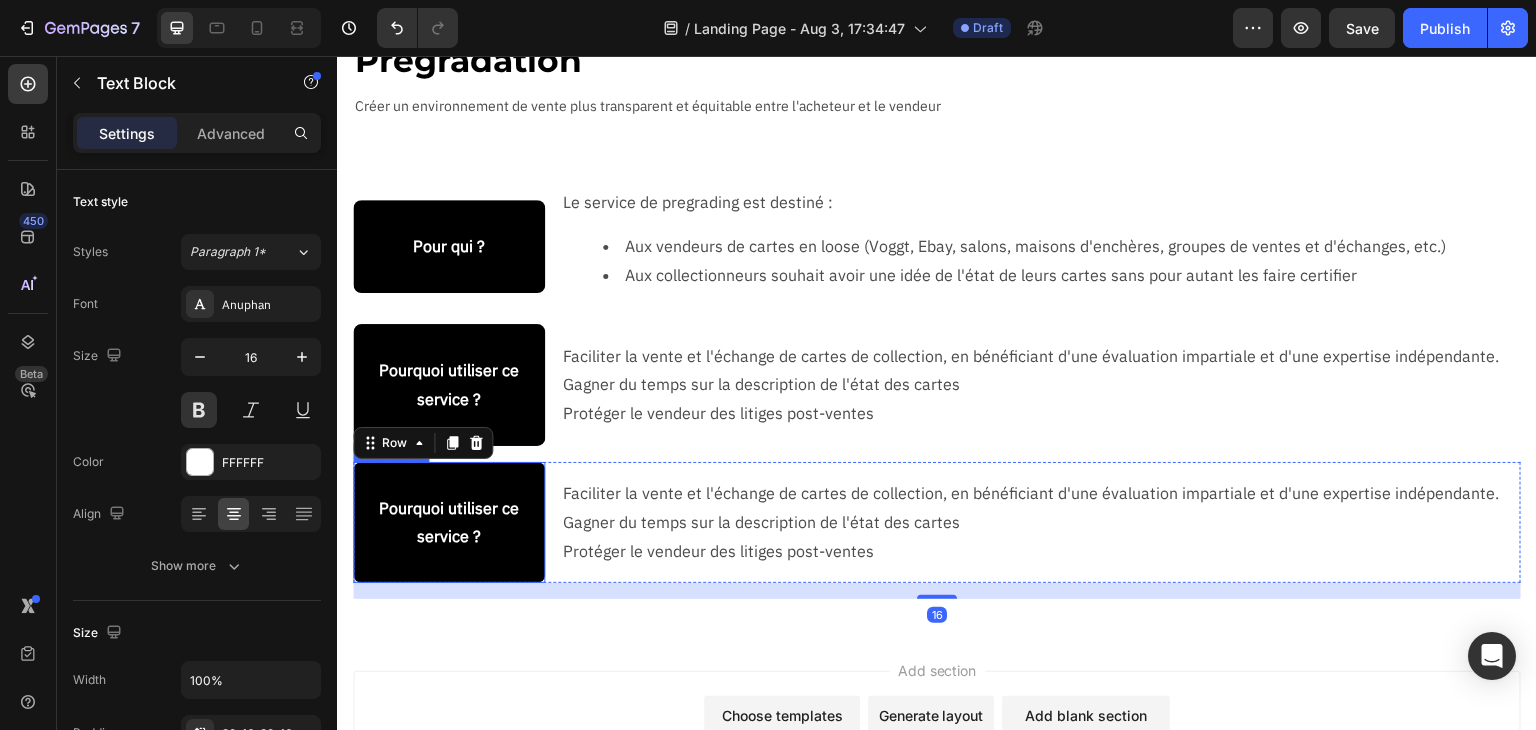 click on "Pourquoi utiliser ce service ?" at bounding box center [449, 523] 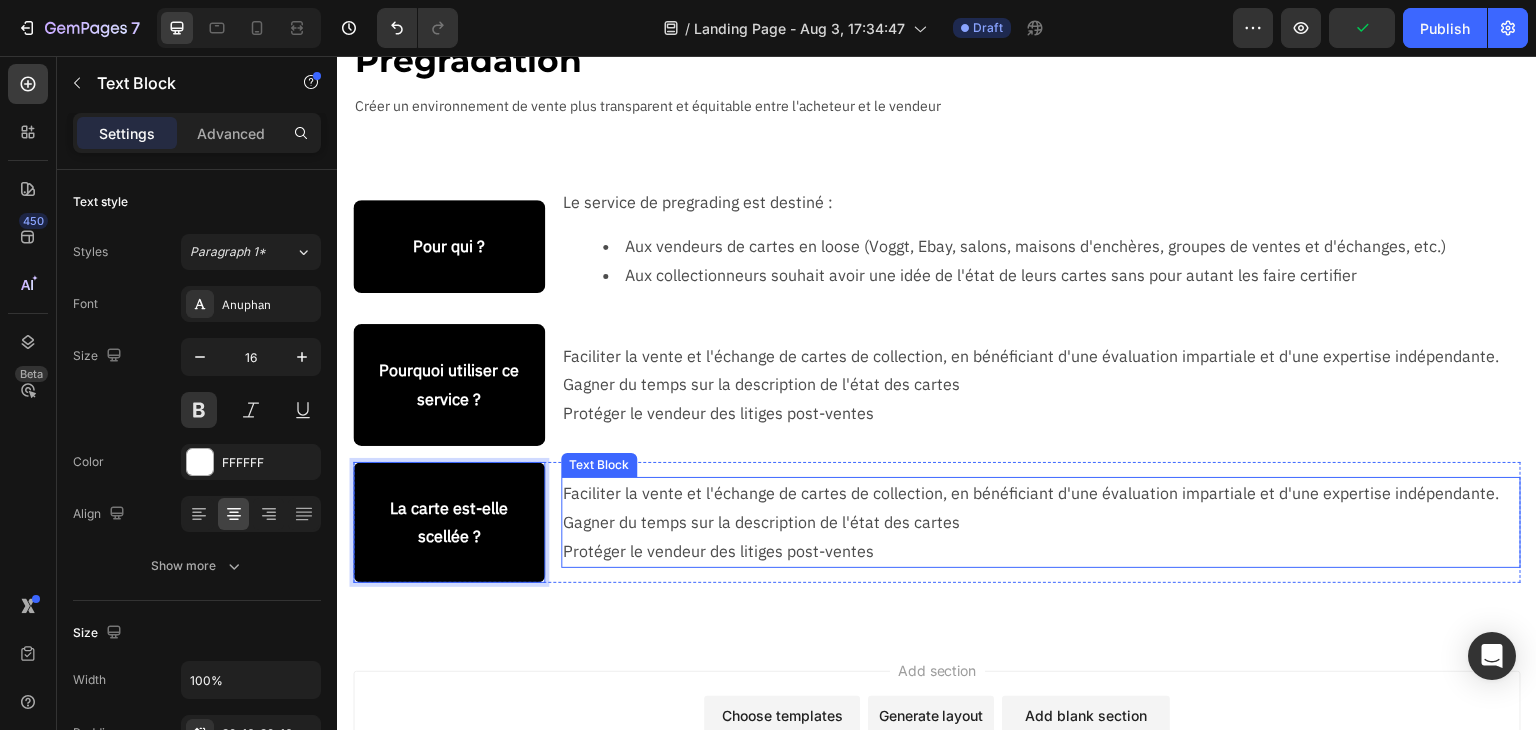 click on "Gagner du temps sur la description de l'état des cartes" at bounding box center [1041, 522] 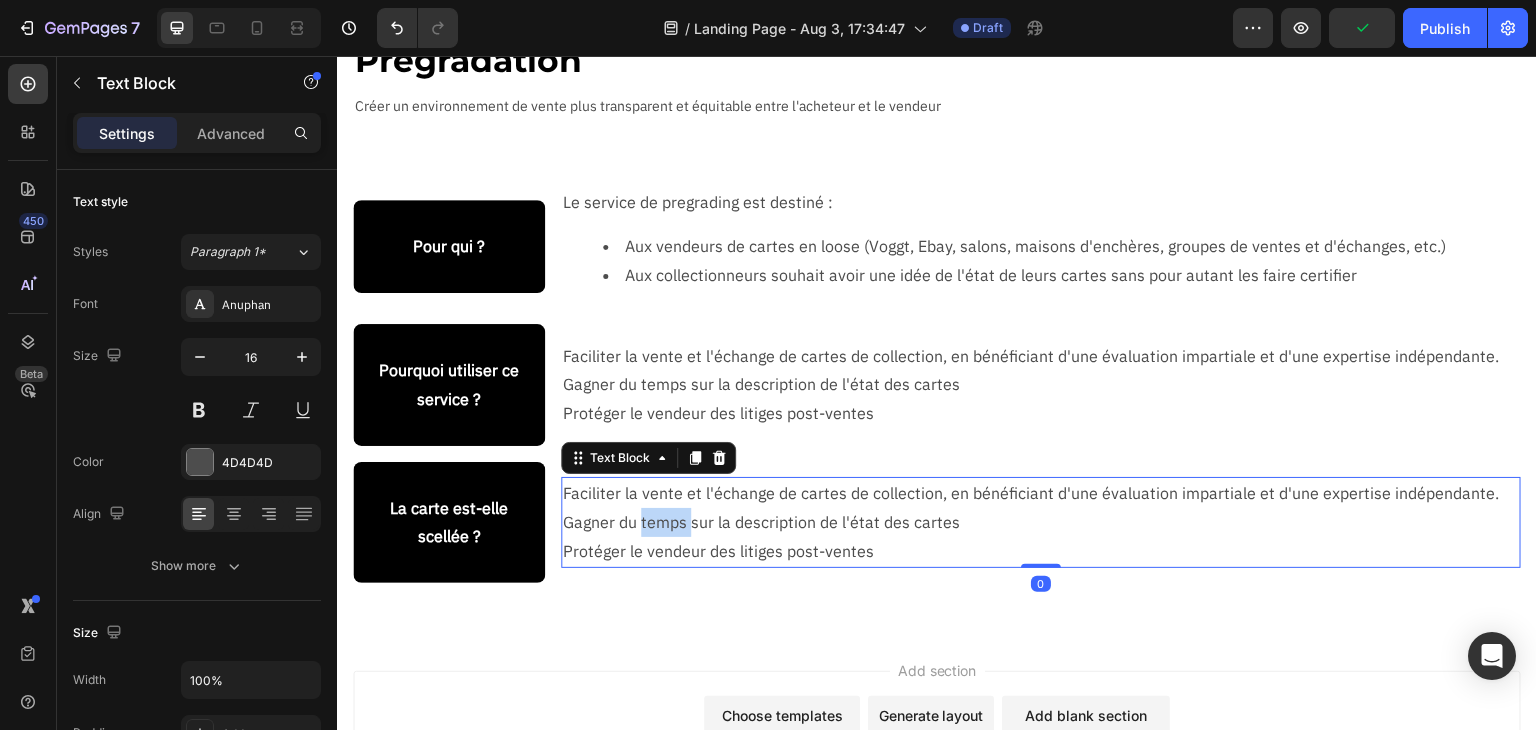 click on "Gagner du temps sur la description de l'état des cartes" at bounding box center [1041, 522] 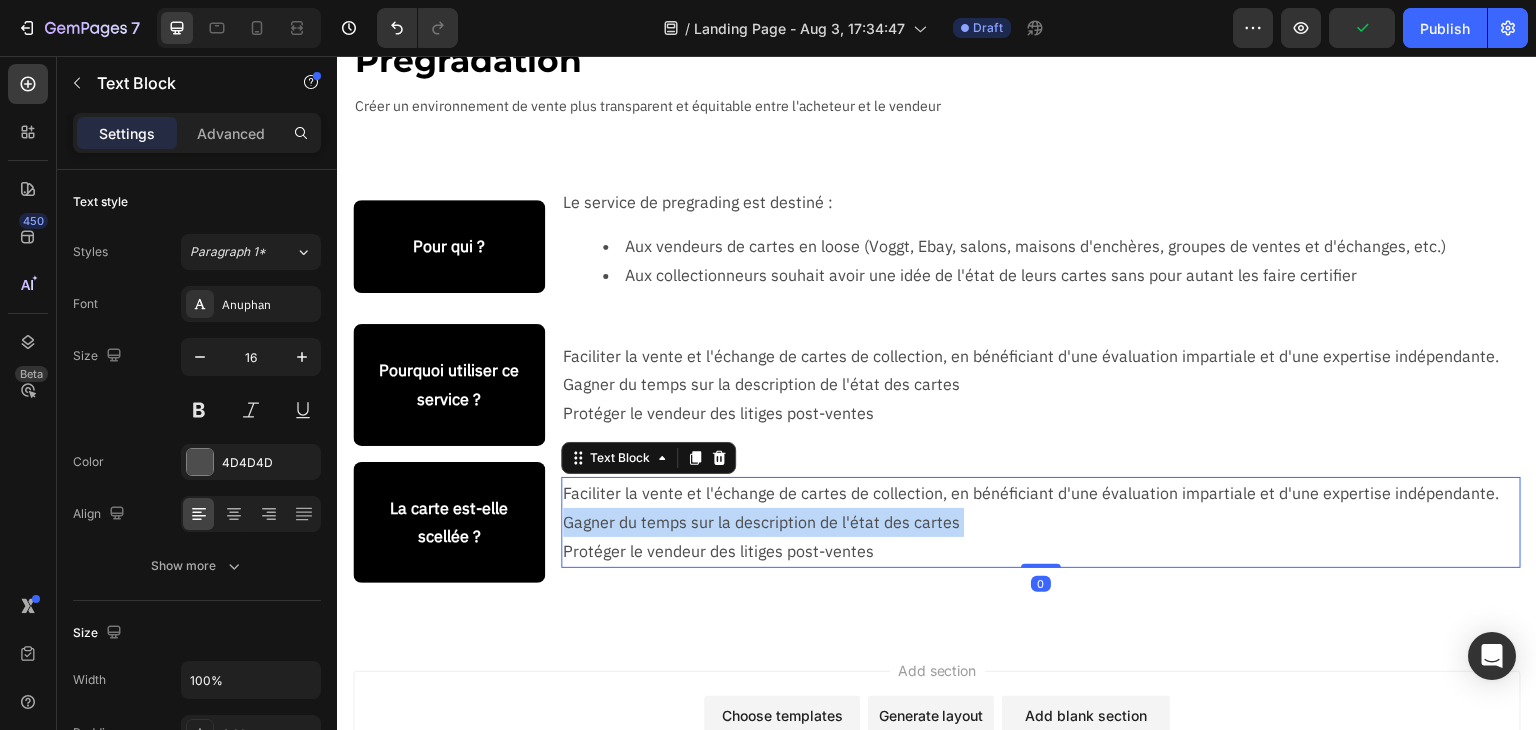 click on "Gagner du temps sur la description de l'état des cartes" at bounding box center (1041, 522) 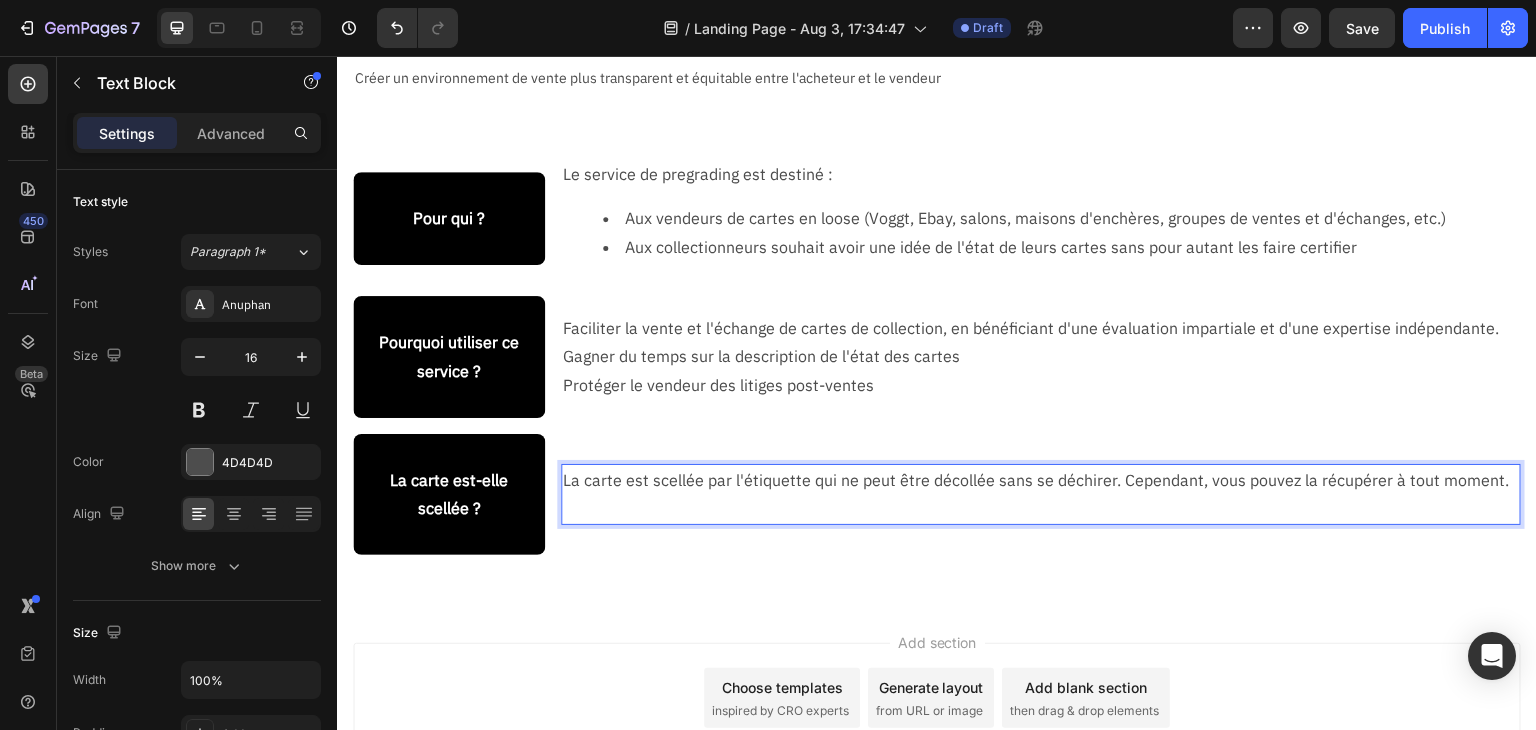 scroll, scrollTop: 114, scrollLeft: 0, axis: vertical 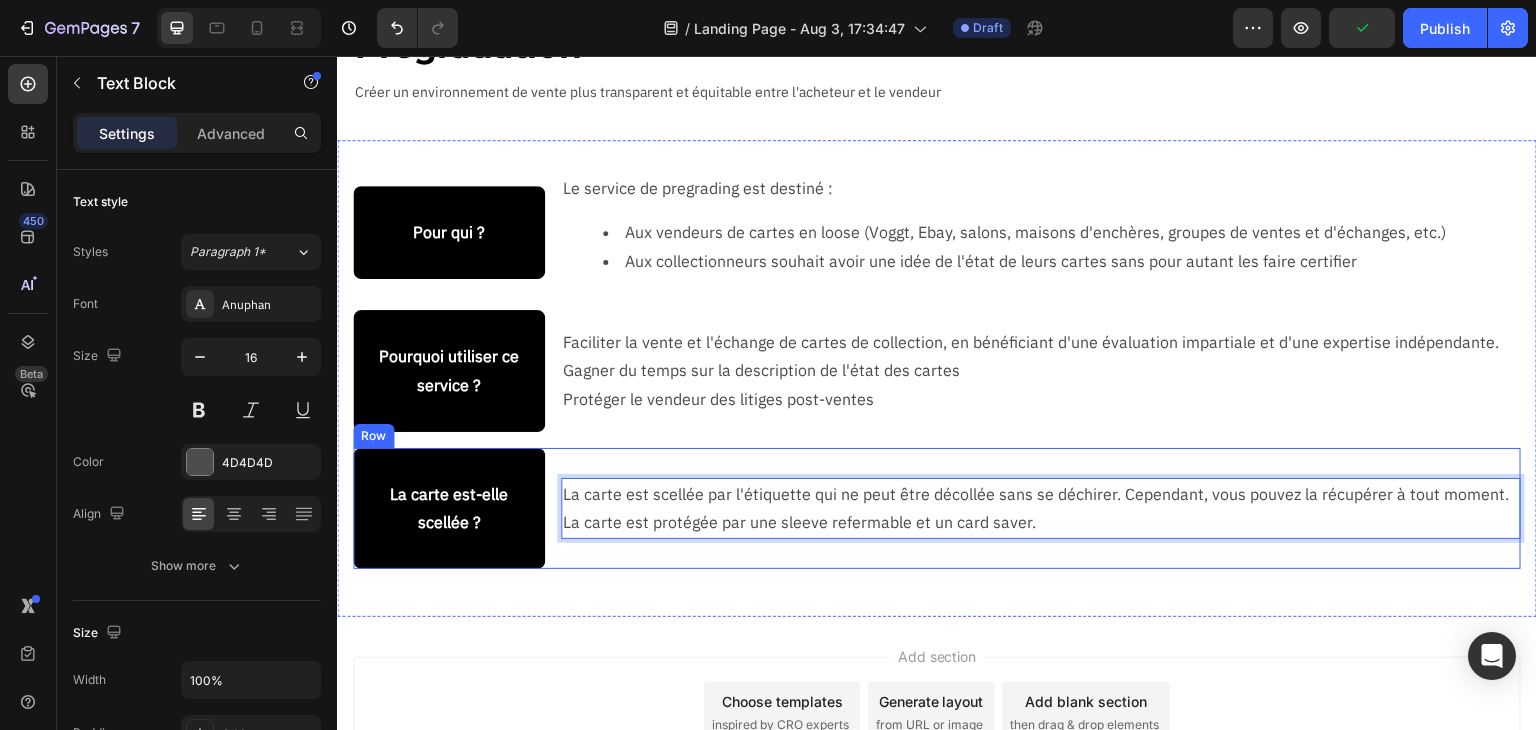 click on "La carte est scellée par l'étiquette qui ne peut être décollée sans se déchirer. Cependant, vous pouvez la récupérer à tout moment. La carte est protégée par une sleeve refermable et un card saver. Text Block   0" at bounding box center (1041, 509) 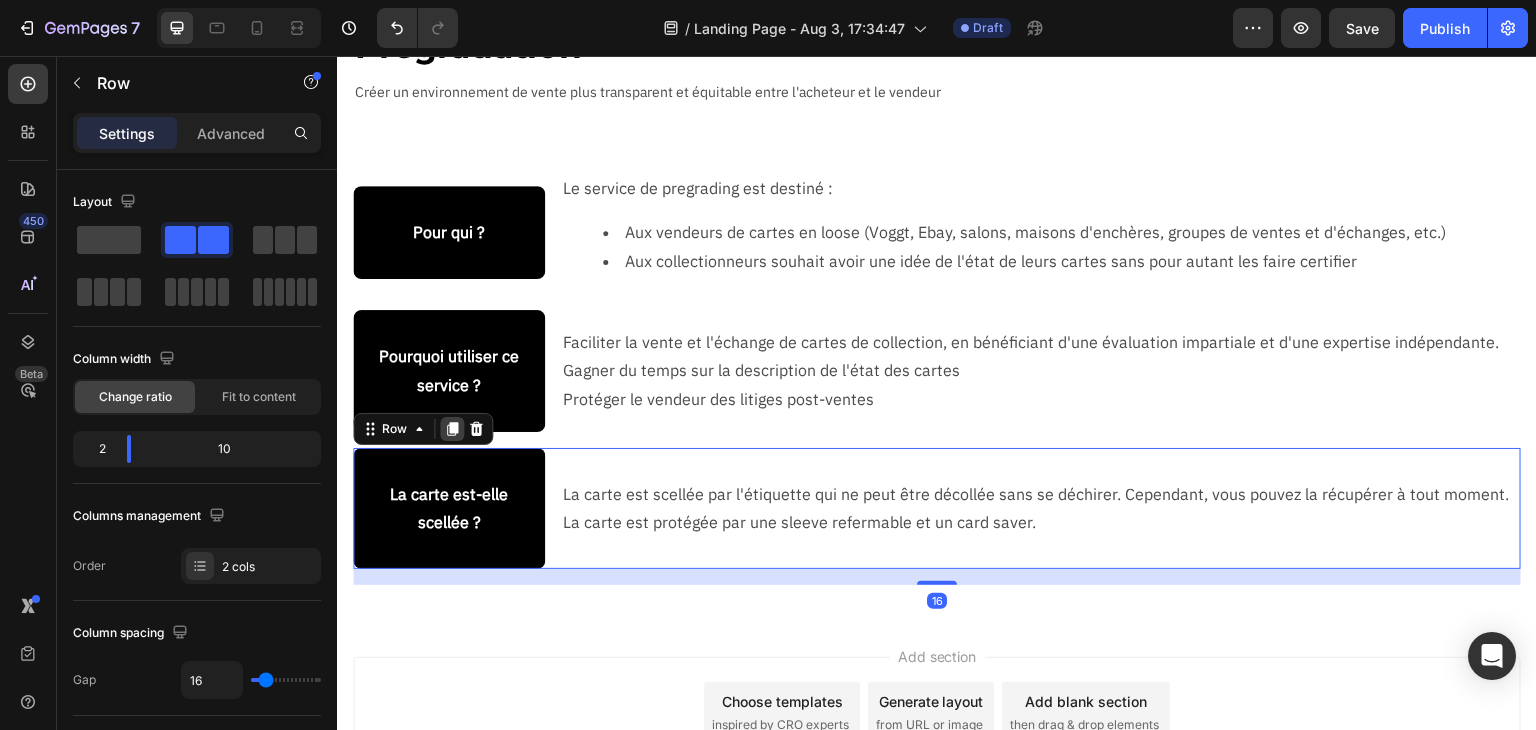 click 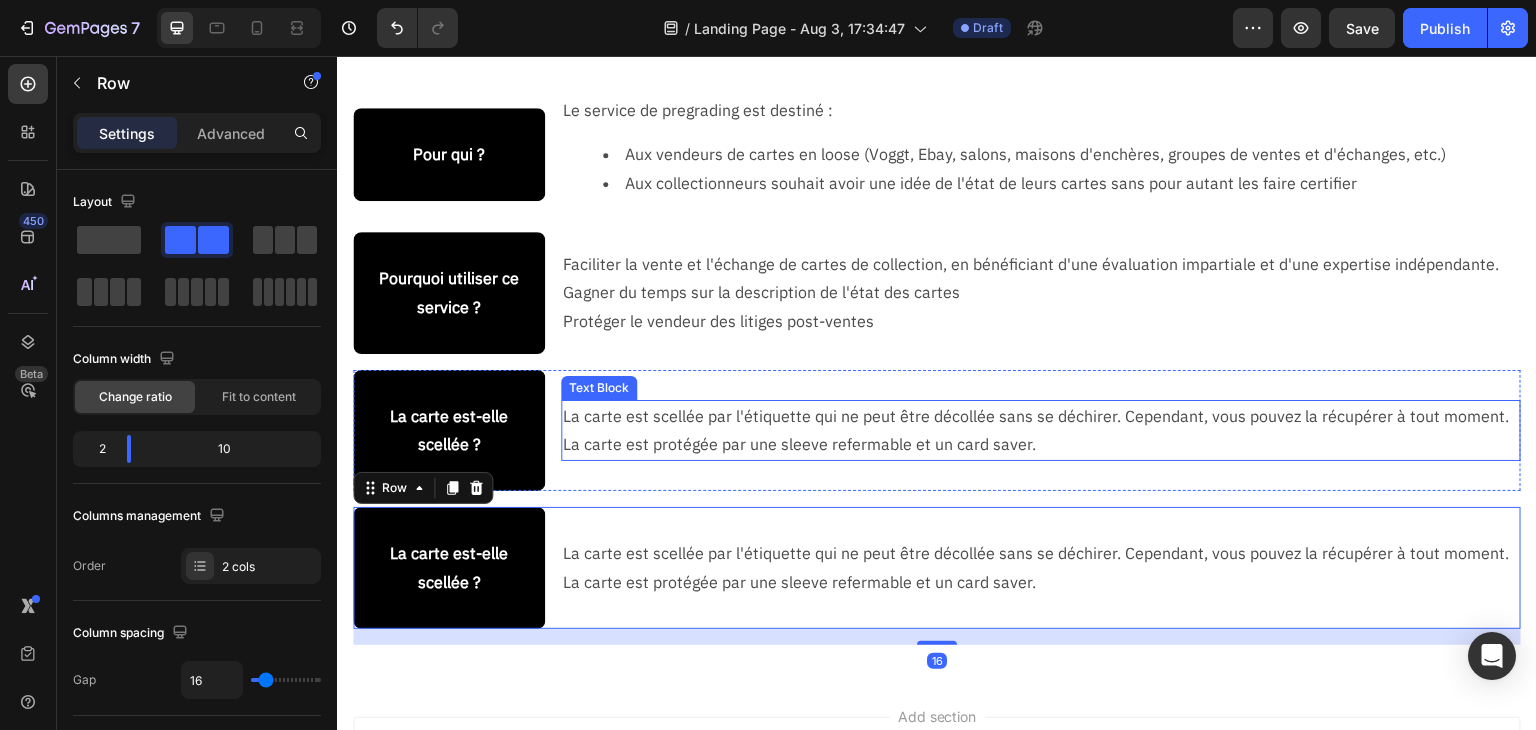 scroll, scrollTop: 214, scrollLeft: 0, axis: vertical 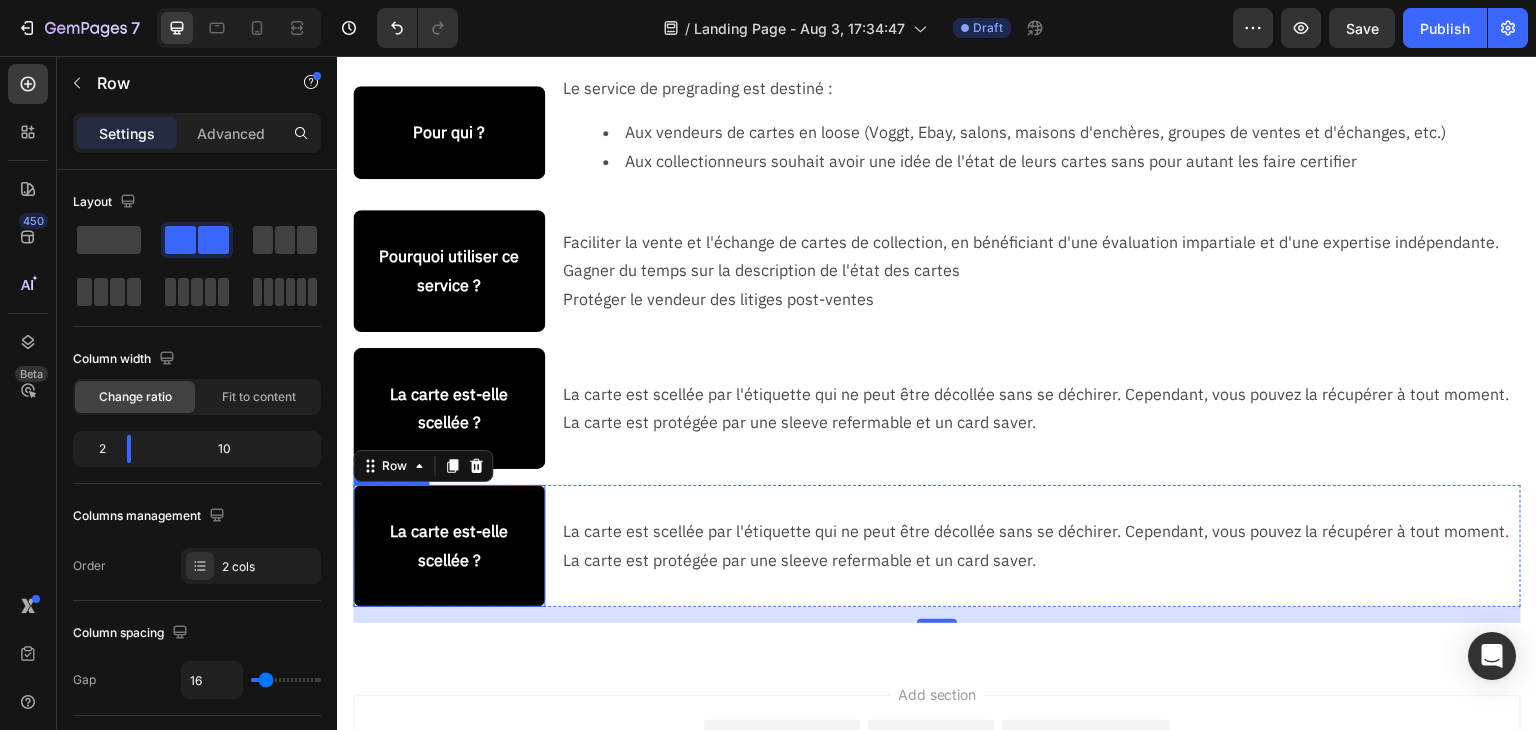 click on "La carte est-elle scellée ?" at bounding box center [449, 546] 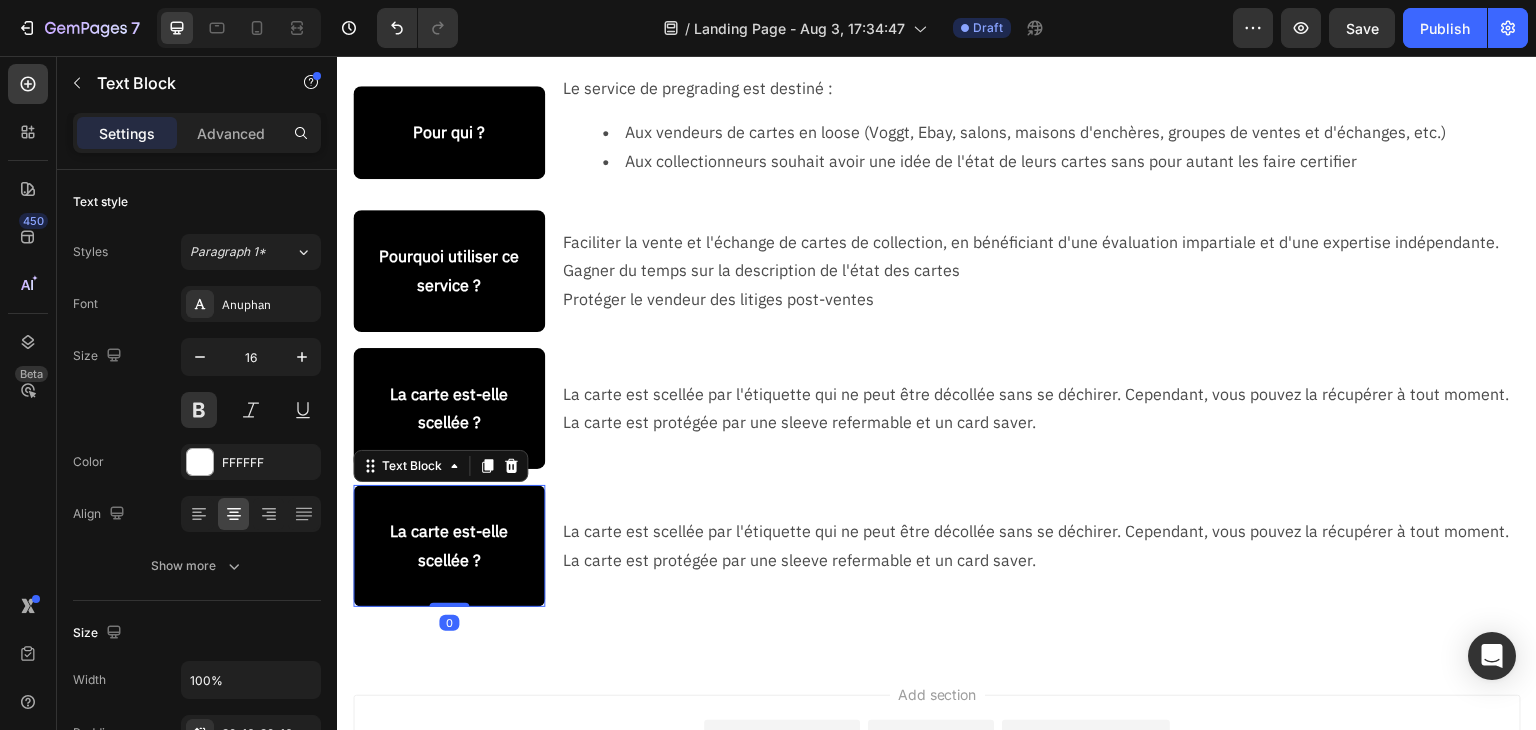 click on "La carte est-elle scellée ?" at bounding box center (449, 546) 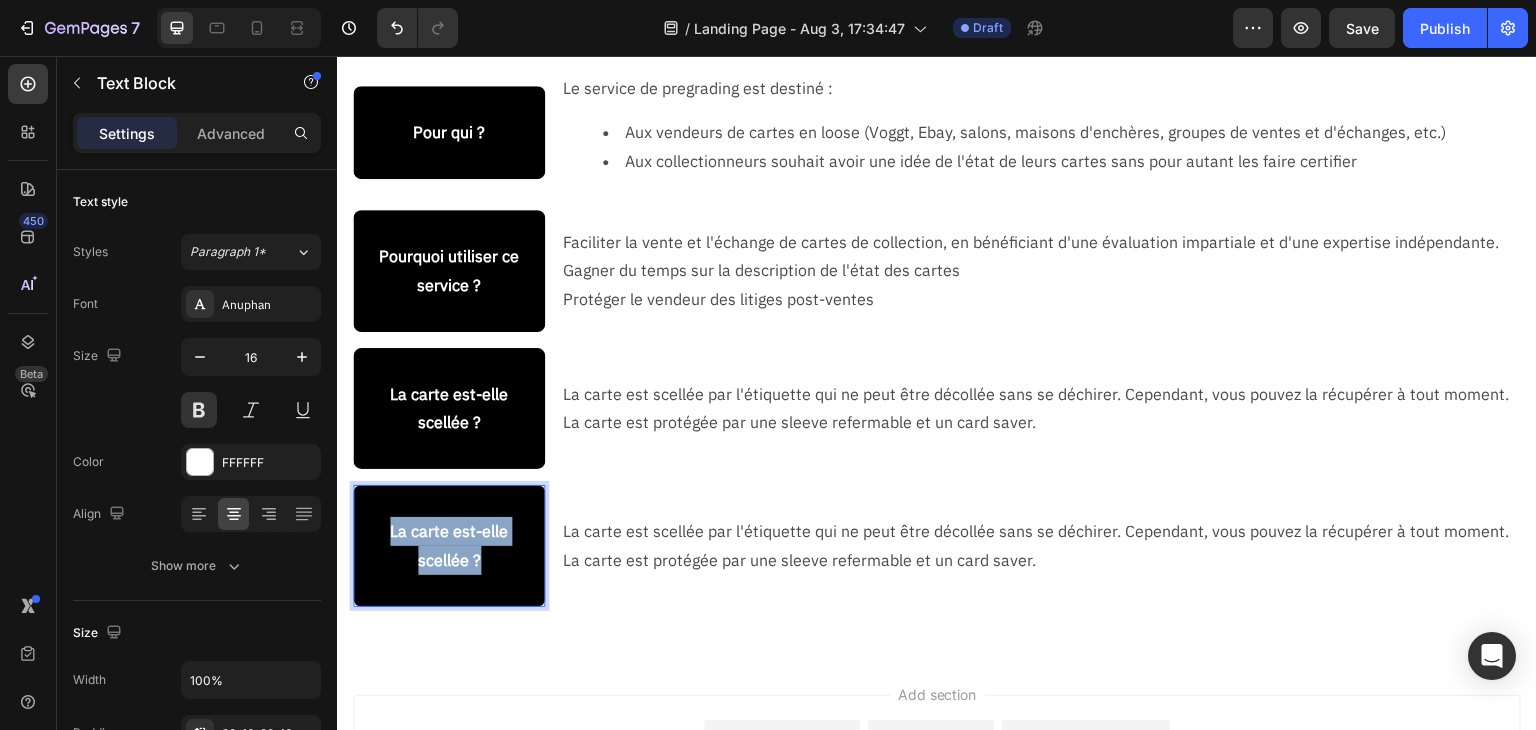 click on "La carte est-elle scellée ?" at bounding box center [449, 546] 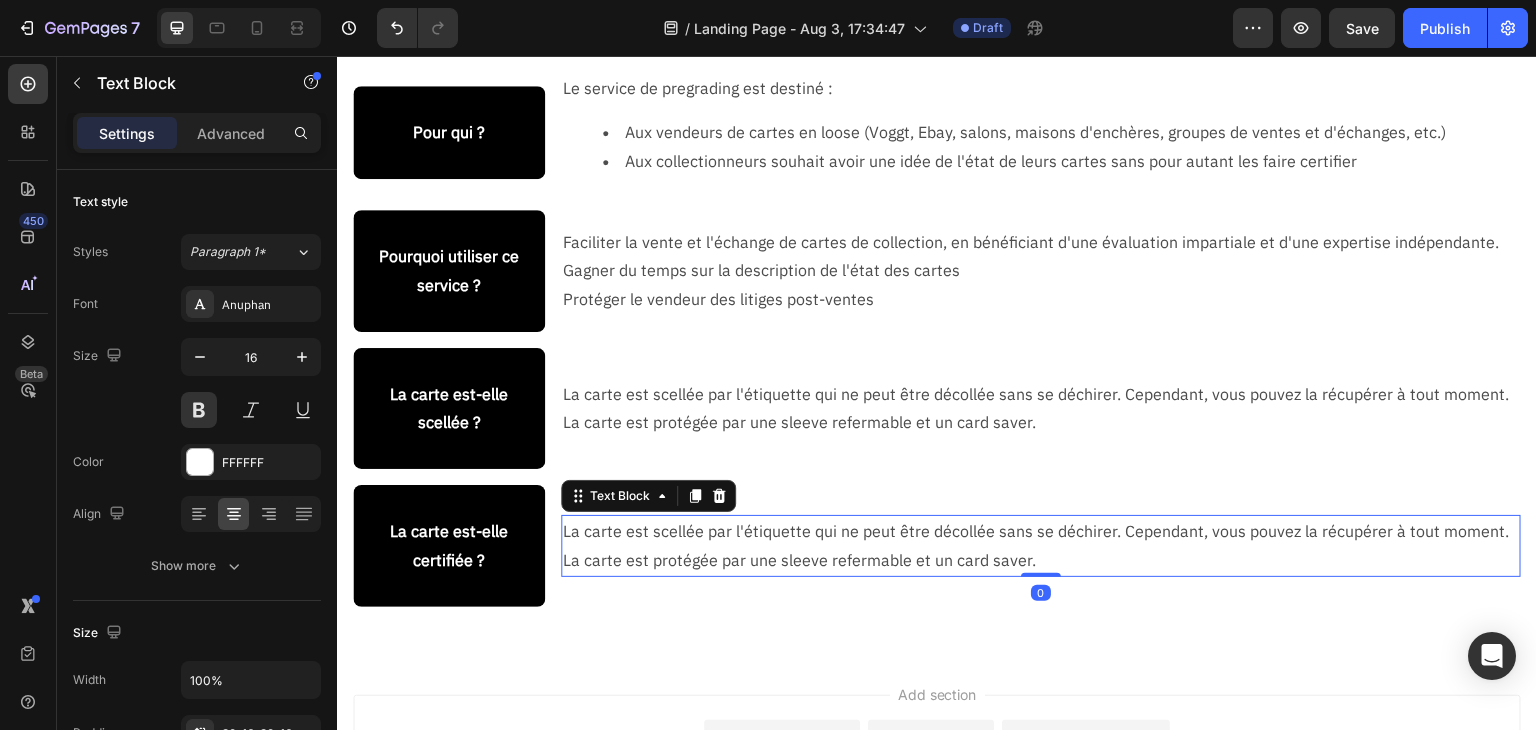 click on "La carte est protégée par une sleeve refermable et un card saver." at bounding box center (1041, 560) 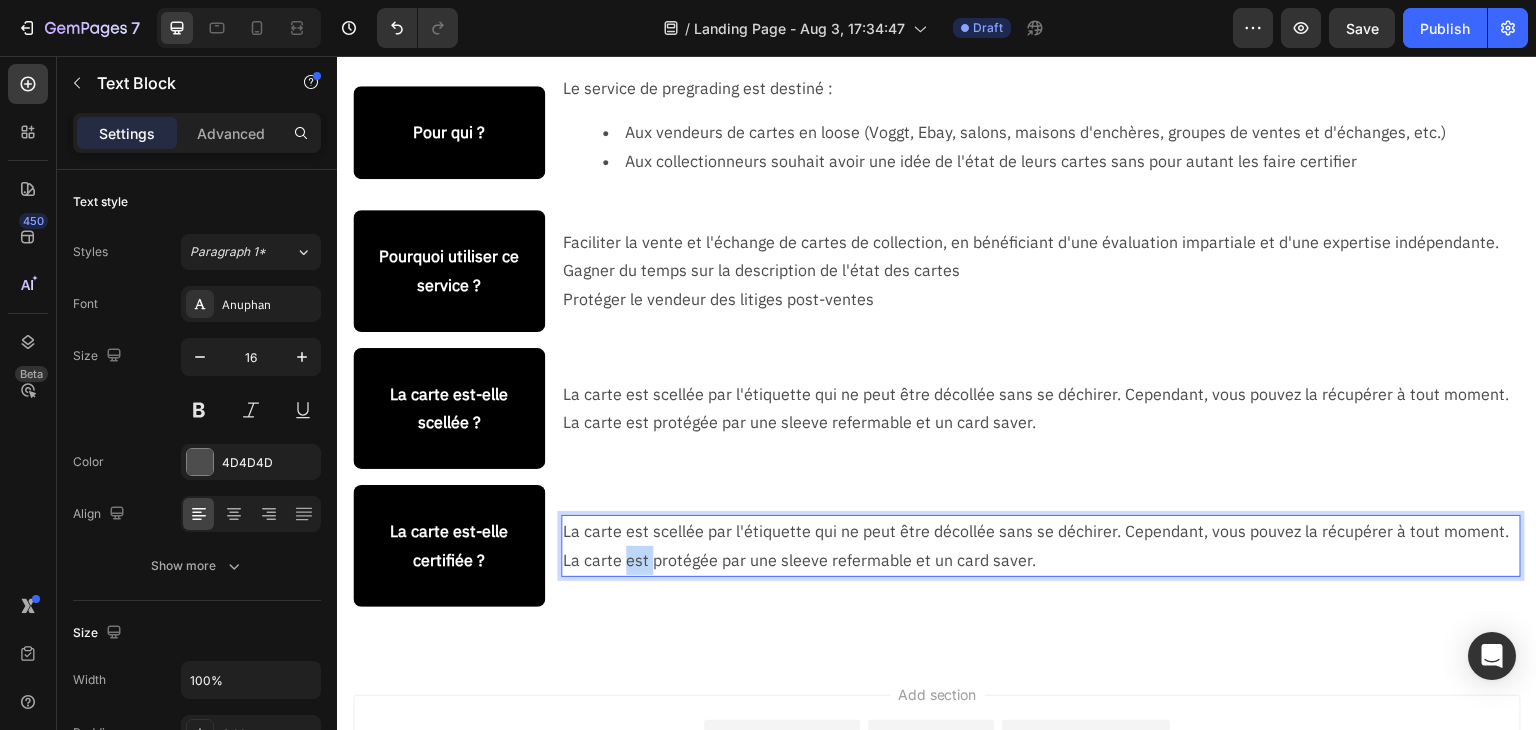click on "La carte est protégée par une sleeve refermable et un card saver." at bounding box center [1041, 560] 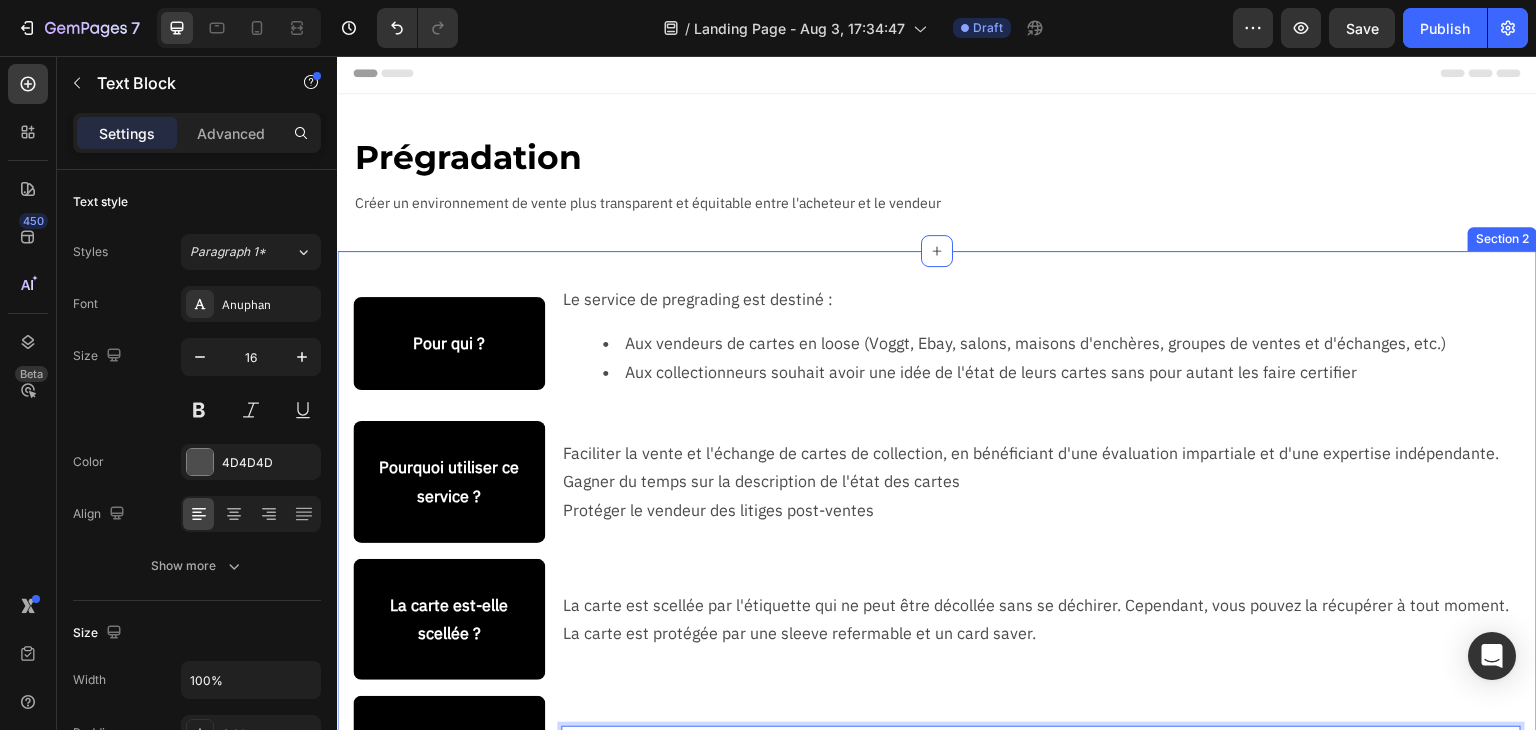 scroll, scrollTop: 0, scrollLeft: 0, axis: both 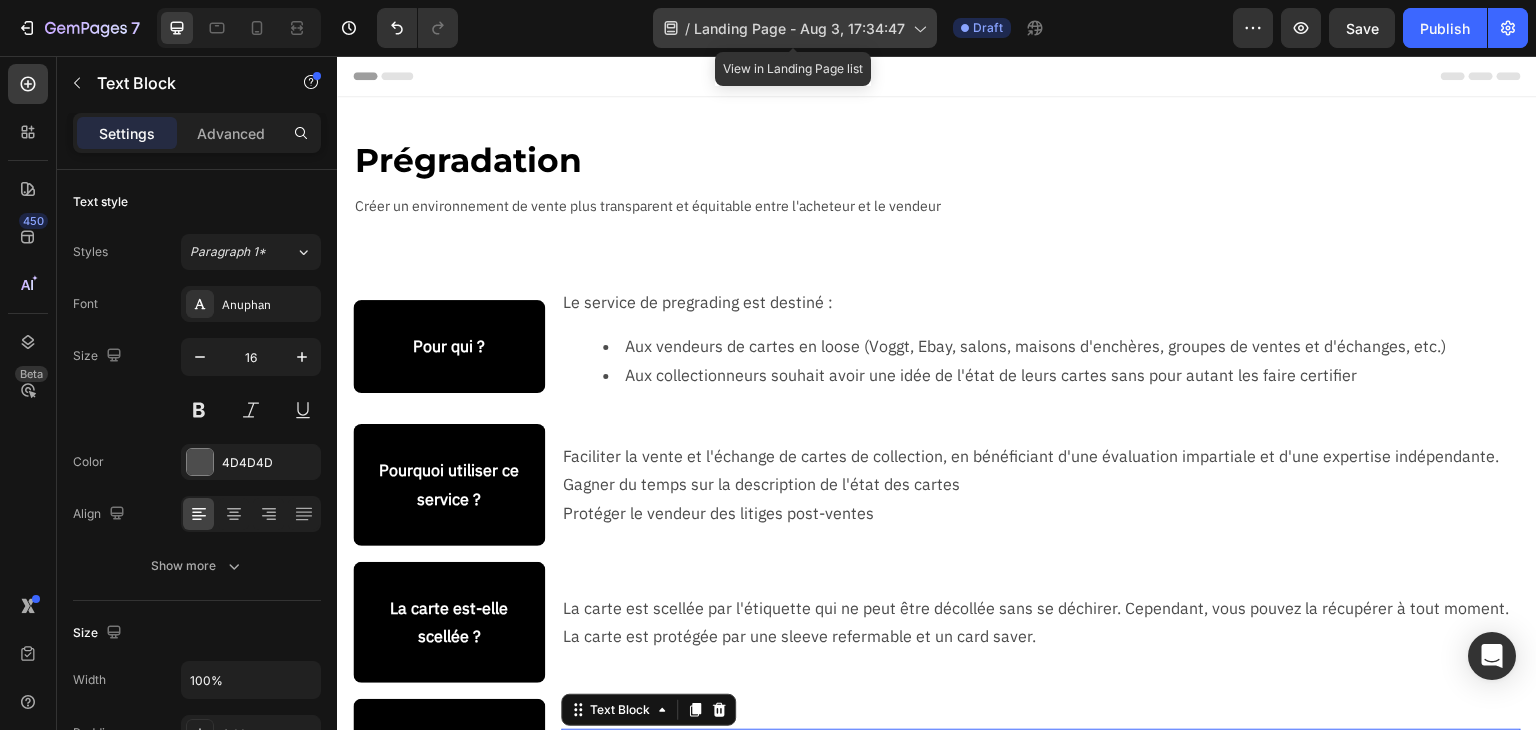 click on "/  Landing Page - Aug 3, 17:34:47" 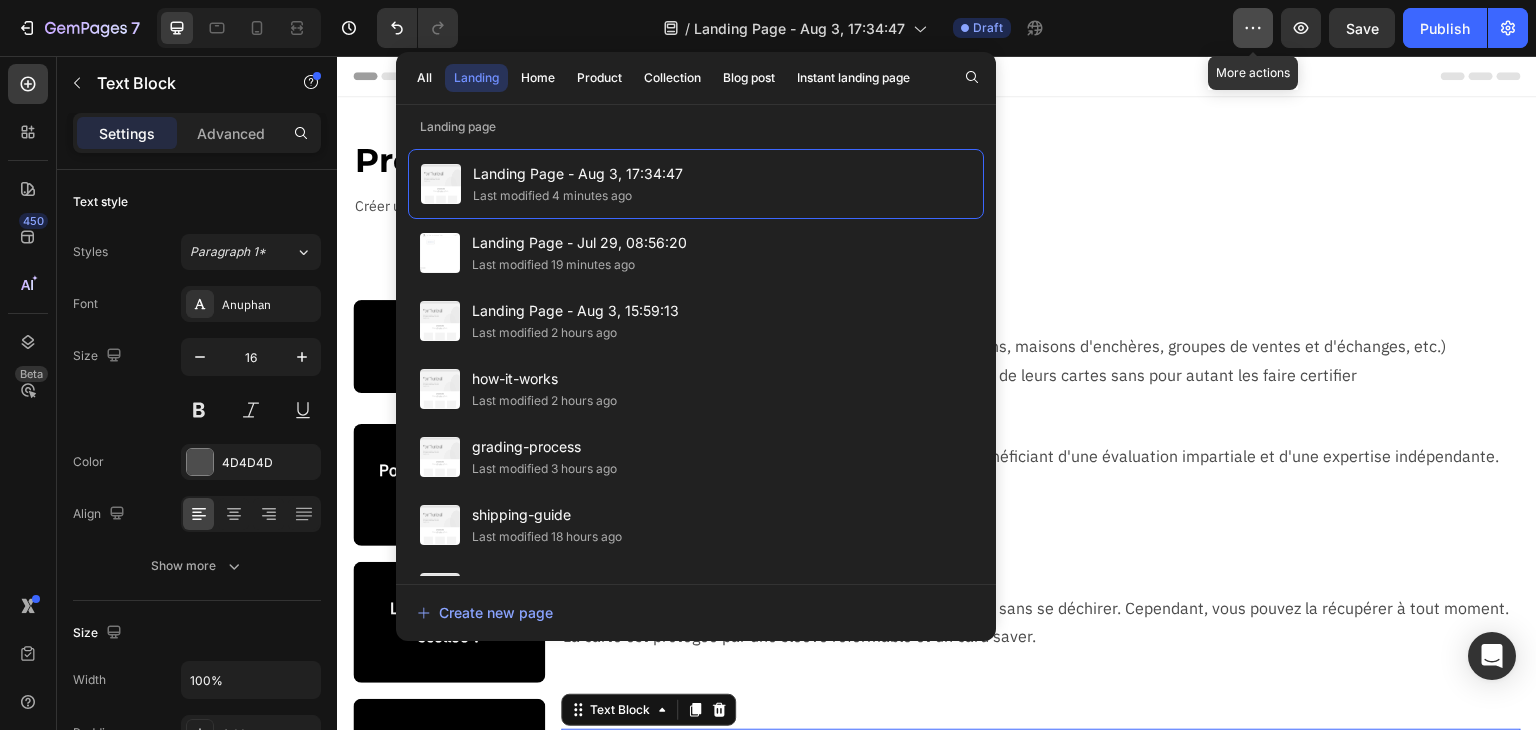click 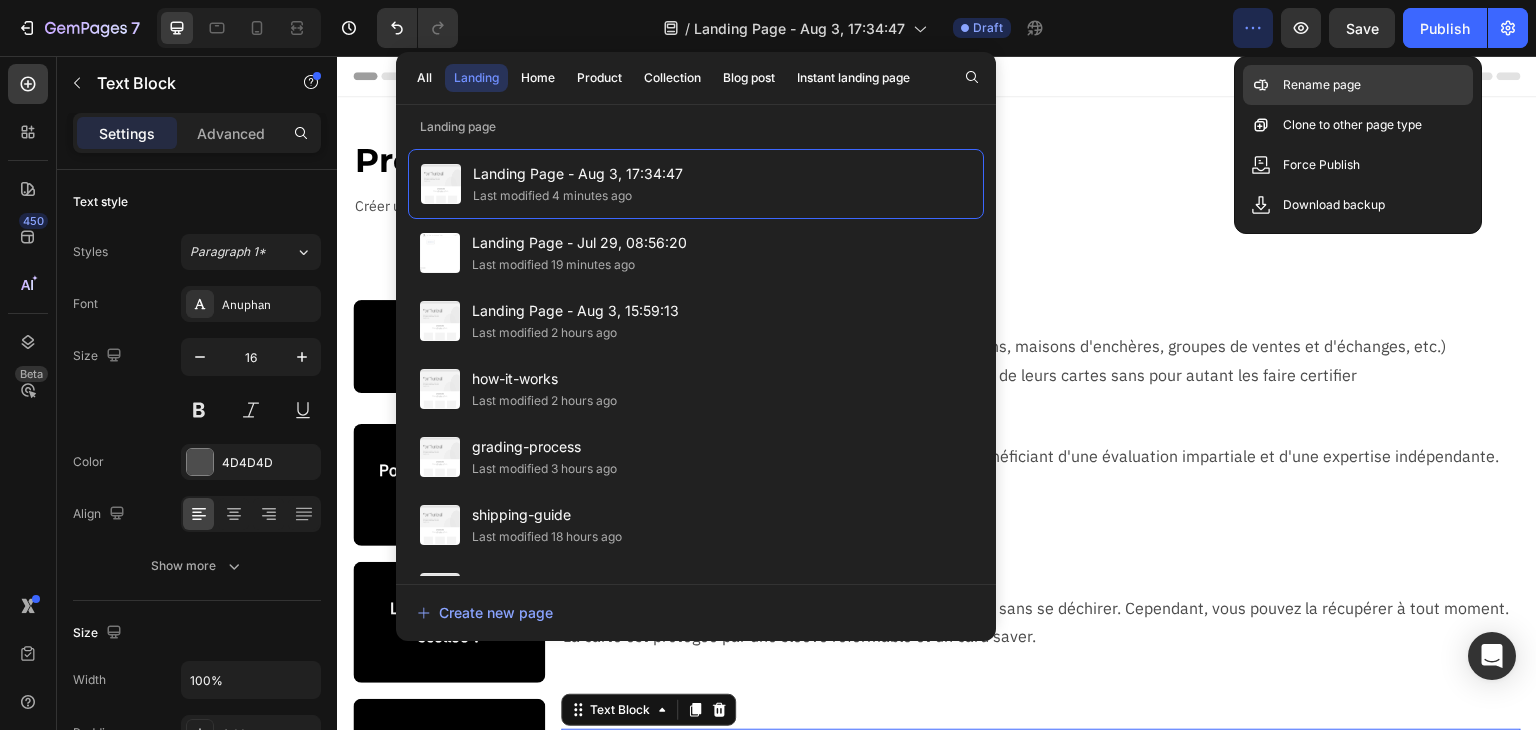 click on "Rename page" at bounding box center (1322, 85) 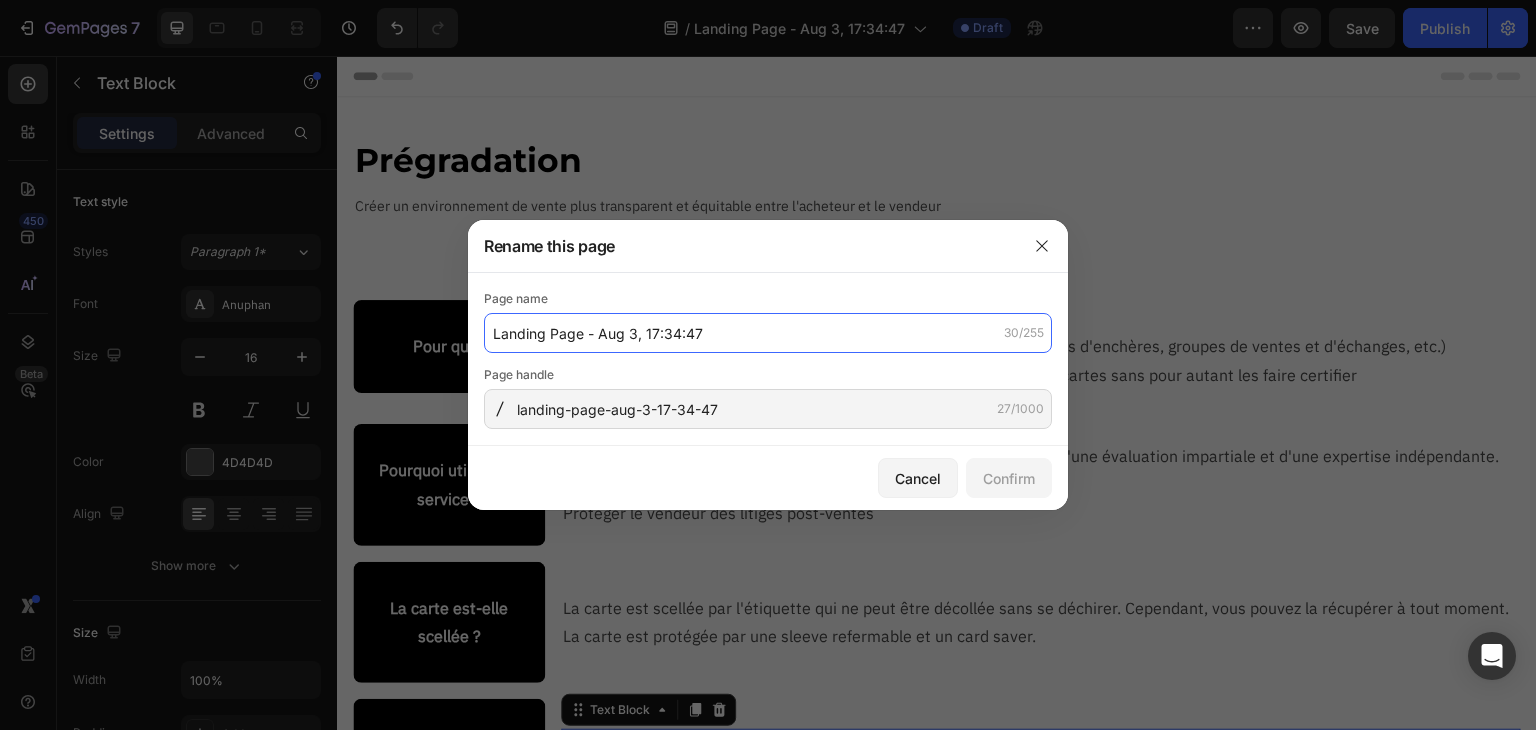 click on "Landing Page - Aug 3, 17:34:47" 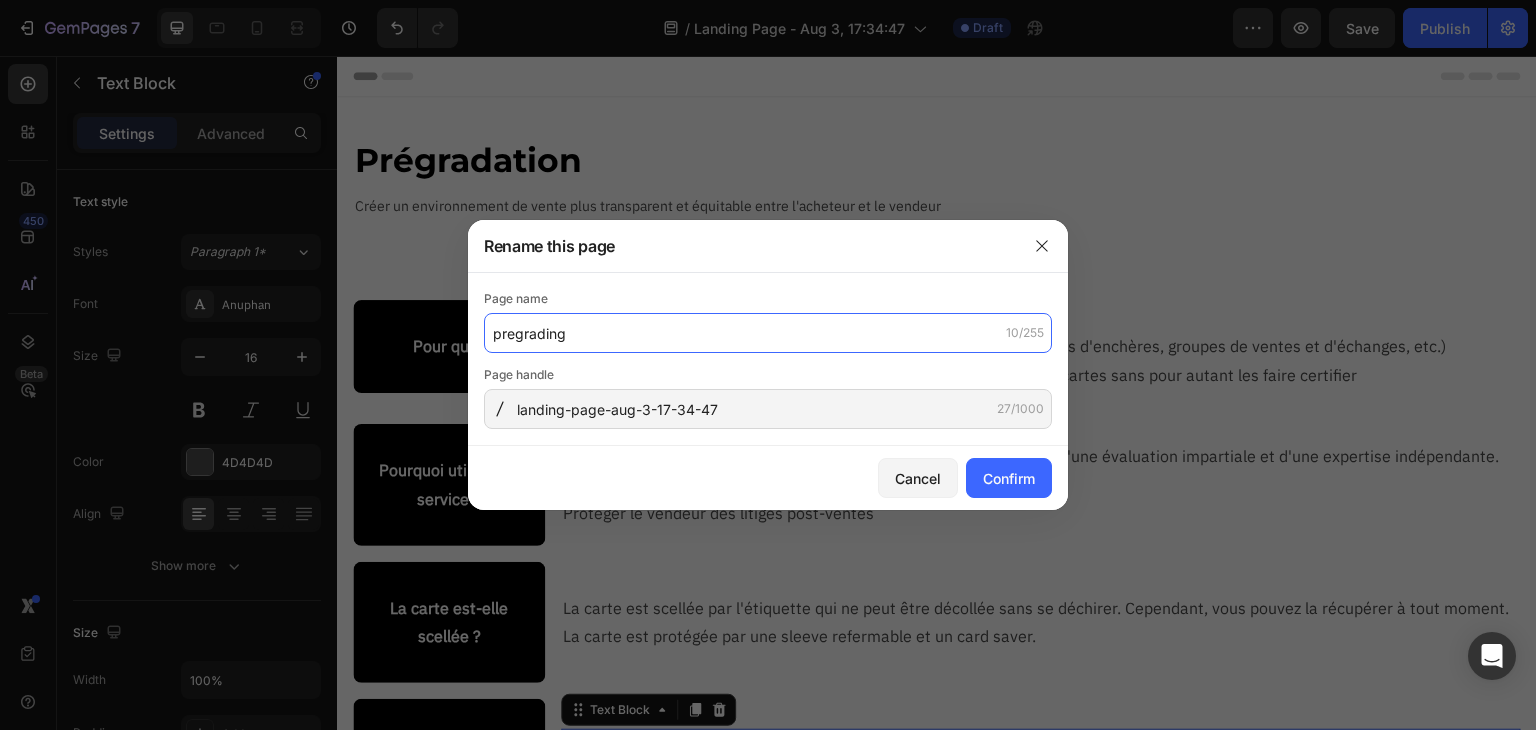 type on "pregrading" 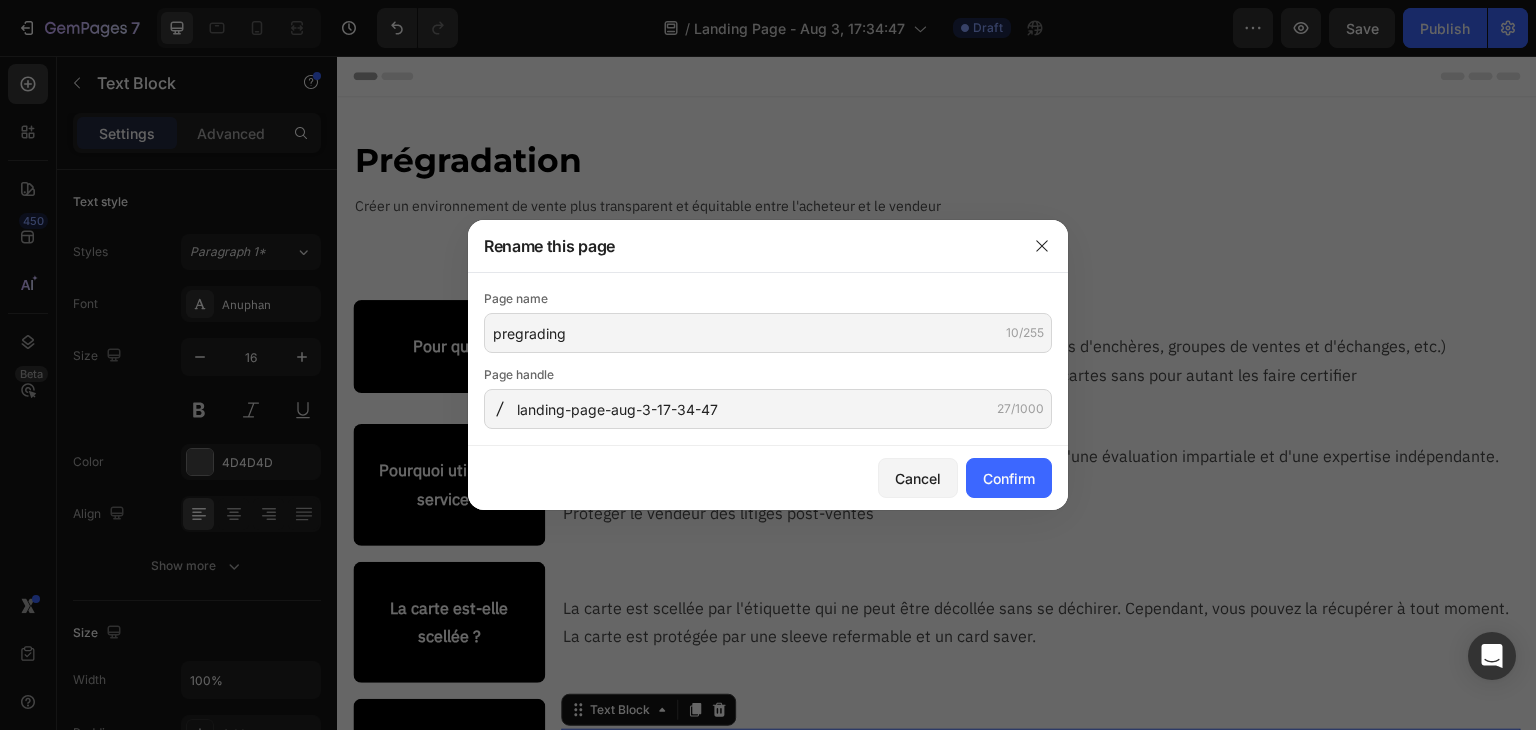 click at bounding box center [500, 409] 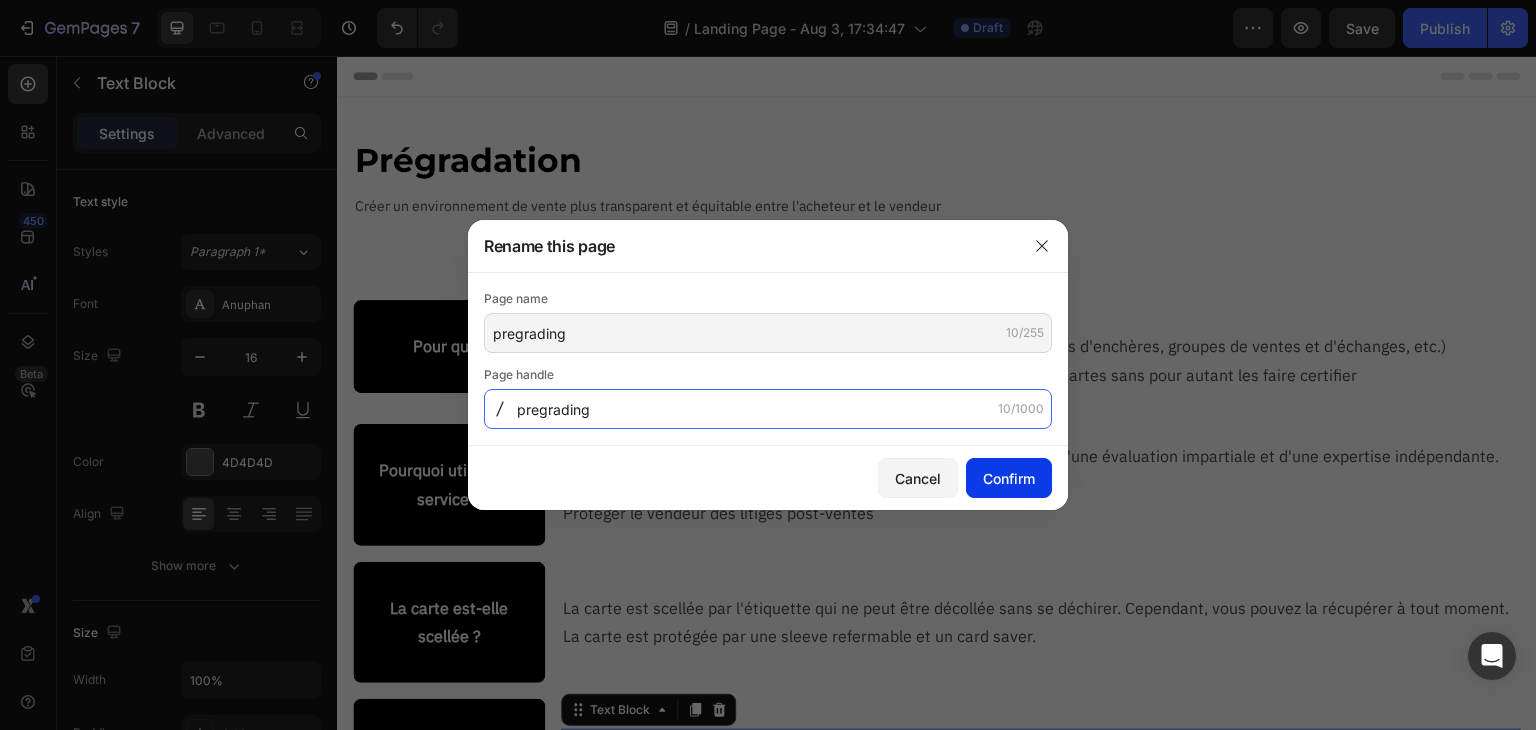 type on "pregrading" 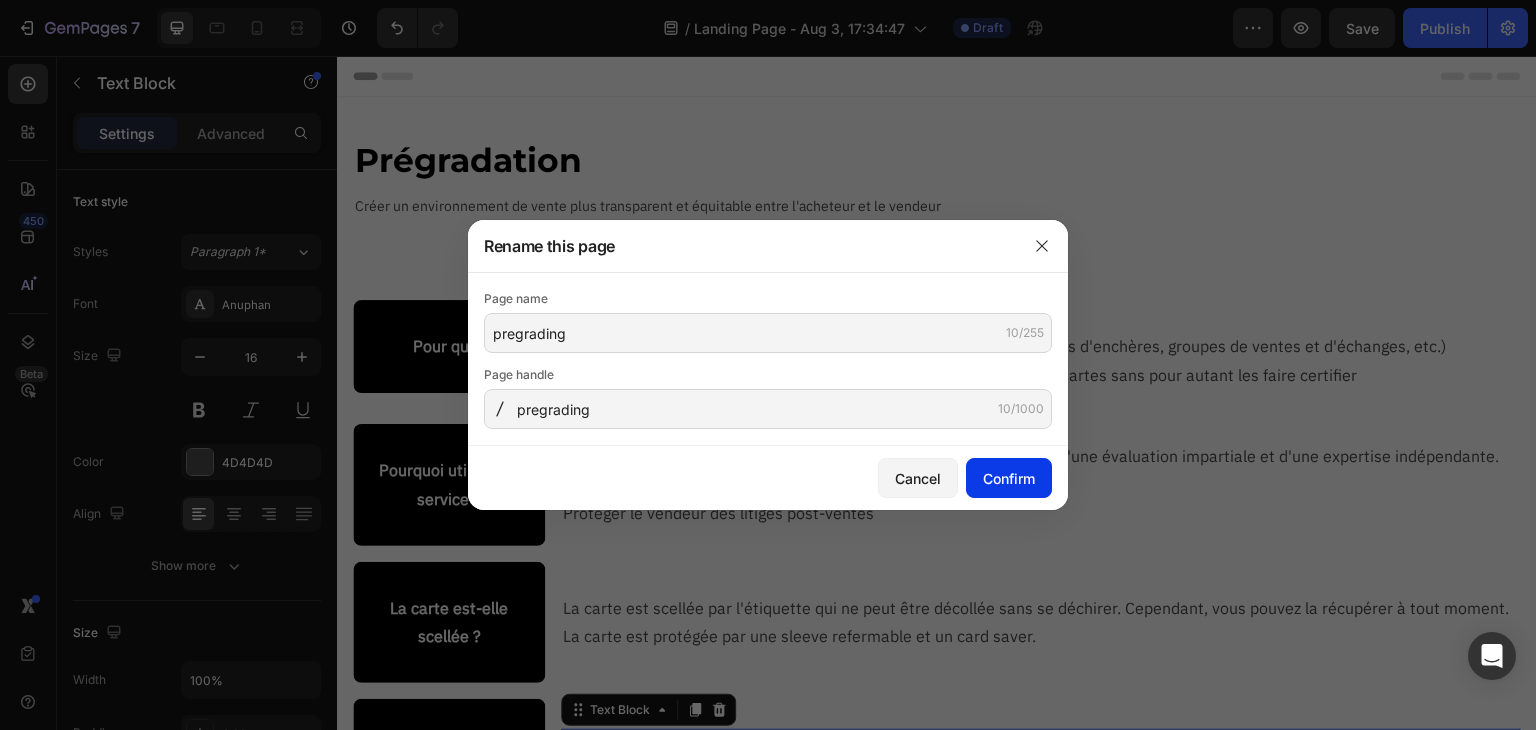 click on "Confirm" at bounding box center [1009, 478] 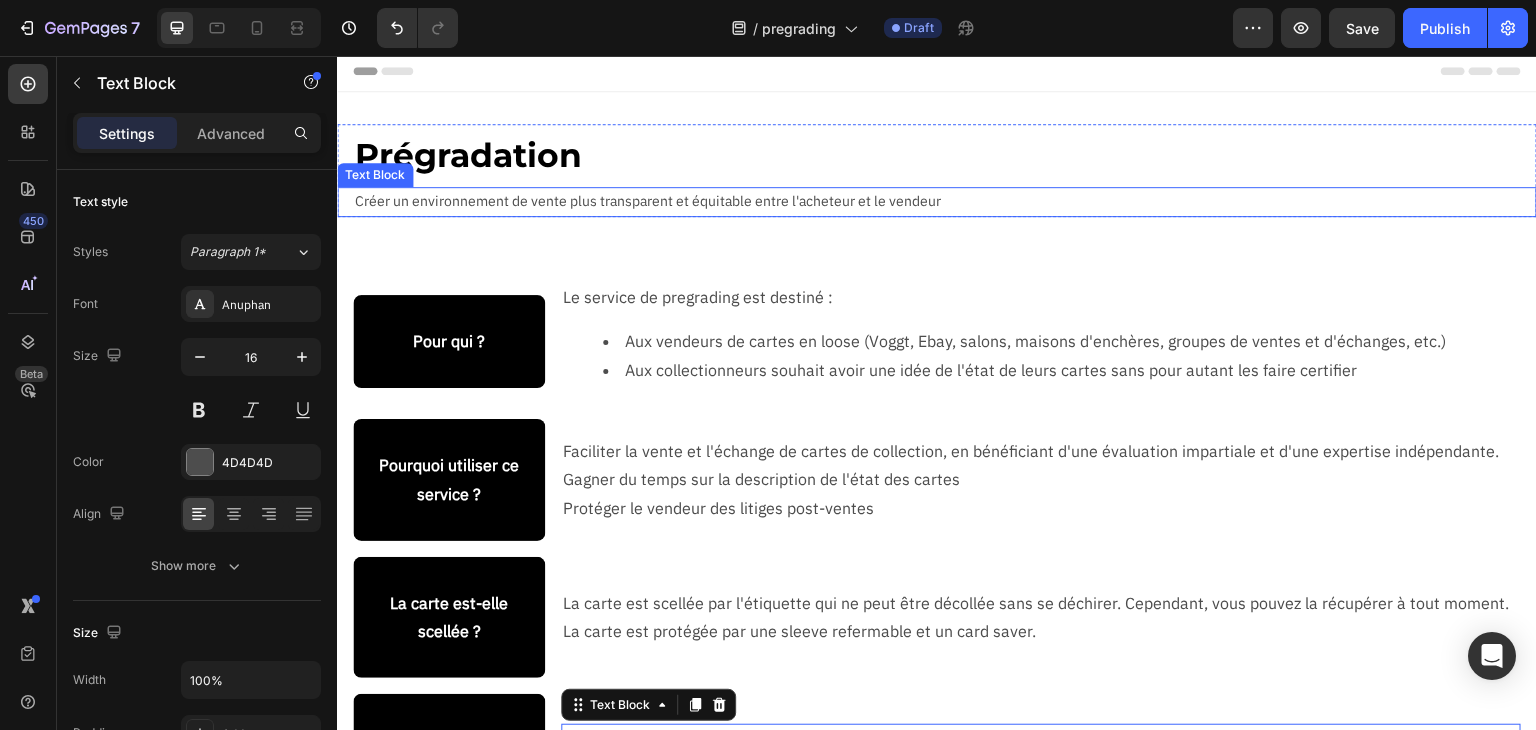 scroll, scrollTop: 0, scrollLeft: 0, axis: both 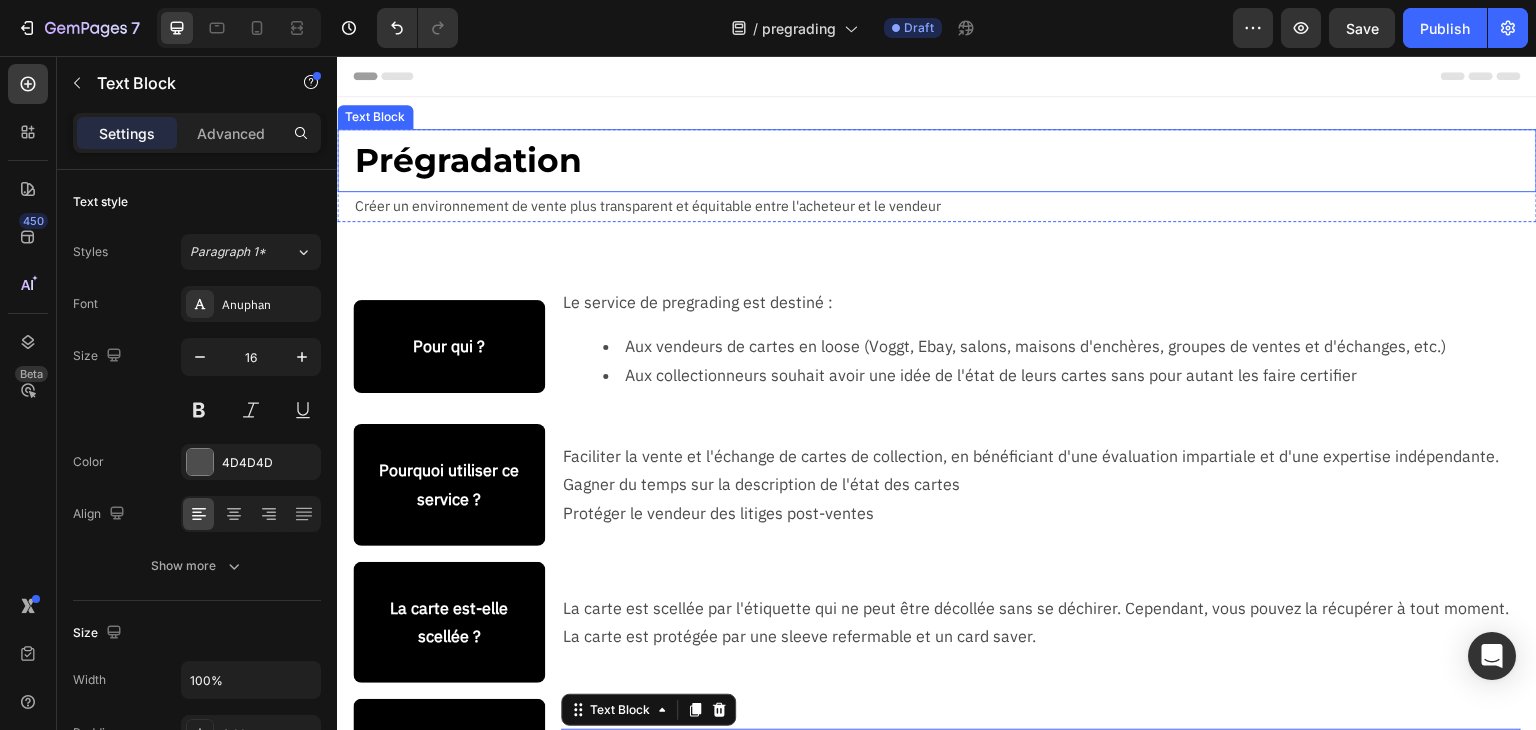click on "Prégradation" at bounding box center [945, 160] 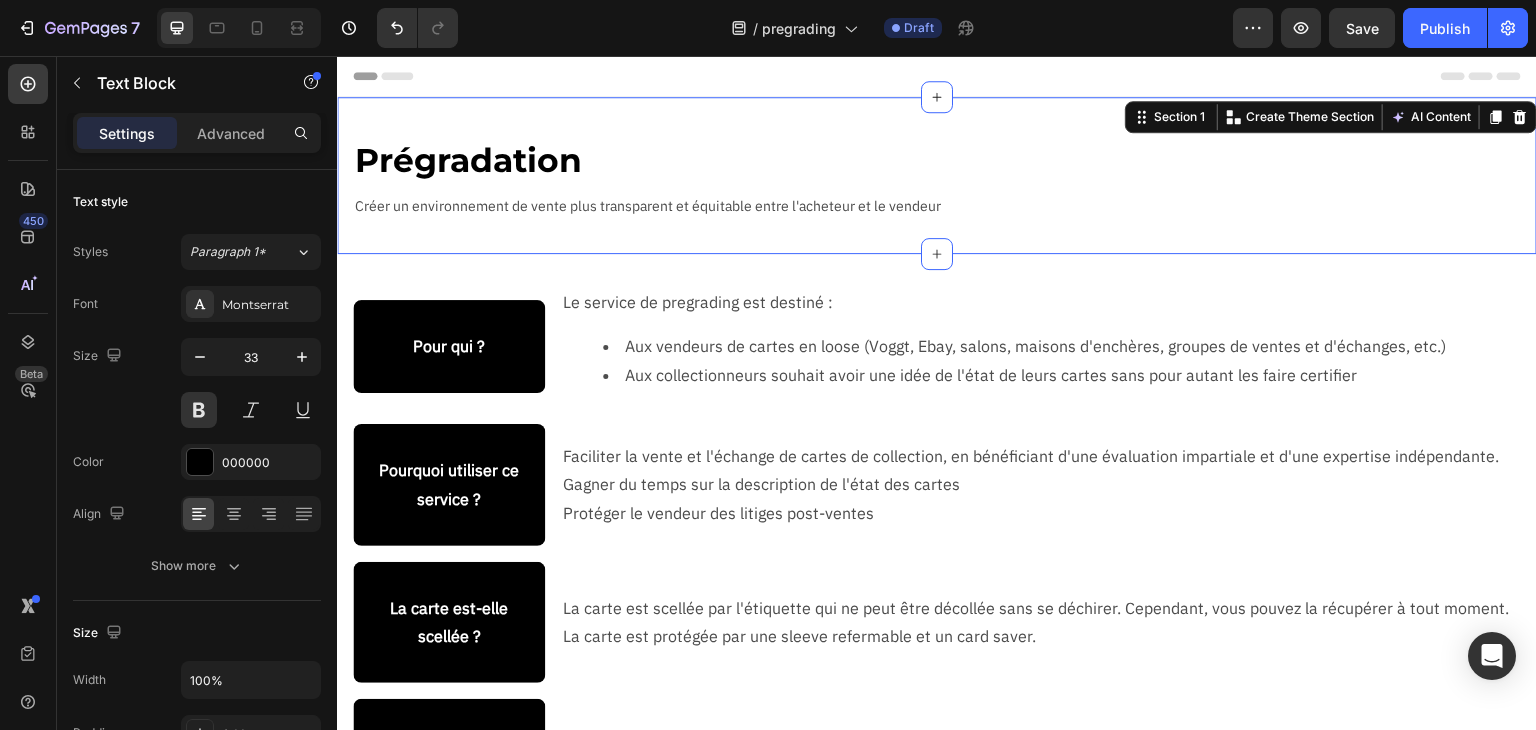 click on "Prégradation Text Block Créer un environnement de vente plus transparent et équitable entre l'acheteur et le vendeur Text Block Row Section 1   Create Theme Section AI Content Write with GemAI What would you like to describe here? Tone and Voice Persuasive Product Cadre Premium Latios & Latias SV8 Show more Generate" at bounding box center (937, 175) 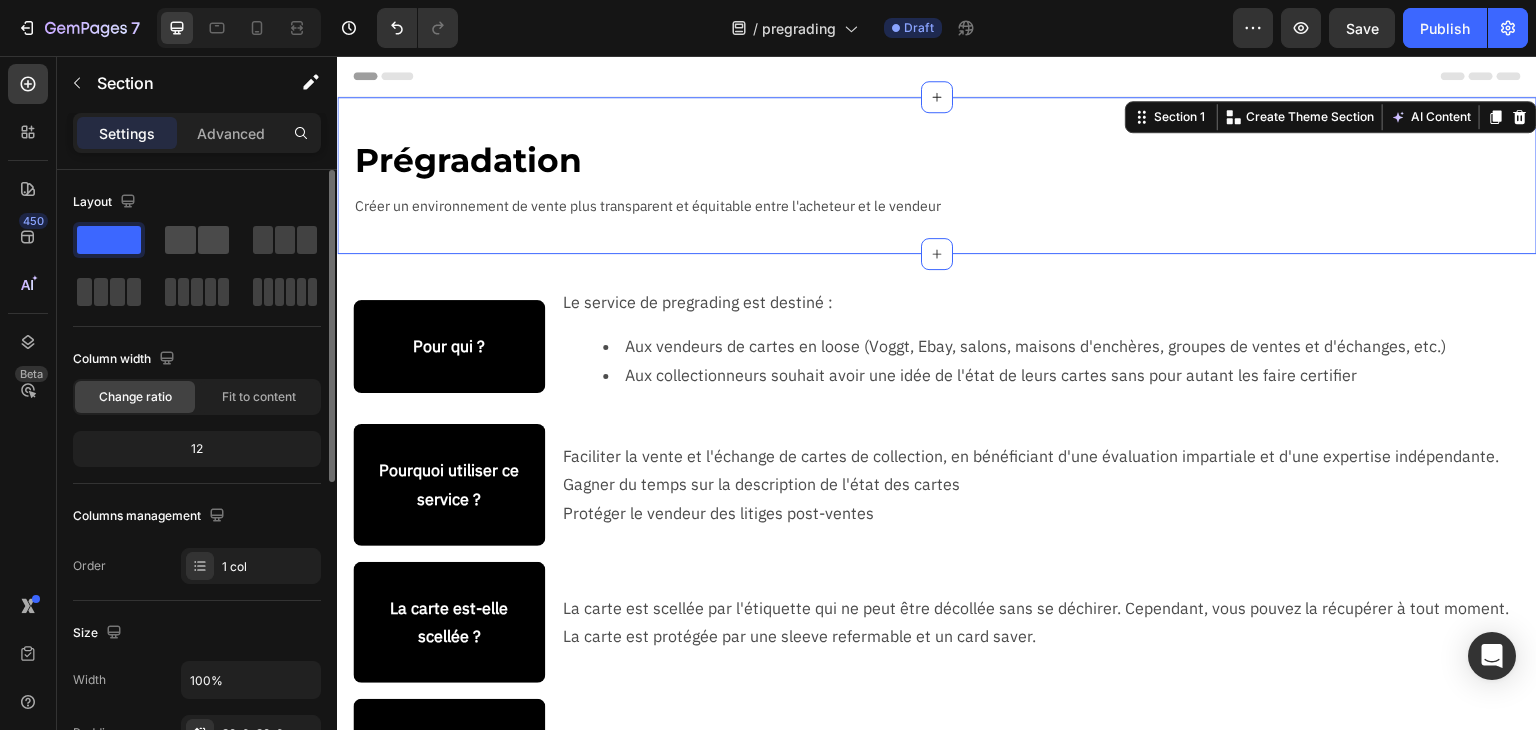 click 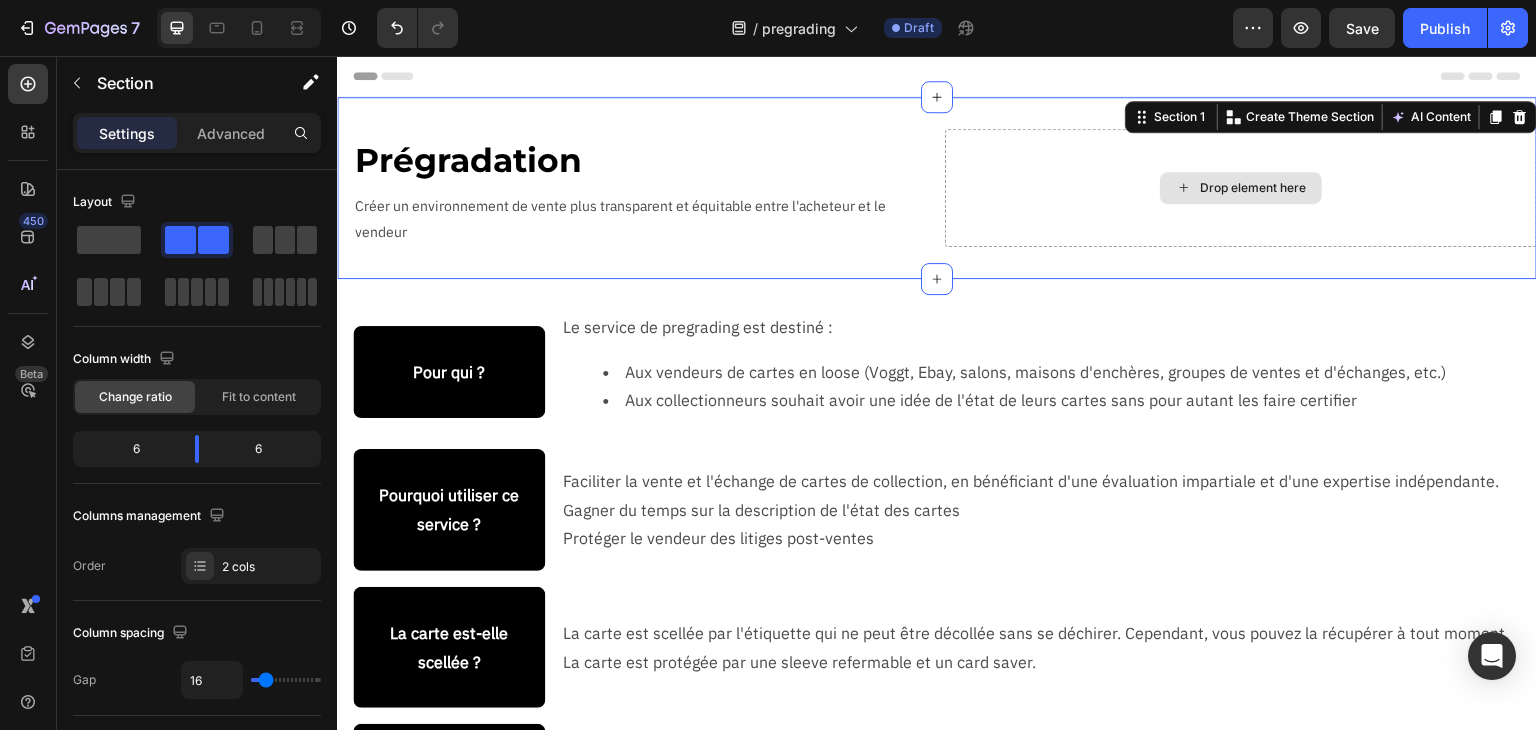 click on "Drop element here" at bounding box center (1253, 188) 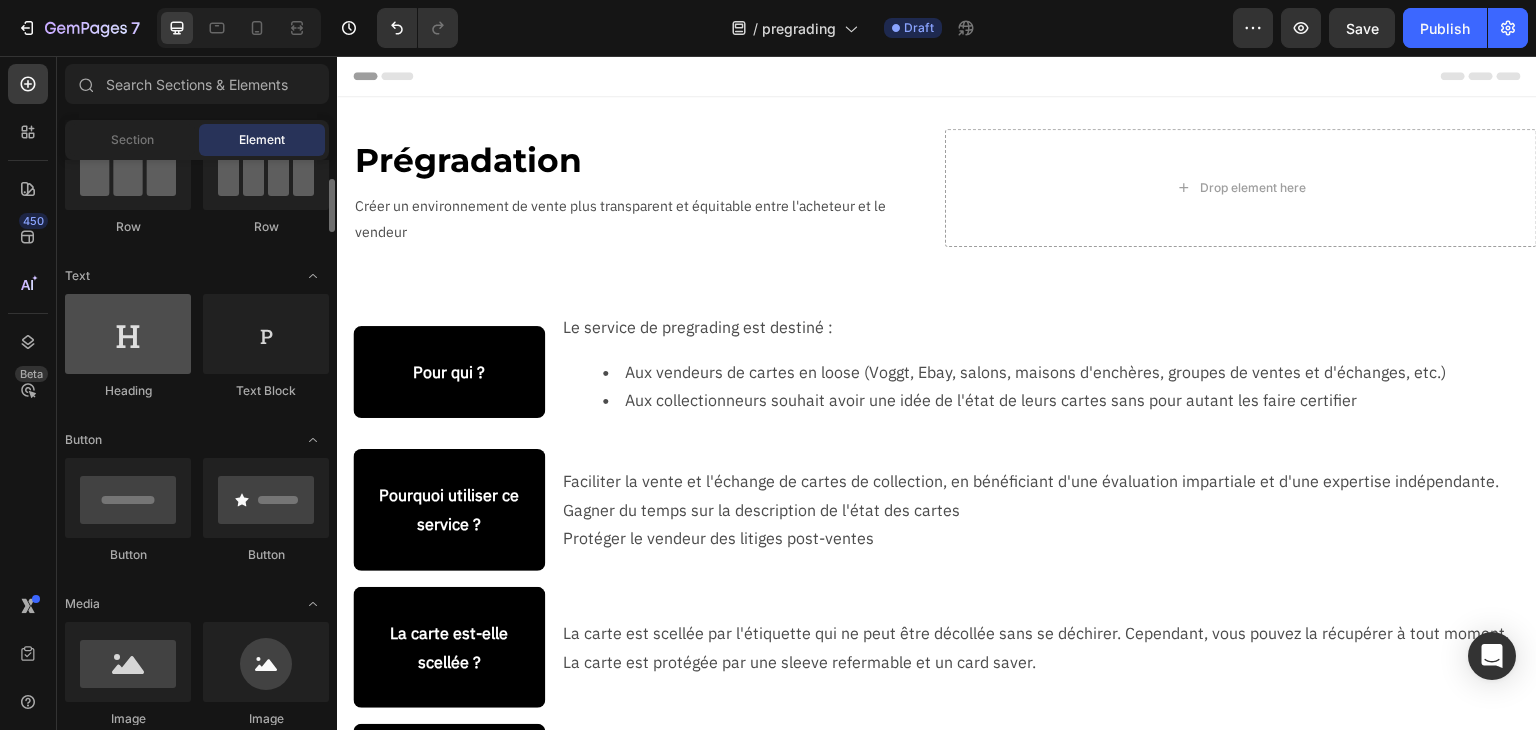 scroll, scrollTop: 400, scrollLeft: 0, axis: vertical 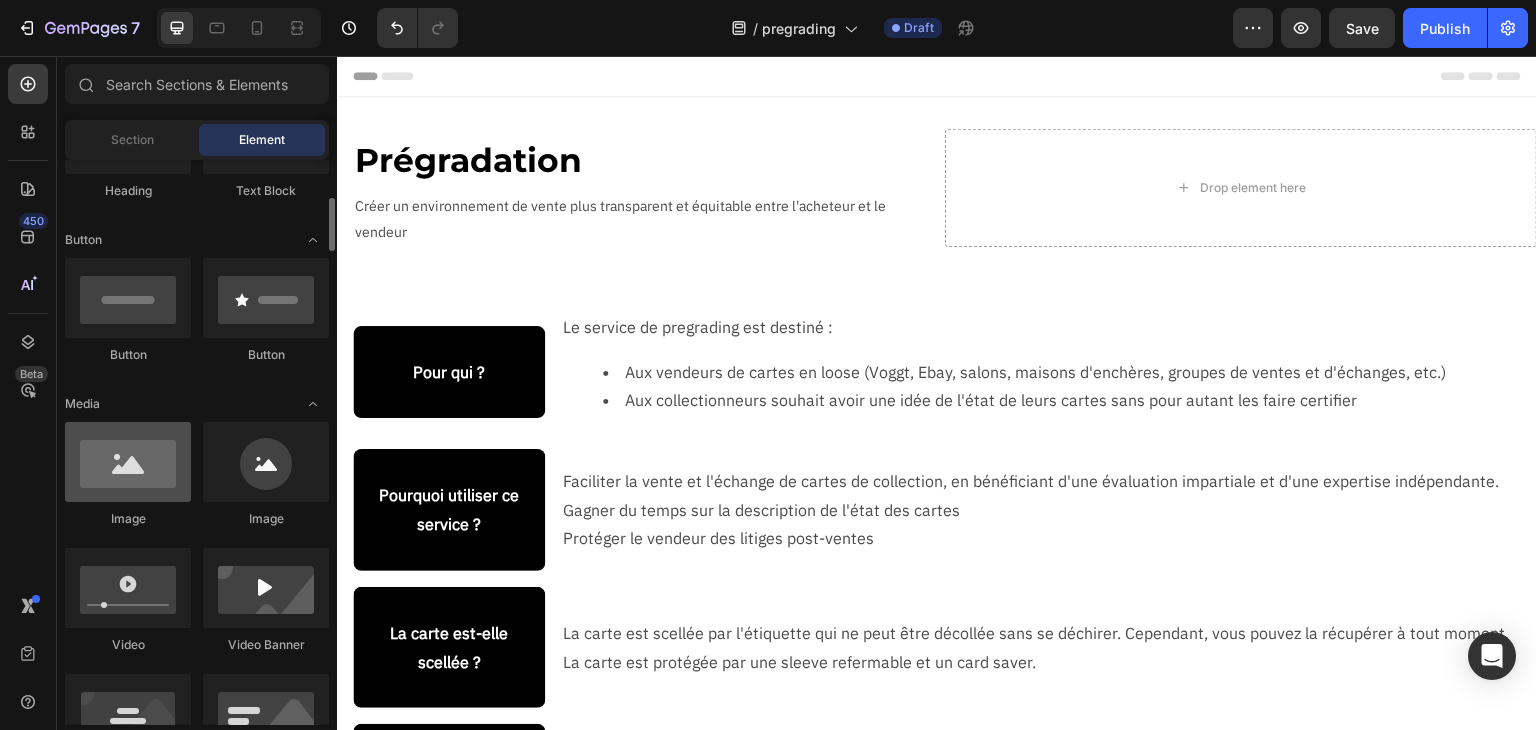 click at bounding box center (128, 462) 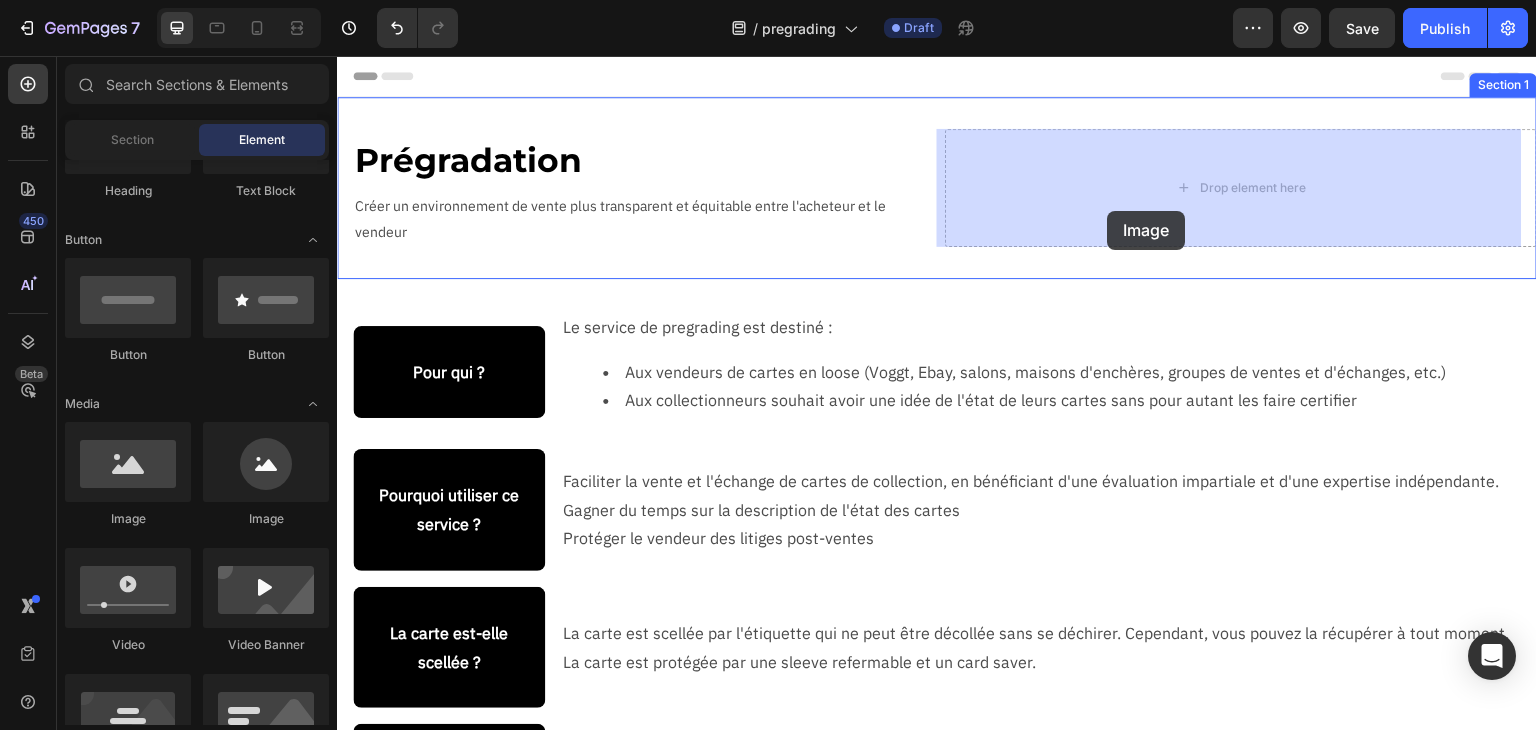 drag, startPoint x: 651, startPoint y: 465, endPoint x: 1115, endPoint y: 207, distance: 530.9049 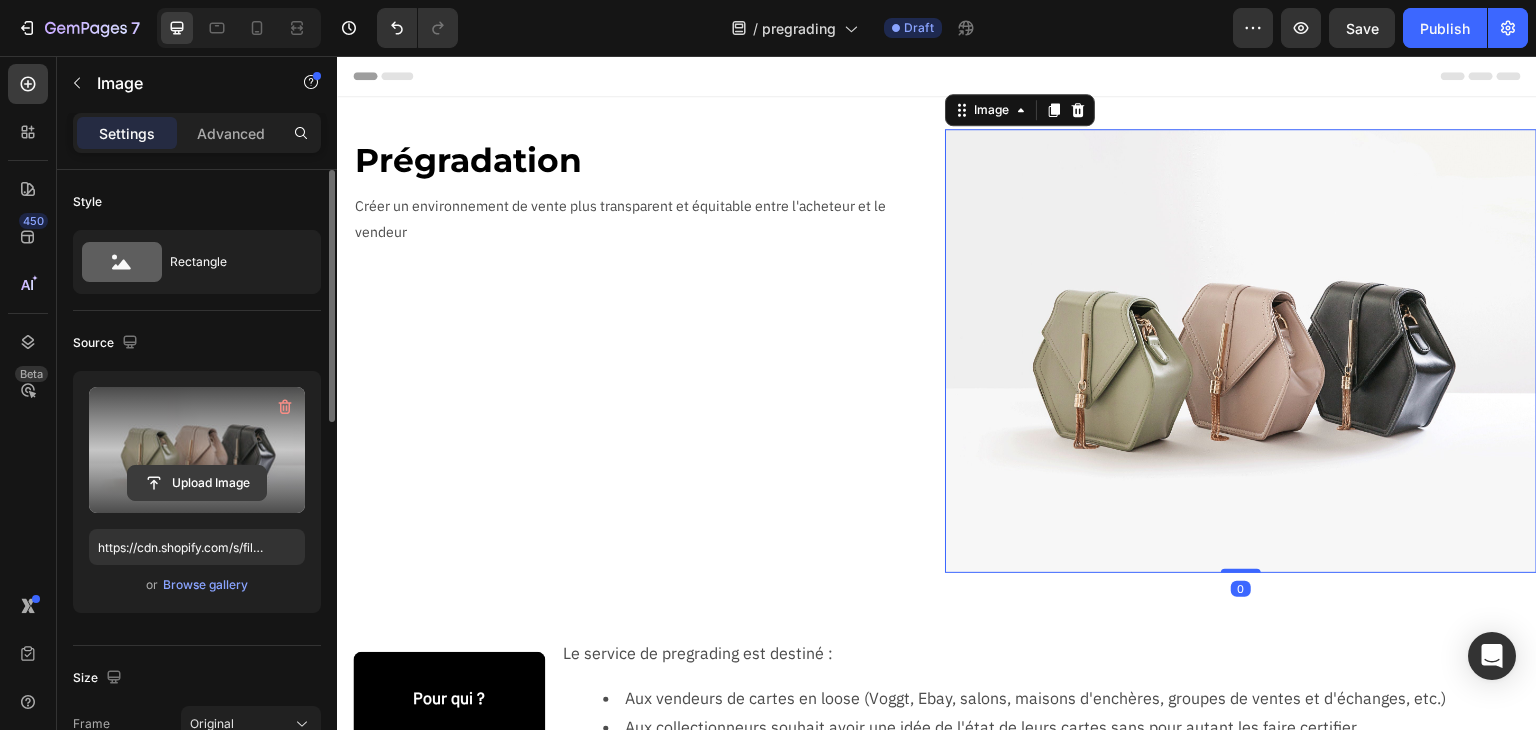 click 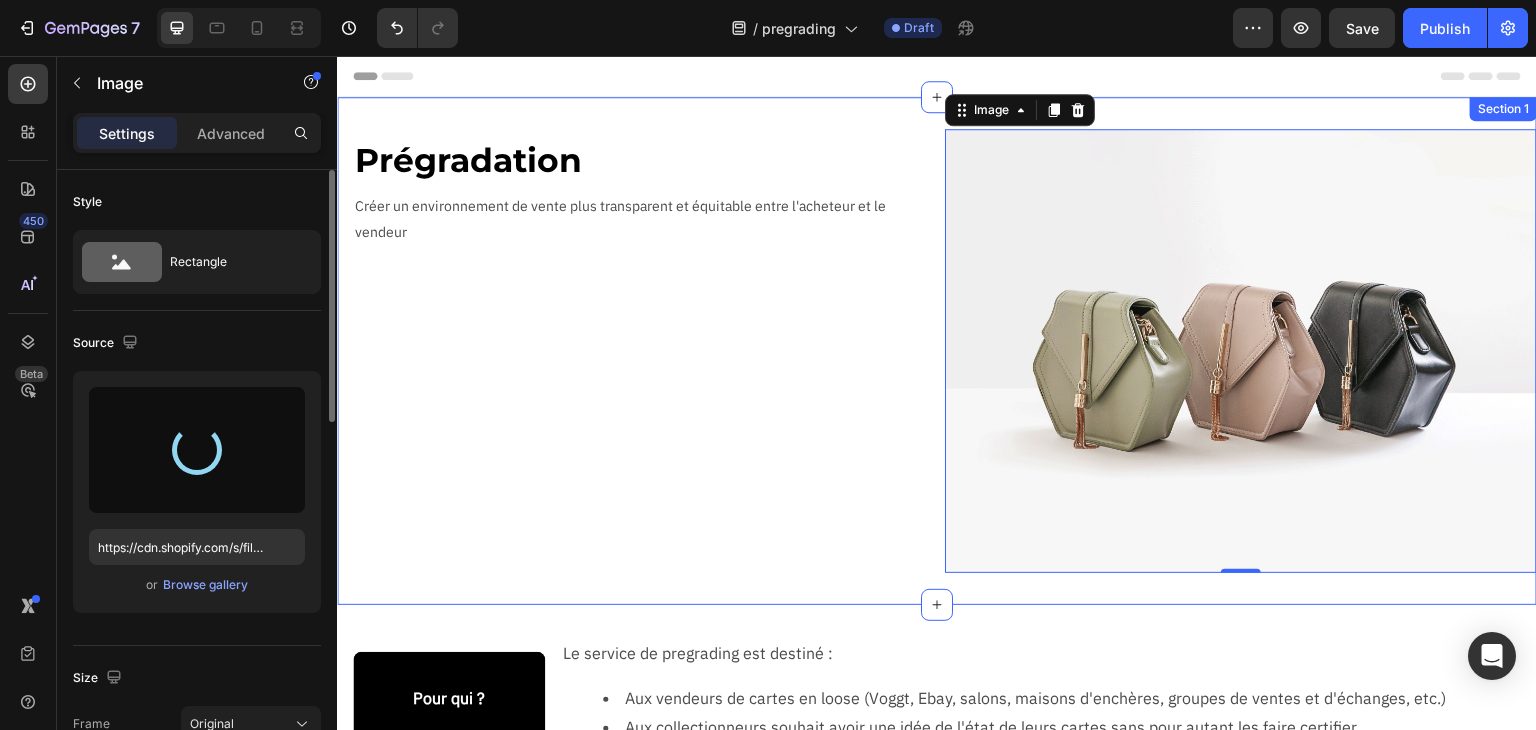 type on "https://cdn.shopify.com/s/files/1/0731/1415/7383/files/gempages_577542015504351971-cae7a1e9-cbe5-4296-bf10-58950fb5e1fa.jpg" 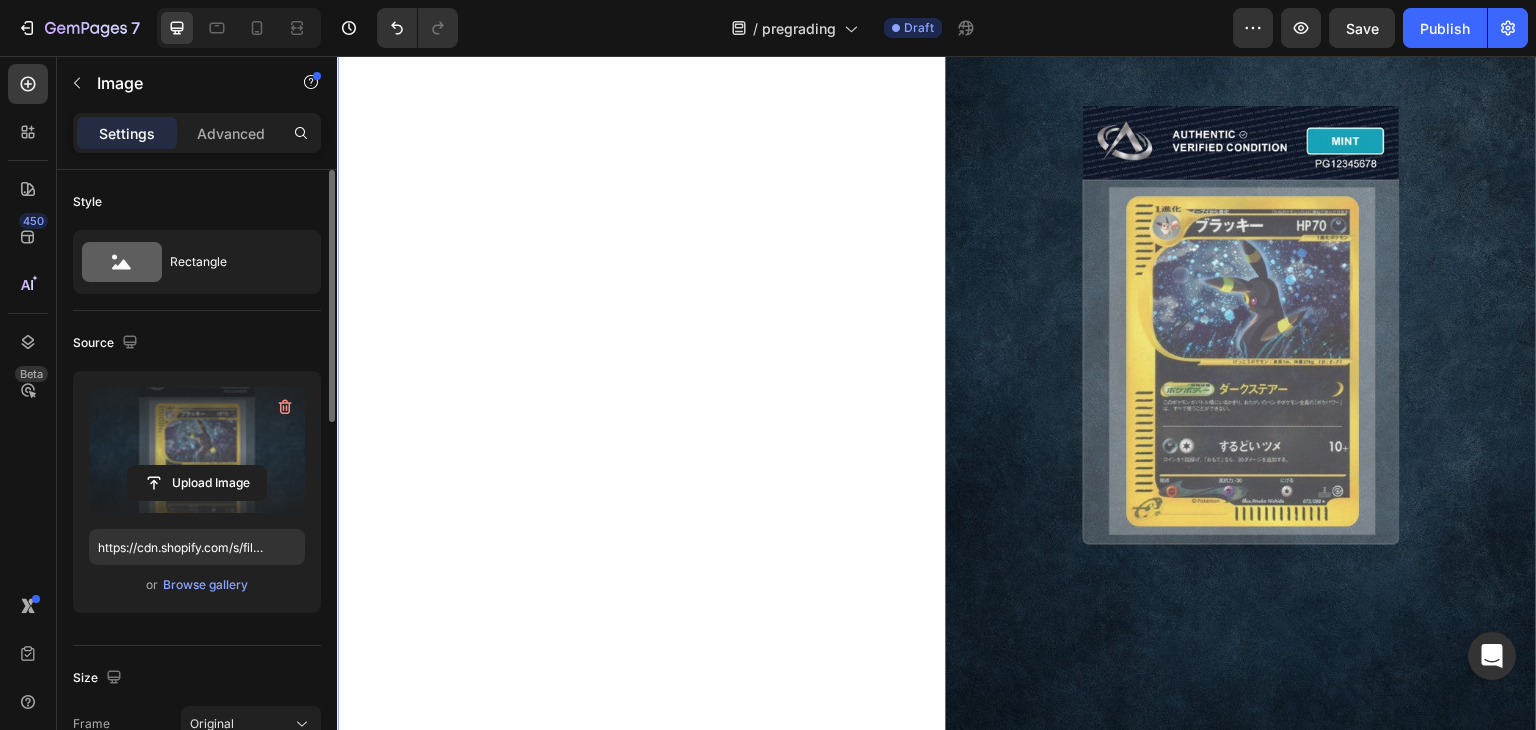 scroll, scrollTop: 400, scrollLeft: 0, axis: vertical 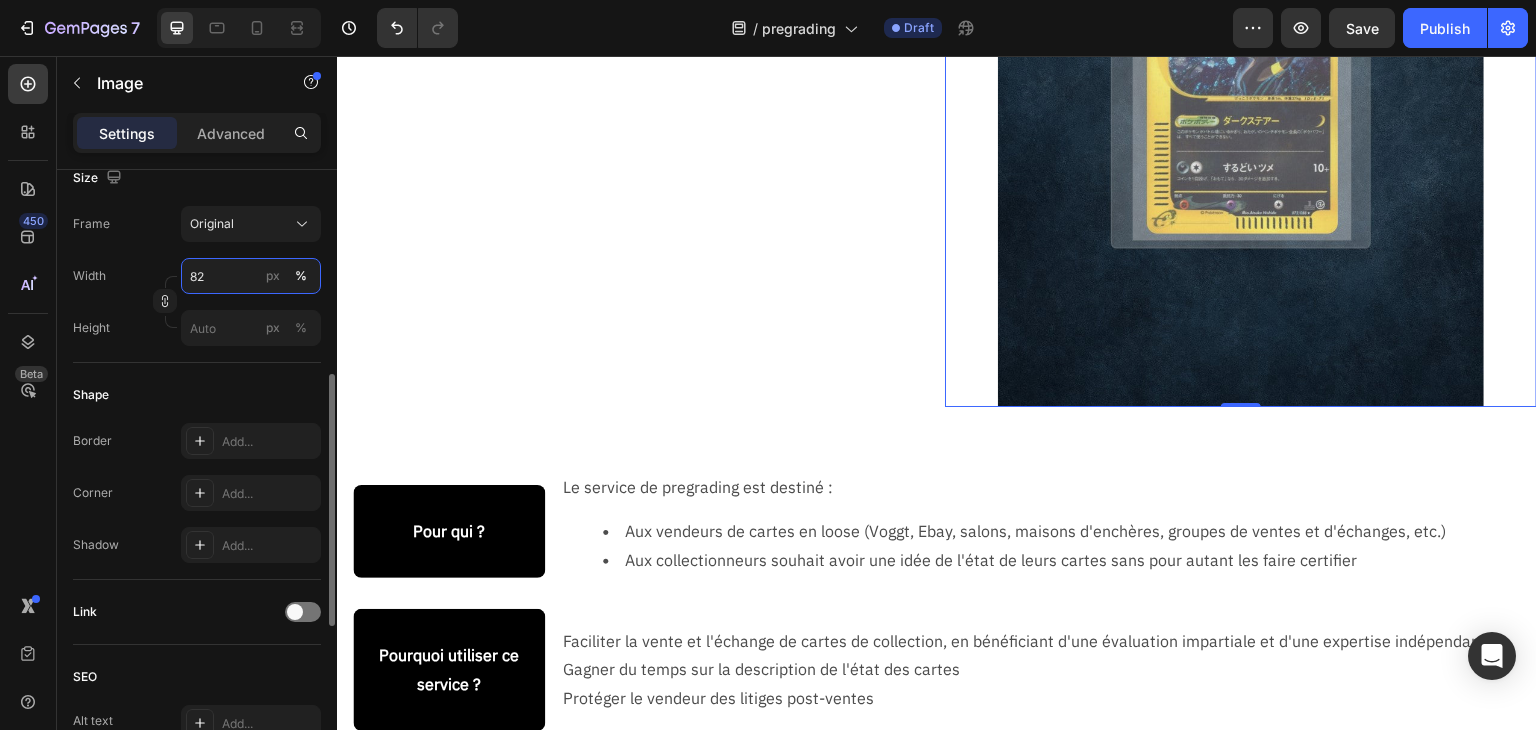 type on "8" 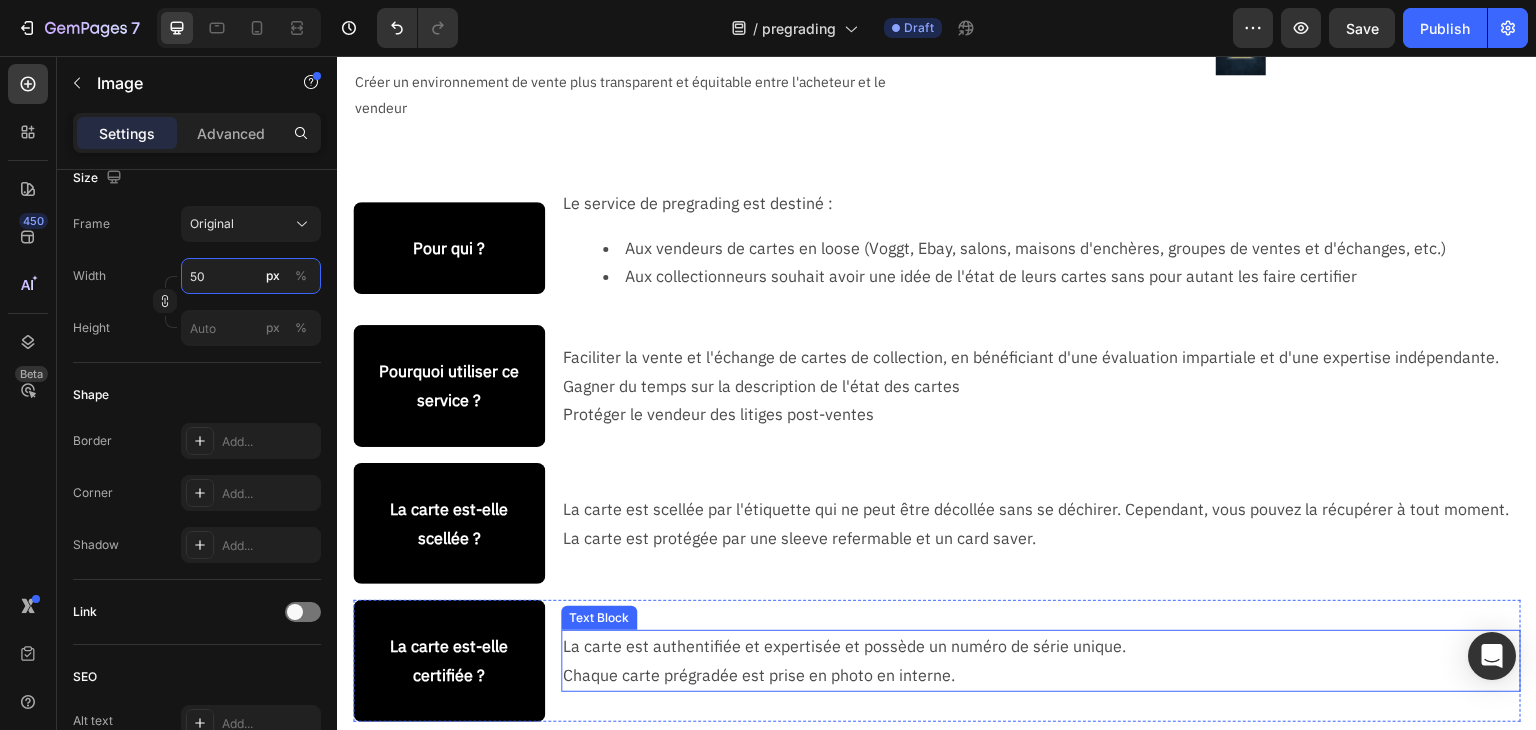 scroll, scrollTop: 0, scrollLeft: 0, axis: both 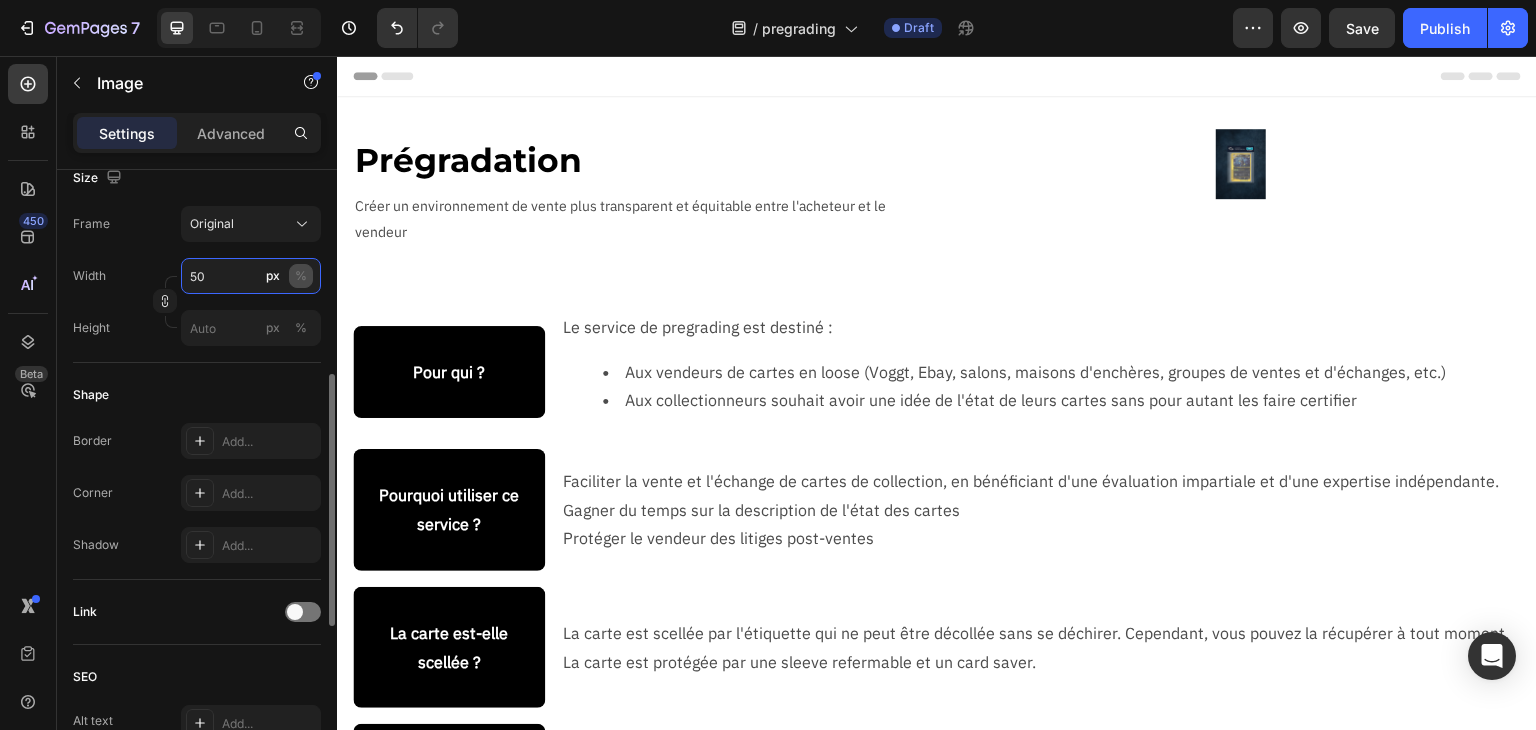 type on "50" 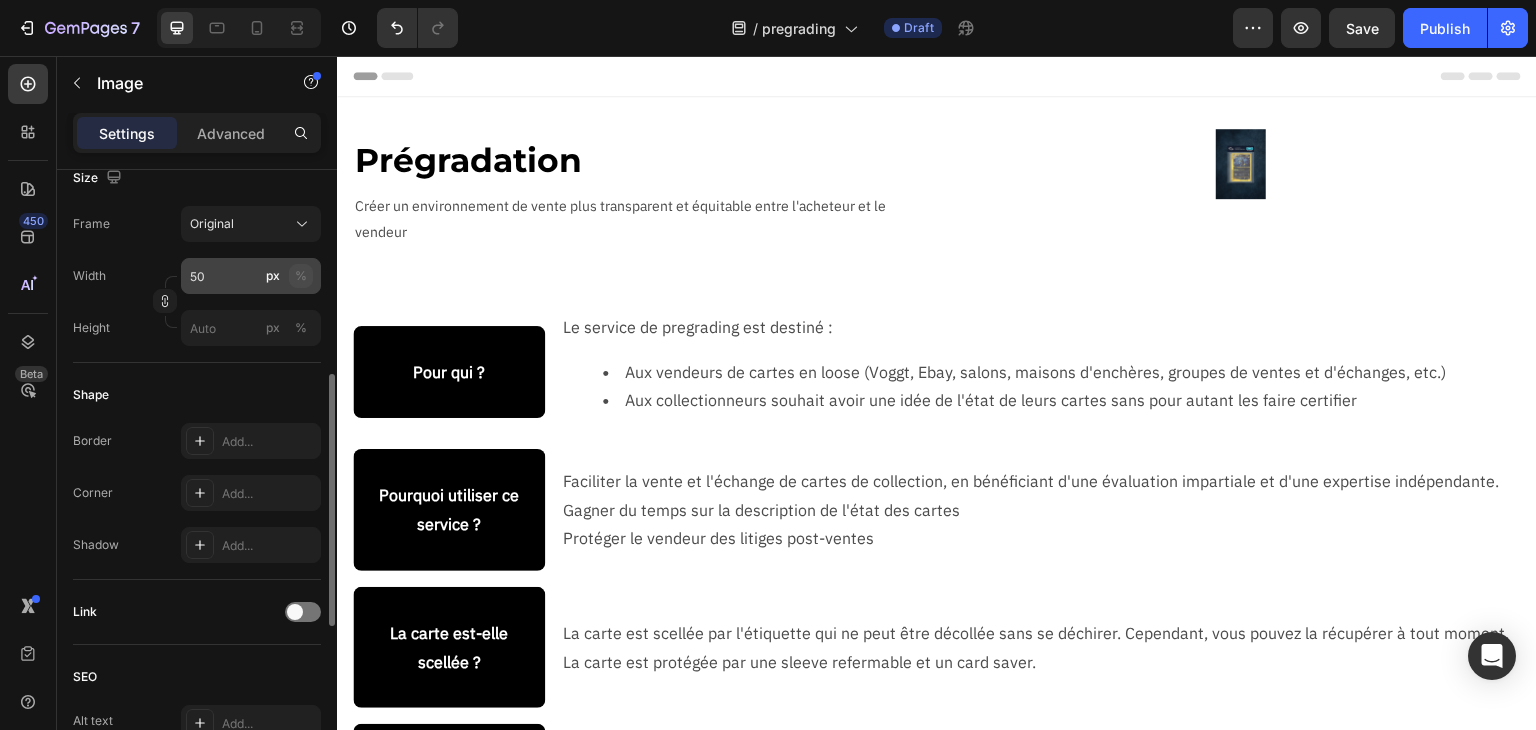 click on "%" 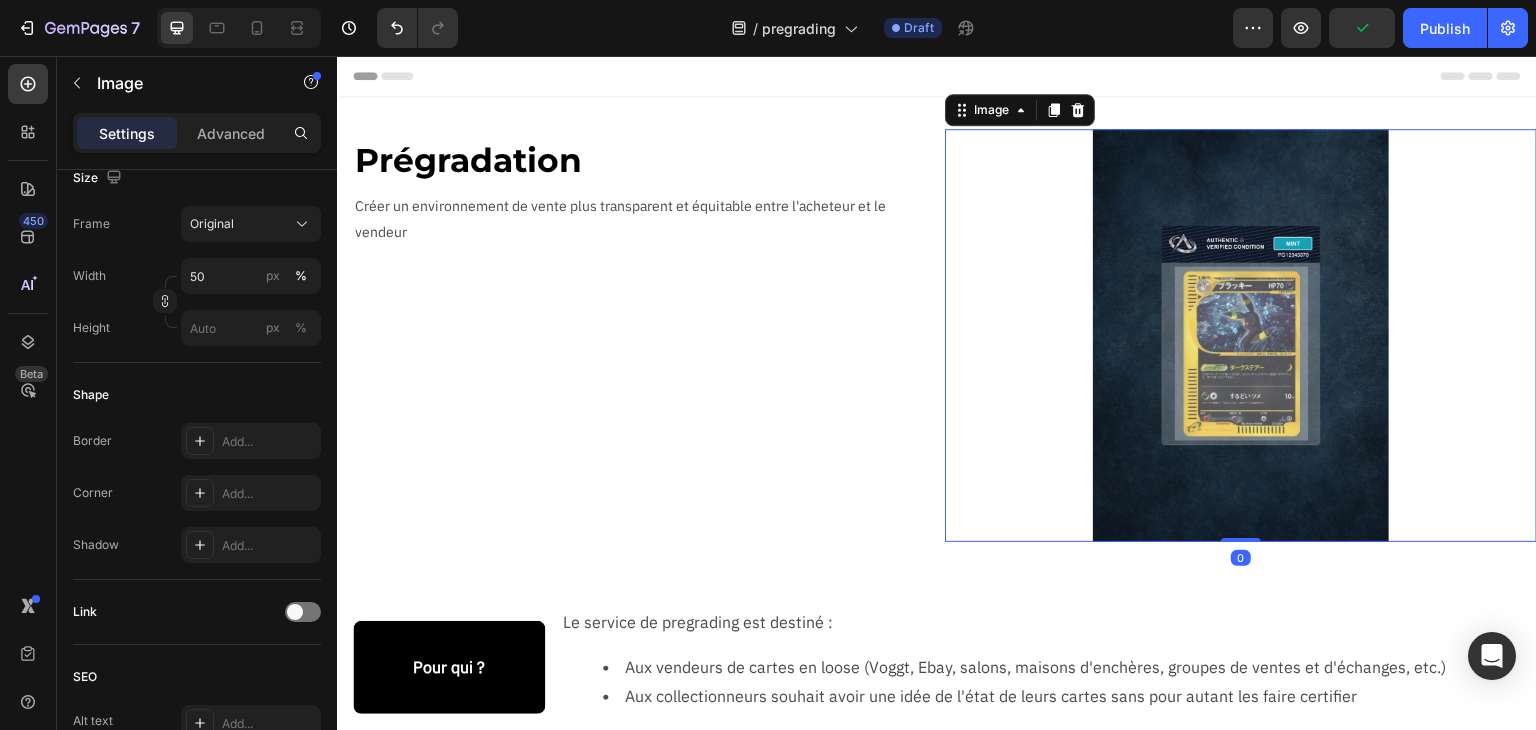 click at bounding box center [1241, 335] 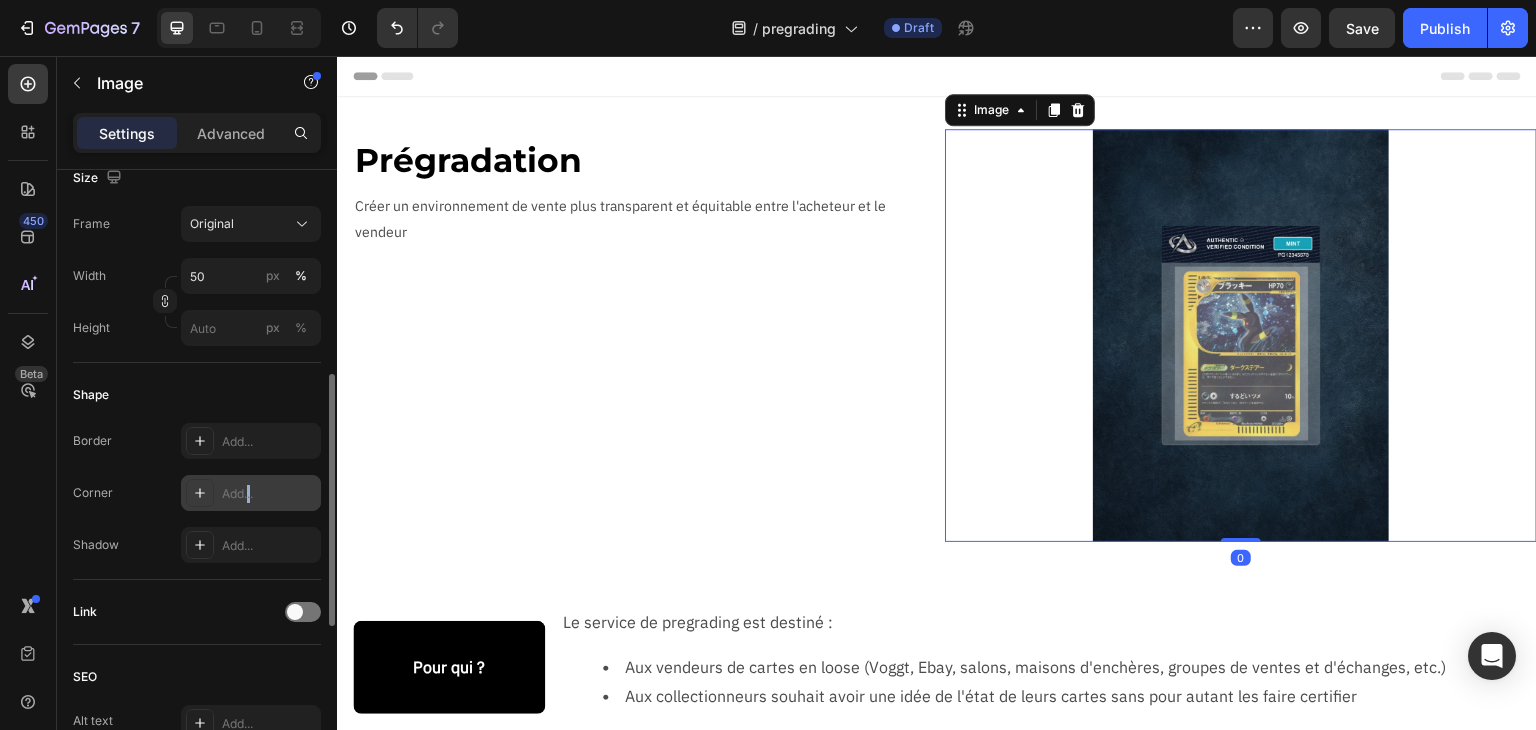 click on "Add..." at bounding box center (269, 494) 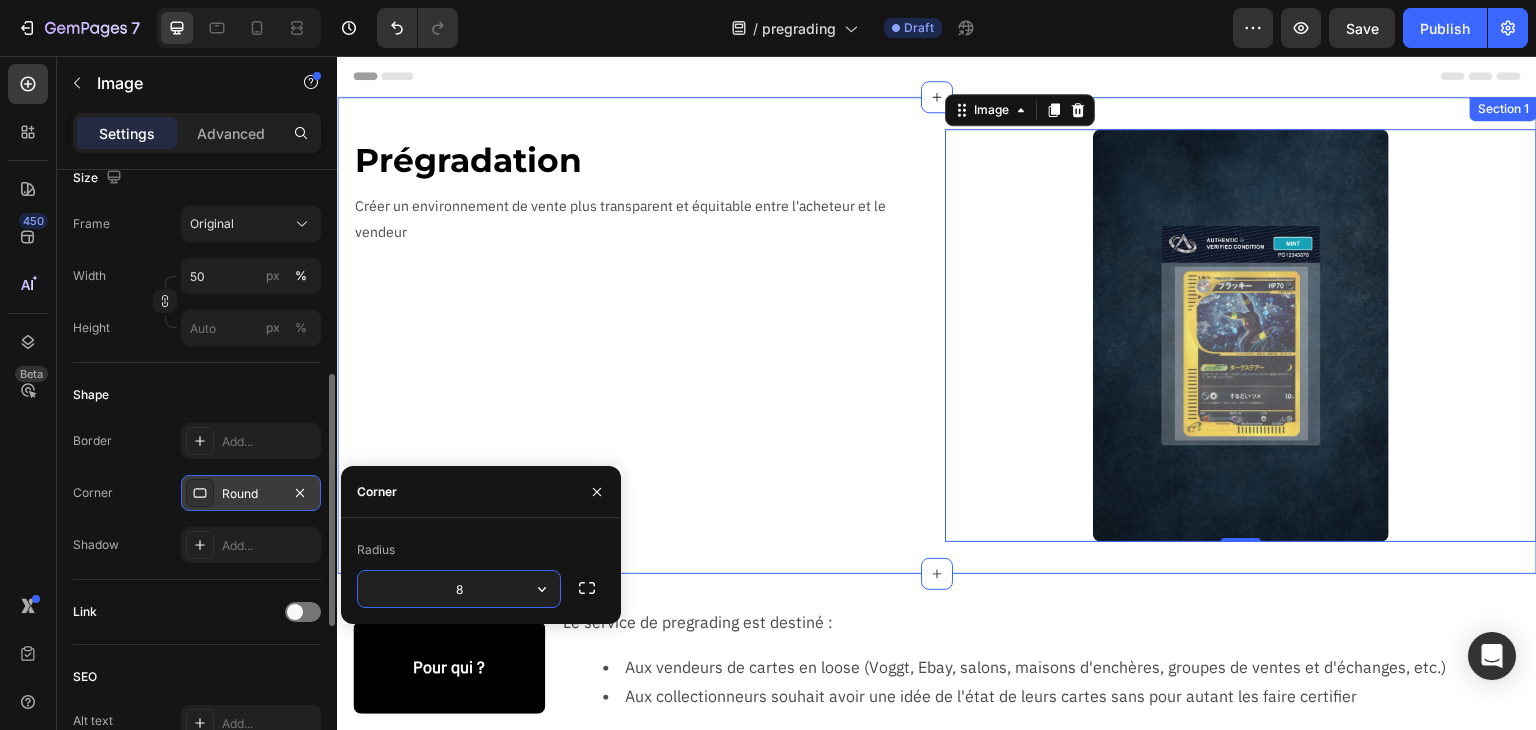 click on "Prégradation Text Block Créer un environnement de vente plus transparent et équitable entre l'acheteur et le vendeur Text Block Row" at bounding box center (633, 335) 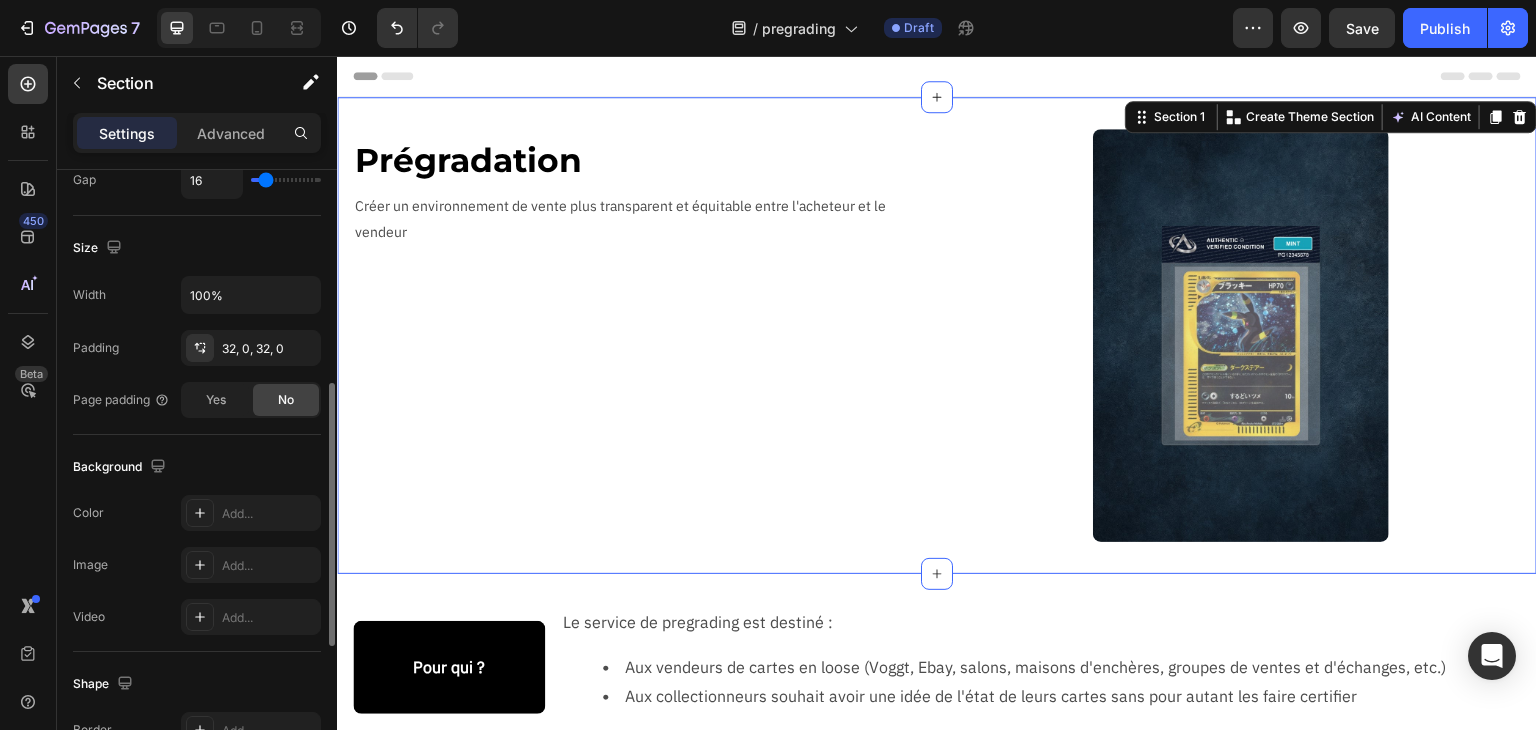 scroll, scrollTop: 0, scrollLeft: 0, axis: both 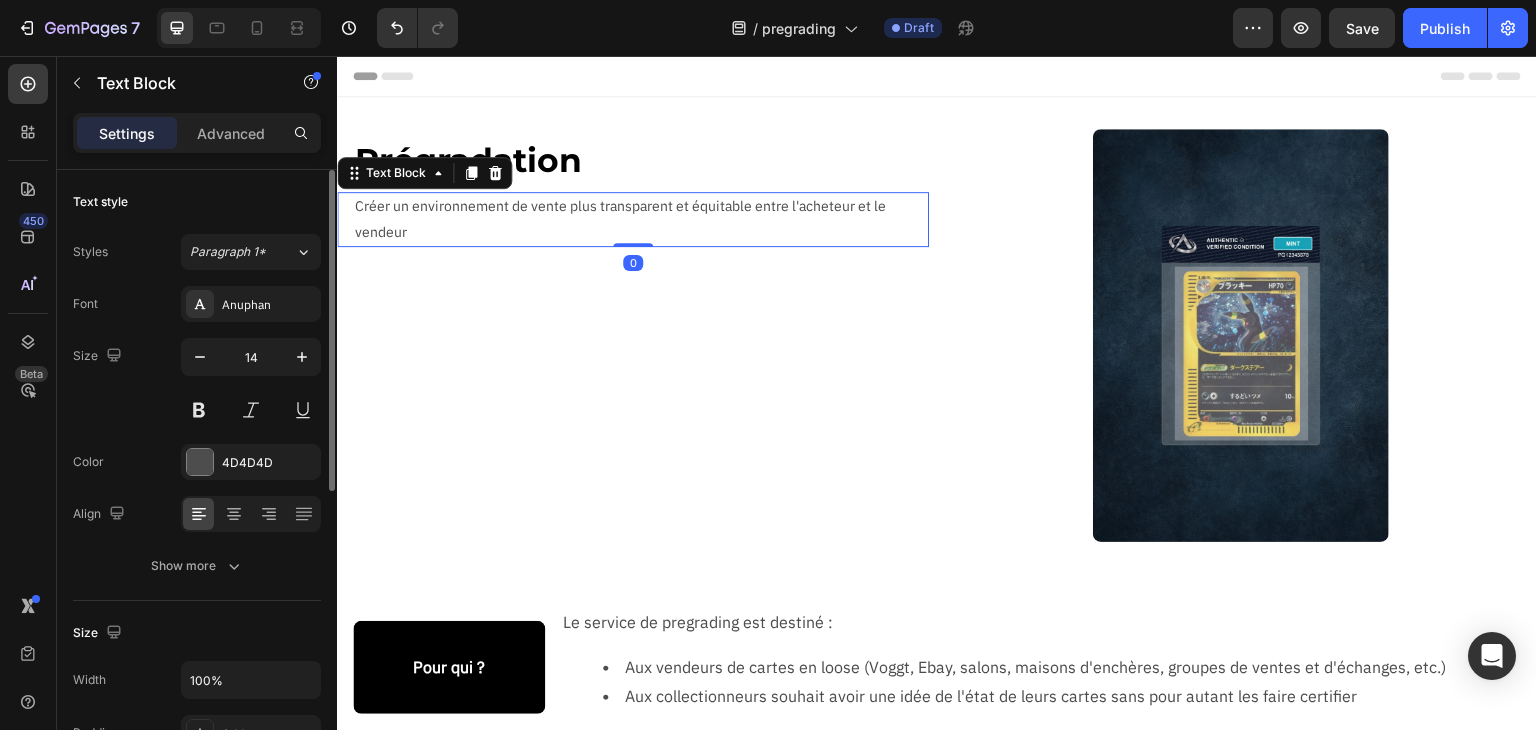 click on "Créer un environnement de vente plus transparent et équitable entre l'acheteur et le vendeur" at bounding box center [641, 219] 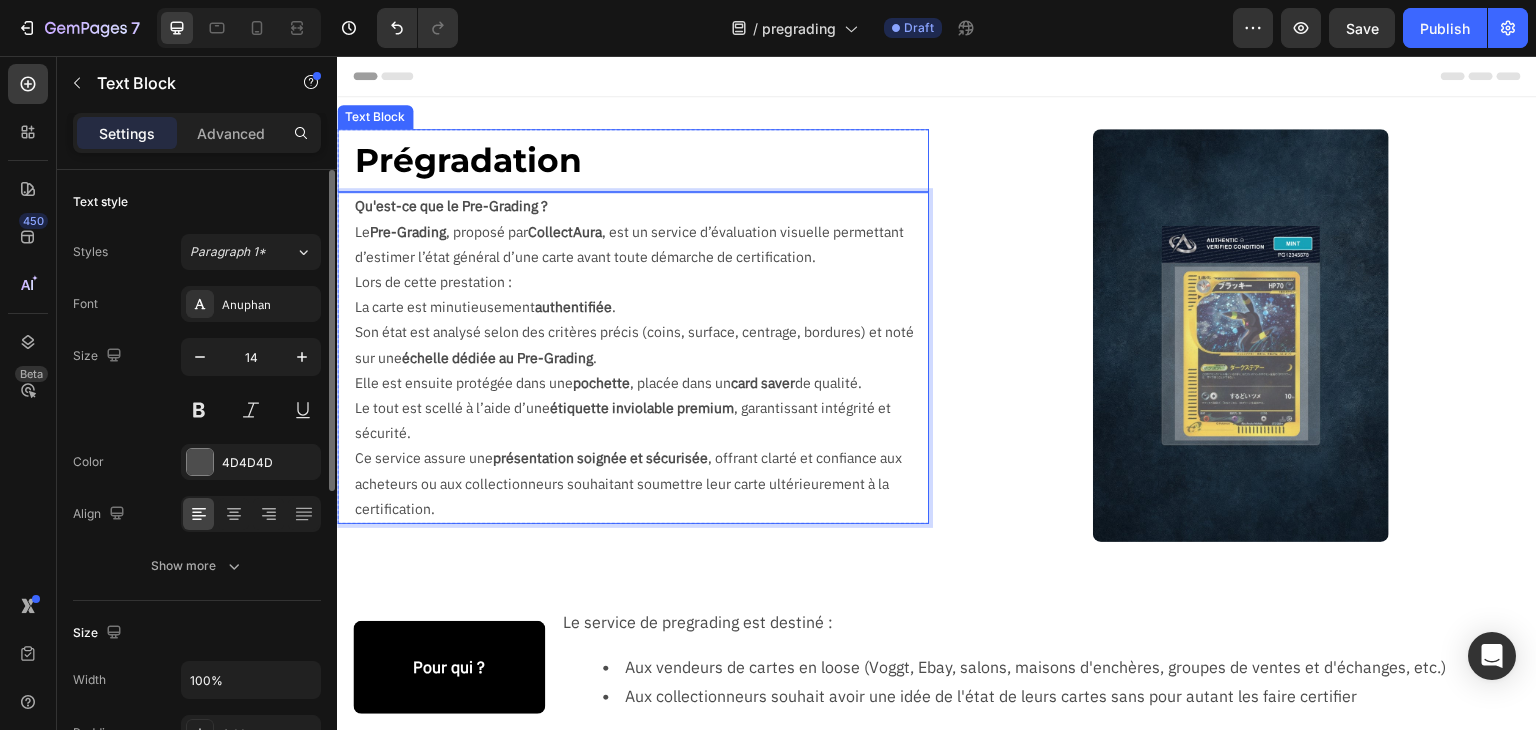 click on "Qu'est-ce que le Pre-Grading ?" at bounding box center [451, 206] 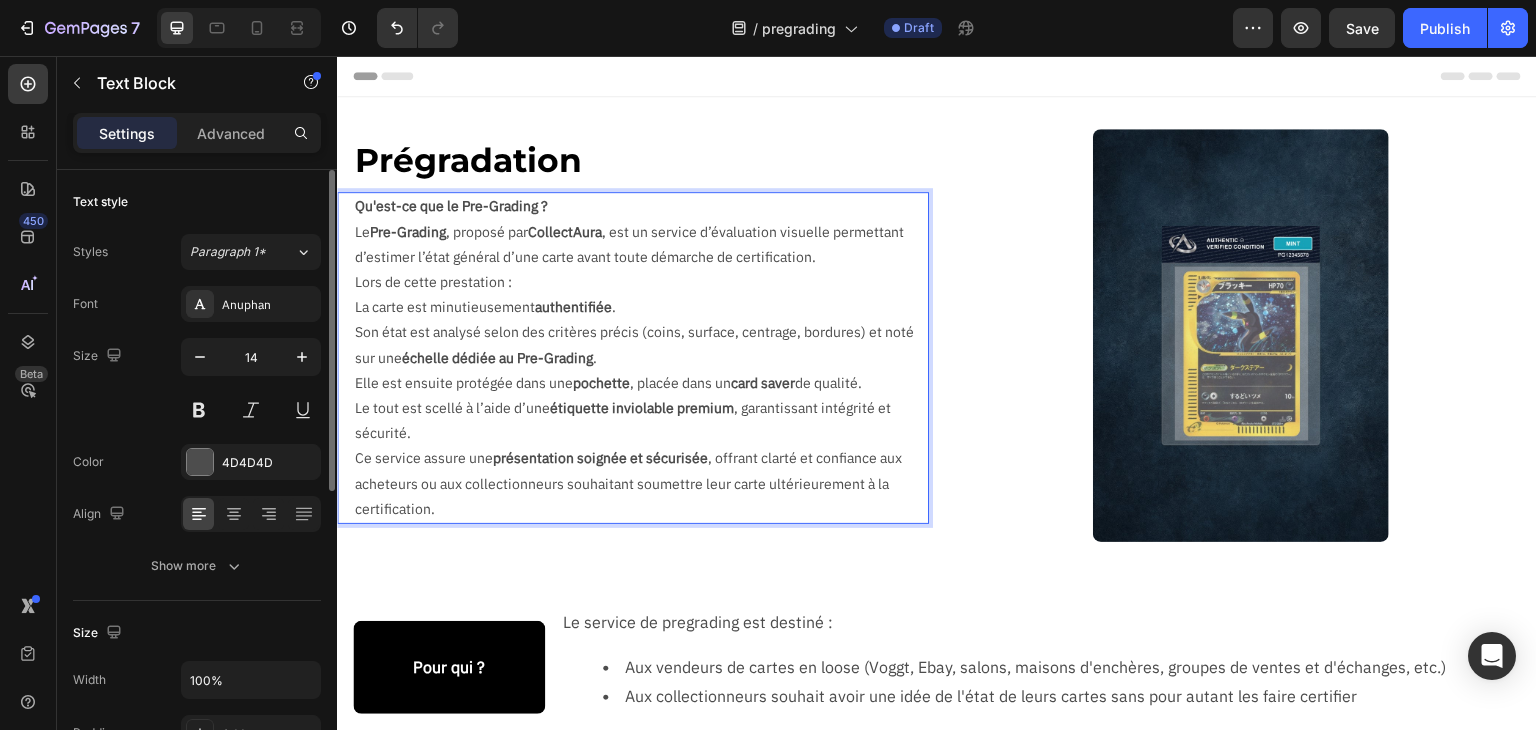 click on "Son état est analysé selon des critères précis (coins, surface, centrage, bordures) et noté sur une  échelle dédiée au Pre-Grading ." at bounding box center (641, 345) 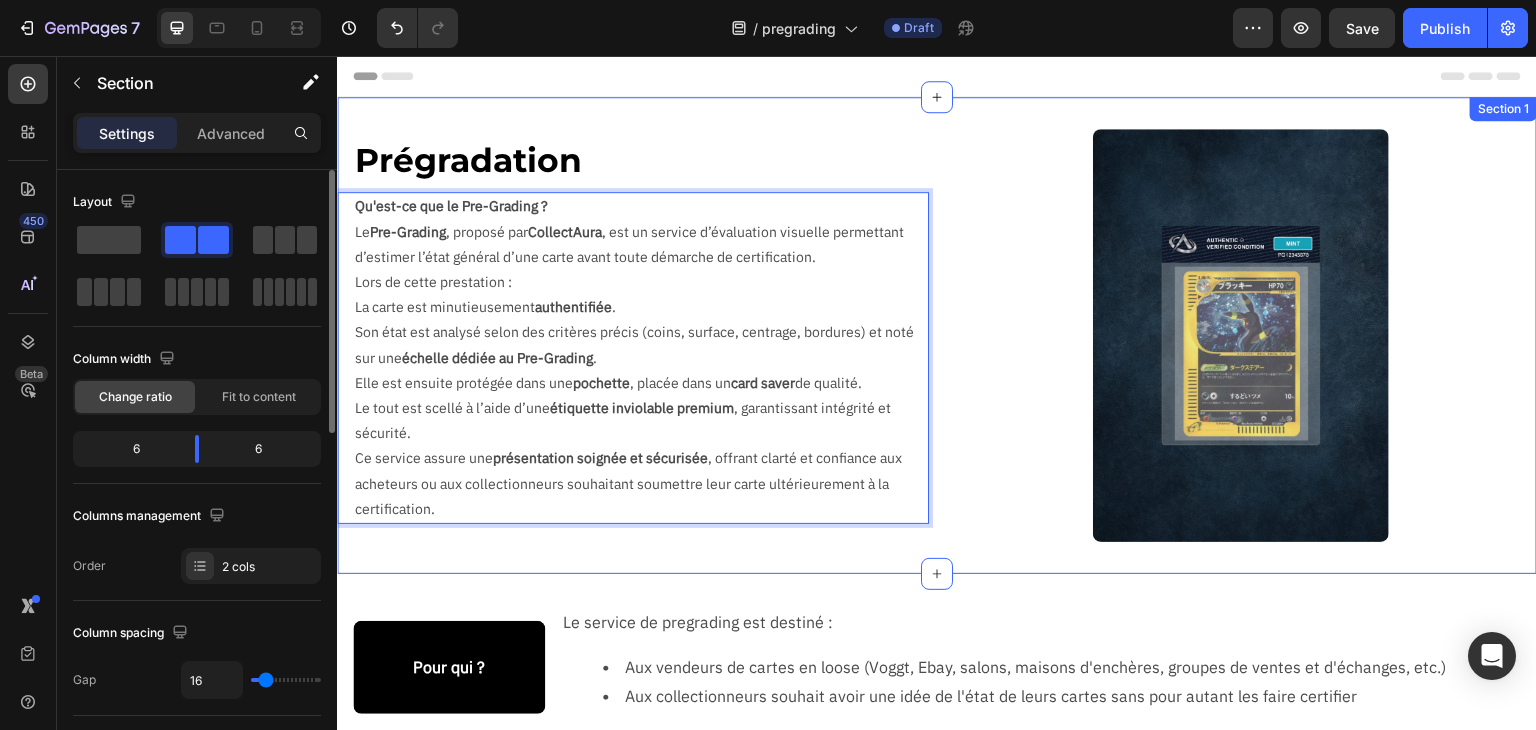 click on "Prégradation Text Block Qu'est-ce que le Pre-Grading ? Le Pre-Grading , proposé par CollectAura , est un service d’évaluation visuelle permettant d’estimer l’état général d’une carte avant toute démarche de certification. Lors de cette prestation : La carte est minutieusement authentifiée . Son état est analysé selon des critères précis (coins, surface, centrage, bordures) et noté sur une échelle dédiée au Pre-Grading . Elle est ensuite protégée dans une pochette , placée dans un card saver de qualité. Le tout est scellé à l’aide d’une étiquette inviolable premium , garantissant intégrité et sécurité. Ce service assure une présentation soignée et sécurisée , offrant clarté et confiance aux acheteurs ou aux collectionneurs souhaitant soumettre leur carte ultérieurement à la certification. Text Block 0 Row" at bounding box center (633, 335) 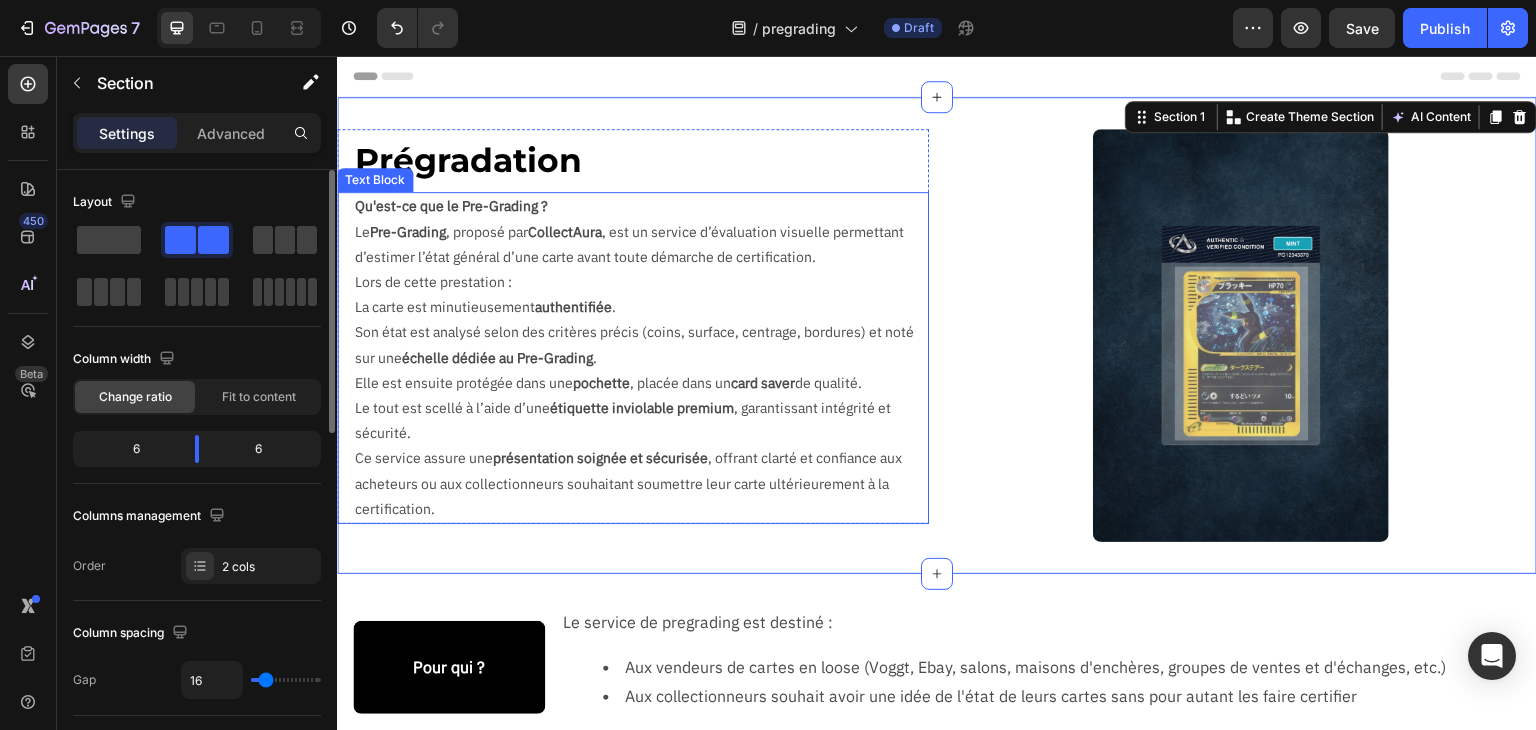 click on "échelle dédiée au Pre-Grading" at bounding box center [497, 358] 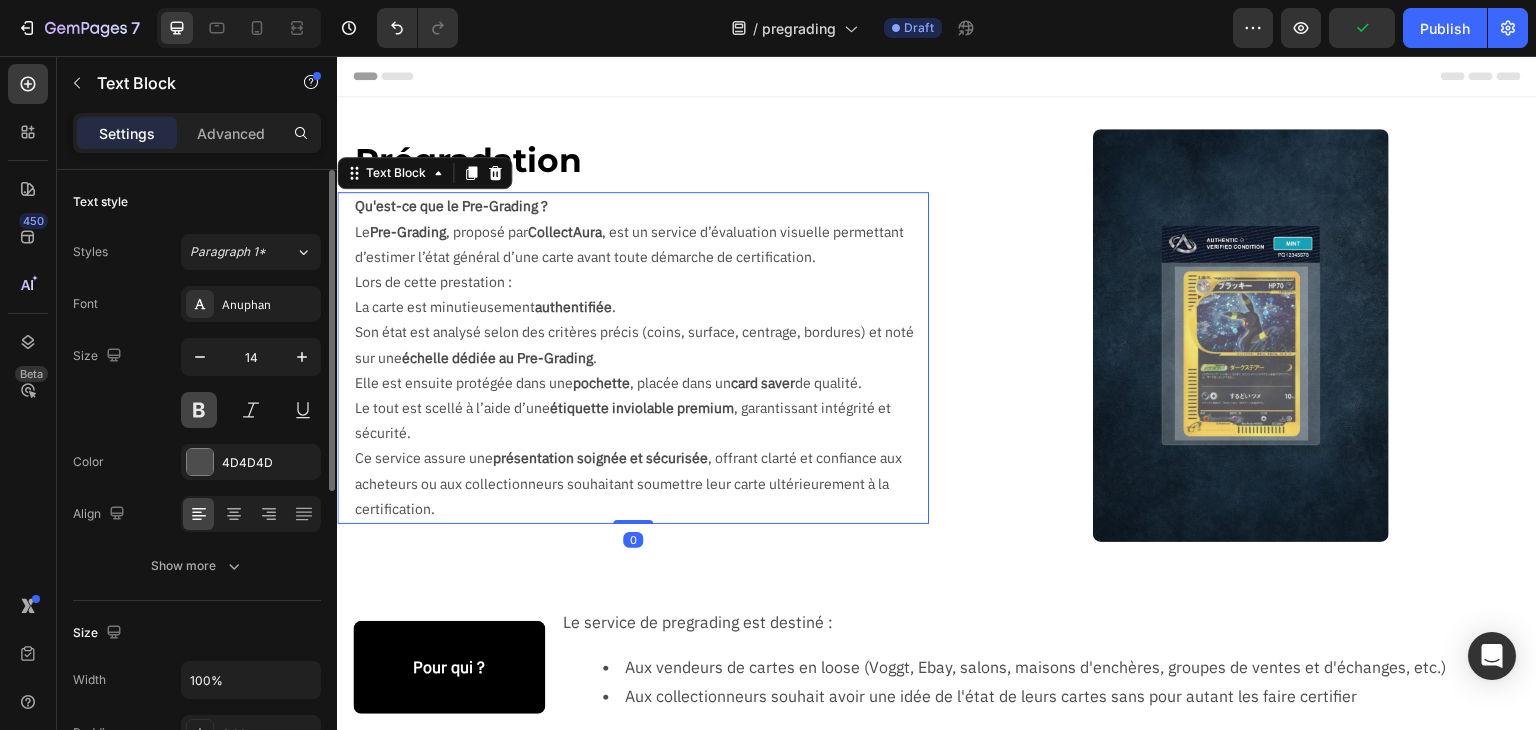 click at bounding box center [199, 410] 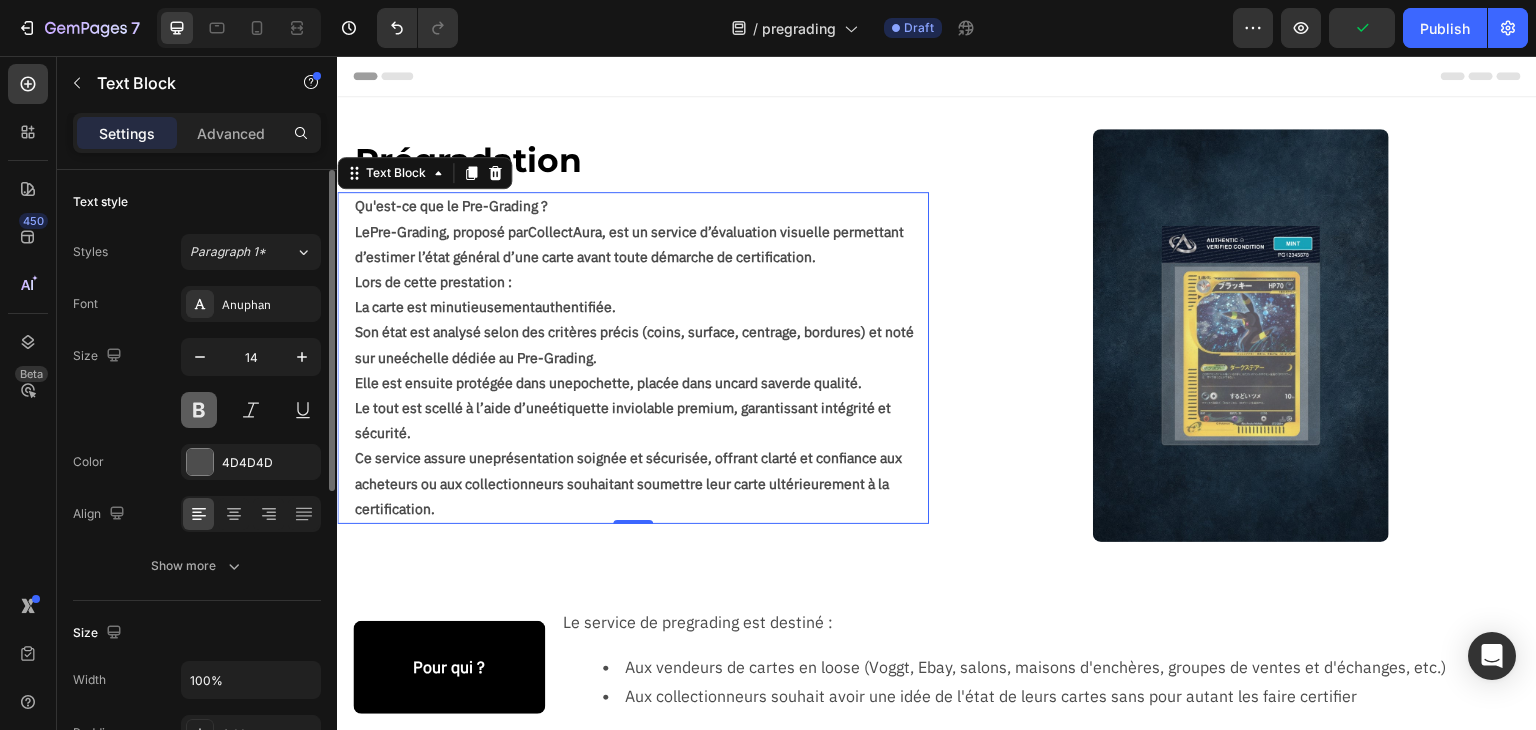 click at bounding box center [199, 410] 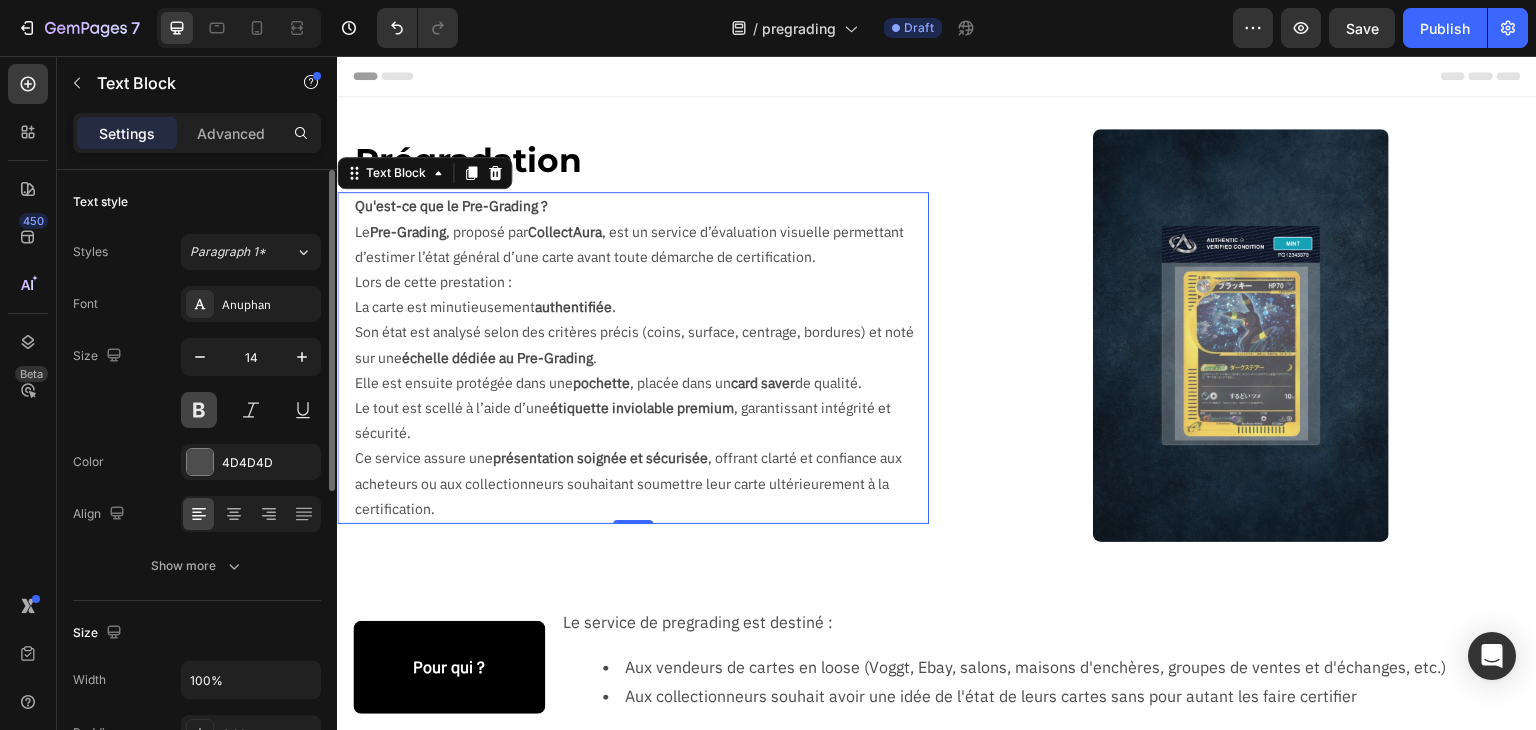 click at bounding box center (199, 410) 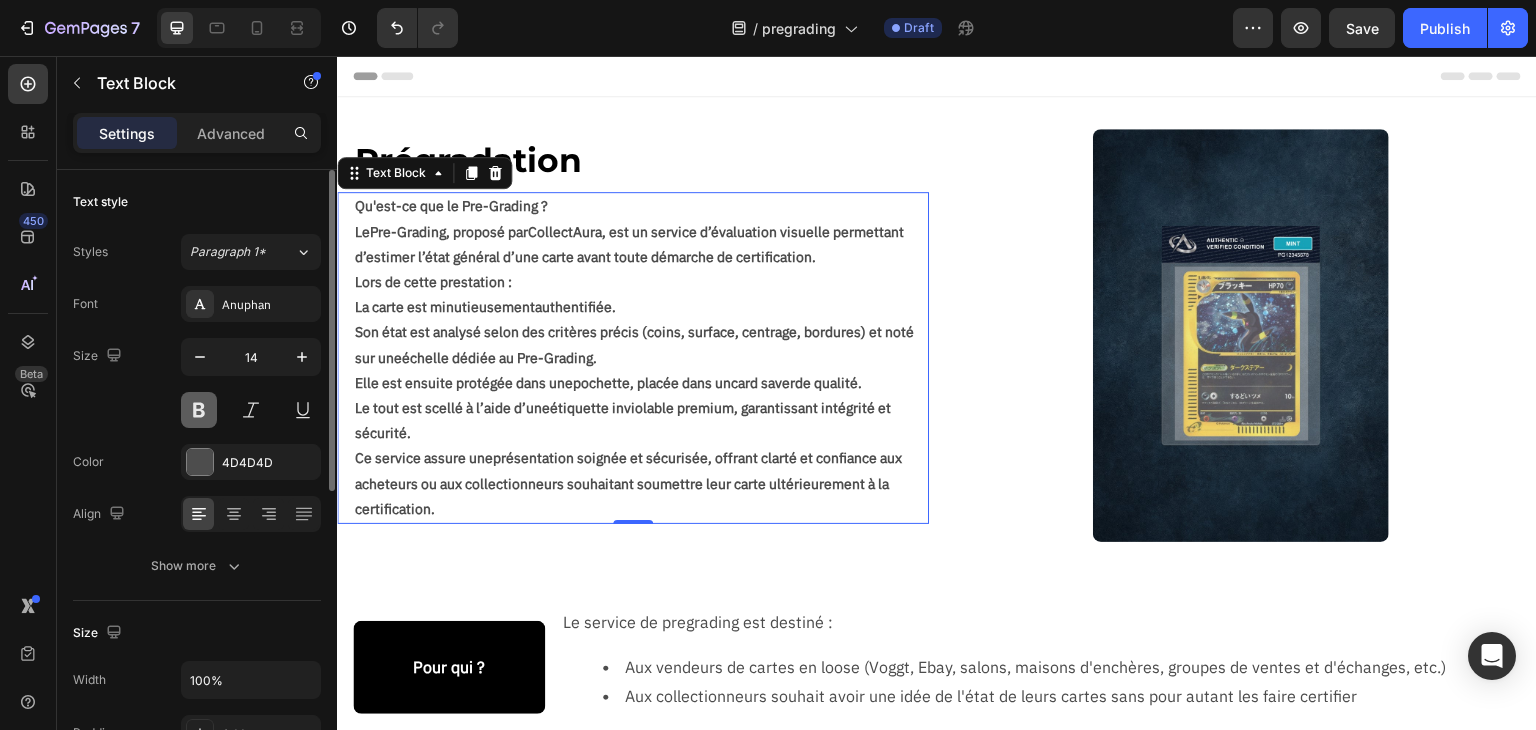 click at bounding box center (199, 410) 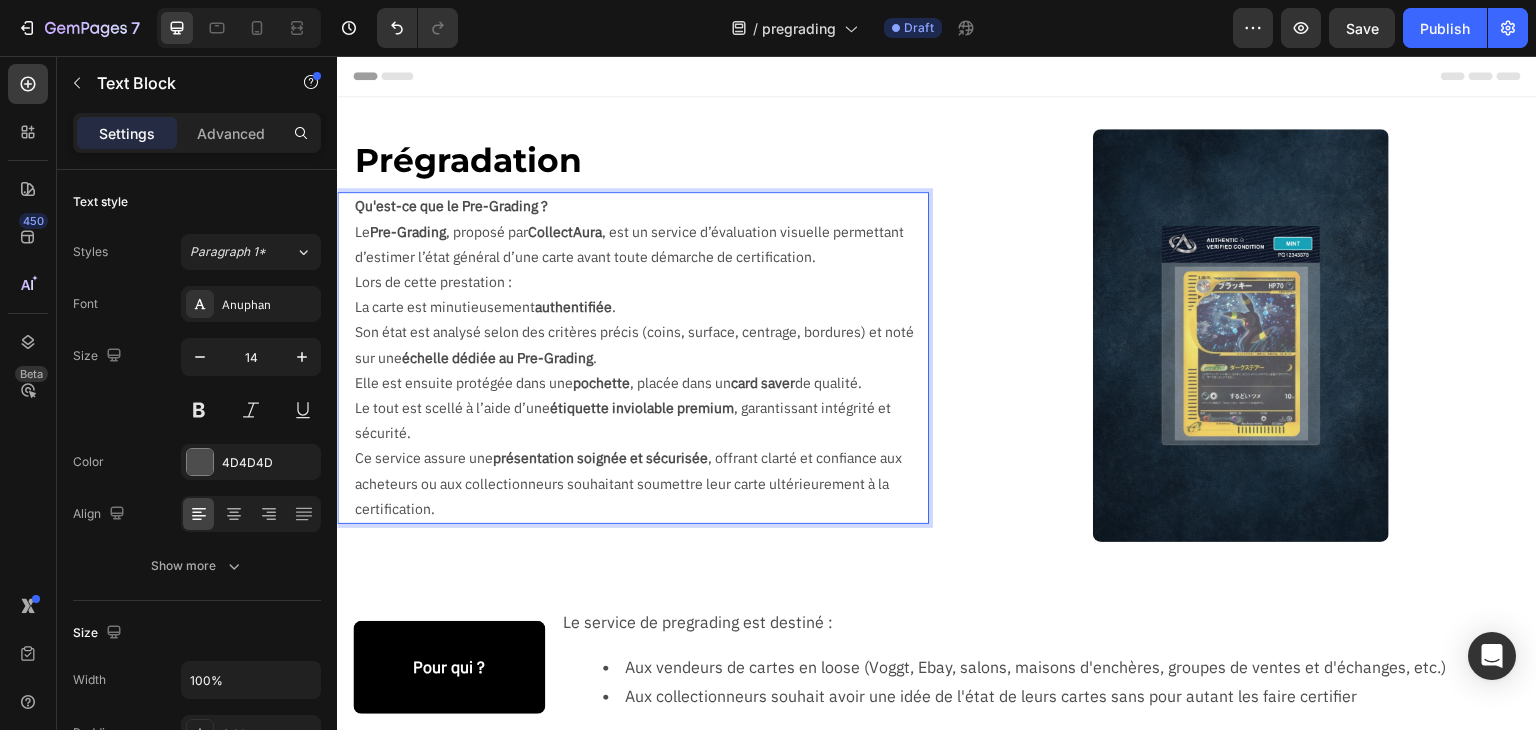 click on "Pre-Grading" at bounding box center (408, 232) 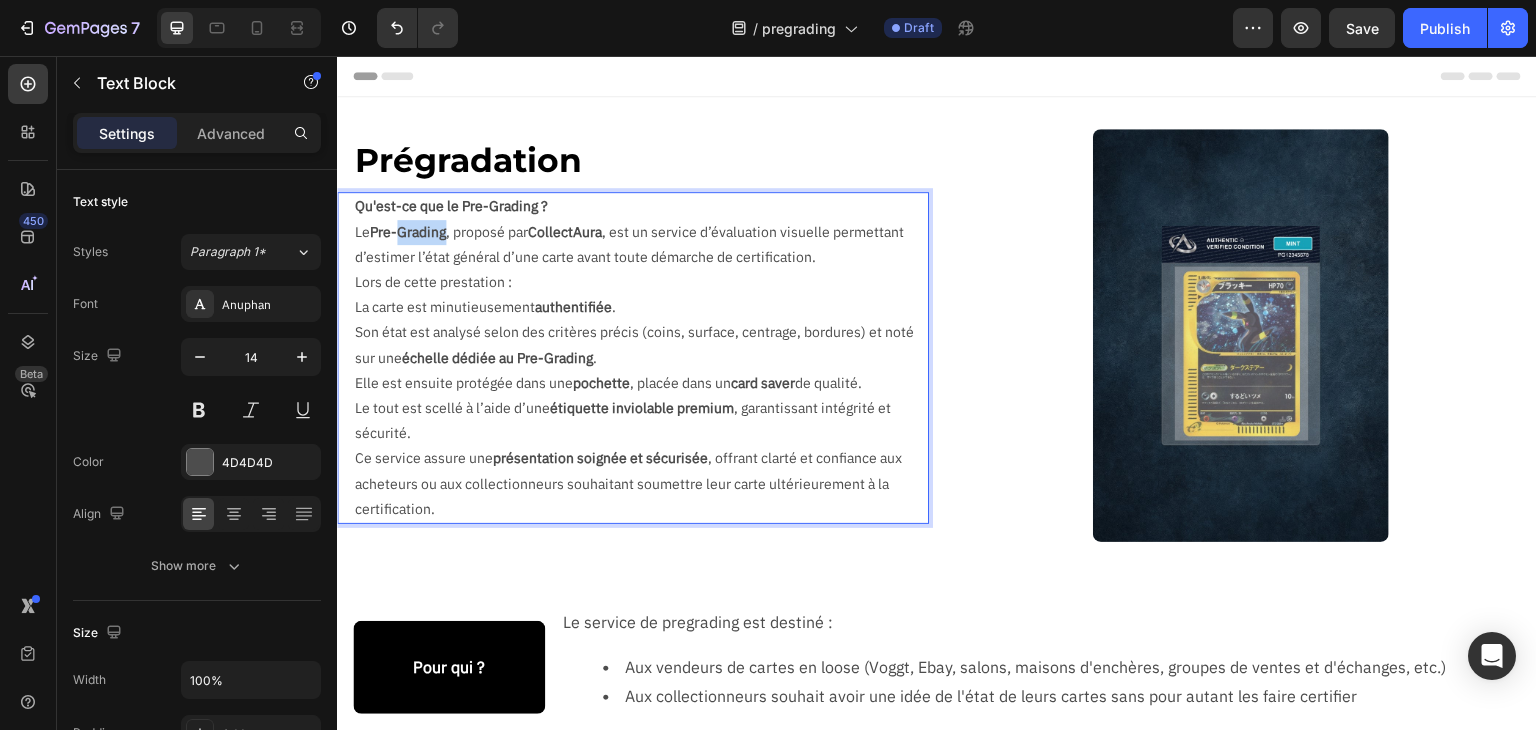 click on "Pre-Grading" at bounding box center [408, 232] 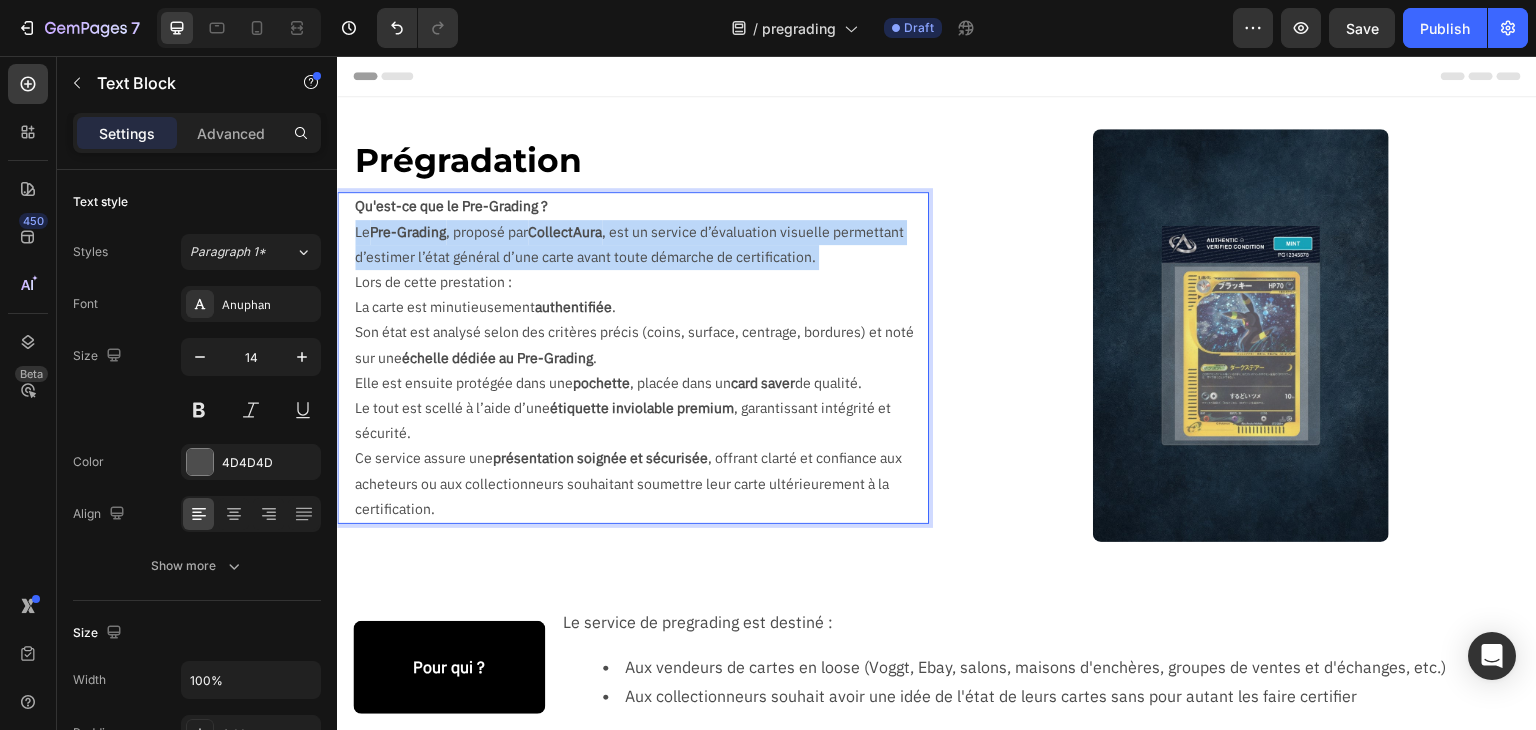 click on "Pre-Grading" at bounding box center (408, 232) 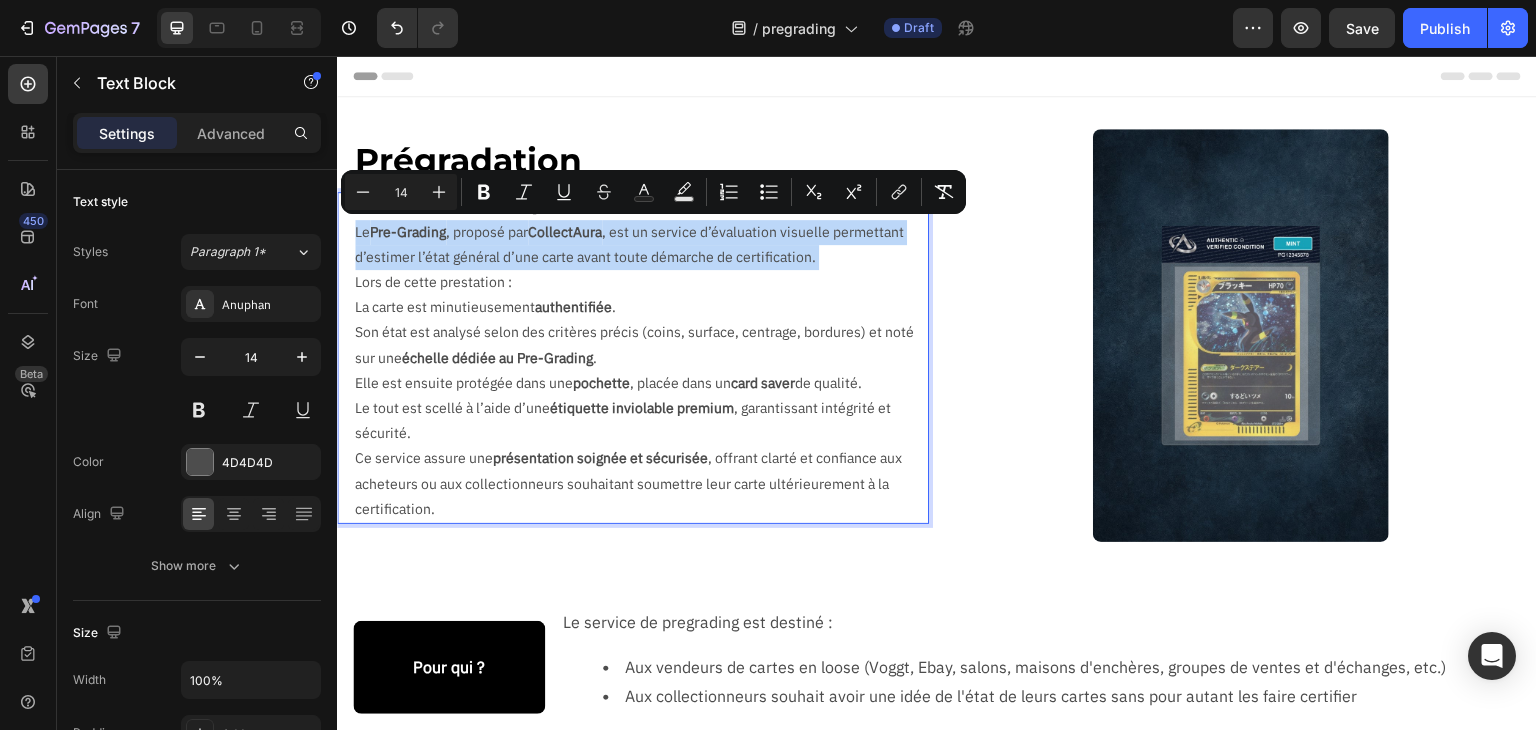 click on "Pre-Grading" at bounding box center (408, 232) 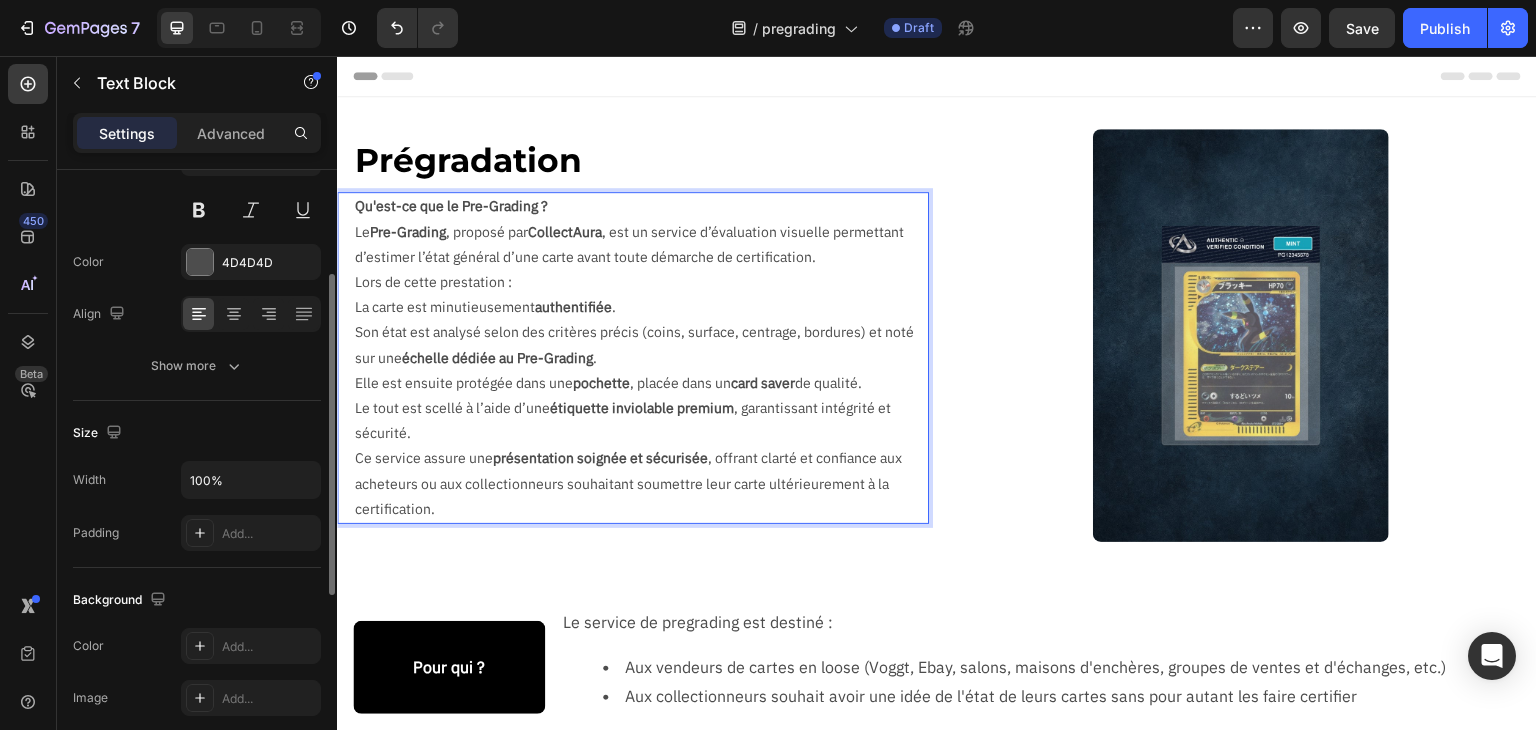 scroll, scrollTop: 100, scrollLeft: 0, axis: vertical 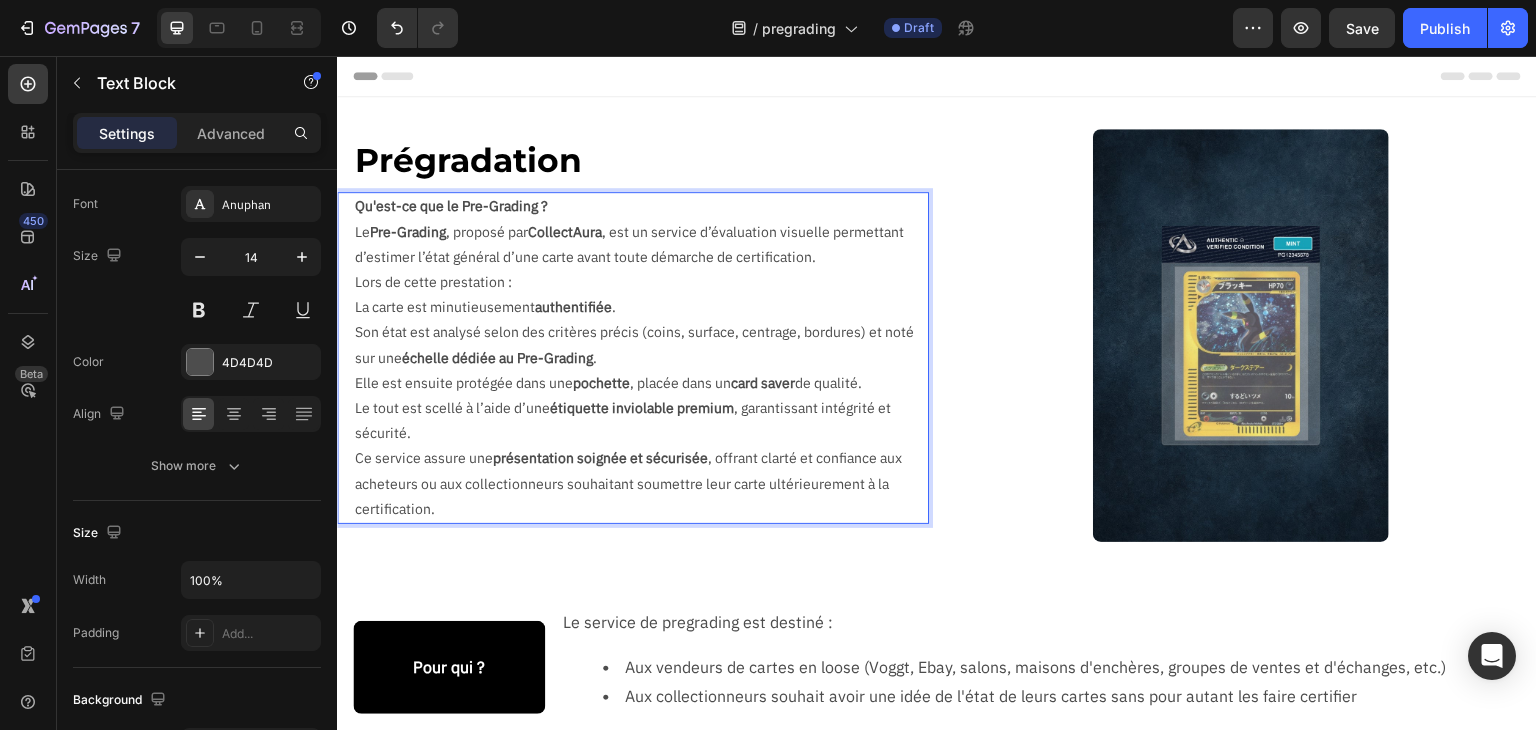 click on "Le  Pre-Grading , proposé par  CollectAura , est un service d’évaluation visuelle permettant d’estimer l’état général d’une carte avant toute démarche de certification." at bounding box center (641, 245) 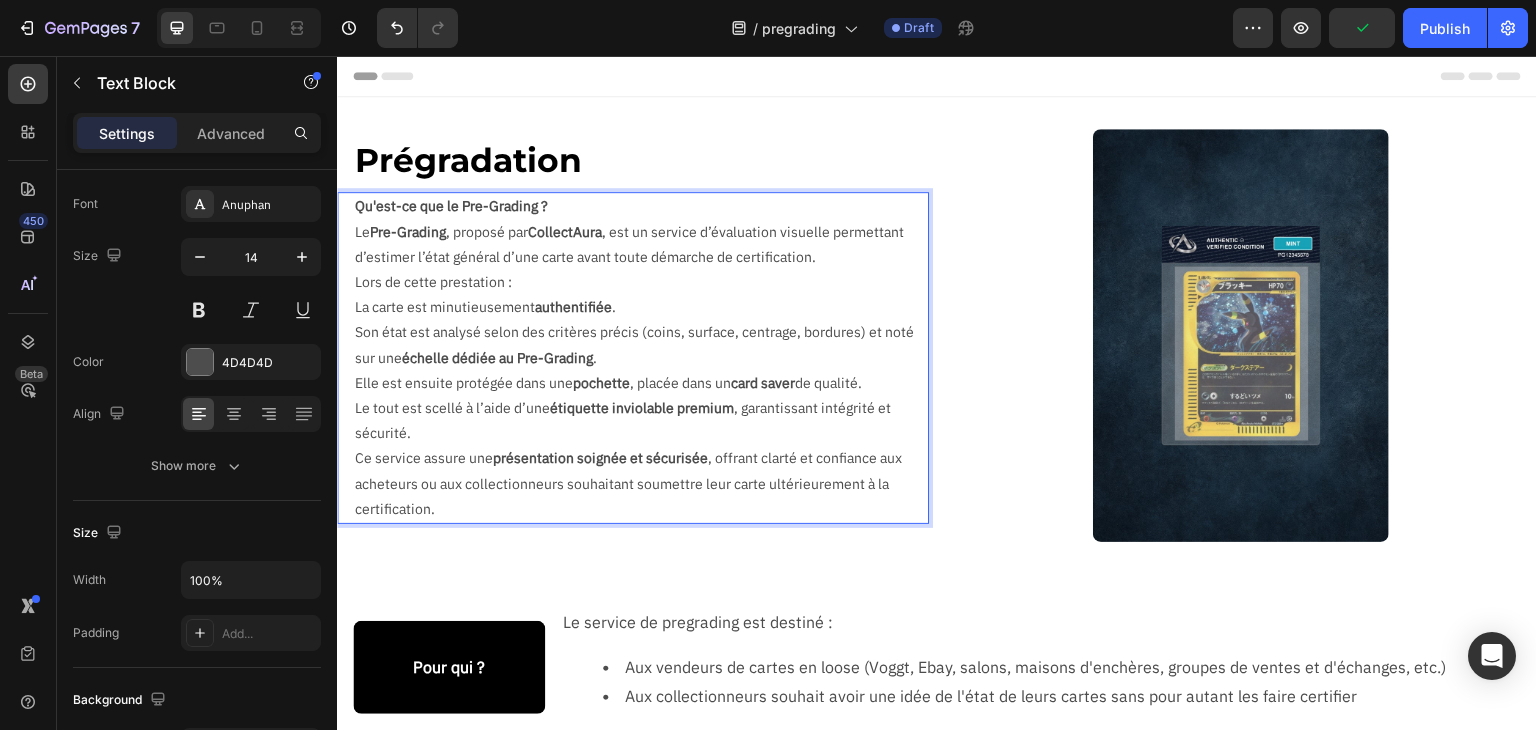 click on "Lors de cette prestation :" at bounding box center (641, 282) 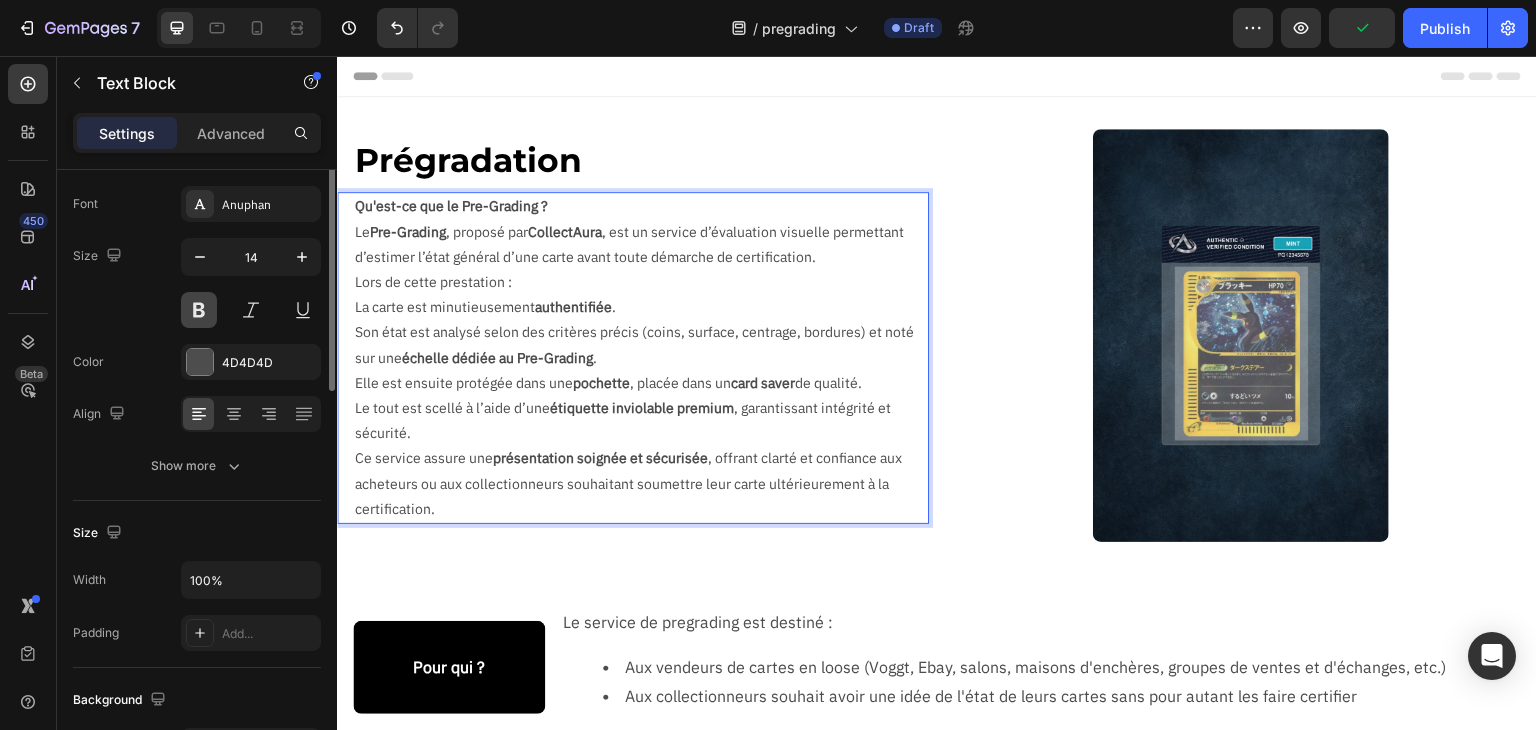 scroll, scrollTop: 0, scrollLeft: 0, axis: both 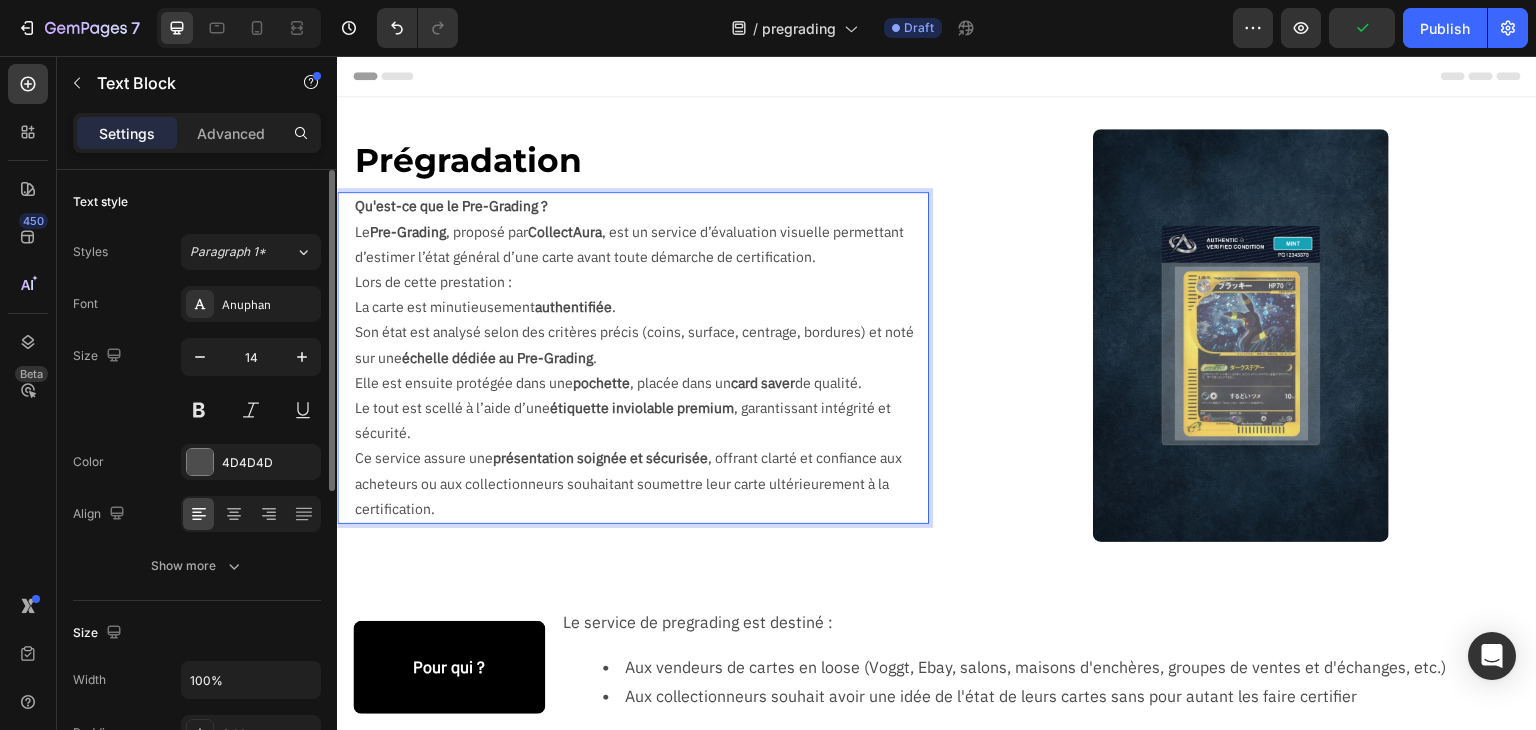 click on "La carte est minutieusement  authentifiée ." at bounding box center [641, 307] 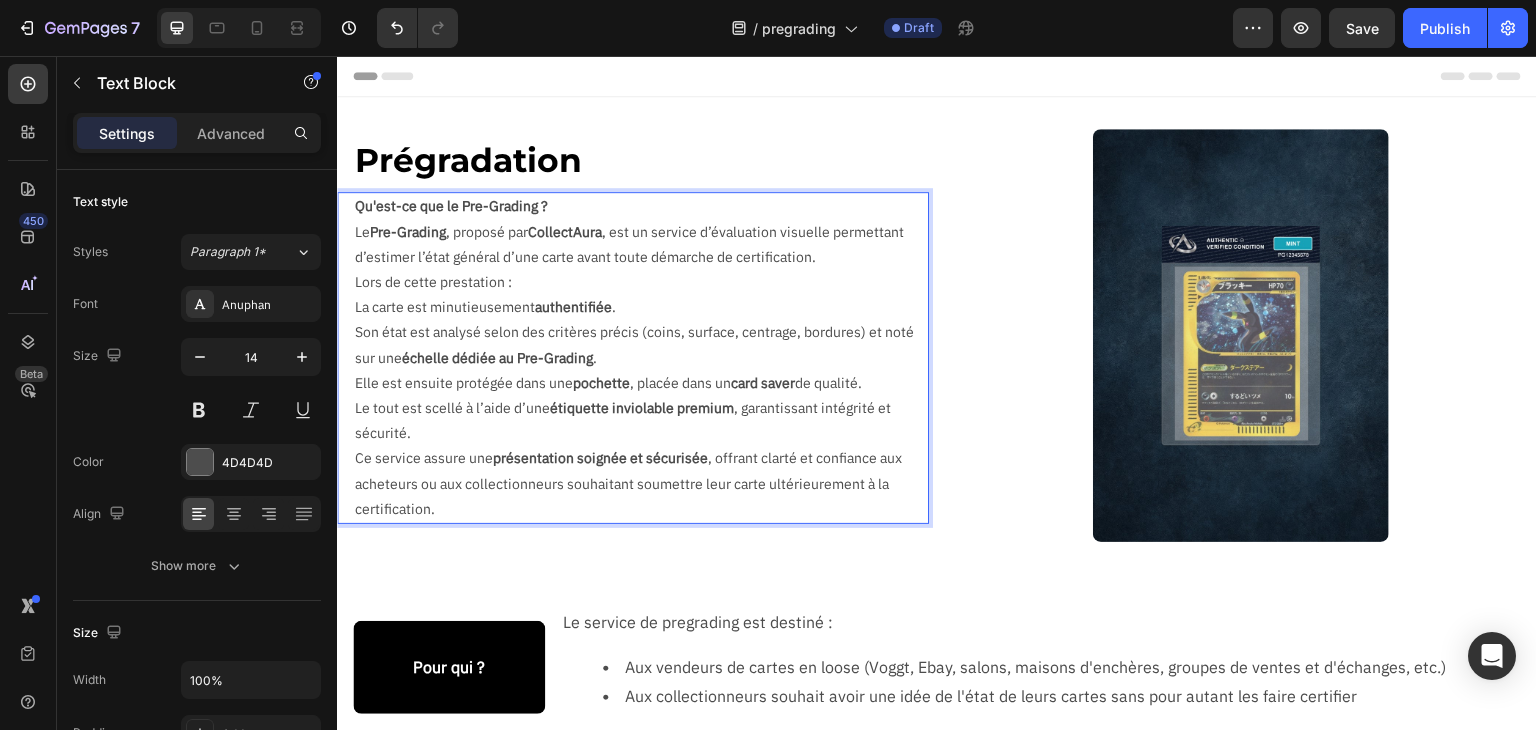 click on "Lors de cette prestation :" at bounding box center (641, 282) 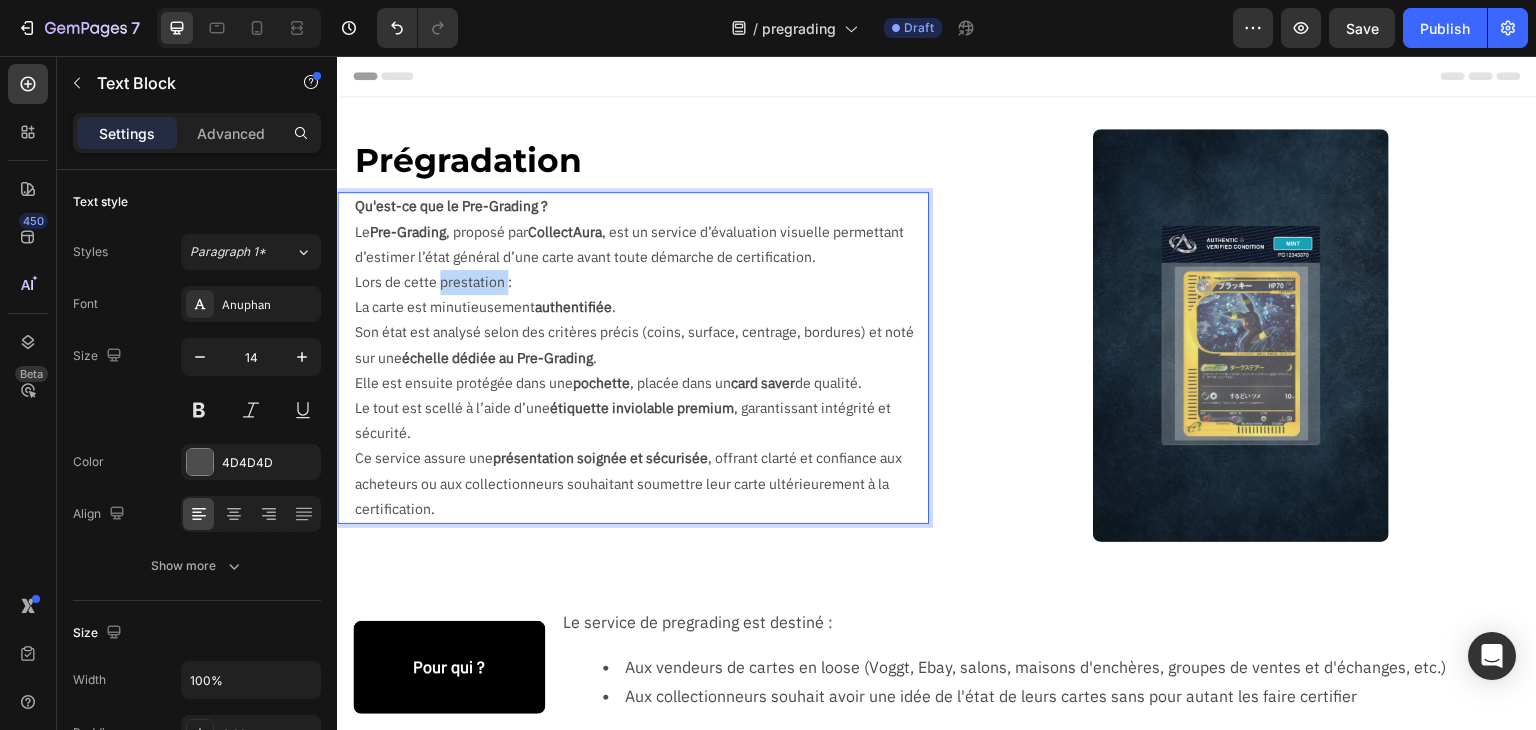 click on "Lors de cette prestation :" at bounding box center [641, 282] 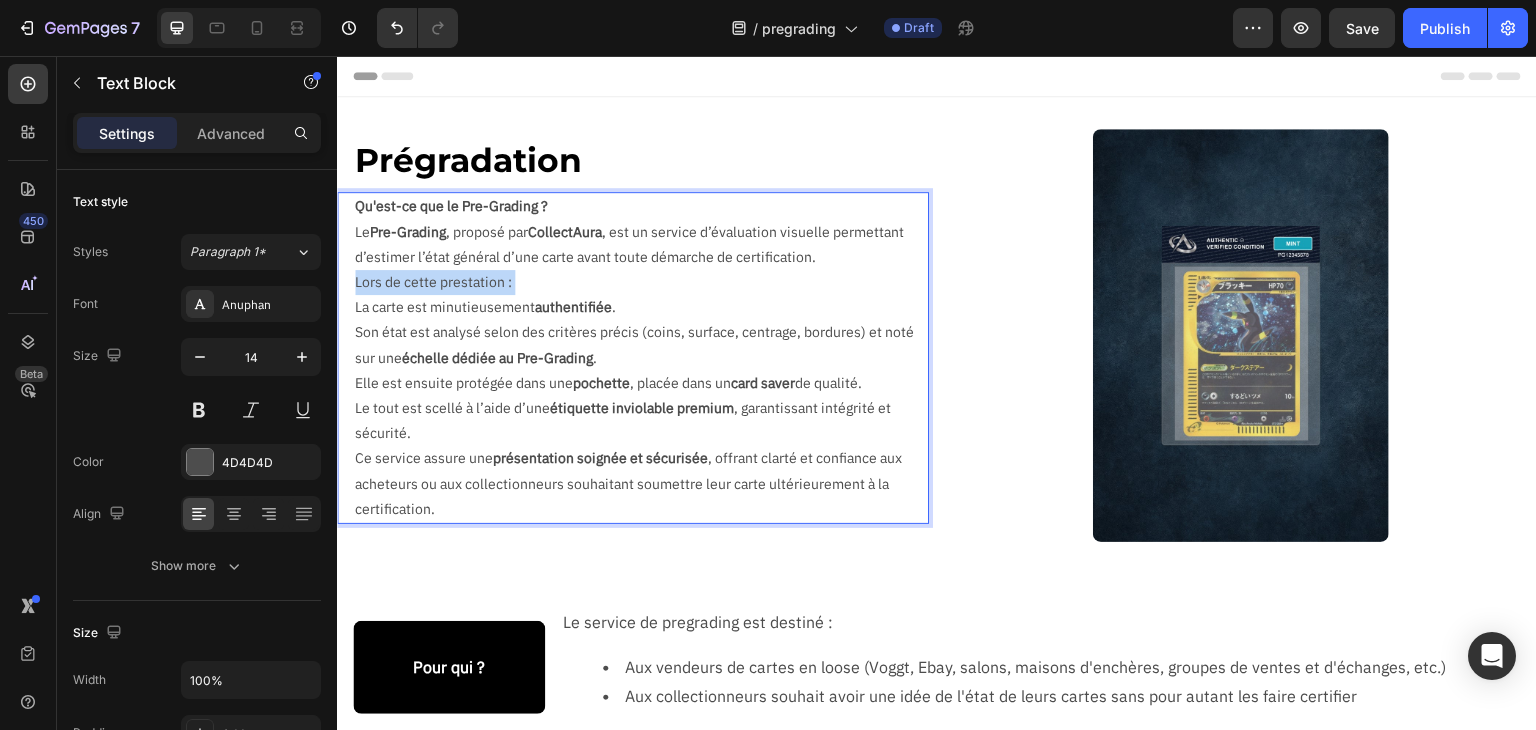 click on "Lors de cette prestation :" at bounding box center [641, 282] 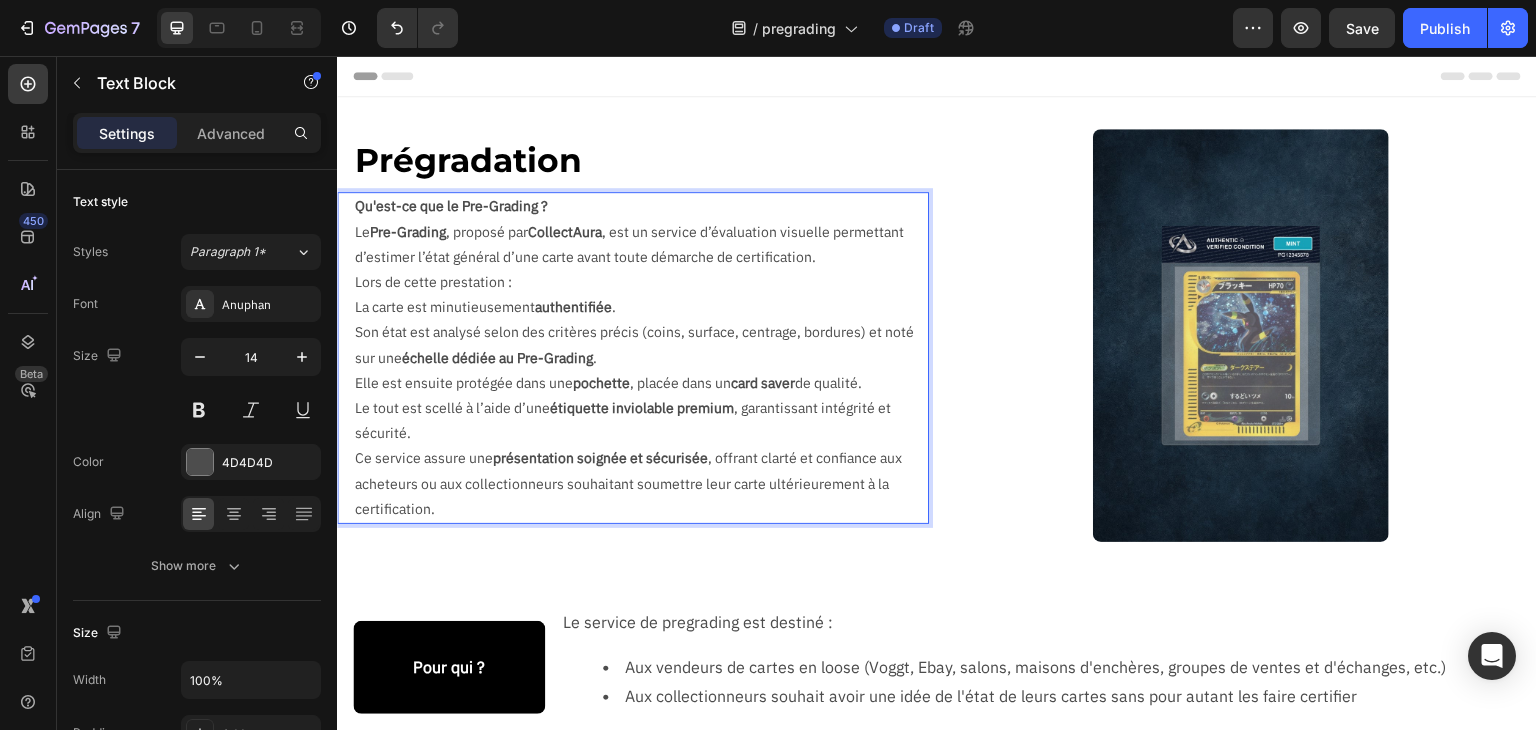click on "La carte est minutieusement  authentifiée ." at bounding box center (641, 307) 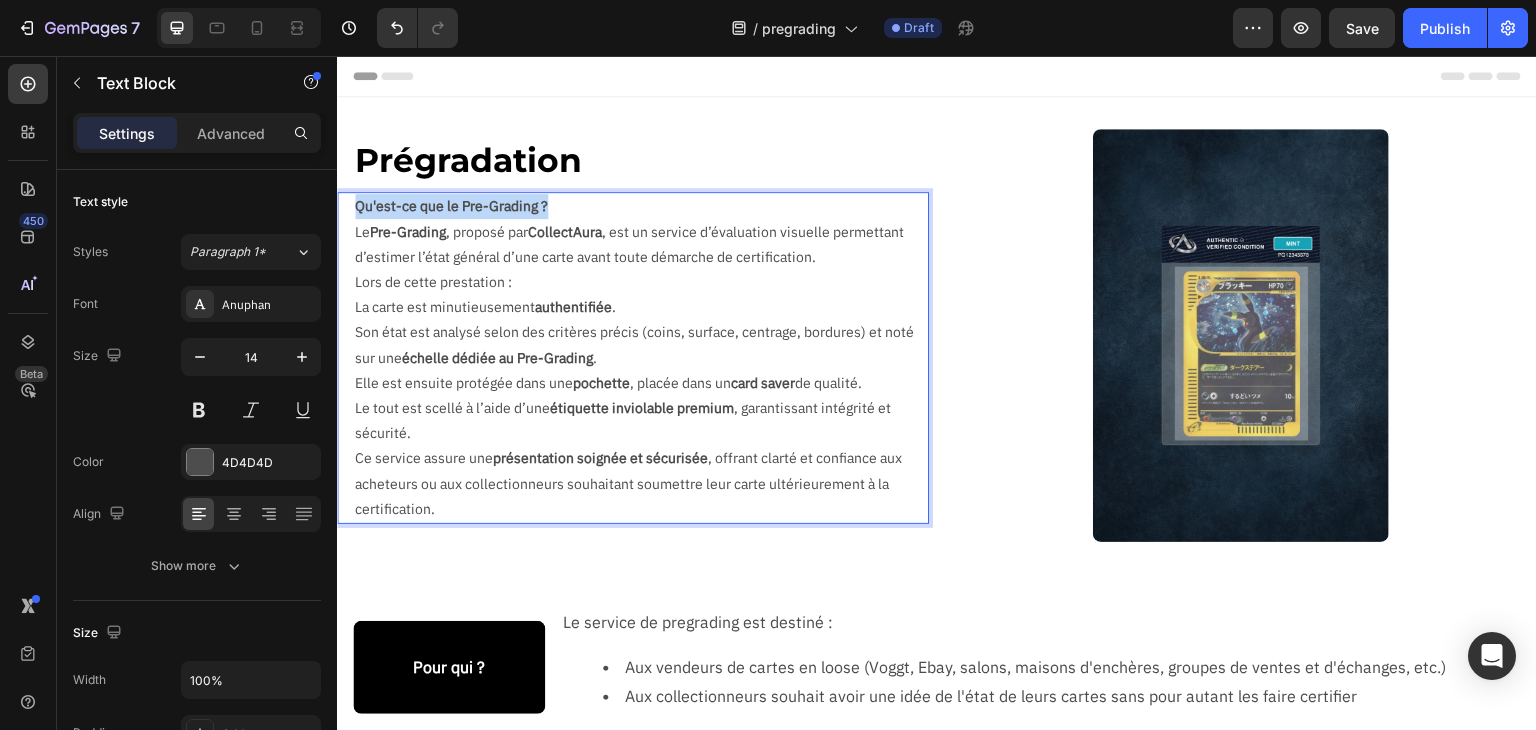 drag, startPoint x: 549, startPoint y: 205, endPoint x: 356, endPoint y: 213, distance: 193.16573 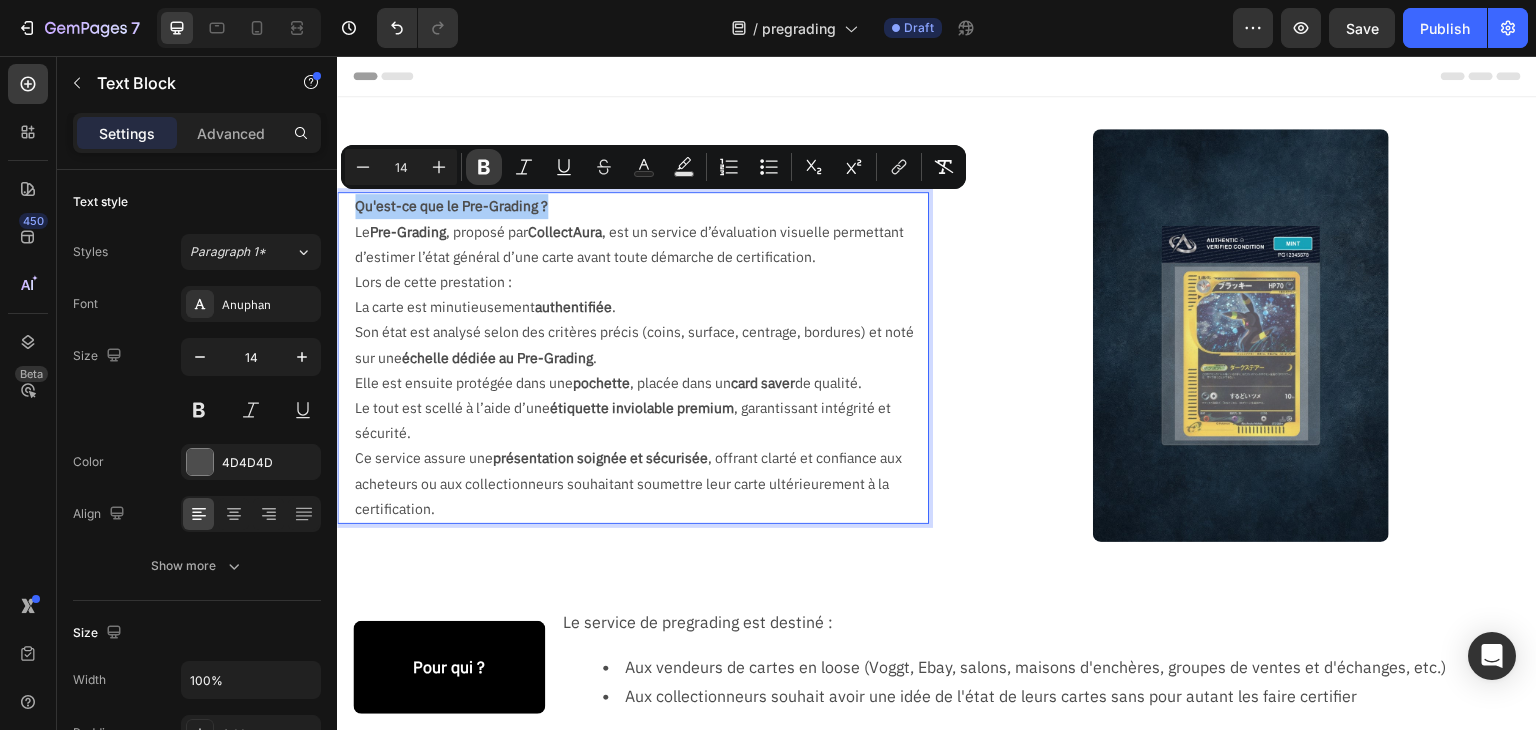 click 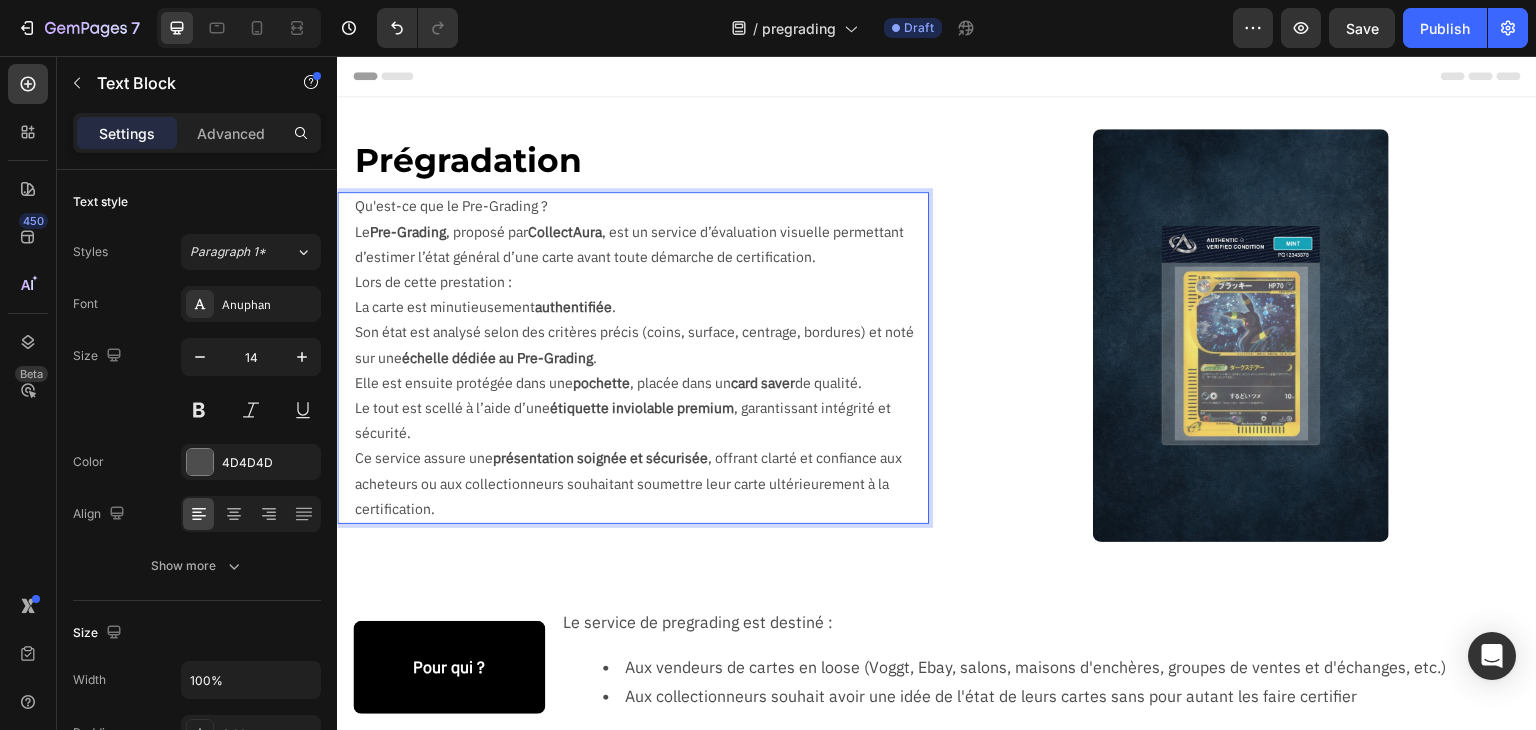 click on "Qu'est-ce que le Pre-Grading ?" at bounding box center (641, 206) 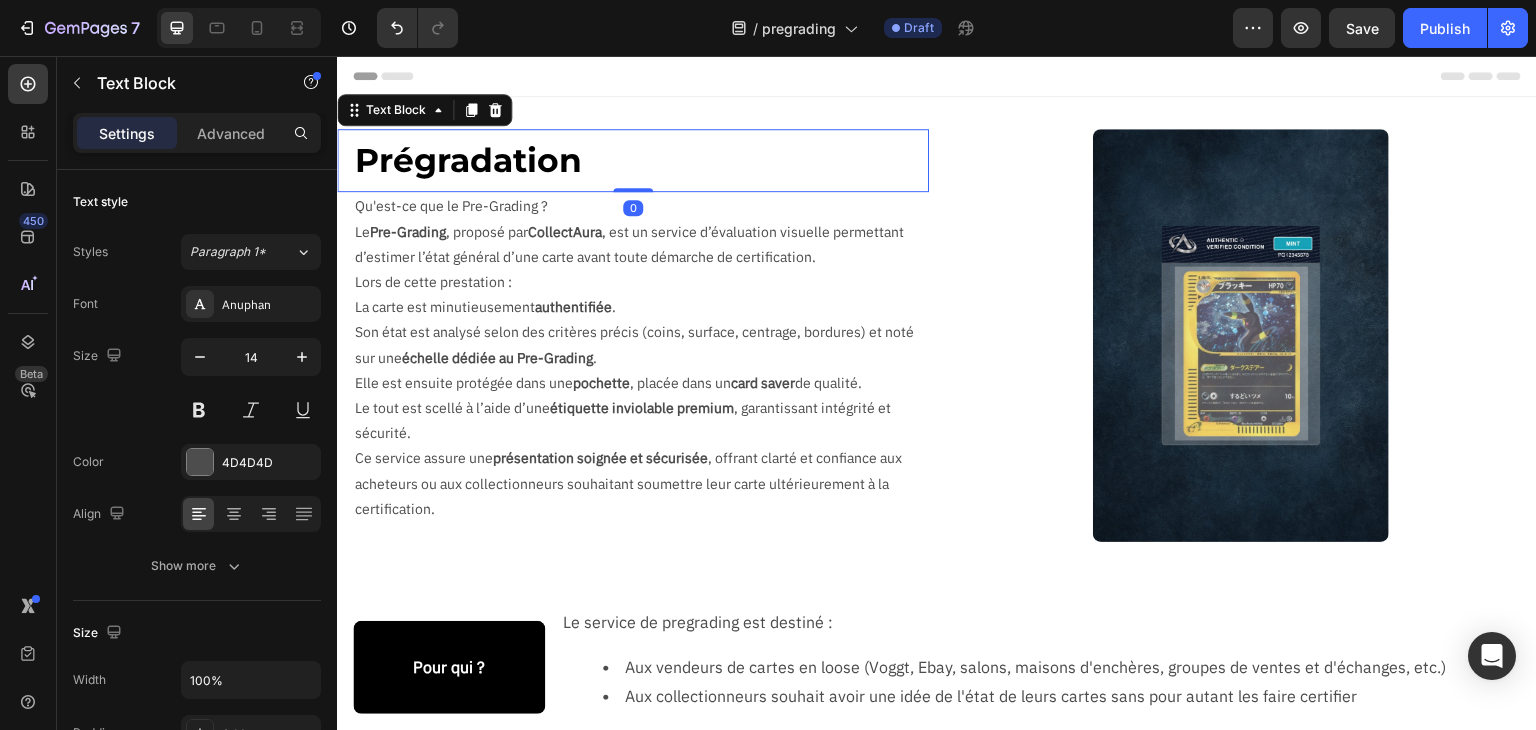 click on "Prégradation" at bounding box center [641, 160] 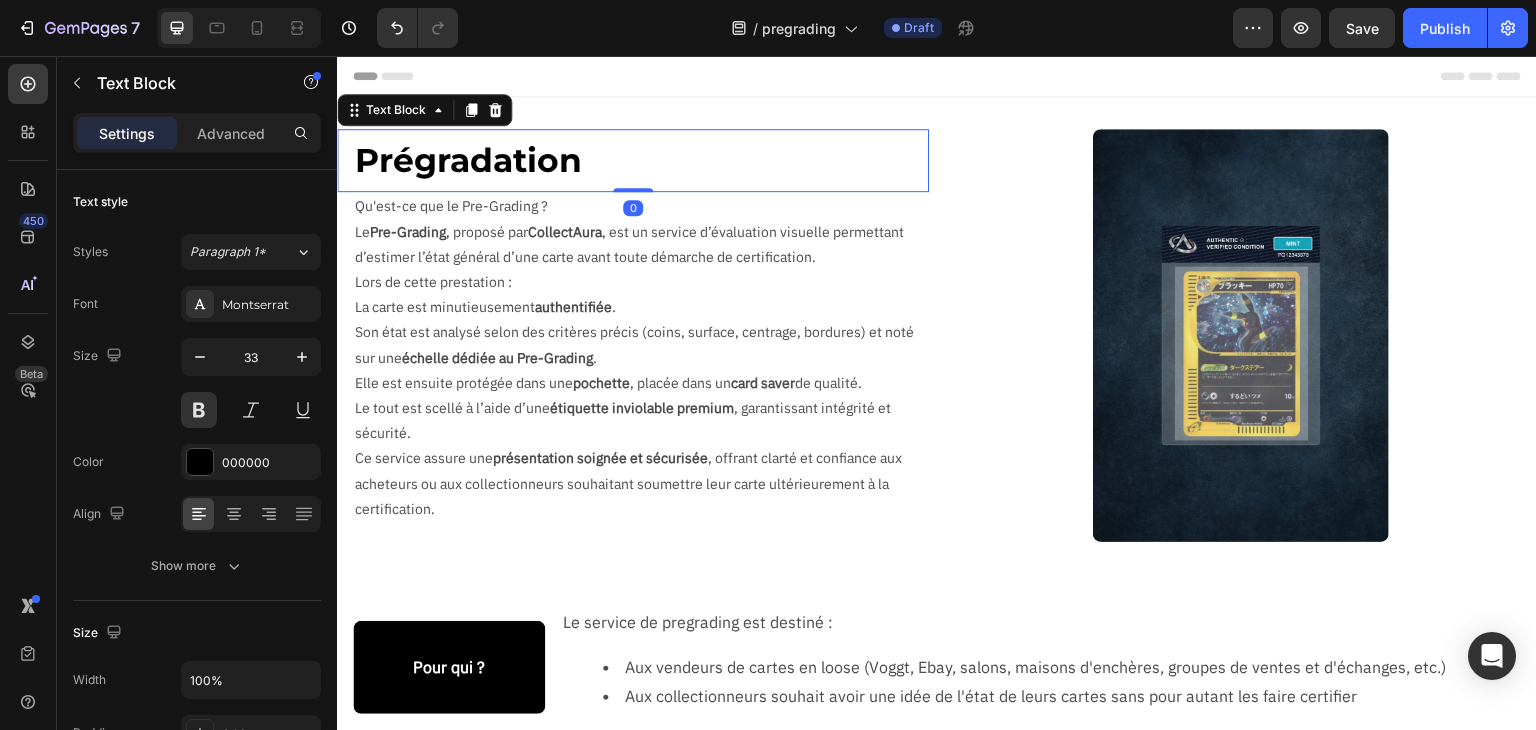 click on "Prégradation" at bounding box center [641, 160] 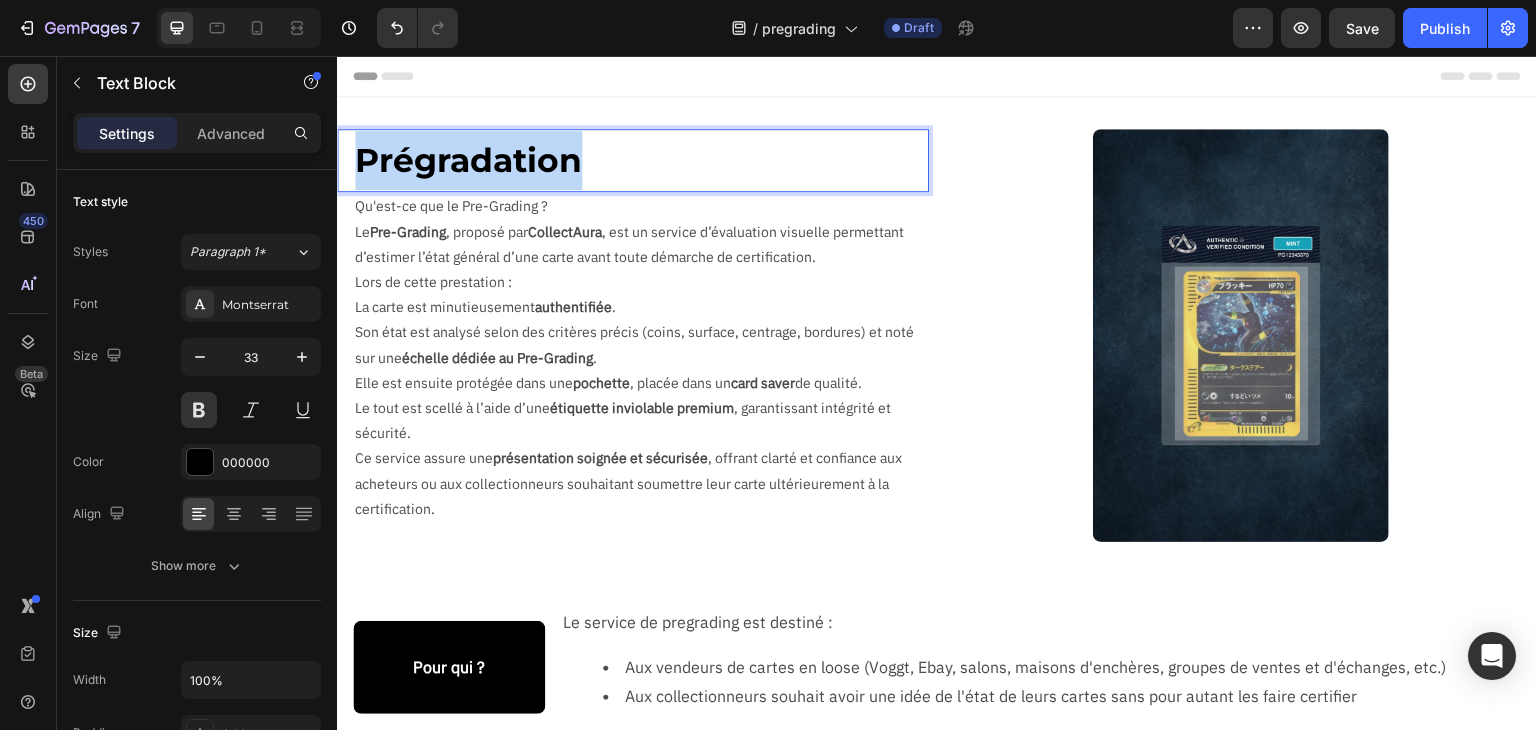 click on "Prégradation" at bounding box center [641, 160] 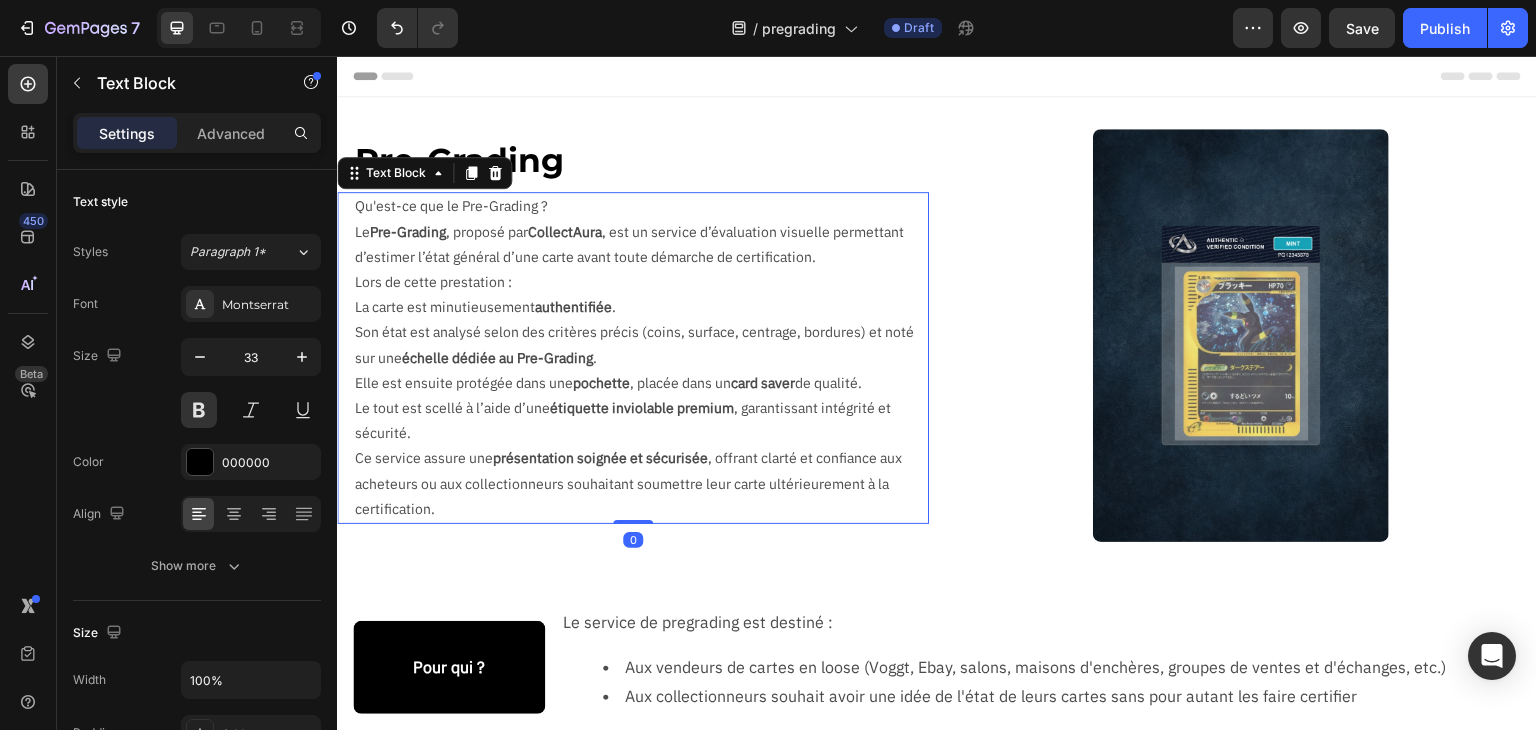click on "Lors de cette prestation :" at bounding box center (641, 282) 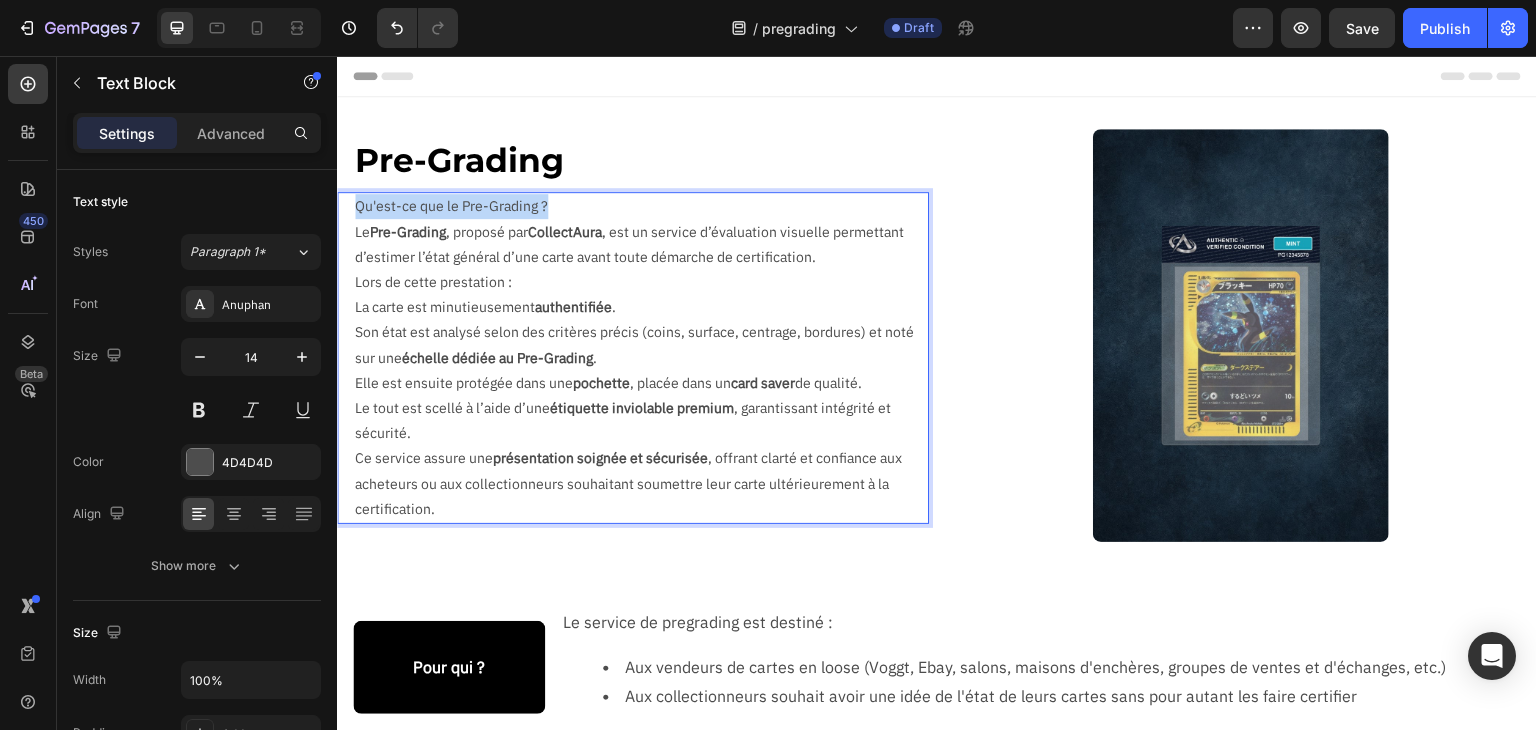 drag, startPoint x: 573, startPoint y: 206, endPoint x: 348, endPoint y: 209, distance: 225.02 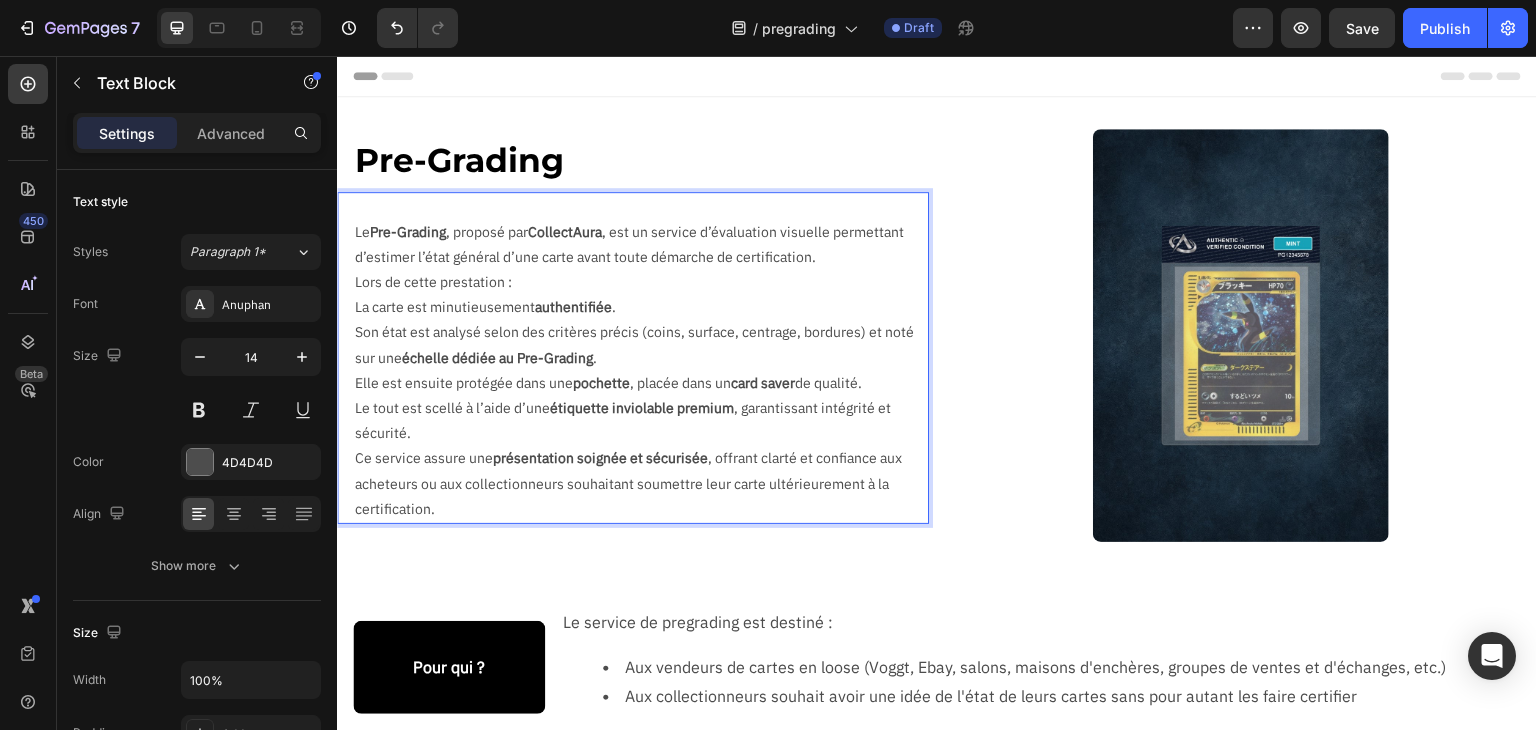 click on "authentifiée" at bounding box center [573, 307] 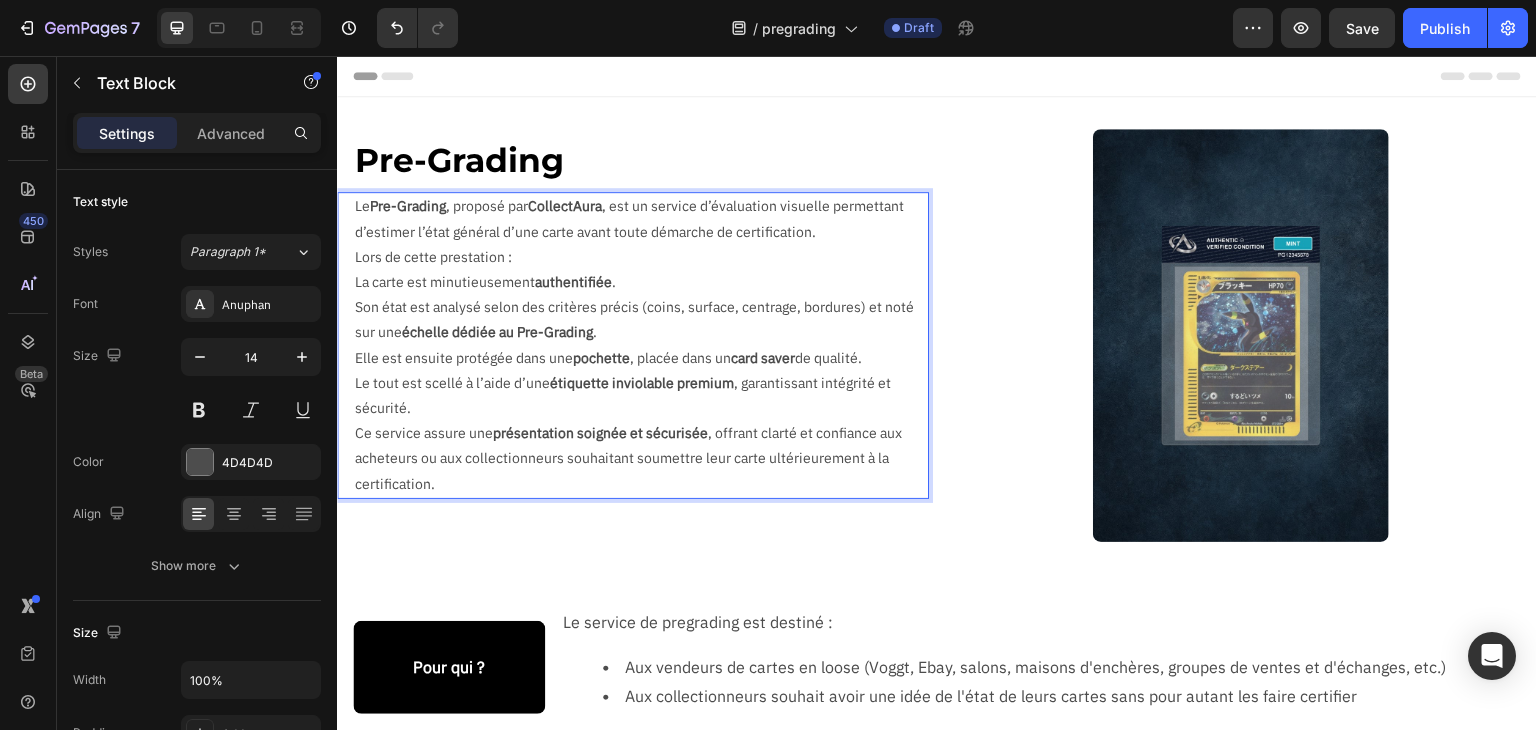 click on "La carte est minutieusement  authentifiée ." at bounding box center [641, 282] 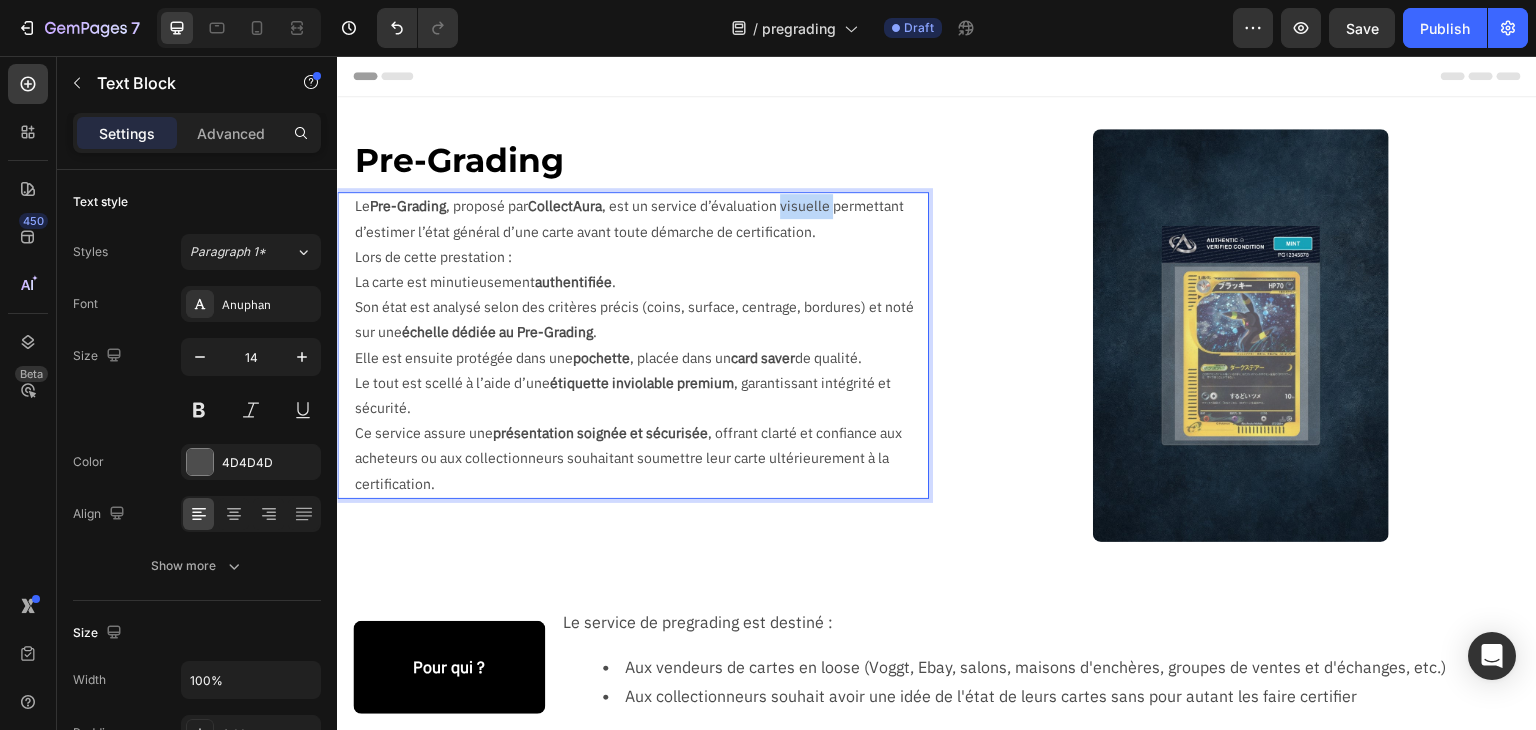 click on "Le  Pre-Grading , proposé par  CollectAura , est un service d’évaluation visuelle permettant d’estimer l’état général d’une carte avant toute démarche de certification." at bounding box center [641, 219] 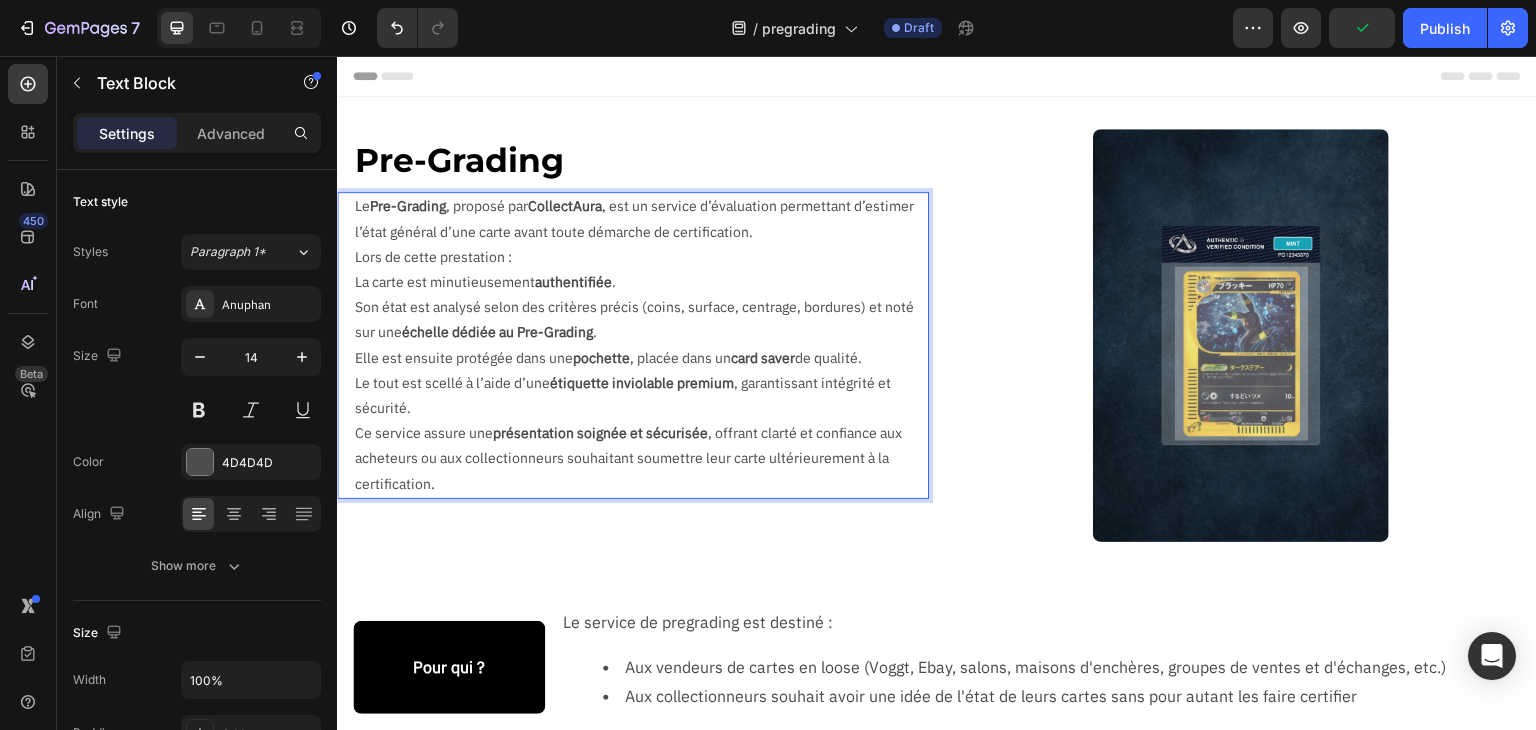 click on "Lors de cette prestation :" at bounding box center (641, 257) 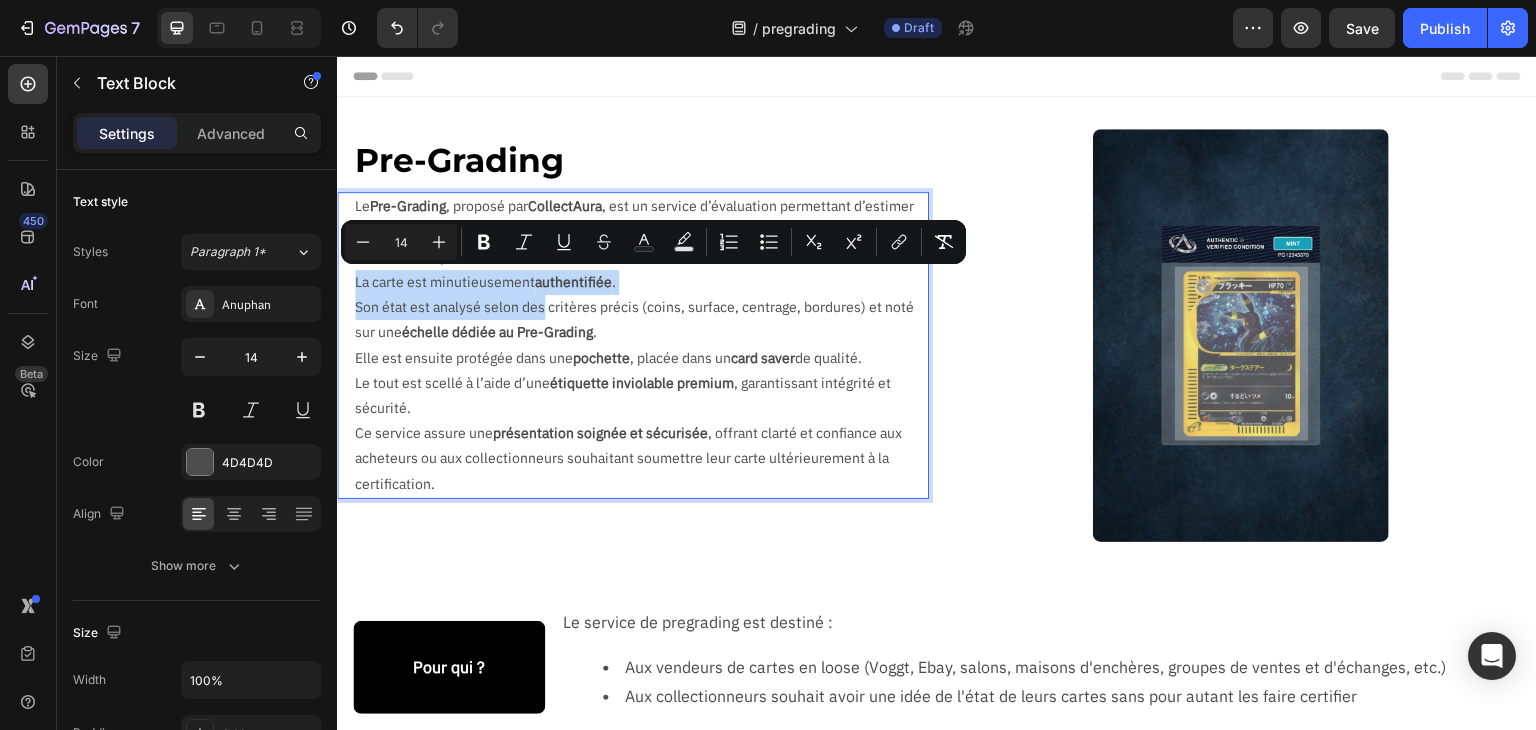 drag, startPoint x: 356, startPoint y: 281, endPoint x: 543, endPoint y: 319, distance: 190.8219 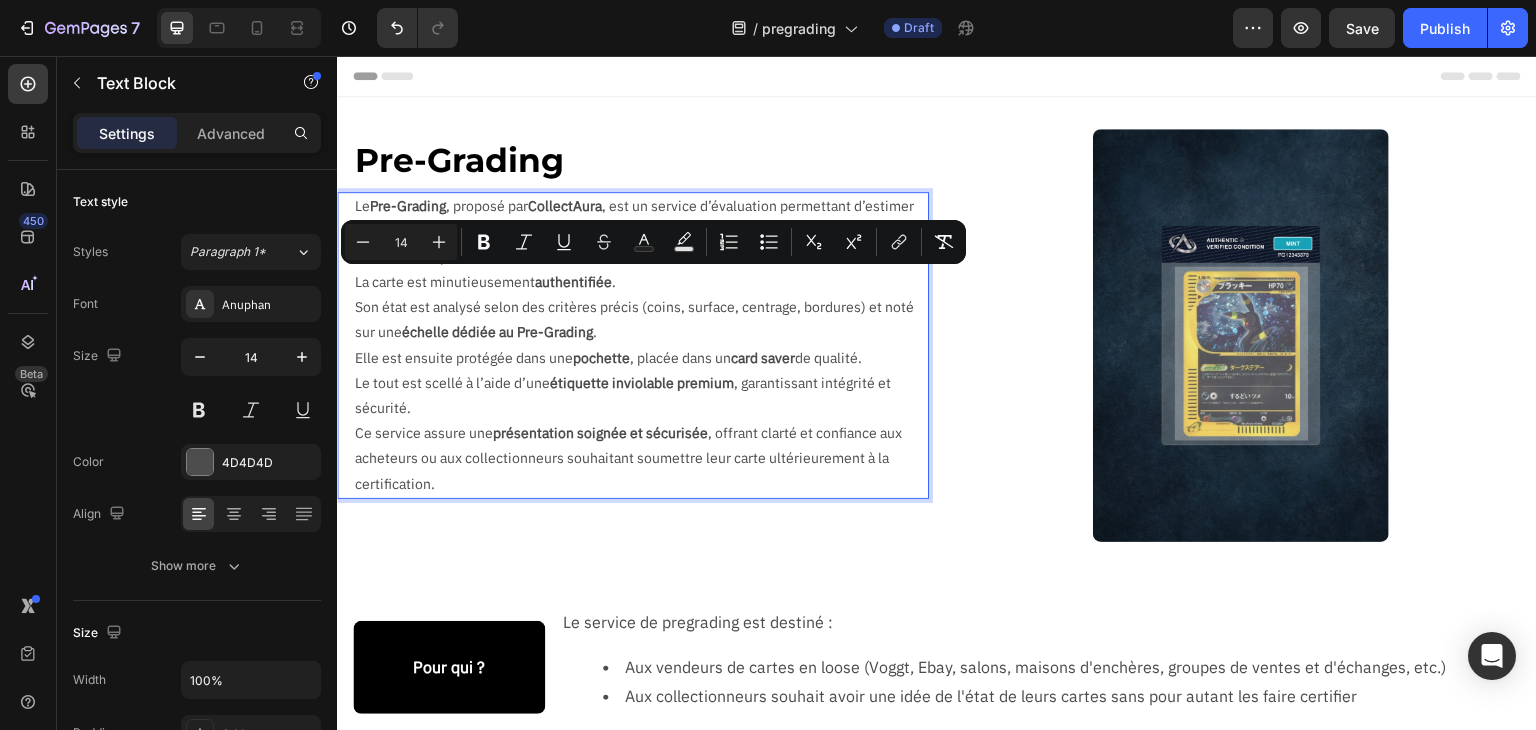 click on "Son état est analysé selon des critères précis (coins, surface, centrage, bordures) et noté sur une  échelle dédiée au Pre-Grading ." at bounding box center [641, 320] 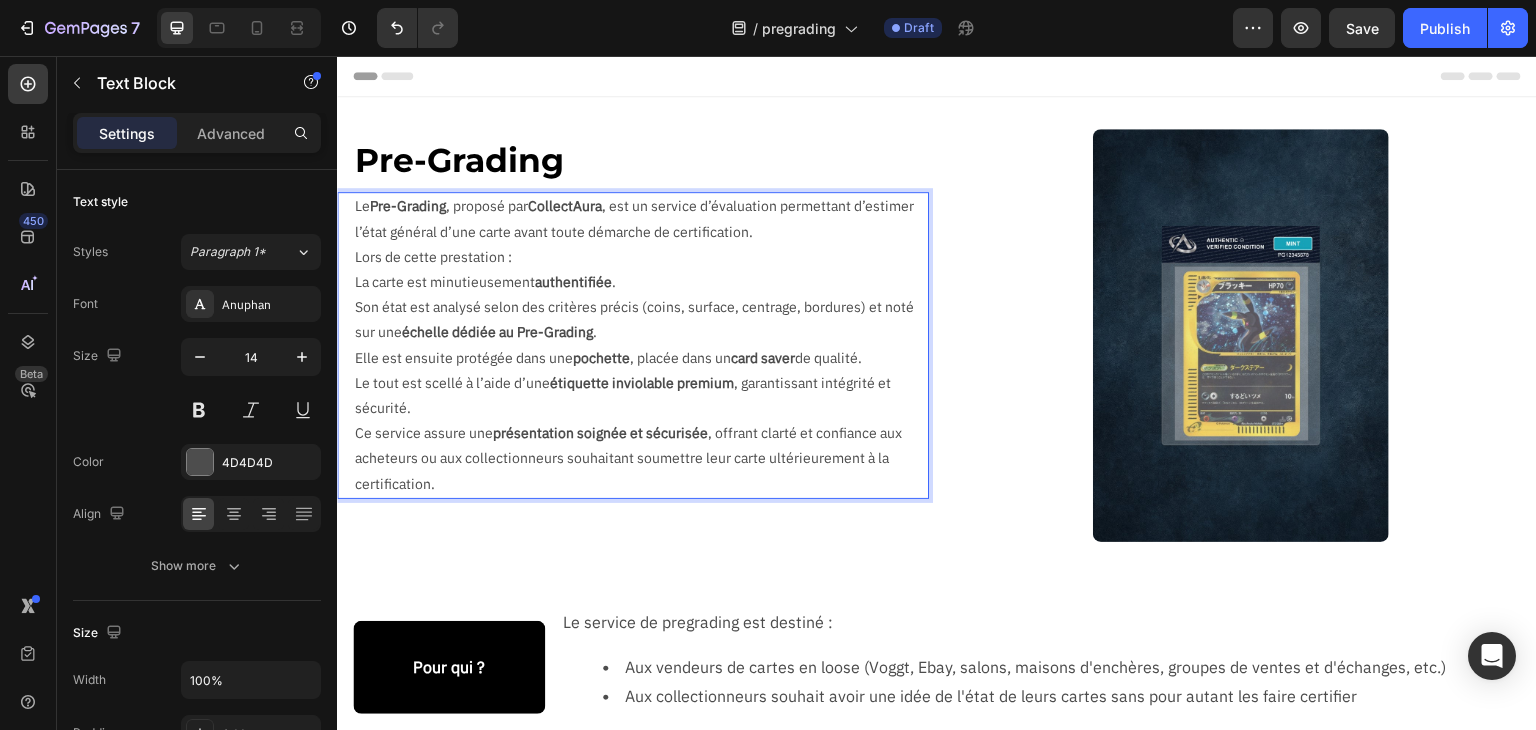 click on "pochette" at bounding box center [601, 358] 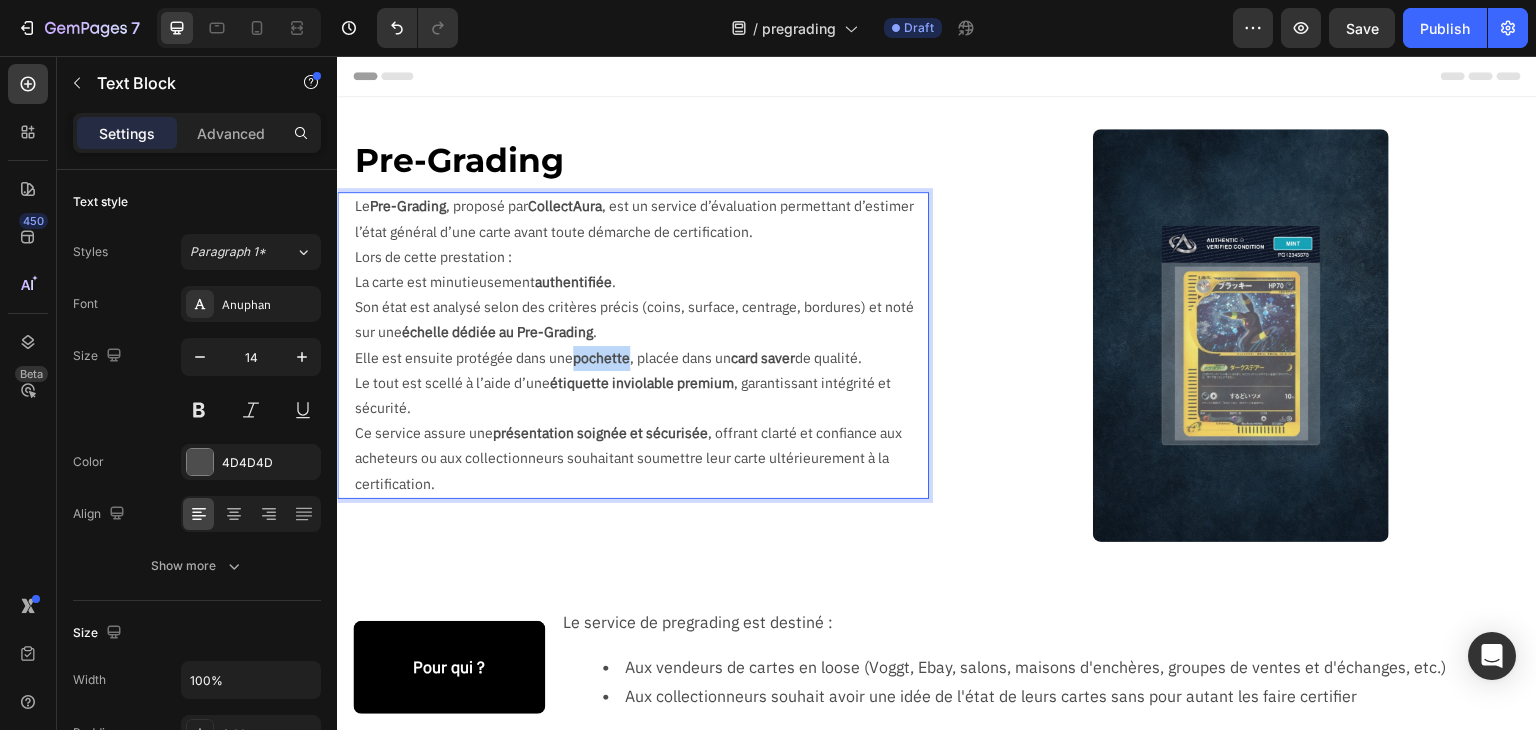 click on "pochette" at bounding box center [601, 358] 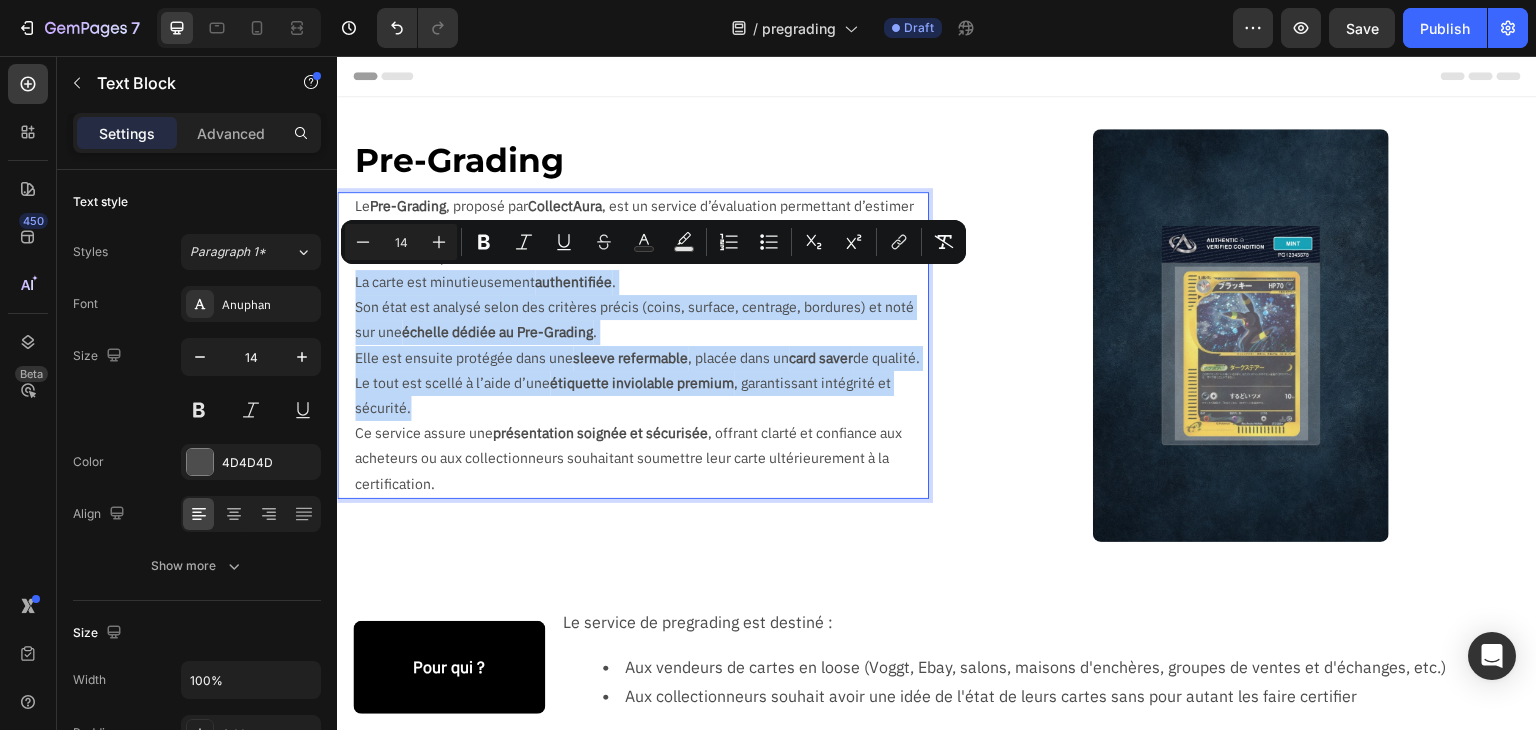drag, startPoint x: 356, startPoint y: 282, endPoint x: 457, endPoint y: 431, distance: 180.00555 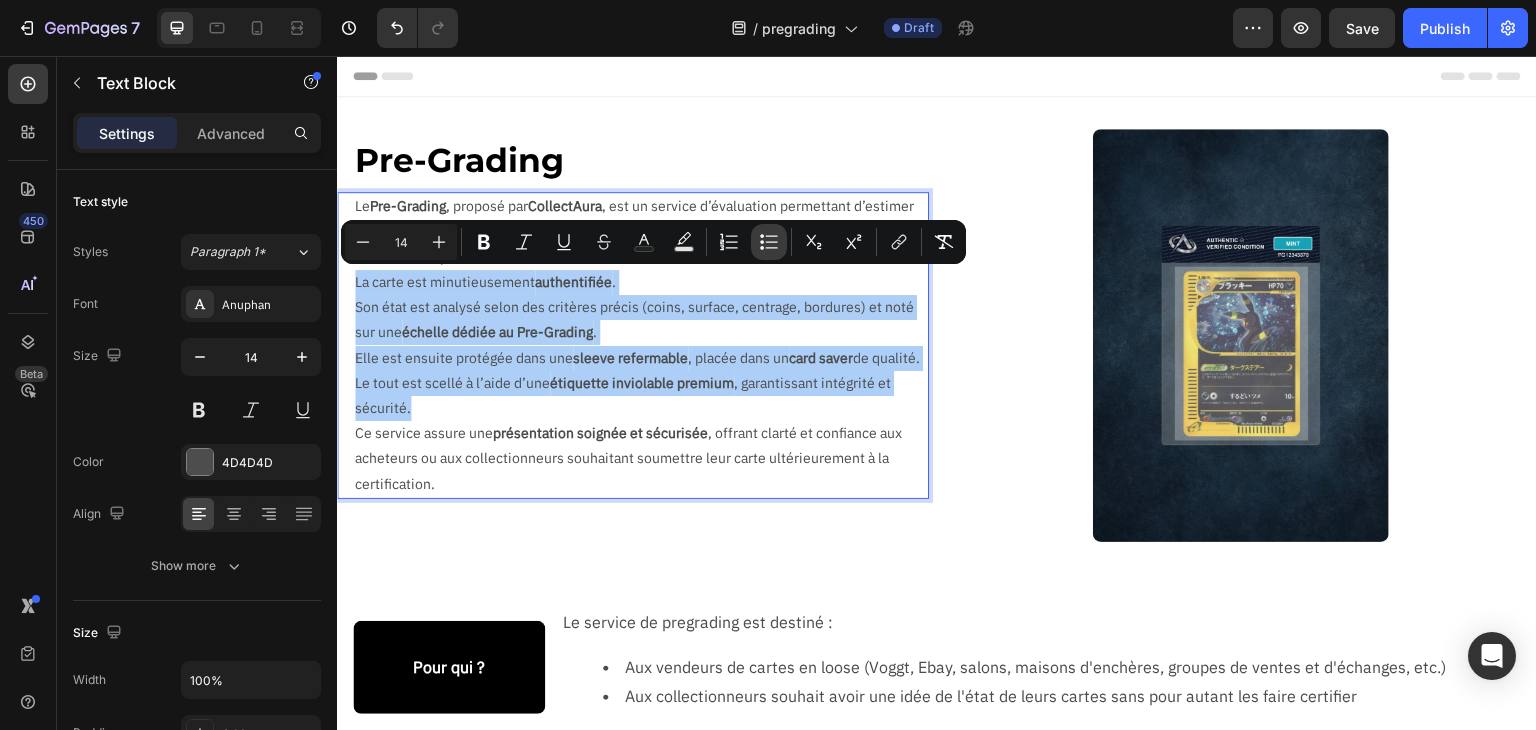 click 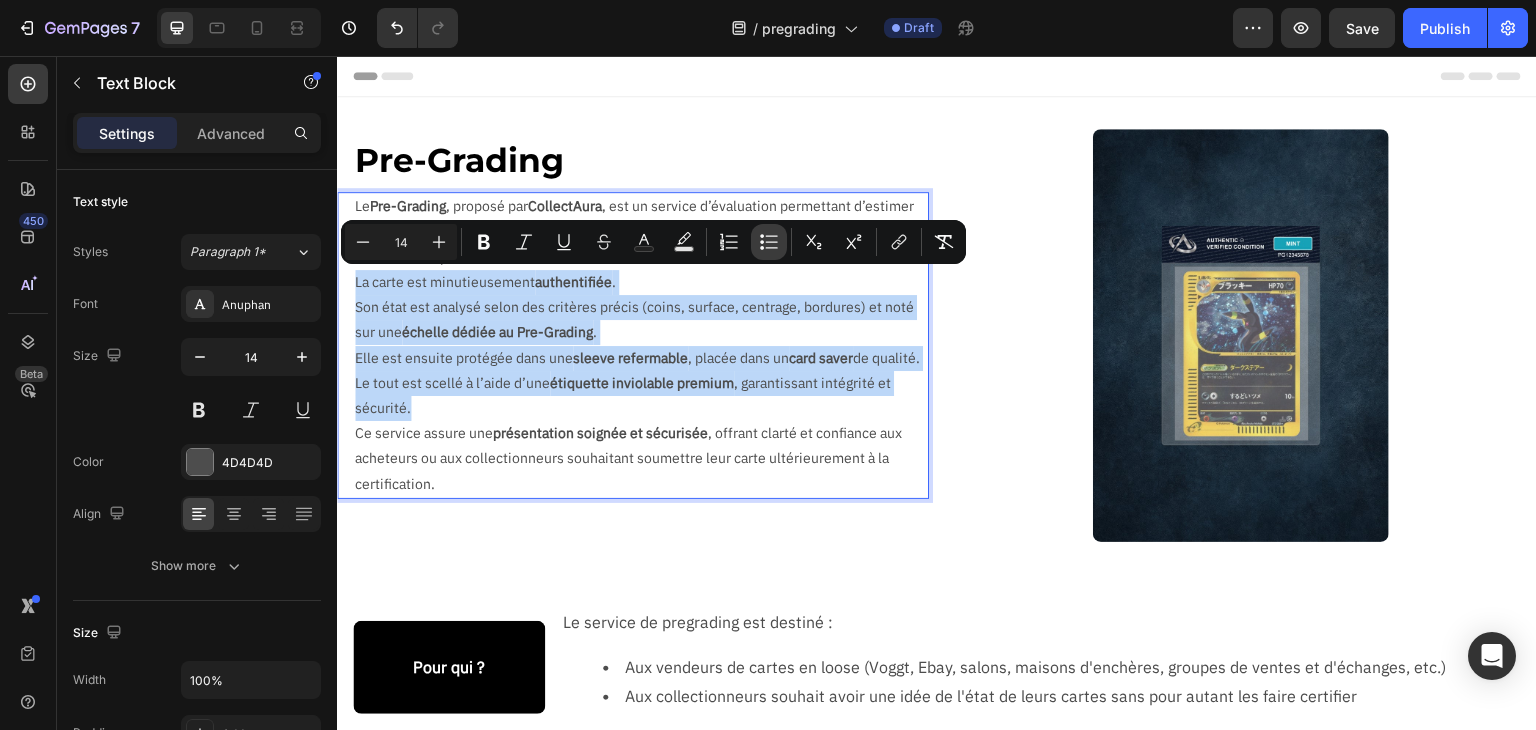 type on "14" 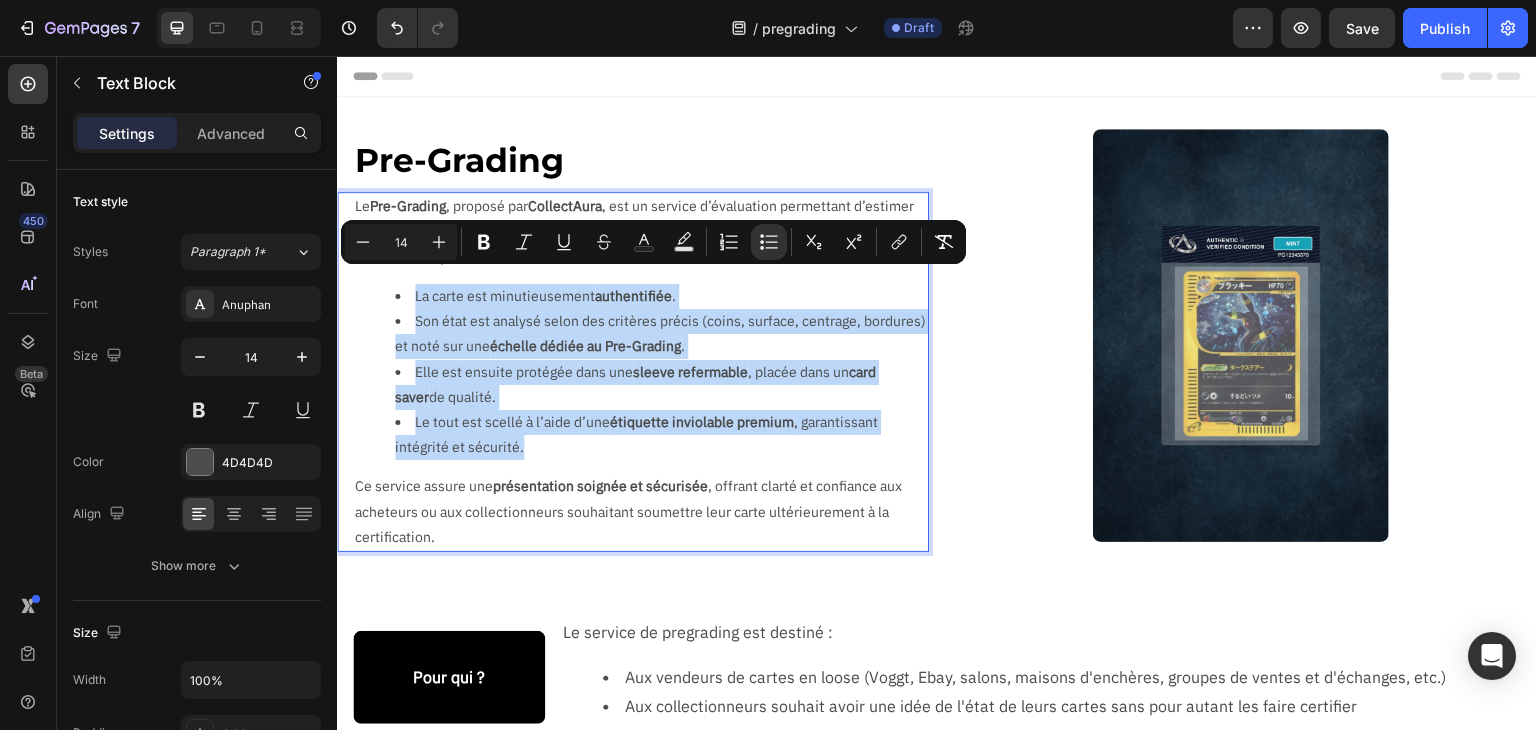click on "Elle est ensuite protégée dans une  sleeve refermable , placée dans un  card saver  de qualité." at bounding box center [661, 385] 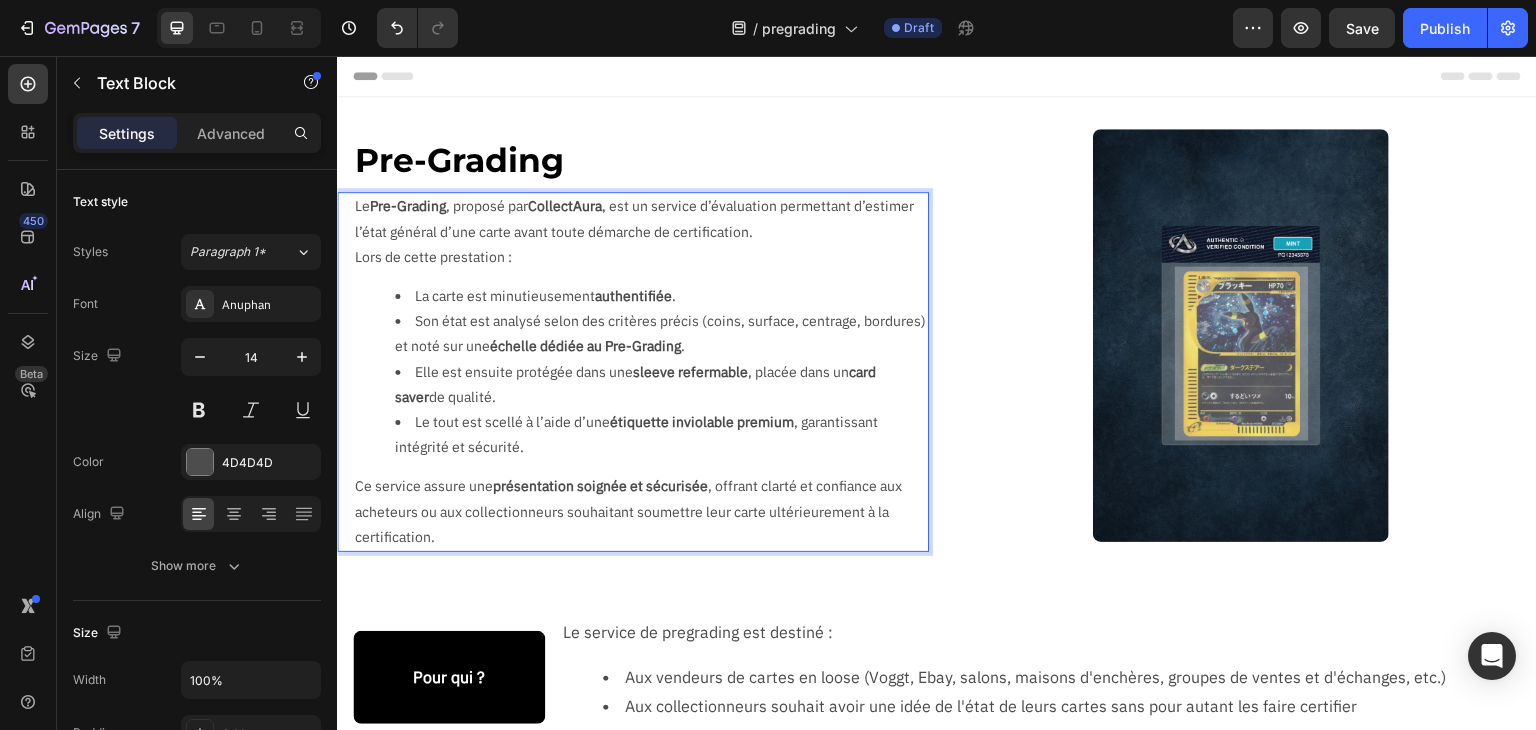 click on "Son état est analysé selon des critères précis (coins, surface, centrage, bordures) et noté sur une  échelle dédiée au Pre-Grading ." at bounding box center [661, 334] 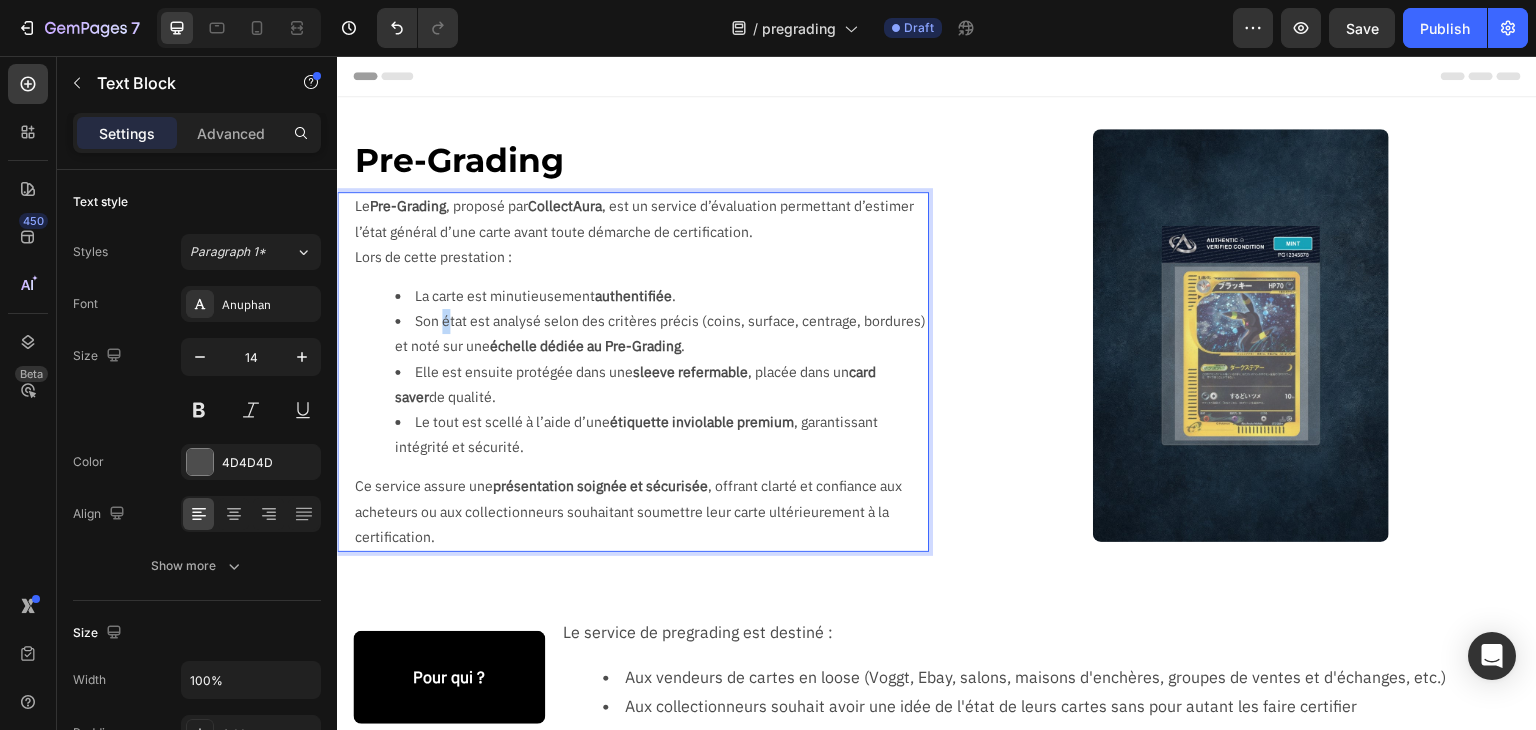 click on "Son état est analysé selon des critères précis (coins, surface, centrage, bordures) et noté sur une  échelle dédiée au Pre-Grading ." at bounding box center [661, 334] 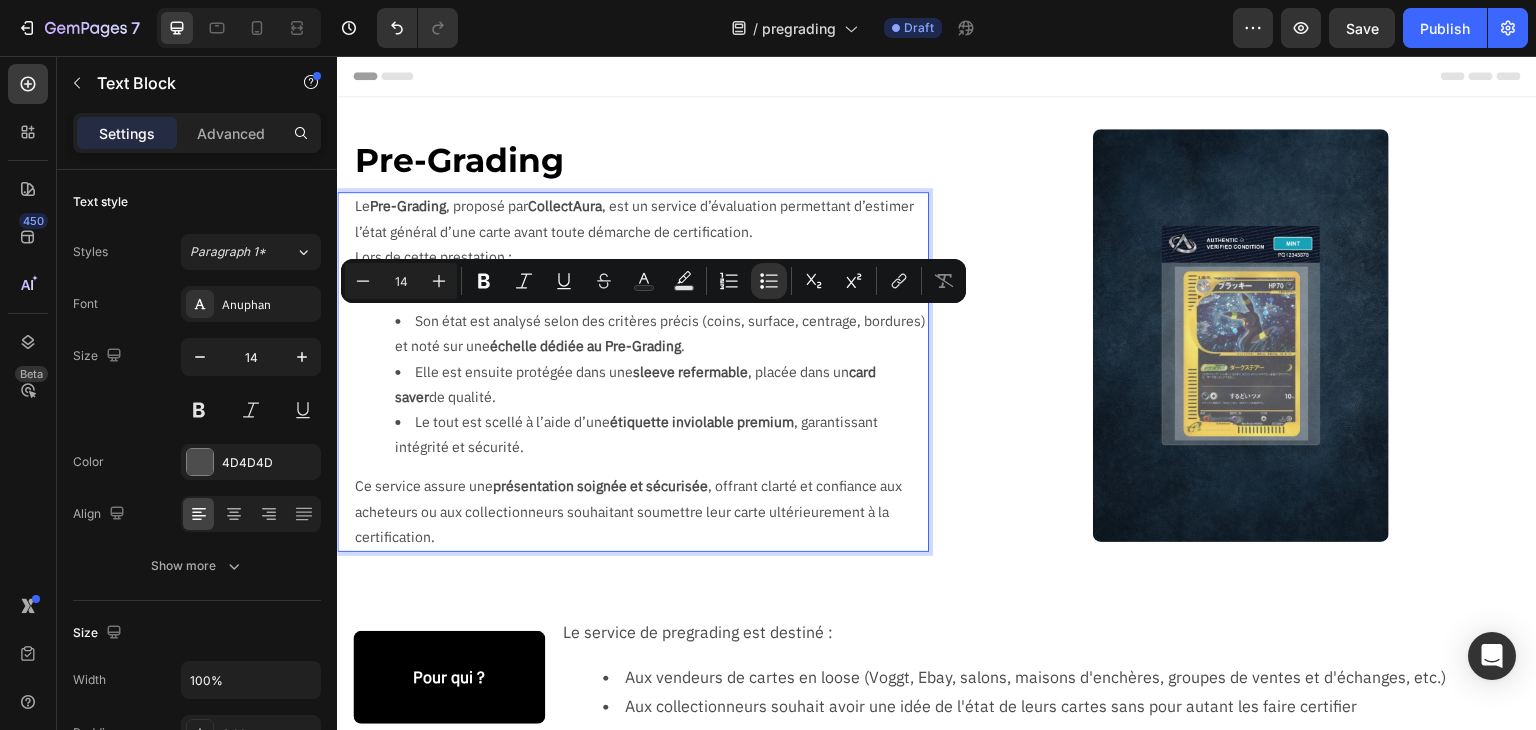 click on "Elle est ensuite protégée dans une  sleeve refermable , placée dans un  card saver  de qualité." at bounding box center [661, 385] 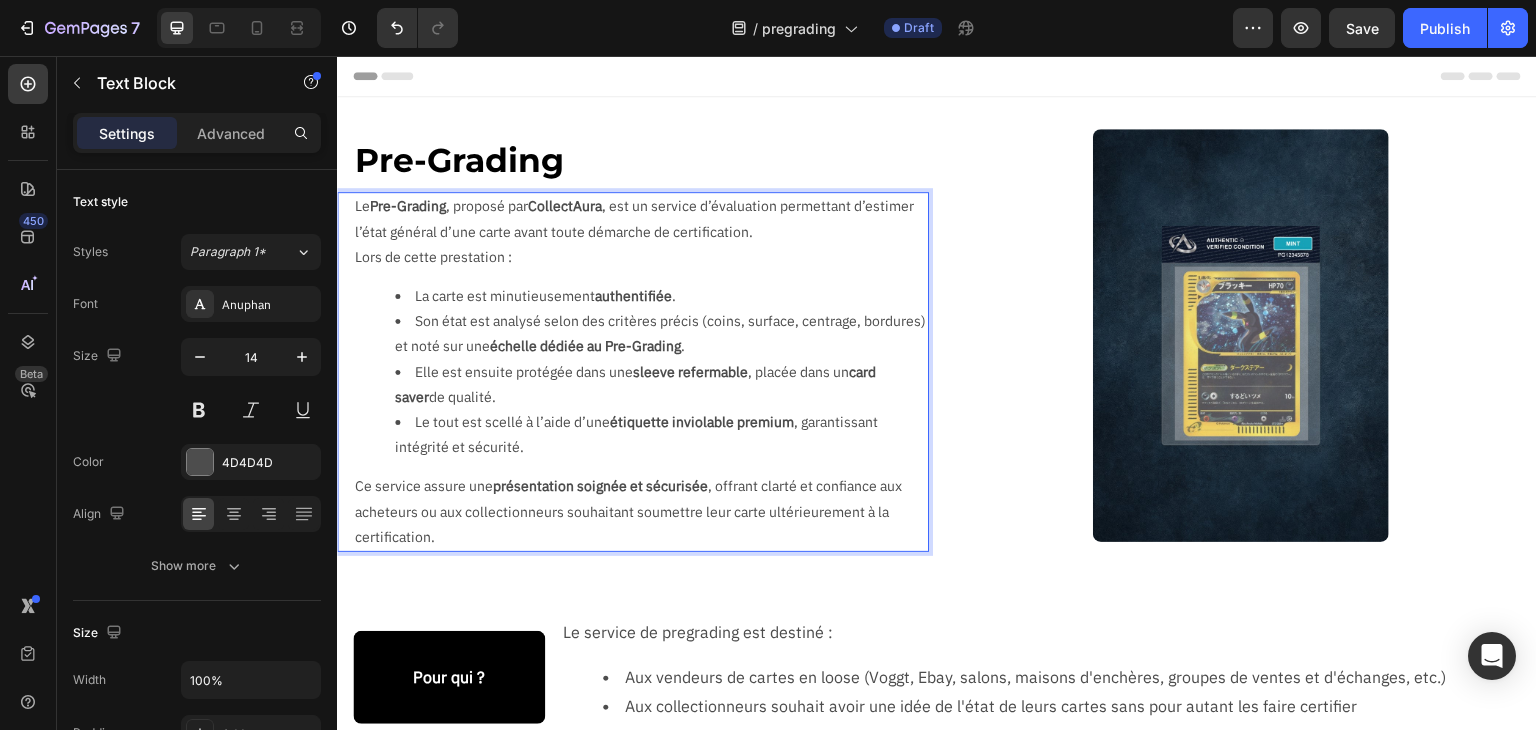 click on "Son état est analysé selon des critères précis (coins, surface, centrage, bordures) et noté sur une  échelle dédiée au Pre-Grading ." at bounding box center [661, 334] 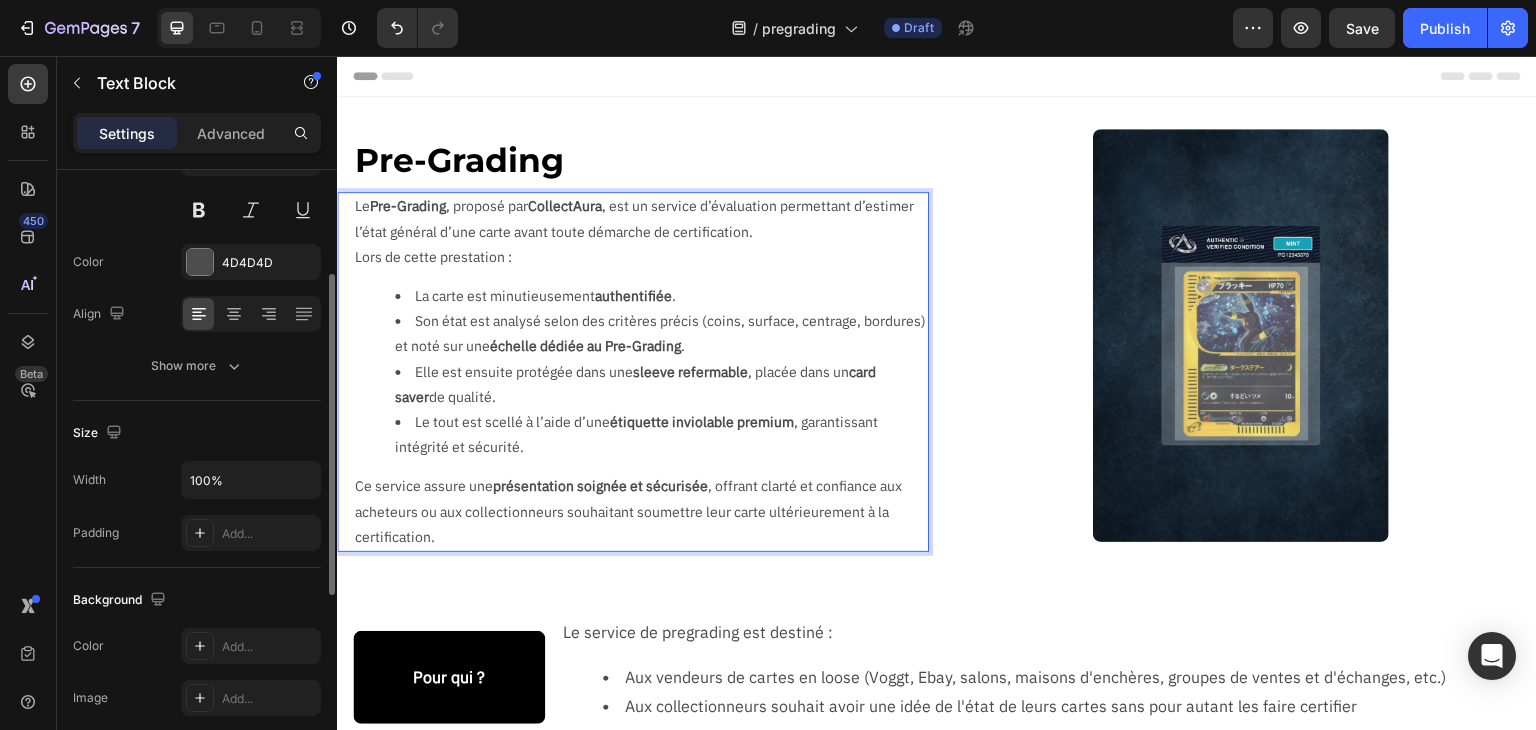scroll, scrollTop: 100, scrollLeft: 0, axis: vertical 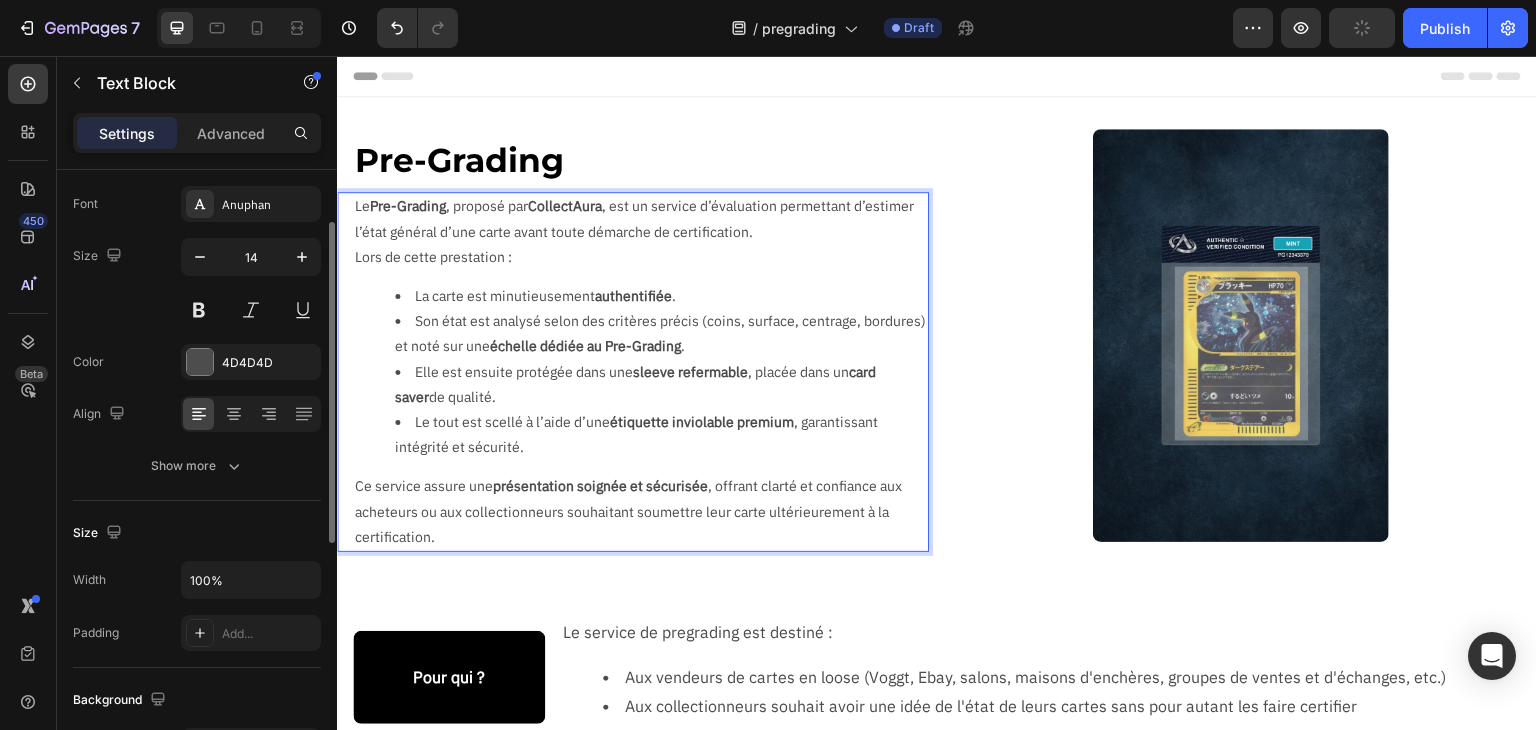 click on "Elle est ensuite protégée dans une  sleeve refermable , placée dans un  card saver  de qualité." at bounding box center [661, 385] 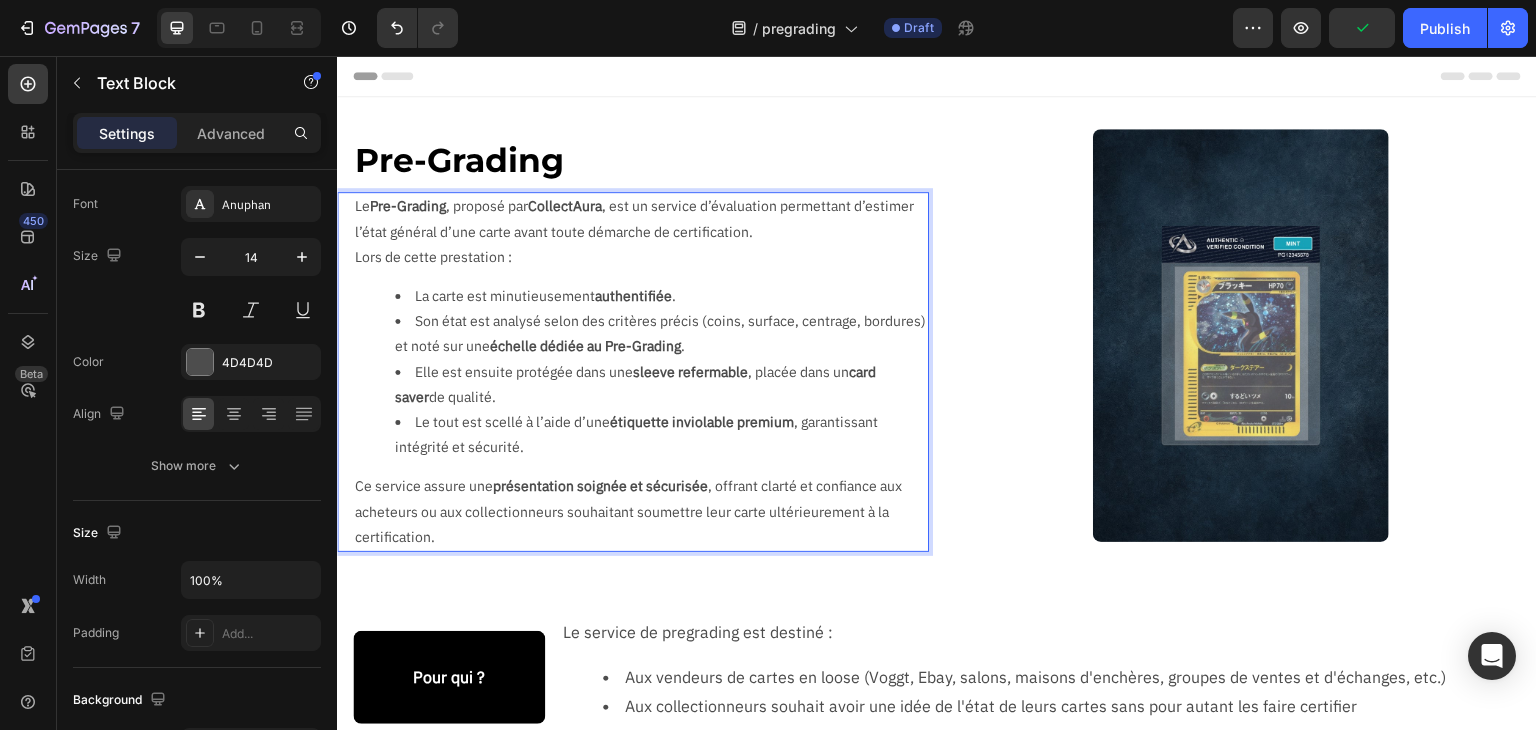 click on "La carte est minutieusement  authentifiée ." at bounding box center [661, 296] 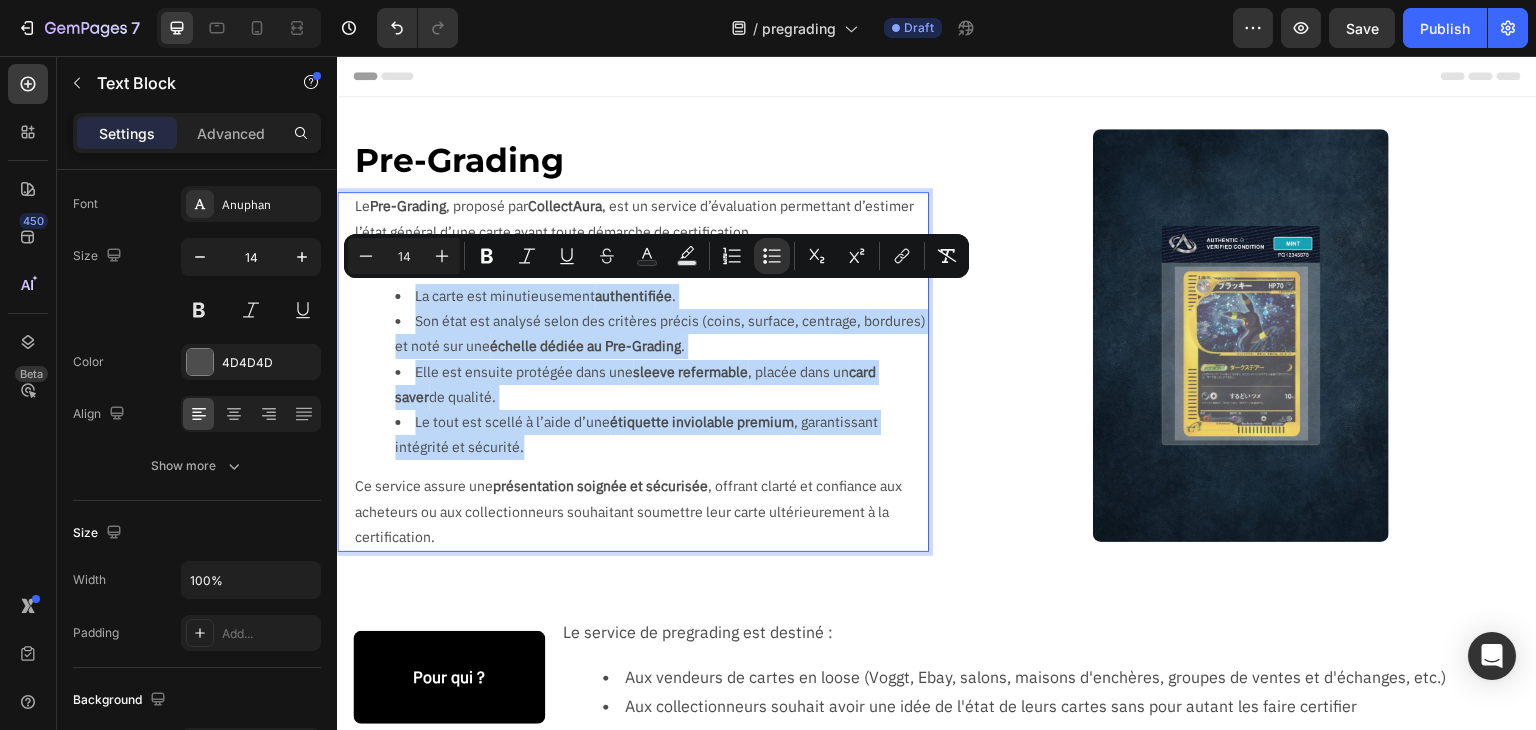 drag, startPoint x: 460, startPoint y: 384, endPoint x: 397, endPoint y: 299, distance: 105.801704 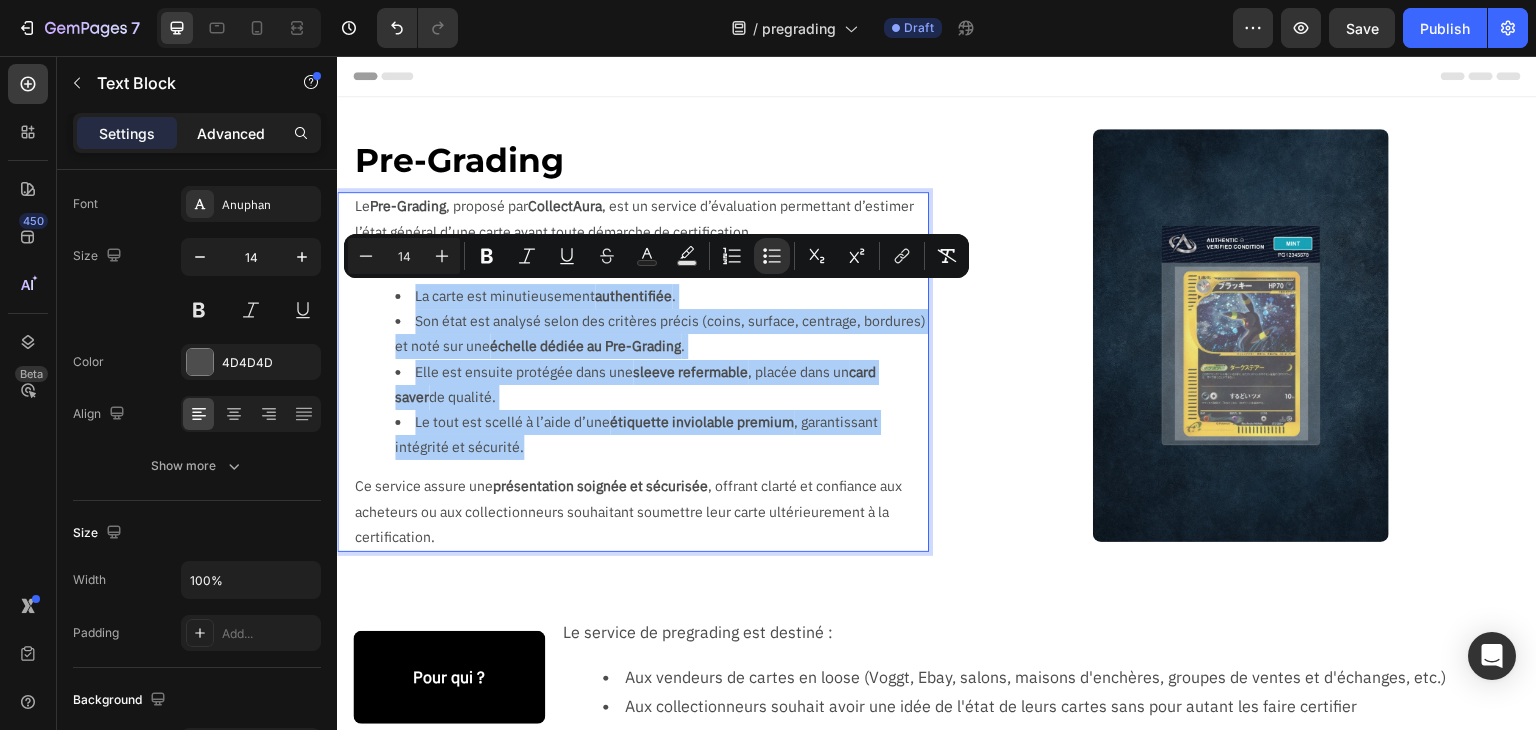 click on "Advanced" at bounding box center [231, 133] 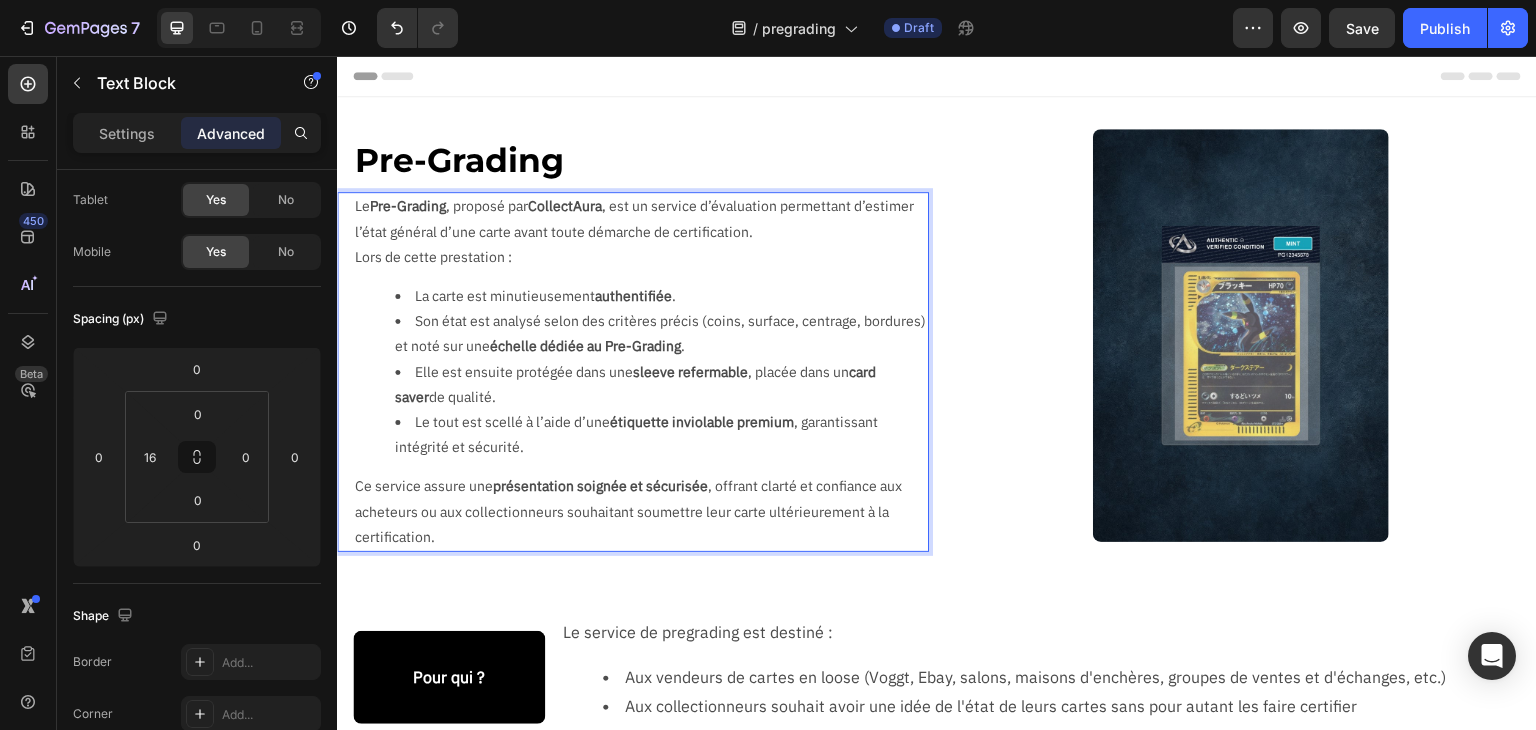 click on "étiquette inviolable premium" at bounding box center (702, 422) 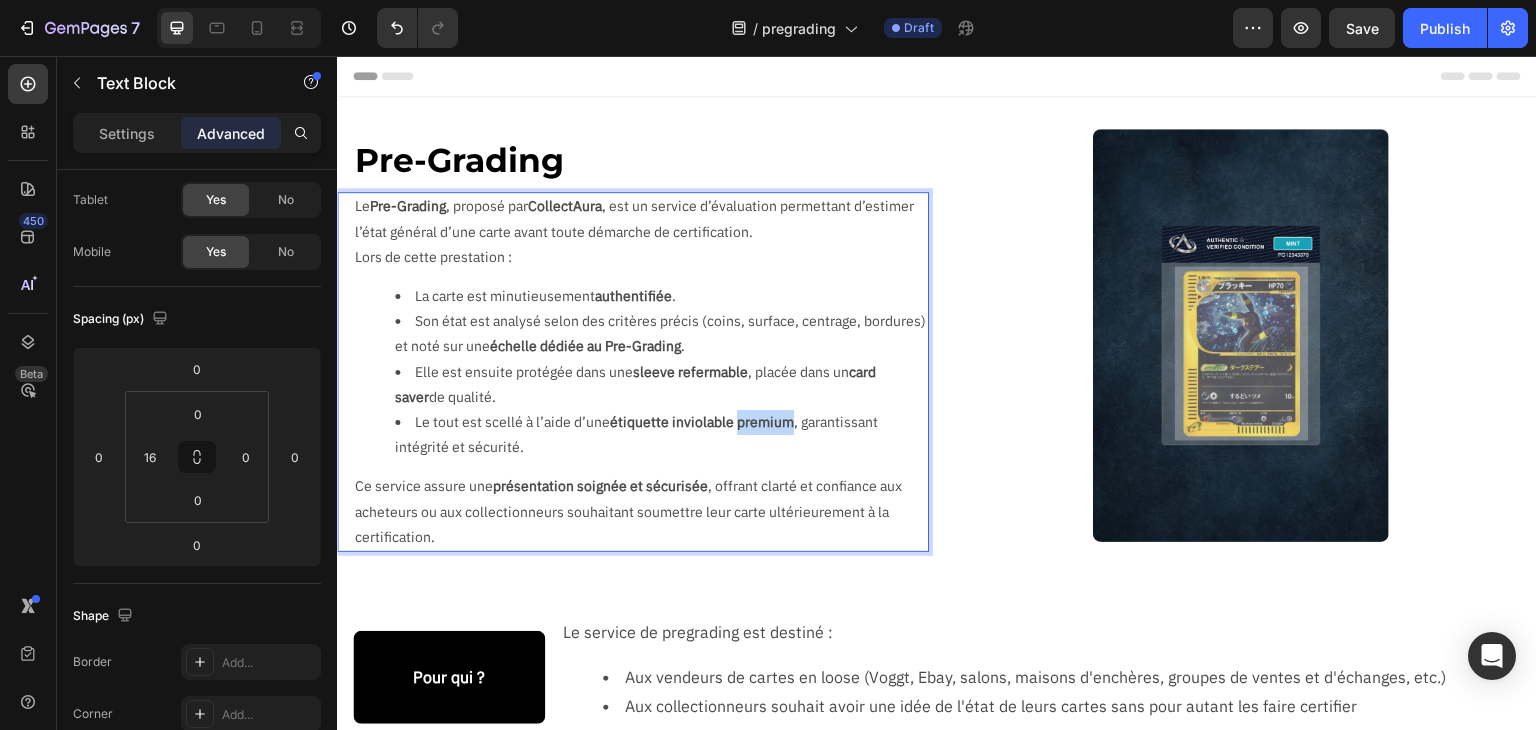 click on "étiquette inviolable premium" at bounding box center (702, 422) 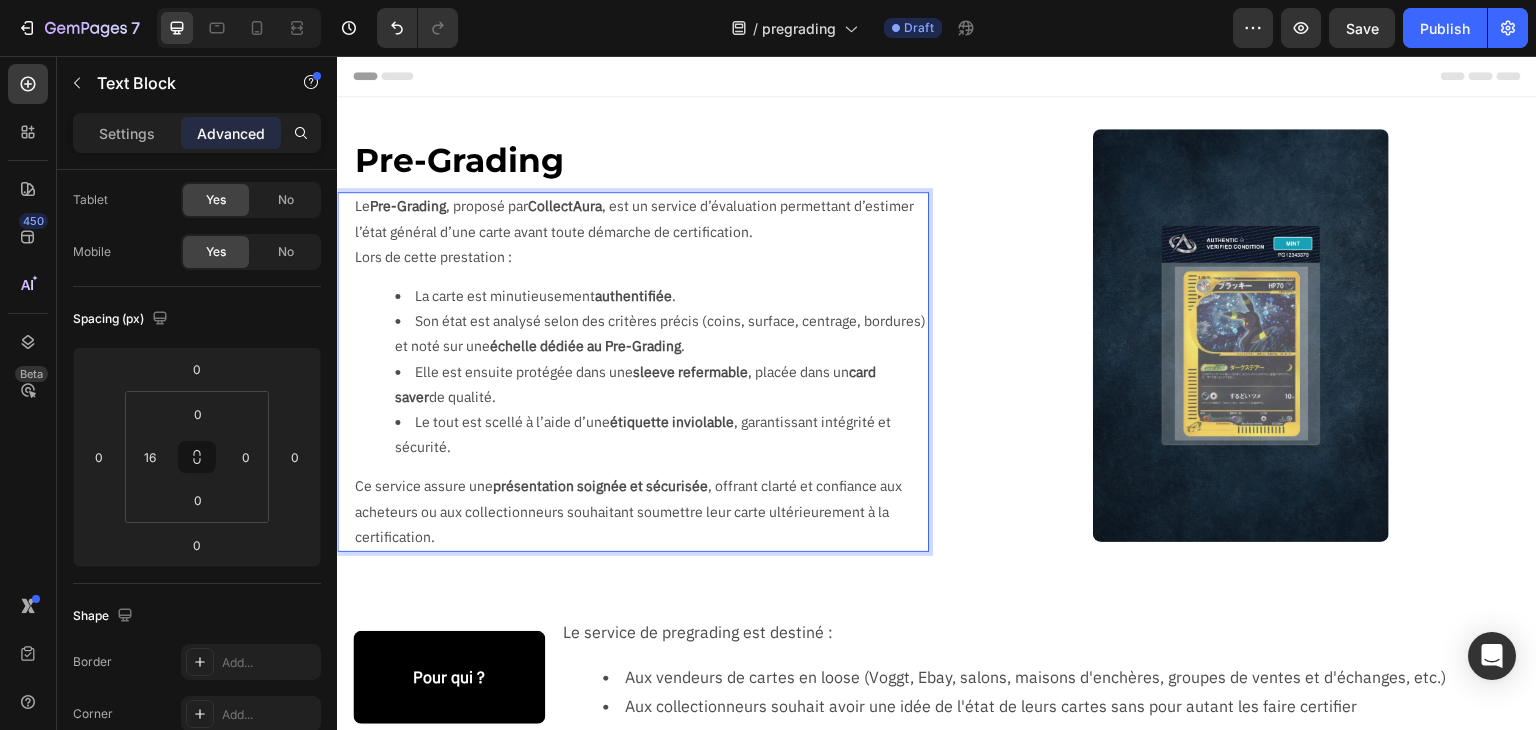 click on "Ce service assure une  présentation soignée et sécurisée , offrant clarté et confiance aux acheteurs ou aux collectionneurs souhaitant soumettre leur carte ultérieurement à la certification." at bounding box center [641, 512] 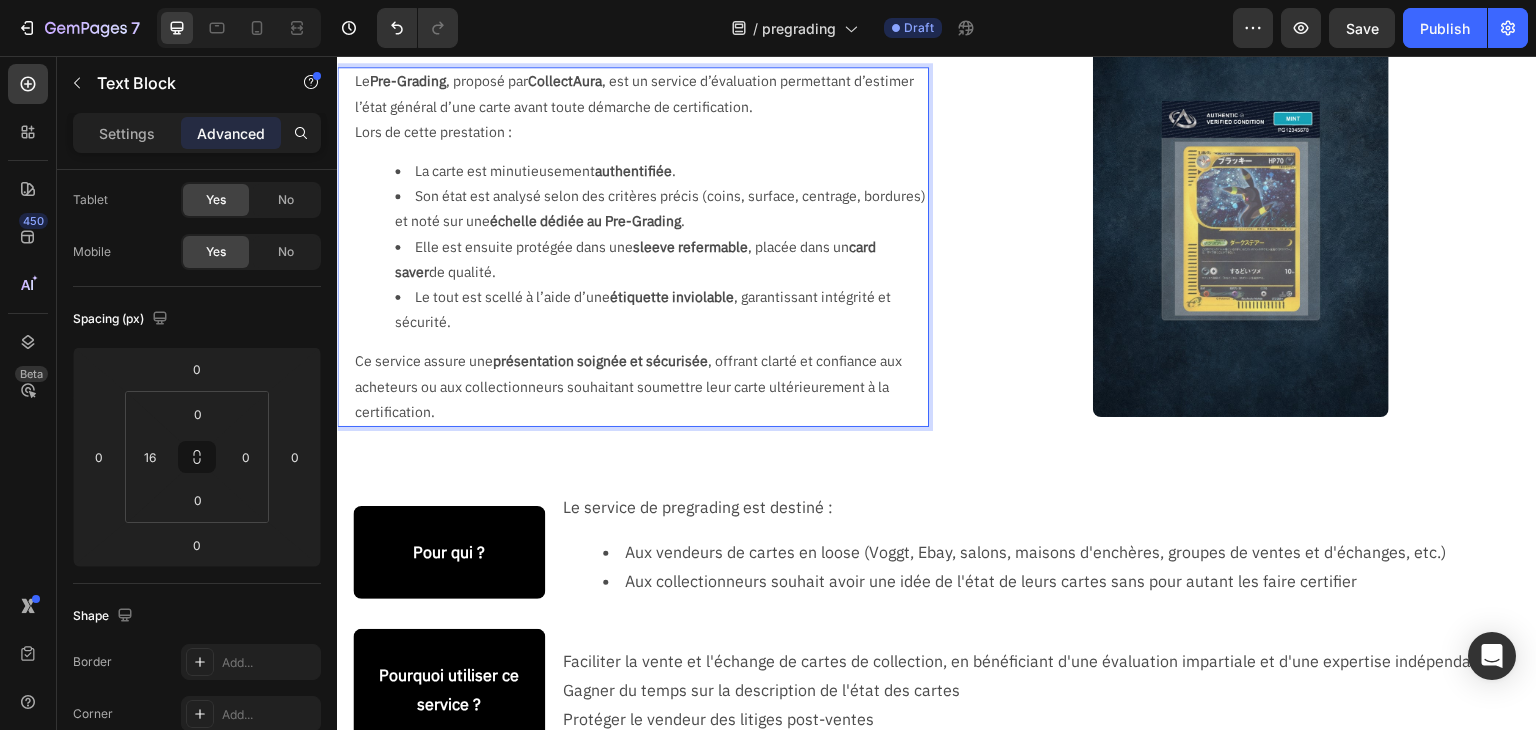 scroll, scrollTop: 0, scrollLeft: 0, axis: both 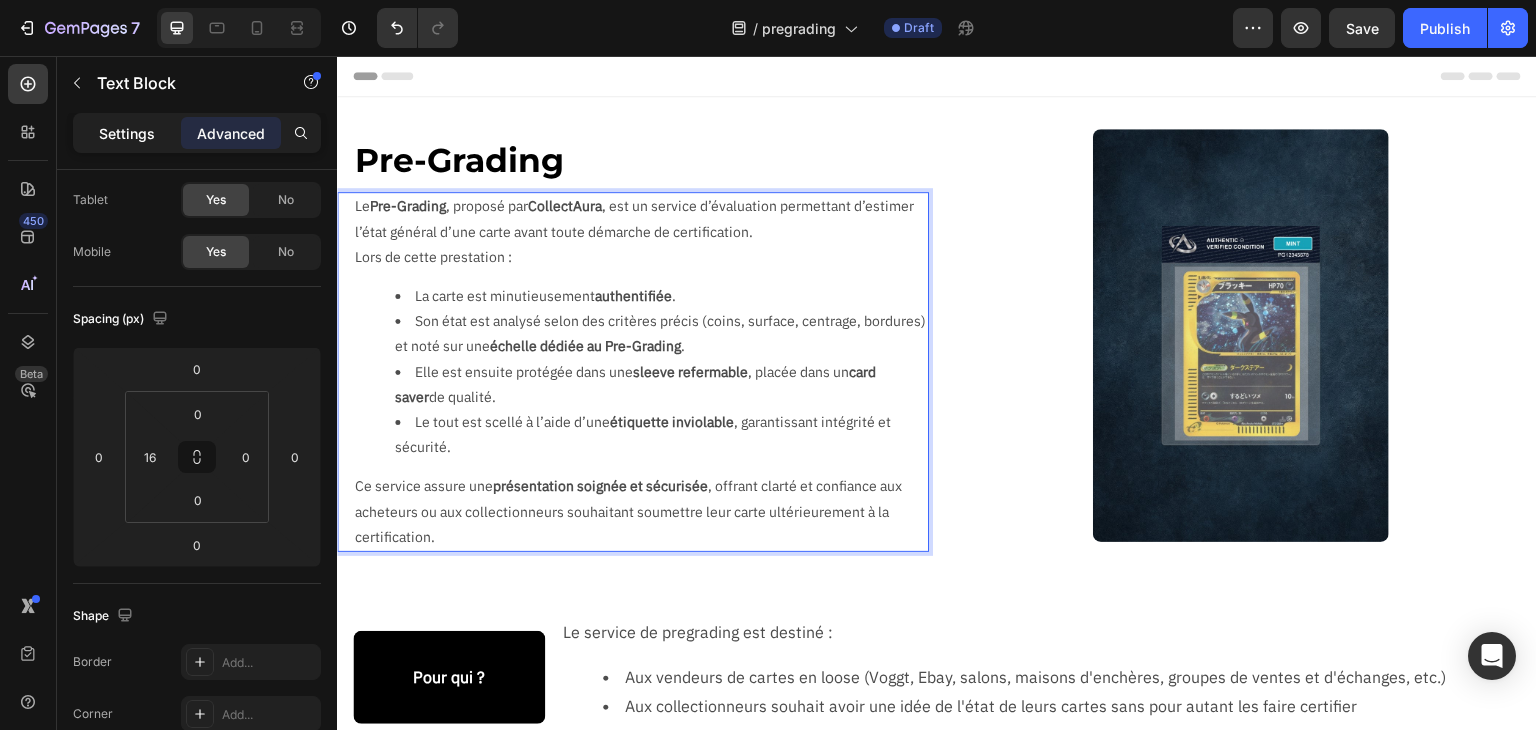 click on "Settings" at bounding box center (127, 133) 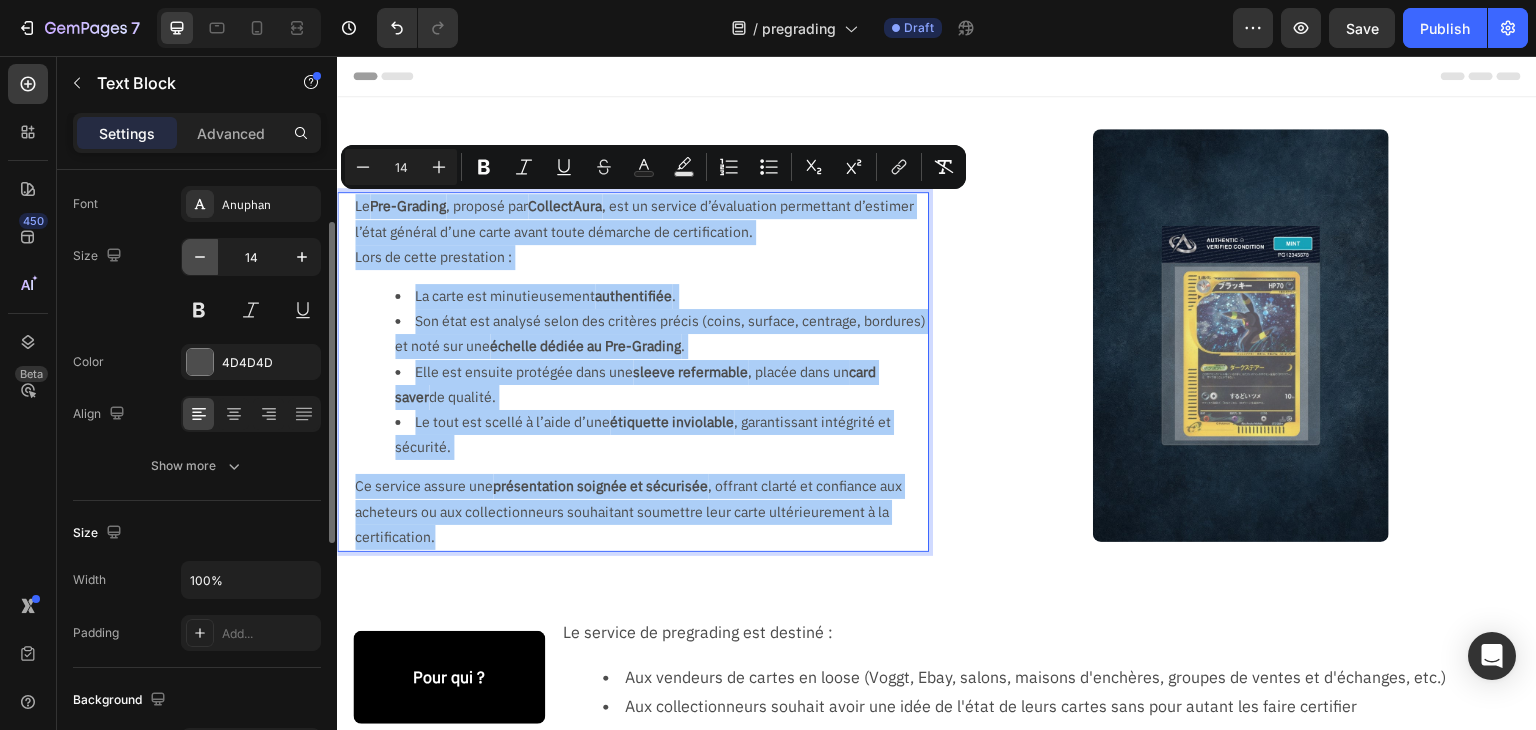 click 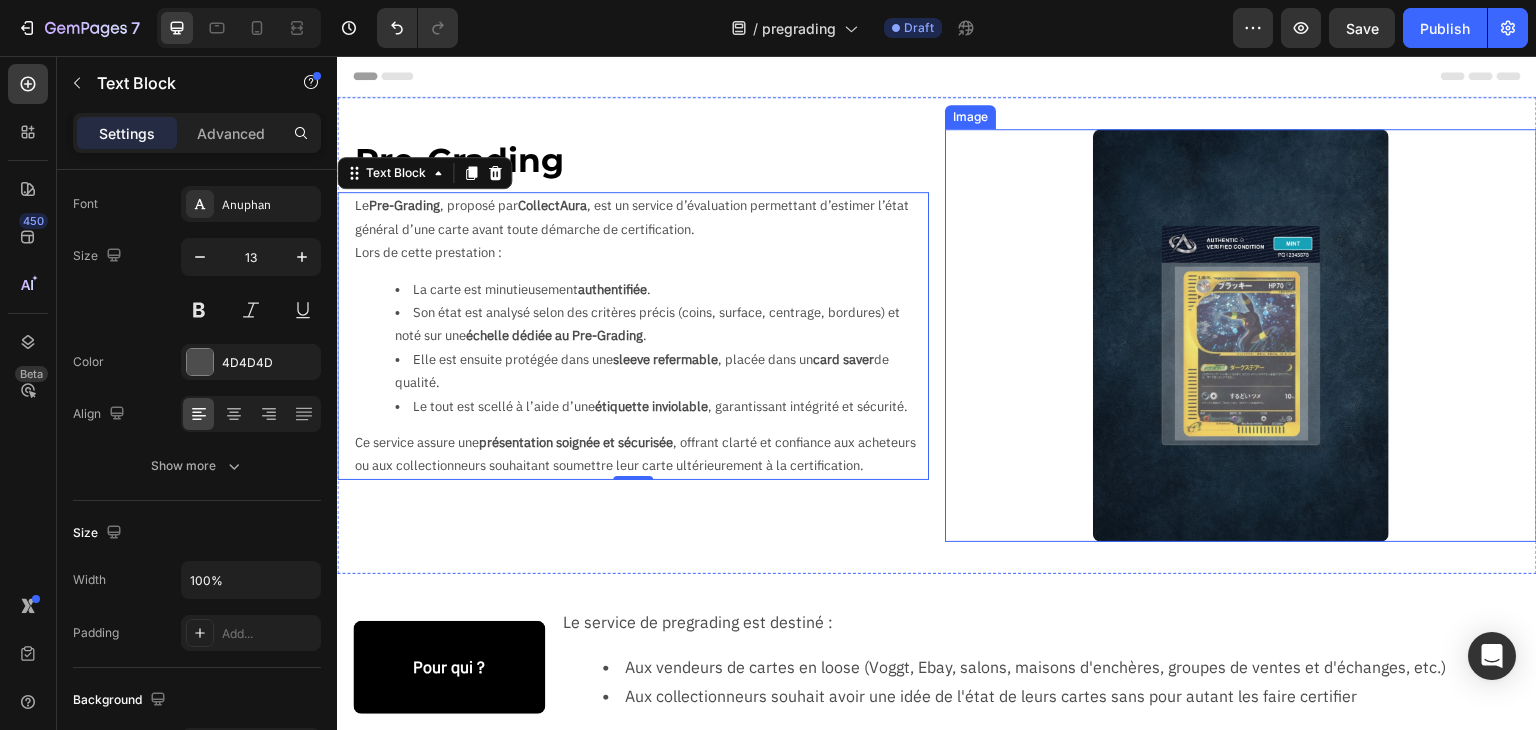 click at bounding box center [1241, 335] 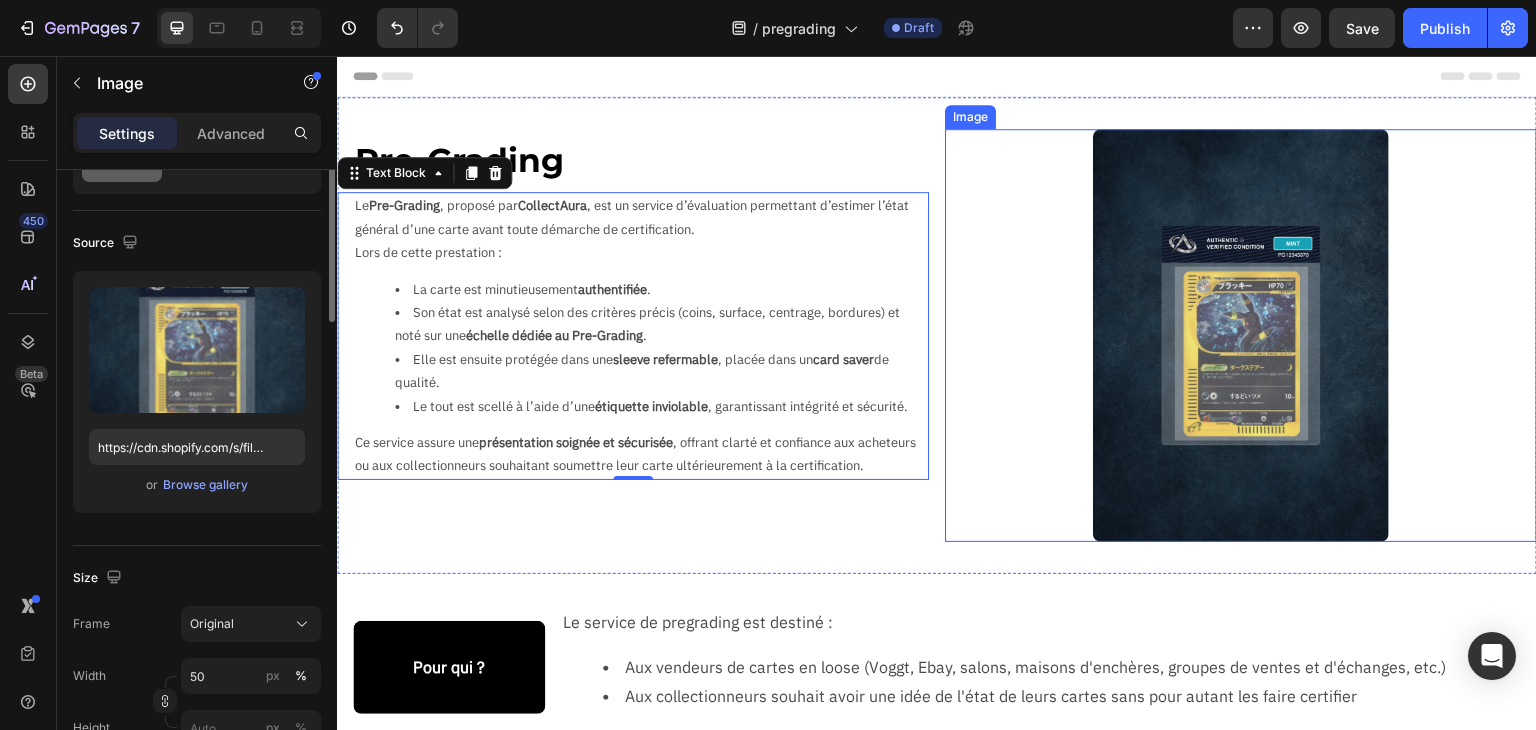 scroll, scrollTop: 0, scrollLeft: 0, axis: both 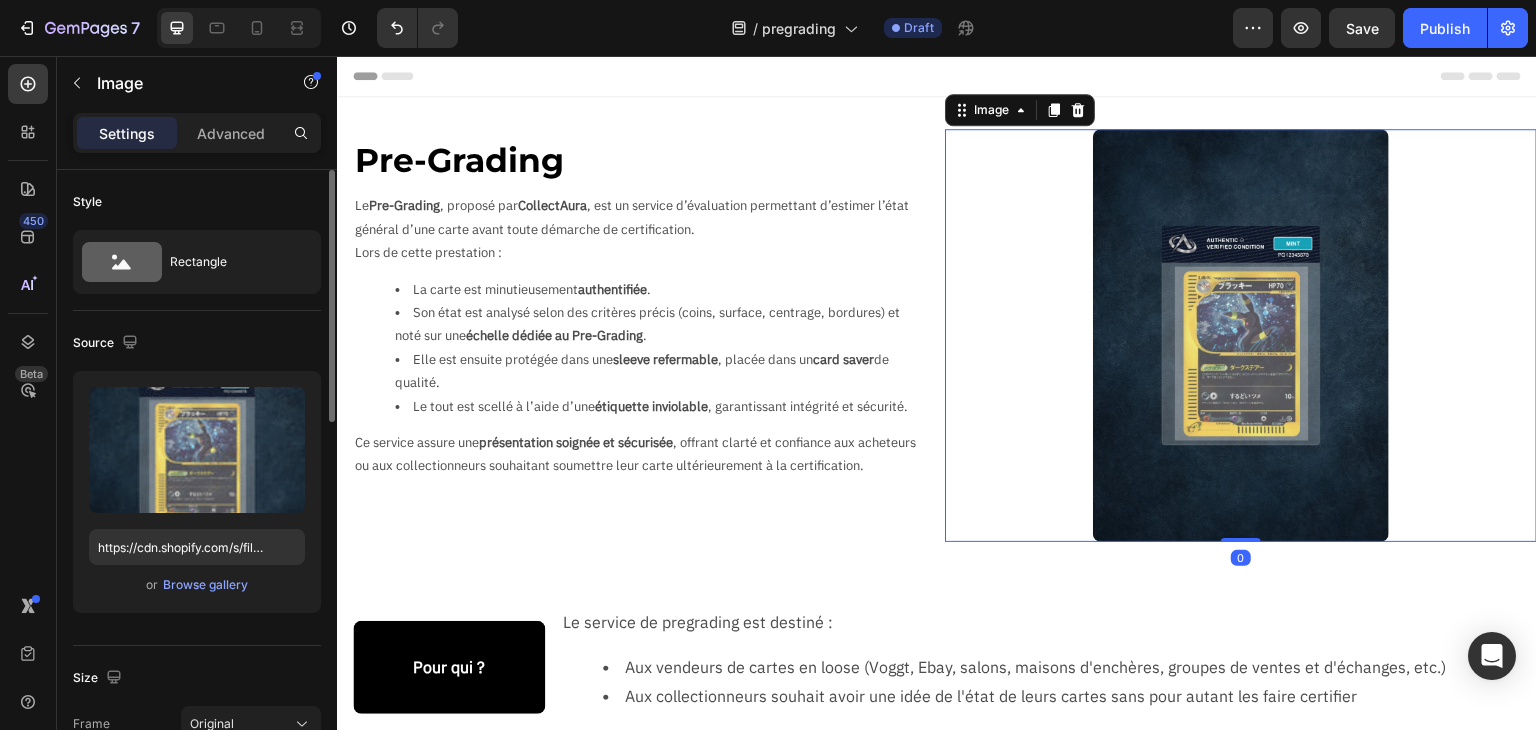 click on "Pre-Grading Text Block Le  Pre-Grading , proposé par  CollectAura , est un service d’évaluation permettant d’estimer l’état général d’une carte avant toute démarche de certification. Lors de cette prestation : La carte est minutieusement  authentifiée . Son état est analysé selon des critères précis (coins, surface, centrage, bordures) et noté sur une  échelle dédiée au Pre-Grading . Elle est ensuite protégée dans une  sleeve refermable , placée dans un  card saver  de qualité. Le tout est scellé à l’aide d’une  étiquette inviolable , garantissant intégrité et sécurité. Ce service assure une  présentation soignée et sécurisée , offrant clarté et confiance aux acheteurs ou aux collectionneurs souhaitant soumettre leur carte ultérieurement à la certification. Text Block Row Image   0 Section 1 Pour qui ? Text Block Le service de pregrading est destiné : Aux vendeurs de cartes en loose (Voggt, [CITY], salons, maisons d'enchères, groupes de ventes et d'échanges, etc.)" at bounding box center (937, 643) 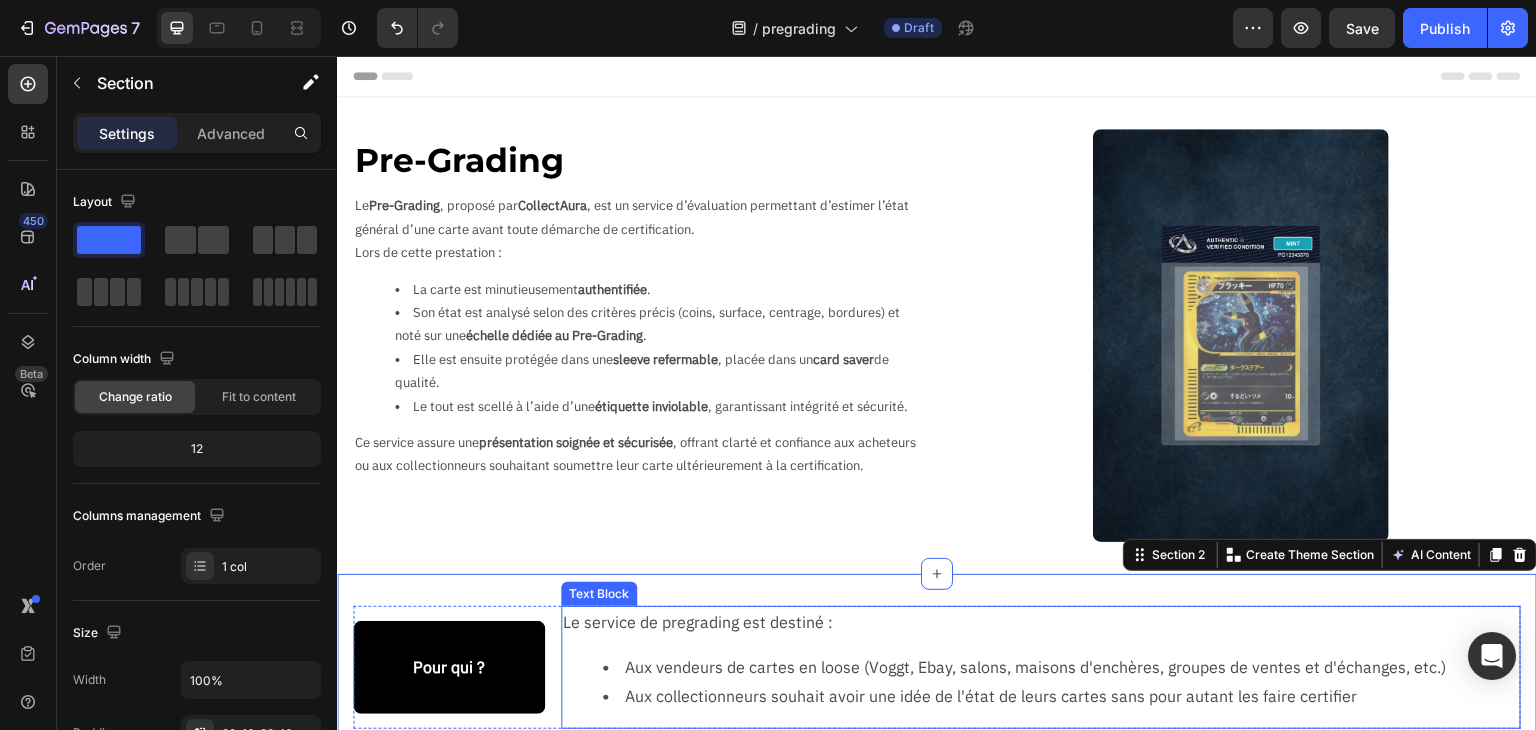 click on "Le service de pregrading est destiné :" at bounding box center [1041, 622] 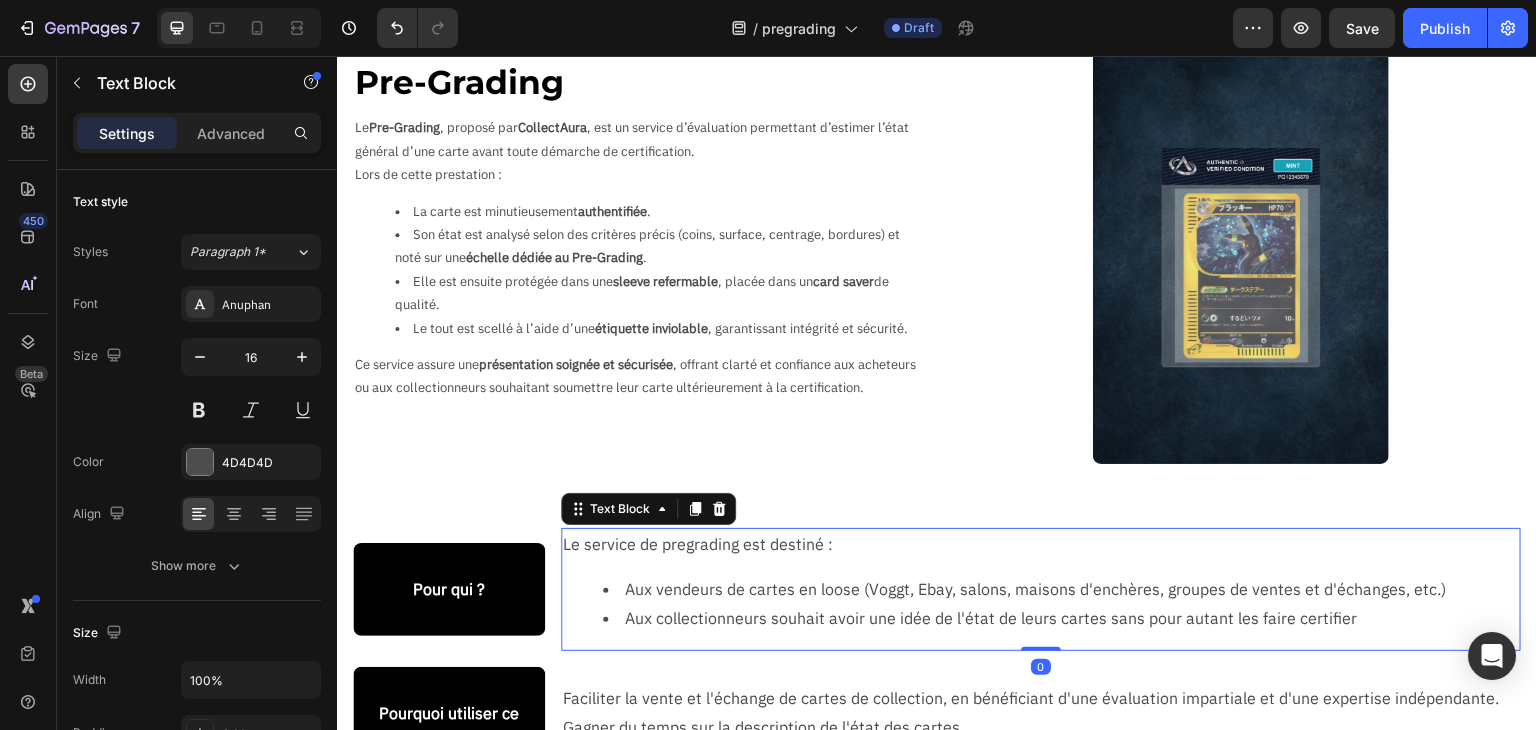 scroll, scrollTop: 200, scrollLeft: 0, axis: vertical 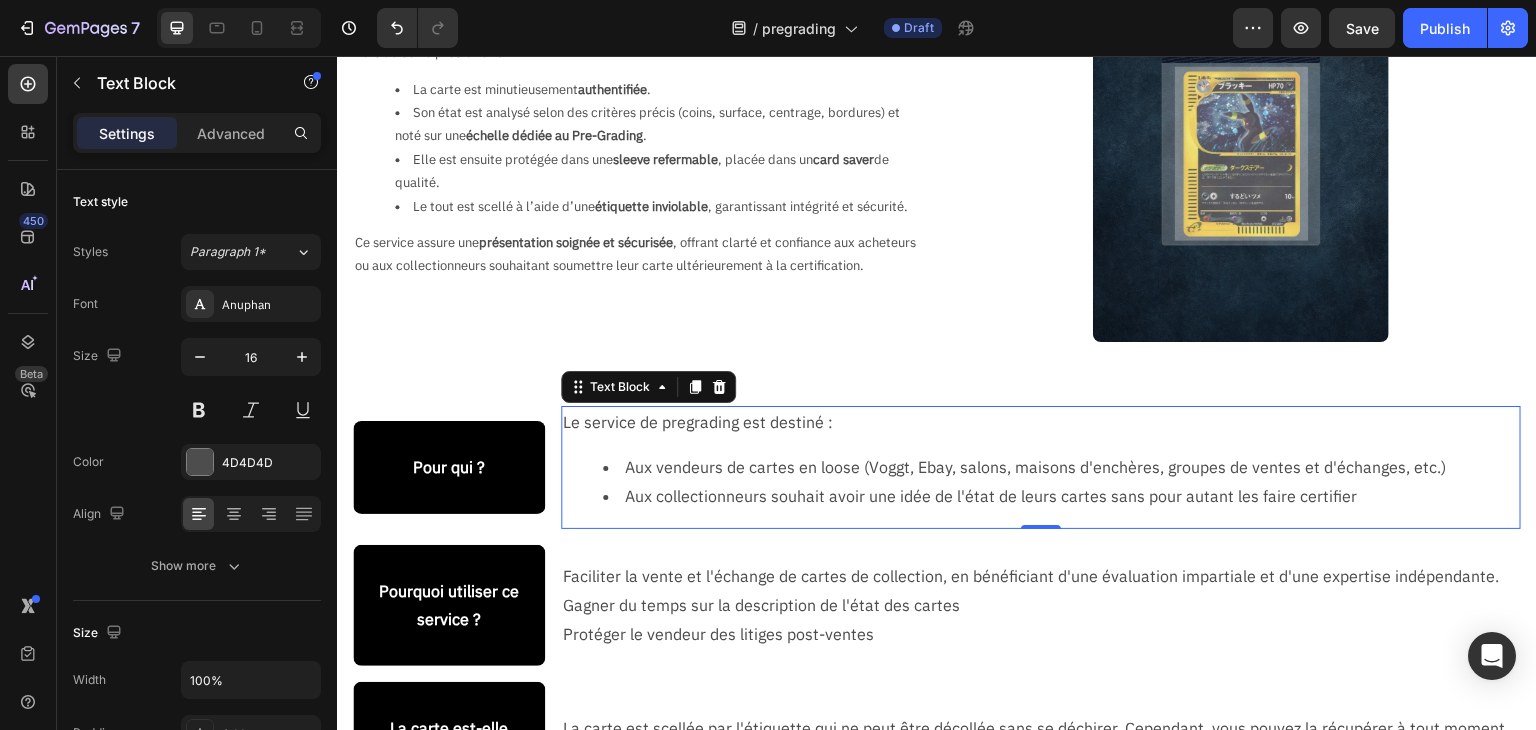 click on "Aux vendeurs de cartes en loose (Voggt, Ebay, salons, maisons d'enchères, groupes de ventes et d'échanges, etc.)" at bounding box center [1061, 467] 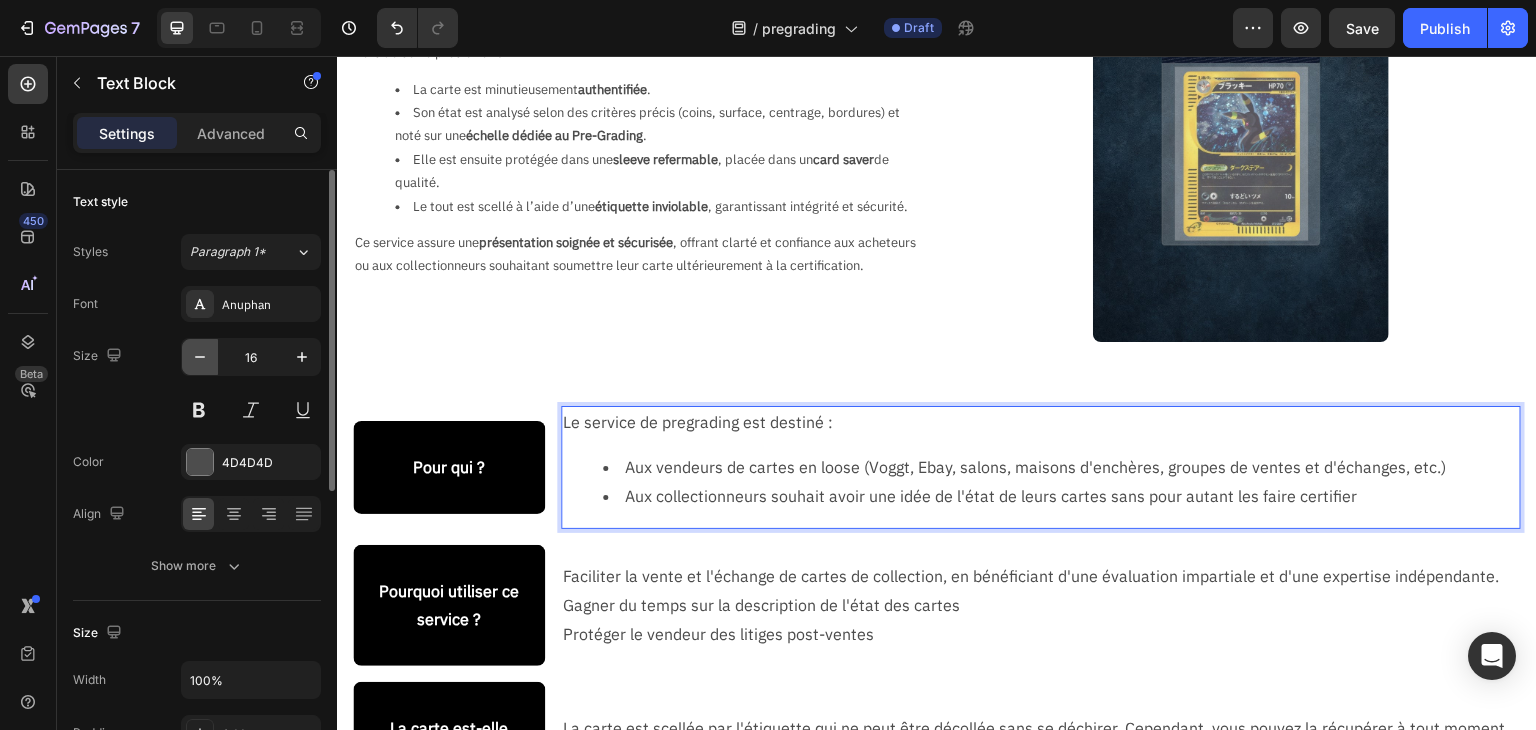 click 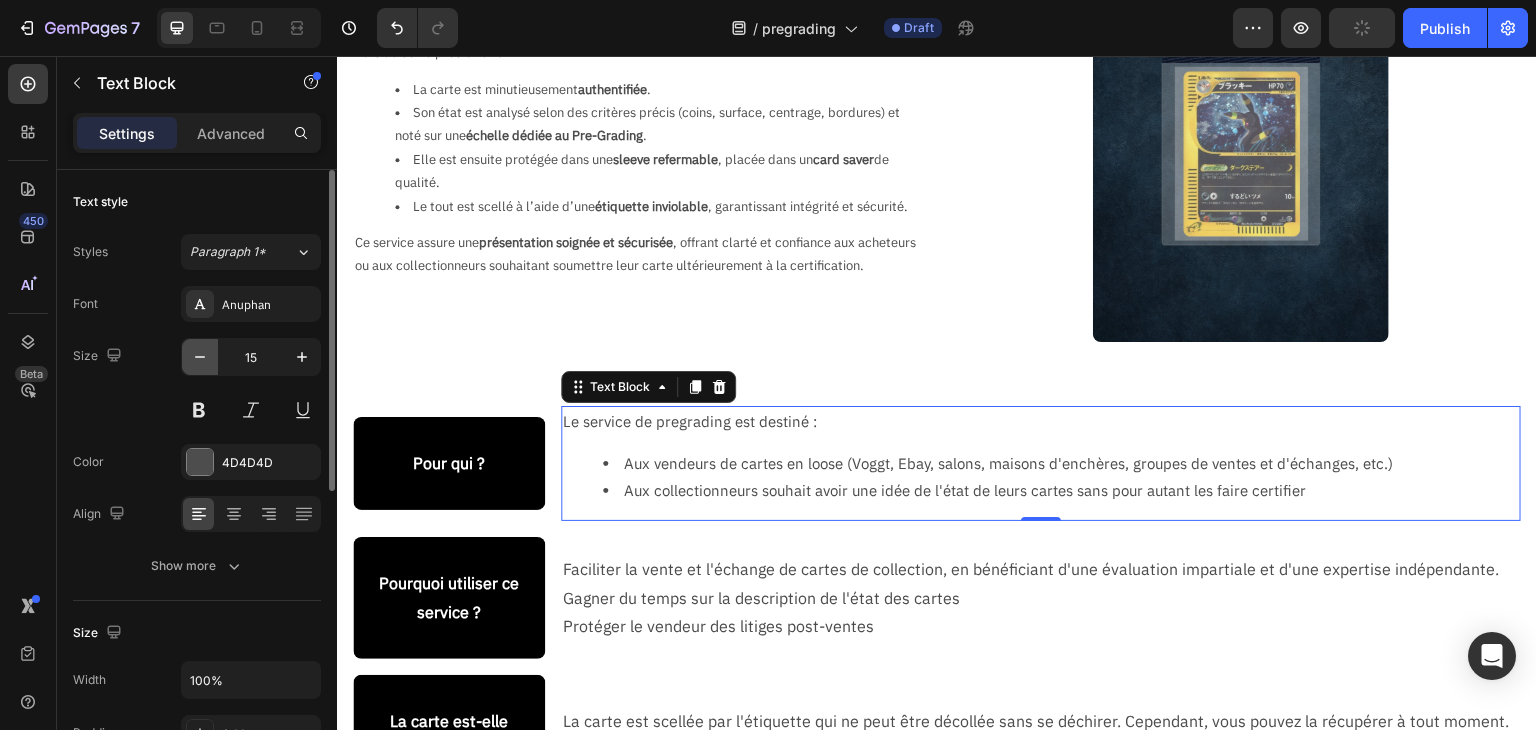 click 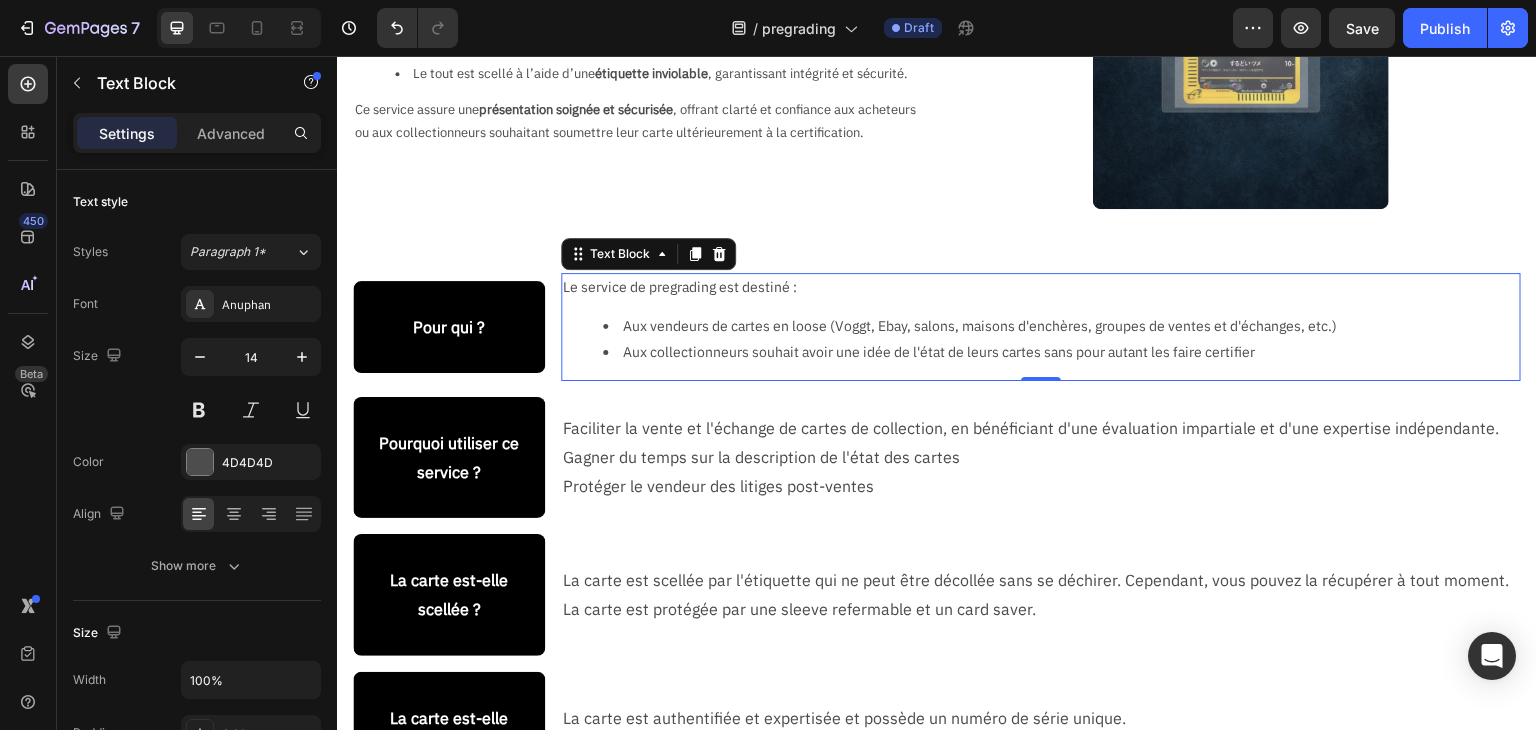 scroll, scrollTop: 400, scrollLeft: 0, axis: vertical 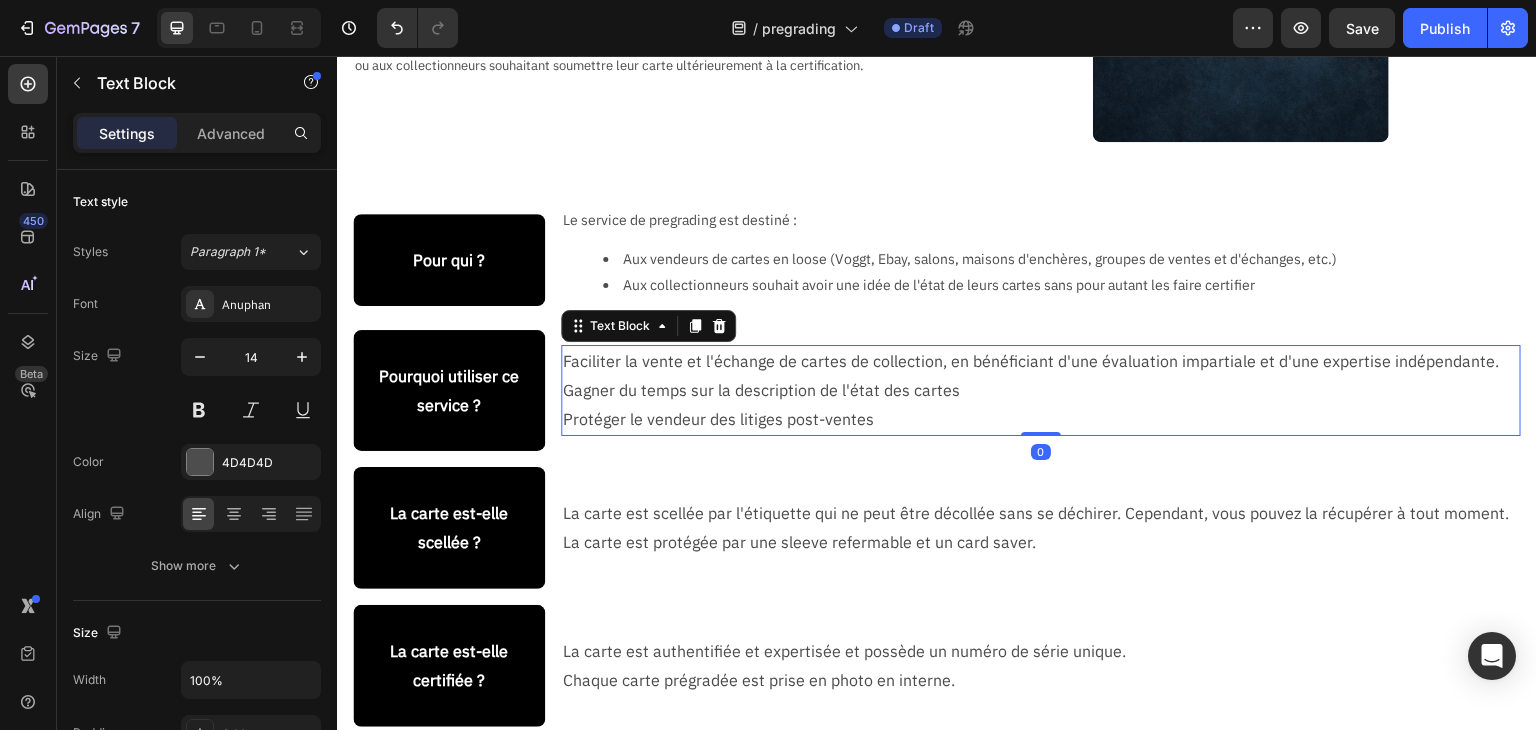 click on "Gagner du temps sur la description de l'état des cartes" at bounding box center (1041, 390) 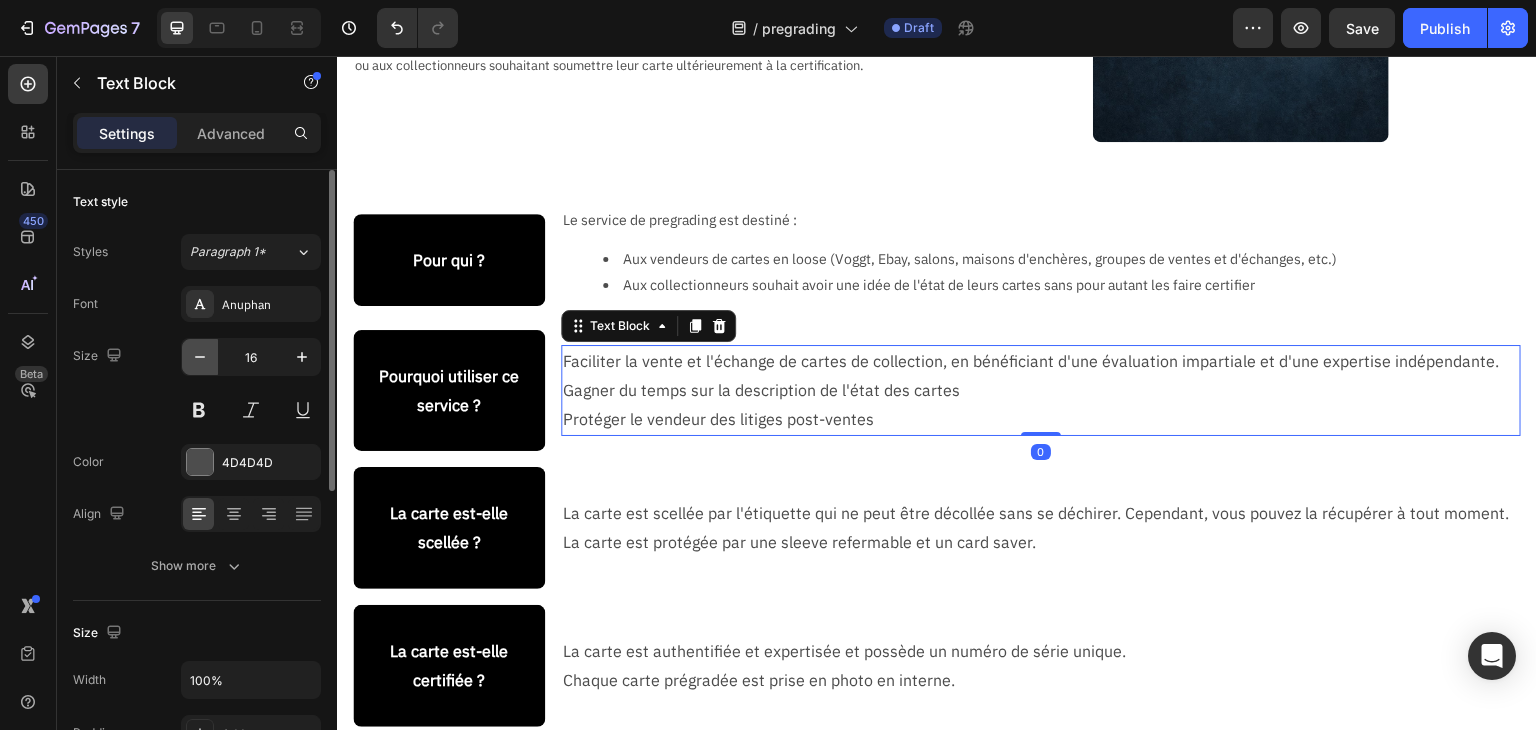 click 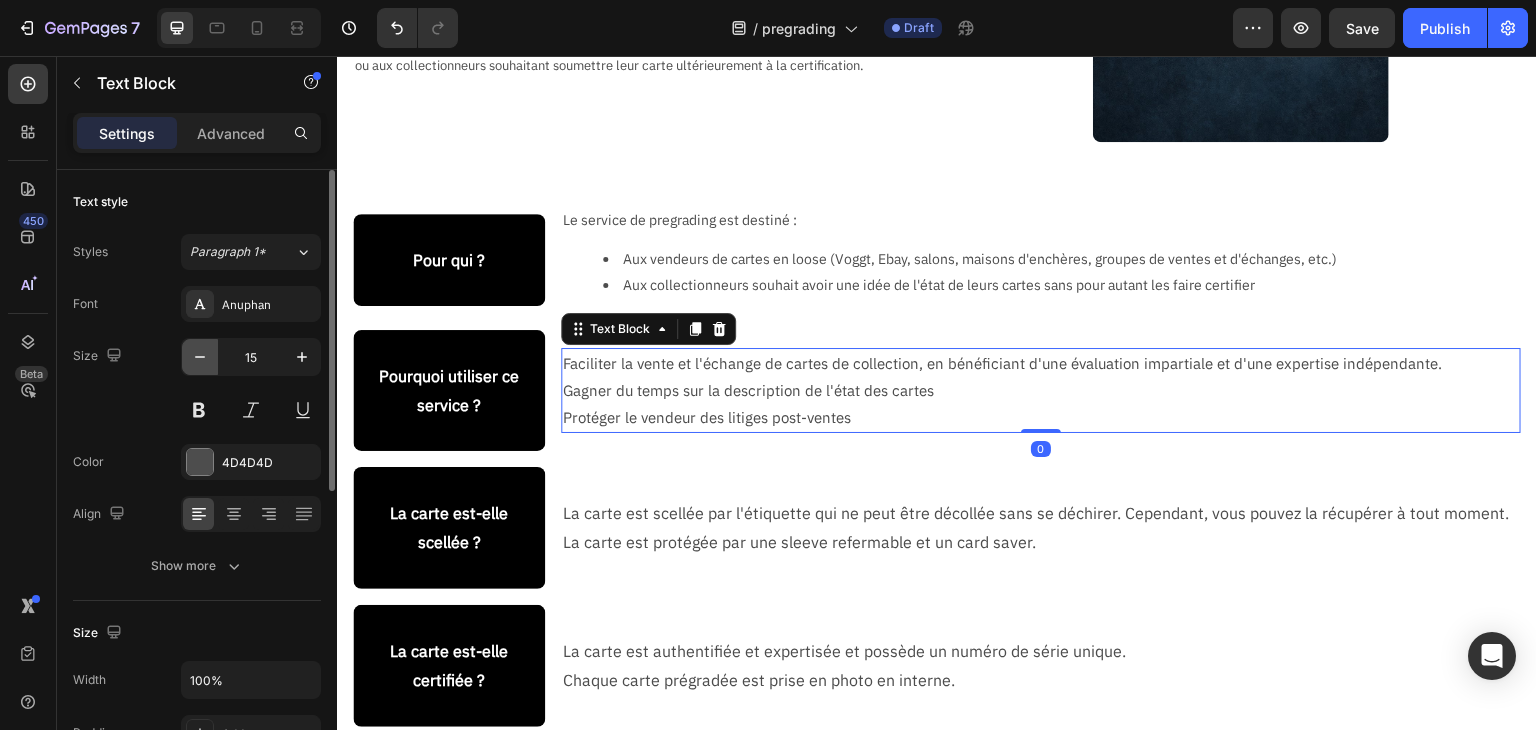 click 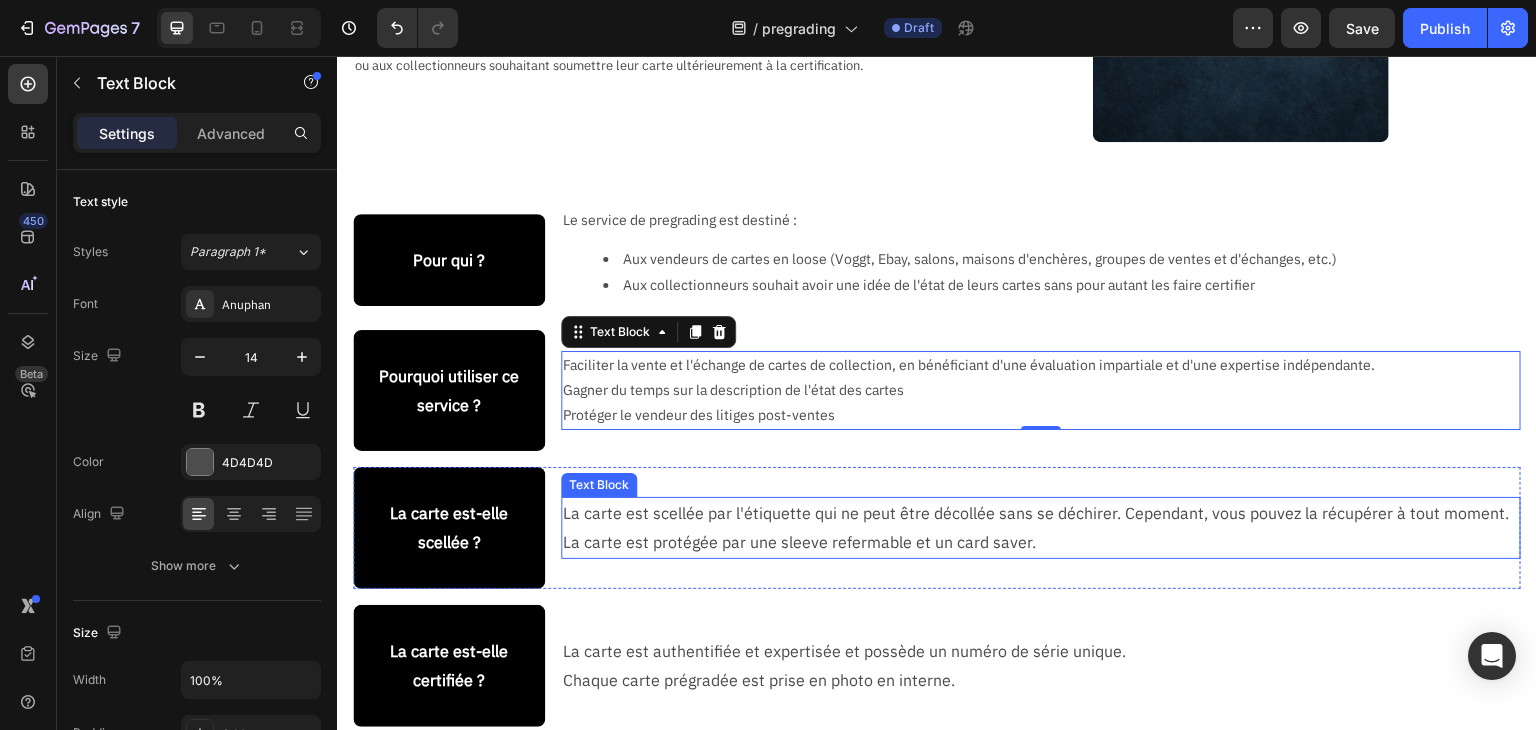 click on "La carte est protégée par une sleeve refermable et un card saver." at bounding box center (1041, 542) 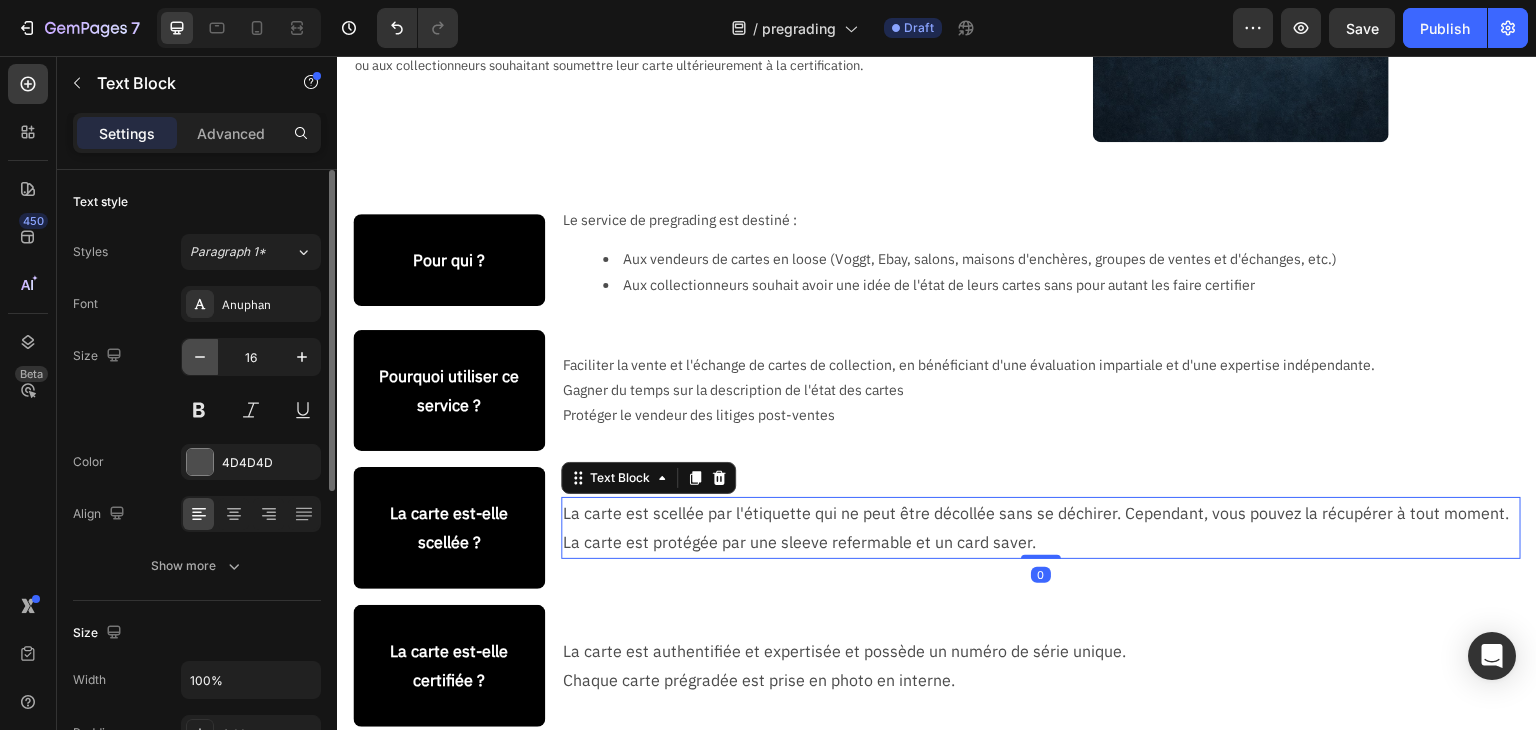click 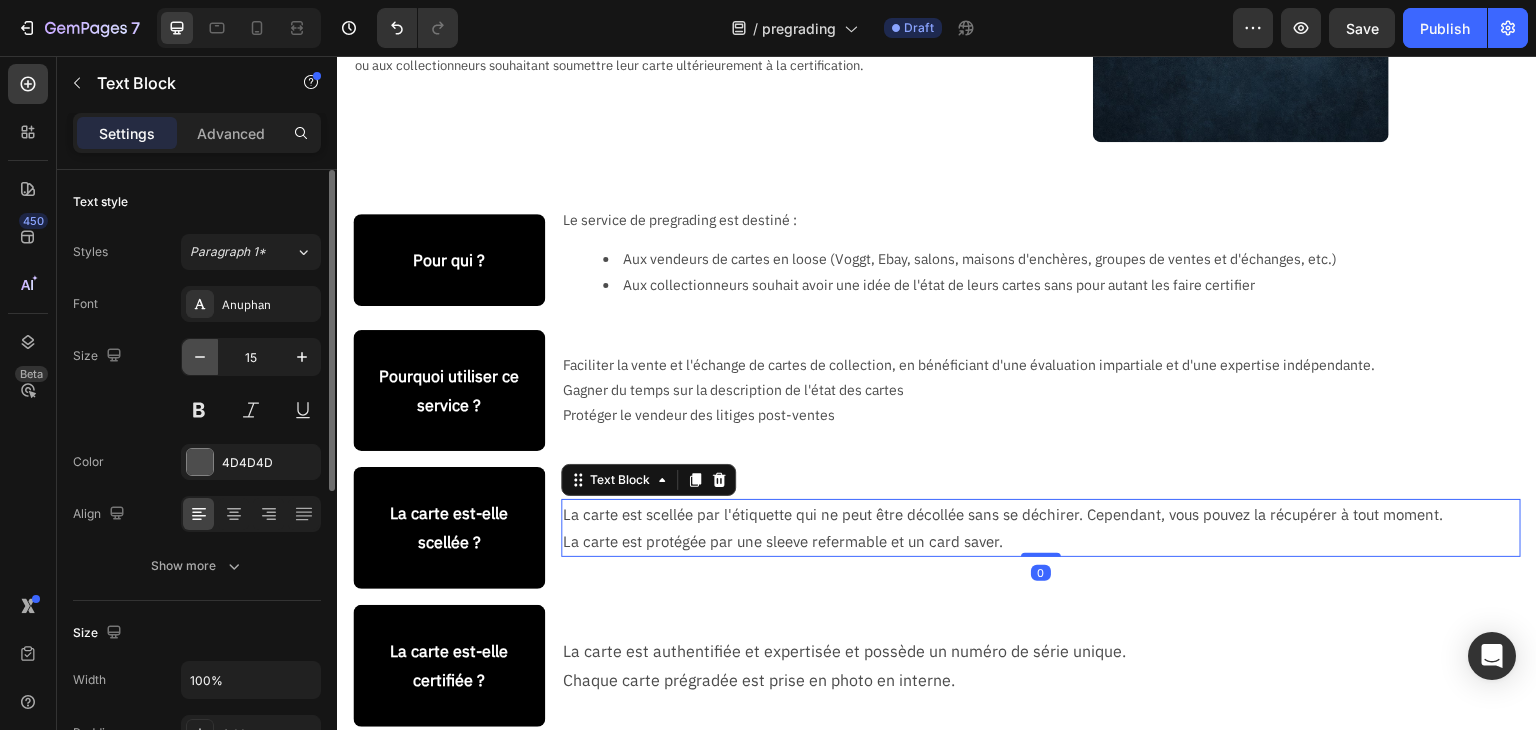 click 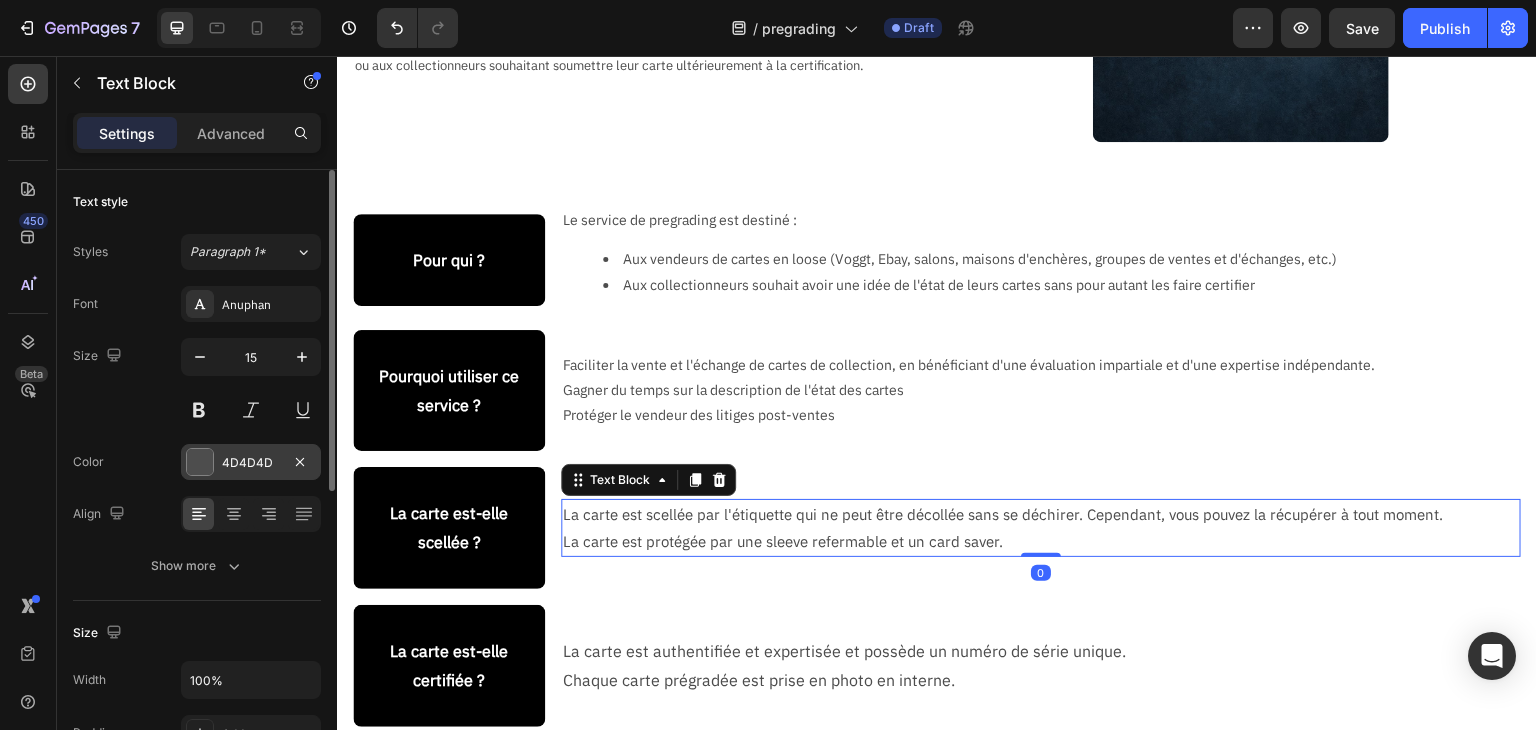 type on "14" 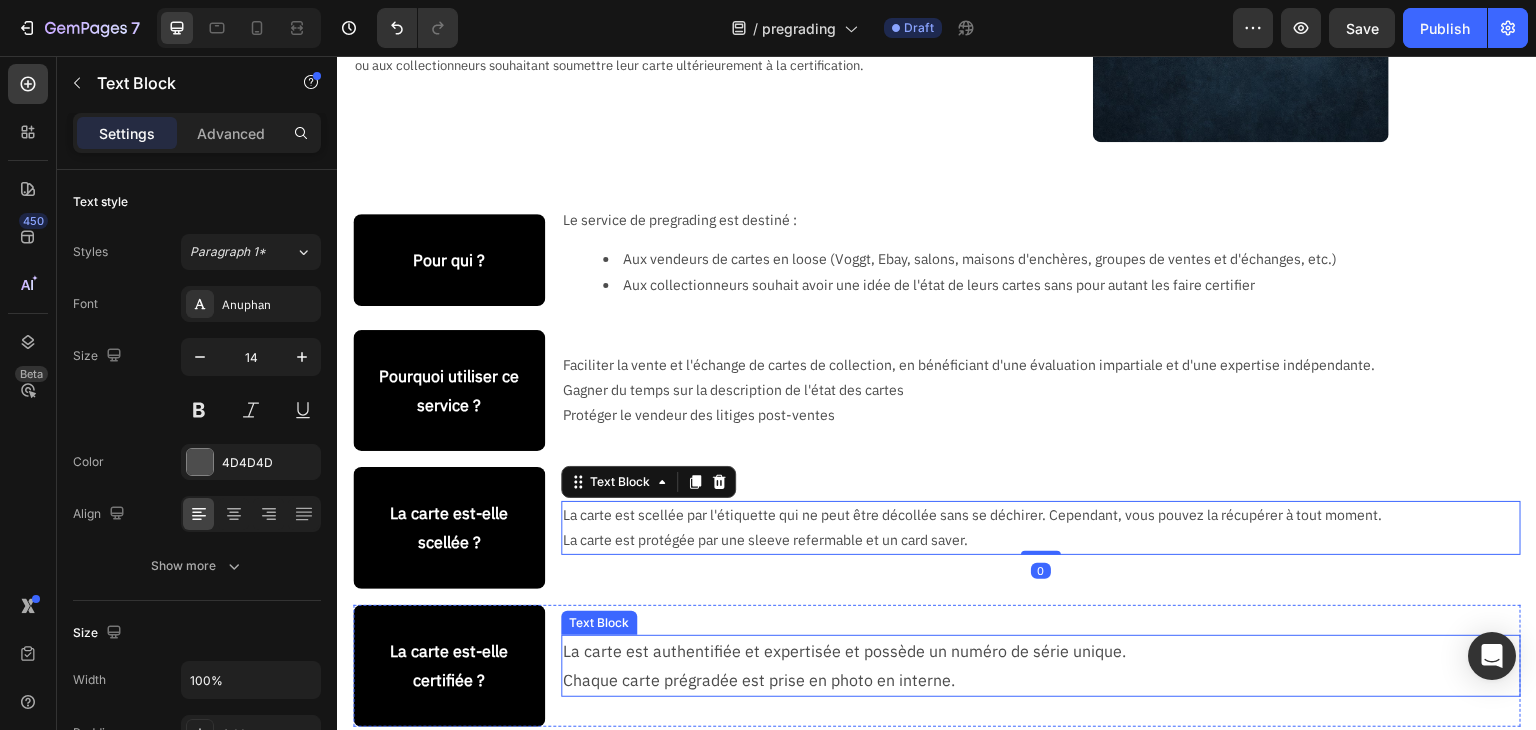 click on "La carte est authentifiée et expertisée et possède un numéro de série unique." at bounding box center (1041, 651) 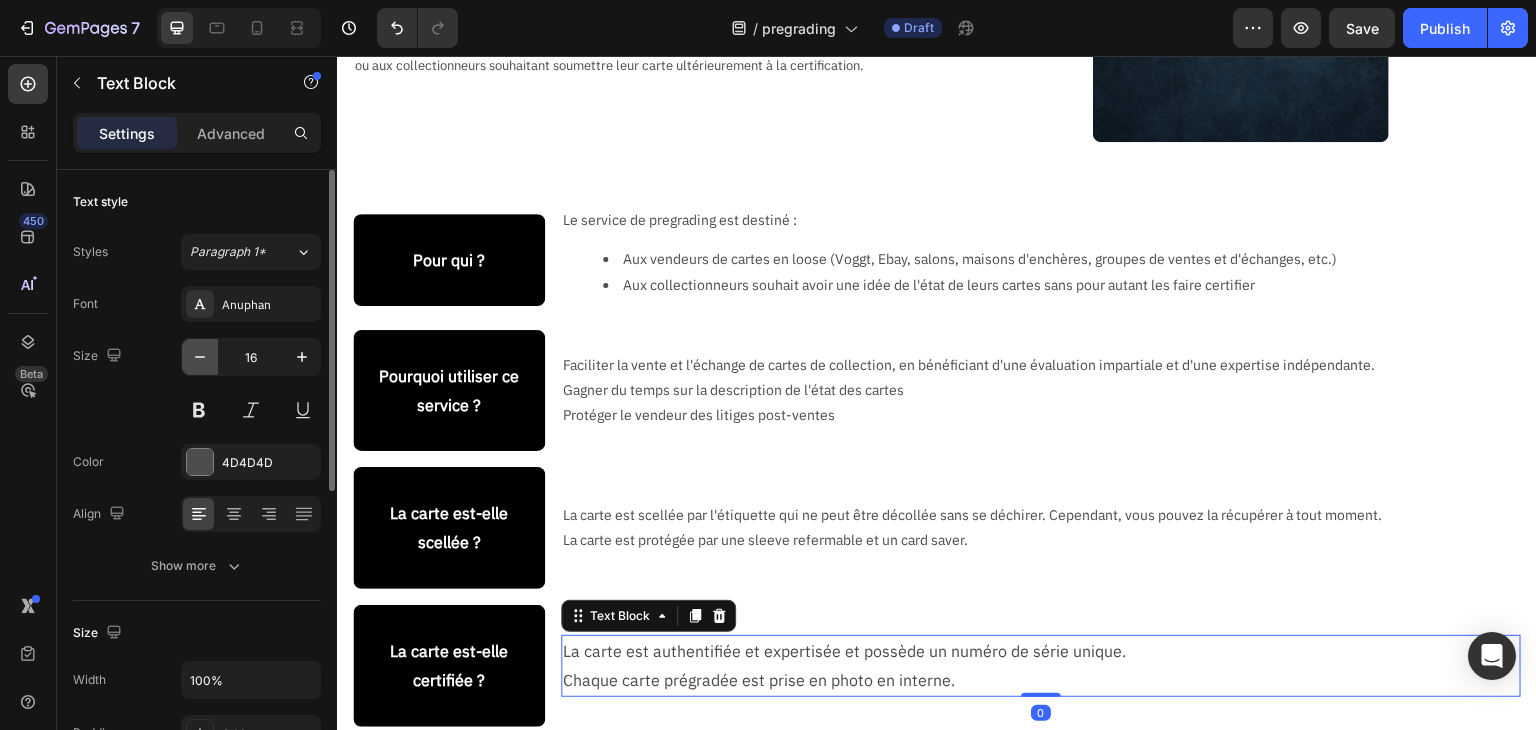 click 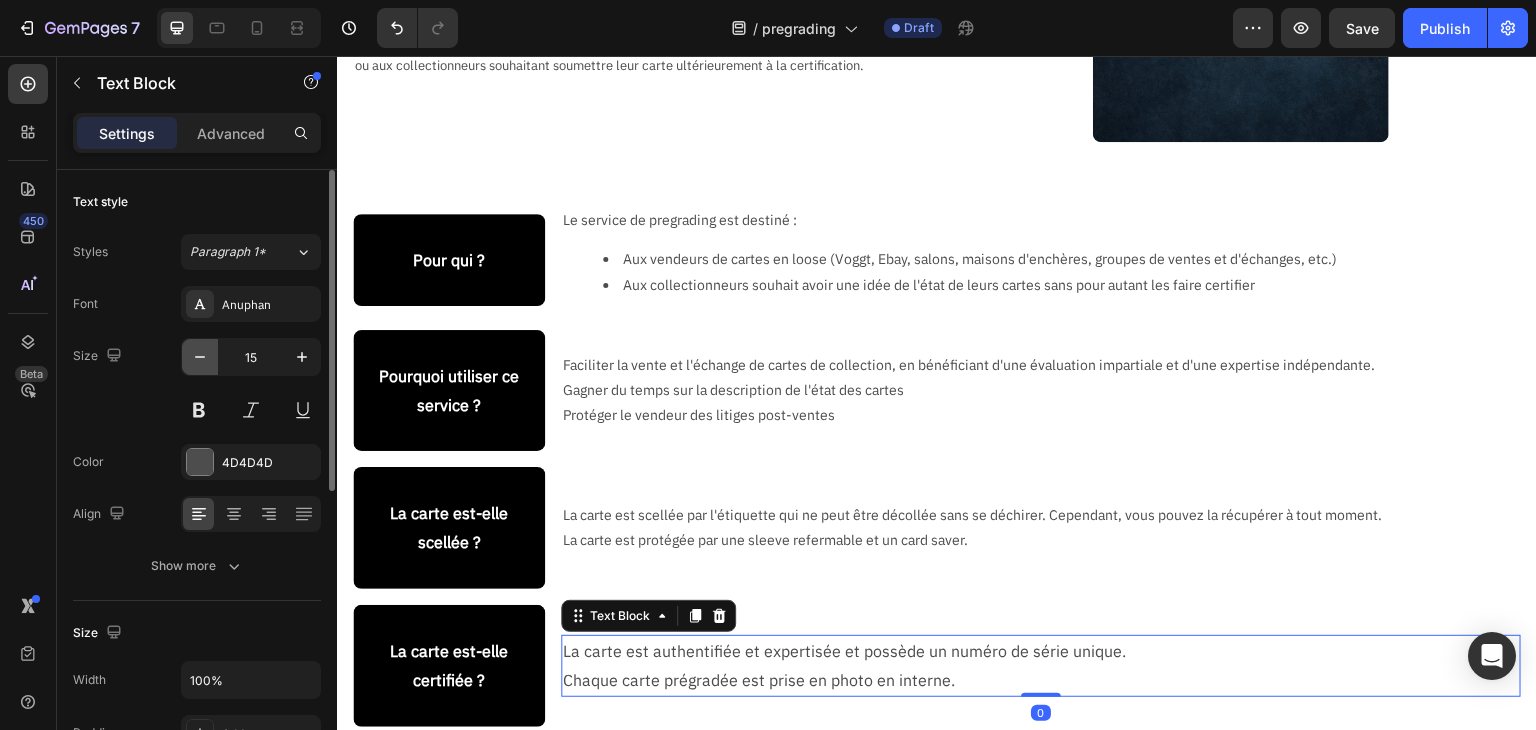 click 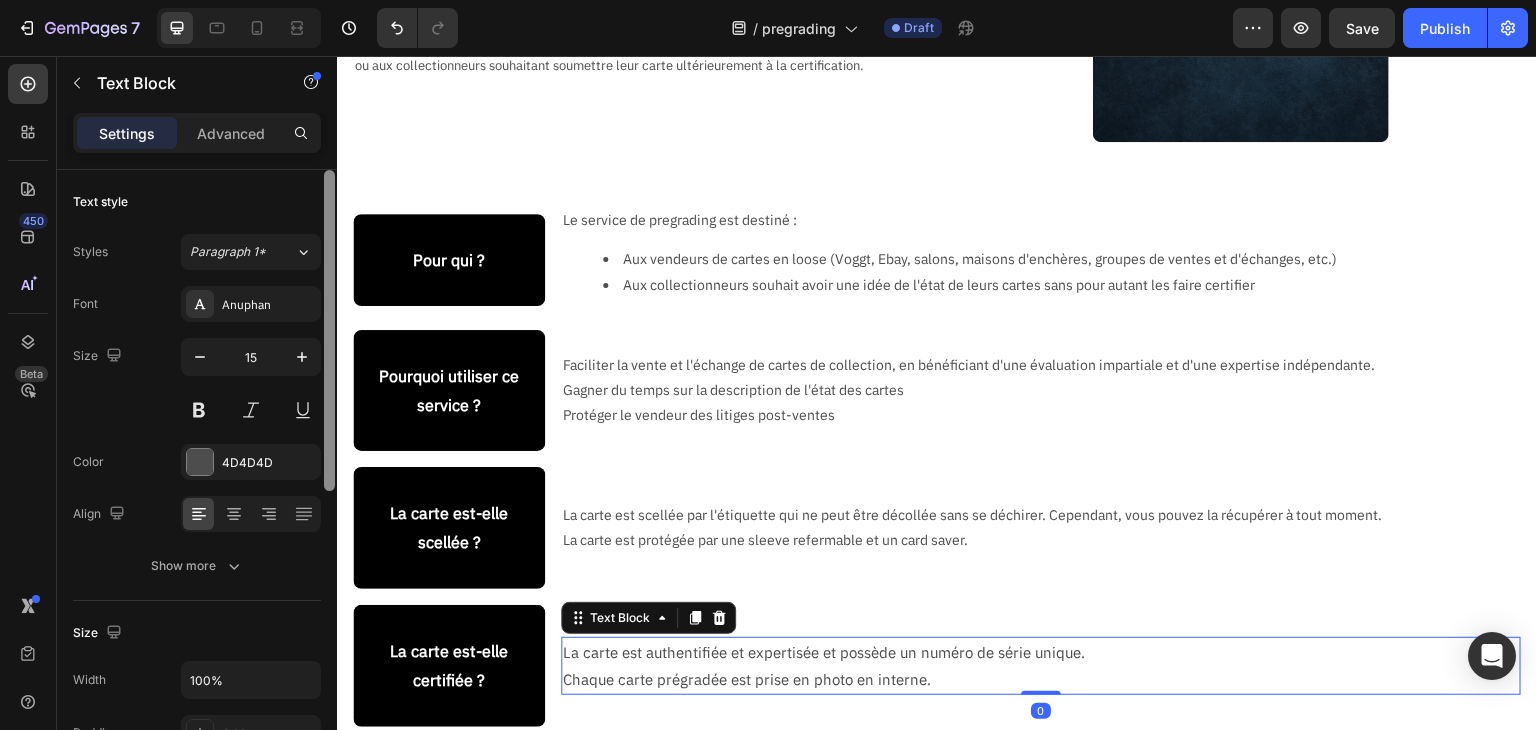 type on "14" 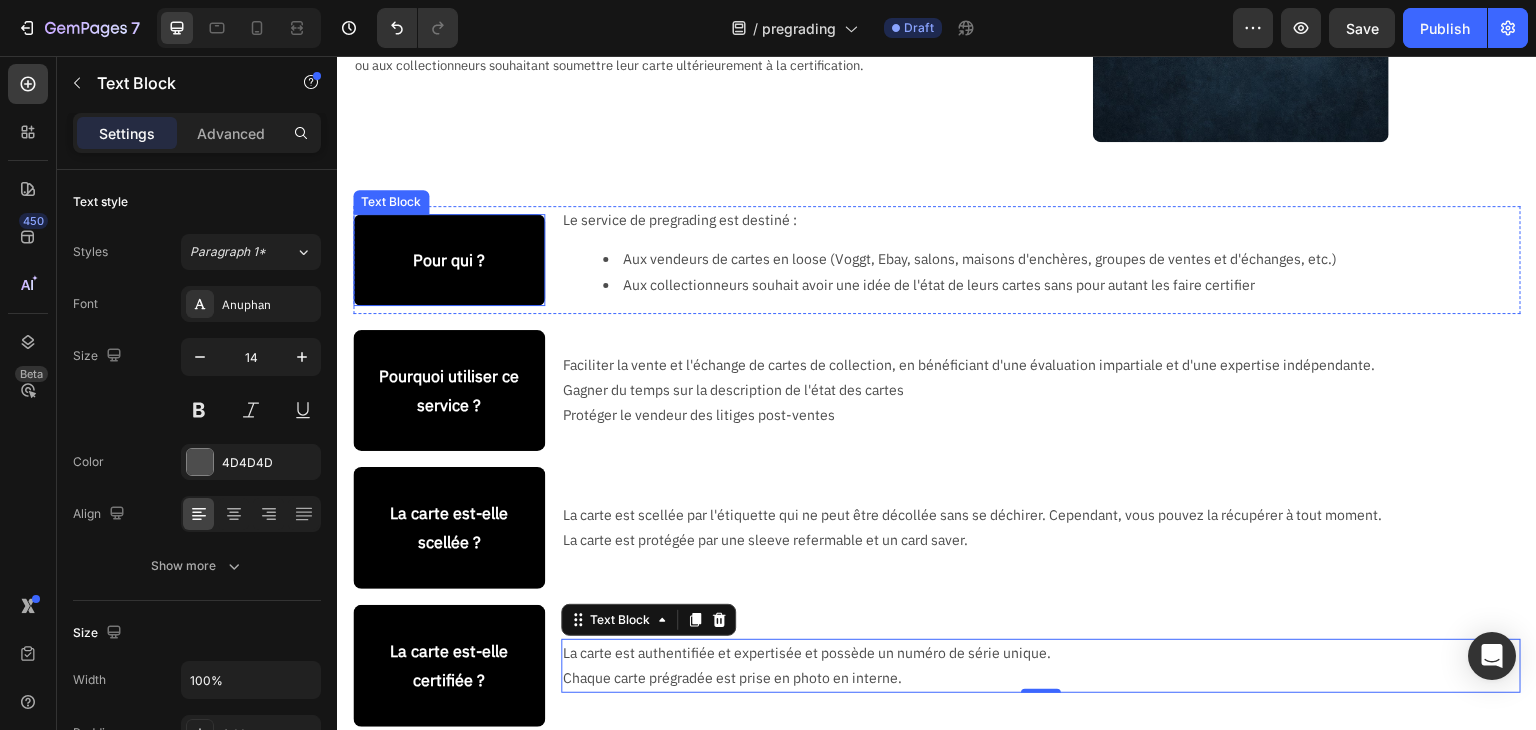 click on "Pour qui ?" at bounding box center [449, 260] 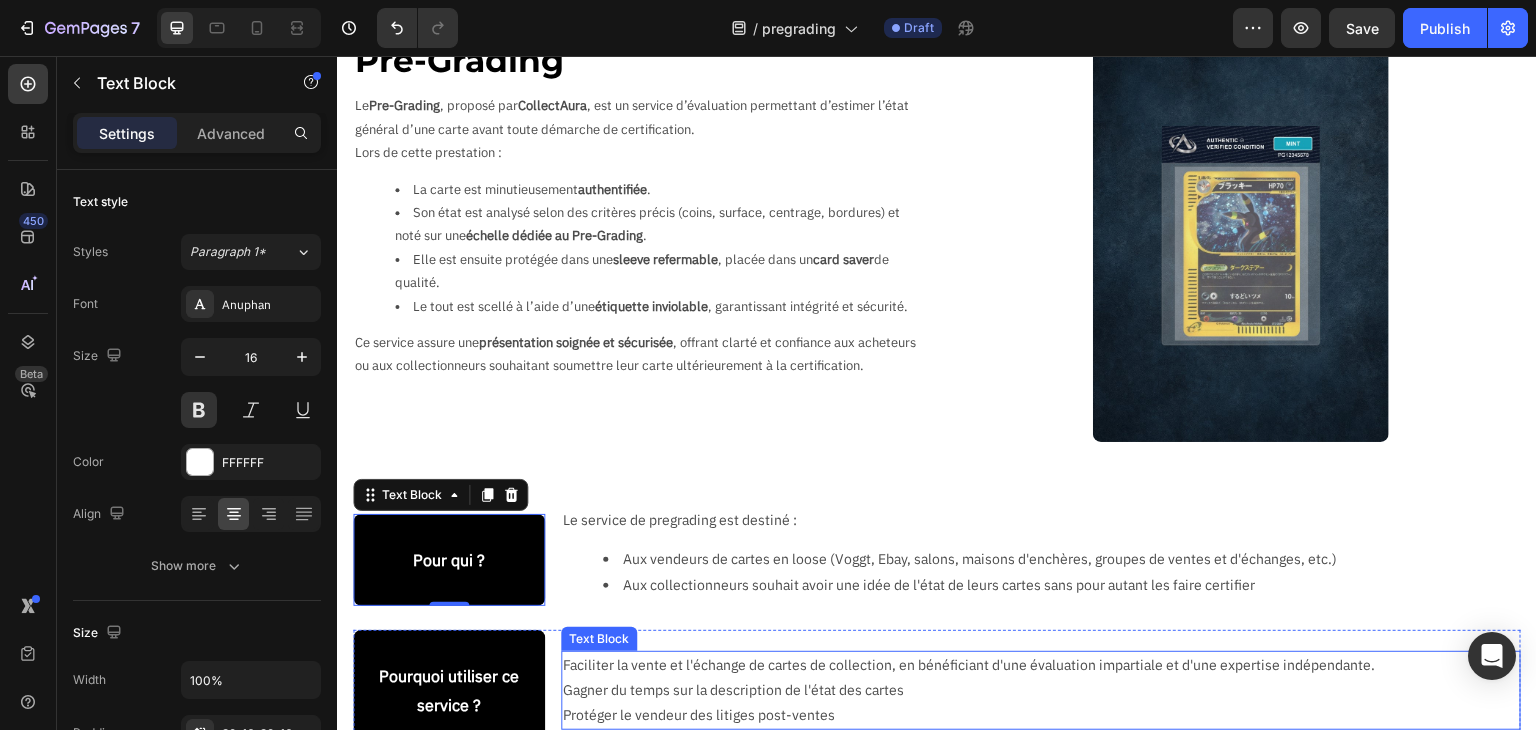 scroll, scrollTop: 0, scrollLeft: 0, axis: both 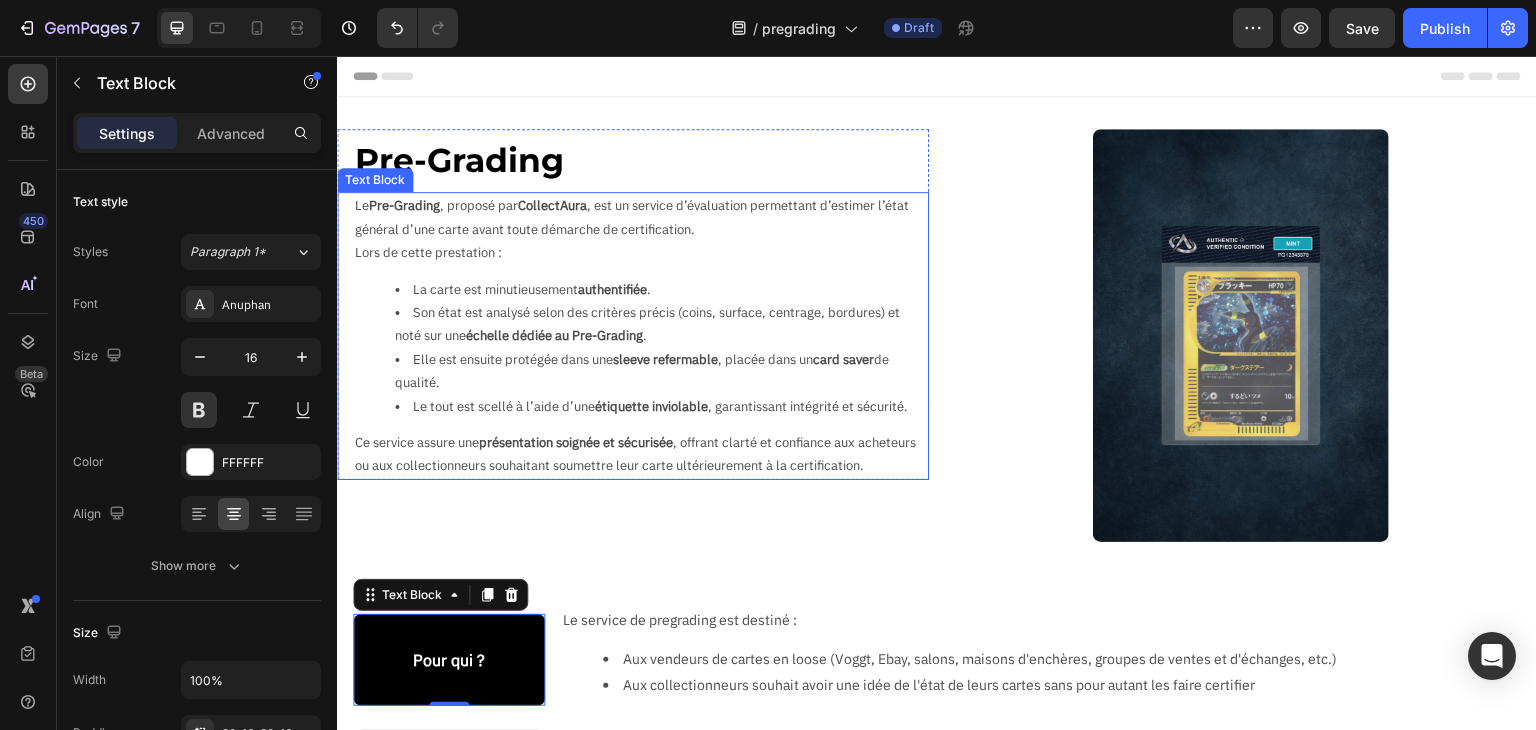 click on "Le Pre-Grading , proposé par CollectAura , est un service d’évaluation permettant d’estimer l’état général d’une carte avant toute démarche de certification." at bounding box center (641, 217) 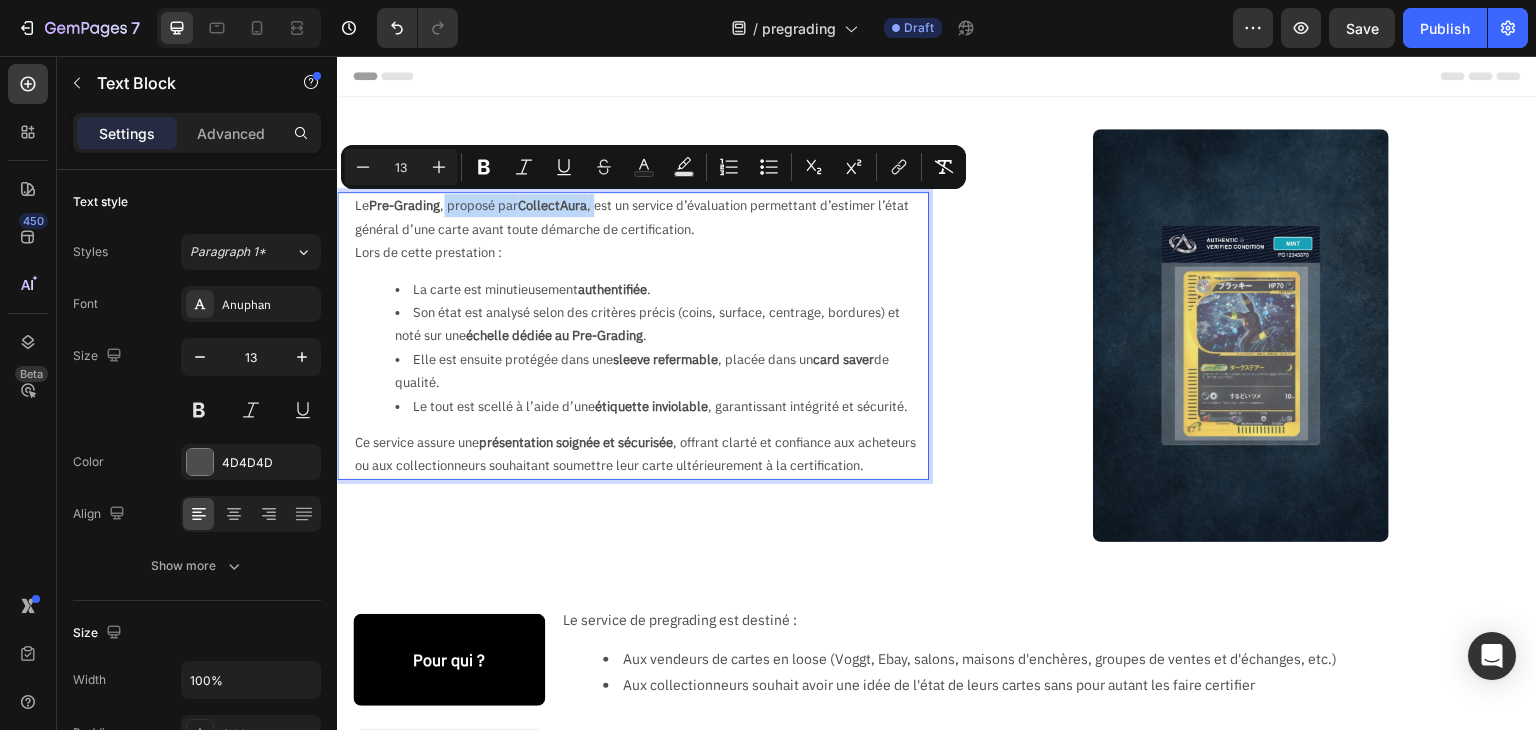 drag, startPoint x: 597, startPoint y: 204, endPoint x: 446, endPoint y: 203, distance: 151.00331 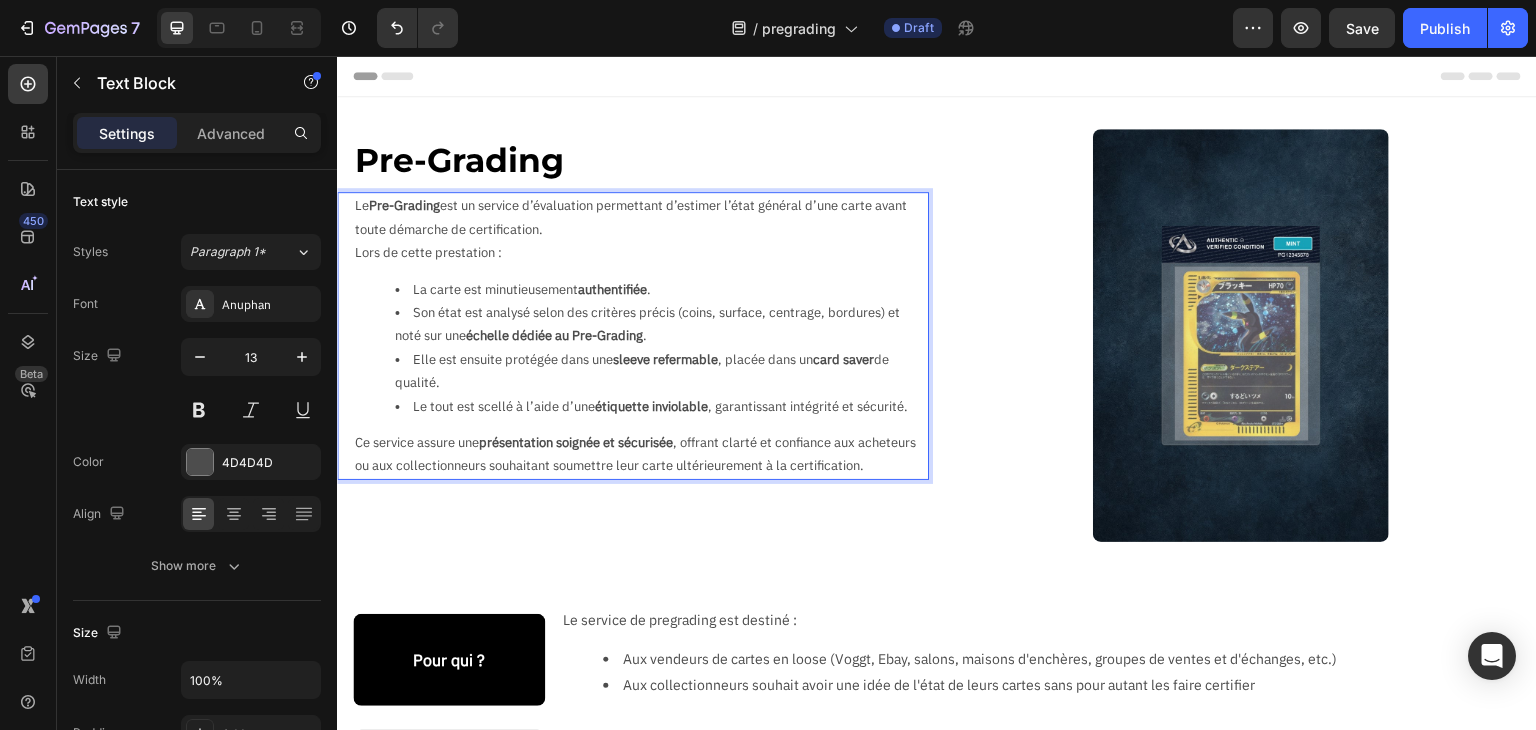 click on "Le  Pre-Grading  est un service d’évaluation permettant d’estimer l’état général d’une carte avant toute démarche de certification." at bounding box center [641, 217] 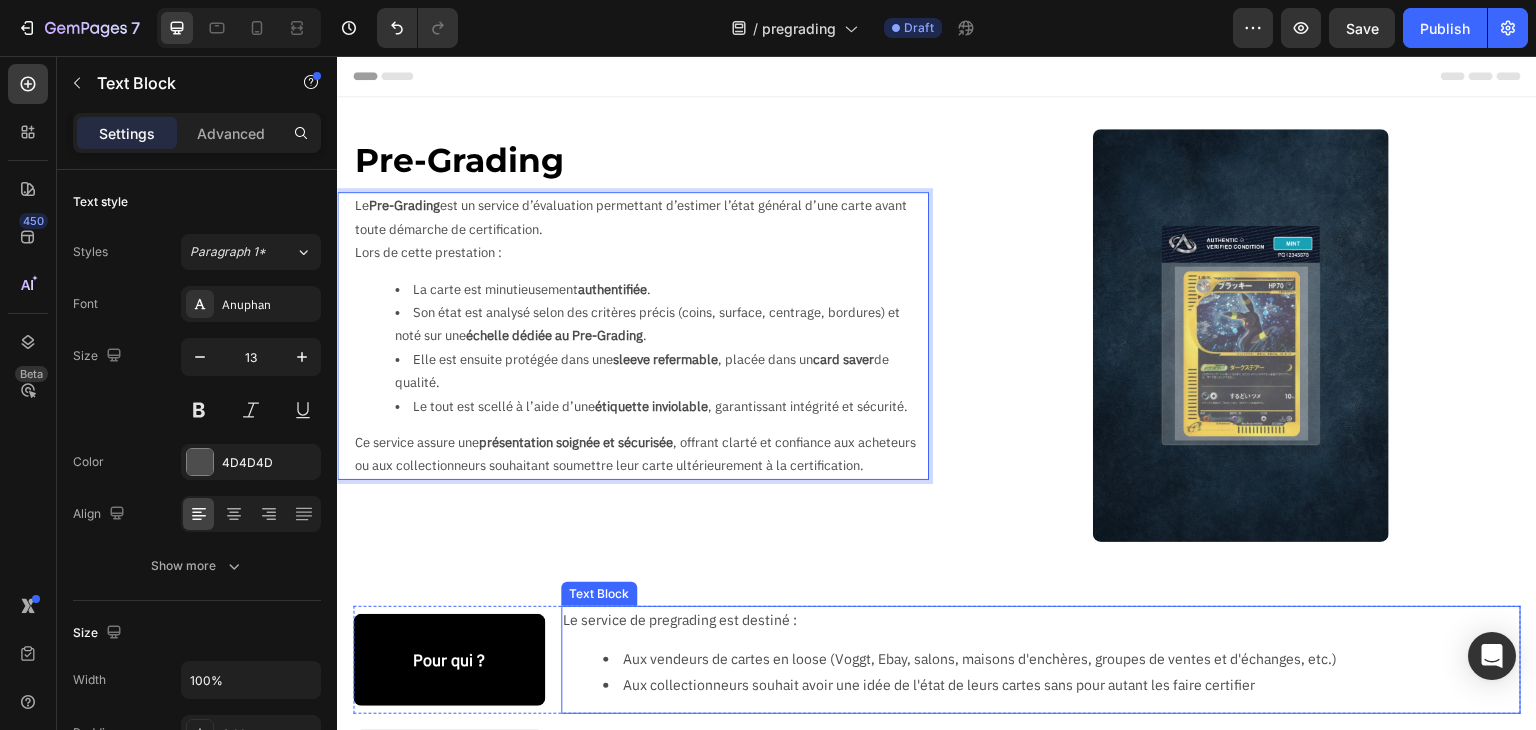 click on "Le service de pregrading est destiné : Aux vendeurs de cartes en loose (Voggt, Ebay, salons, maisons d'enchères, groupes de ventes et d'échanges, etc.) Aux collectionneurs souhait avoir une idée de l'état de leurs cartes sans pour autant les faire certifier" at bounding box center (1041, 660) 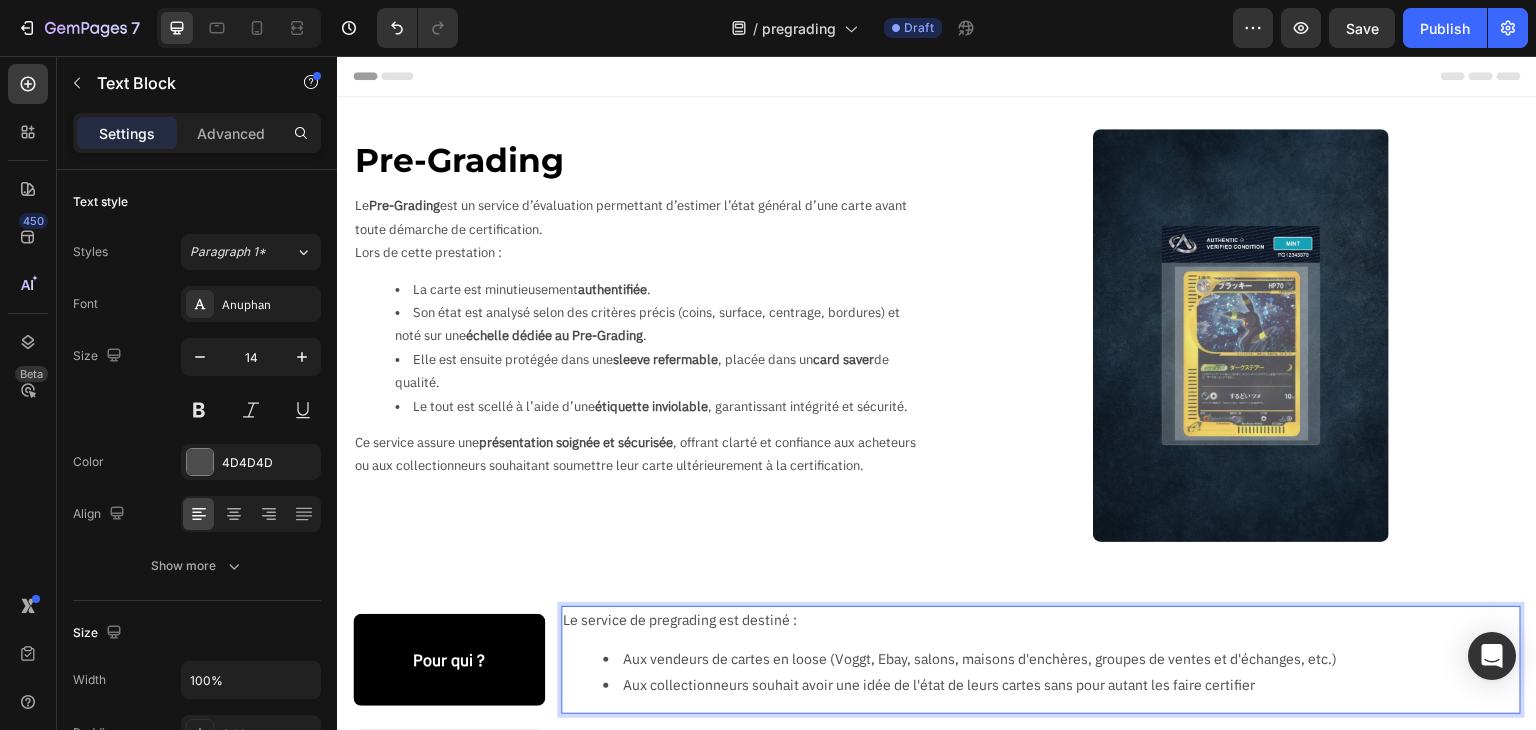 click on "Aux collectionneurs souhait avoir une idée de l'état de leurs cartes sans pour autant les faire certifier" at bounding box center (1061, 685) 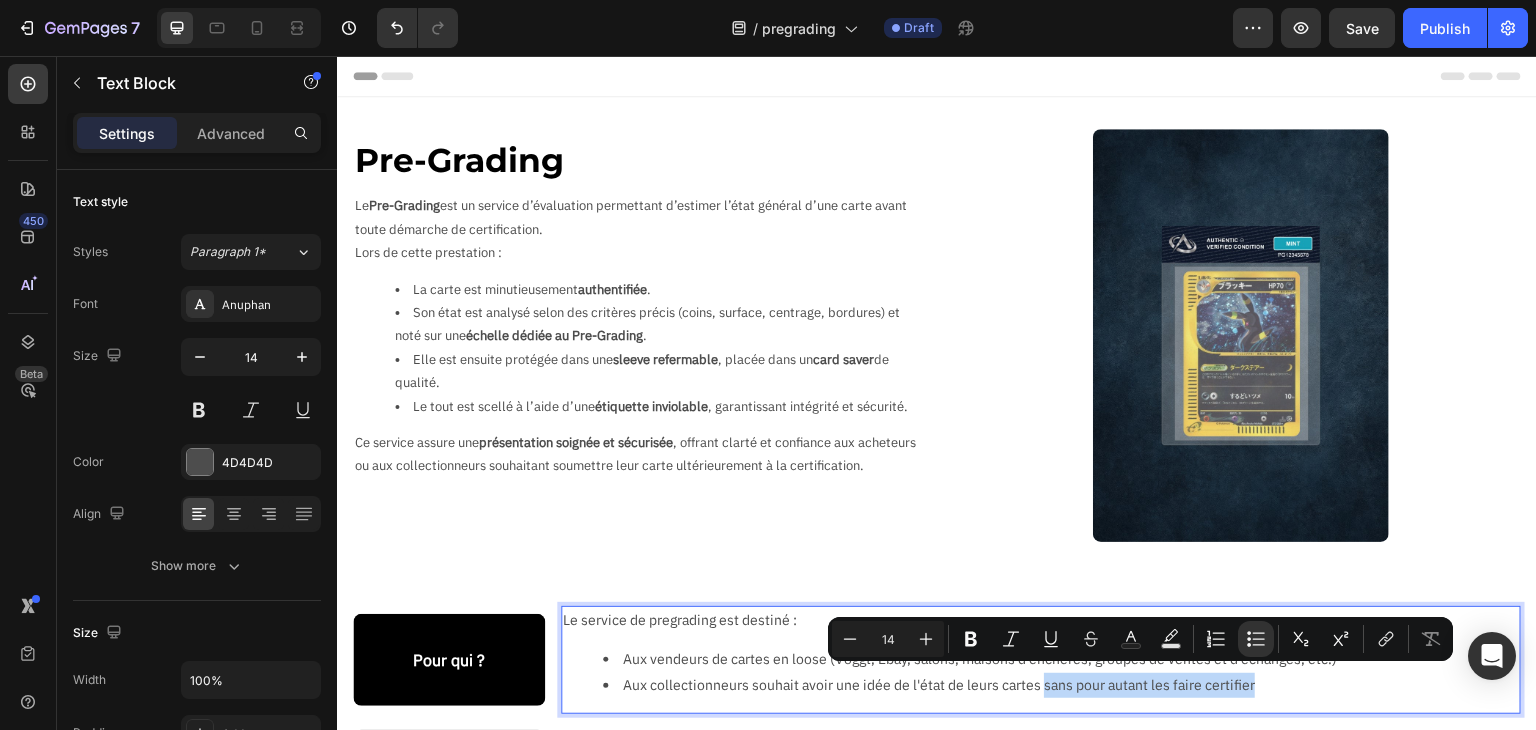 drag, startPoint x: 1038, startPoint y: 680, endPoint x: 1257, endPoint y: 683, distance: 219.02055 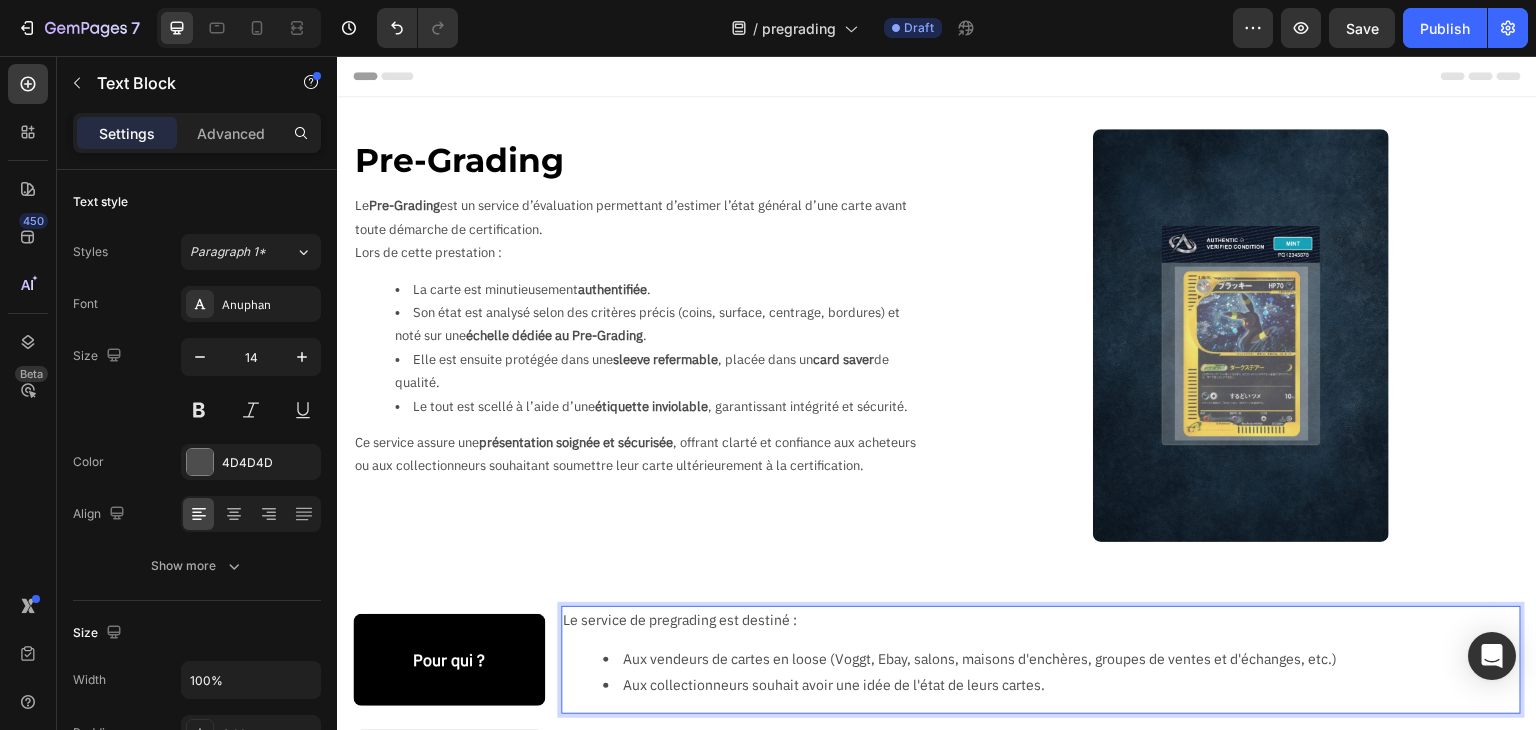 scroll, scrollTop: 200, scrollLeft: 0, axis: vertical 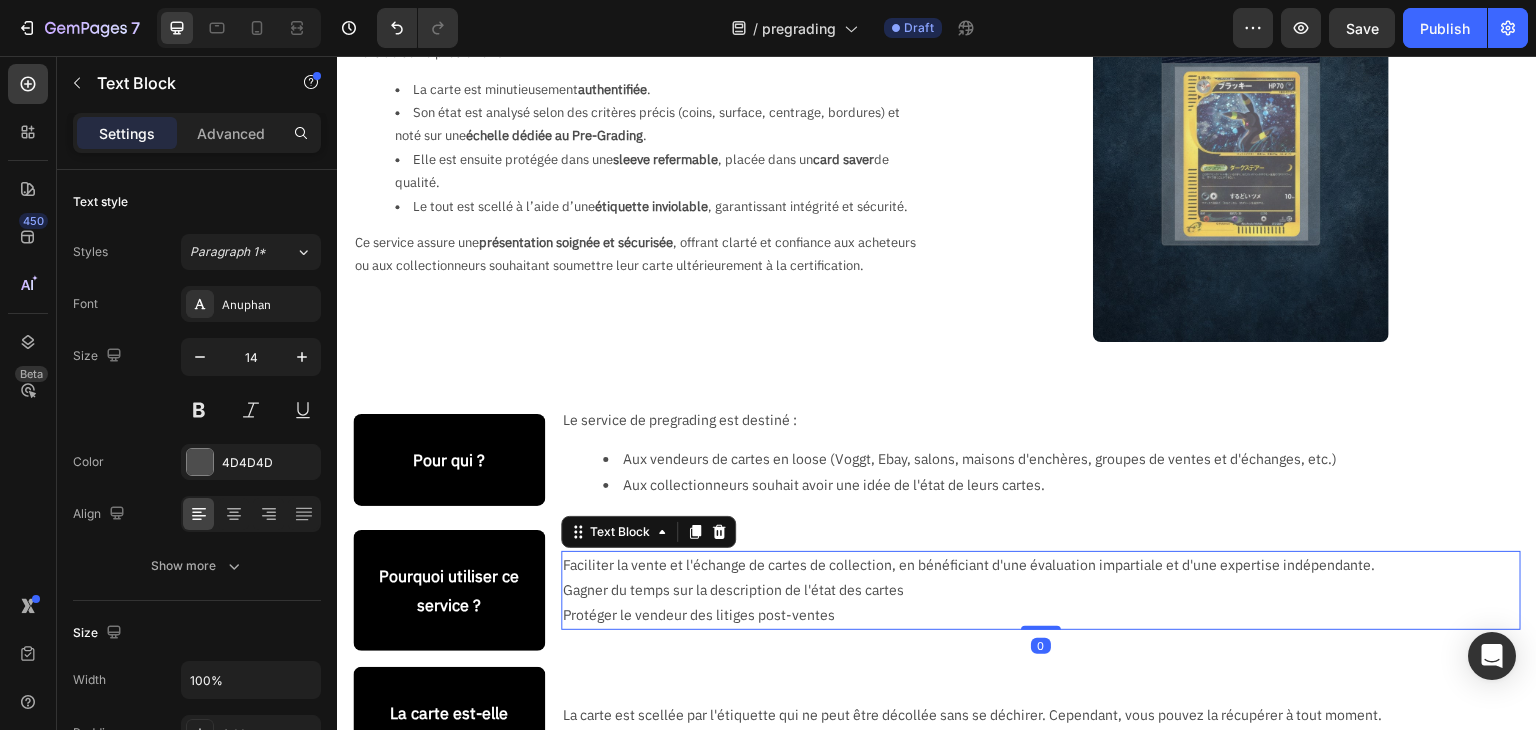 click on "Protéger le vendeur des litiges post-ventes" at bounding box center [1041, 615] 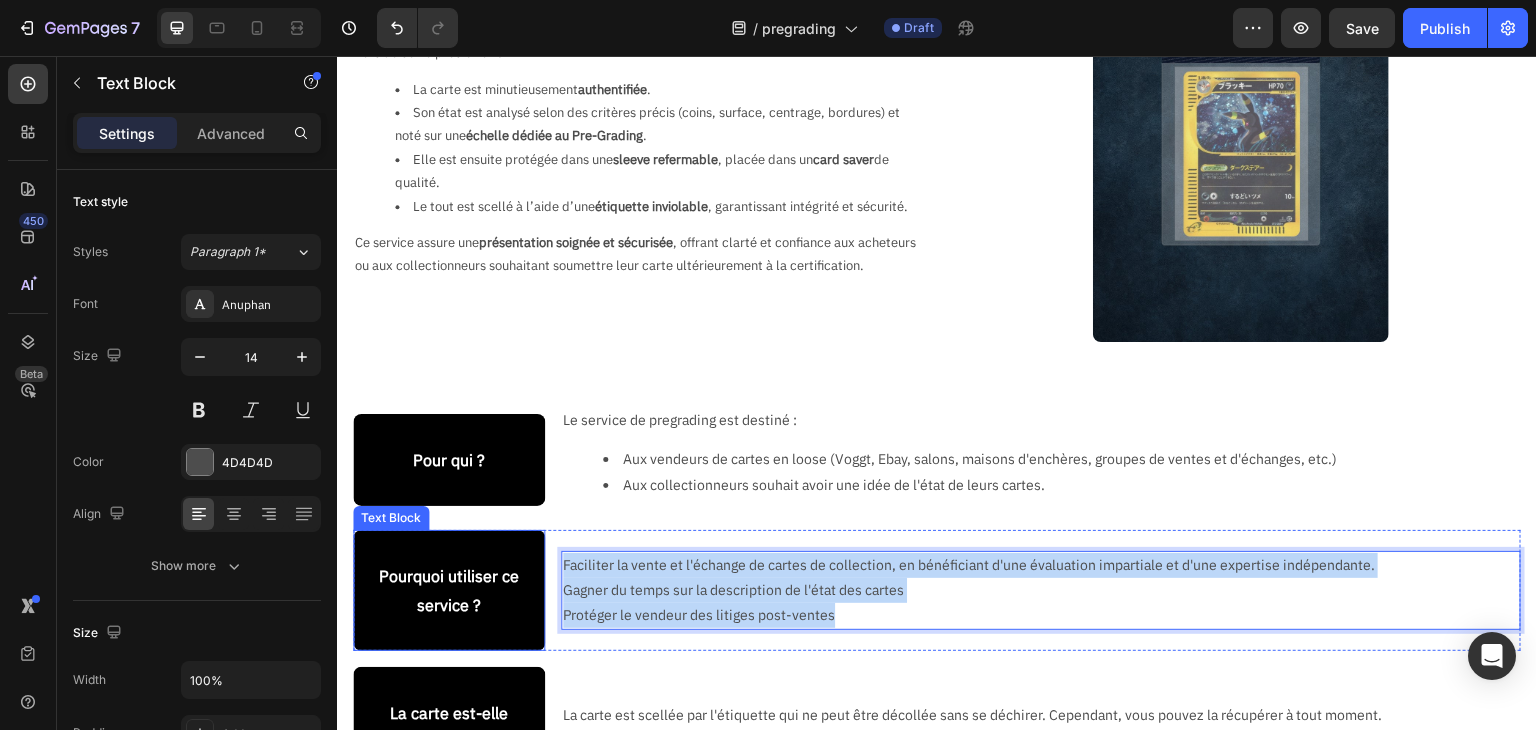 drag, startPoint x: 837, startPoint y: 604, endPoint x: 474, endPoint y: 523, distance: 371.9274 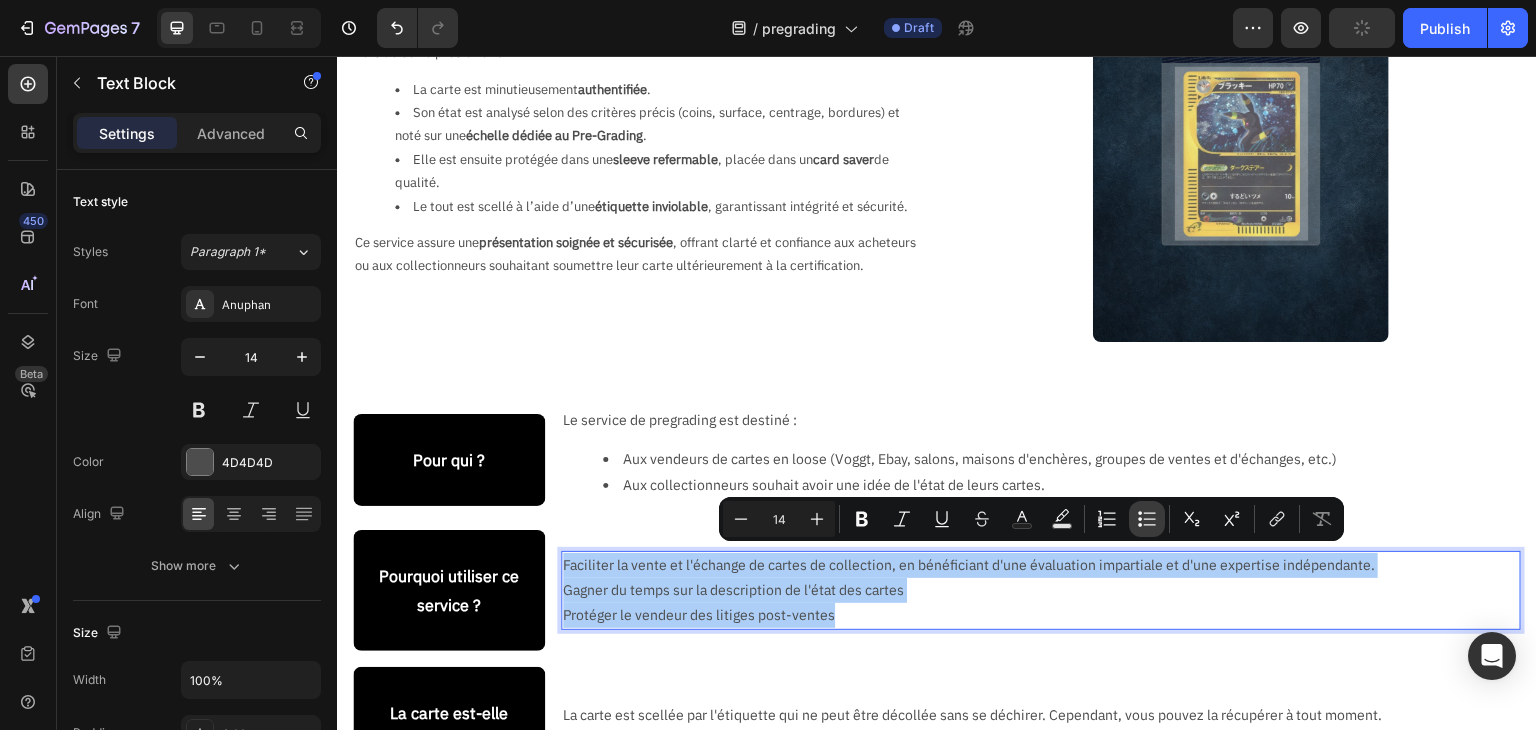 click 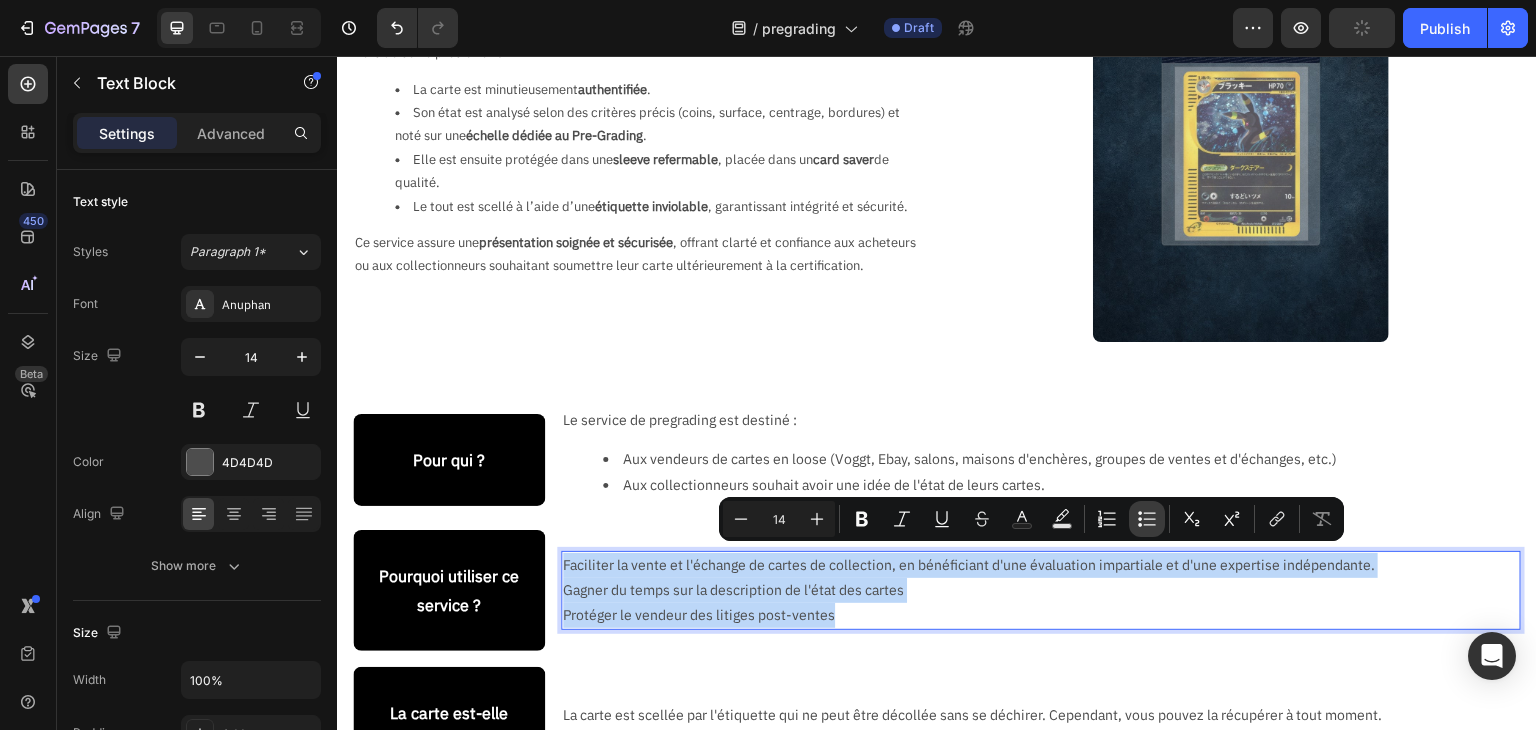 type on "14" 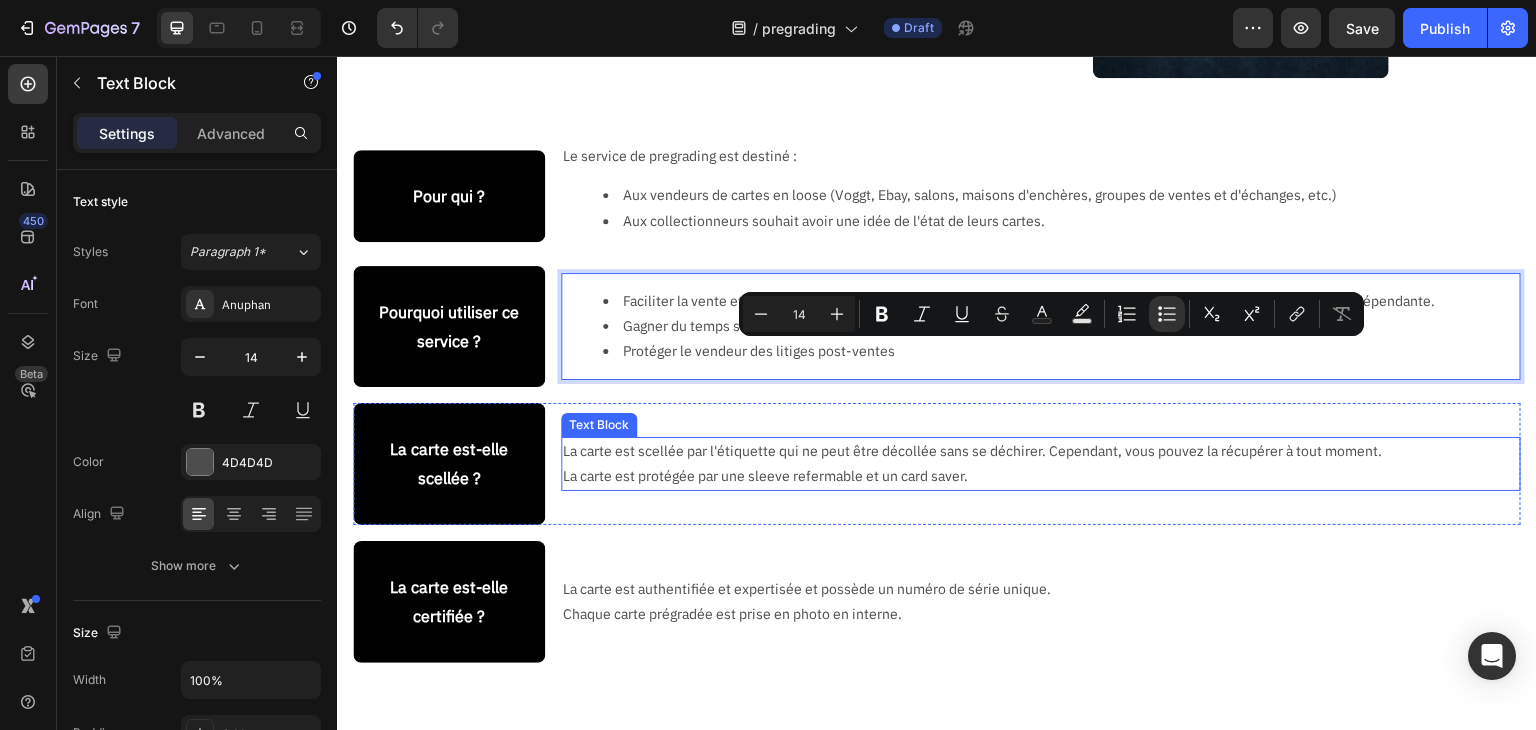 scroll, scrollTop: 500, scrollLeft: 0, axis: vertical 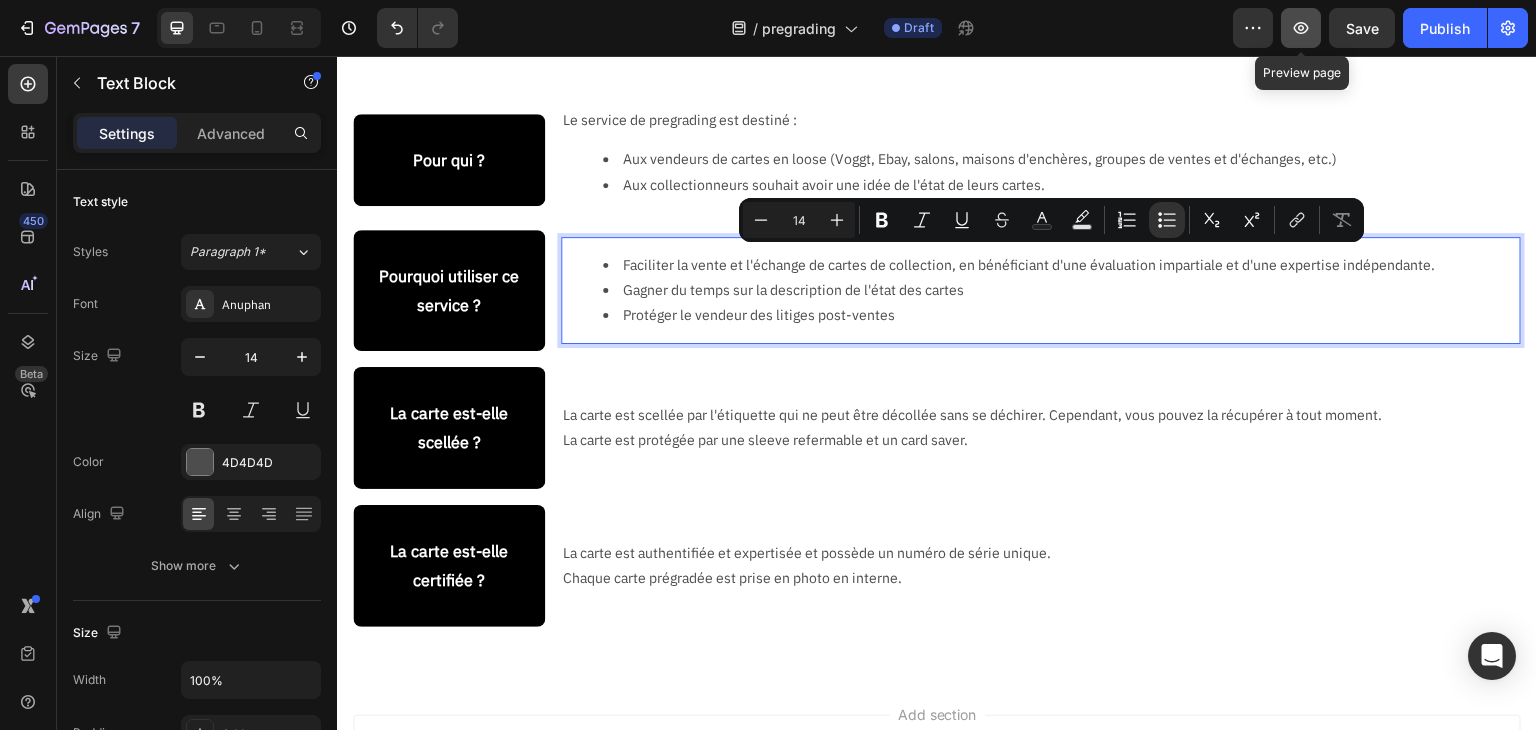 click 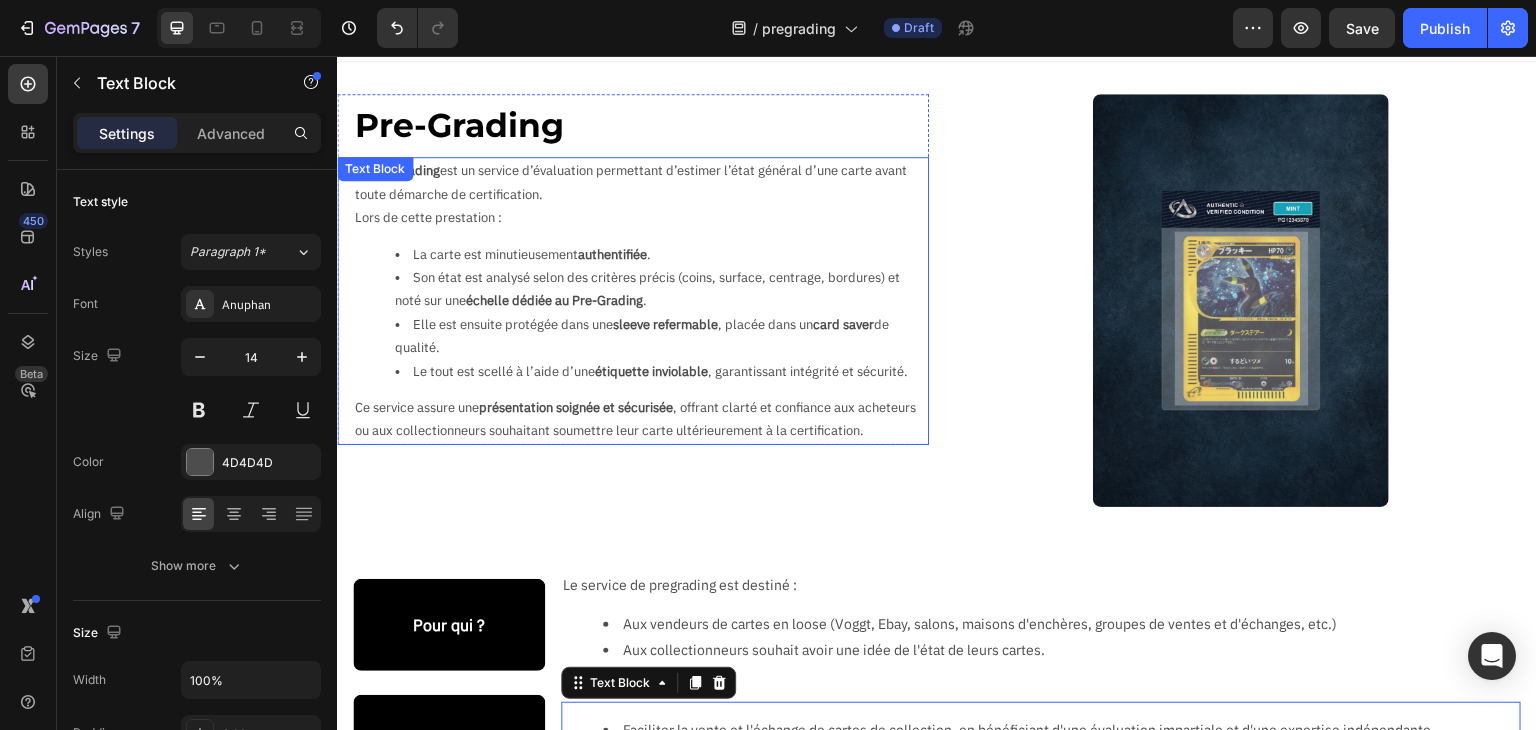 scroll, scrollTop: 0, scrollLeft: 0, axis: both 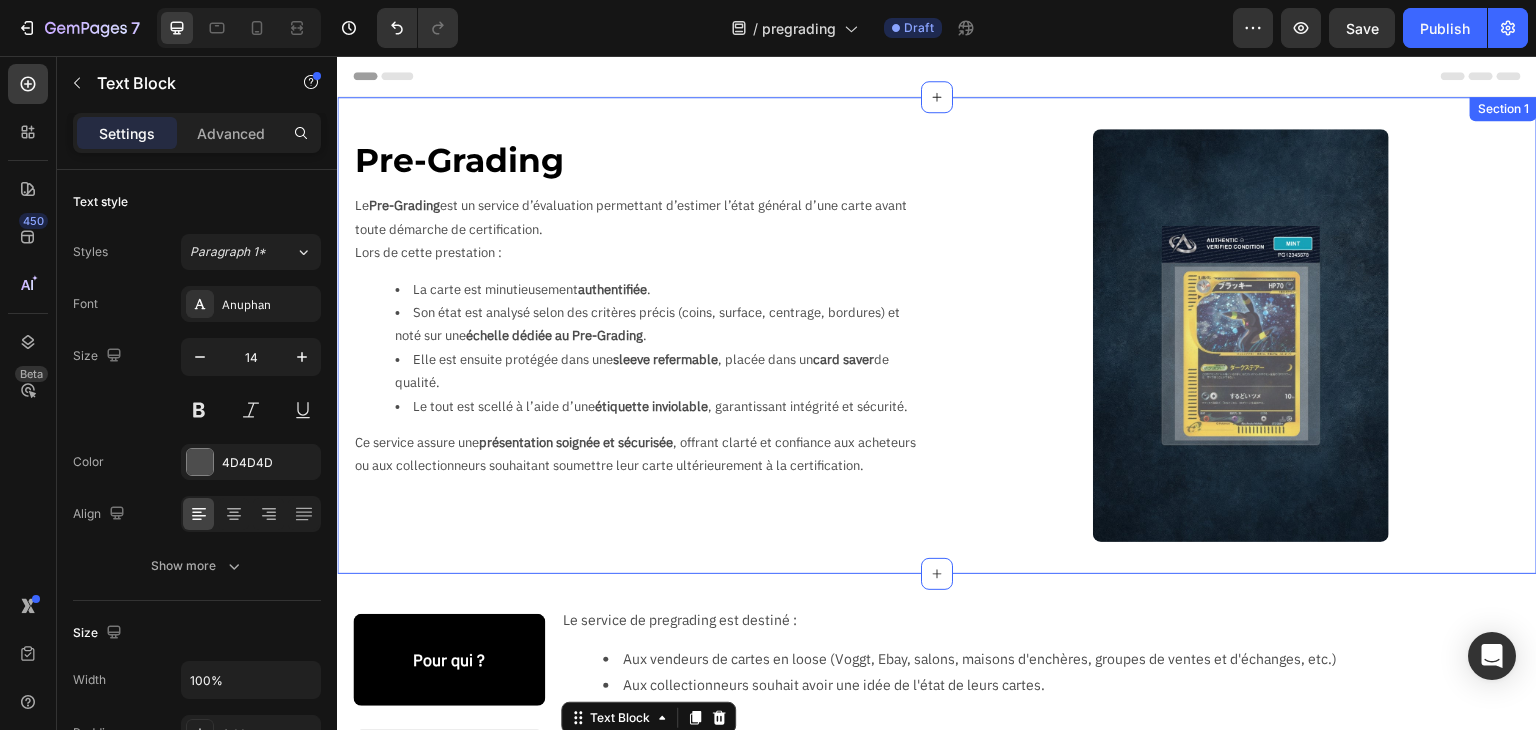 click on "Pre-Grading Text Block Le  Pre-Grading  est un service d’évaluation permettant d’estimer l’état général d’une carte avant toute démarche de certification. Lors de cette prestation : La carte est minutieusement  authentifiée . Son état est analysé selon des critères précis (coins, surface, centrage, bordures) et noté sur une  échelle dédiée au Pre-Grading . Elle est ensuite protégée dans une  sleeve refermable , placée dans un  card saver  de qualité. Le tout est scellé à l’aide d’une  étiquette inviolable , garantissant intégrité et sécurité. Ce service assure une  présentation soignée et sécurisée , offrant clarté et confiance aux acheteurs ou aux collectionneurs souhaitant soumettre leur carte ultérieurement à la certification. Text Block Row Image Section 1" at bounding box center (937, 335) 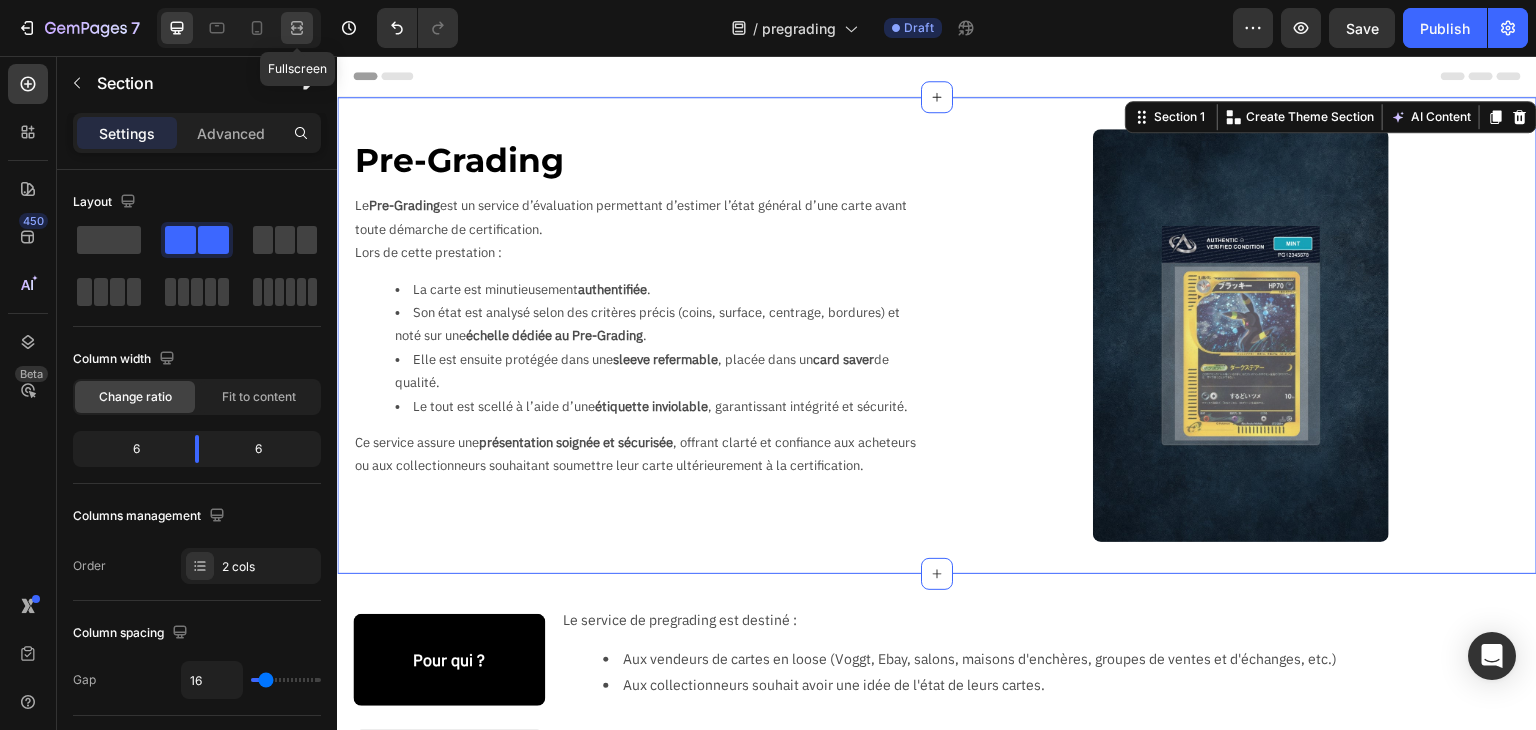 click 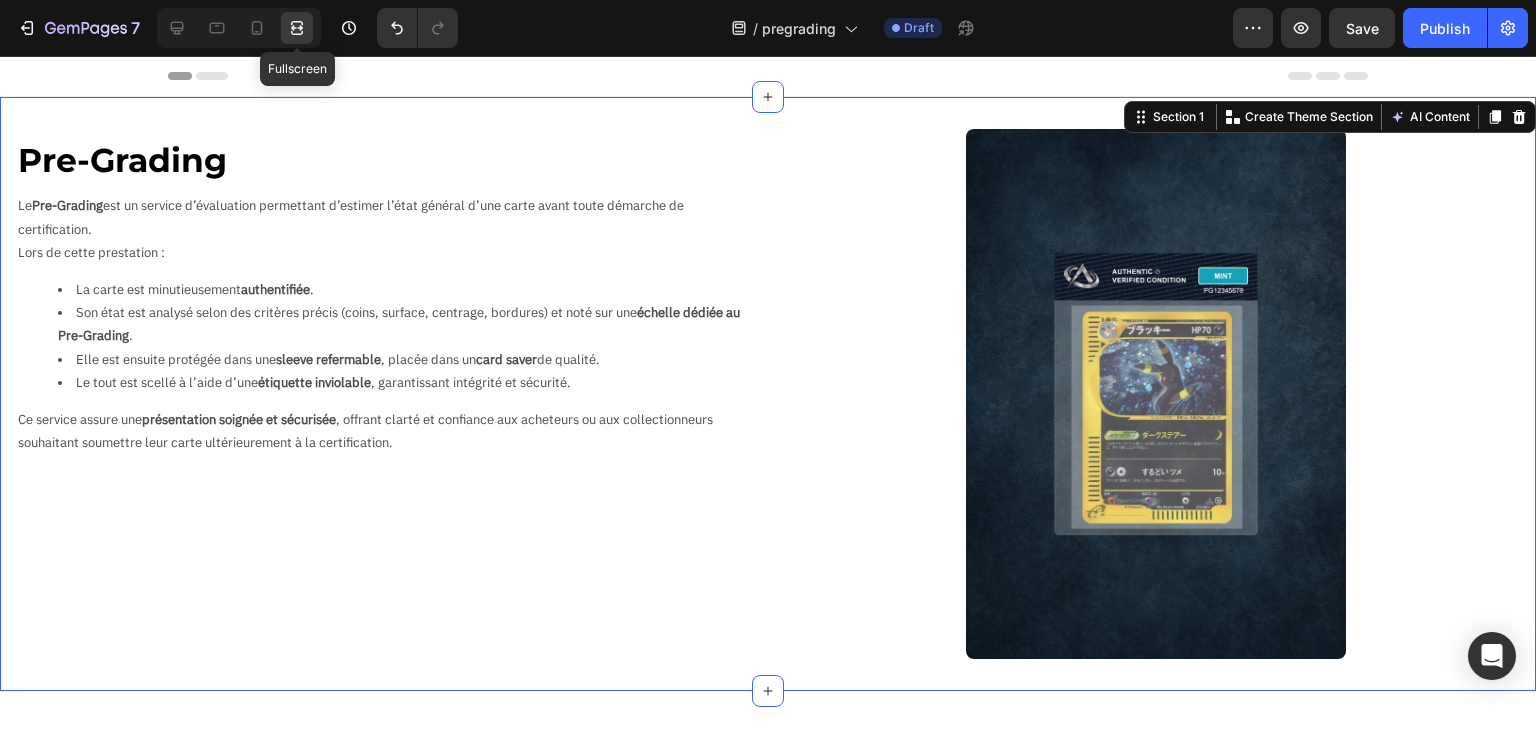 click 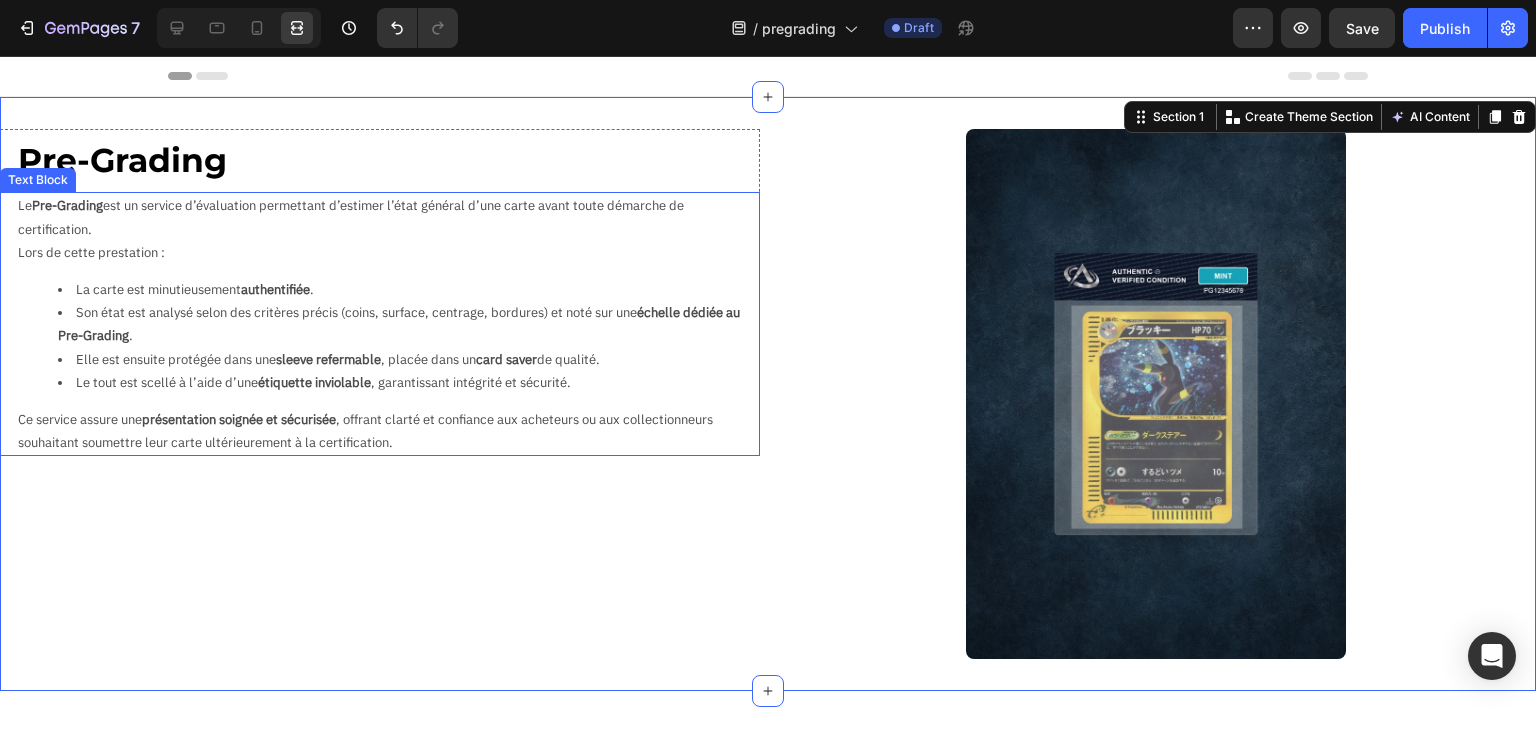 click on "Le  Pre-Grading  est un service d’évaluation permettant d’estimer l’état général d’une carte avant toute démarche de certification." at bounding box center (388, 217) 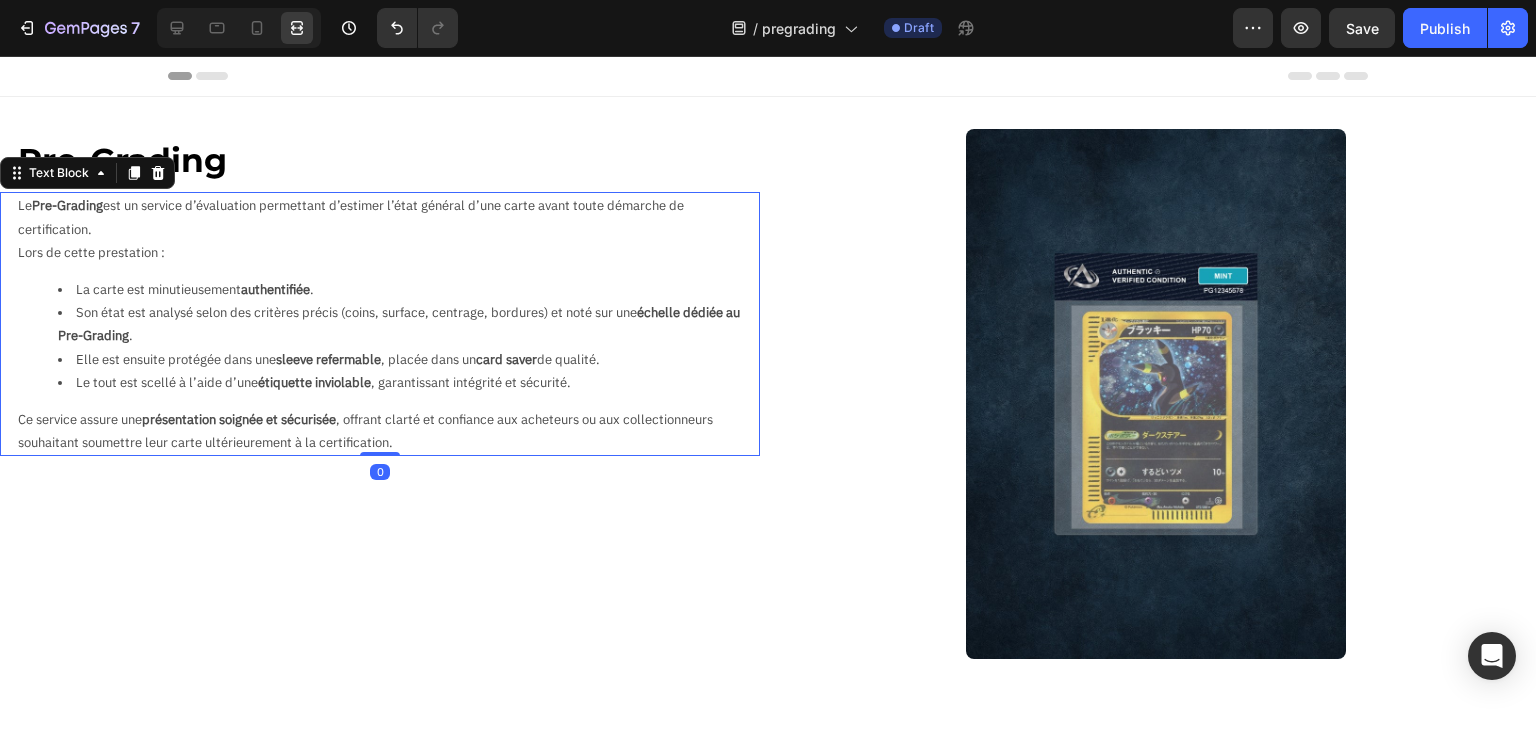 click on "Pre-Grading" at bounding box center [388, 160] 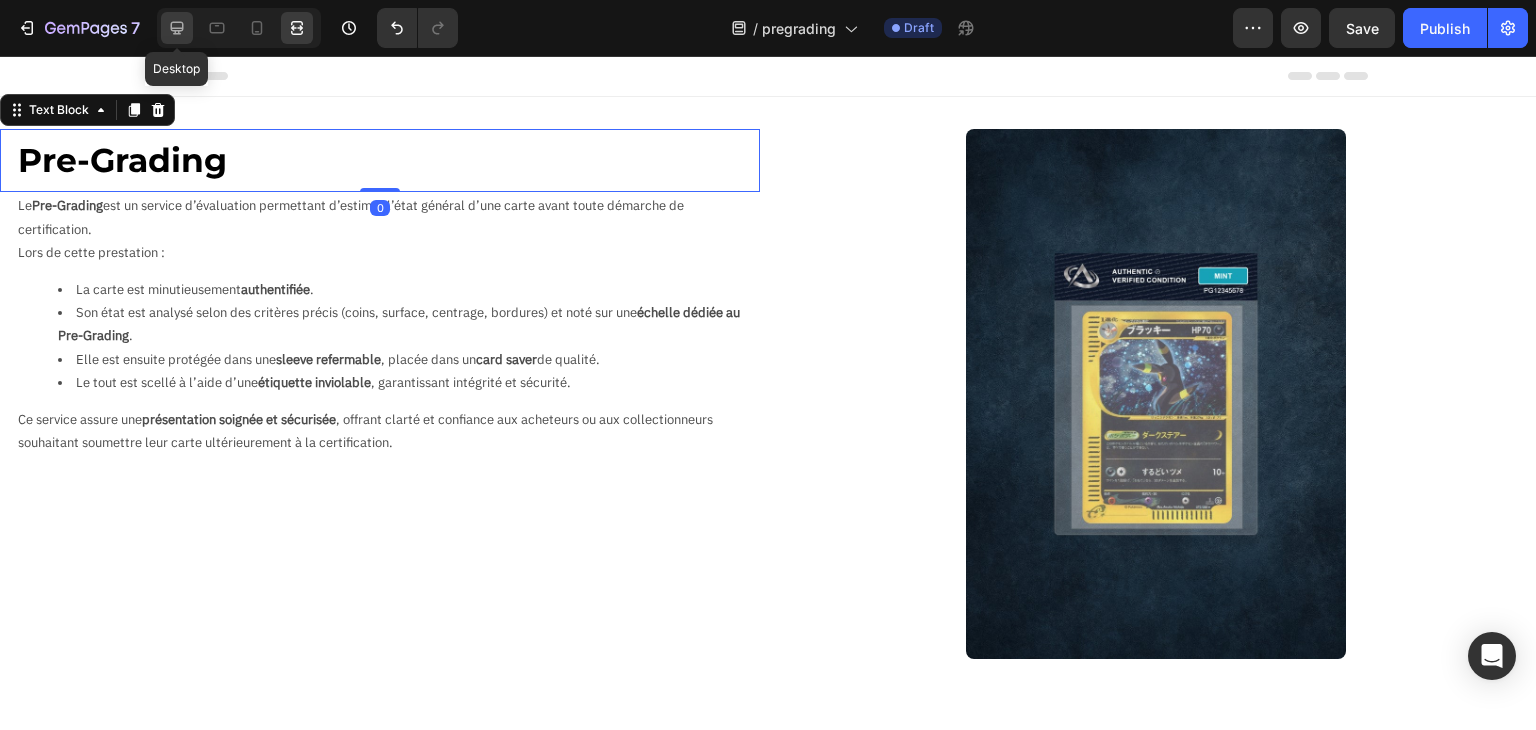 click 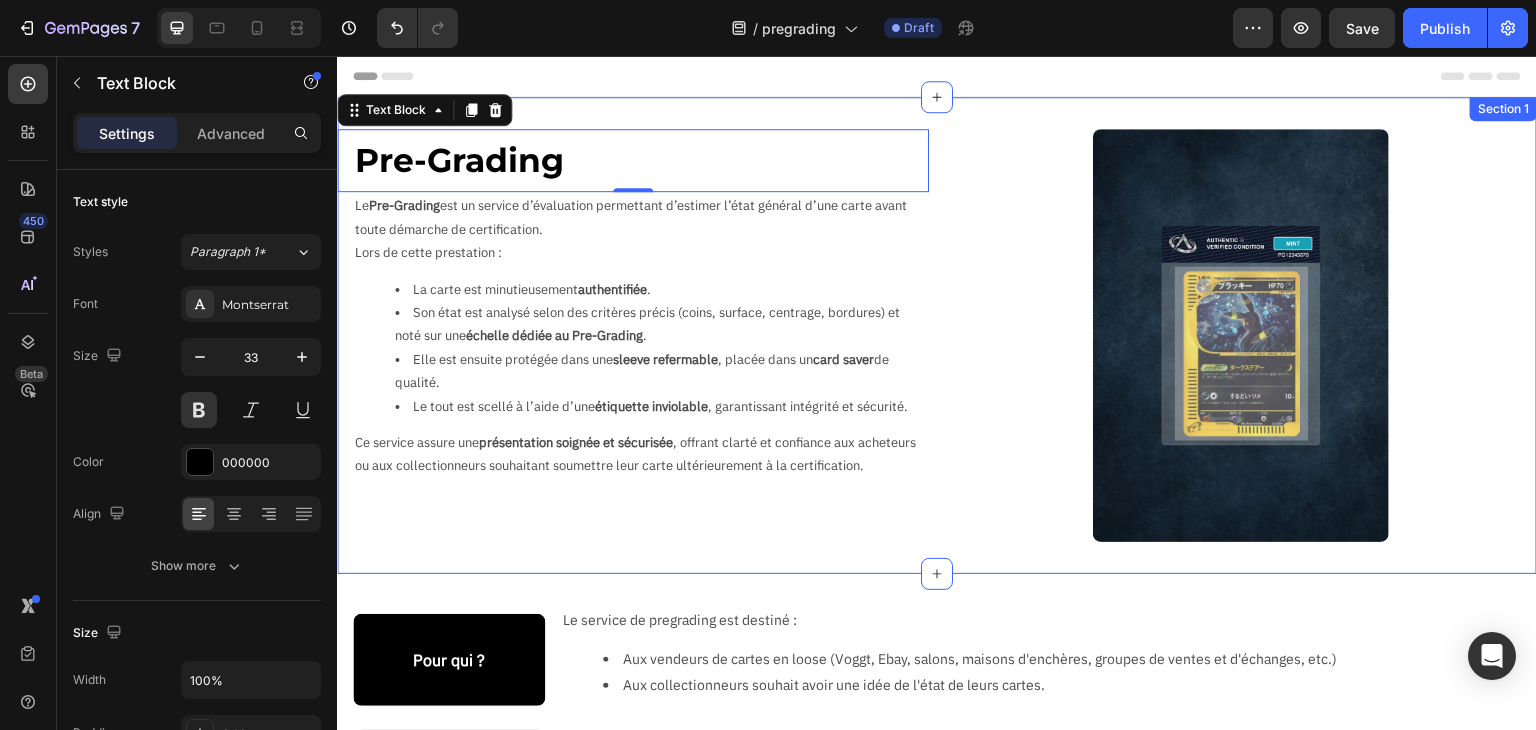 click on "Pre-Grading Text Block   0 Le  Pre-Grading  est un service d’évaluation permettant d’estimer l’état général d’une carte avant toute démarche de certification. Lors de cette prestation : La carte est minutieusement  authentifiée . Son état est analysé selon des critères précis (coins, surface, centrage, bordures) et noté sur une  échelle dédiée au Pre-Grading . Elle est ensuite protégée dans une  sleeve refermable , placée dans un  card saver  de qualité. Le tout est scellé à l’aide d’une  étiquette inviolable , garantissant intégrité et sécurité. Ce service assure une  présentation soignée et sécurisée , offrant clarté et confiance aux acheteurs ou aux collectionneurs souhaitant soumettre leur carte ultérieurement à la certification. Text Block Row Image Section 1" at bounding box center [937, 335] 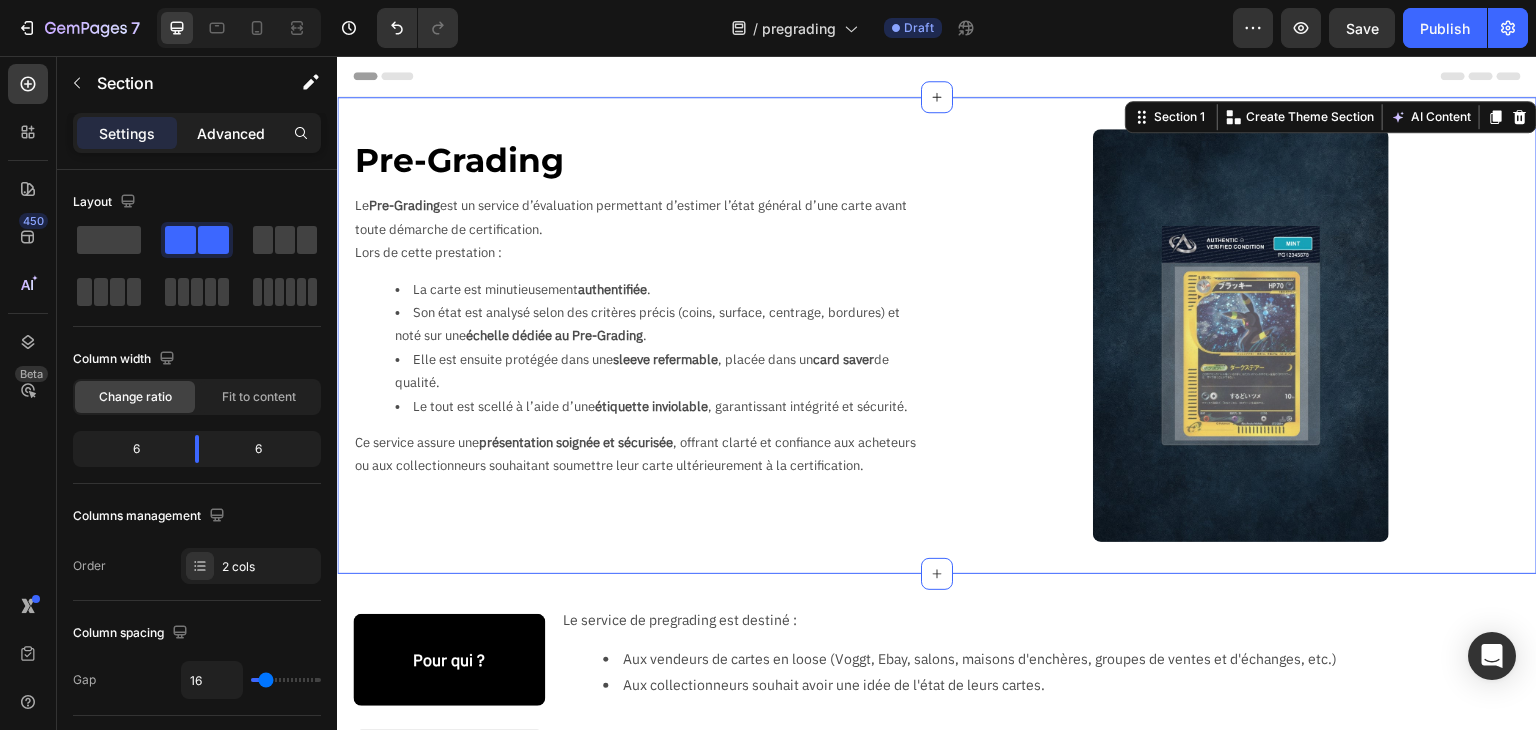 click on "Advanced" at bounding box center [231, 133] 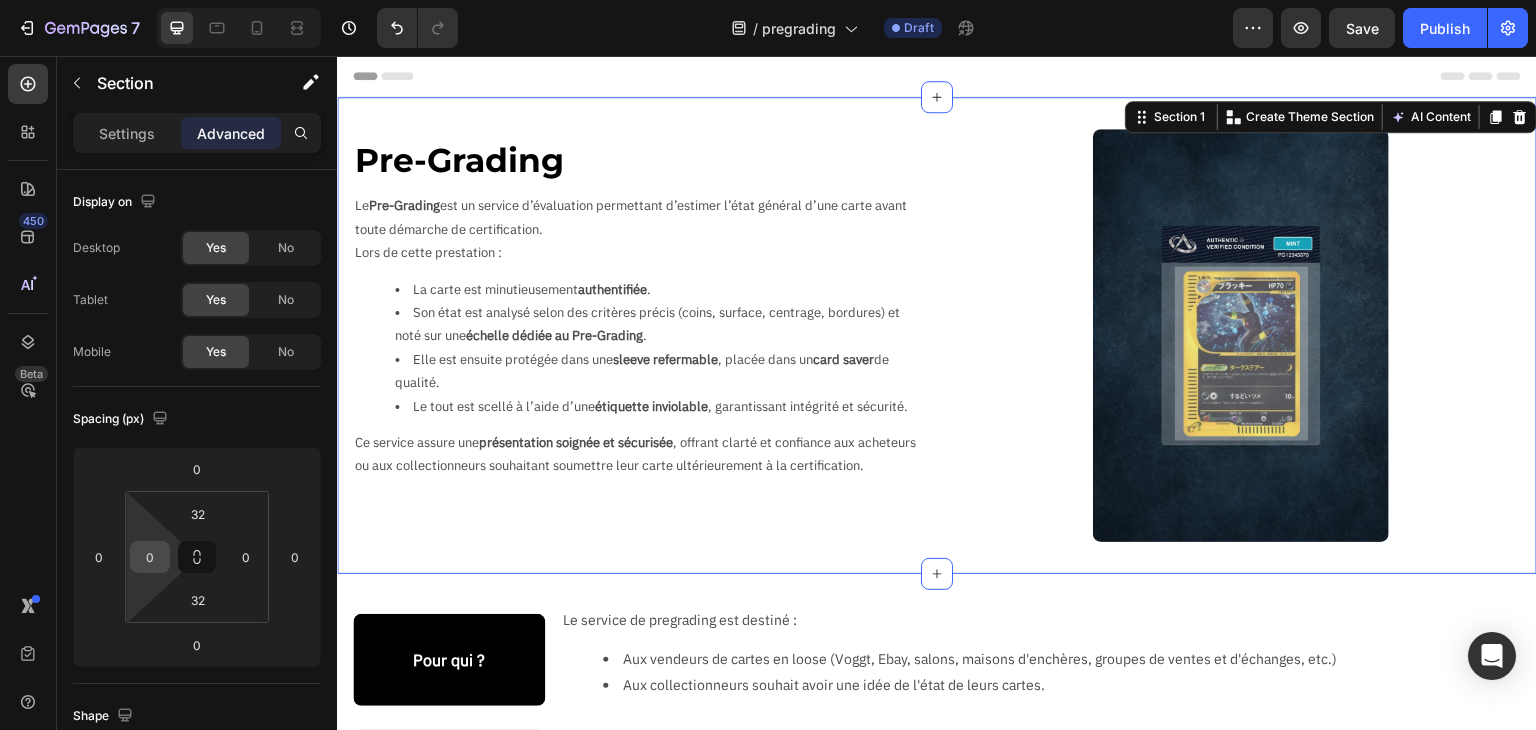 click on "0" at bounding box center [150, 557] 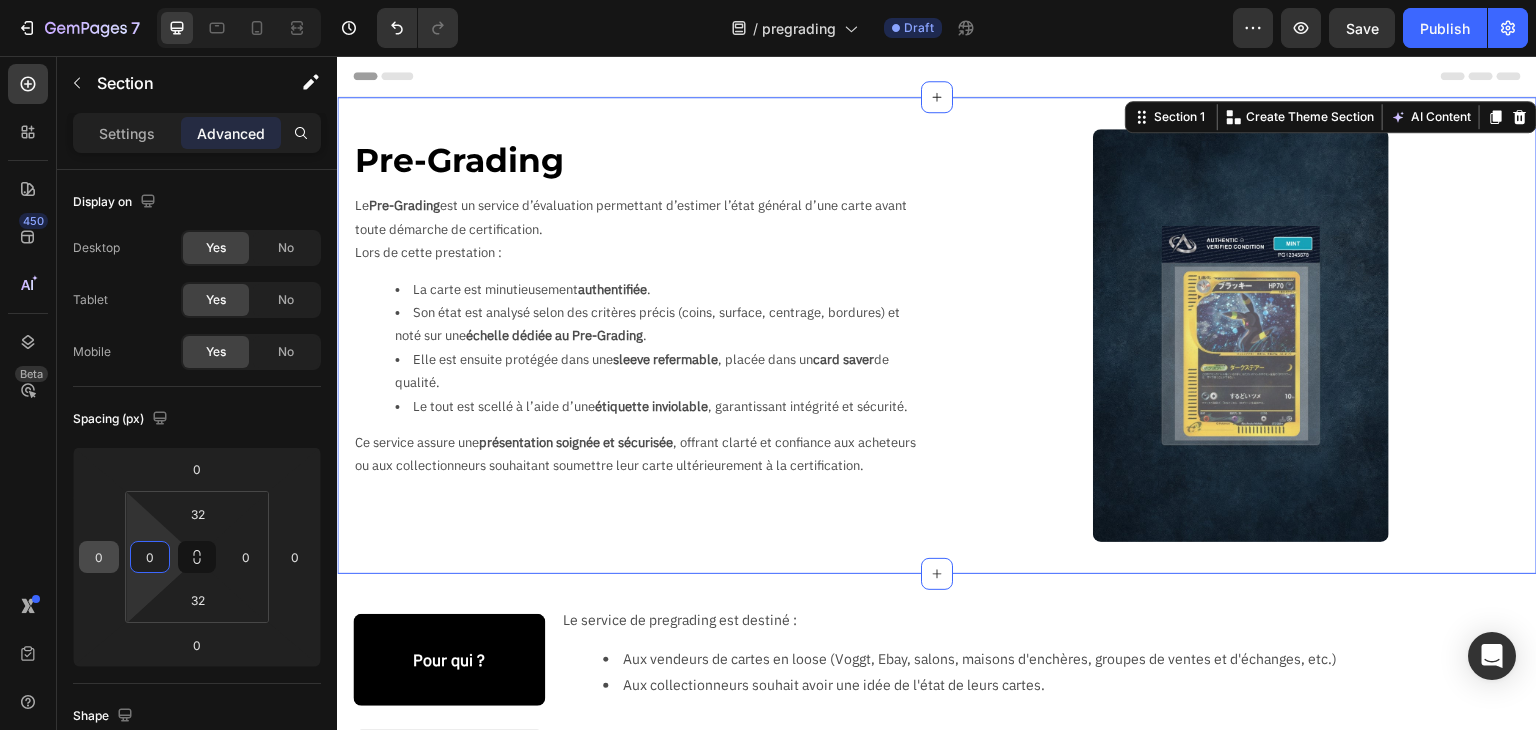 drag, startPoint x: 150, startPoint y: 557, endPoint x: 91, endPoint y: 558, distance: 59.008472 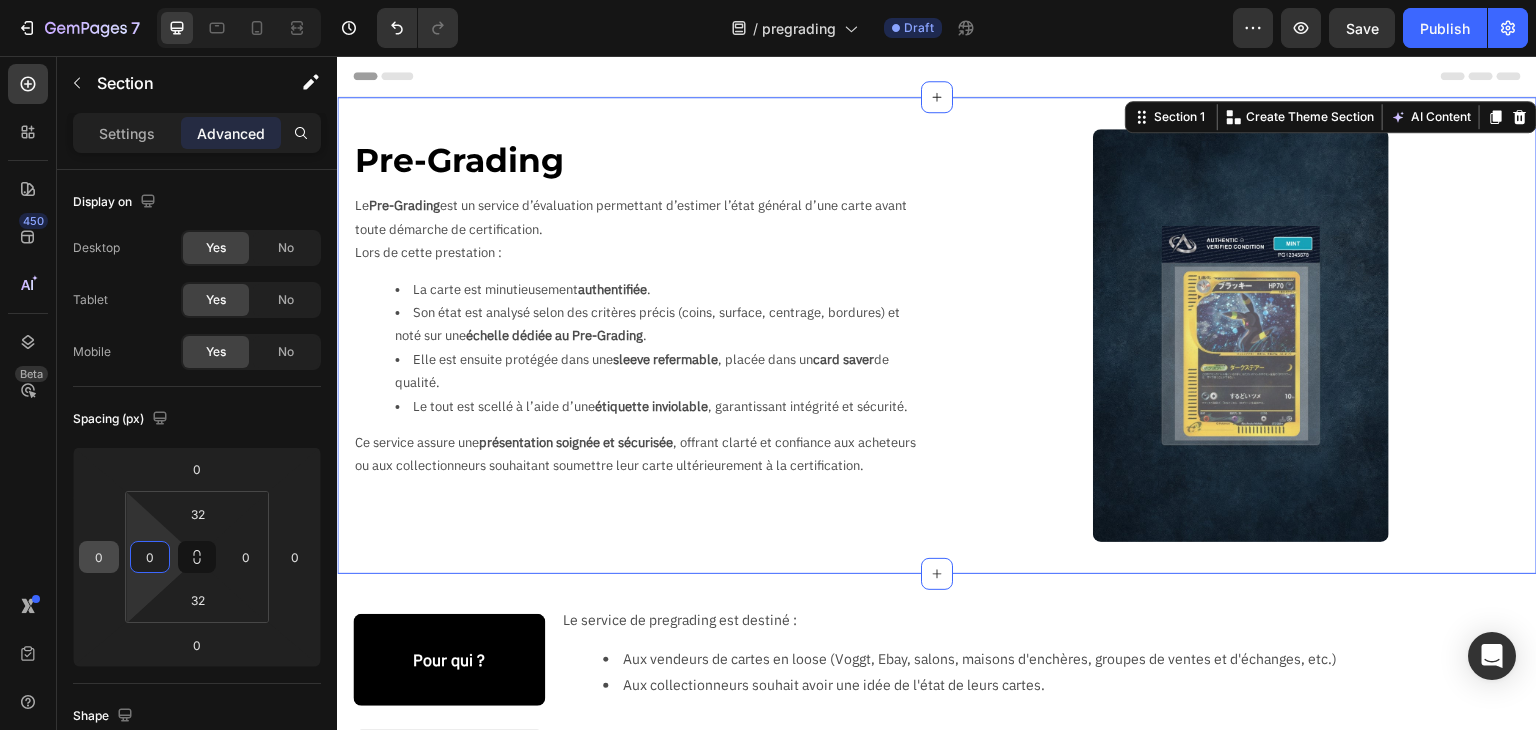 click on "0 0 0 0 32 0 32 0" 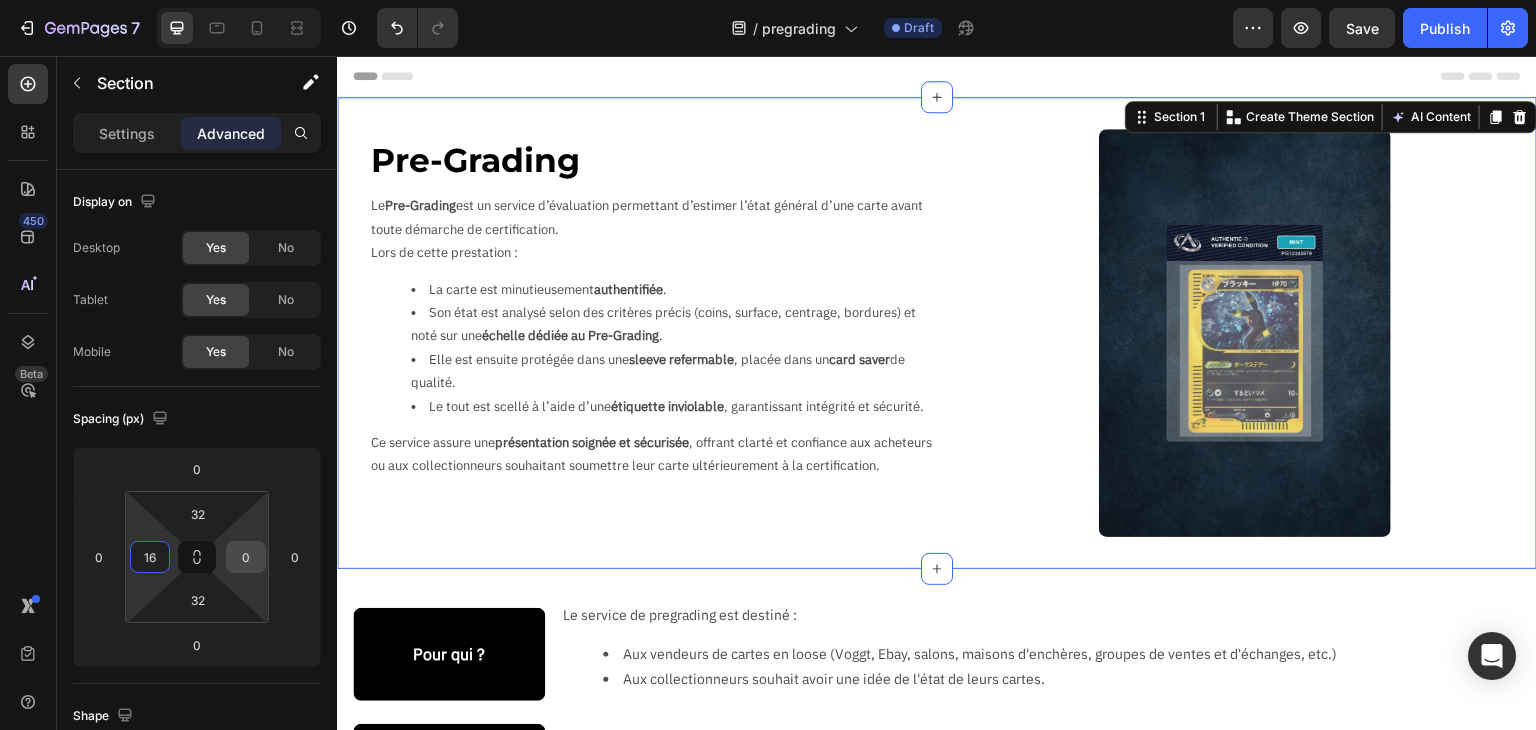 type on "16" 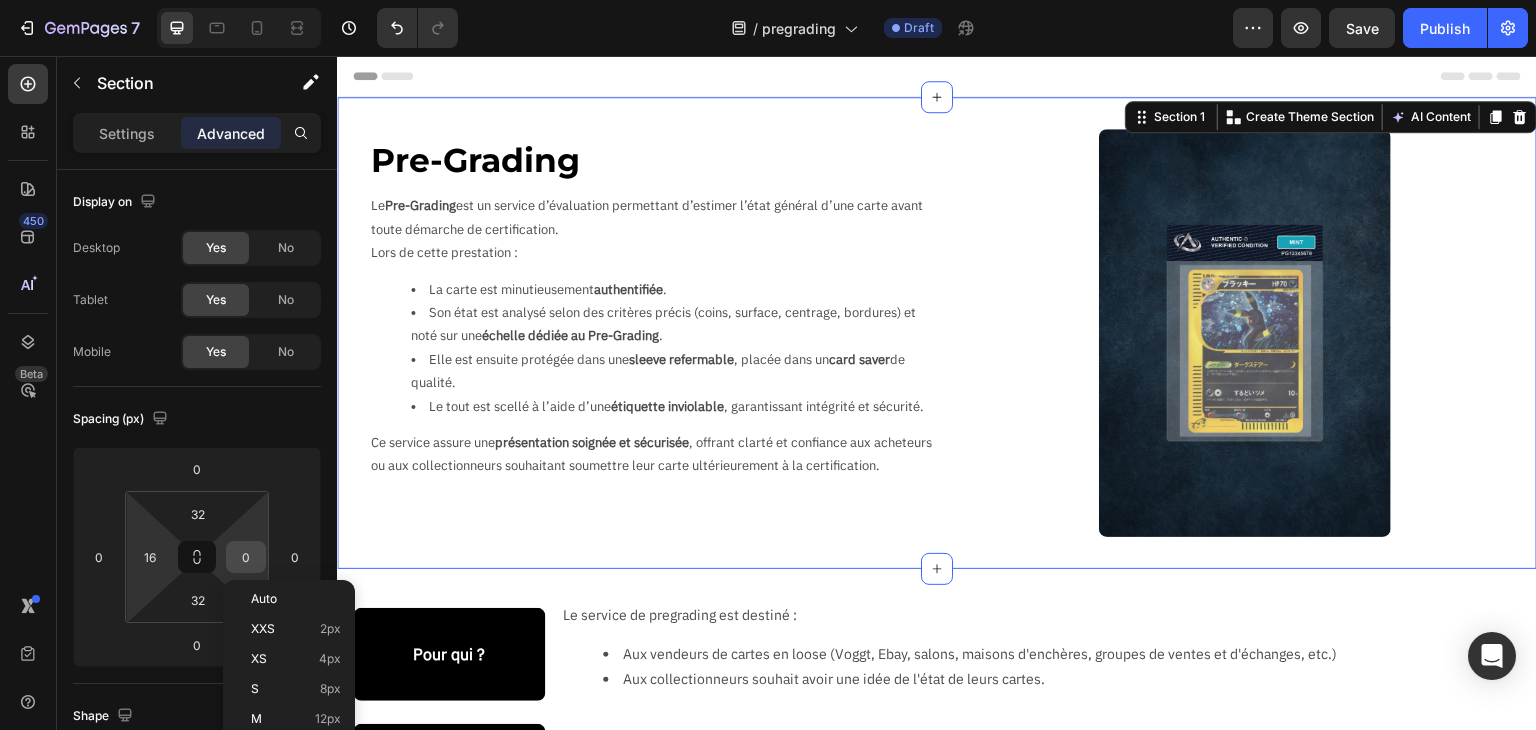 click on "0" at bounding box center [246, 557] 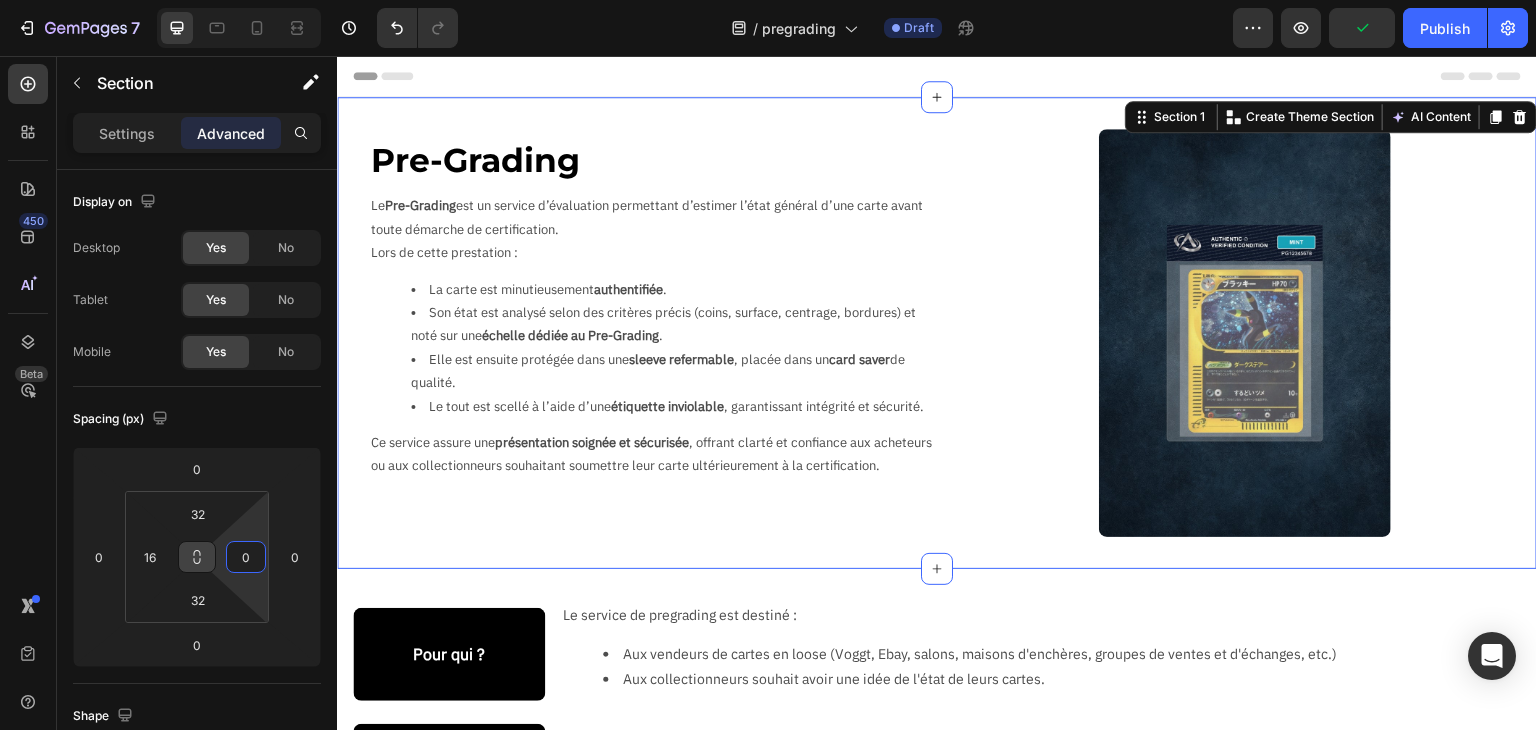 drag, startPoint x: 254, startPoint y: 557, endPoint x: 184, endPoint y: 566, distance: 70.5762 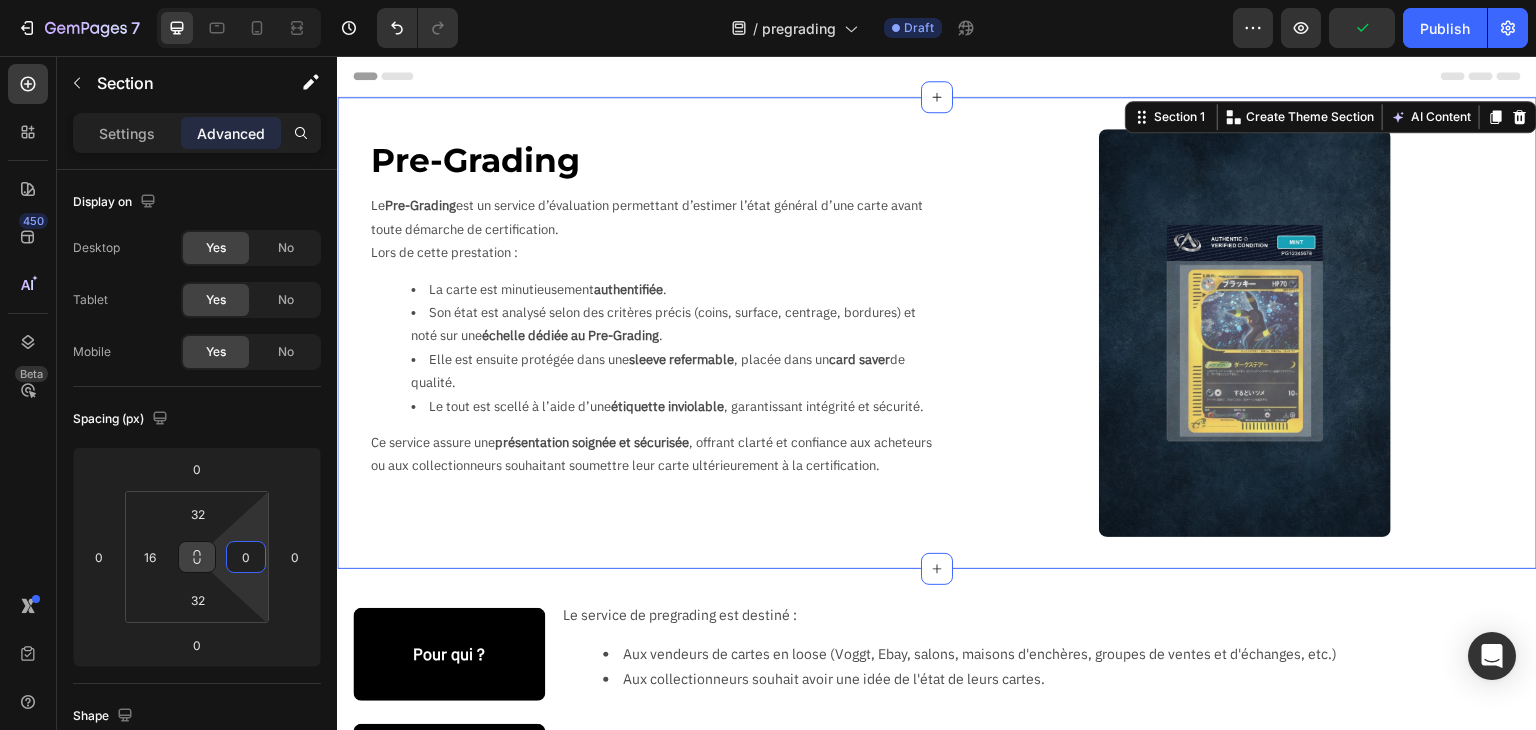 click on "32 16 32 0" at bounding box center (197, 557) 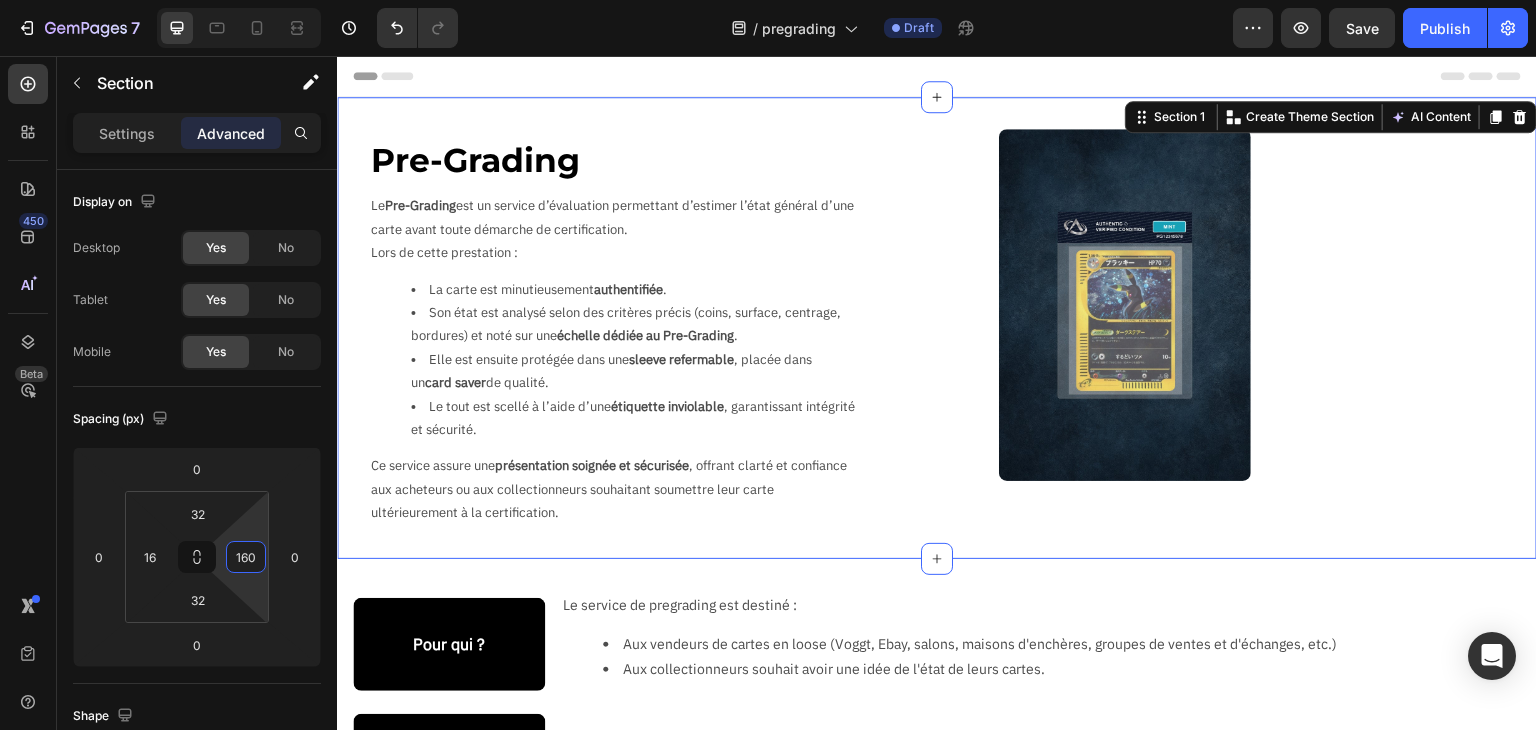 type on "16" 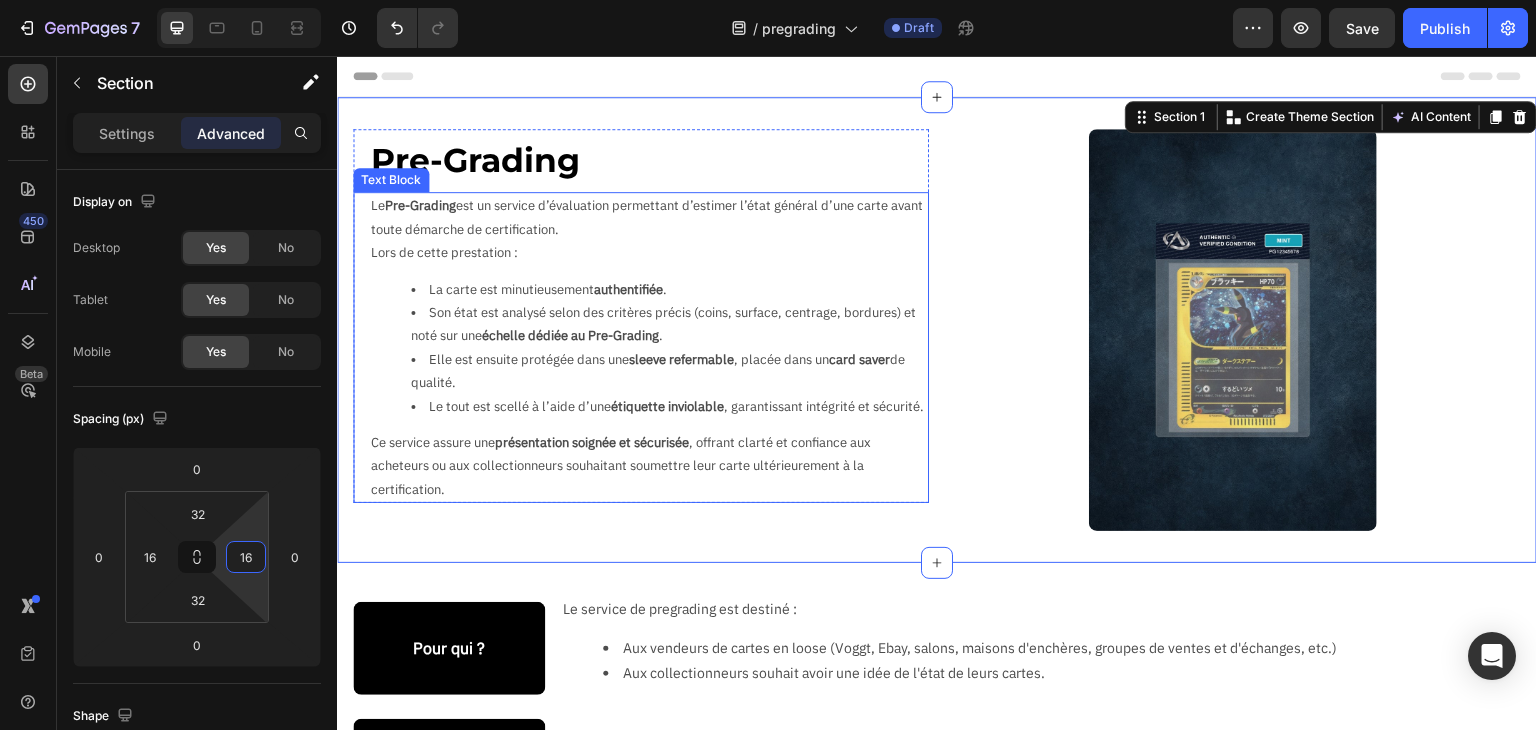 click on "Le tout est scellé à l’aide d’une  étiquette inviolable , garantissant intégrité et sécurité." at bounding box center (669, 406) 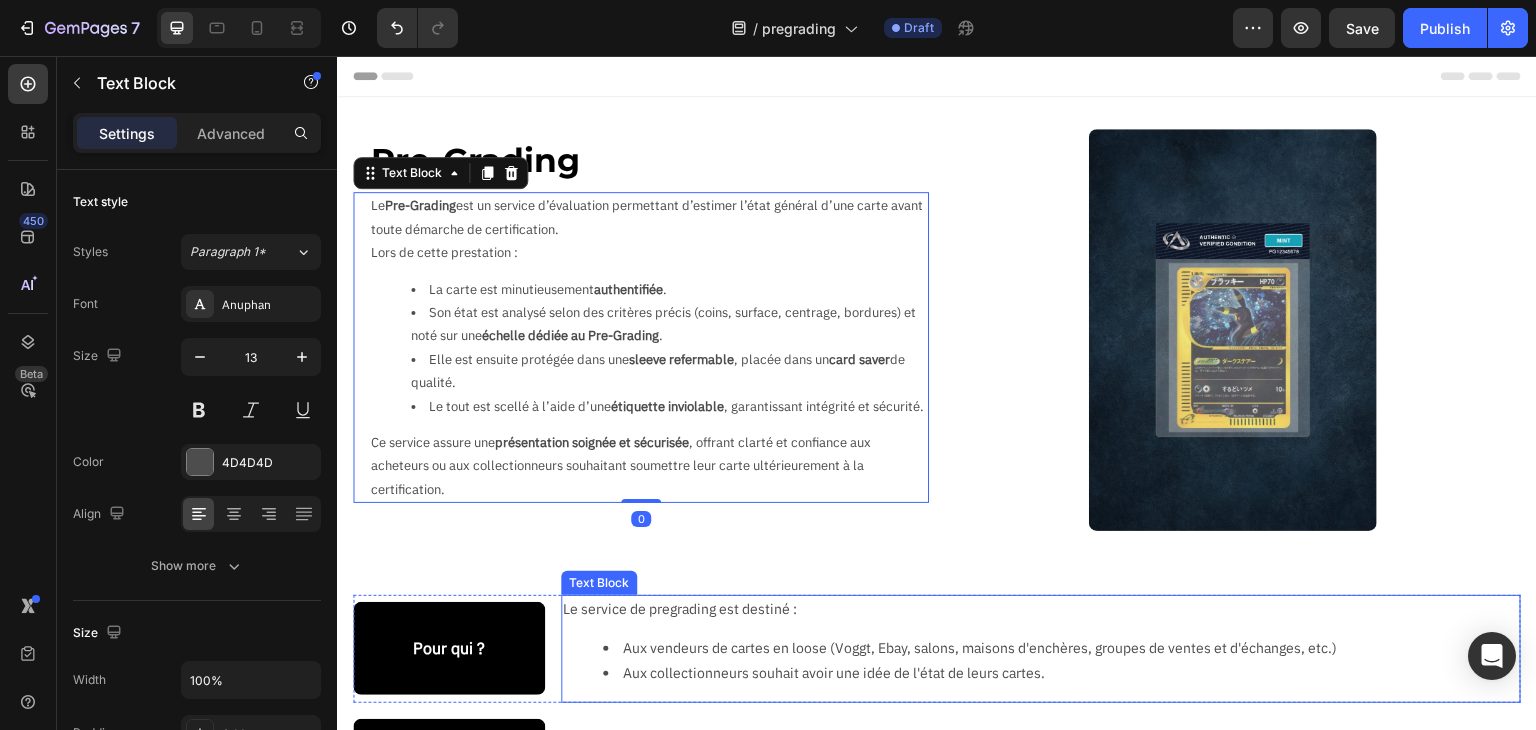 click on "Le service de pregrading est destiné :" at bounding box center [1041, 609] 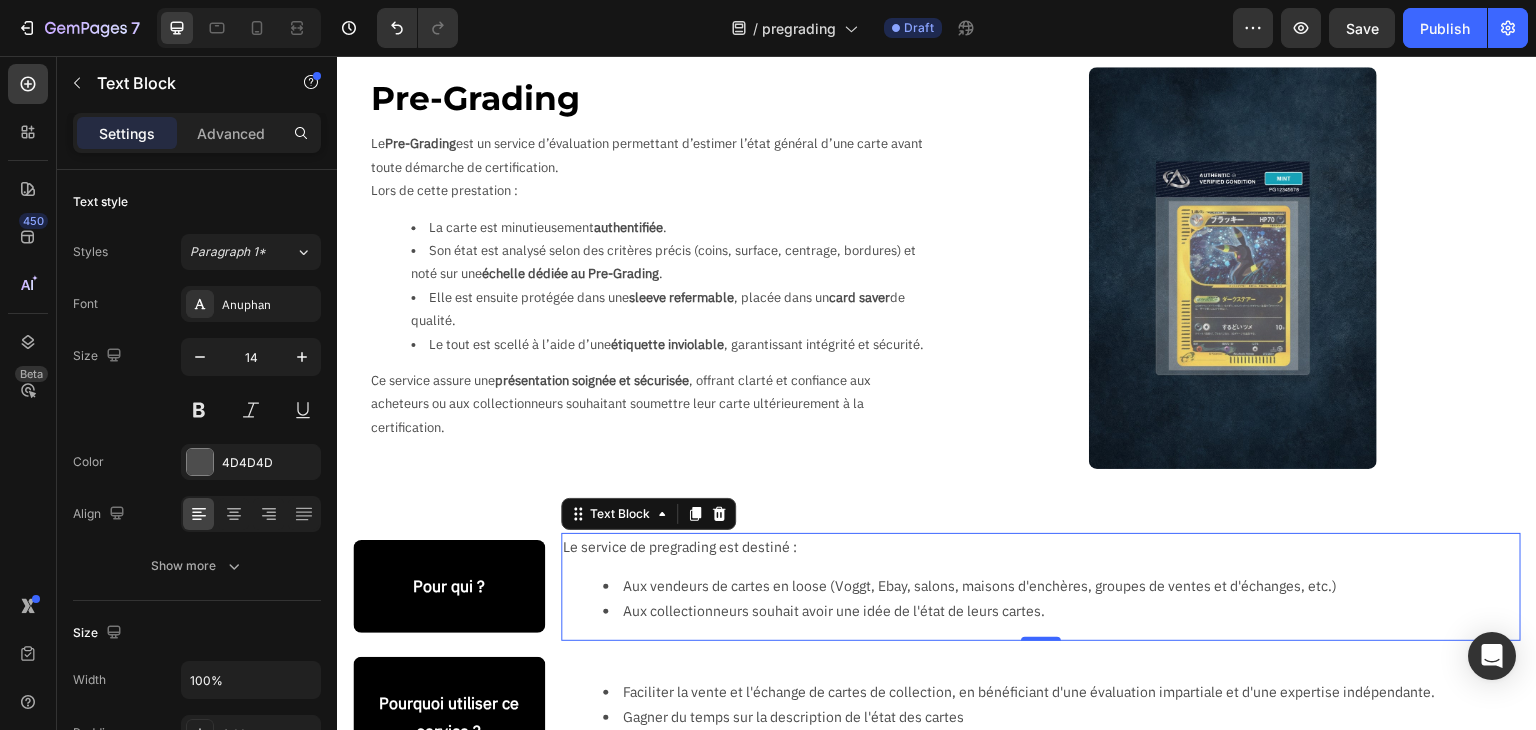 scroll, scrollTop: 0, scrollLeft: 0, axis: both 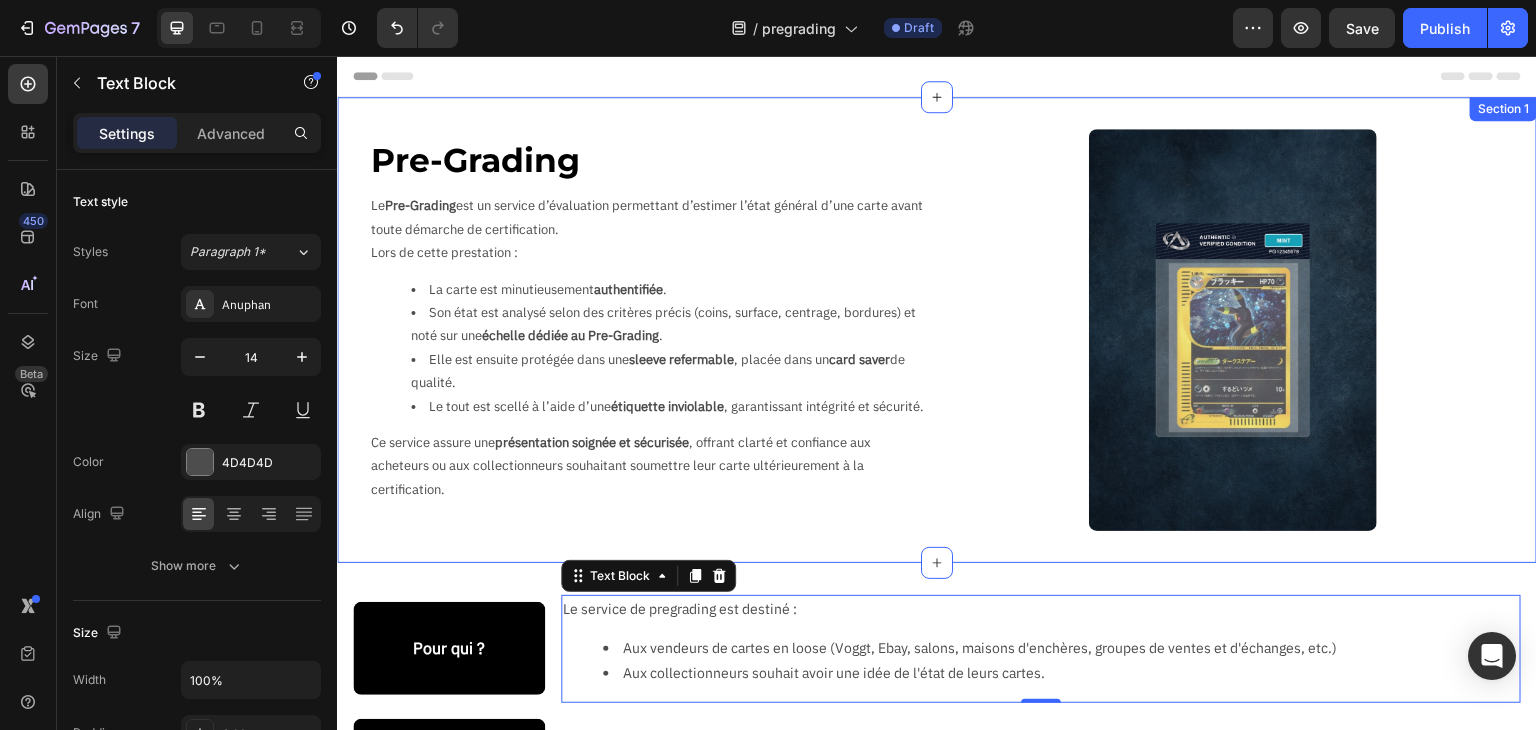 click on "Pre-Grading Text Block Le  Pre-Grading  est un service d’évaluation permettant d’estimer l’état général d’une carte avant toute démarche de certification. Lors de cette prestation : La carte est minutieusement  authentifiée . Son état est analysé selon des critères précis (coins, surface, centrage, bordures) et noté sur une  échelle dédiée au Pre-Grading . Elle est ensuite protégée dans une  sleeve refermable , placée dans un  card saver  de qualité. Le tout est scellé à l’aide d’une  étiquette inviolable , garantissant intégrité et sécurité. Ce service assure une  présentation soignée et sécurisée , offrant clarté et confiance aux acheteurs ou aux collectionneurs souhaitant soumettre leur carte ultérieurement à la certification. Text Block Row Image Section 1" at bounding box center [937, 330] 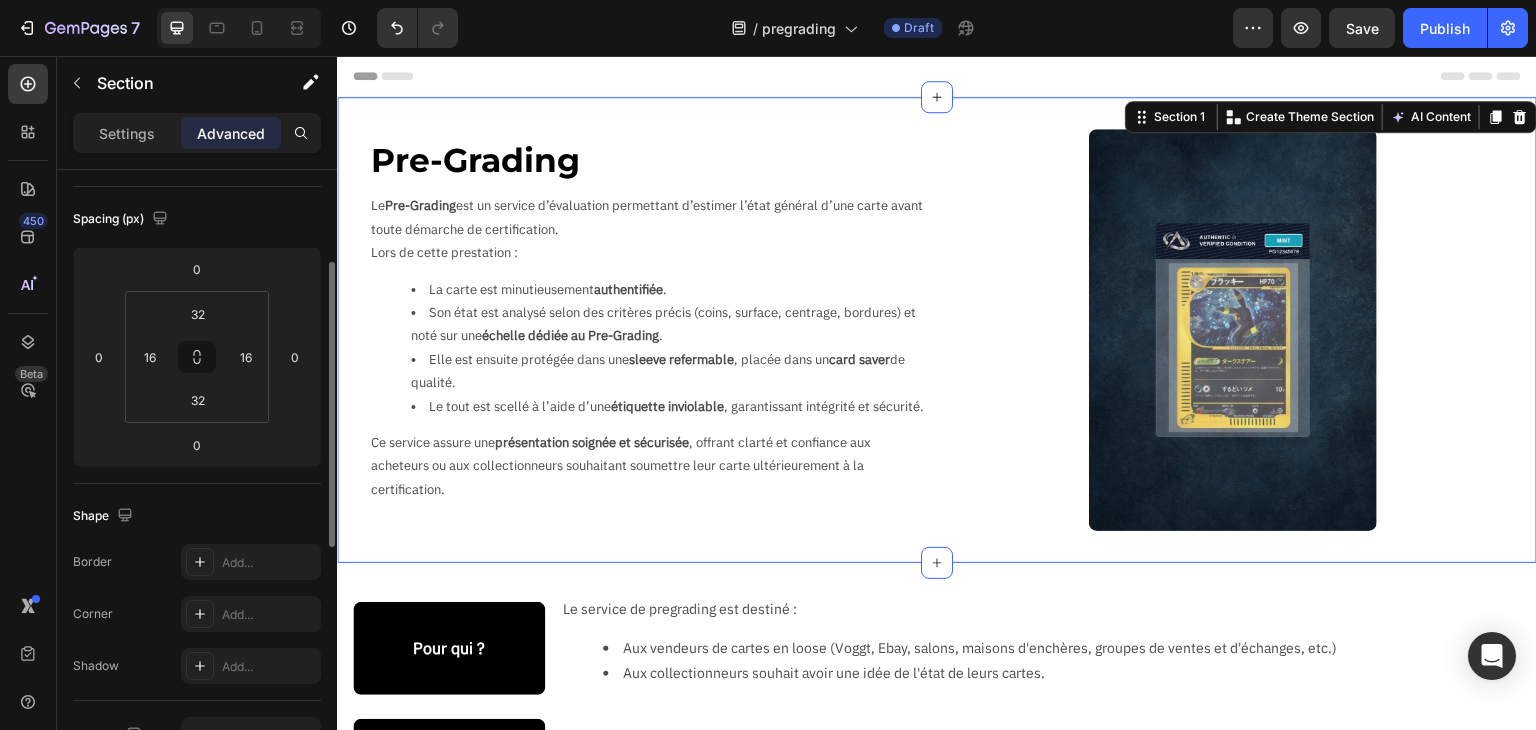 scroll, scrollTop: 0, scrollLeft: 0, axis: both 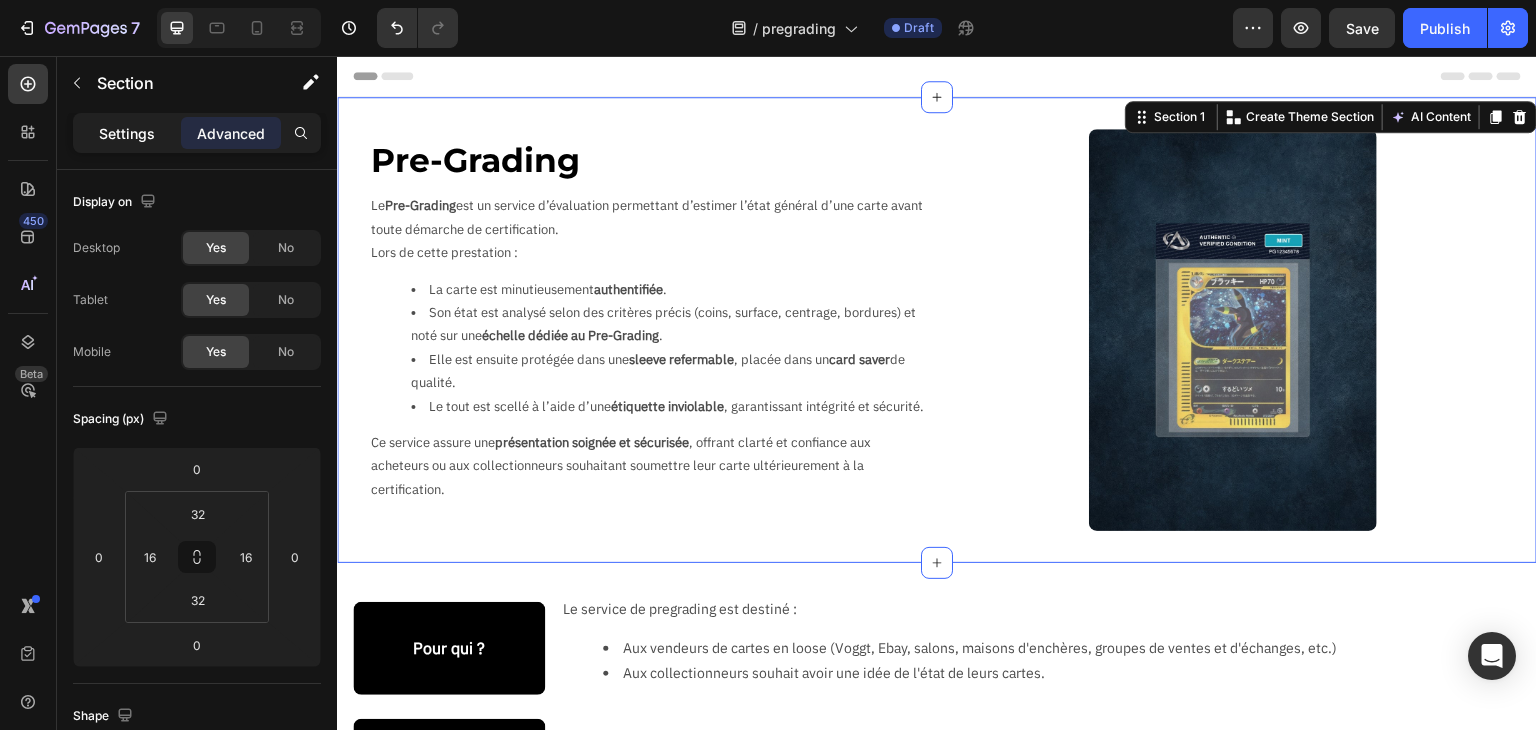 click on "Settings" at bounding box center (127, 133) 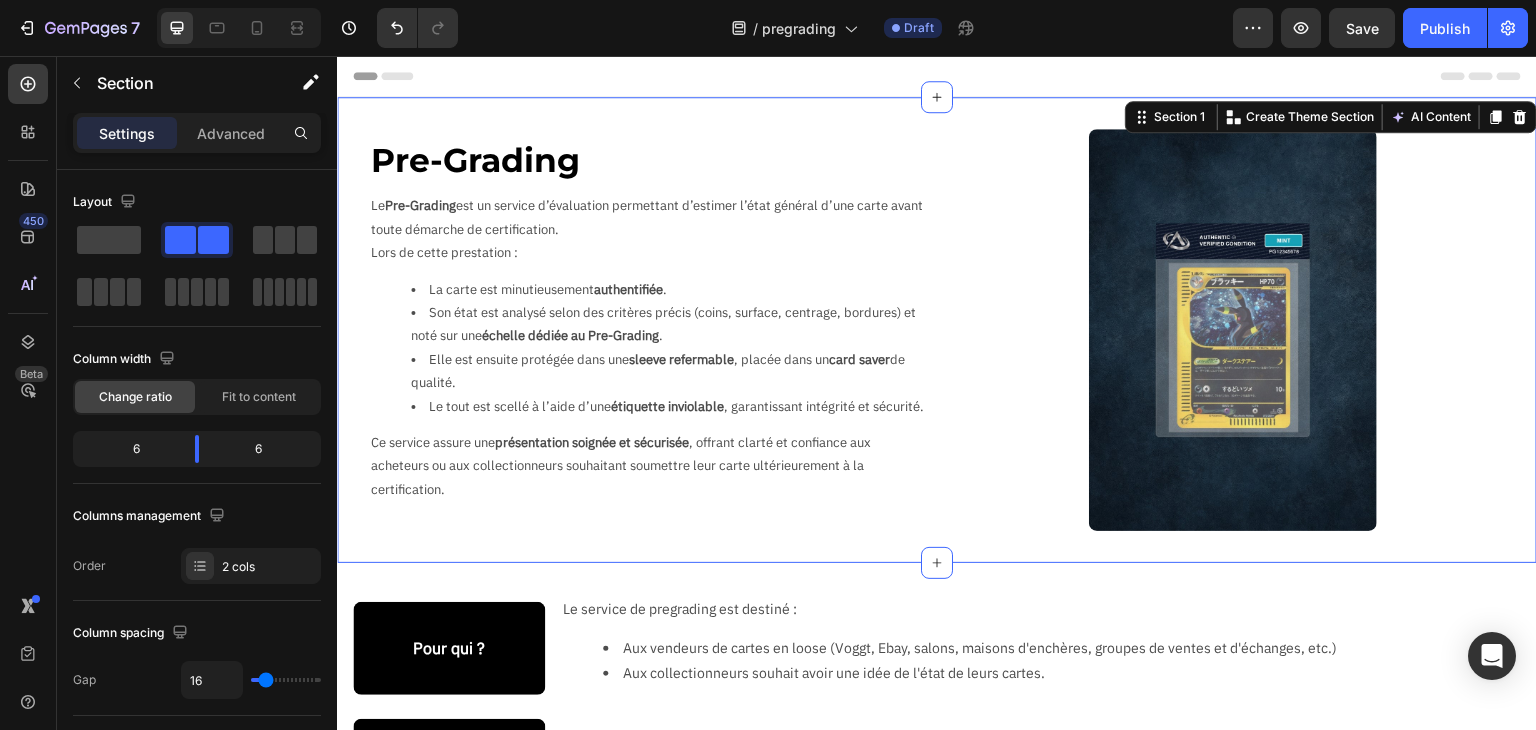 scroll, scrollTop: 400, scrollLeft: 0, axis: vertical 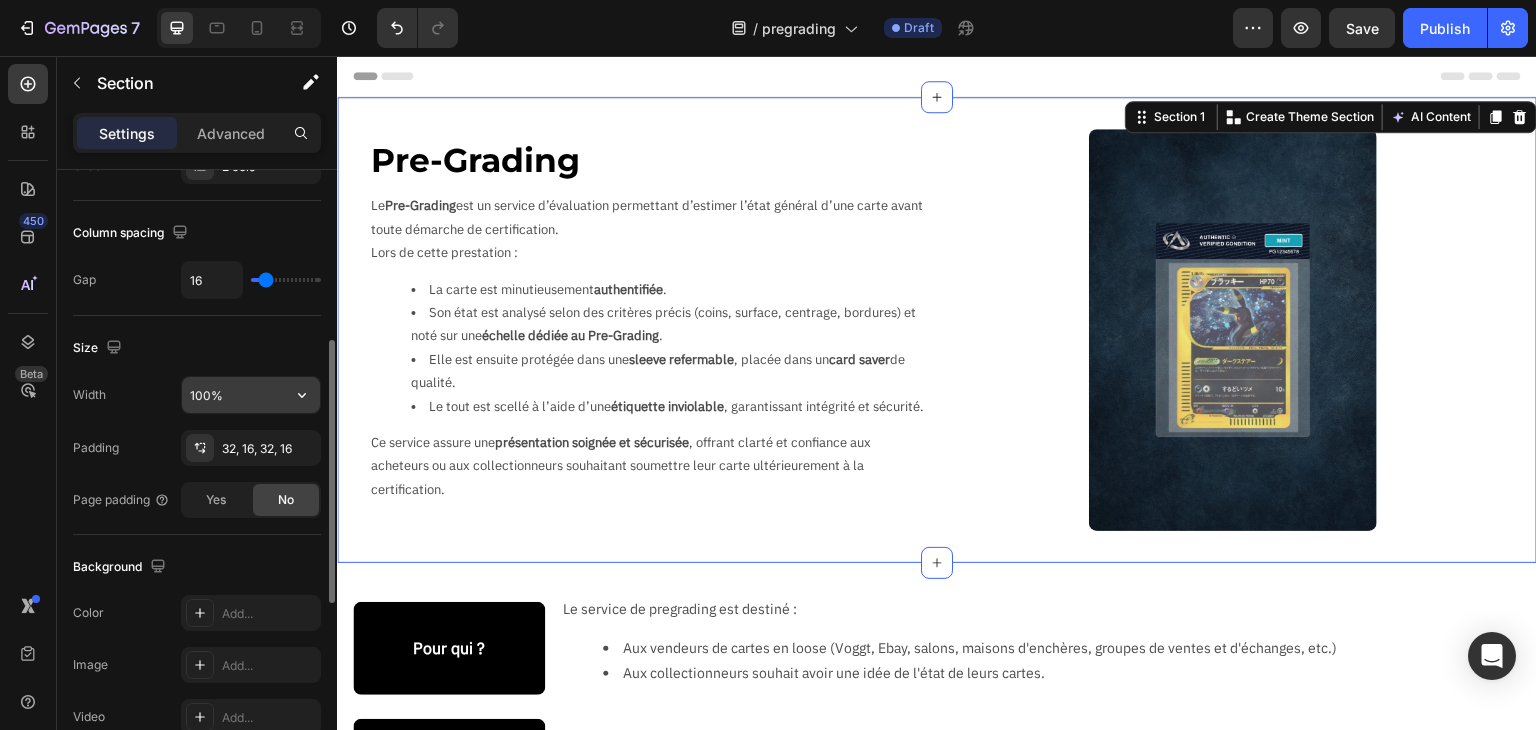 click on "100%" at bounding box center [251, 395] 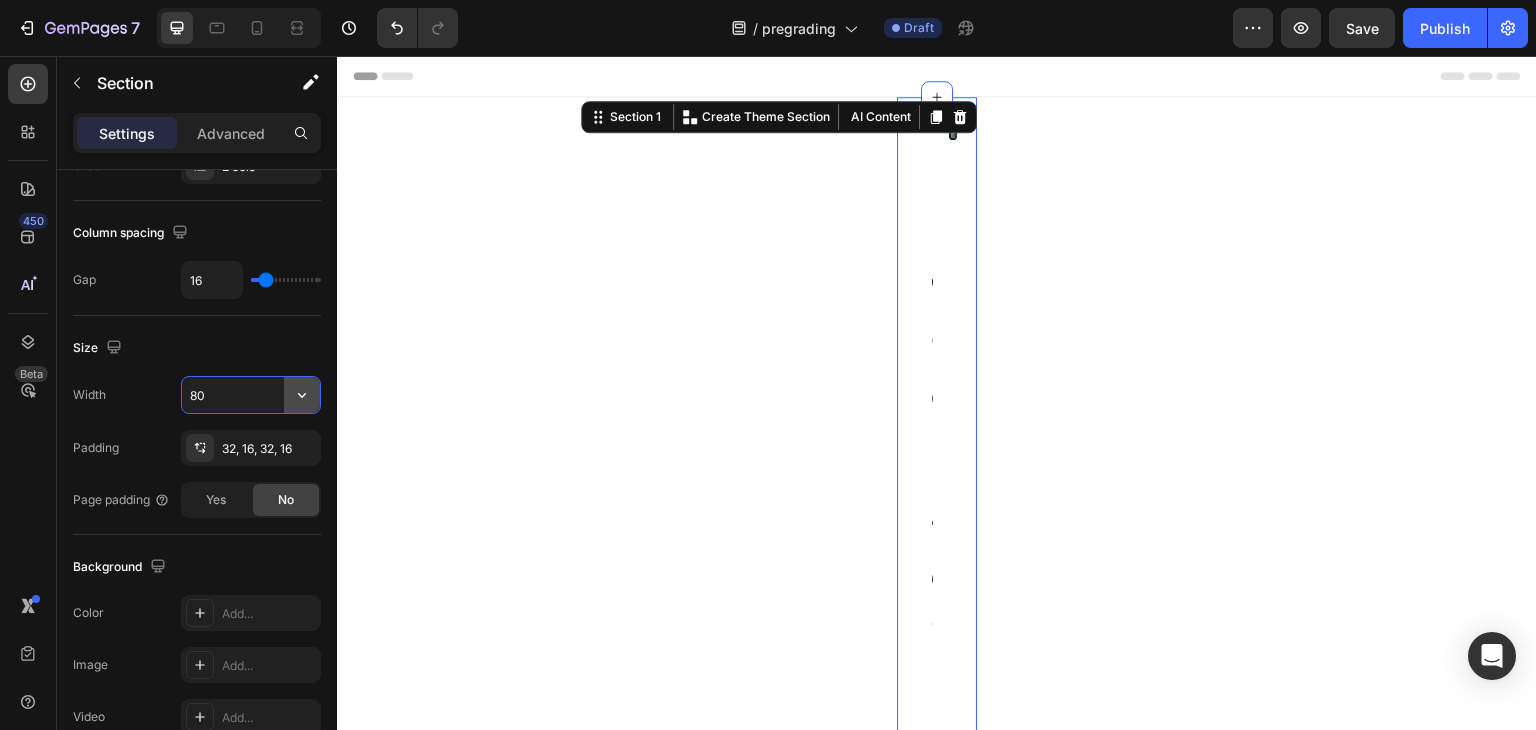 click 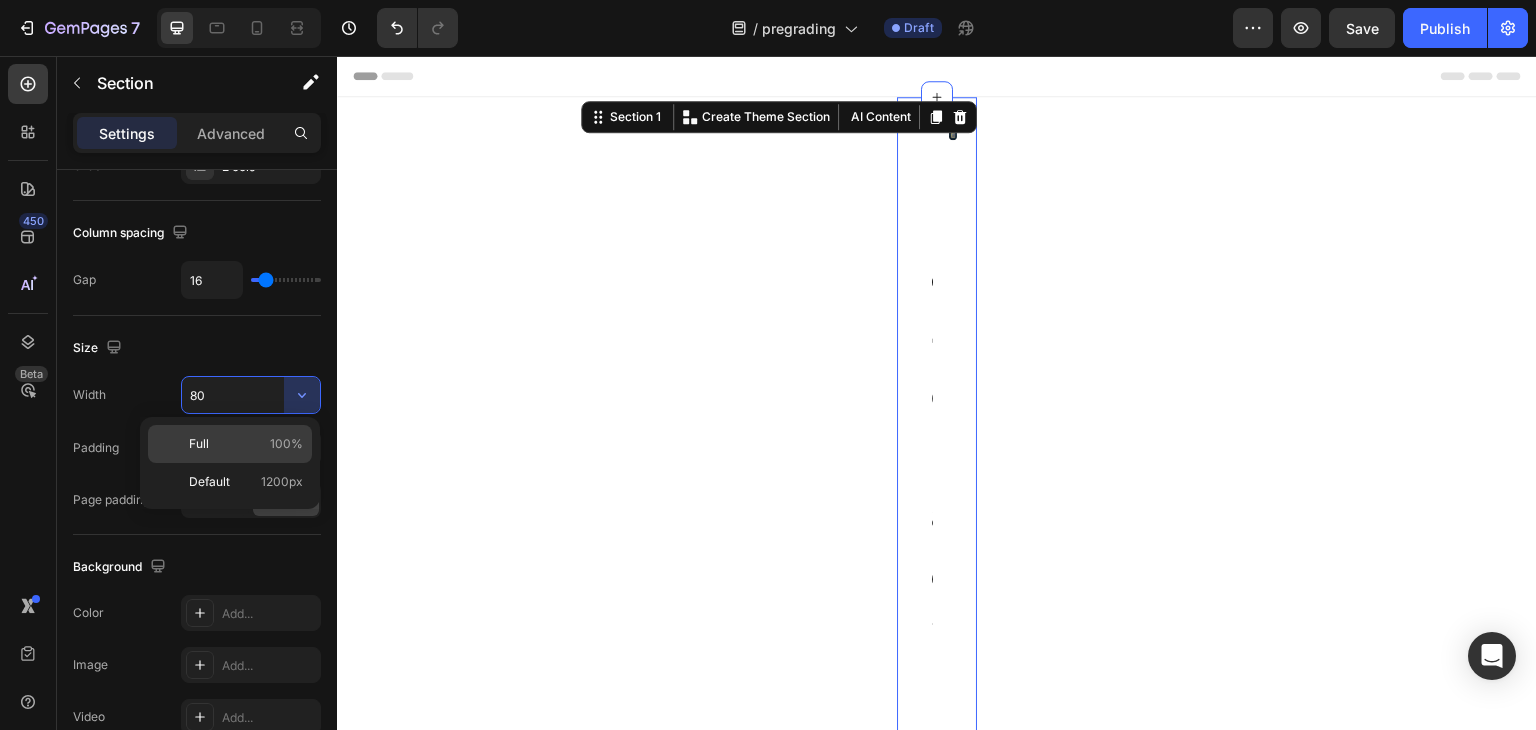 click on "100%" at bounding box center [286, 444] 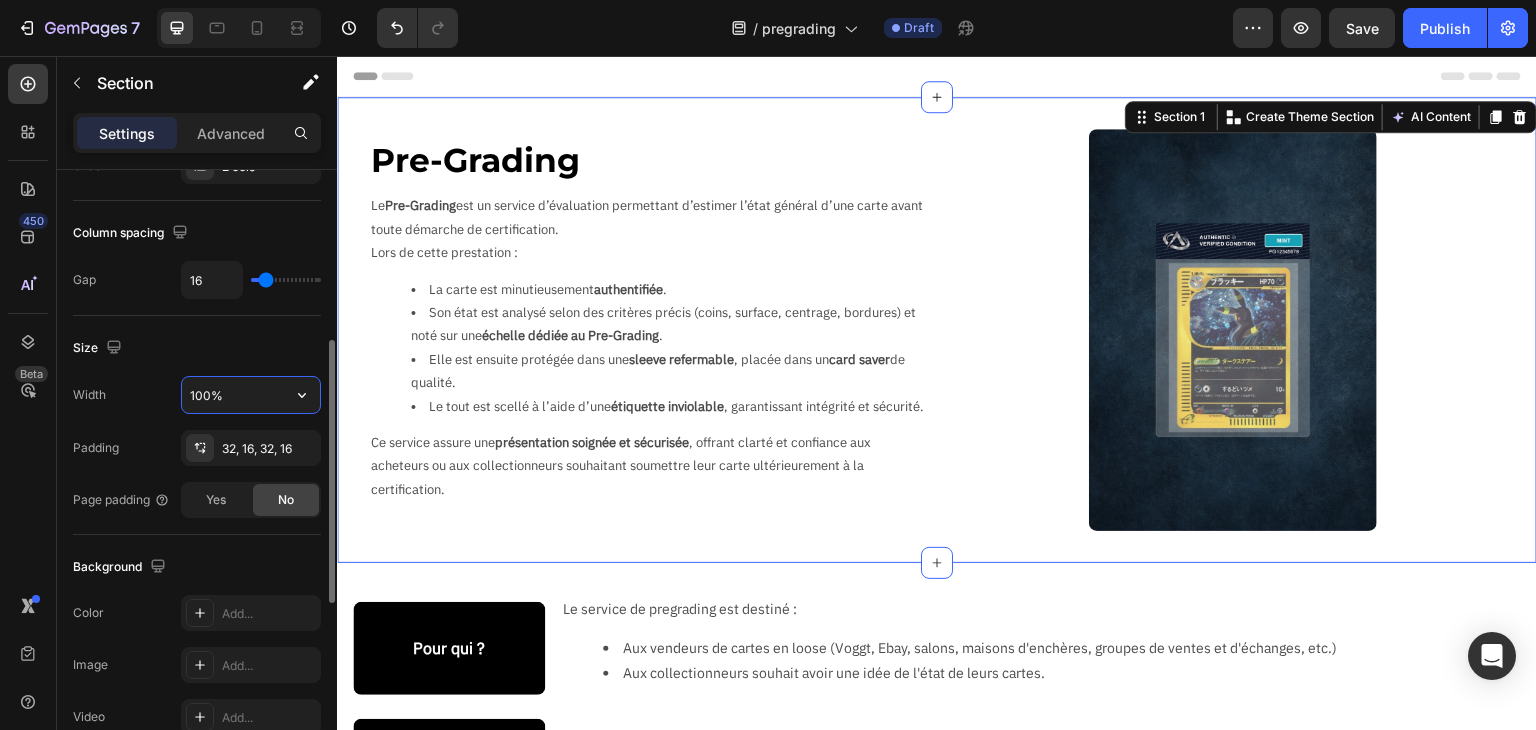 click on "100%" at bounding box center [251, 395] 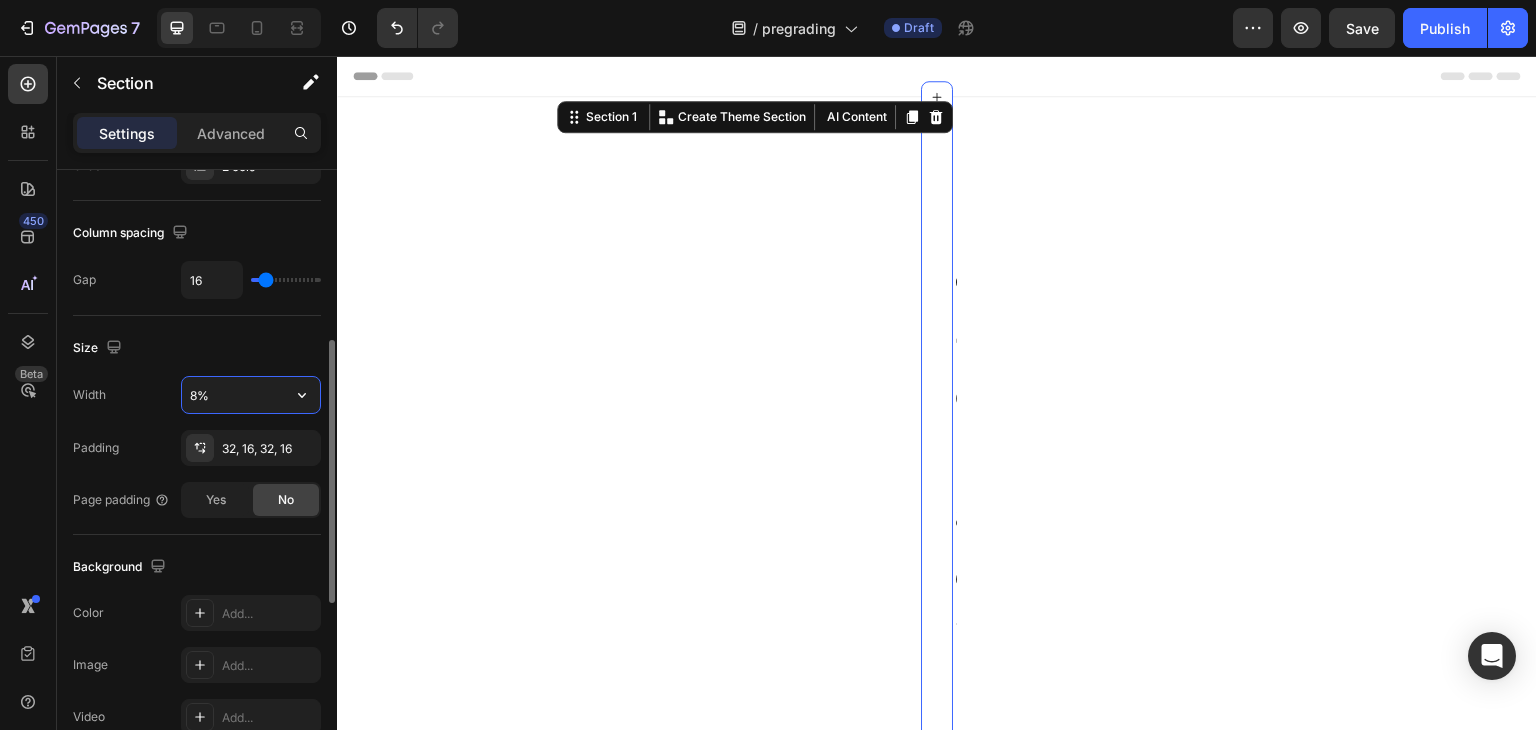 type on "80%" 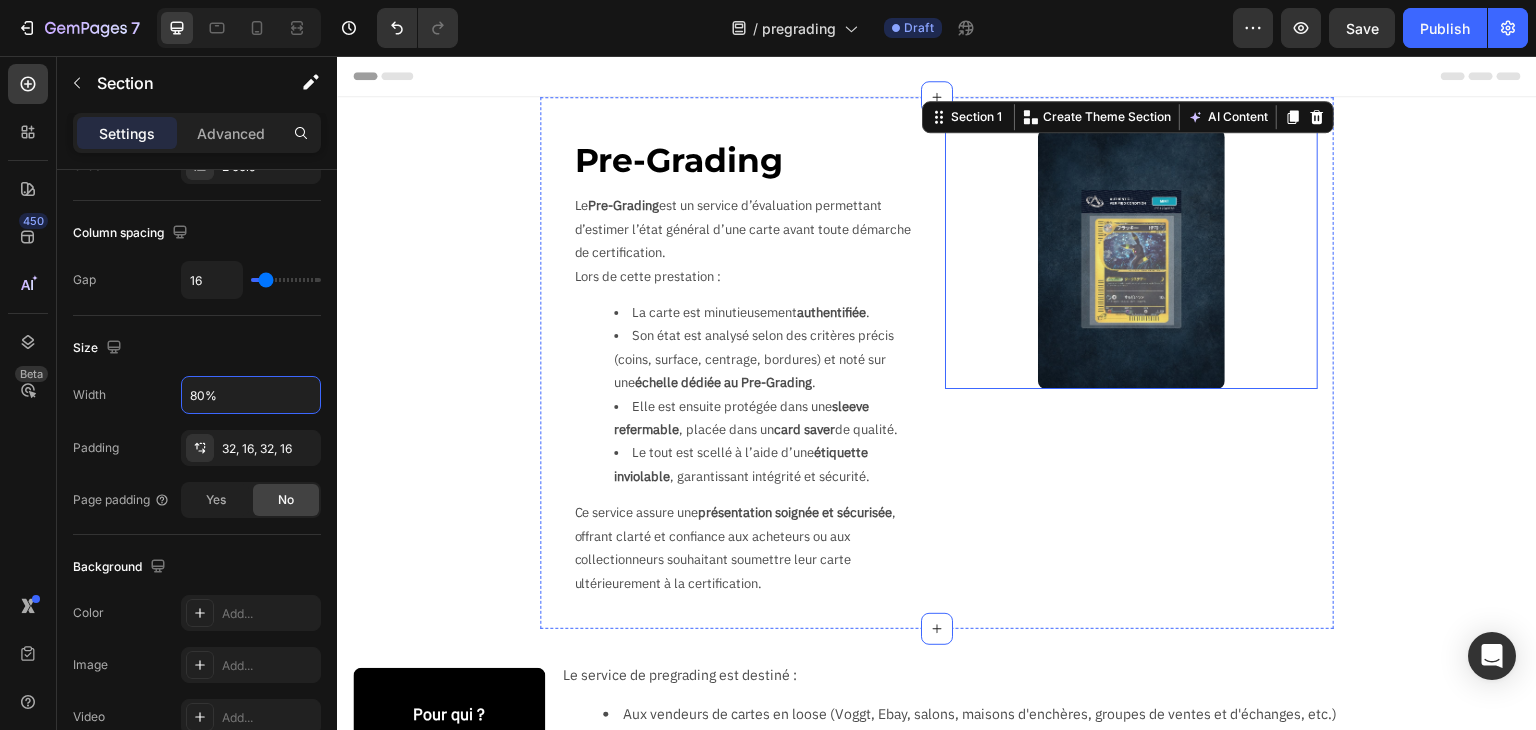 click at bounding box center [1131, 259] 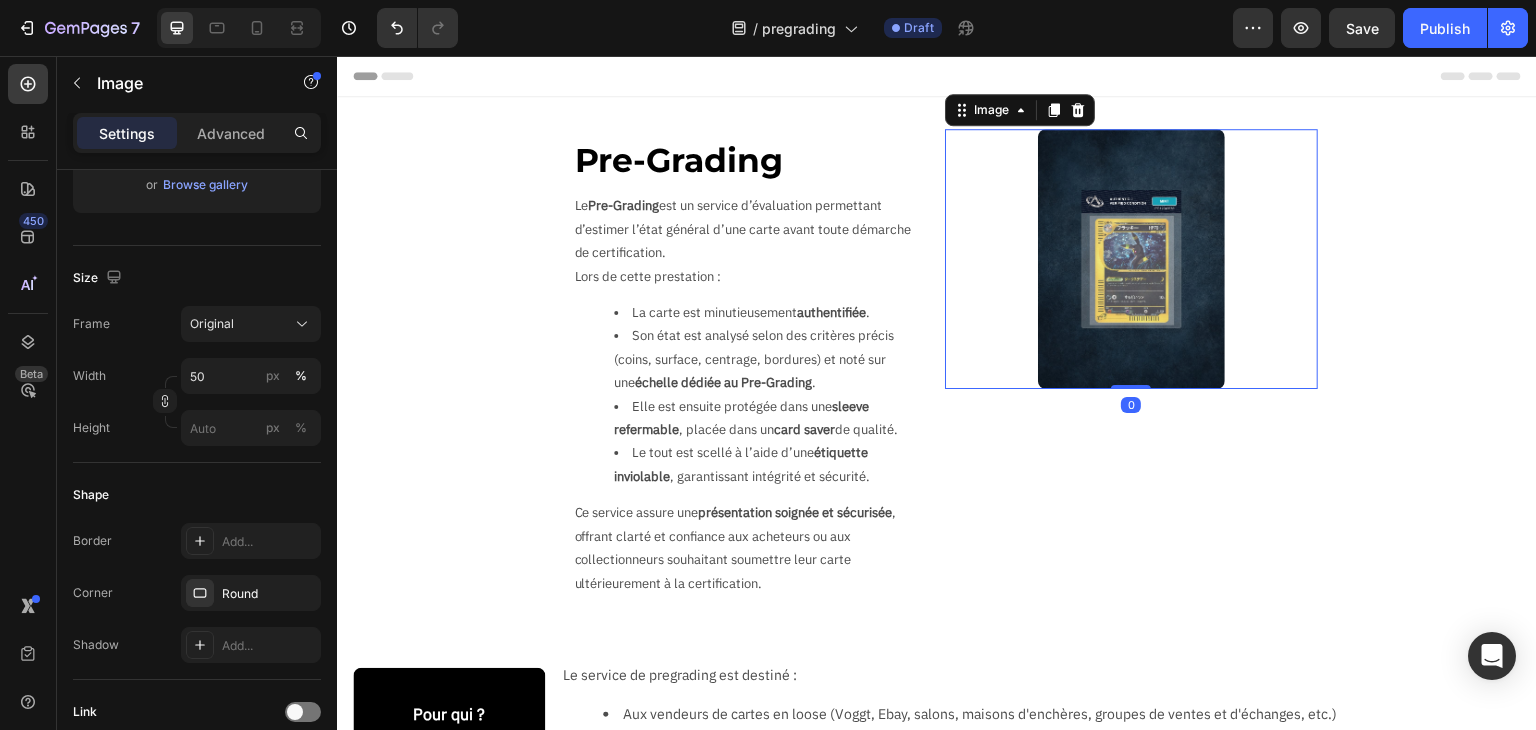 scroll, scrollTop: 0, scrollLeft: 0, axis: both 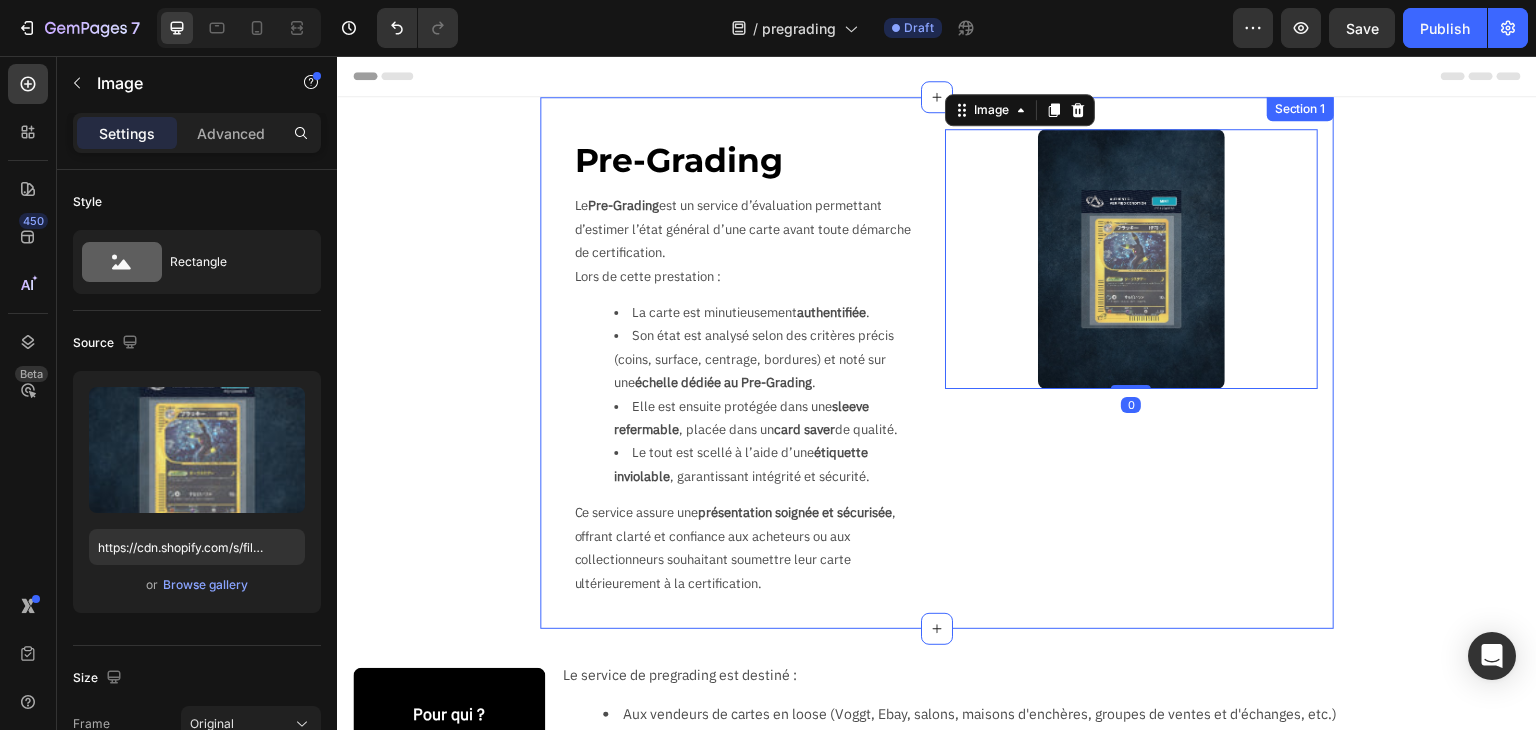 click on "Pre-Grading Text Block Le Pre-Grading est un service d’évaluation permettant d’estimer l’état général d’une carte avant toute démarche de certification. Lors de cette prestation : La carte est minutieusement authentifiée . Son état est analysé selon des critères précis (coins, surface, centrage, bordures) et noté sur une échelle dédiée au Pre-Grading . Elle est ensuite protégée dans une sleeve refermable , placée dans un card saver de qualité. Le tout est scellé à l’aide d’une étiquette inviolable , garantissant intégrité et sécurité. Ce service assure une présentation soignée et sécurisée , offrant clarté et confiance aux acheteurs ou aux collectionneurs souhaitant soumettre leur carte ultérieurement à la certification. Text Block Row Image 0 Section 1" at bounding box center [937, 363] 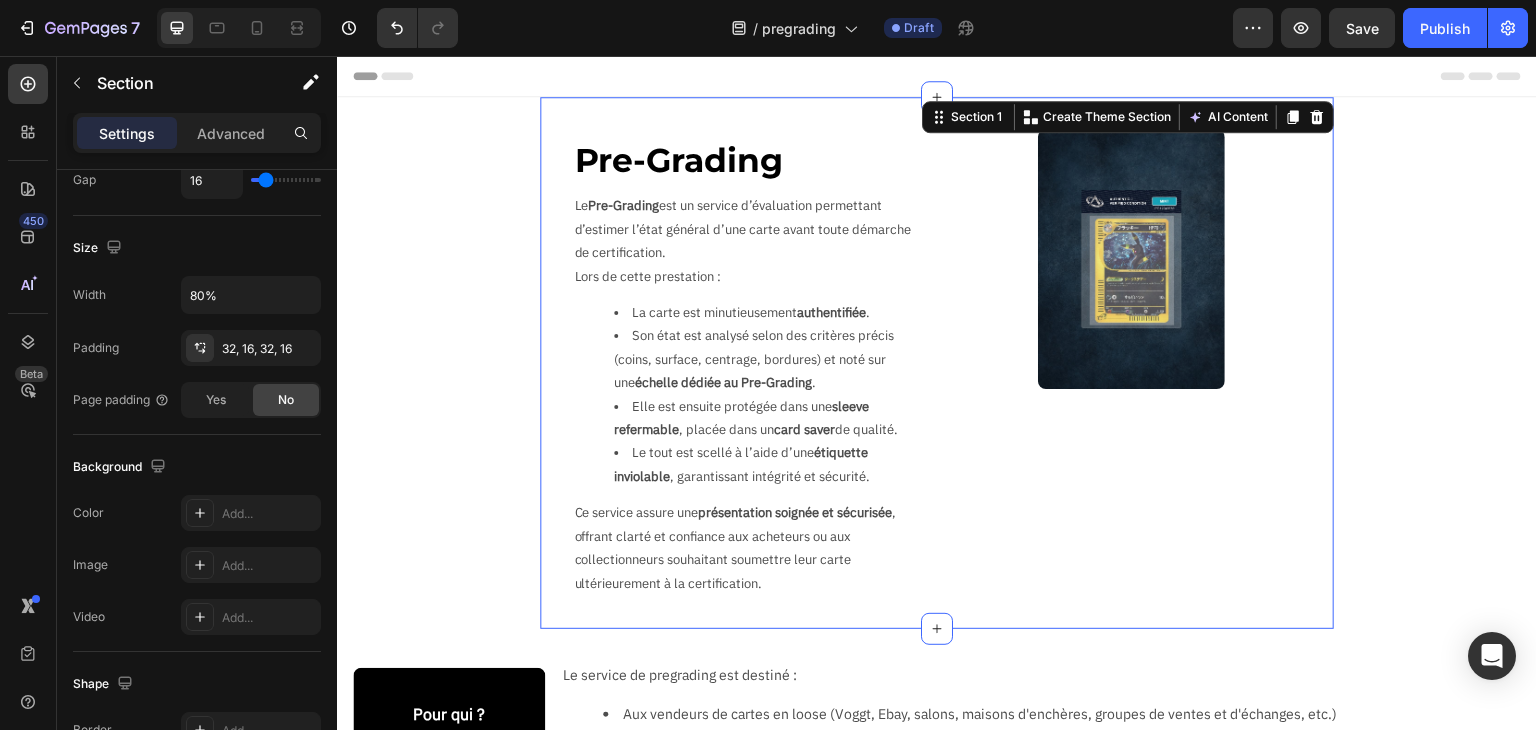 scroll, scrollTop: 828, scrollLeft: 0, axis: vertical 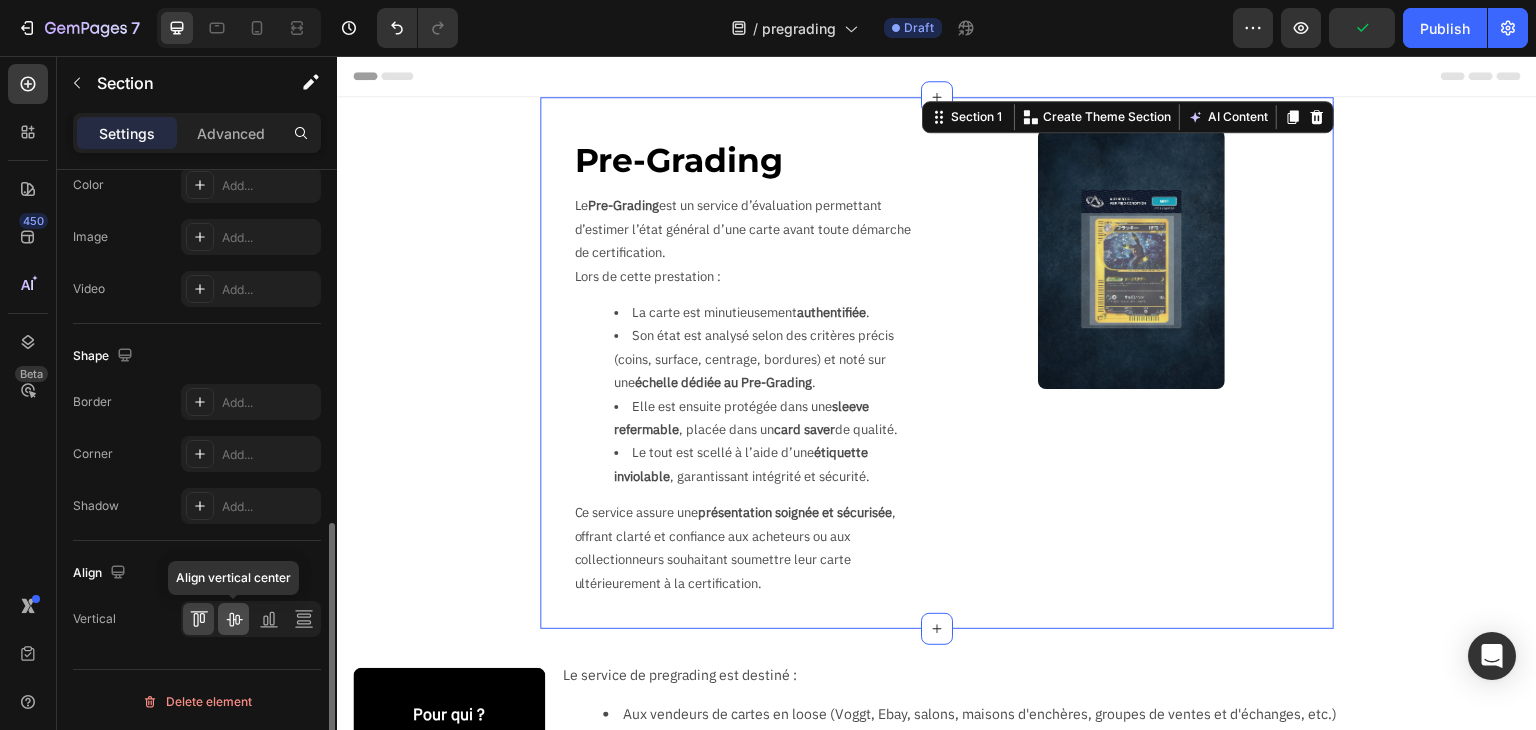 click 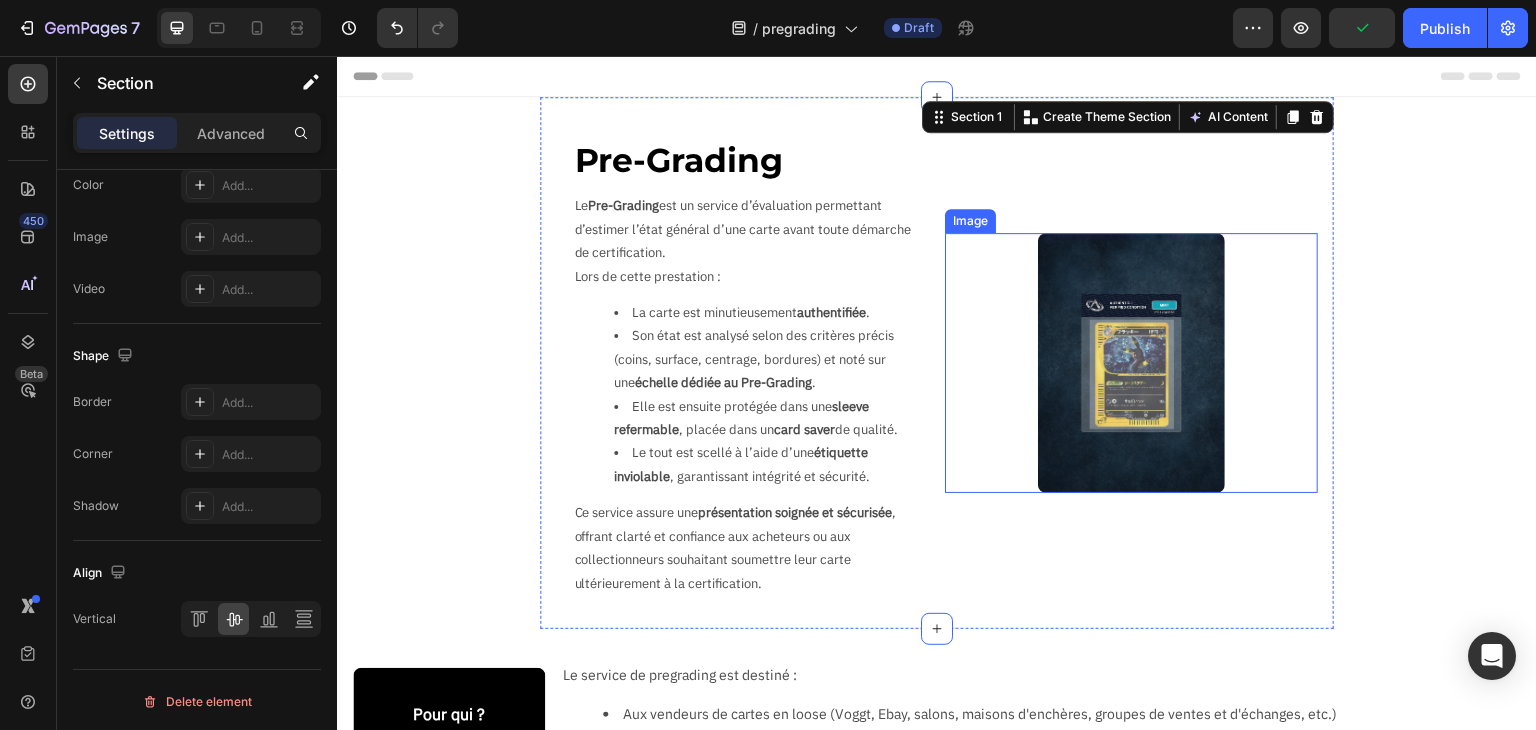 click at bounding box center [1131, 363] 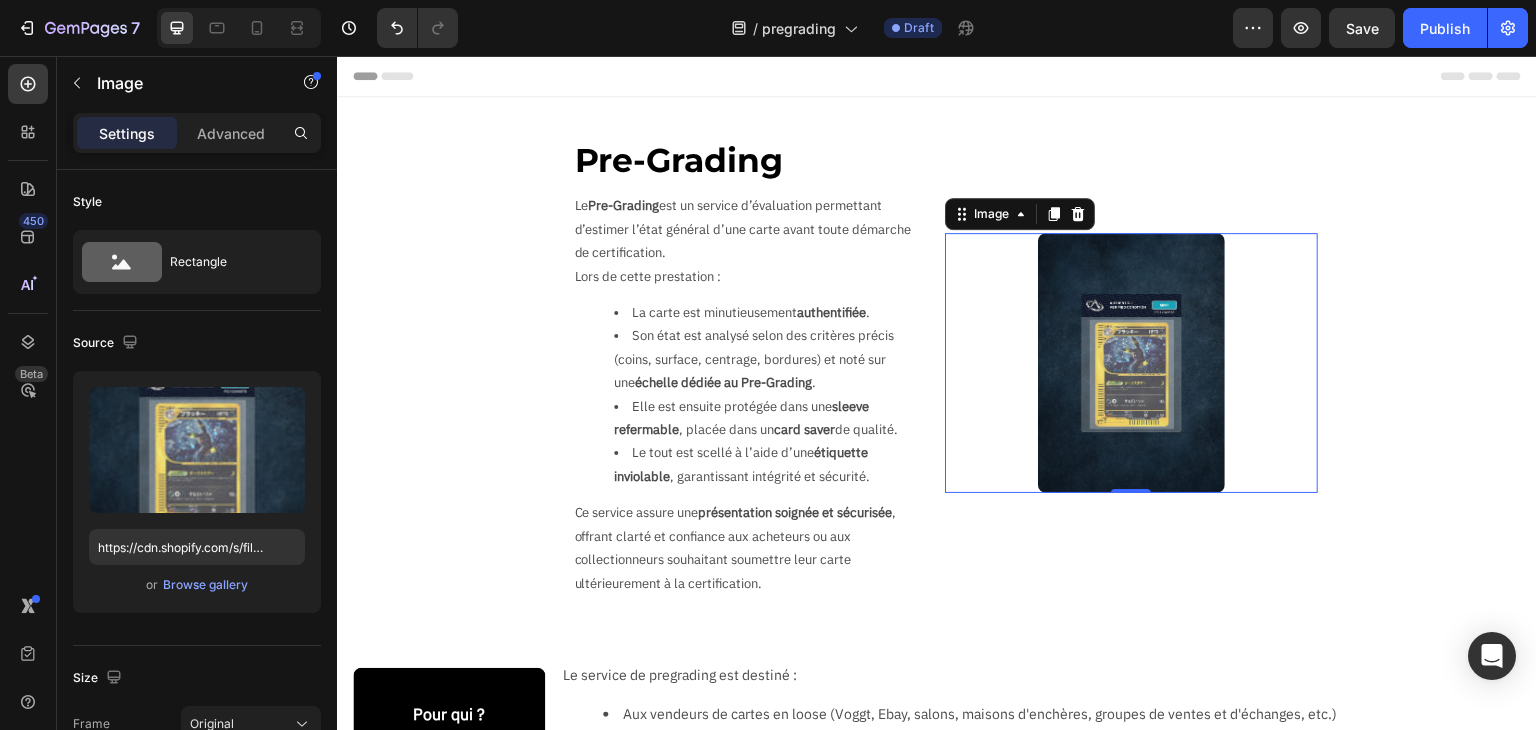 scroll, scrollTop: 400, scrollLeft: 0, axis: vertical 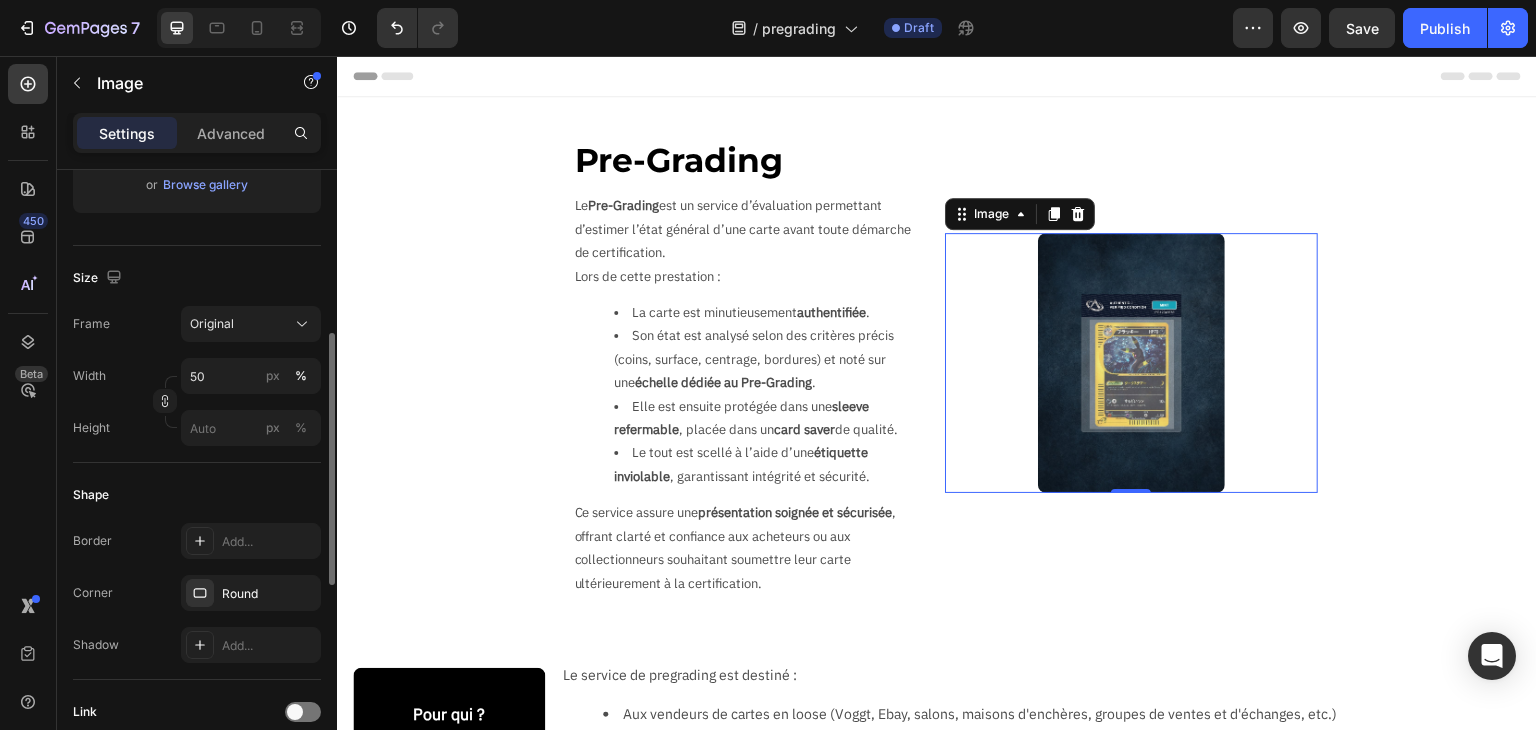 click on "Frame Original Width 50 px % Height px %" 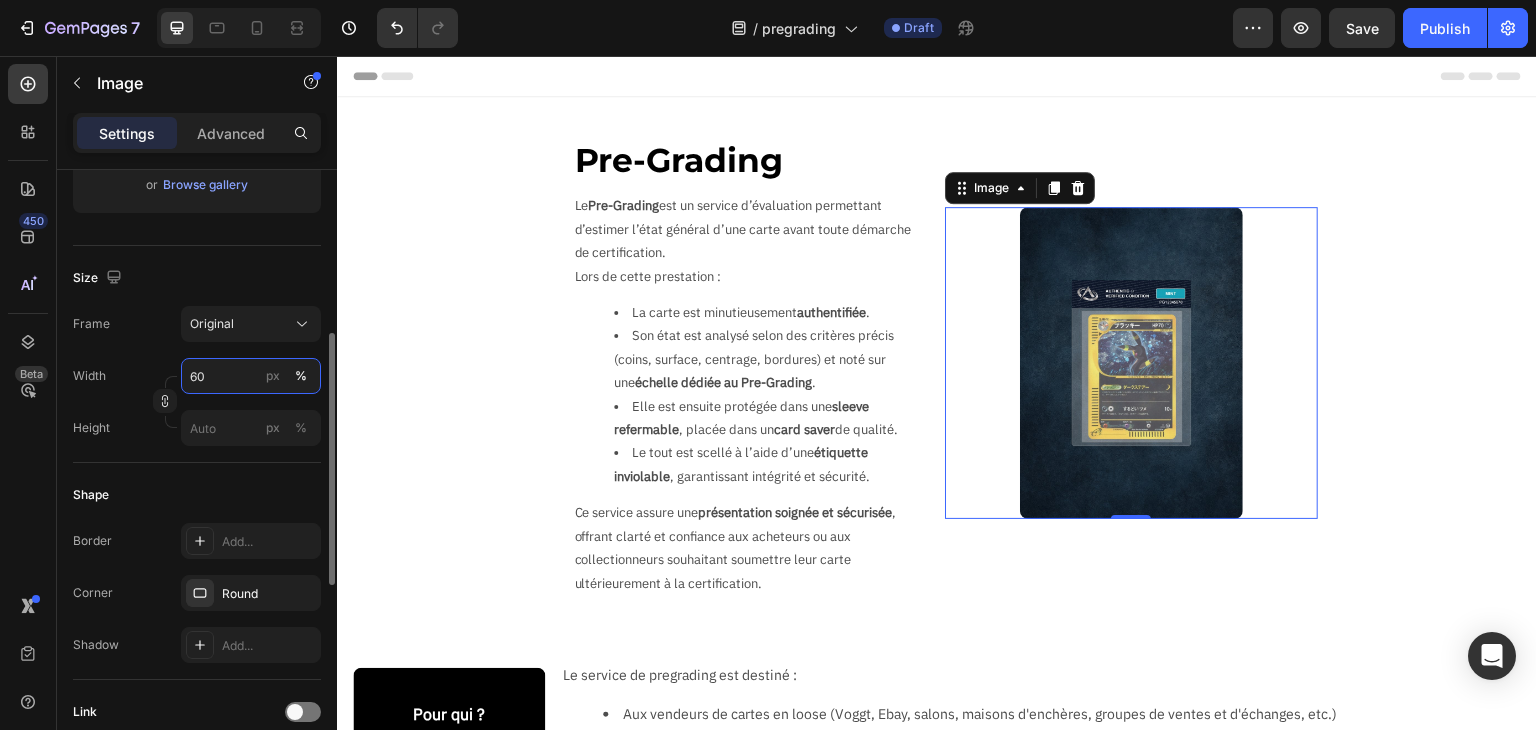 type on "6" 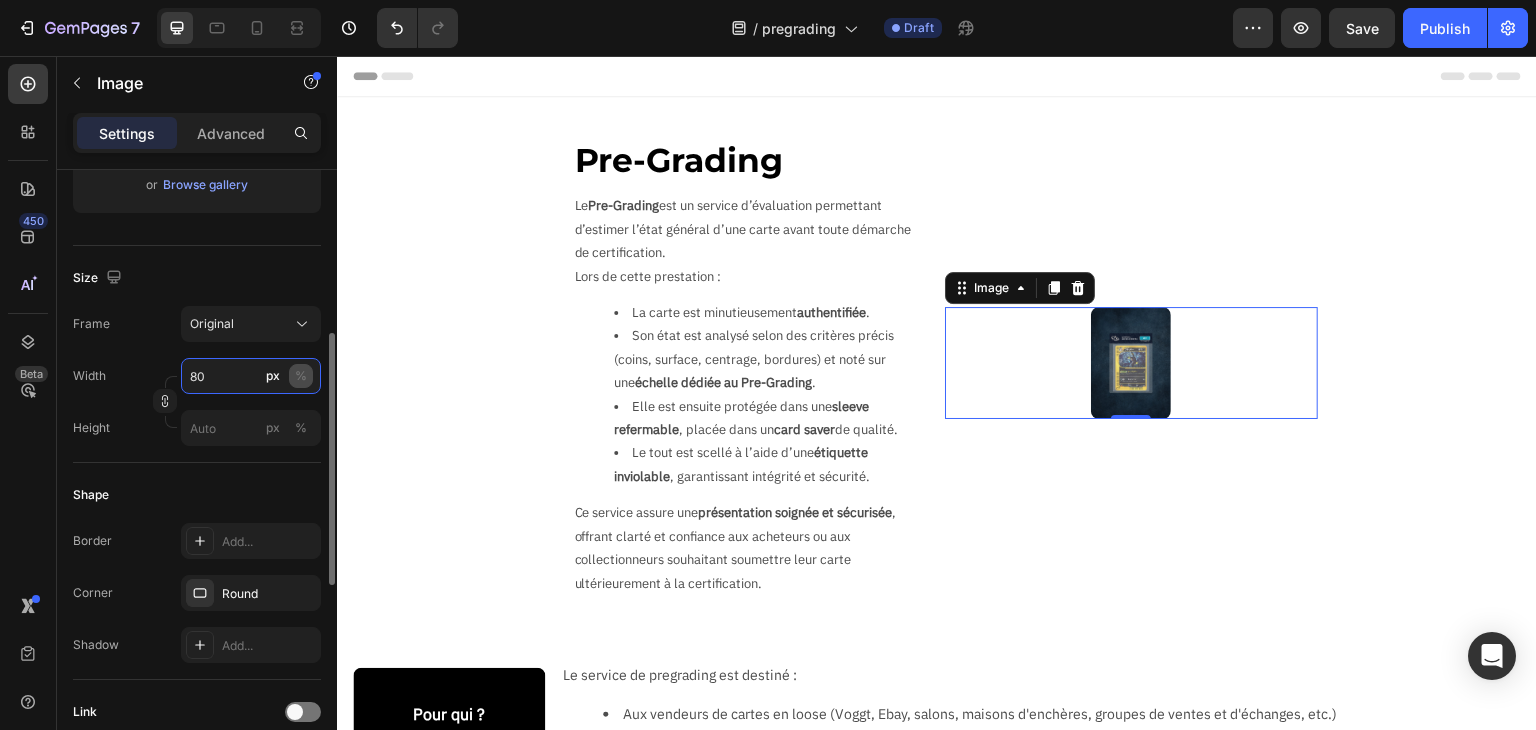 type on "80" 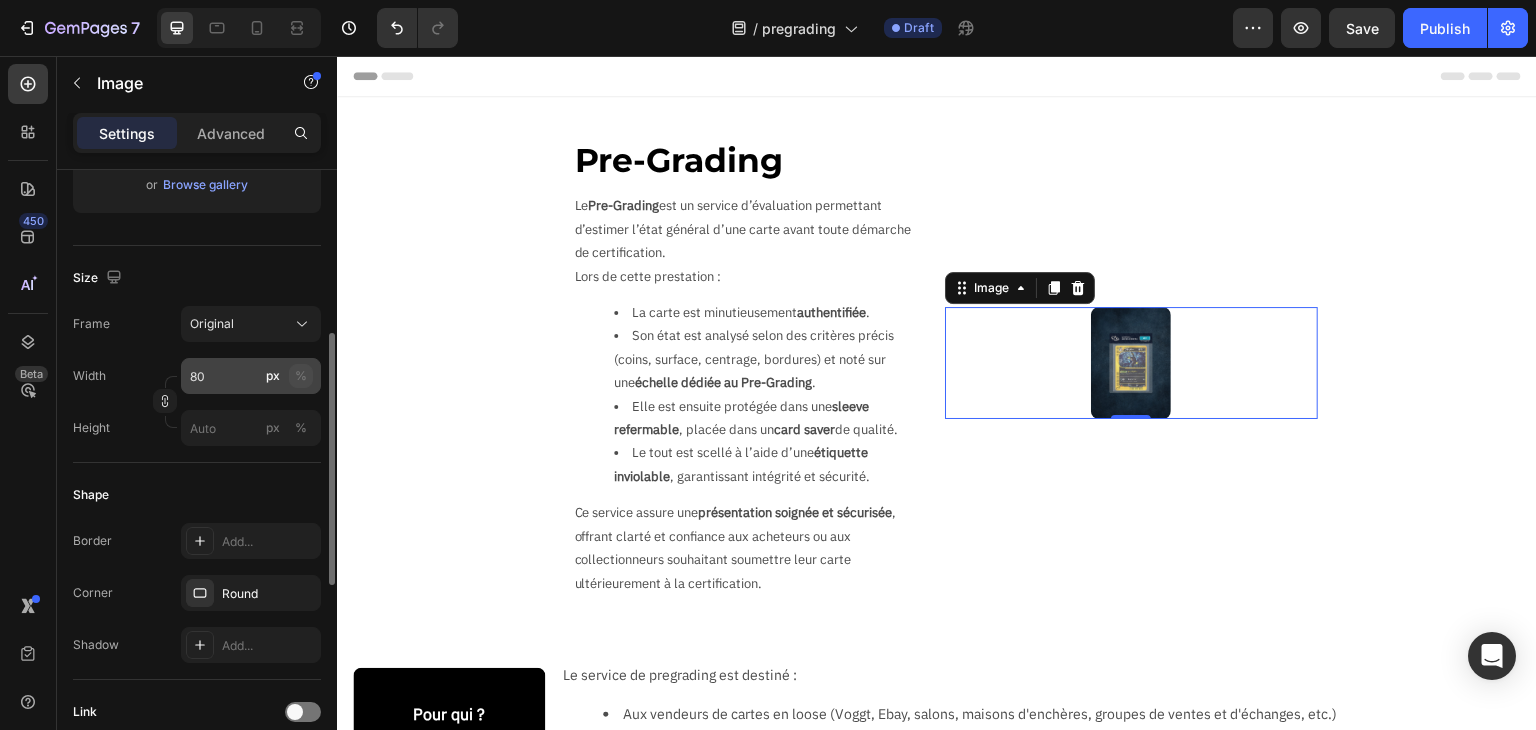 click on "%" at bounding box center [301, 376] 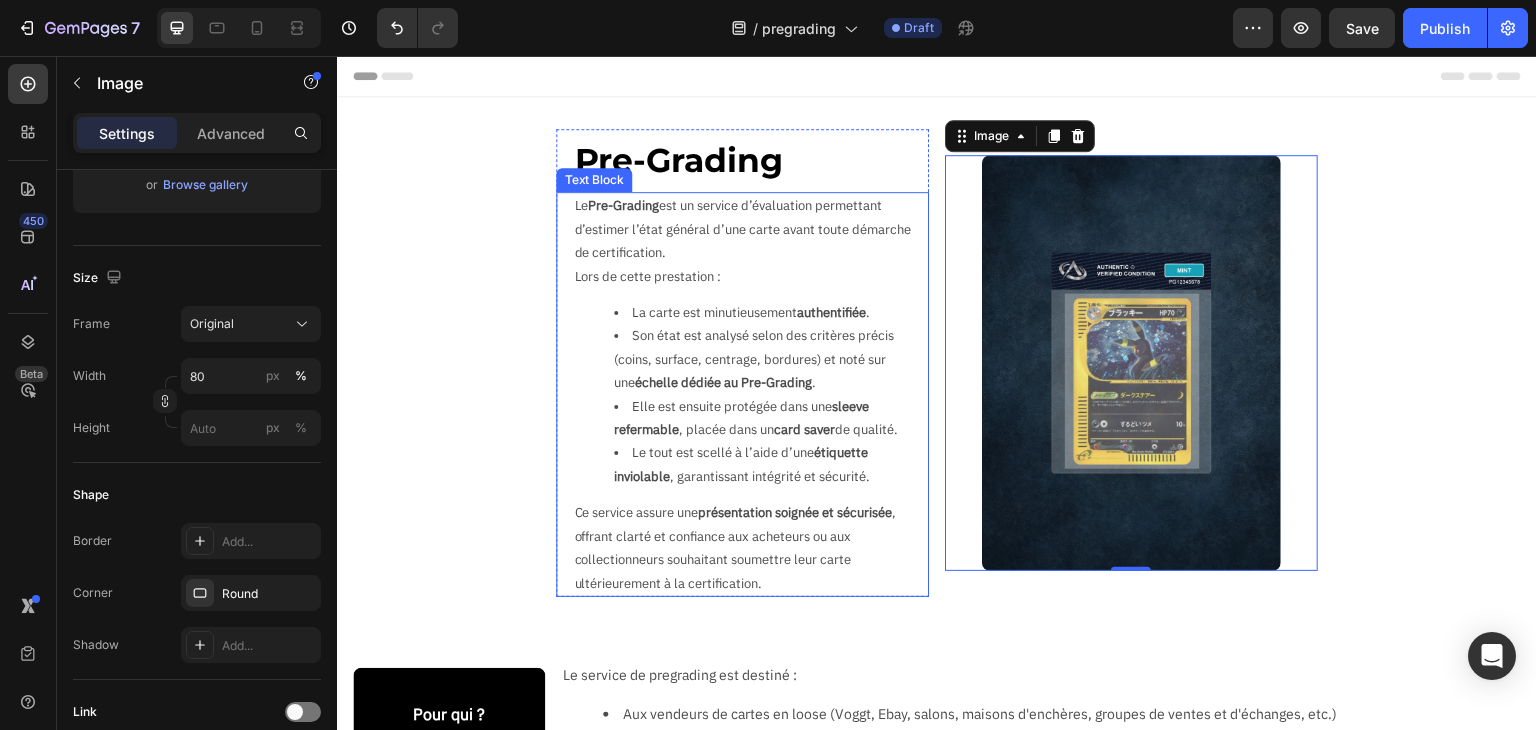 click on "Son état est analysé selon des critères précis (coins, surface, centrage, bordures) et noté sur une  échelle dédiée au Pre-Grading ." at bounding box center [770, 359] 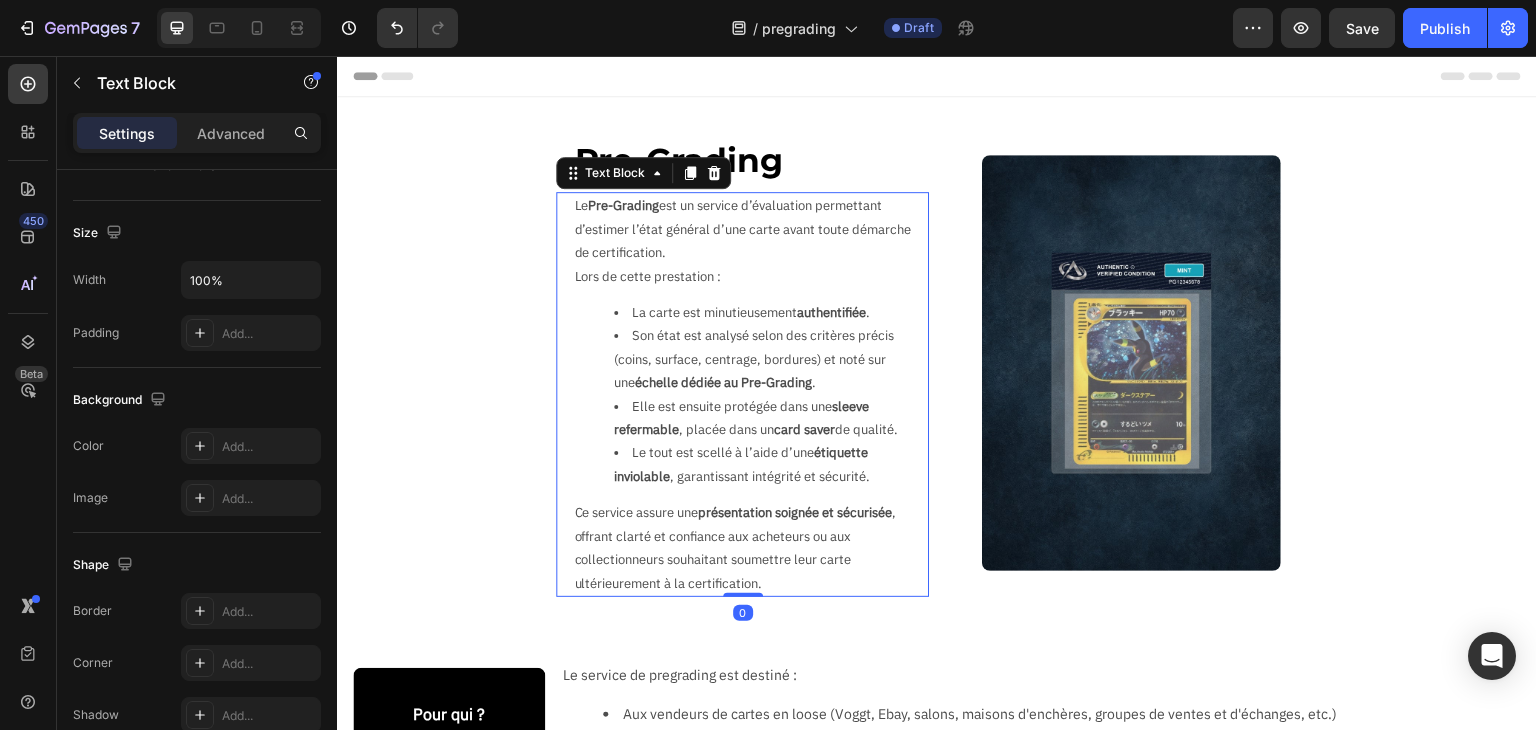 scroll, scrollTop: 0, scrollLeft: 0, axis: both 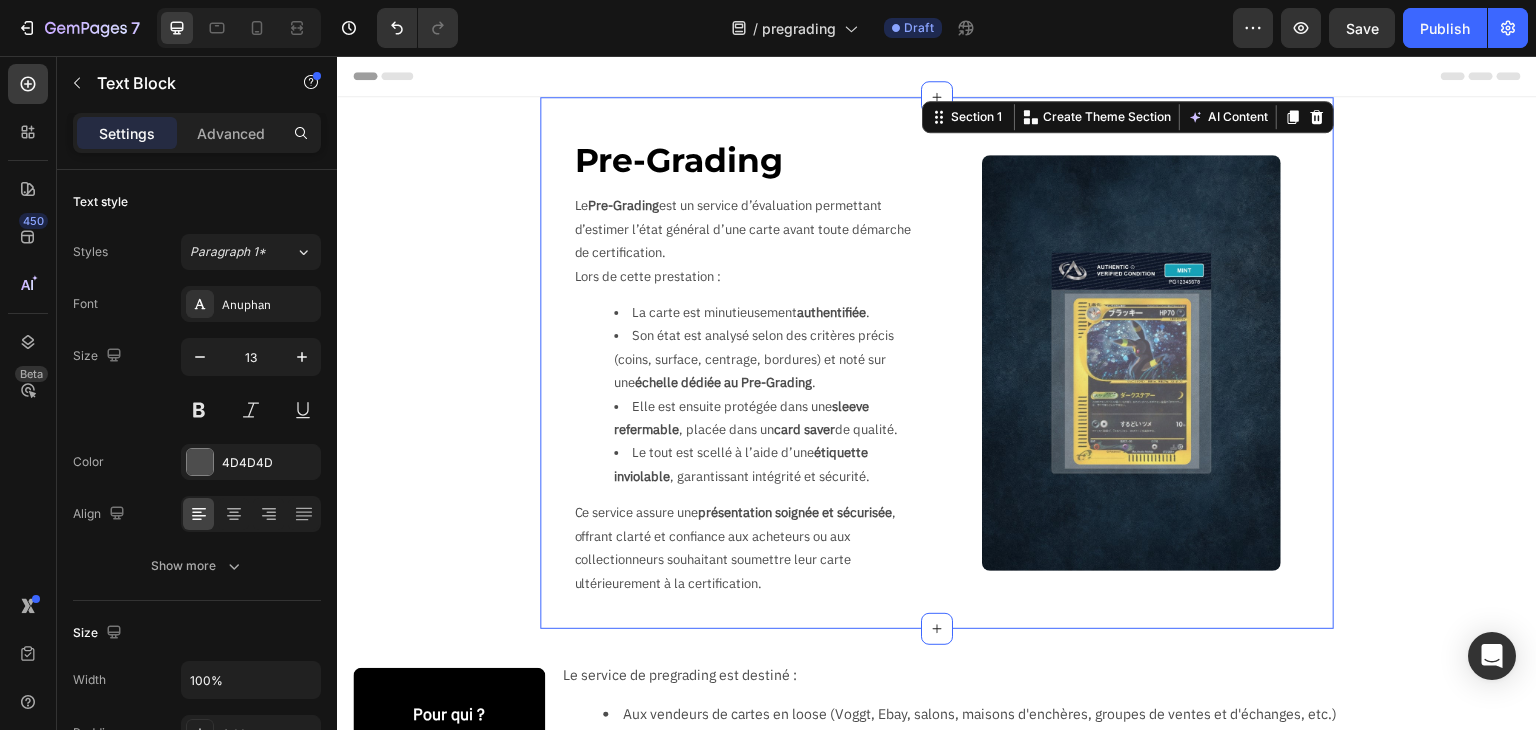 click on "Pre-Grading Text Block Le Pre-Grading est un service d’évaluation permettant d’estimer l’état général d’une carte avant toute démarche de certification. Lors de cette prestation : La carte est minutieusement authentifiée . Son état est analysé selon des critères précis (coins, surface, centrage, bordures) et noté sur une échelle dédiée au Pre-Grading . Elle est ensuite protégée dans une sleeve refermable , placée dans un card saver de qualité. Le tout est scellé à l’aide d’une étiquette inviolable , garantissant intégrité et sécurité. Ce service assure une présentation soignée et sécurisée , offrant clarté et confiance aux acheteurs ou aux collectionneurs souhaitant soumettre leur carte ultérieurement à la certification. Text Block Row Image Section 1 Create Theme Section AI Content Write with GemAI What would you like to describe here? Tone and Voice Persuasive Product Cadre Premium Latios & Latias SV8 Show more Generate" at bounding box center [937, 363] 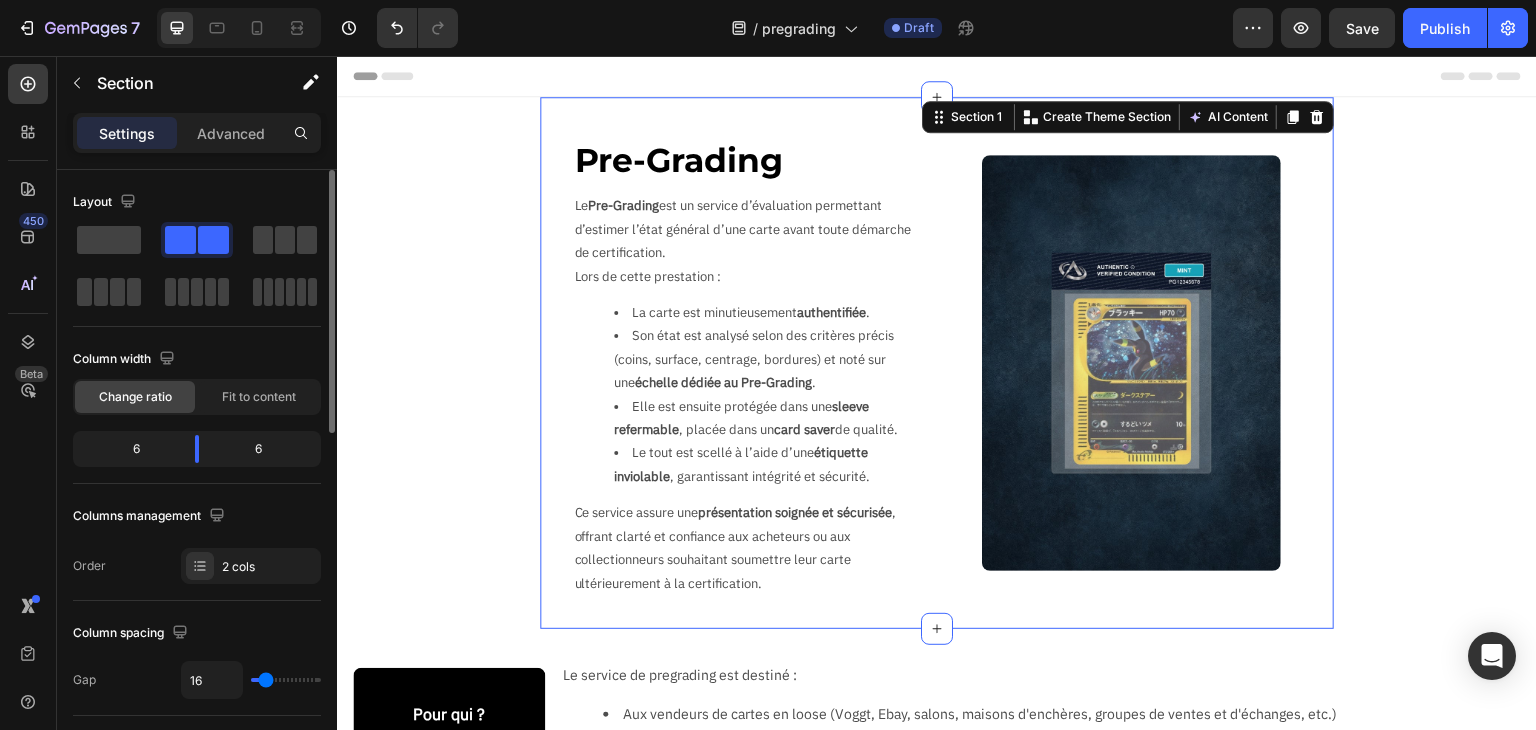 scroll, scrollTop: 400, scrollLeft: 0, axis: vertical 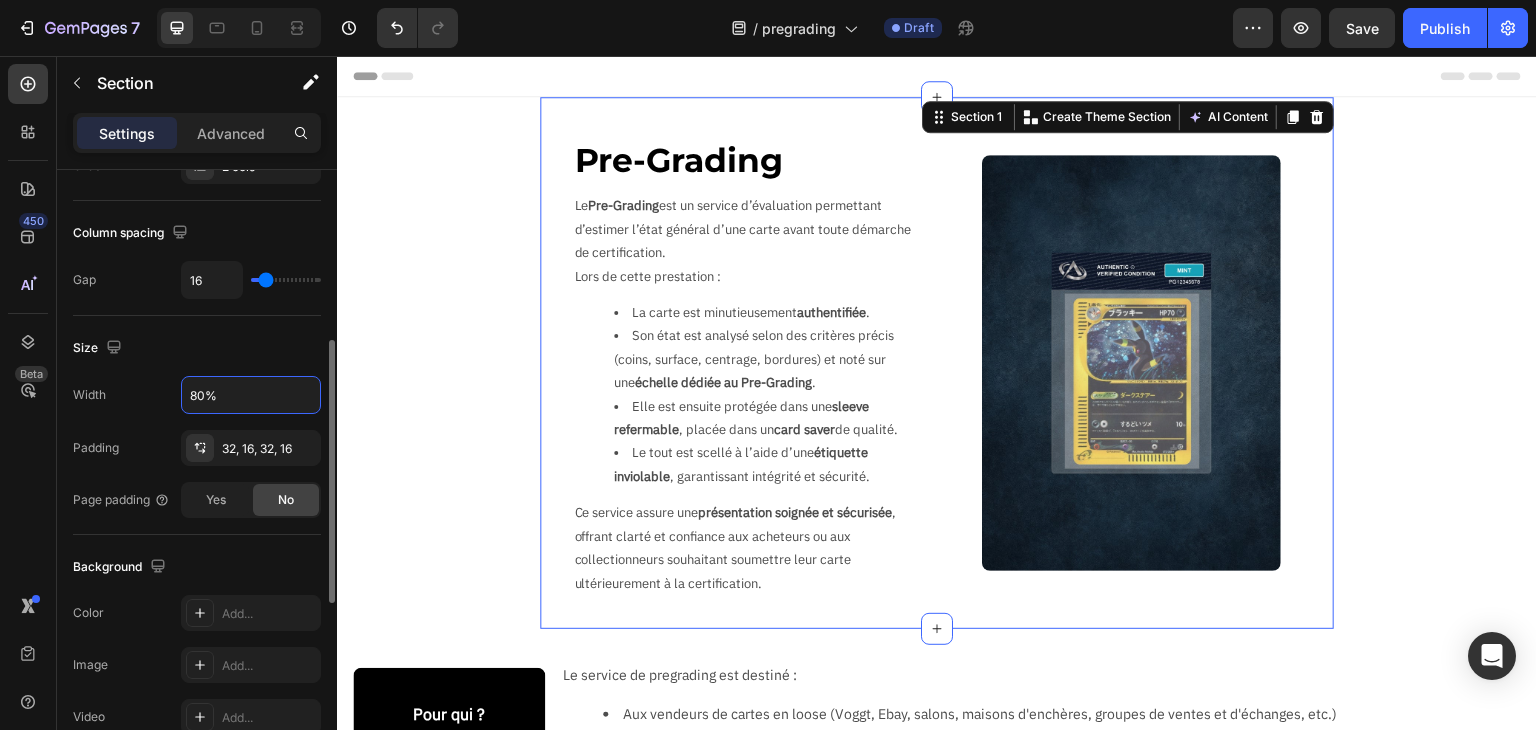 drag, startPoint x: 232, startPoint y: 387, endPoint x: 170, endPoint y: 398, distance: 62.968246 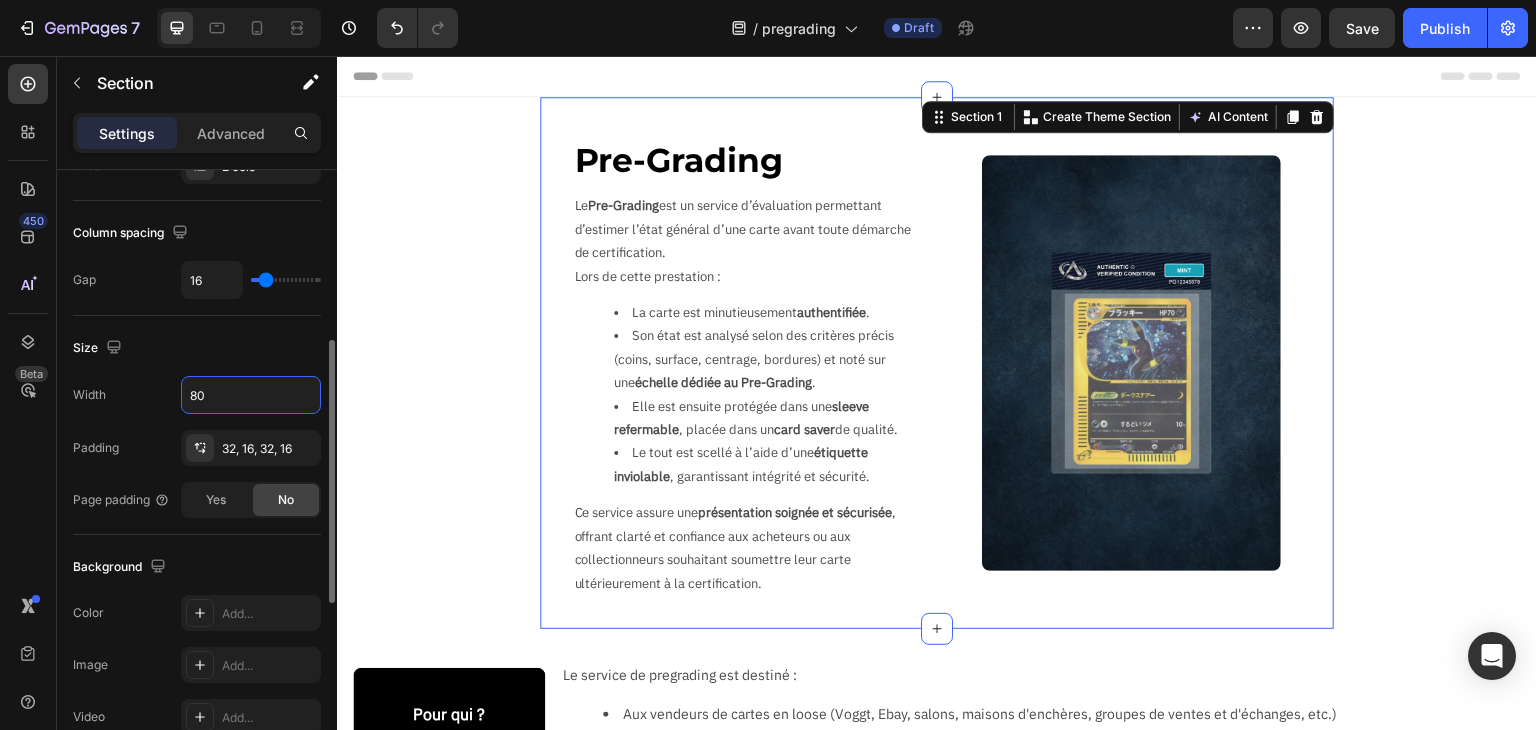 type on "8" 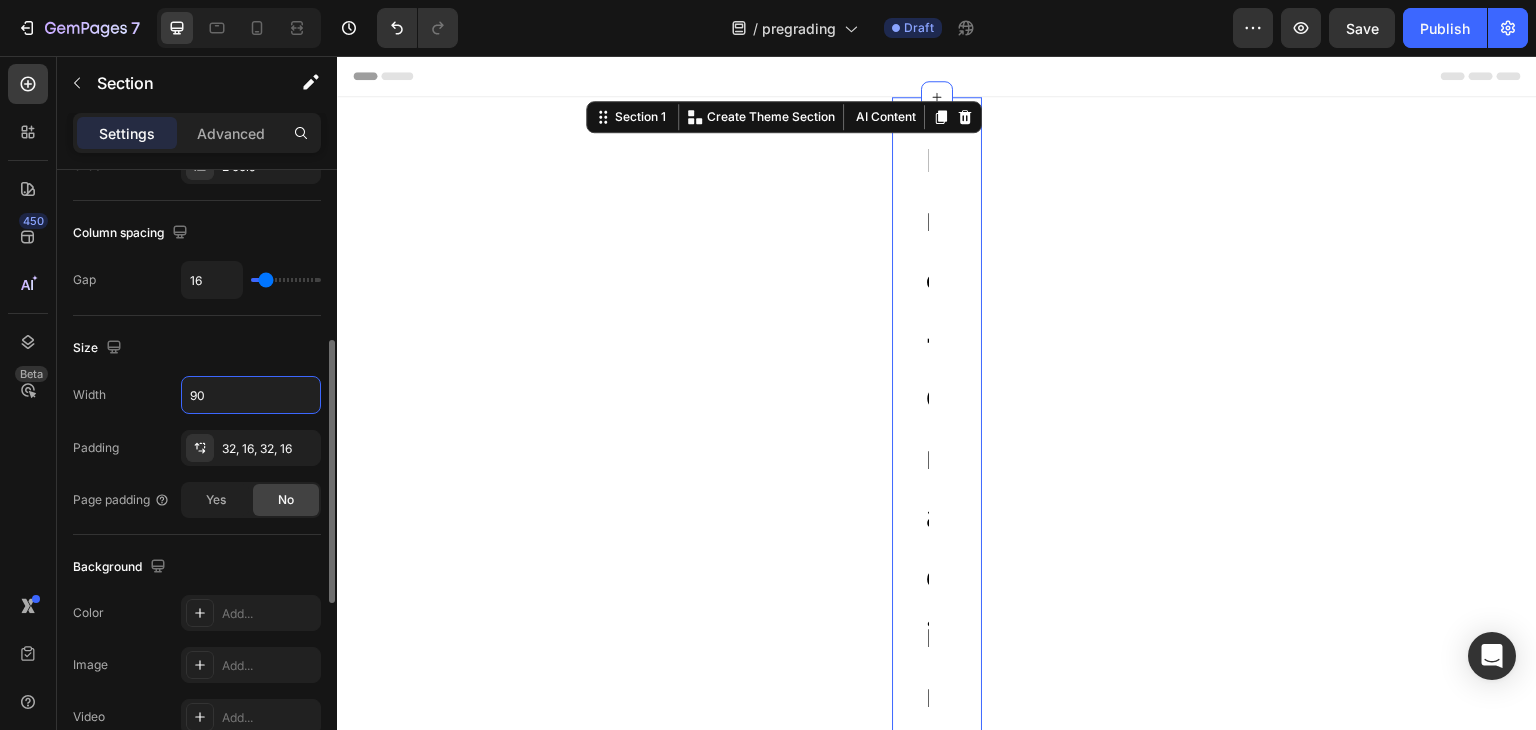 type on "900" 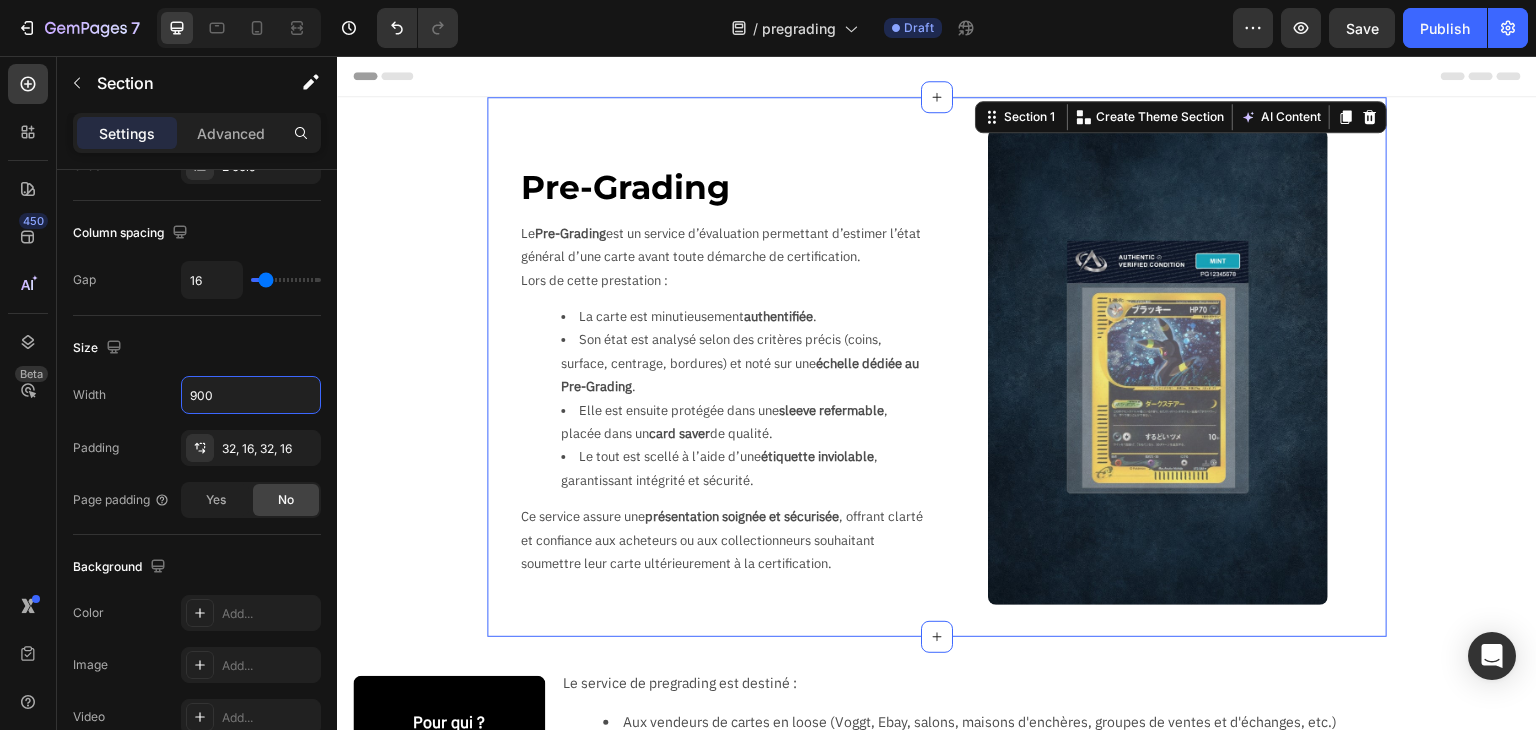 click on "Pre-Grading Text Block Le Pre-Grading est un service d’évaluation permettant d’estimer l’état général d’une carte avant toute démarche de certification. Lors de cette prestation : La carte est minutieusement authentifiée . Son état est analysé selon des critères précis (coins, surface, centrage, bordures) et noté sur une échelle dédiée au Pre-Grading . Elle est ensuite protégée dans une sleeve refermable , placée dans un card saver de qualité. Le tout est scellé à l’aide d’une étiquette inviolable , garantissant intégrité et sécurité. Ce service assure une présentation soignée et sécurisée , offrant clarté et confiance aux acheteurs ou aux collectionneurs souhaitant soumettre leur carte ultérieurement à la certification. Text Block Row Image Section 1 Create Theme Section AI Content Write with GemAI What would you like to describe here? Tone and Voice Persuasive Product Cadre Premium Latios & Latias SV8 Show more Generate Pour qui ? Text Block Text Block" at bounding box center [937, 667] 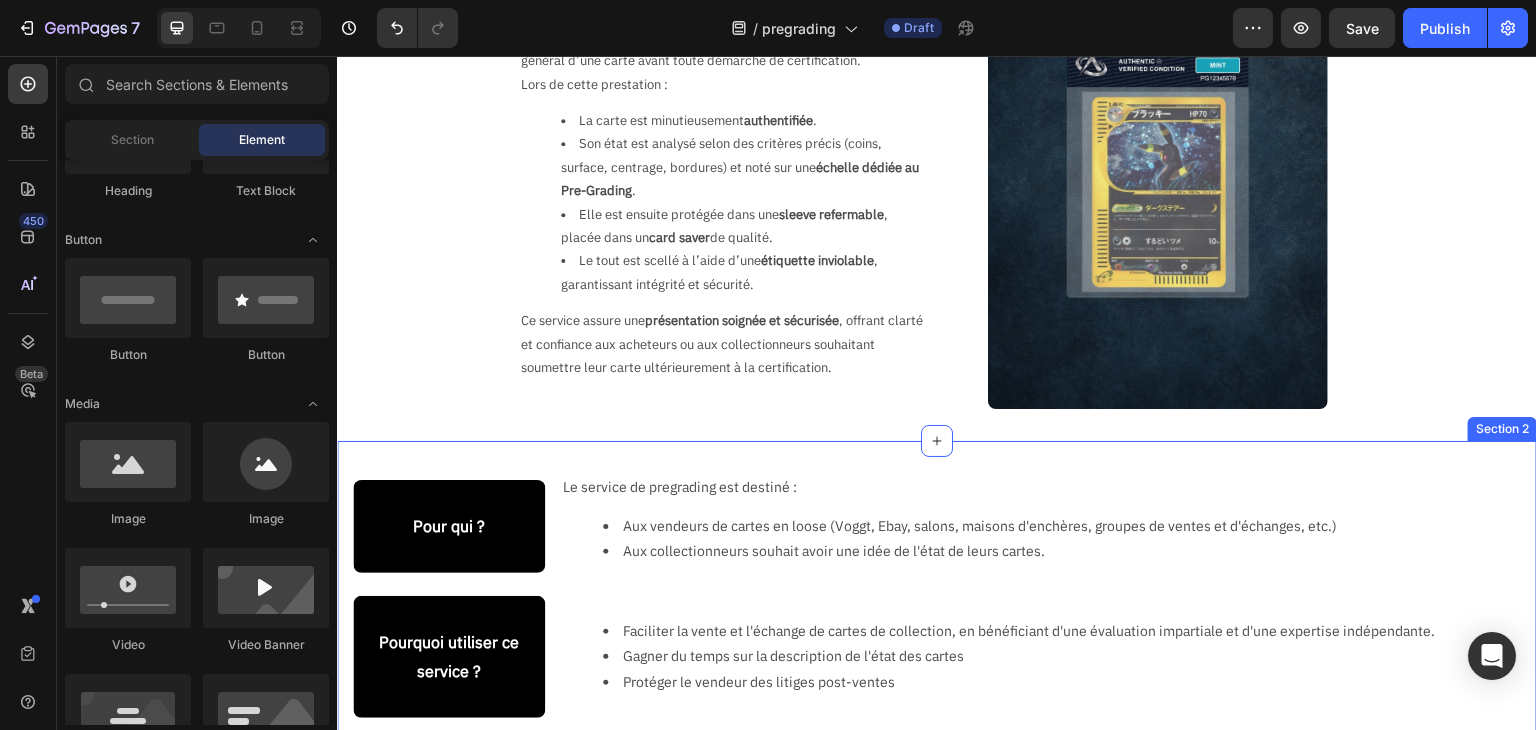 scroll, scrollTop: 0, scrollLeft: 0, axis: both 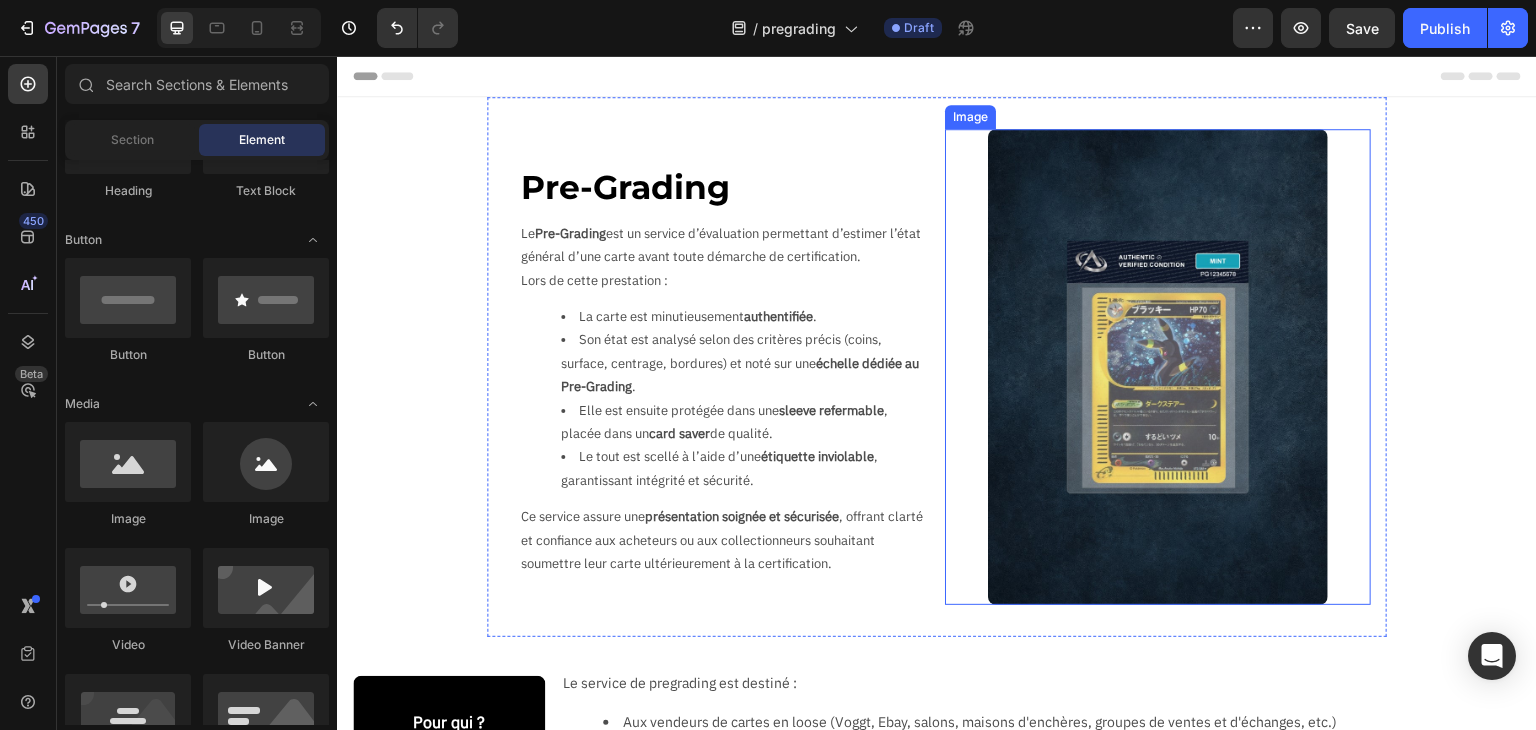 click at bounding box center [1158, 367] 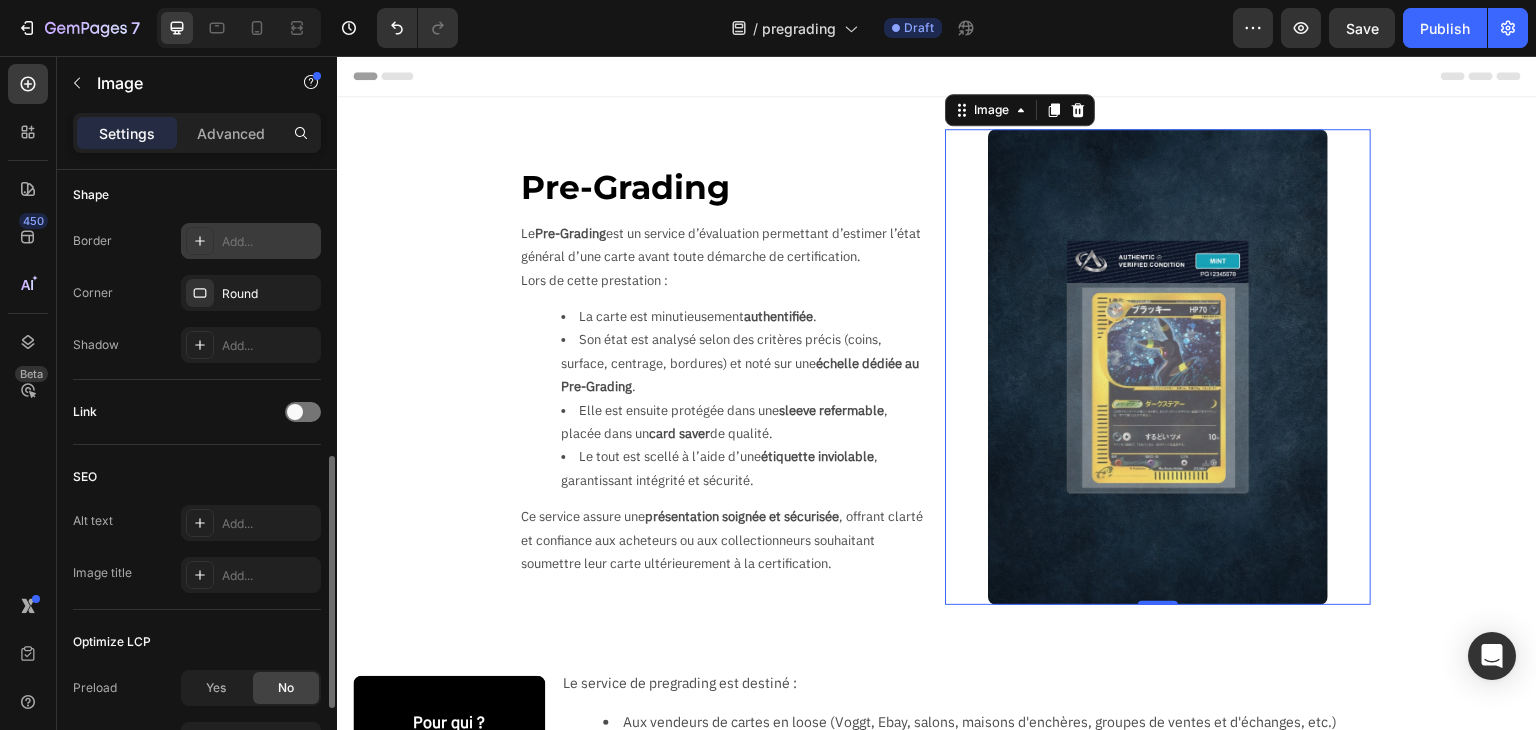 scroll, scrollTop: 892, scrollLeft: 0, axis: vertical 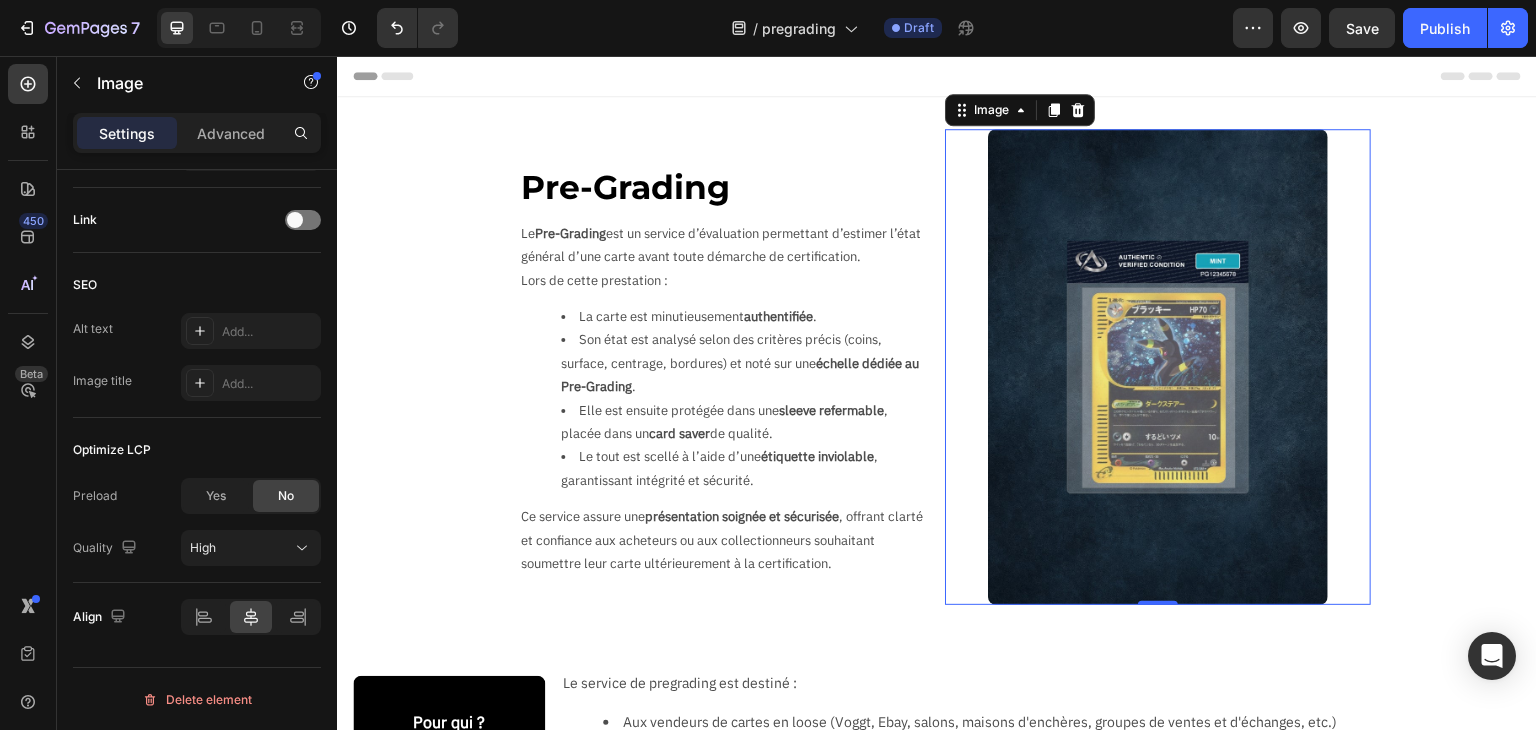 click at bounding box center (1158, 367) 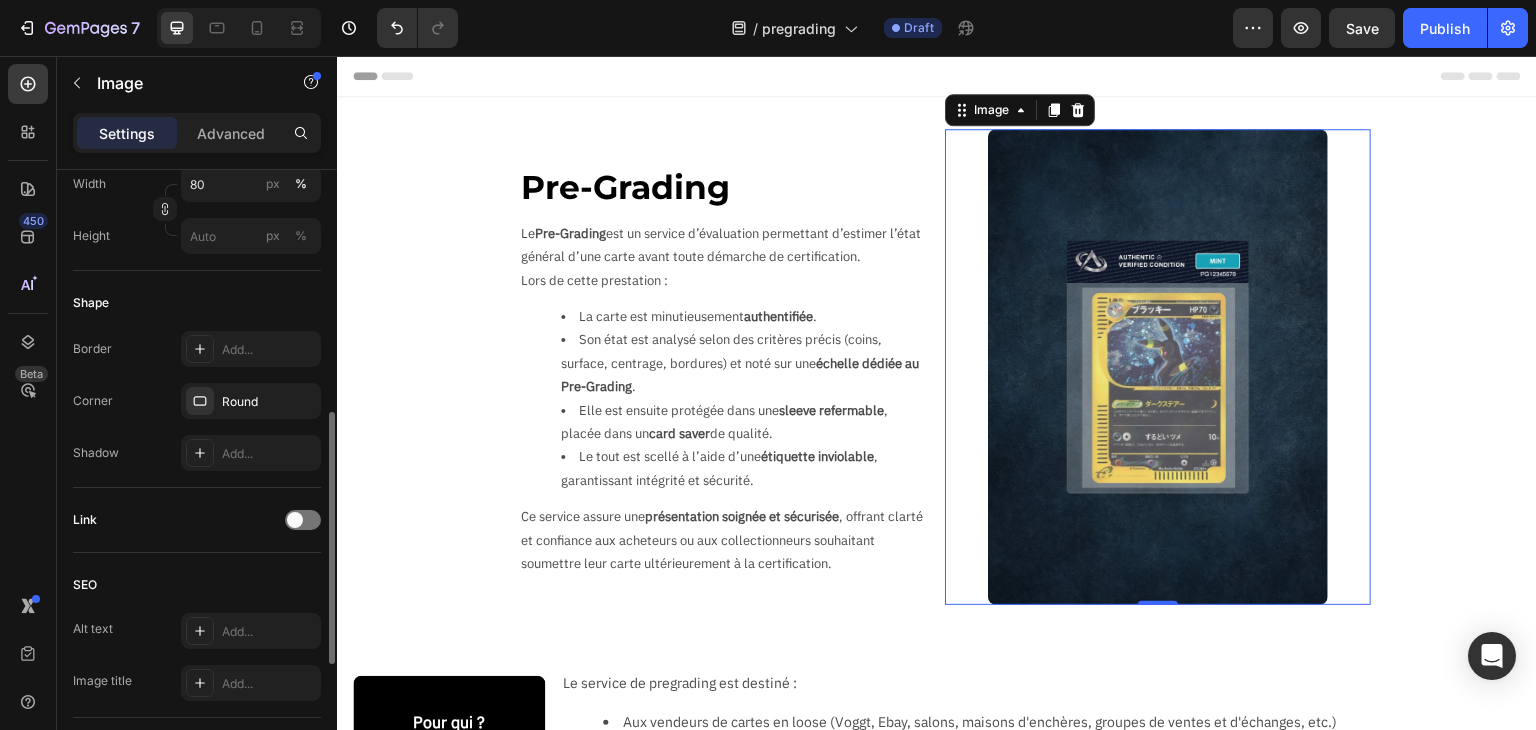 scroll, scrollTop: 292, scrollLeft: 0, axis: vertical 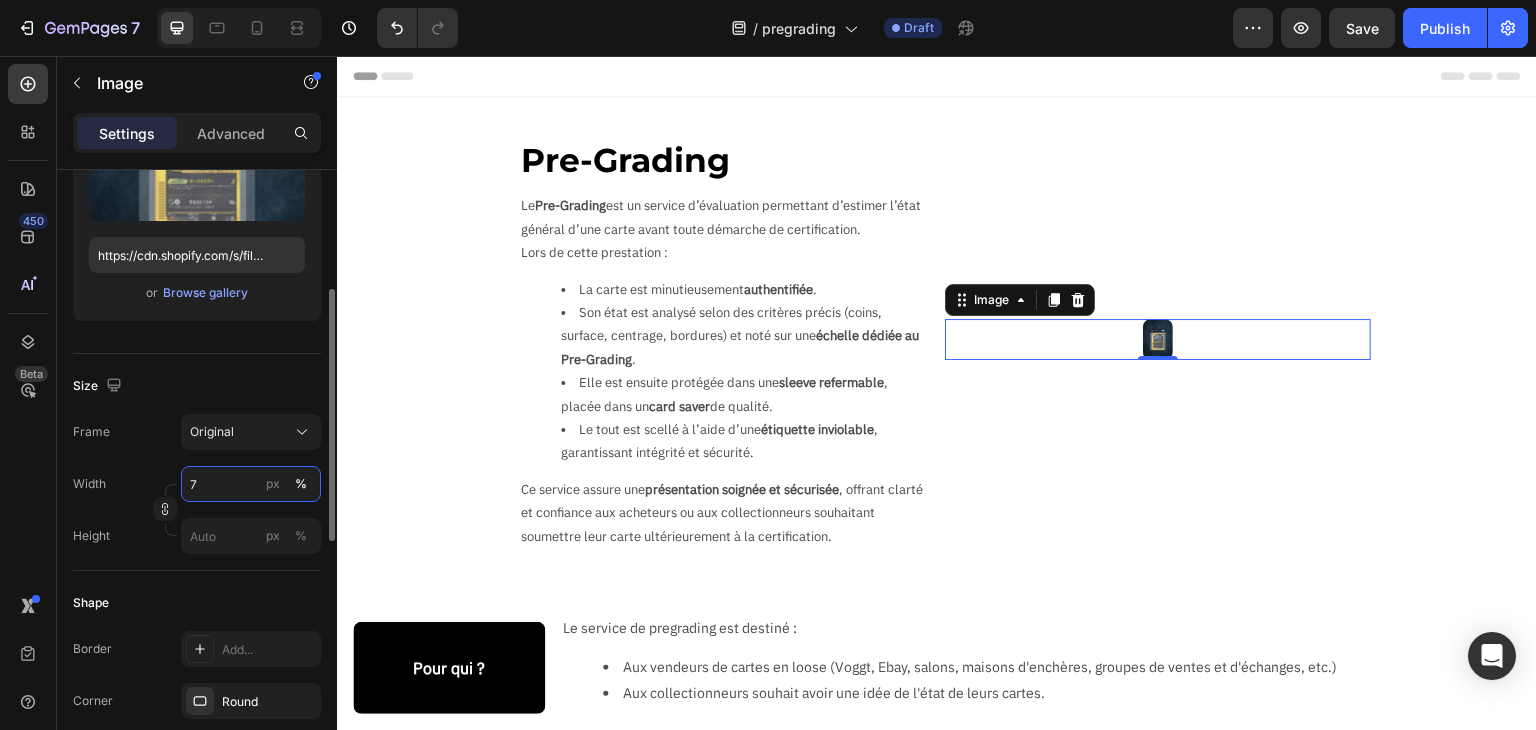 type on "70" 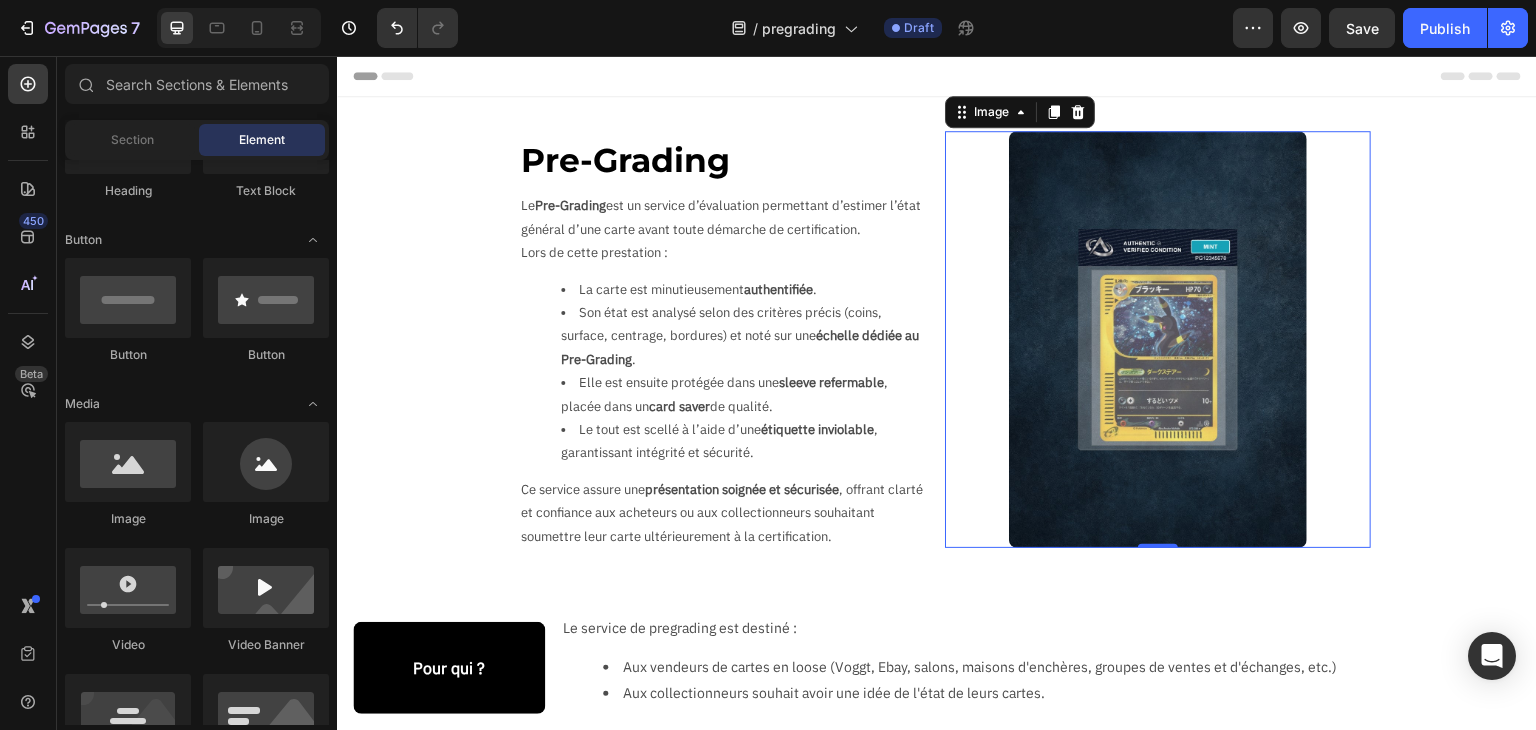 click on "Pre-Grading Text Block Le Pre-Grading est un service d’évaluation permettant d’estimer l’état général d’une carte avant toute démarche de certification. Lors de cette prestation : La carte est minutieusement authentifiée . Son état est analysé selon des critères précis (coins, surface, centrage, bordures) et noté sur une échelle dédiée au Pre-Grading . Elle est ensuite protégée dans une sleeve refermable , placée dans un card saver de qualité. Le tout est scellé à l’aide d’une étiquette inviolable , garantissant intégrité et sécurité. Ce service assure une présentation soignée et sécurisée , offrant clarté et confiance aux acheteurs ou aux collectionneurs souhaitant soumettre leur carte ultérieurement à la certification. Text Block Row Image 0 Section 1 Pour qui ? Text Block Le service de pregrading est destiné : Aux vendeurs de cartes en loose (Voggt, Ebay, salons, maisons d'enchères, groupes de ventes et d'échanges, etc.) Text Block Row Text Block" at bounding box center [937, 639] 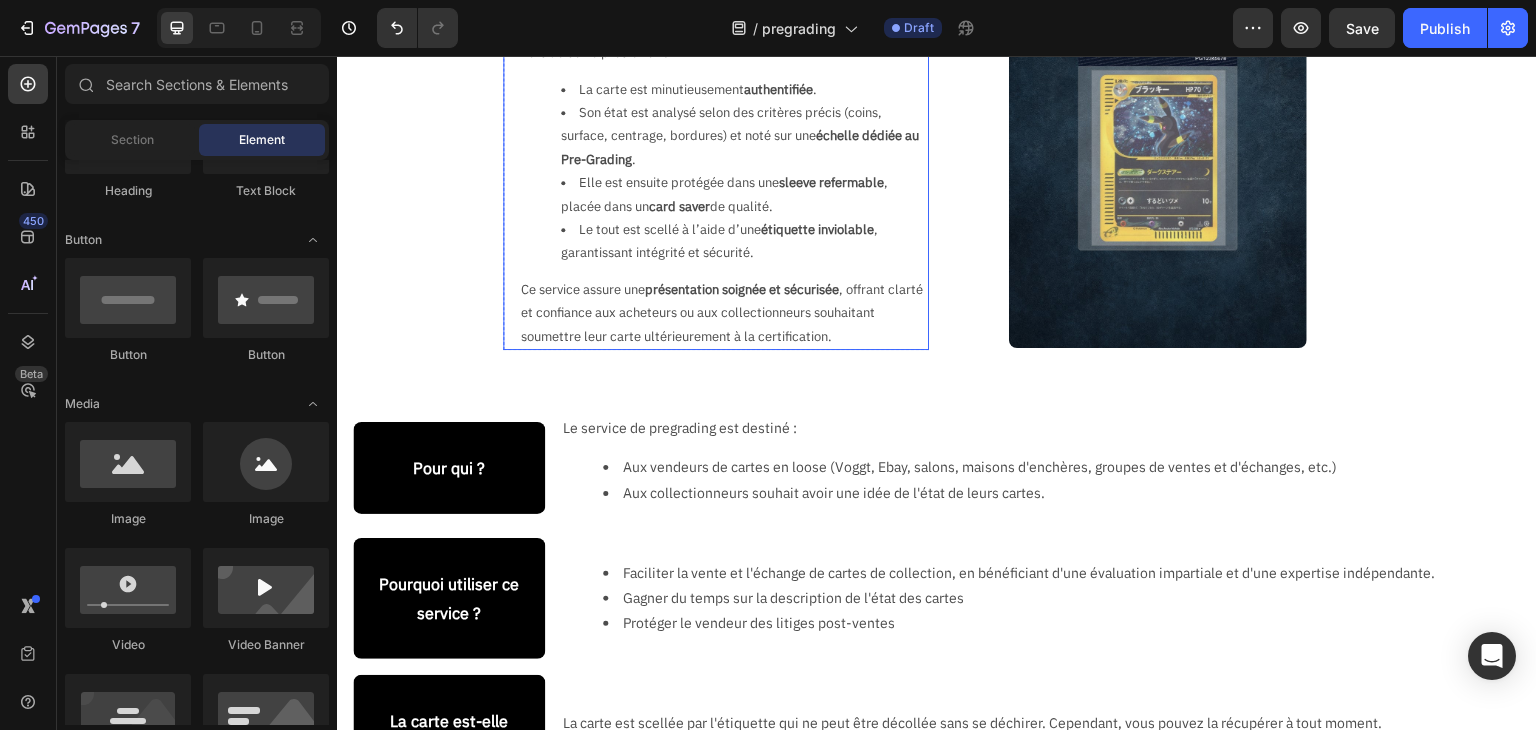 scroll, scrollTop: 300, scrollLeft: 0, axis: vertical 